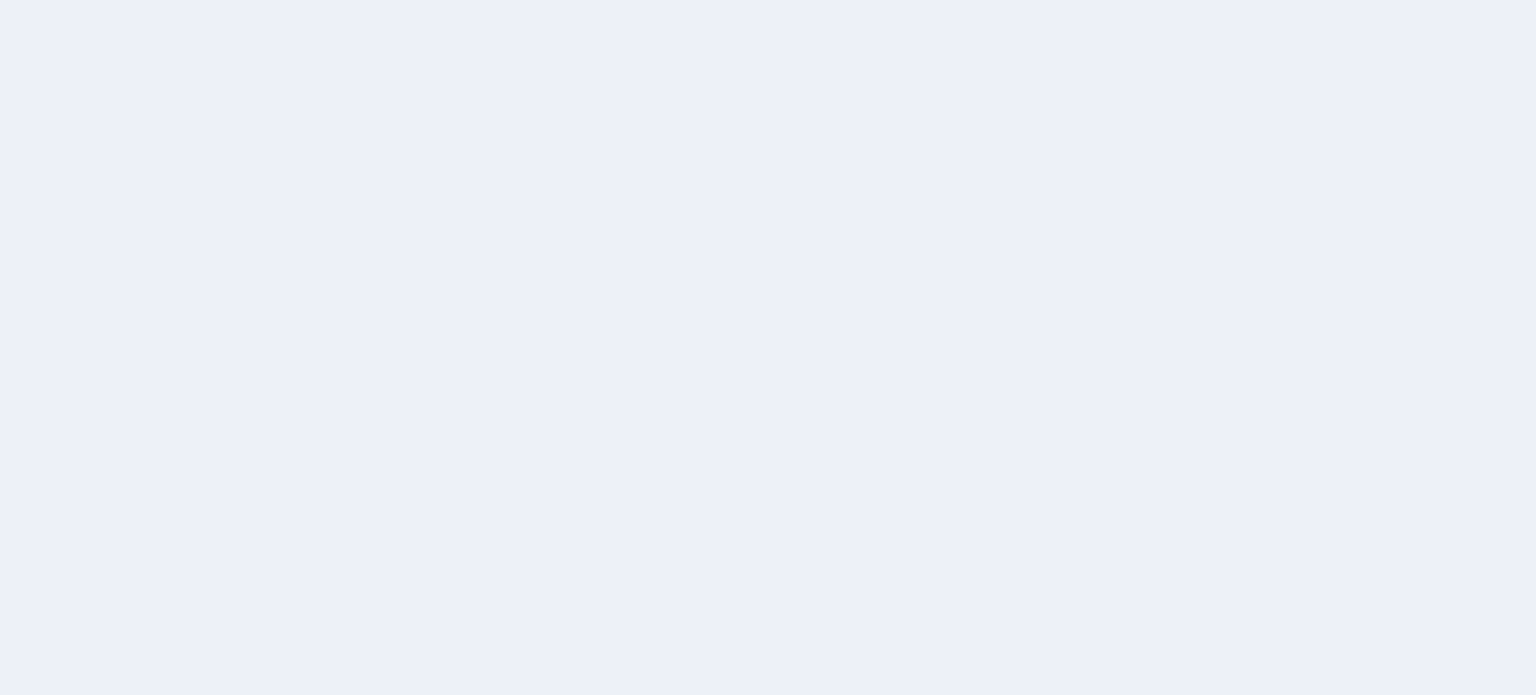scroll, scrollTop: 0, scrollLeft: 0, axis: both 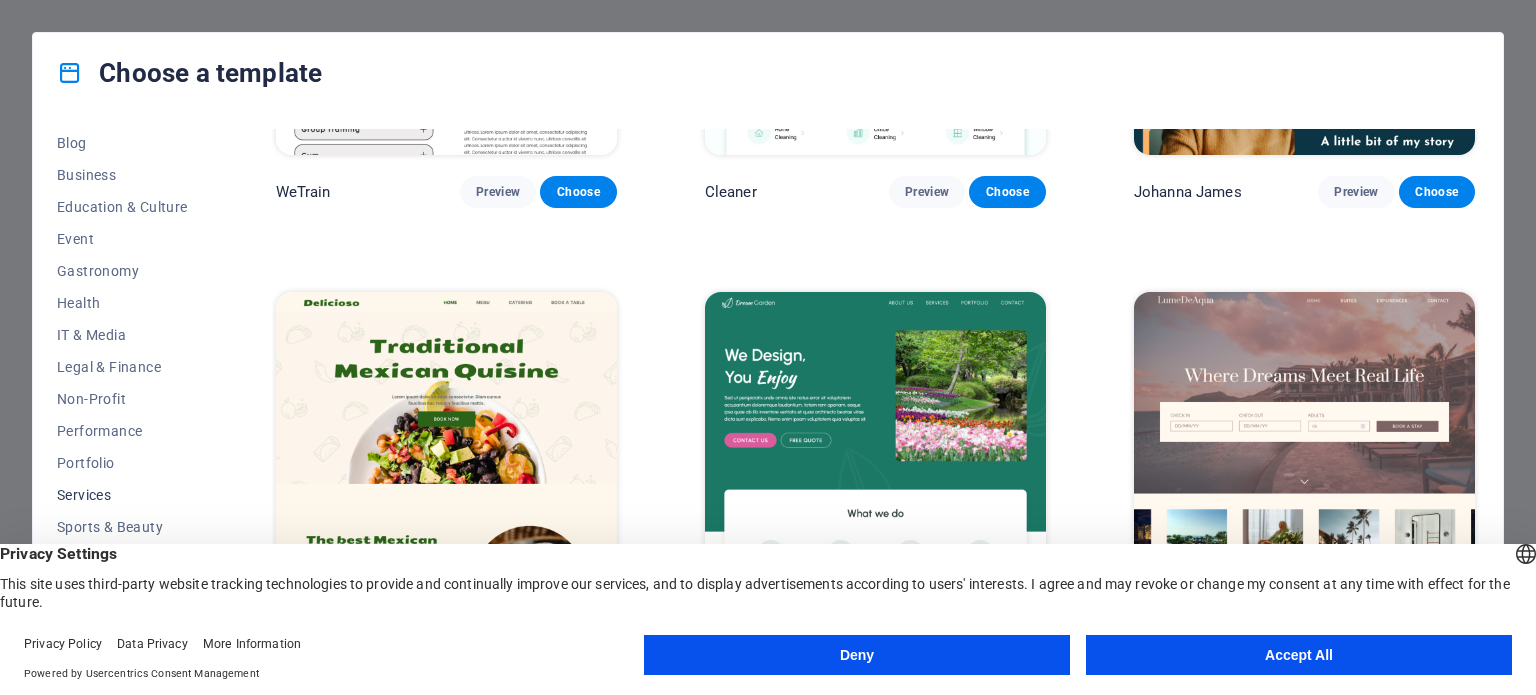 click on "Services" at bounding box center (122, 495) 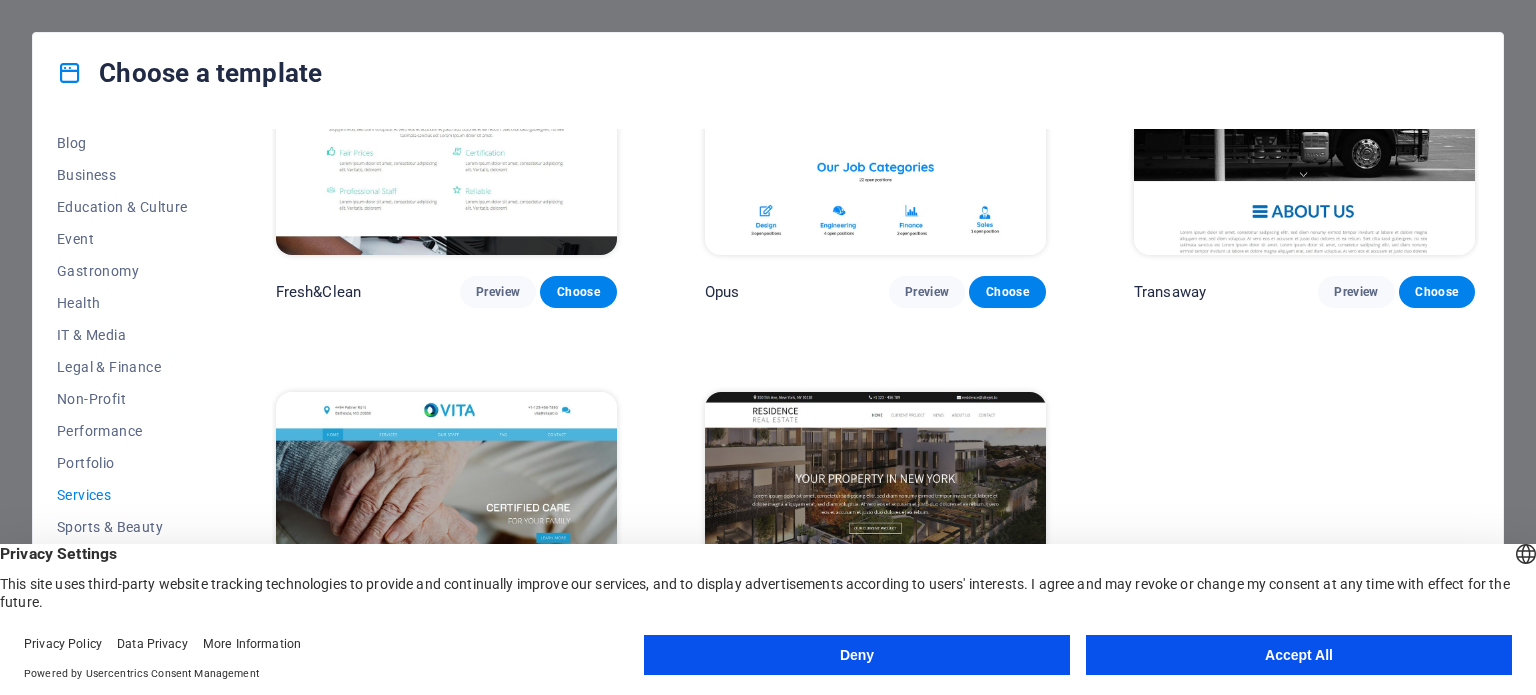 scroll, scrollTop: 2556, scrollLeft: 0, axis: vertical 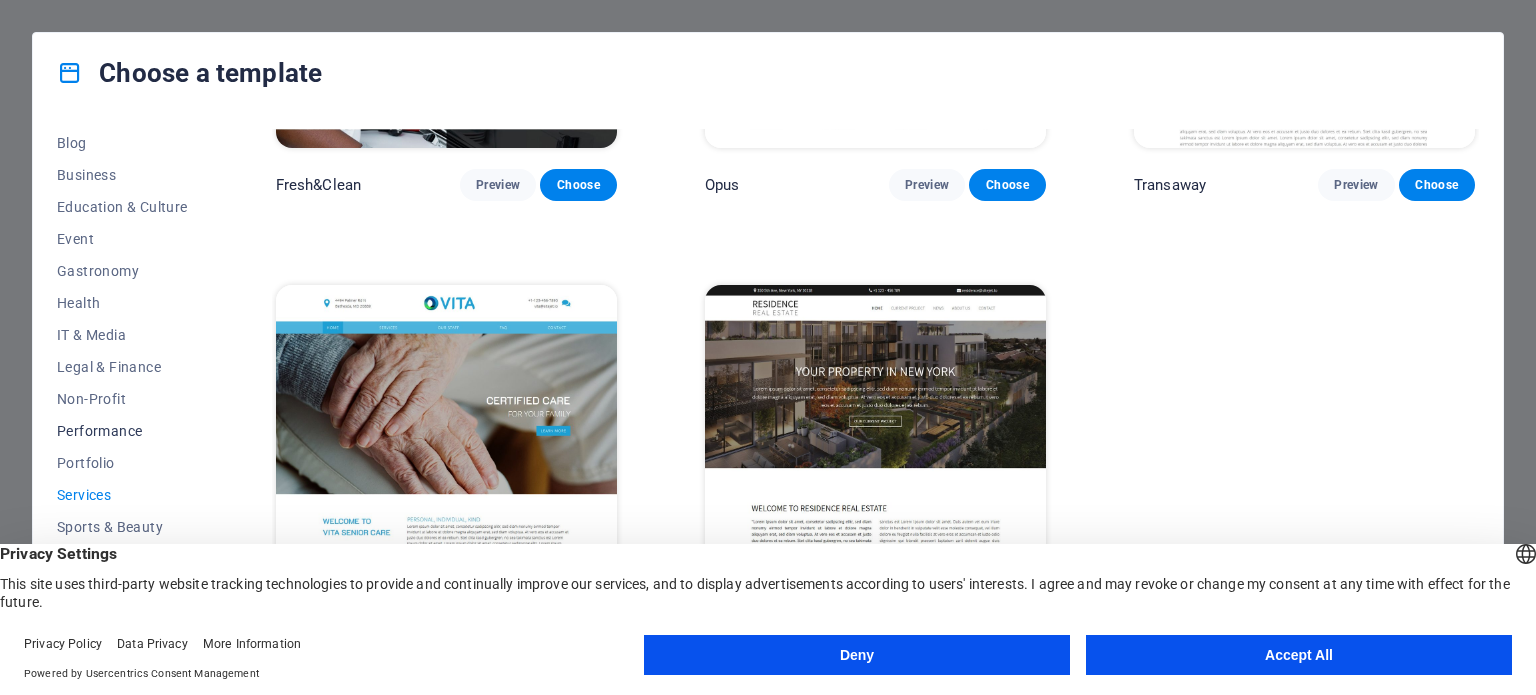 drag, startPoint x: 96, startPoint y: 451, endPoint x: 90, endPoint y: 438, distance: 14.3178215 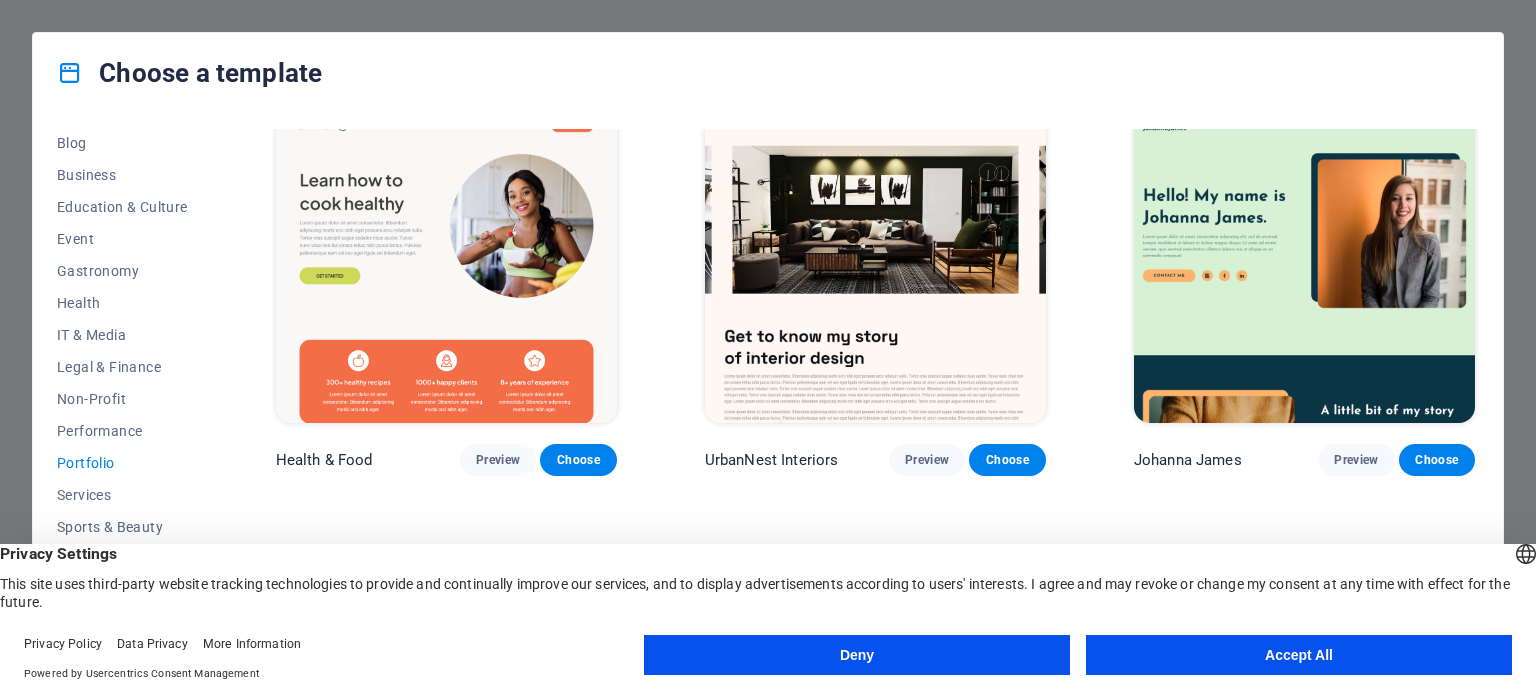 scroll, scrollTop: 0, scrollLeft: 0, axis: both 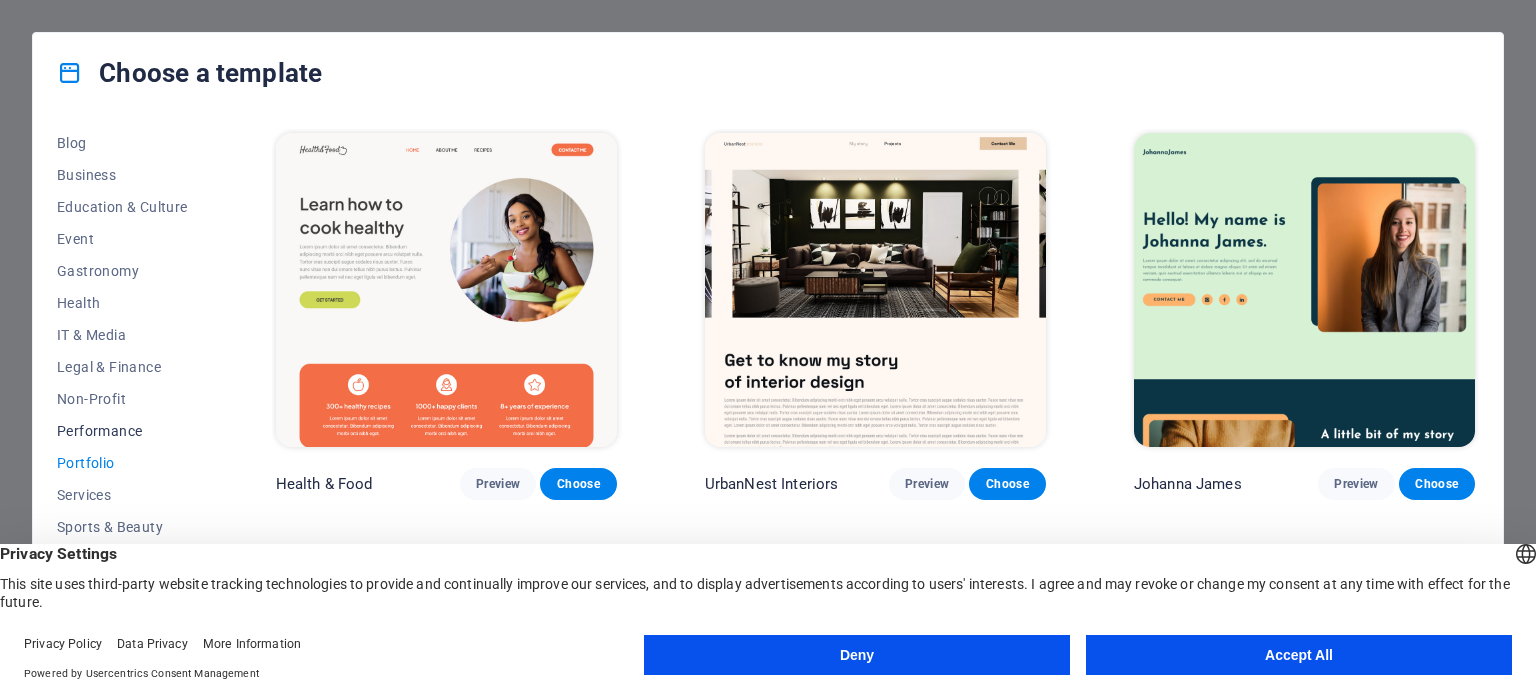 click on "Performance" at bounding box center (122, 431) 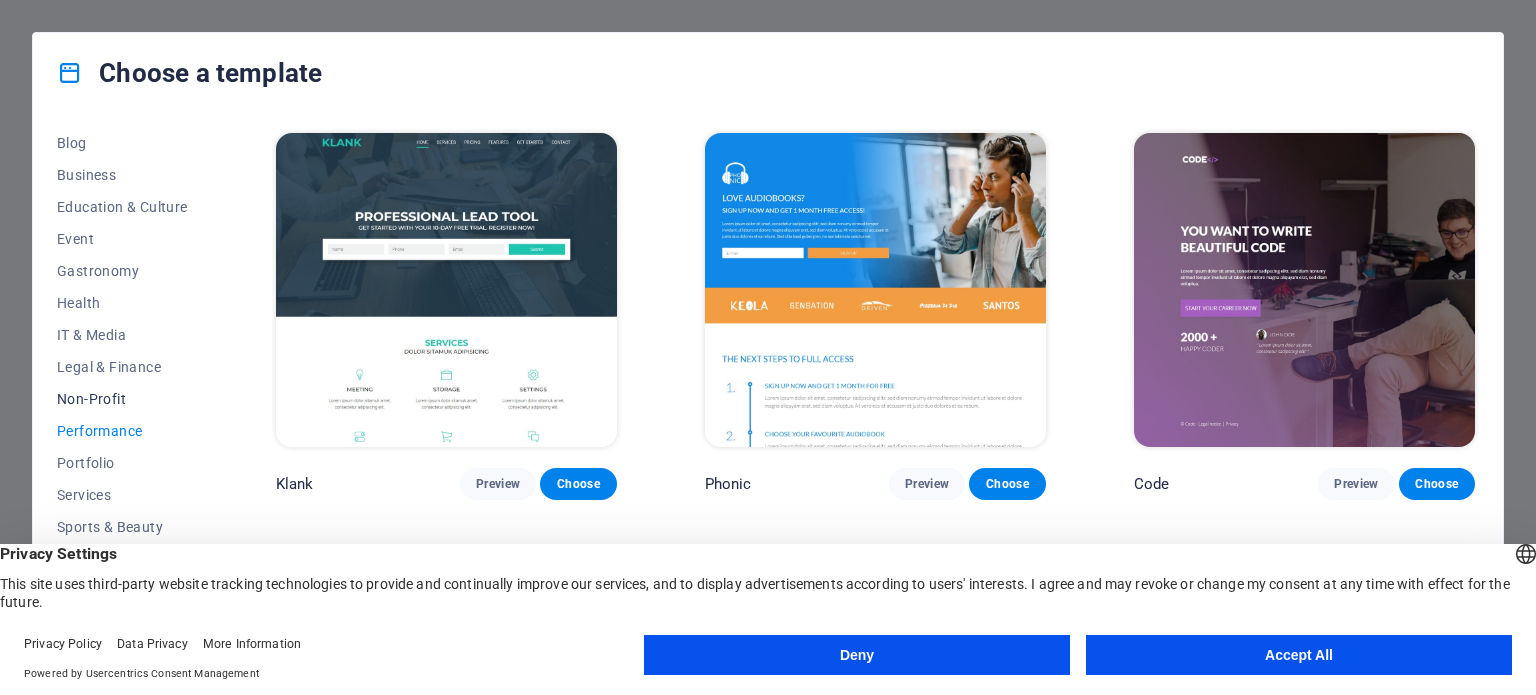 click on "Non-Profit" at bounding box center (122, 399) 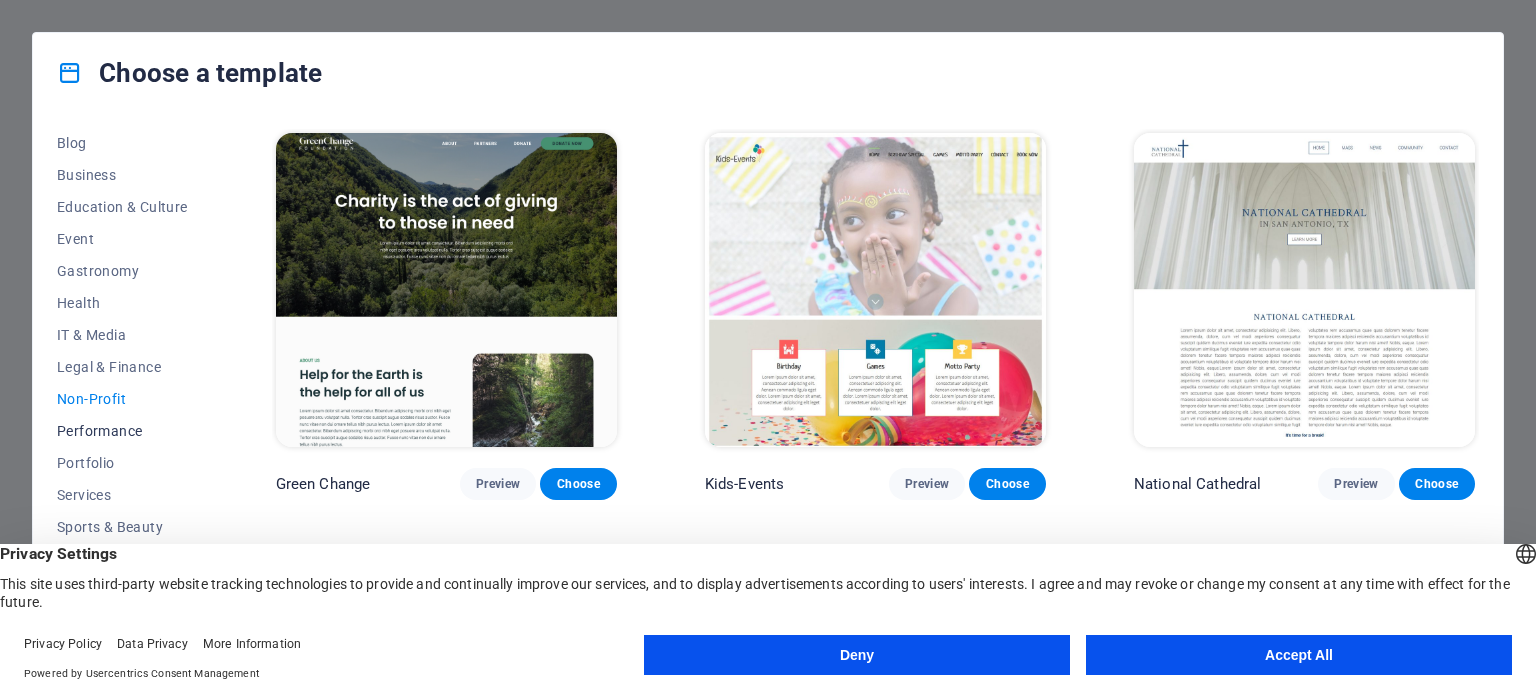 click on "Performance" at bounding box center [122, 431] 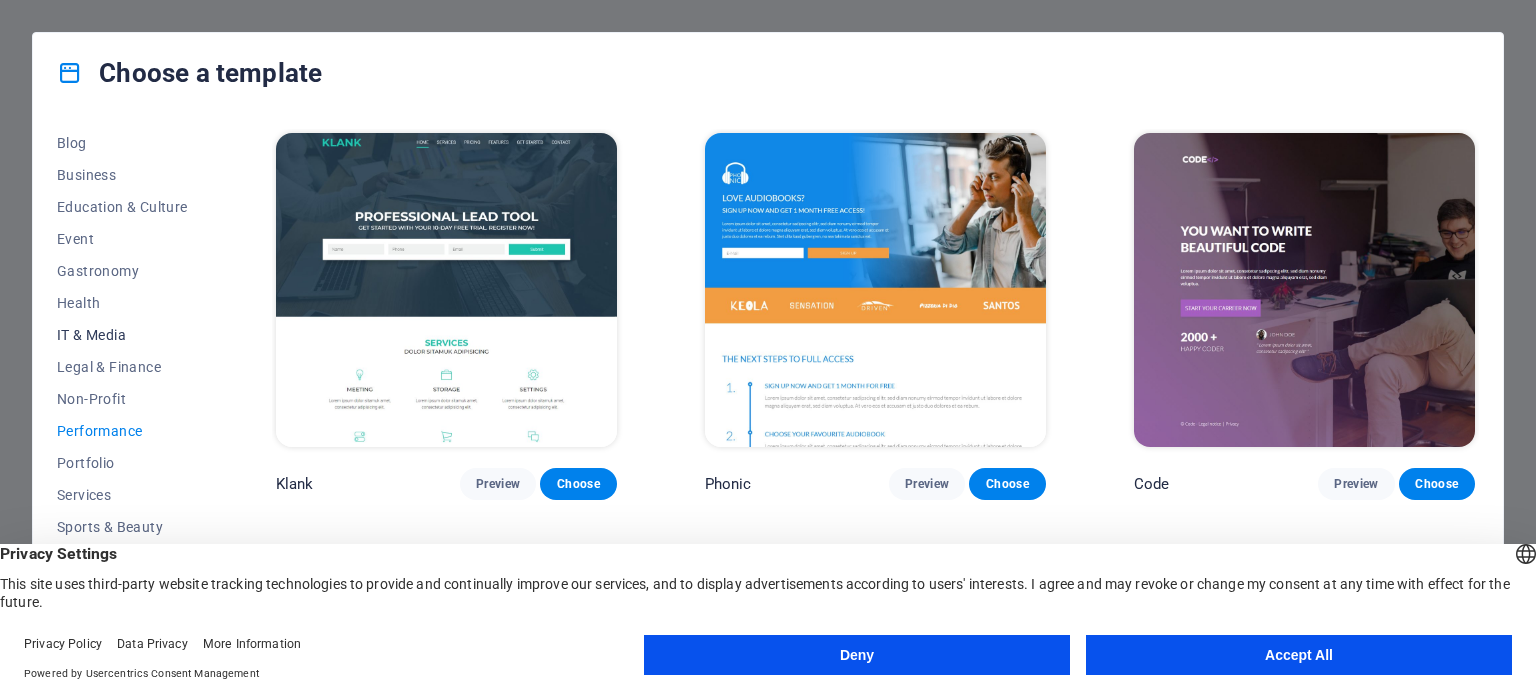 click on "IT & Media" at bounding box center [122, 335] 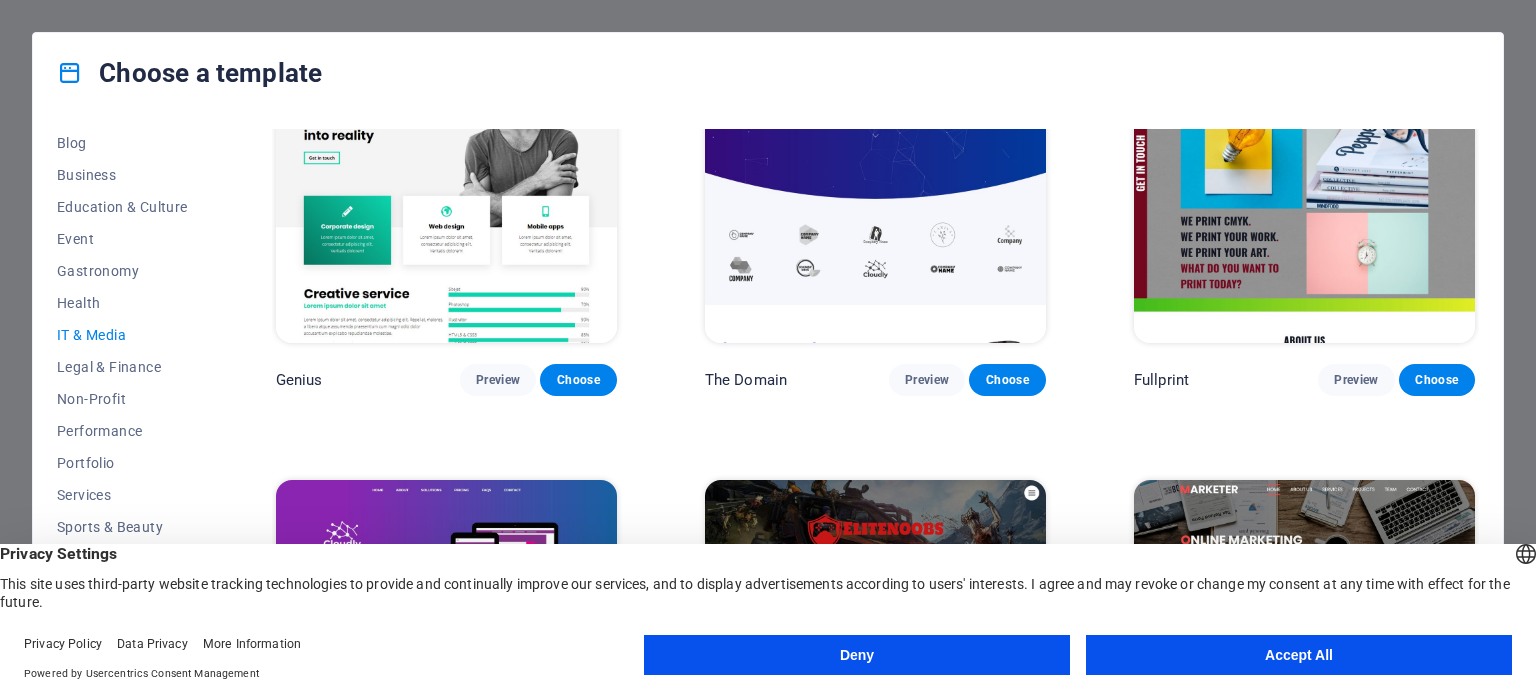 scroll, scrollTop: 1008, scrollLeft: 0, axis: vertical 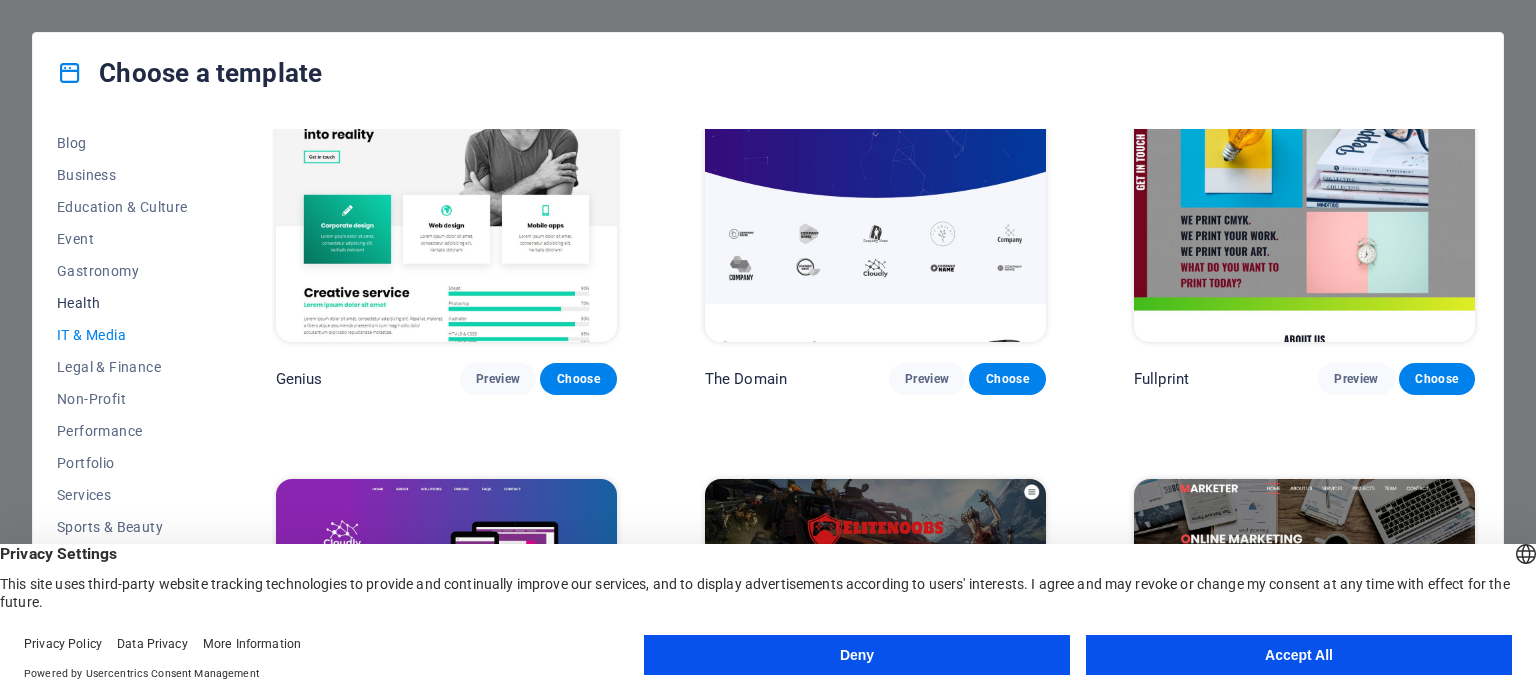 click on "Health" at bounding box center [122, 303] 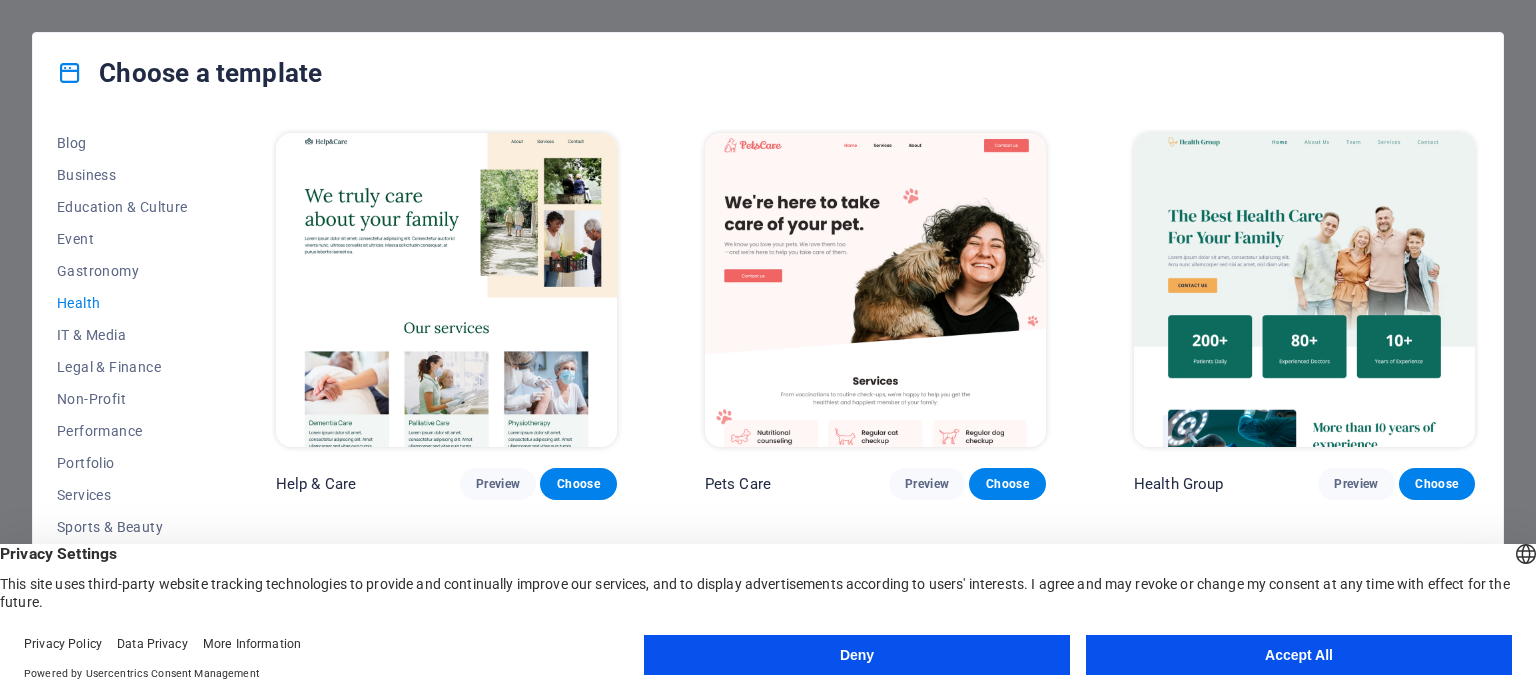 scroll, scrollTop: 500, scrollLeft: 0, axis: vertical 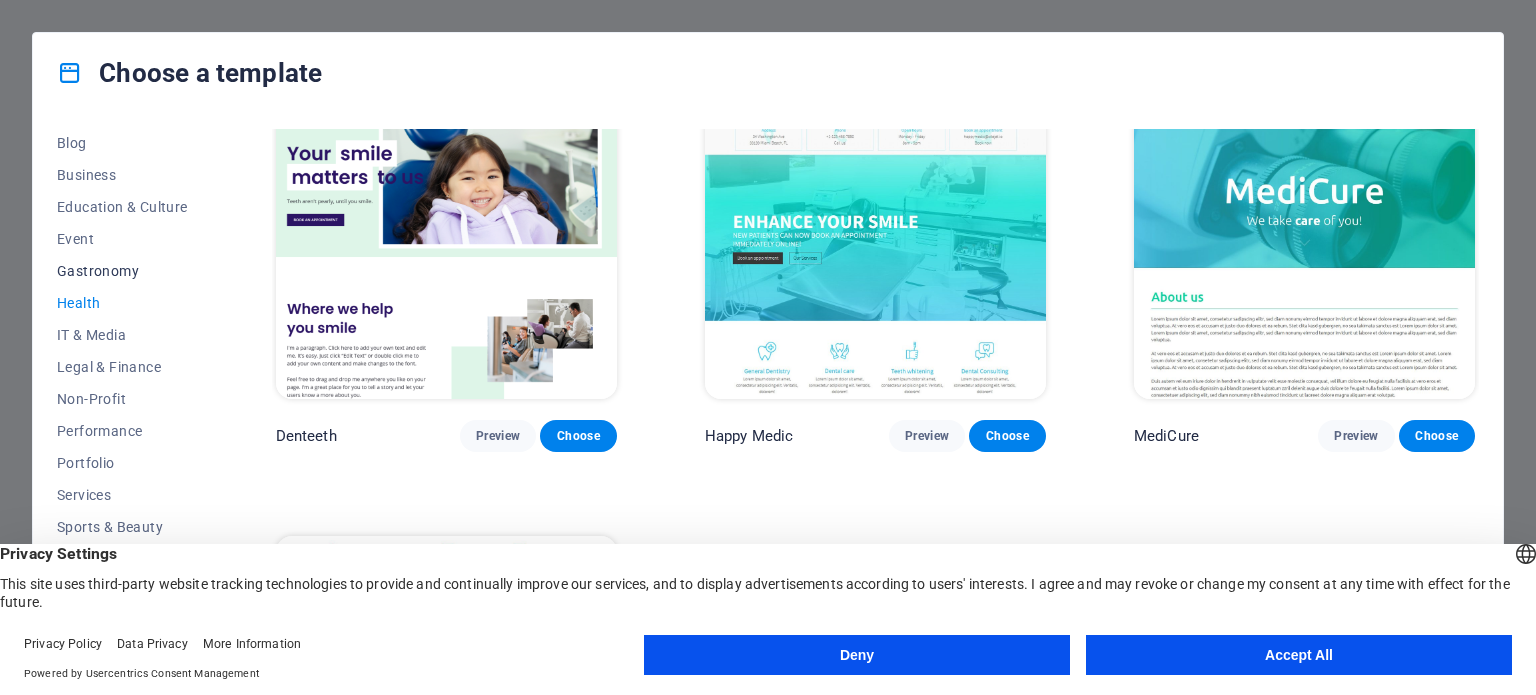 click on "Gastronomy" at bounding box center (122, 271) 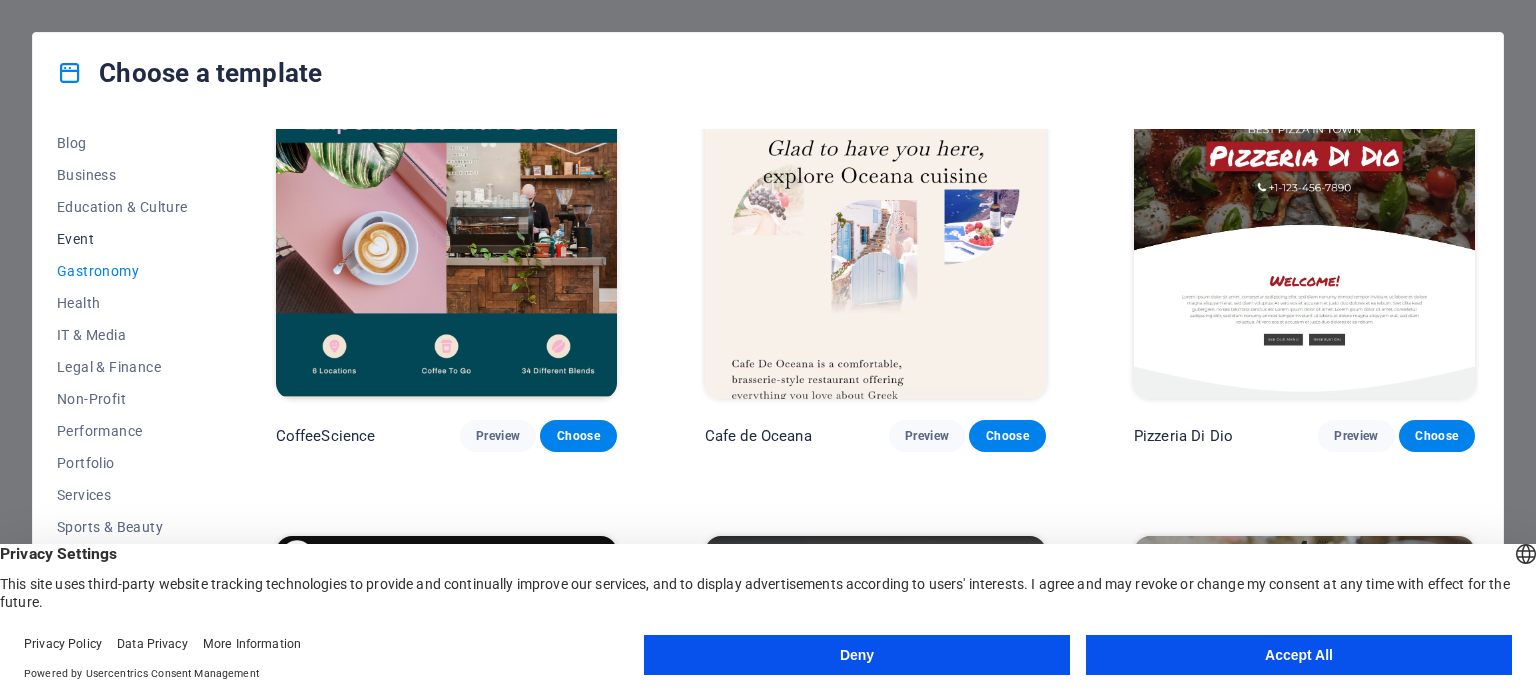 click on "Event" at bounding box center [122, 239] 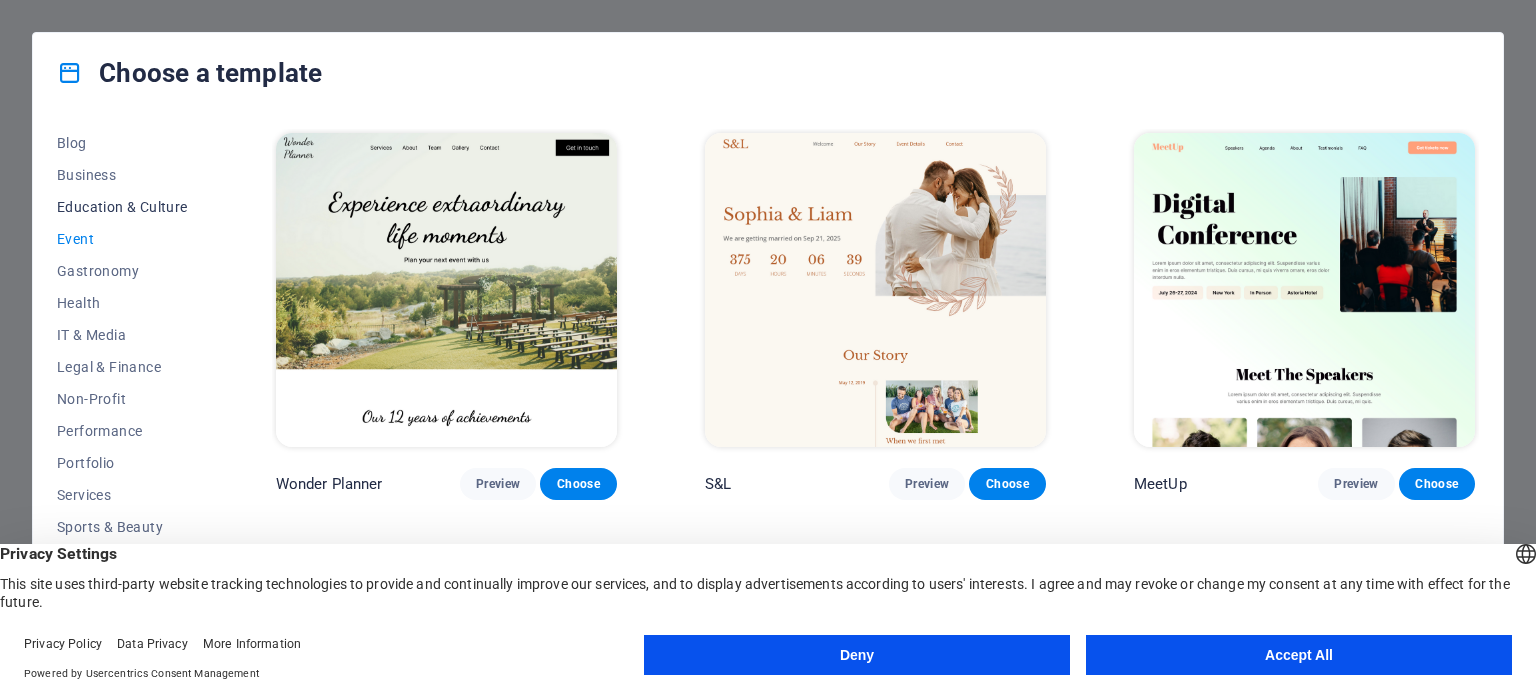 click on "Education & Culture" at bounding box center [122, 207] 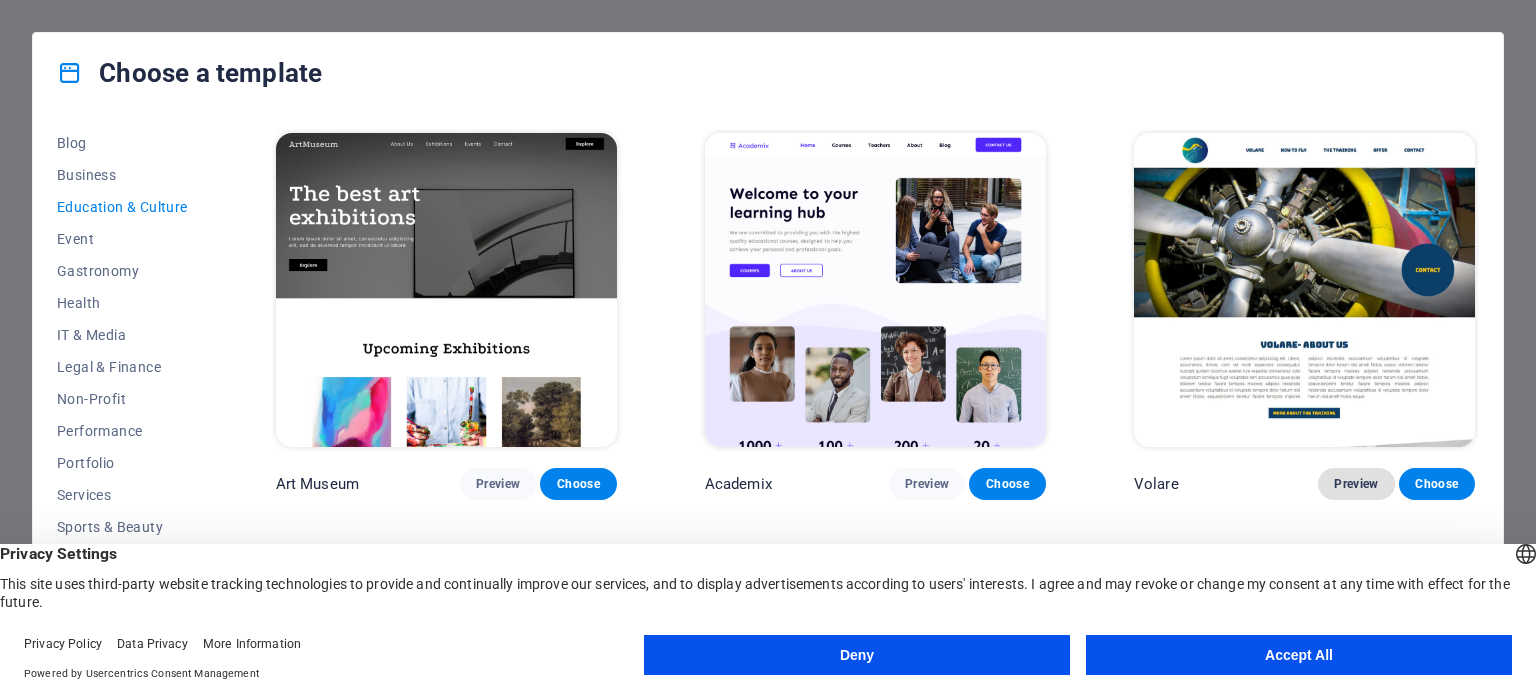 click on "Preview" at bounding box center (1356, 484) 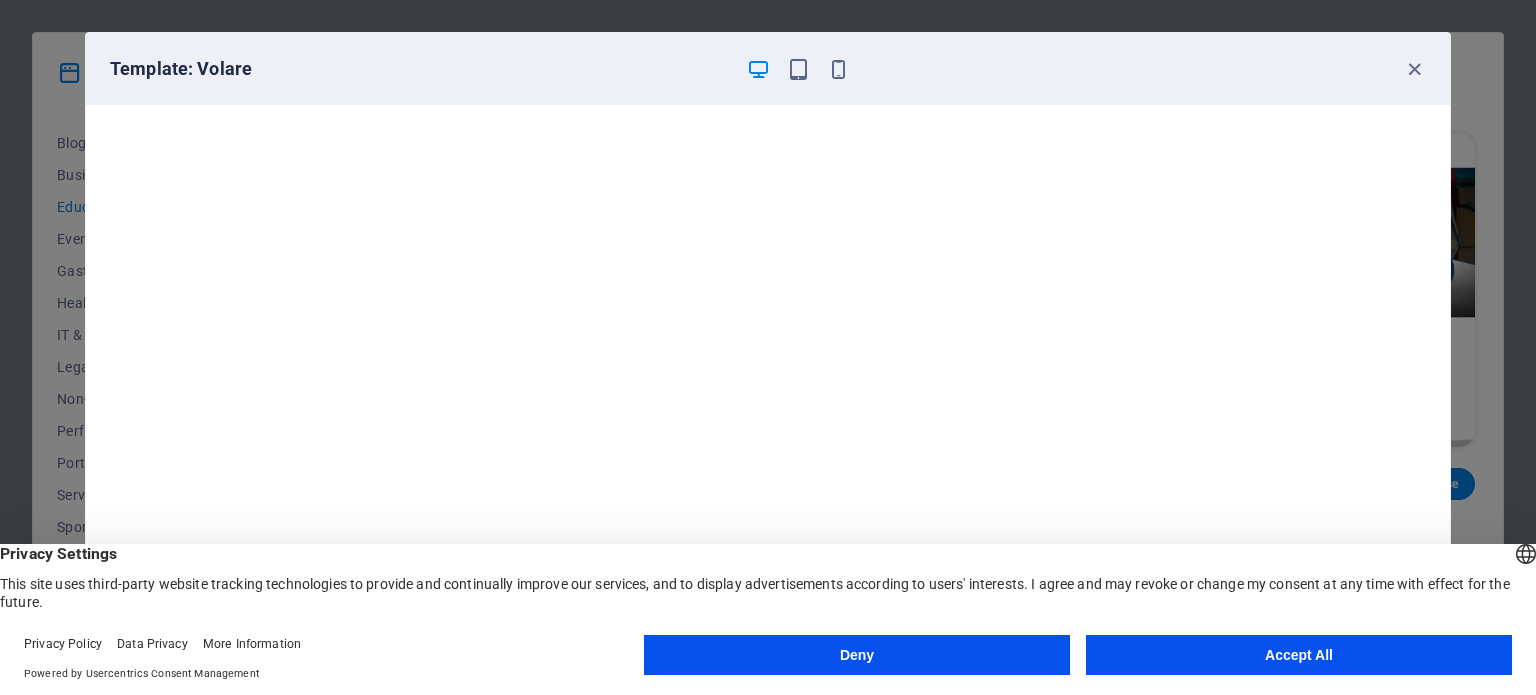 drag, startPoint x: 1268, startPoint y: 658, endPoint x: 1261, endPoint y: 644, distance: 15.652476 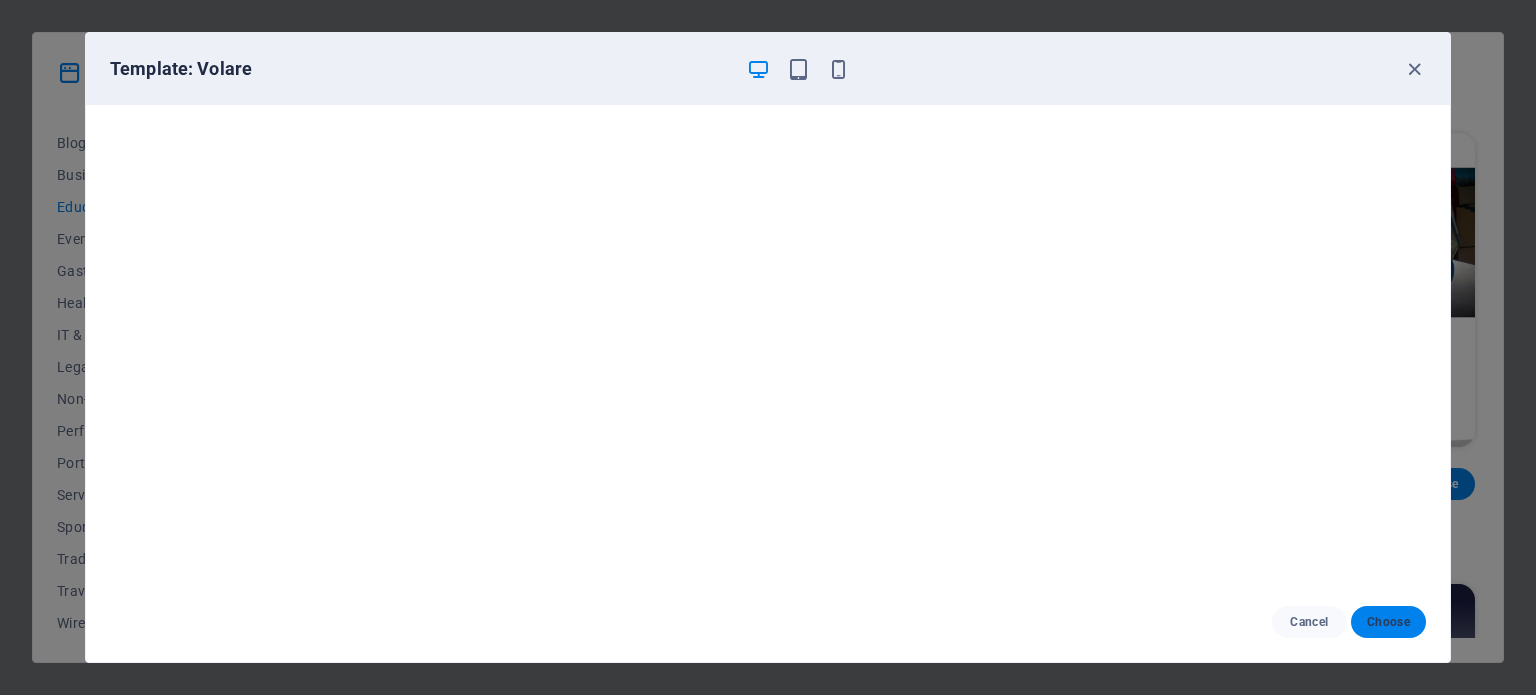 click on "Choose" at bounding box center [1388, 622] 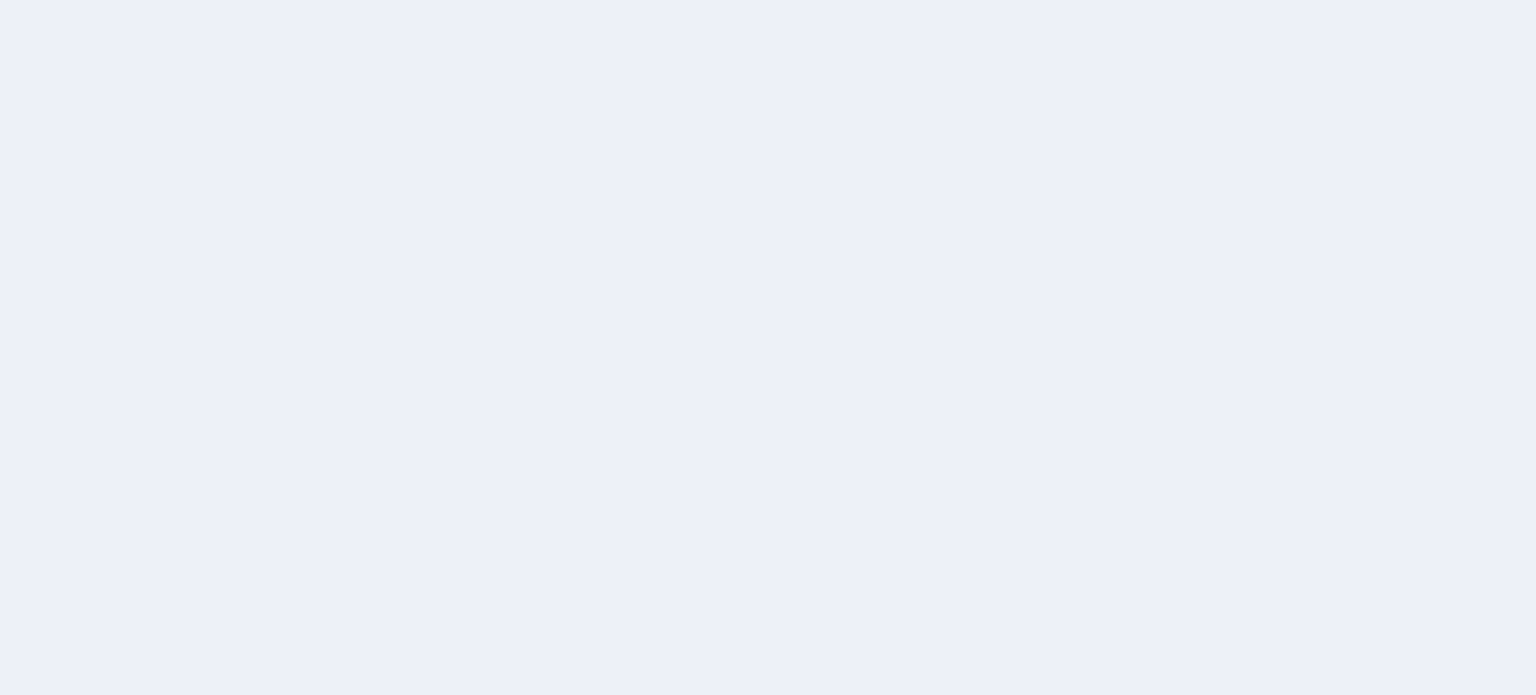 scroll, scrollTop: 0, scrollLeft: 0, axis: both 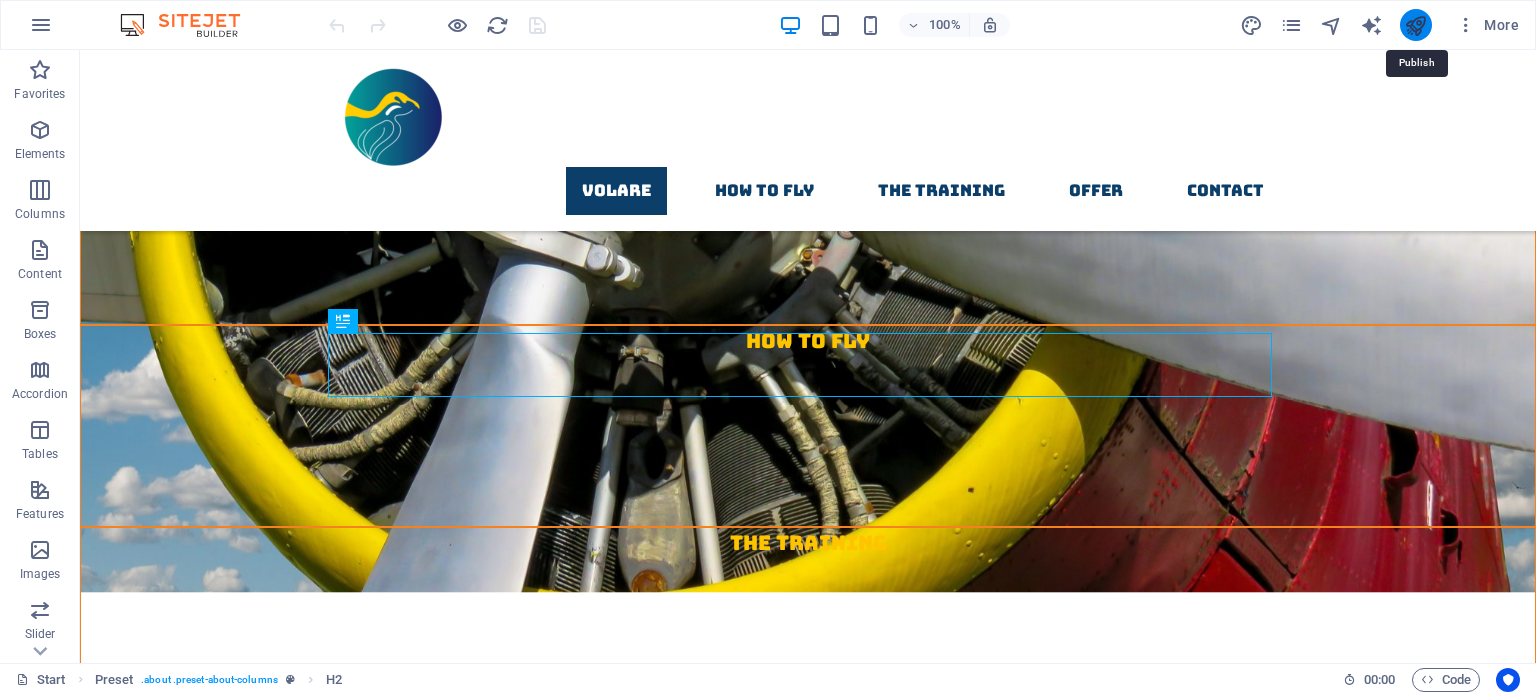 click at bounding box center (1415, 25) 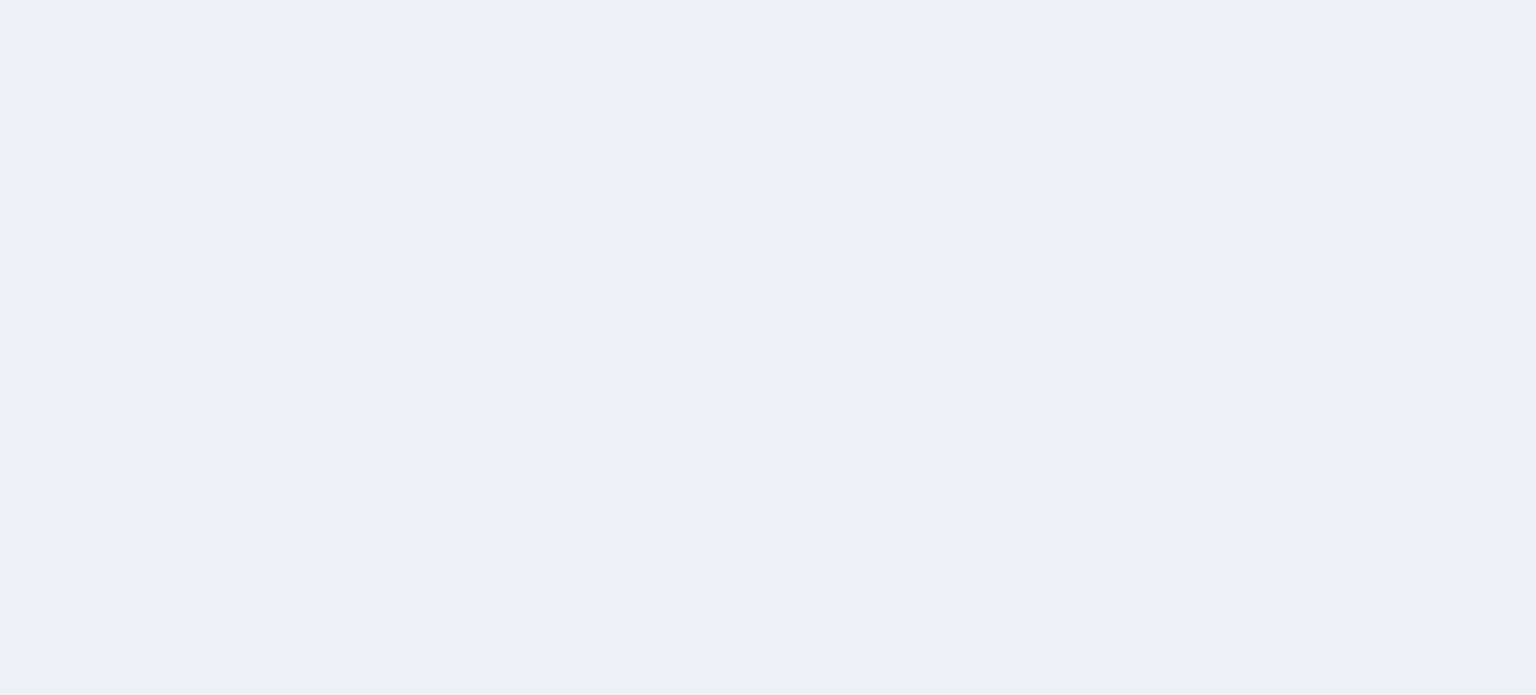 scroll, scrollTop: 0, scrollLeft: 0, axis: both 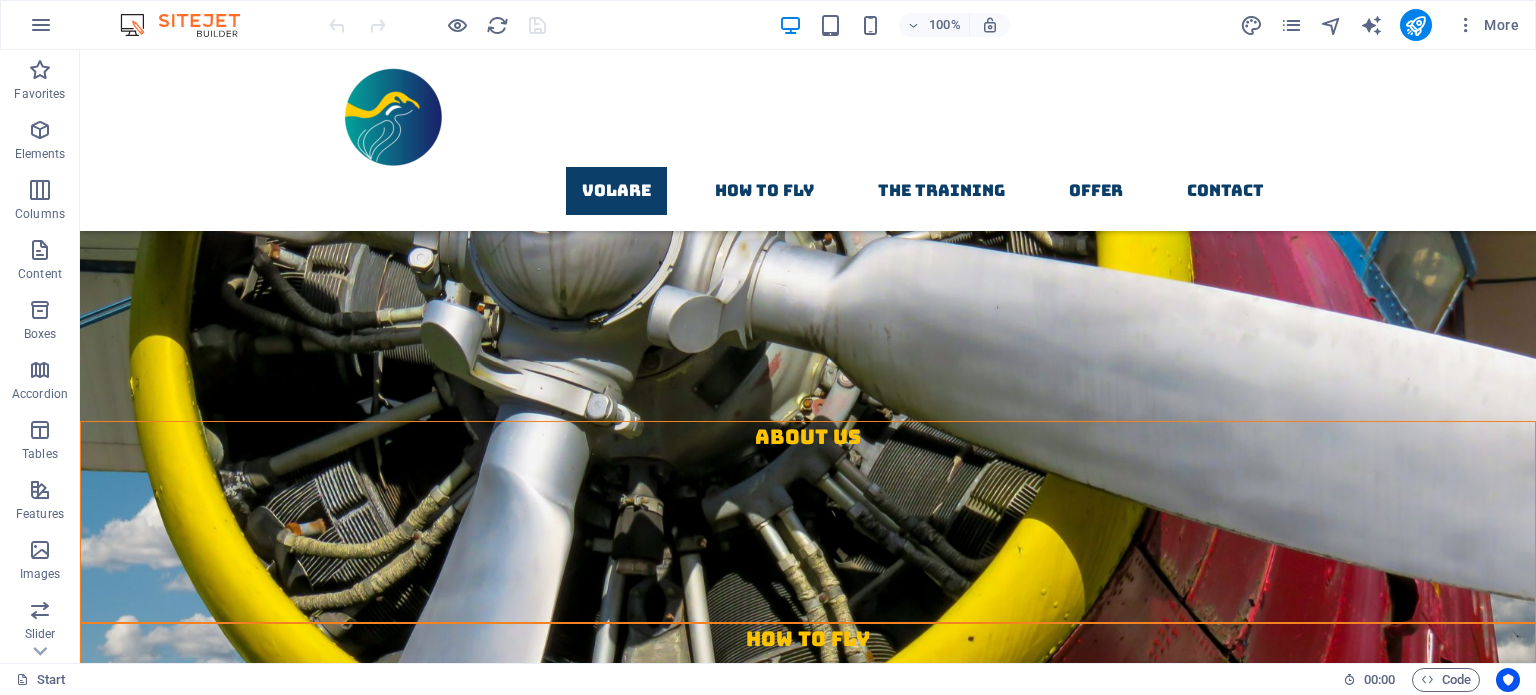 click at bounding box center (190, 25) 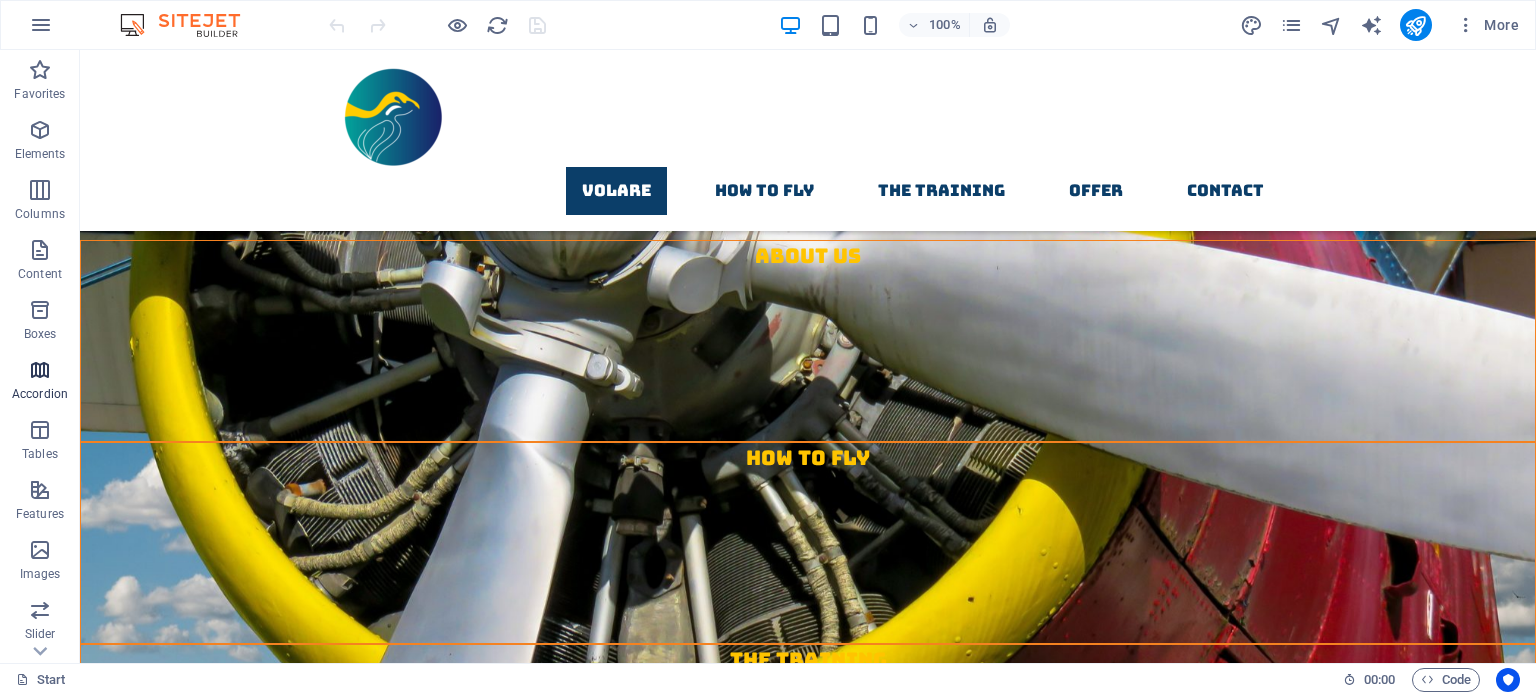 scroll, scrollTop: 1100, scrollLeft: 0, axis: vertical 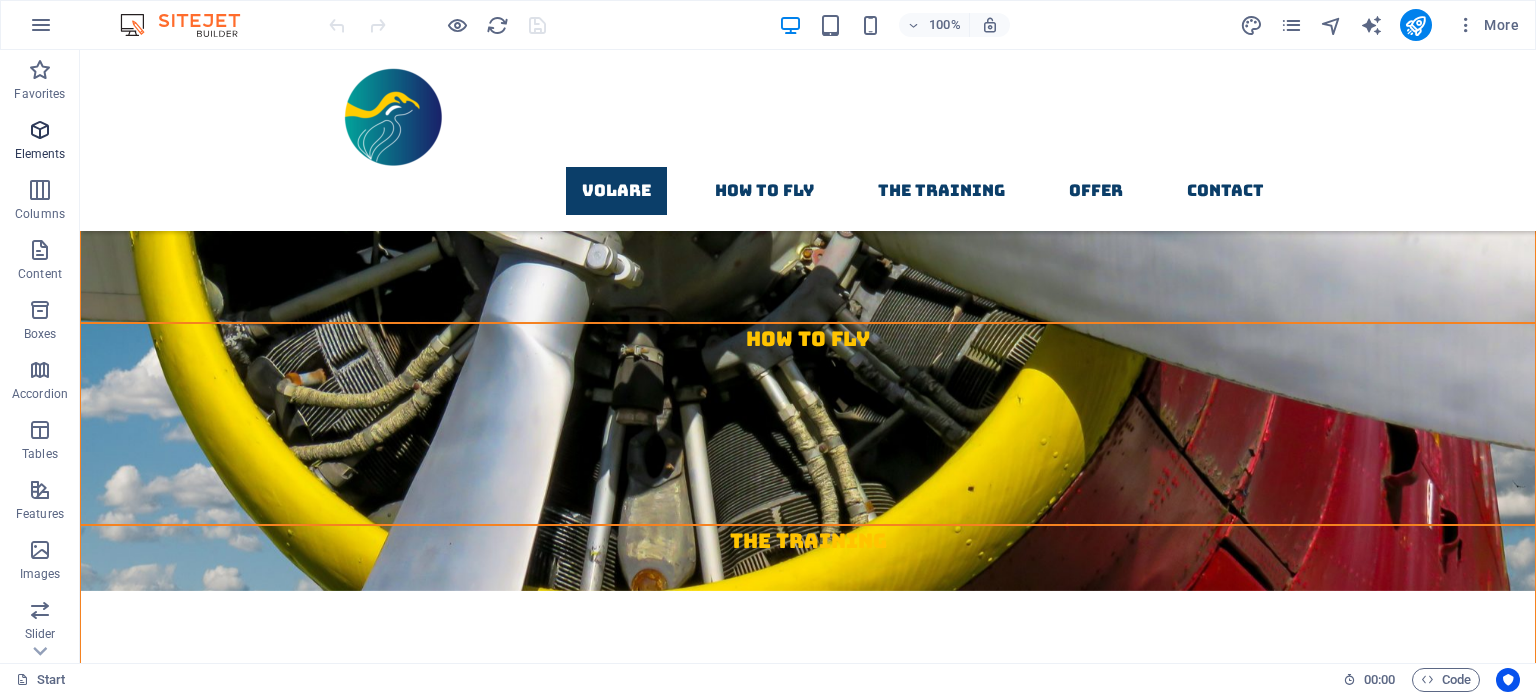 click at bounding box center [40, 130] 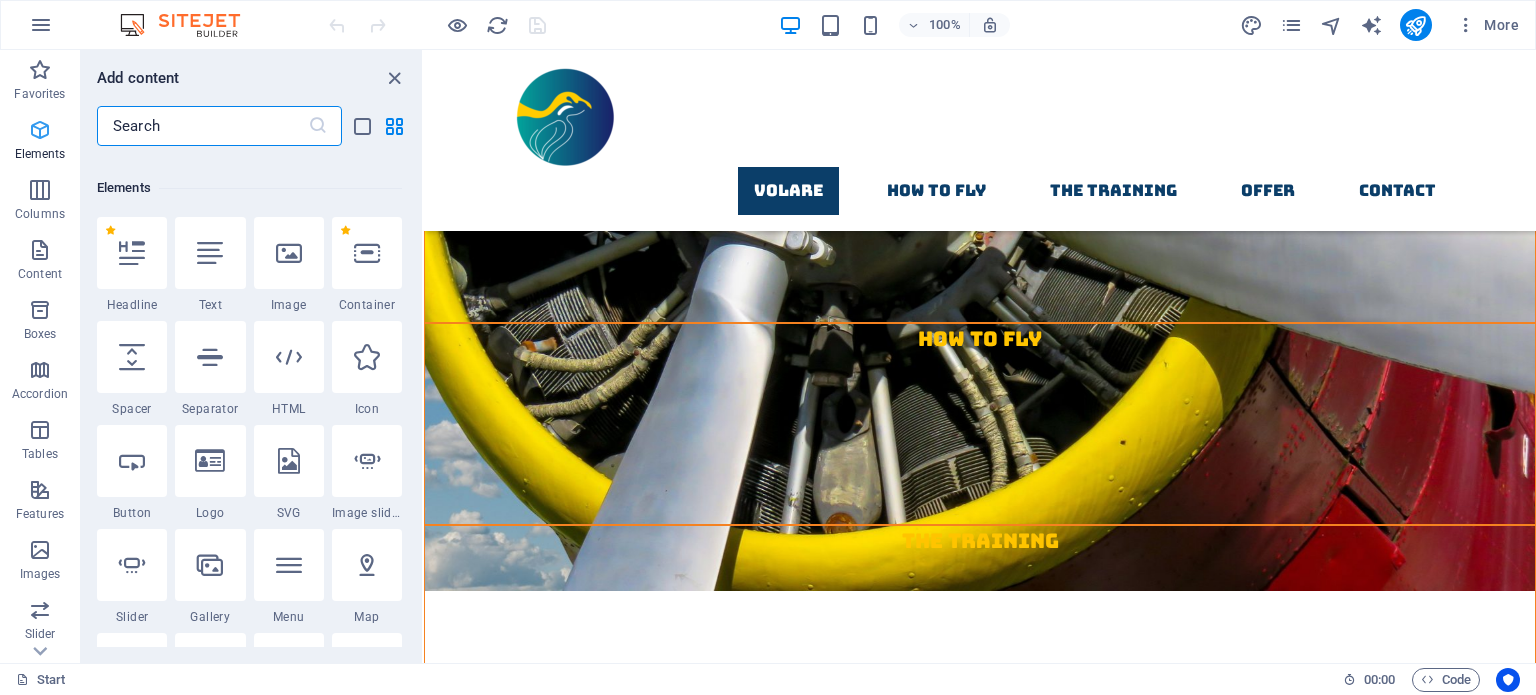 scroll, scrollTop: 212, scrollLeft: 0, axis: vertical 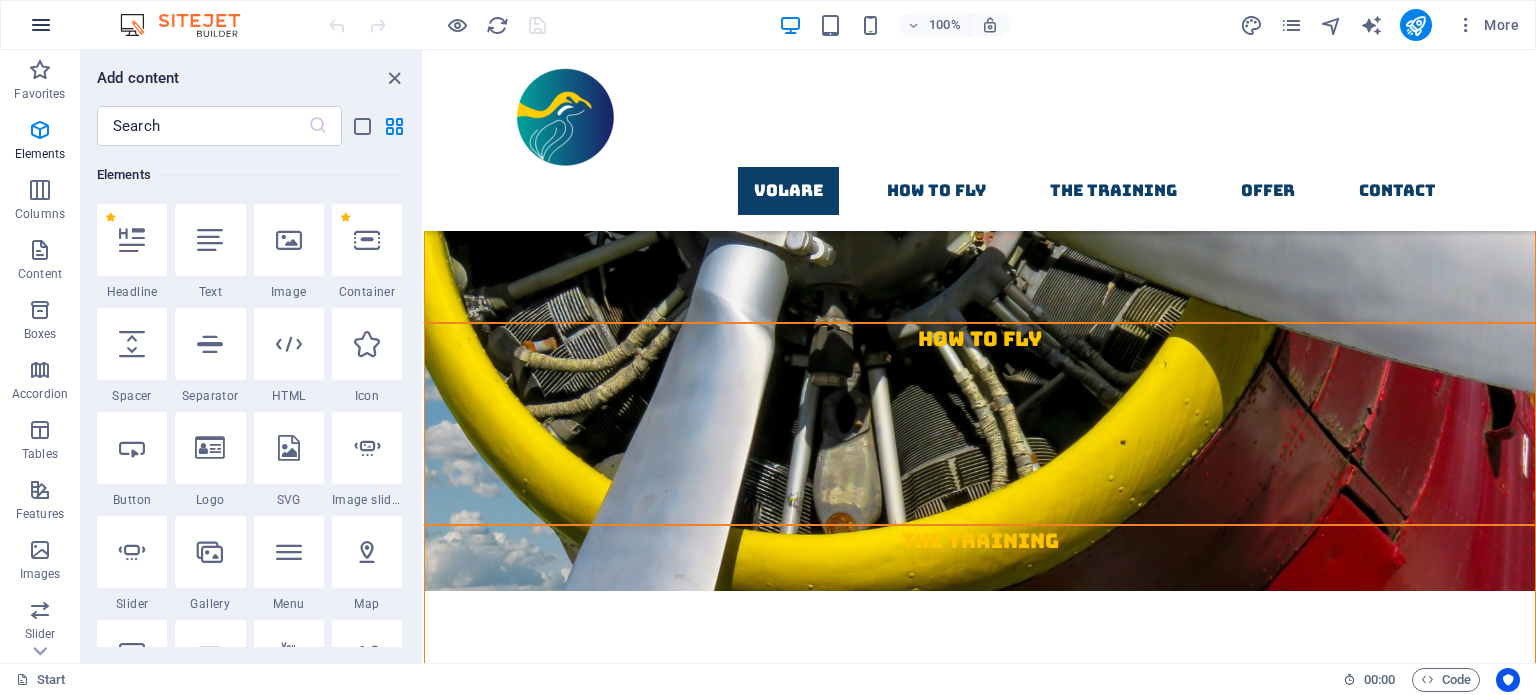click at bounding box center [41, 25] 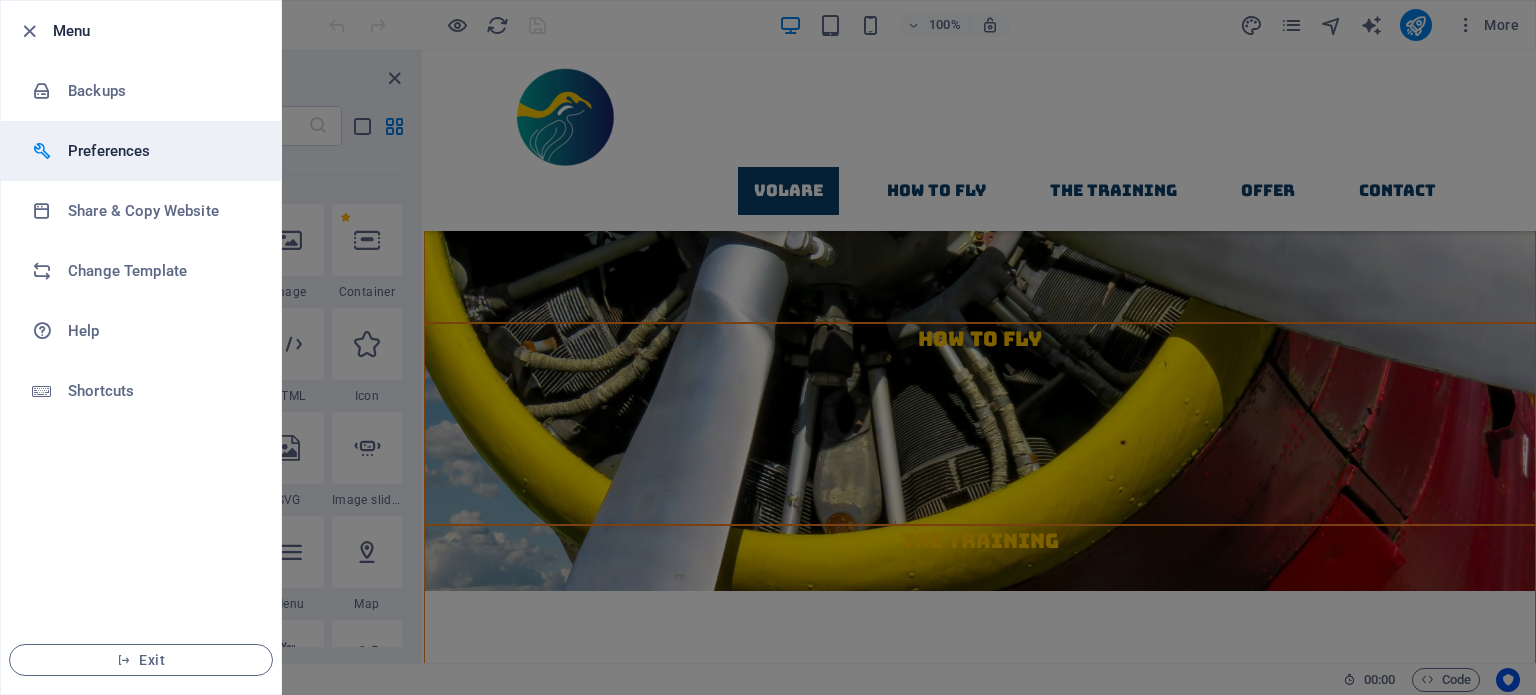 click on "Preferences" at bounding box center [141, 151] 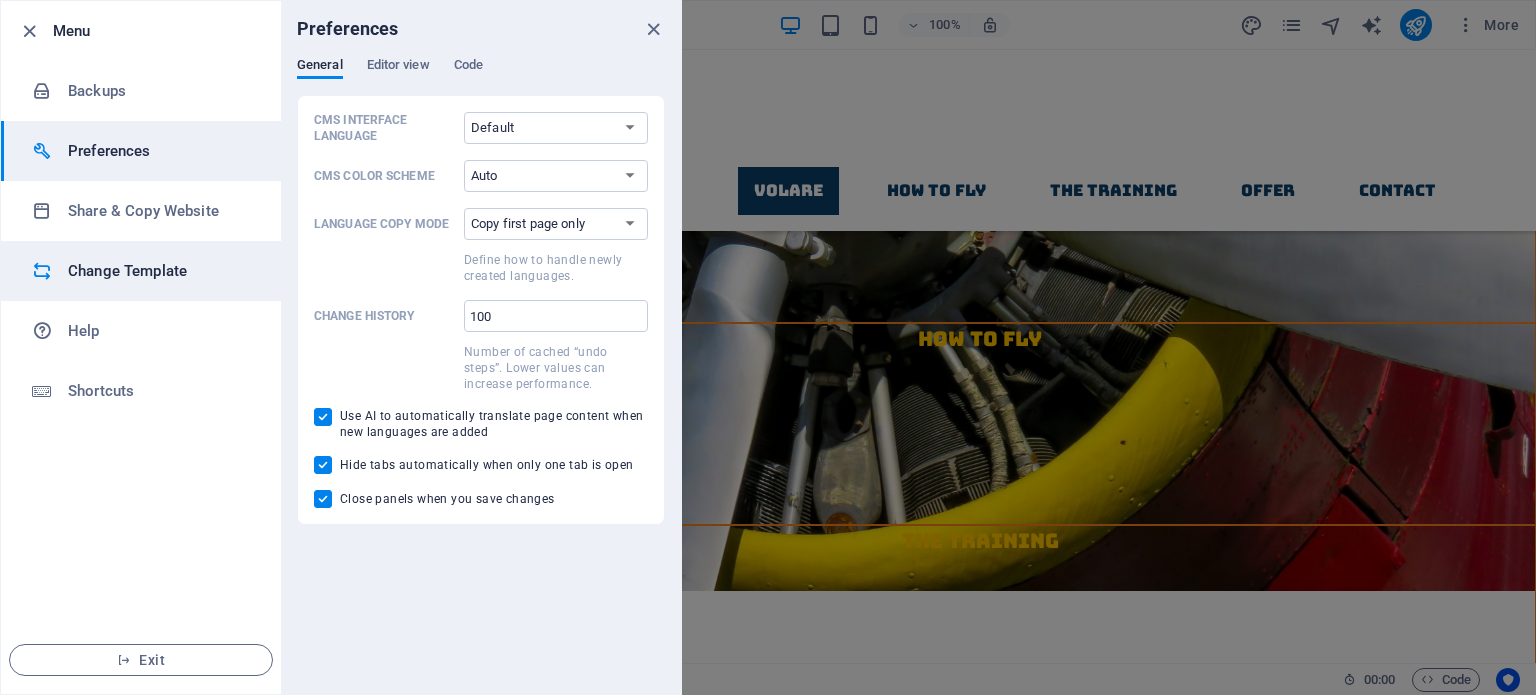 click on "Change Template" at bounding box center [160, 271] 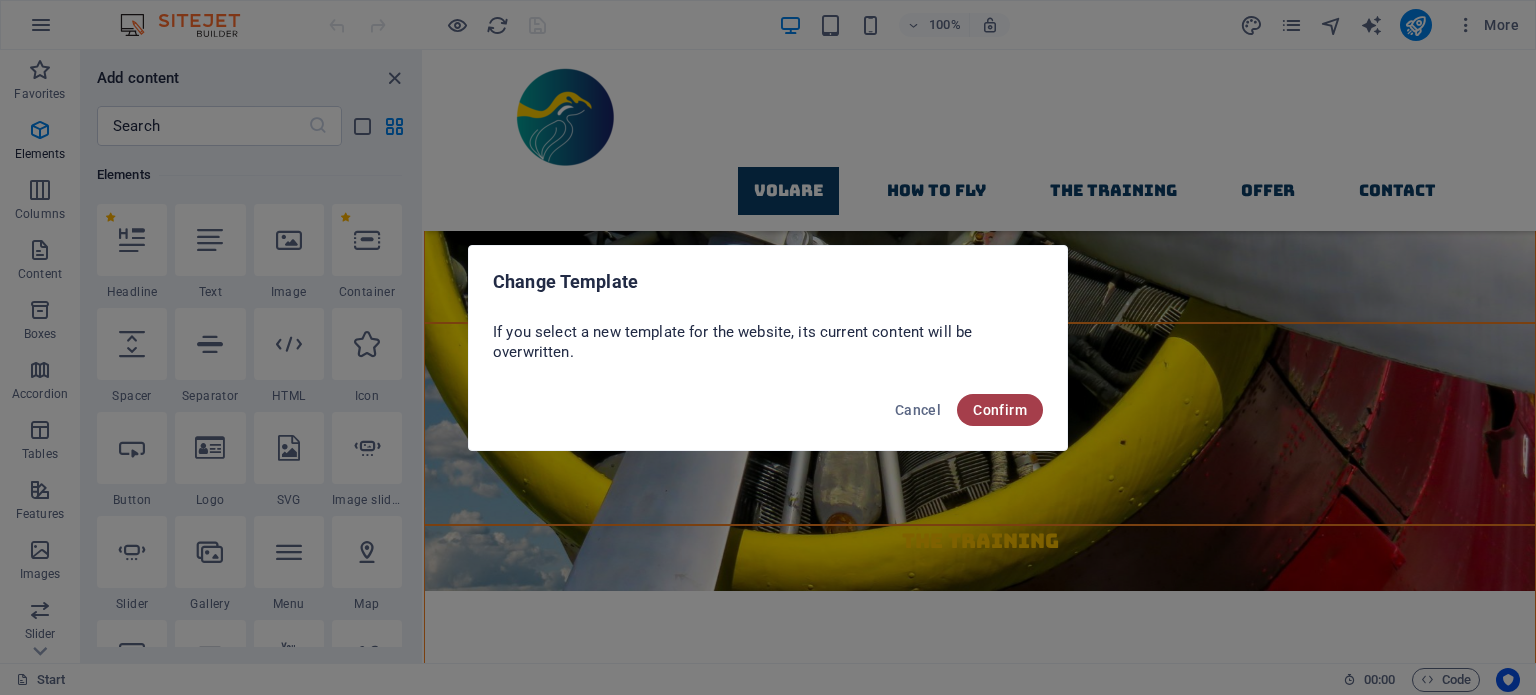 click on "Confirm" at bounding box center [1000, 410] 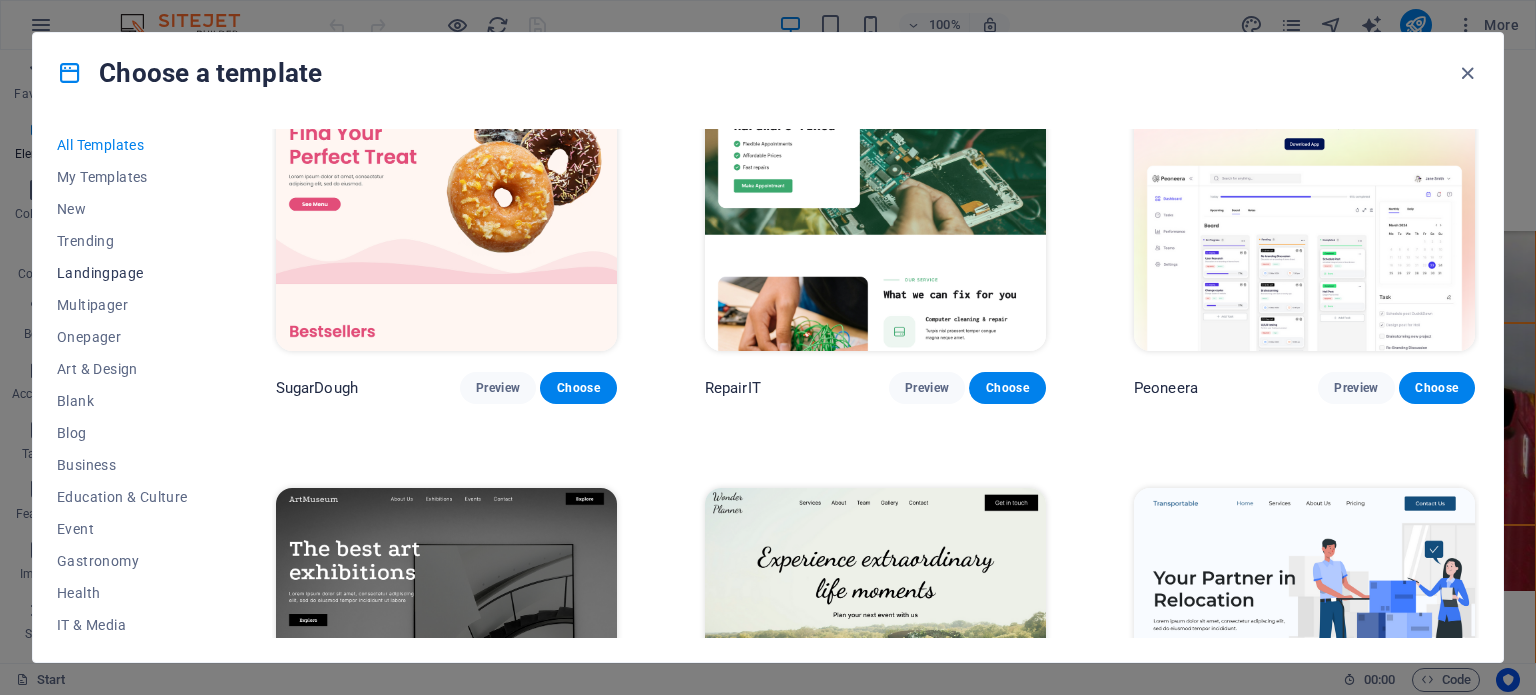 scroll, scrollTop: 100, scrollLeft: 0, axis: vertical 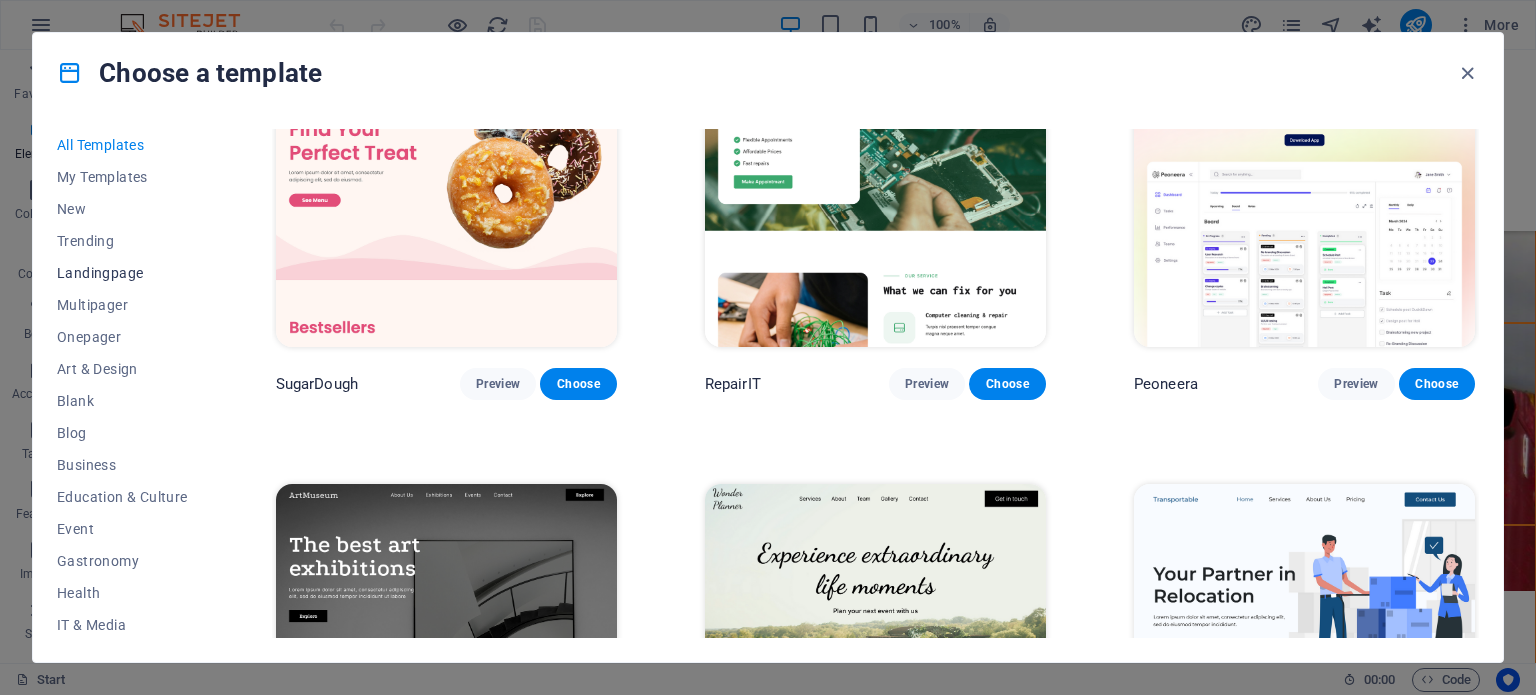 click on "Landingpage" at bounding box center (122, 273) 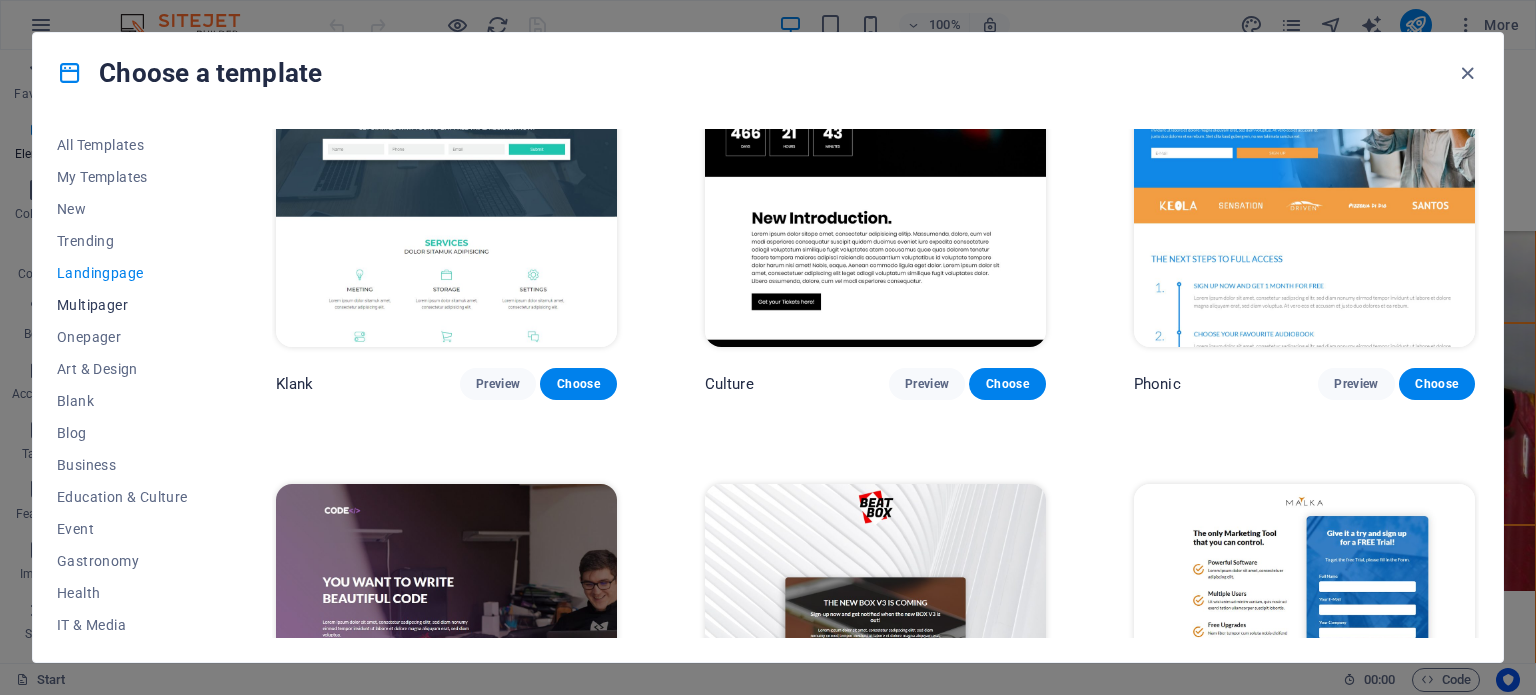 click on "Multipager" at bounding box center [122, 305] 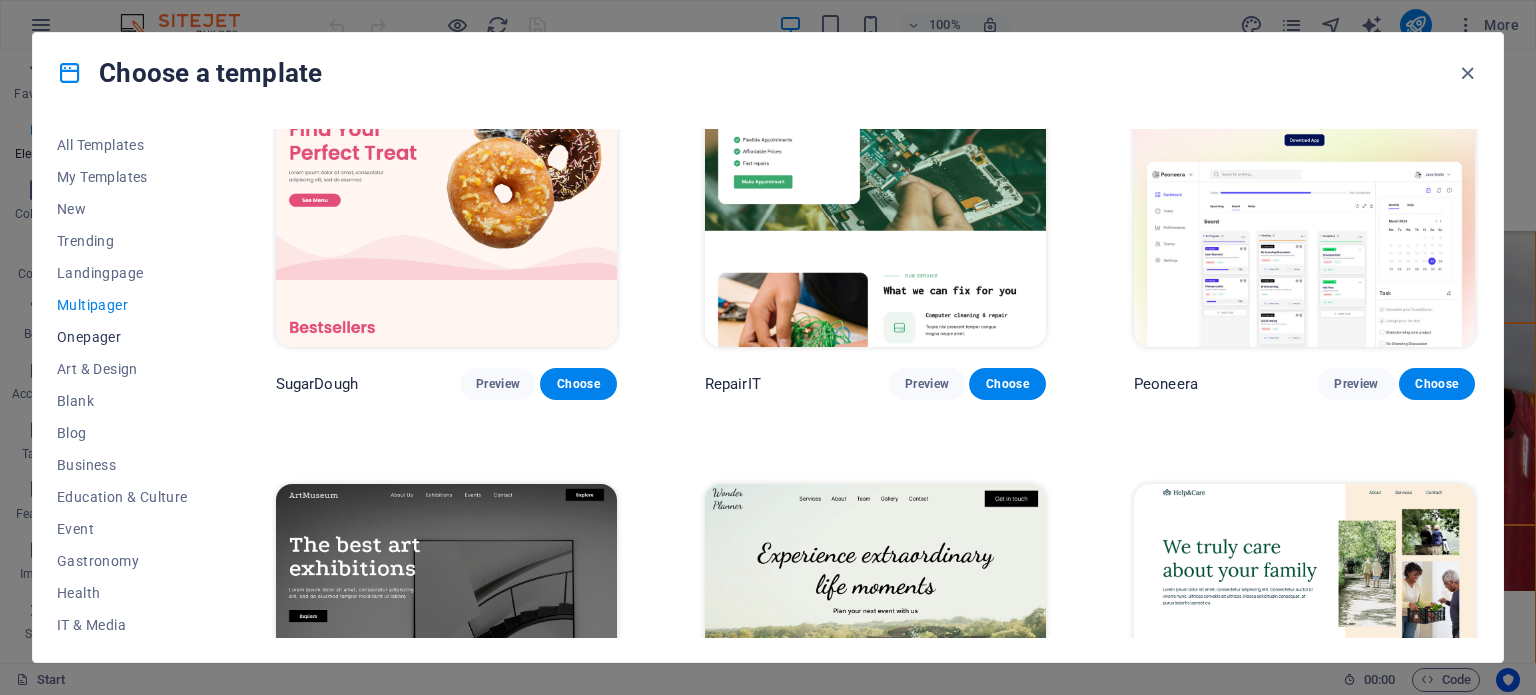 click on "Onepager" at bounding box center (122, 337) 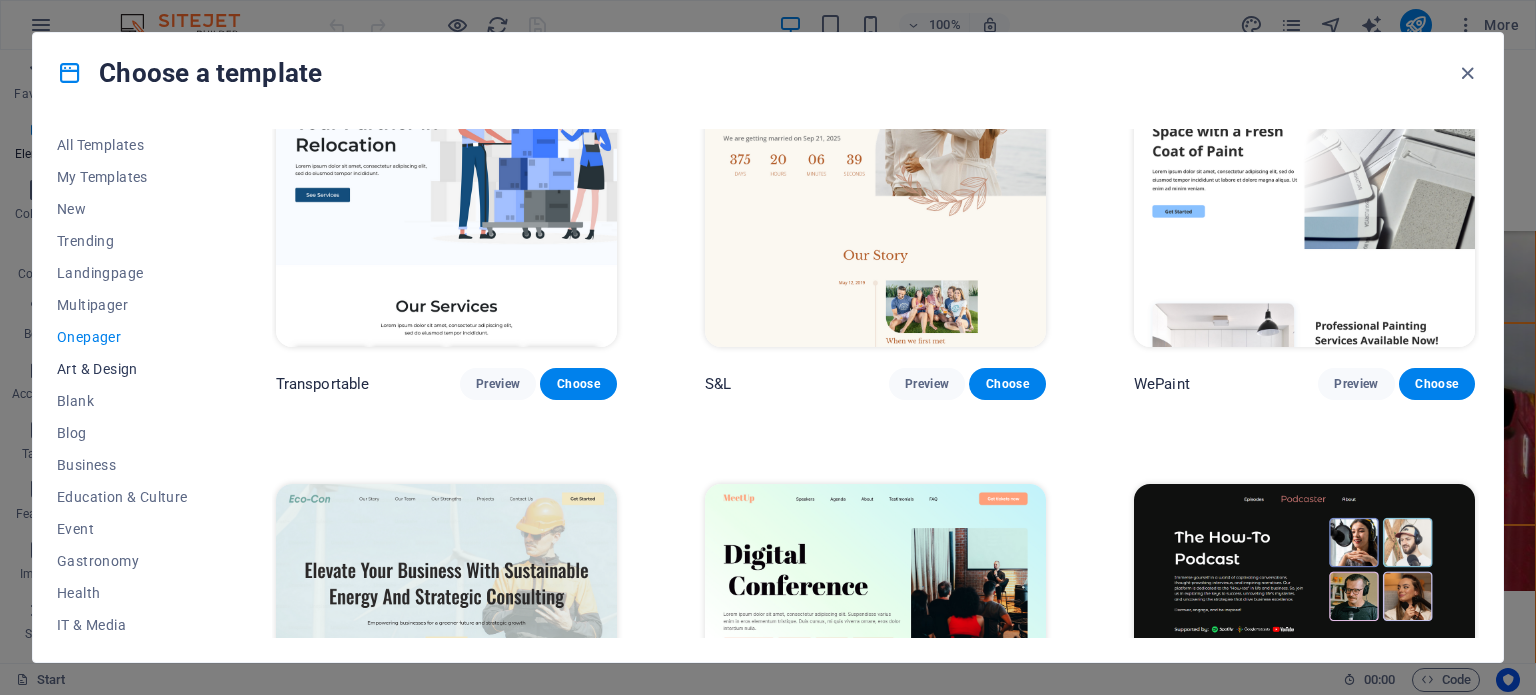 click on "Art & Design" at bounding box center [122, 369] 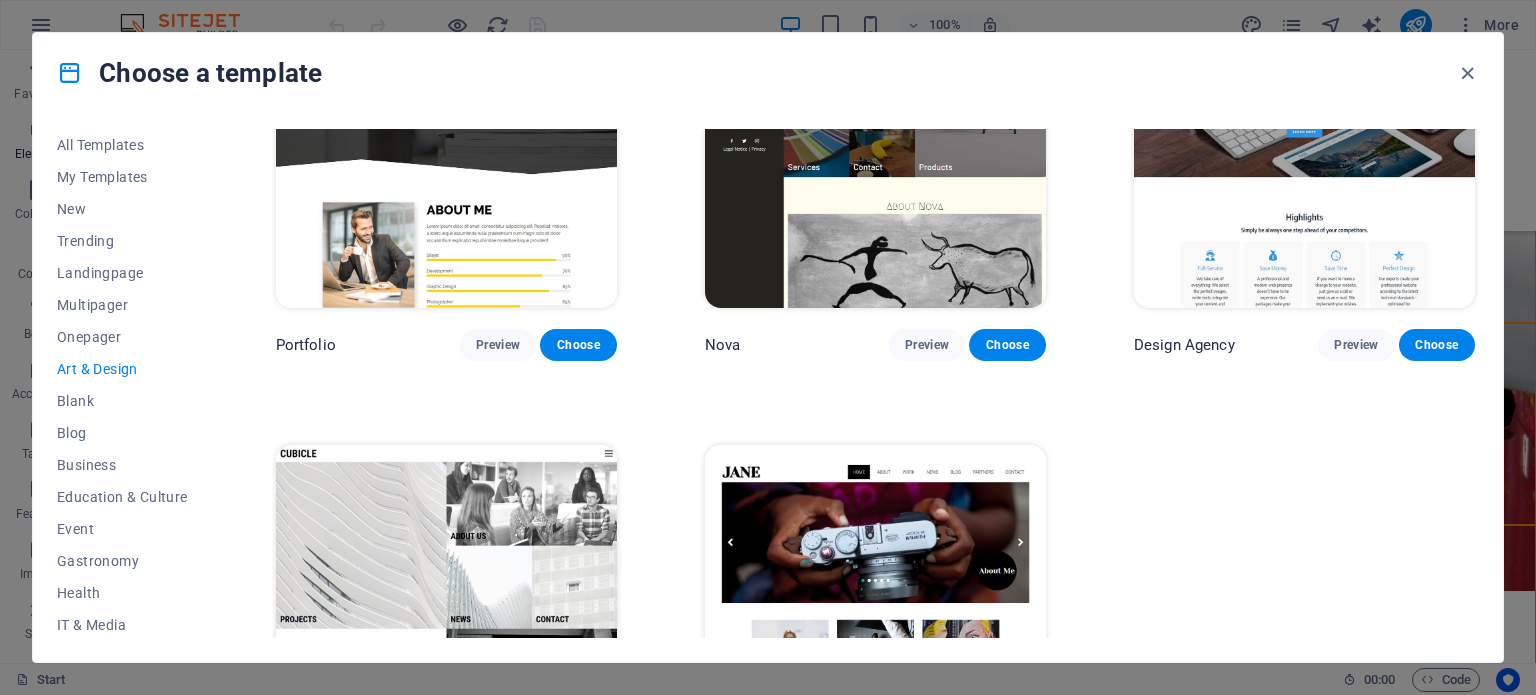 scroll, scrollTop: 1657, scrollLeft: 0, axis: vertical 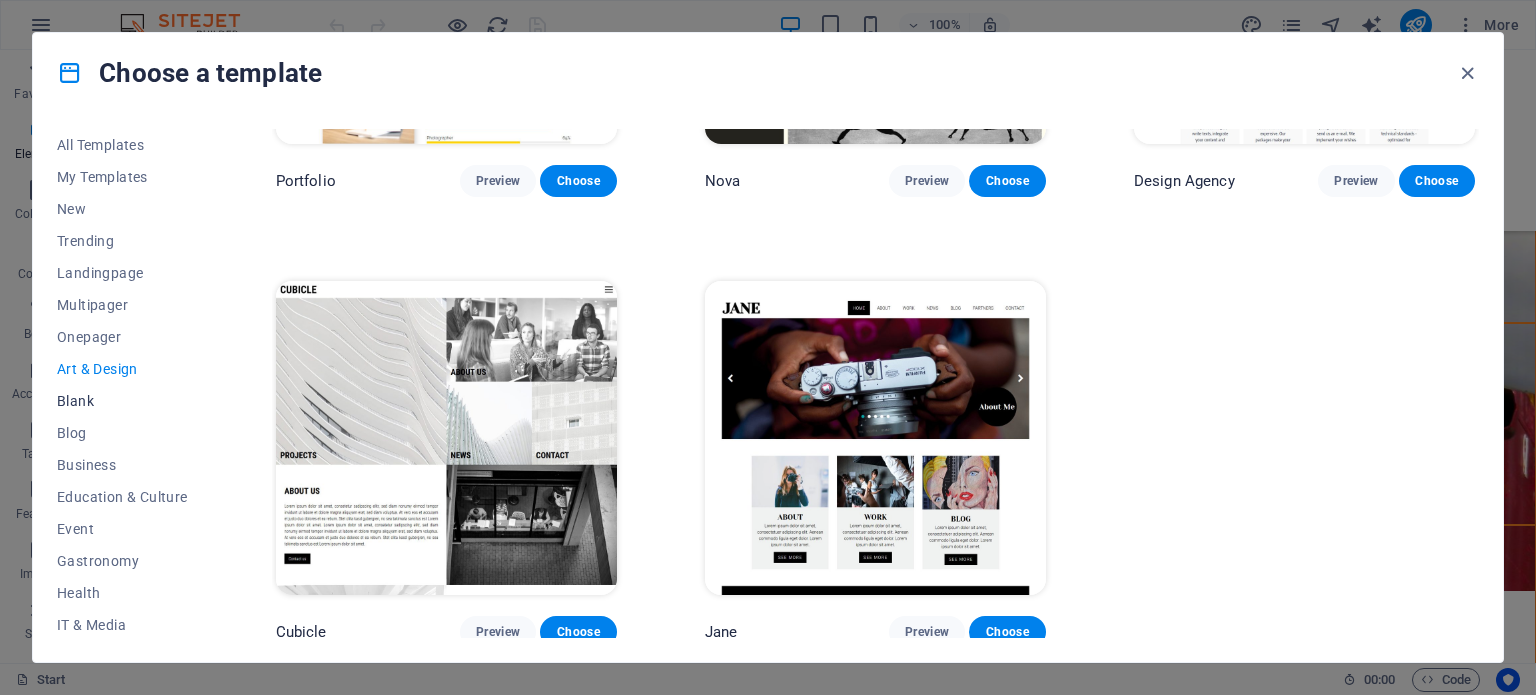 click on "Blank" at bounding box center (122, 401) 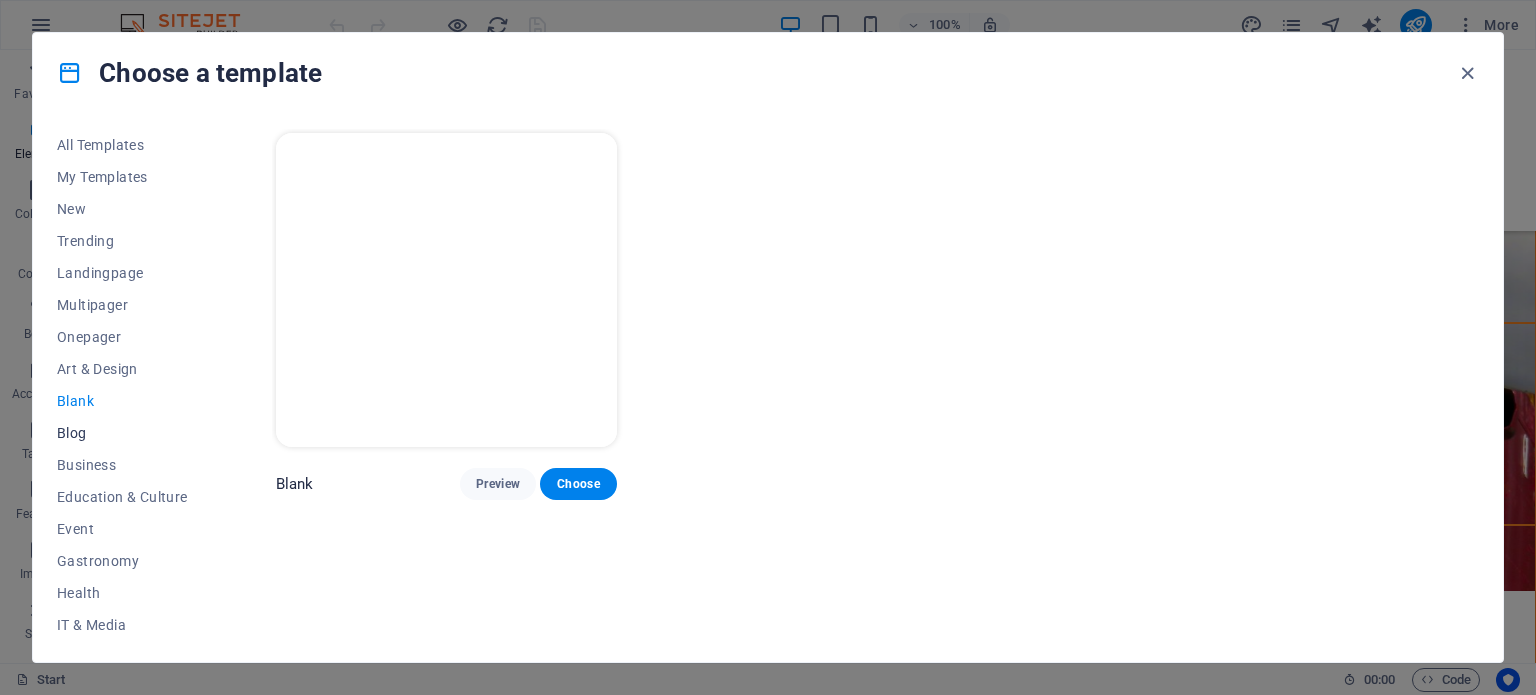 click on "Blog" at bounding box center [122, 433] 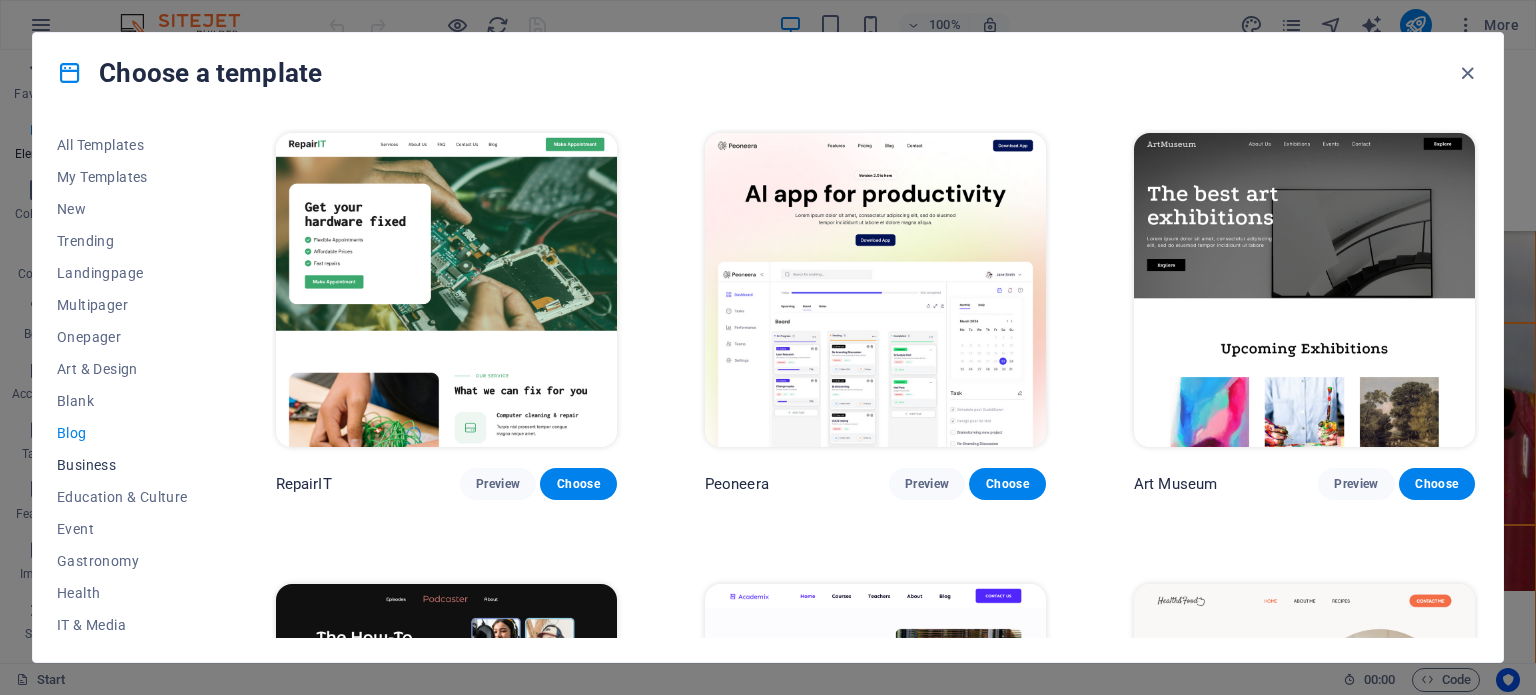 click on "Business" at bounding box center [122, 465] 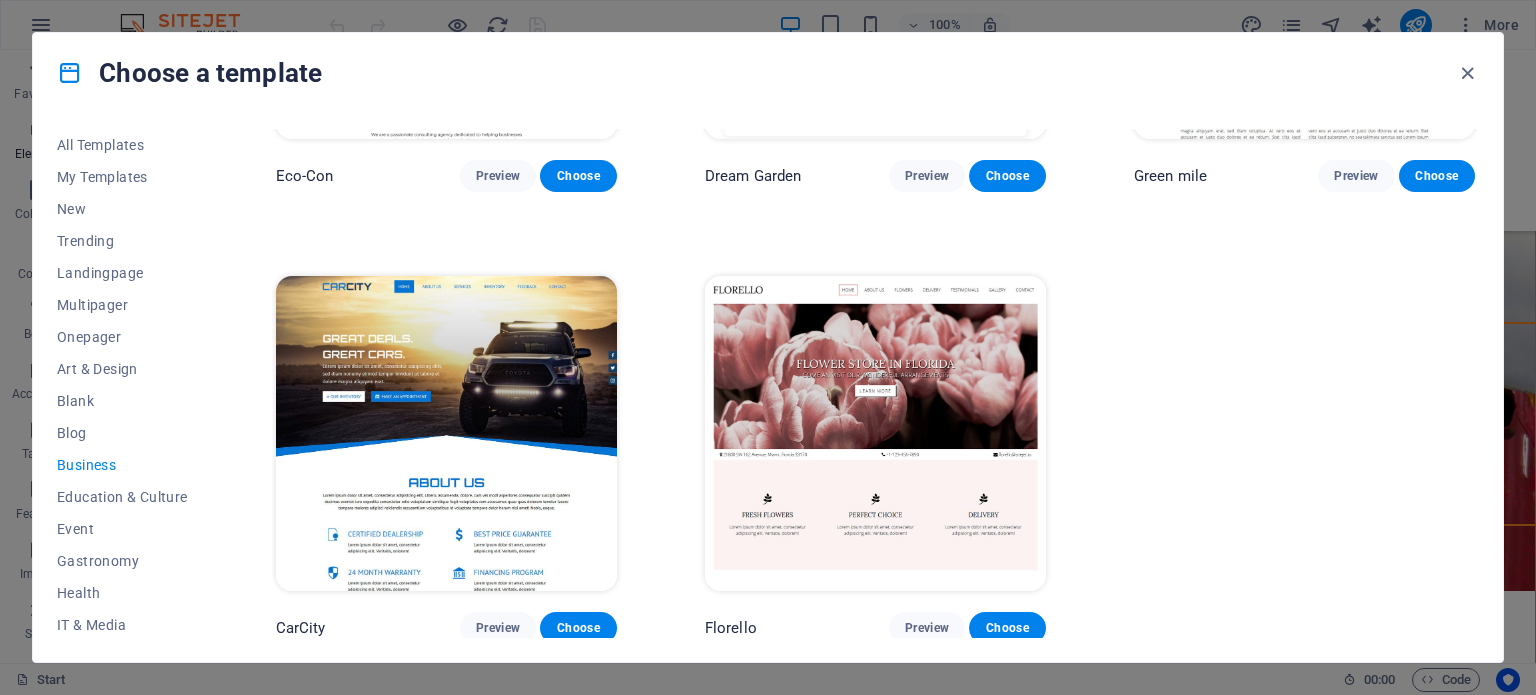 scroll, scrollTop: 308, scrollLeft: 0, axis: vertical 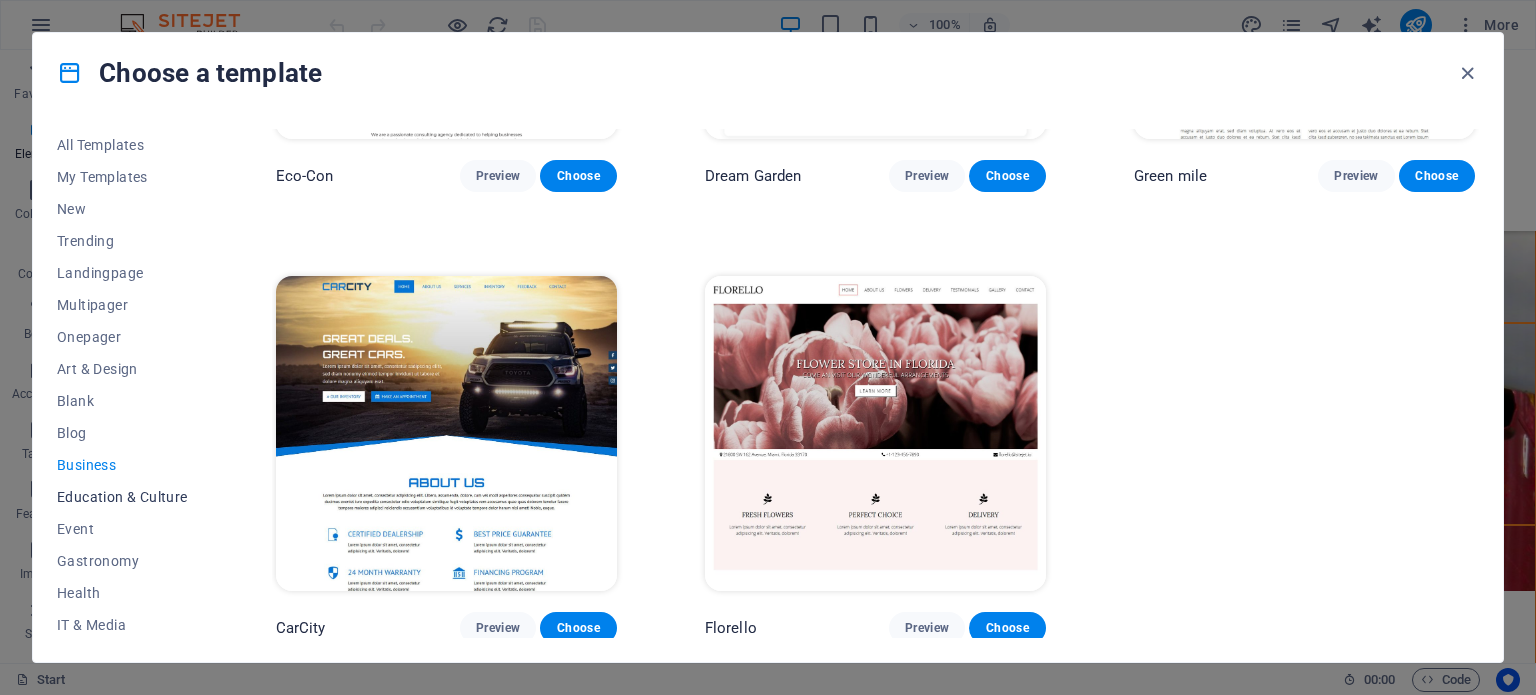 click on "Education & Culture" at bounding box center [122, 497] 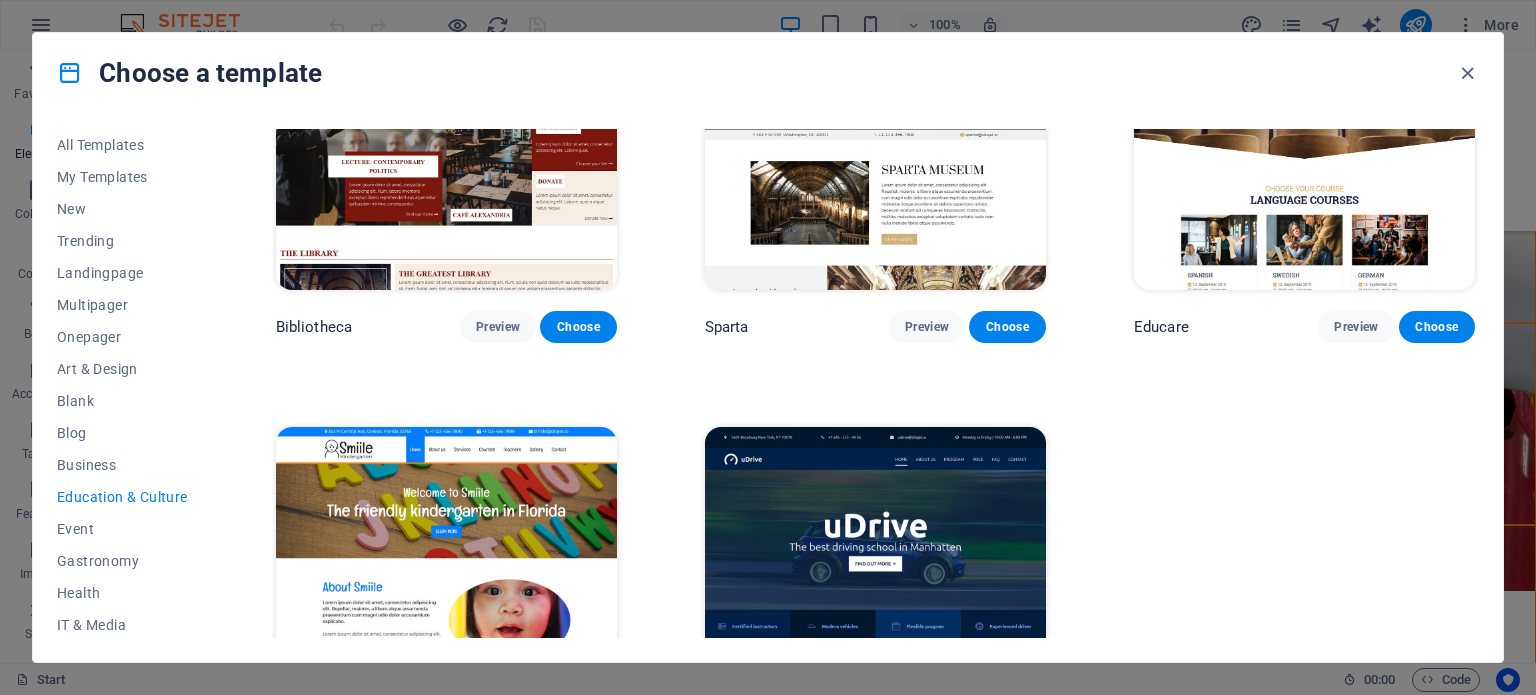 scroll, scrollTop: 758, scrollLeft: 0, axis: vertical 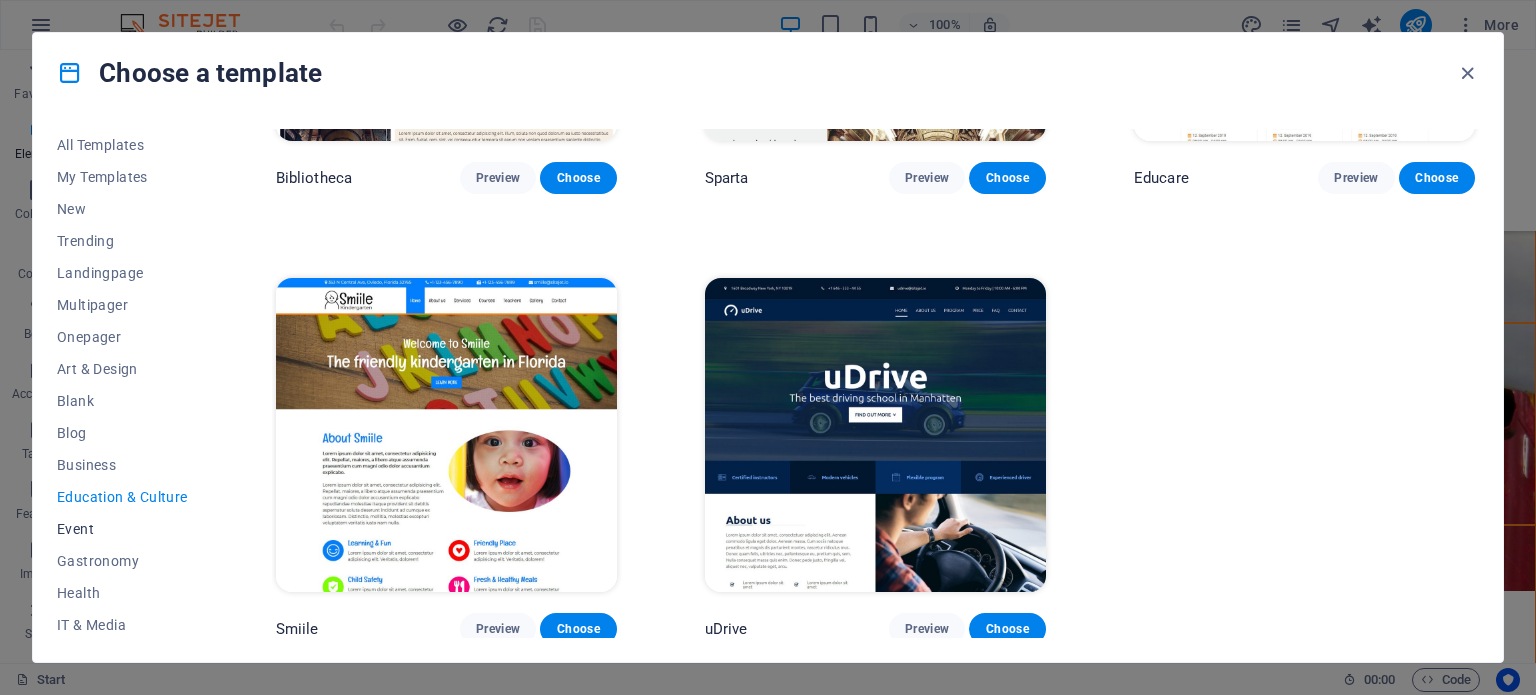 click on "Event" at bounding box center [122, 529] 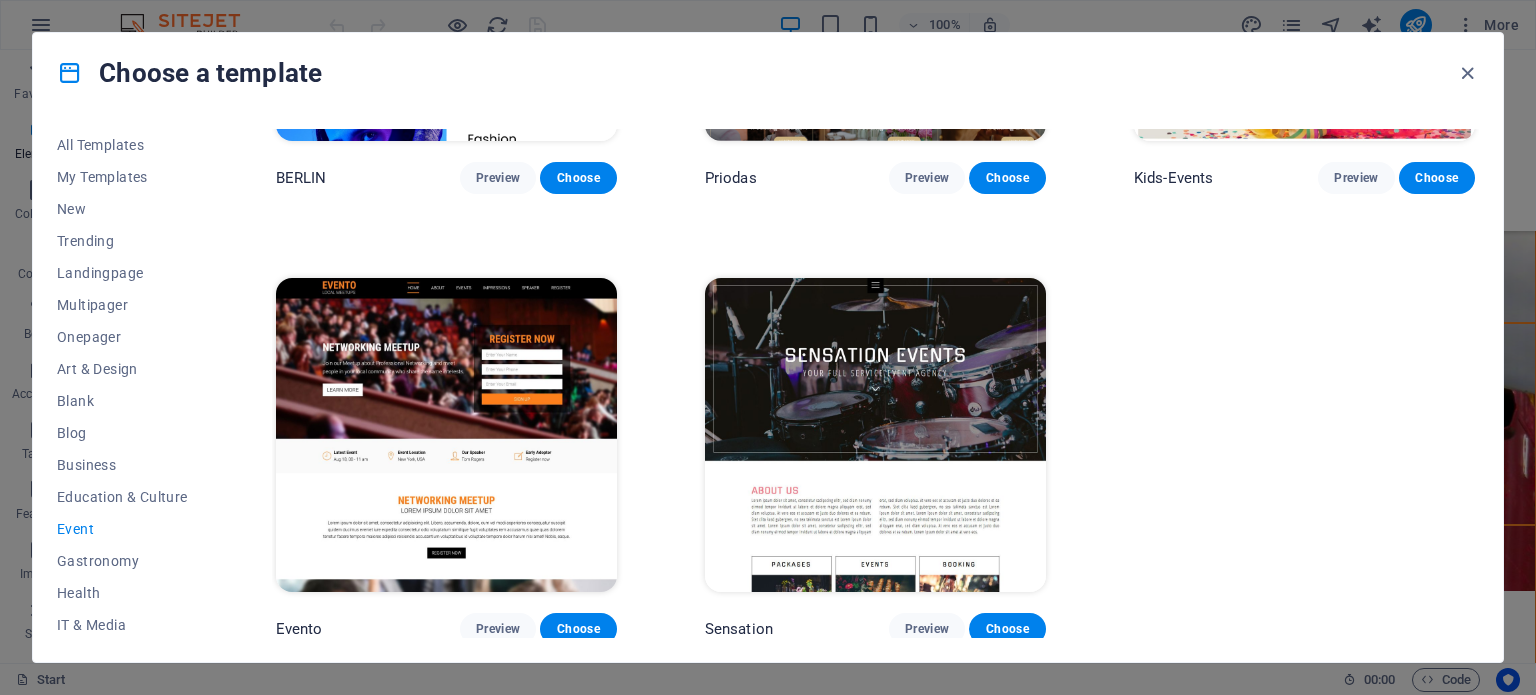 scroll, scrollTop: 0, scrollLeft: 0, axis: both 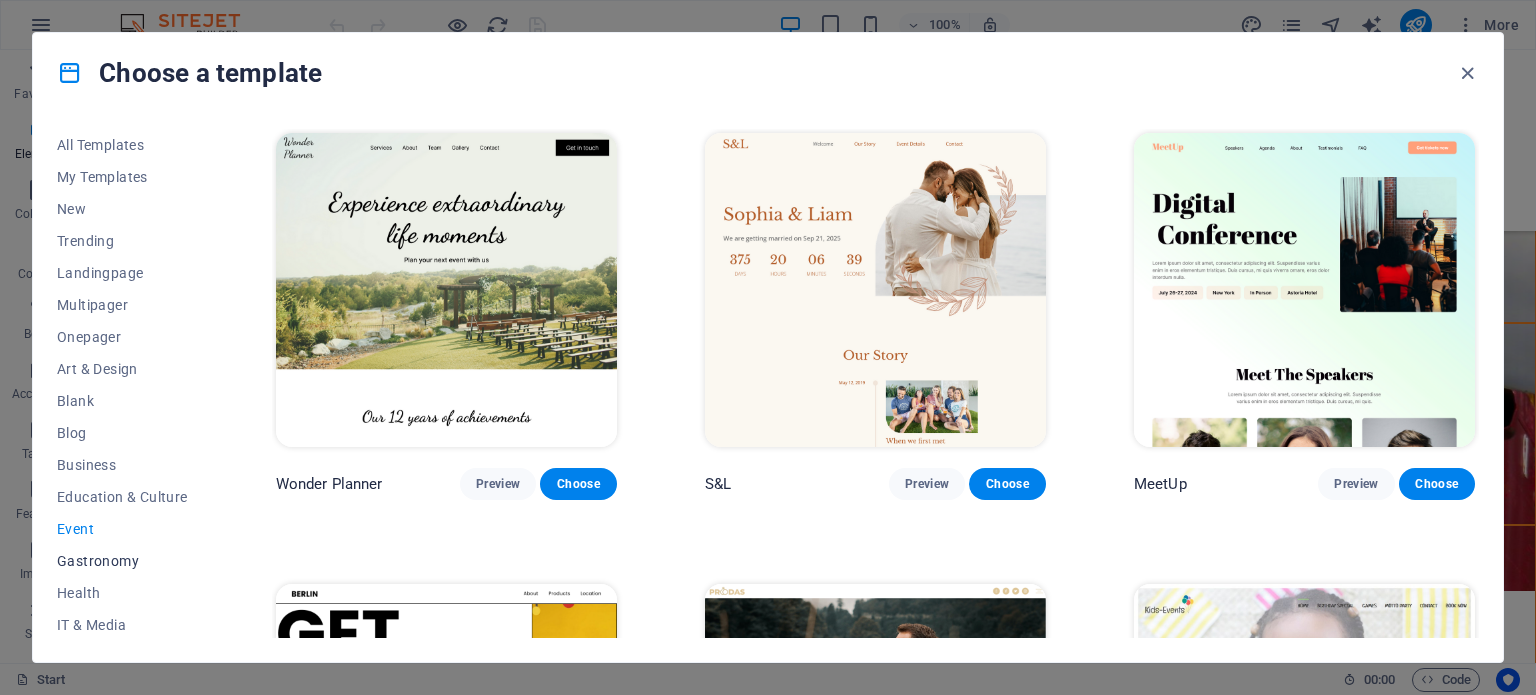 click on "Gastronomy" at bounding box center [122, 561] 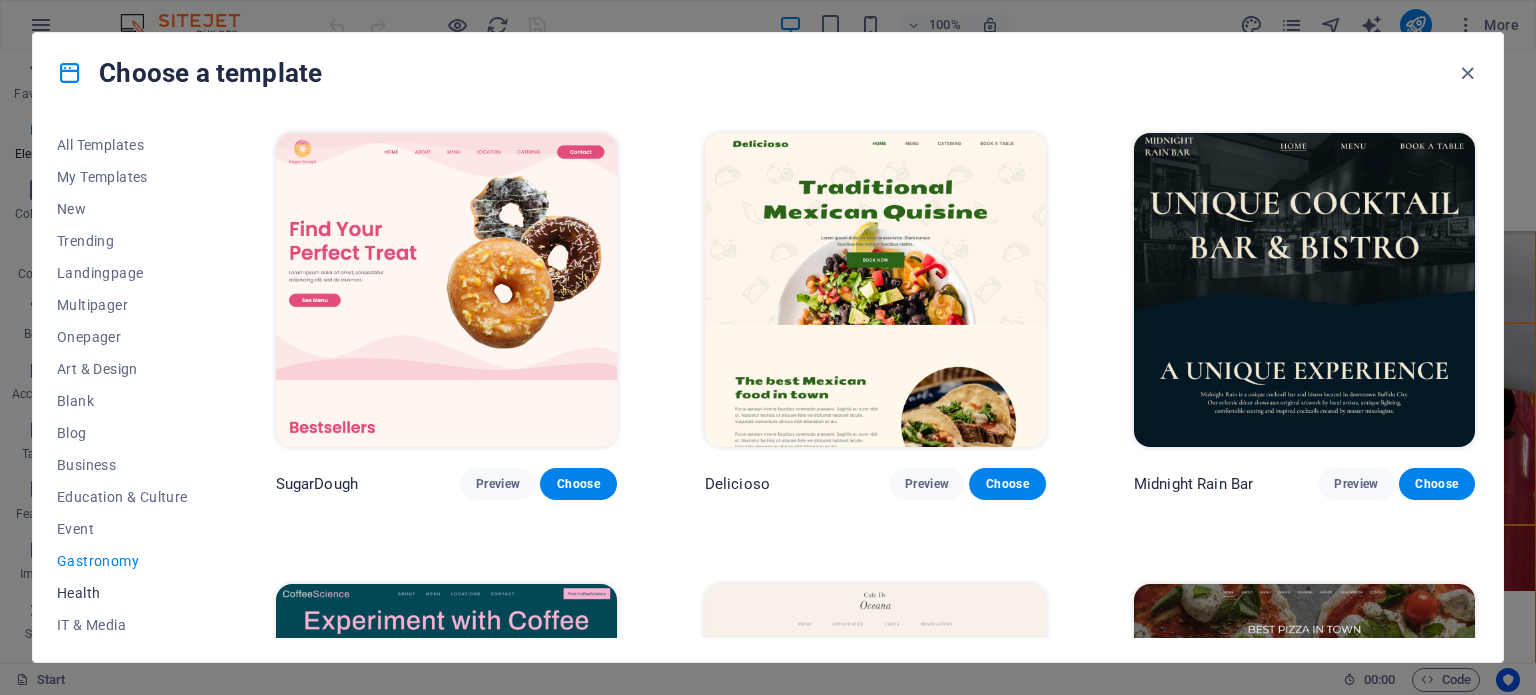 click on "Health" at bounding box center [122, 593] 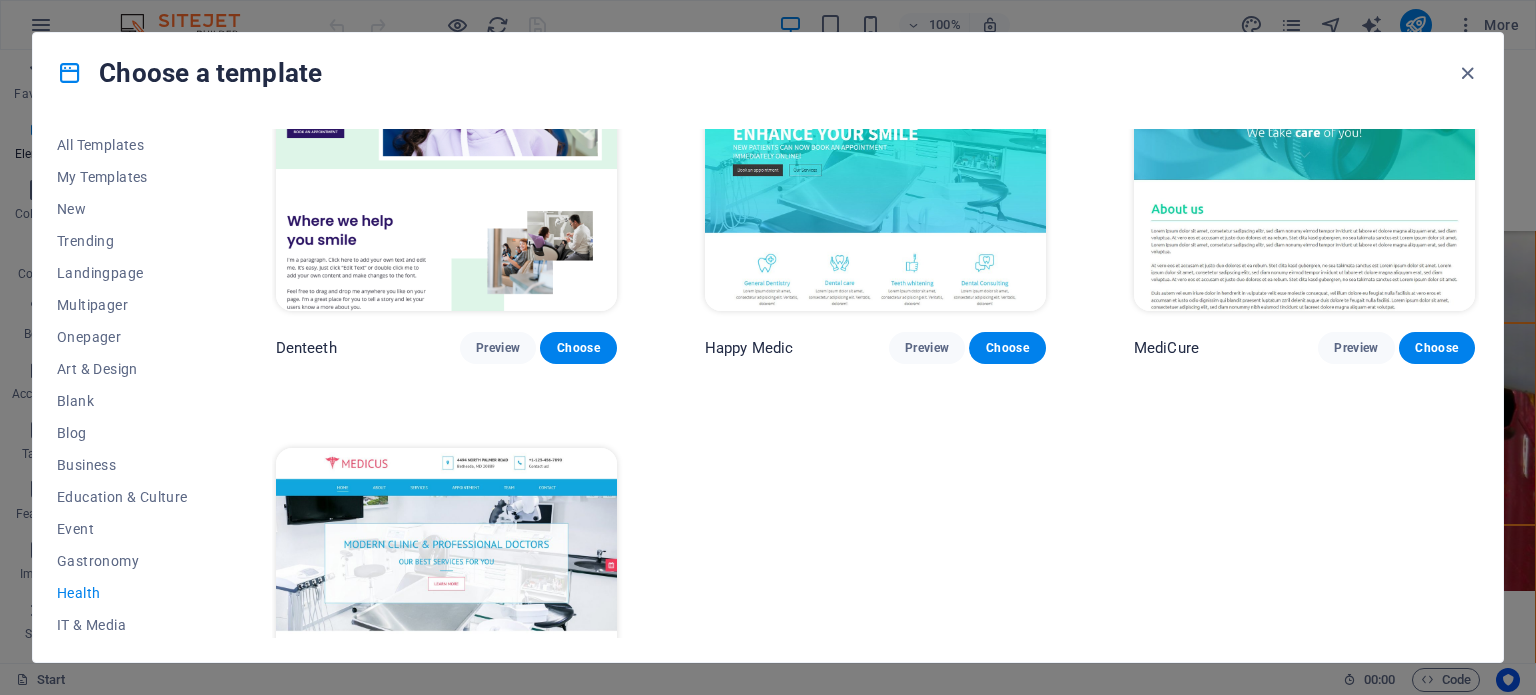 scroll, scrollTop: 758, scrollLeft: 0, axis: vertical 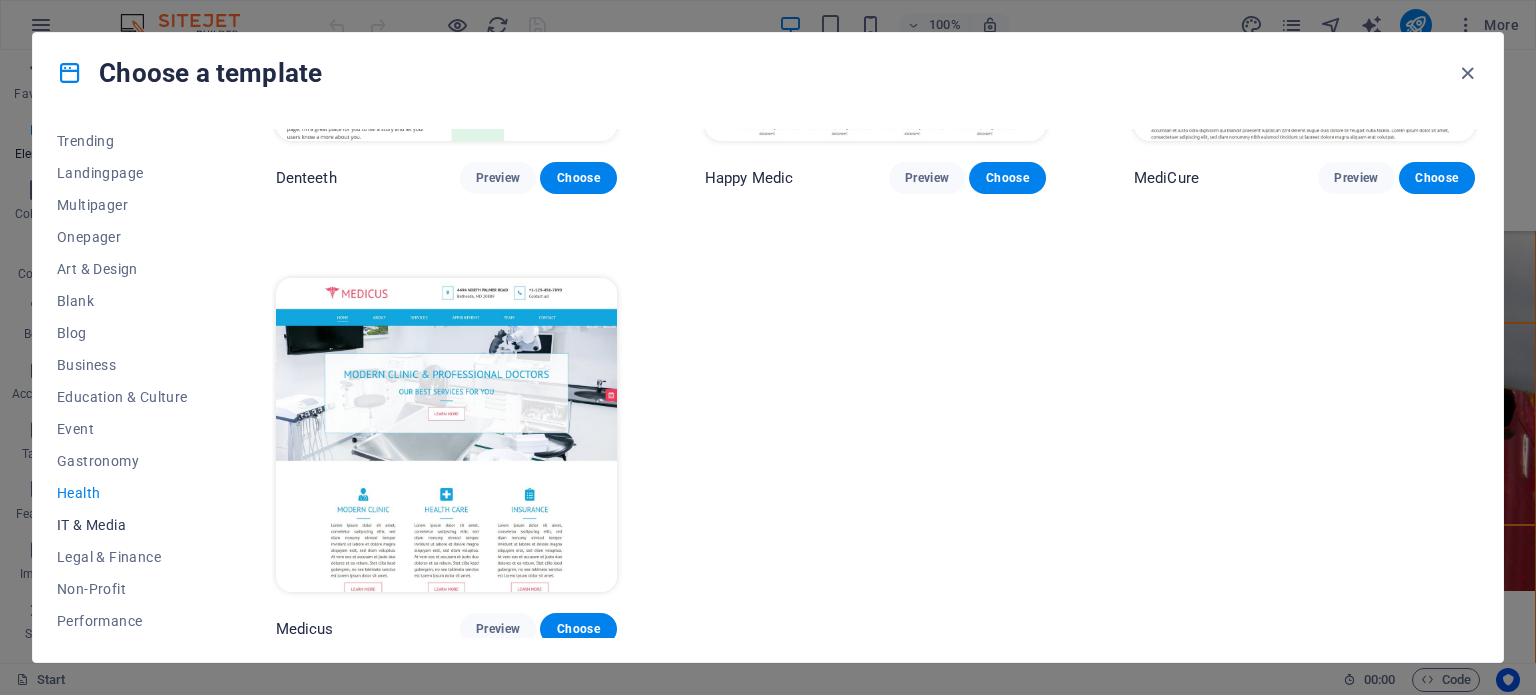 click on "IT & Media" at bounding box center [122, 525] 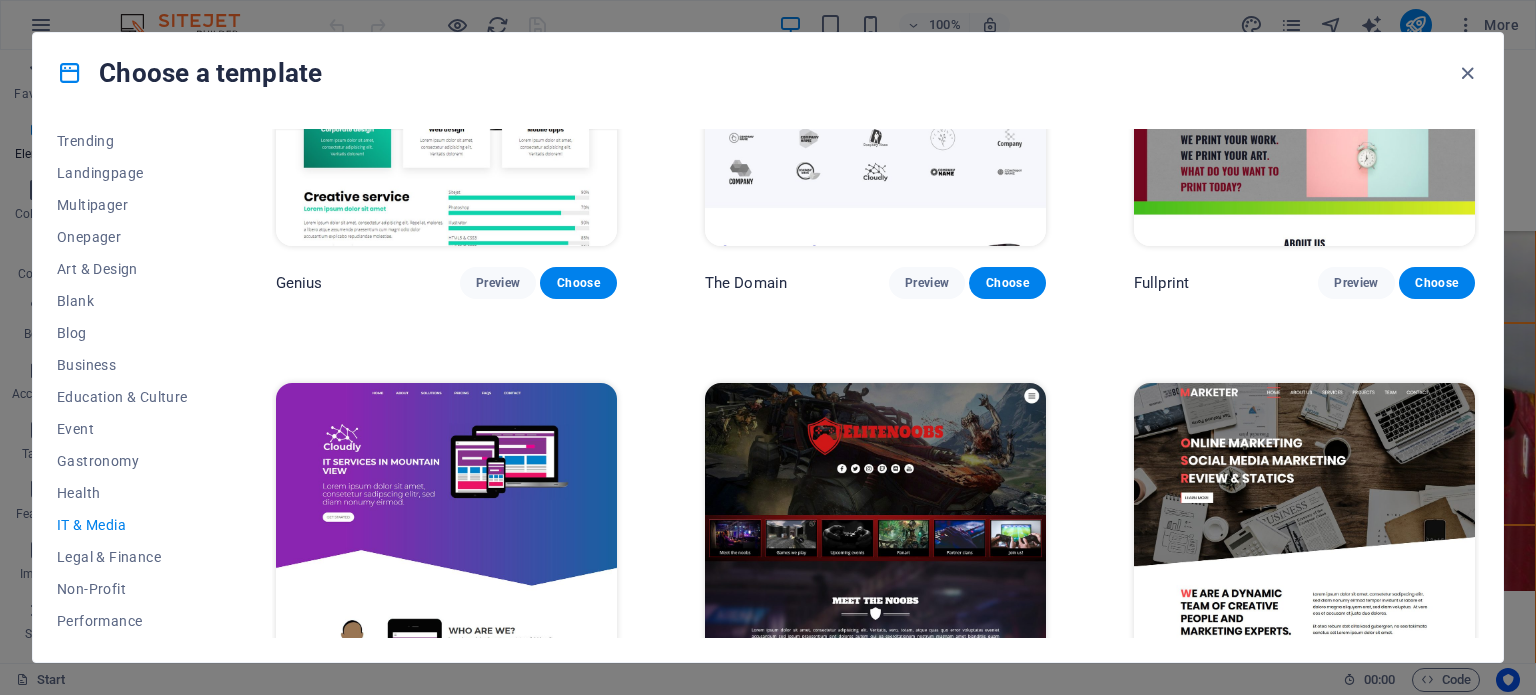 scroll, scrollTop: 1208, scrollLeft: 0, axis: vertical 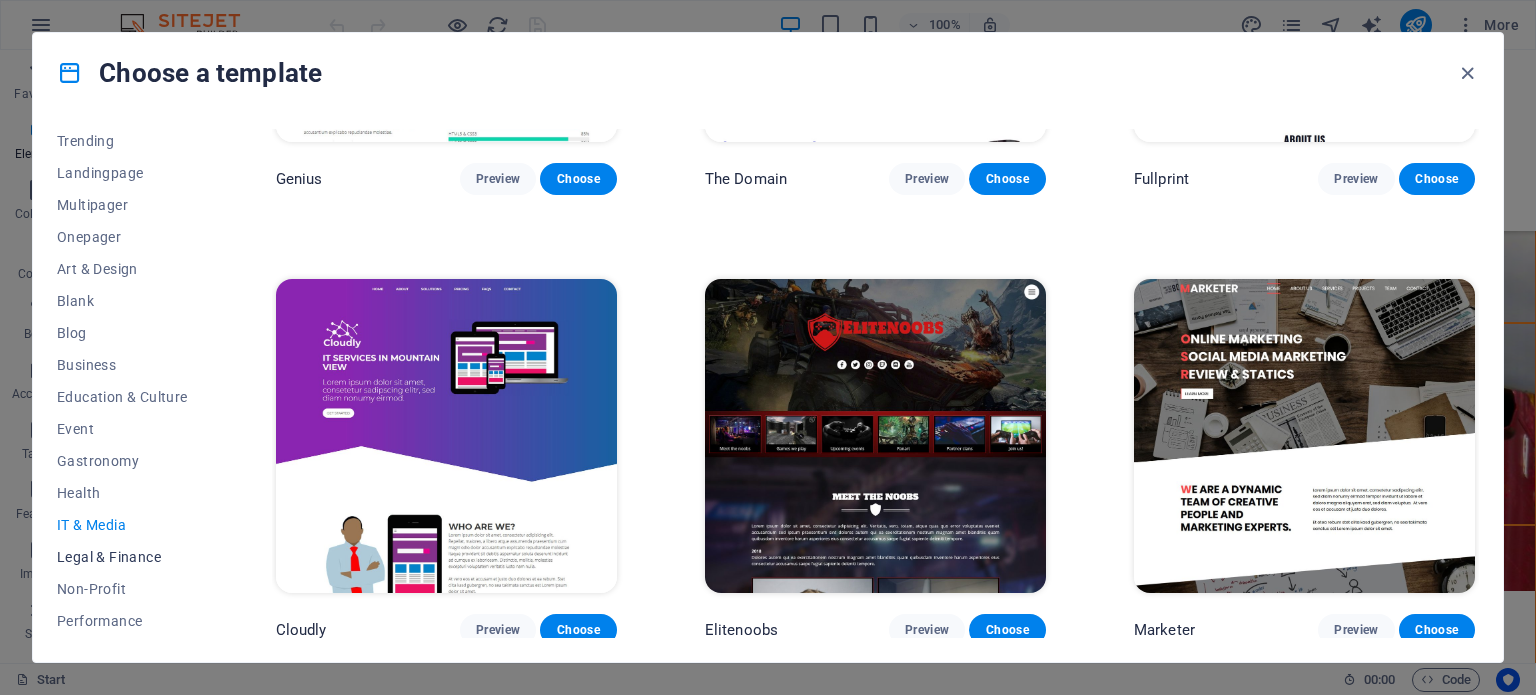 click on "Legal & Finance" at bounding box center (122, 557) 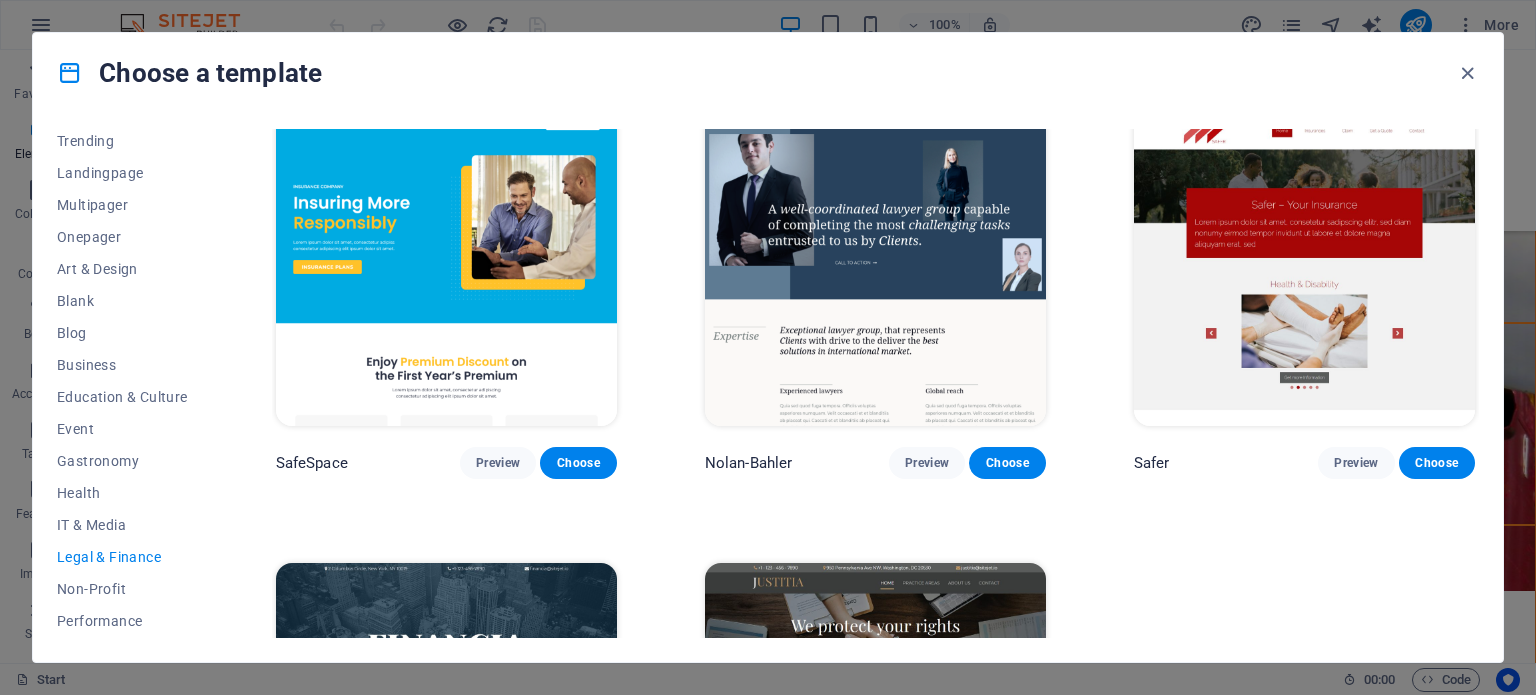 scroll, scrollTop: 8, scrollLeft: 0, axis: vertical 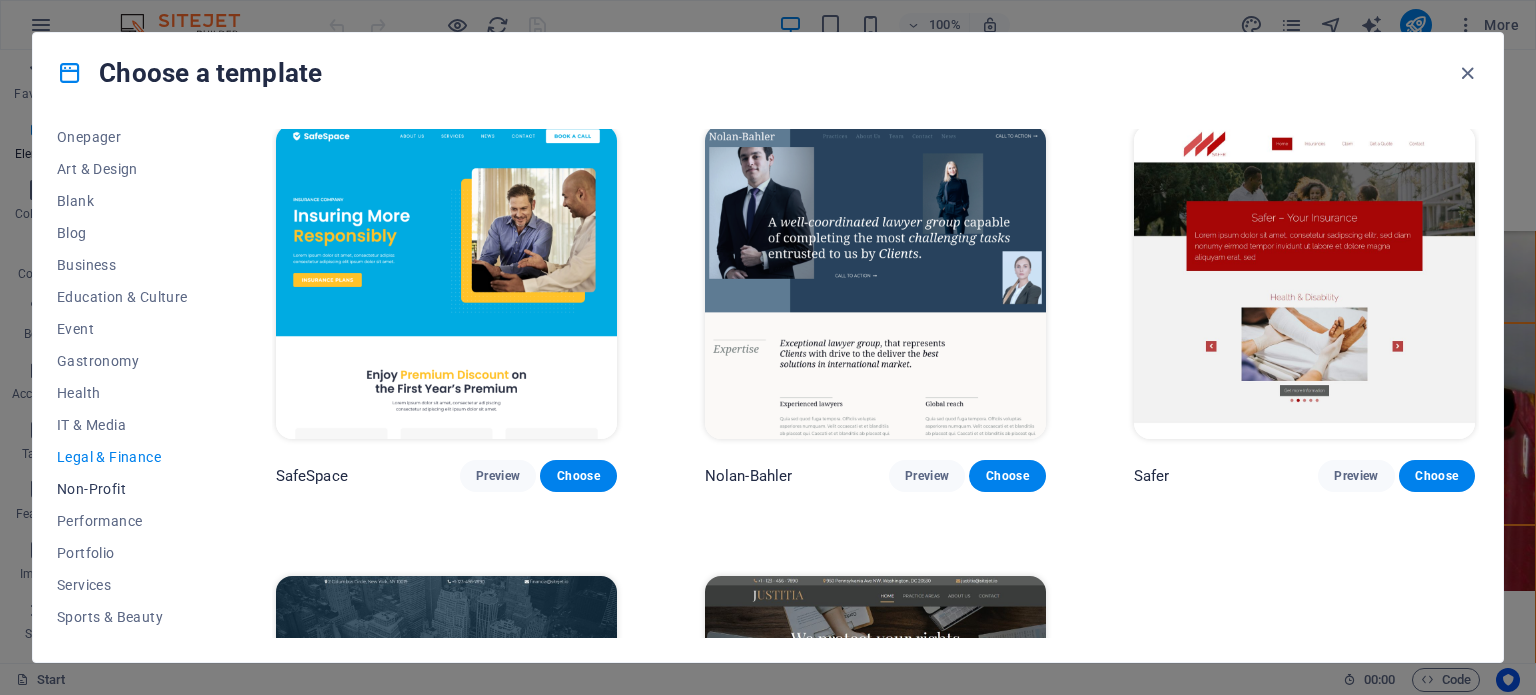 click on "Non-Profit" at bounding box center (122, 489) 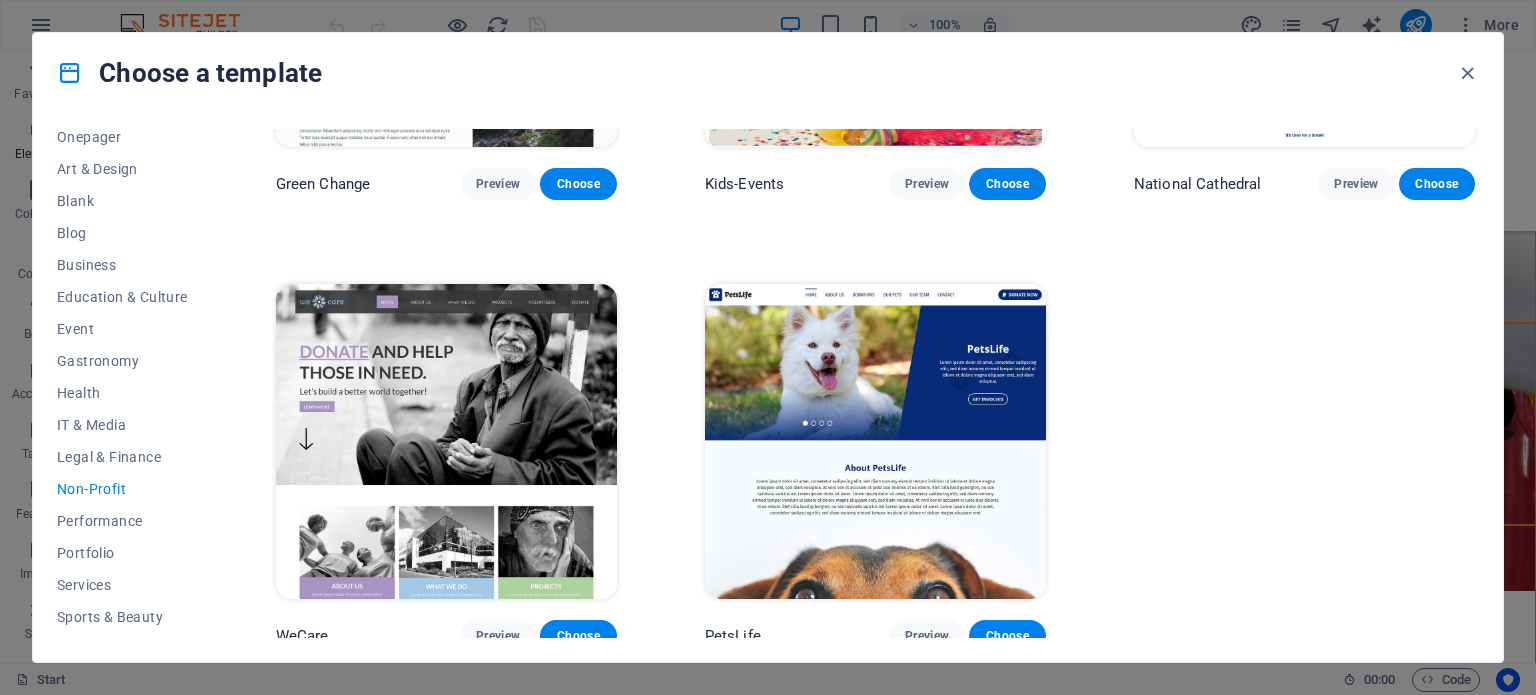 scroll, scrollTop: 308, scrollLeft: 0, axis: vertical 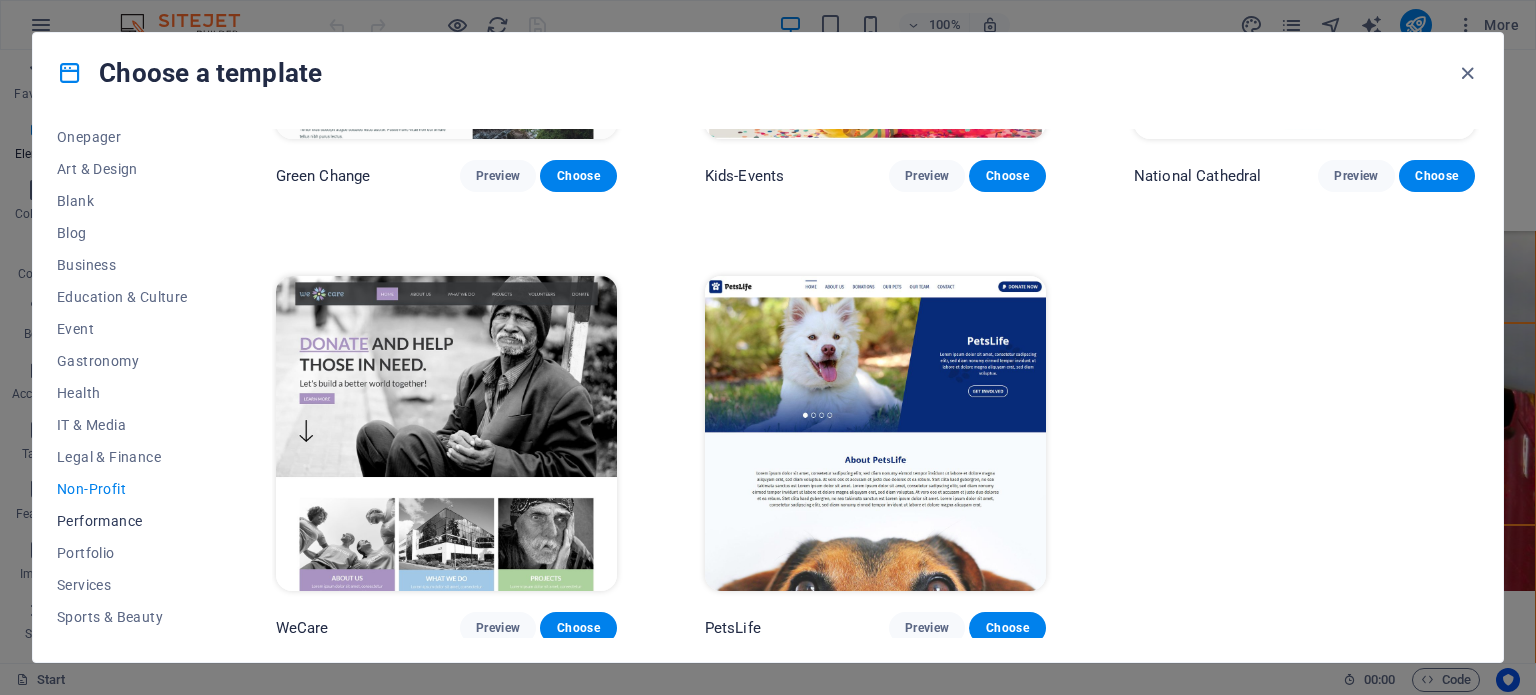 click on "Performance" at bounding box center (122, 521) 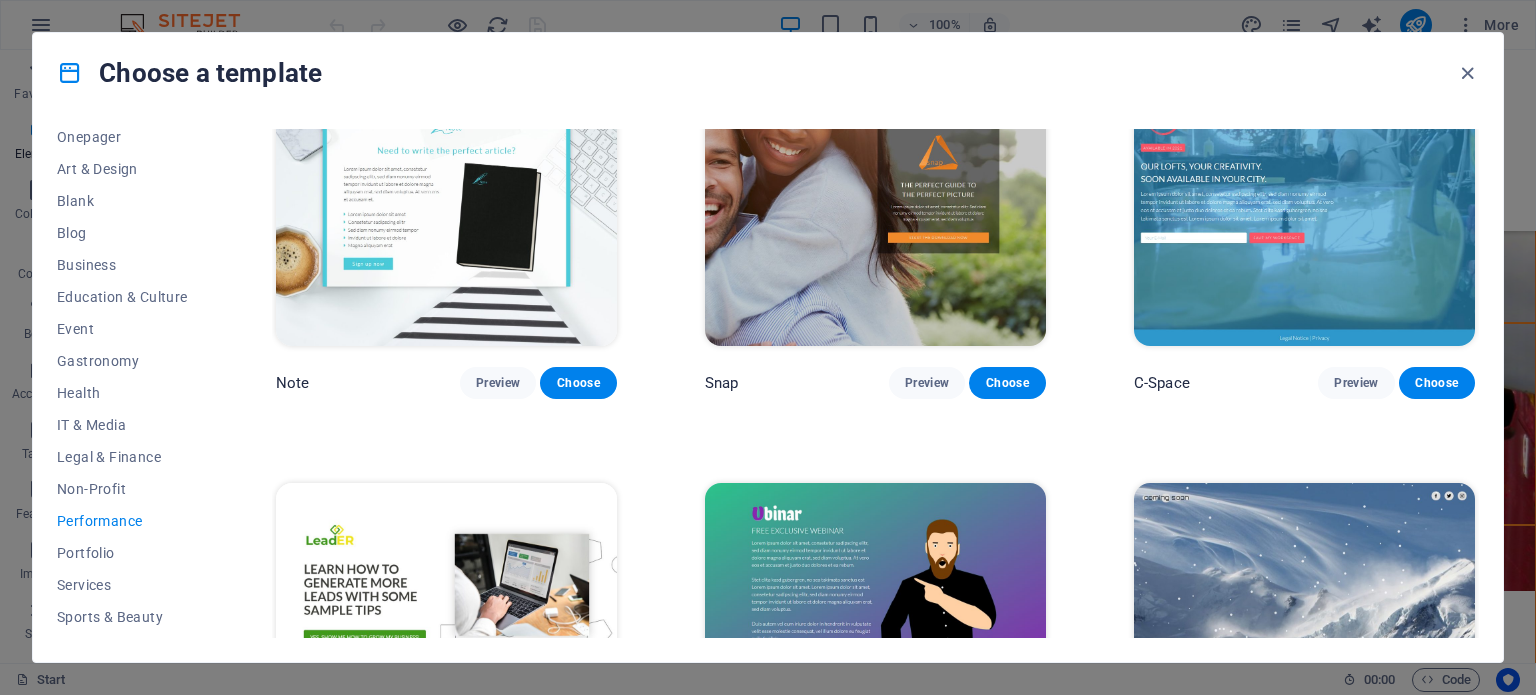 scroll, scrollTop: 1708, scrollLeft: 0, axis: vertical 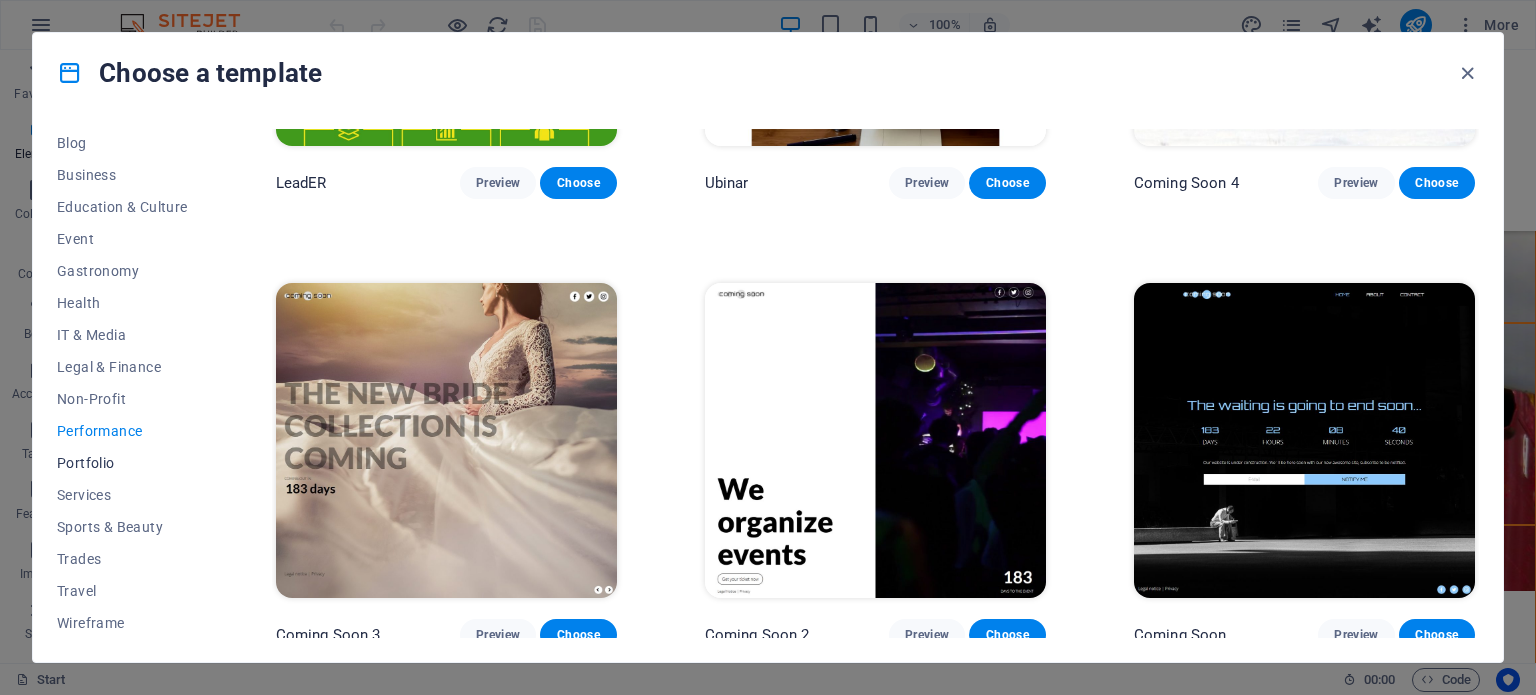 click on "Portfolio" at bounding box center [122, 463] 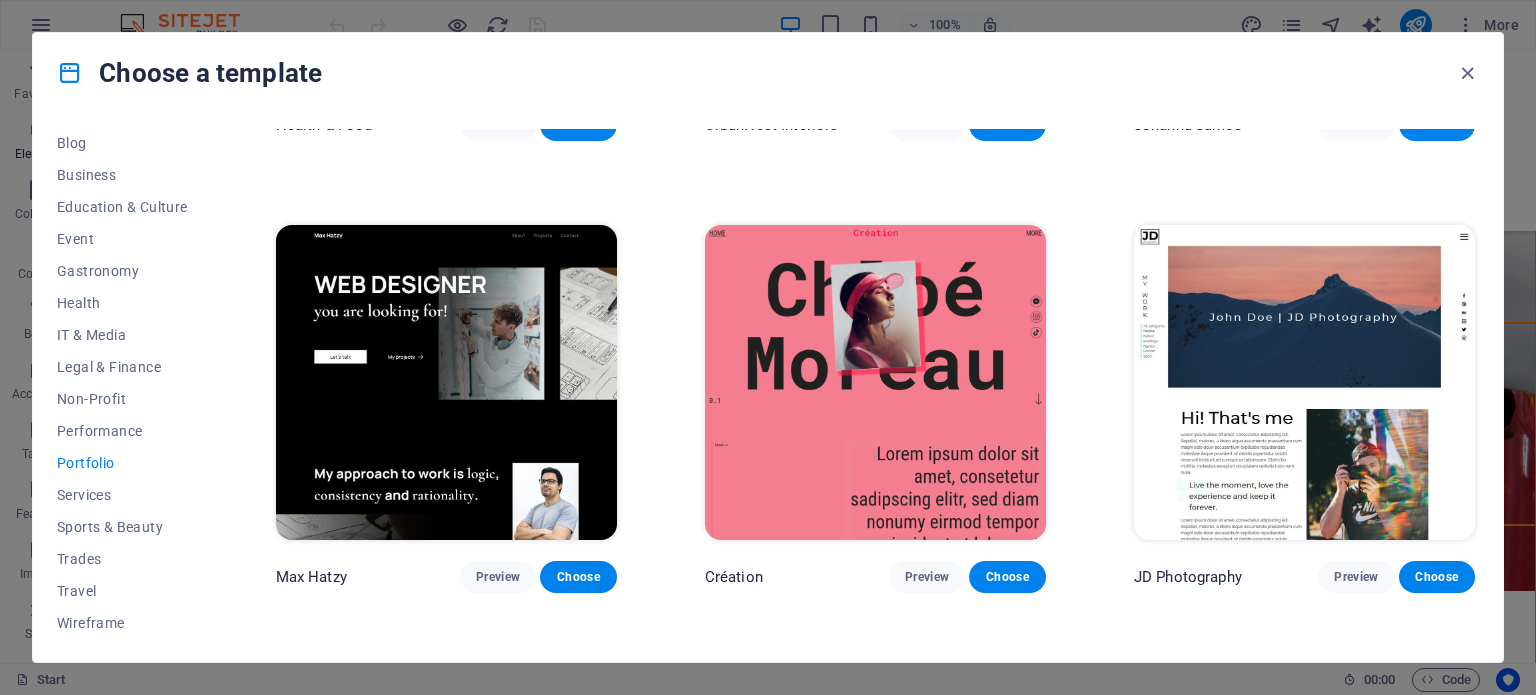 scroll, scrollTop: 358, scrollLeft: 0, axis: vertical 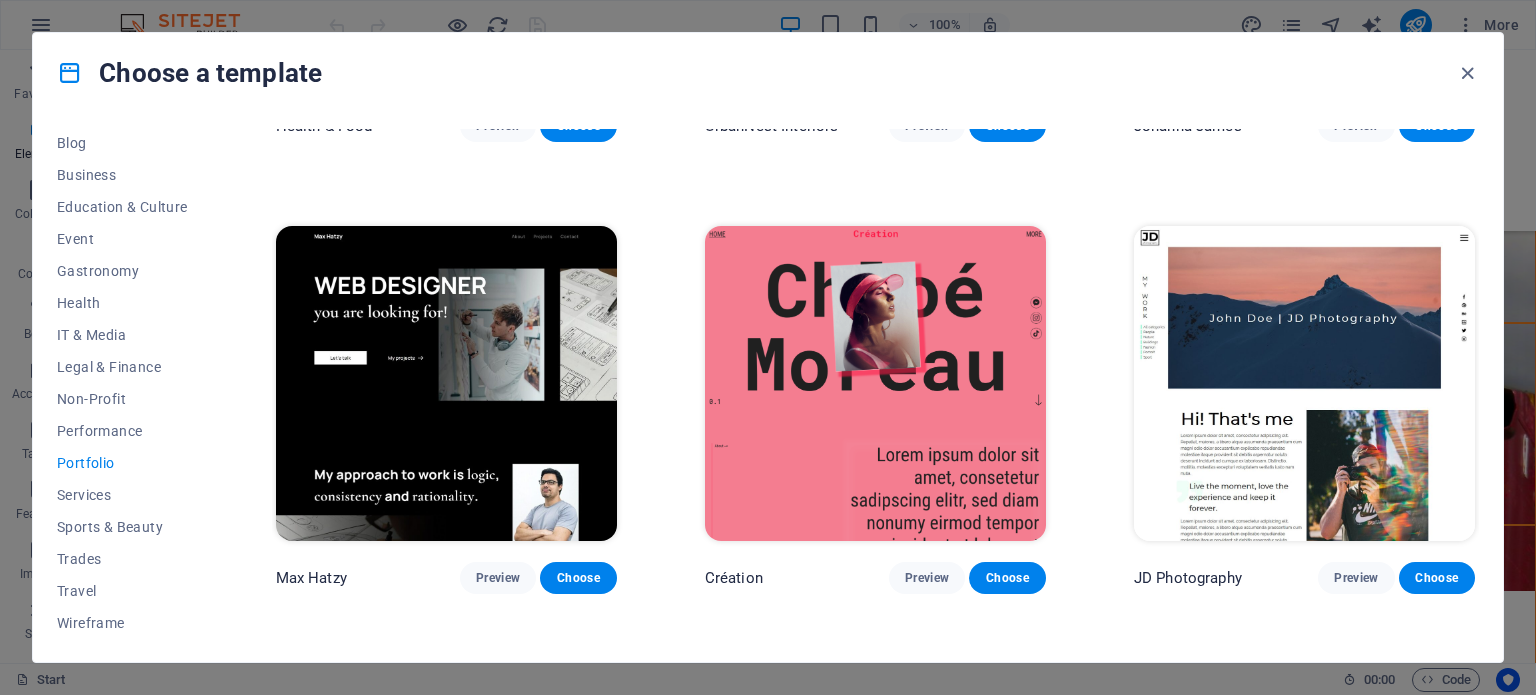 click on "Portfolio" at bounding box center (122, 463) 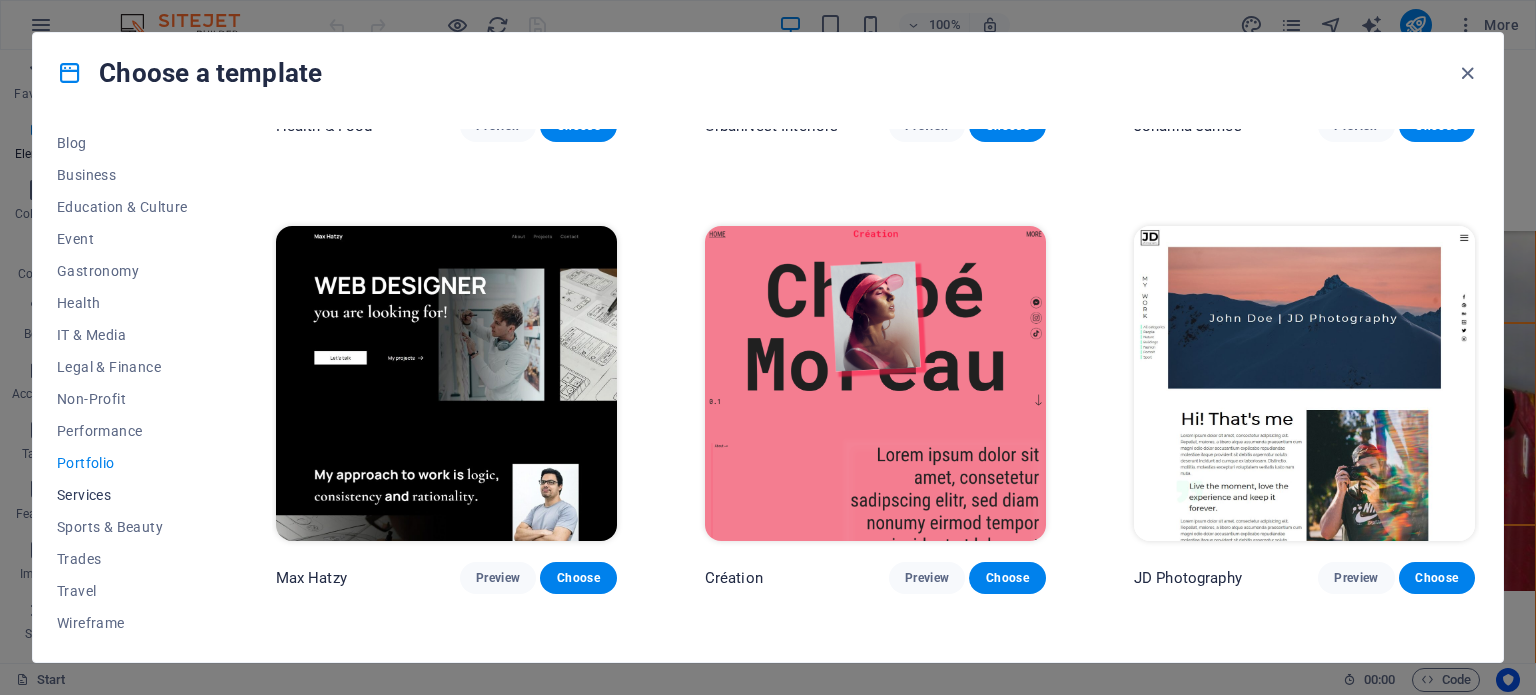 click on "Services" at bounding box center [122, 495] 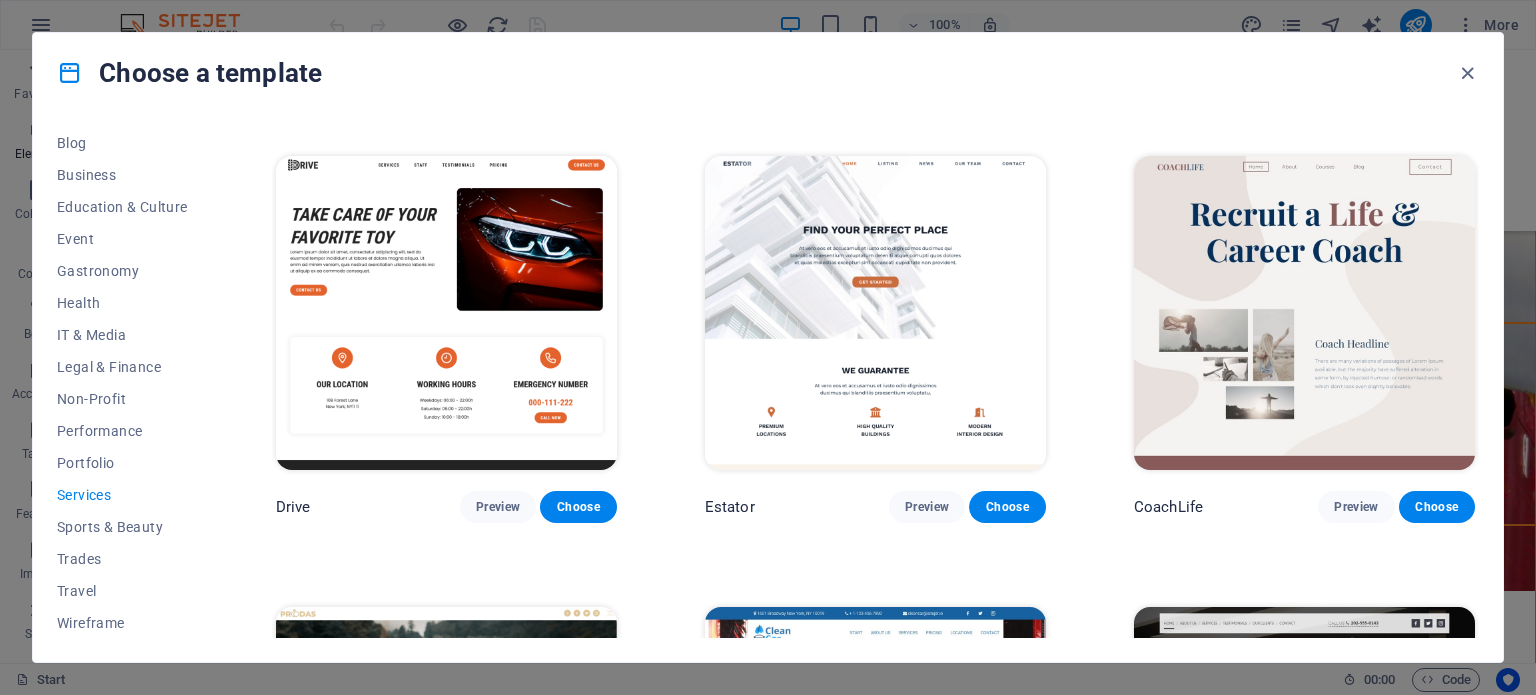 scroll, scrollTop: 856, scrollLeft: 0, axis: vertical 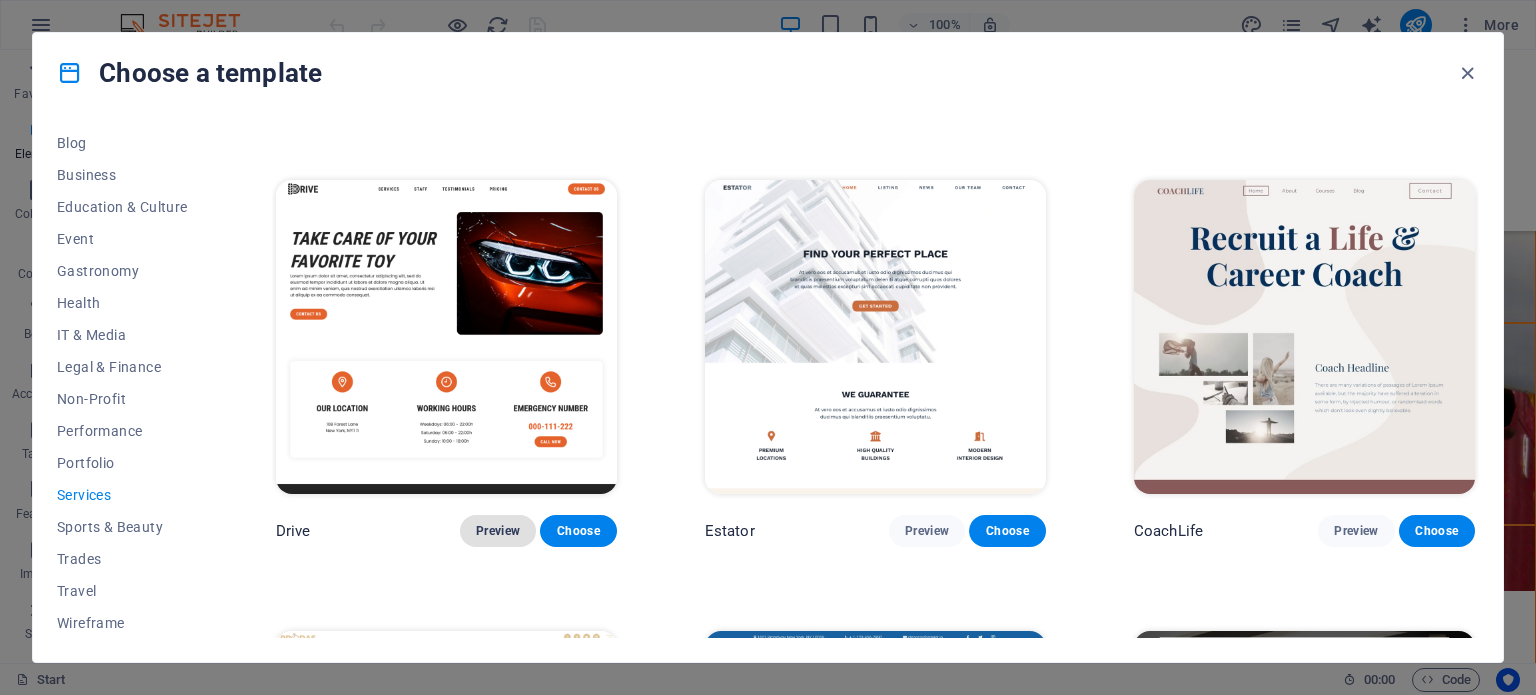 click on "Preview" at bounding box center (498, 531) 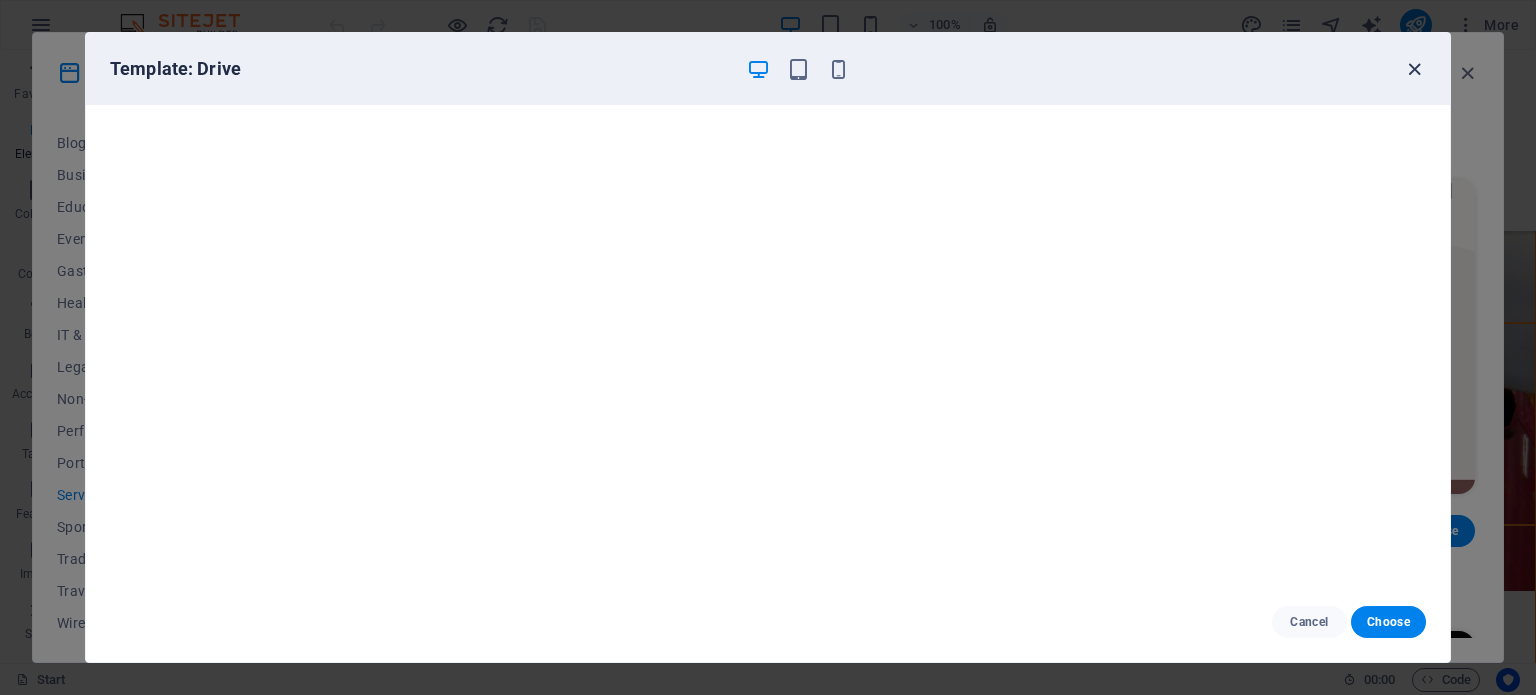click at bounding box center (1414, 69) 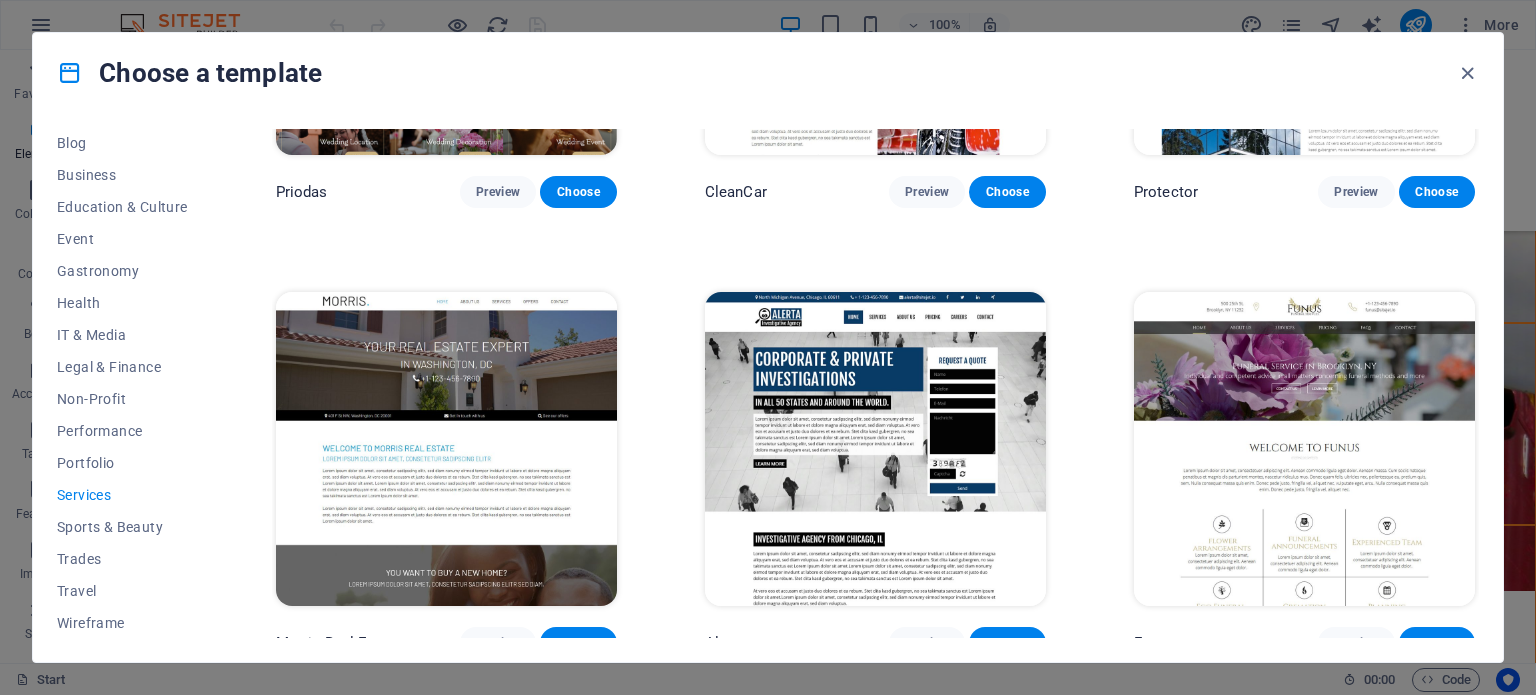 scroll, scrollTop: 1656, scrollLeft: 0, axis: vertical 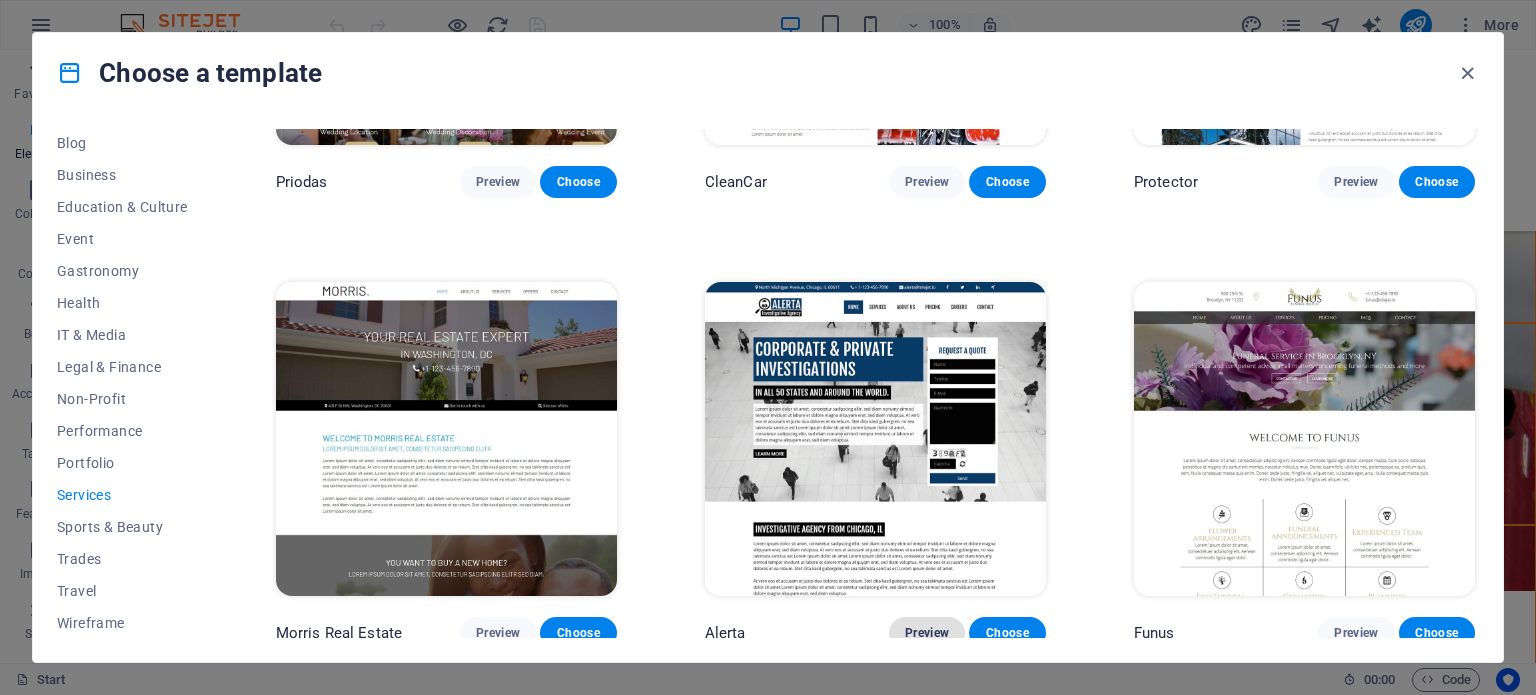click on "Preview" at bounding box center [927, 633] 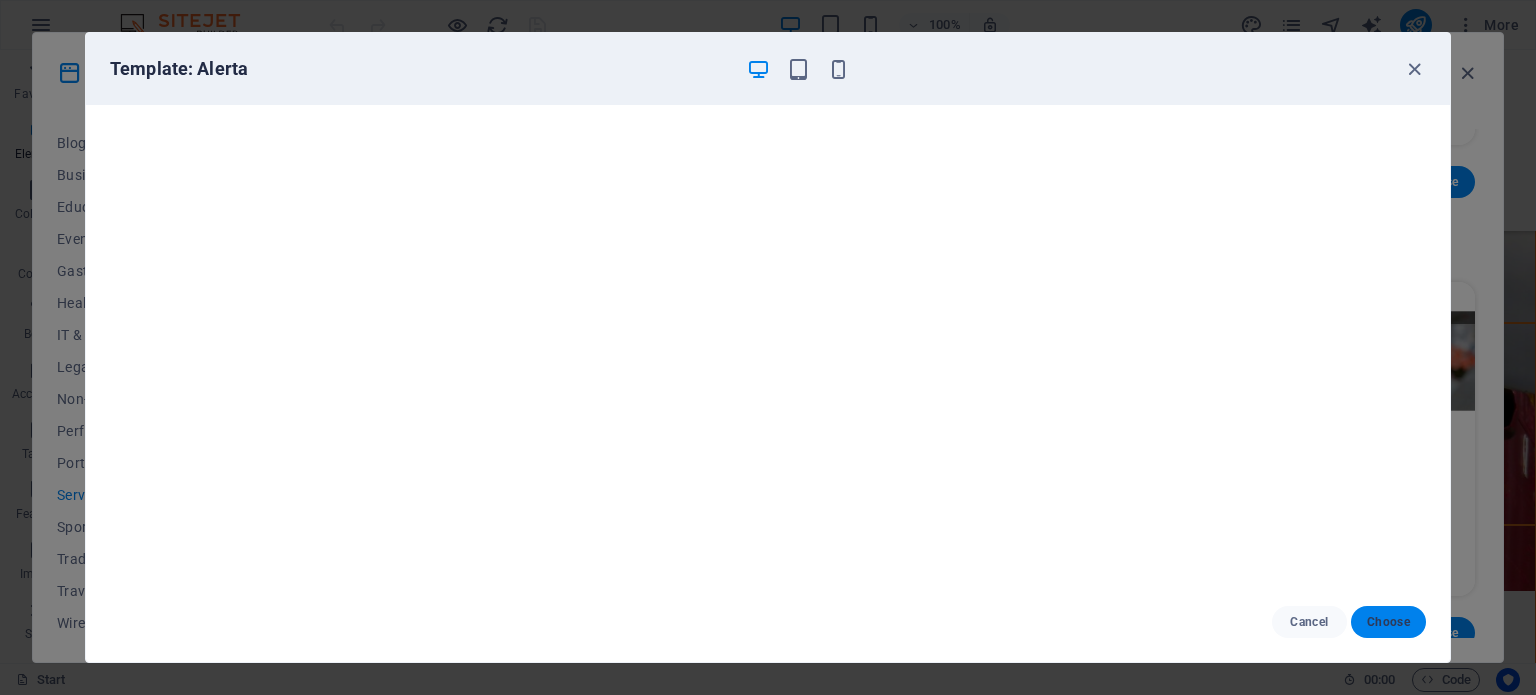 click on "Choose" at bounding box center (1388, 622) 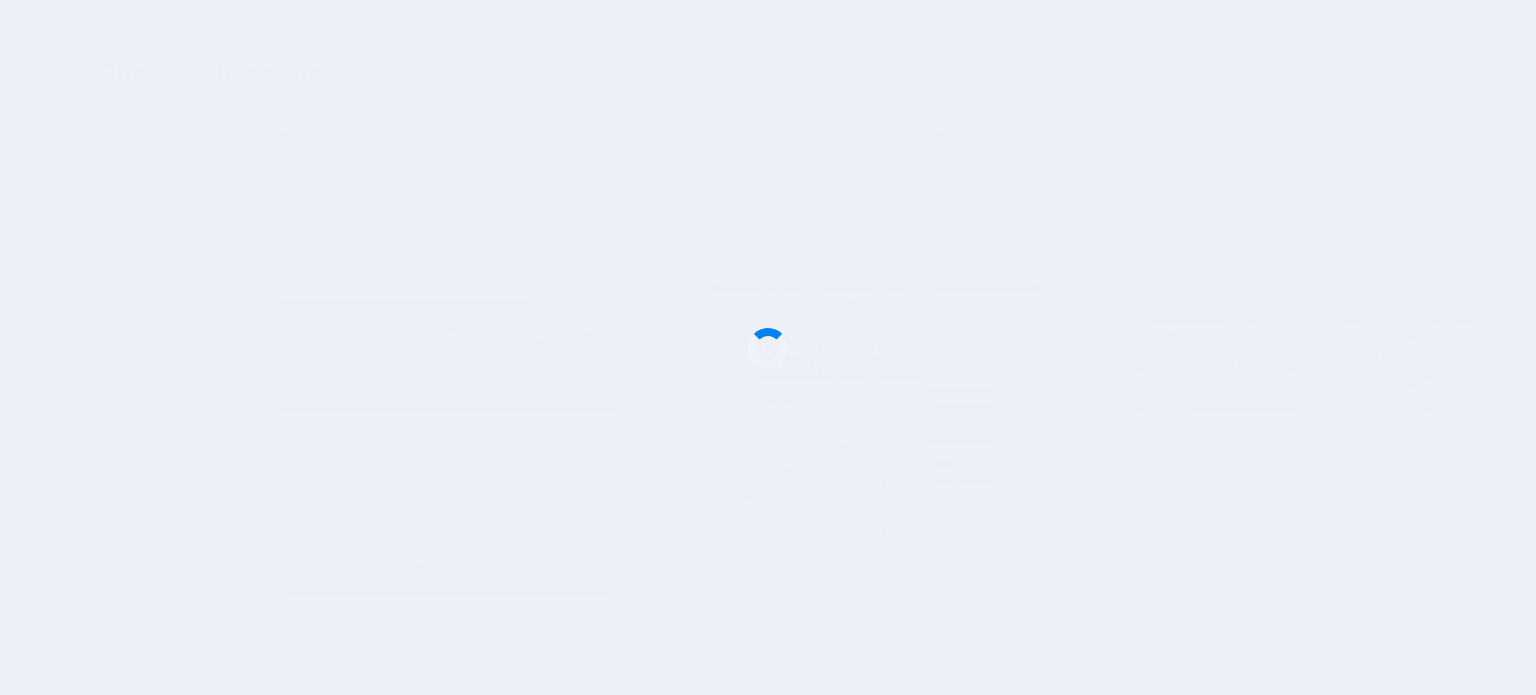 scroll, scrollTop: 1657, scrollLeft: 0, axis: vertical 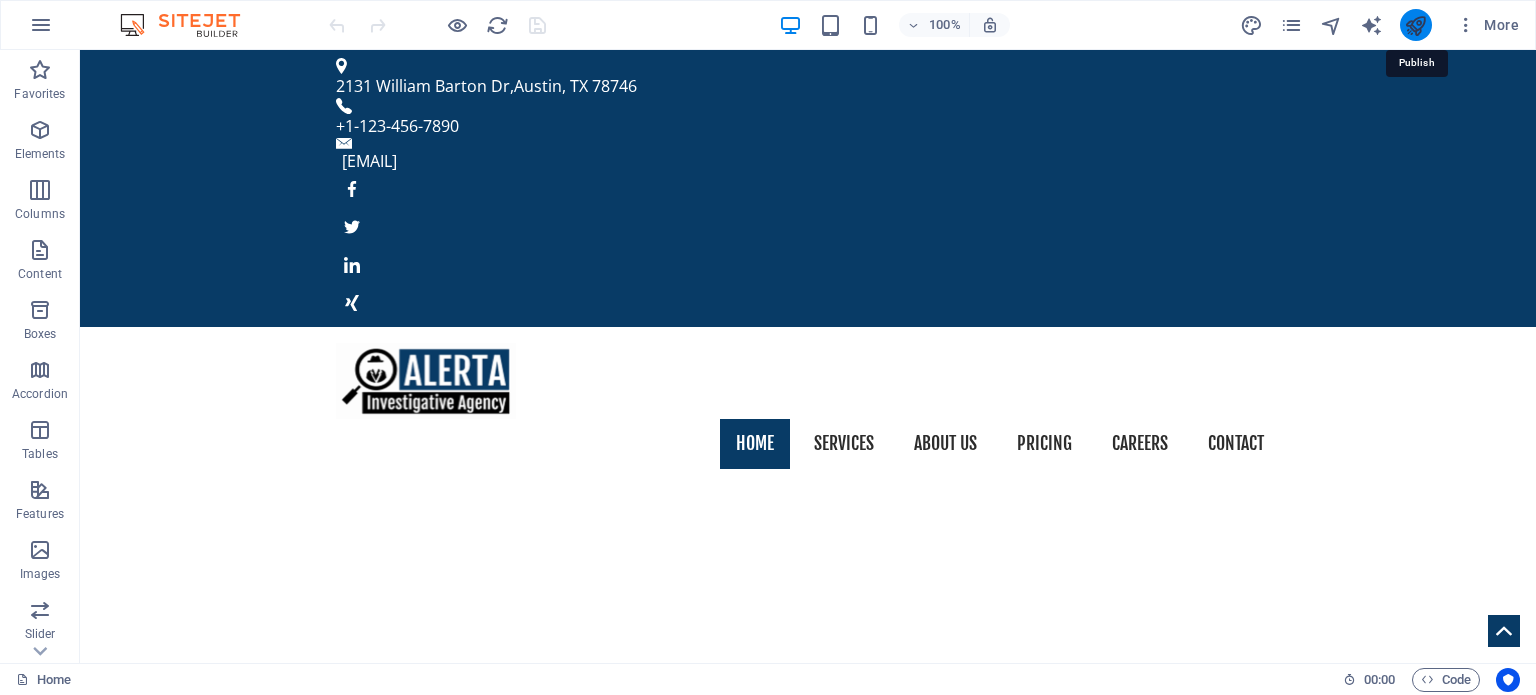 click at bounding box center [1415, 25] 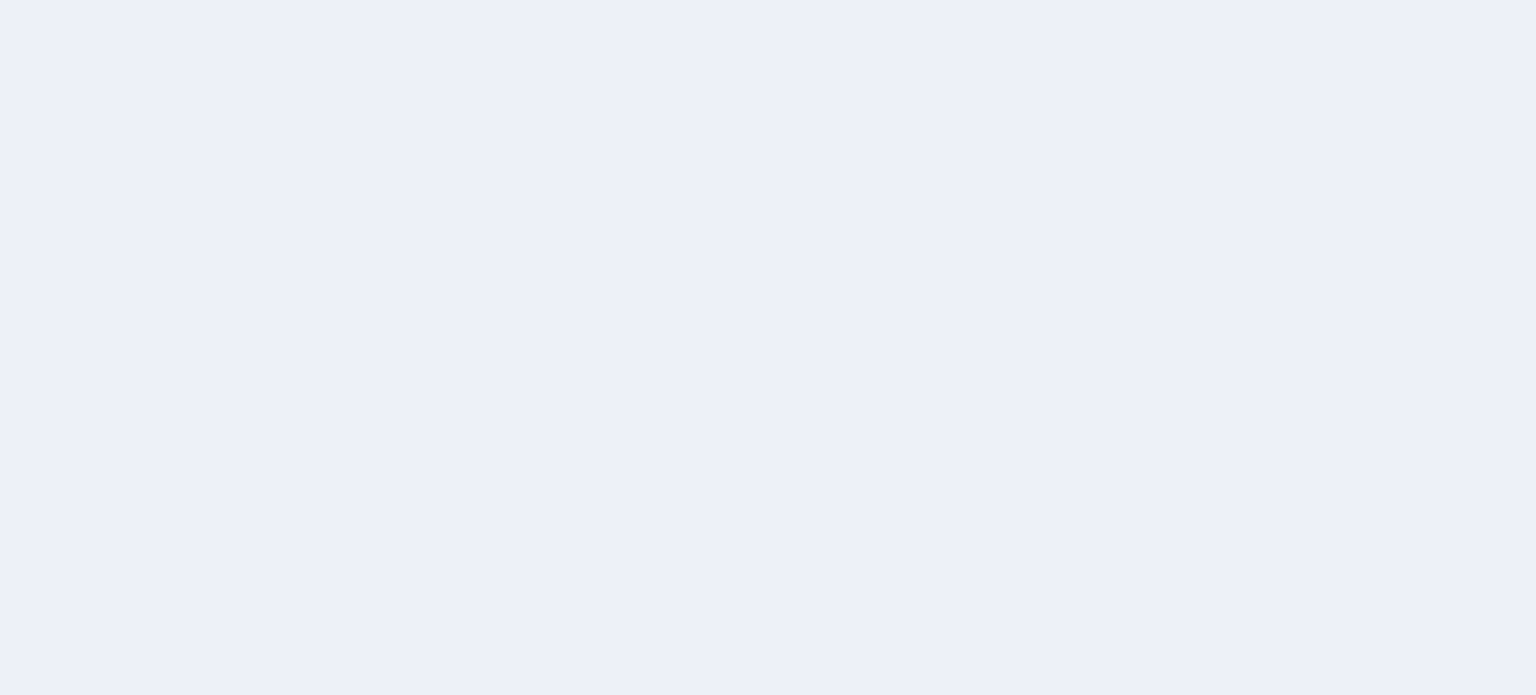 scroll, scrollTop: 0, scrollLeft: 0, axis: both 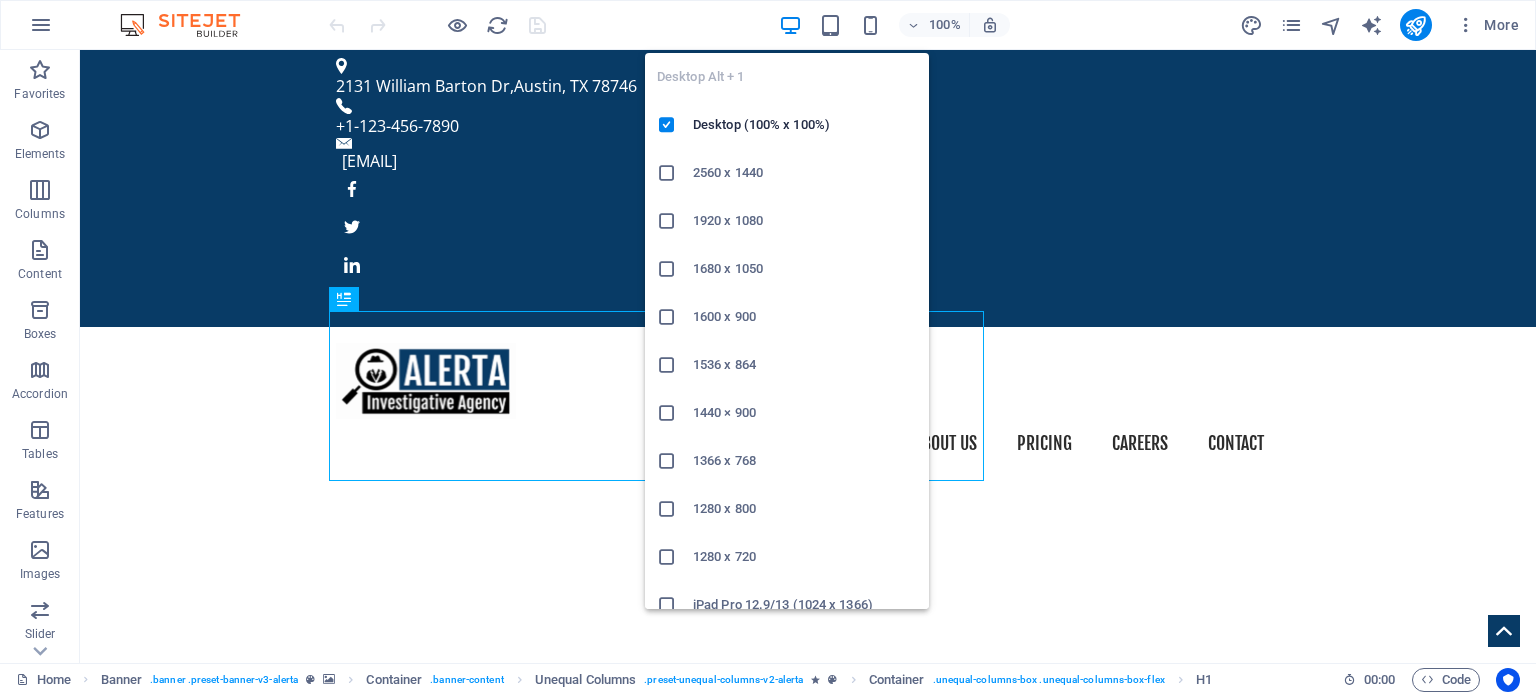 click at bounding box center (790, 25) 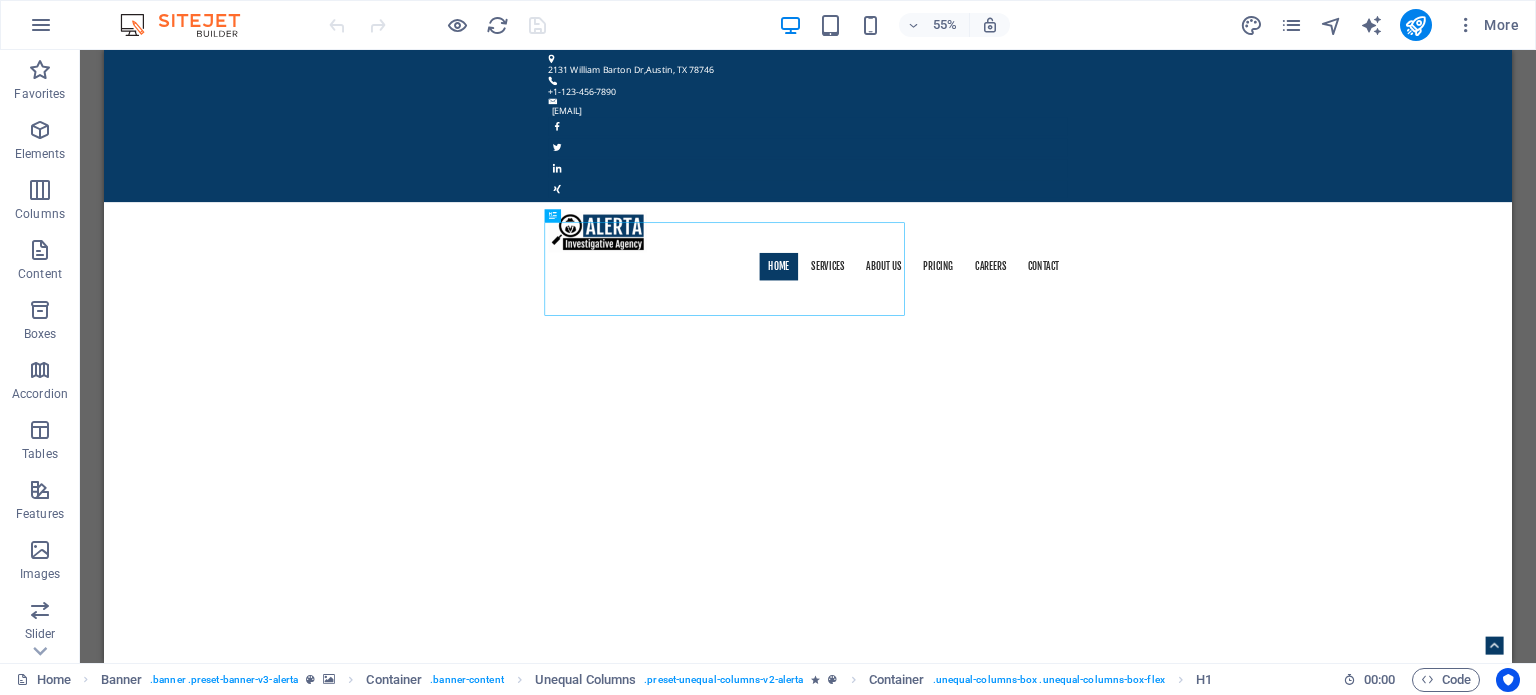 click on "55%" at bounding box center [894, 25] 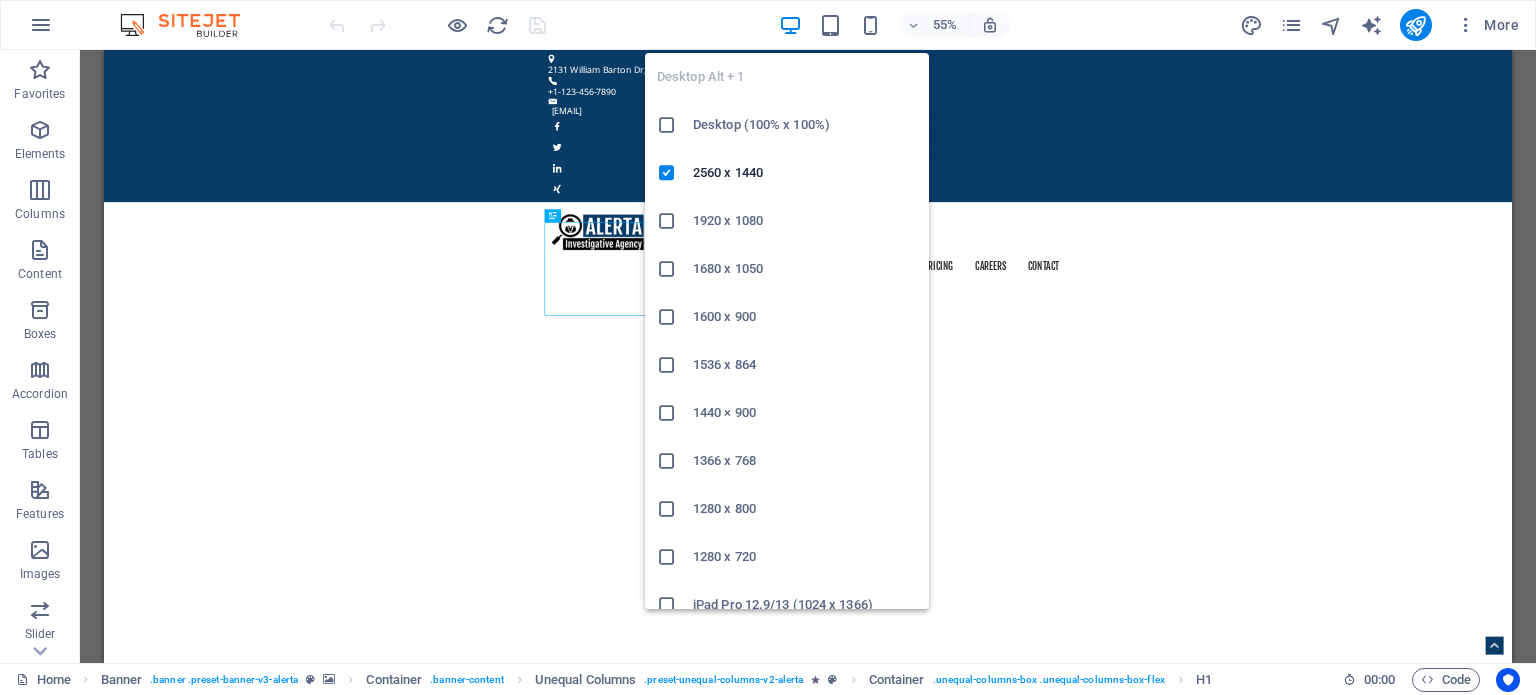 click on "Desktop (100% x 100%)" at bounding box center [805, 125] 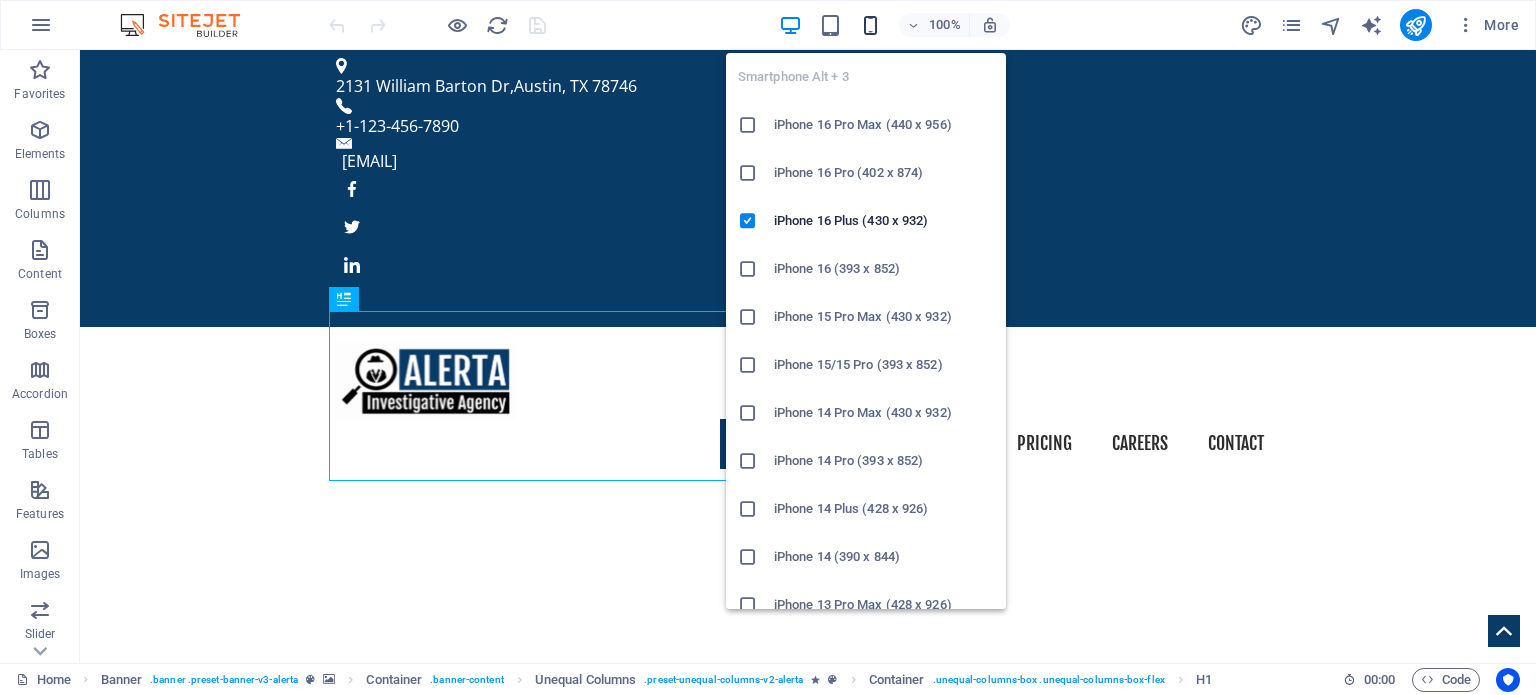 click at bounding box center (870, 25) 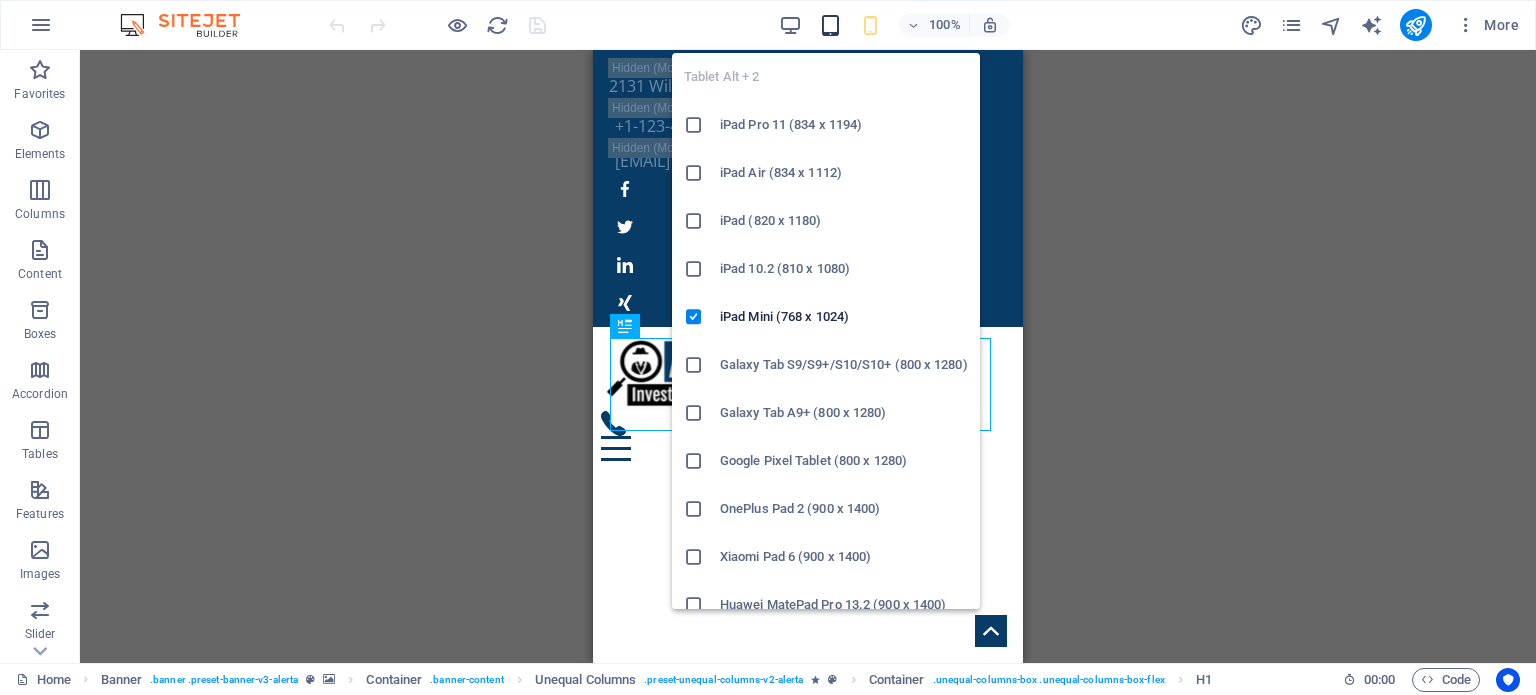 click at bounding box center (830, 25) 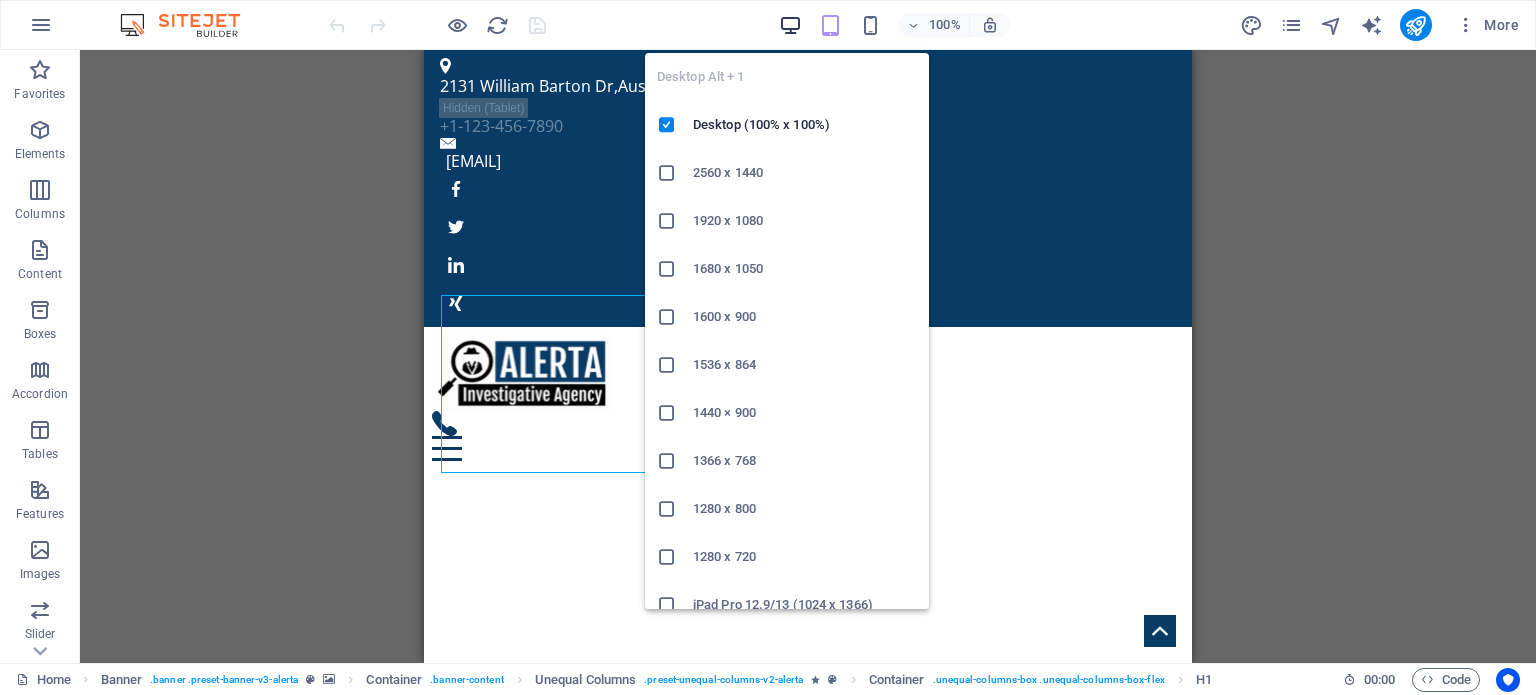 click at bounding box center [790, 25] 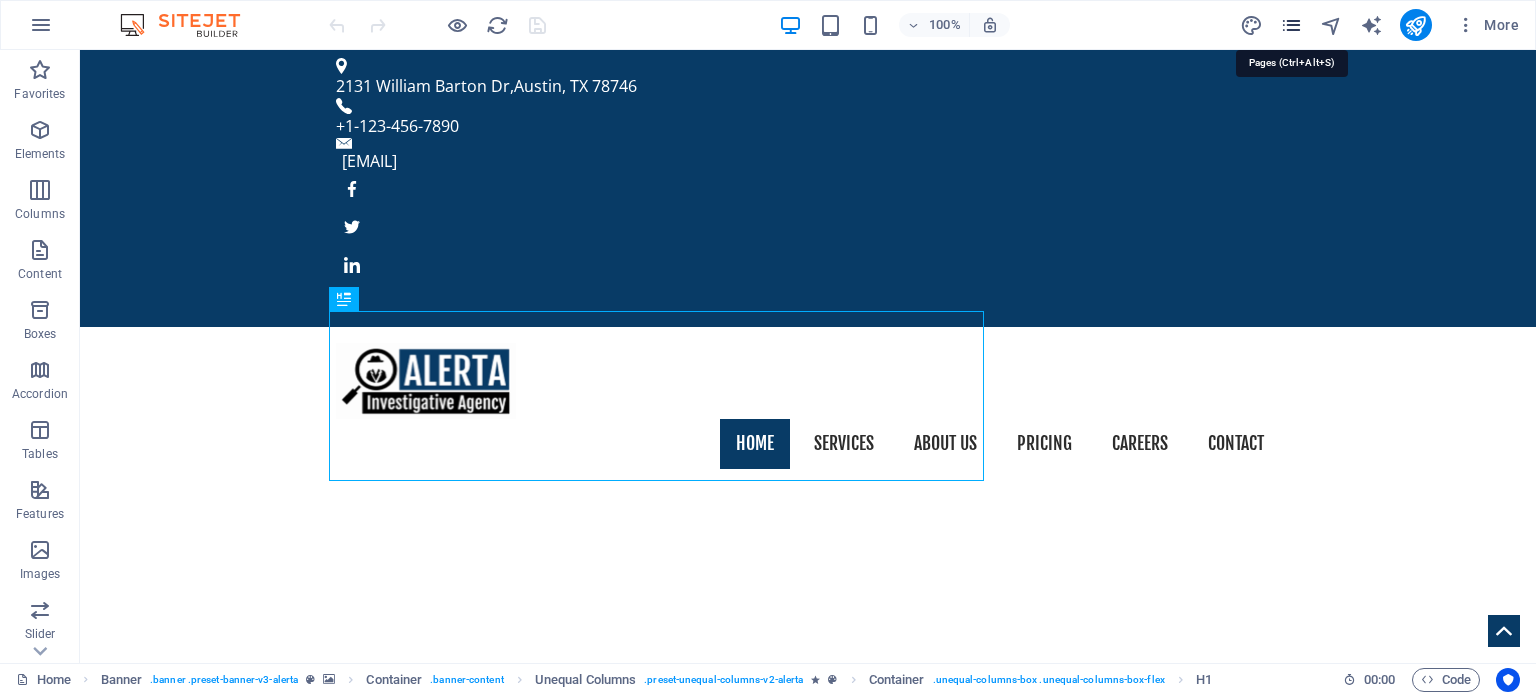 click at bounding box center [1291, 25] 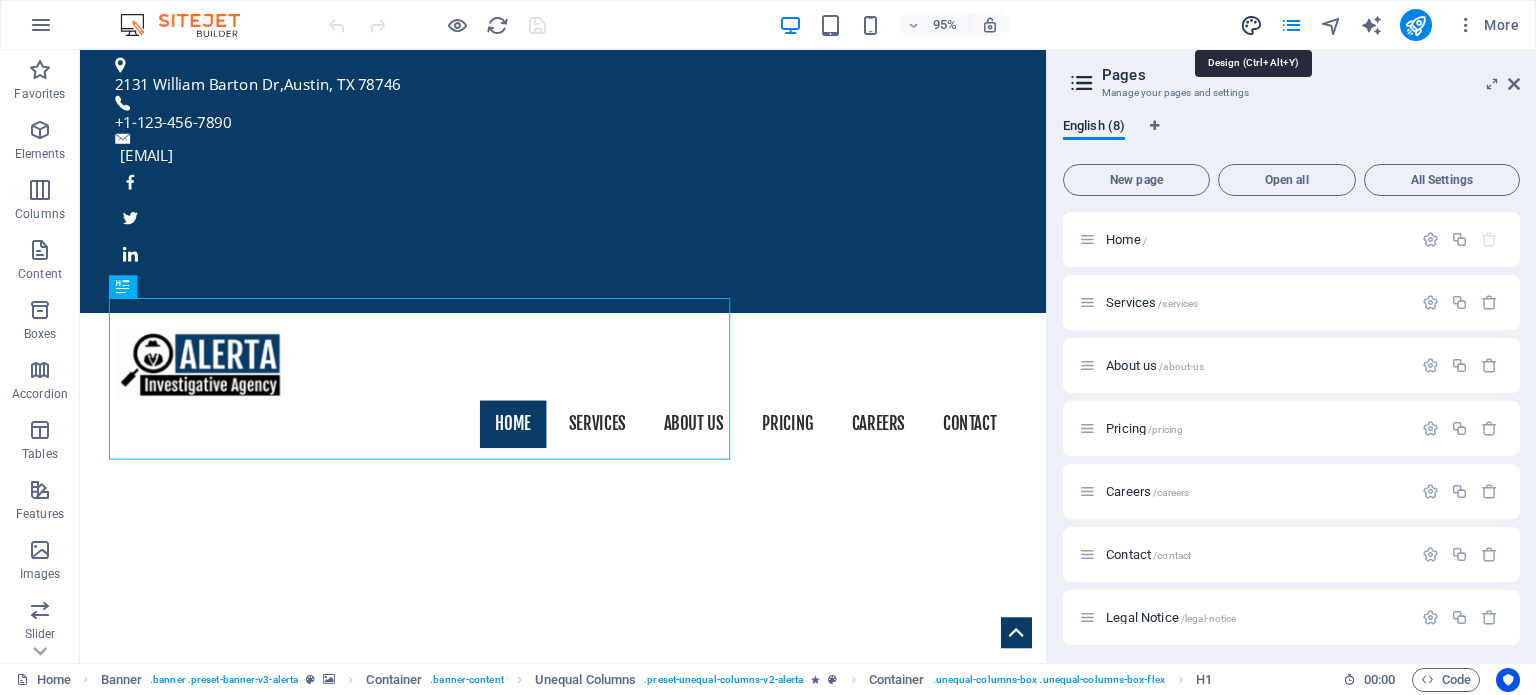 click at bounding box center [1251, 25] 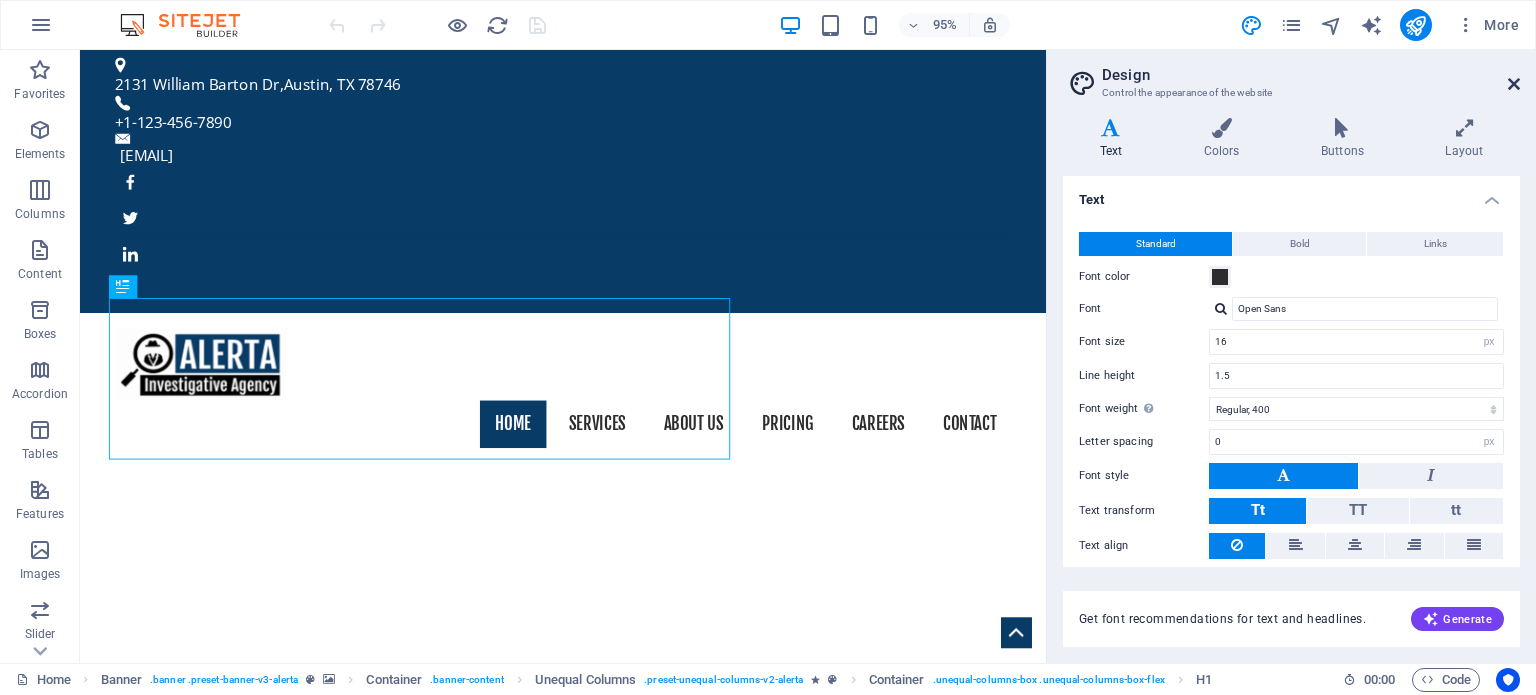 click at bounding box center (1514, 84) 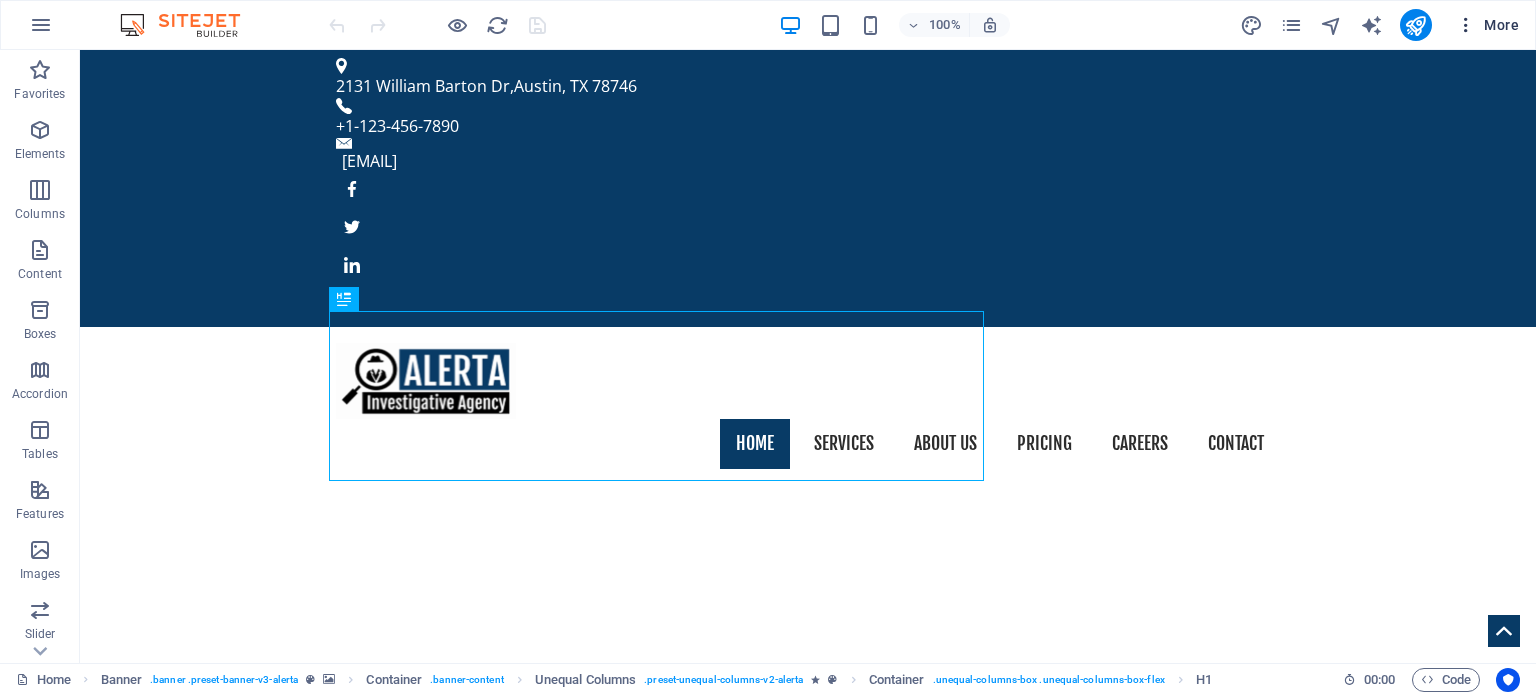 click at bounding box center [1466, 25] 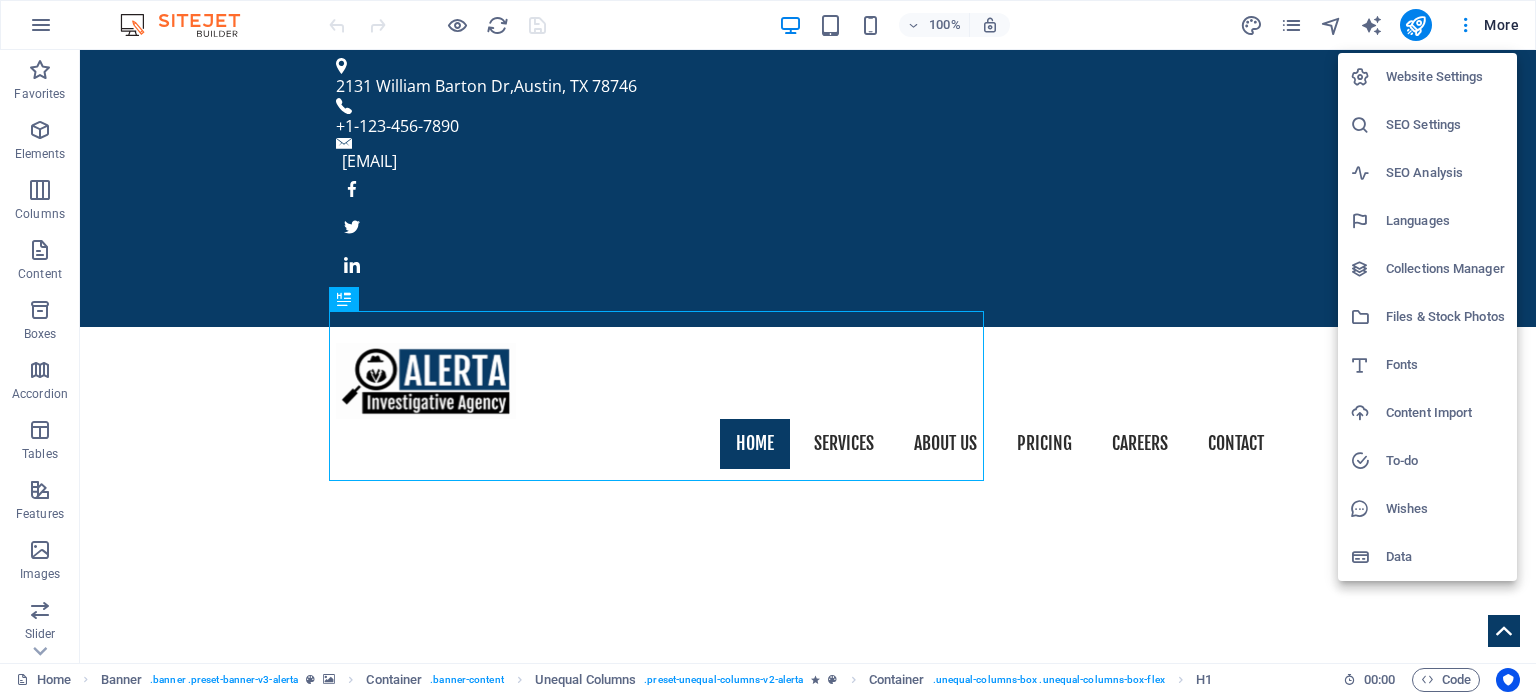 click at bounding box center (768, 347) 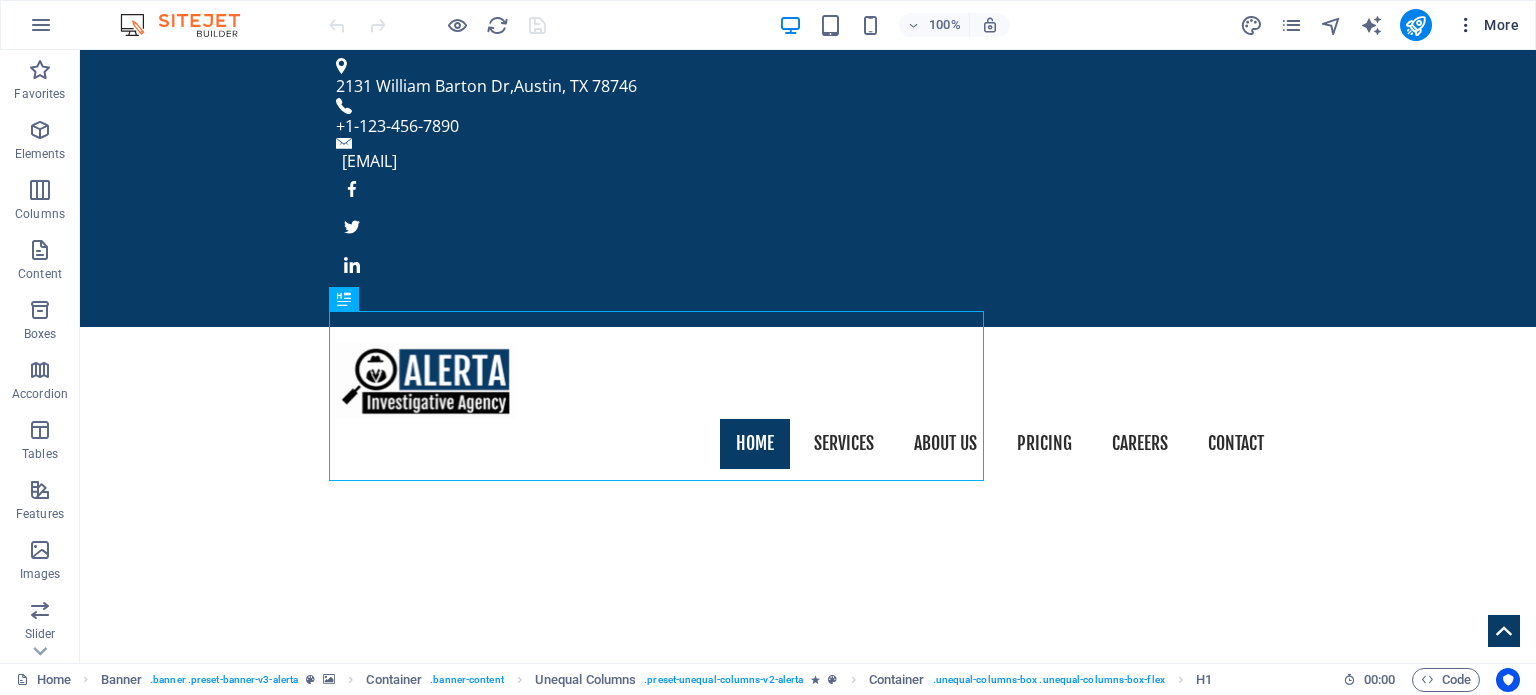 click on "More" at bounding box center (1487, 25) 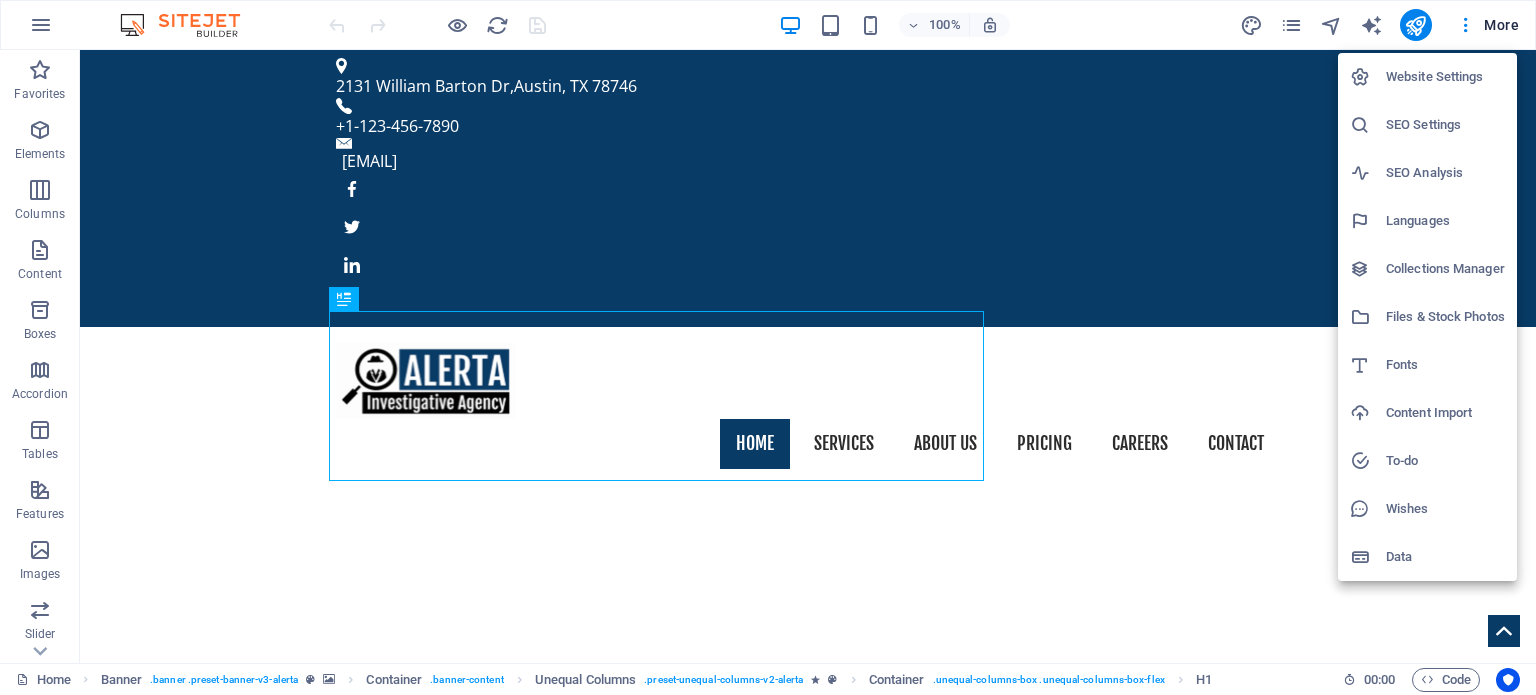 click at bounding box center [768, 347] 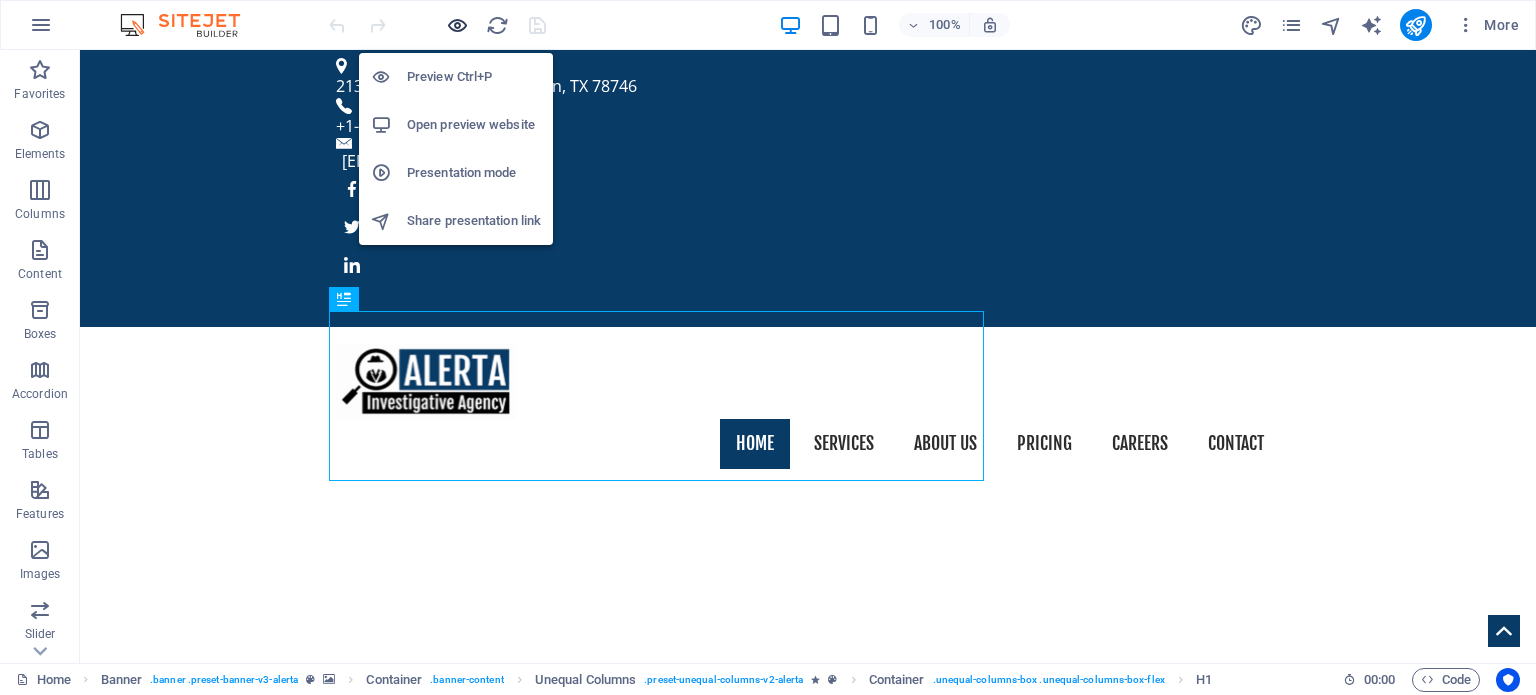 click at bounding box center (457, 25) 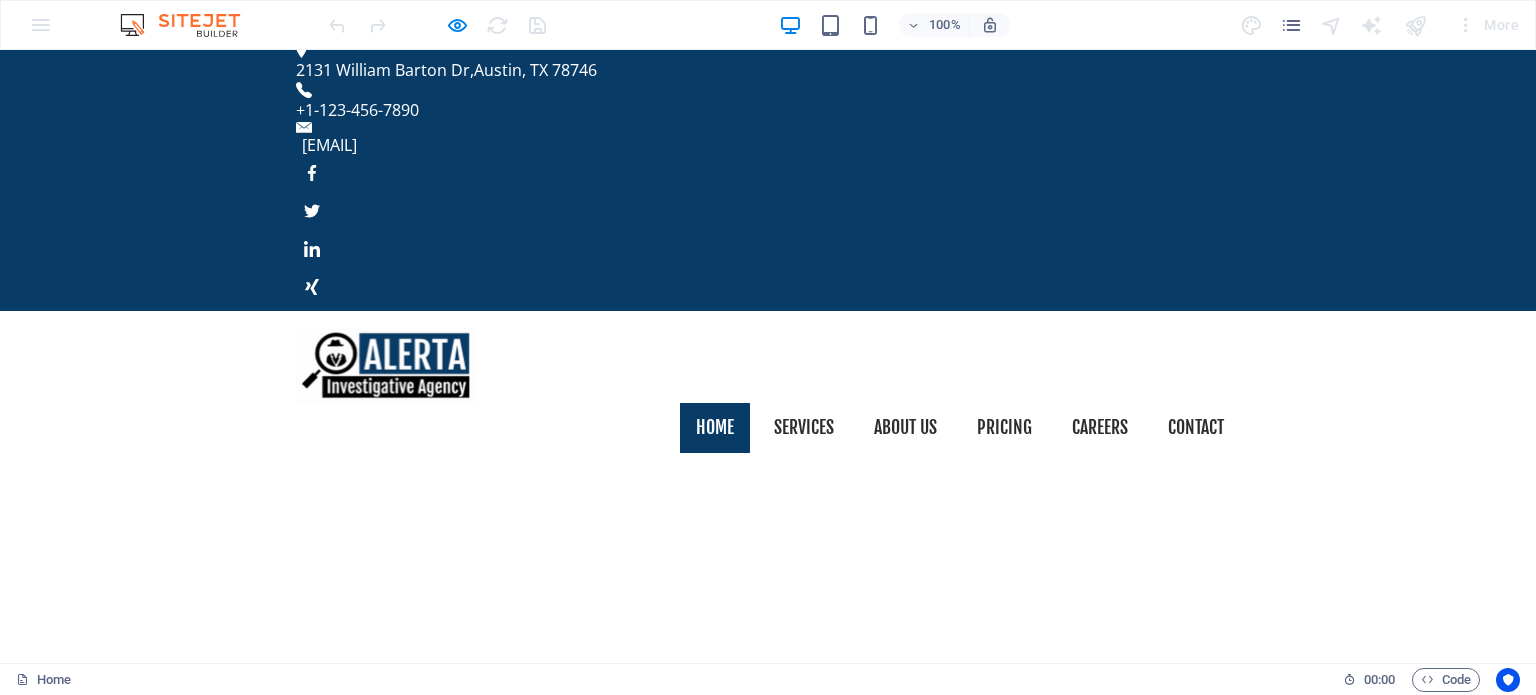 scroll, scrollTop: 0, scrollLeft: 0, axis: both 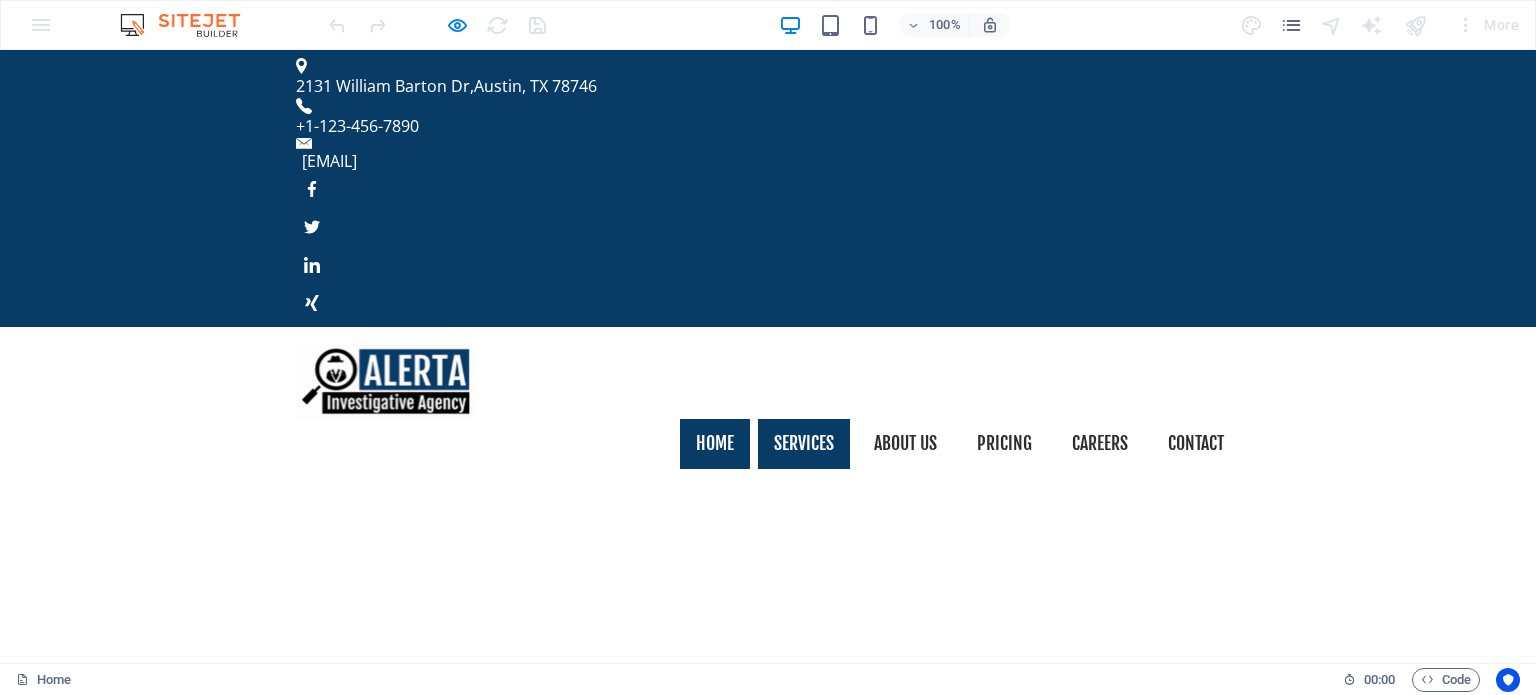 click on "Services" at bounding box center (804, 444) 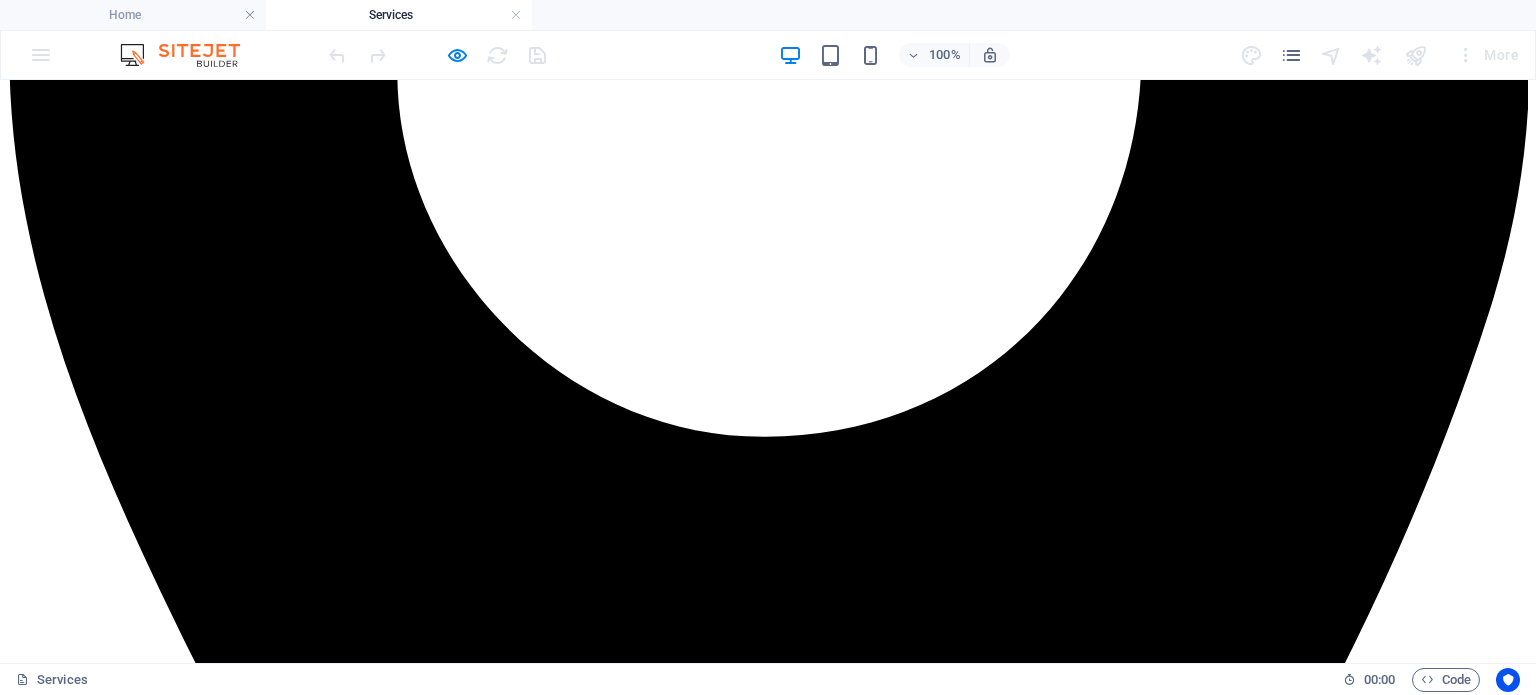 scroll, scrollTop: 800, scrollLeft: 0, axis: vertical 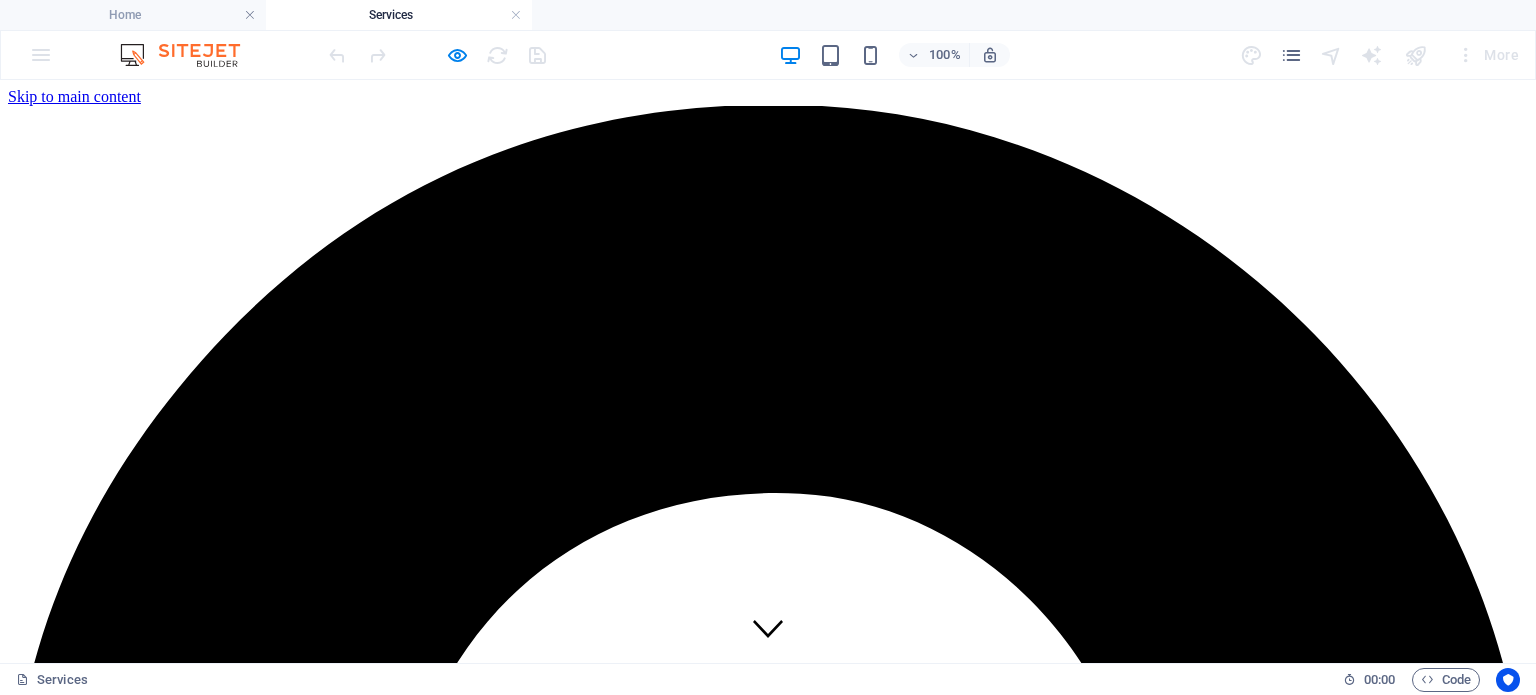 click on "Home Services About us Pricing Careers Contact" at bounding box center (768, 13407) 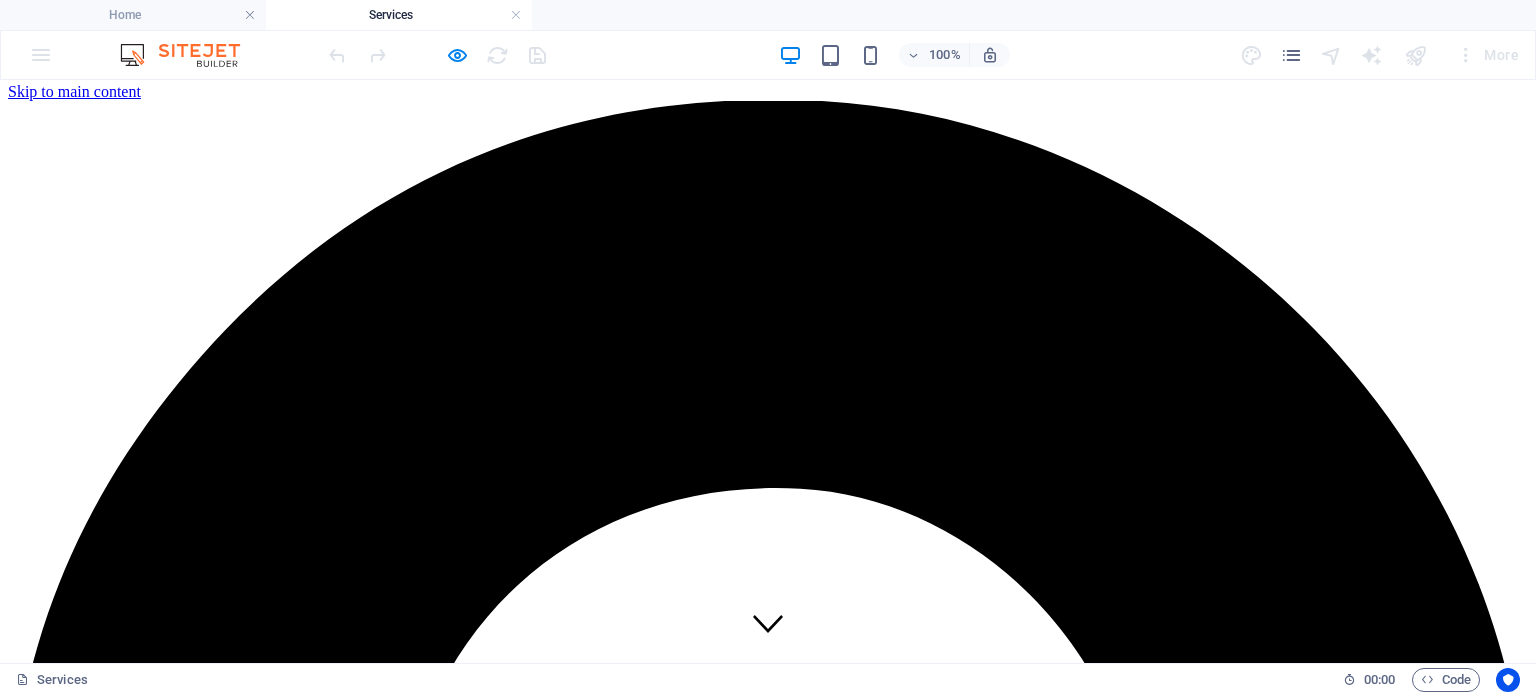 scroll, scrollTop: 0, scrollLeft: 0, axis: both 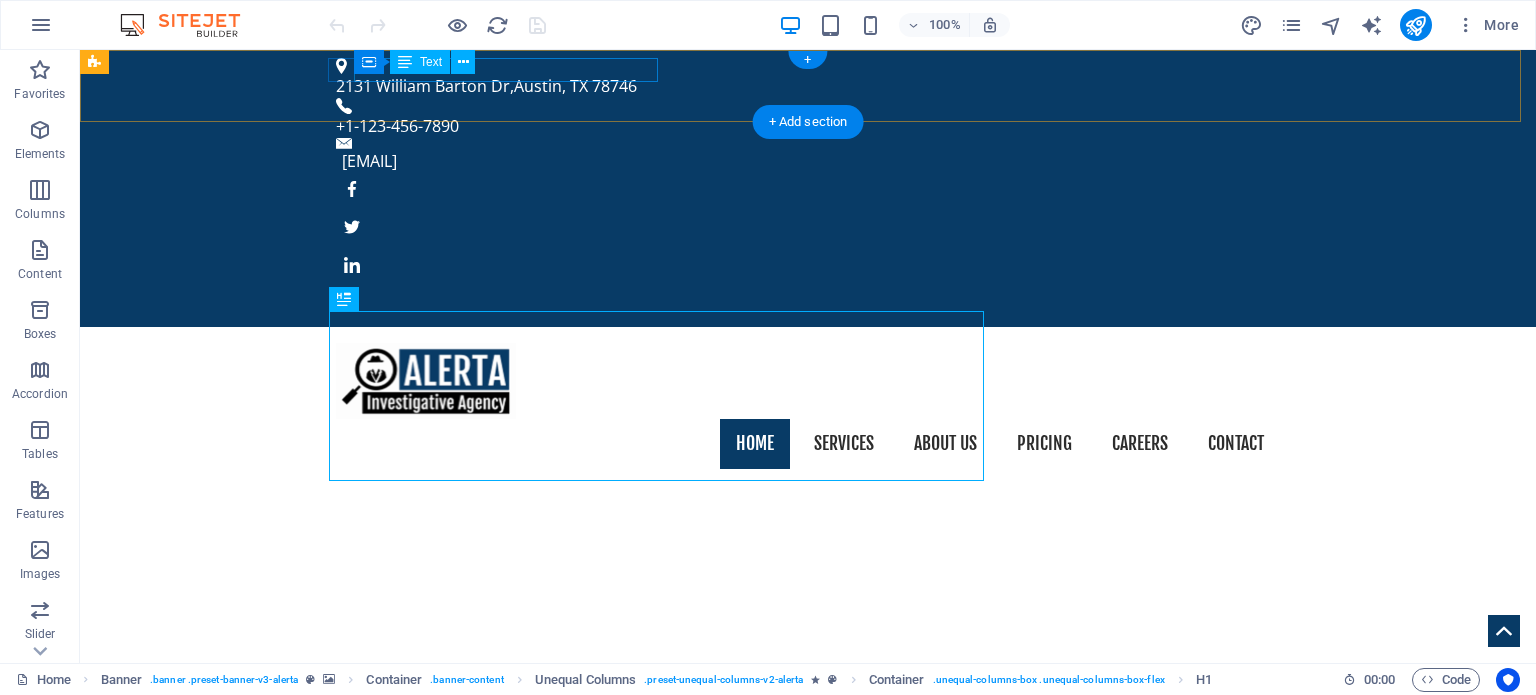 click on "[NUMBER] [STREET] , [CITY], [STATE] [POSTAL_CODE]" at bounding box center (800, 86) 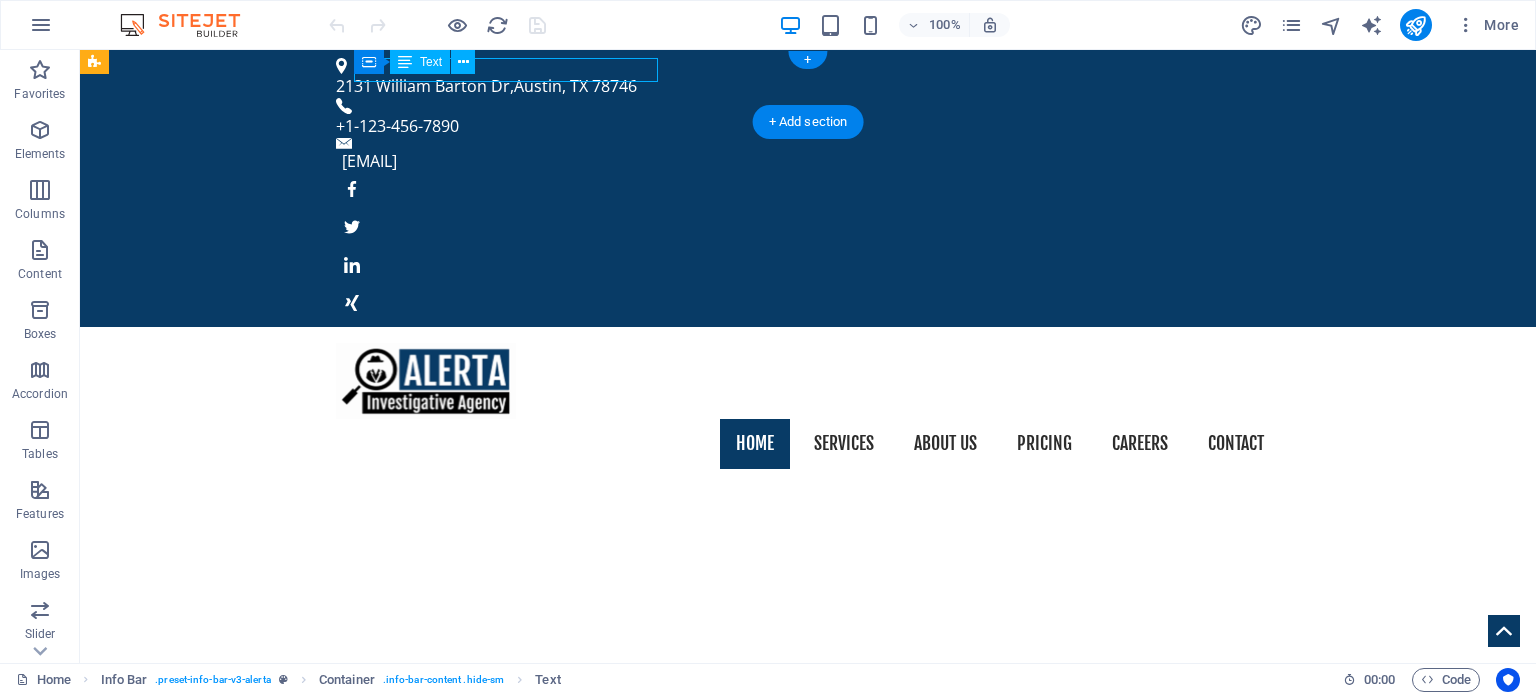 click on "2131 William Barton Dr ,  Austin, TX   78746" at bounding box center [800, 86] 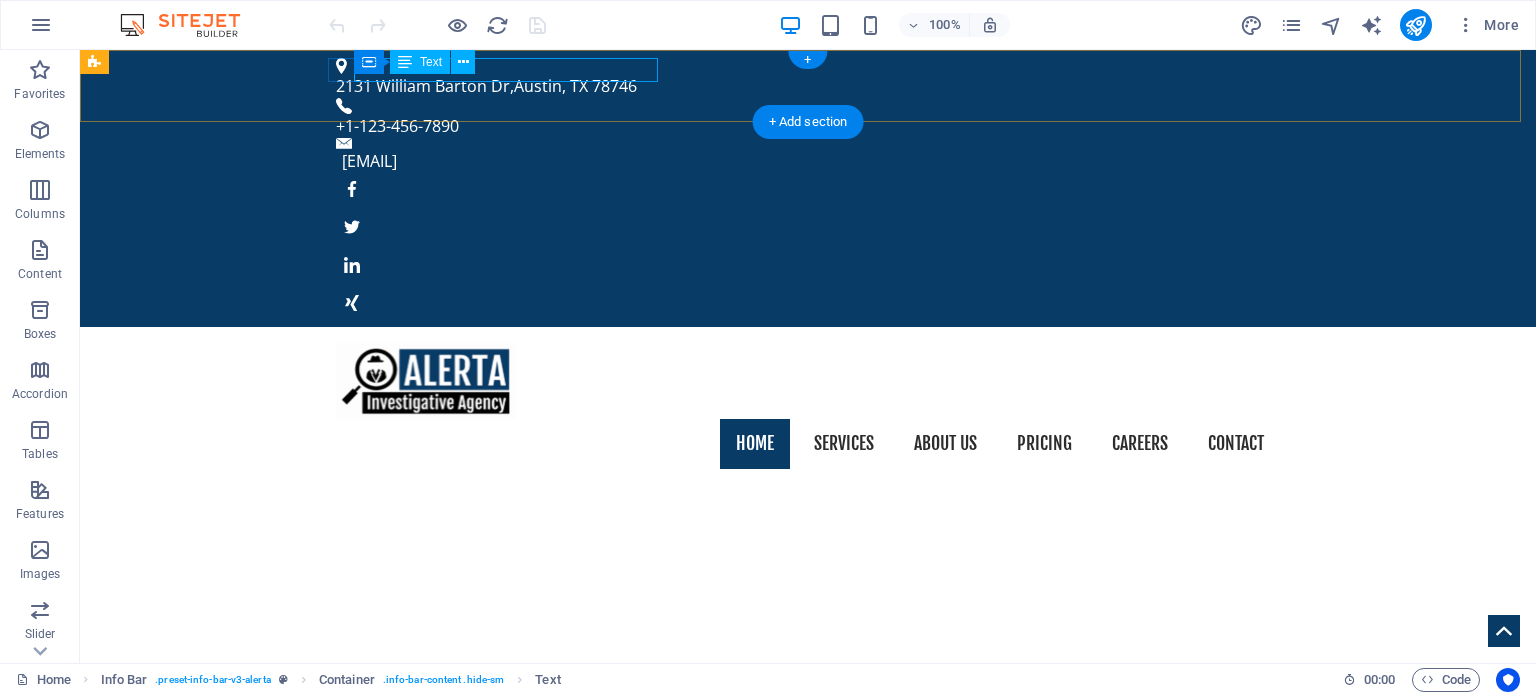click on "2131 William Barton Dr ,  Austin, TX   78746" at bounding box center [800, 86] 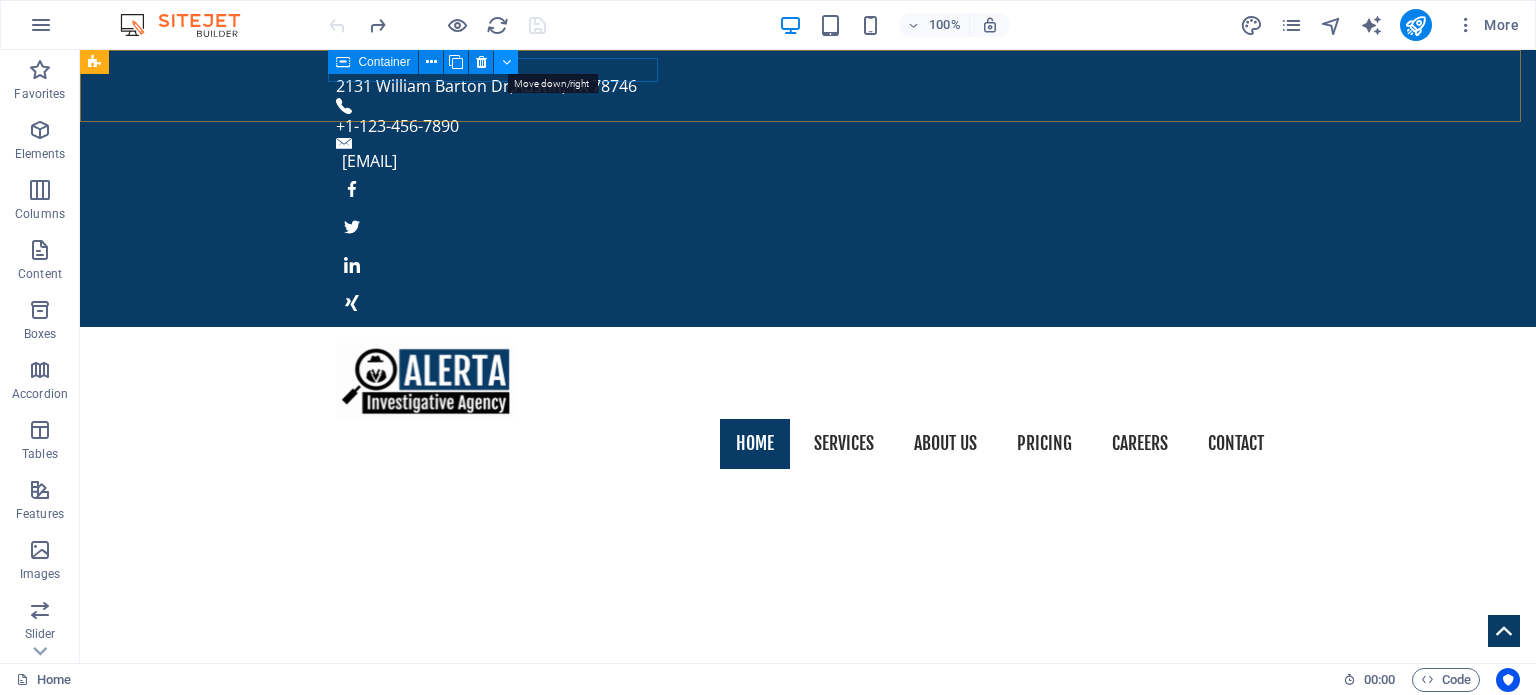 click at bounding box center [506, 62] 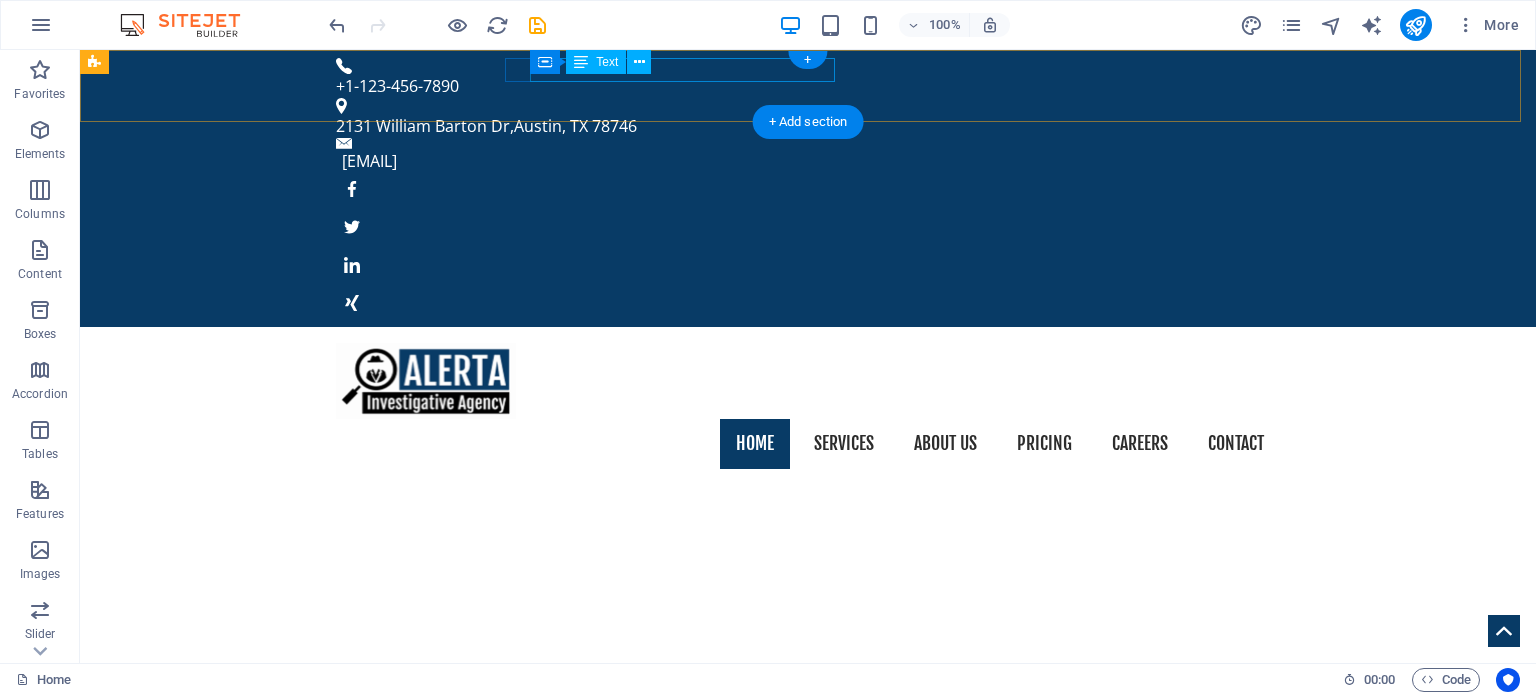click on "2131 William Barton Dr ,  Austin, TX   78746" at bounding box center [800, 126] 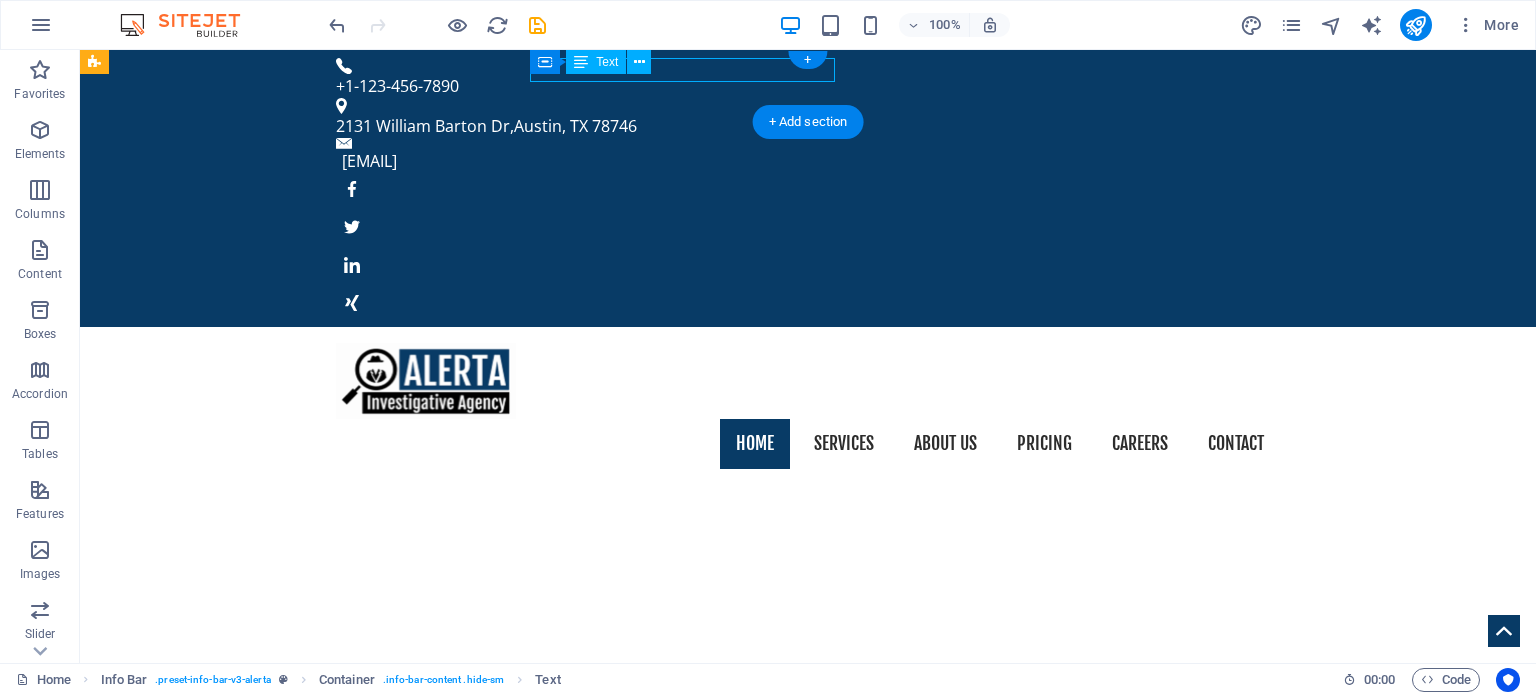 click on "2131 William Barton Dr ,  Austin, TX   78746" at bounding box center (800, 126) 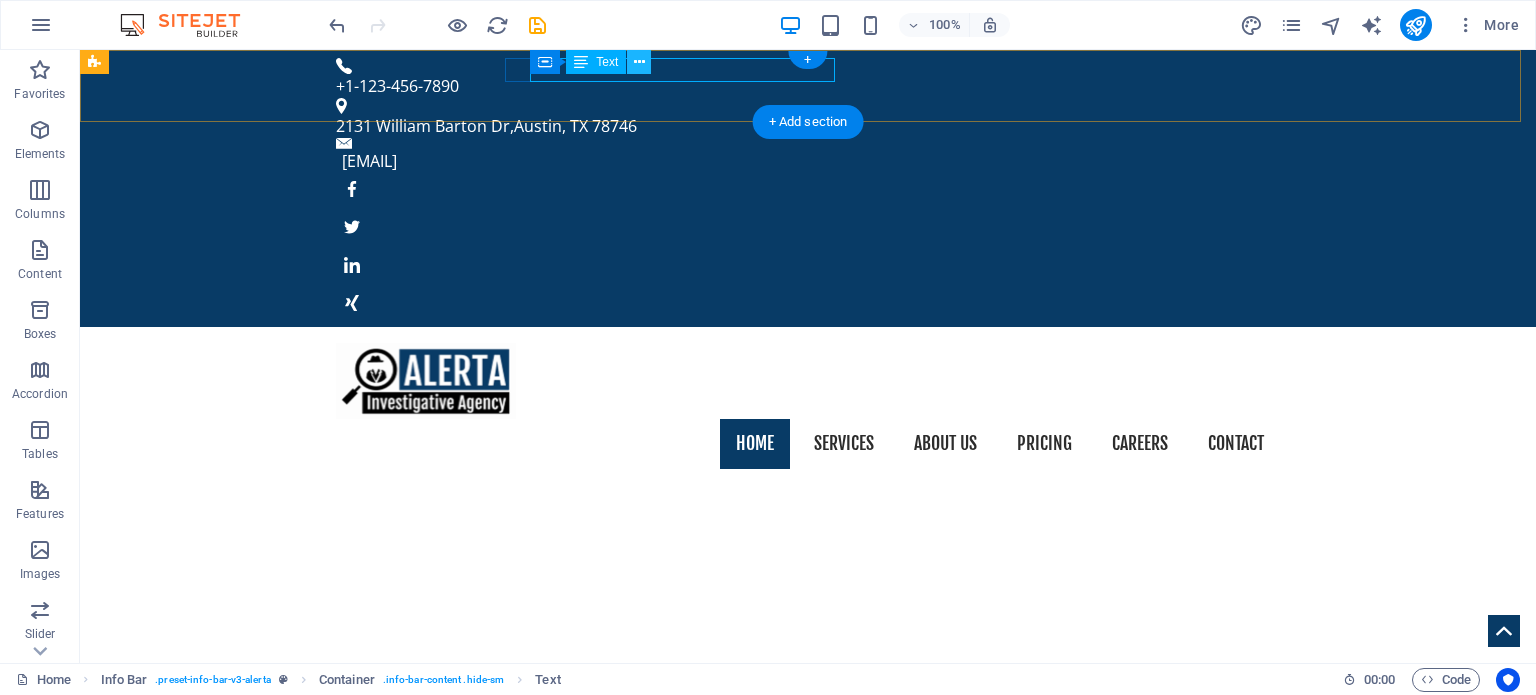 click at bounding box center [639, 62] 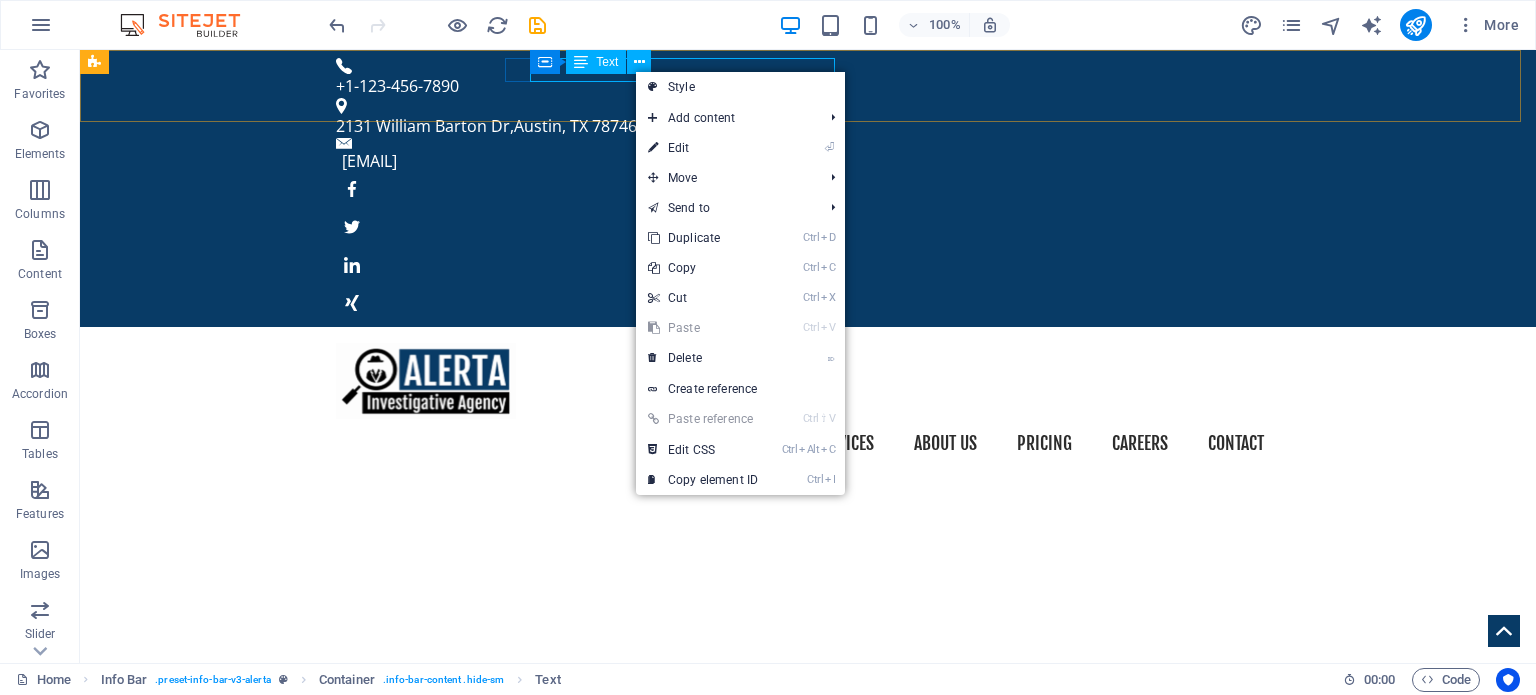 click on "Text" at bounding box center [607, 62] 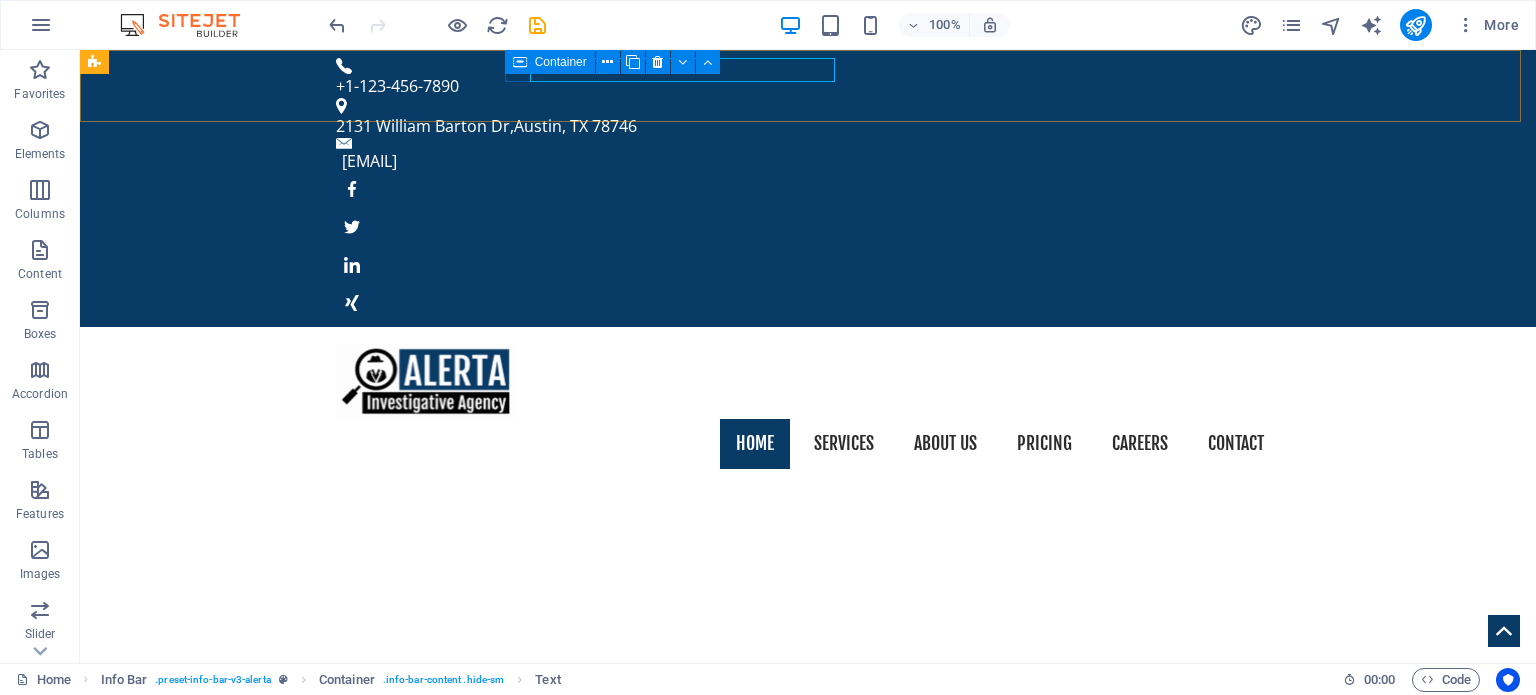 click on "Container" at bounding box center [561, 62] 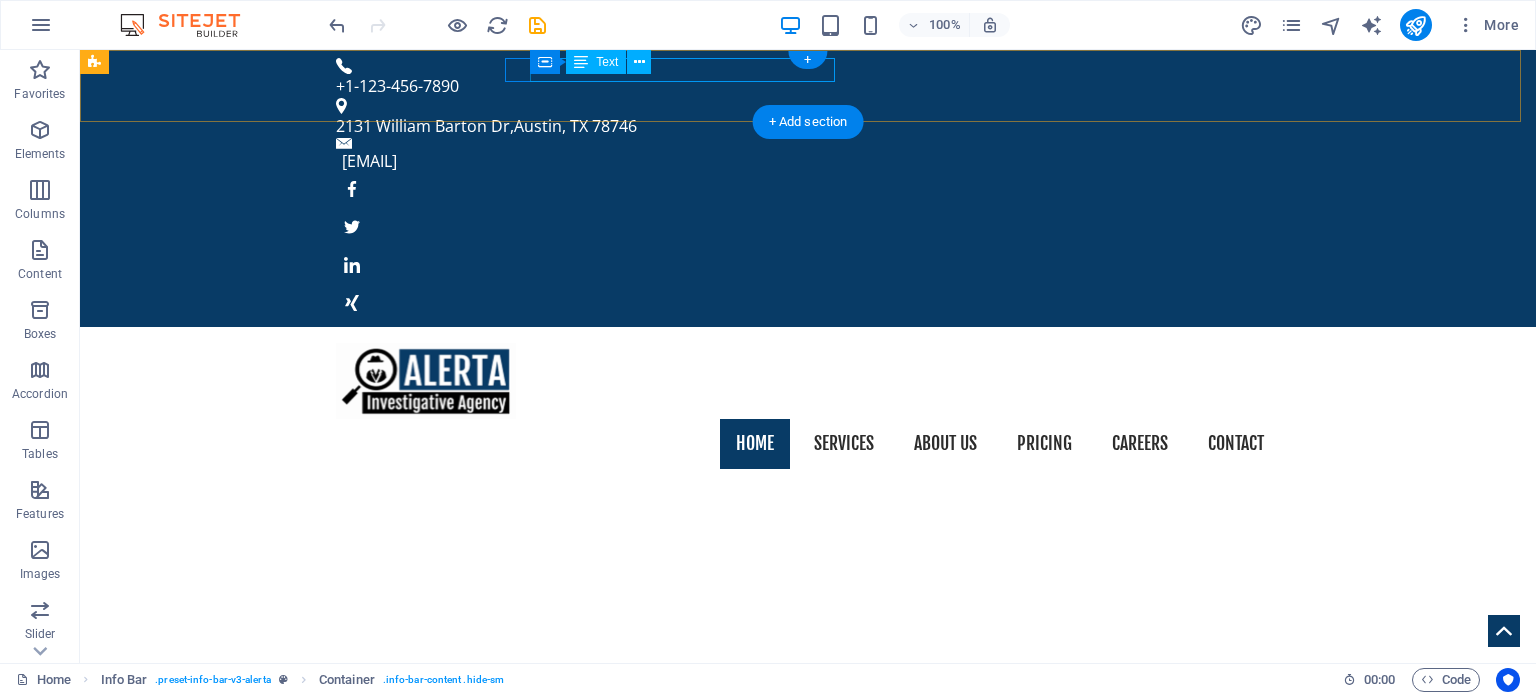 click on "2131 William Barton Dr ,  Austin, TX   78746" at bounding box center [800, 126] 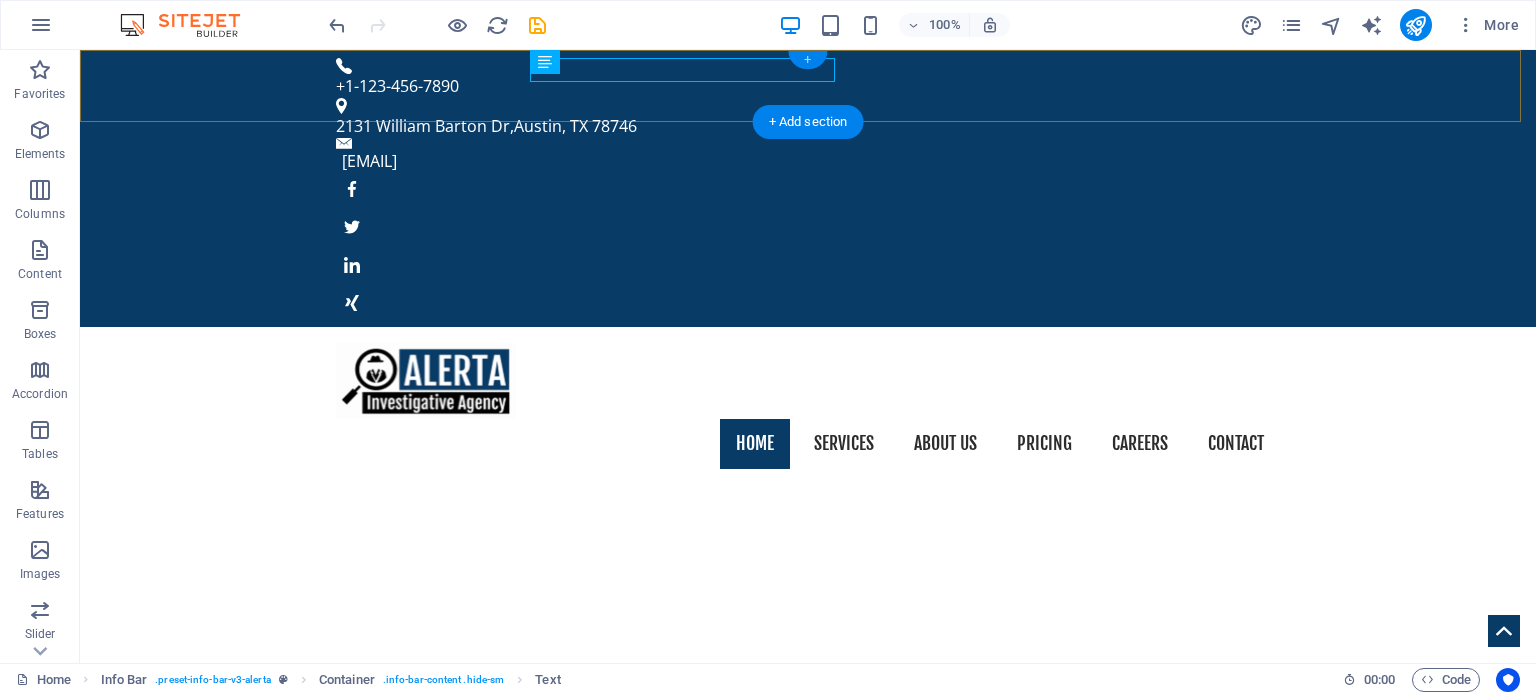 click on "+" at bounding box center [807, 60] 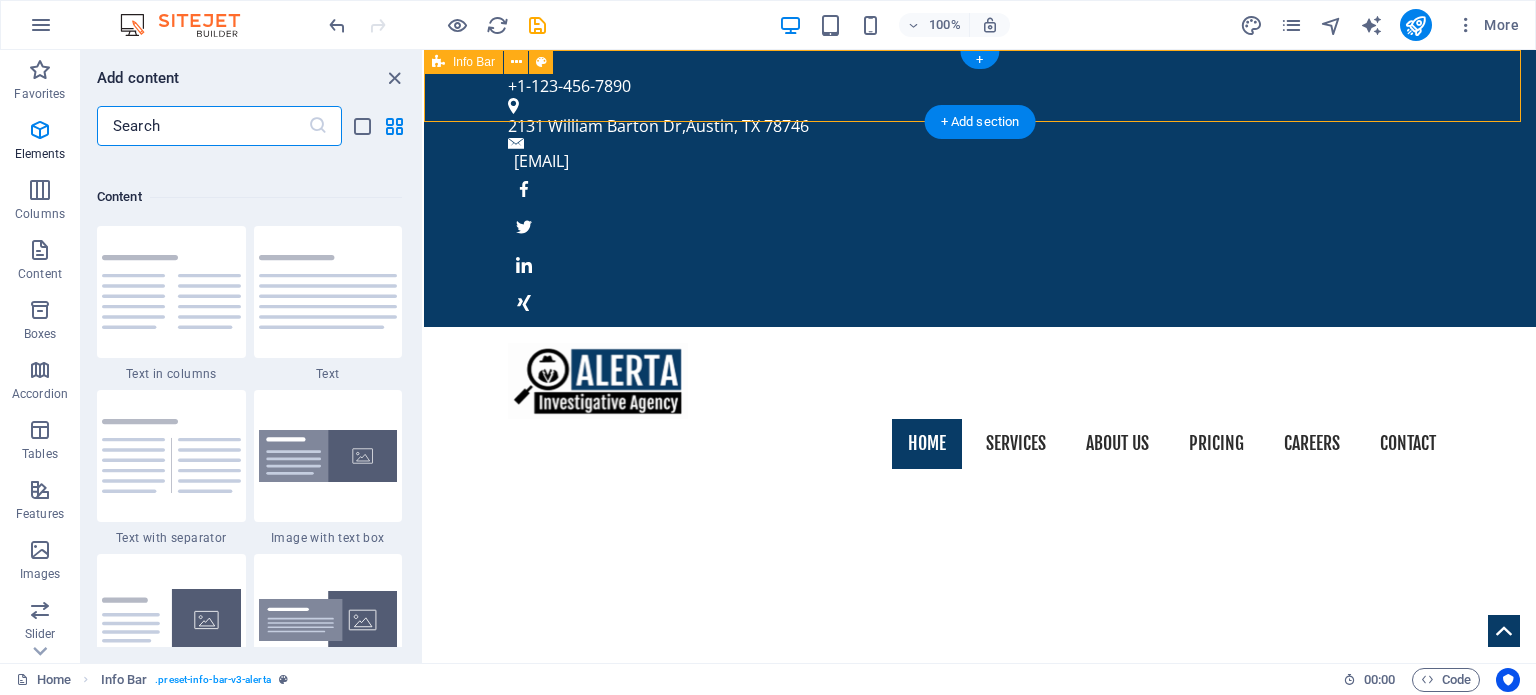 scroll, scrollTop: 3499, scrollLeft: 0, axis: vertical 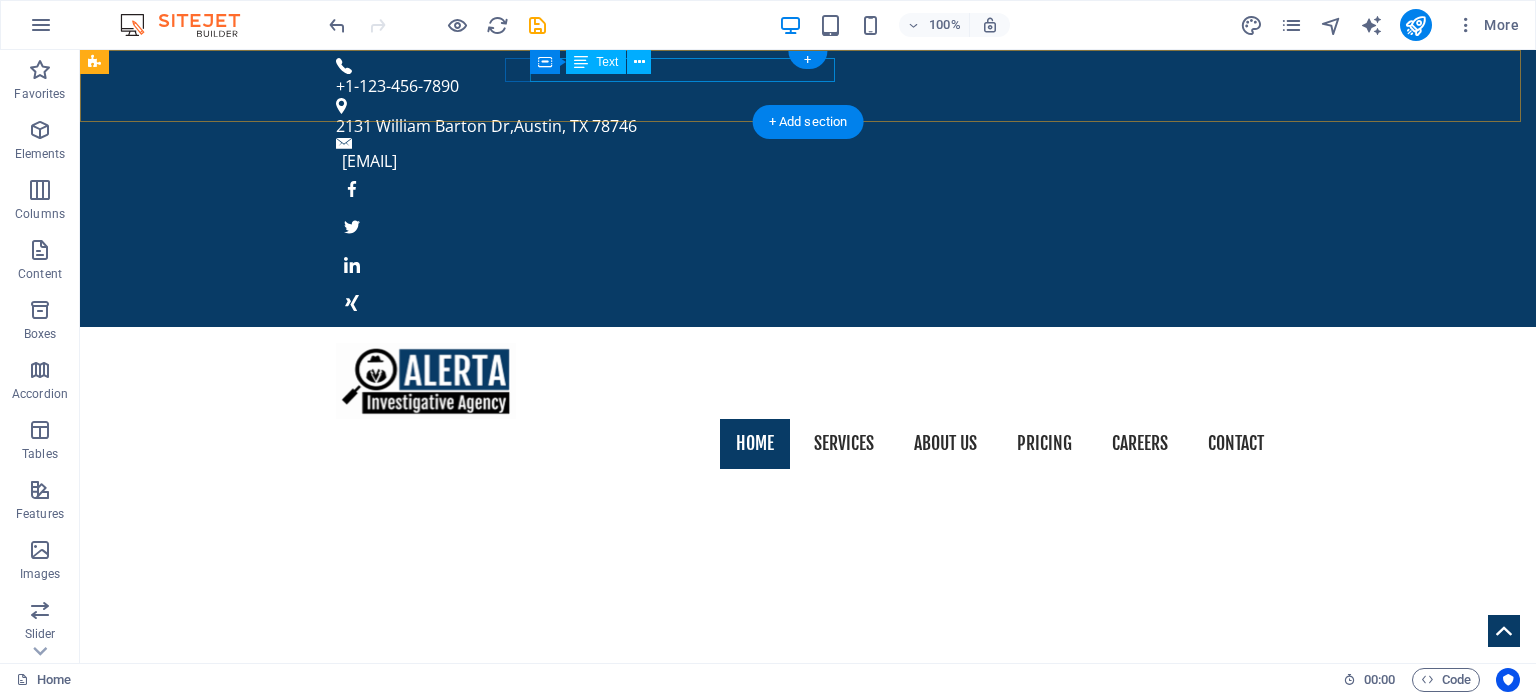click on "2131 William Barton Dr ,  Austin, TX   78746" at bounding box center [800, 126] 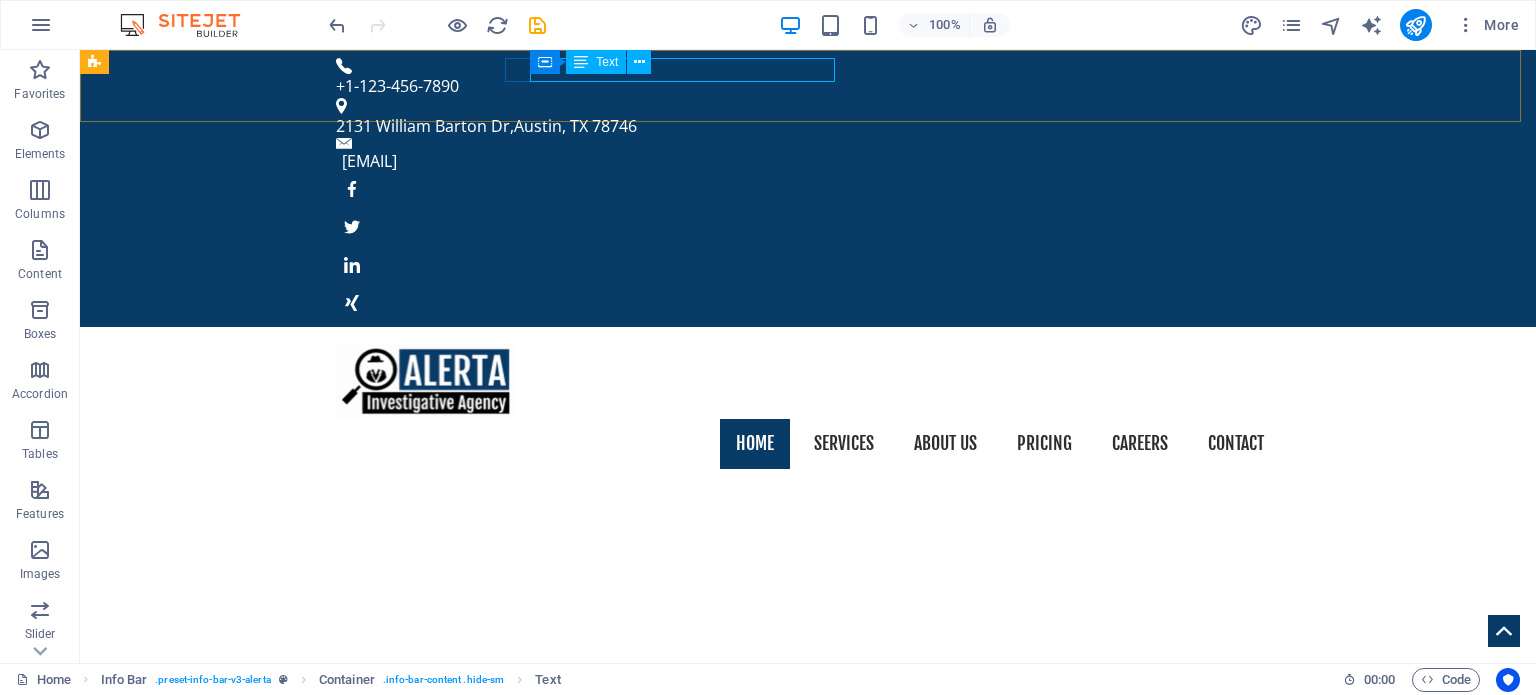 click on "Container   Text" at bounding box center (597, 62) 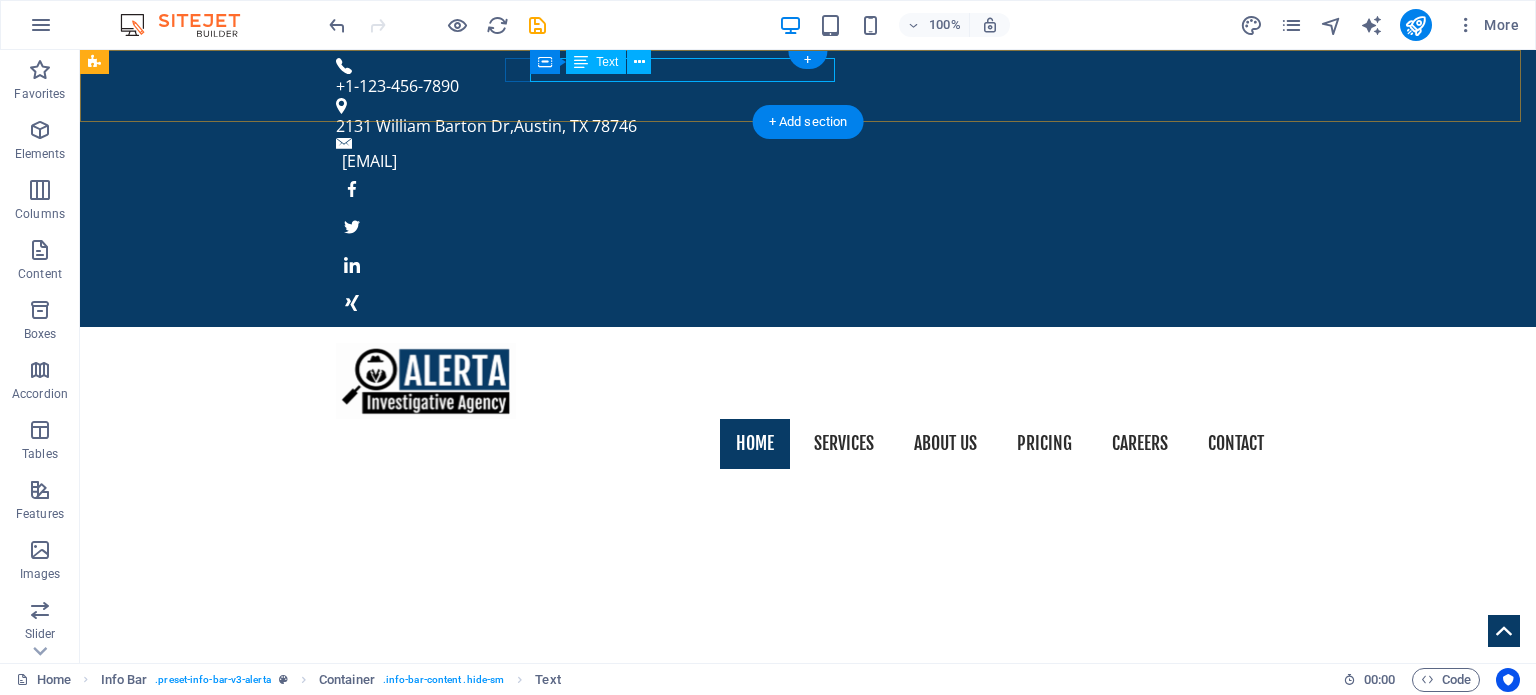 click on "2131 William Barton Dr ,  Austin, TX   78746" at bounding box center [800, 126] 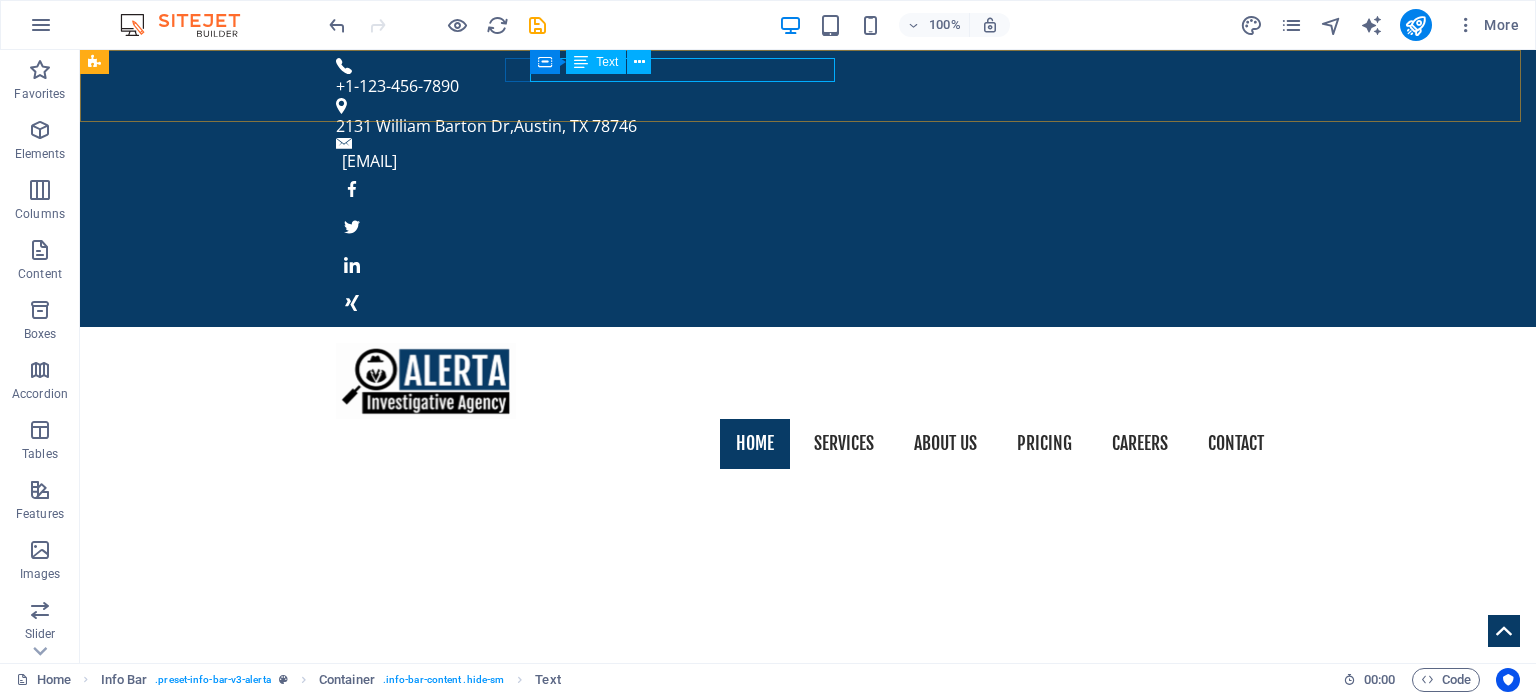 click on "Text" at bounding box center [596, 62] 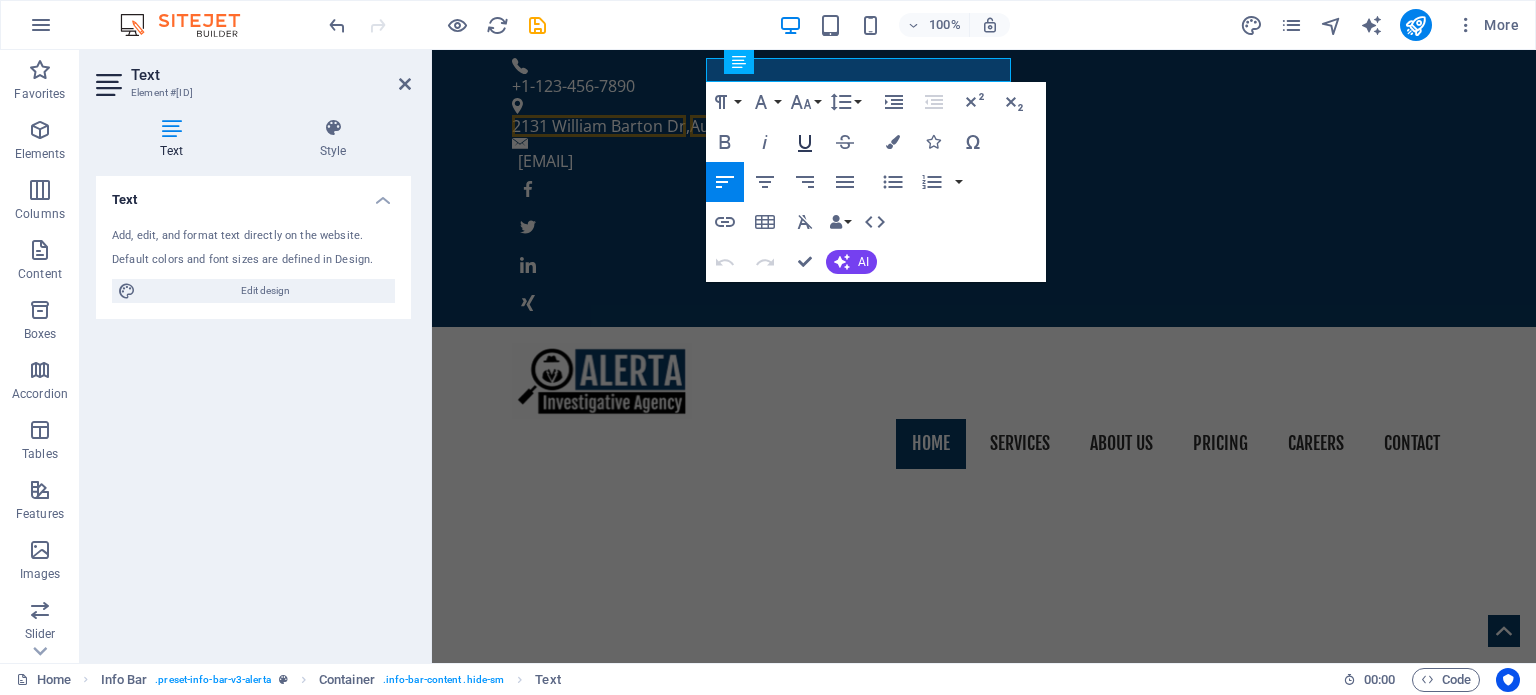 type 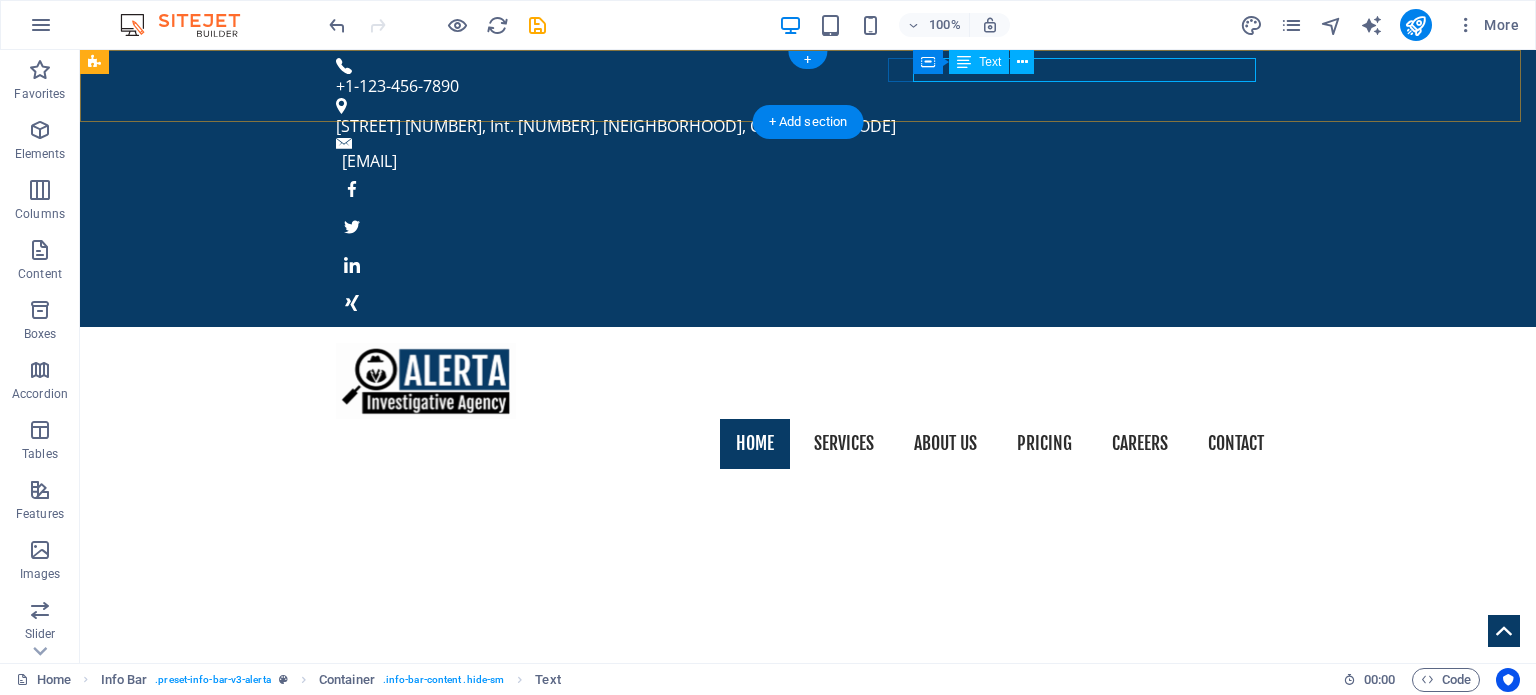 click on "Manzanas 3, Int. 3, Tlacoquemecatl, Cp. 03200" at bounding box center (800, 126) 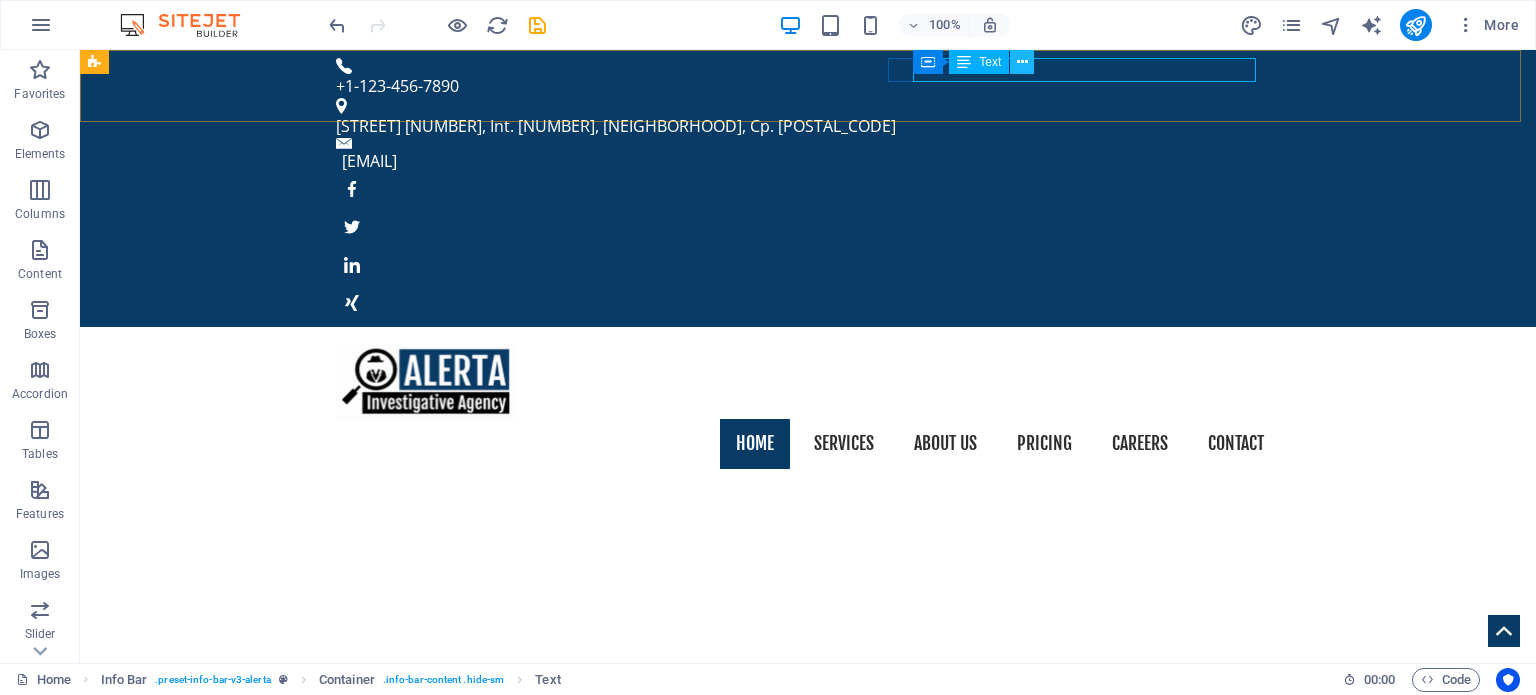 click at bounding box center [1022, 62] 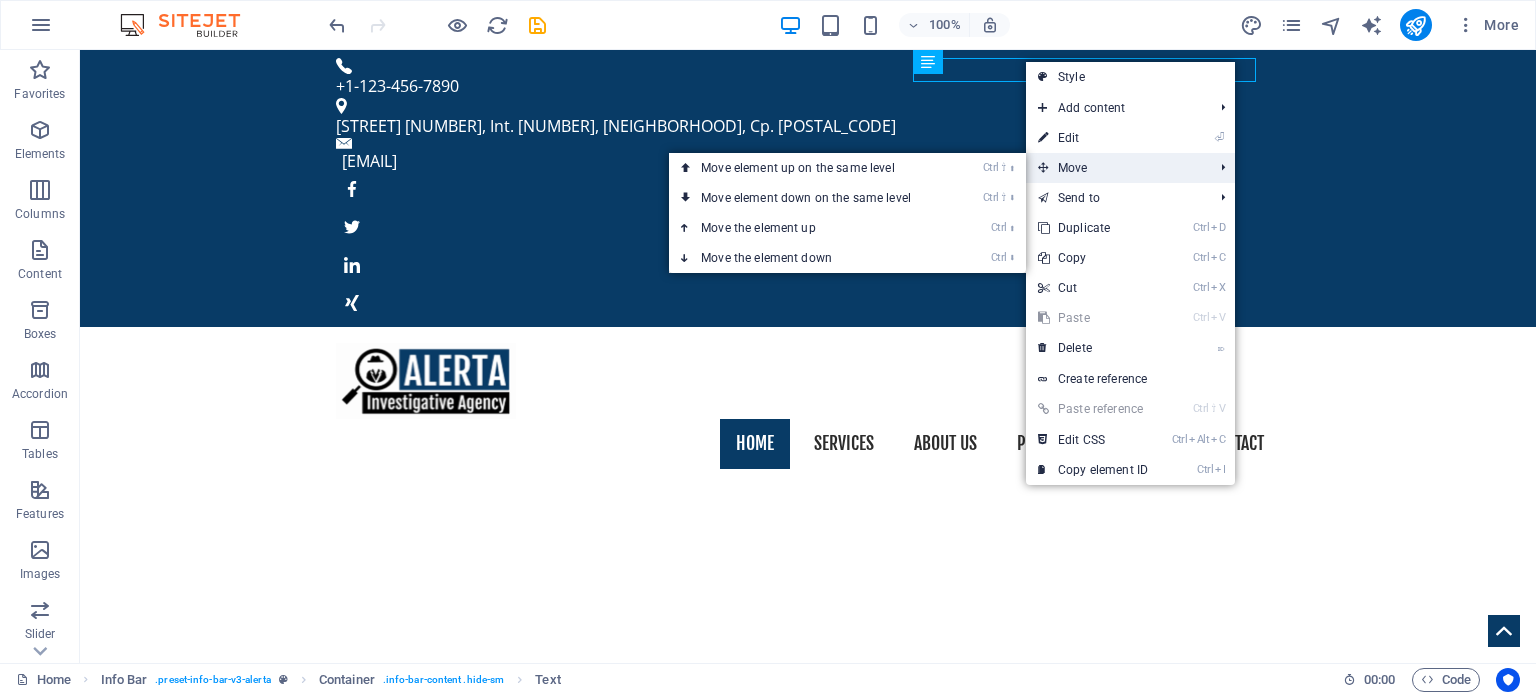 click on "Move" at bounding box center [1115, 168] 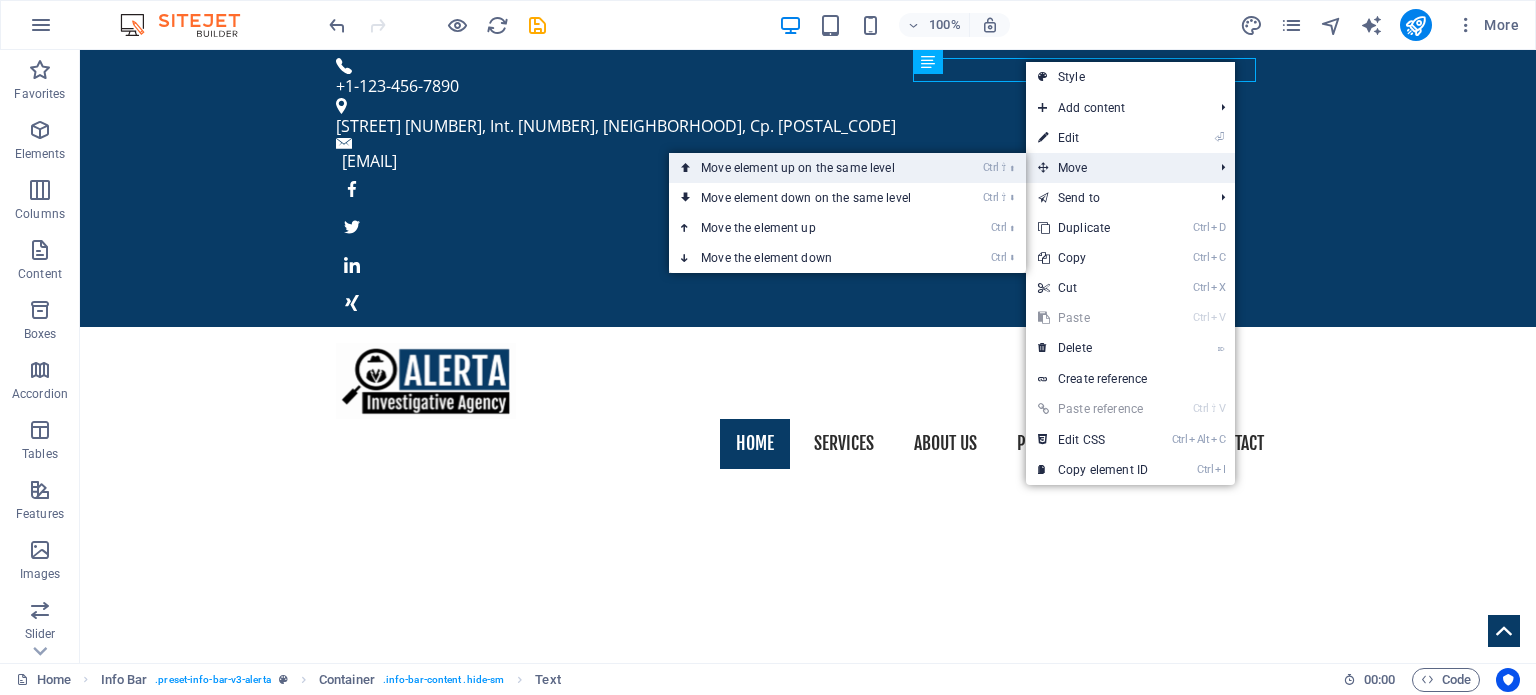 click on "Ctrl ⇧ ⬆  Move element up on the same level" at bounding box center [810, 168] 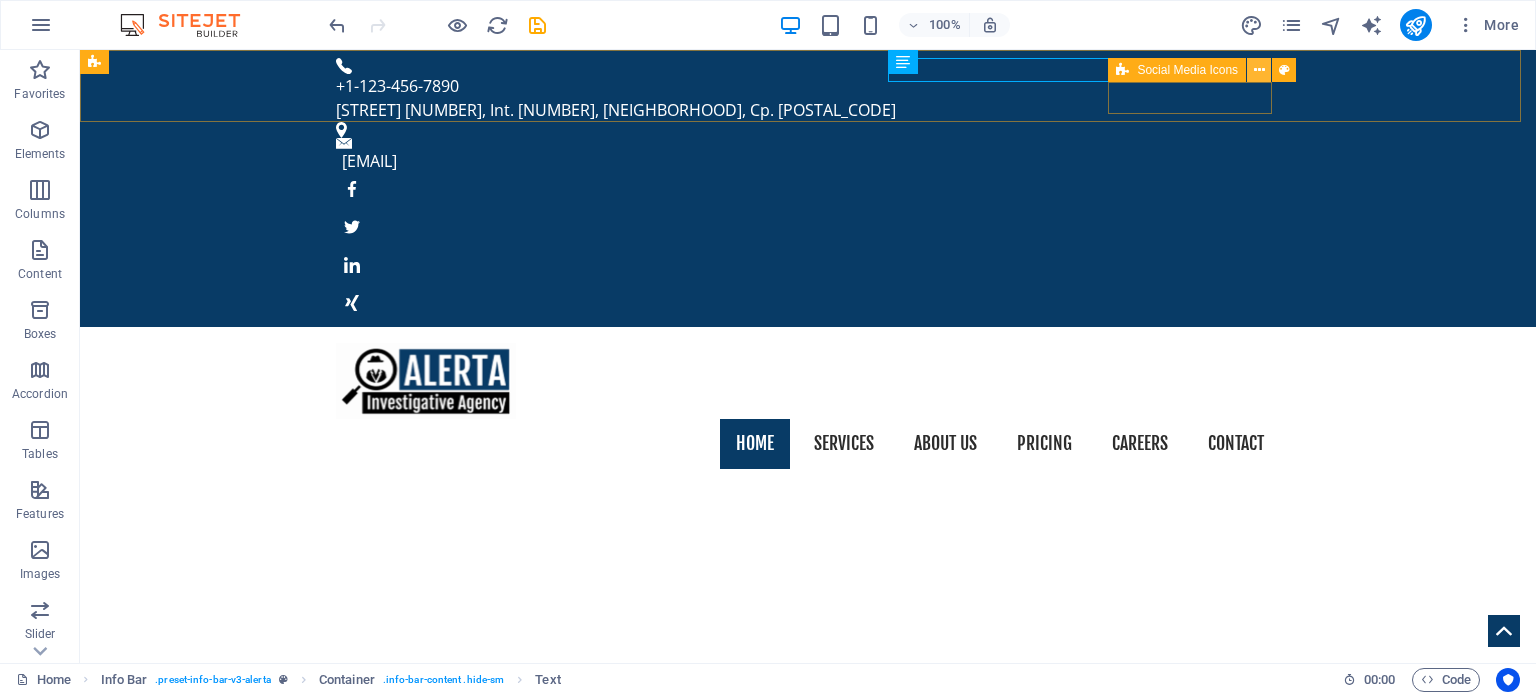 click at bounding box center [1259, 70] 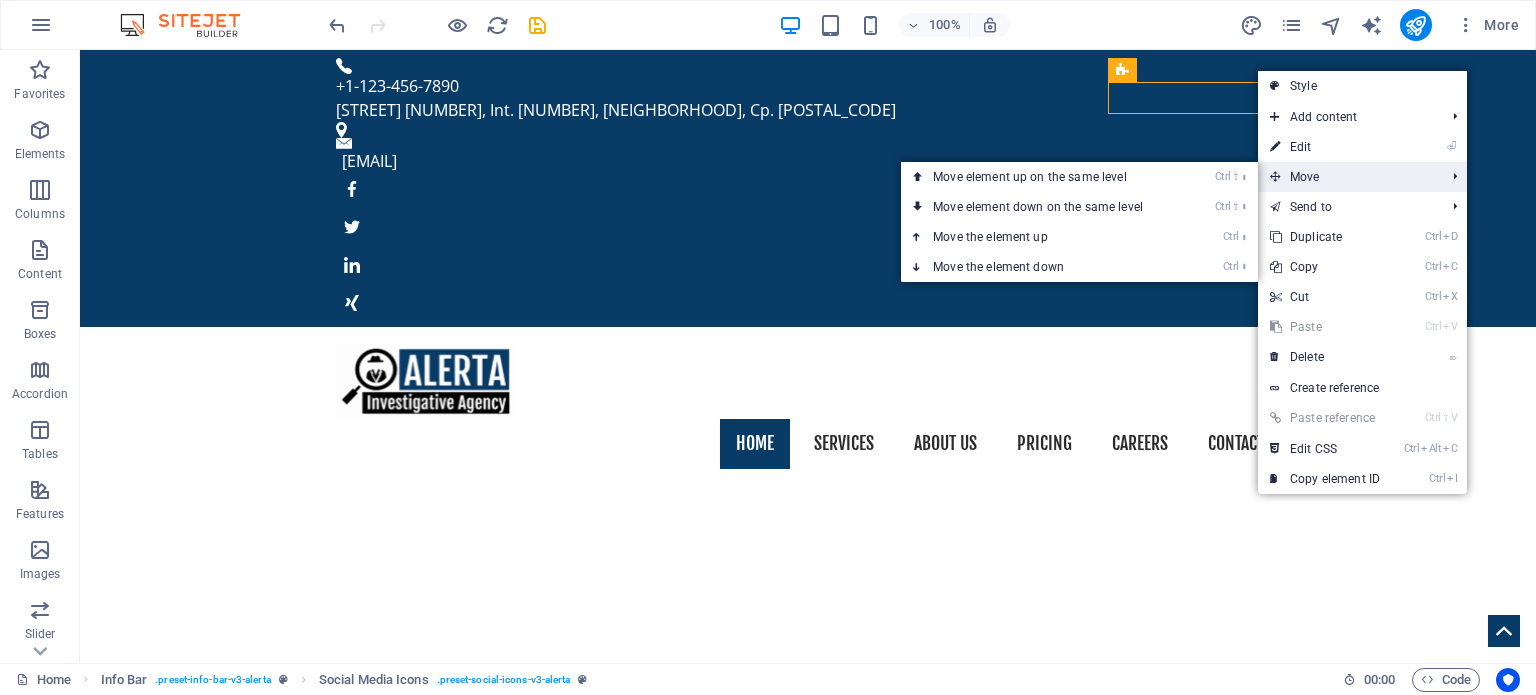 click on "Move" at bounding box center [1347, 177] 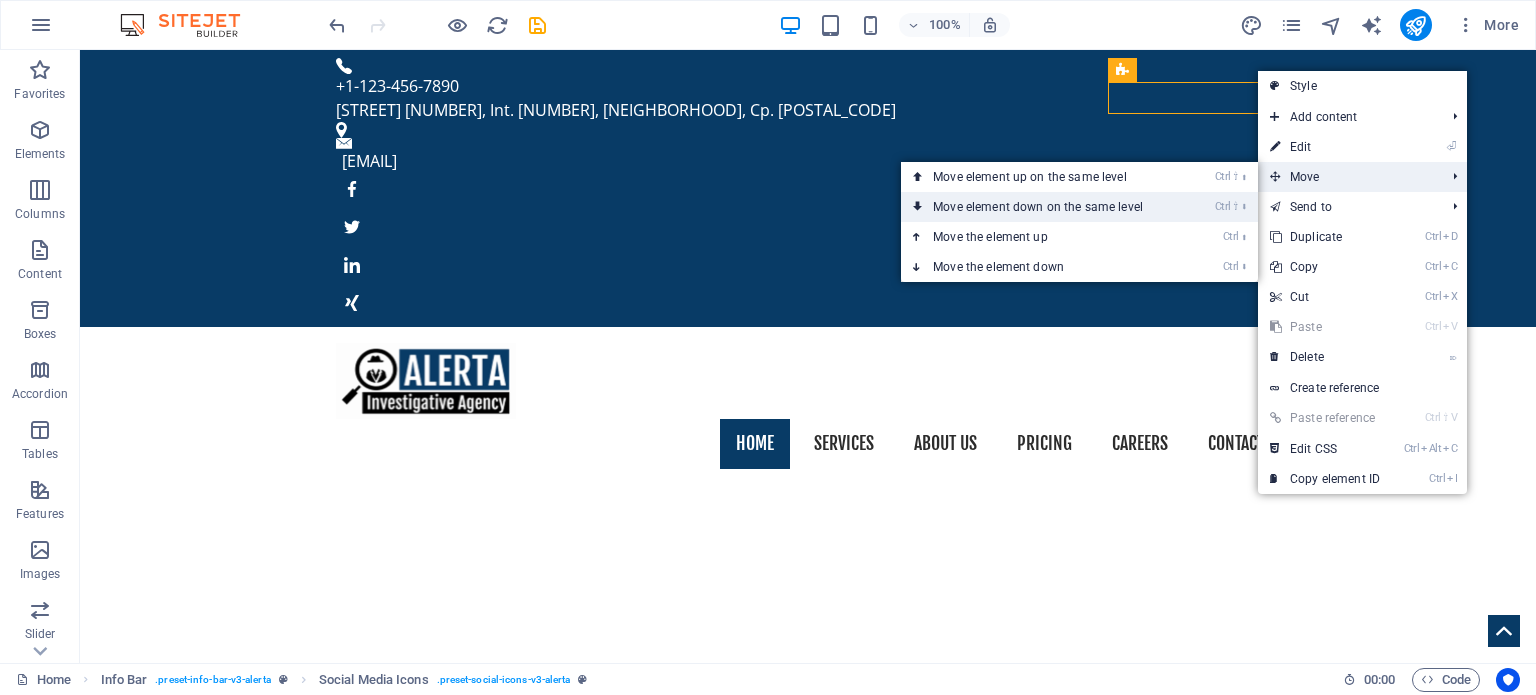 drag, startPoint x: 971, startPoint y: 198, endPoint x: 891, endPoint y: 145, distance: 95.96353 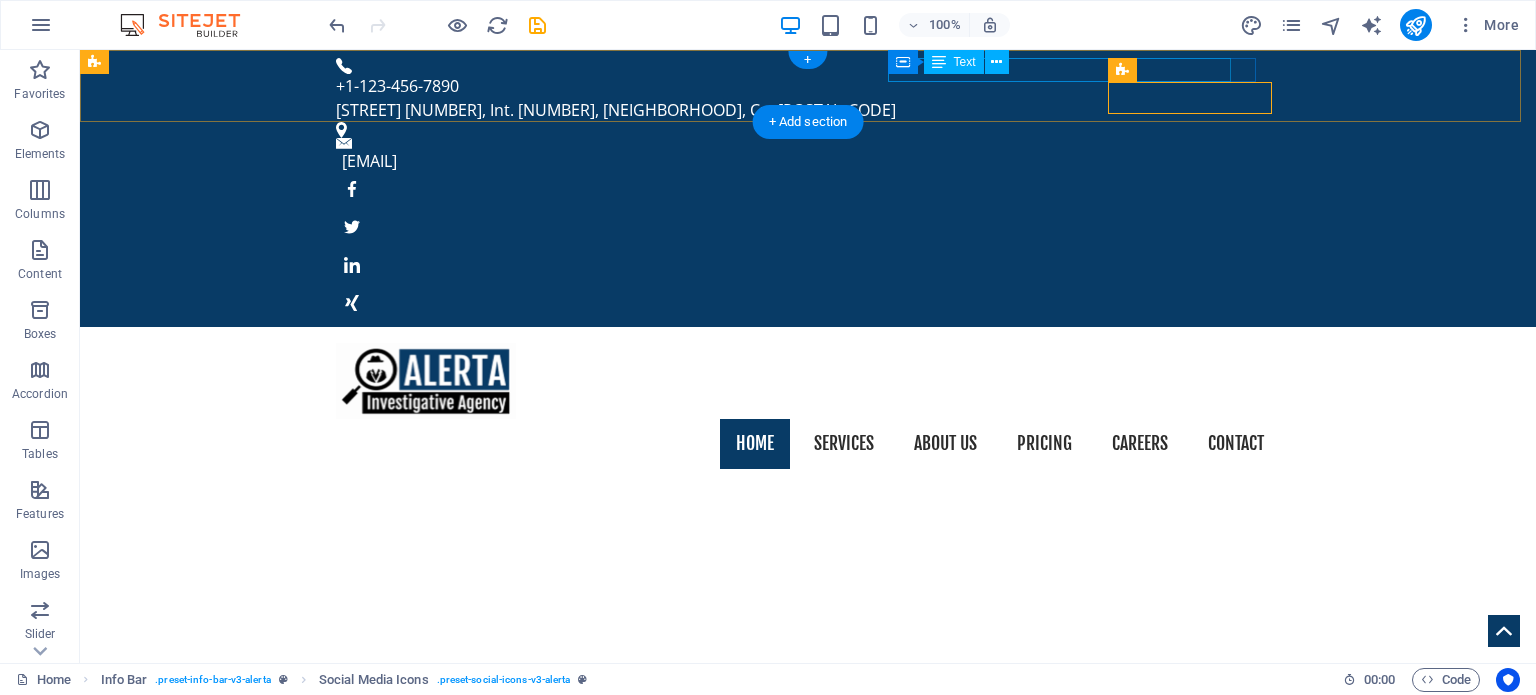 click on "Manzanas 3, Int. 3, Tlacoquemecatl, Cp. 03200" at bounding box center (800, 110) 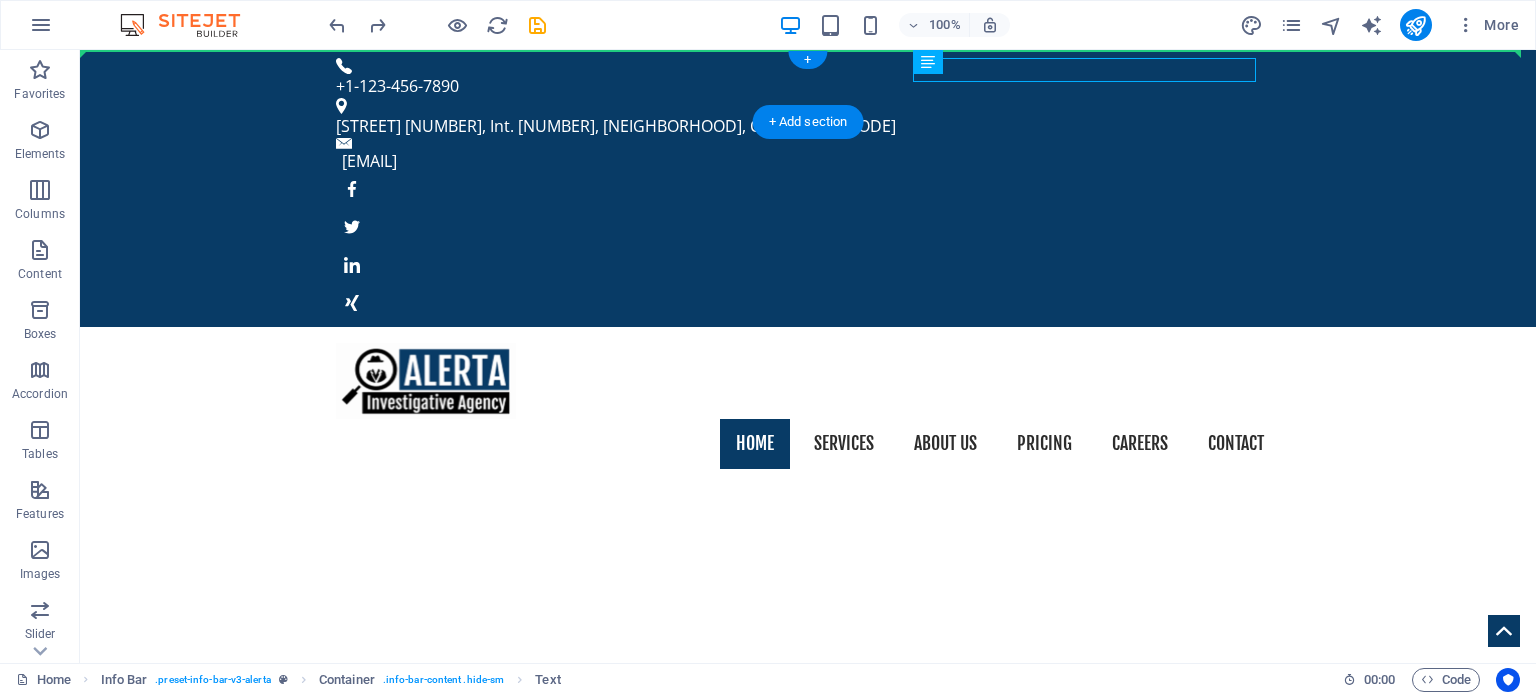 drag, startPoint x: 968, startPoint y: 79, endPoint x: 807, endPoint y: 72, distance: 161.1521 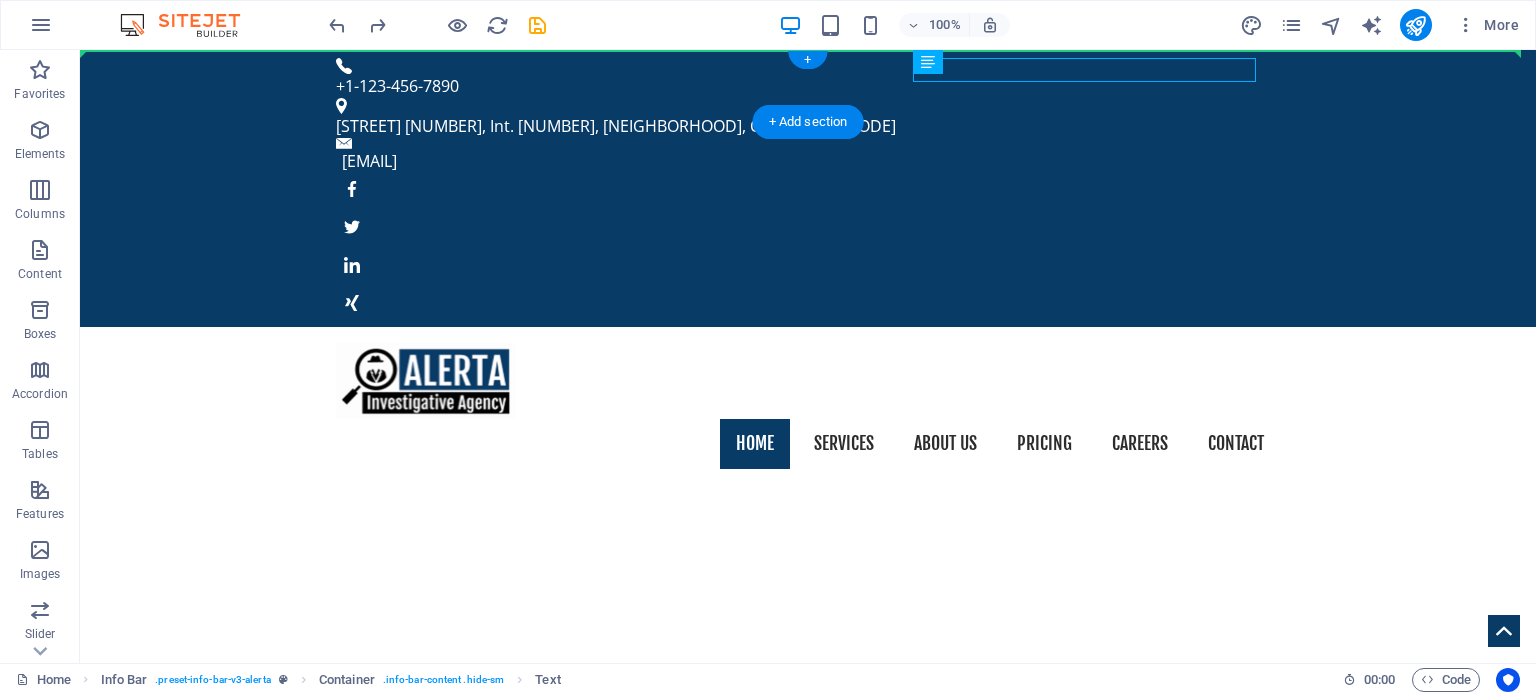 drag, startPoint x: 1036, startPoint y: 79, endPoint x: 611, endPoint y: 75, distance: 425.01883 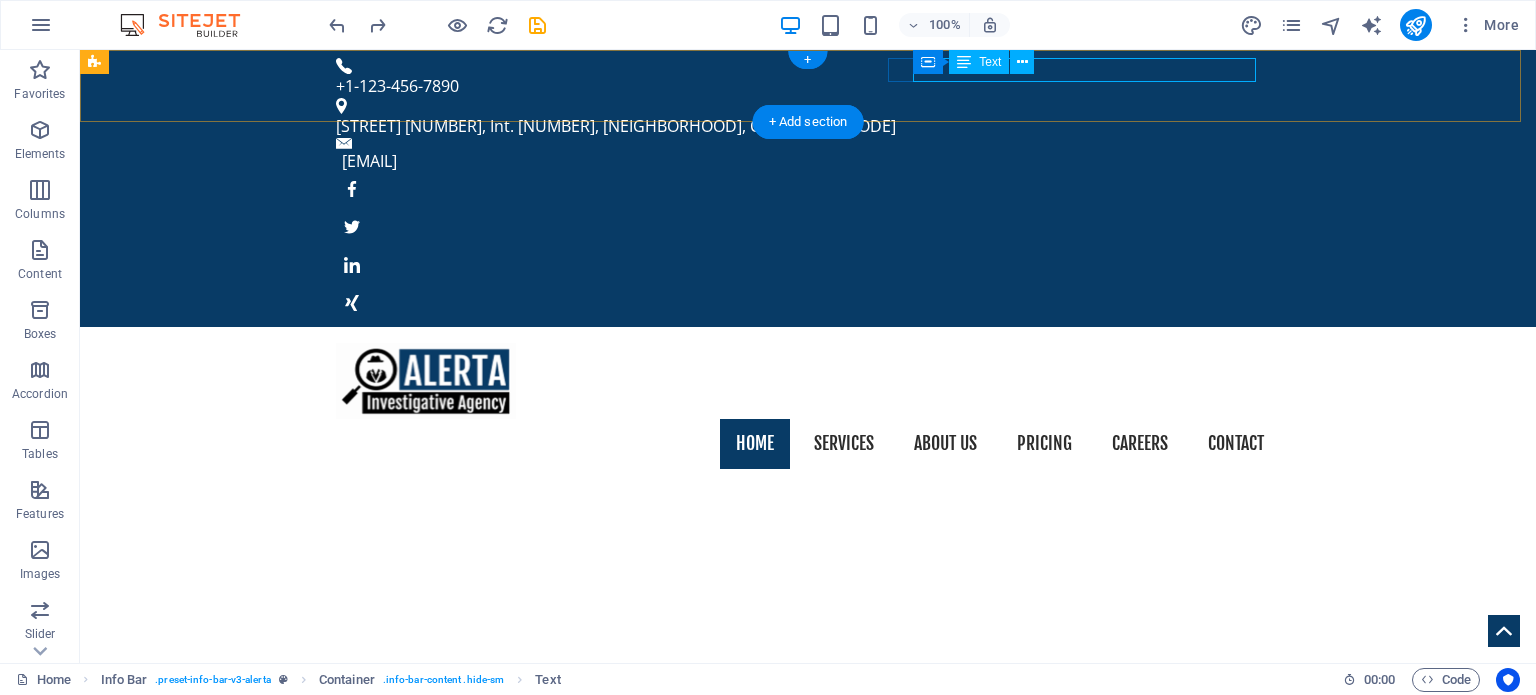 click on "Manzanas 3, Int. 3, Tlacoquemecatl, Cp. 03200" at bounding box center (800, 126) 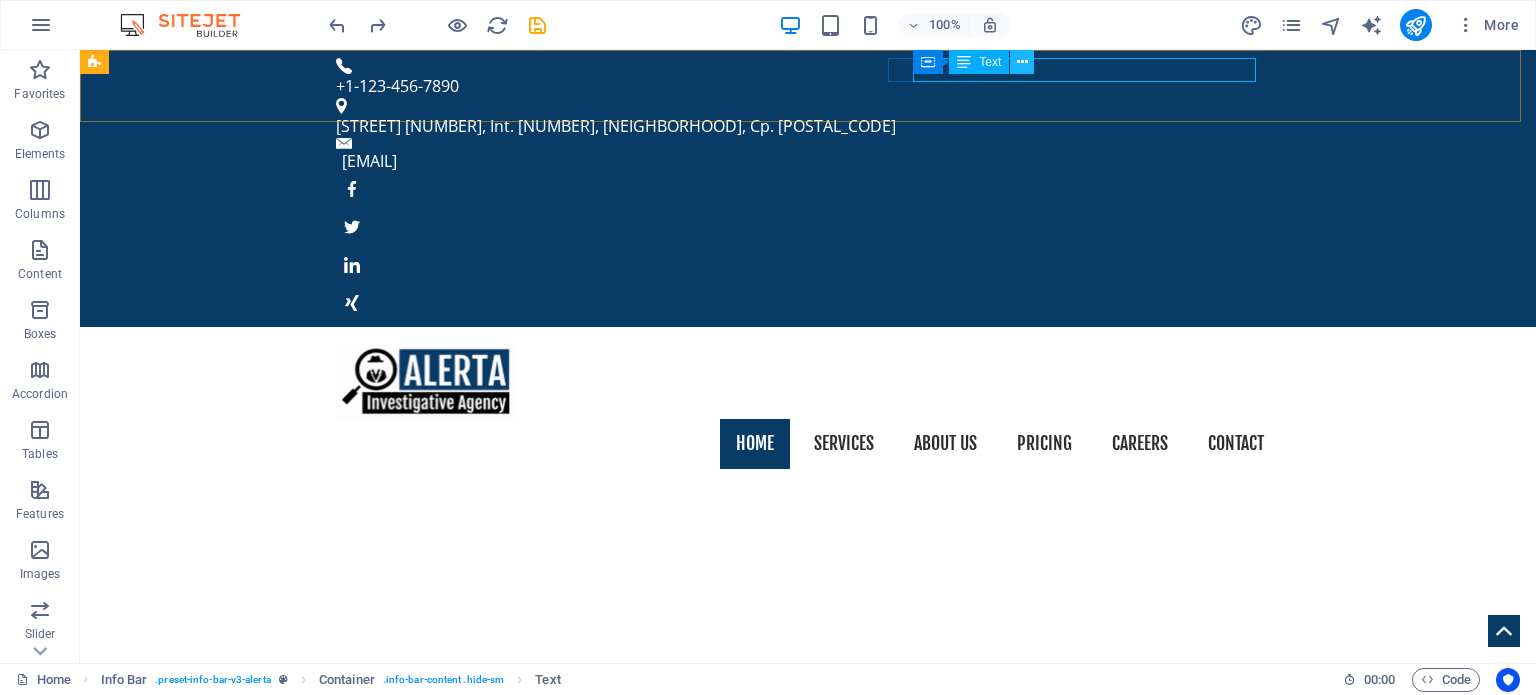 click at bounding box center [1022, 62] 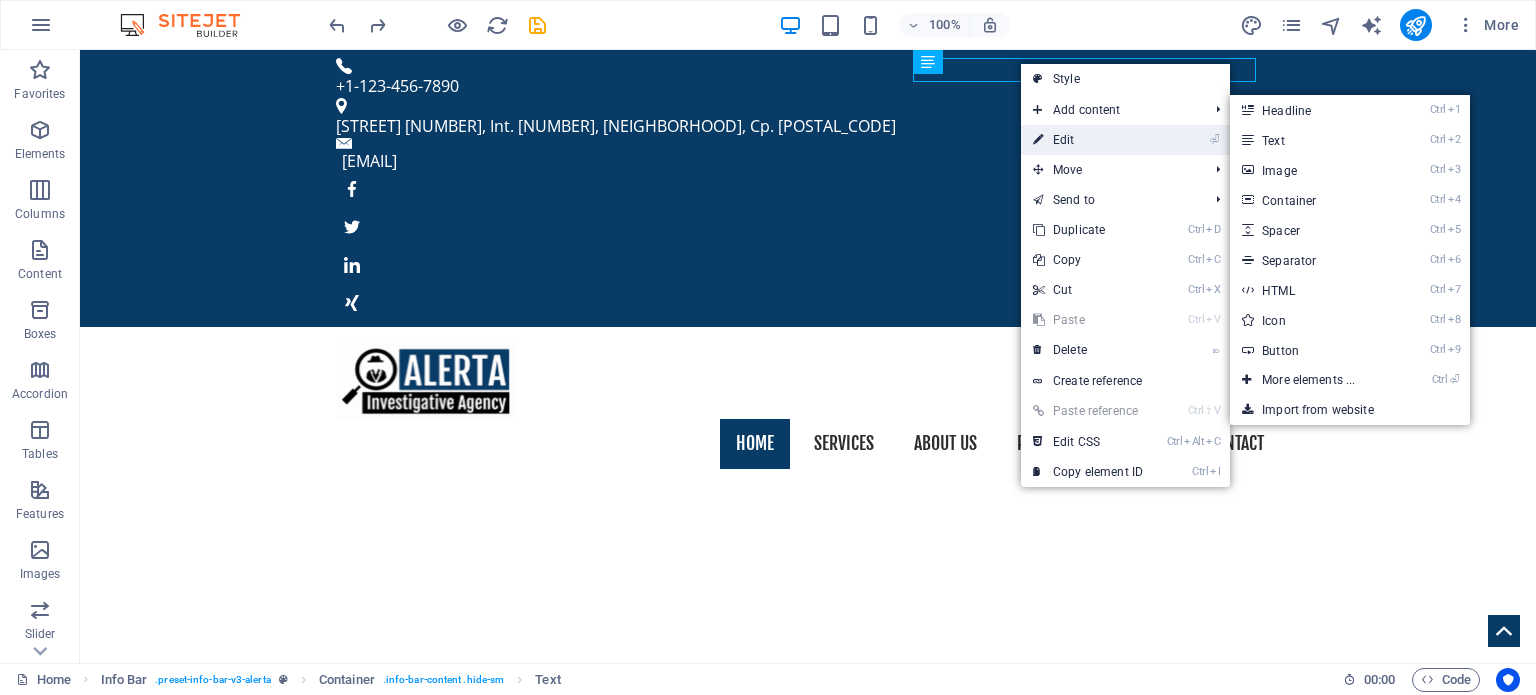 click on "⏎  Edit" at bounding box center (1088, 140) 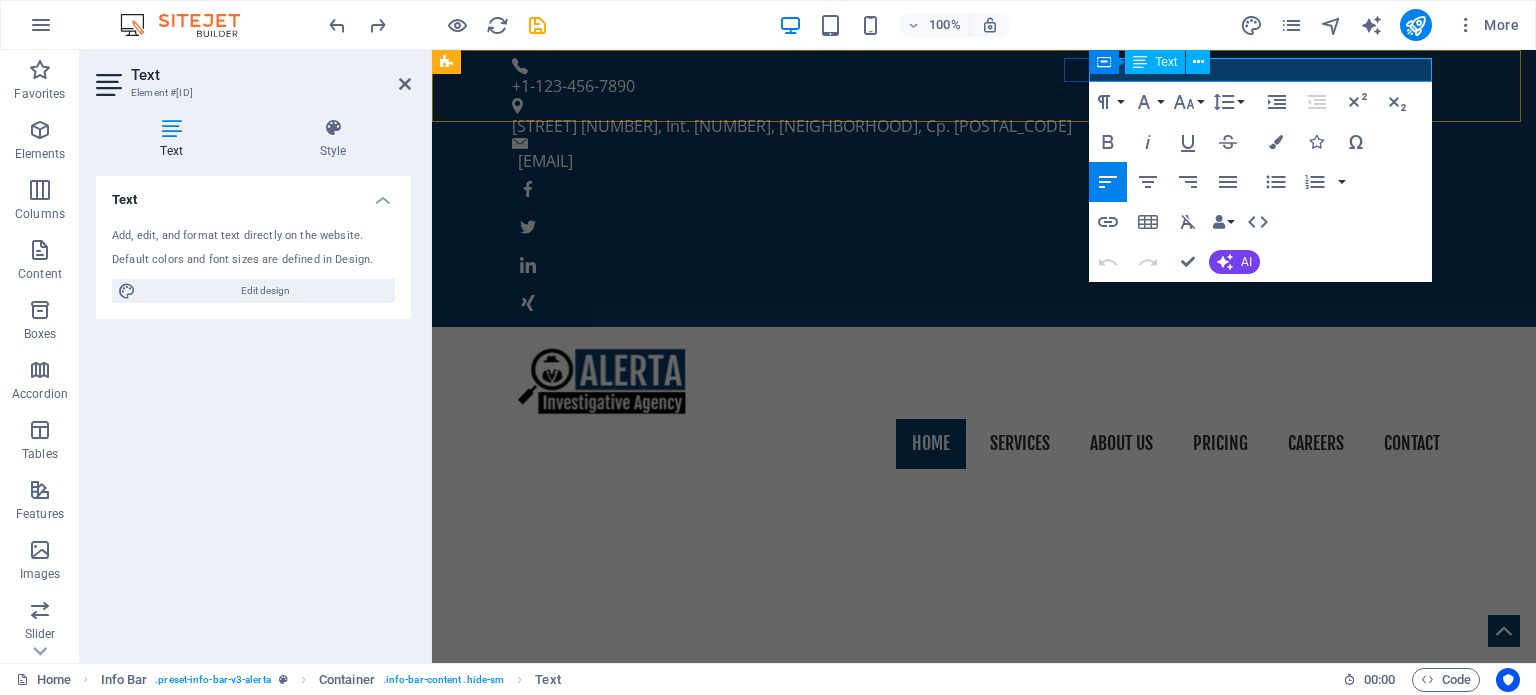 click on "Manzanas 3, Int. 3, Tlacoquemecatl, Cp. 03200" at bounding box center (976, 126) 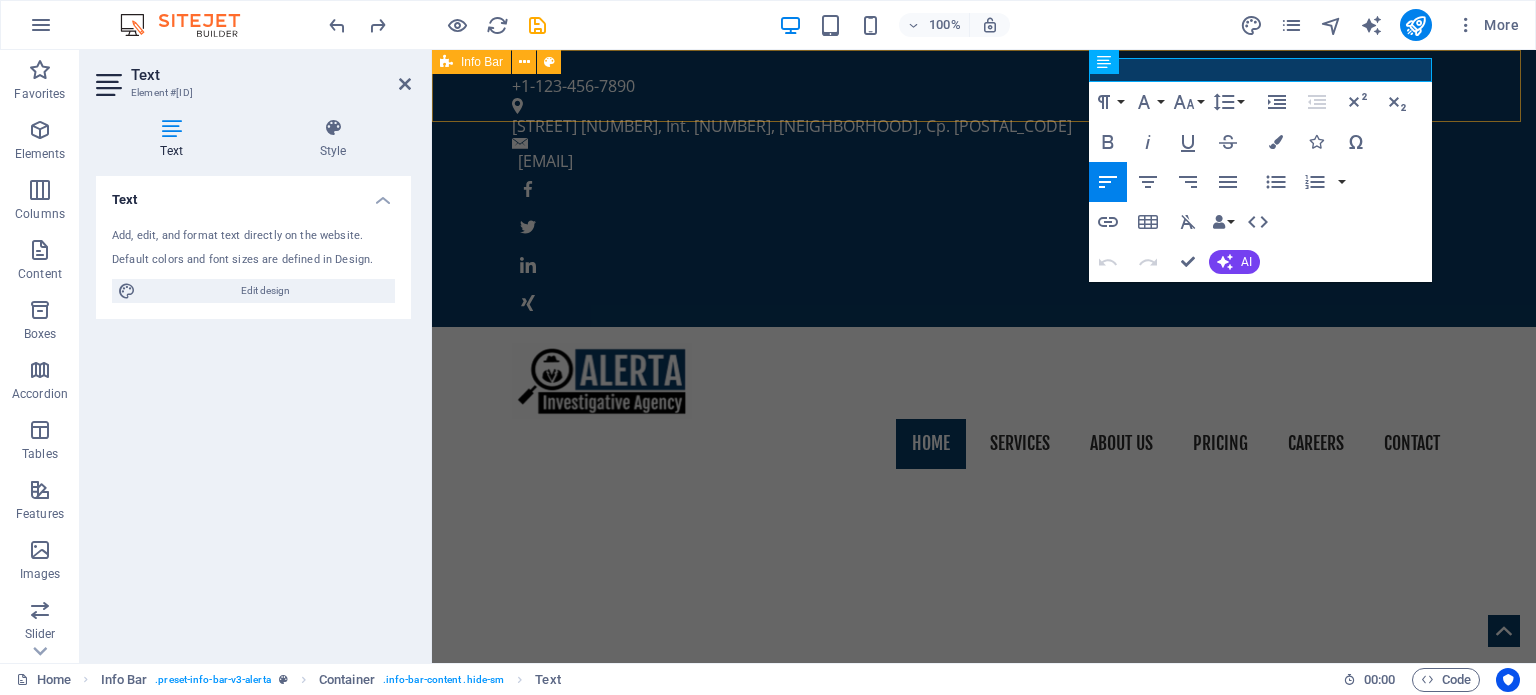 type 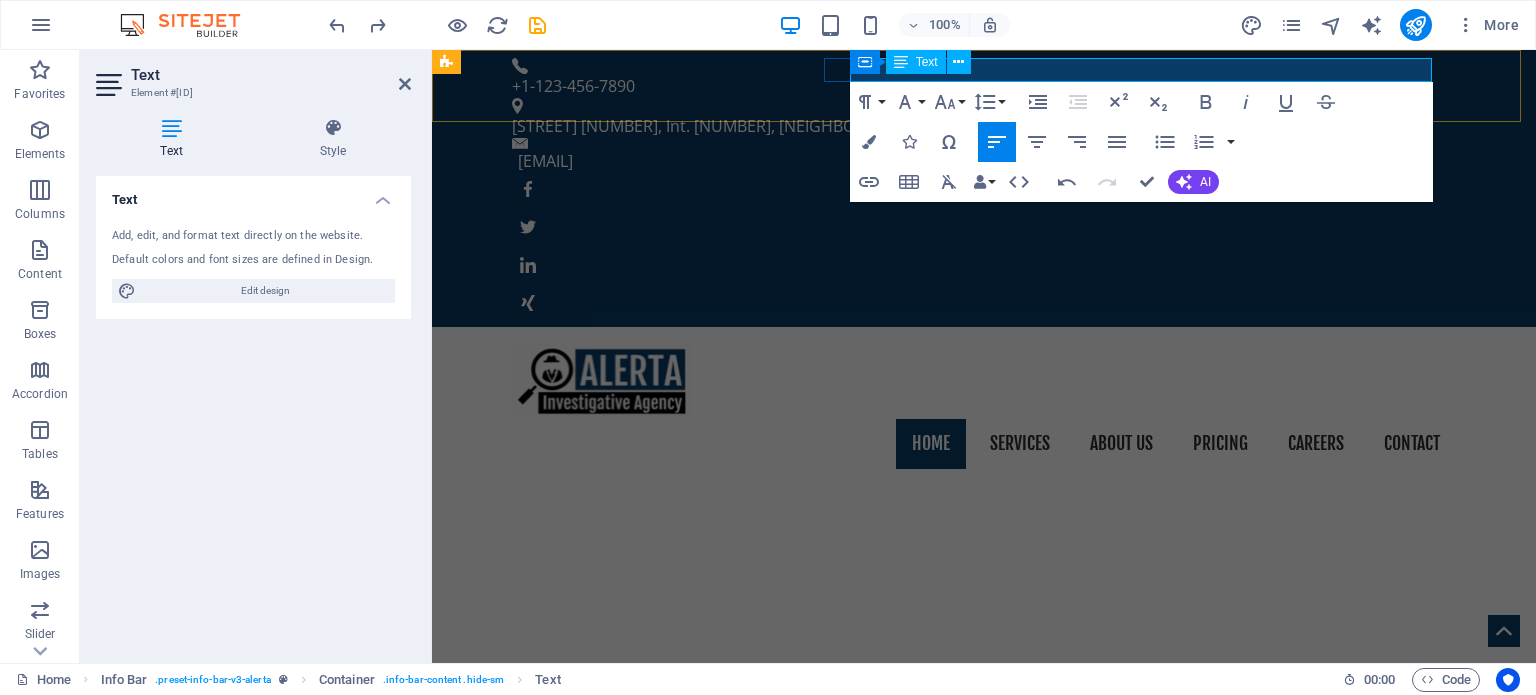 click on "Manzanas 3, Int. 3, Tlacoquemecatl, Benito Juárez, Ciudad de MéxicoCp. 03200" at bounding box center (976, 126) 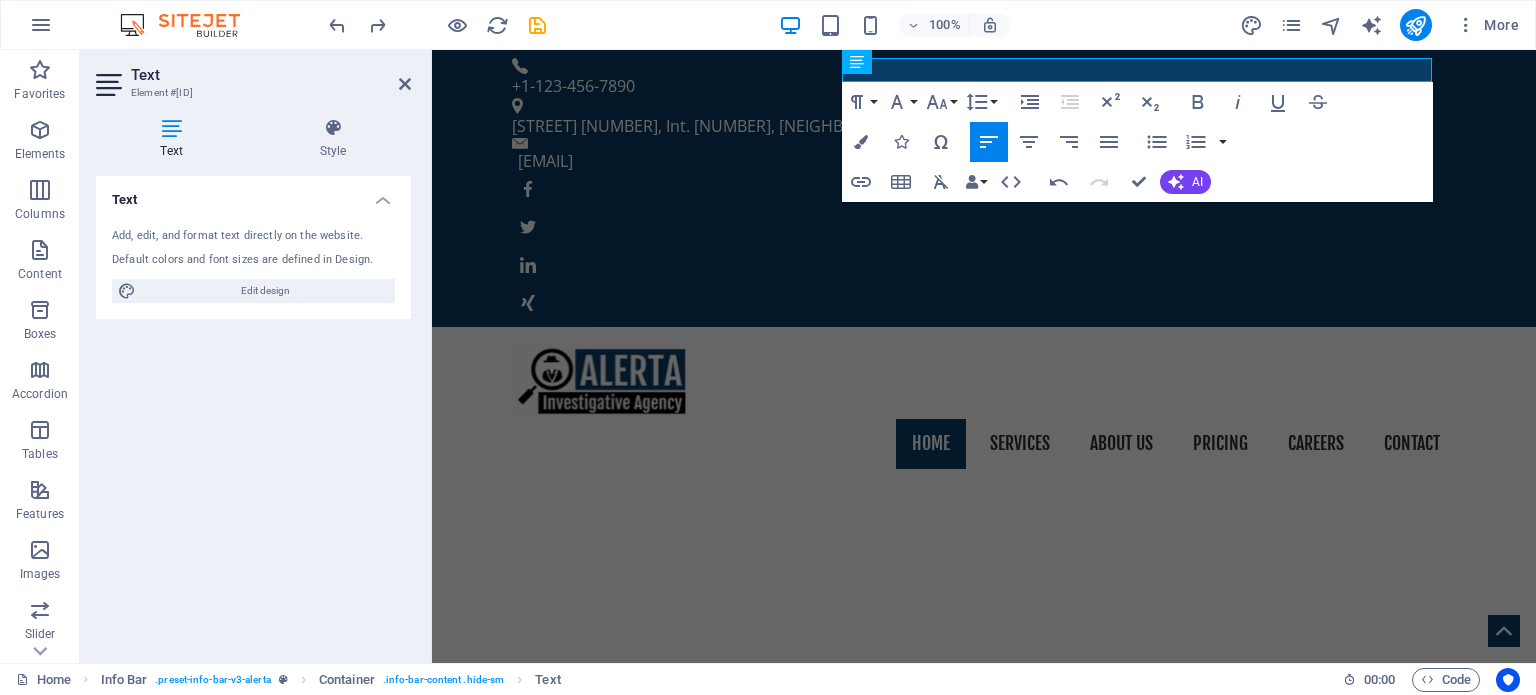 click on "100% More" at bounding box center [926, 25] 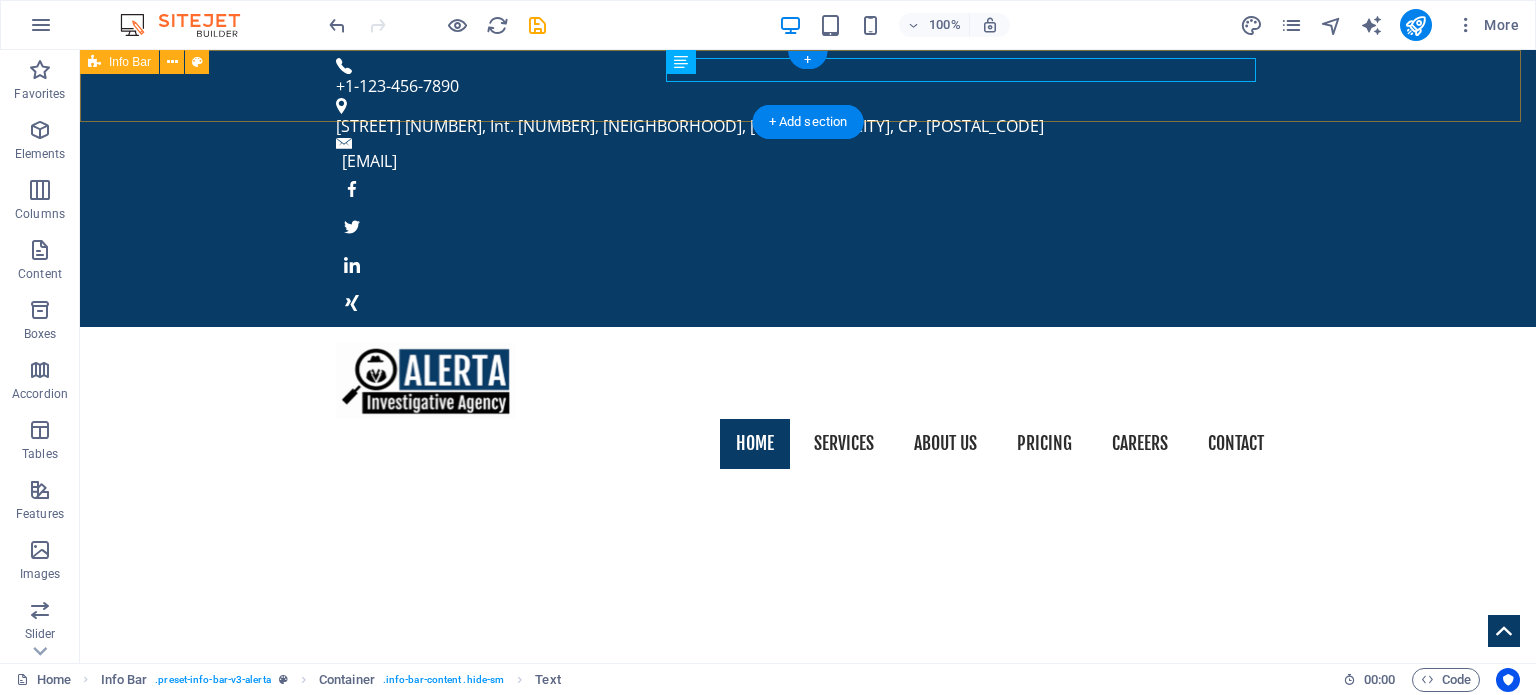 click on "+1-123-456-7890 Manzanas 3, Int. 3, Tlacoquemecatl, Benito Juárez, Ciudad de México, CP. 03200 d9a5e2b54672e8e5c603f6291affd4@cpanel.local" at bounding box center (808, 188) 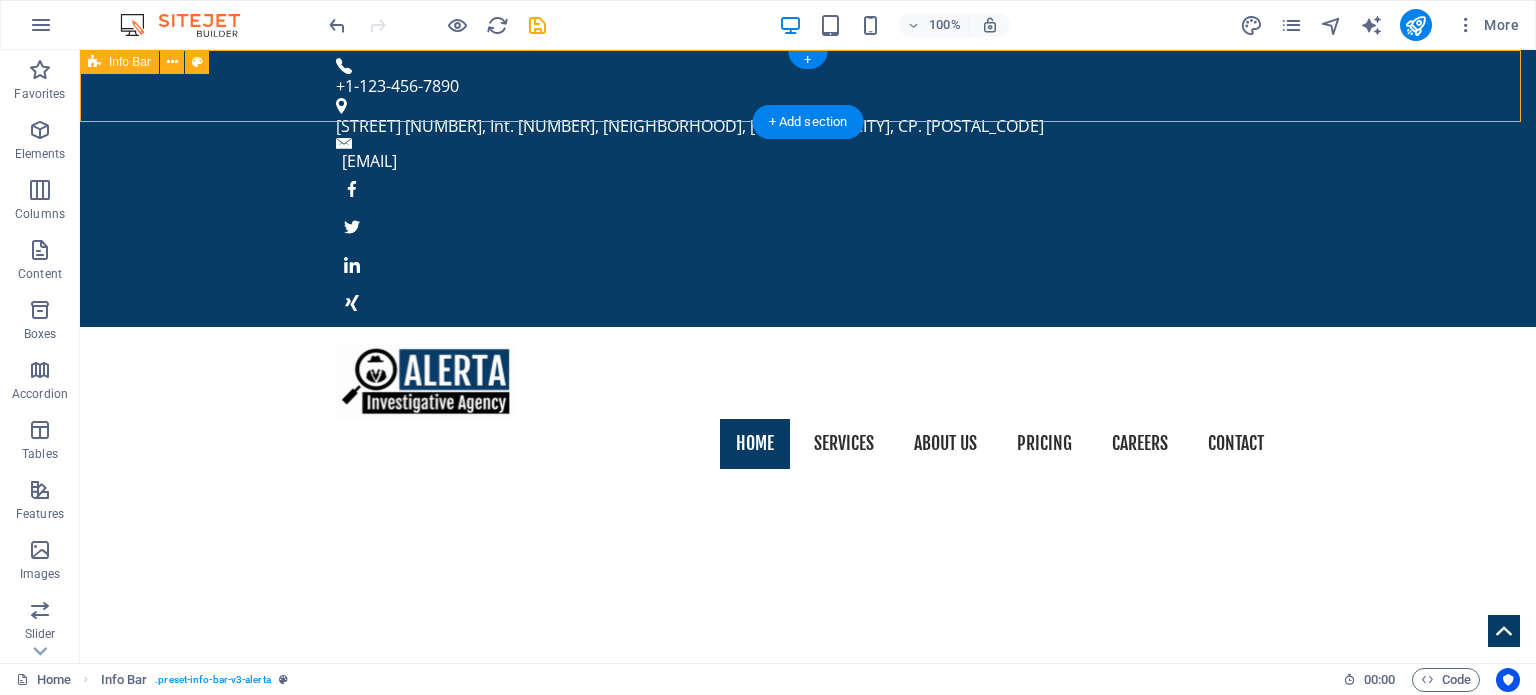 click on "+1-123-456-7890 Manzanas 3, Int. 3, Tlacoquemecatl, Benito Juárez, Ciudad de México, CP. 03200 d9a5e2b54672e8e5c603f6291affd4@cpanel.local" at bounding box center [808, 188] 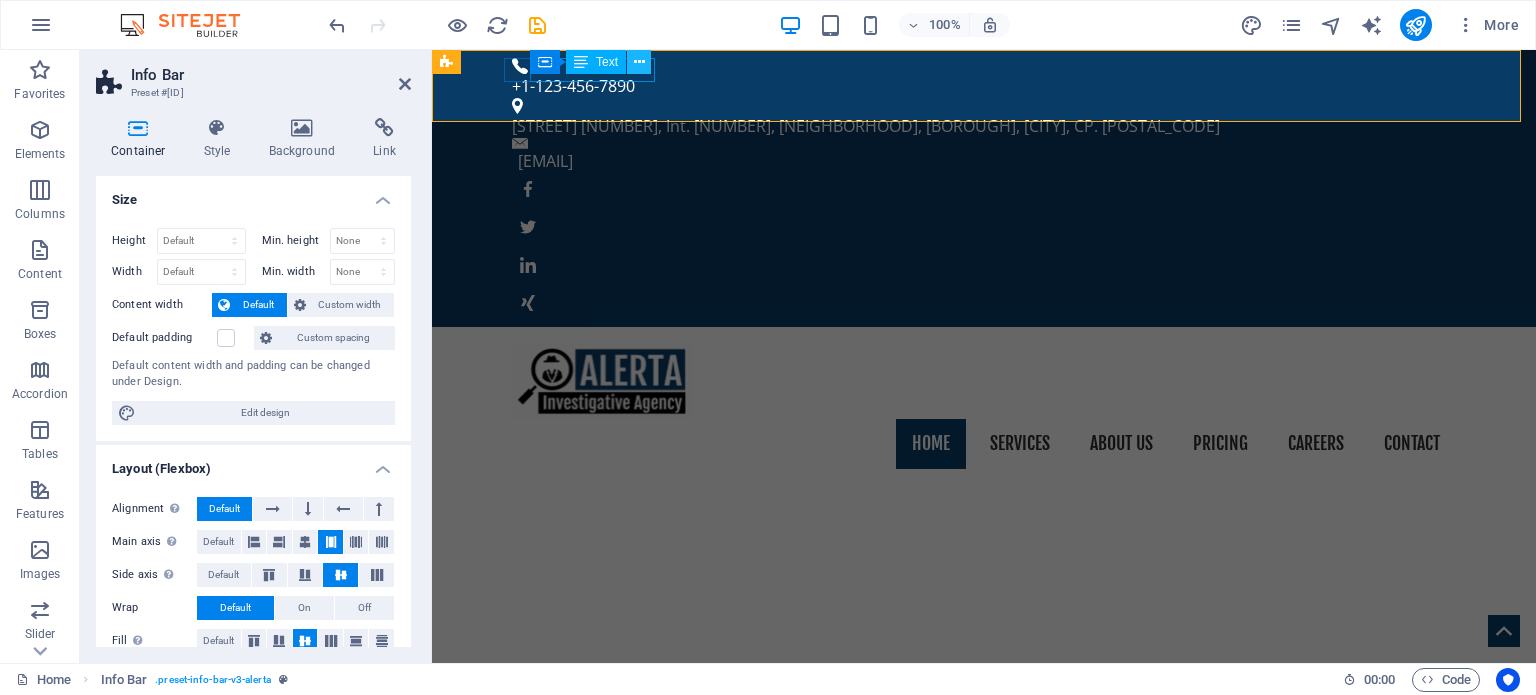 click at bounding box center [639, 62] 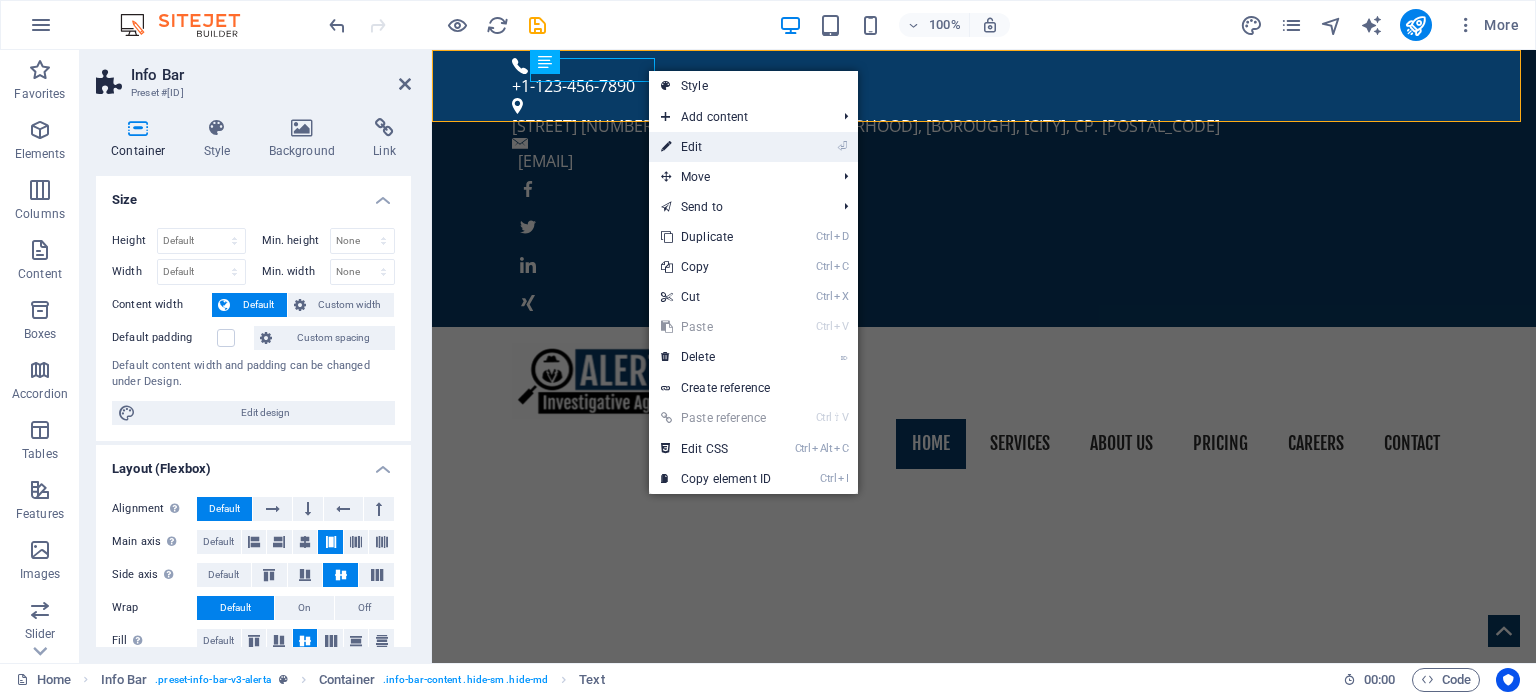 click on "⏎  Edit" at bounding box center (716, 147) 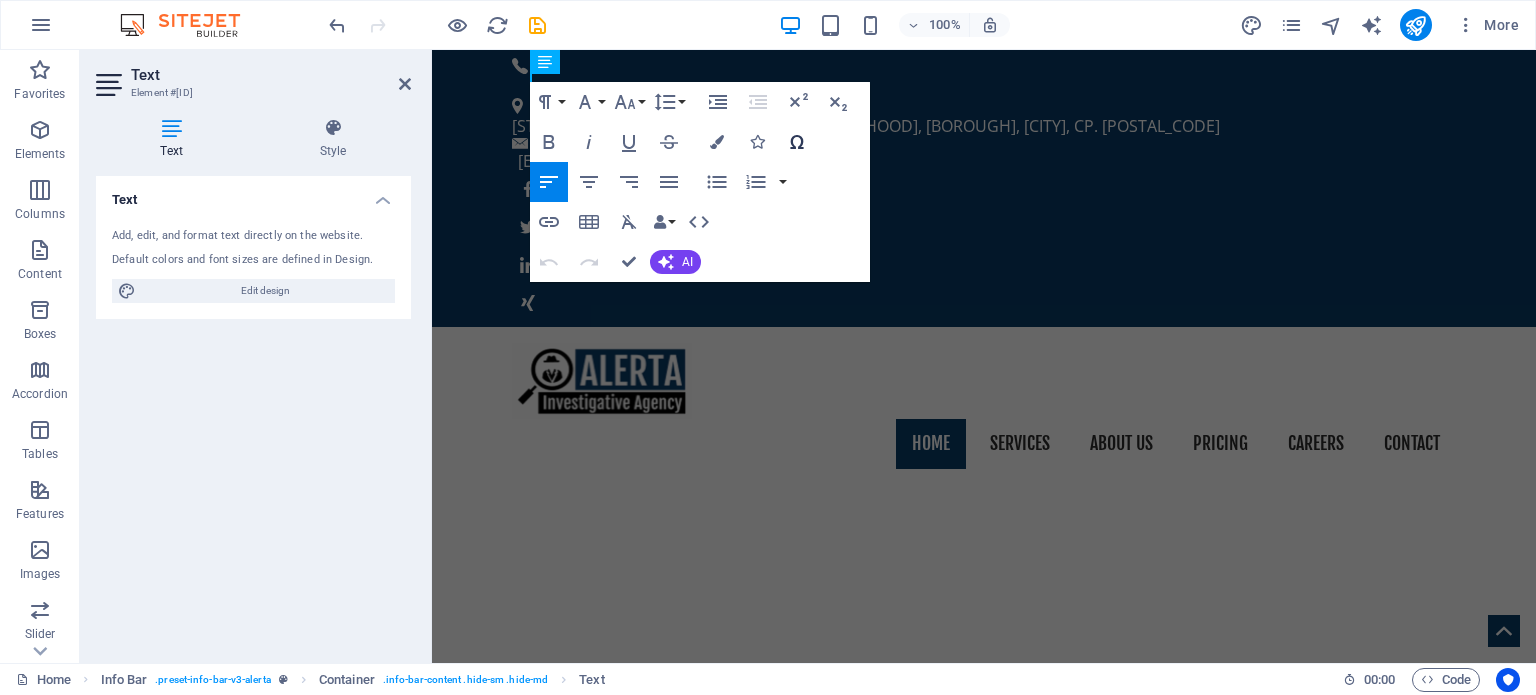 type 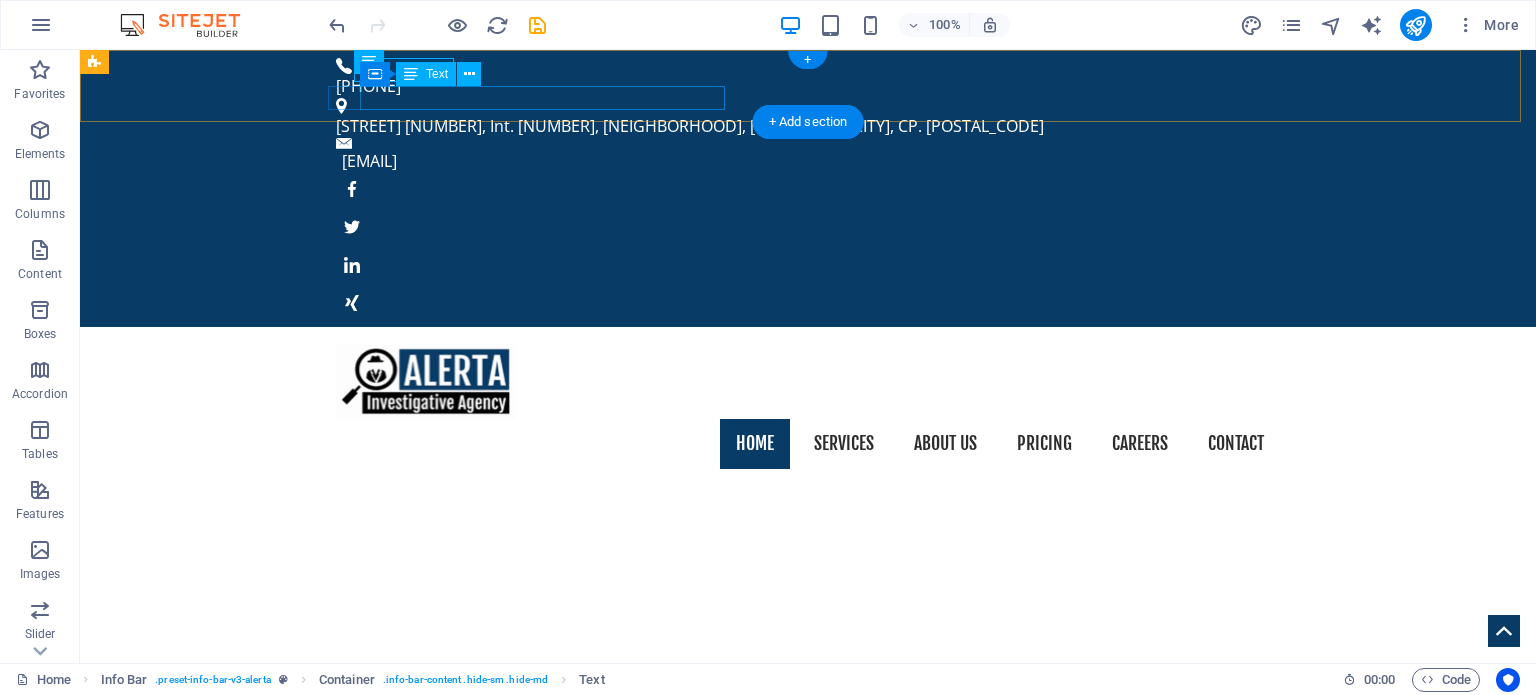 click on "[EMAIL]" at bounding box center (803, 161) 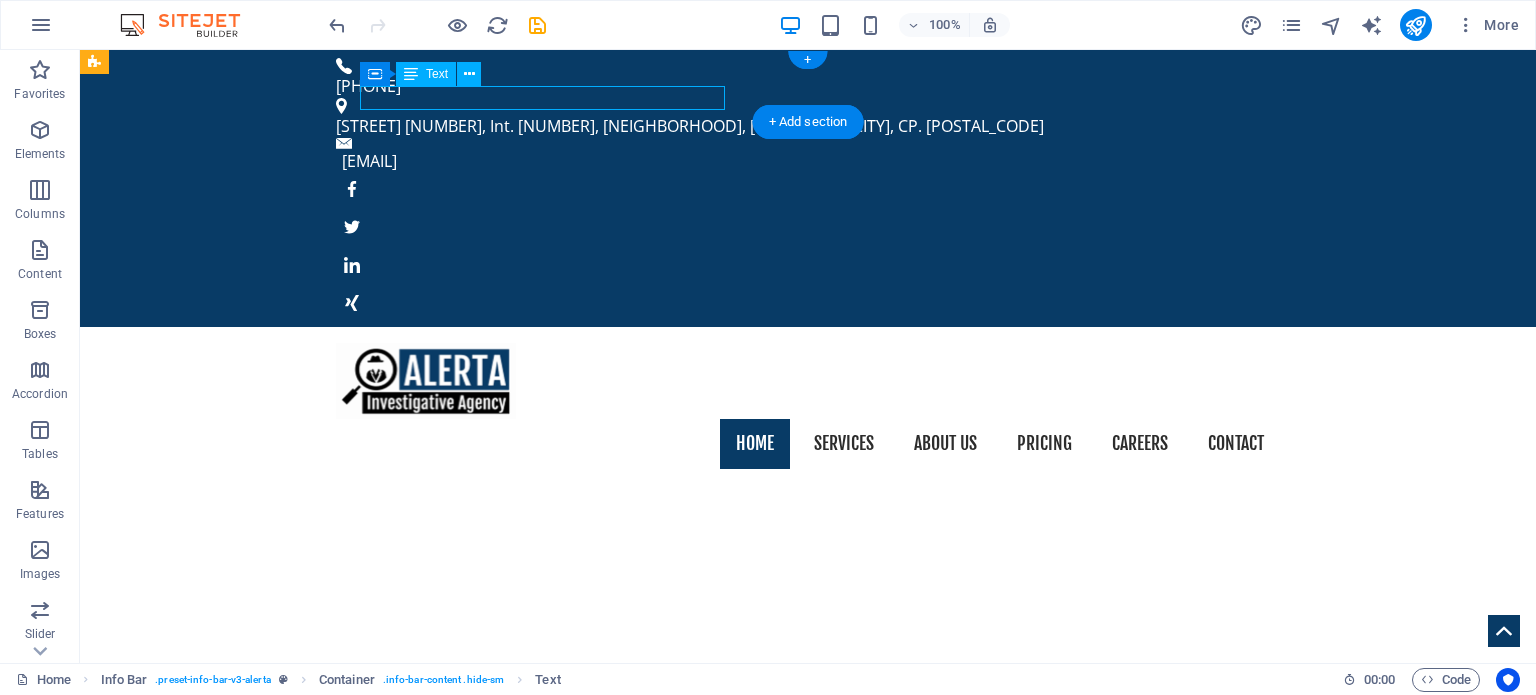 click on "[EMAIL]" at bounding box center (803, 161) 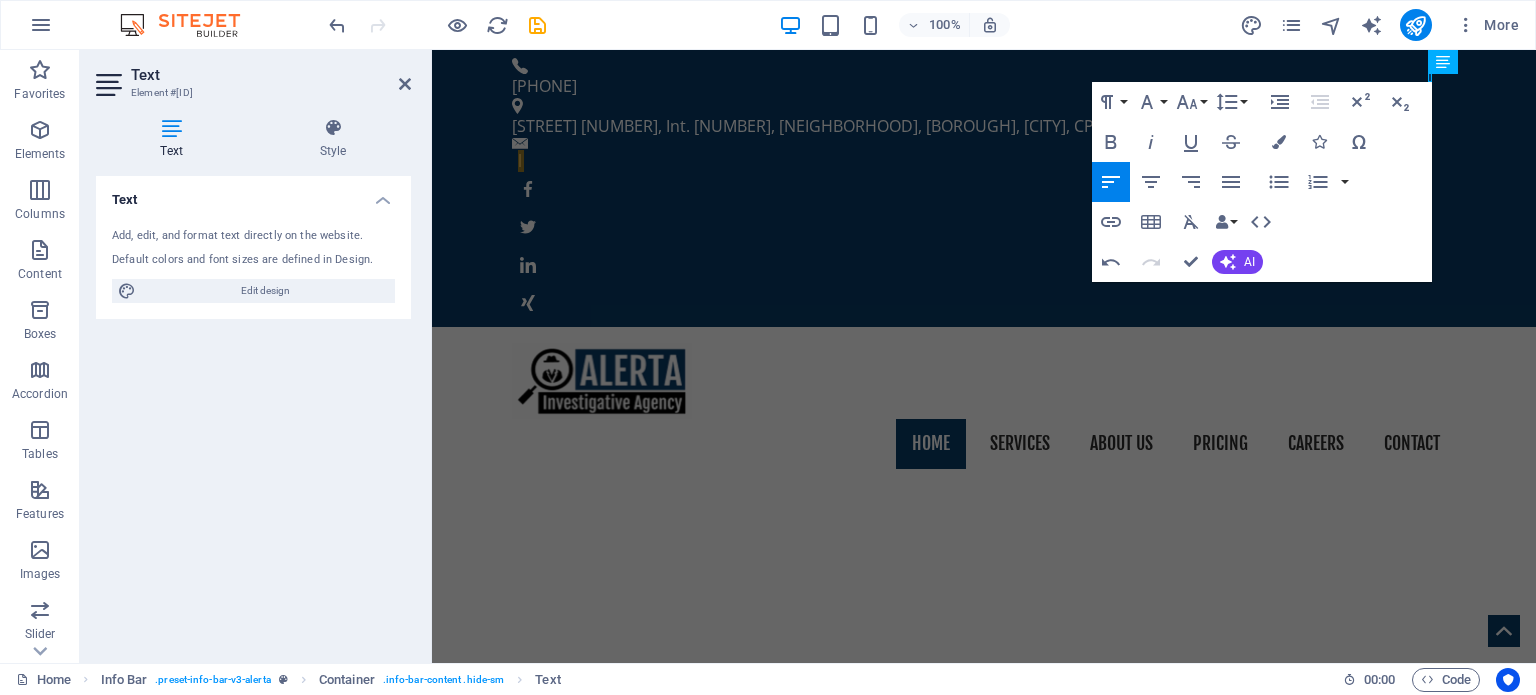 type 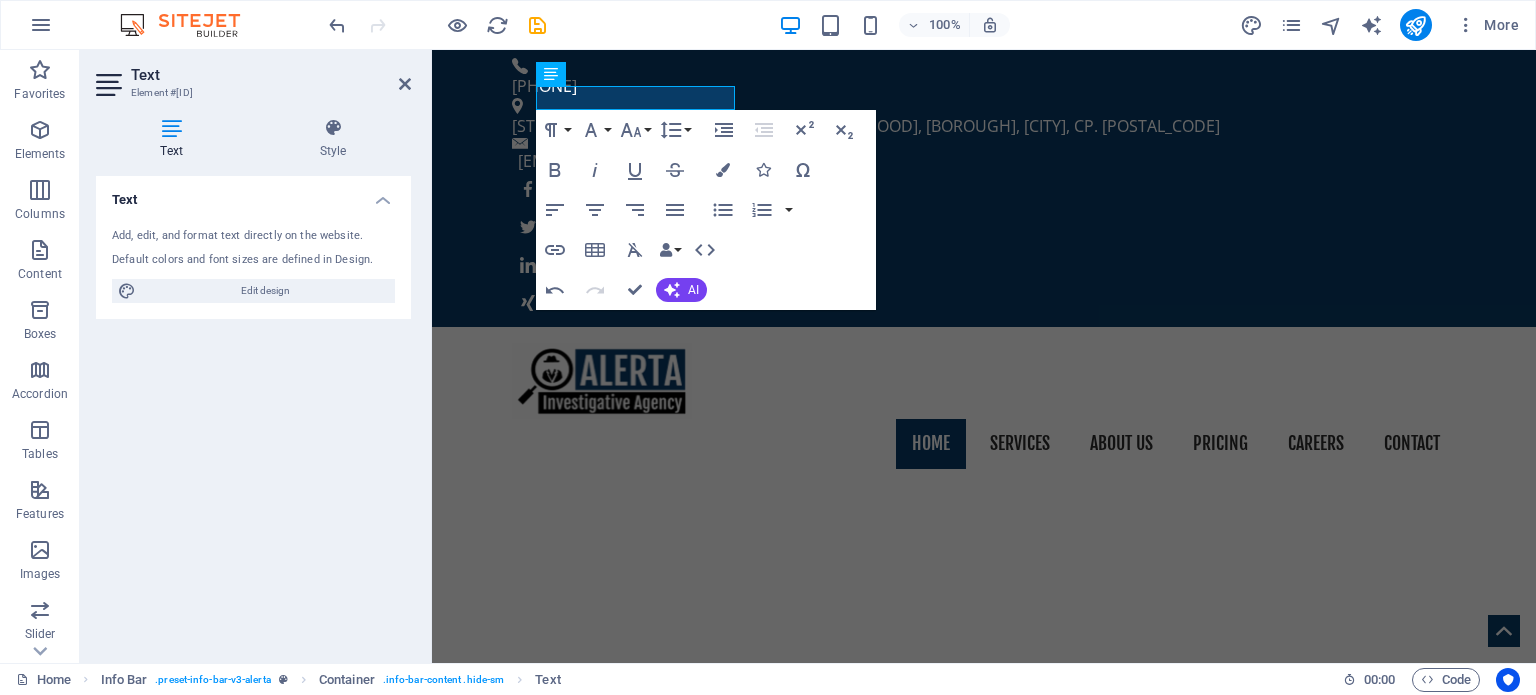 click on "100% More" at bounding box center [768, 25] 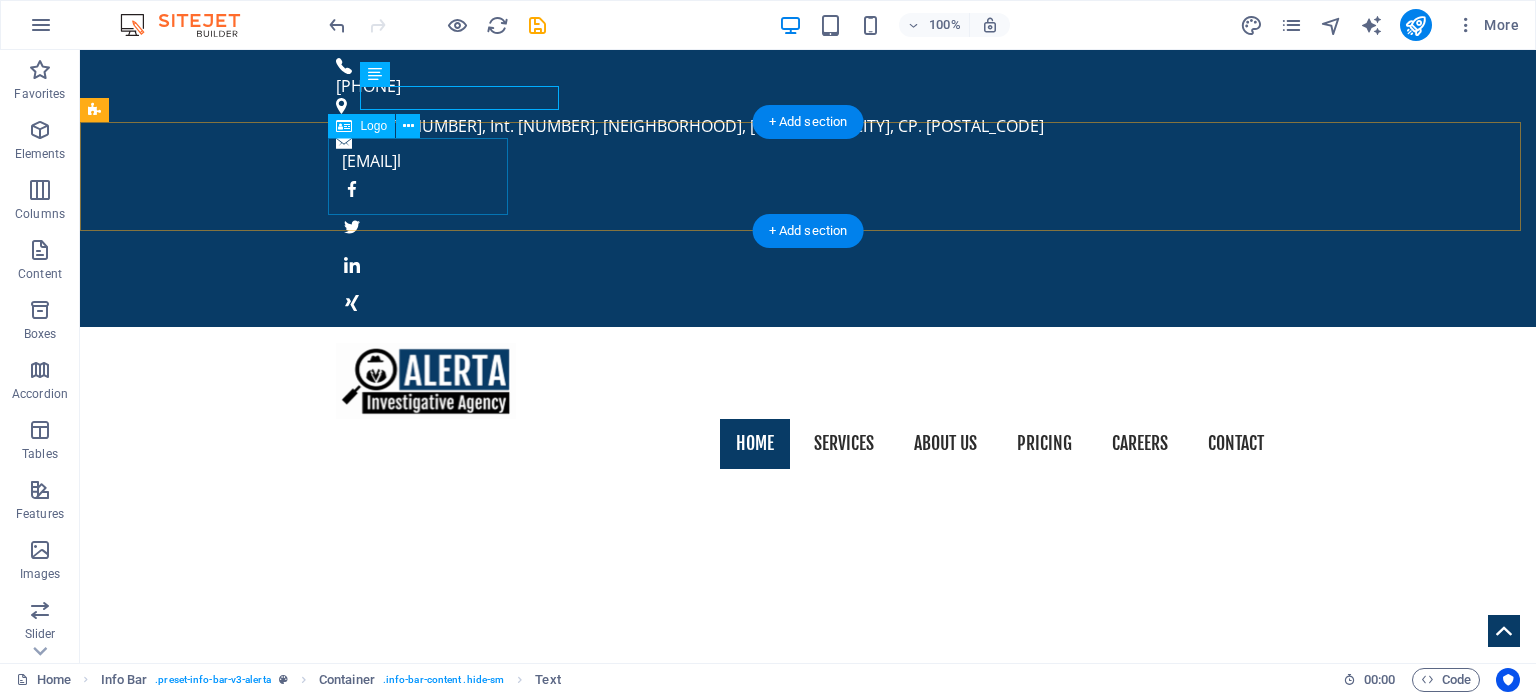 click at bounding box center [808, 381] 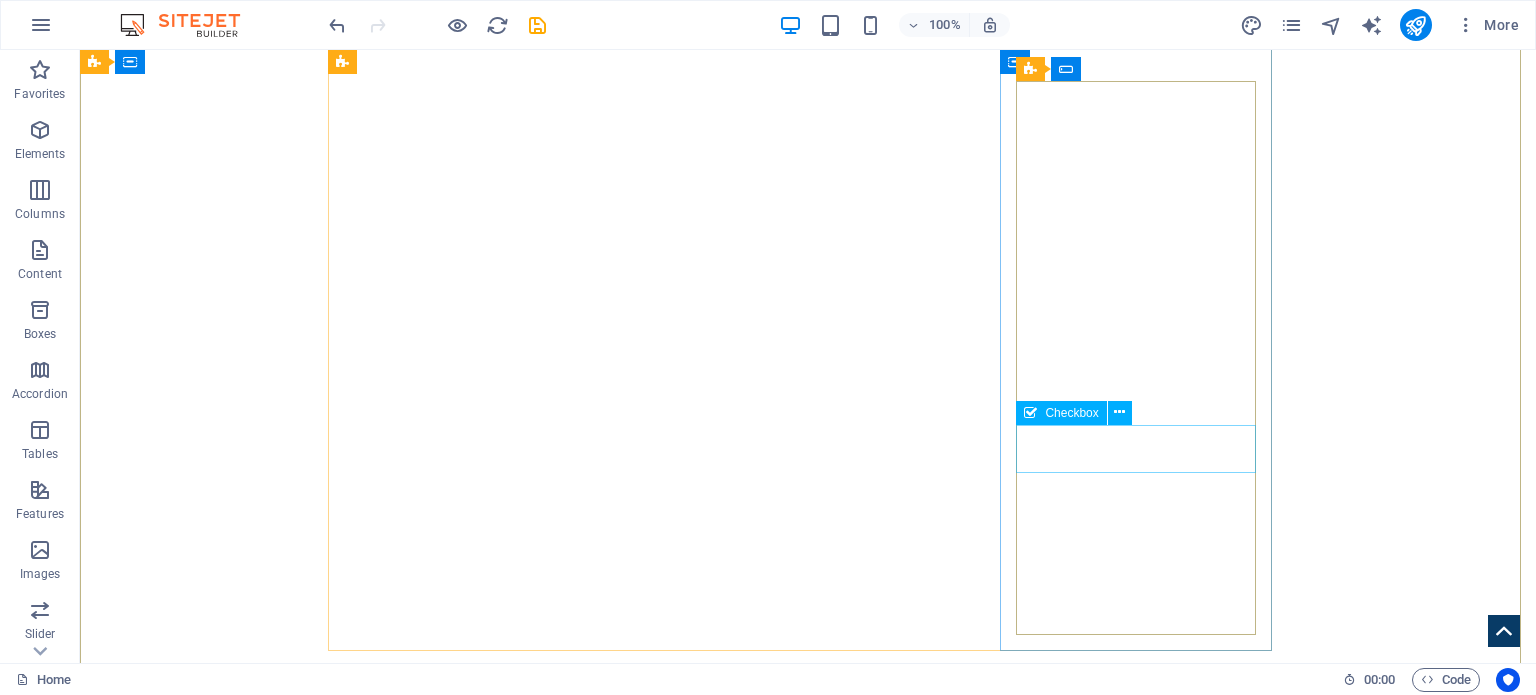 scroll, scrollTop: 500, scrollLeft: 0, axis: vertical 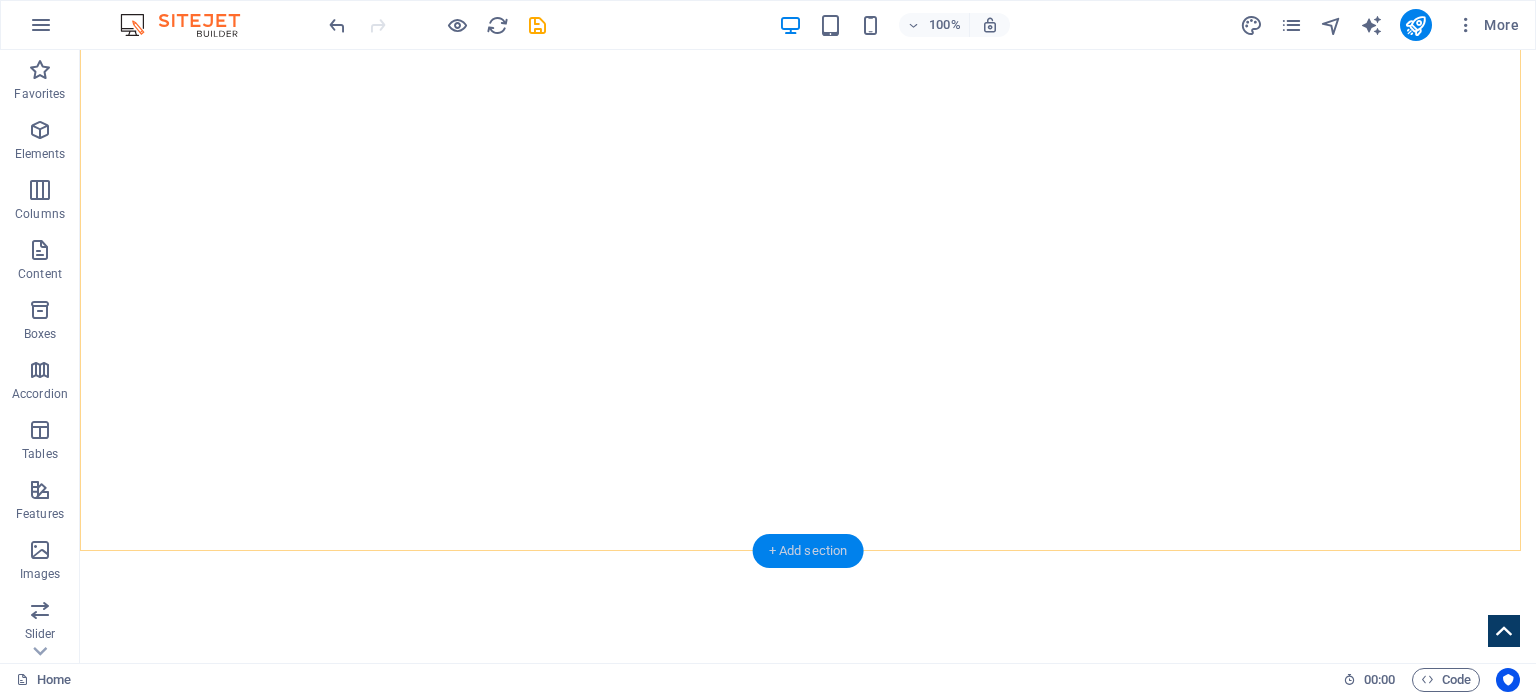 click on "+ Add section" at bounding box center [808, 551] 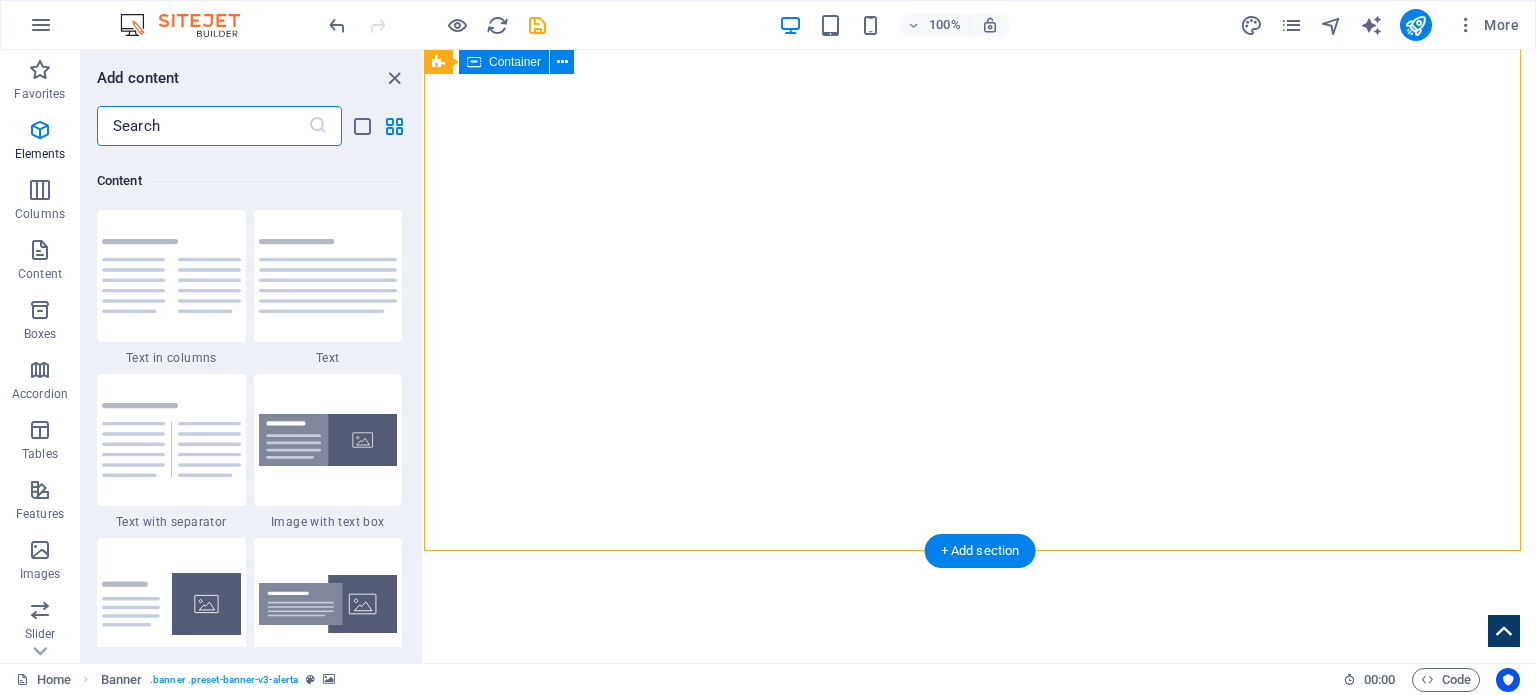 scroll, scrollTop: 3499, scrollLeft: 0, axis: vertical 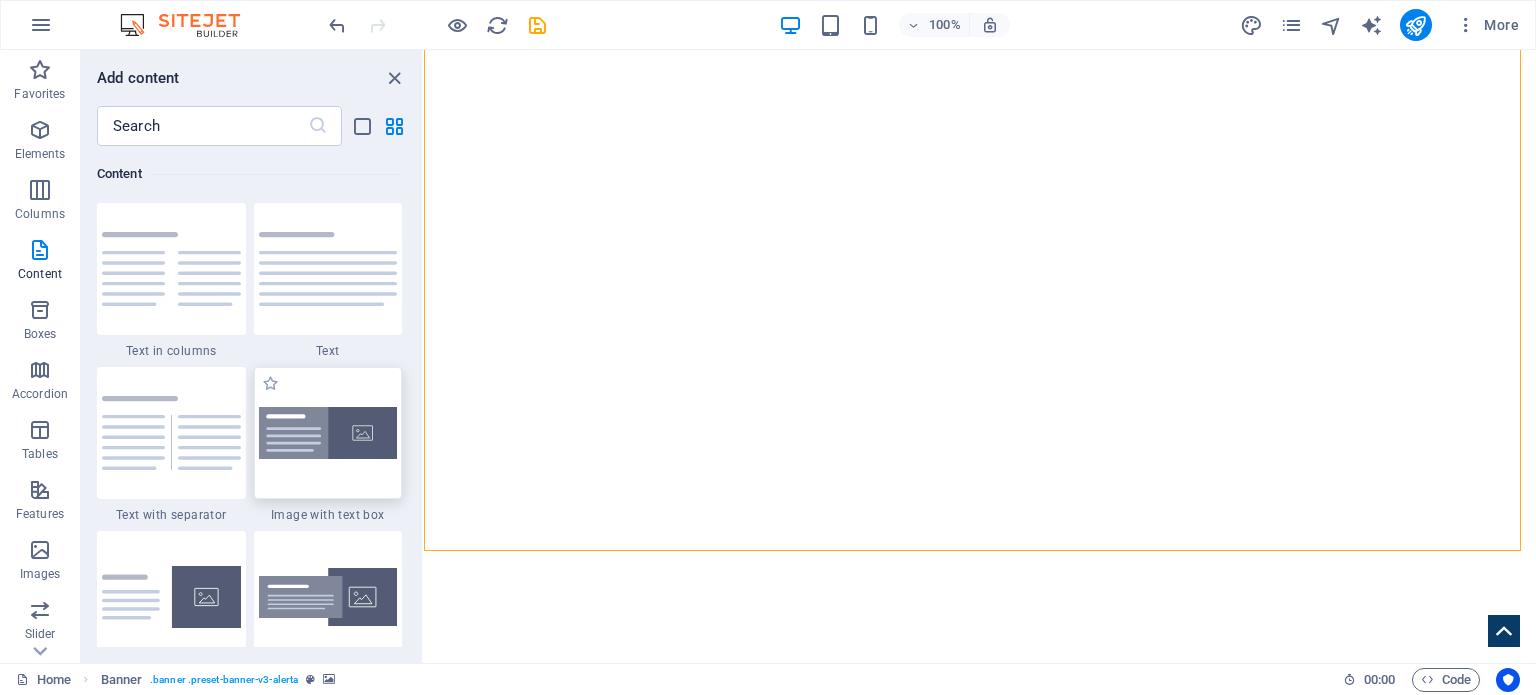 click at bounding box center (328, 433) 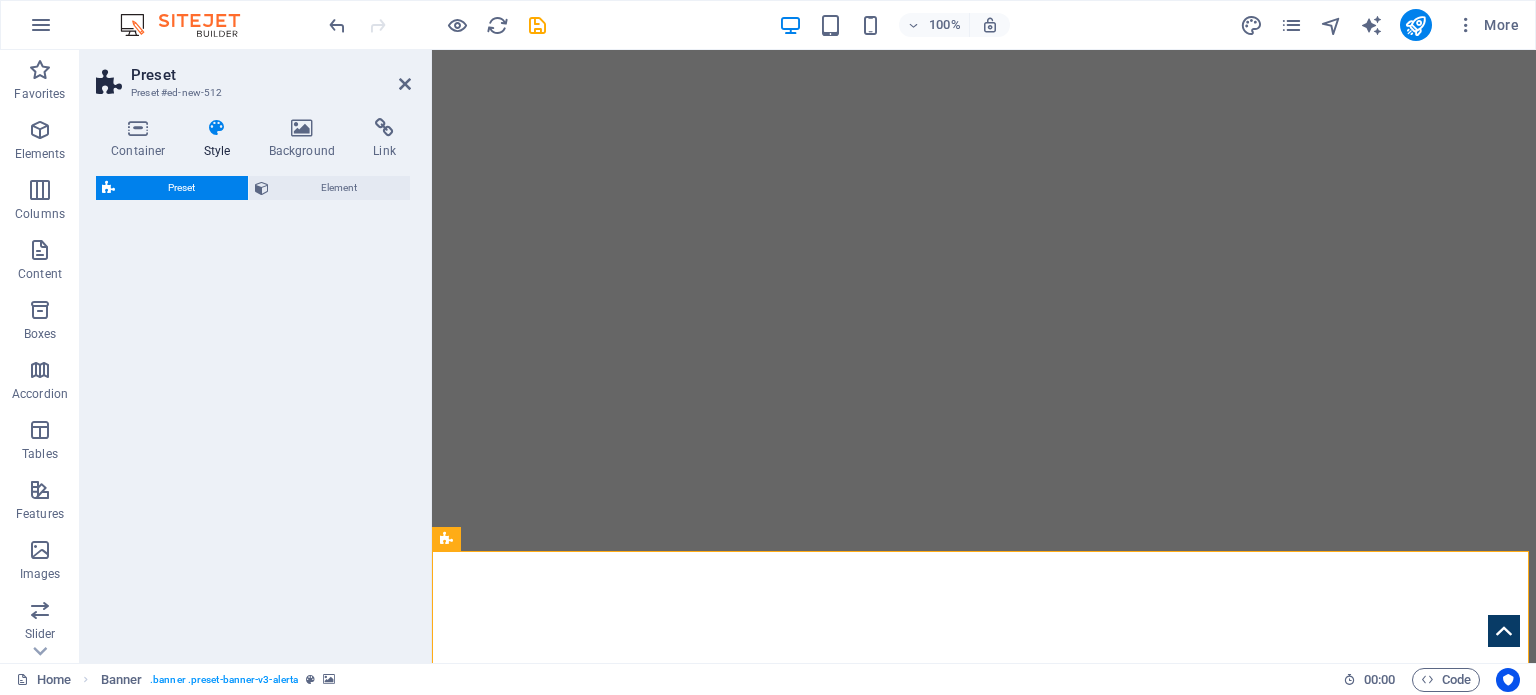 select on "rem" 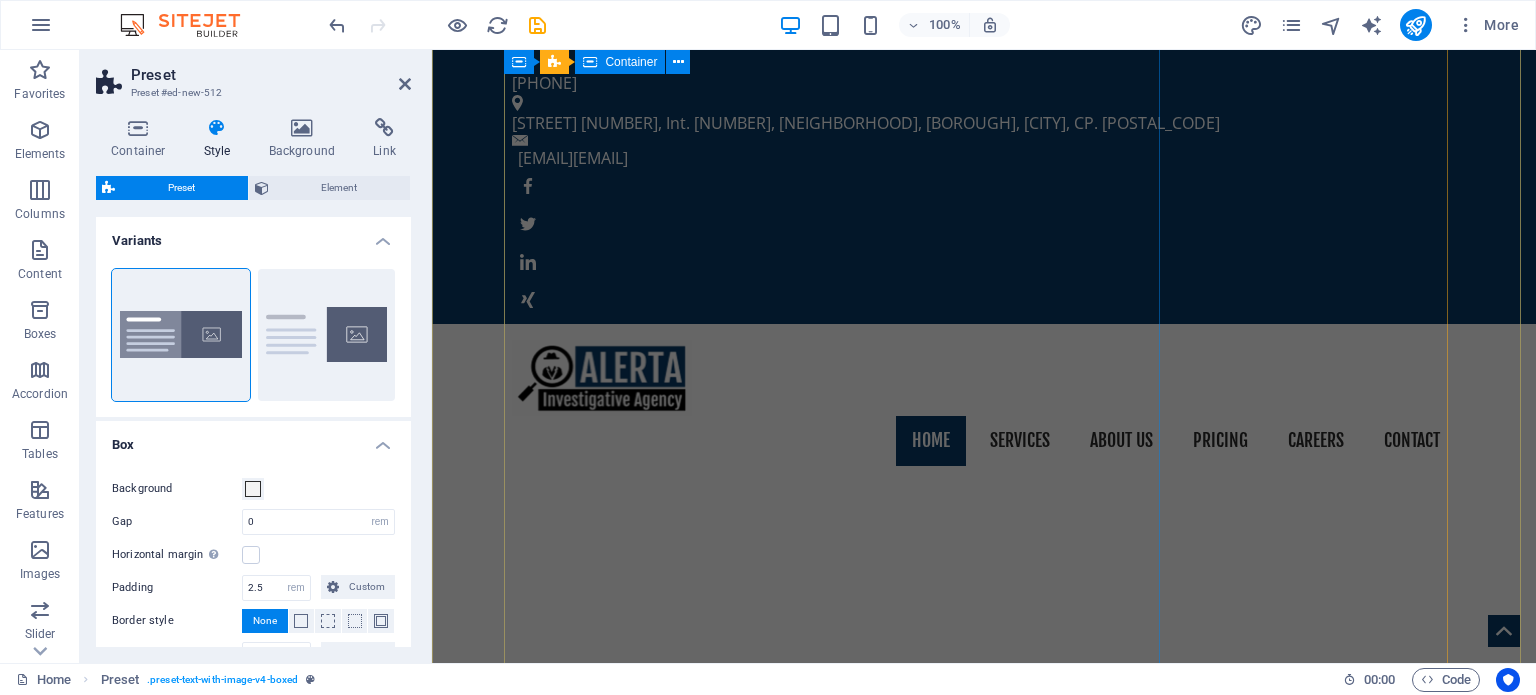 scroll, scrollTop: 0, scrollLeft: 0, axis: both 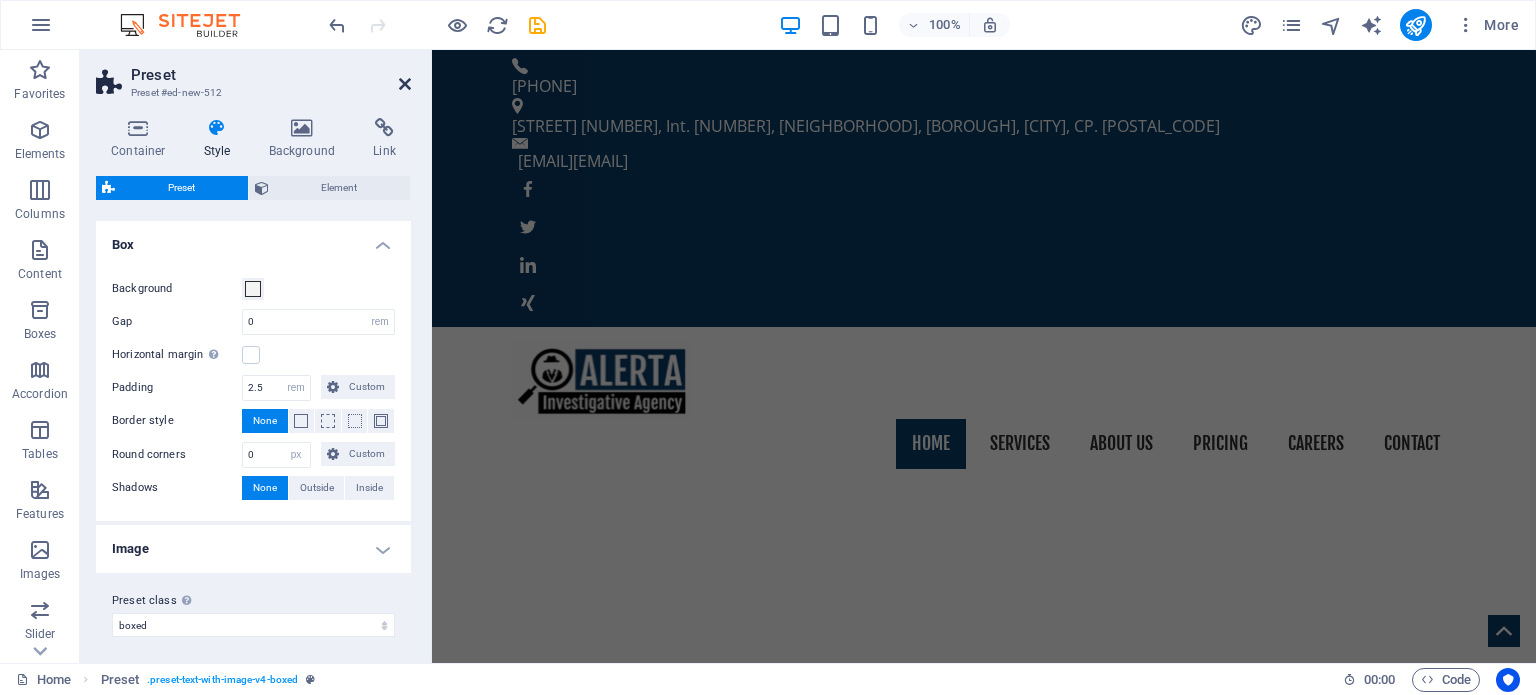click at bounding box center [405, 84] 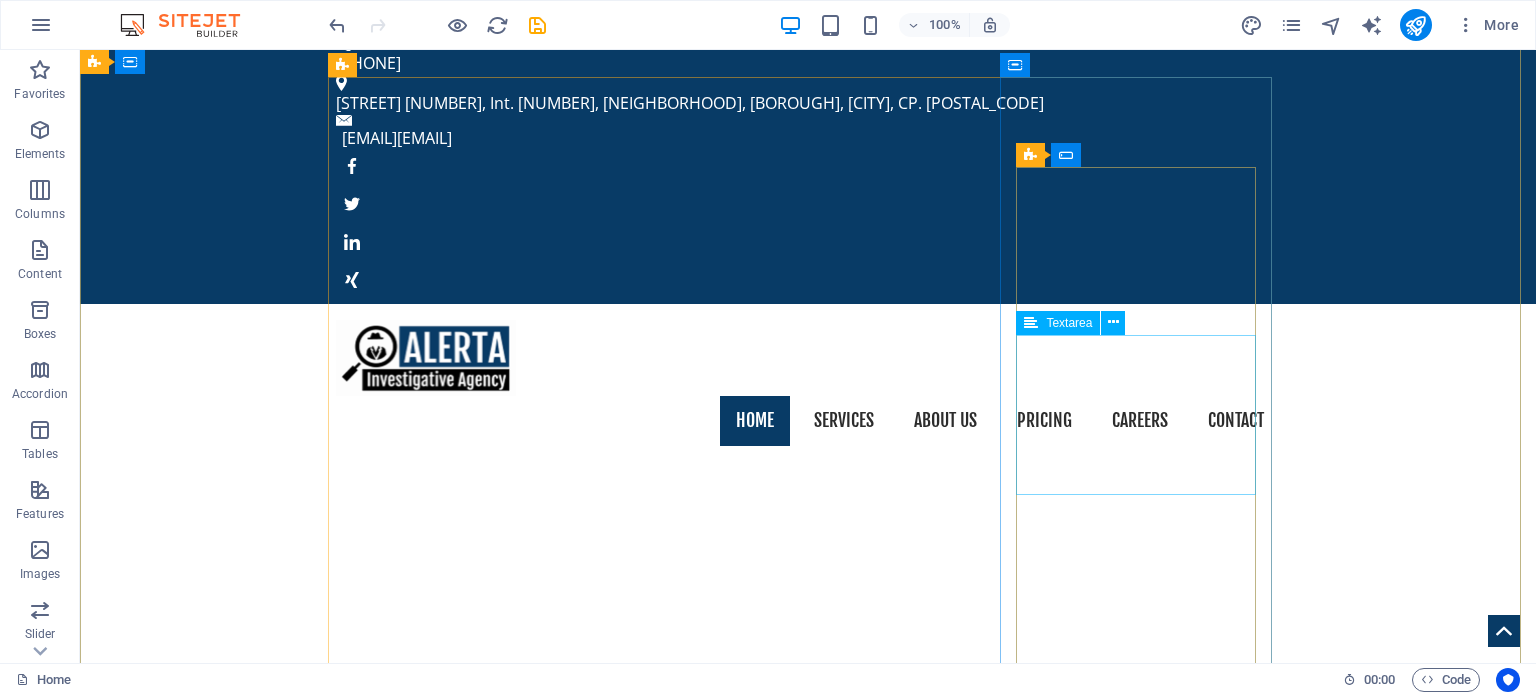 scroll, scrollTop: 0, scrollLeft: 0, axis: both 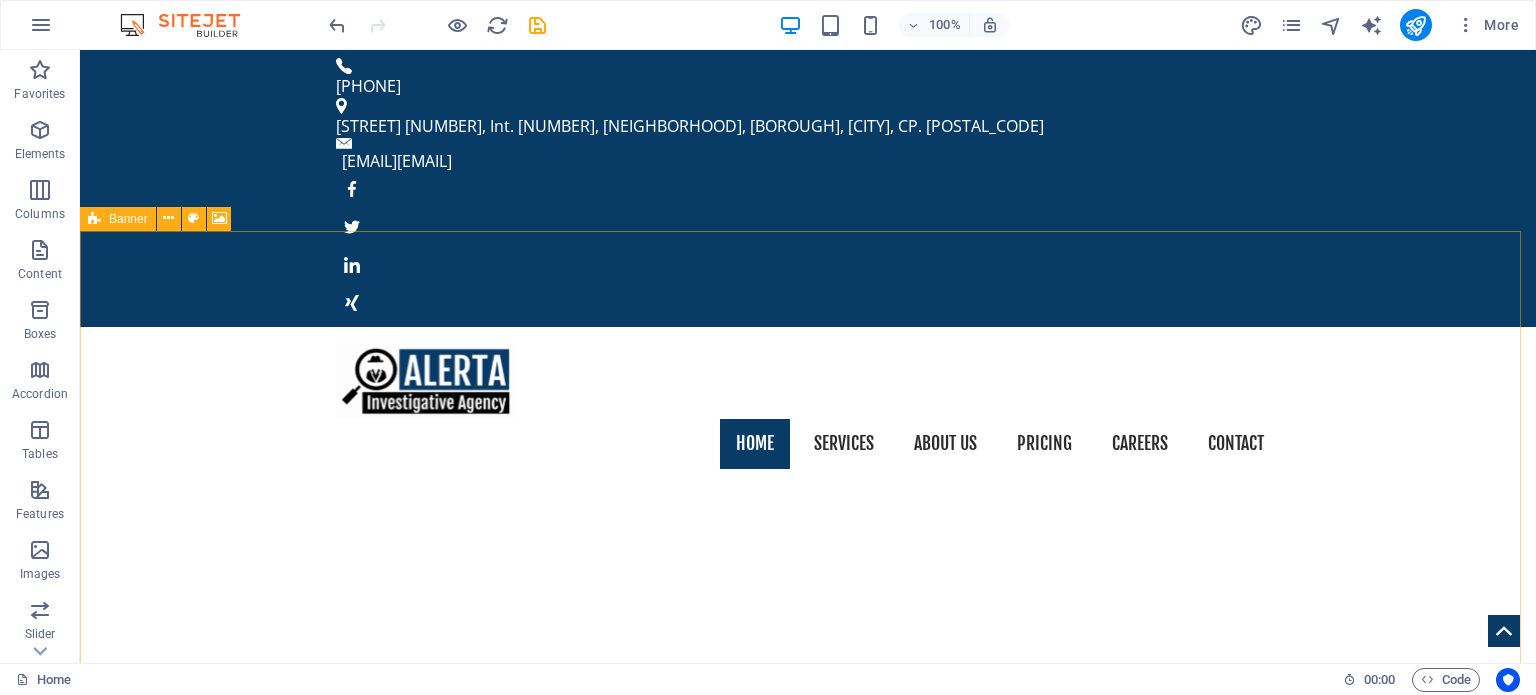 click on "Banner" at bounding box center [118, 219] 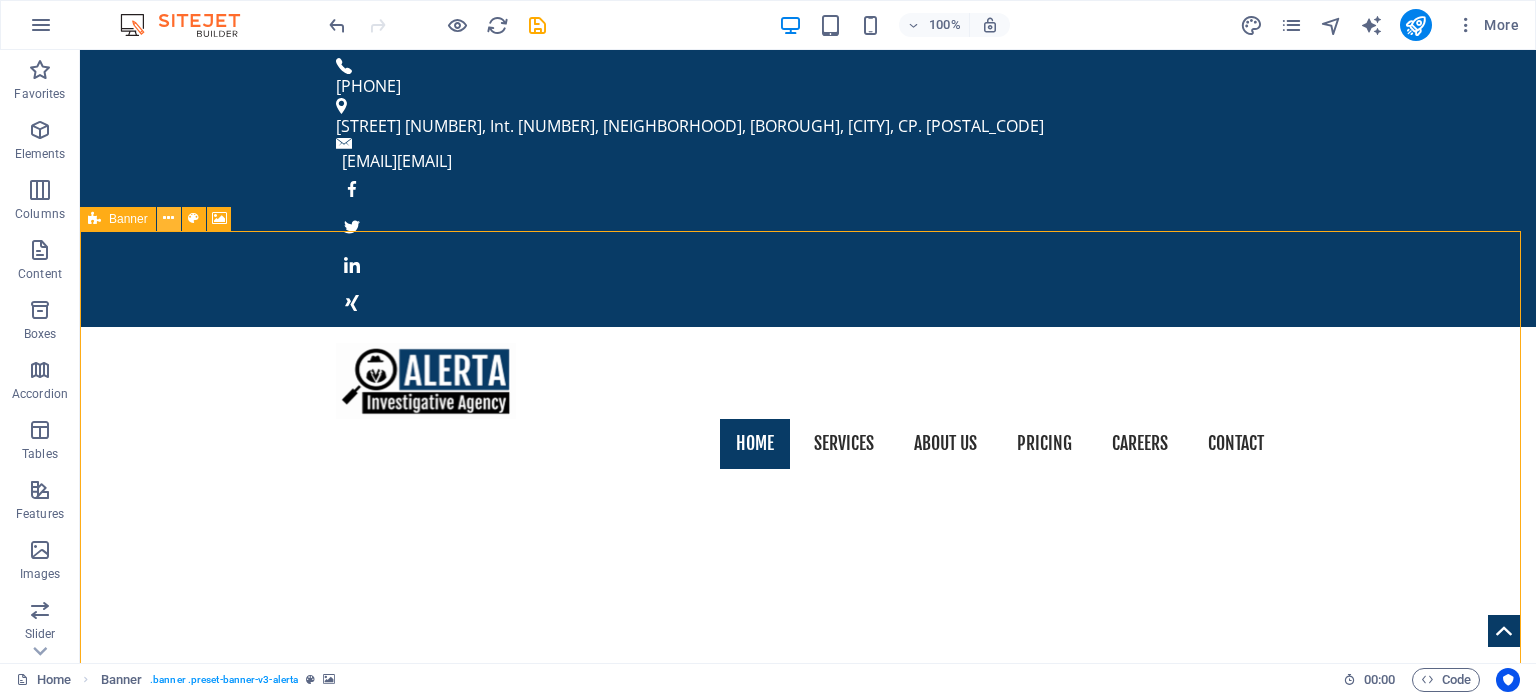 click at bounding box center [168, 218] 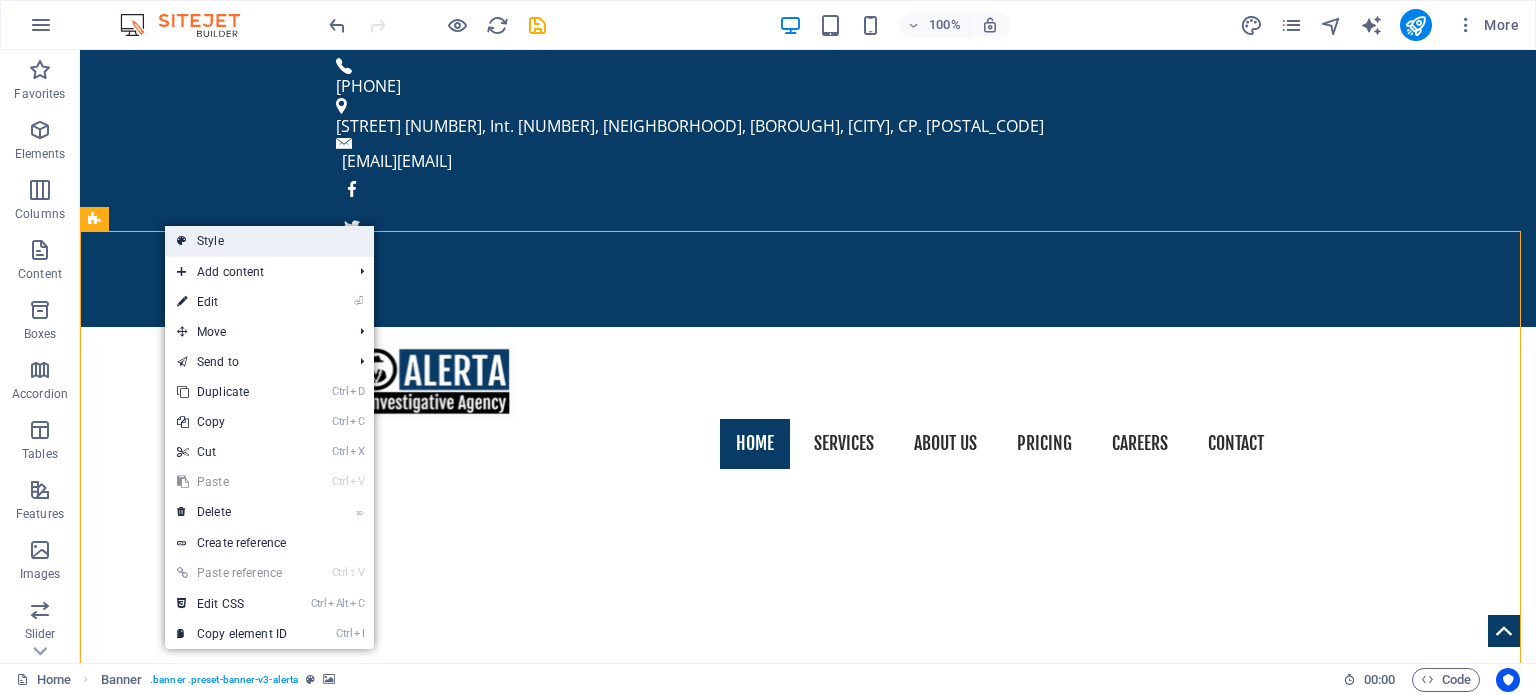 click on "Style" at bounding box center (269, 241) 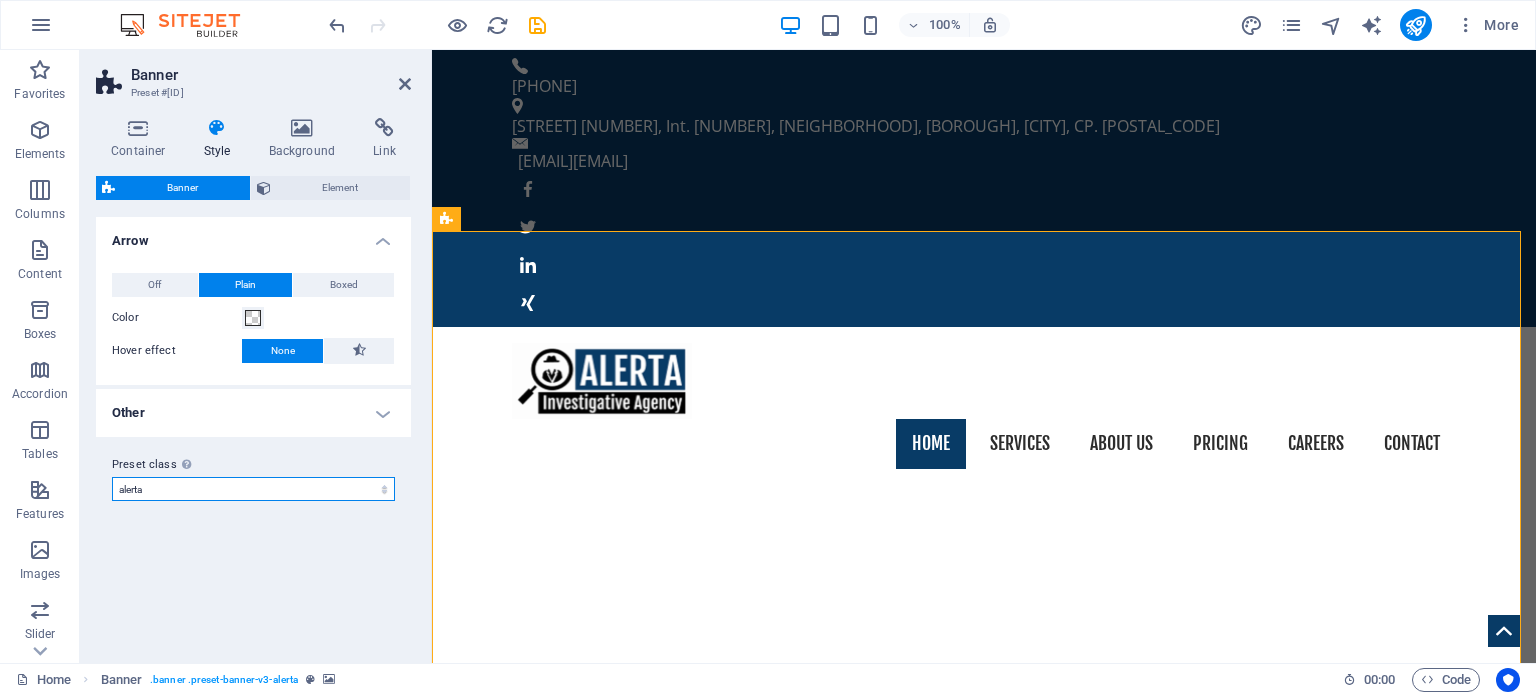 click on "alerta Add preset class" at bounding box center [253, 489] 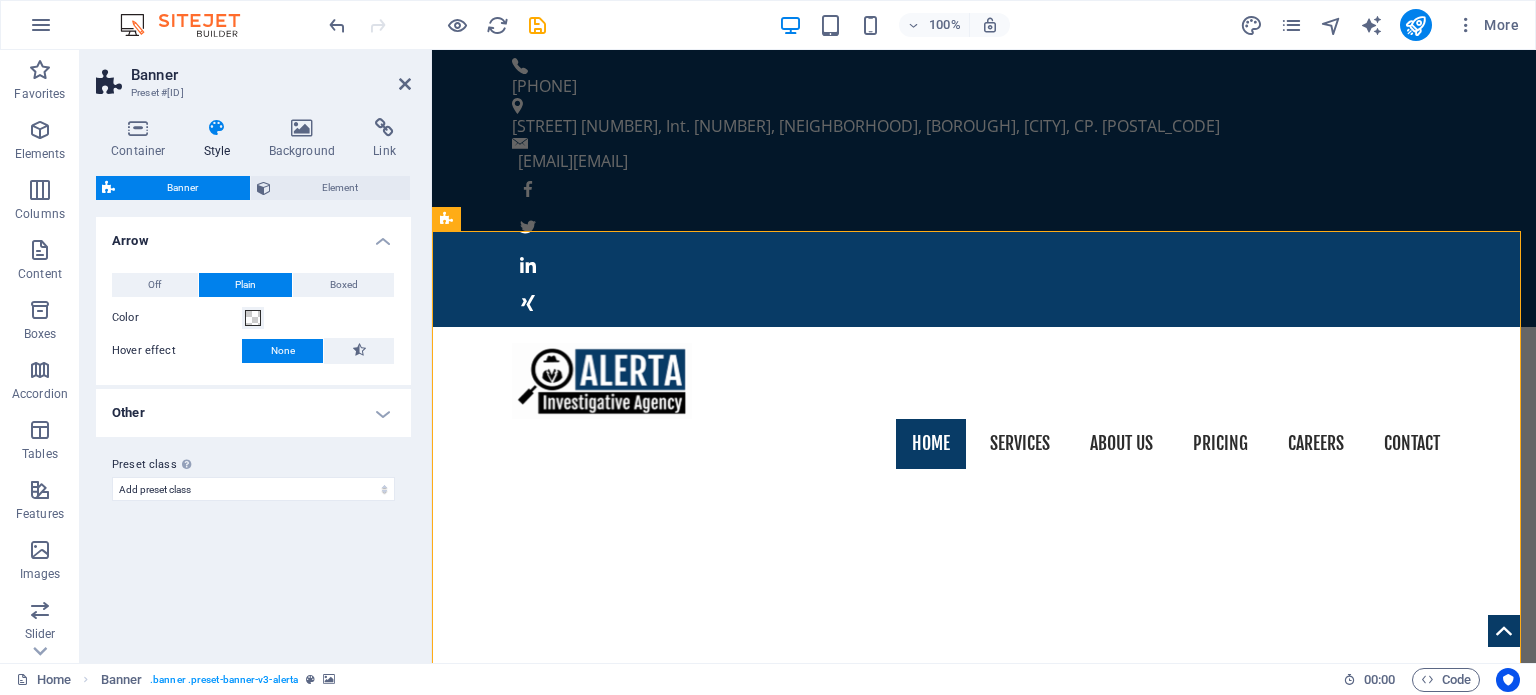 click on "alerta Add preset class" at bounding box center (253, 489) 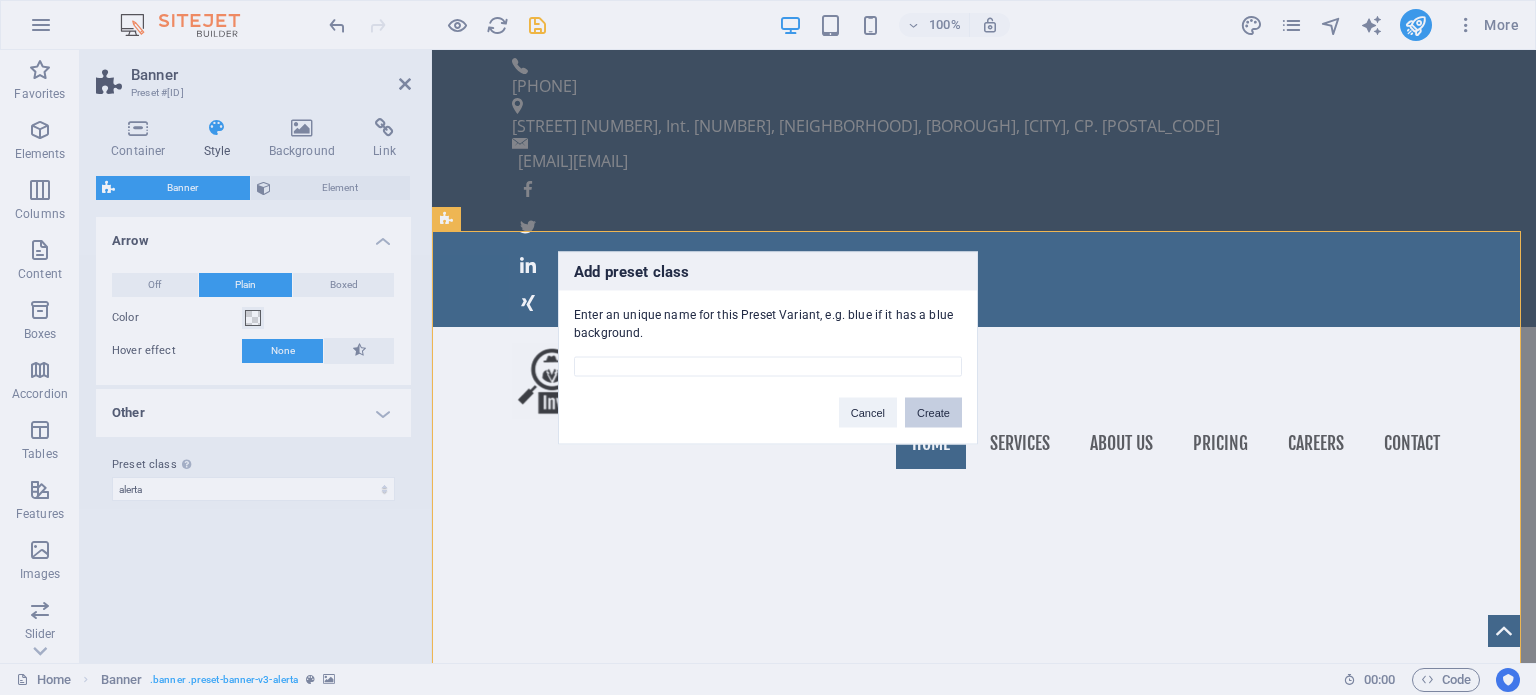 click on "Create" at bounding box center [933, 412] 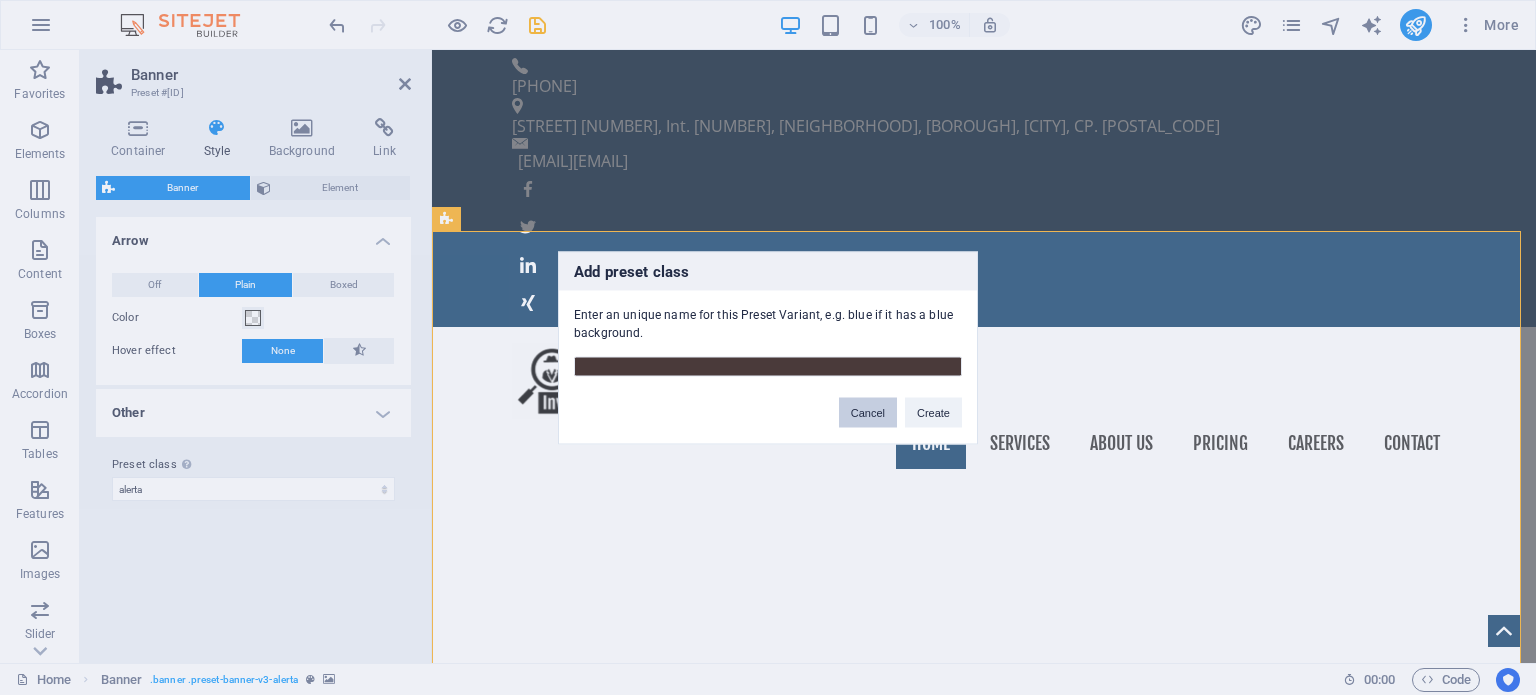 drag, startPoint x: 424, startPoint y: 369, endPoint x: 854, endPoint y: 419, distance: 432.89722 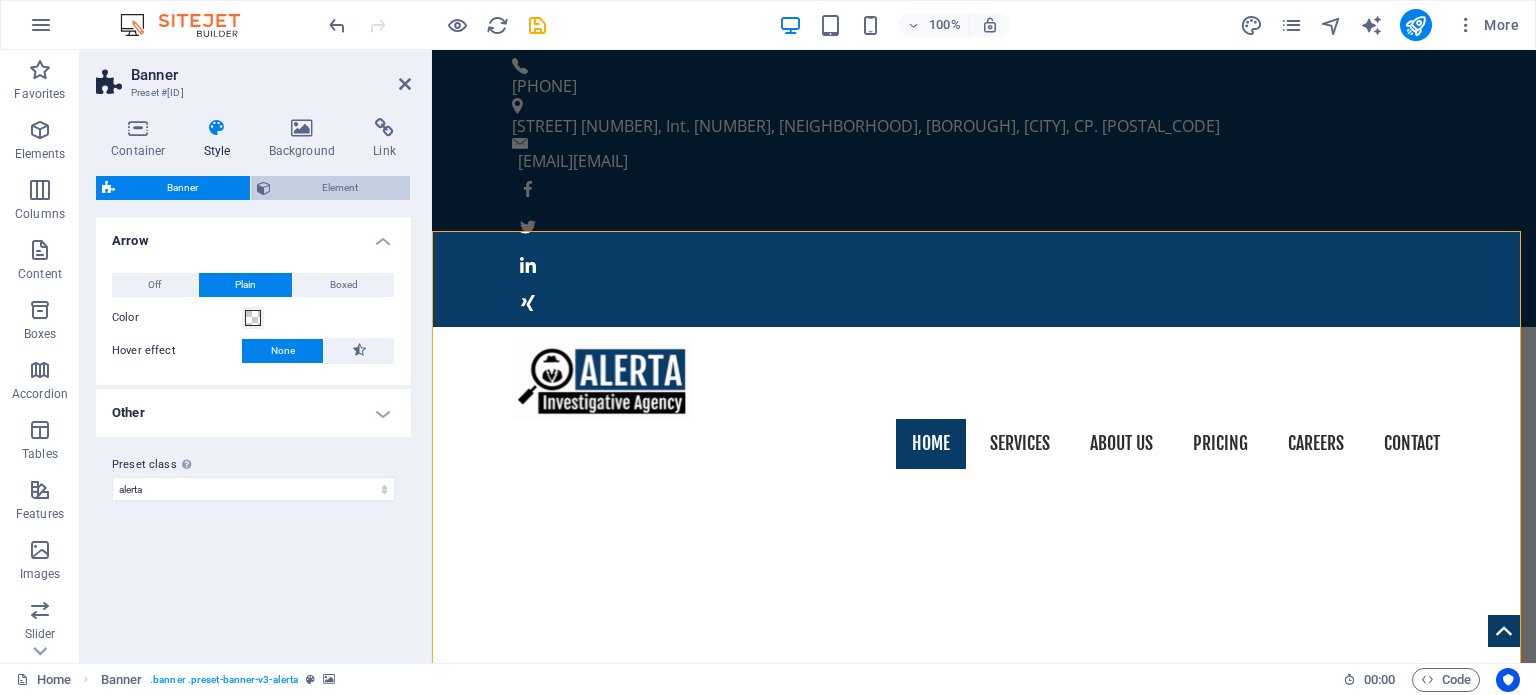 click on "Element" at bounding box center (341, 188) 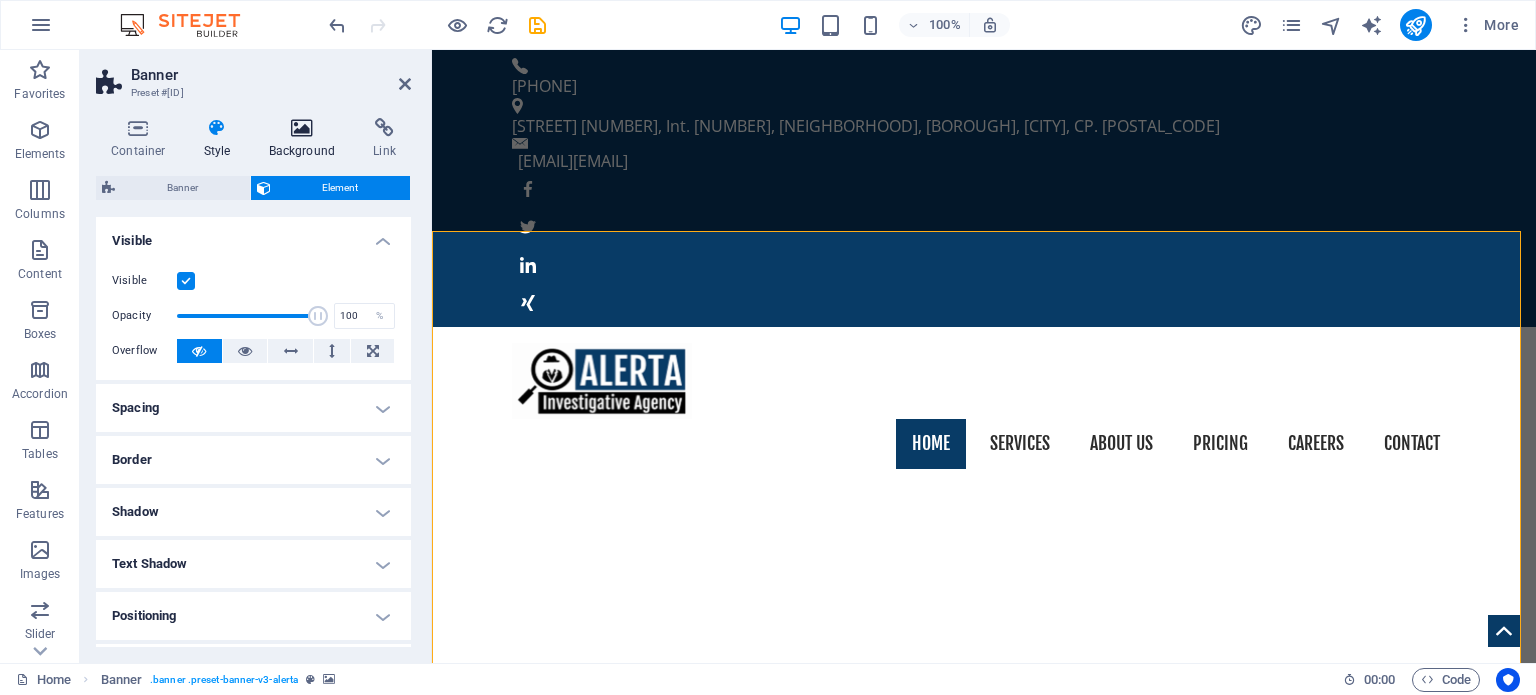 click on "Background" at bounding box center (306, 139) 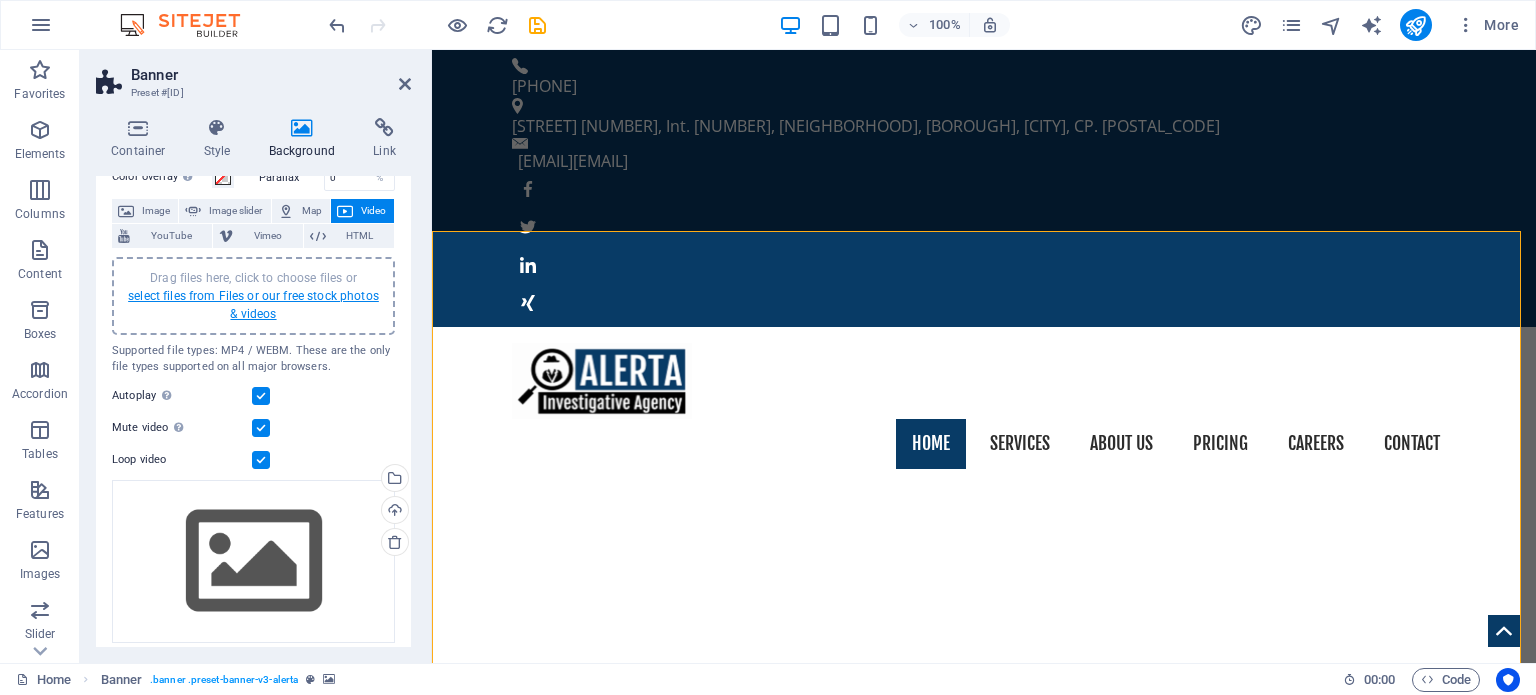 scroll, scrollTop: 100, scrollLeft: 0, axis: vertical 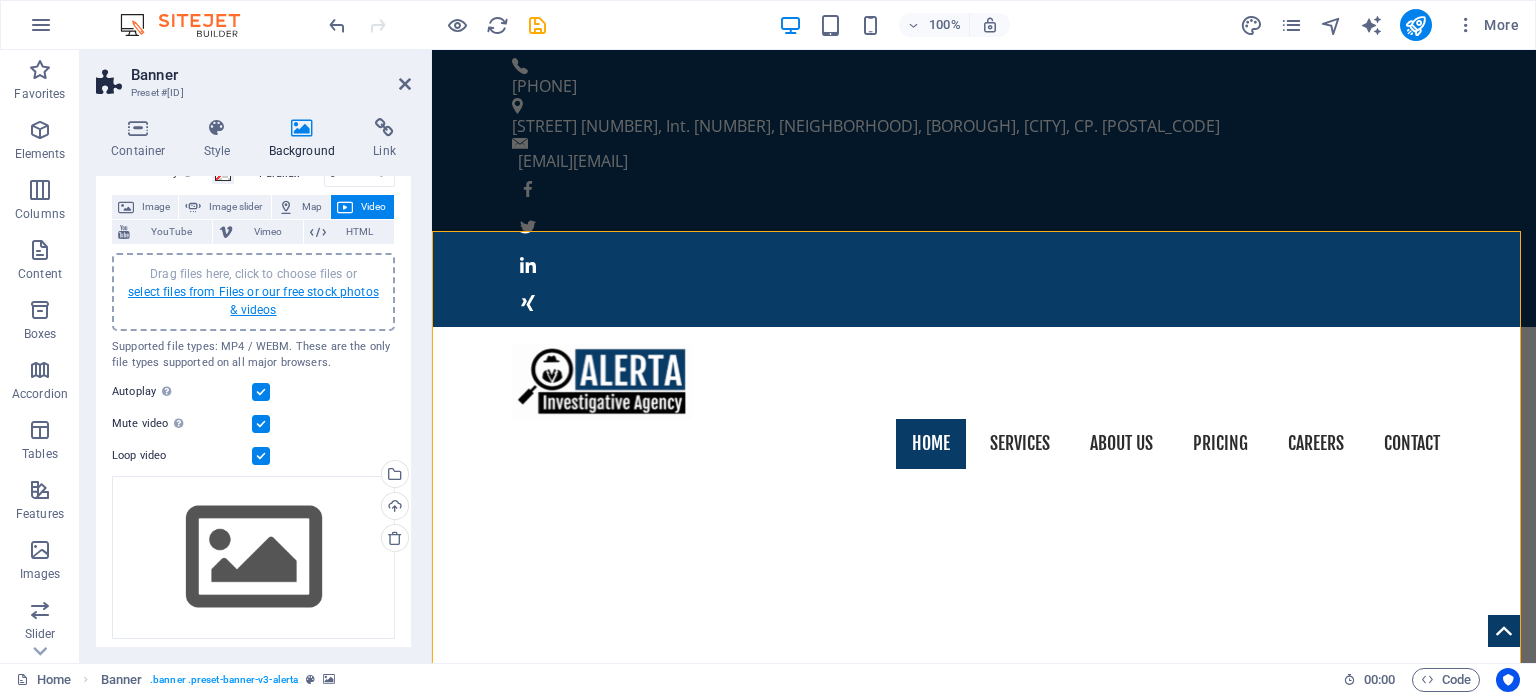 click on "select files from Files or our free stock photos & videos" at bounding box center [253, 301] 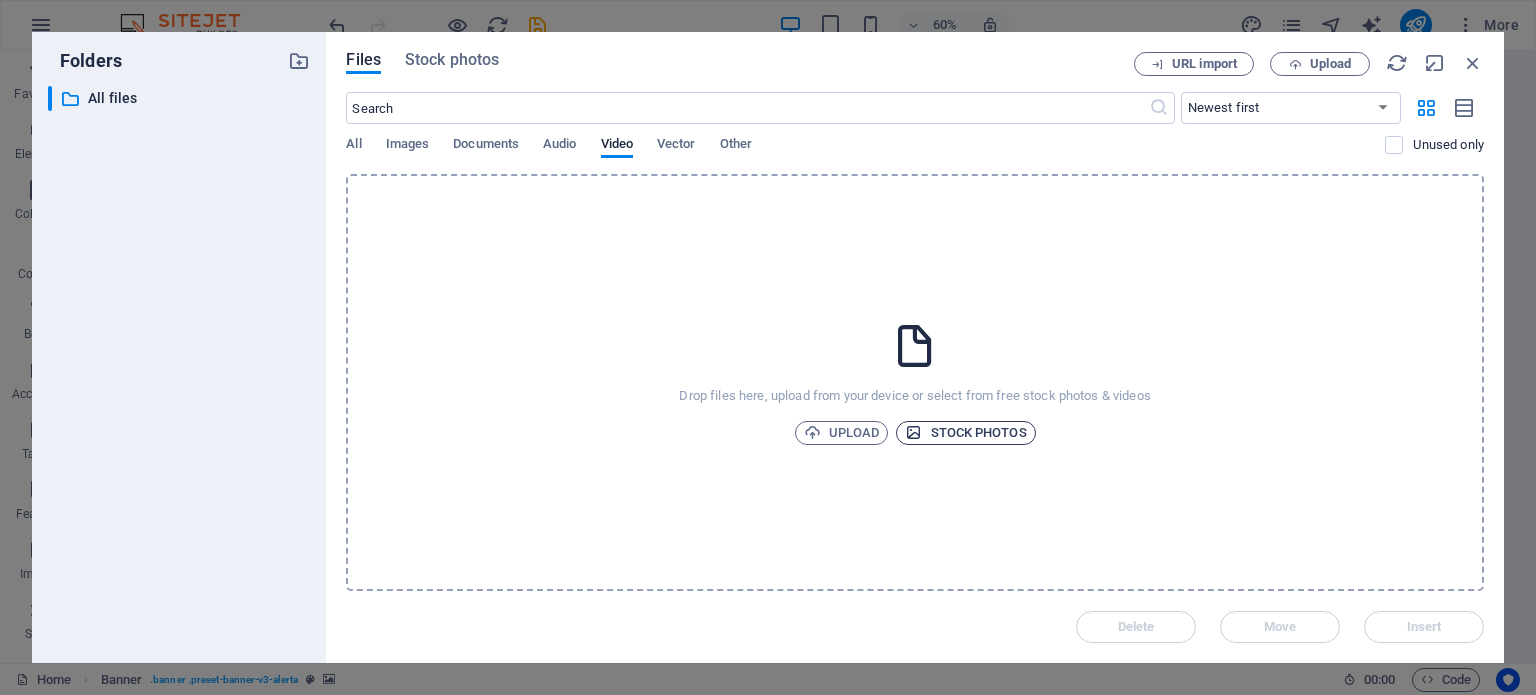 click on "Stock photos" at bounding box center (965, 433) 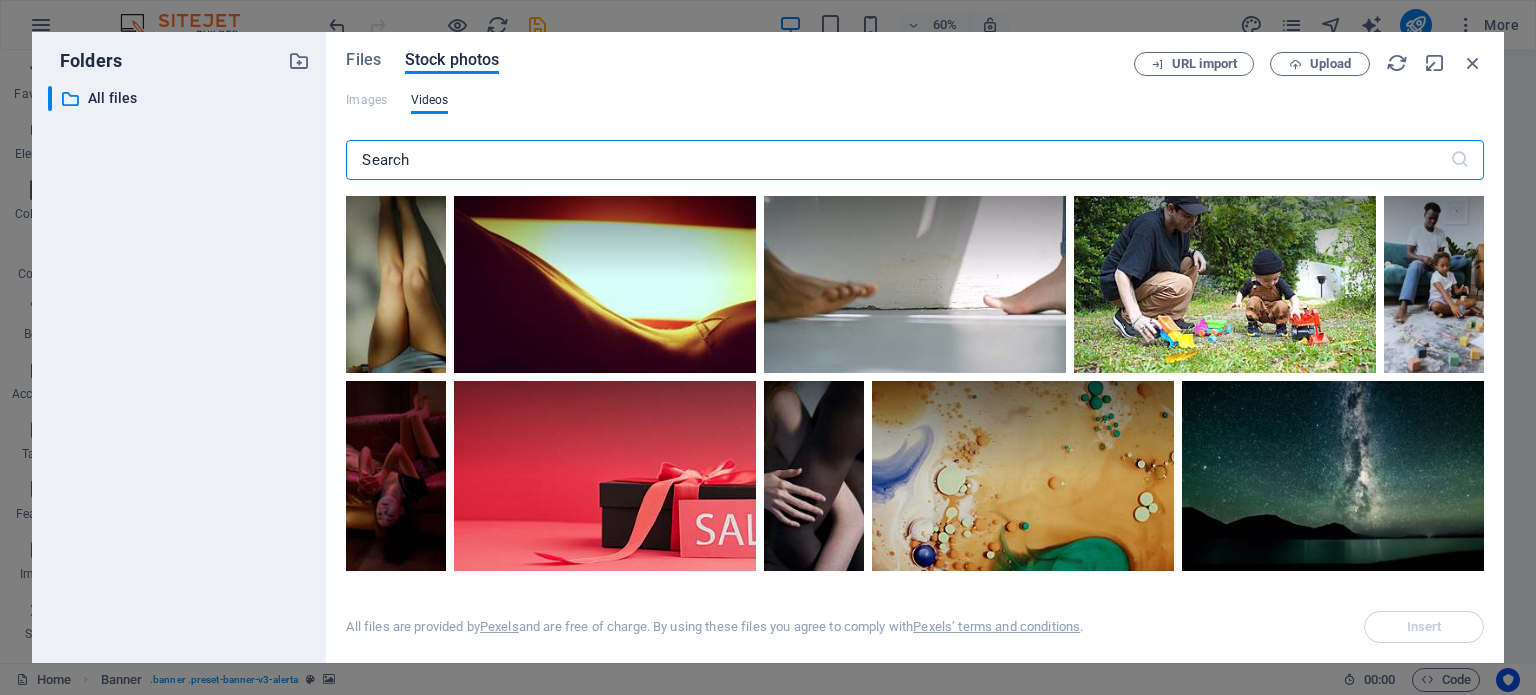 scroll, scrollTop: 900, scrollLeft: 0, axis: vertical 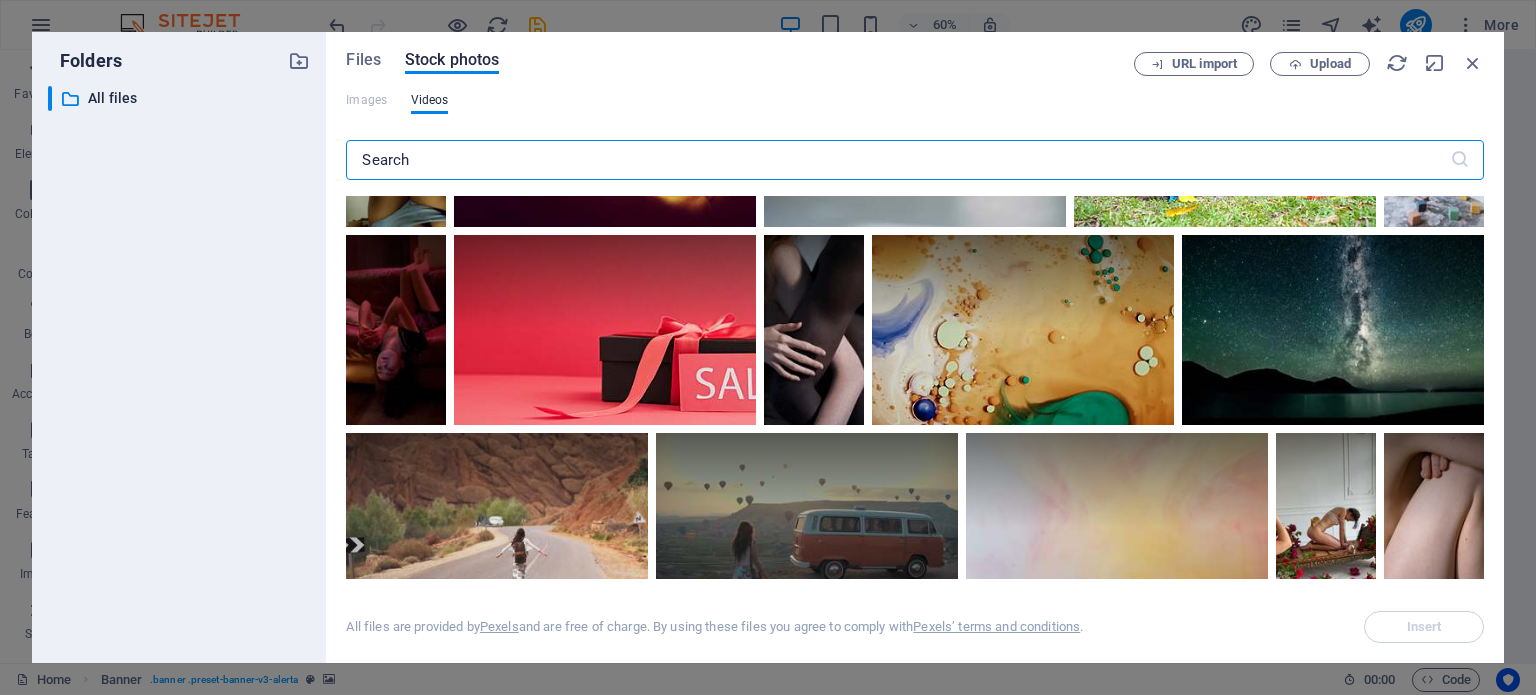 click at bounding box center [897, 160] 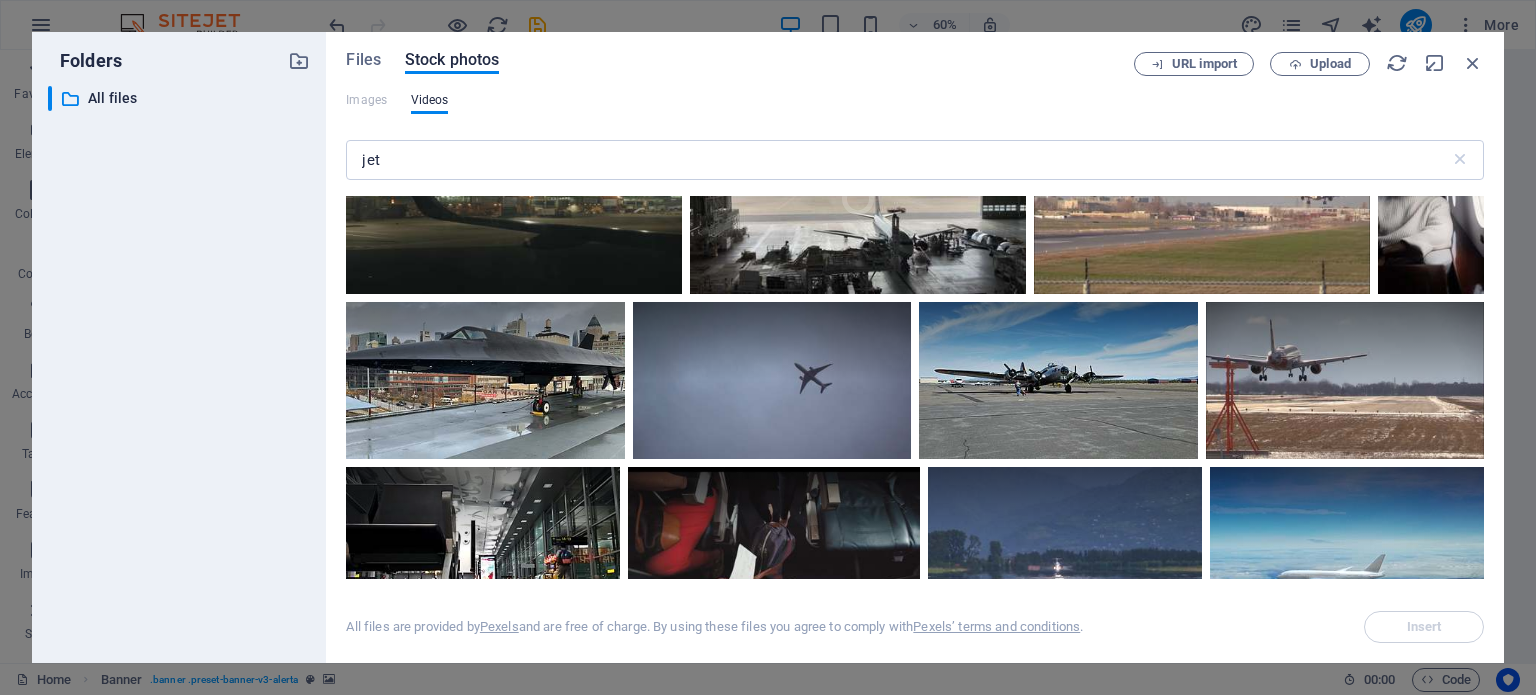 scroll, scrollTop: 2400, scrollLeft: 0, axis: vertical 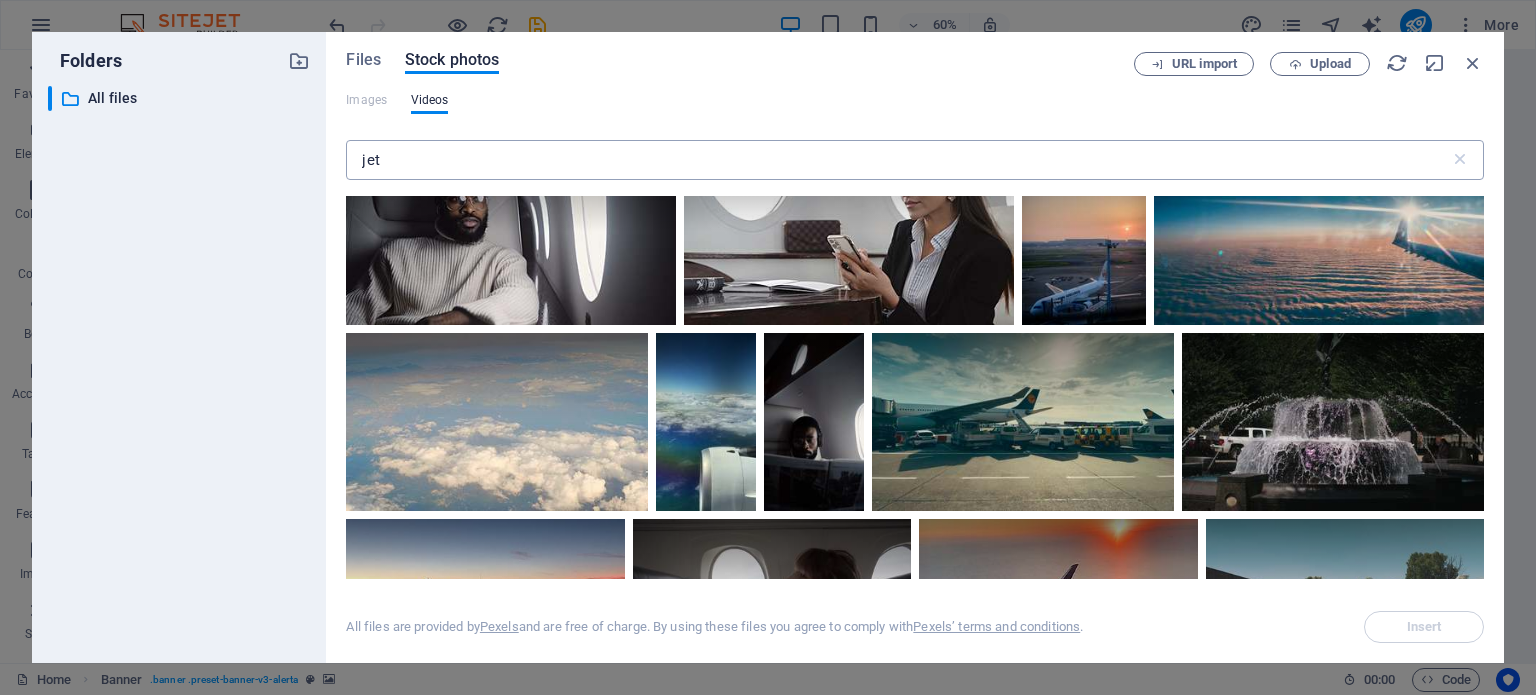 click on "jet" at bounding box center [897, 160] 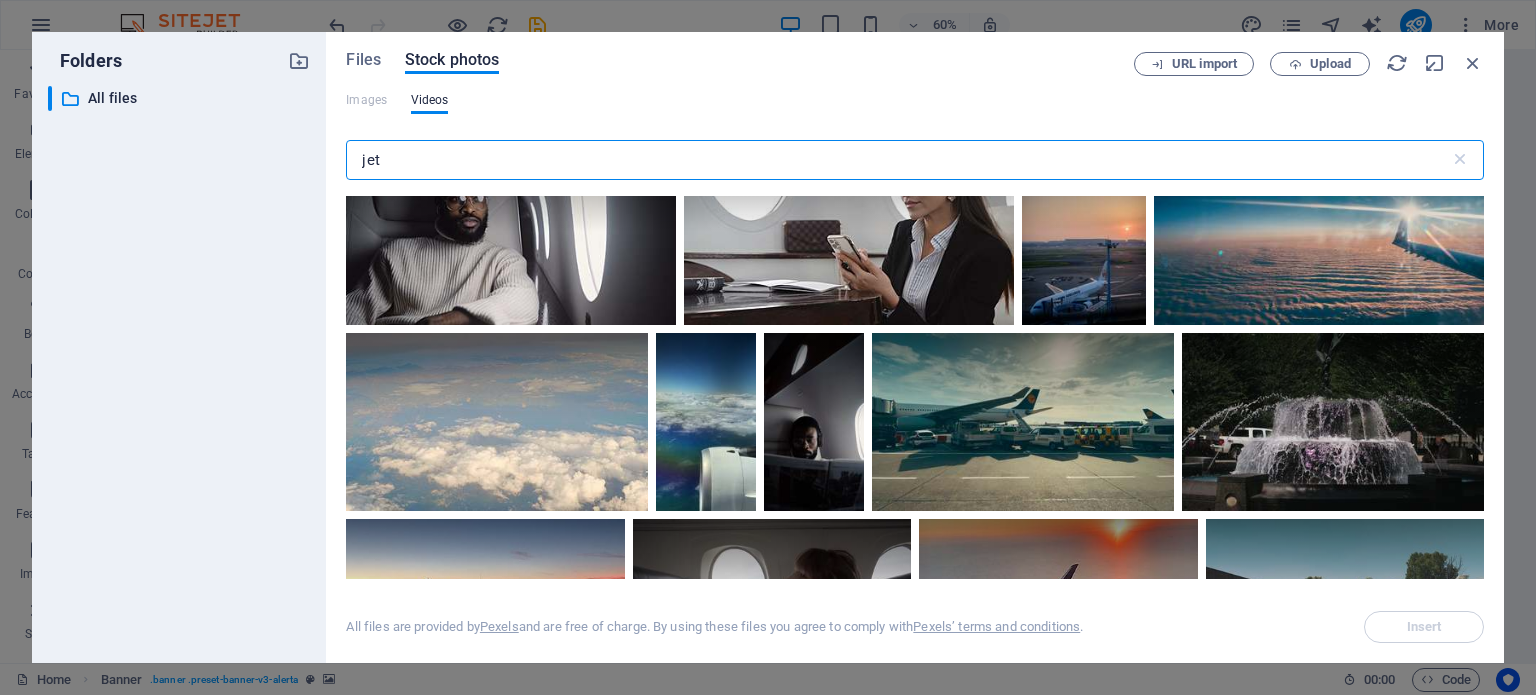 click on "jet" at bounding box center [897, 160] 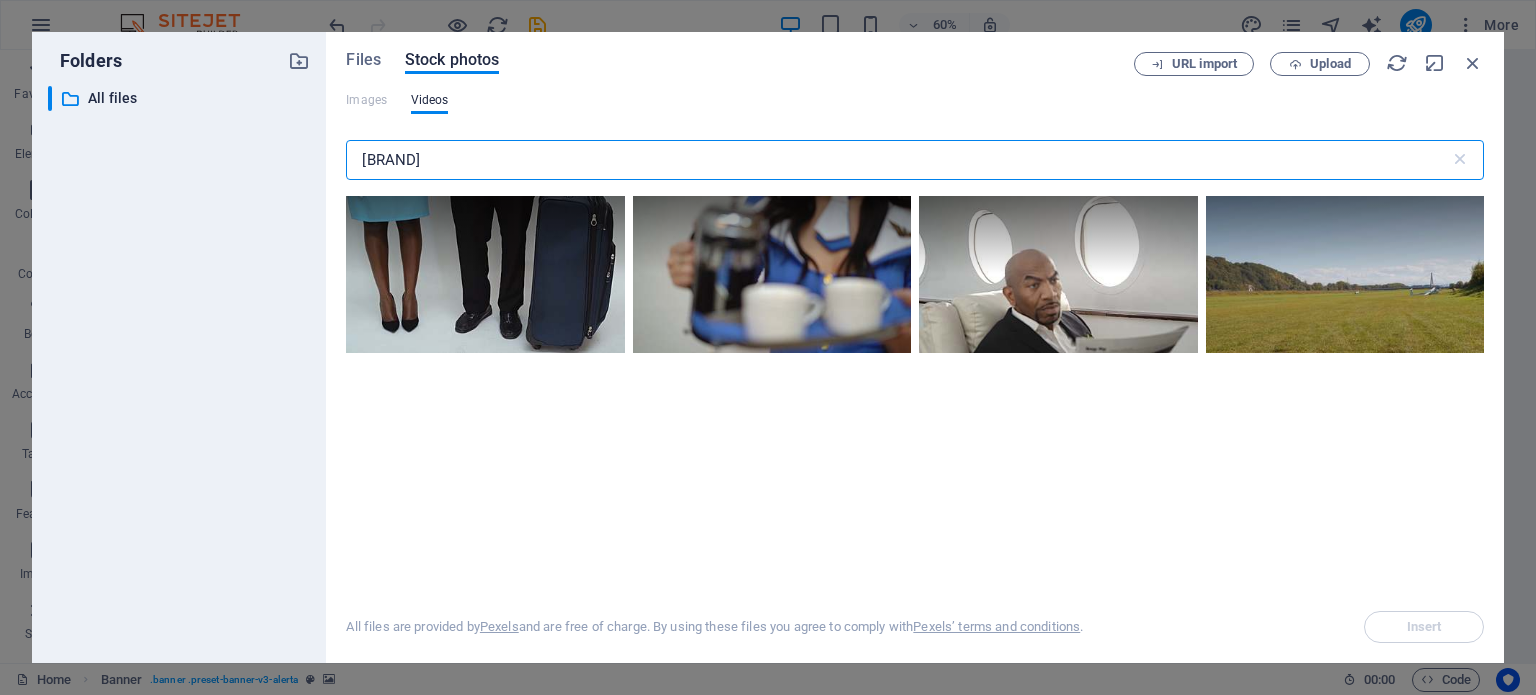 click on "cesna" at bounding box center [897, 160] 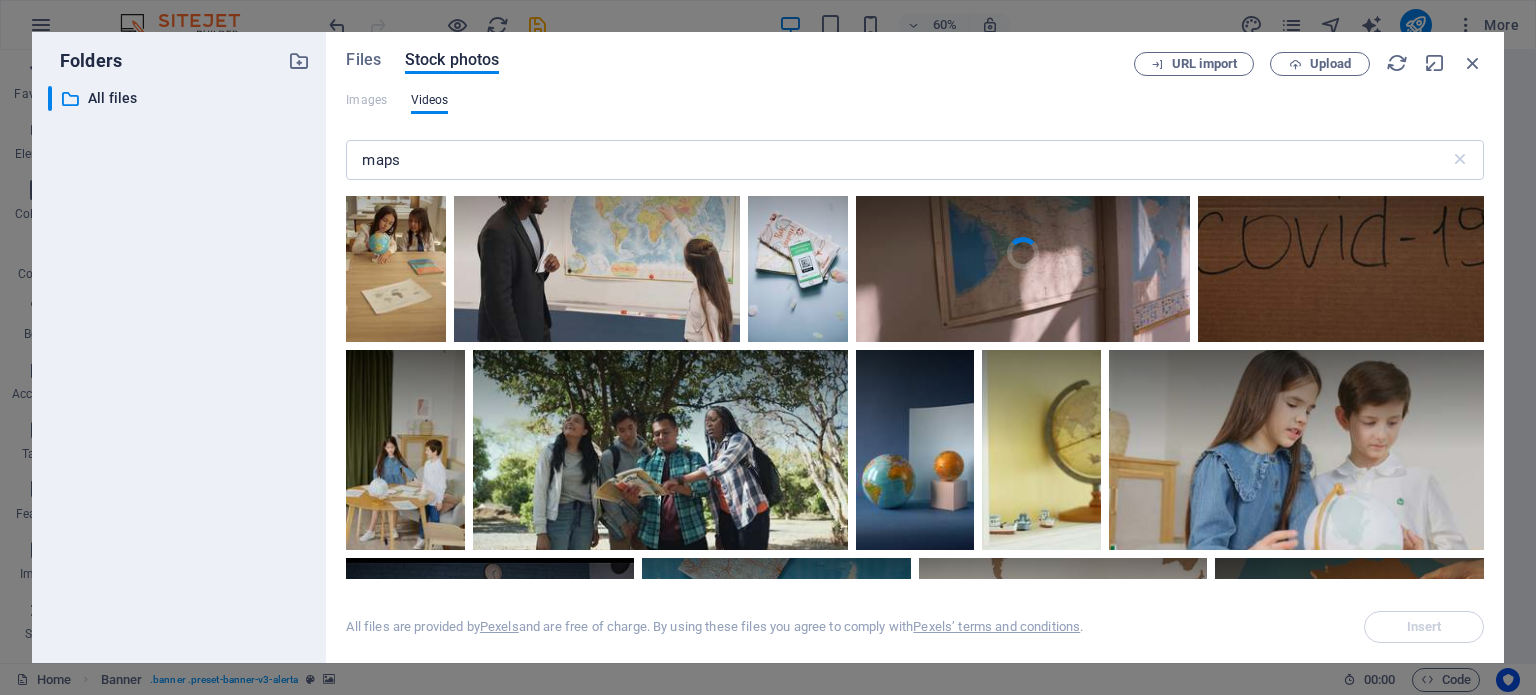 scroll, scrollTop: 5300, scrollLeft: 0, axis: vertical 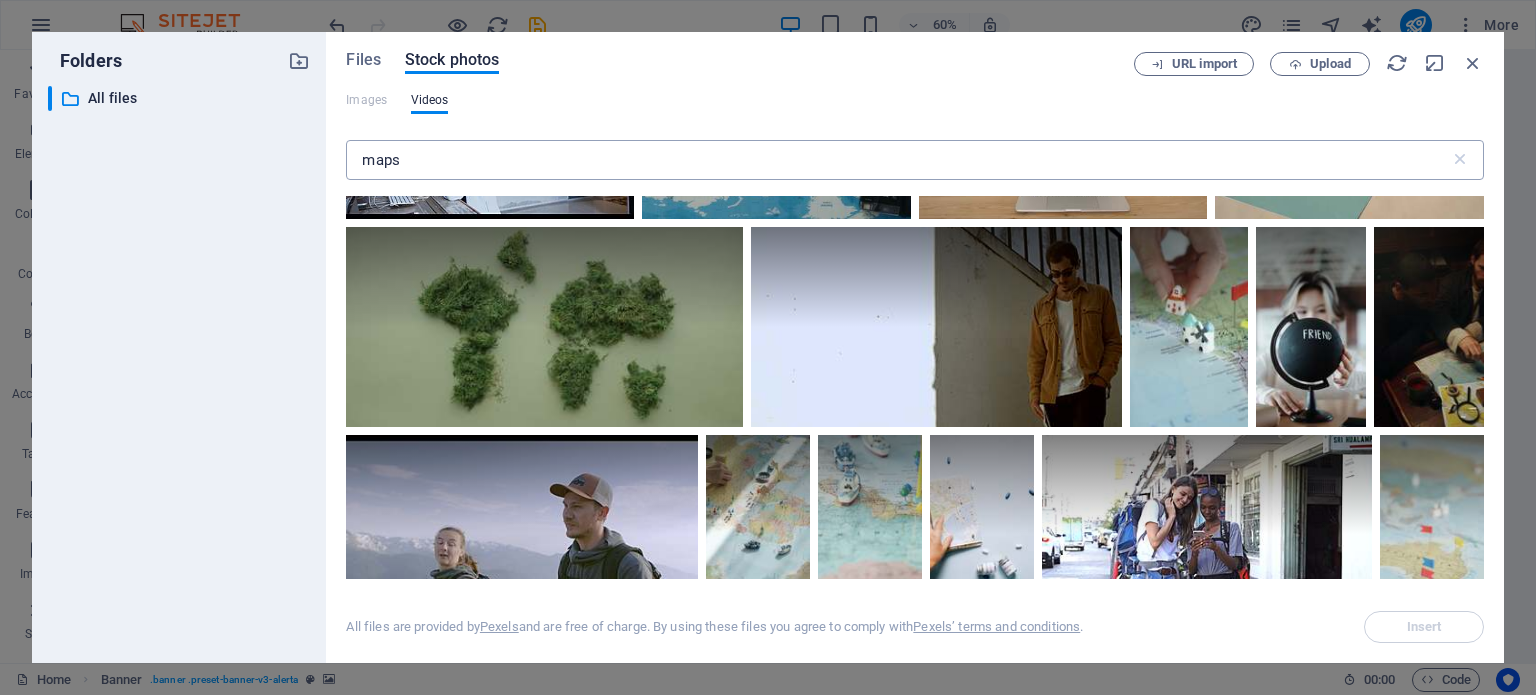 click on "maps" at bounding box center [897, 160] 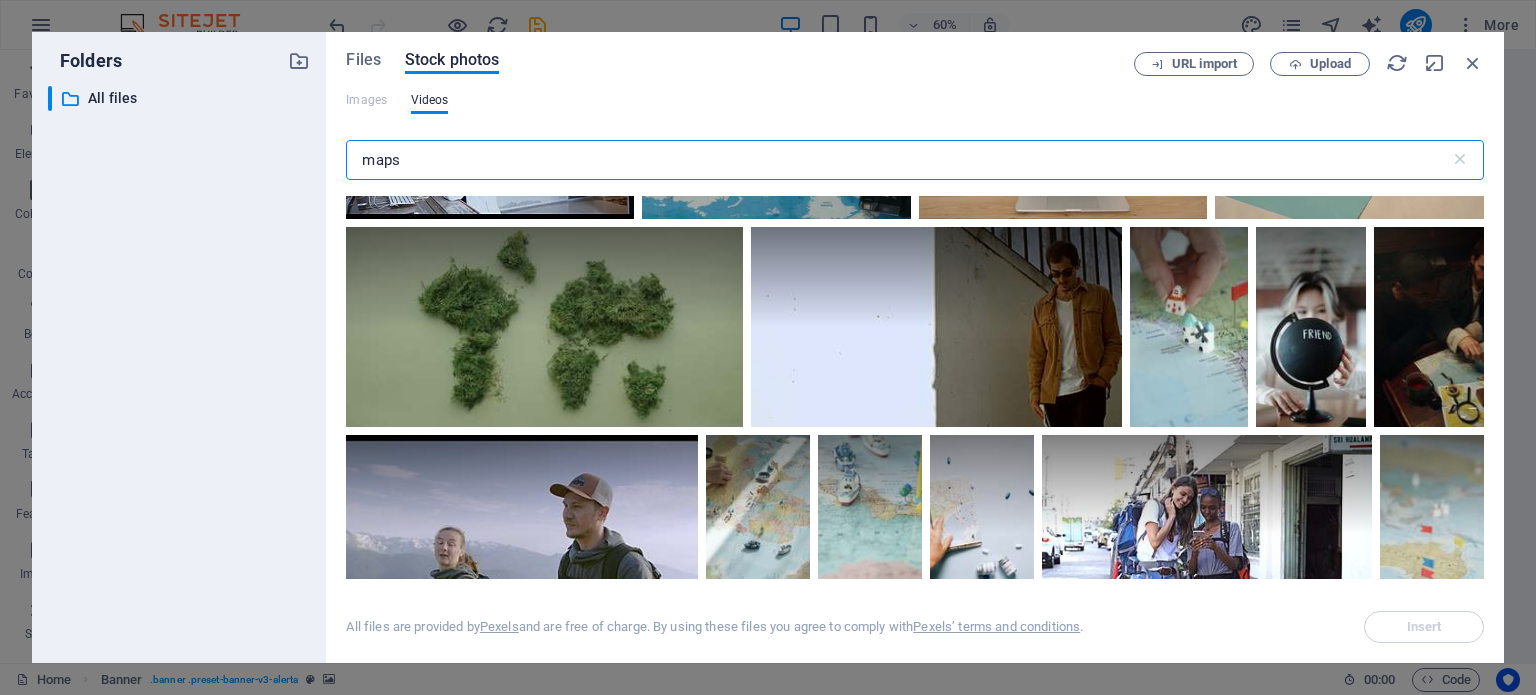 click on "maps" at bounding box center (897, 160) 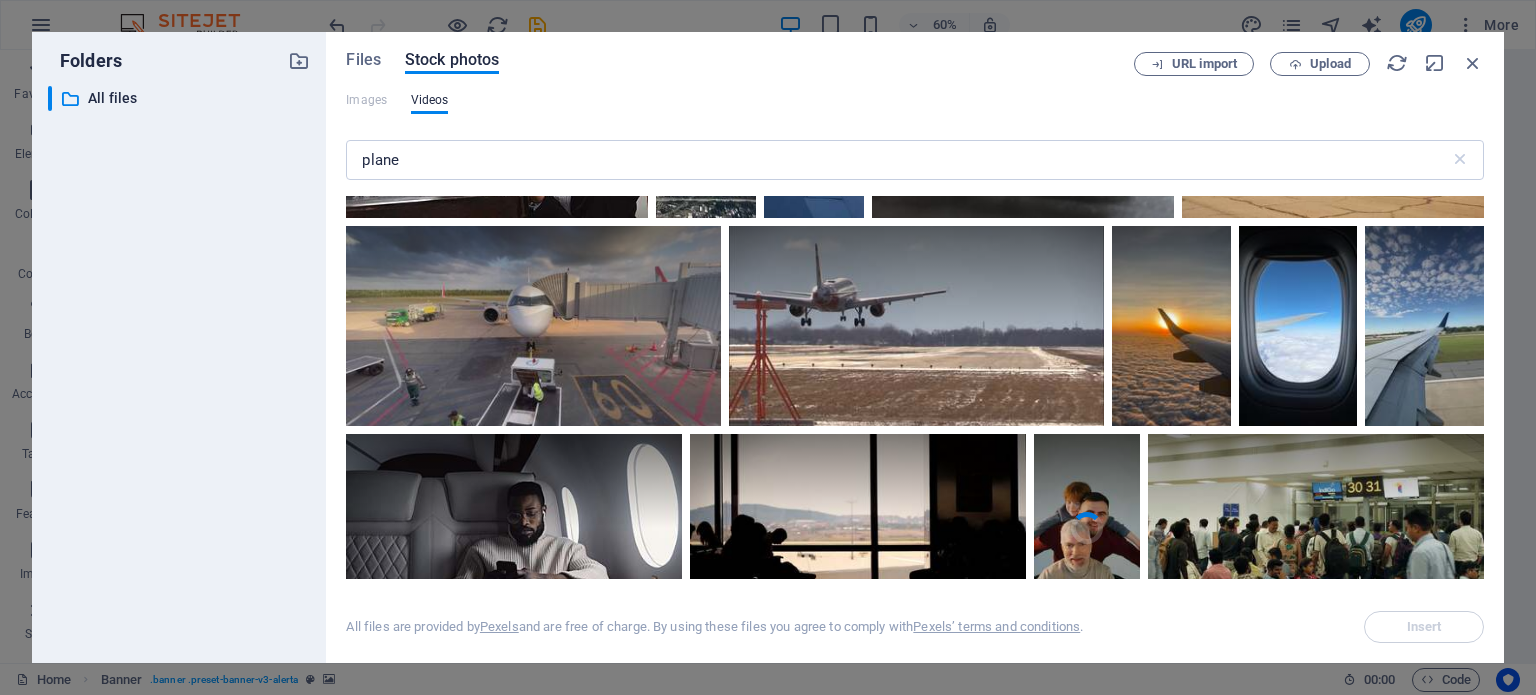scroll, scrollTop: 8000, scrollLeft: 0, axis: vertical 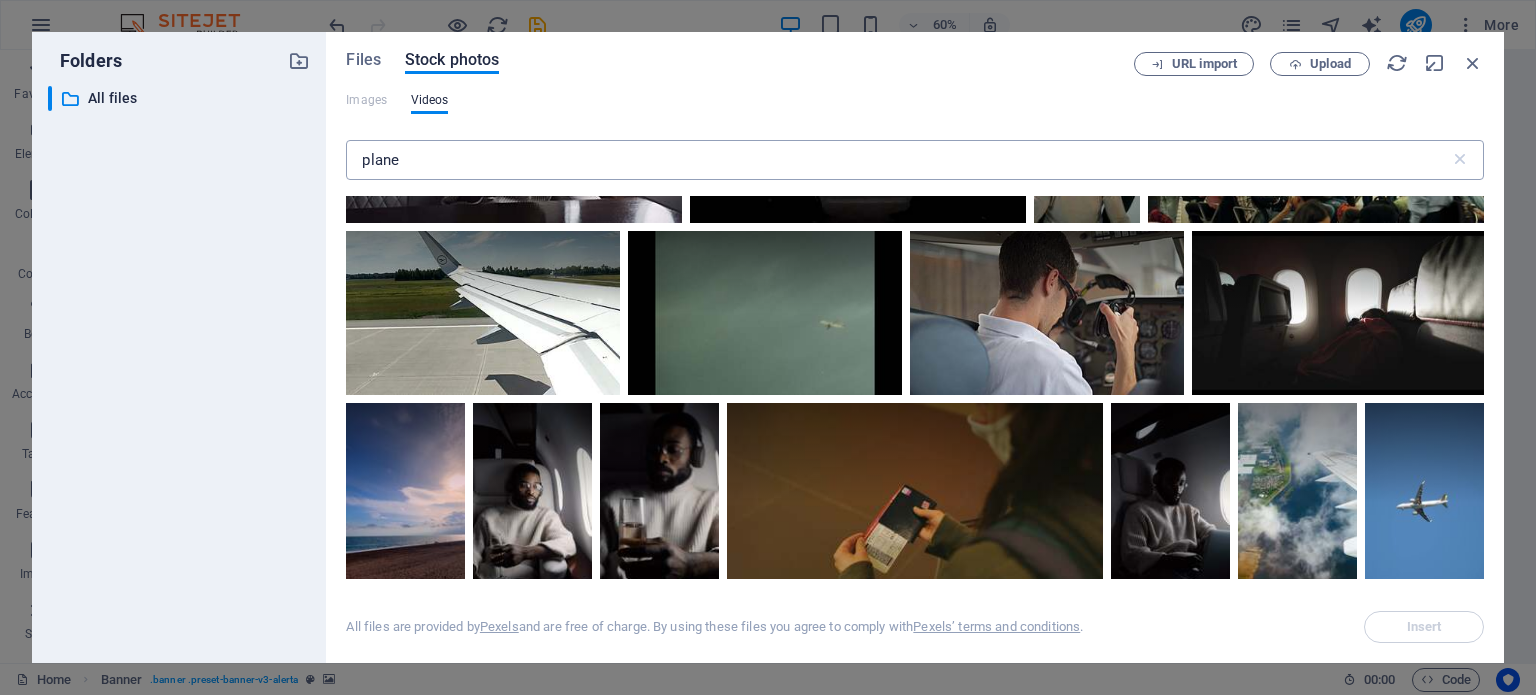 click on "plane" at bounding box center [897, 160] 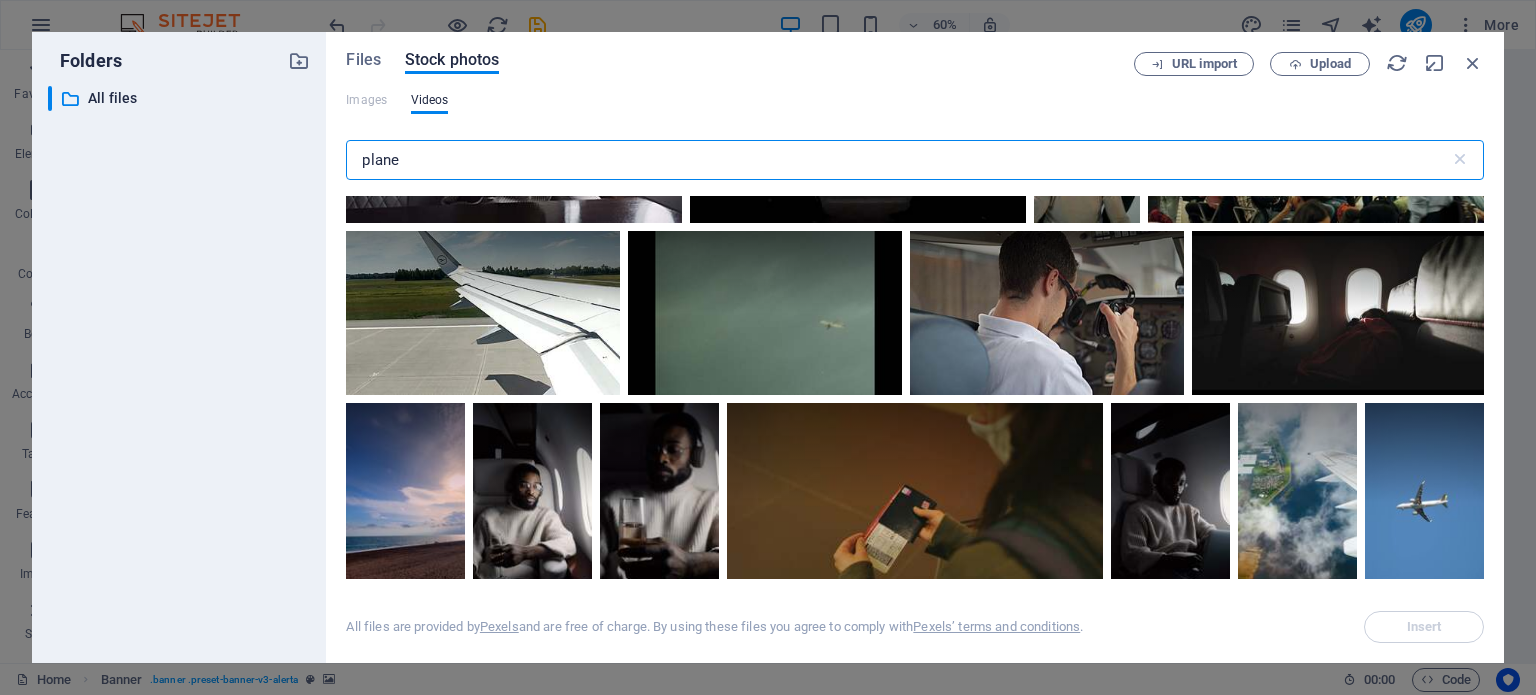 click on "plane" at bounding box center (897, 160) 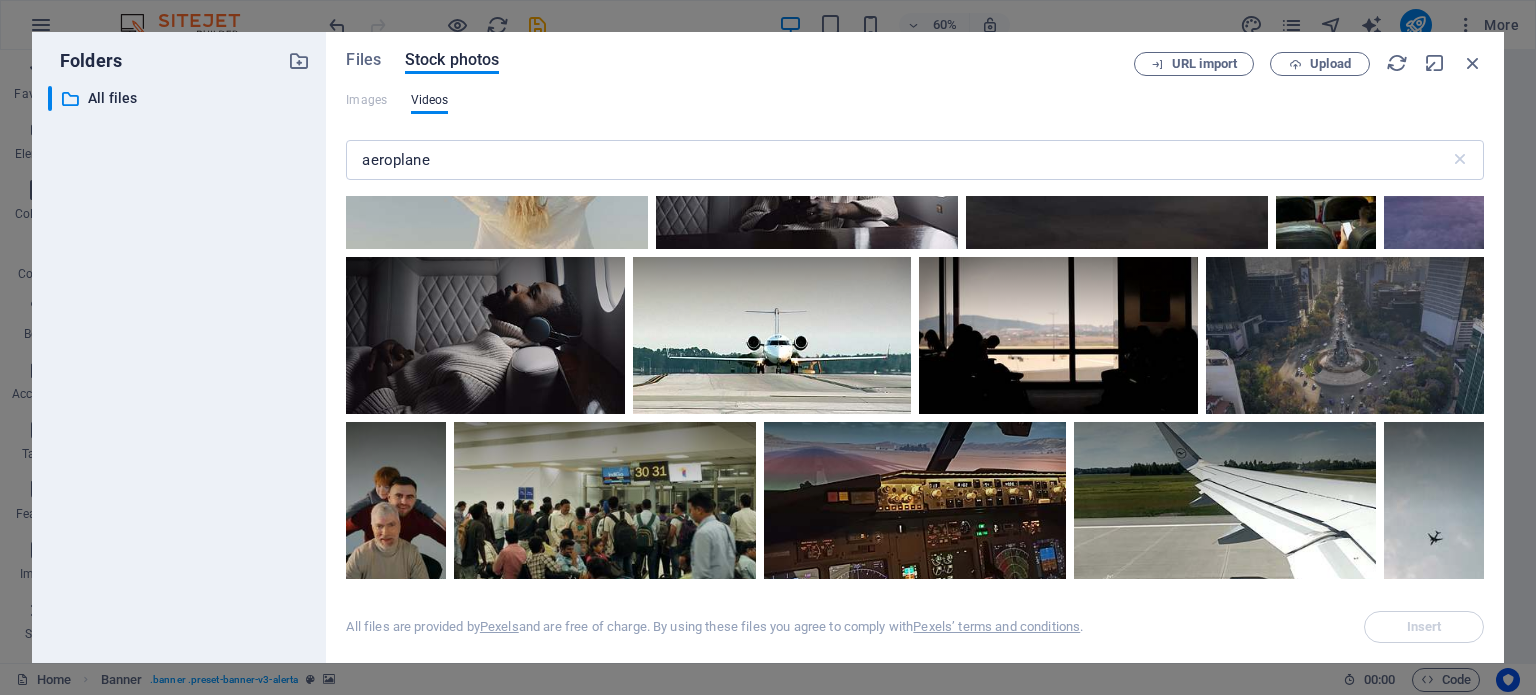 scroll, scrollTop: 3800, scrollLeft: 0, axis: vertical 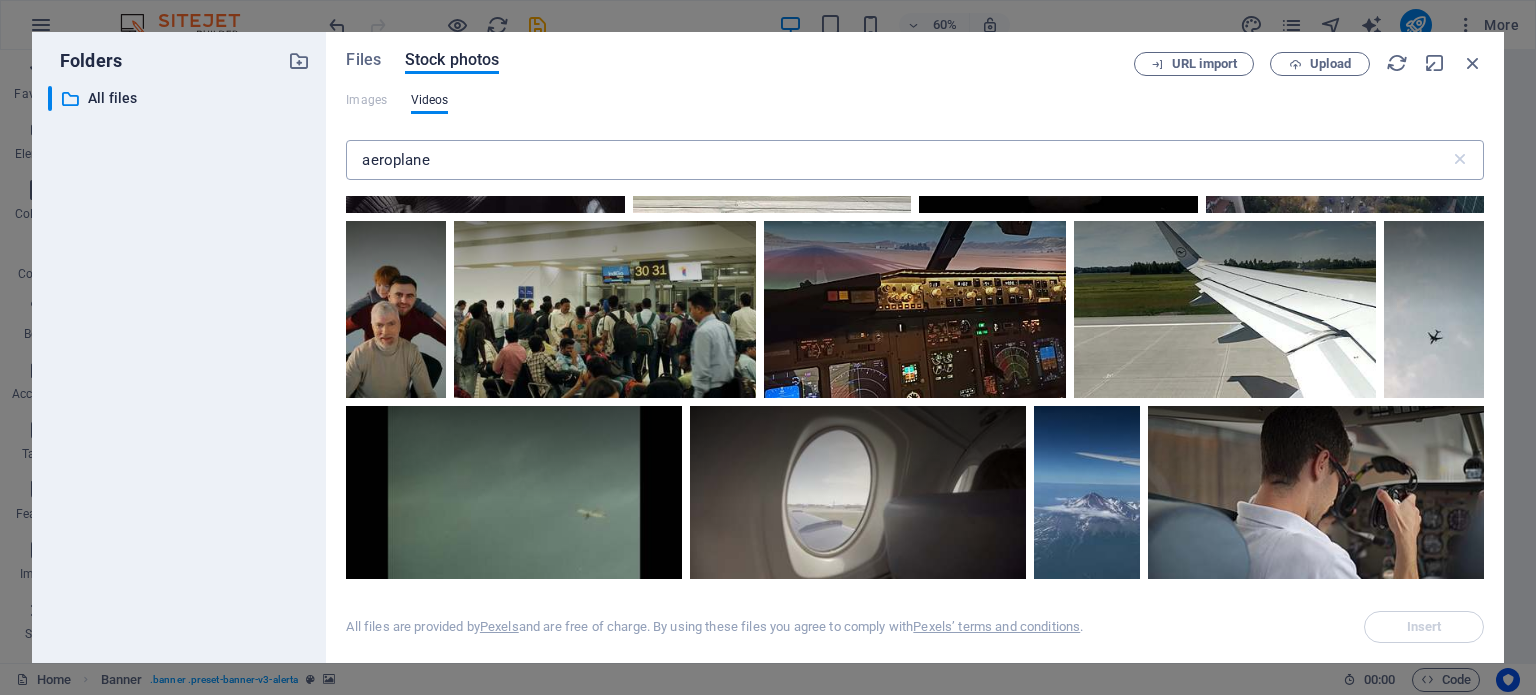 click on "aeroplane" at bounding box center (897, 160) 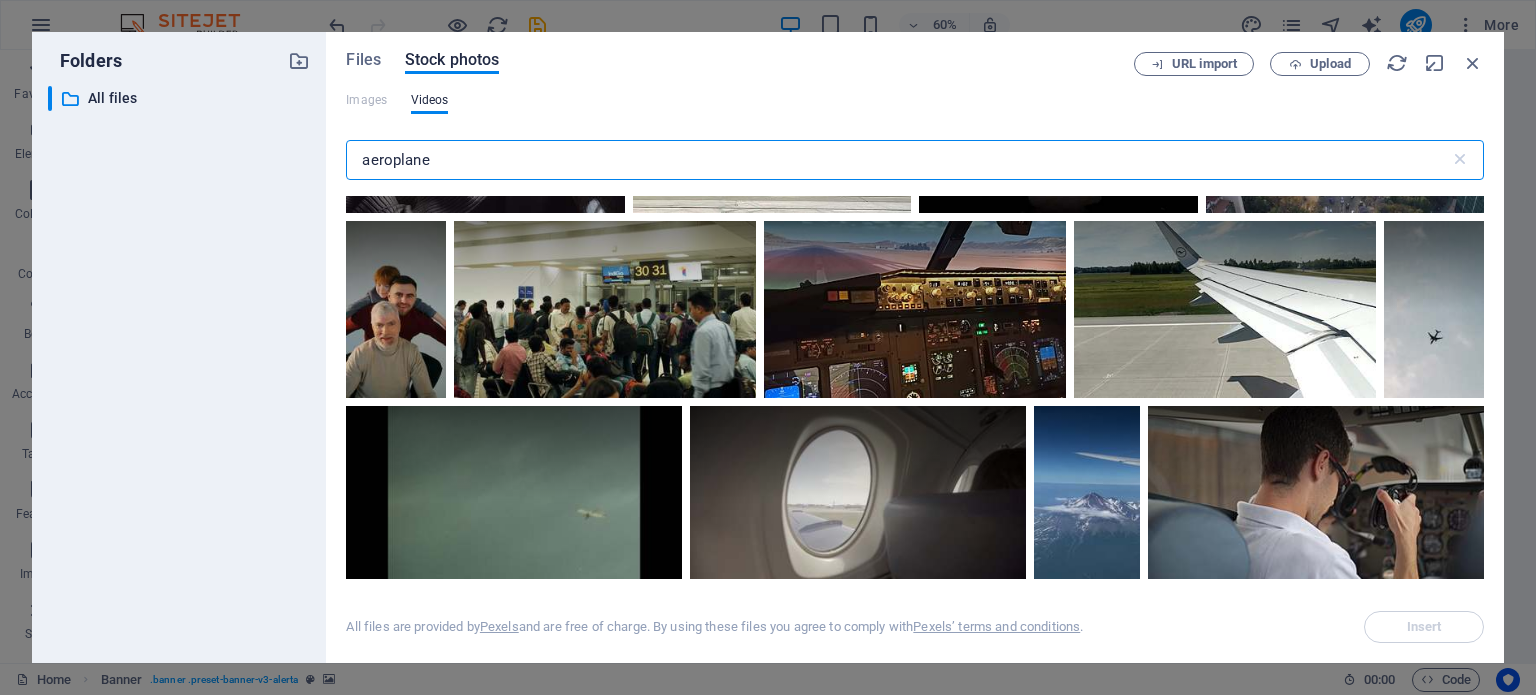 click on "aeroplane" at bounding box center [897, 160] 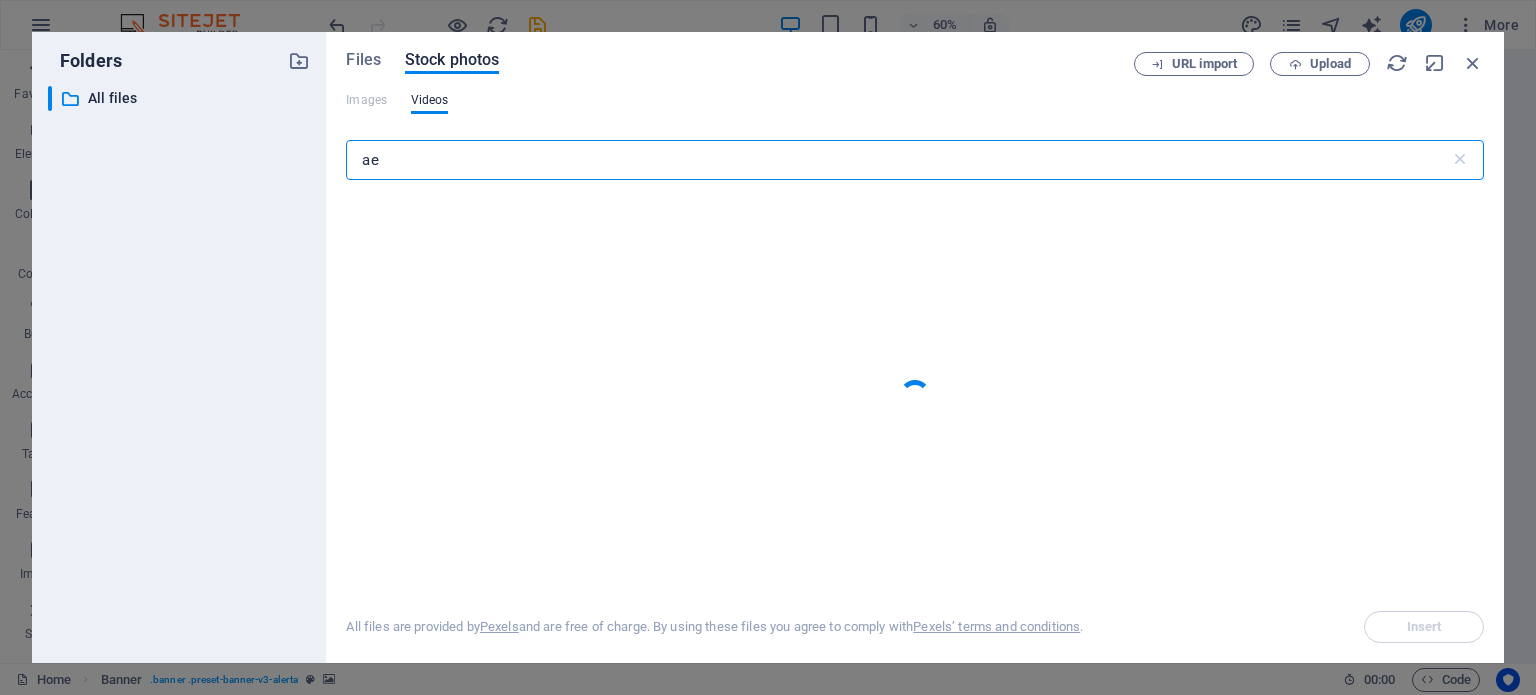type on "a" 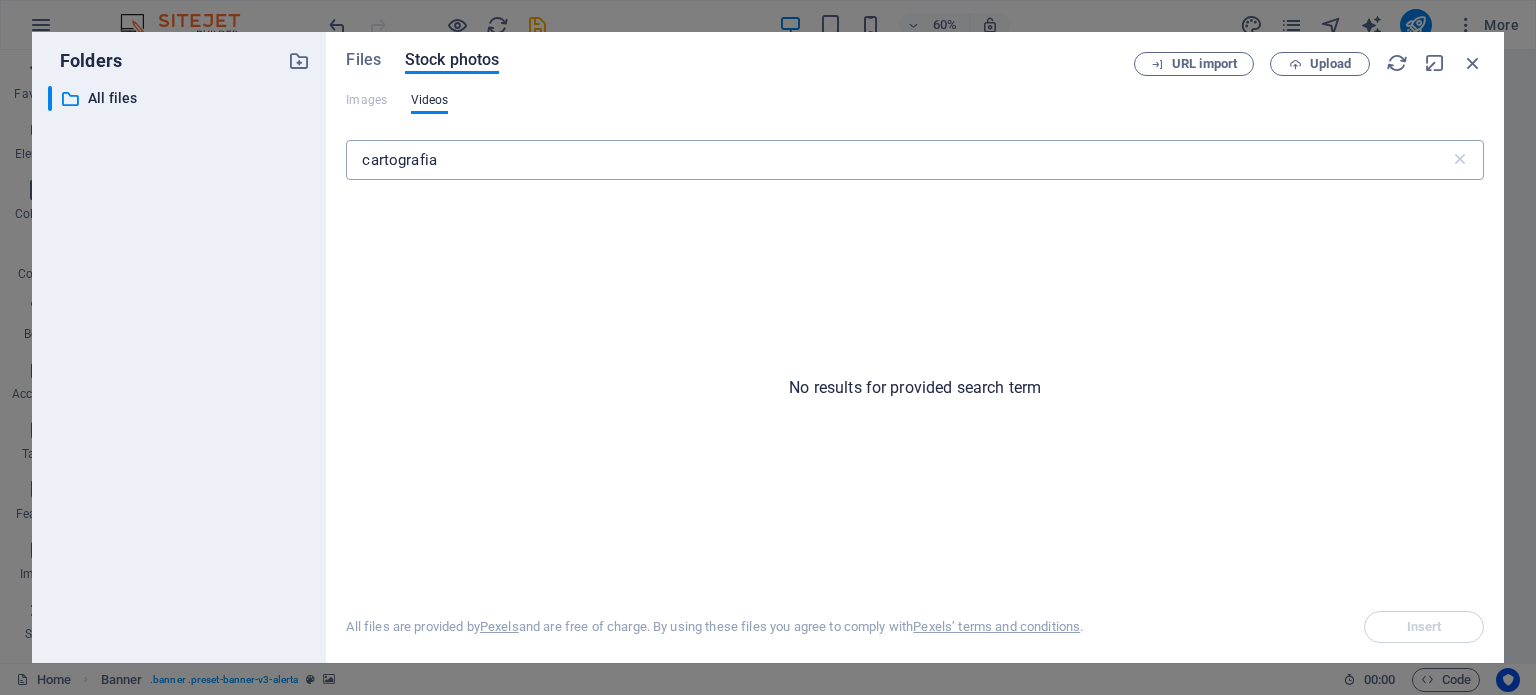 click on "cartografia" at bounding box center [897, 160] 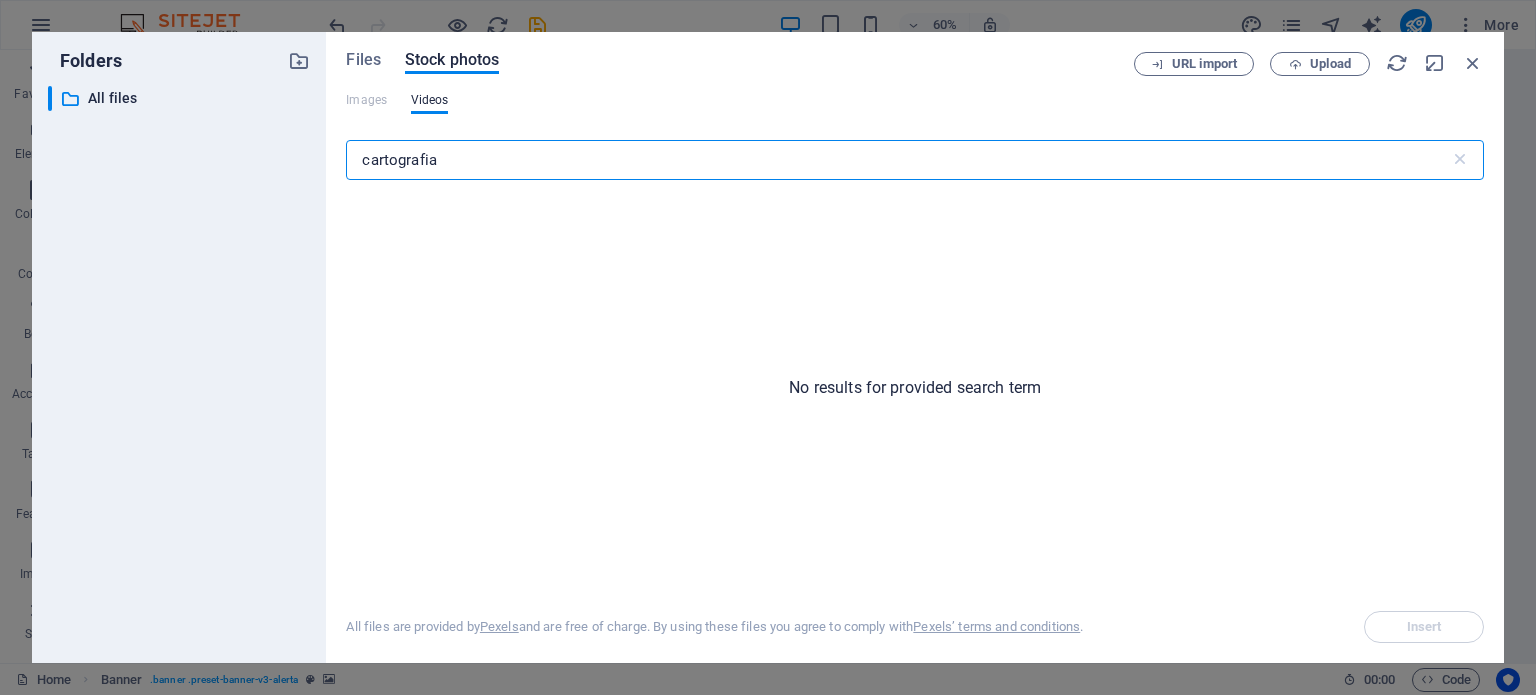 click on "cartografia" at bounding box center [897, 160] 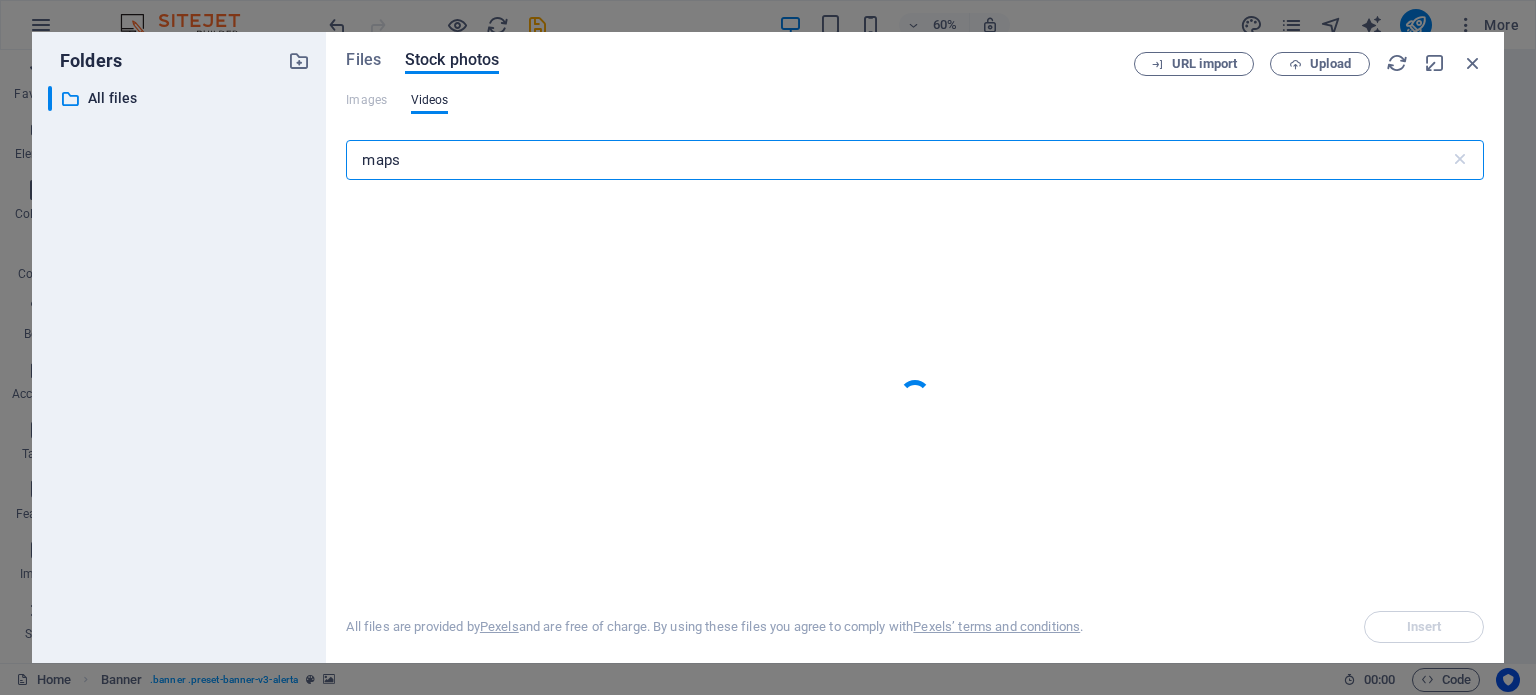 type on "maps" 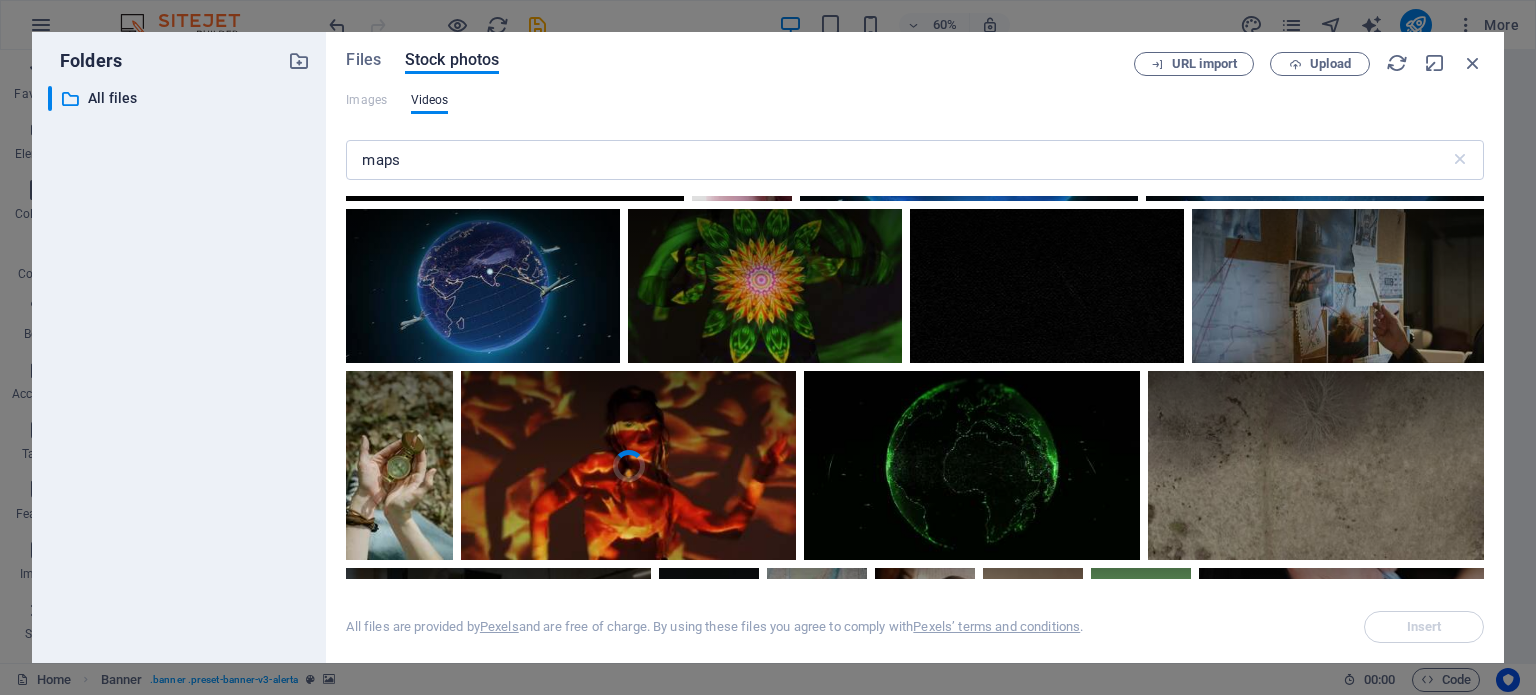 scroll, scrollTop: 7300, scrollLeft: 0, axis: vertical 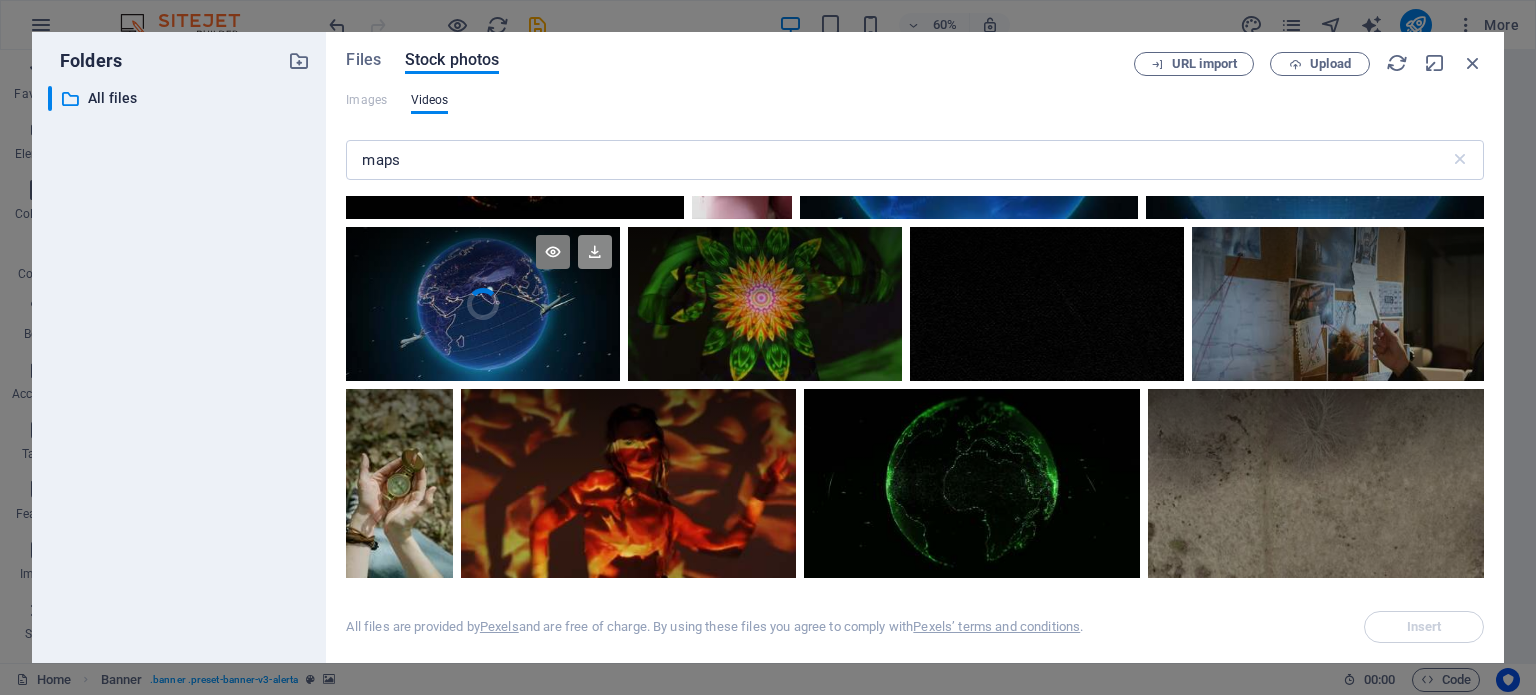 click at bounding box center (595, 252) 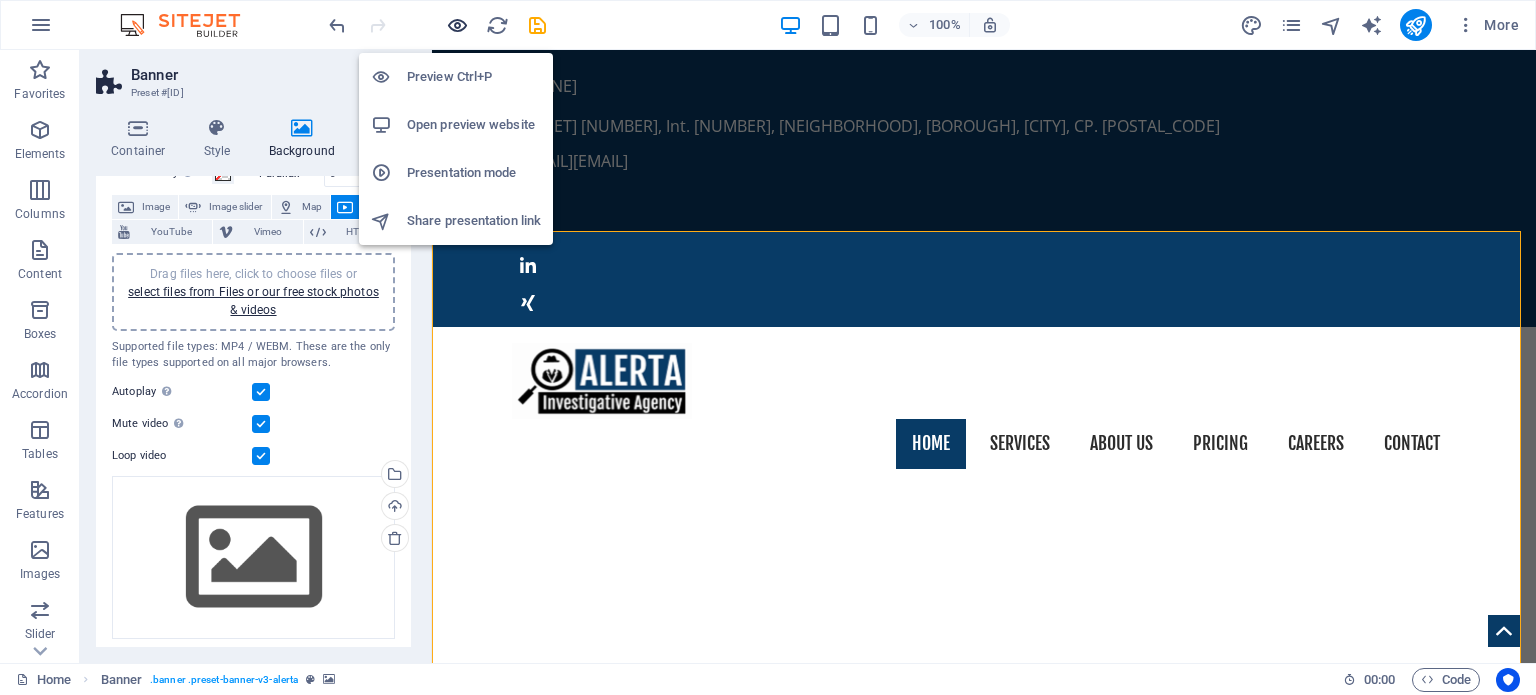 click at bounding box center (457, 25) 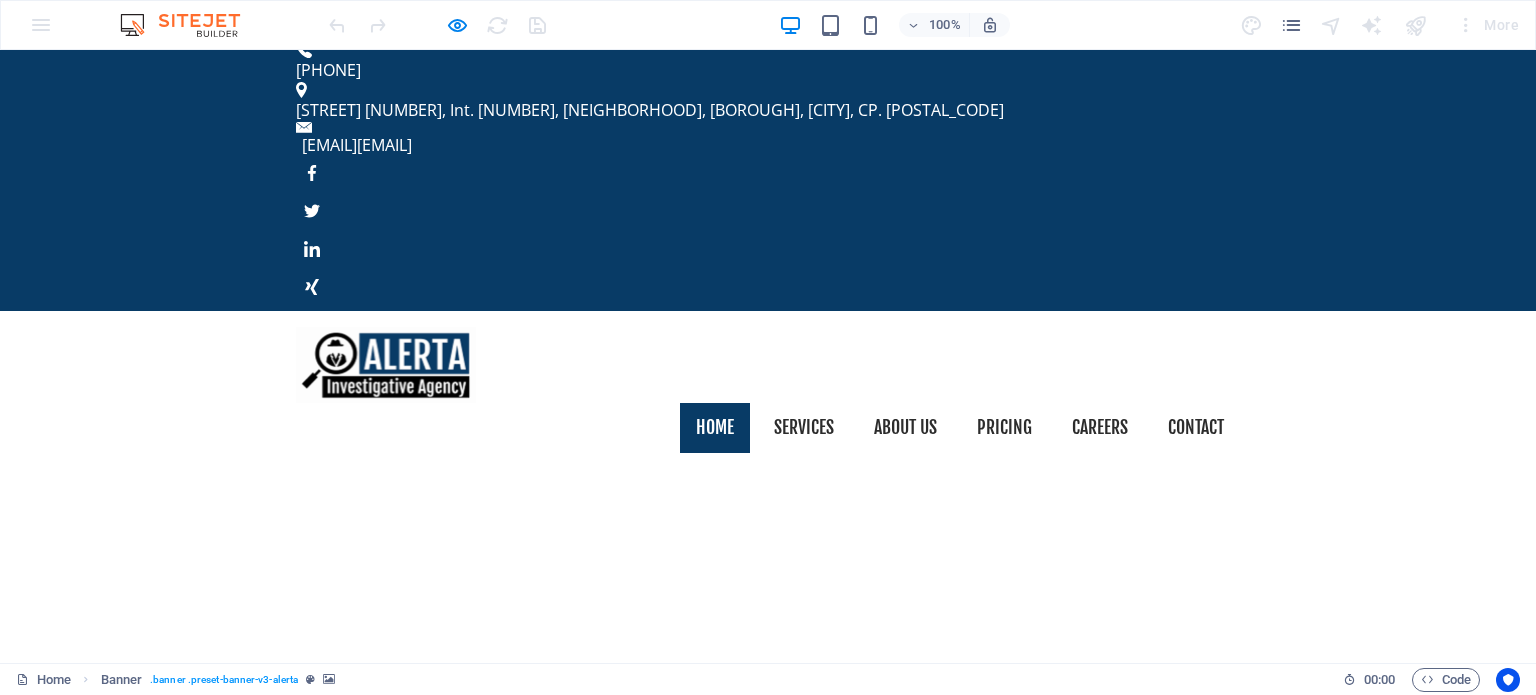 scroll, scrollTop: 0, scrollLeft: 0, axis: both 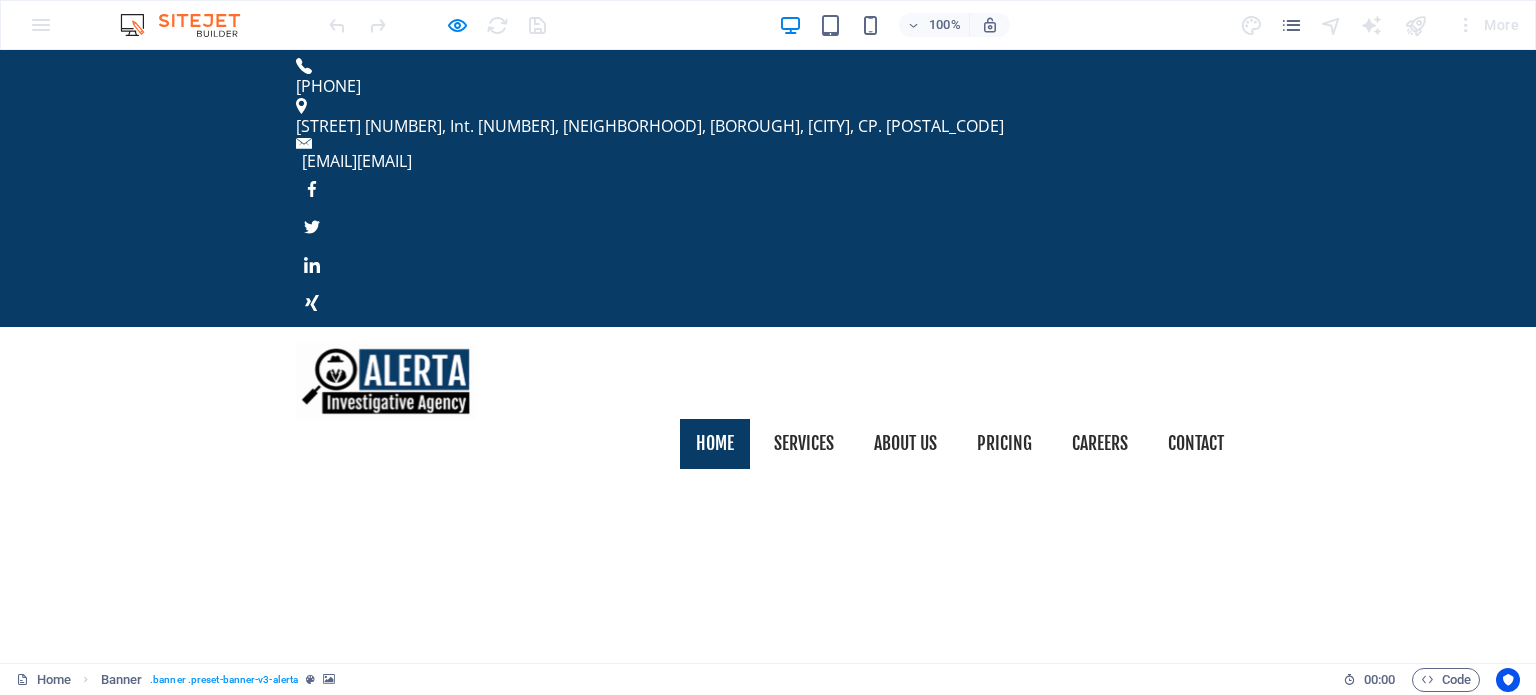 click on "Corporate & Private Investigations in all 50 states and around the world. Lorem ipsum dolor sit amet, consetetur sadipscing elitr, sed diam nonumy eirmod tempor invidunt ut labore et dolore magna aliquyam erat, sed diam voluptua. At vero eos et accusam et justo duo dolores et ea rebum. Stet clita kasd gubergren, no sea takimata sanctus est Lorem ipsum dolor sit amet.Lorem ipsum dolor sit amet, consetetur sadipscing elitr, sed diam nonumy eirmod tempor invidunt ut labore et dolore magna aliquyam erat, sed diam voluptua. Learn more ​​​​ REQUEST A QUOTE   I have read and understand the privacy policy. Unreadable? Load new Send" at bounding box center [768, 1860] 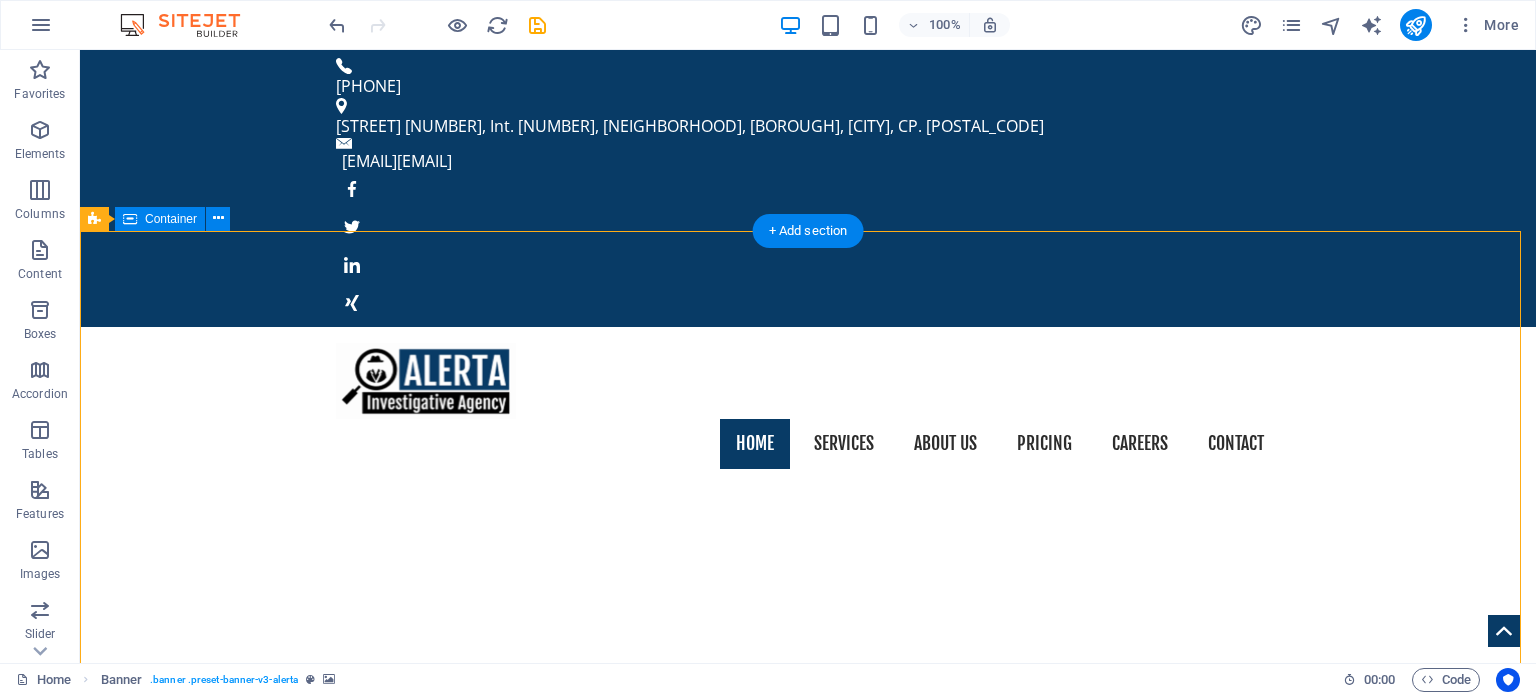 click on "Corporate & Private Investigations in all 50 states and around the world. Lorem ipsum dolor sit amet, consetetur sadipscing elitr, sed diam nonumy eirmod tempor invidunt ut labore et dolore magna aliquyam erat, sed diam voluptua. At vero eos et accusam et justo duo dolores et ea rebum. Stet clita kasd gubergren, no sea takimata sanctus est Lorem ipsum dolor sit amet.Lorem ipsum dolor sit amet, consetetur sadipscing elitr, sed diam nonumy eirmod tempor invidunt ut labore et dolore magna aliquyam erat, sed diam voluptua. Learn more ​​​​ REQUEST A QUOTE   I have read and understand the privacy policy. Unreadable? Load new Send" at bounding box center (808, 1861) 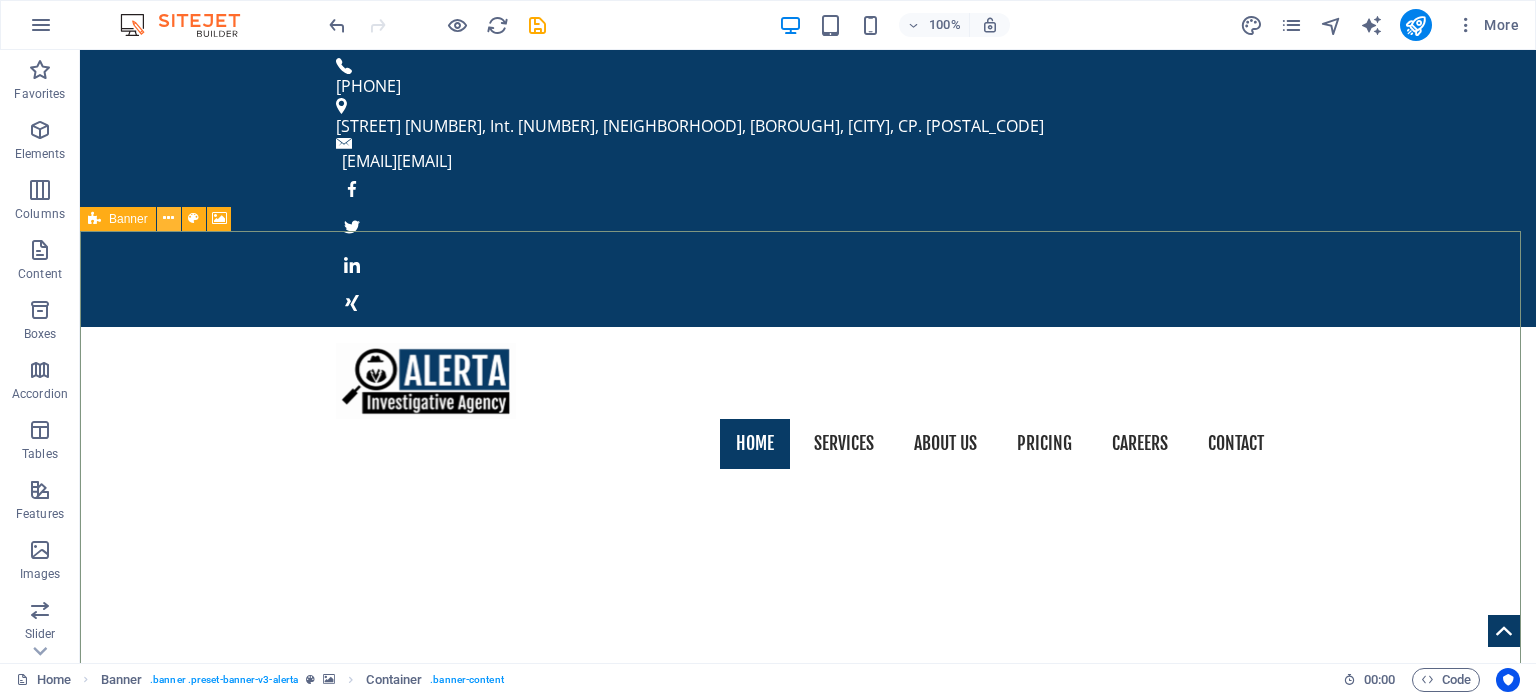 click at bounding box center [169, 219] 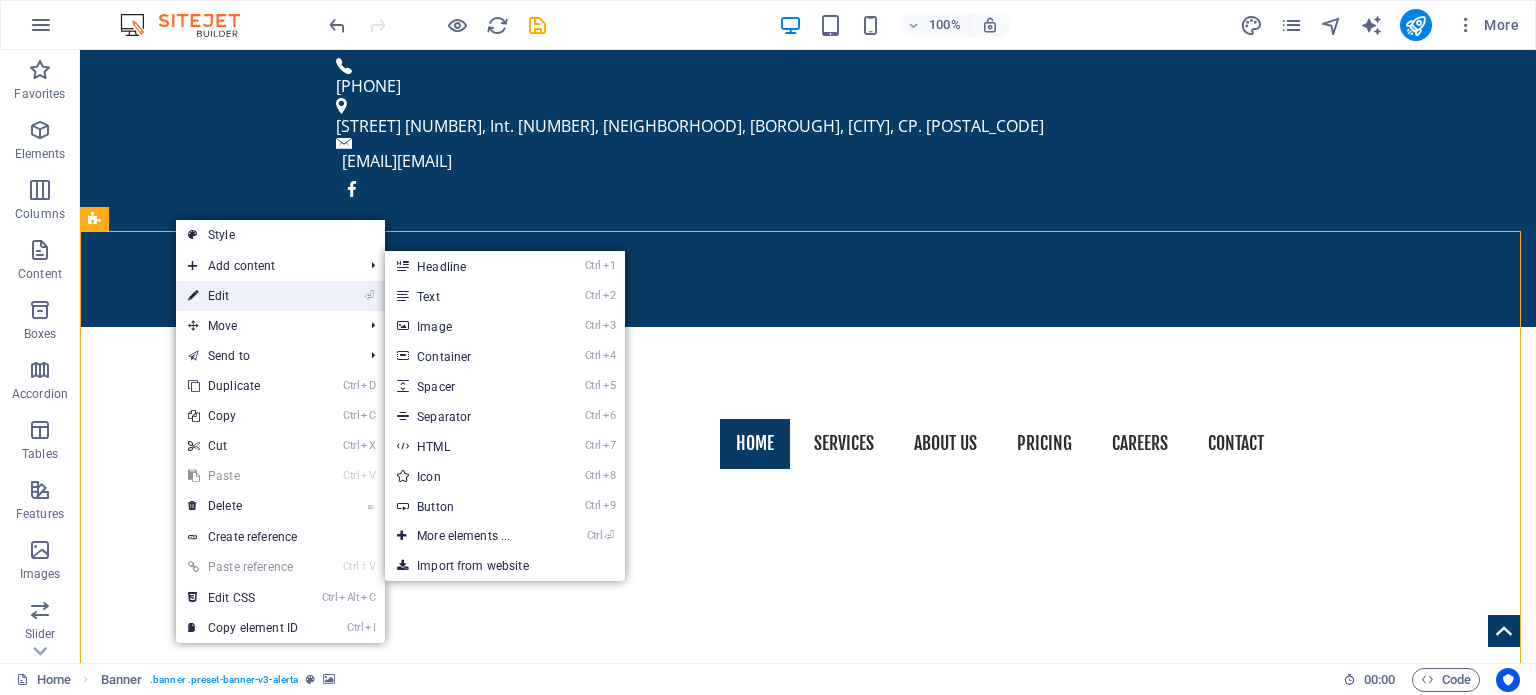 click on "⏎  Edit" at bounding box center (243, 296) 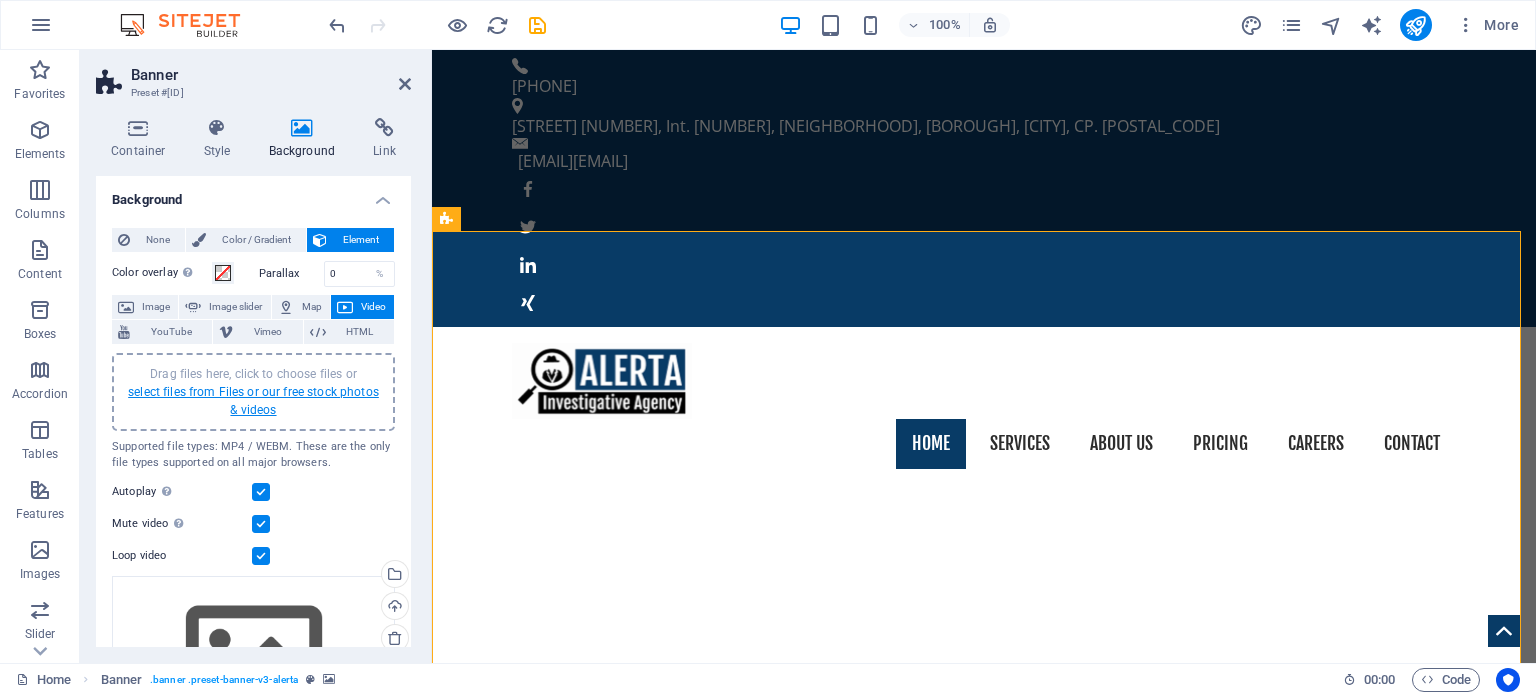 click on "select files from Files or our free stock photos & videos" at bounding box center (253, 401) 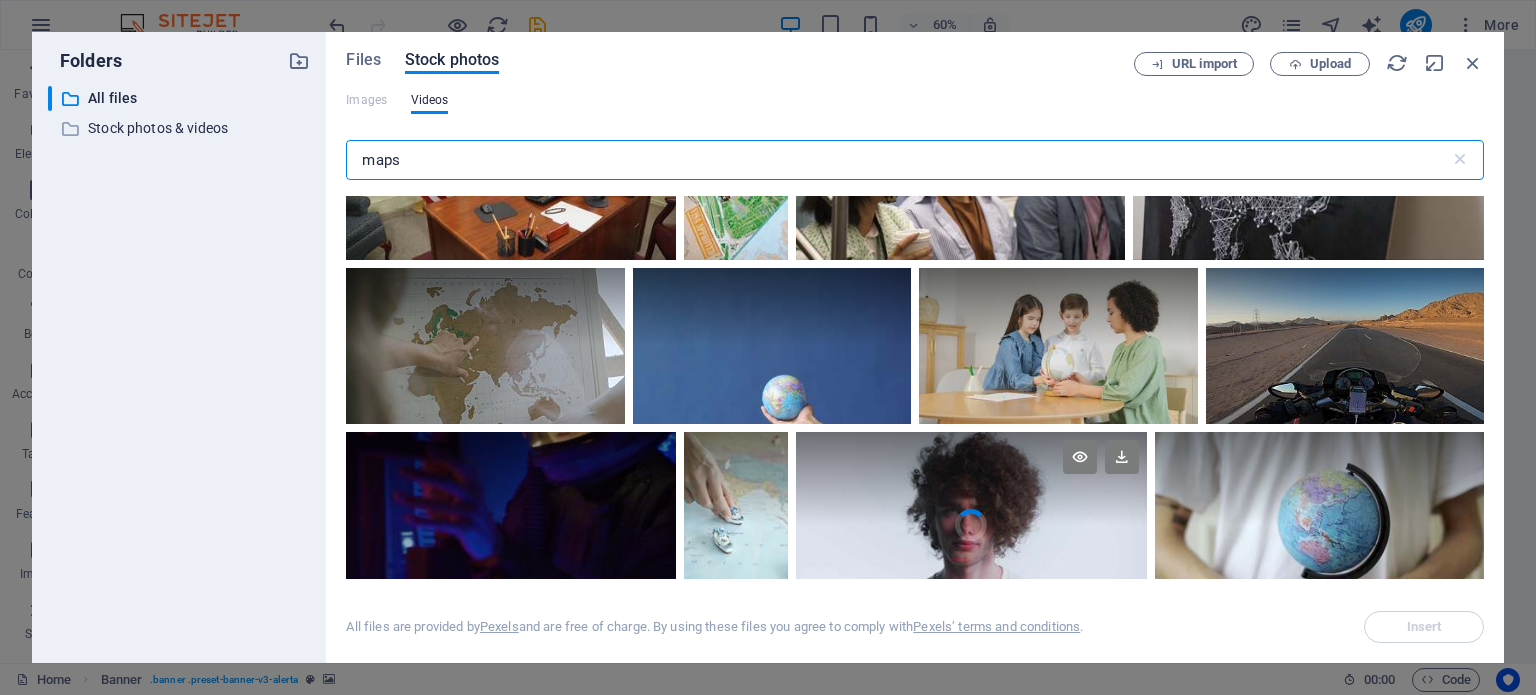 scroll, scrollTop: 16500, scrollLeft: 0, axis: vertical 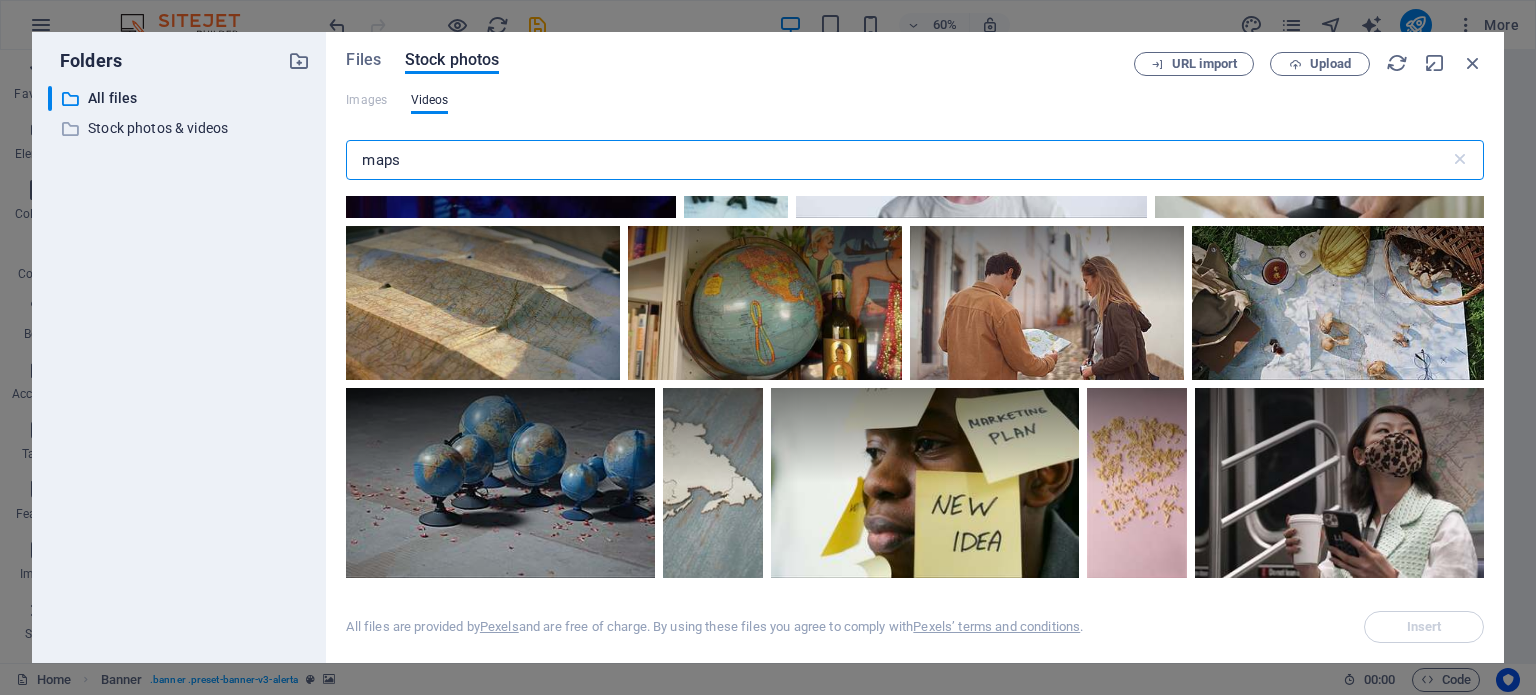 click on "maps" at bounding box center [897, 160] 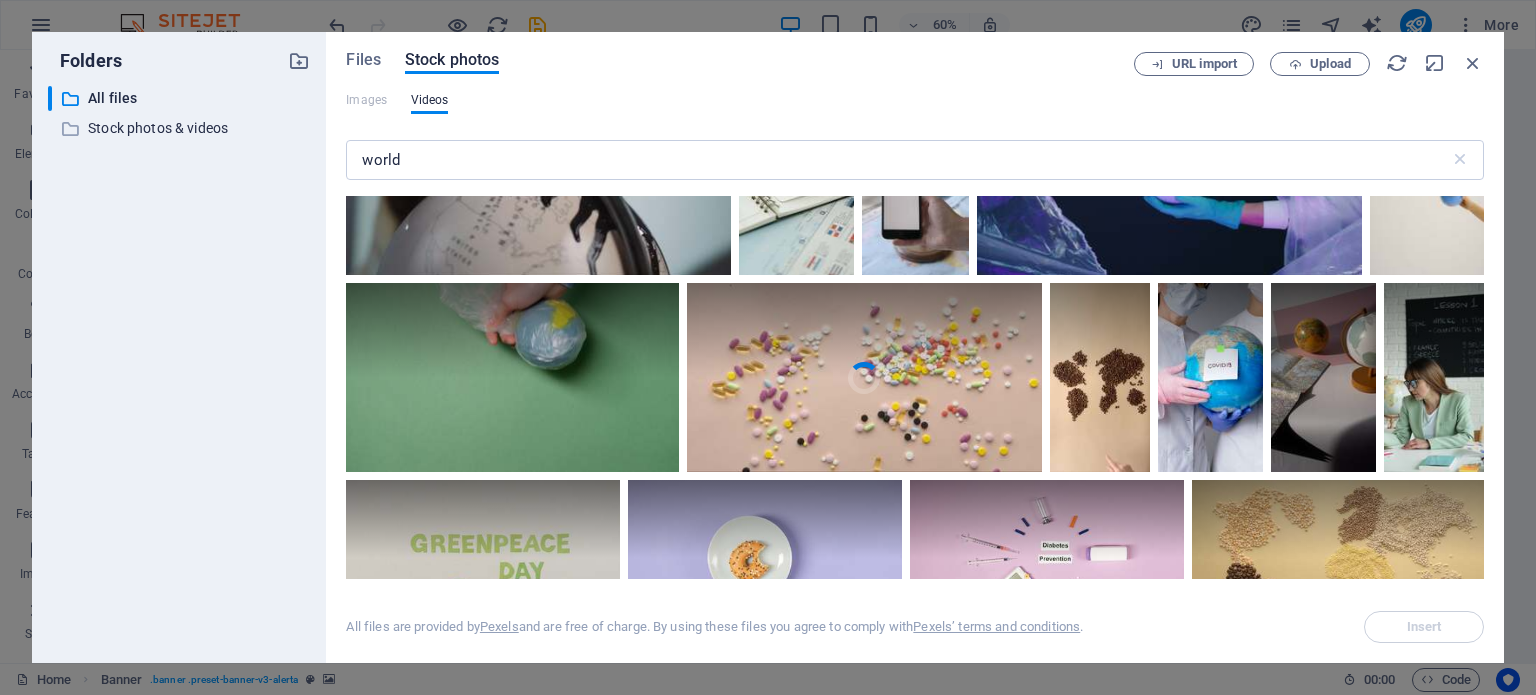scroll, scrollTop: 5800, scrollLeft: 0, axis: vertical 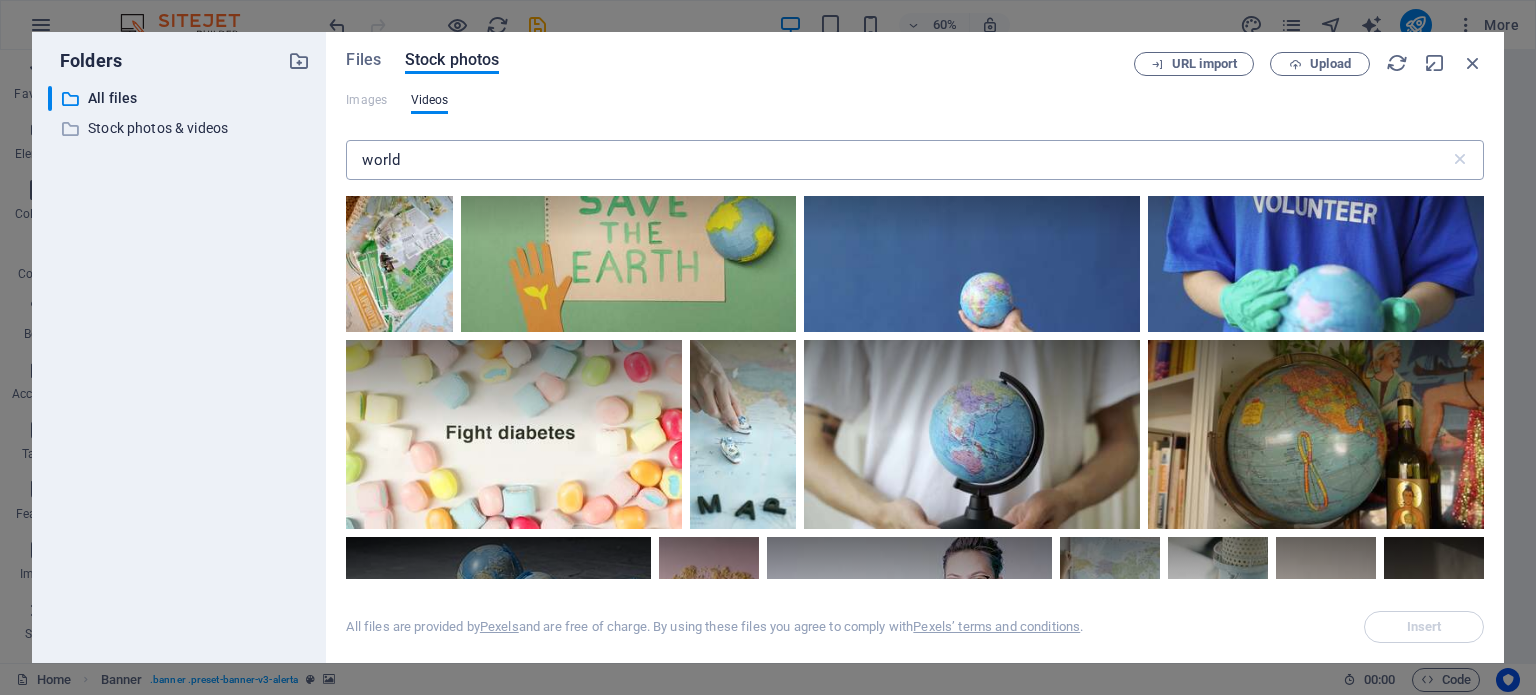 click on "world" at bounding box center [897, 160] 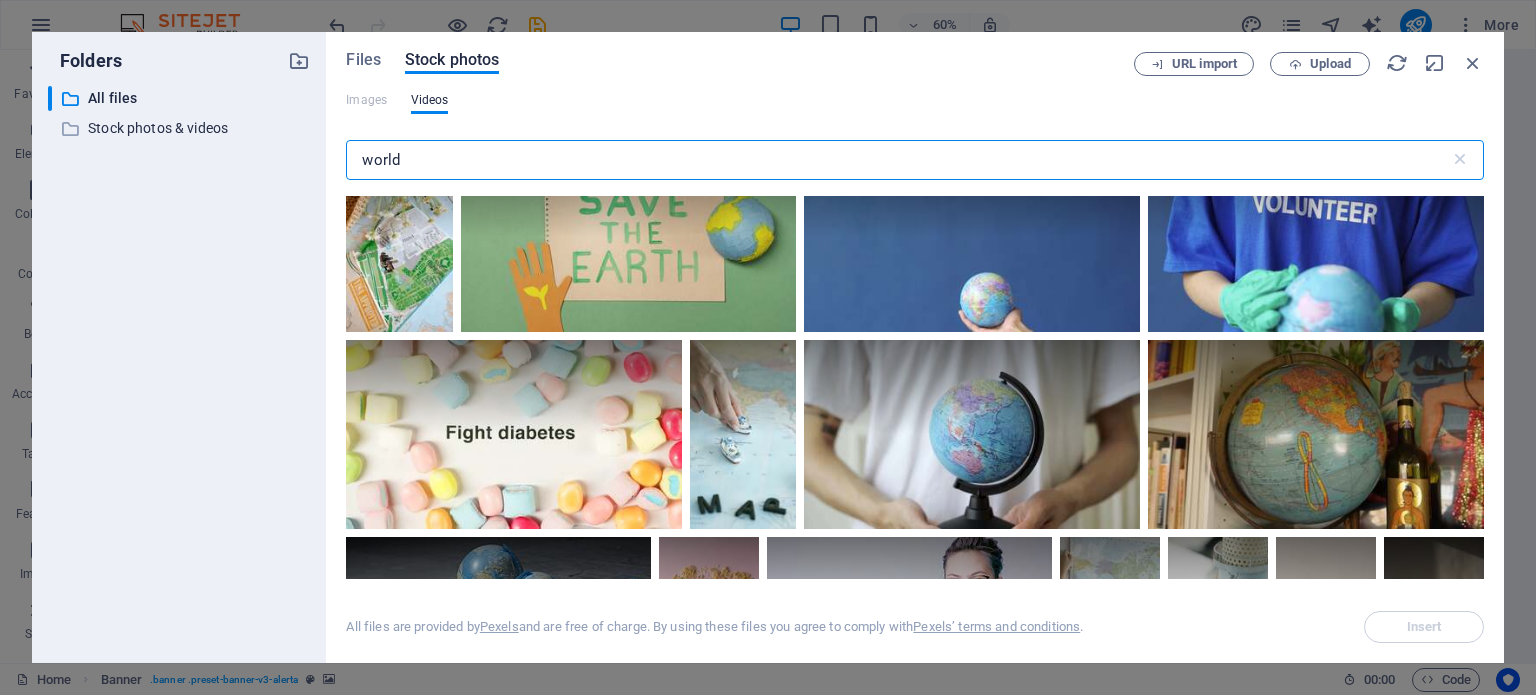 click on "world" at bounding box center [897, 160] 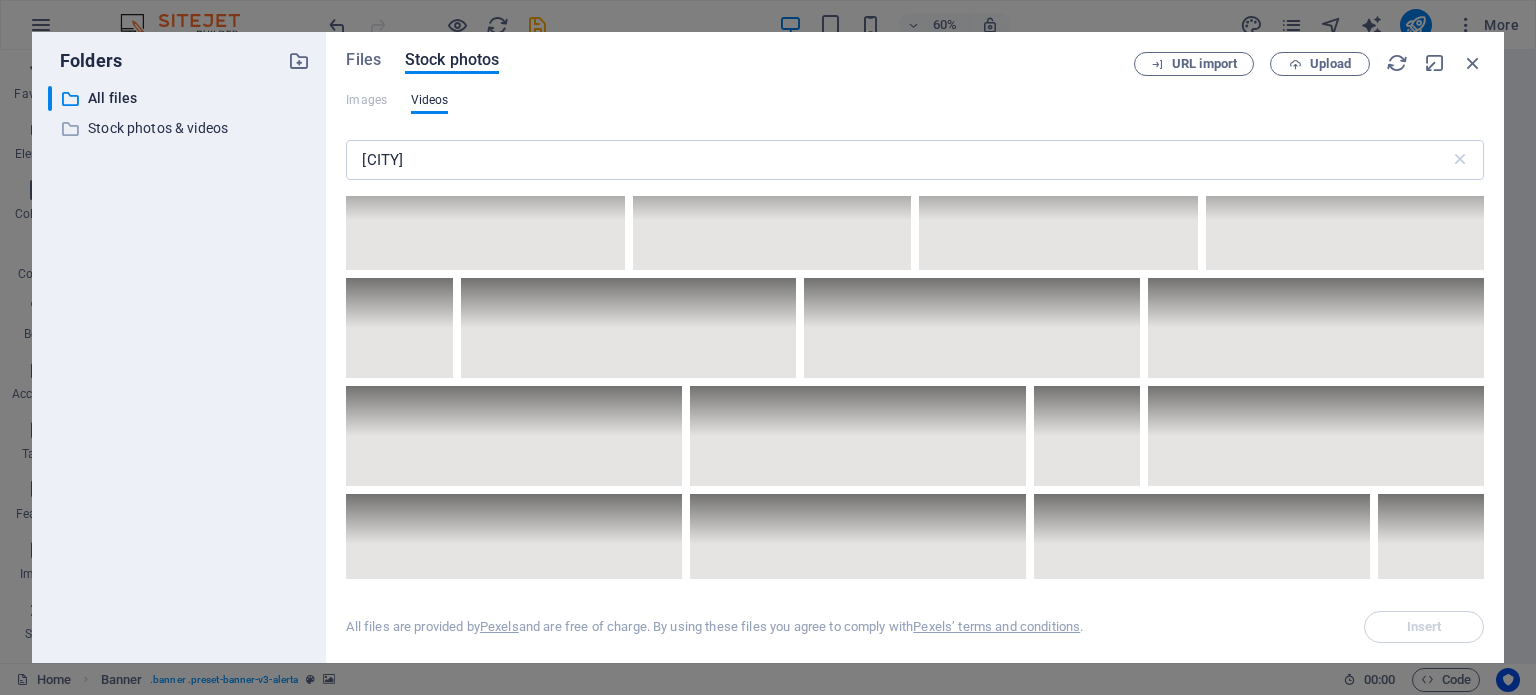 scroll, scrollTop: 9700, scrollLeft: 0, axis: vertical 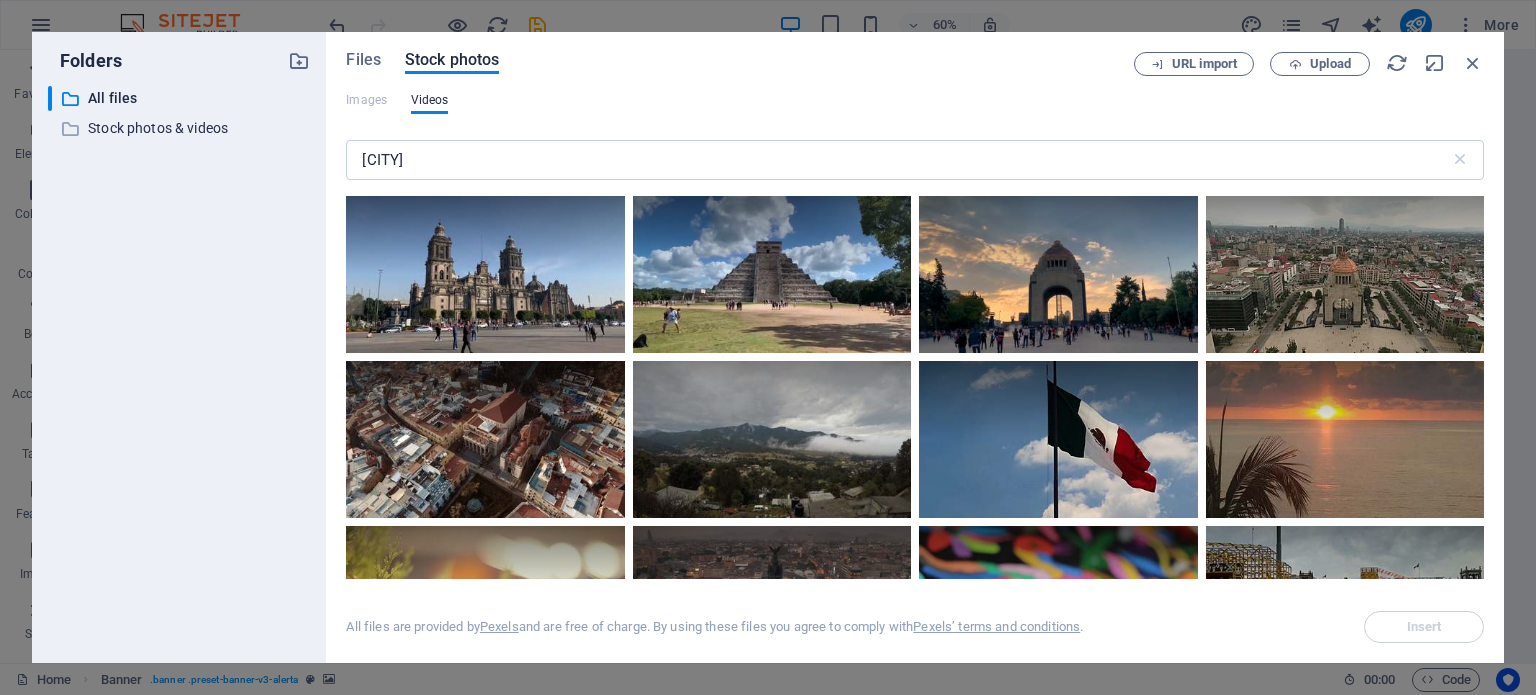 click on "mexico ​" at bounding box center [915, 164] 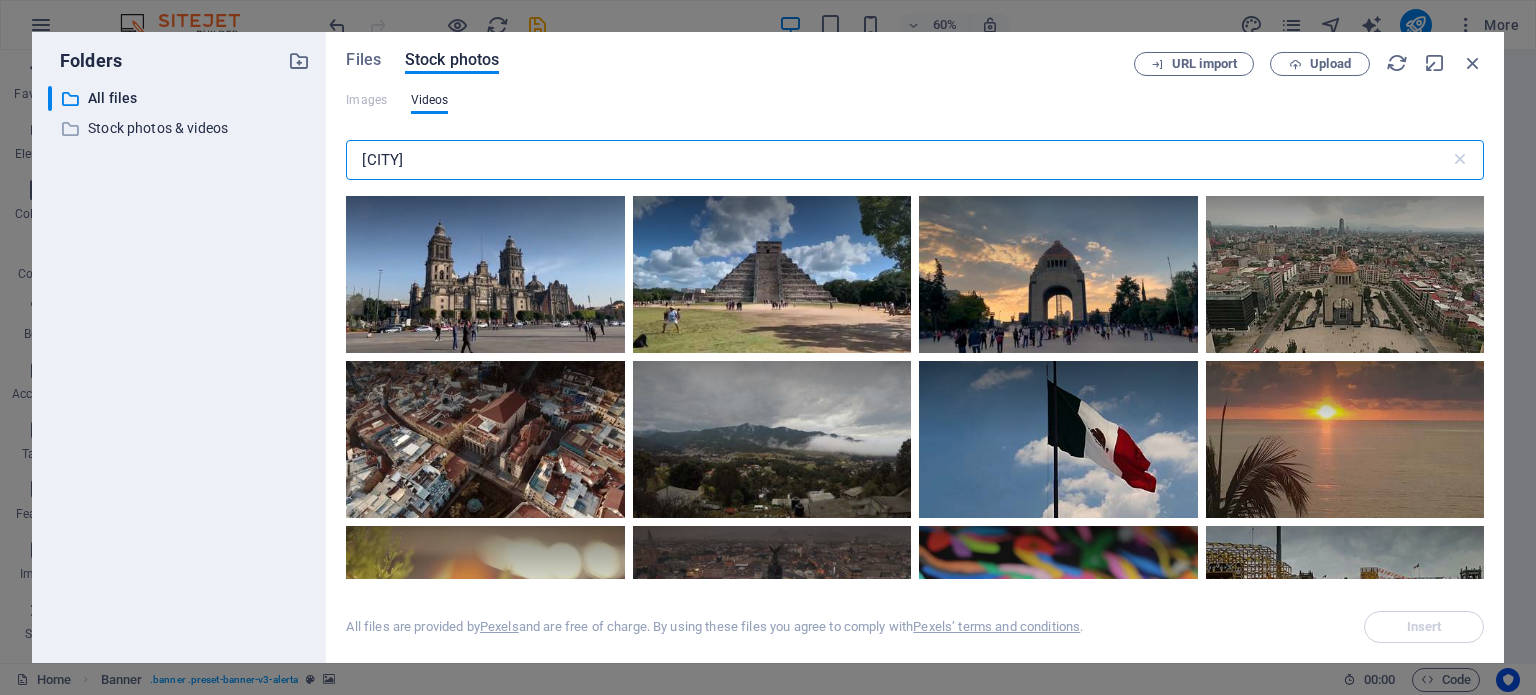 click on "mexico" at bounding box center (897, 160) 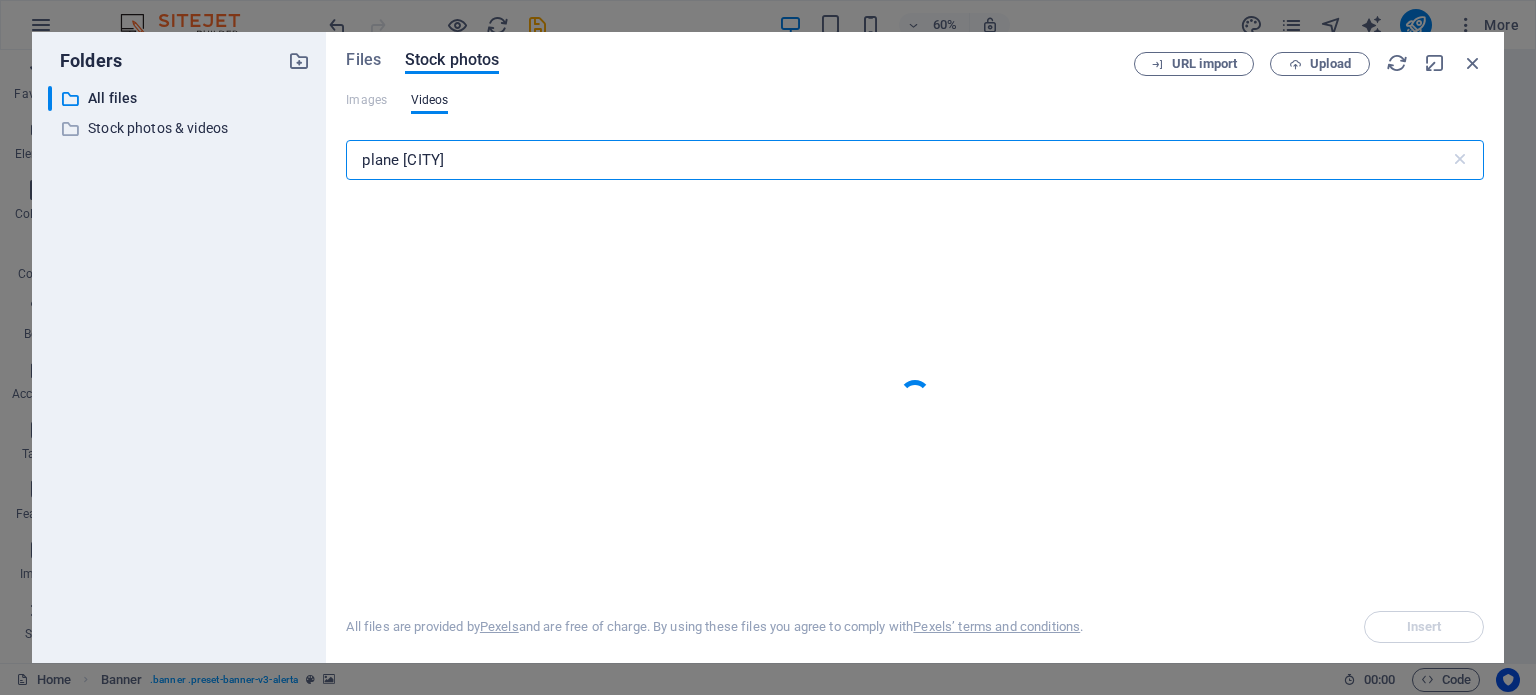 type on "plane mexico" 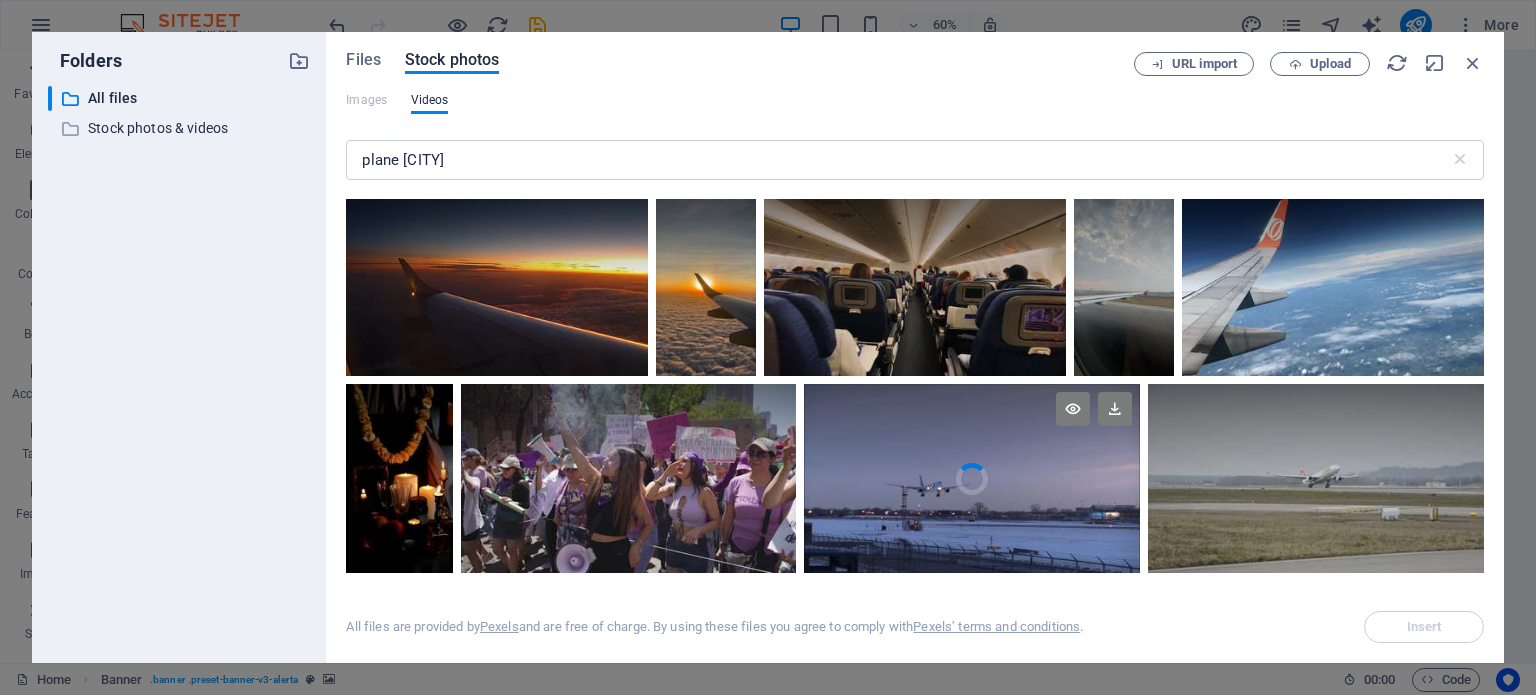 scroll, scrollTop: 1100, scrollLeft: 0, axis: vertical 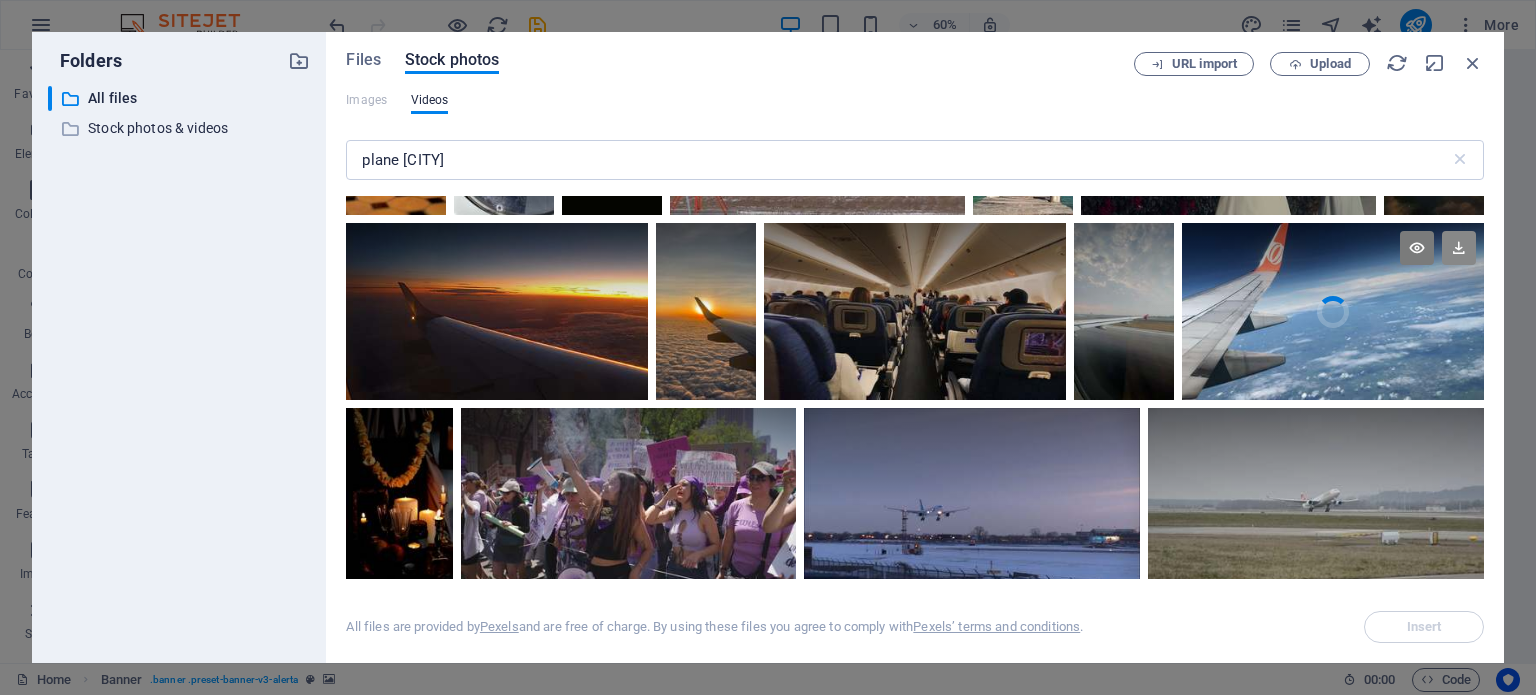 click at bounding box center [1459, 248] 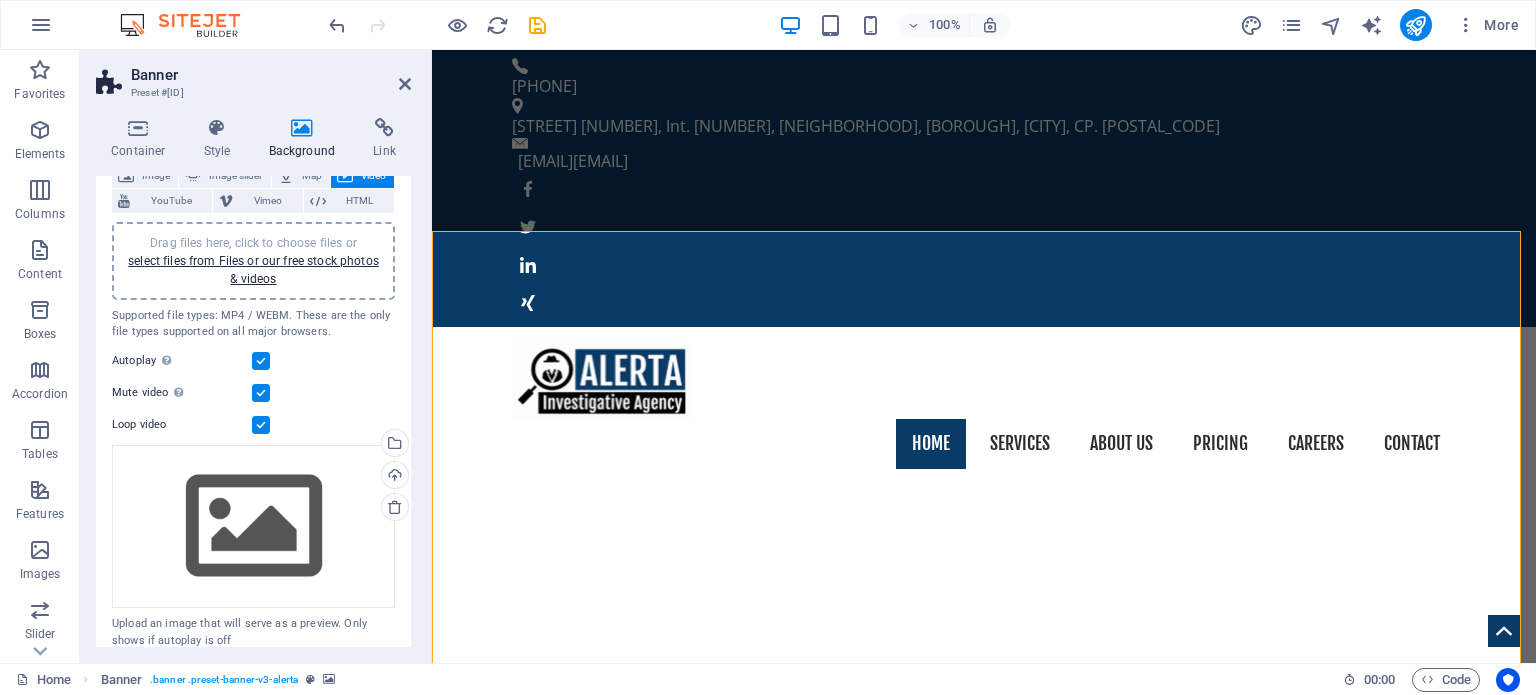 scroll, scrollTop: 145, scrollLeft: 0, axis: vertical 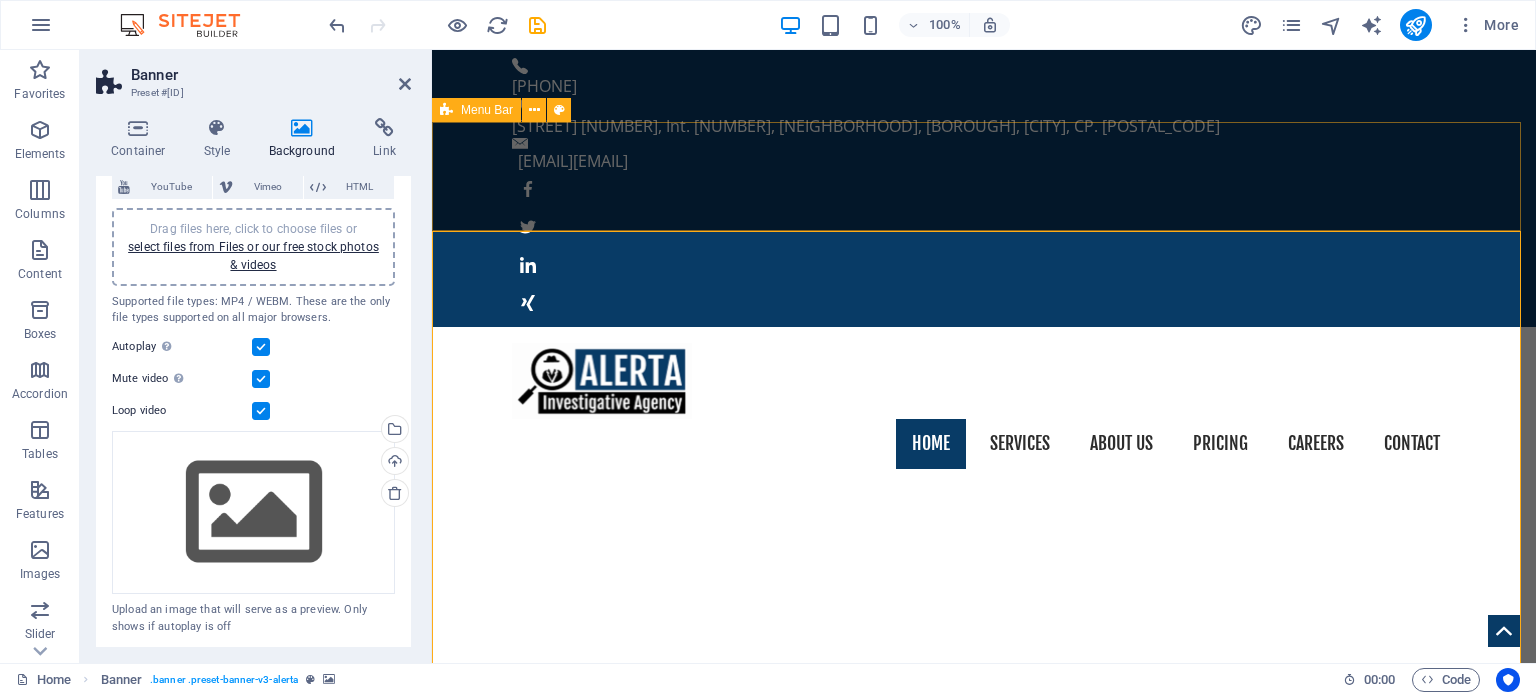 click on "Home Services About us Pricing Careers Contact" at bounding box center [984, 406] 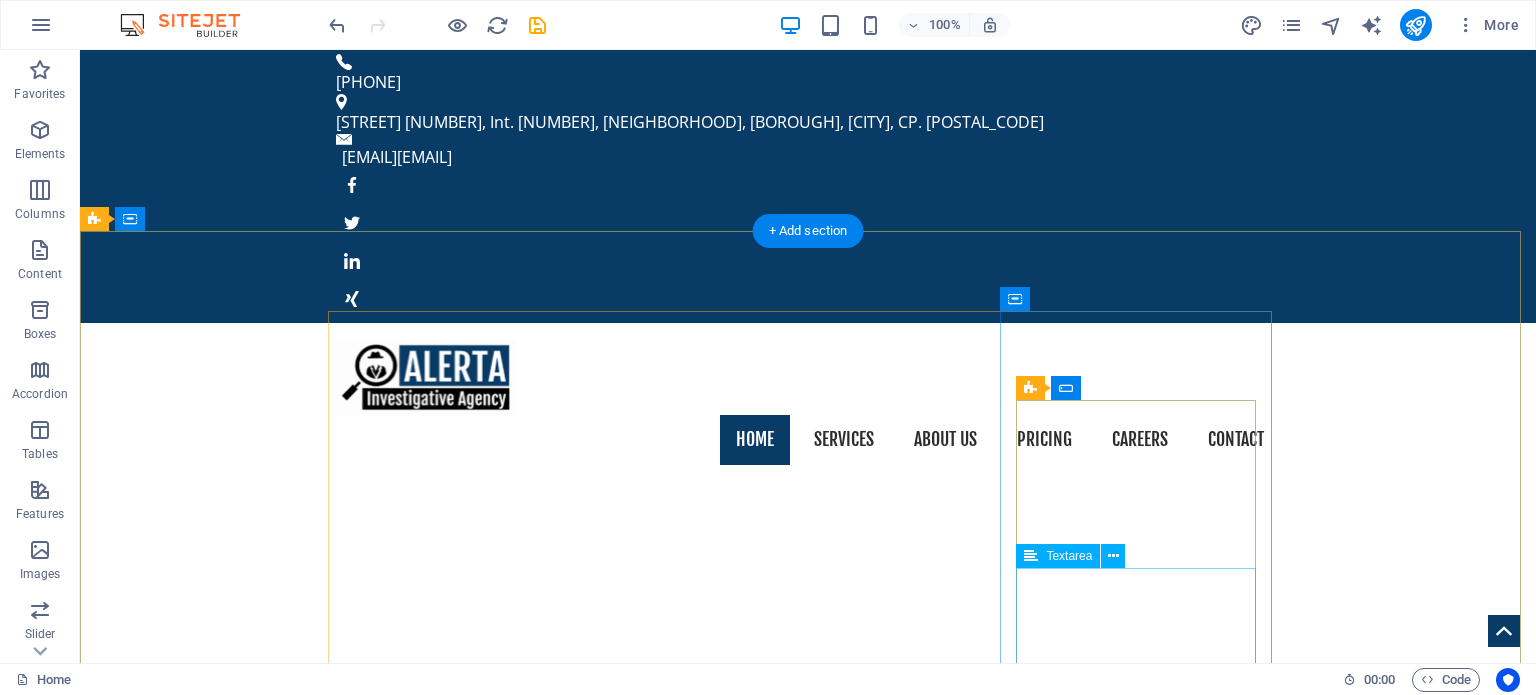 scroll, scrollTop: 0, scrollLeft: 0, axis: both 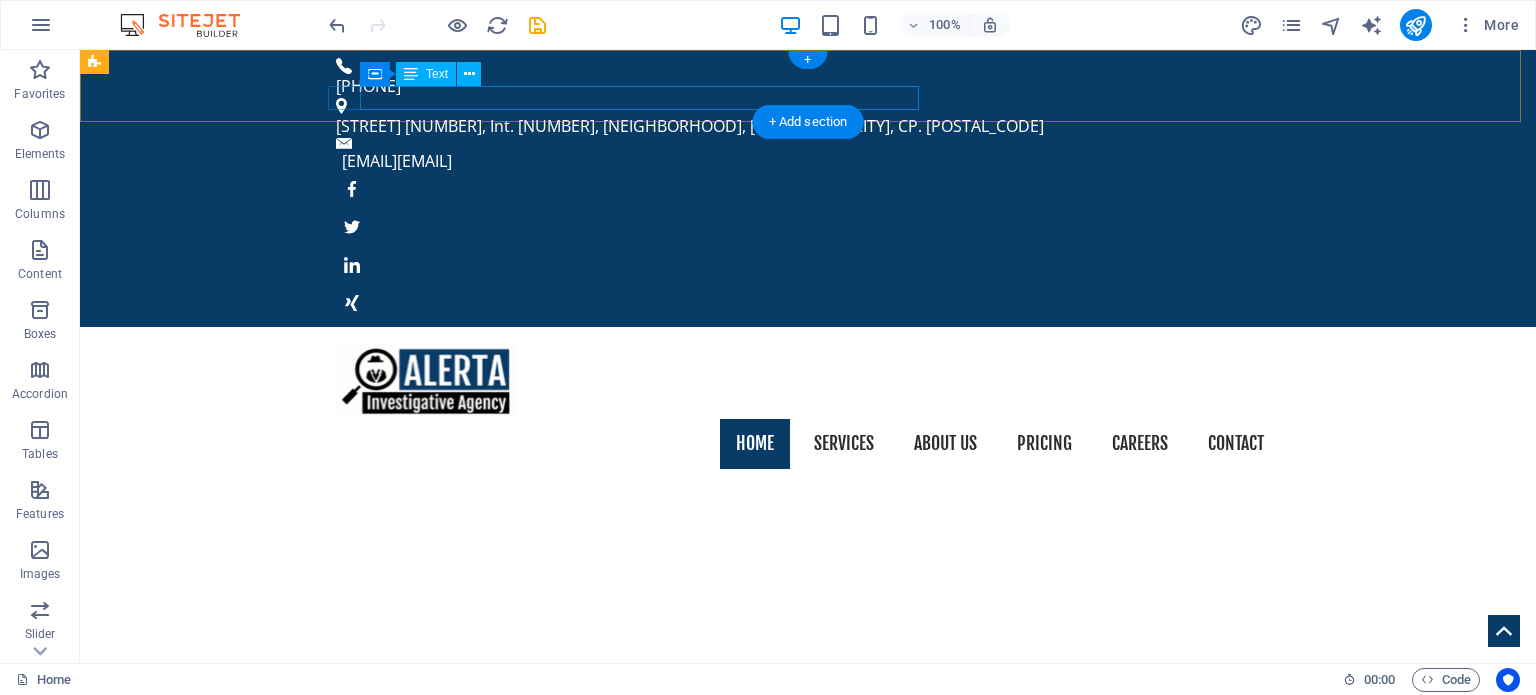 click on "admin@sisdimagycom.mx d9a5e2b54672e8e5c603f6291affd4@cpanel.local" at bounding box center [803, 161] 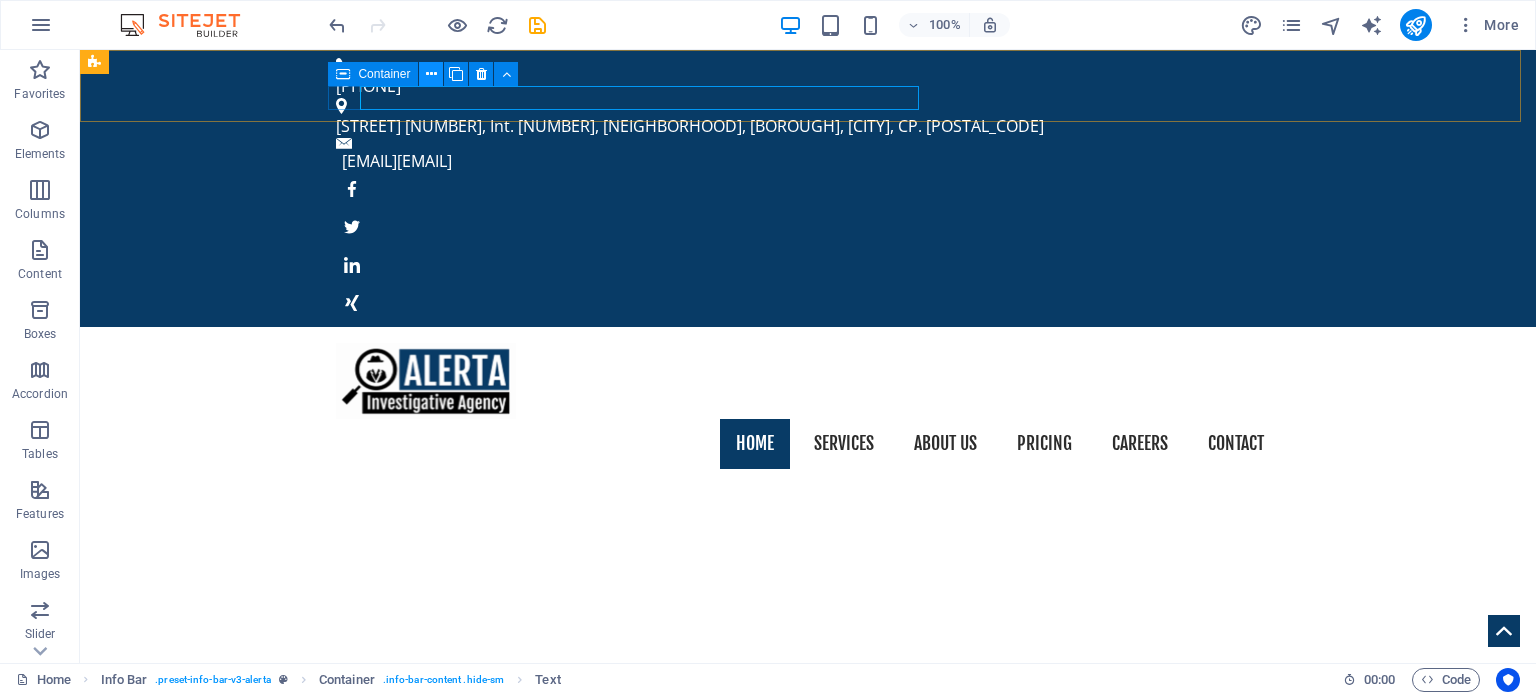 click at bounding box center [431, 74] 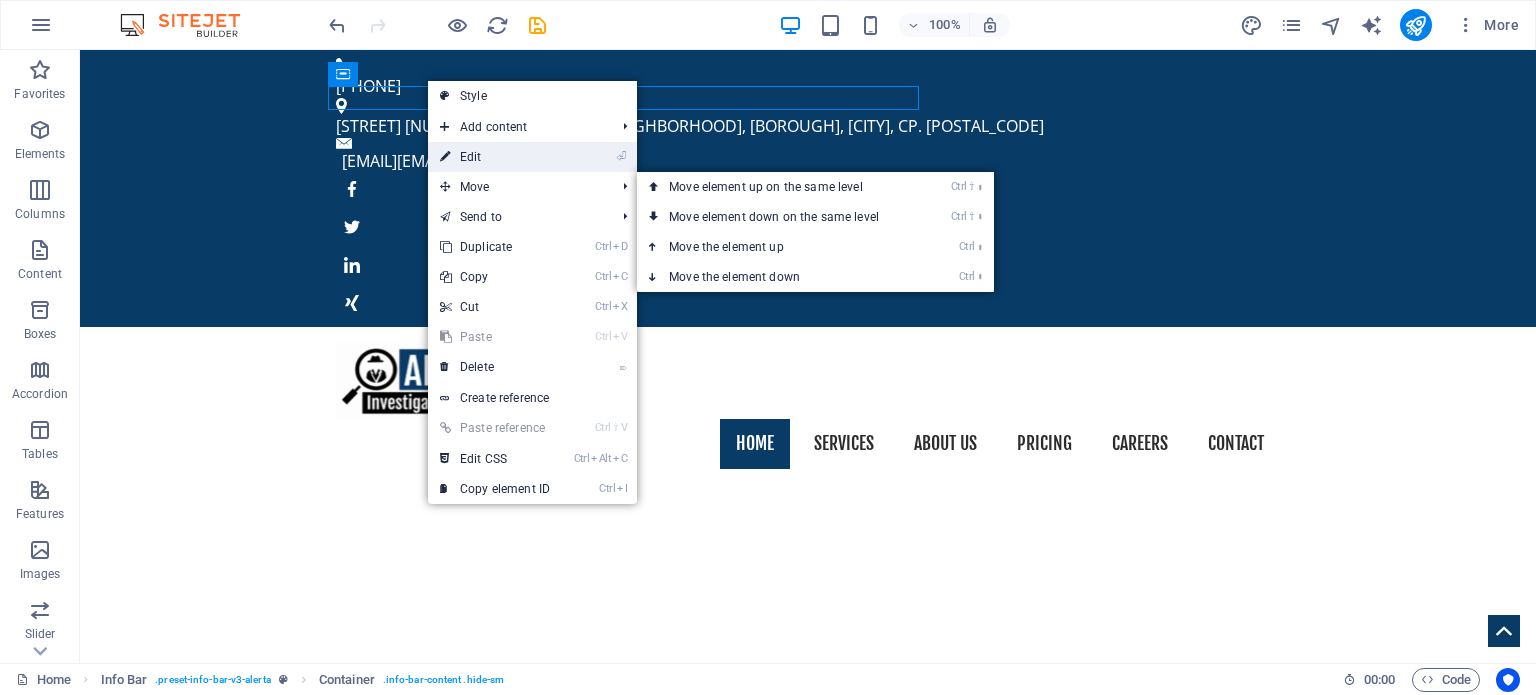 click on "⏎  Edit" at bounding box center (495, 157) 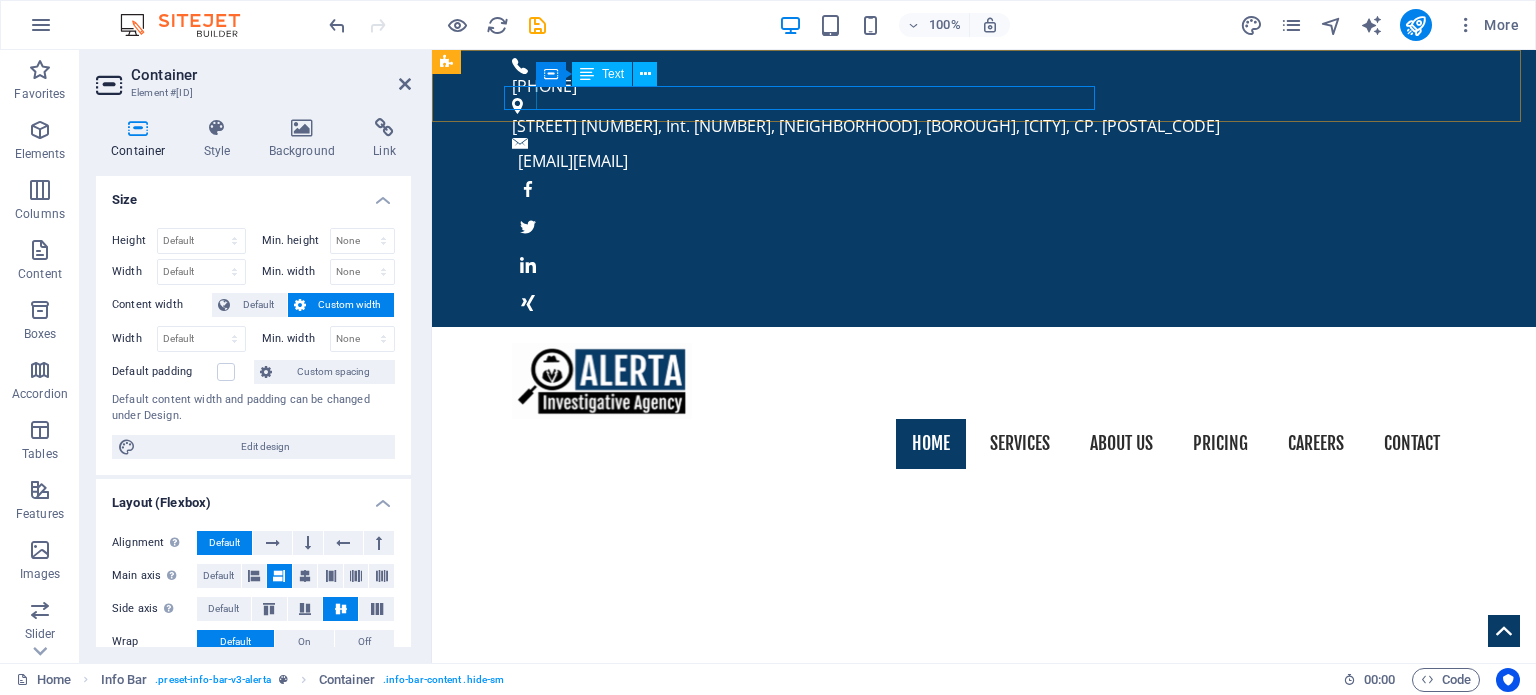 click on "admin@sisdimagycom.mx d9a5e2b54672e8e5c603f6291affd4@cpanel.local" at bounding box center [979, 161] 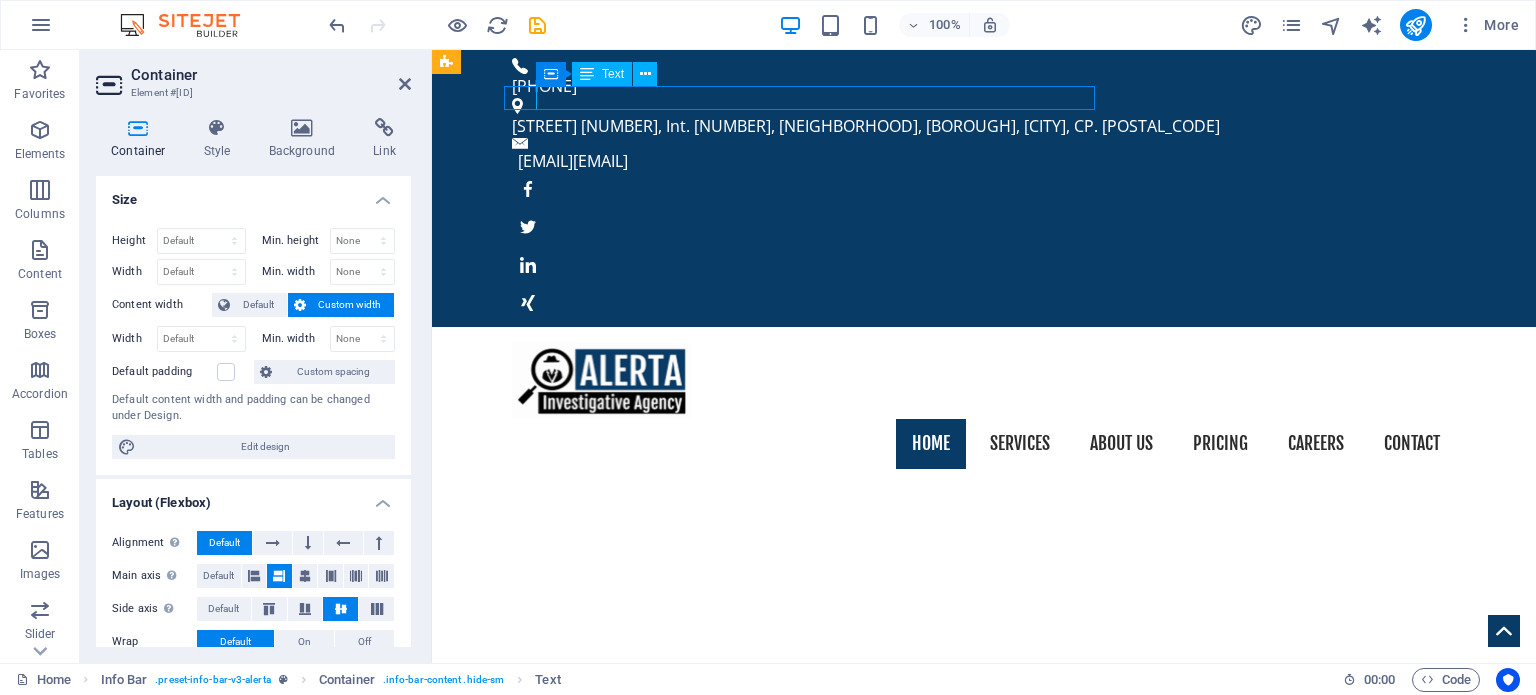 click on "admin@sisdimagycom.mx d9a5e2b54672e8e5c603f6291affd4@cpanel.local" at bounding box center (979, 161) 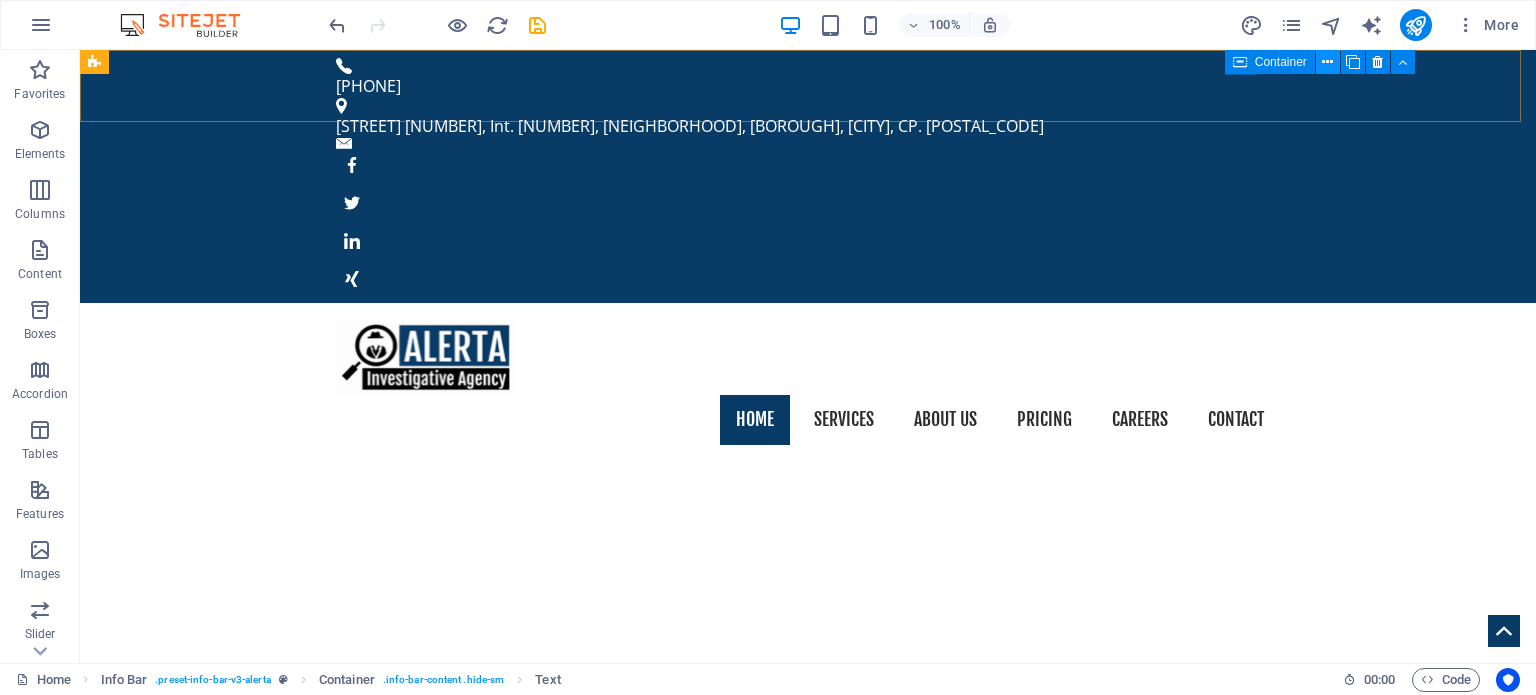 click at bounding box center (1327, 62) 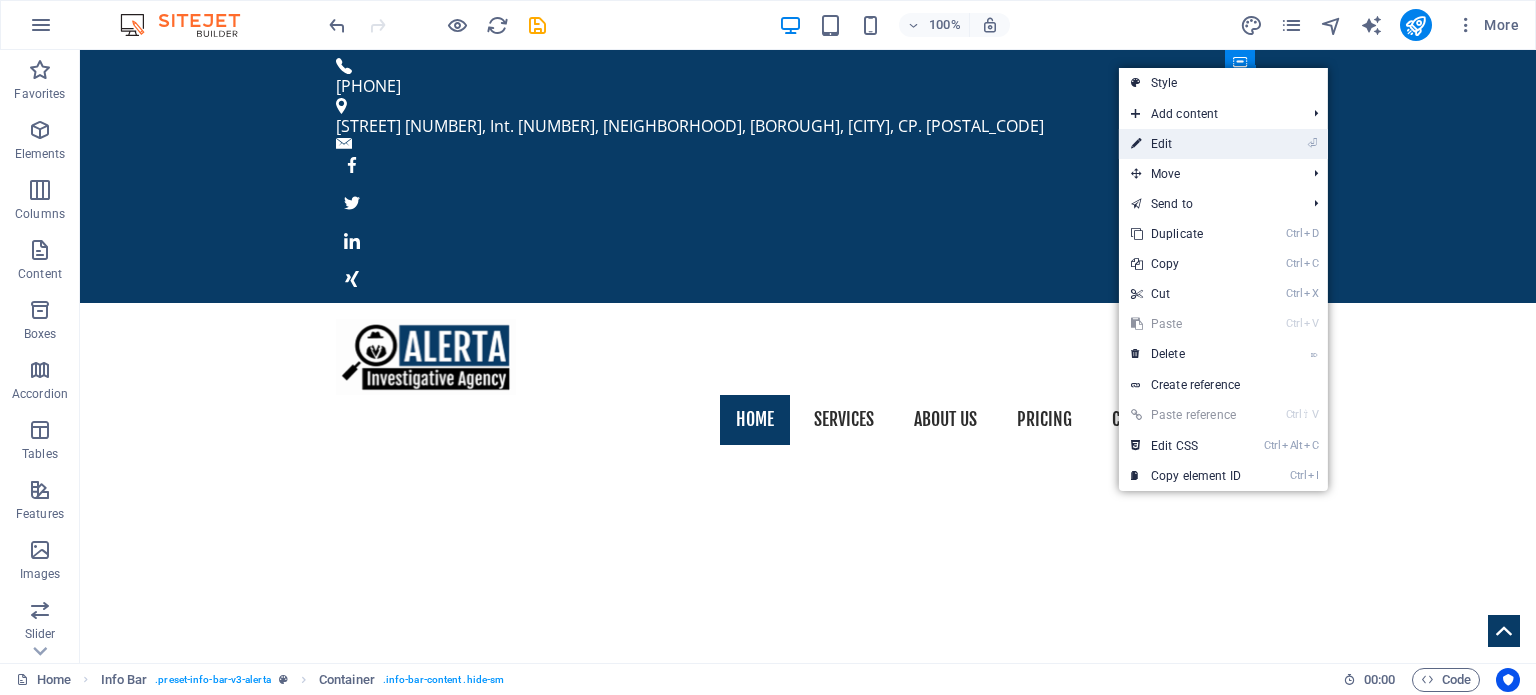 click on "⏎  Edit" at bounding box center (1186, 144) 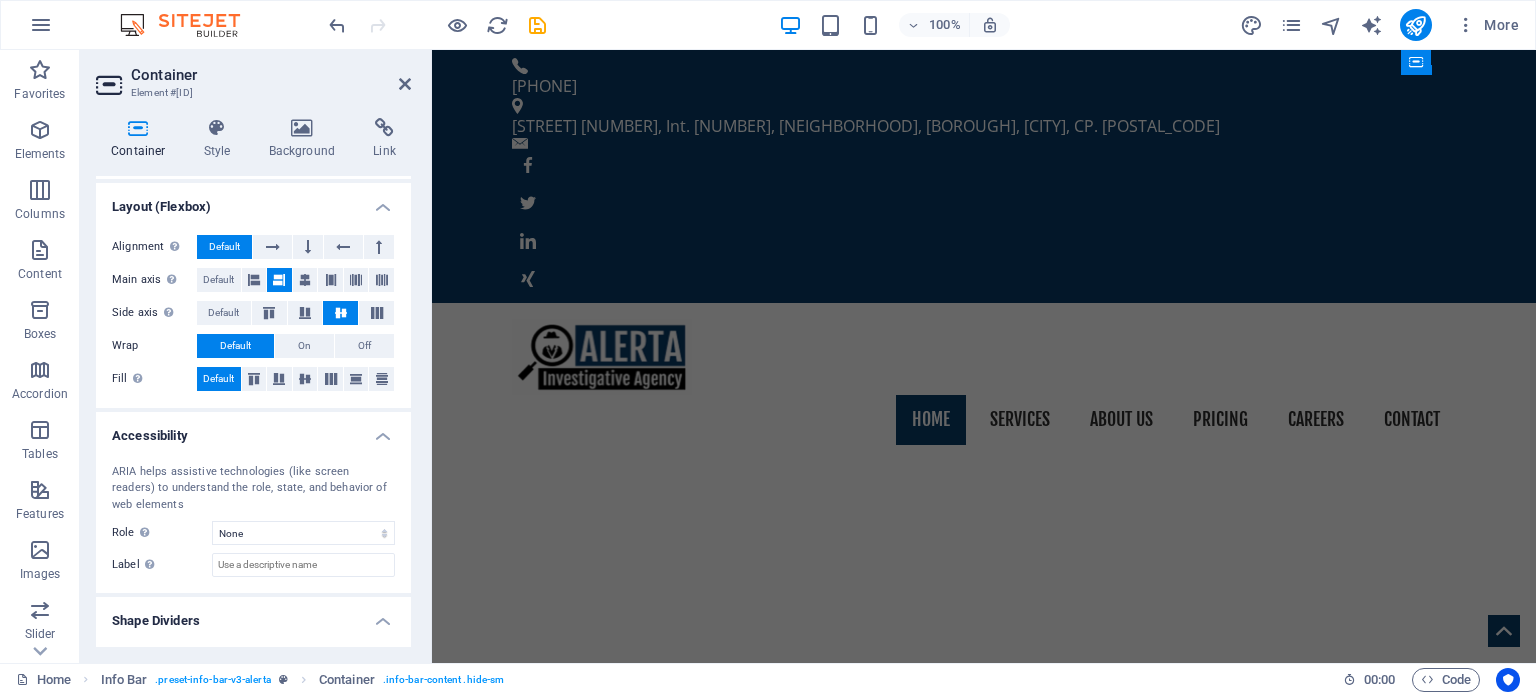 scroll, scrollTop: 300, scrollLeft: 0, axis: vertical 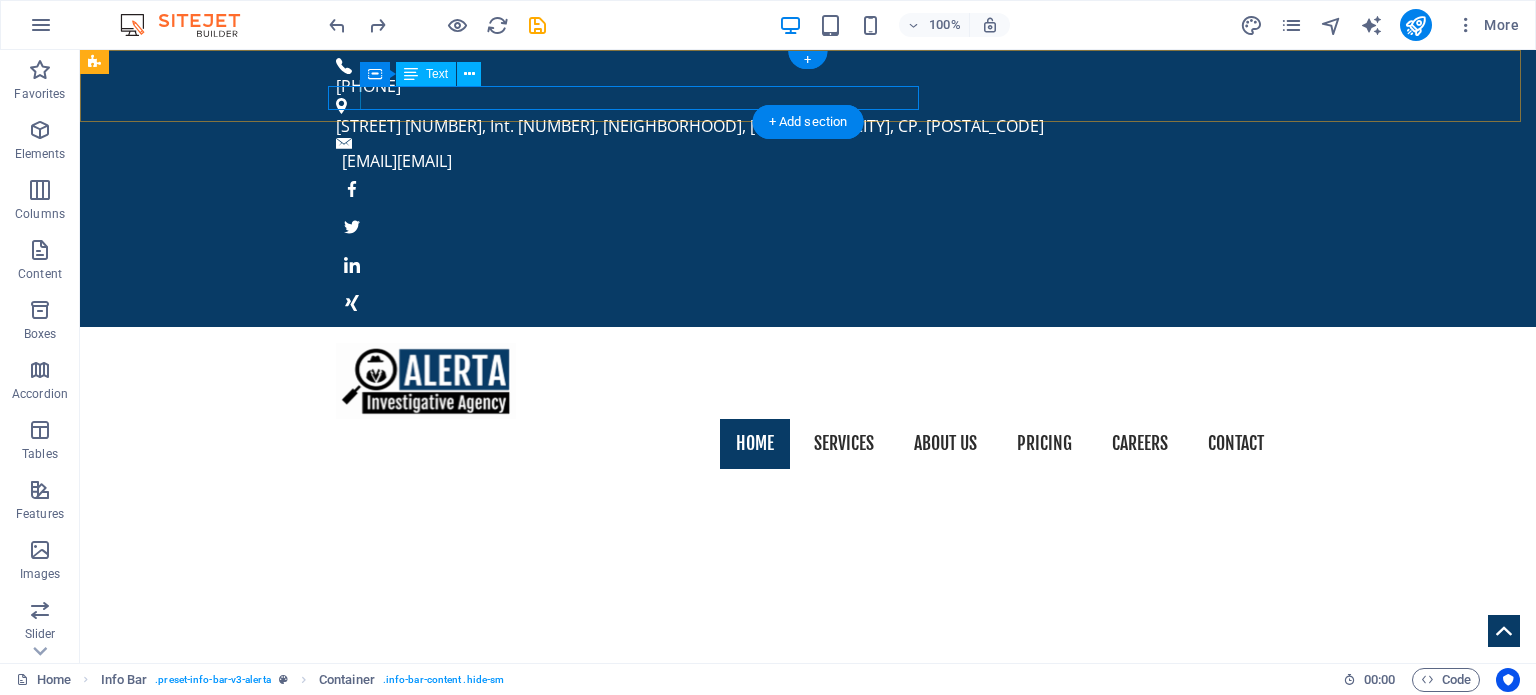 click on "admin@sisdimagycom.mx d9a5e2b54672e8e5c603f6291affd4@cpanel.local" at bounding box center (803, 161) 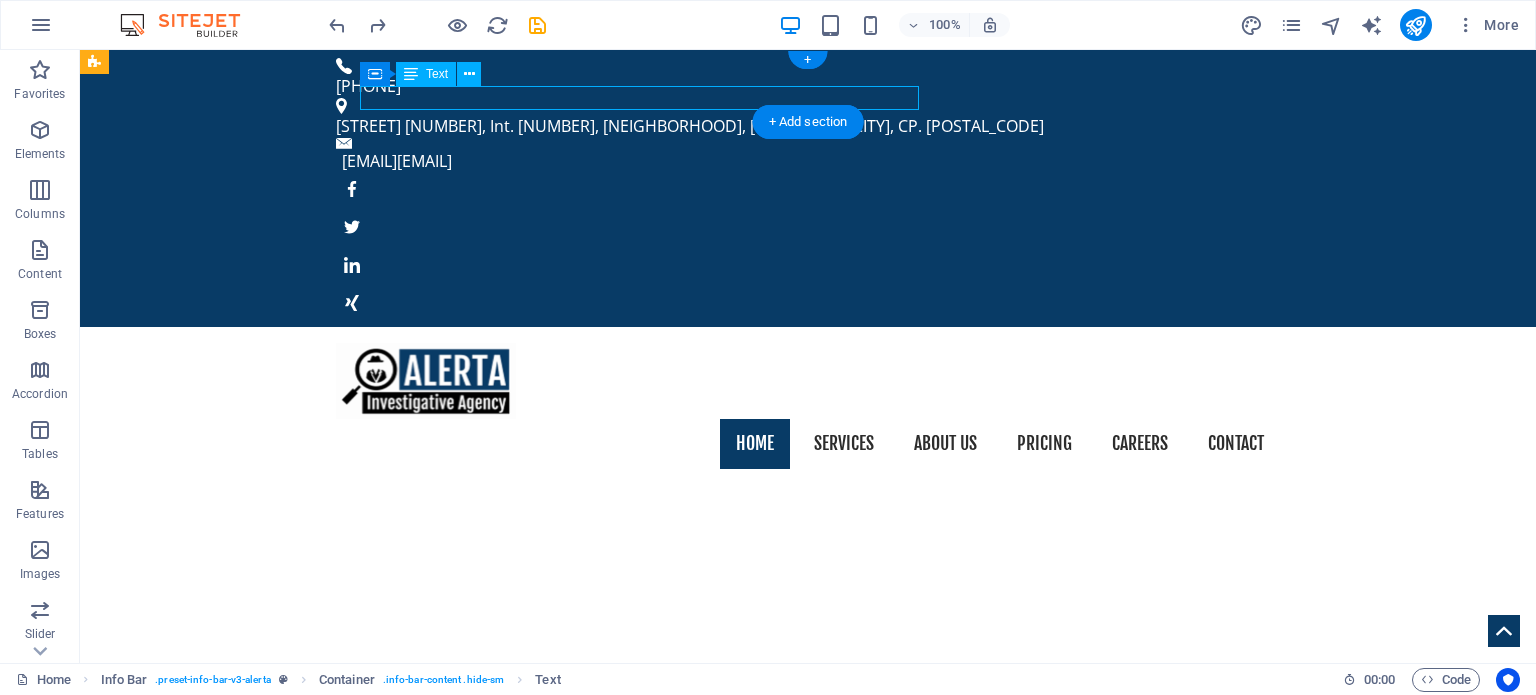 click on "admin@sisdimagycom.mx d9a5e2b54672e8e5c603f6291affd4@cpanel.local" at bounding box center (803, 161) 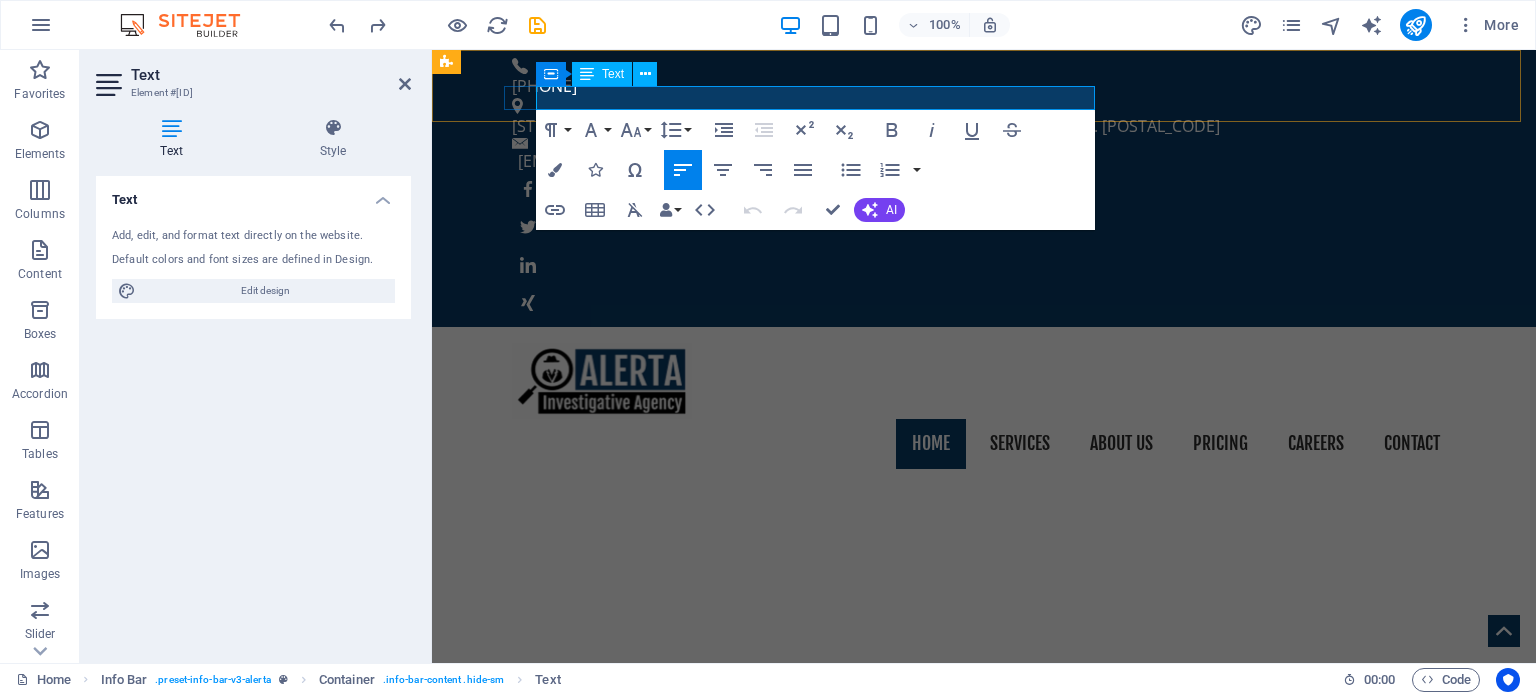 click on "[EMAIL_HASH]" 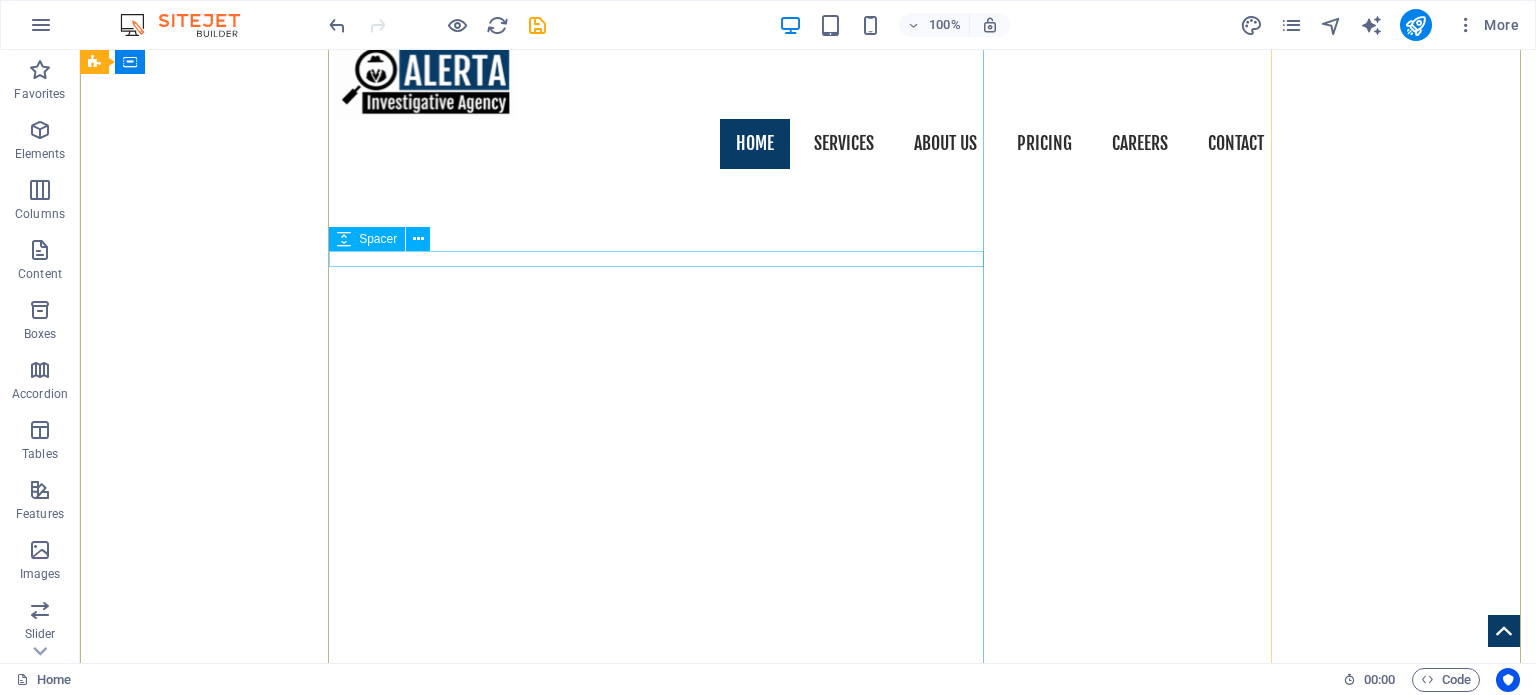 scroll, scrollTop: 900, scrollLeft: 0, axis: vertical 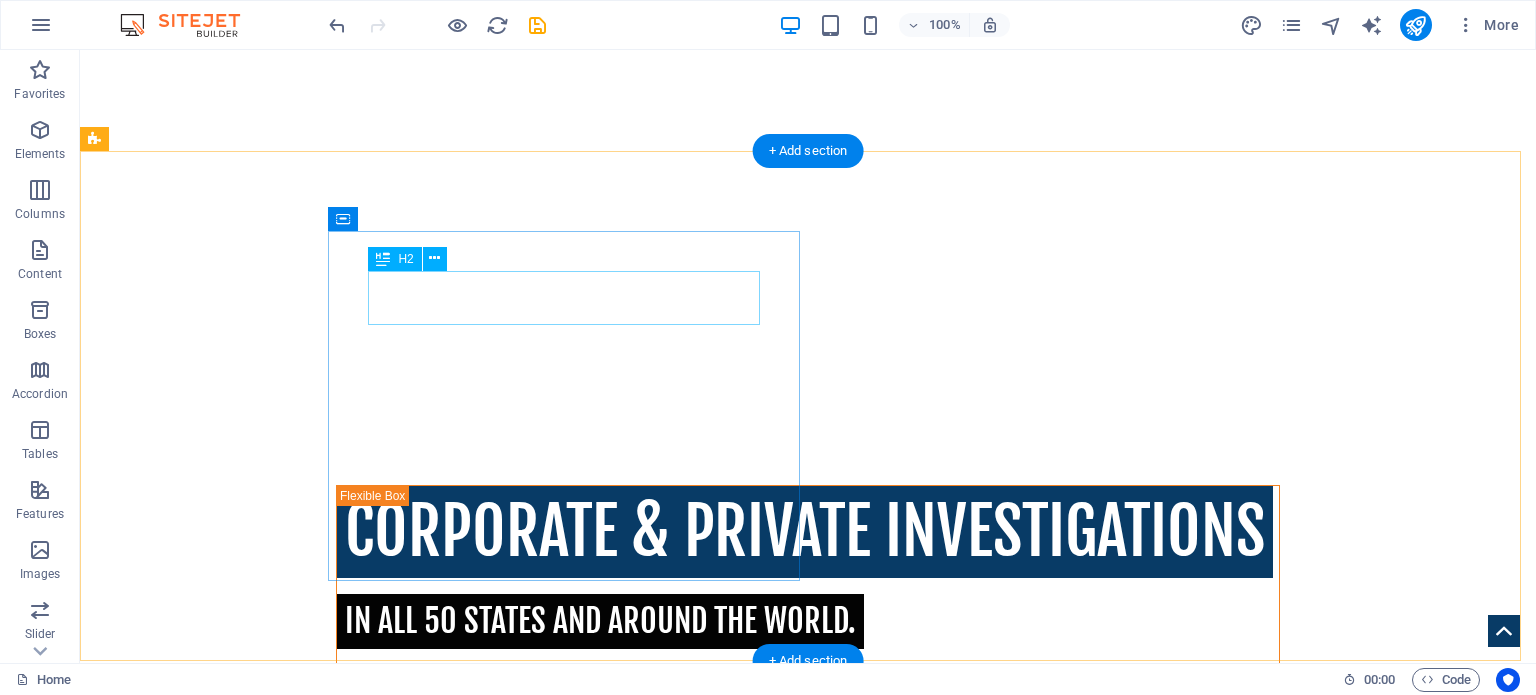 click on "New headline" at bounding box center (568, 1664) 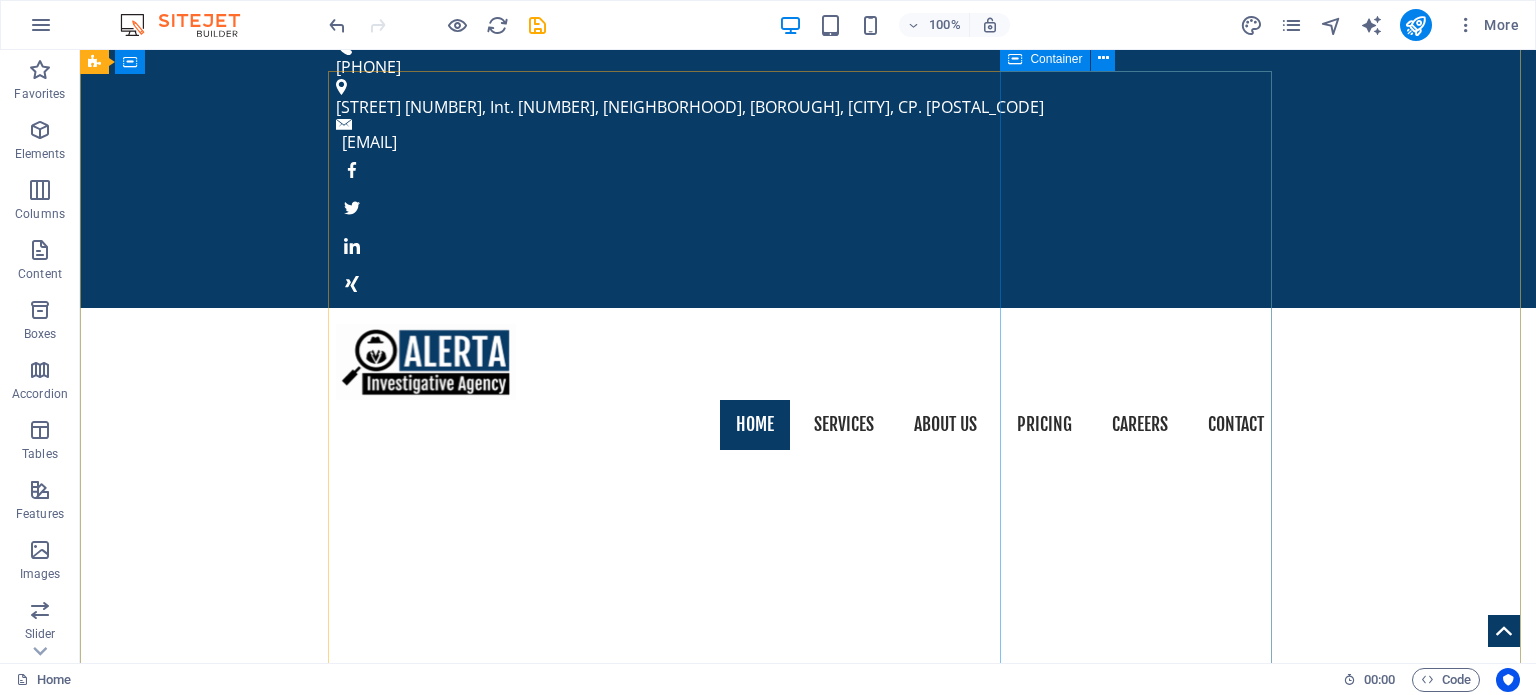 scroll, scrollTop: 0, scrollLeft: 0, axis: both 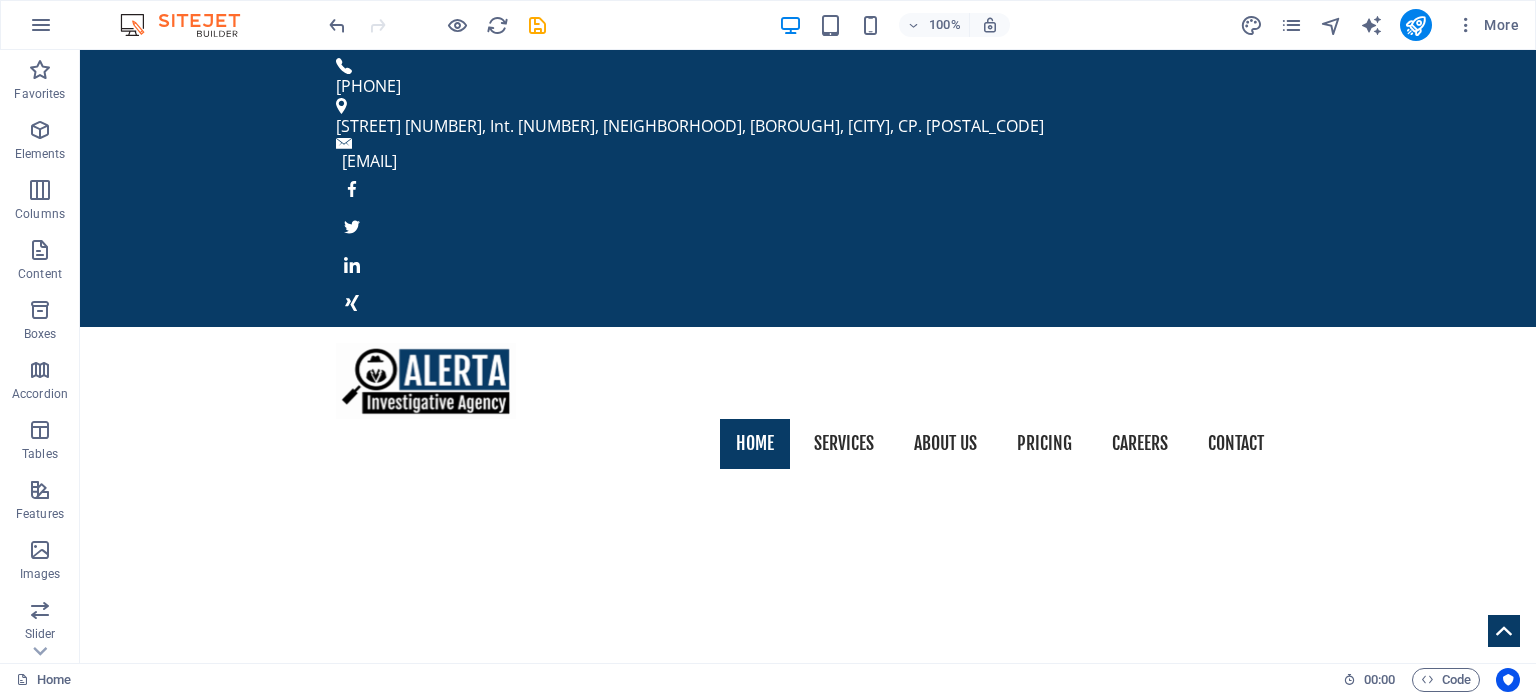 drag, startPoint x: 170, startPoint y: 2, endPoint x: 196, endPoint y: 8, distance: 26.683329 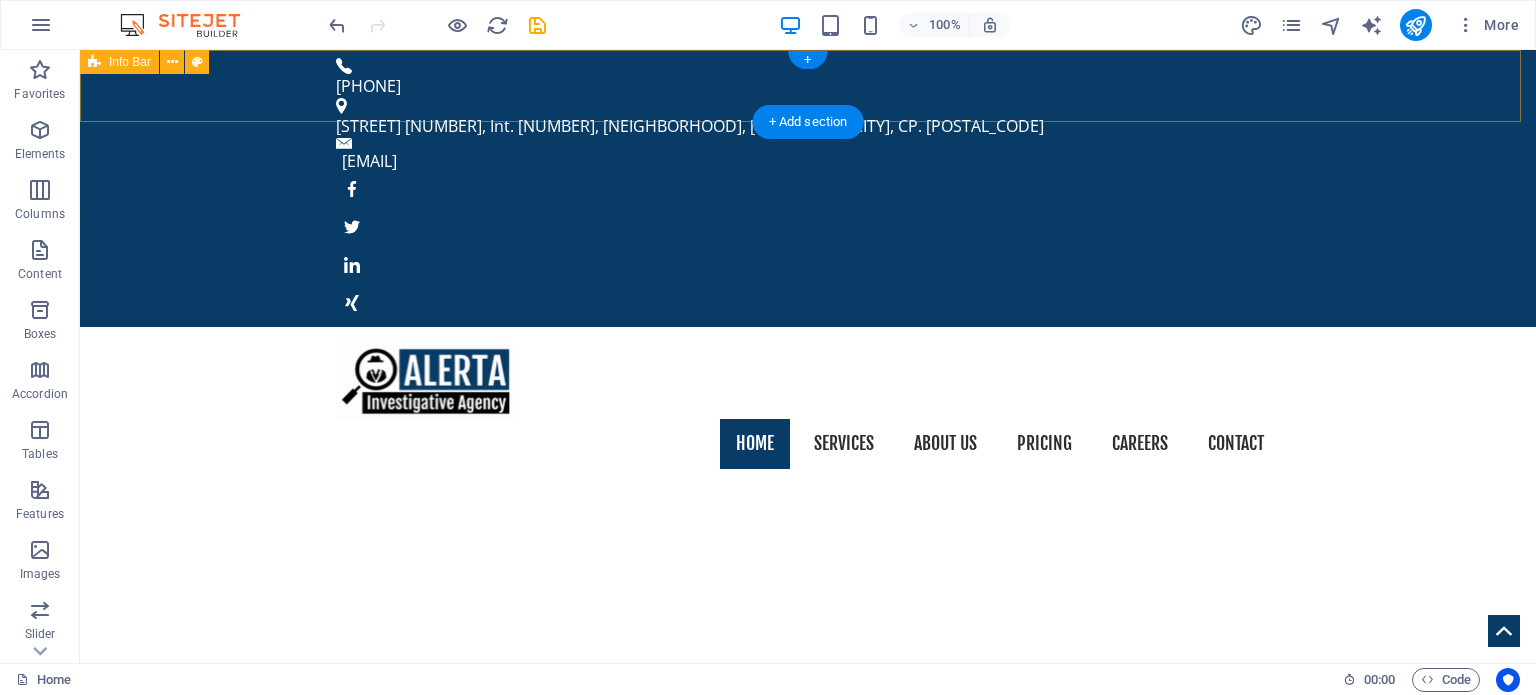 click on "55 5087 6041 Manzanas 3, Int. 3, Tlacoquemecatl, Benito Juárez, Ciudad de México, CP. 03200 admin@sisdimagycom.mx" at bounding box center (808, 188) 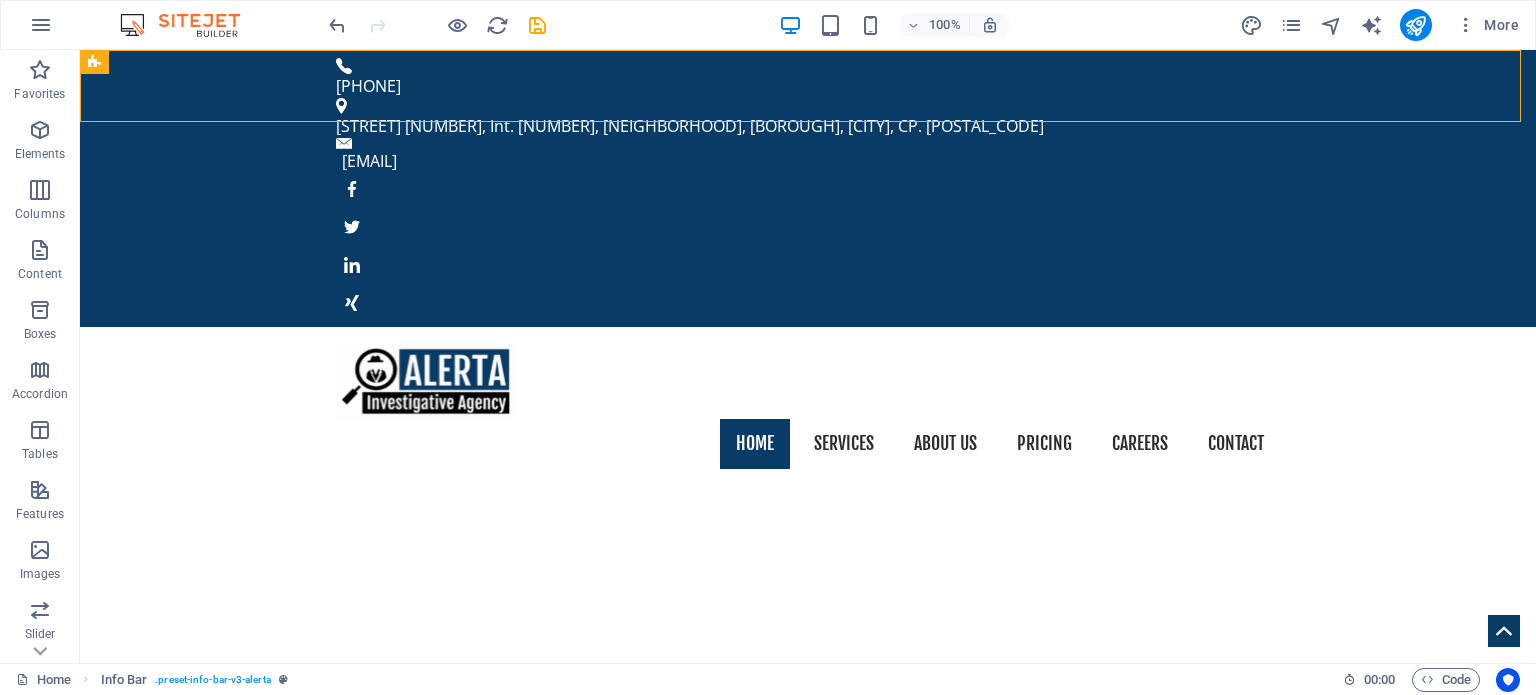 click at bounding box center (190, 25) 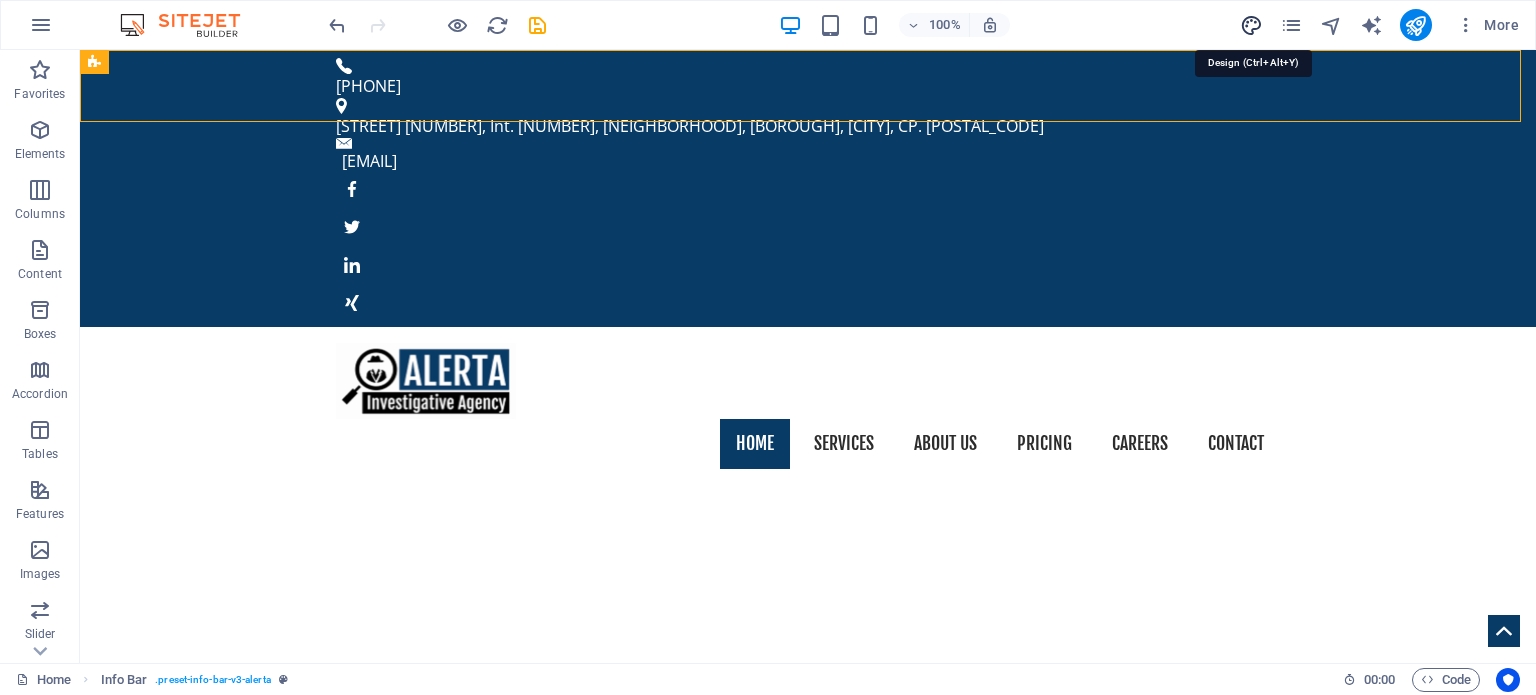 drag, startPoint x: 1245, startPoint y: 19, endPoint x: 1014, endPoint y: 100, distance: 244.7897 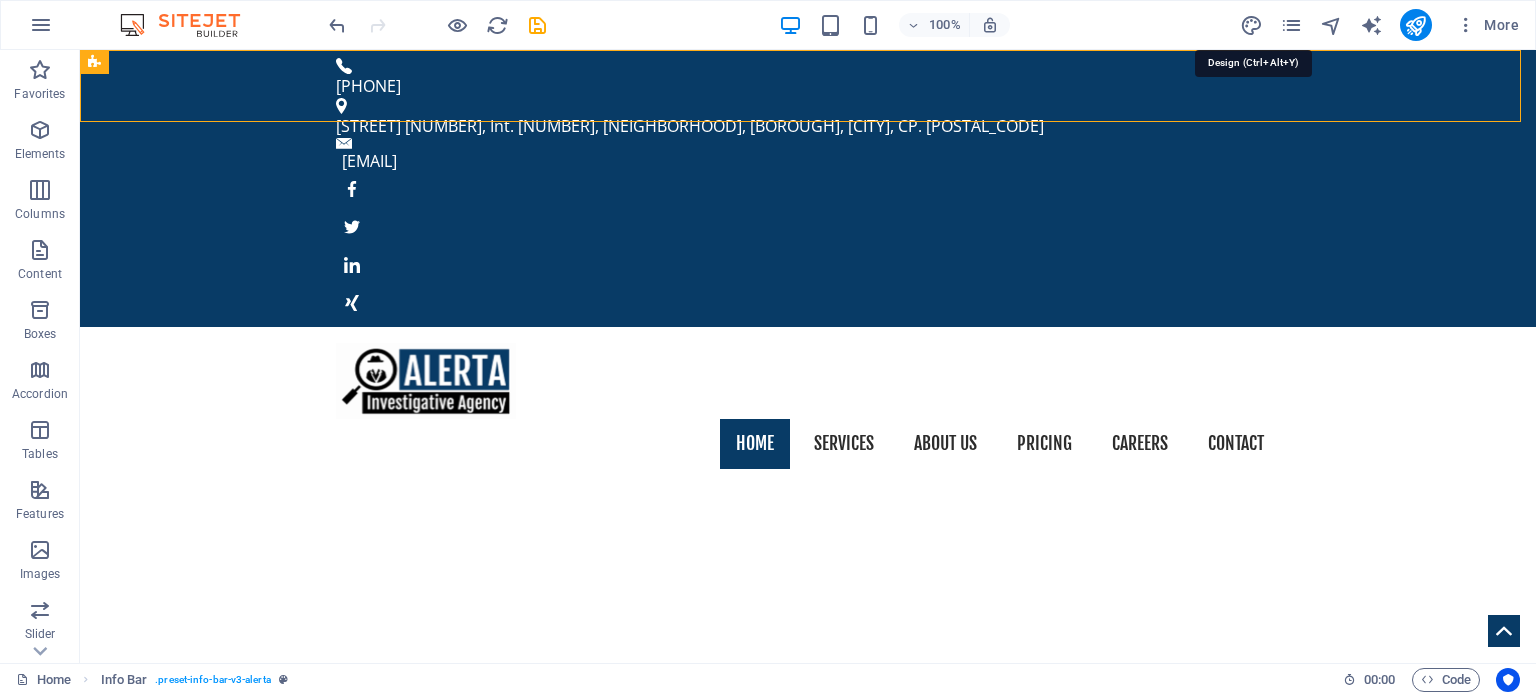 select on "px" 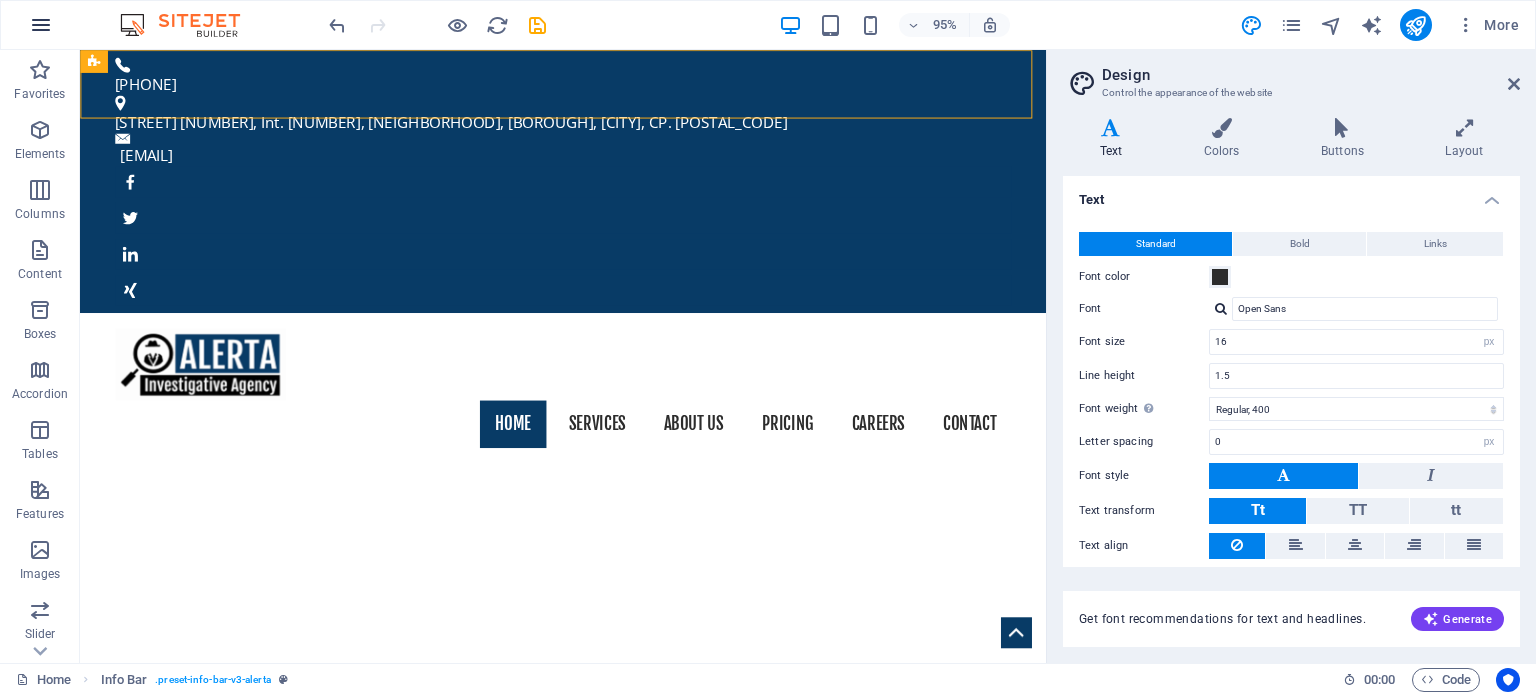 click at bounding box center (41, 25) 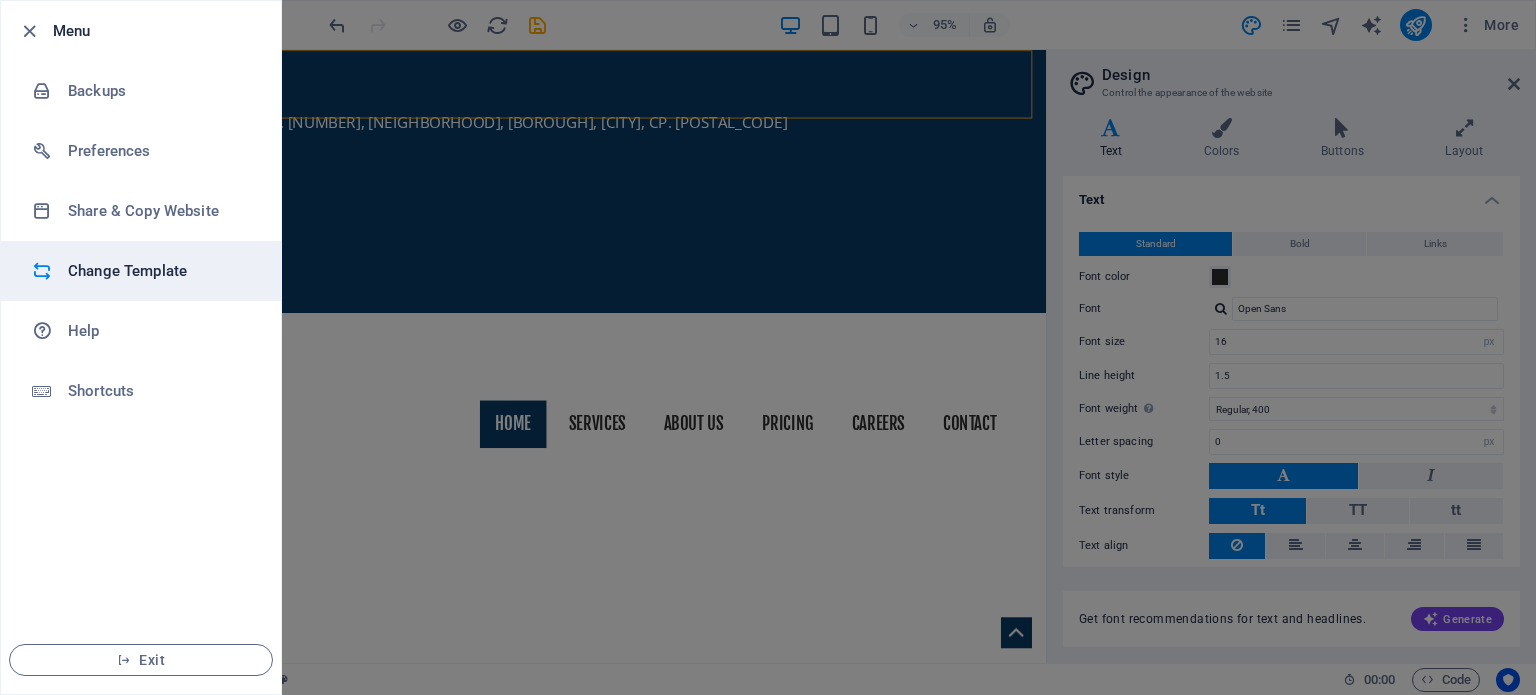 click on "Change Template" at bounding box center [160, 271] 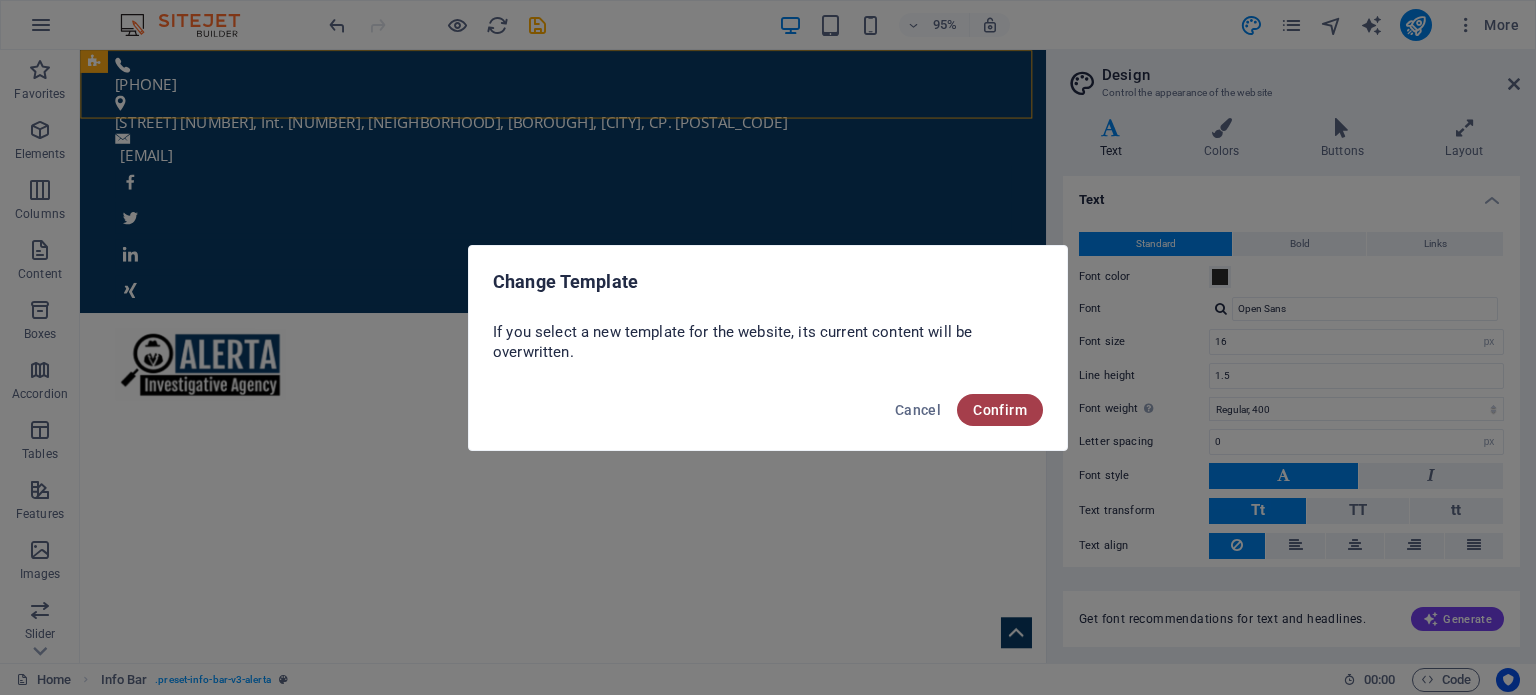click on "Confirm" at bounding box center [1000, 410] 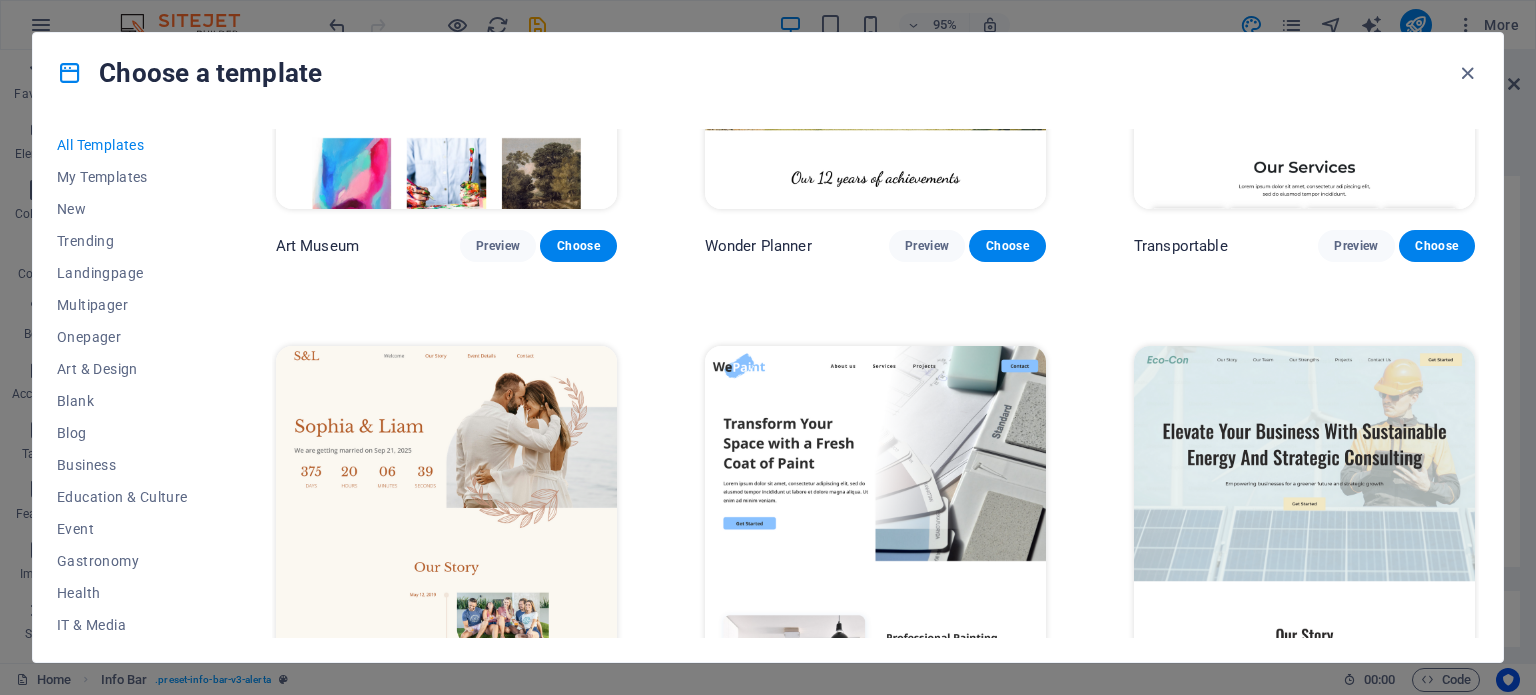 scroll, scrollTop: 700, scrollLeft: 0, axis: vertical 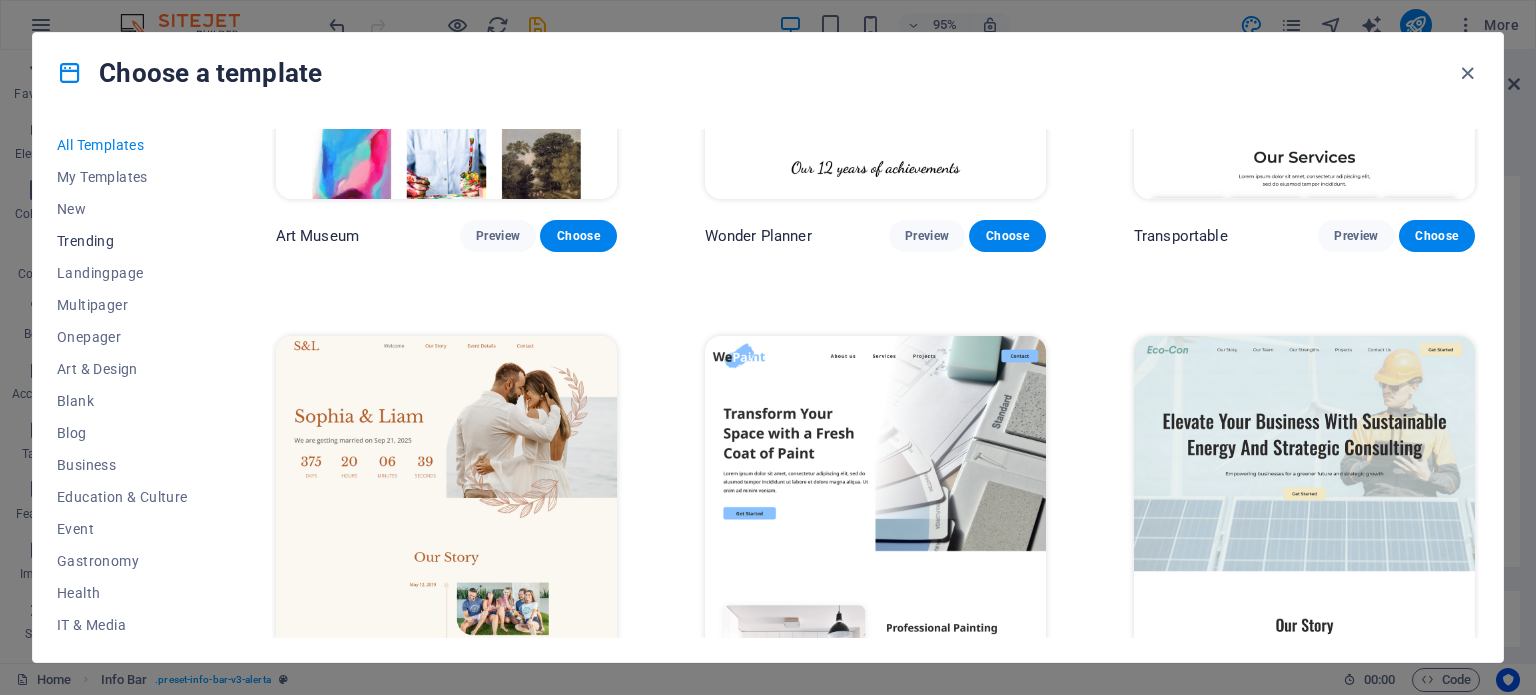 click on "Trending" at bounding box center (122, 241) 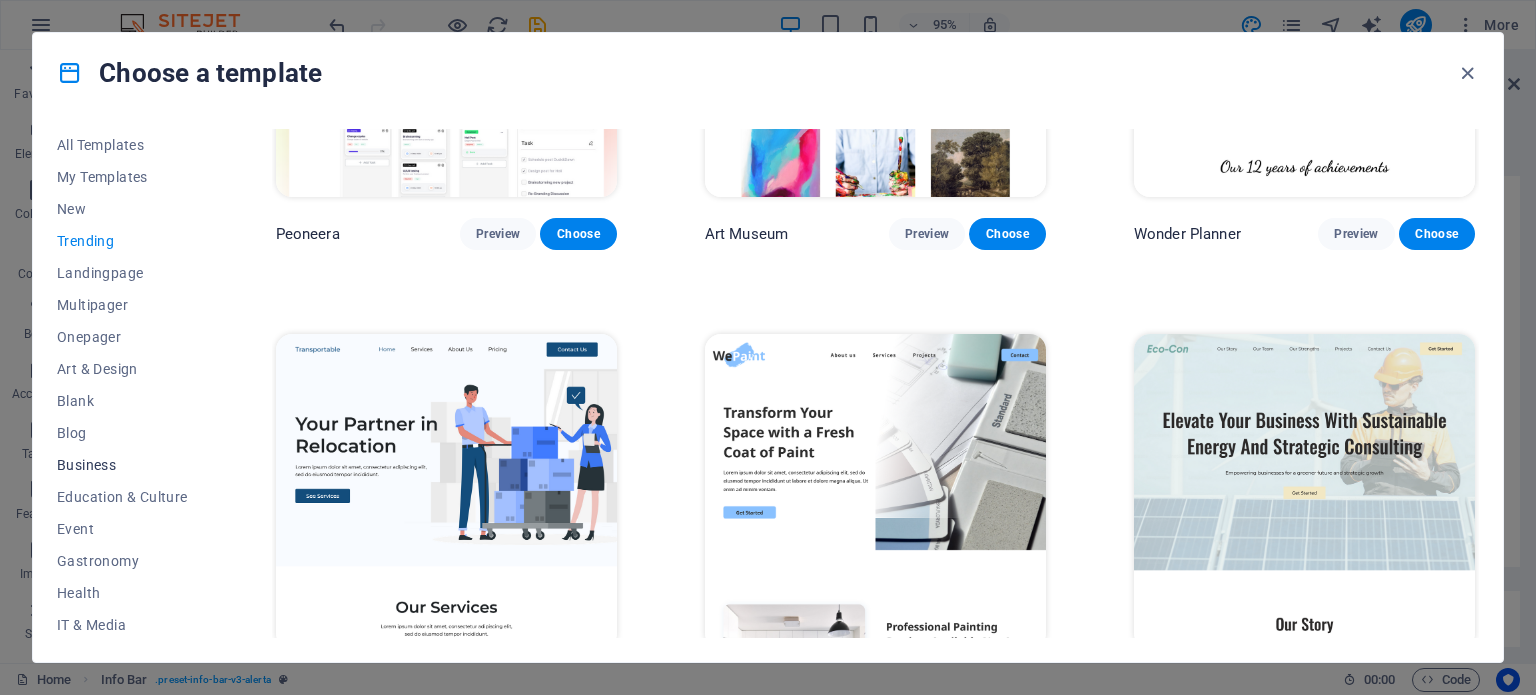 click on "Business" at bounding box center [122, 465] 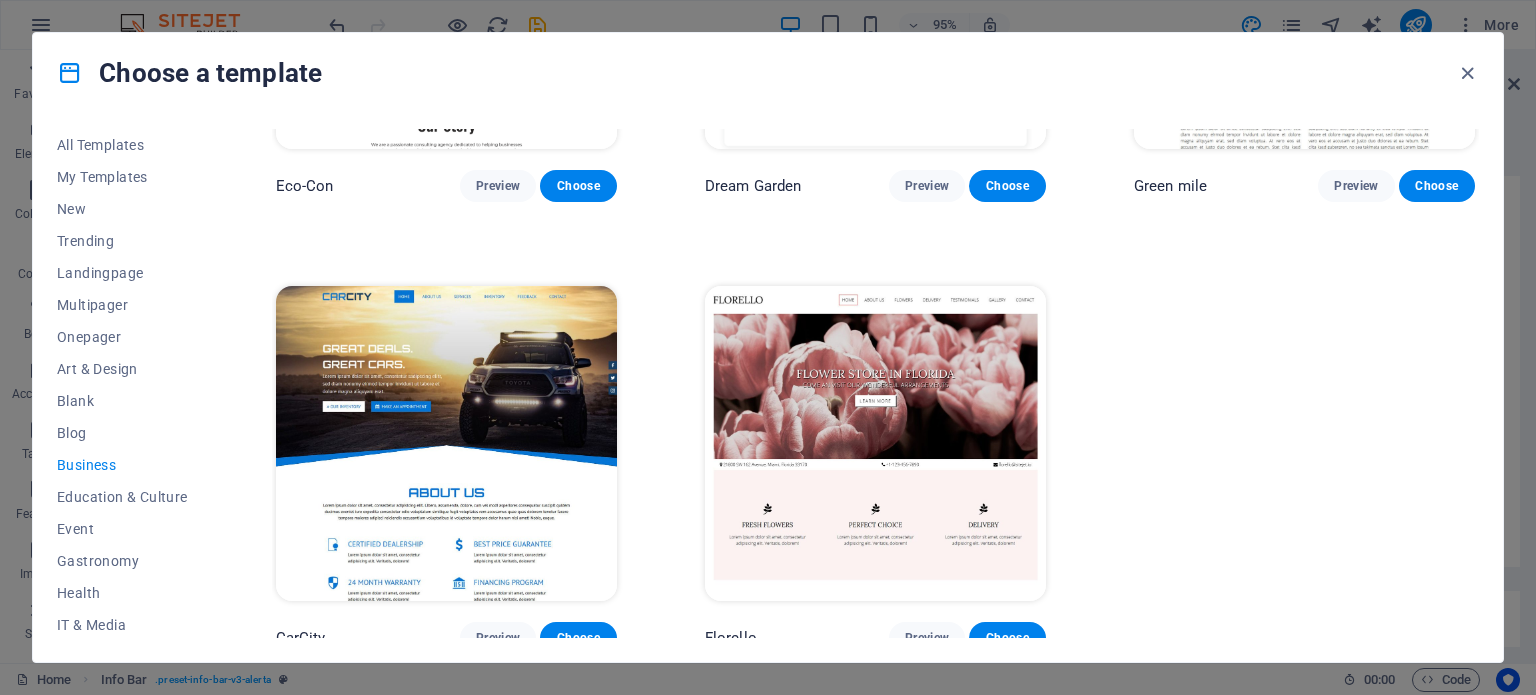 scroll, scrollTop: 300, scrollLeft: 0, axis: vertical 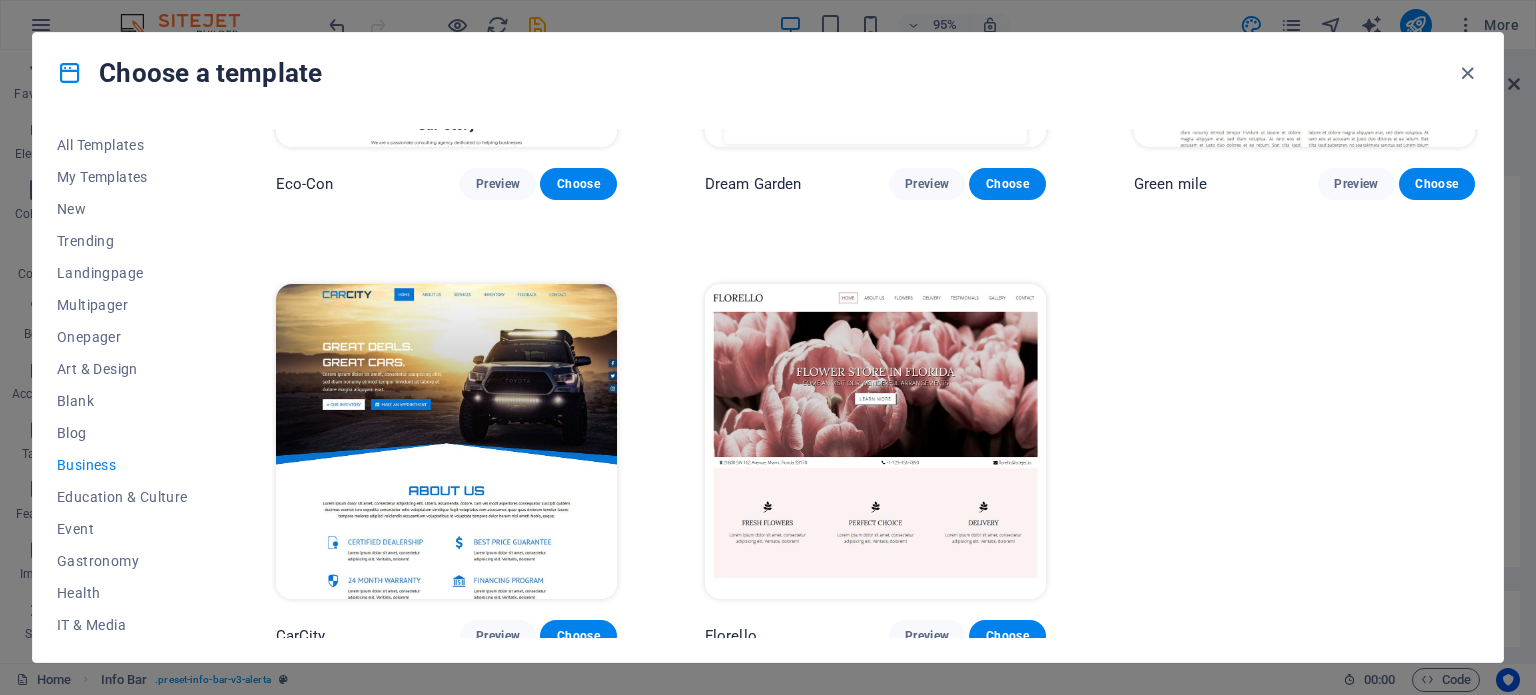 click at bounding box center [446, 441] 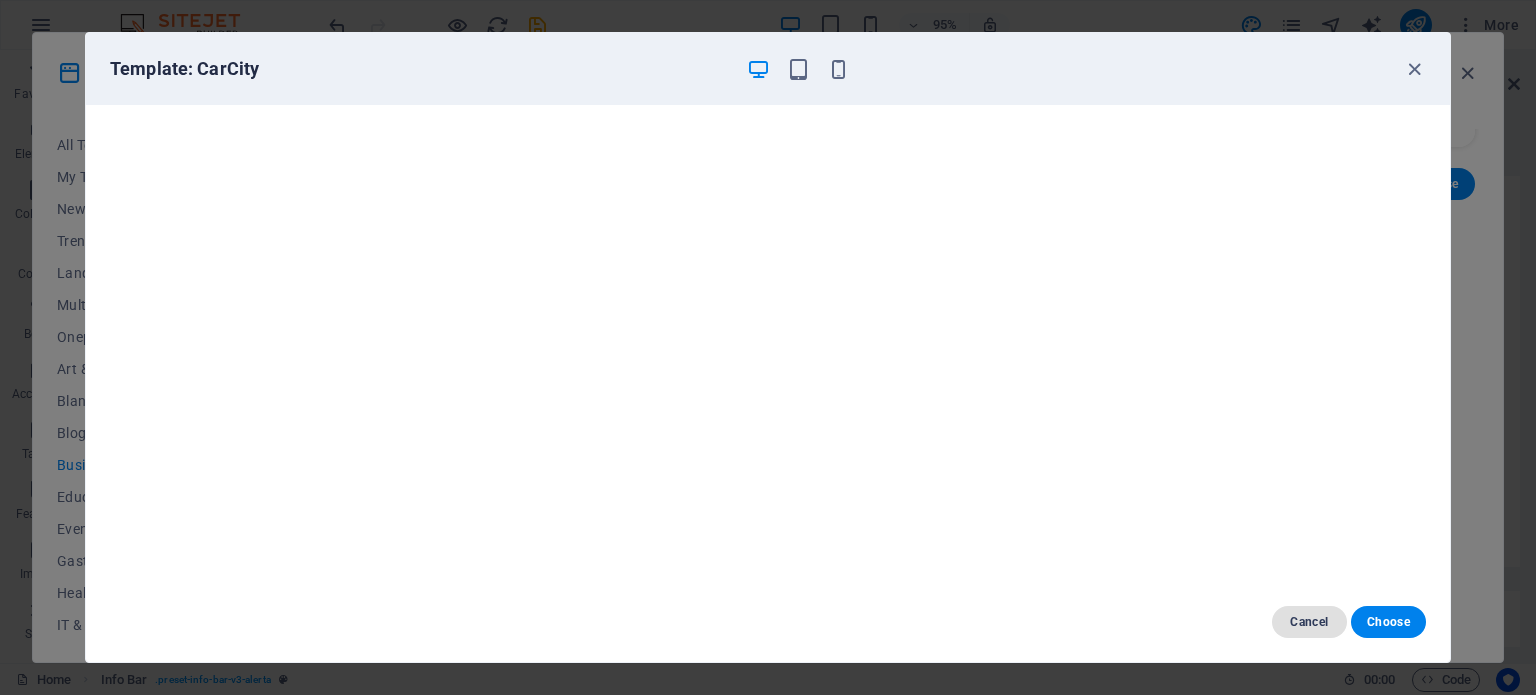 click on "Cancel" at bounding box center (1309, 622) 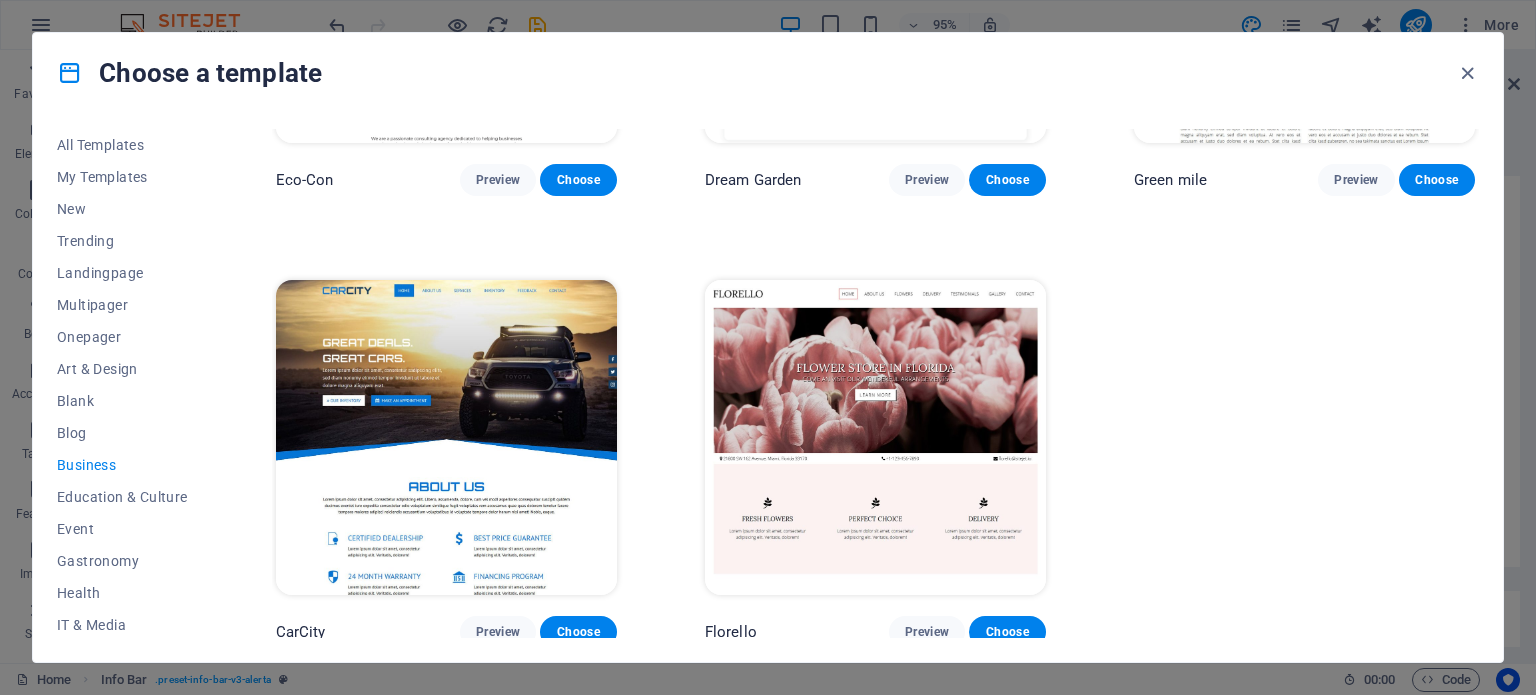 scroll, scrollTop: 308, scrollLeft: 0, axis: vertical 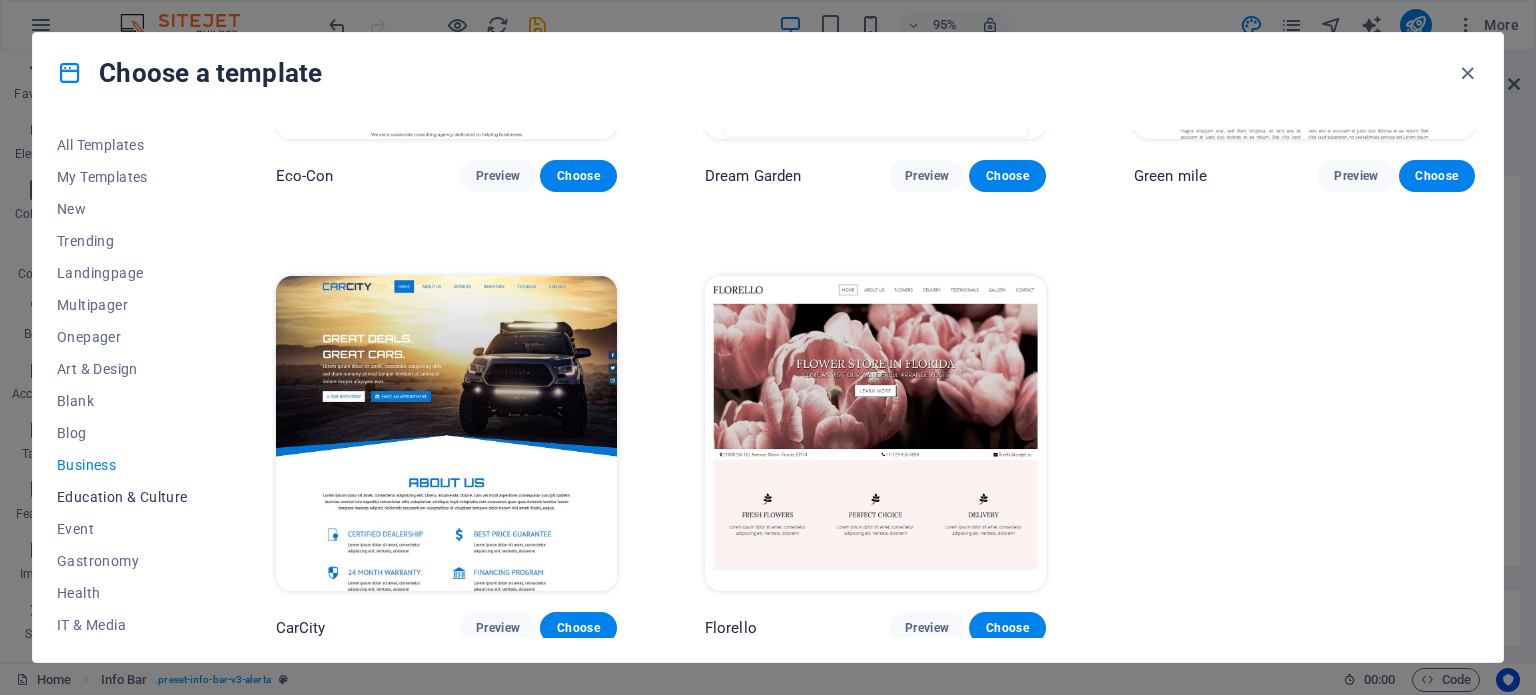 click on "Education & Culture" at bounding box center [122, 497] 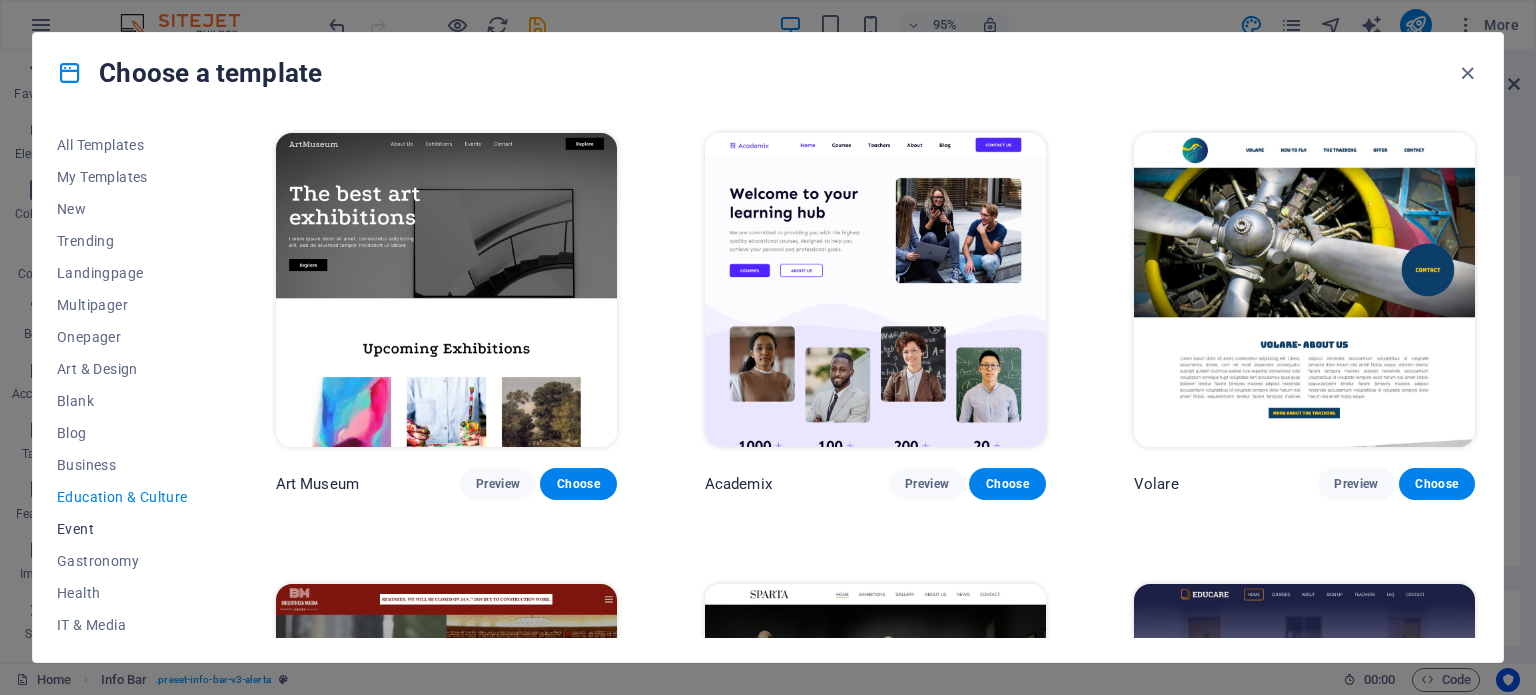 click on "Event" at bounding box center (122, 529) 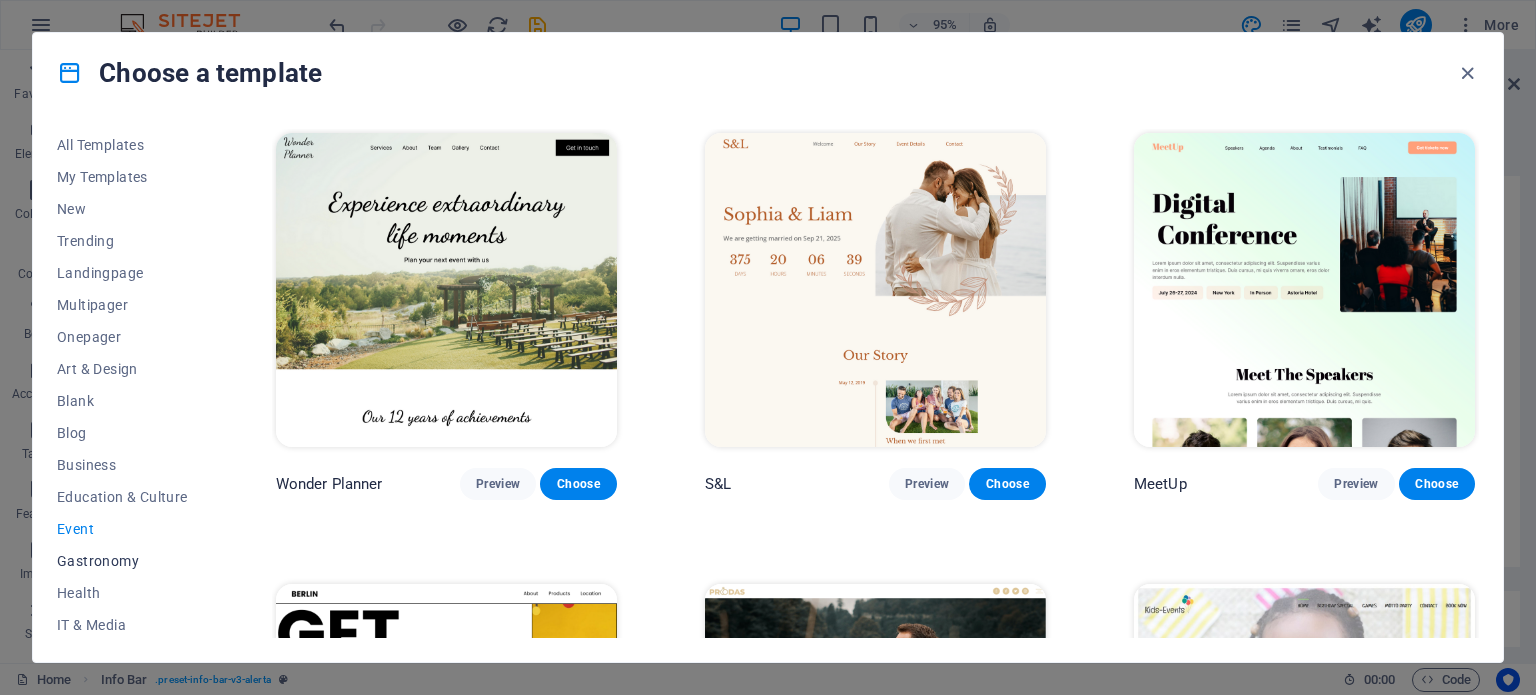 click on "Gastronomy" at bounding box center (122, 561) 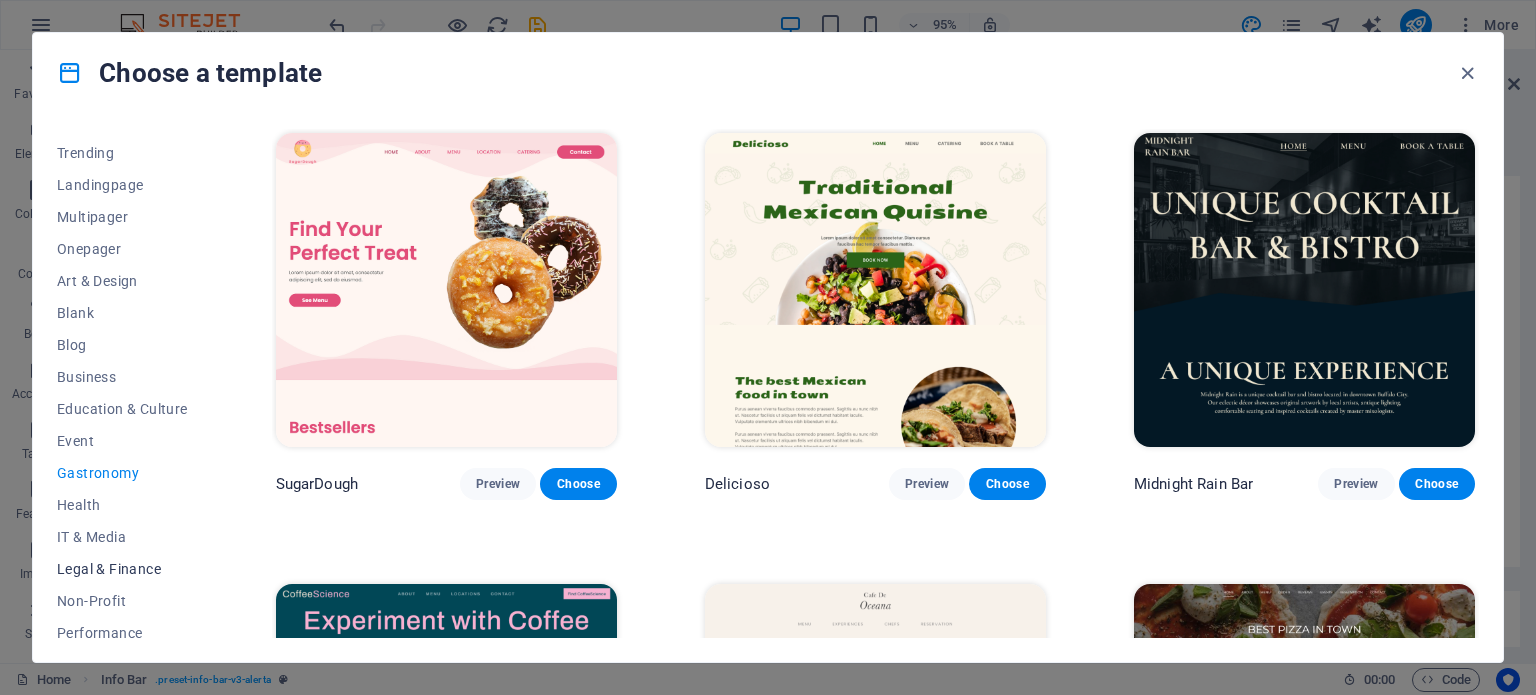 scroll, scrollTop: 100, scrollLeft: 0, axis: vertical 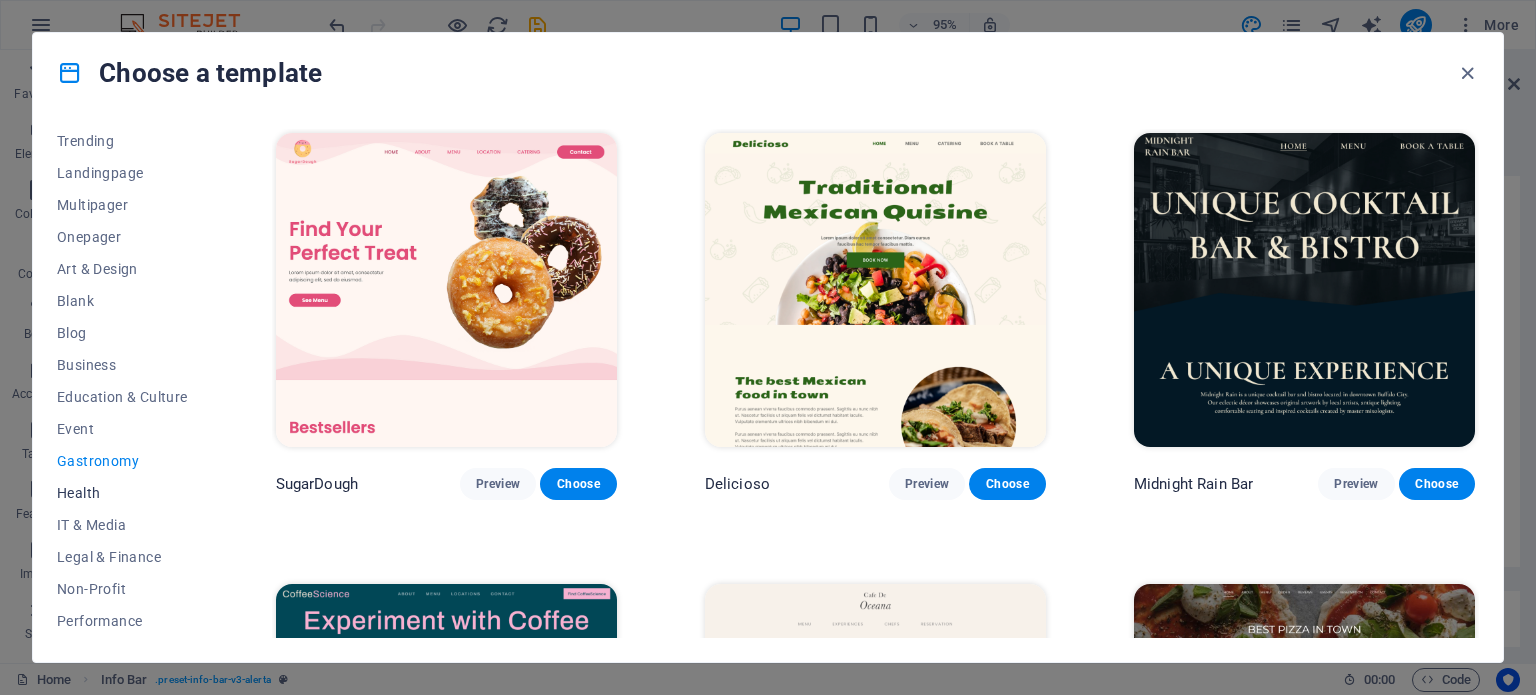 click on "Health" at bounding box center [122, 493] 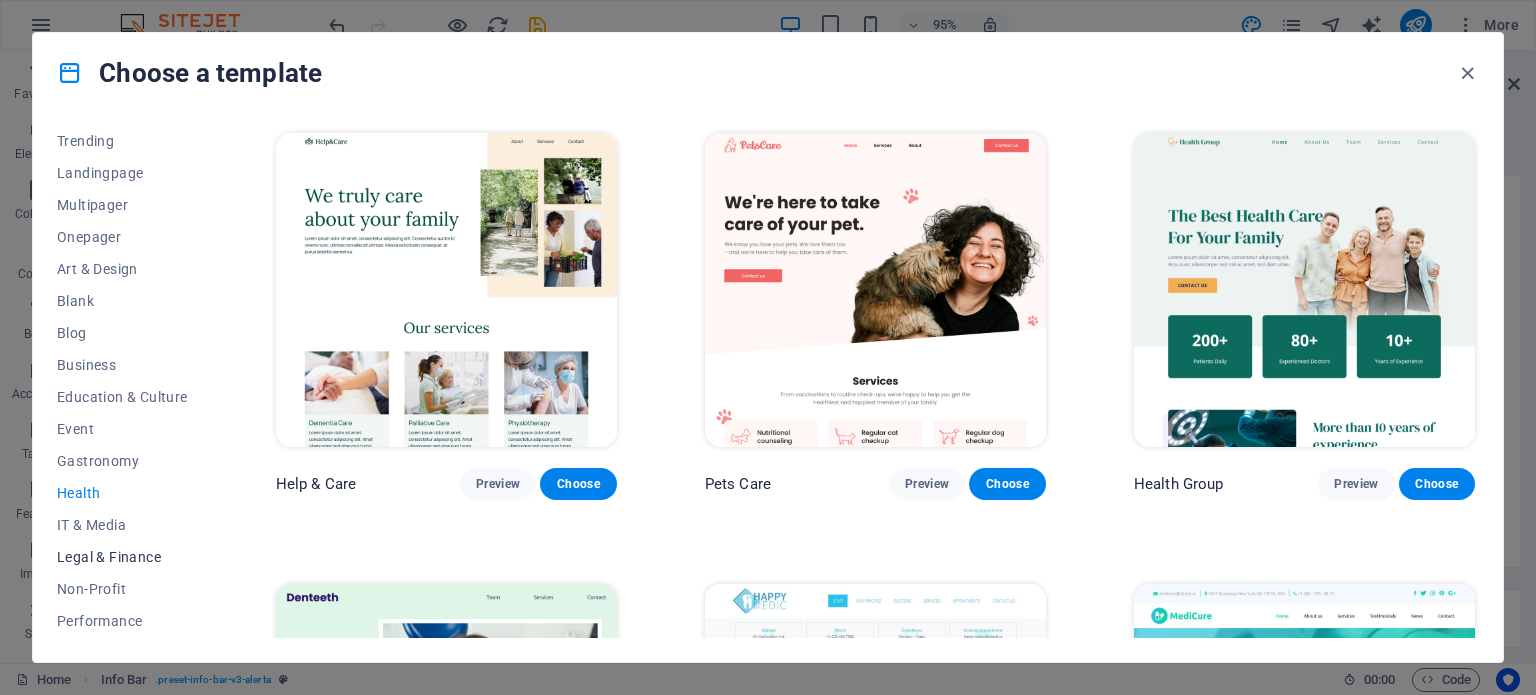 click on "Legal & Finance" at bounding box center (122, 557) 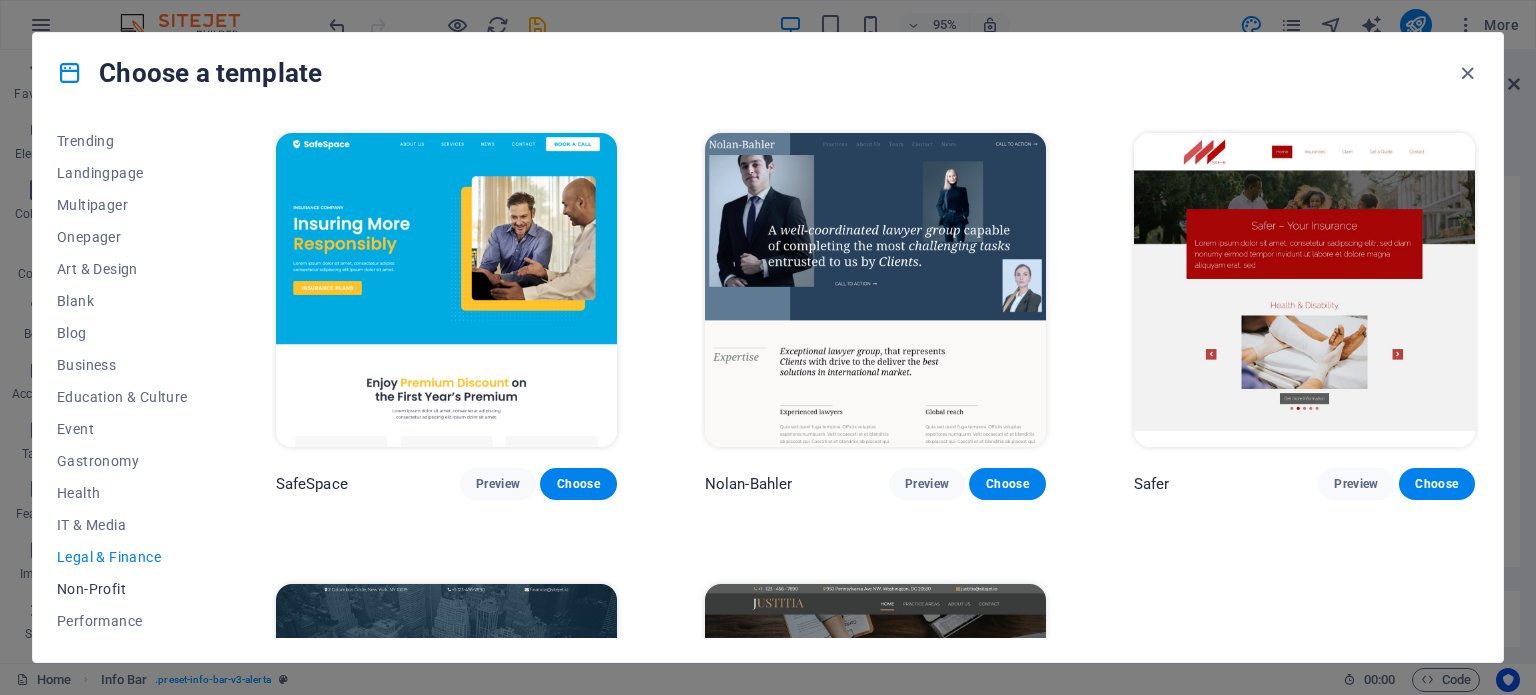 click on "Non-Profit" at bounding box center [122, 589] 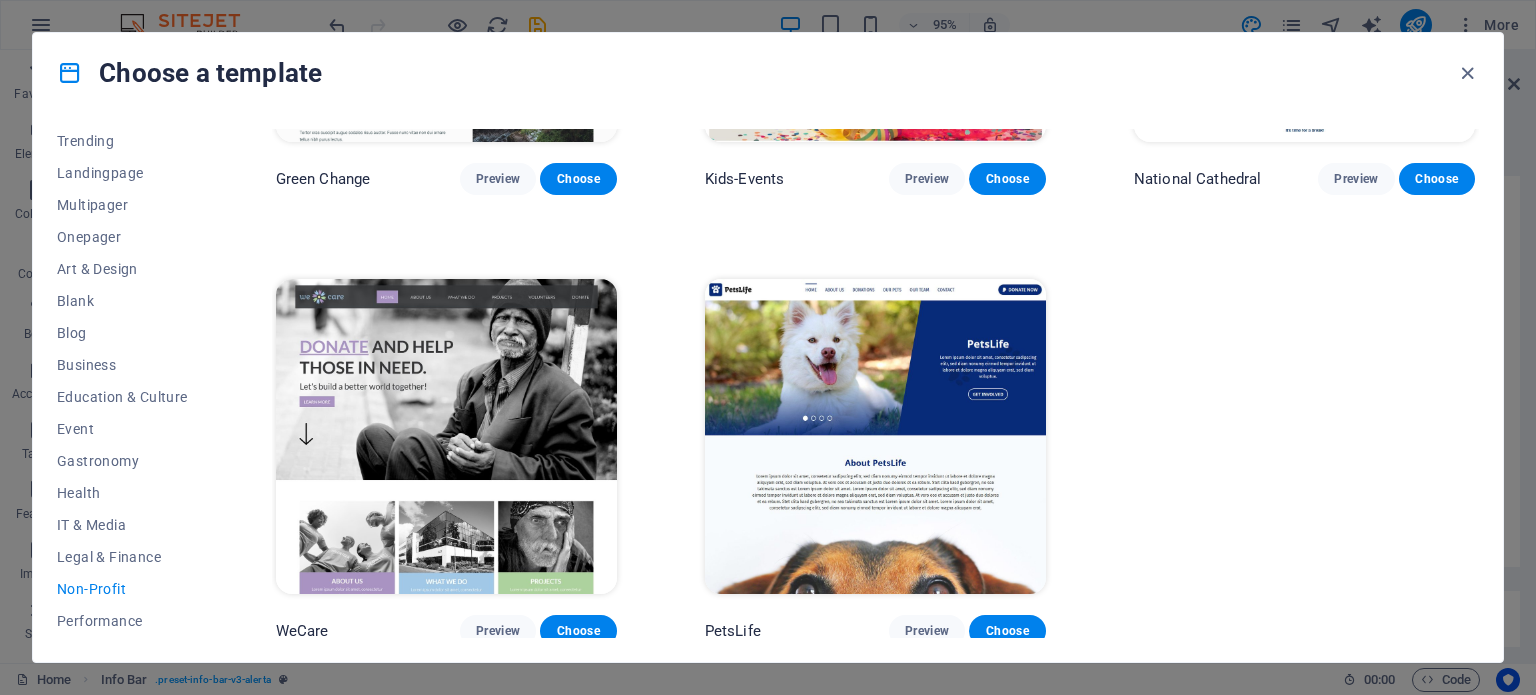 scroll, scrollTop: 308, scrollLeft: 0, axis: vertical 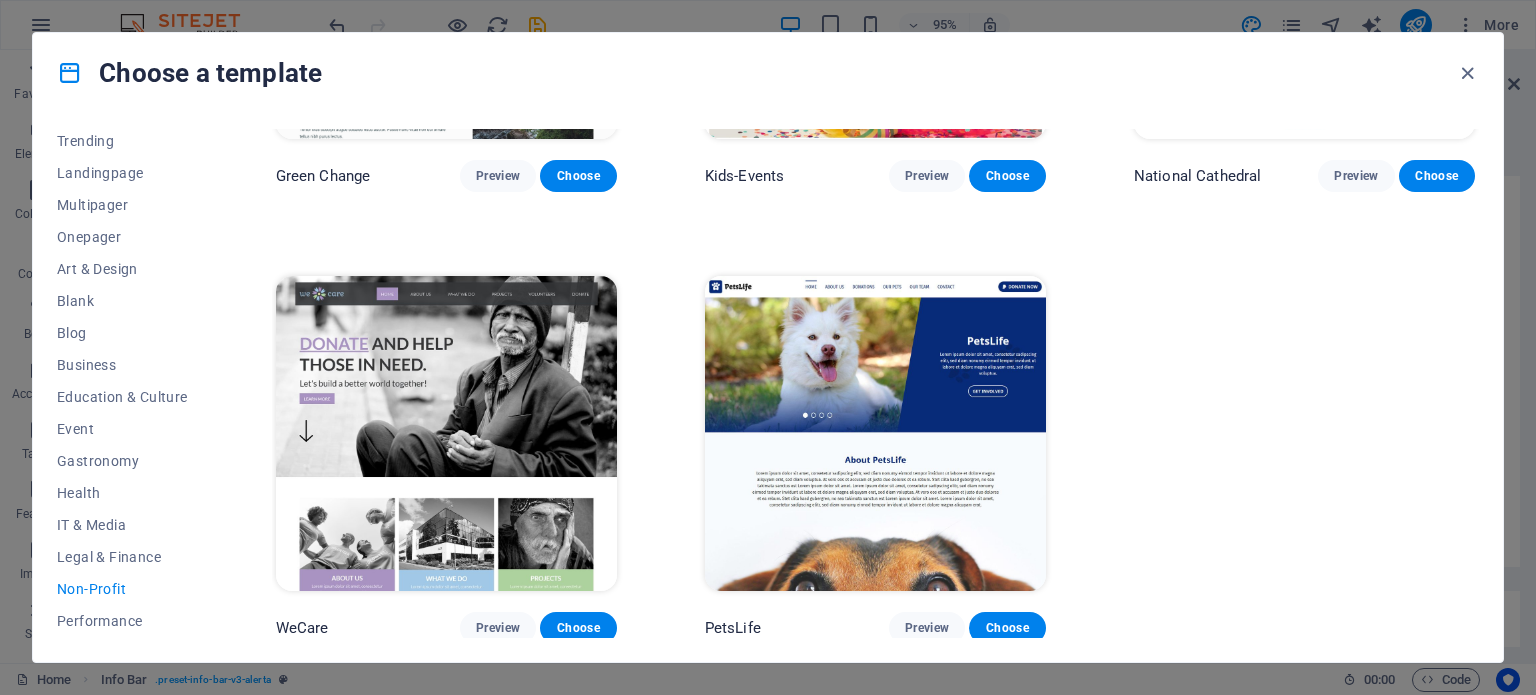 click on "Portfolio" at bounding box center [122, 653] 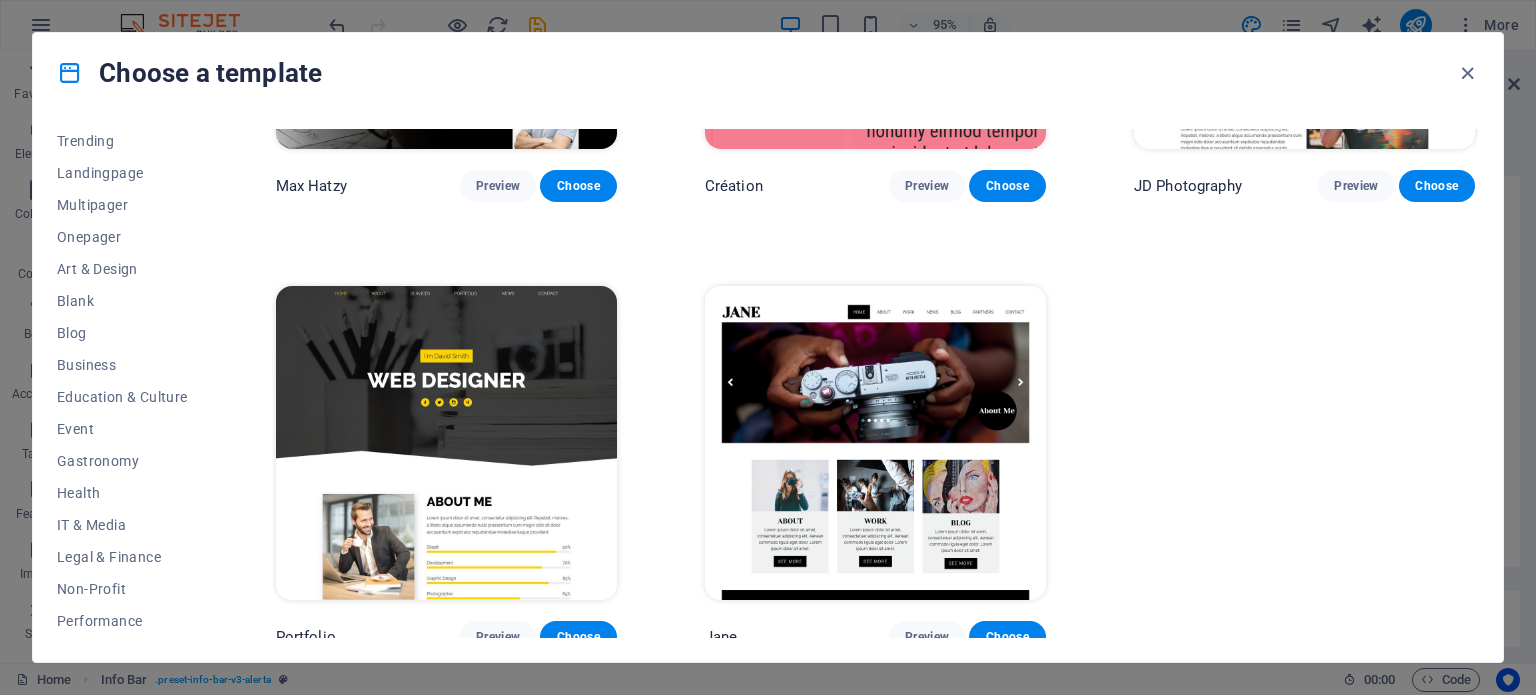 scroll, scrollTop: 758, scrollLeft: 0, axis: vertical 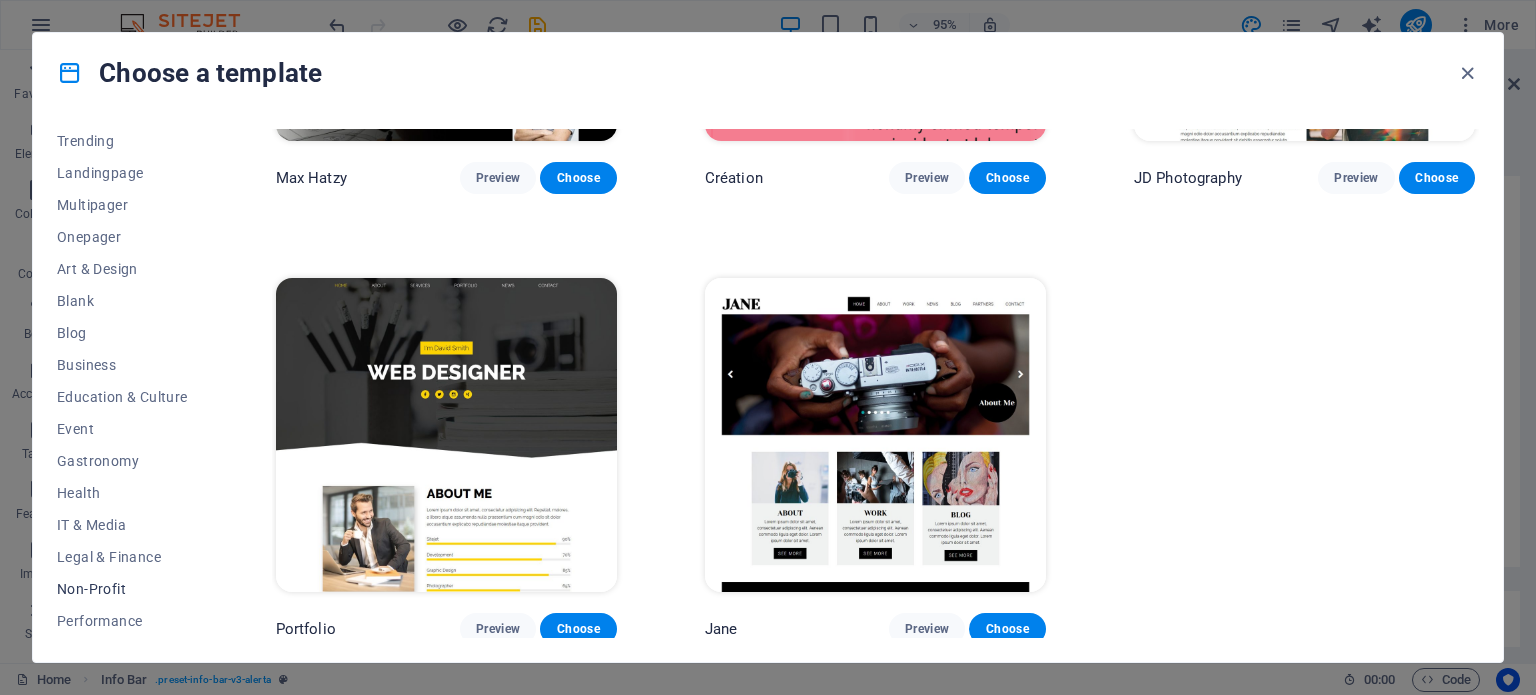 click on "Non-Profit" at bounding box center [122, 589] 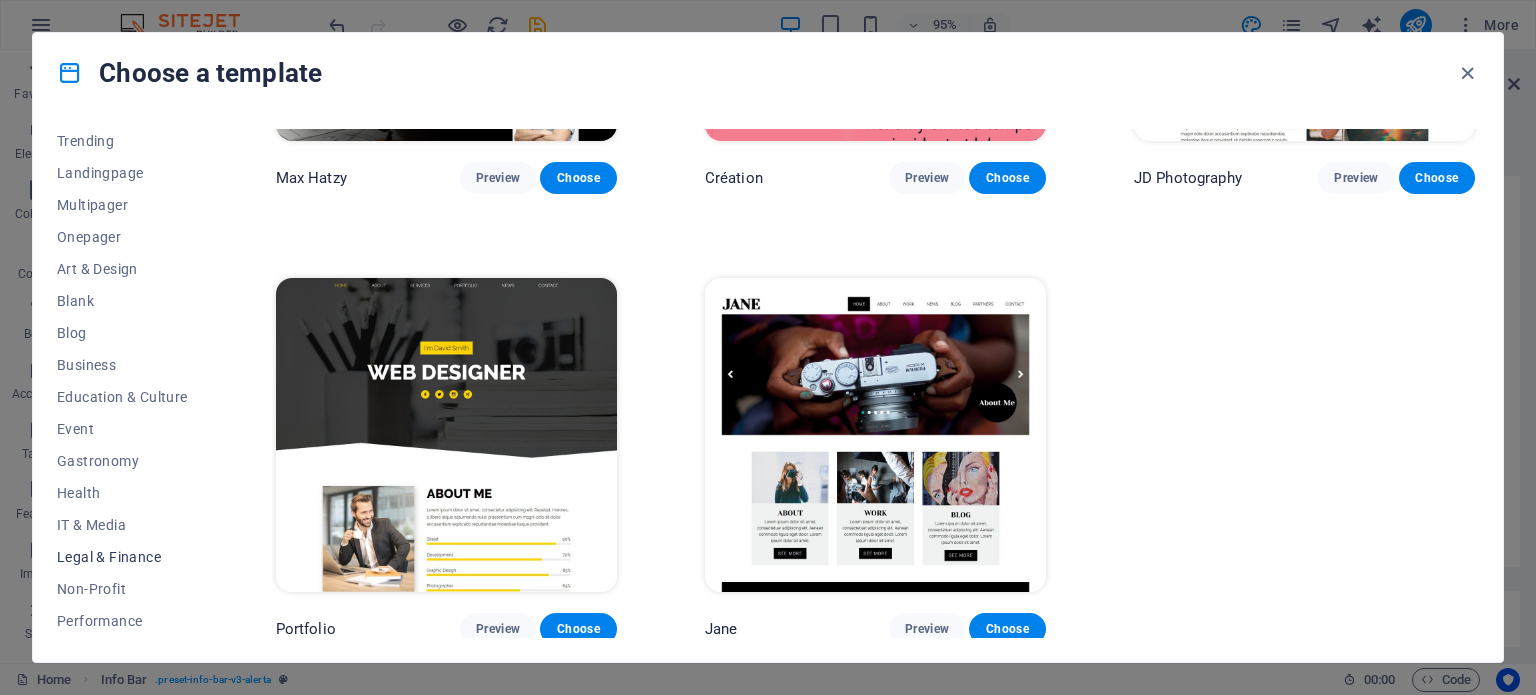 scroll, scrollTop: 308, scrollLeft: 0, axis: vertical 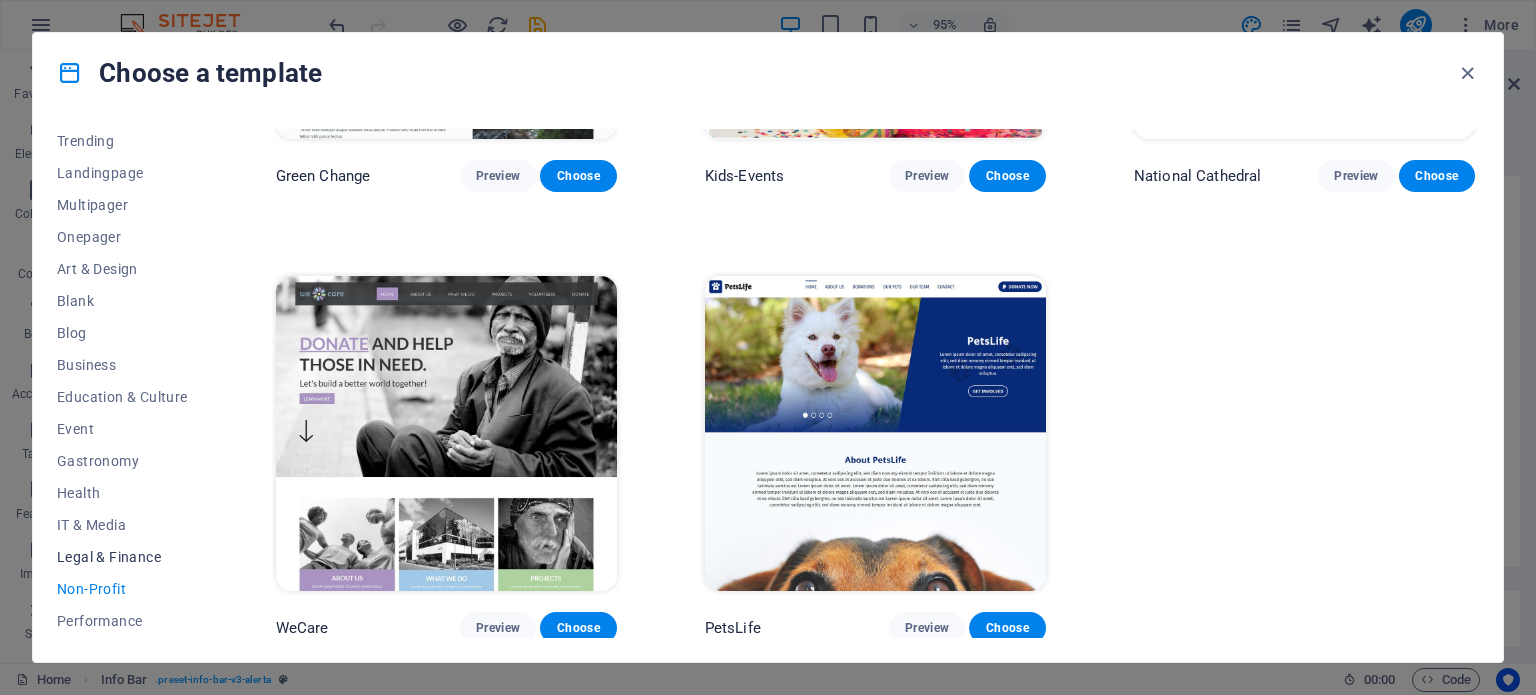 click on "Legal & Finance" at bounding box center (122, 557) 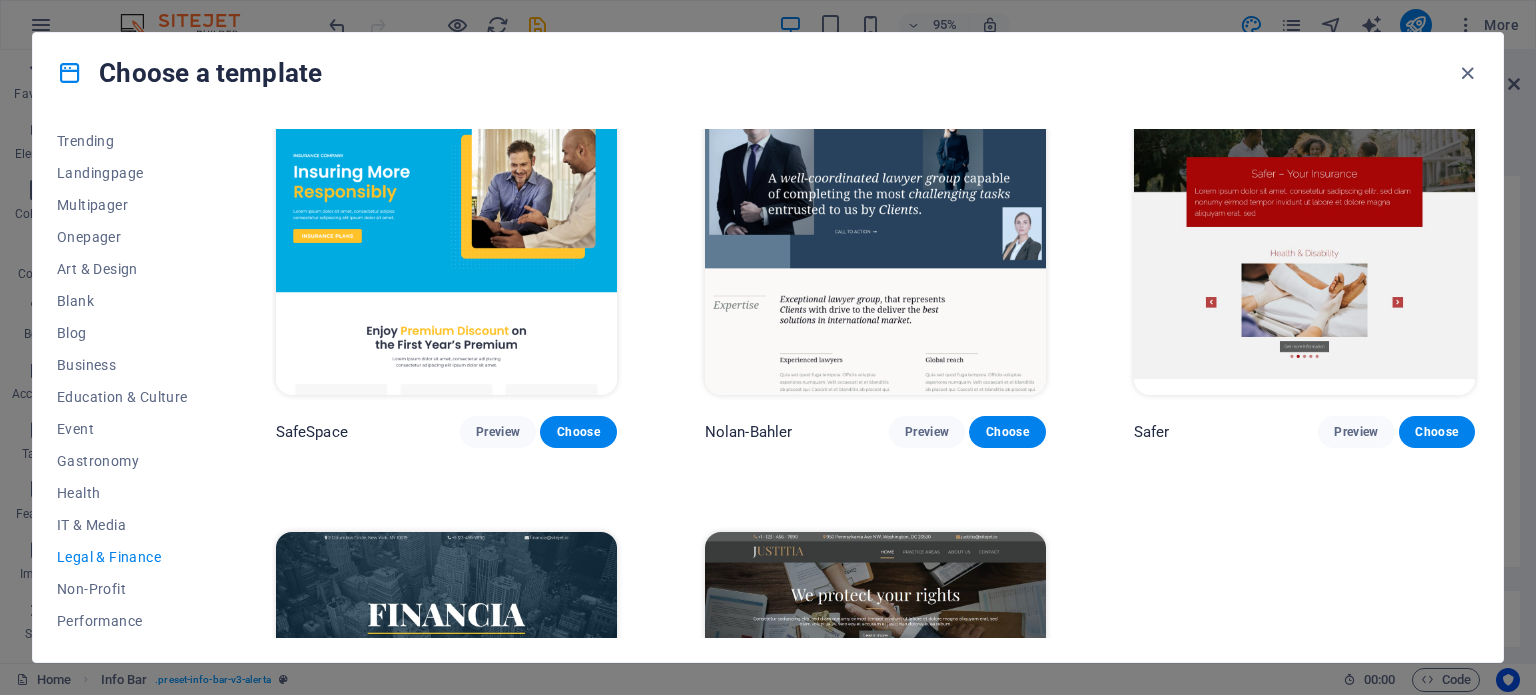 scroll, scrollTop: 0, scrollLeft: 0, axis: both 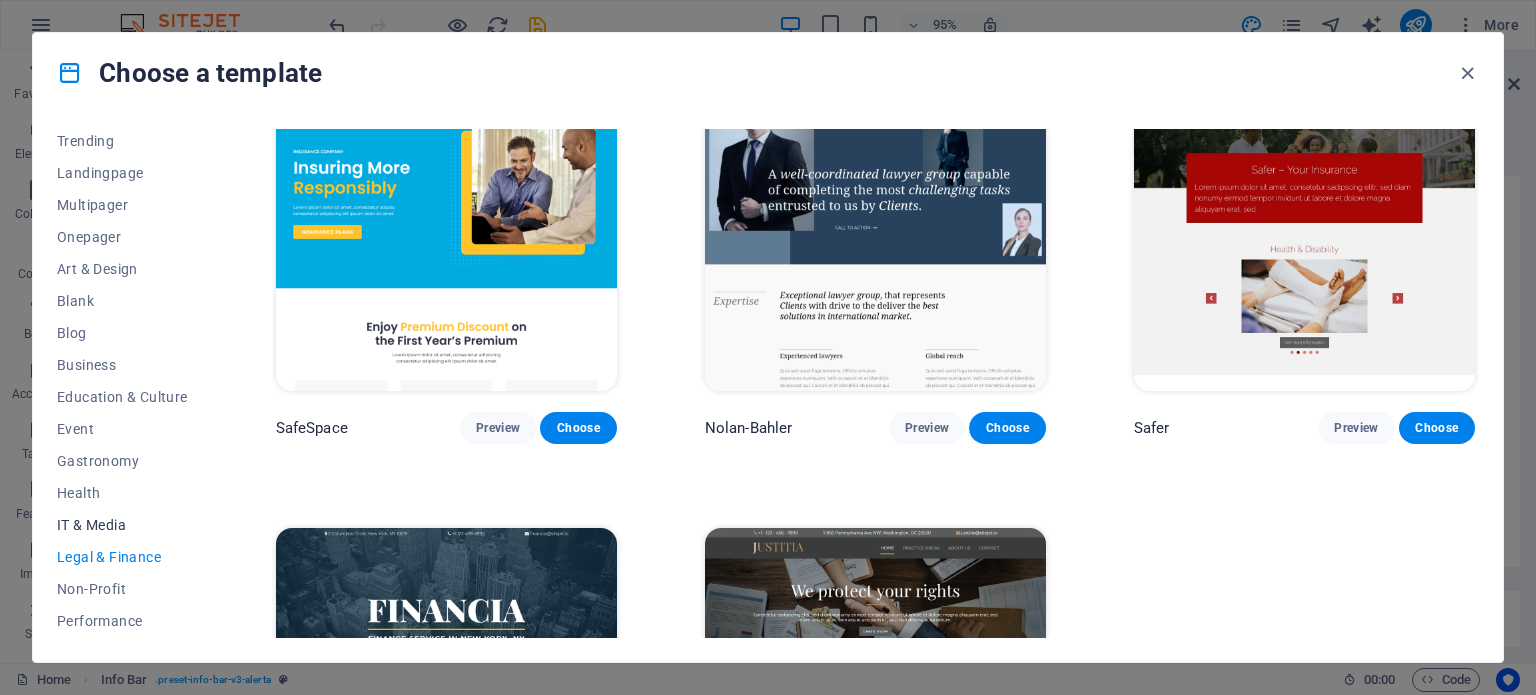 click on "IT & Media" at bounding box center (122, 525) 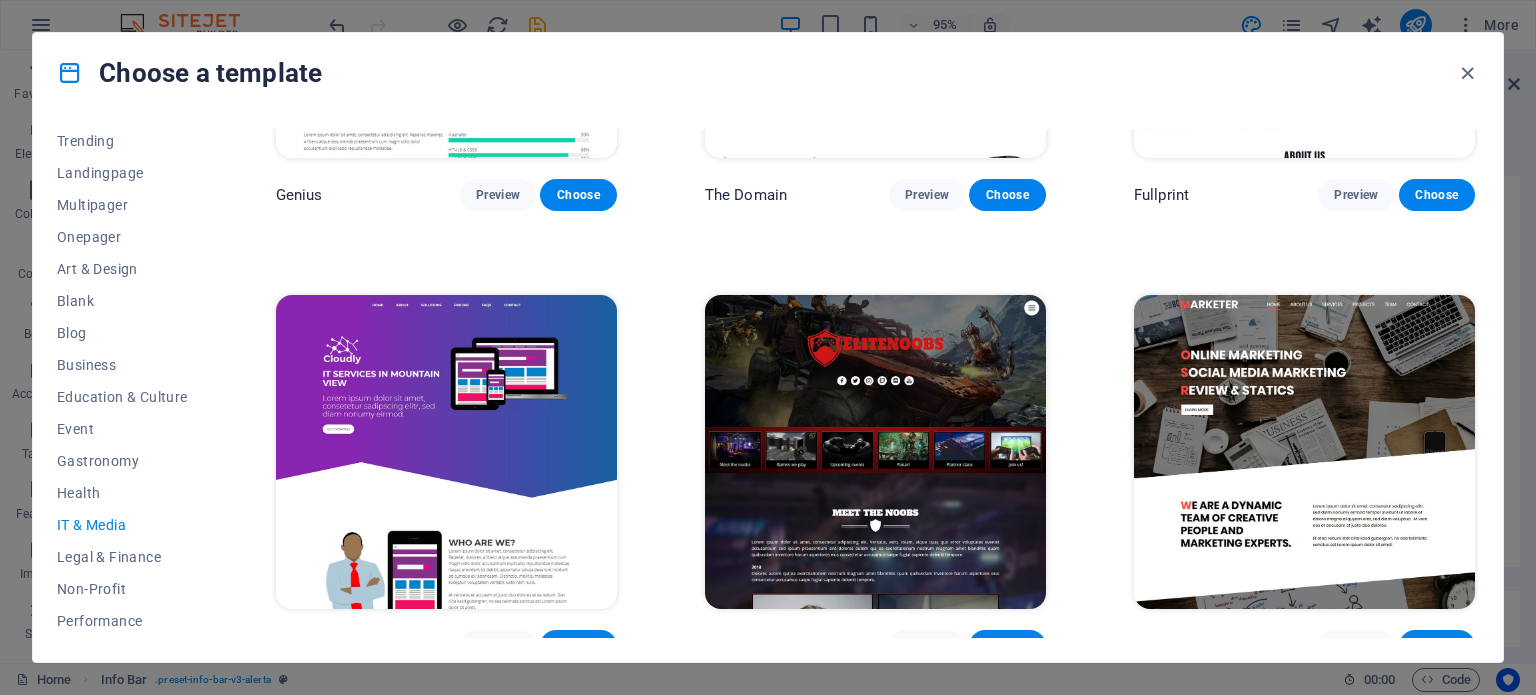 scroll, scrollTop: 1208, scrollLeft: 0, axis: vertical 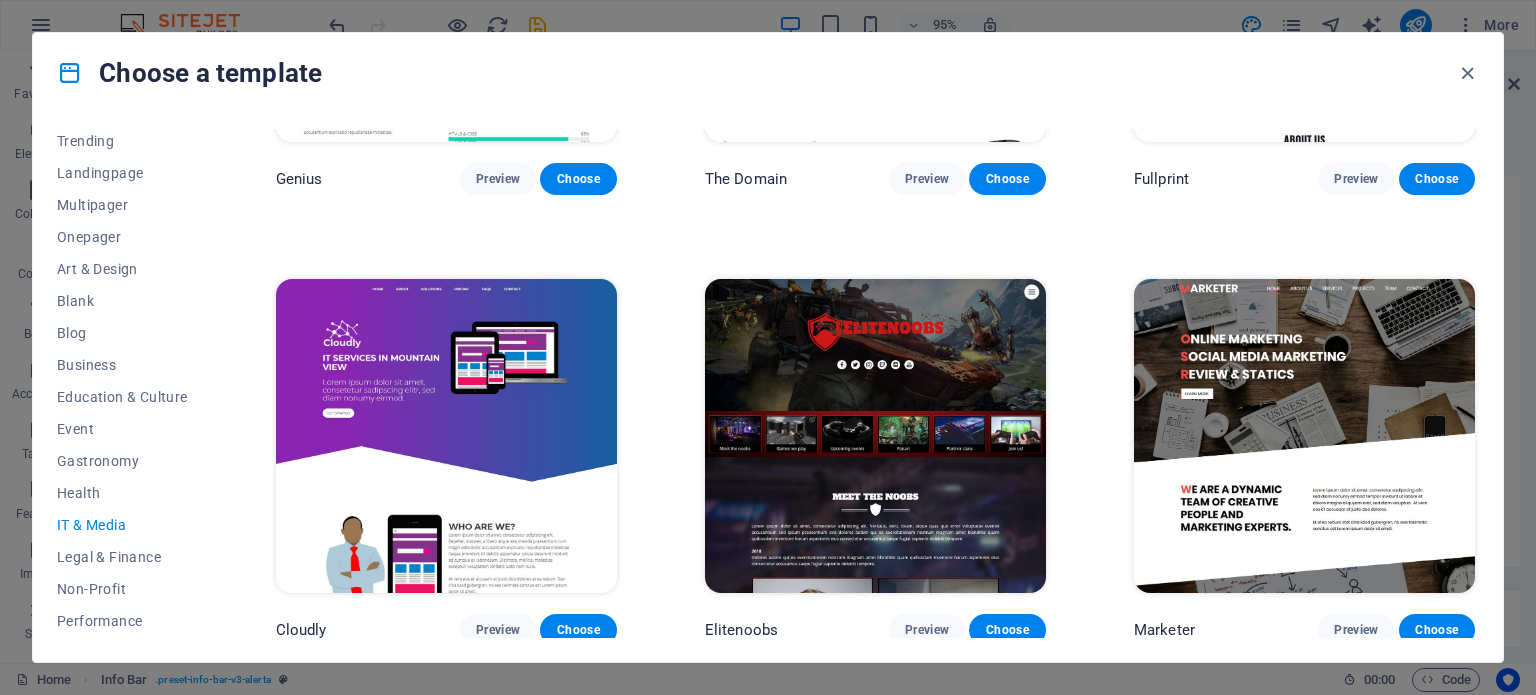 click at bounding box center (446, 436) 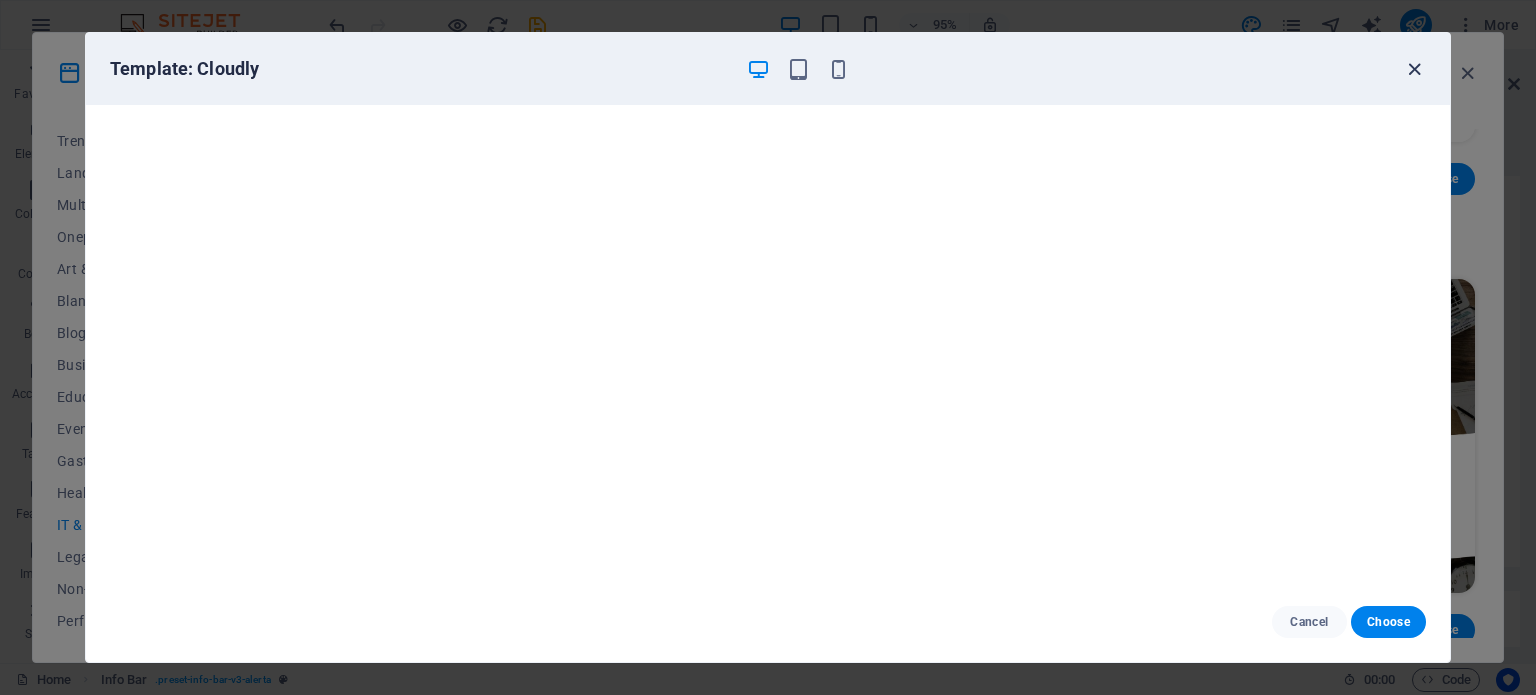 click at bounding box center [1414, 69] 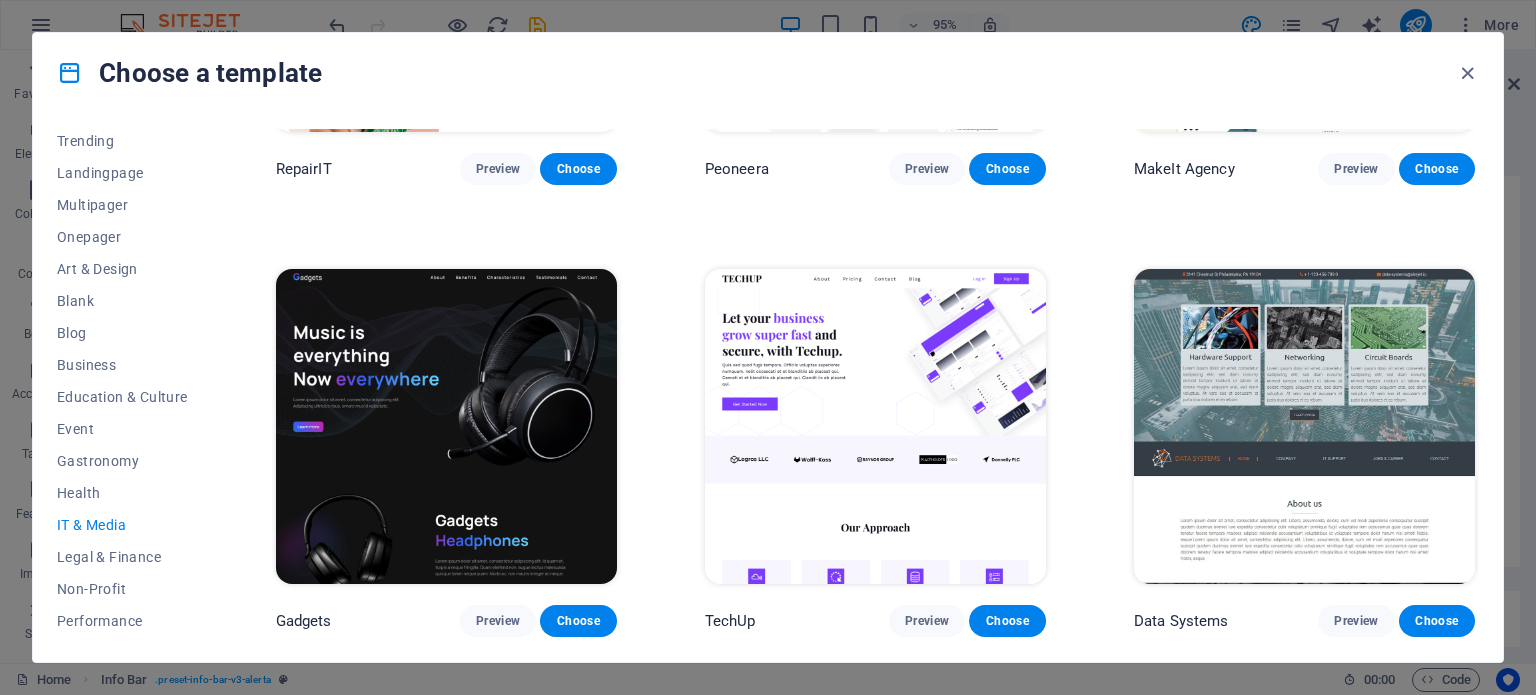 scroll, scrollTop: 308, scrollLeft: 0, axis: vertical 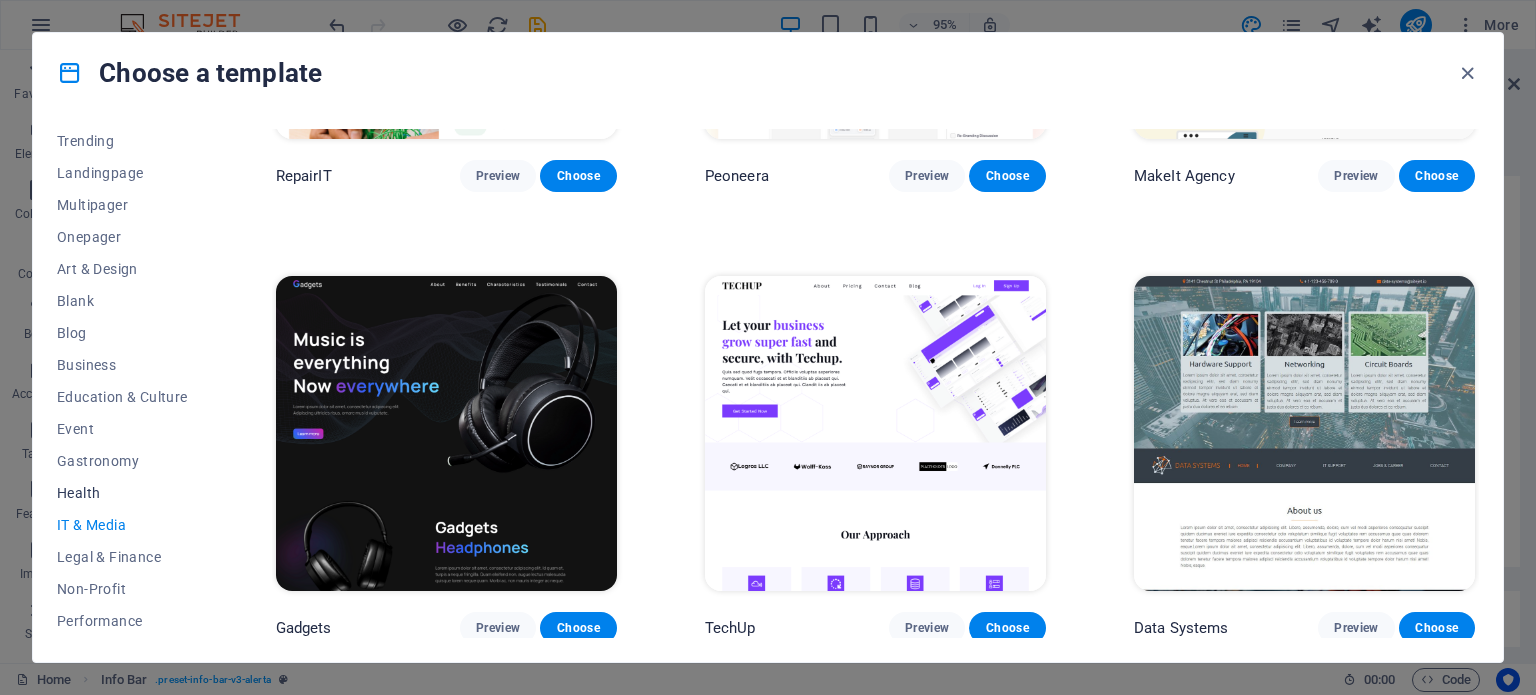 click on "Health" at bounding box center (122, 493) 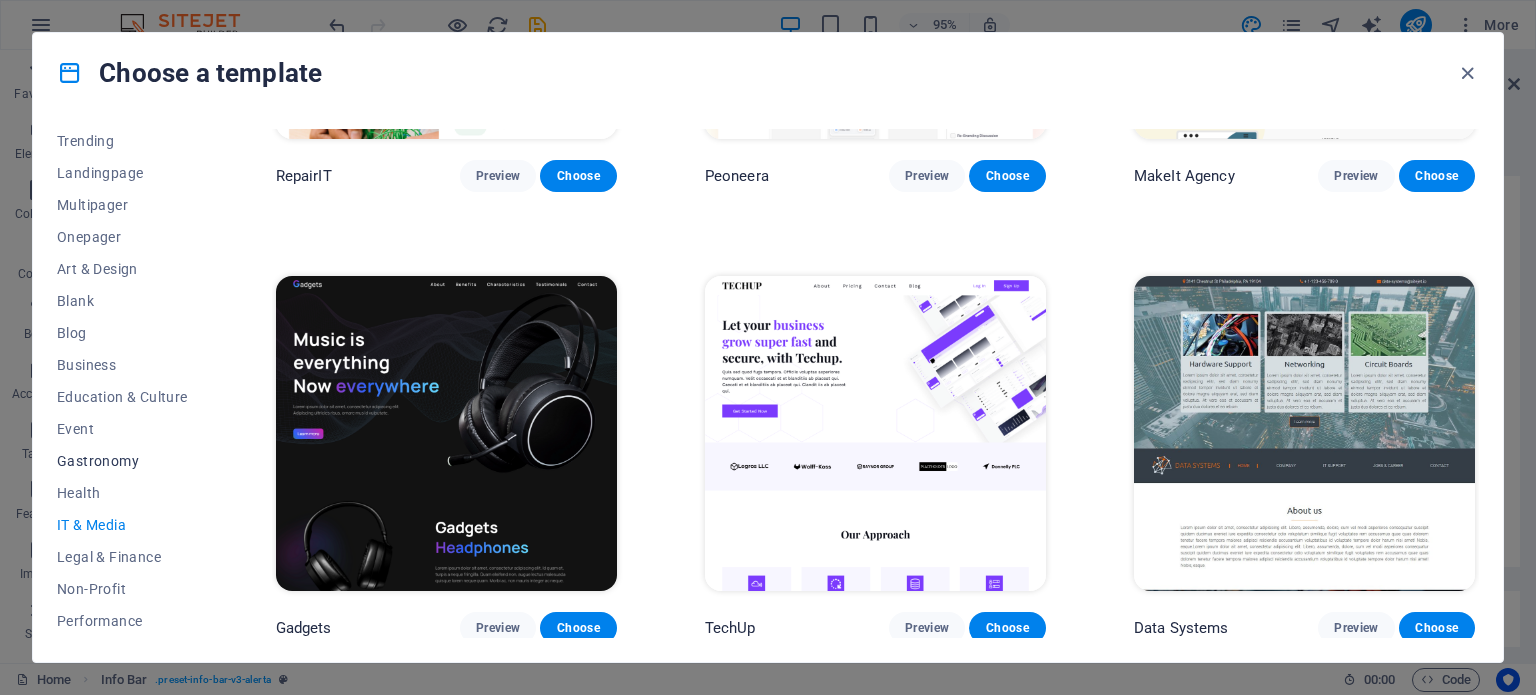 scroll, scrollTop: 0, scrollLeft: 0, axis: both 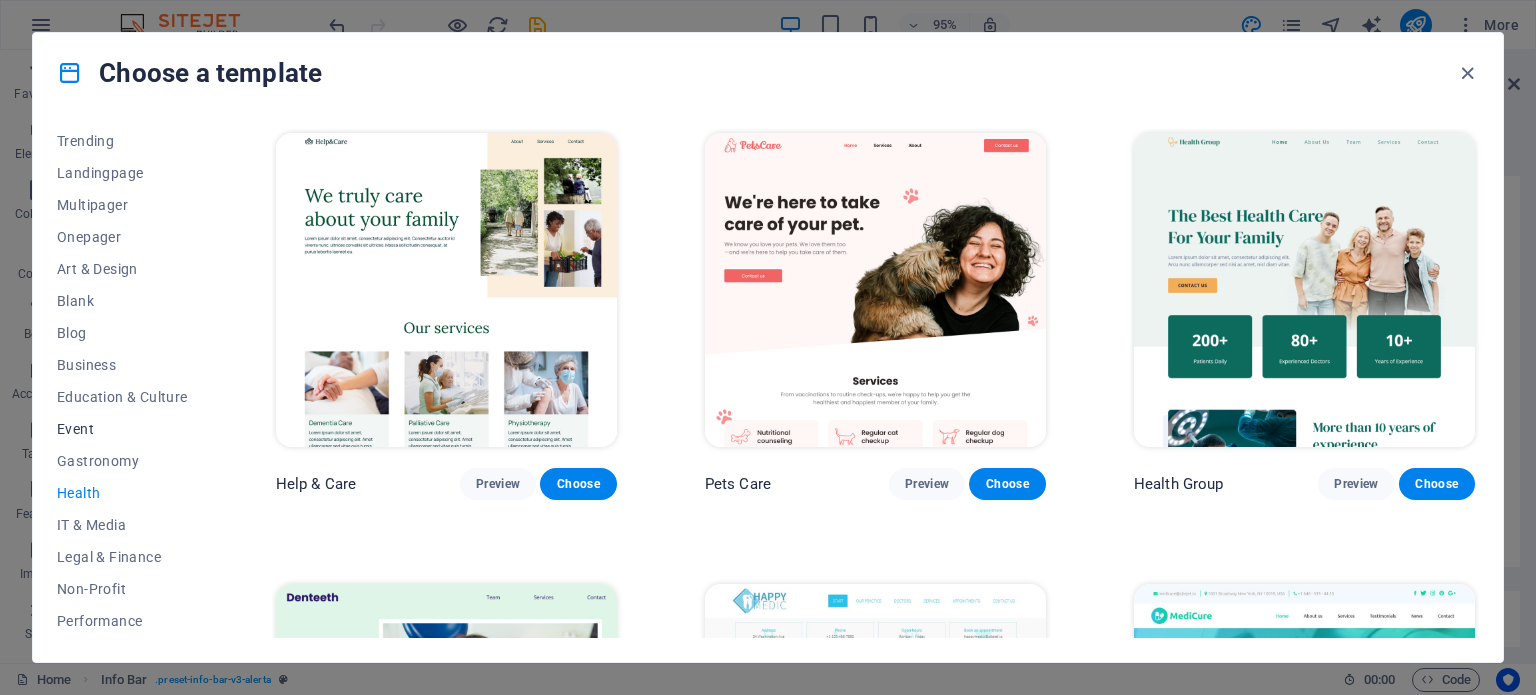 drag, startPoint x: 90, startPoint y: 457, endPoint x: 56, endPoint y: 441, distance: 37.576588 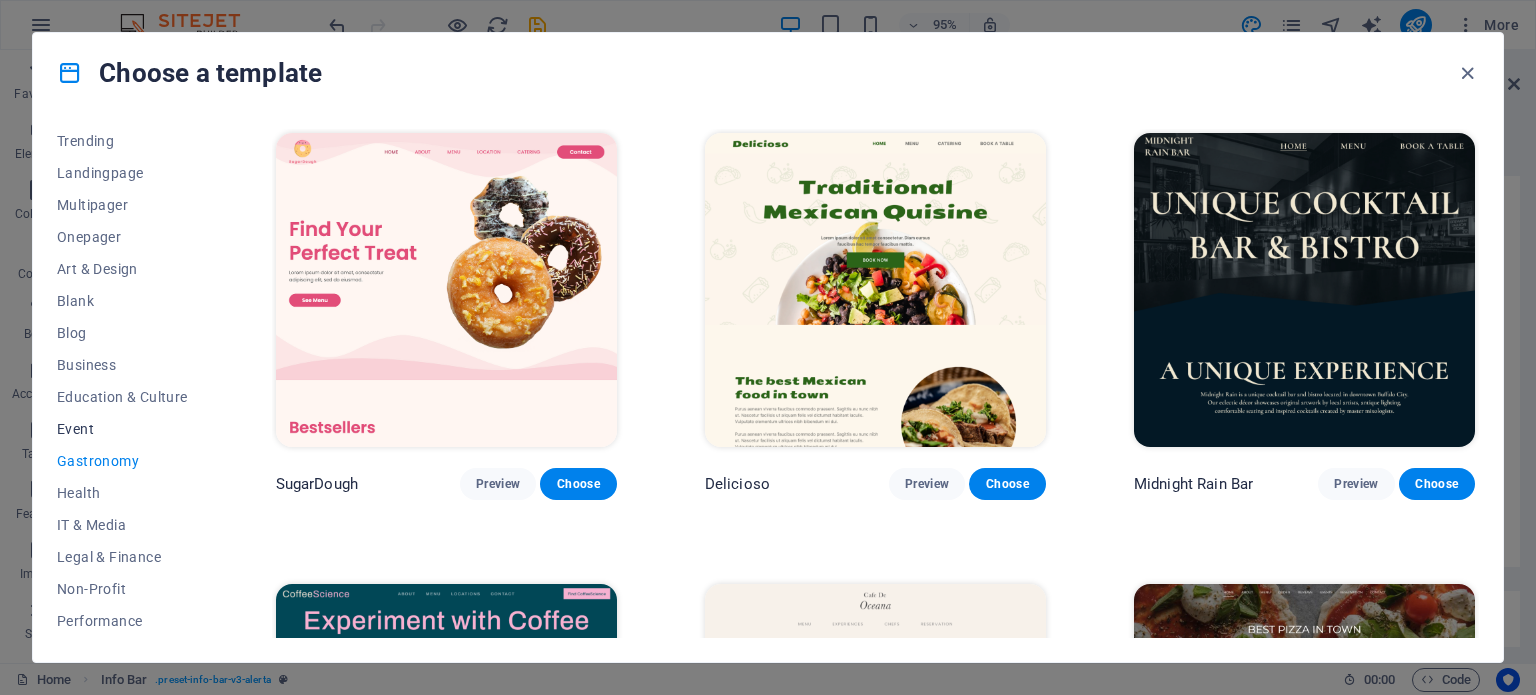 click on "Event" at bounding box center [122, 429] 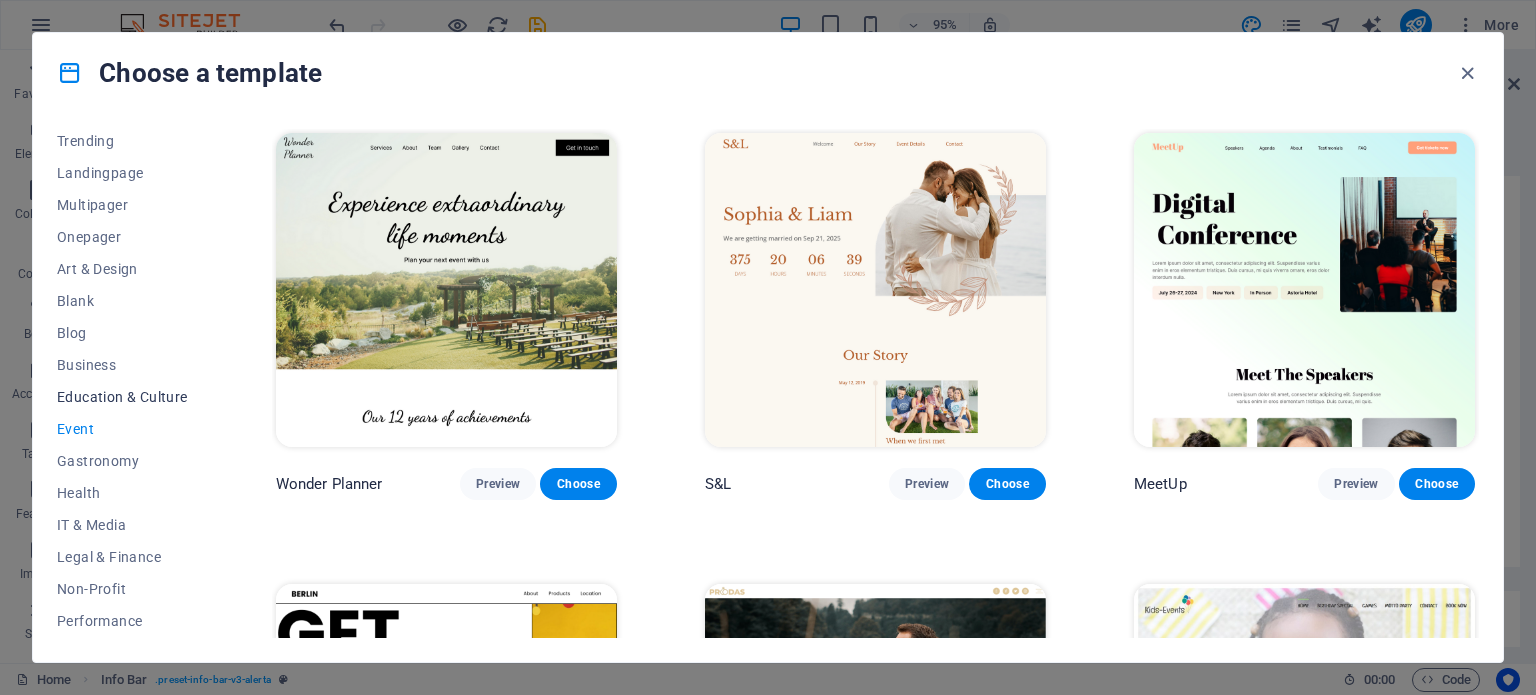 click on "Education & Culture" at bounding box center [122, 397] 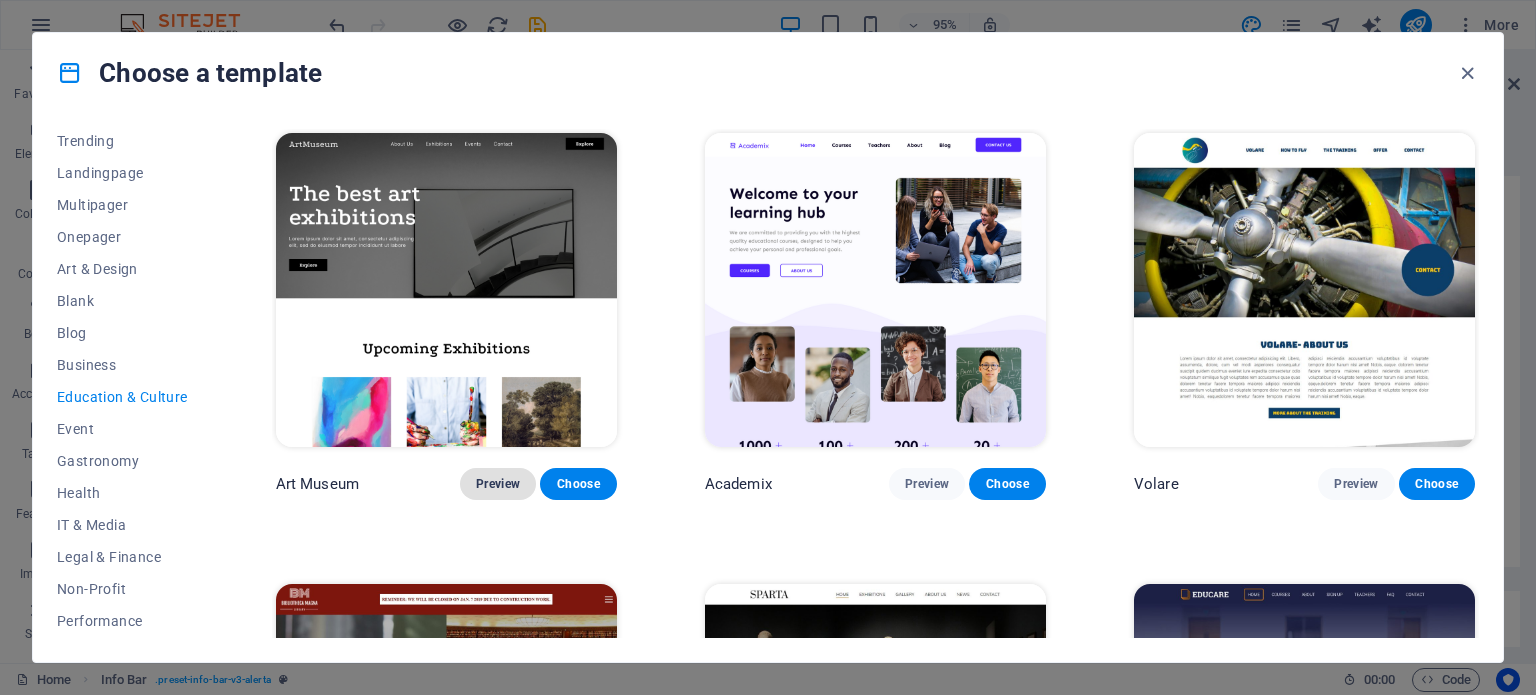 click on "Preview" at bounding box center [498, 484] 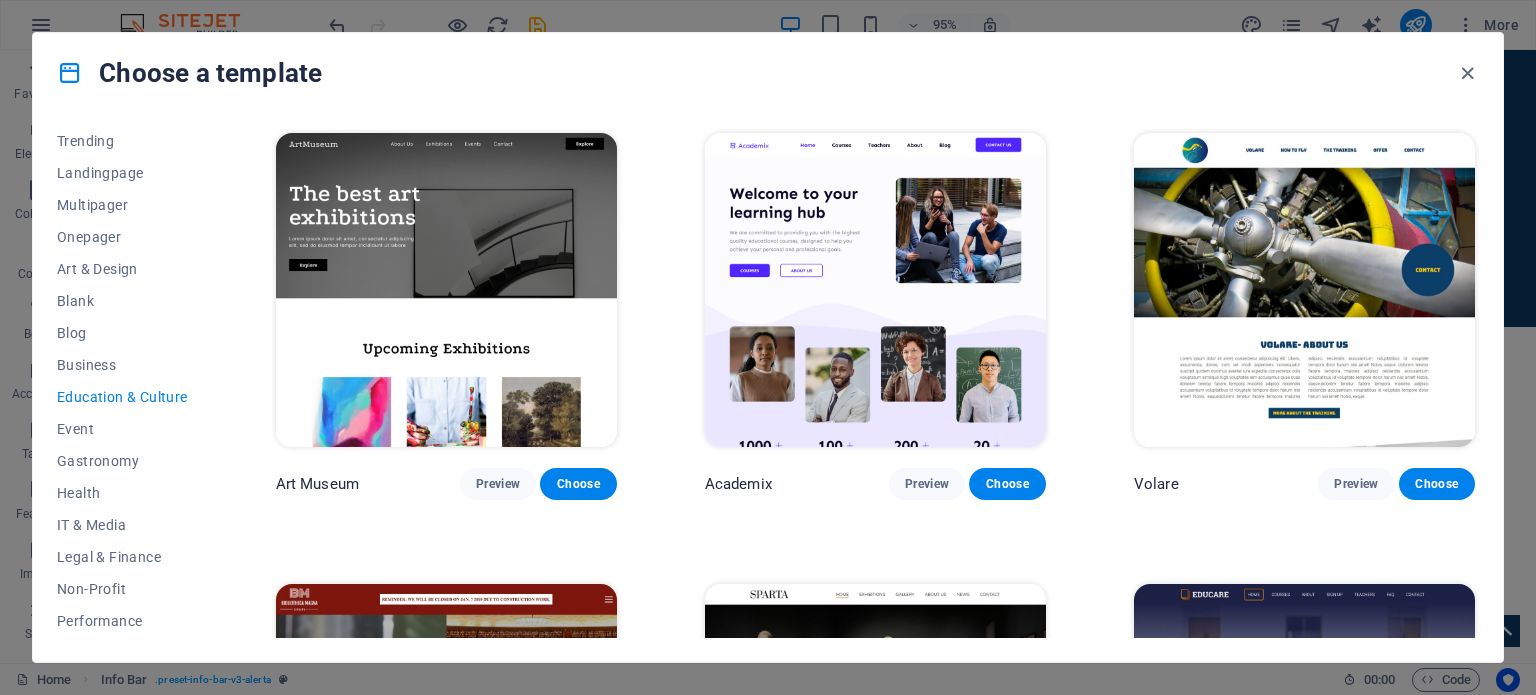 type 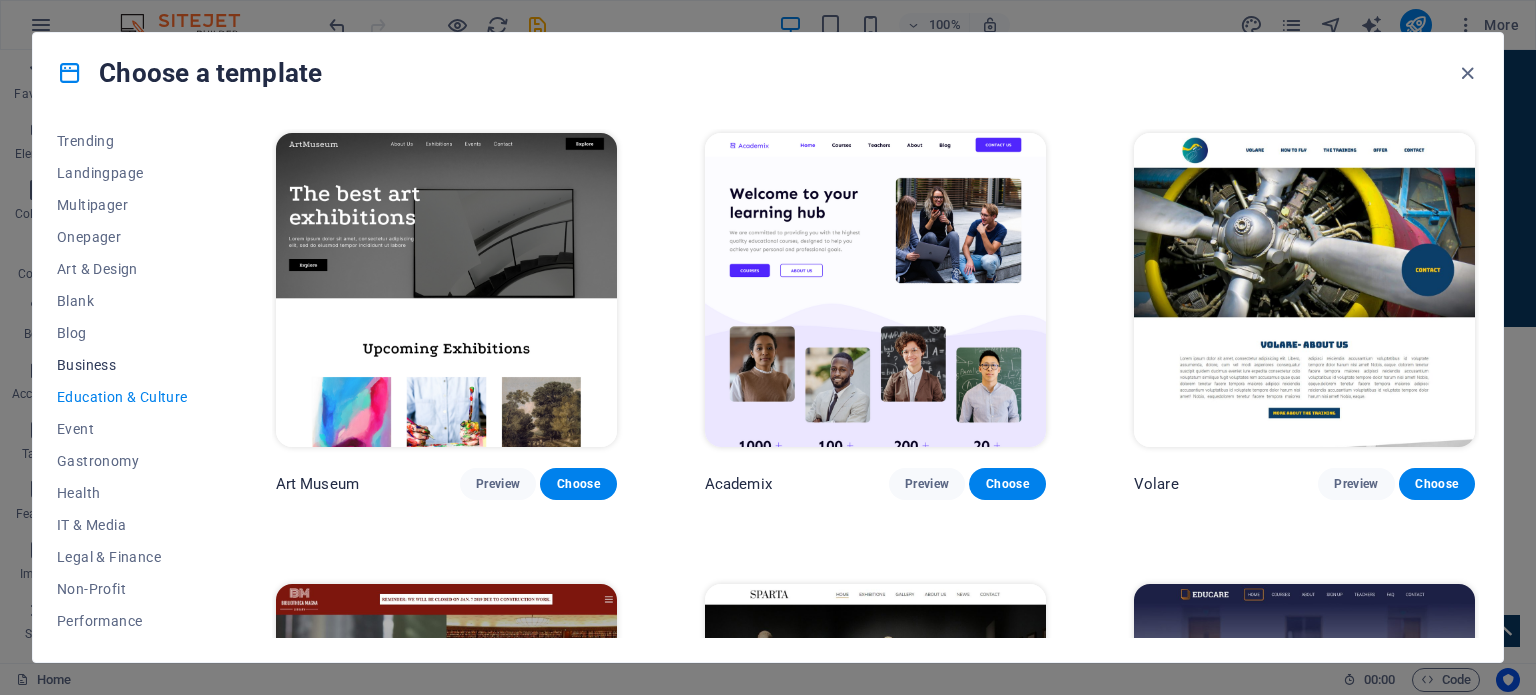 click on "Business" at bounding box center [122, 365] 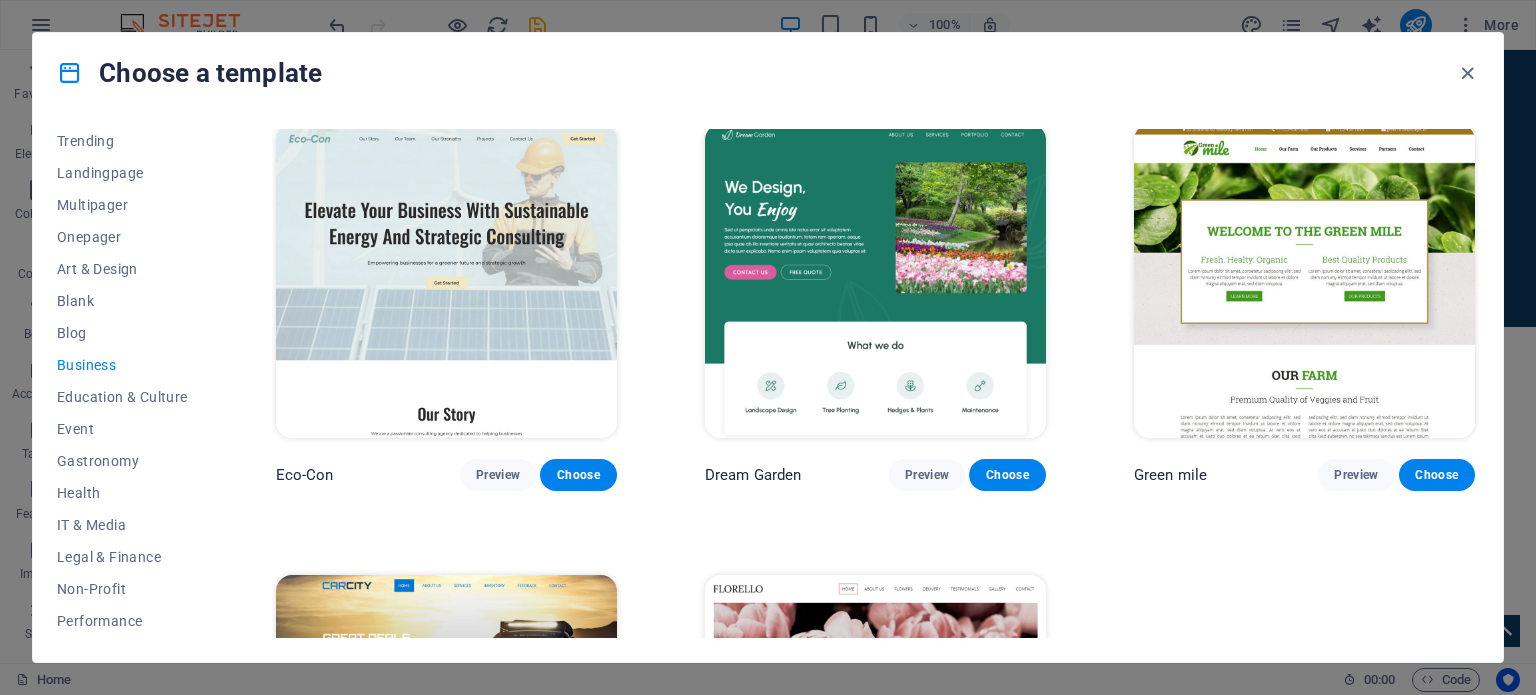 scroll, scrollTop: 8, scrollLeft: 0, axis: vertical 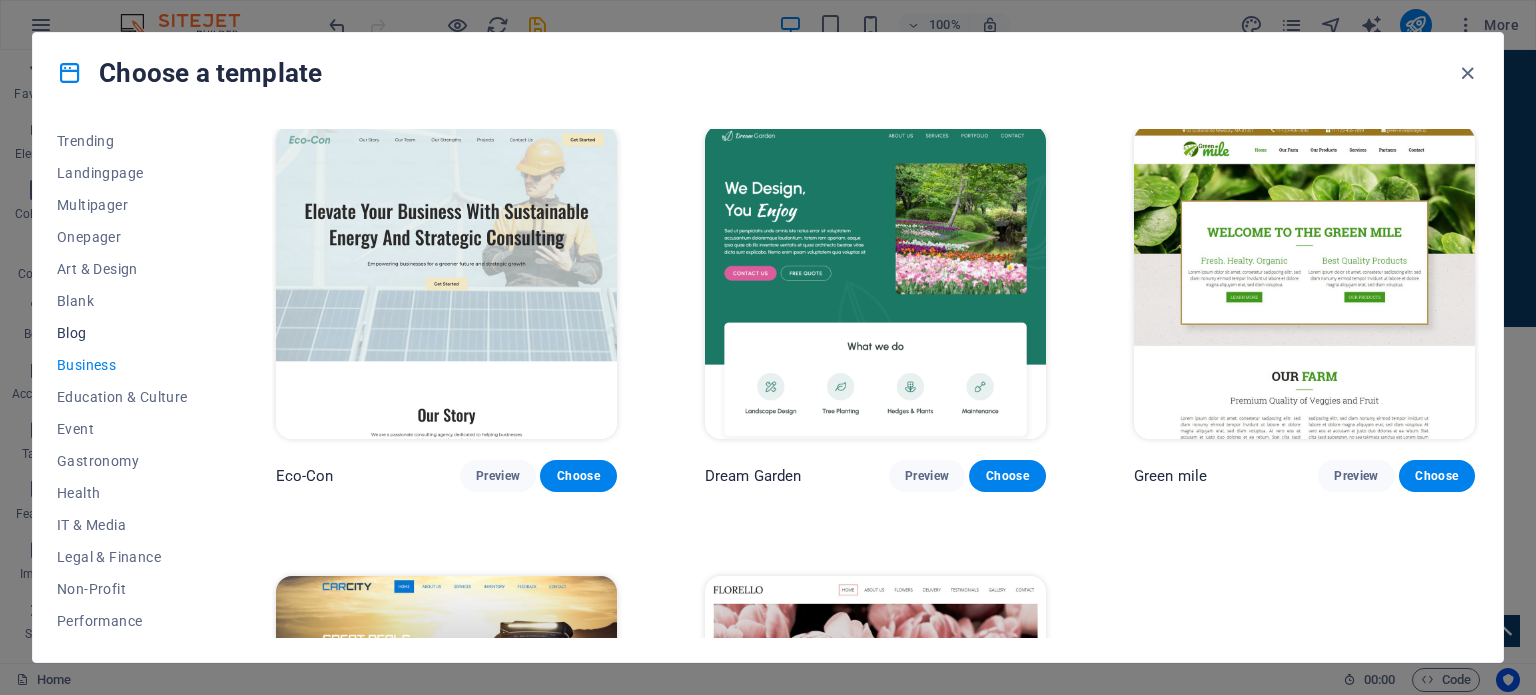 click on "Blog" at bounding box center [122, 333] 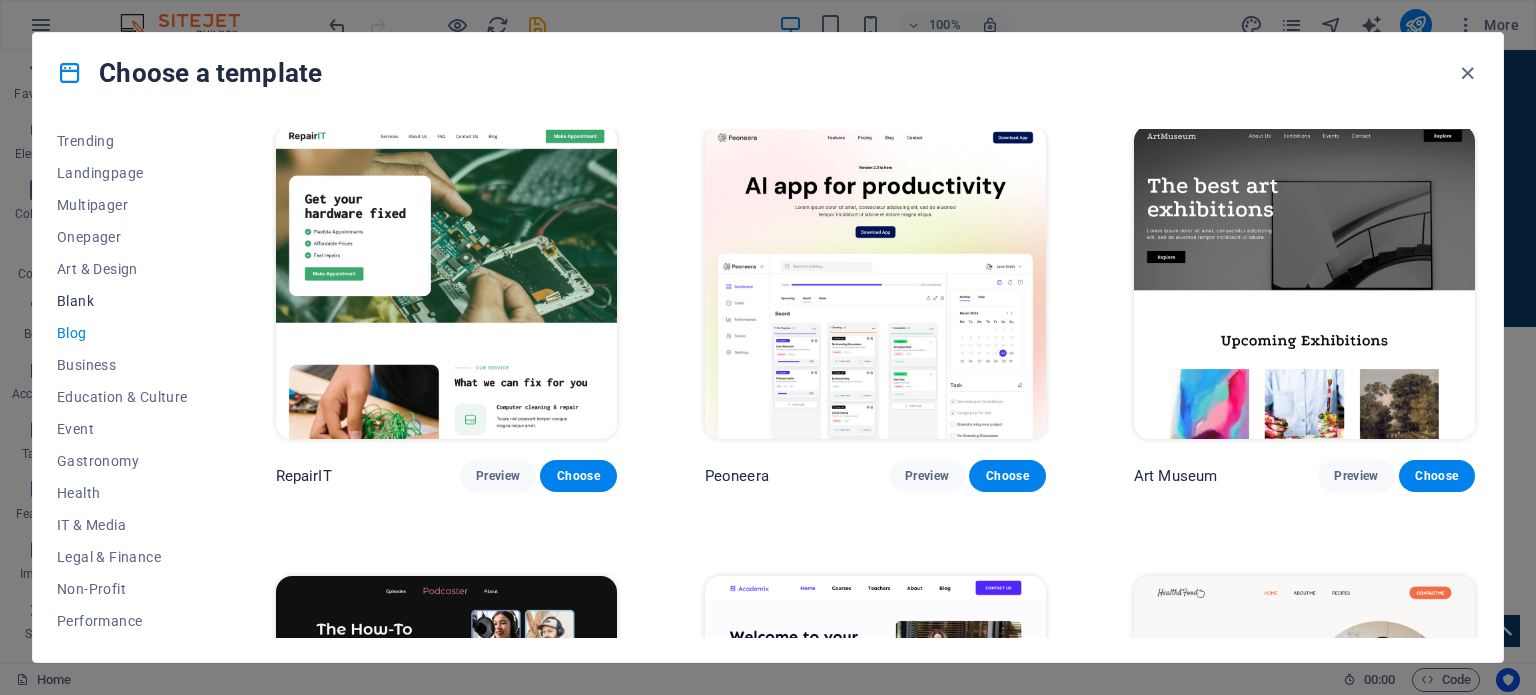 click on "Blank" at bounding box center [122, 301] 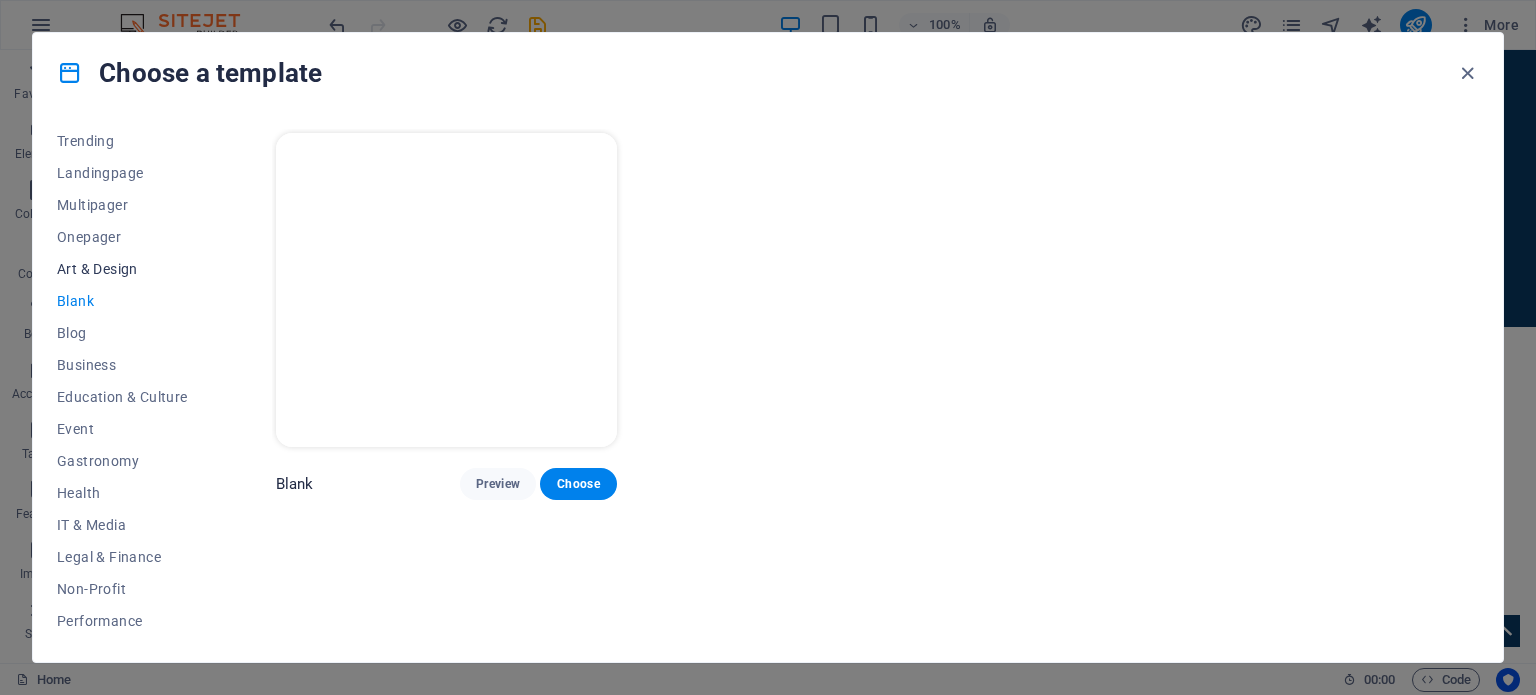 click on "Art & Design" at bounding box center (122, 269) 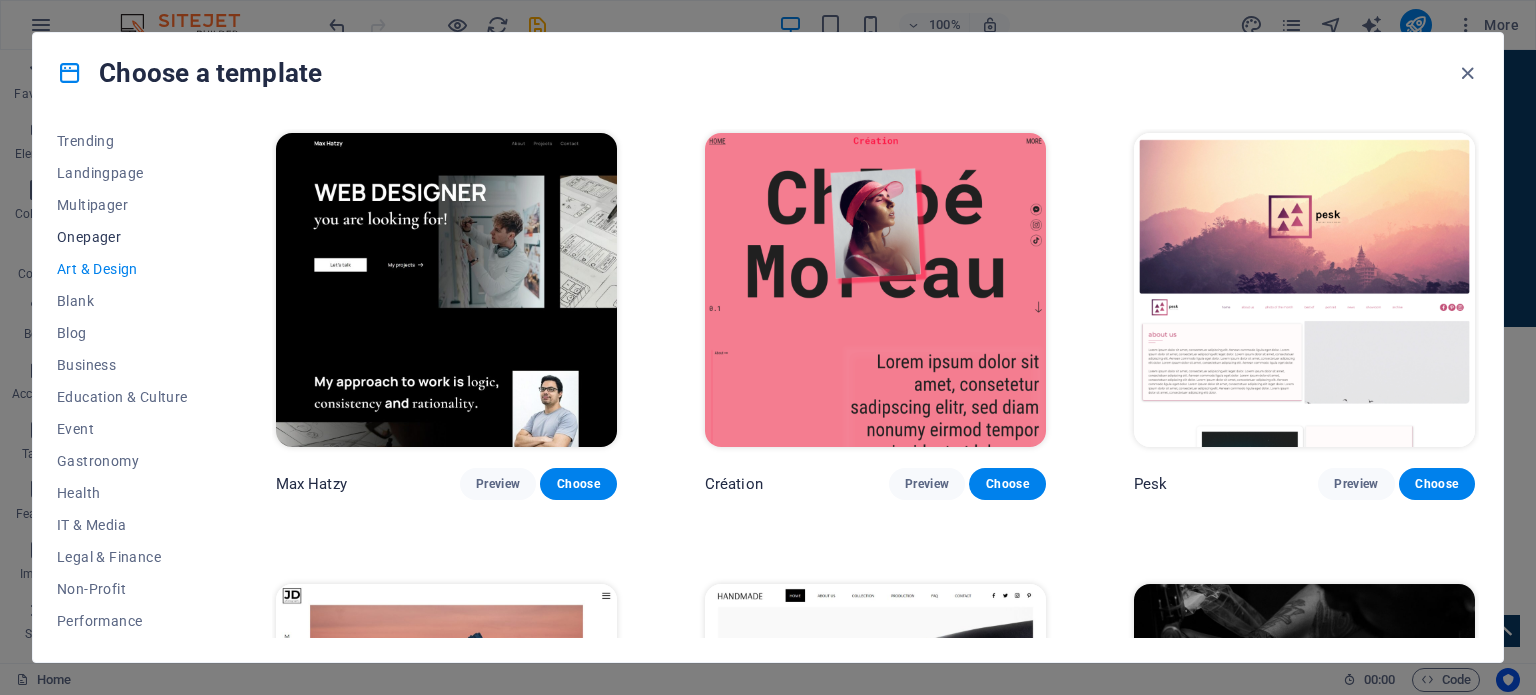 click on "Onepager" at bounding box center [122, 237] 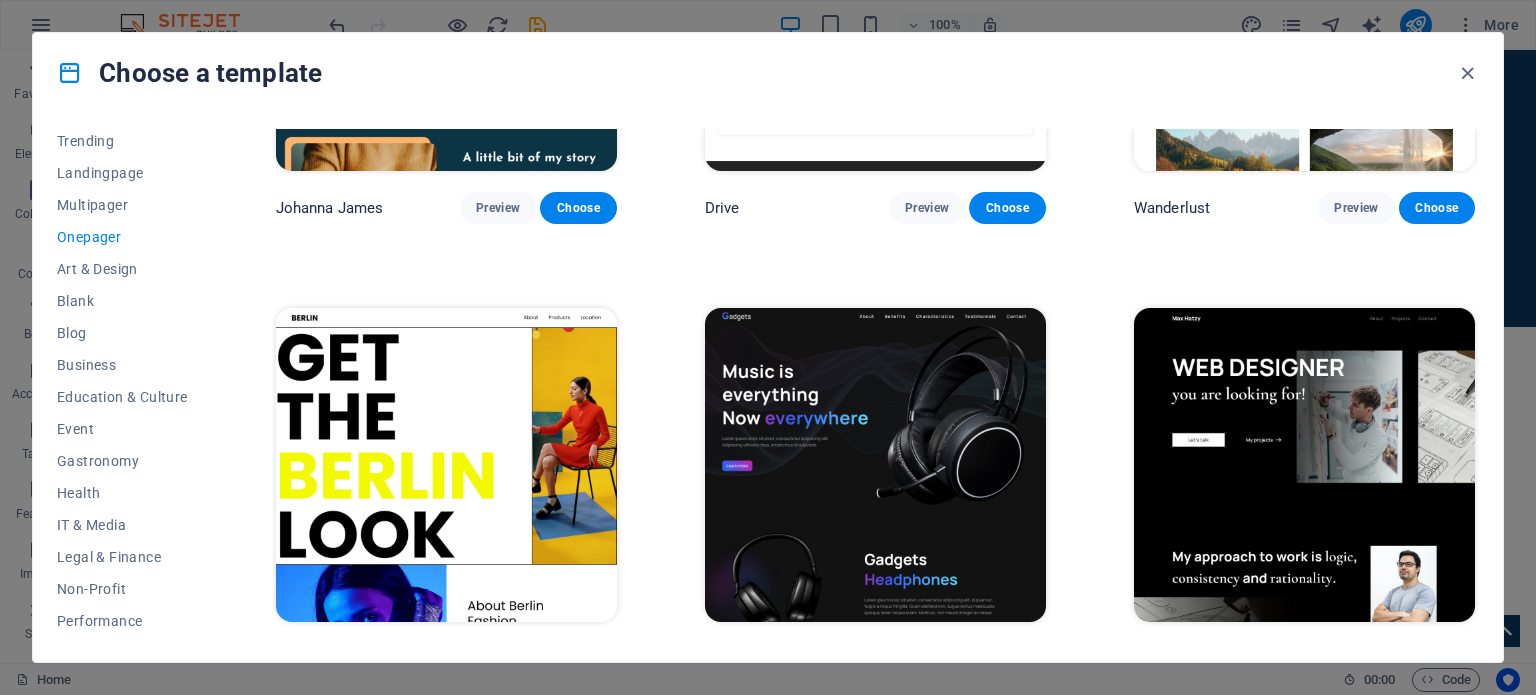 scroll, scrollTop: 1700, scrollLeft: 0, axis: vertical 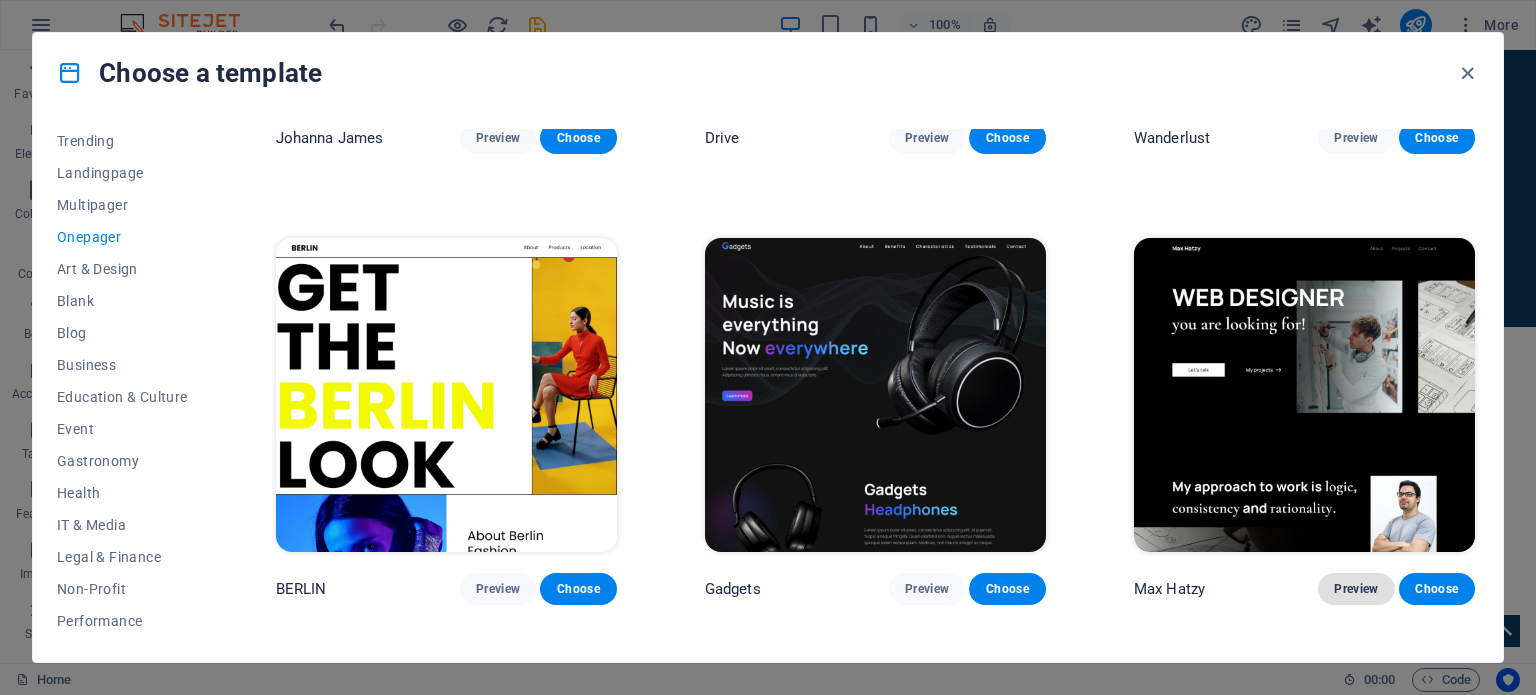 click on "Preview" at bounding box center [1356, 589] 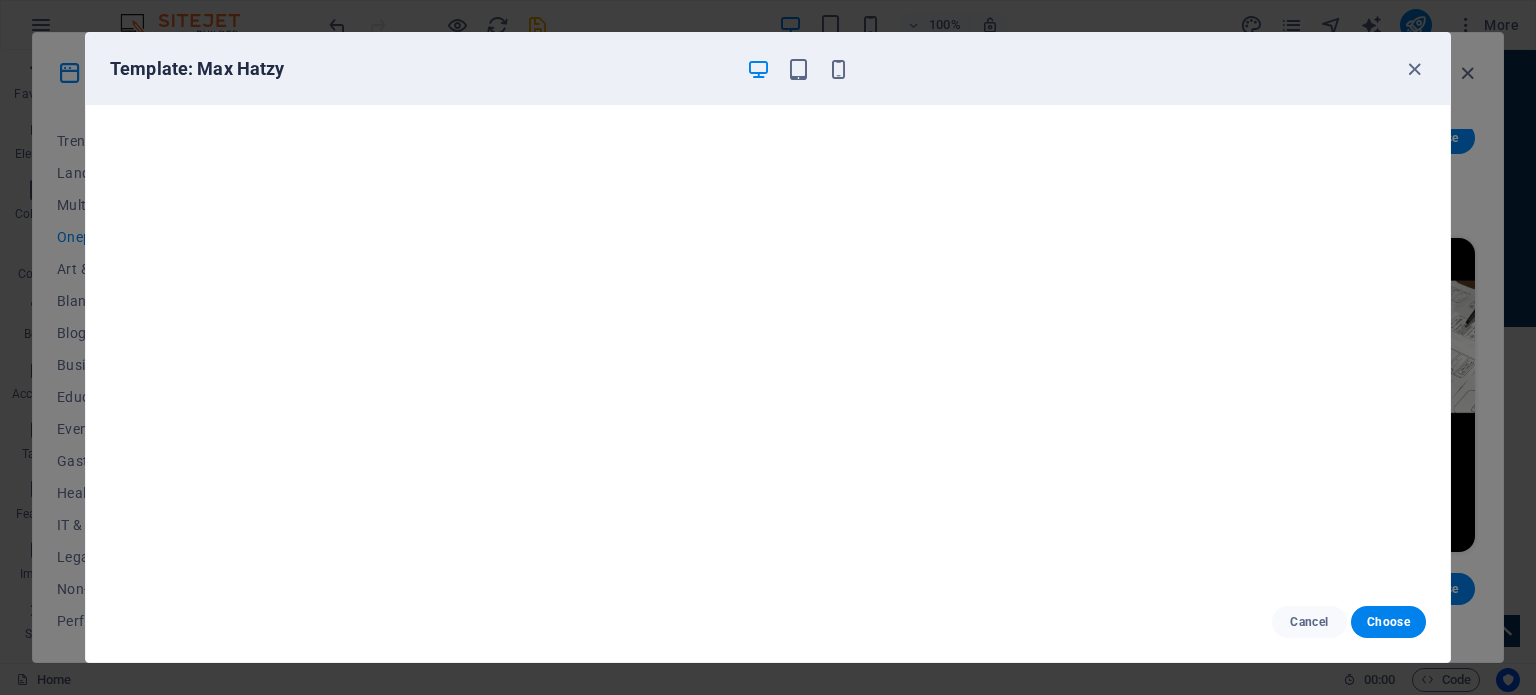 click on "Template: Max Hatzy" at bounding box center [756, 69] 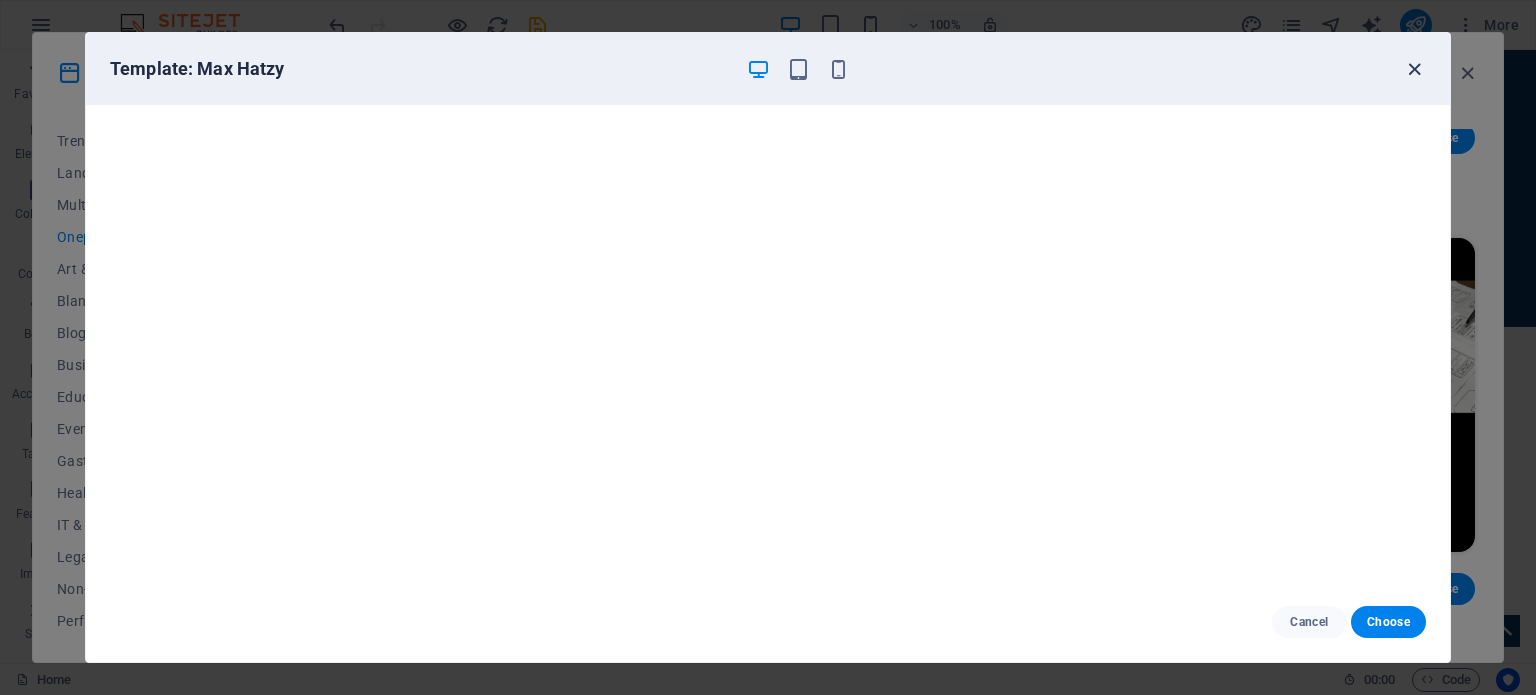 click at bounding box center (1414, 69) 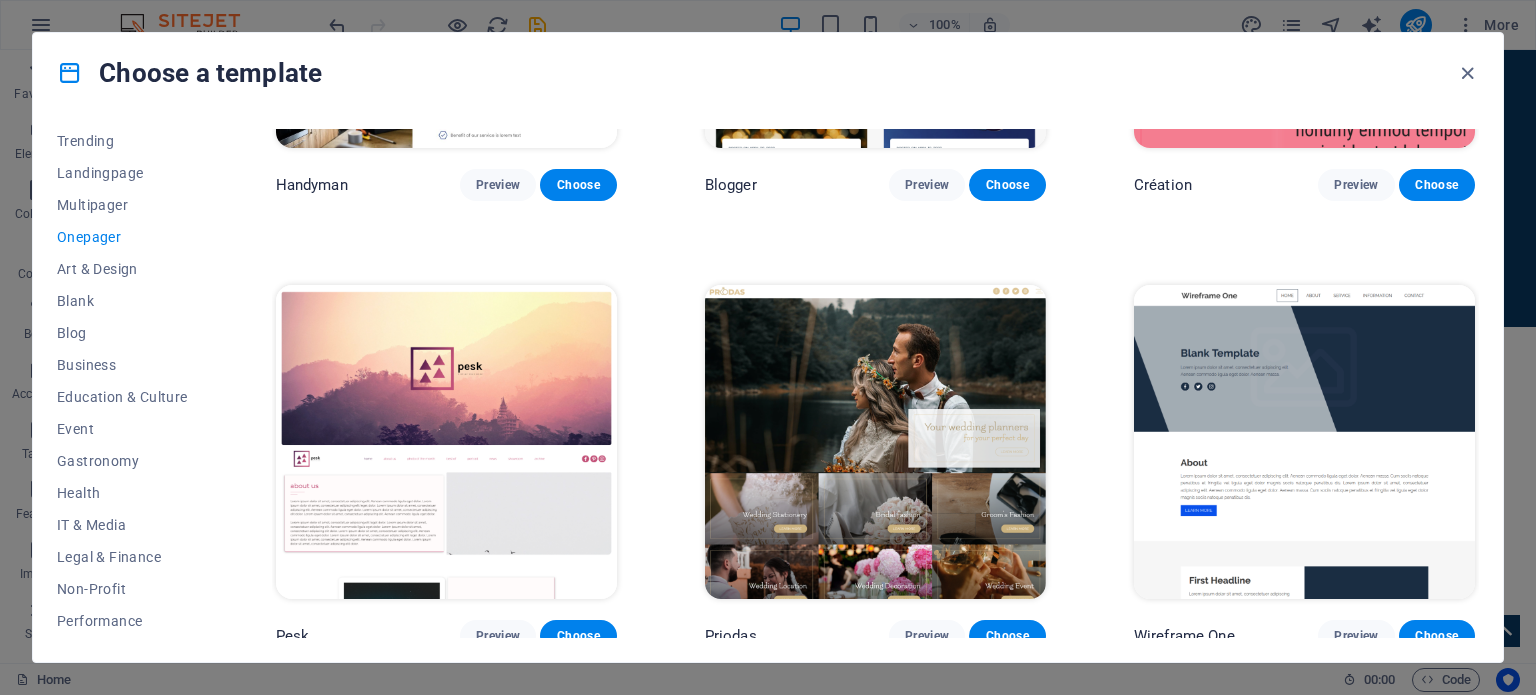 scroll, scrollTop: 2600, scrollLeft: 0, axis: vertical 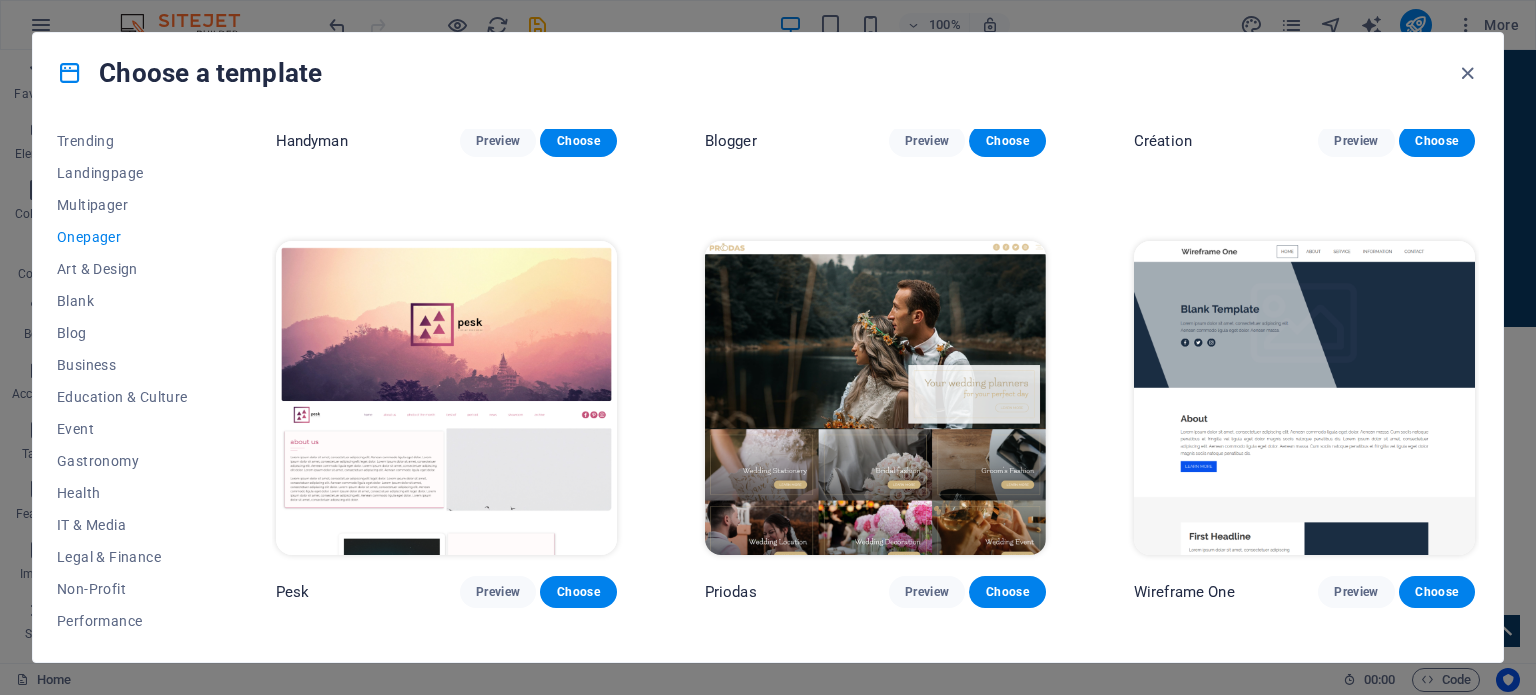 click at bounding box center (446, 398) 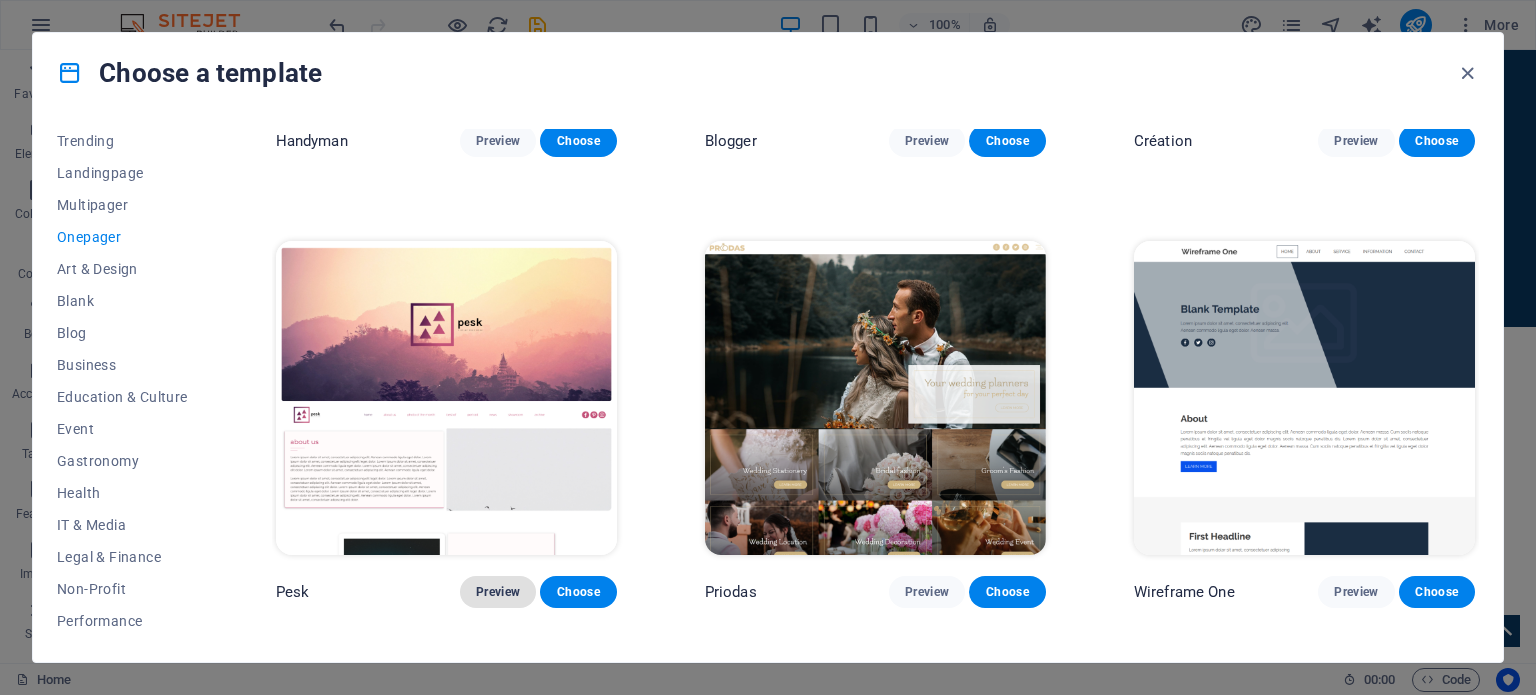 click on "Preview" at bounding box center [498, 592] 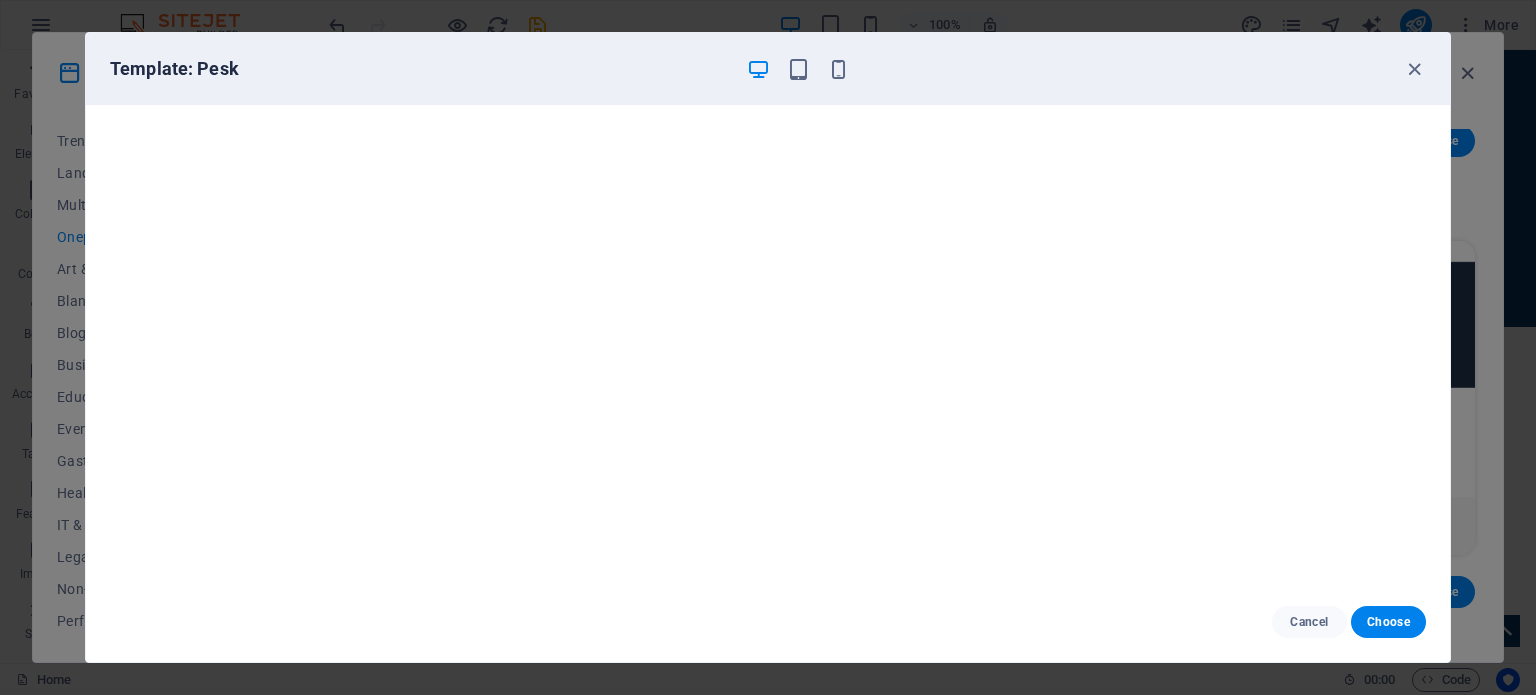 scroll, scrollTop: 0, scrollLeft: 0, axis: both 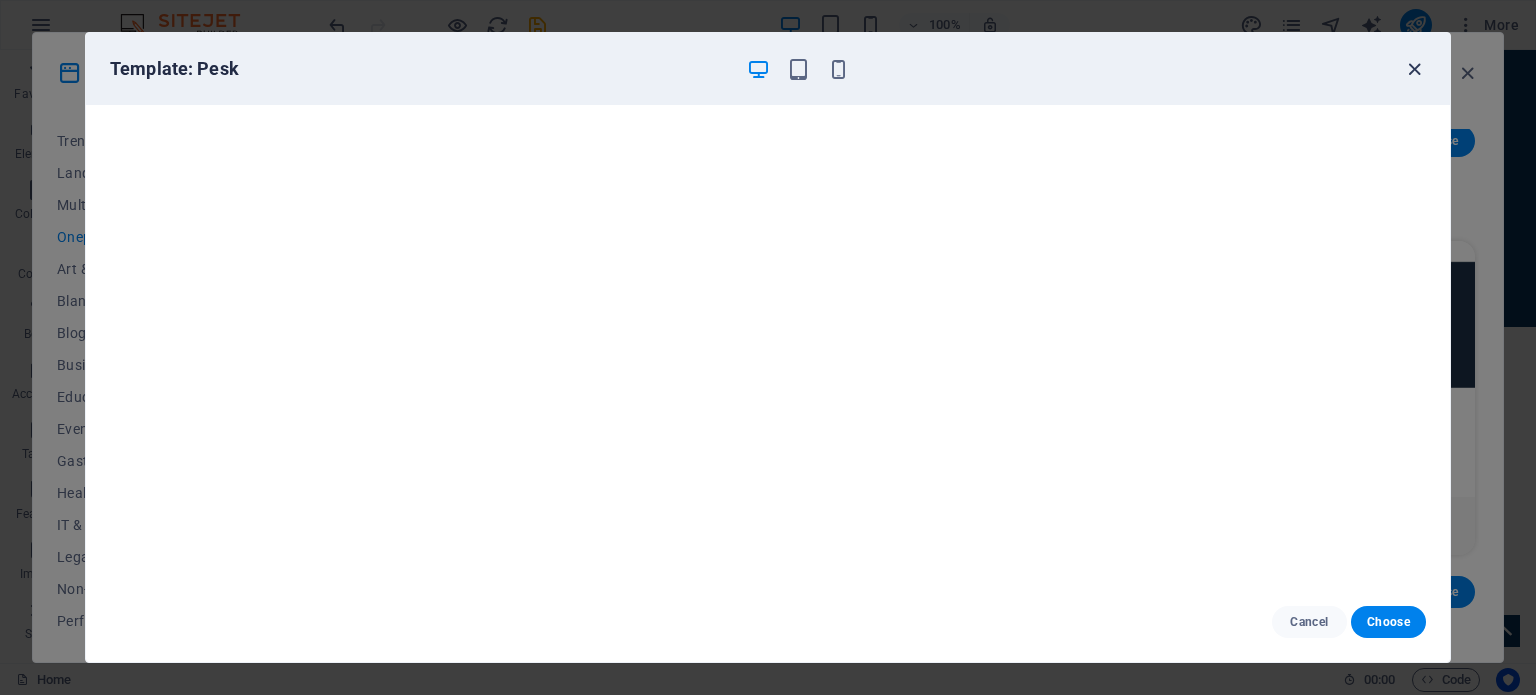 click at bounding box center (1414, 69) 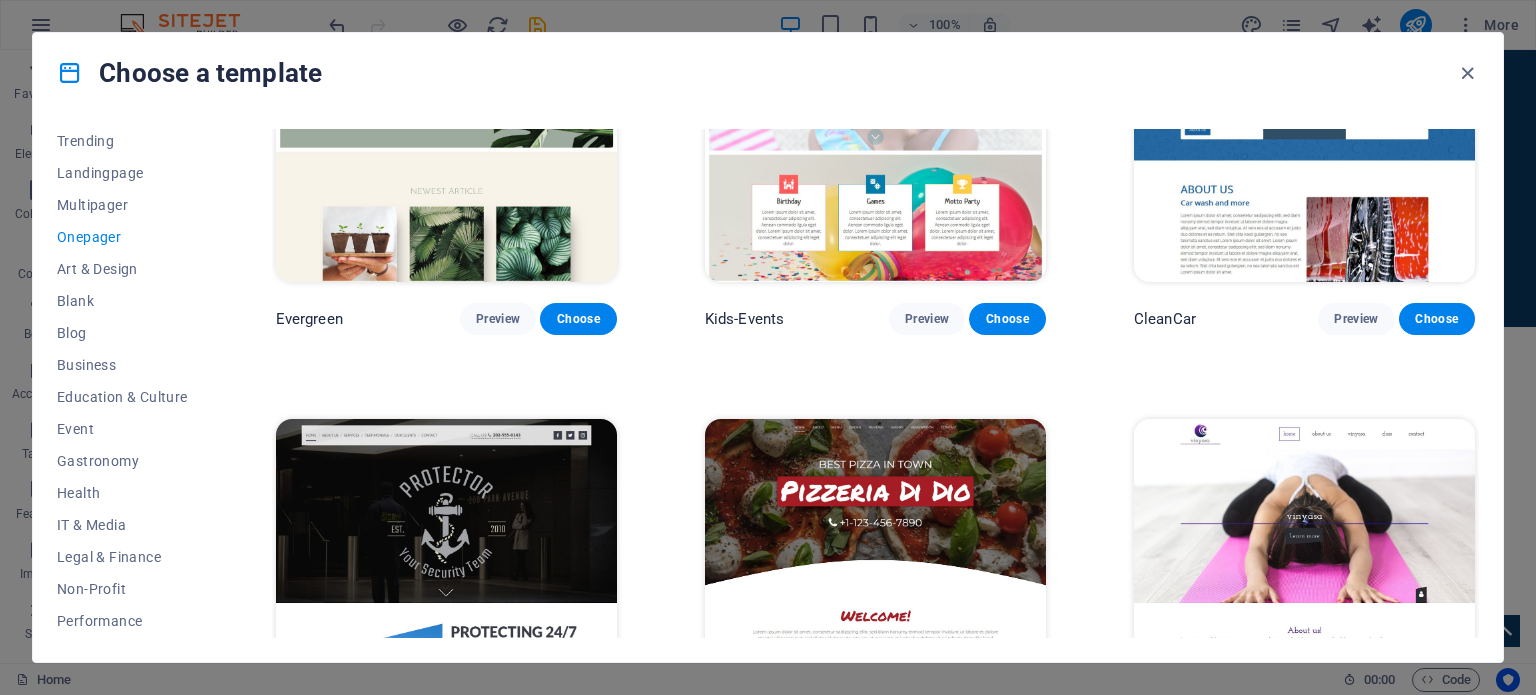 scroll, scrollTop: 3500, scrollLeft: 0, axis: vertical 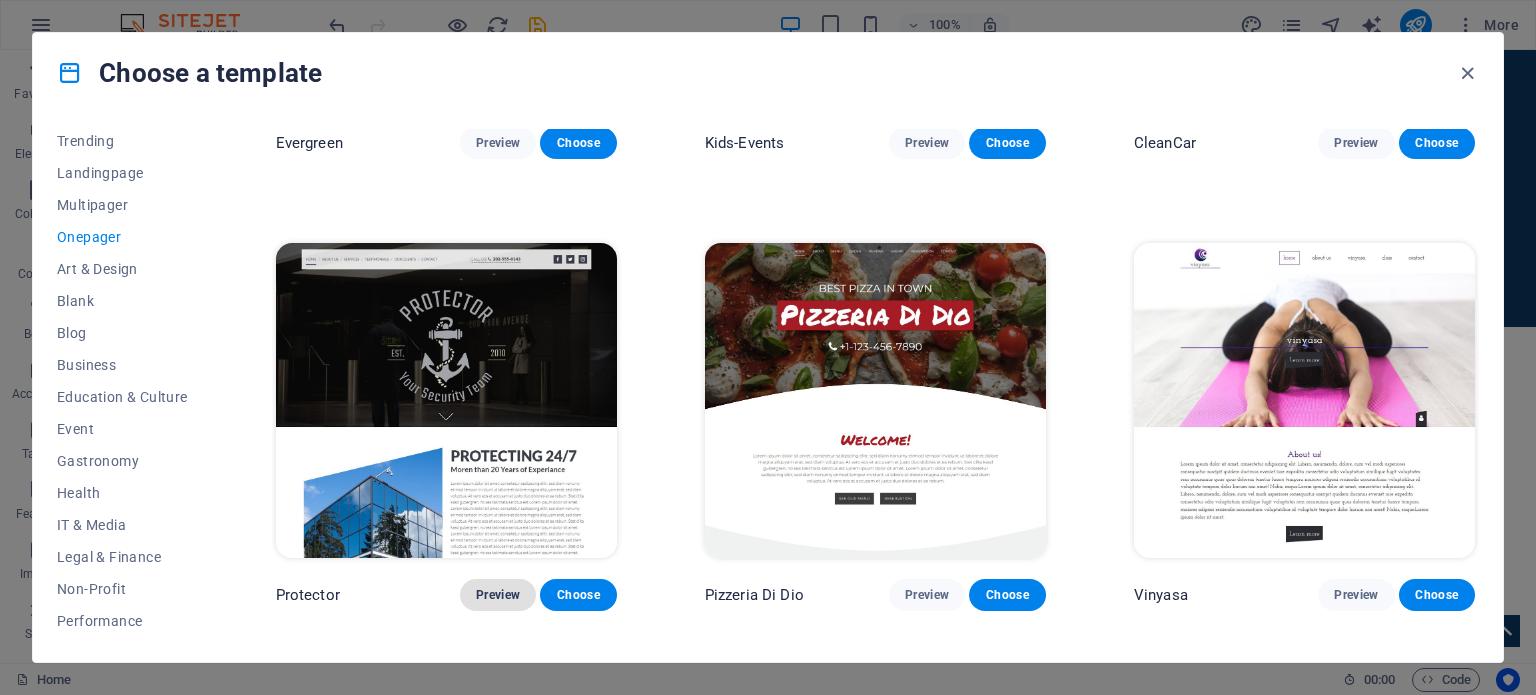 click on "Preview" at bounding box center [498, 595] 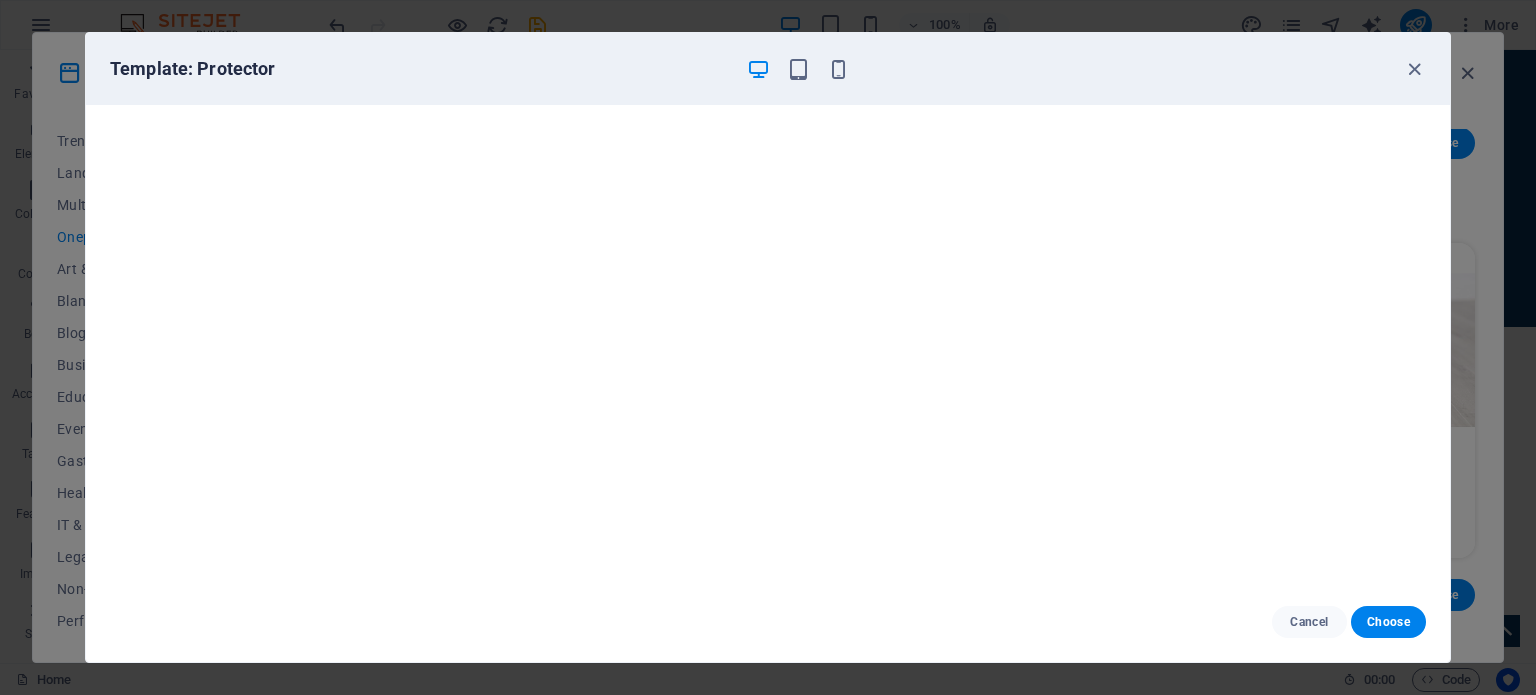 type 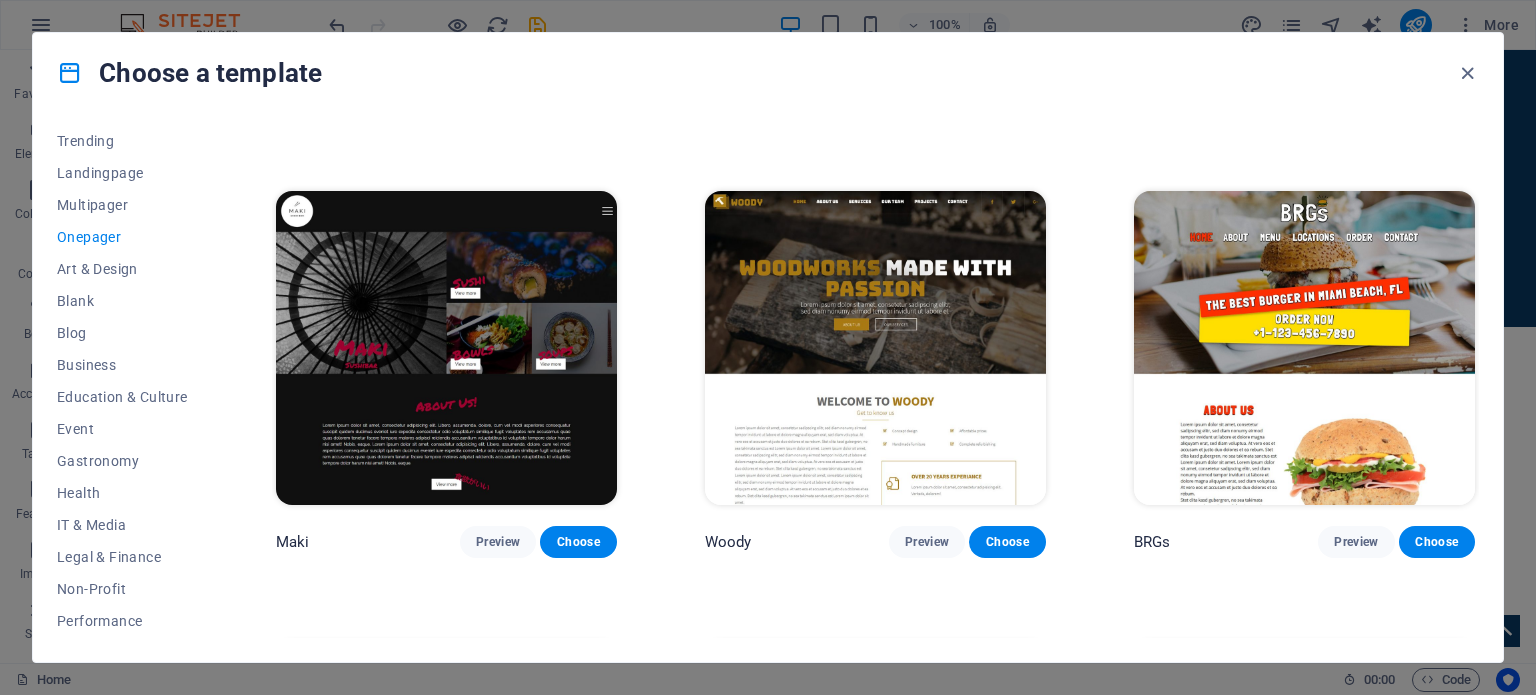 scroll, scrollTop: 4000, scrollLeft: 0, axis: vertical 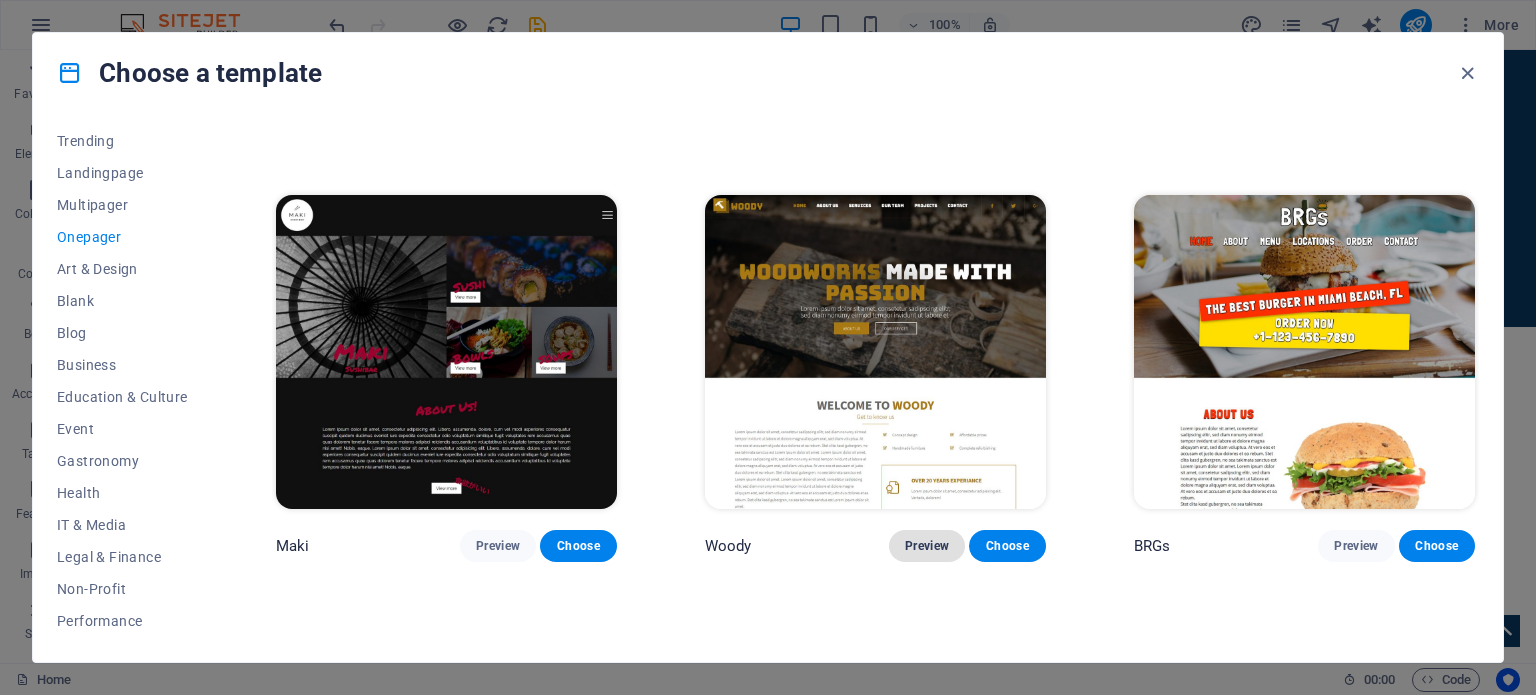 click on "Preview" at bounding box center [927, 546] 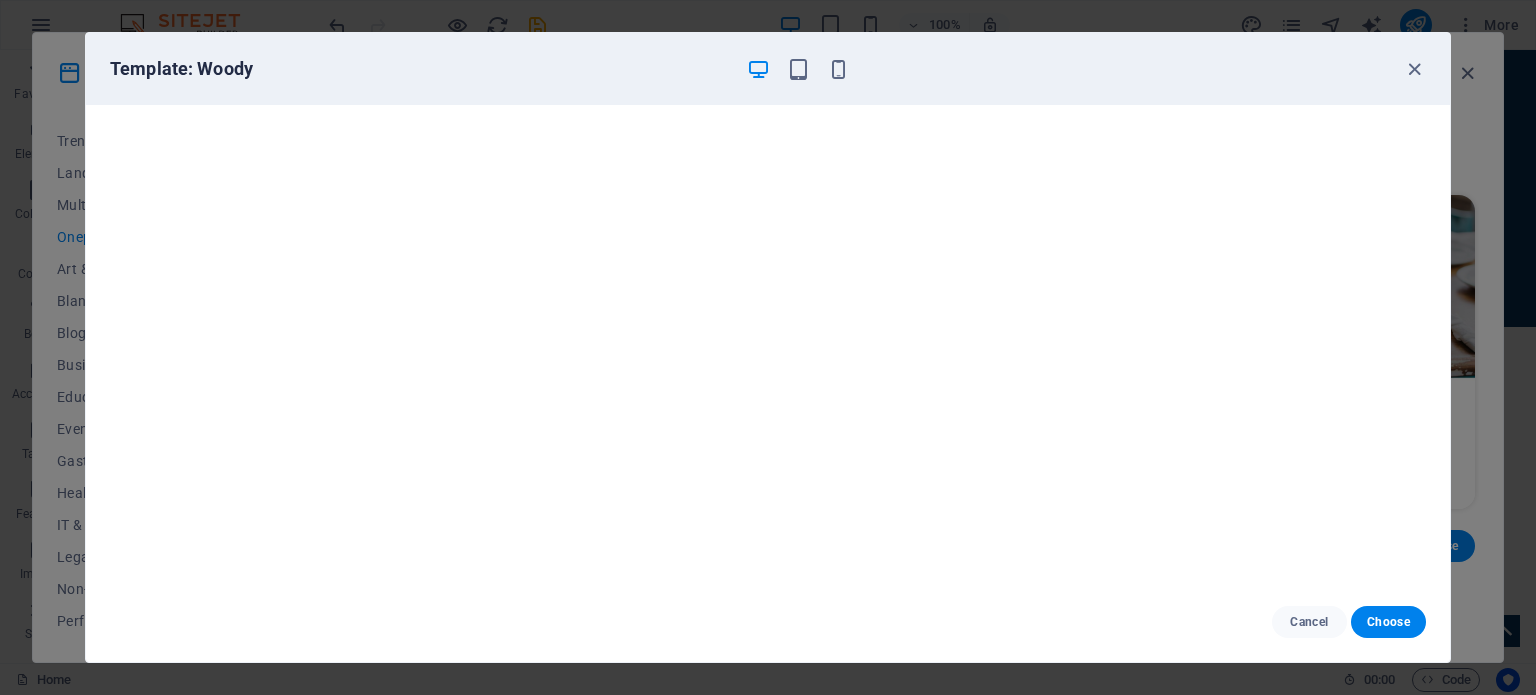 type 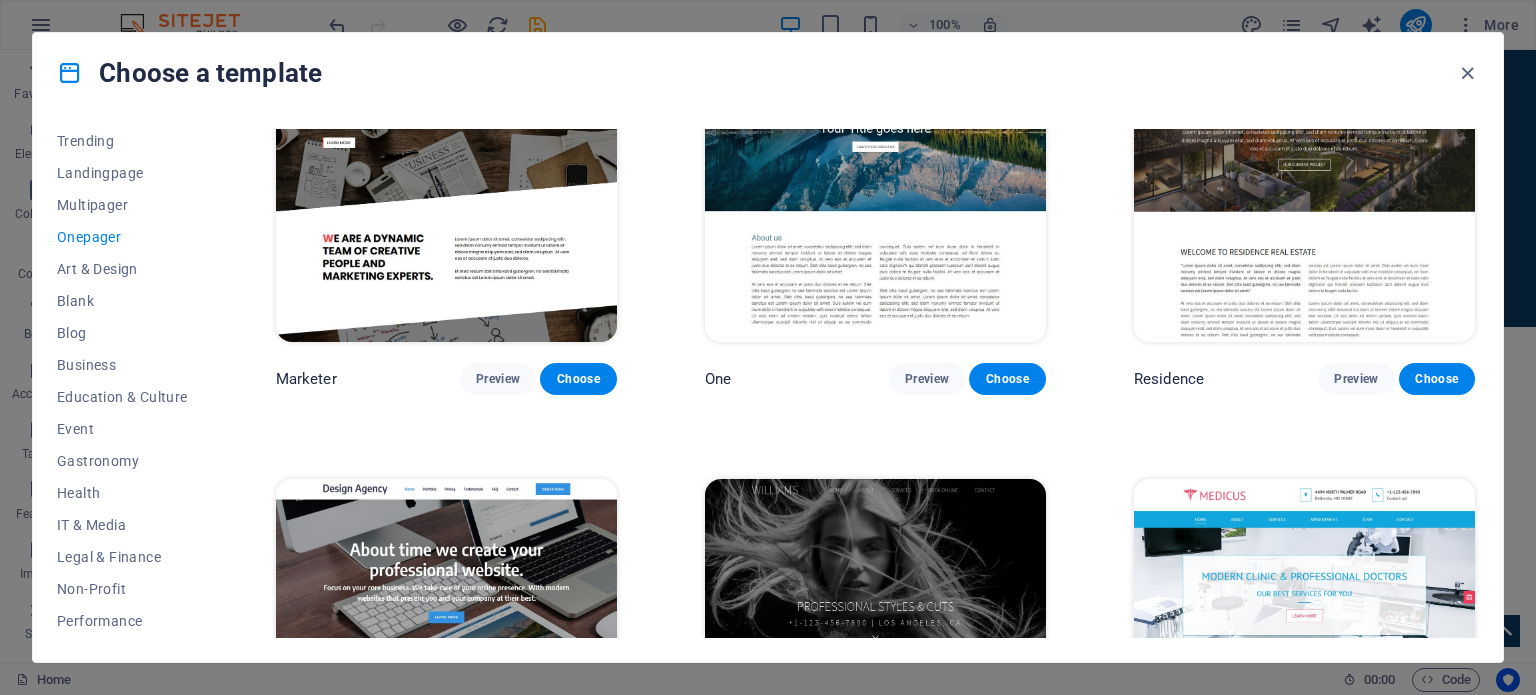 scroll, scrollTop: 9400, scrollLeft: 0, axis: vertical 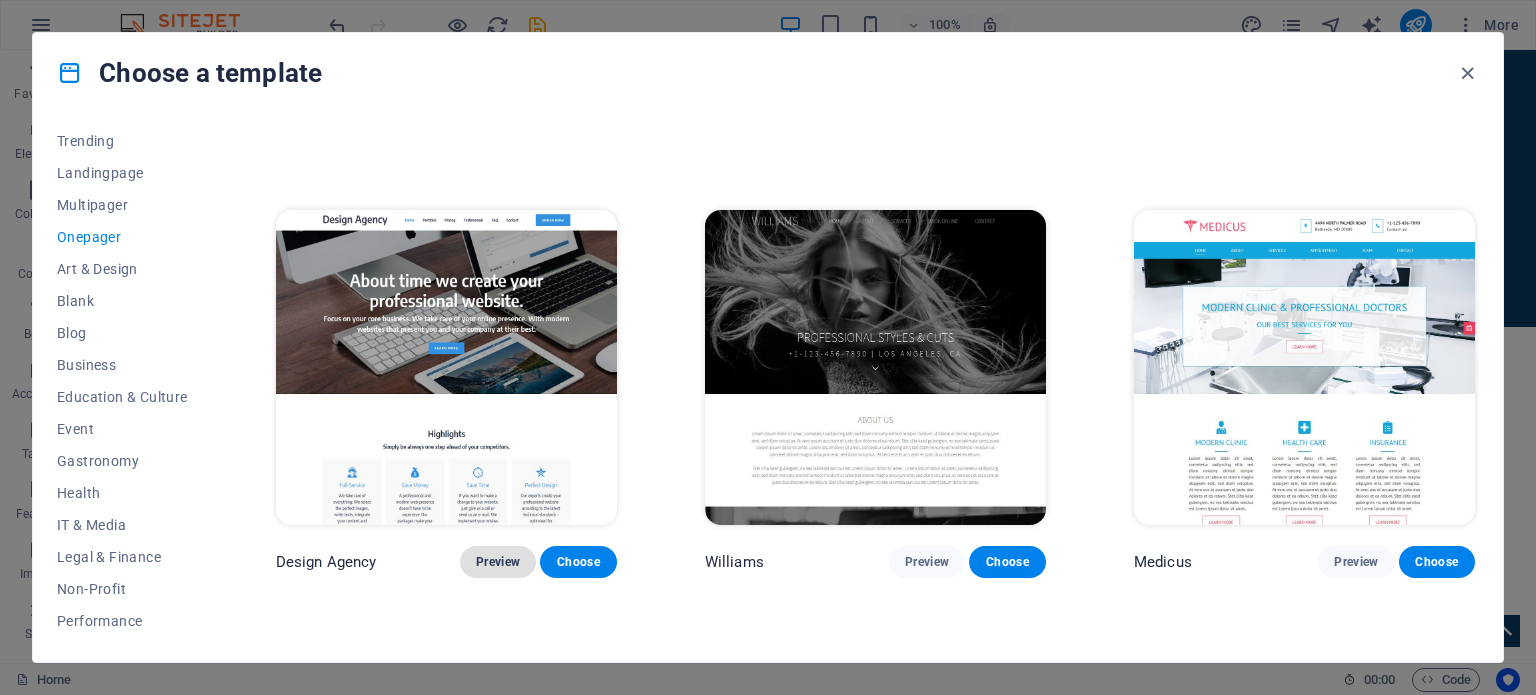 click on "Preview" at bounding box center [498, 562] 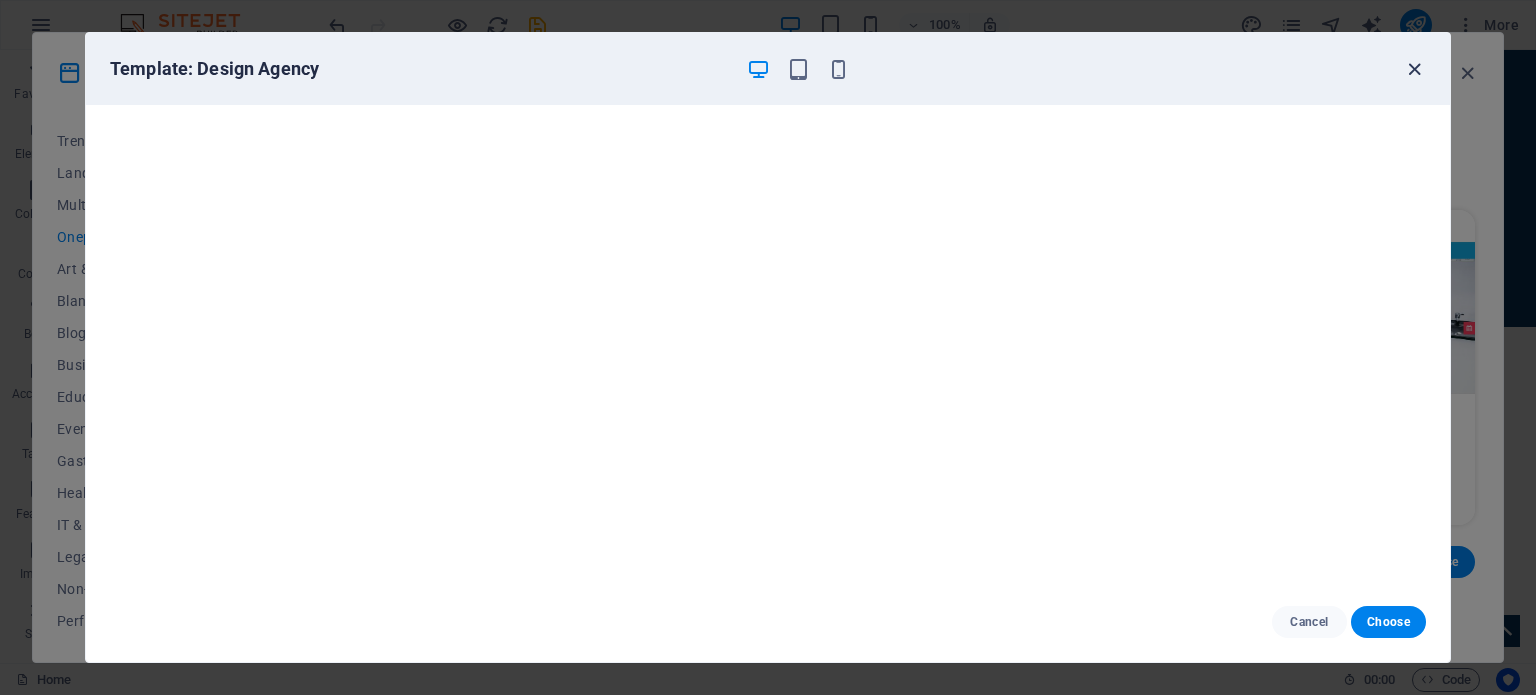 click at bounding box center (1414, 69) 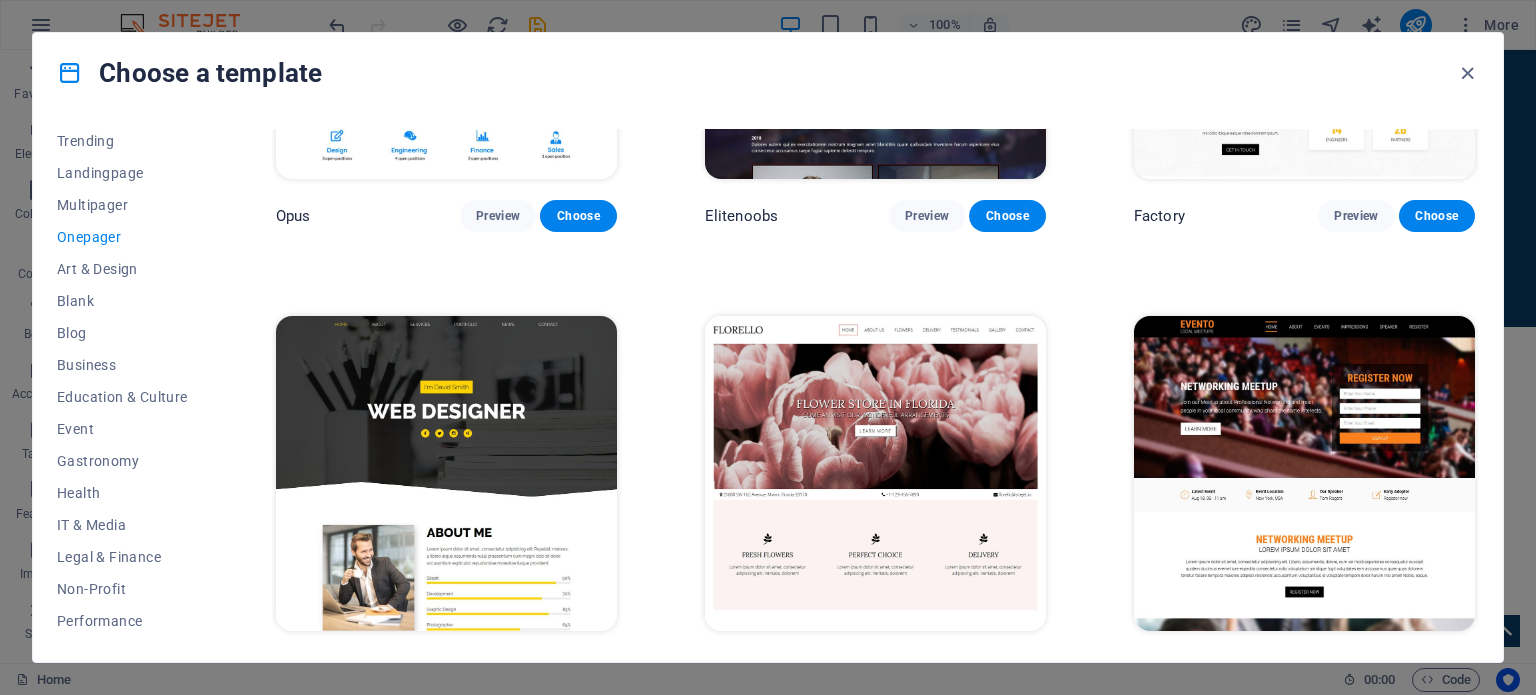 scroll, scrollTop: 7995, scrollLeft: 0, axis: vertical 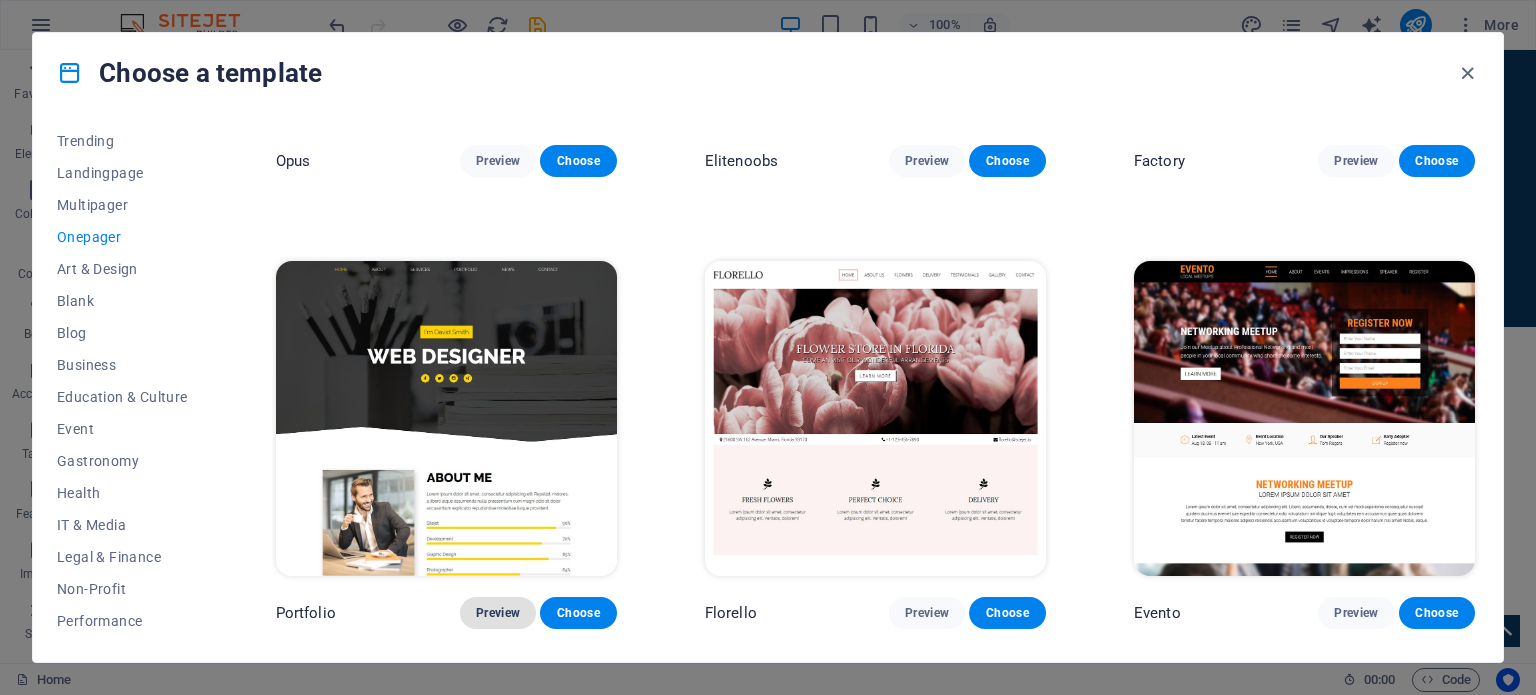 click on "Preview" at bounding box center [498, 613] 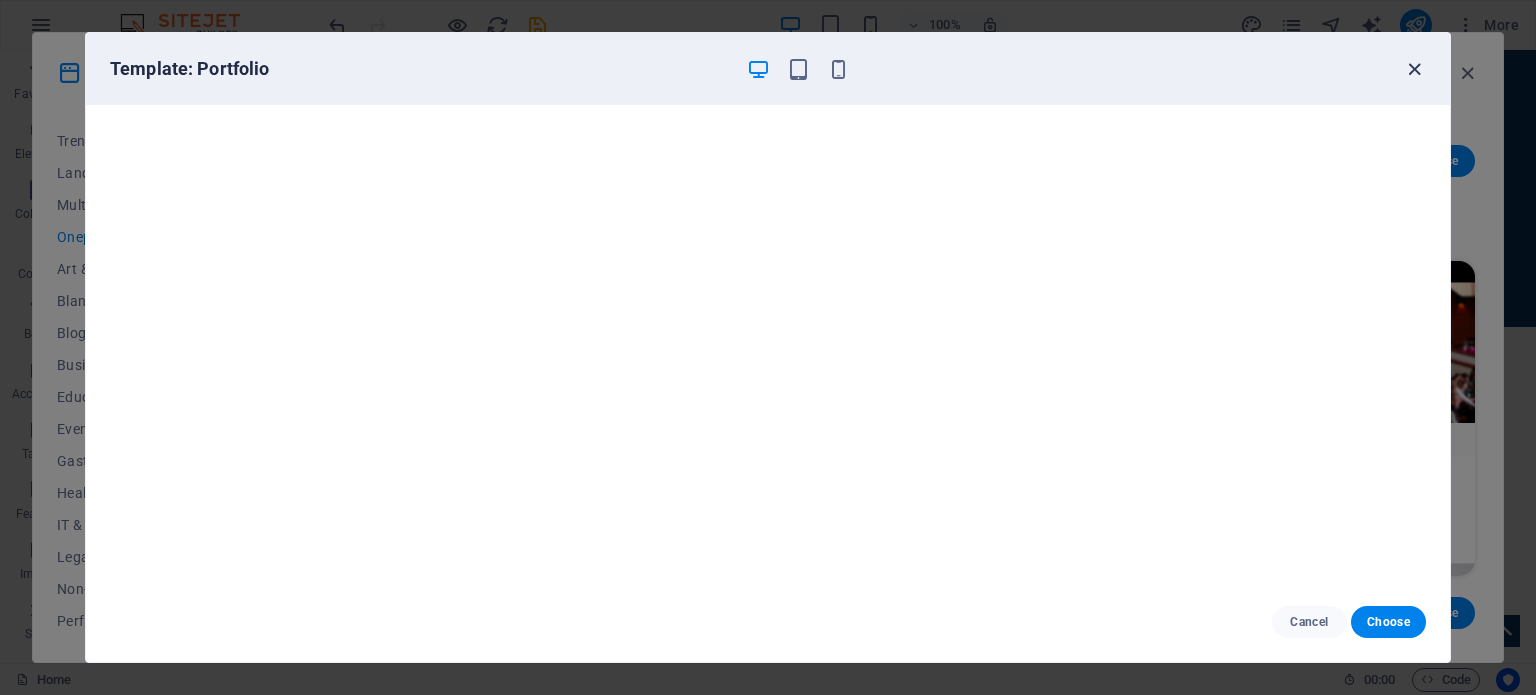 click at bounding box center (1414, 69) 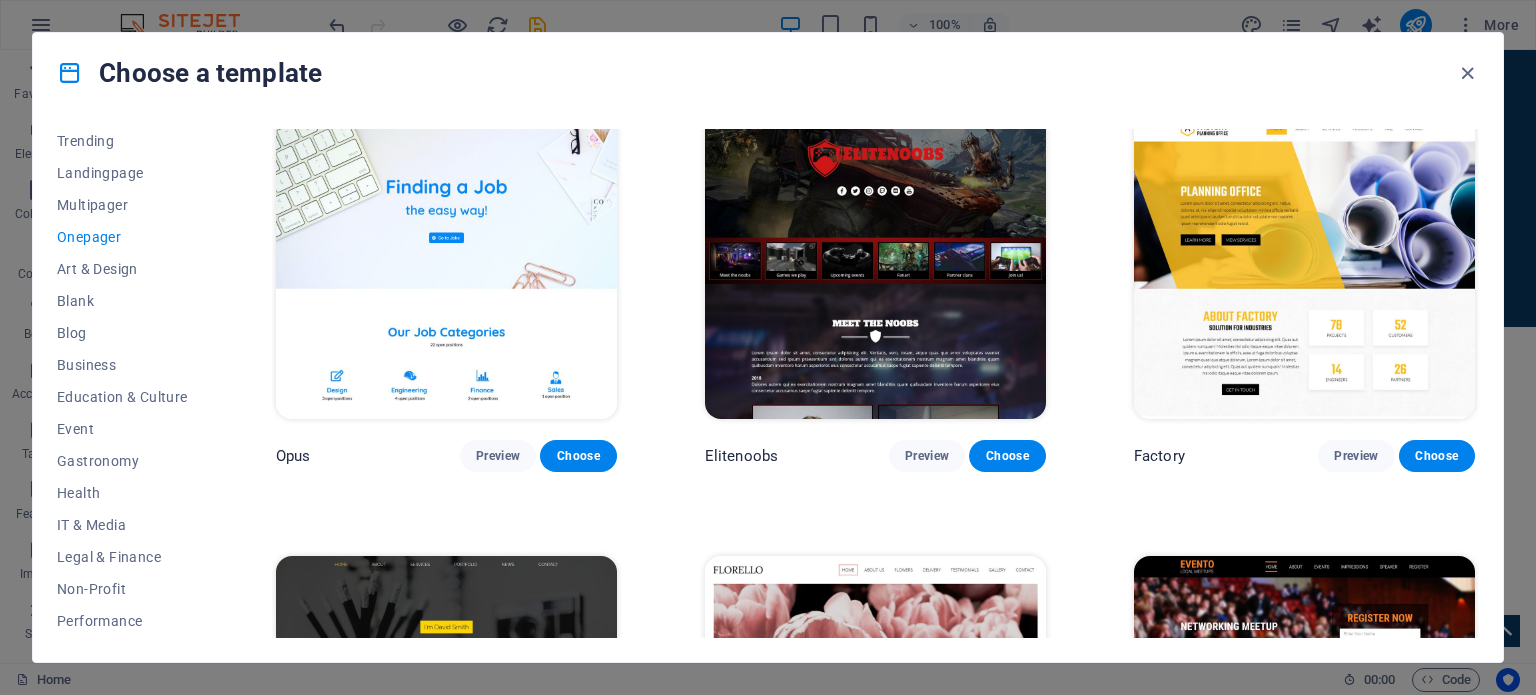 scroll, scrollTop: 7695, scrollLeft: 0, axis: vertical 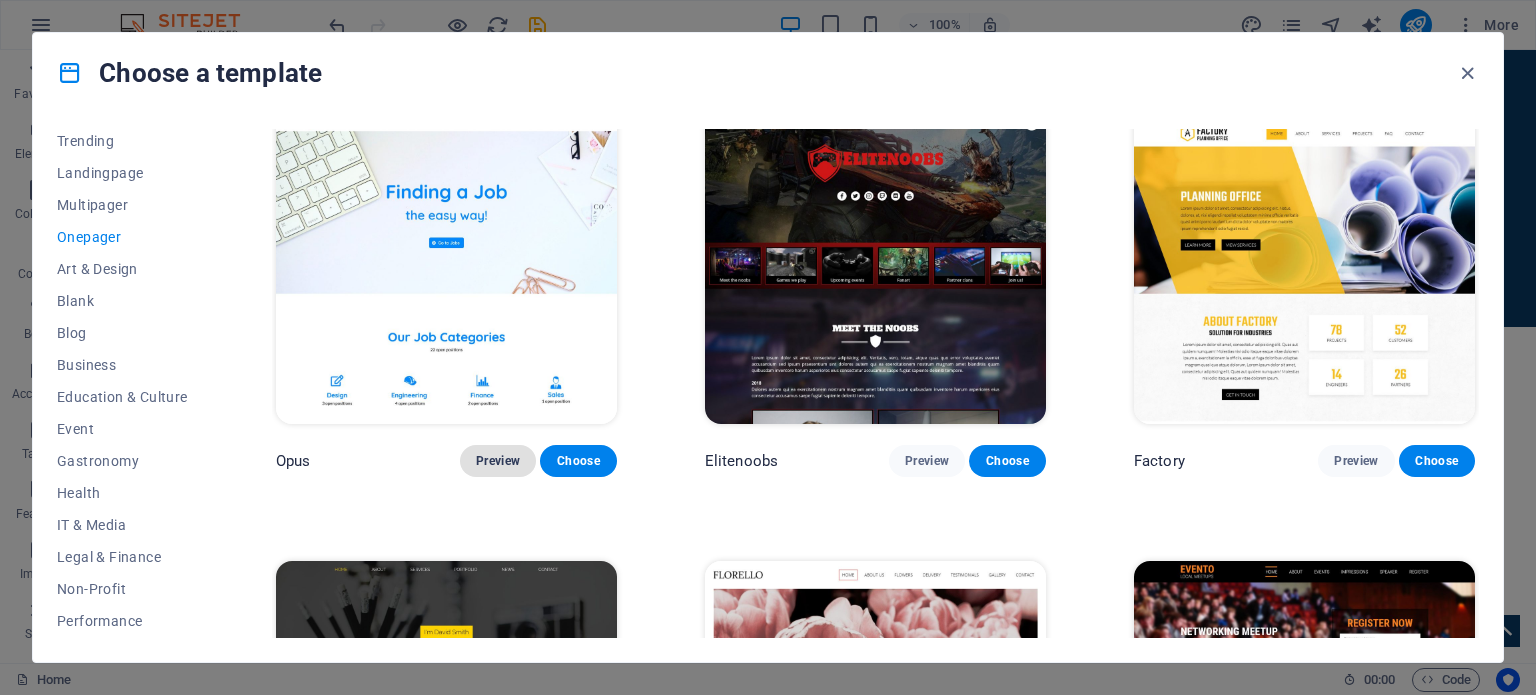 click on "Preview" at bounding box center (498, 461) 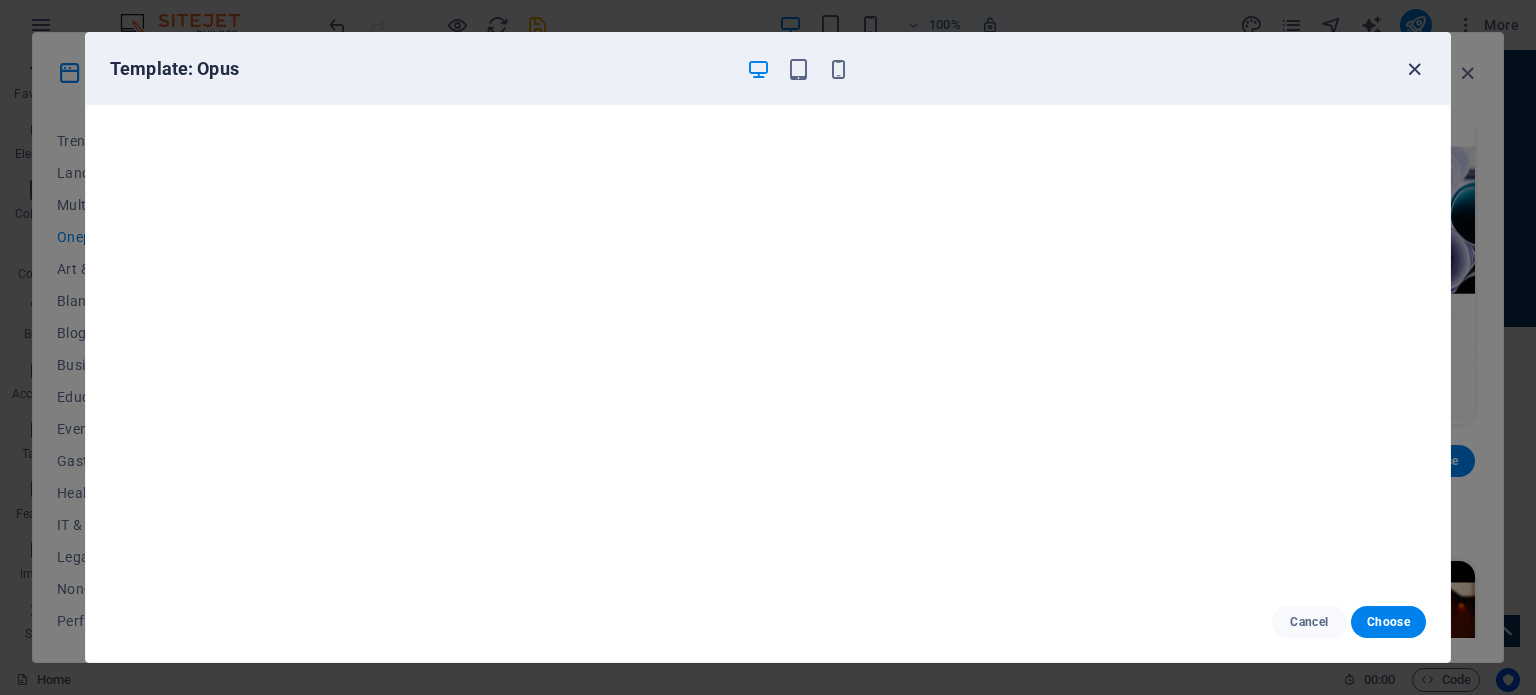 click at bounding box center (1414, 69) 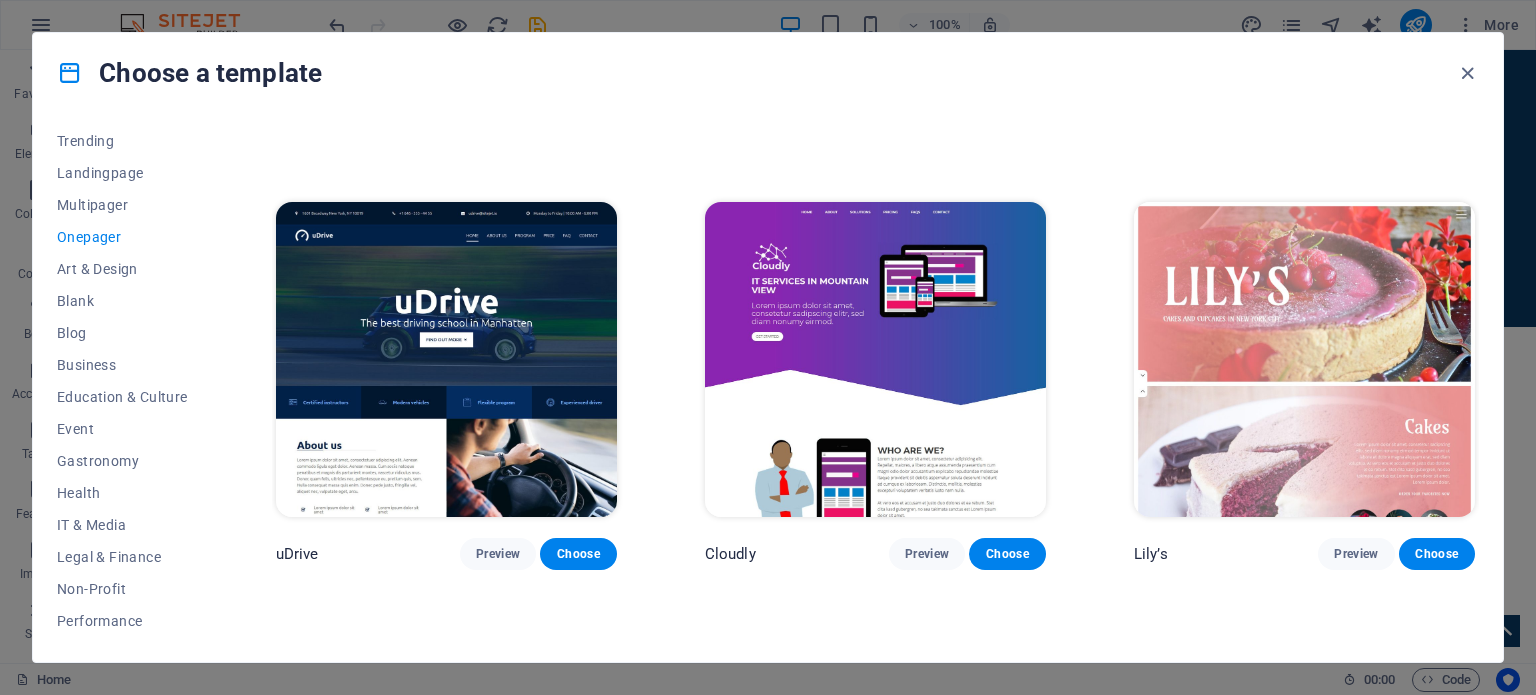 scroll, scrollTop: 6695, scrollLeft: 0, axis: vertical 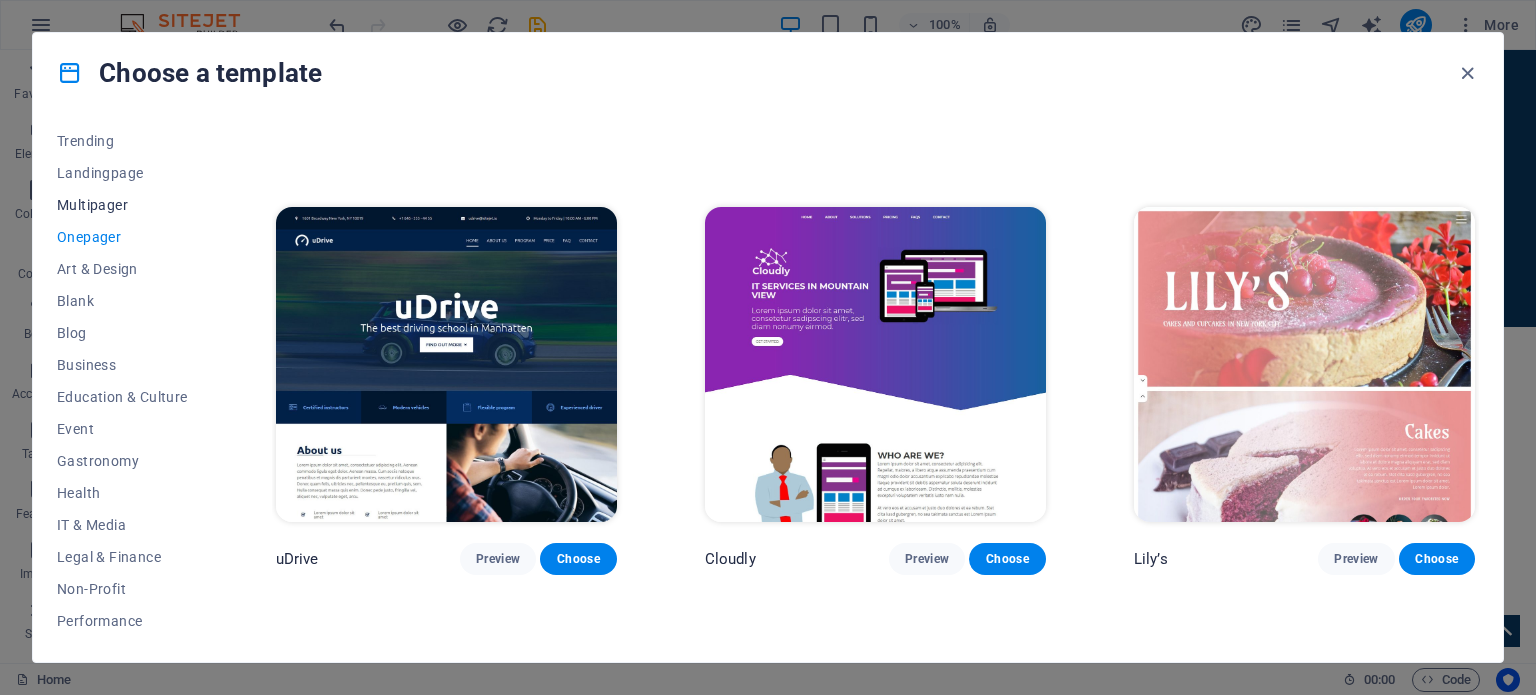 click on "Multipager" at bounding box center [122, 205] 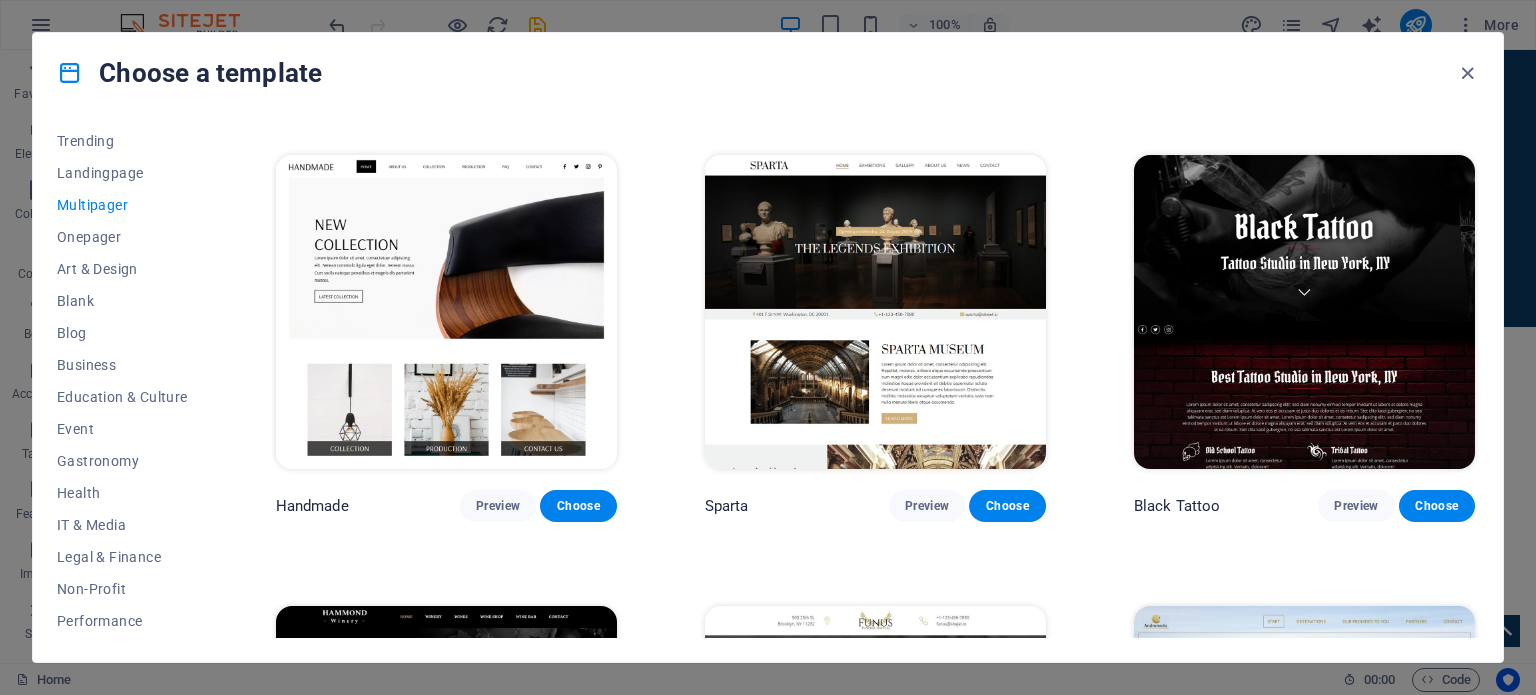 scroll, scrollTop: 7495, scrollLeft: 0, axis: vertical 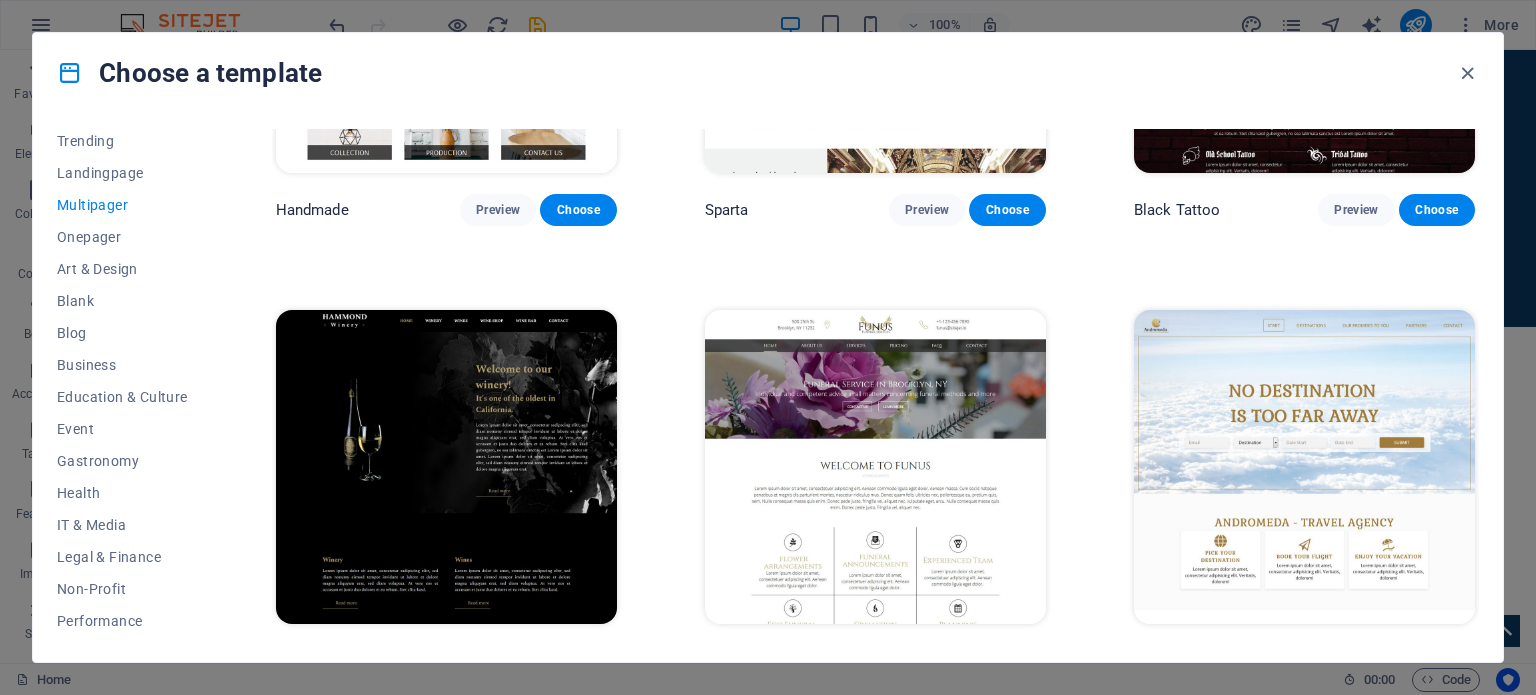 click on "Preview" at bounding box center [1356, 661] 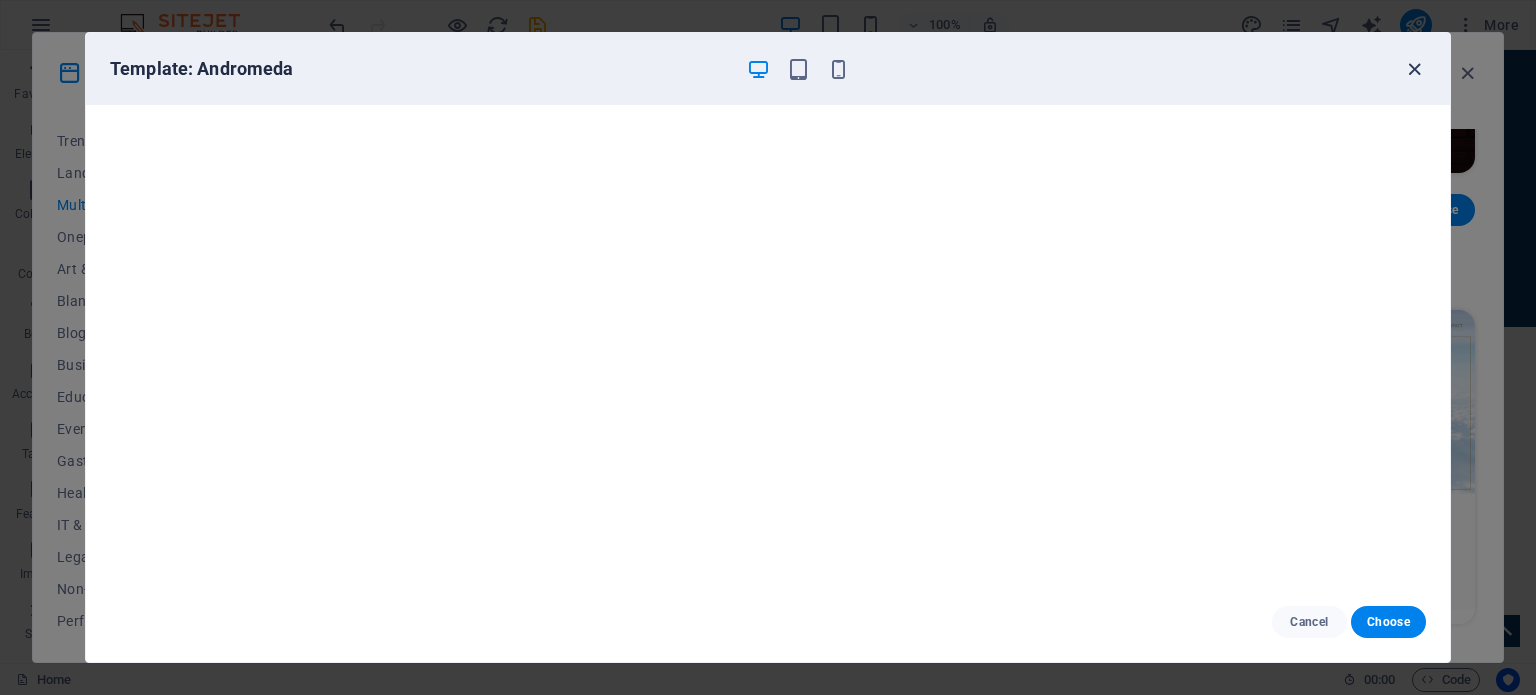 click at bounding box center [1414, 69] 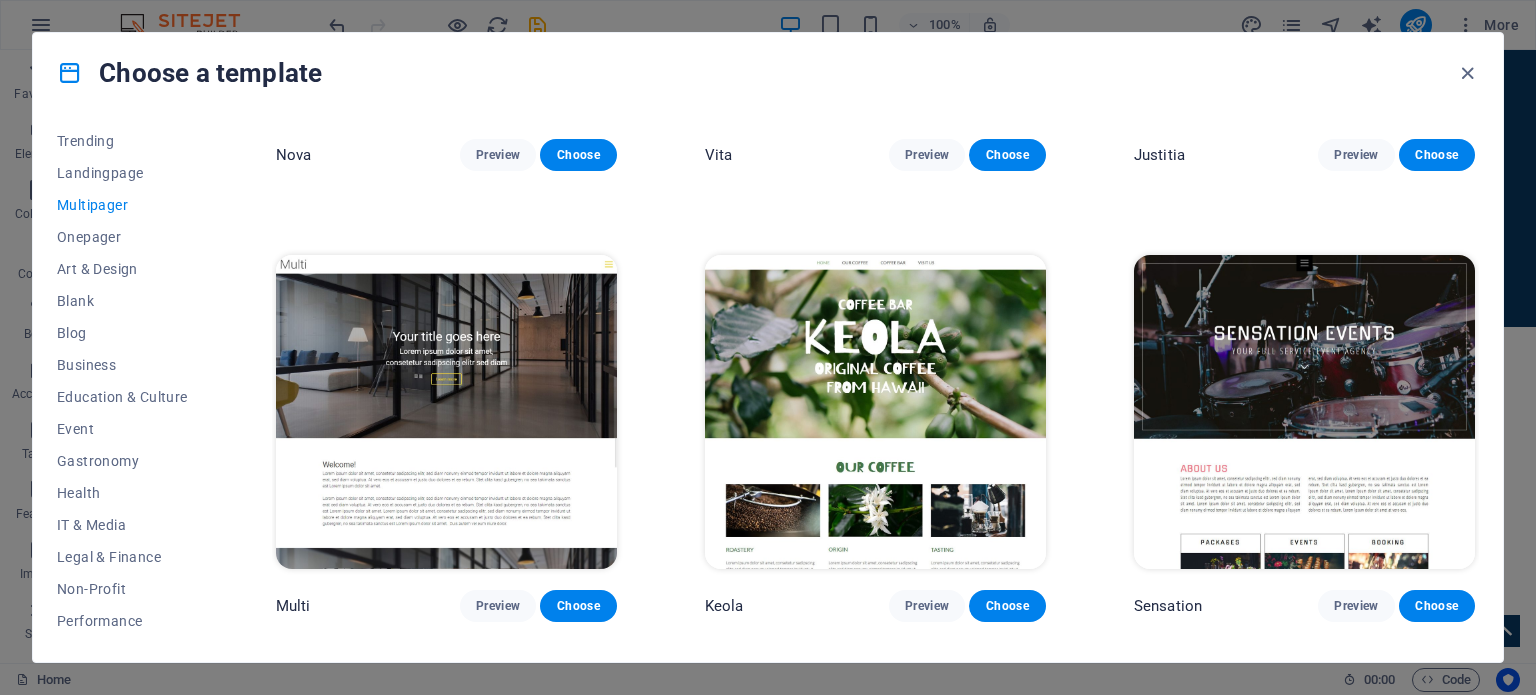 scroll, scrollTop: 8899, scrollLeft: 0, axis: vertical 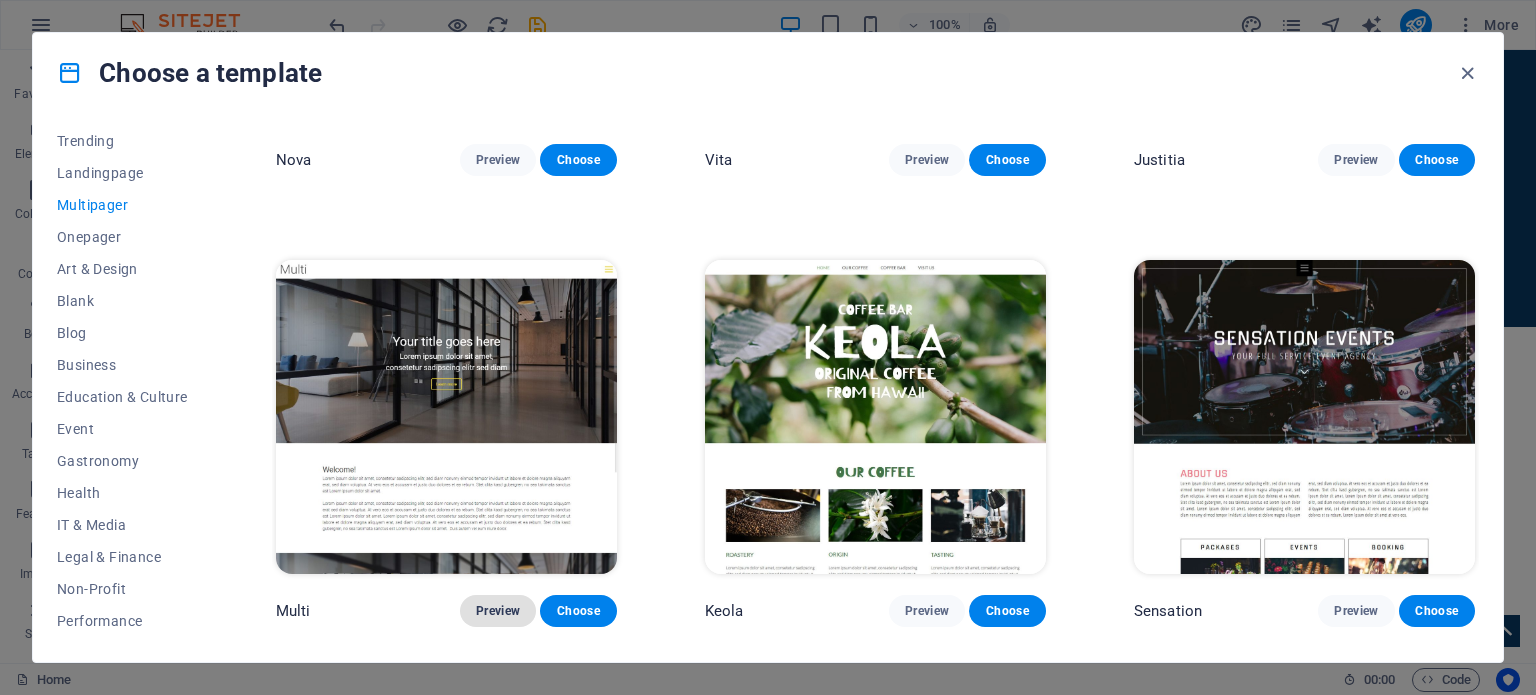 click on "Preview" at bounding box center (498, 611) 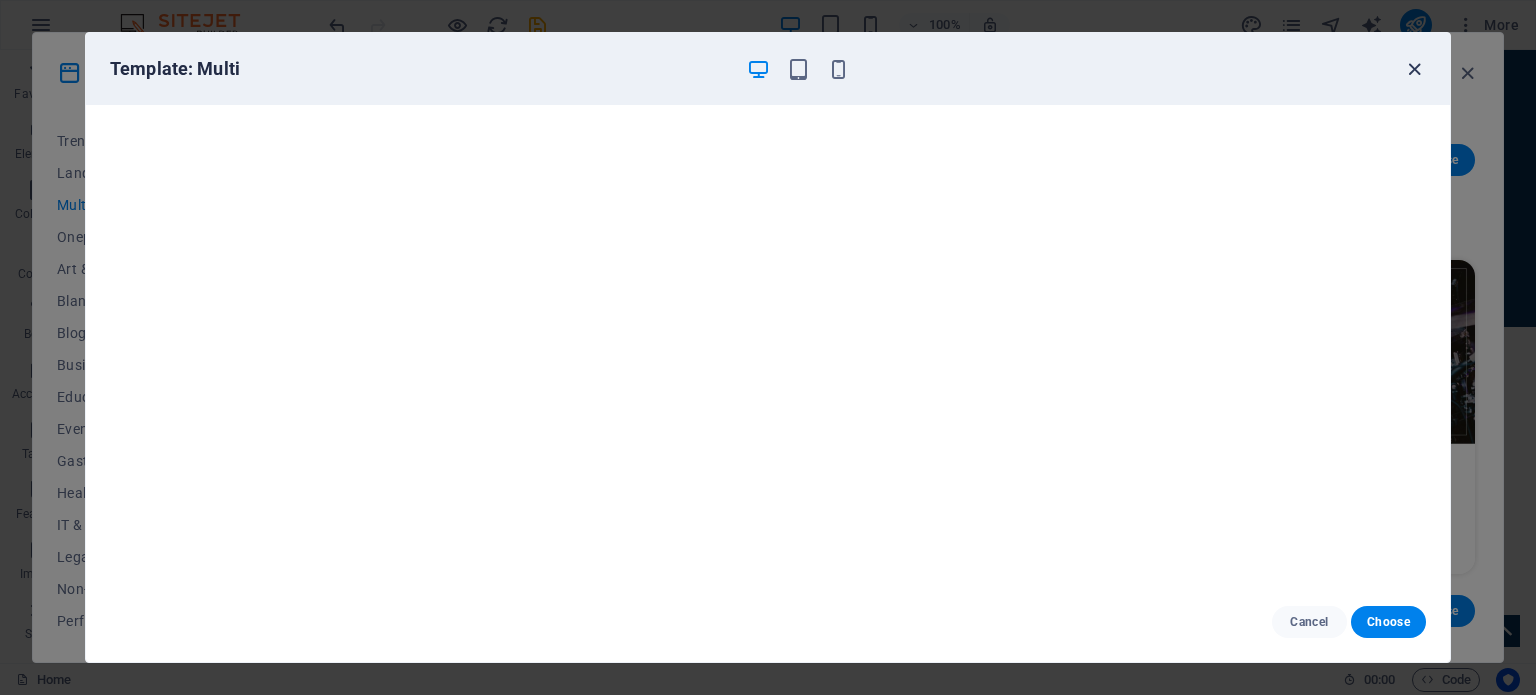 click at bounding box center (1414, 69) 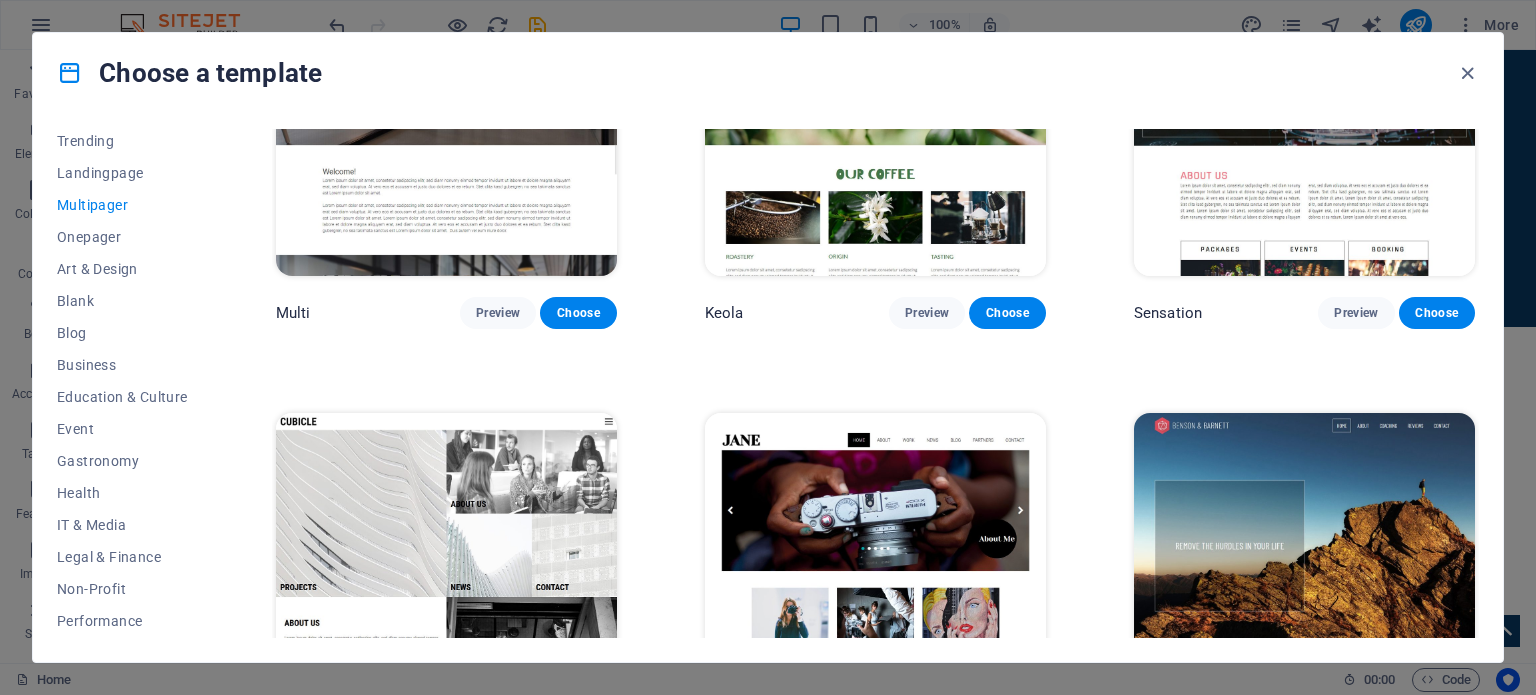 scroll, scrollTop: 9296, scrollLeft: 0, axis: vertical 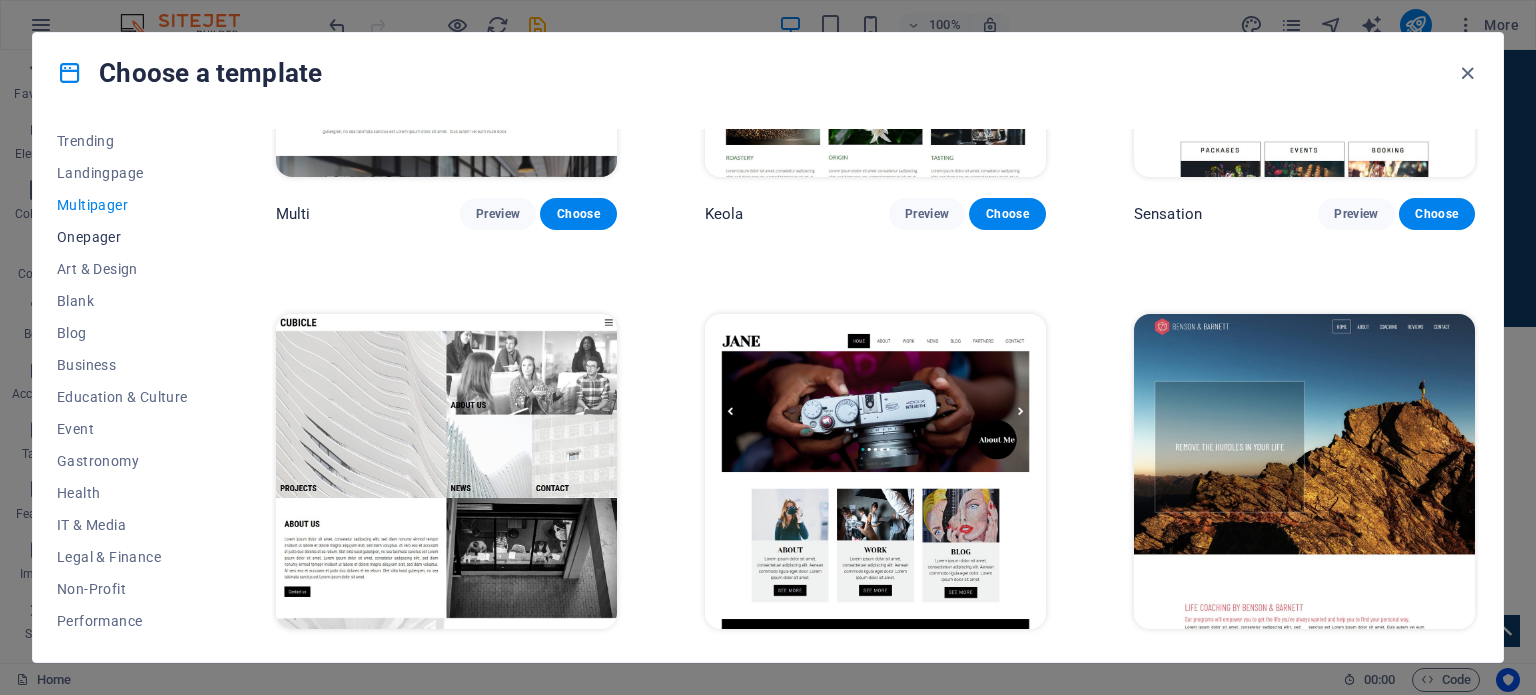 click on "Onepager" at bounding box center (122, 237) 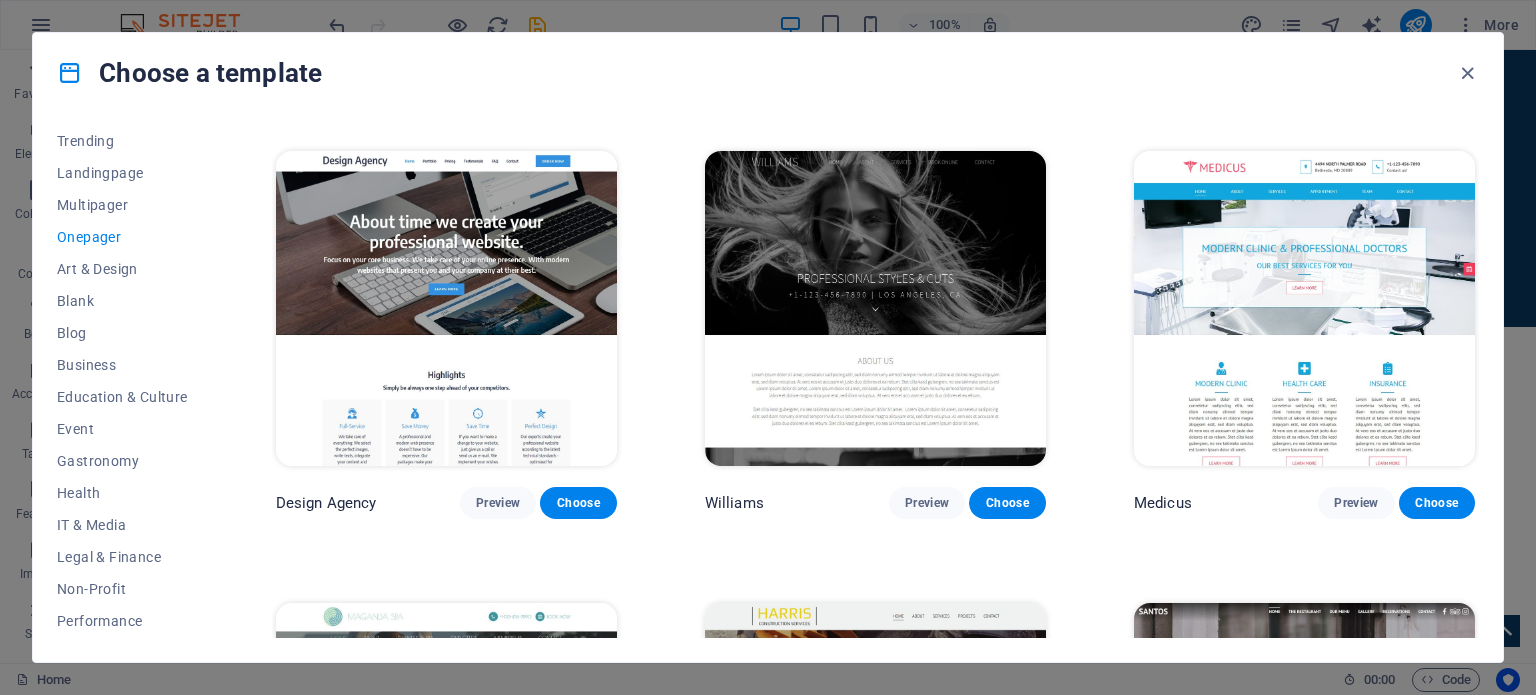 scroll, scrollTop: 9396, scrollLeft: 0, axis: vertical 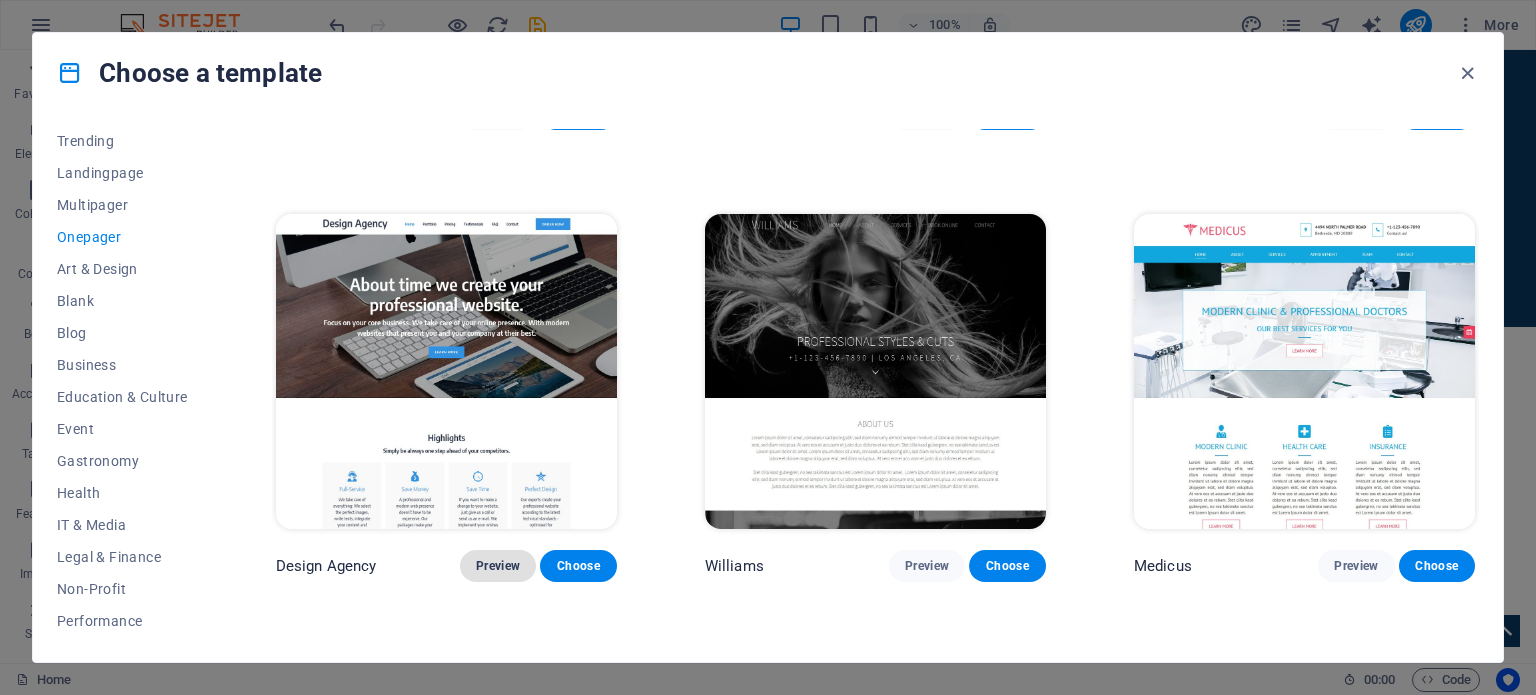 click on "Preview" at bounding box center (498, 566) 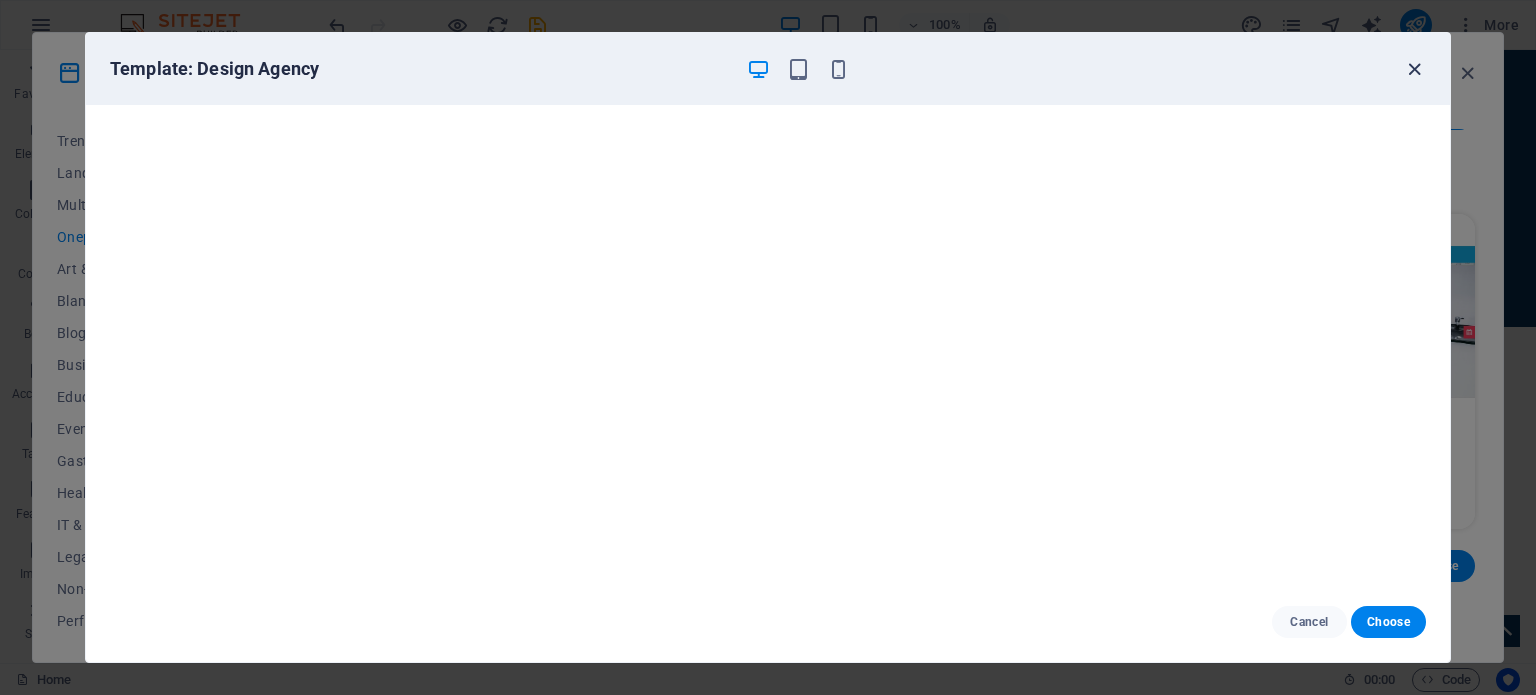 click at bounding box center (1414, 69) 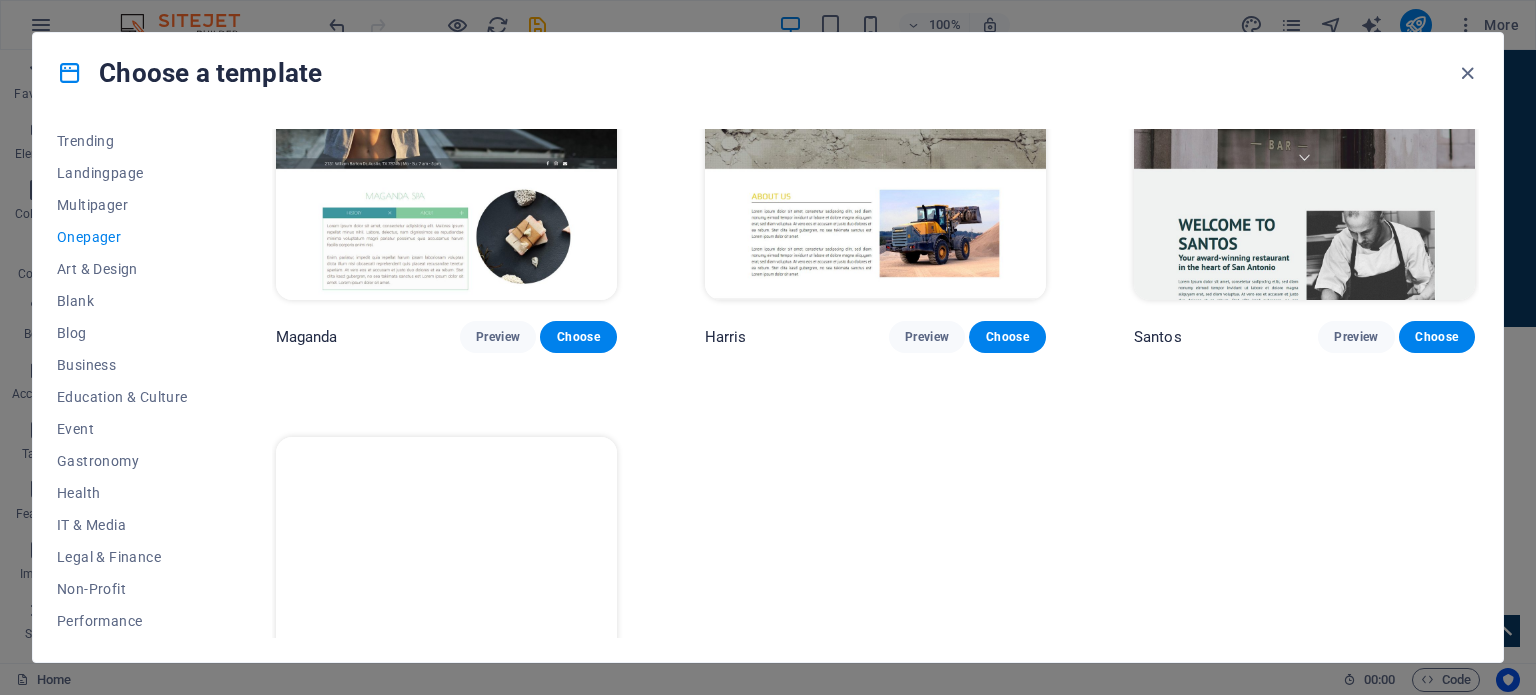 scroll, scrollTop: 10195, scrollLeft: 0, axis: vertical 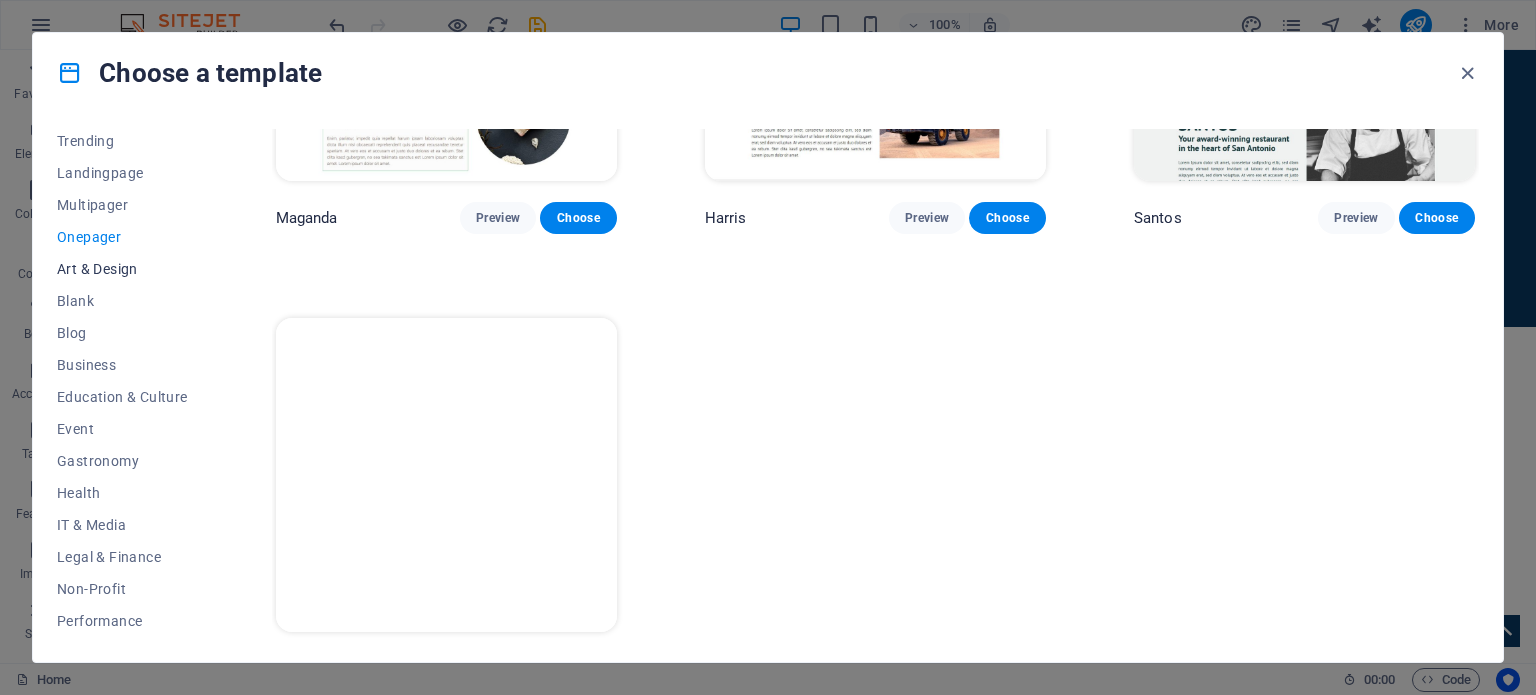 click on "Art & Design" at bounding box center [122, 269] 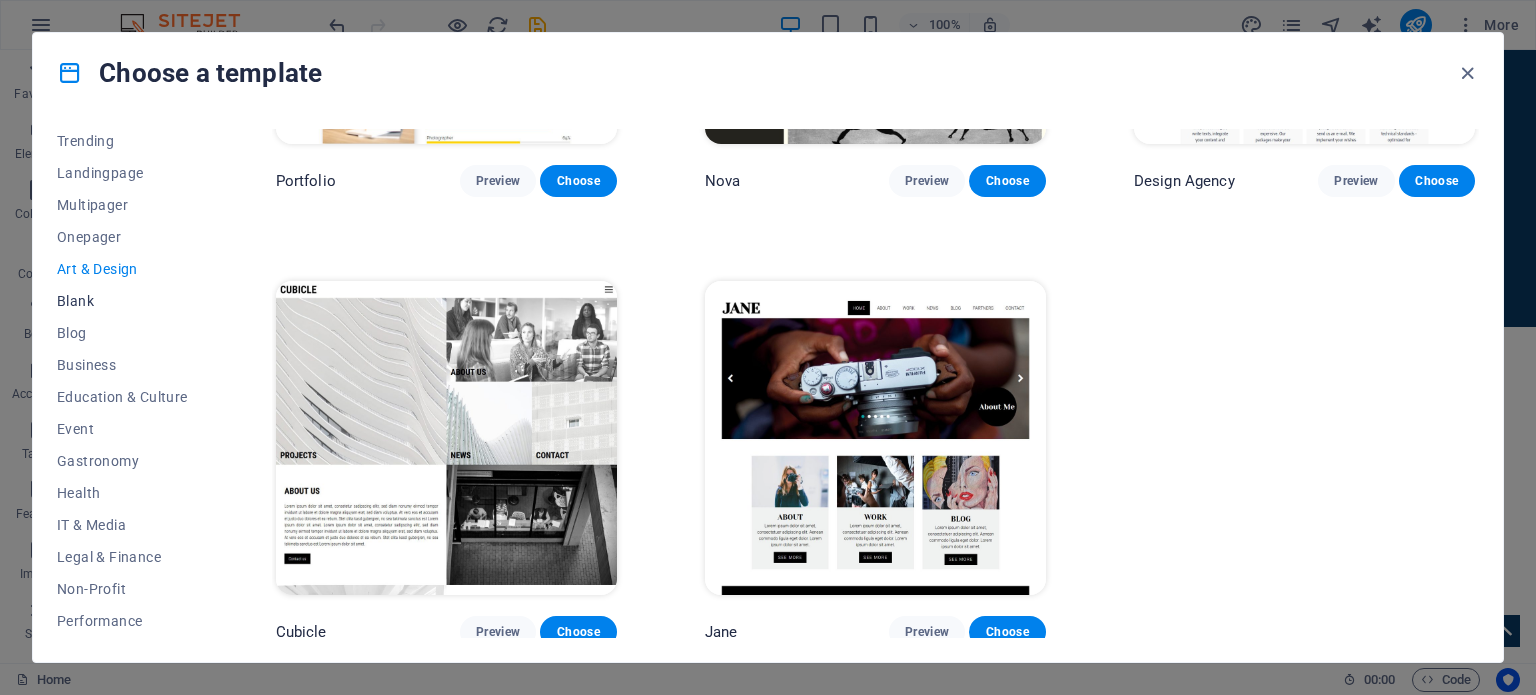 click on "Blank" at bounding box center [122, 301] 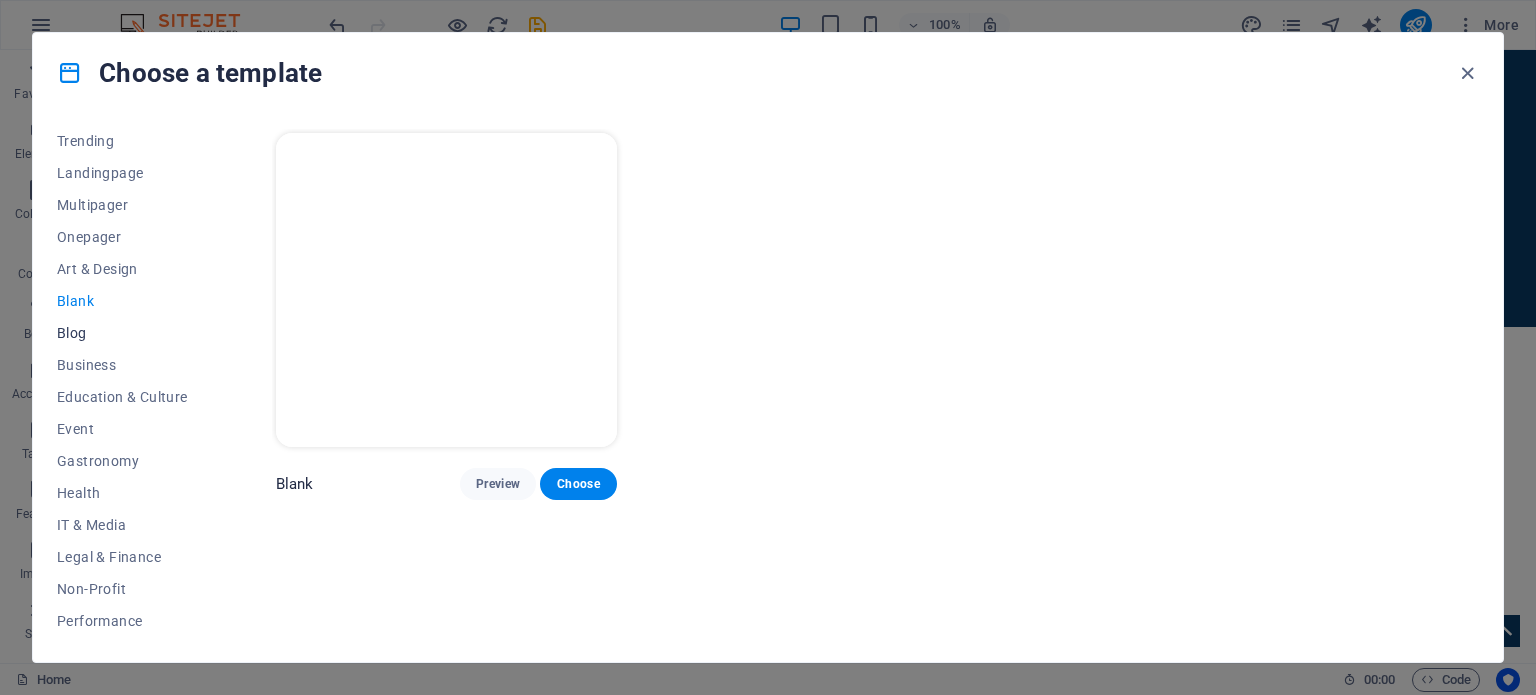 click on "Blog" at bounding box center [122, 333] 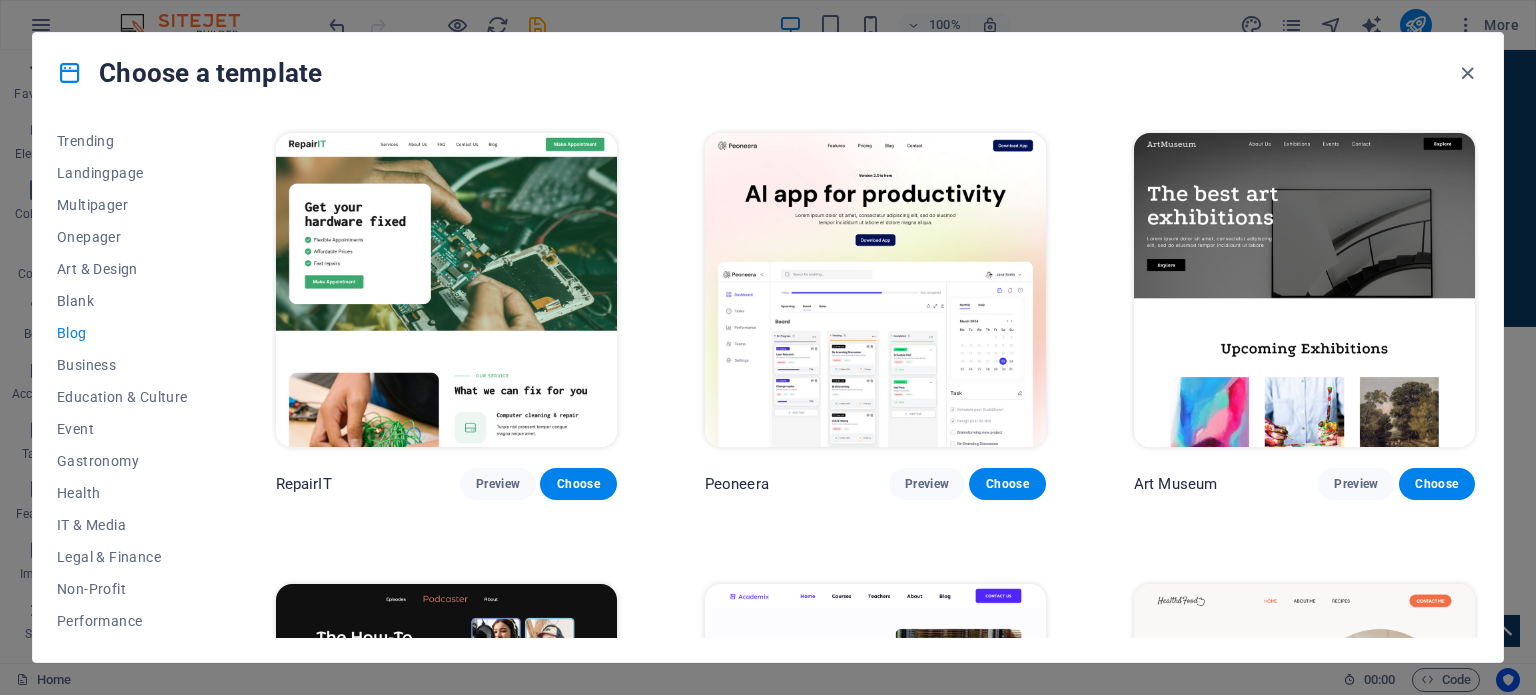 click on "All Templates My Templates New Trending Landingpage Multipager Onepager Art & Design Blank Blog Business Education & Culture Event Gastronomy Health IT & Media Legal & Finance Non-Profit Performance Portfolio Services Sports & Beauty Trades Travel Wireframe RepairIT Preview Choose Peoneera Preview Choose Art Museum Preview Choose Podcaster Preview Choose Academix Preview Choose Health & Food Preview Choose UrbanNest Interiors Preview Choose SafeSpace Preview Choose Estator Preview Choose Wanderlust Preview Choose WeSpa Preview Choose CoachLife Preview Choose Blogger Preview Choose TechUp Preview Choose Nolan-Bahler Preview Choose Fashion Preview Choose Yoga Preview Choose Création Preview Choose Pesk Preview Choose Priodas Preview Choose Evergreen Preview Choose Opus Preview Choose Jane Preview Choose" at bounding box center (768, 387) 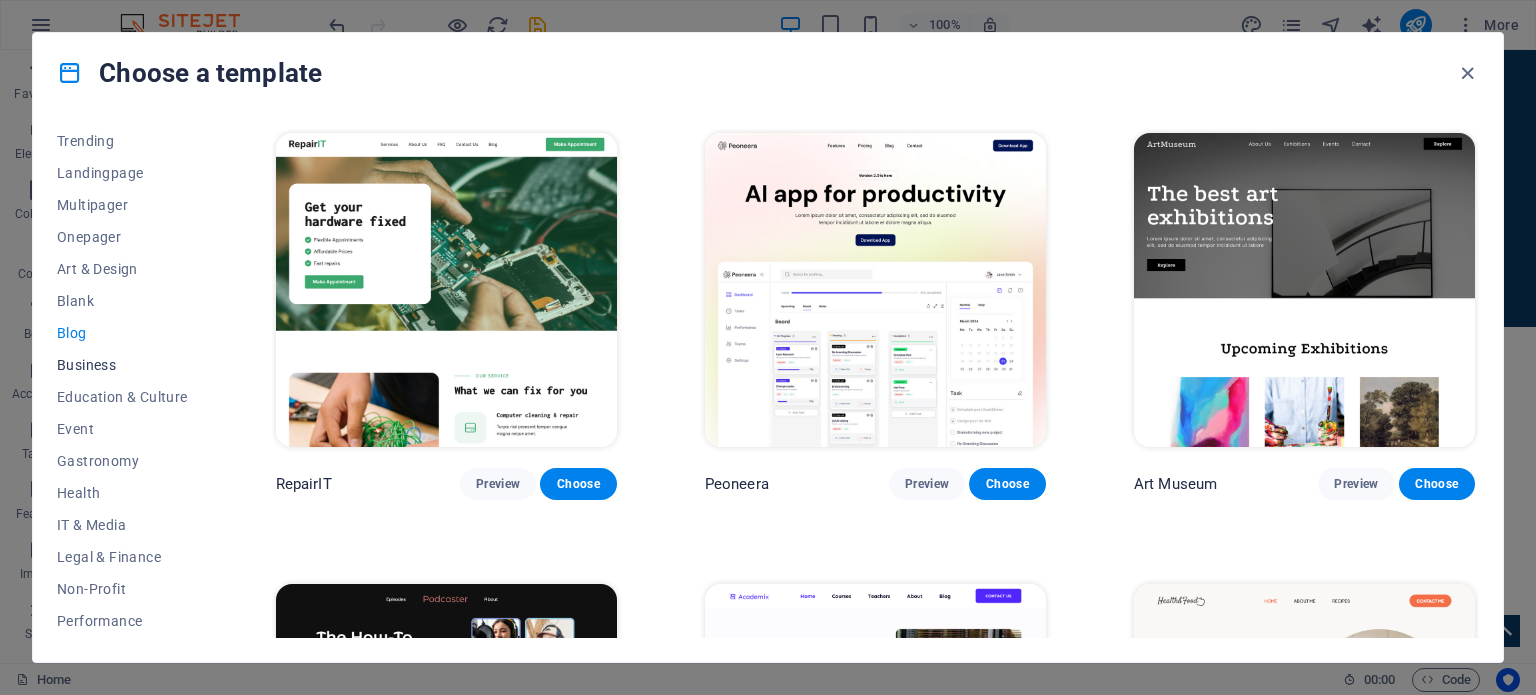 click on "Business" at bounding box center [122, 365] 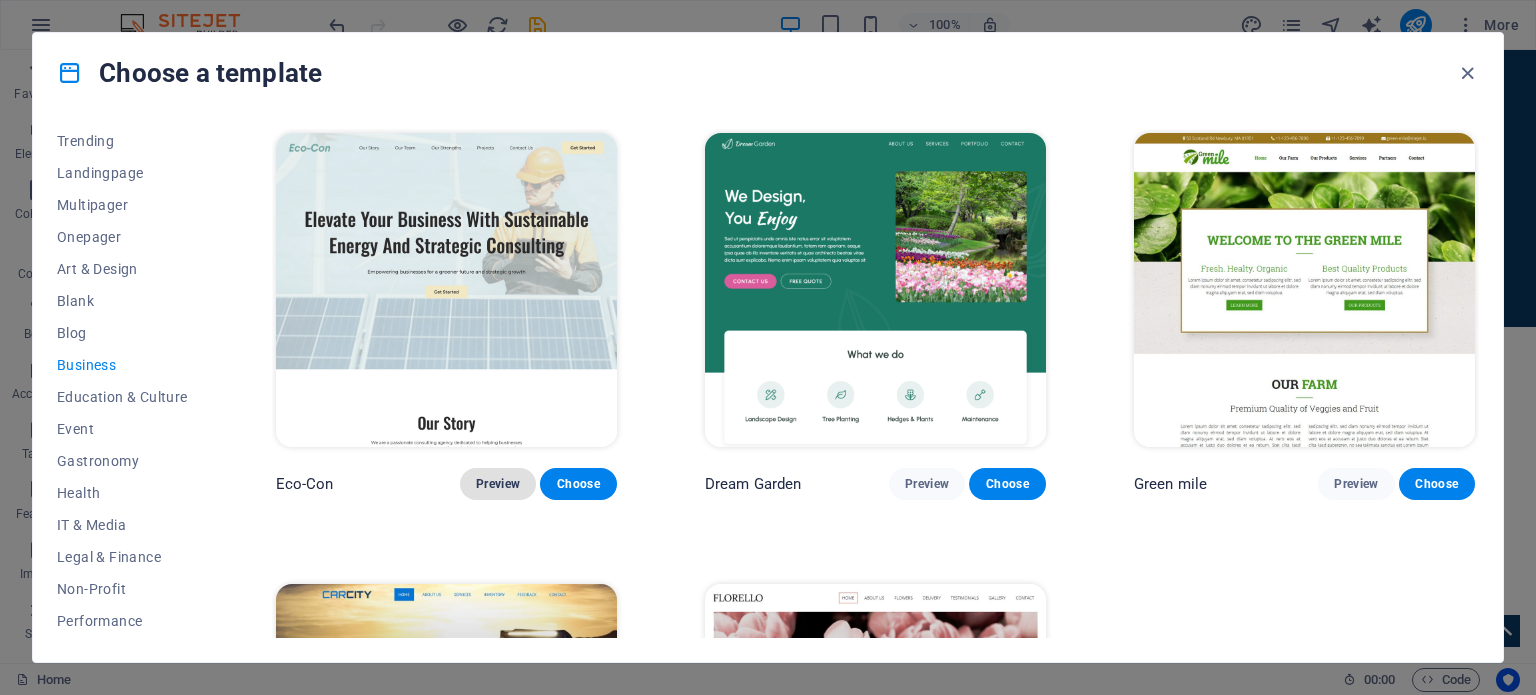 click on "Preview" at bounding box center (498, 484) 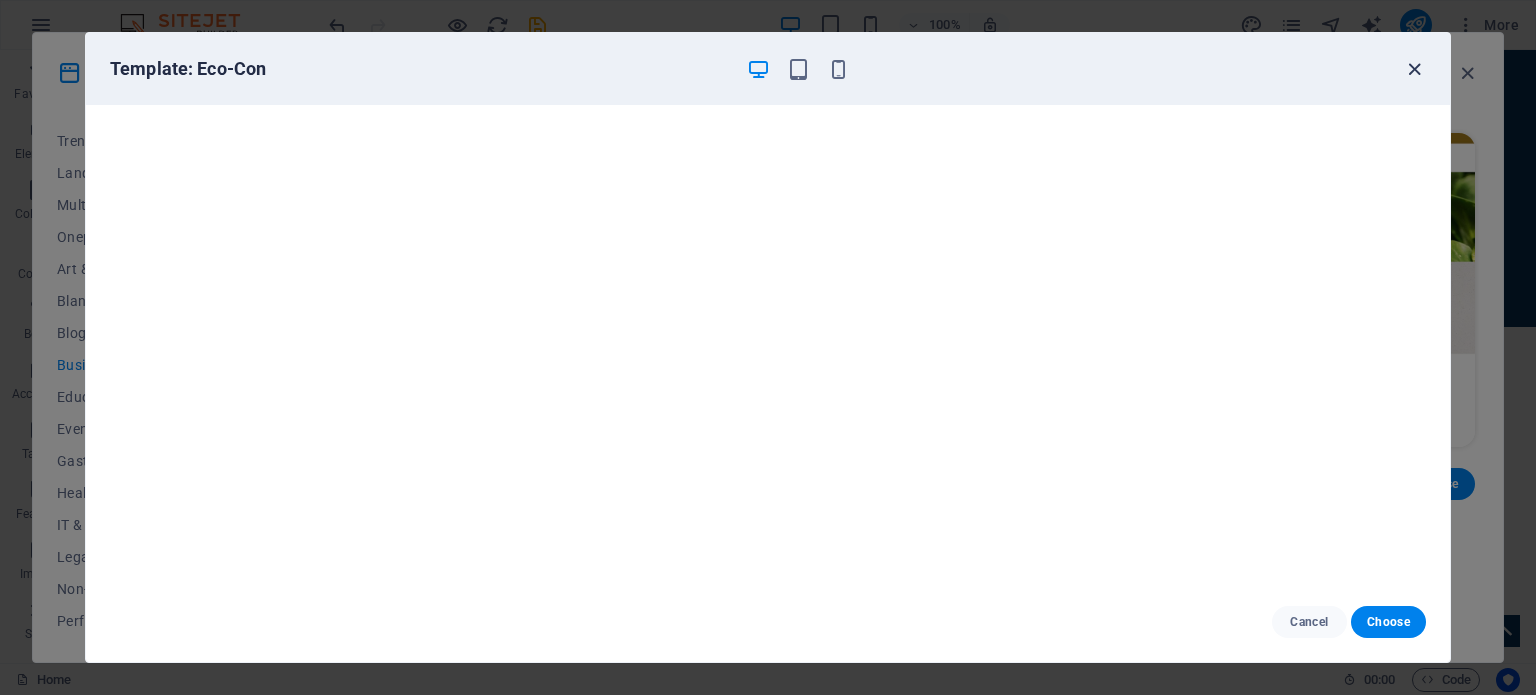 click at bounding box center [1414, 69] 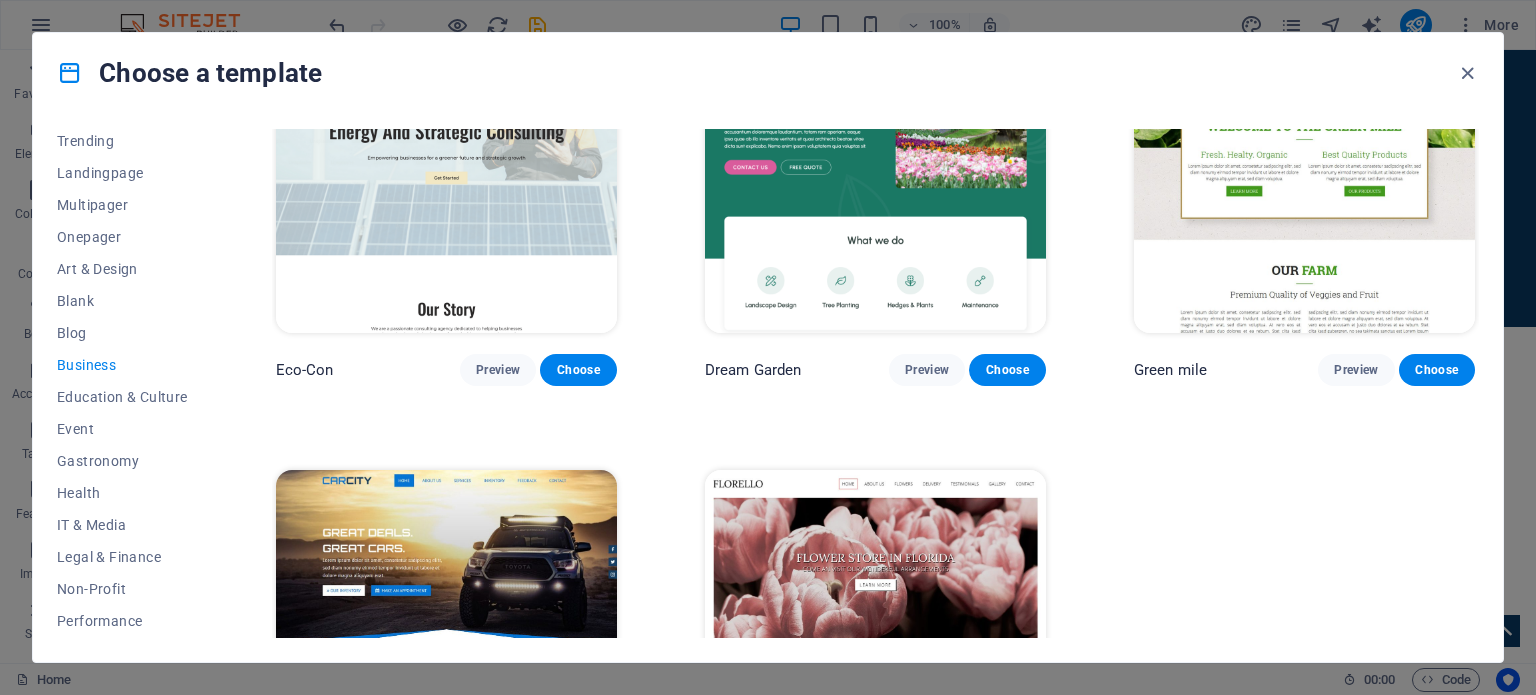 scroll, scrollTop: 308, scrollLeft: 0, axis: vertical 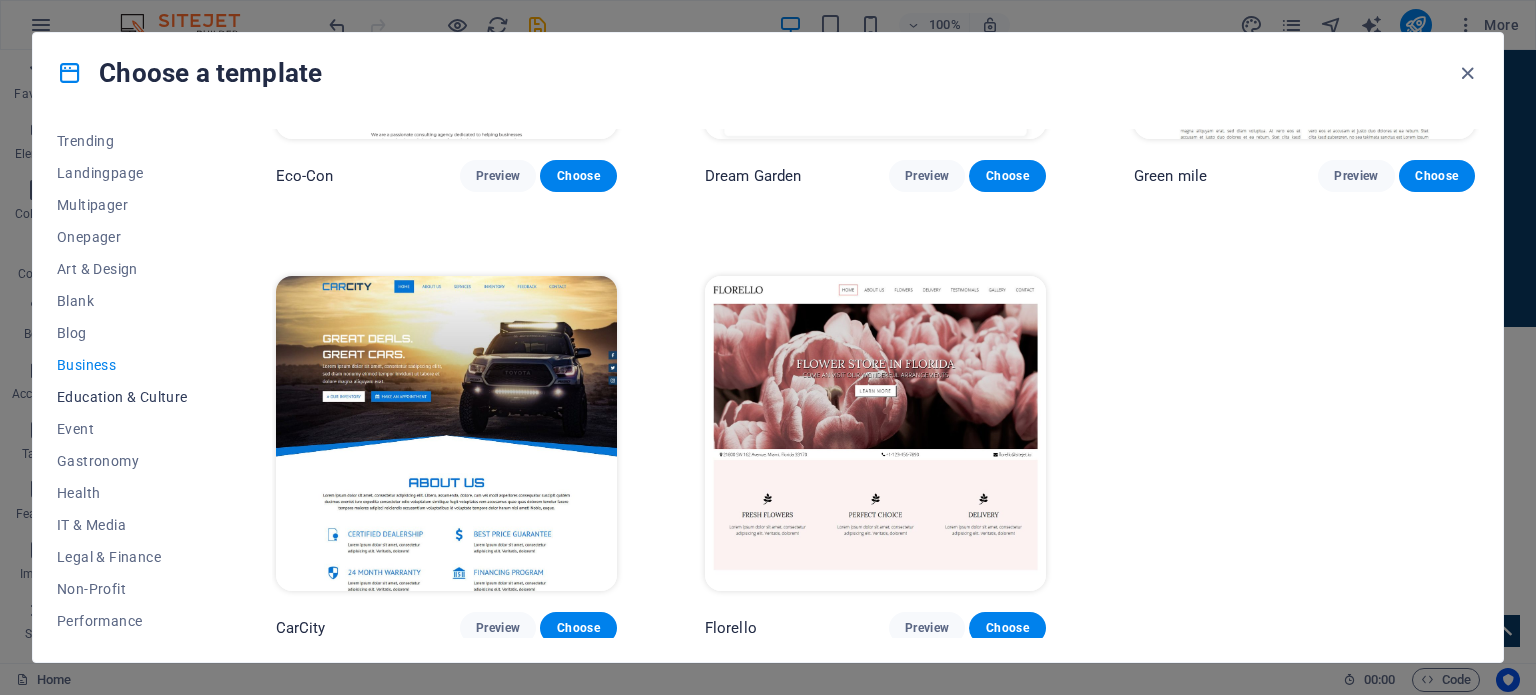 click on "Education & Culture" at bounding box center [122, 397] 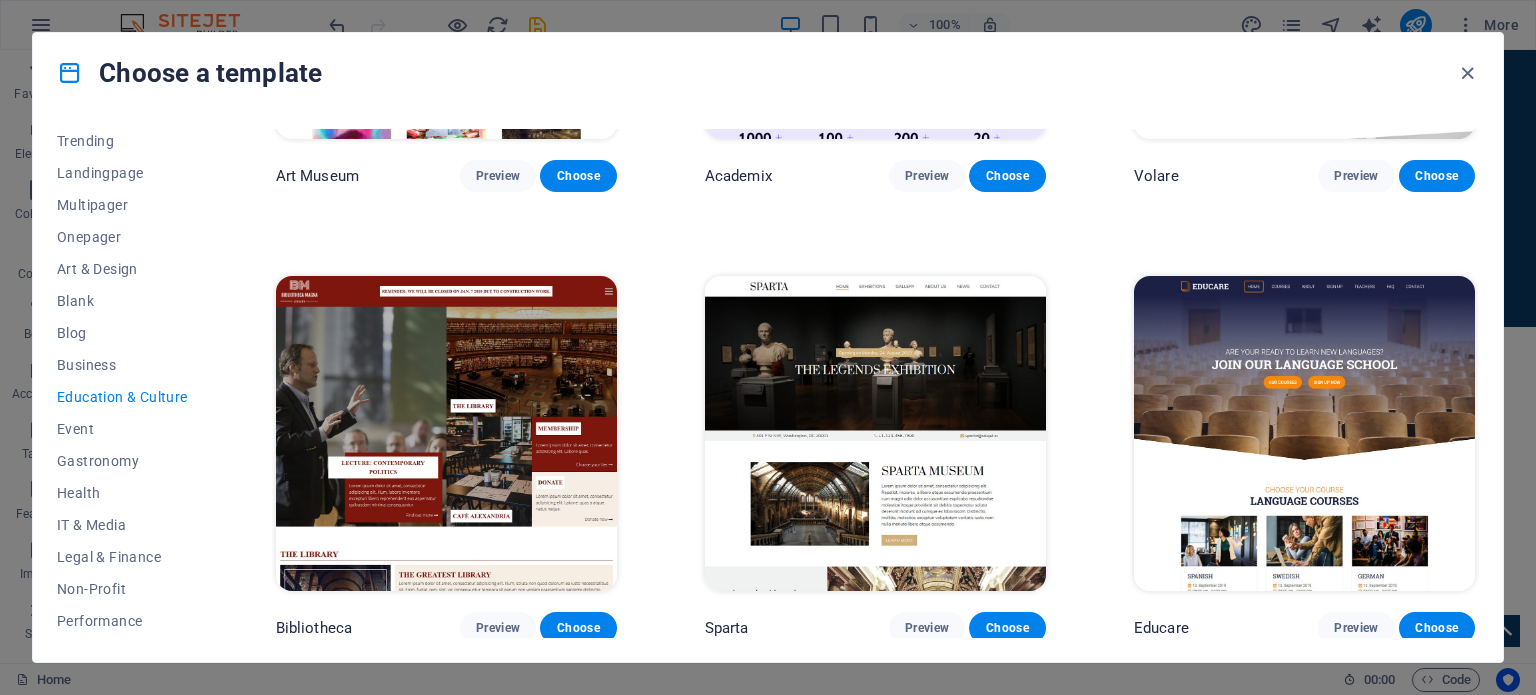 scroll, scrollTop: 308, scrollLeft: 0, axis: vertical 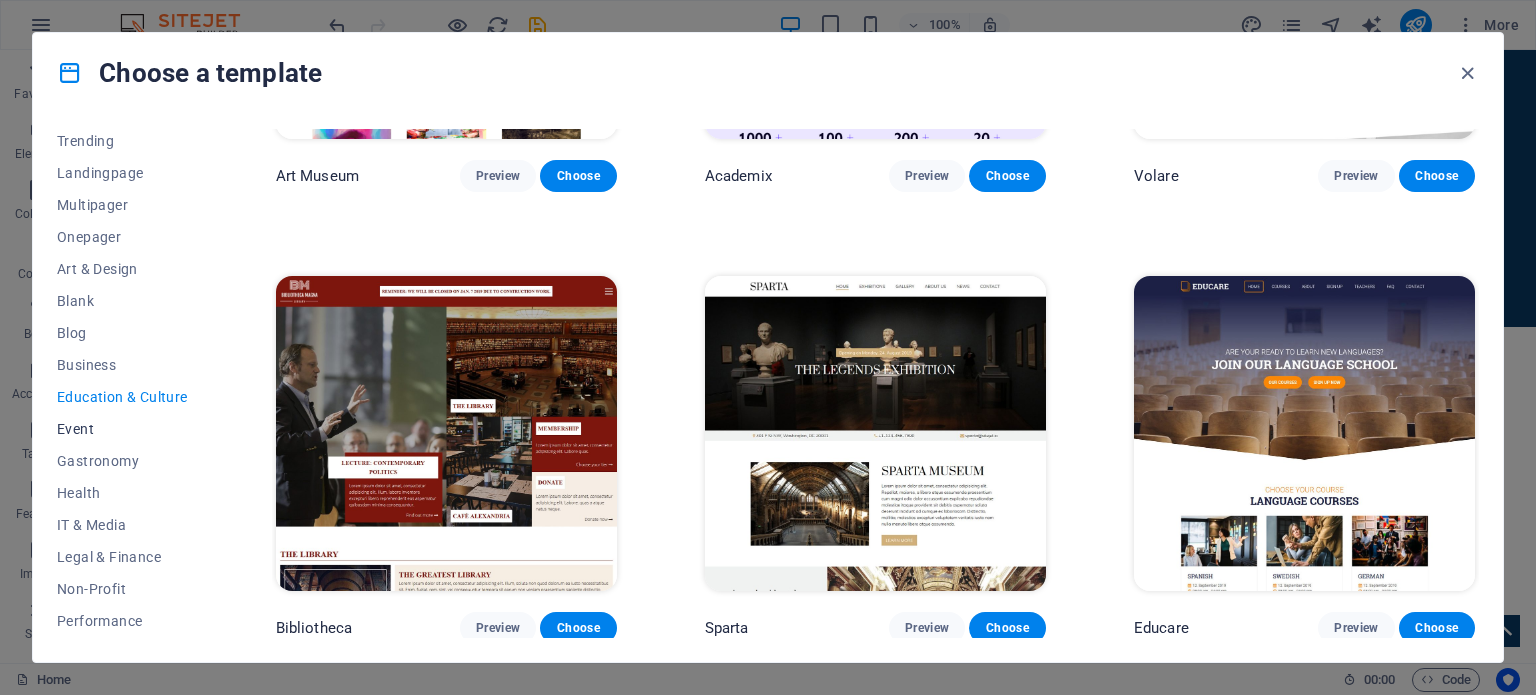 click on "Event" at bounding box center (122, 429) 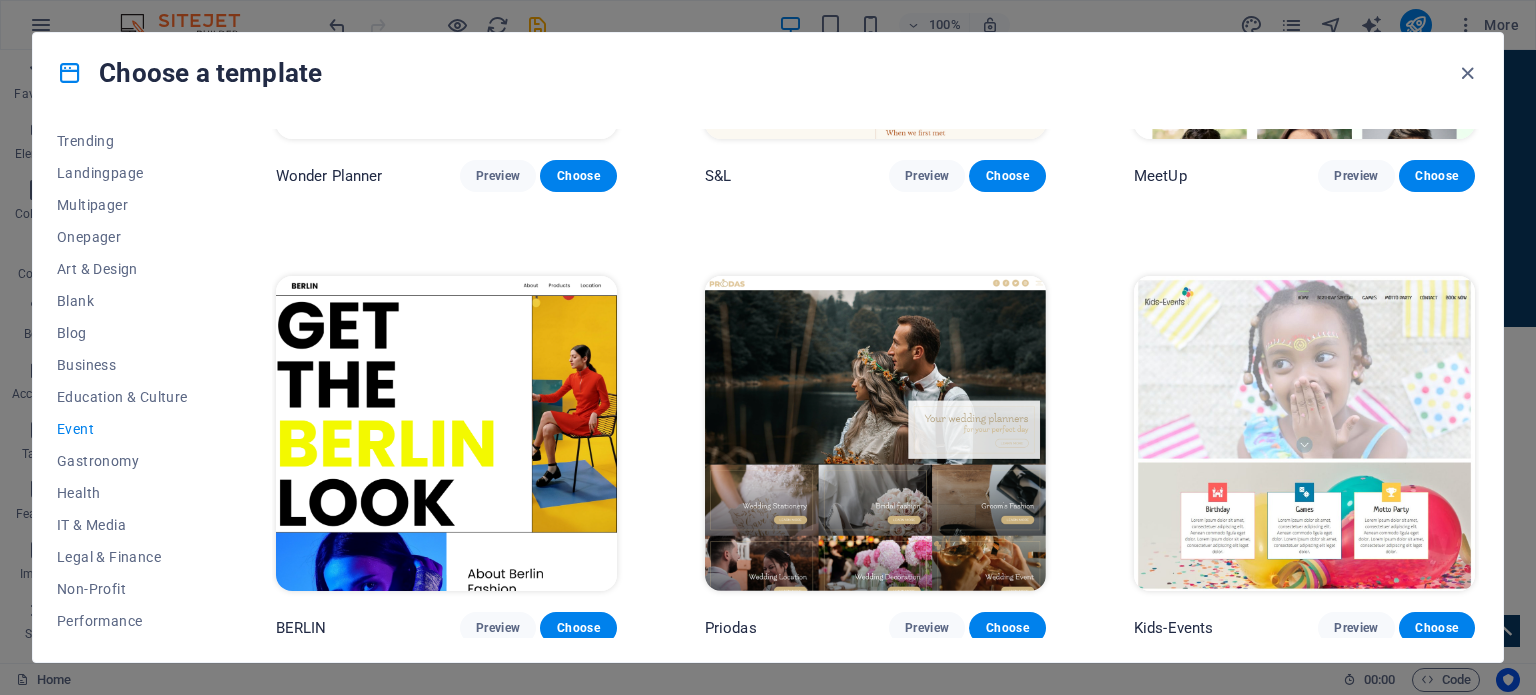 click on "Gastronomy" at bounding box center (122, 461) 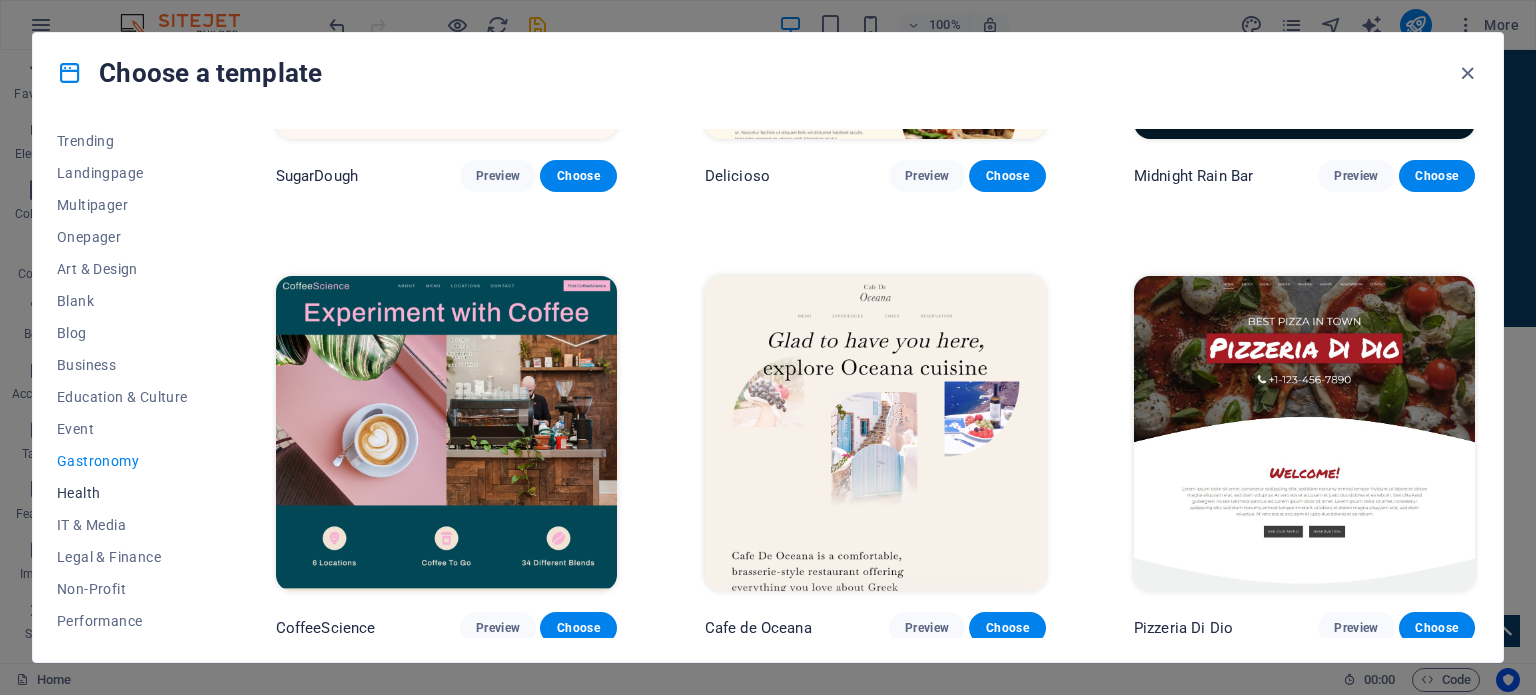 click on "Health" at bounding box center [122, 493] 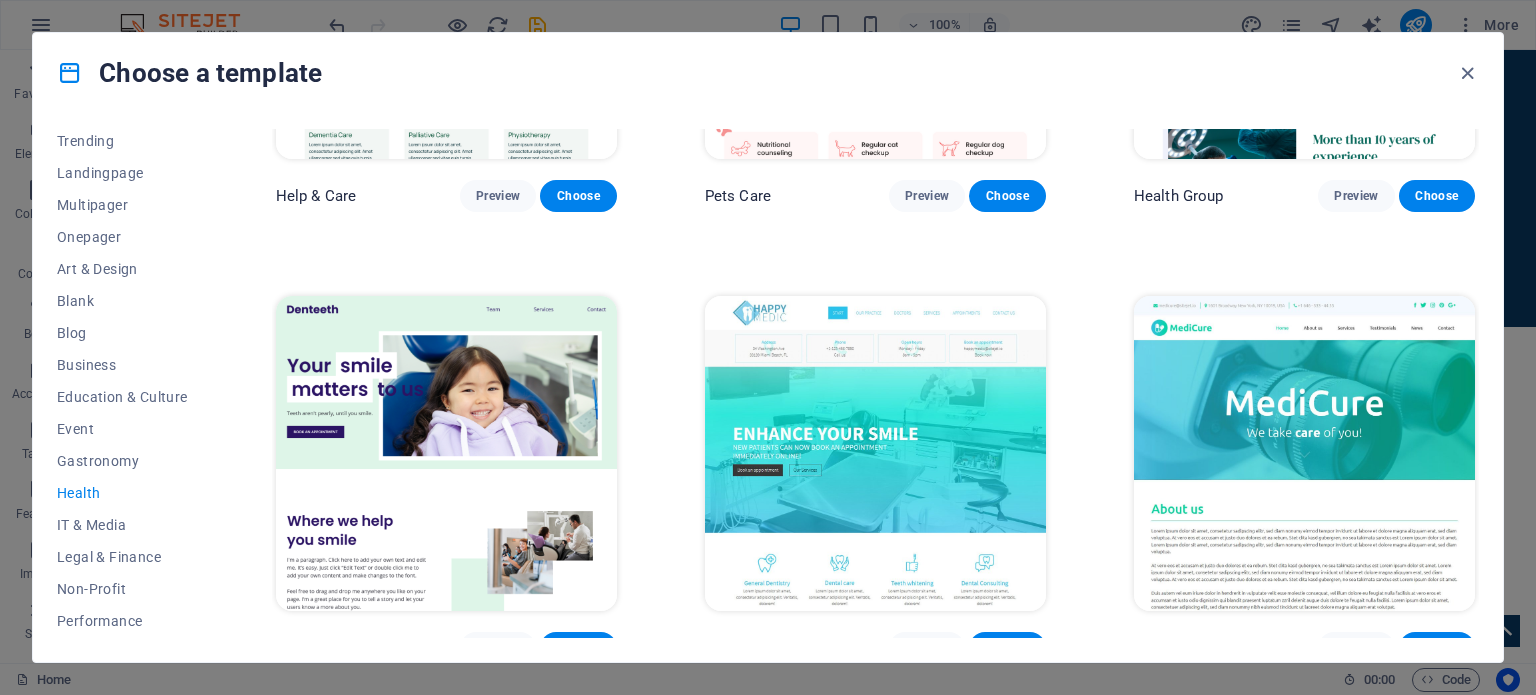 scroll, scrollTop: 300, scrollLeft: 0, axis: vertical 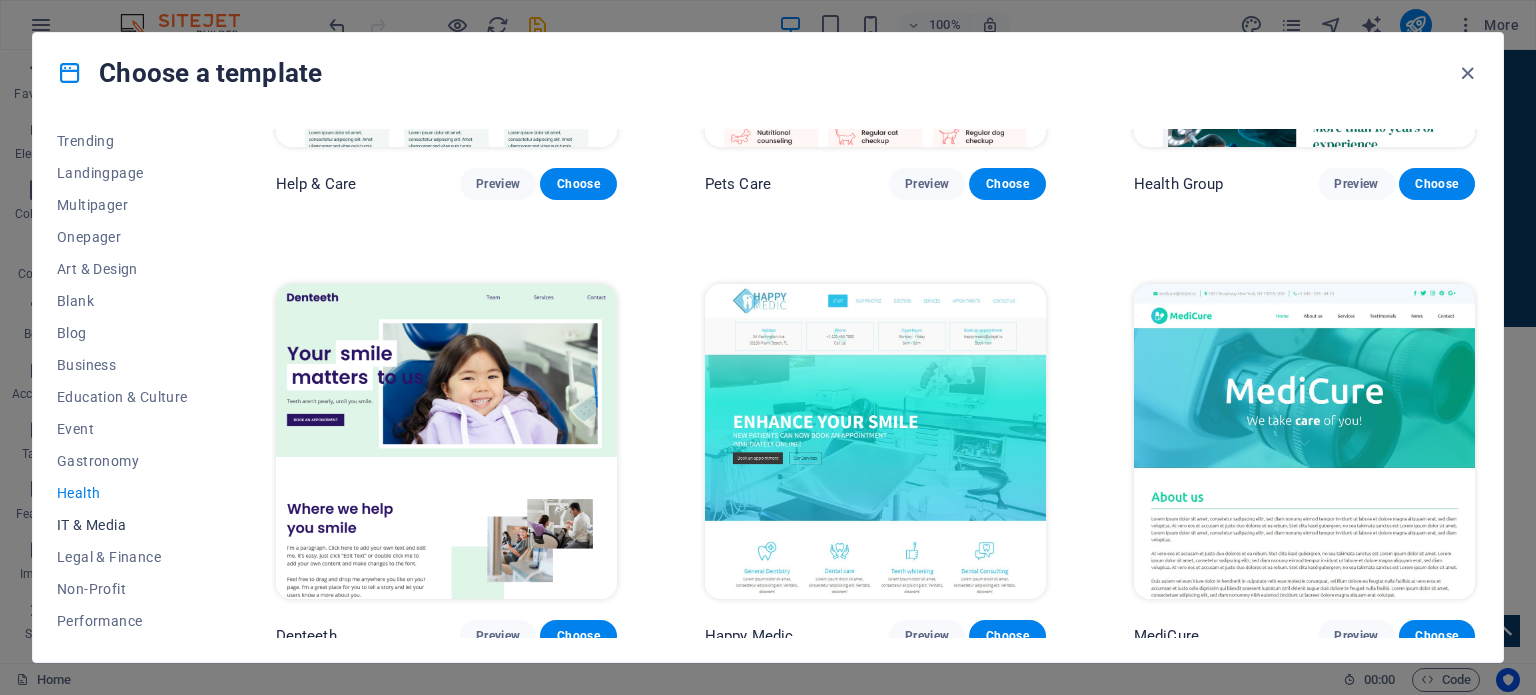click on "IT & Media" at bounding box center (122, 525) 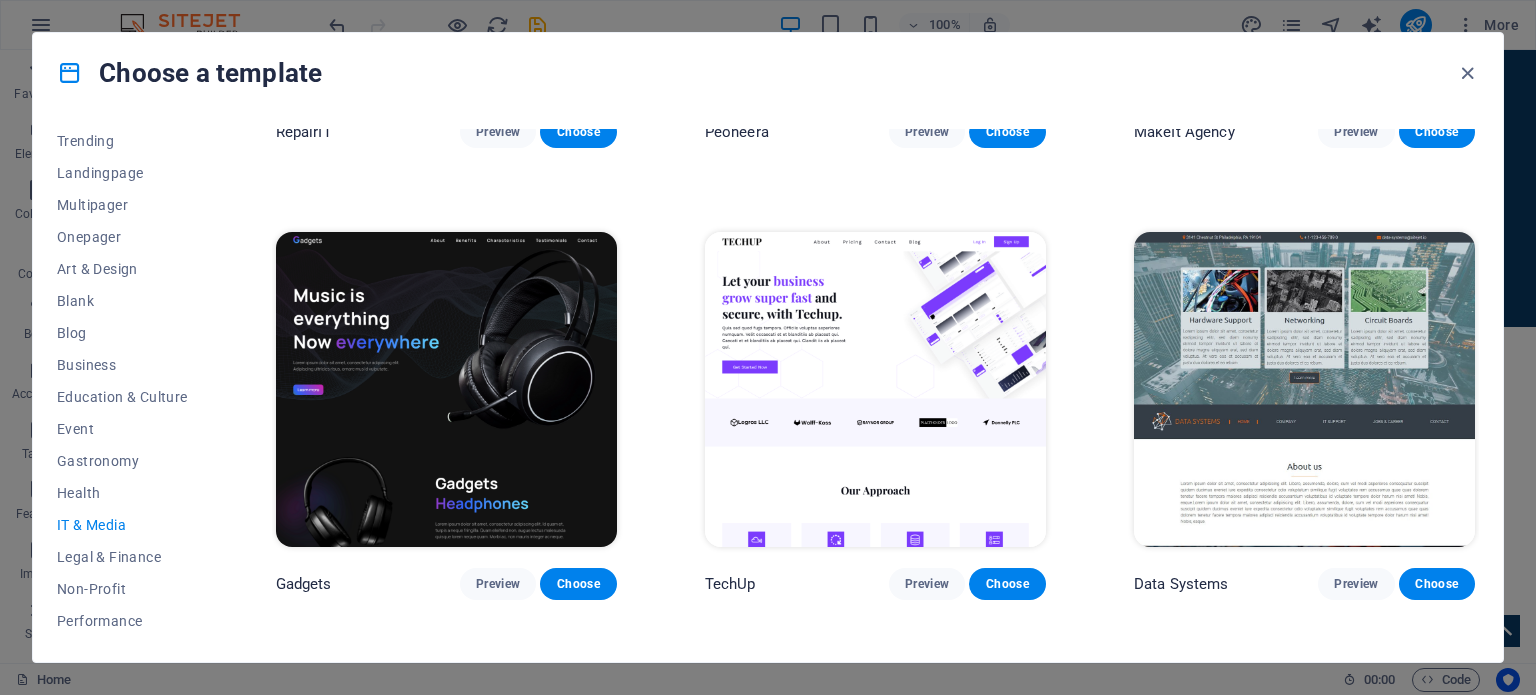 scroll, scrollTop: 400, scrollLeft: 0, axis: vertical 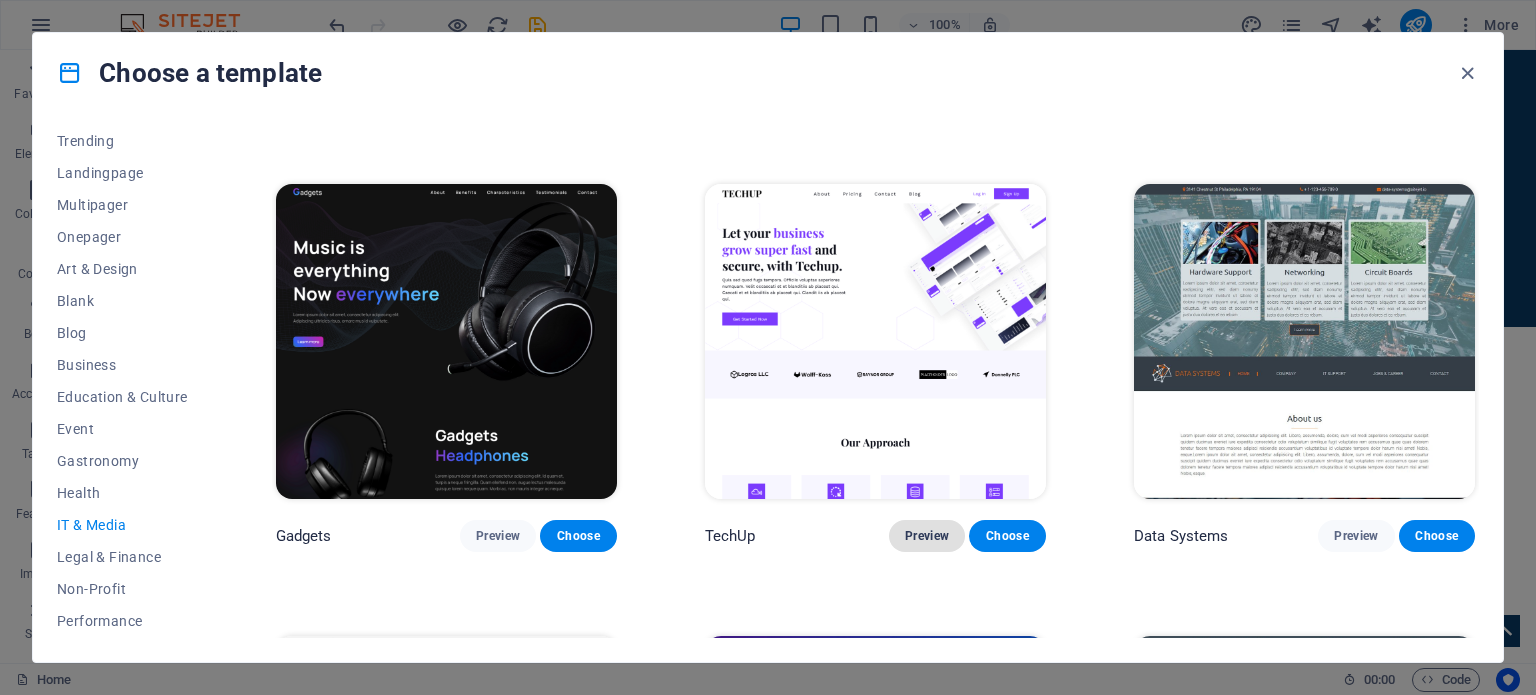click on "Preview" at bounding box center [927, 536] 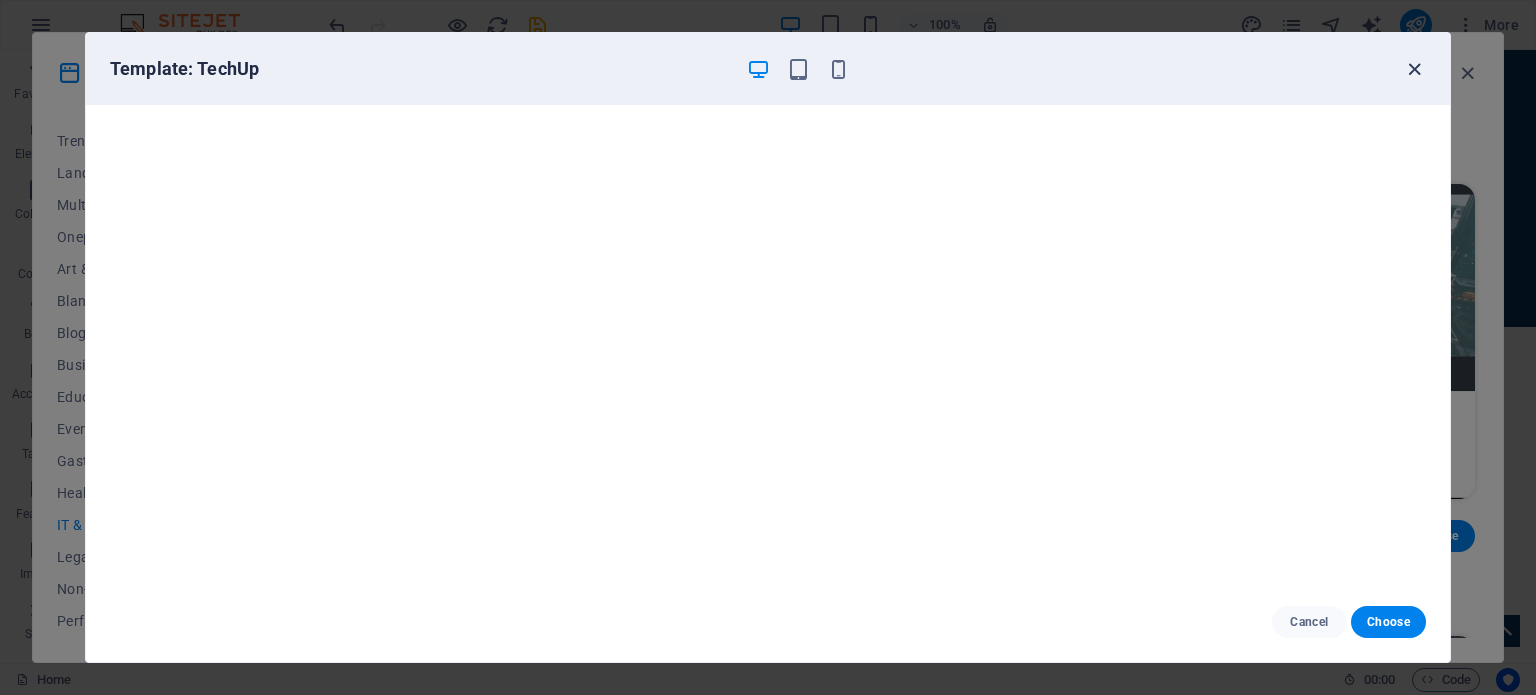 click at bounding box center [1414, 69] 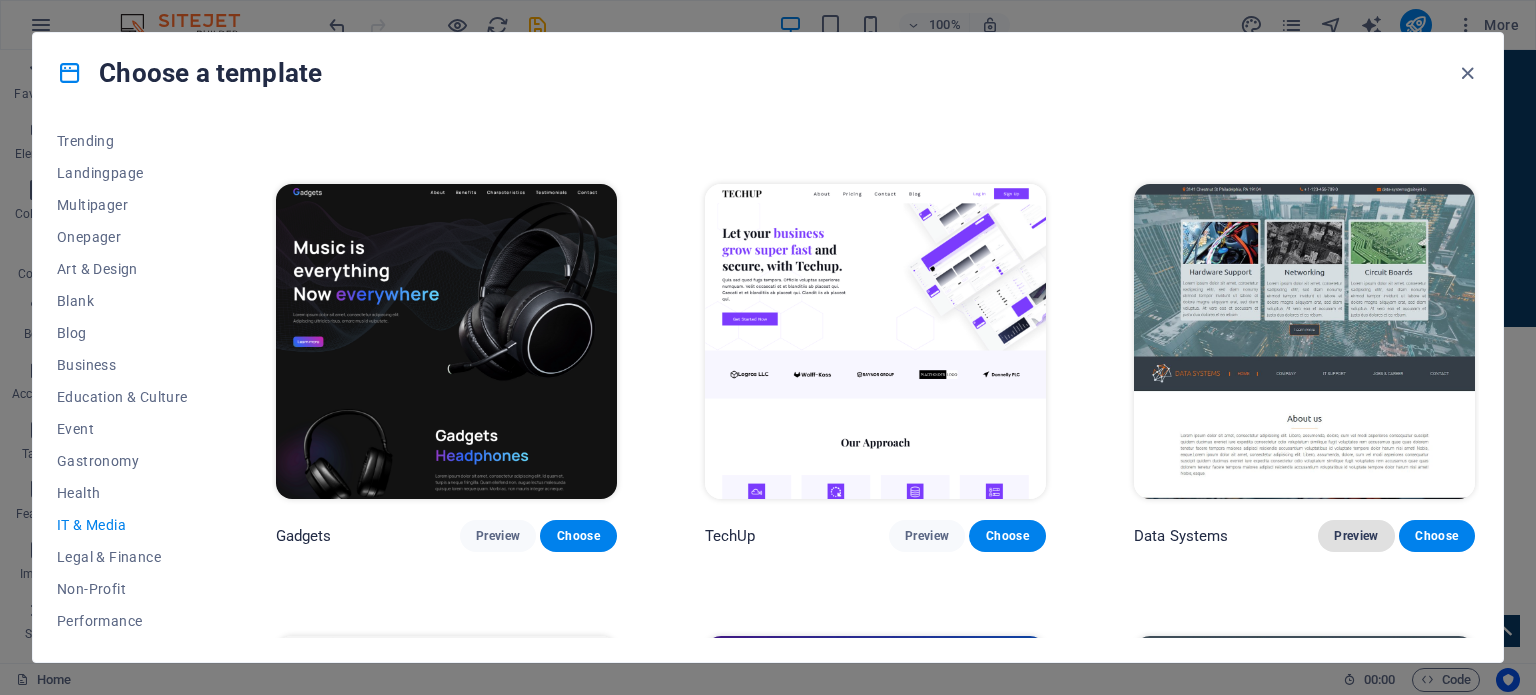 click on "Preview" at bounding box center [1356, 536] 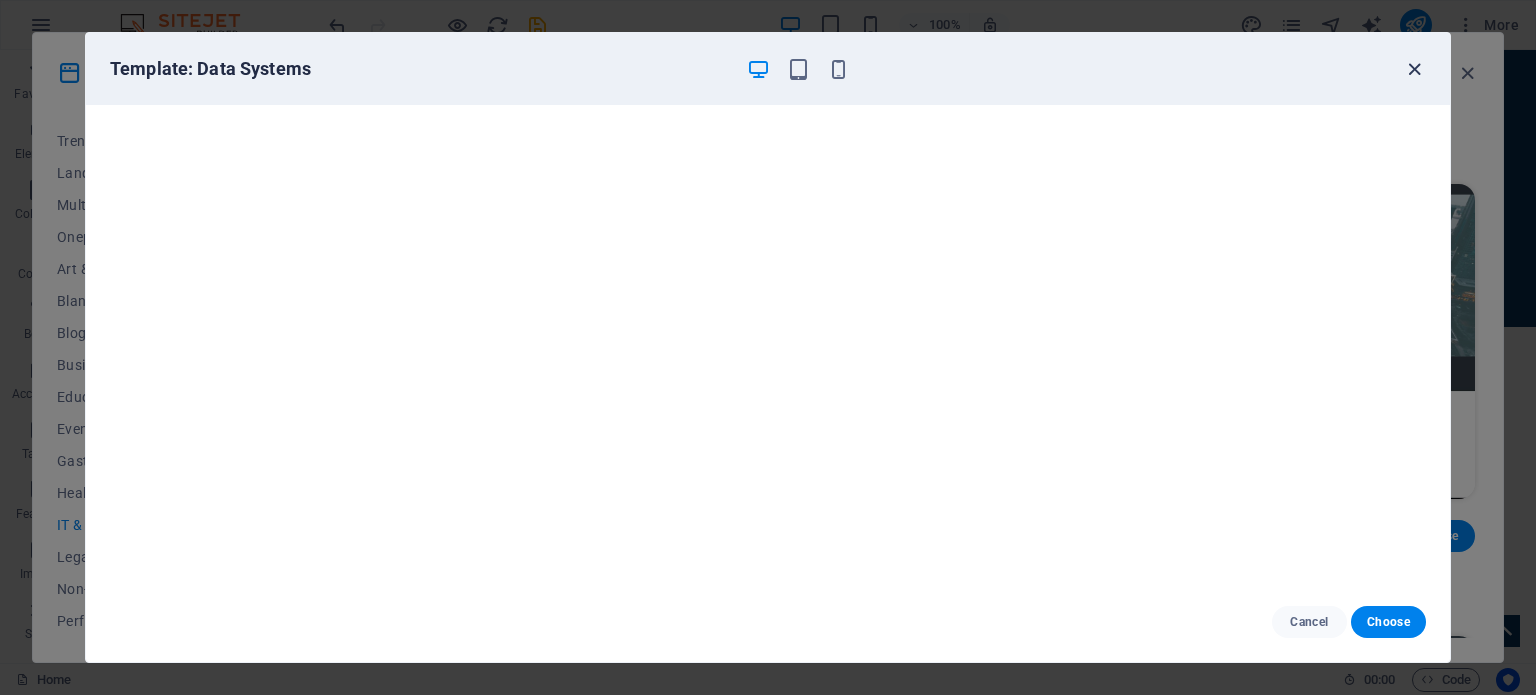click at bounding box center [1414, 69] 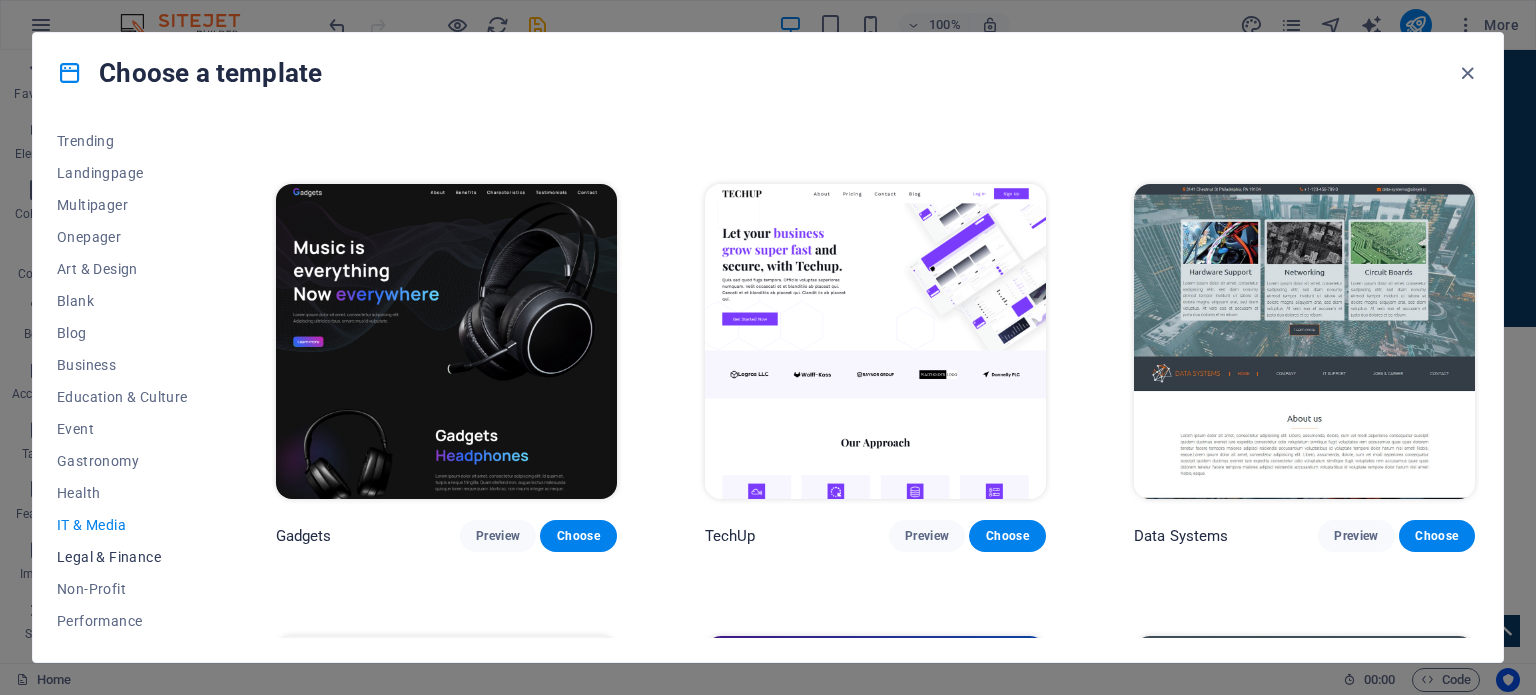 click on "Legal & Finance" at bounding box center (122, 557) 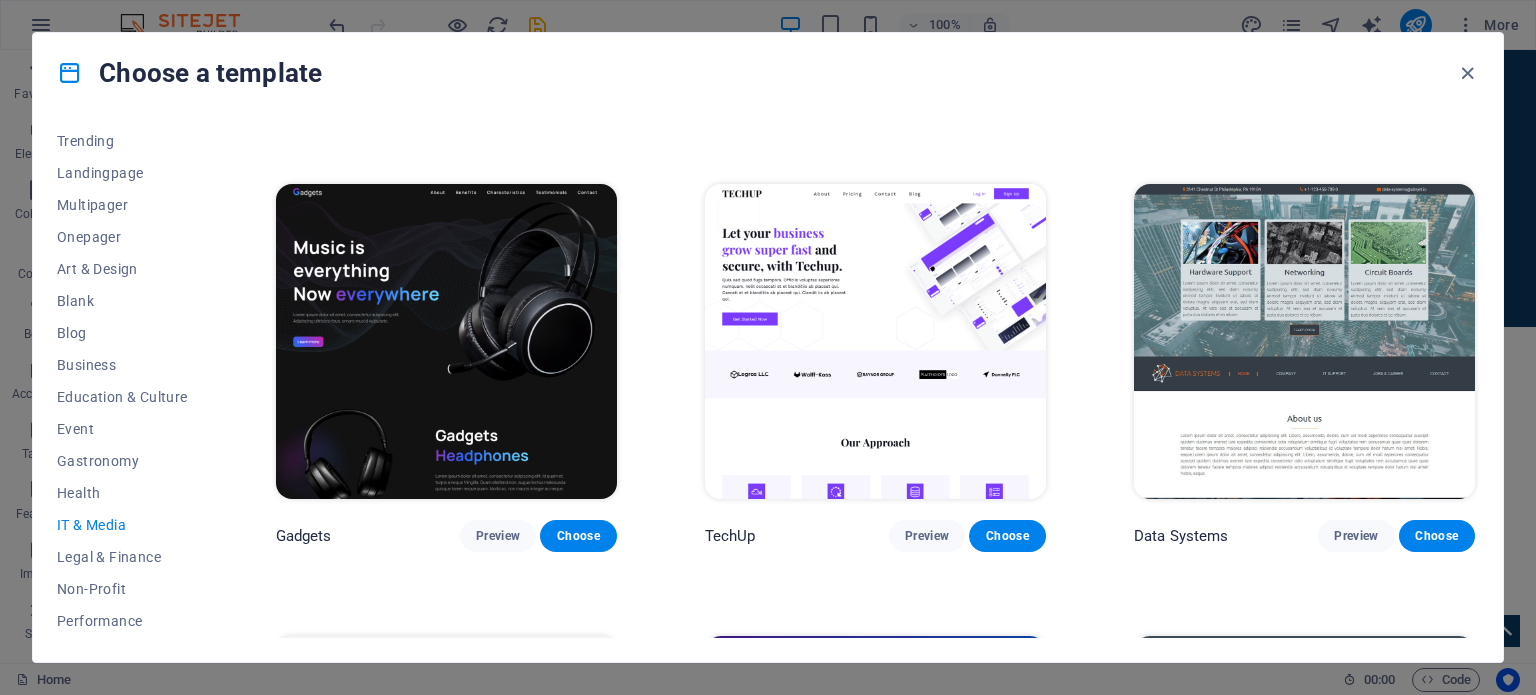 scroll, scrollTop: 0, scrollLeft: 0, axis: both 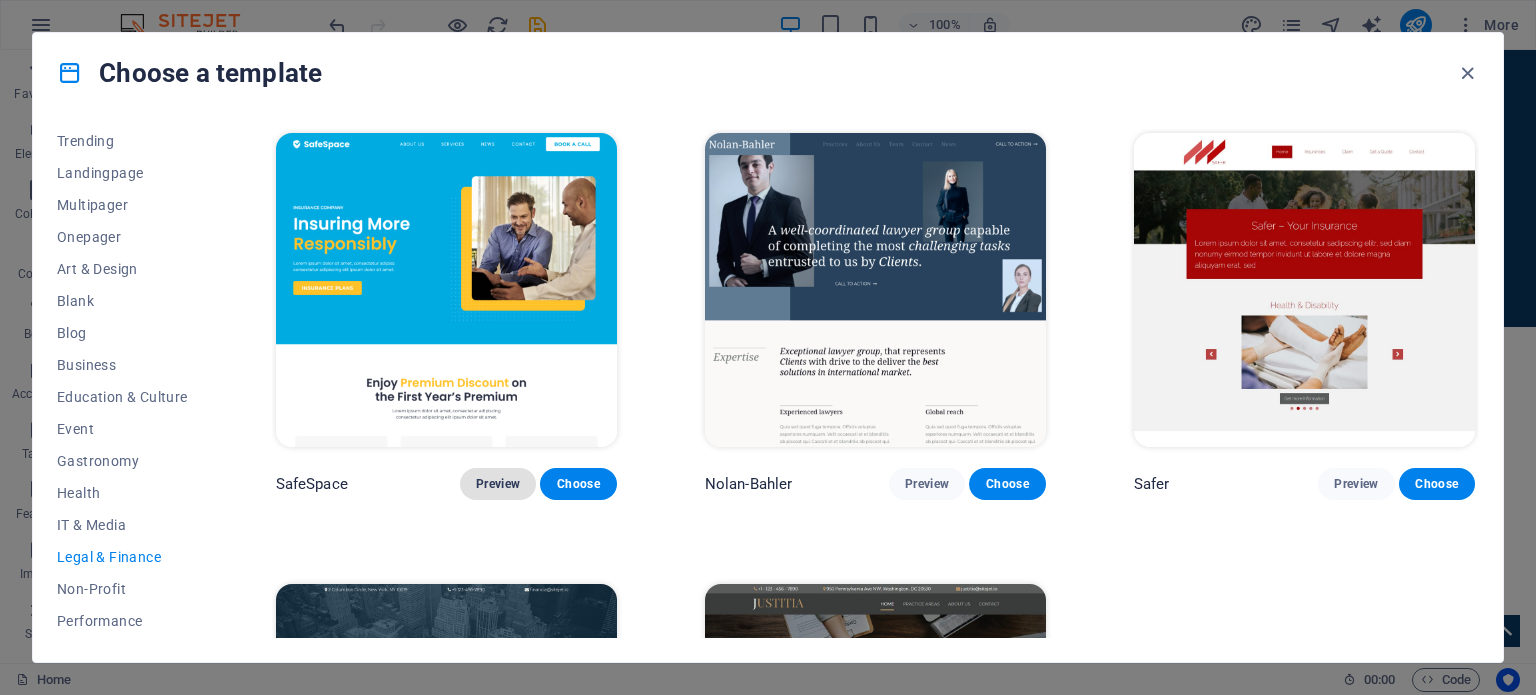 click on "Preview" at bounding box center (498, 484) 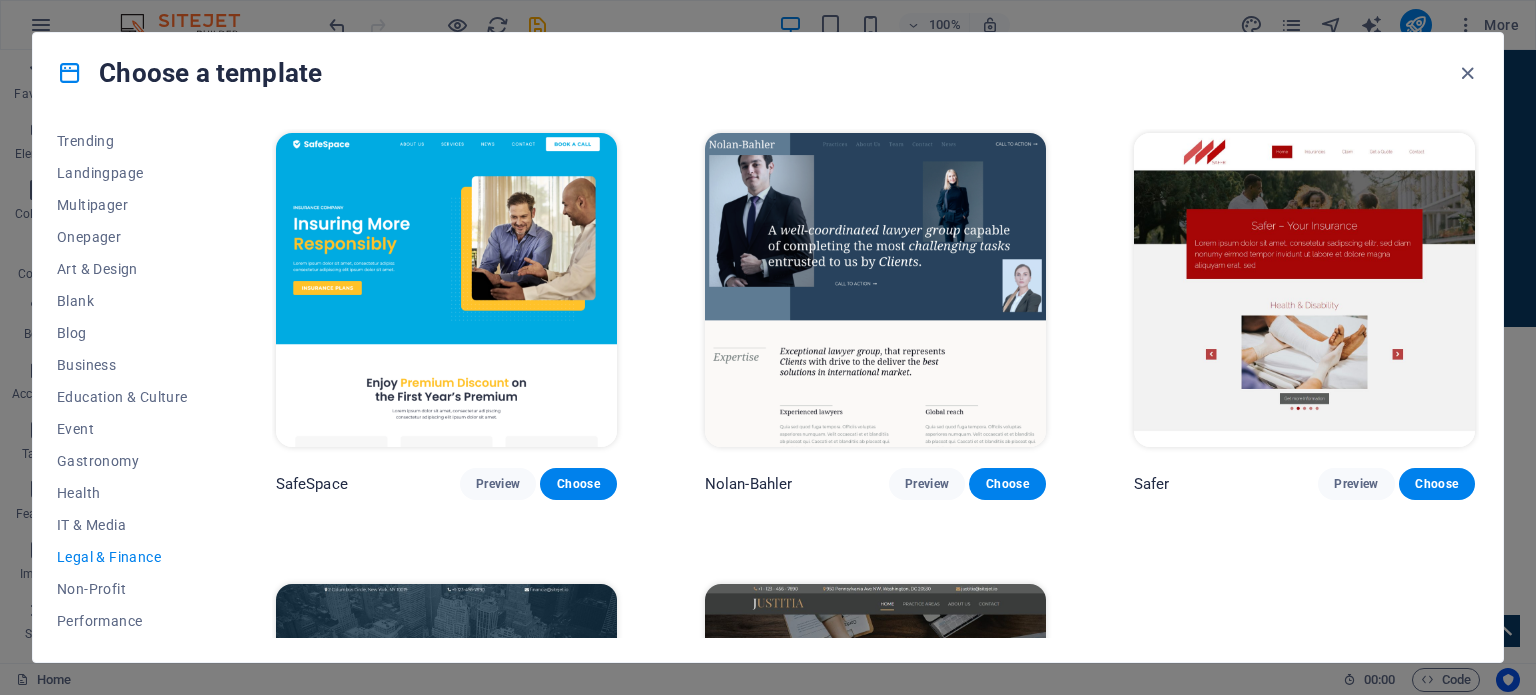 type 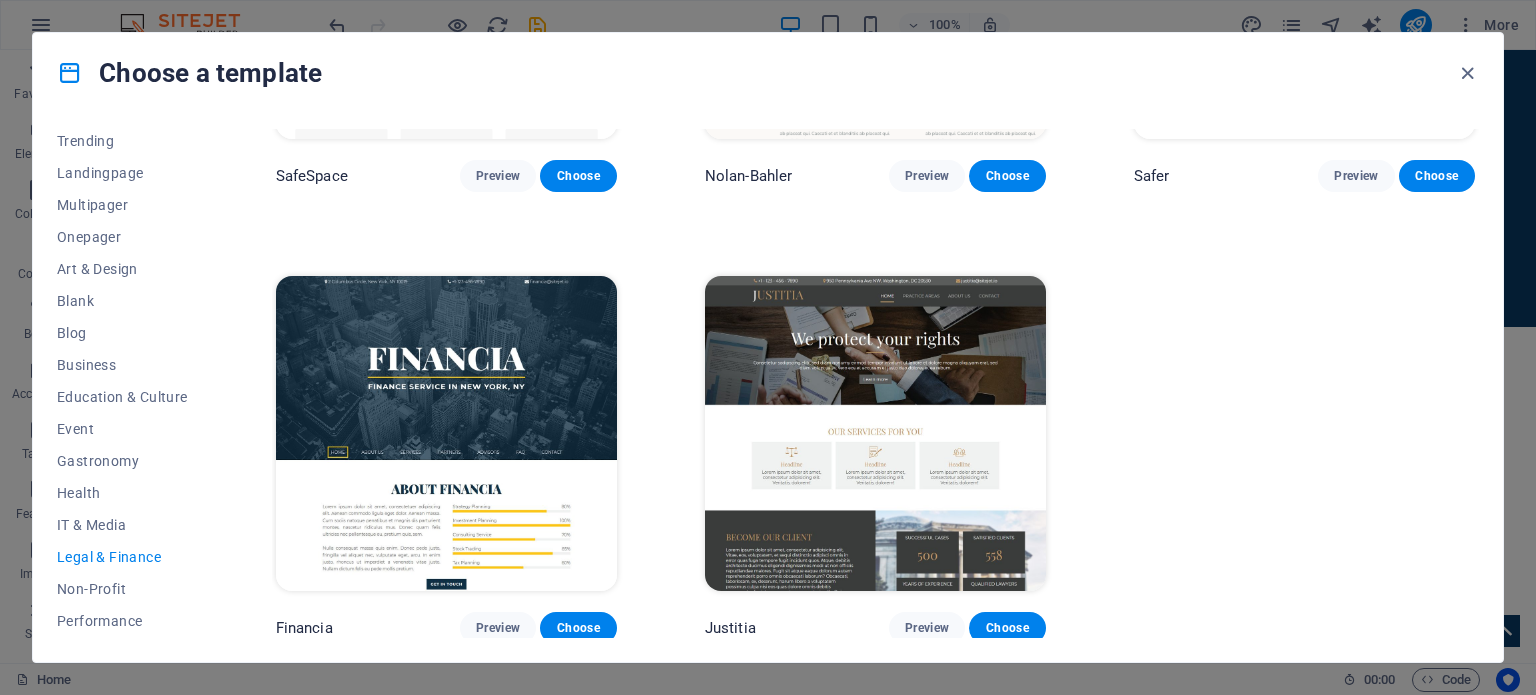 scroll, scrollTop: 8, scrollLeft: 0, axis: vertical 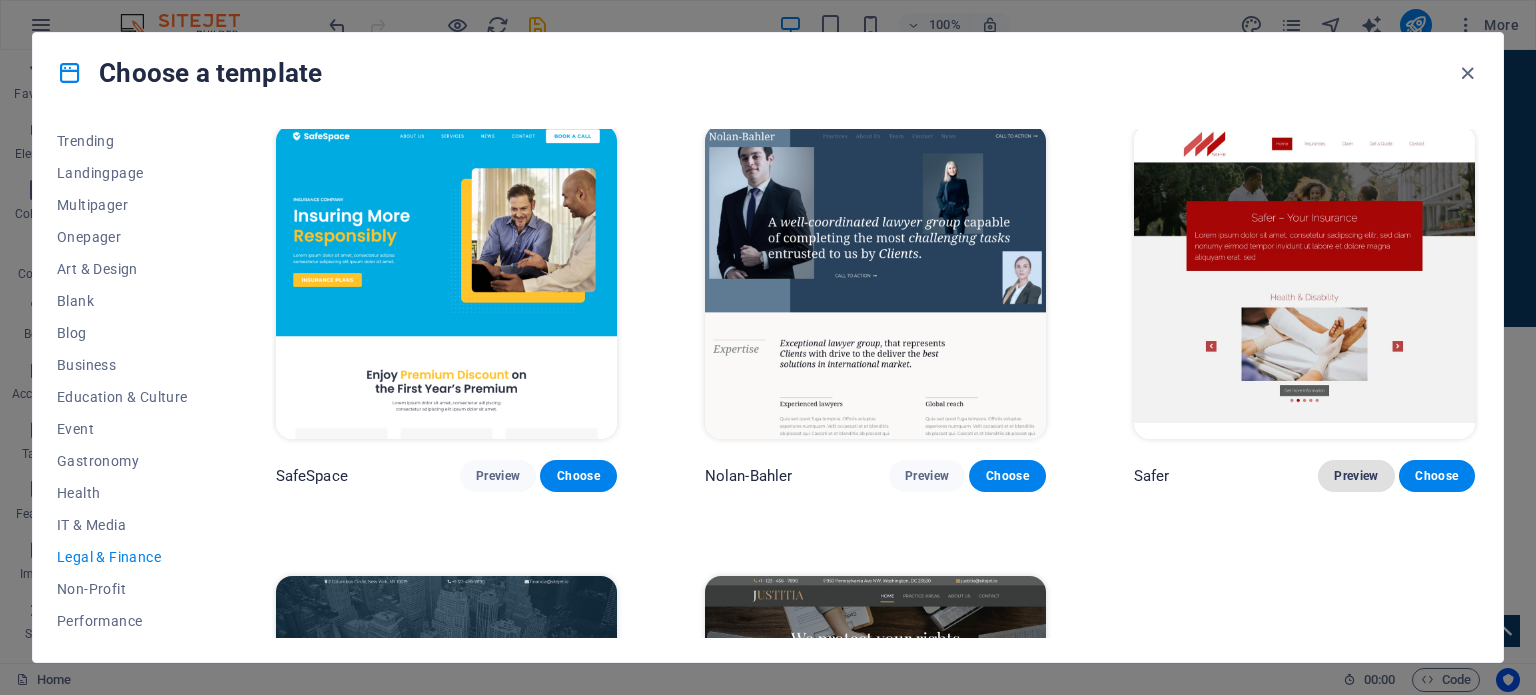 click on "Preview" at bounding box center (1356, 476) 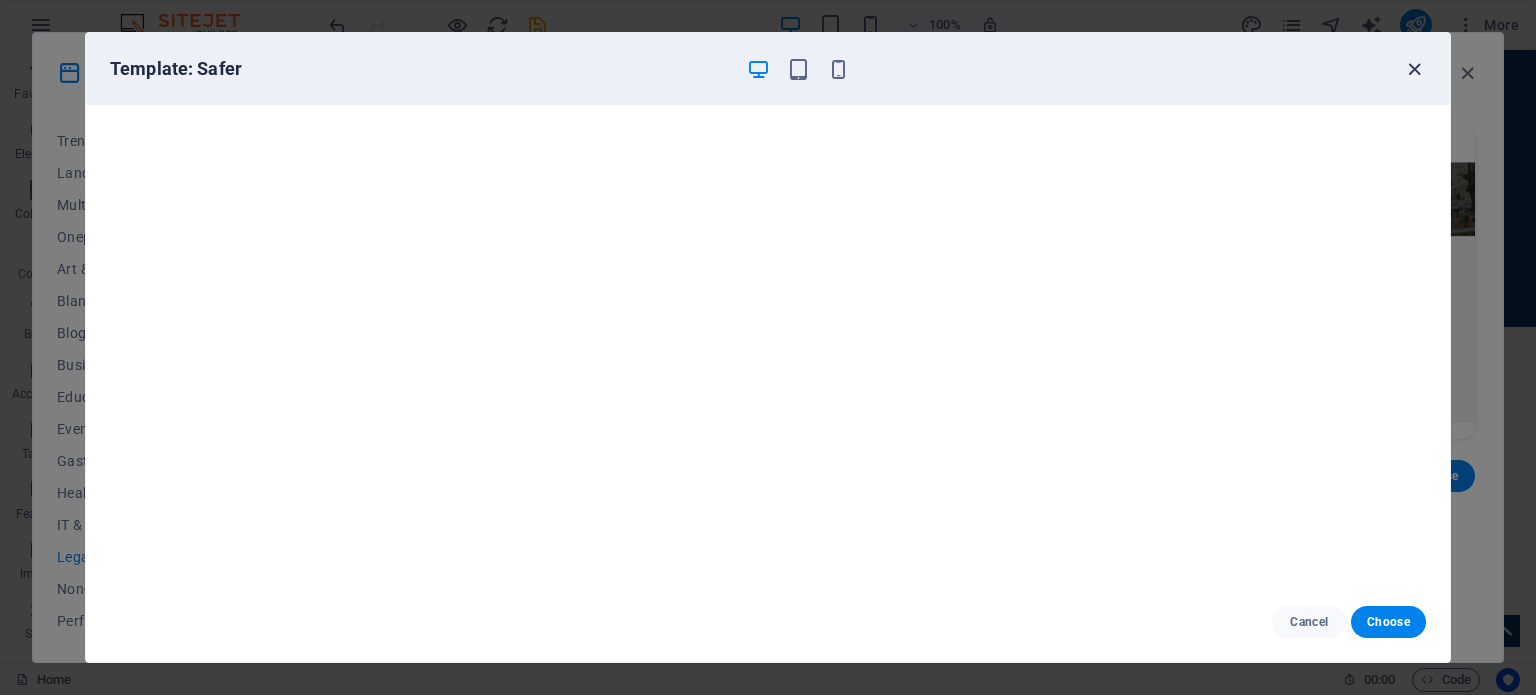 click at bounding box center [1414, 69] 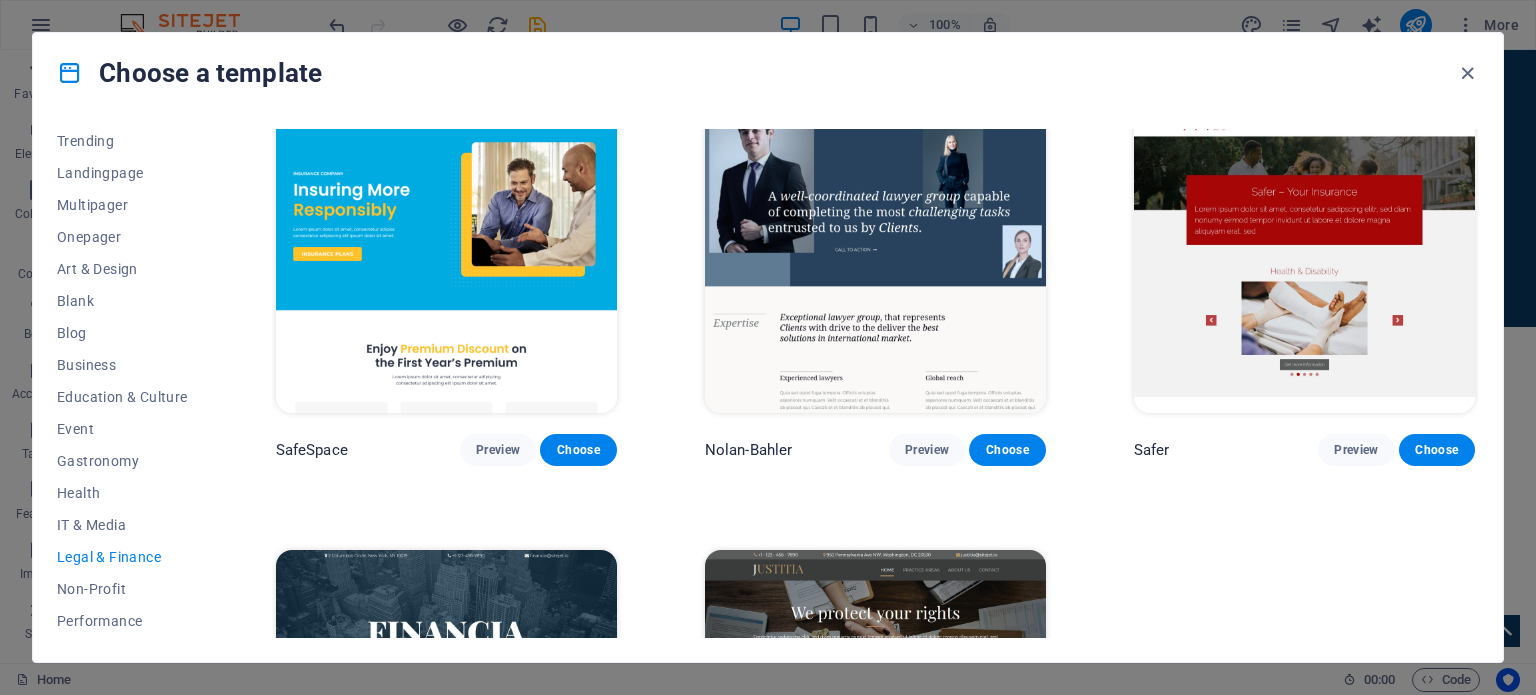 scroll, scrollTop: 8, scrollLeft: 0, axis: vertical 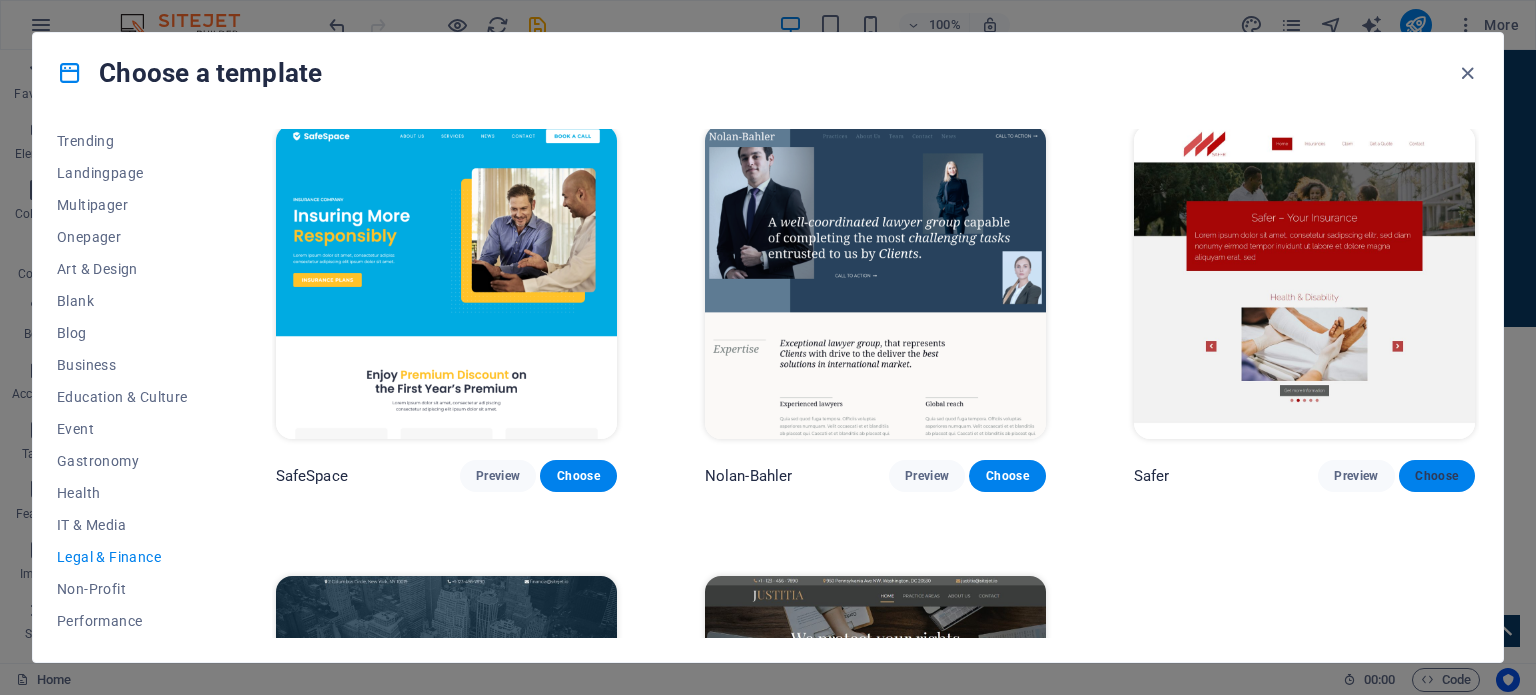 click on "Choose" at bounding box center (1437, 476) 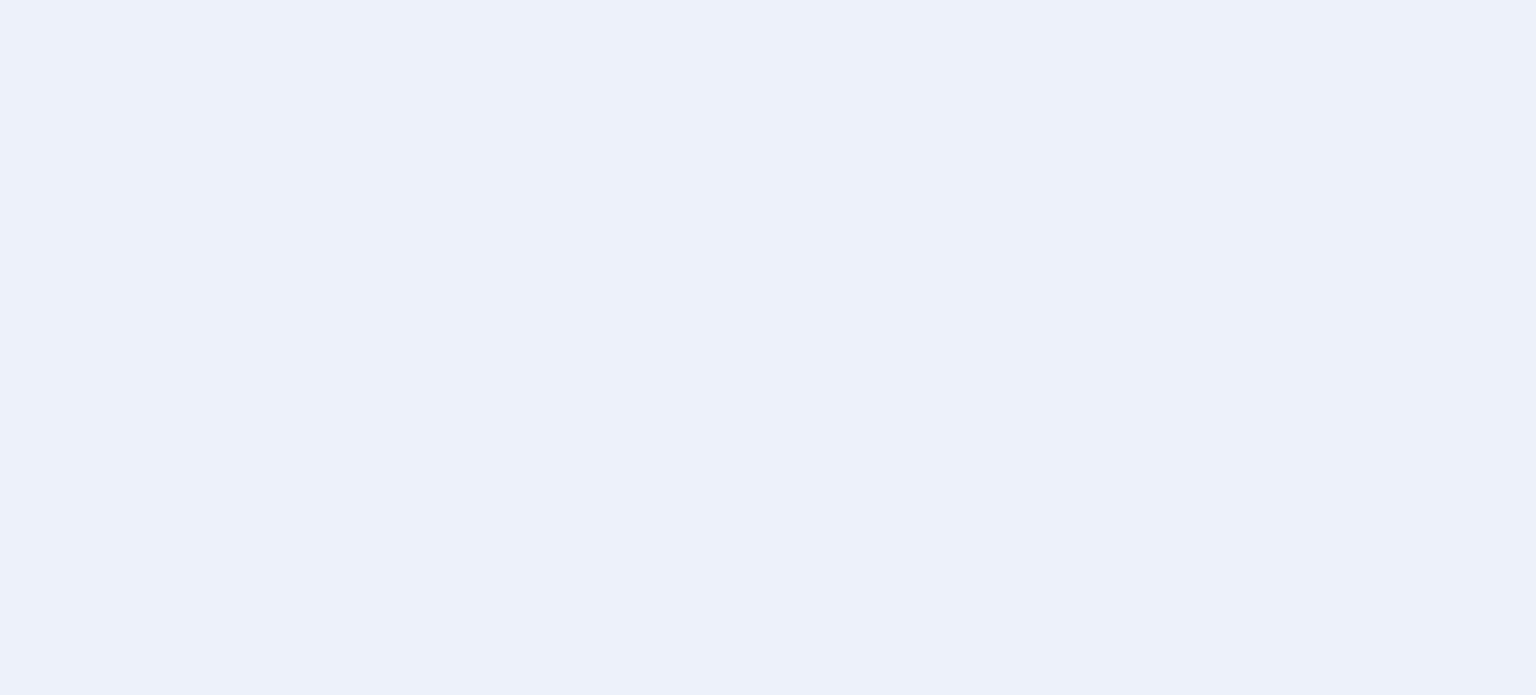 scroll, scrollTop: 0, scrollLeft: 0, axis: both 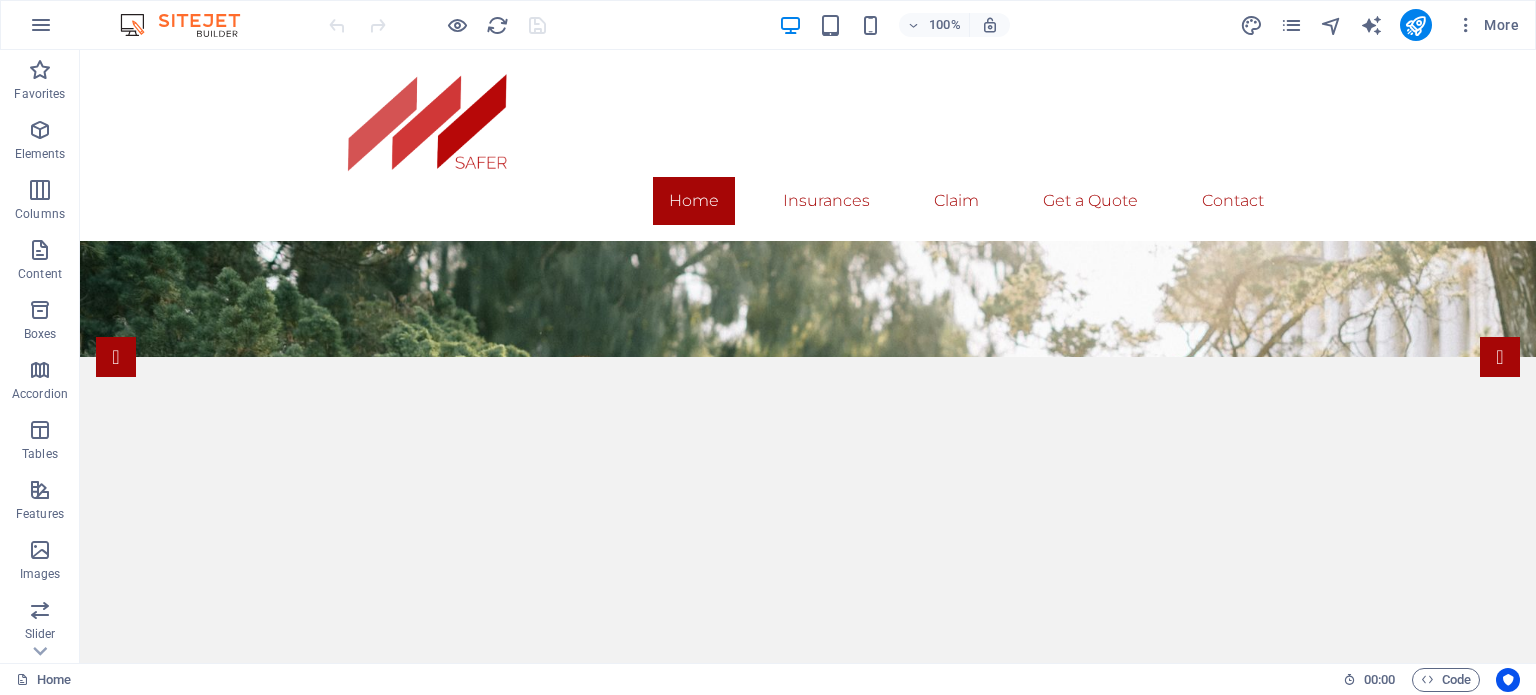 drag, startPoint x: 1532, startPoint y: 577, endPoint x: 1594, endPoint y: 72, distance: 508.79172 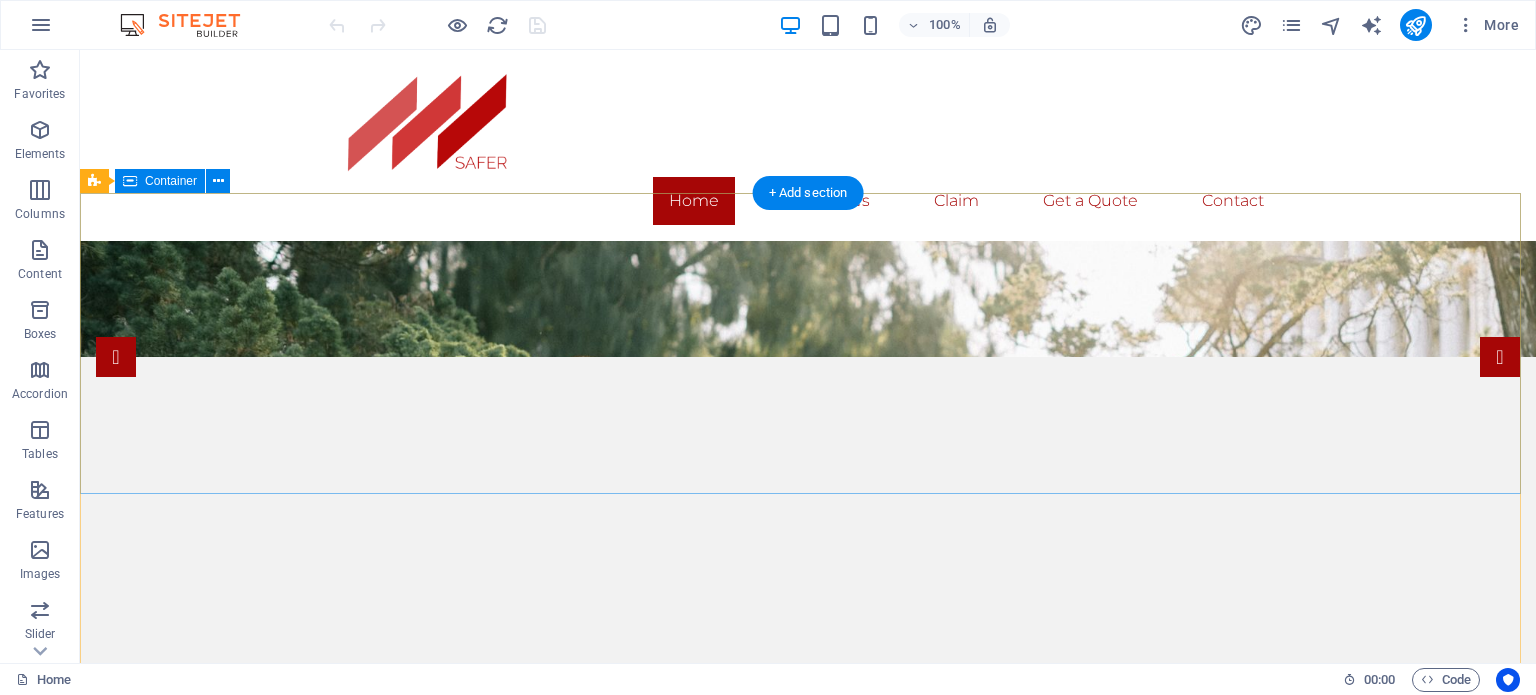click on "Drop content here or  Add elements  Paste clipboard" at bounding box center (808, 1014) 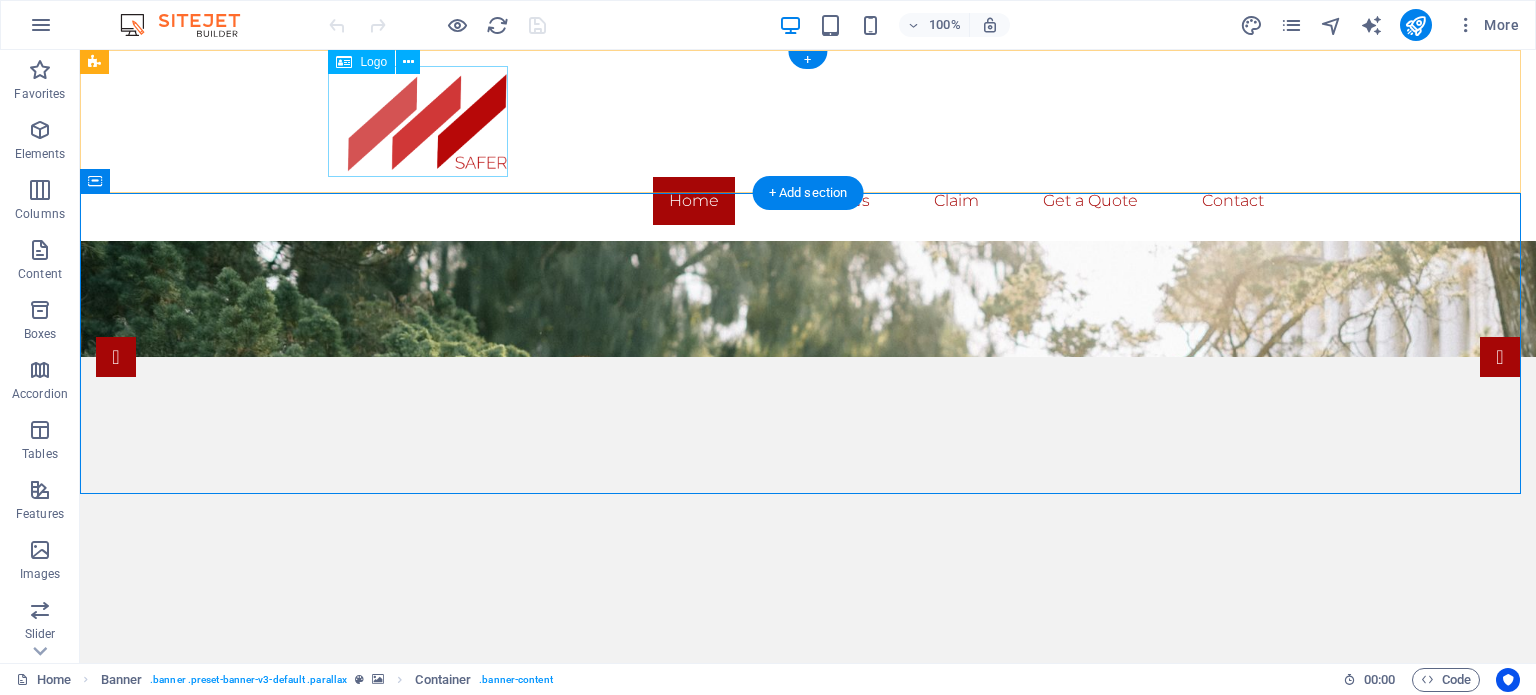 click at bounding box center [808, 121] 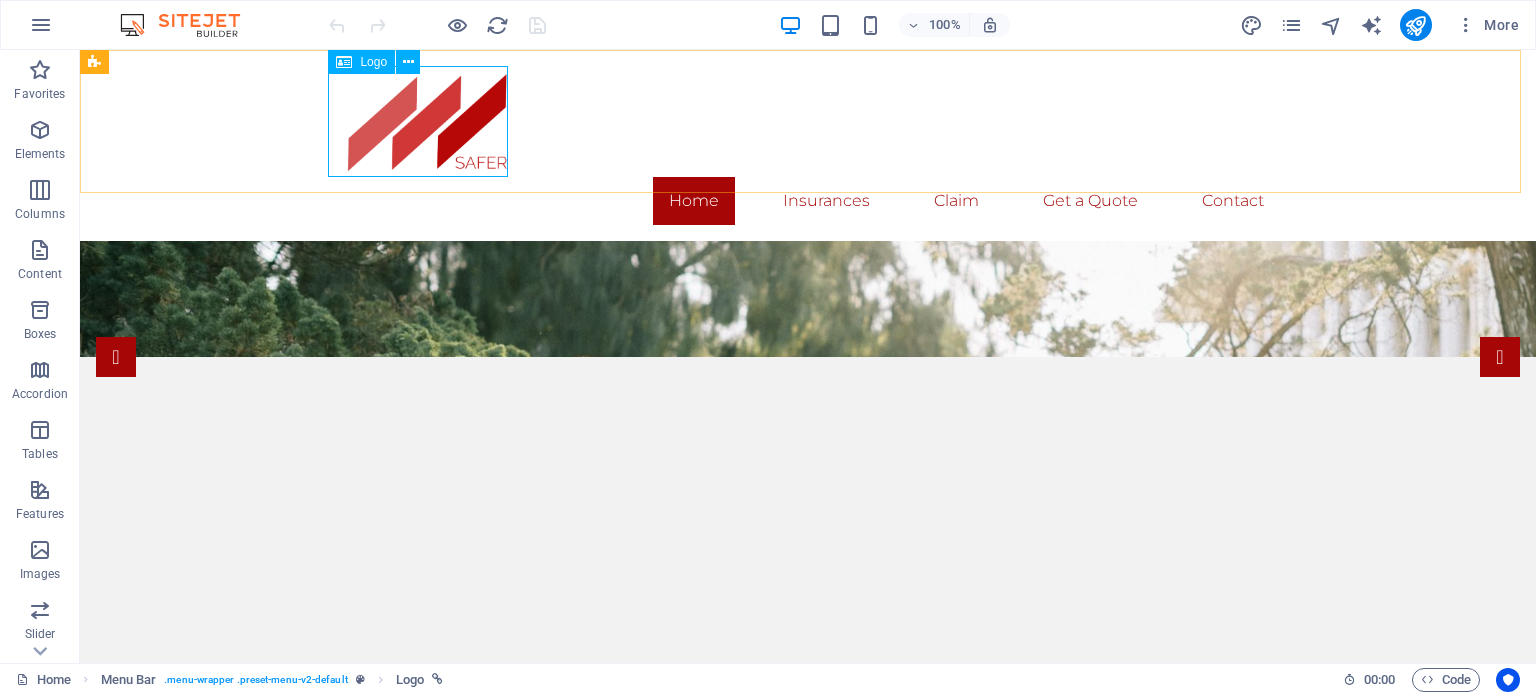 click on "Logo" at bounding box center [373, 62] 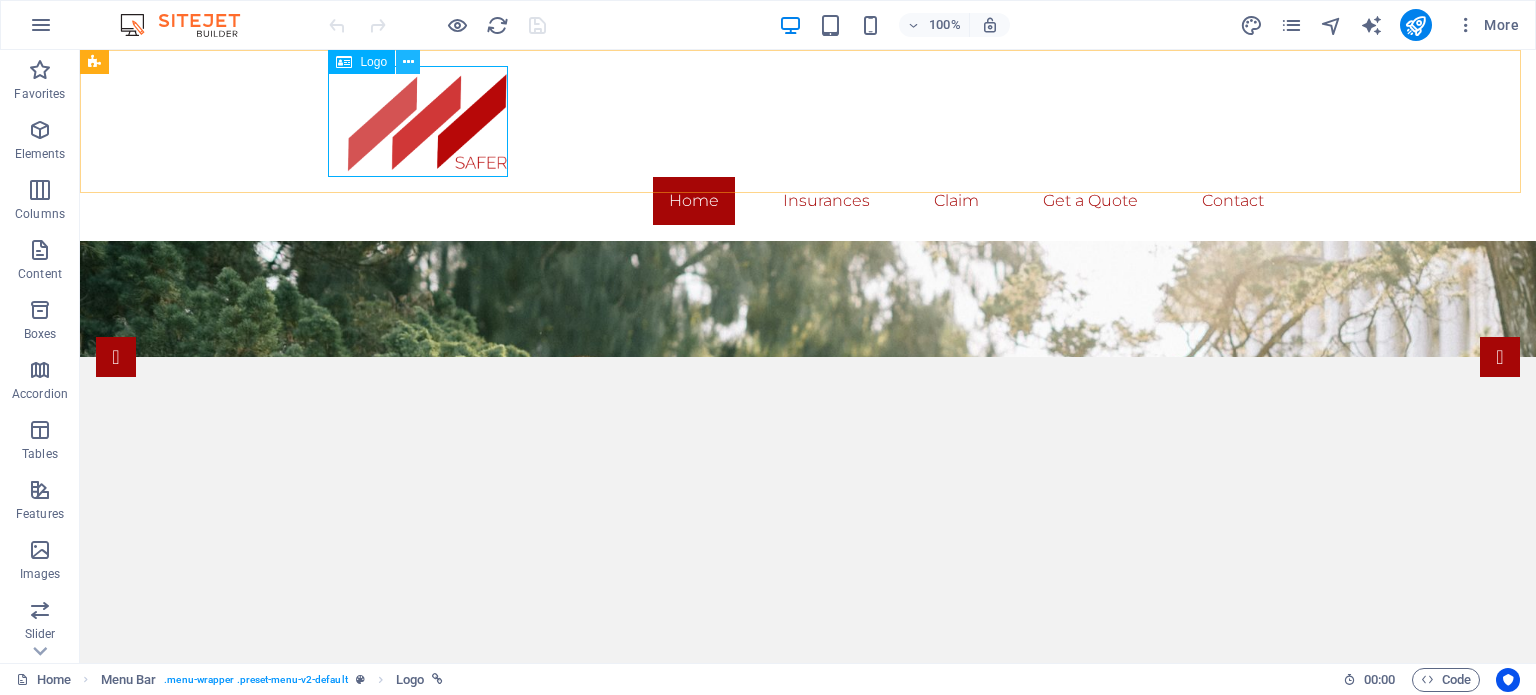 click at bounding box center (408, 62) 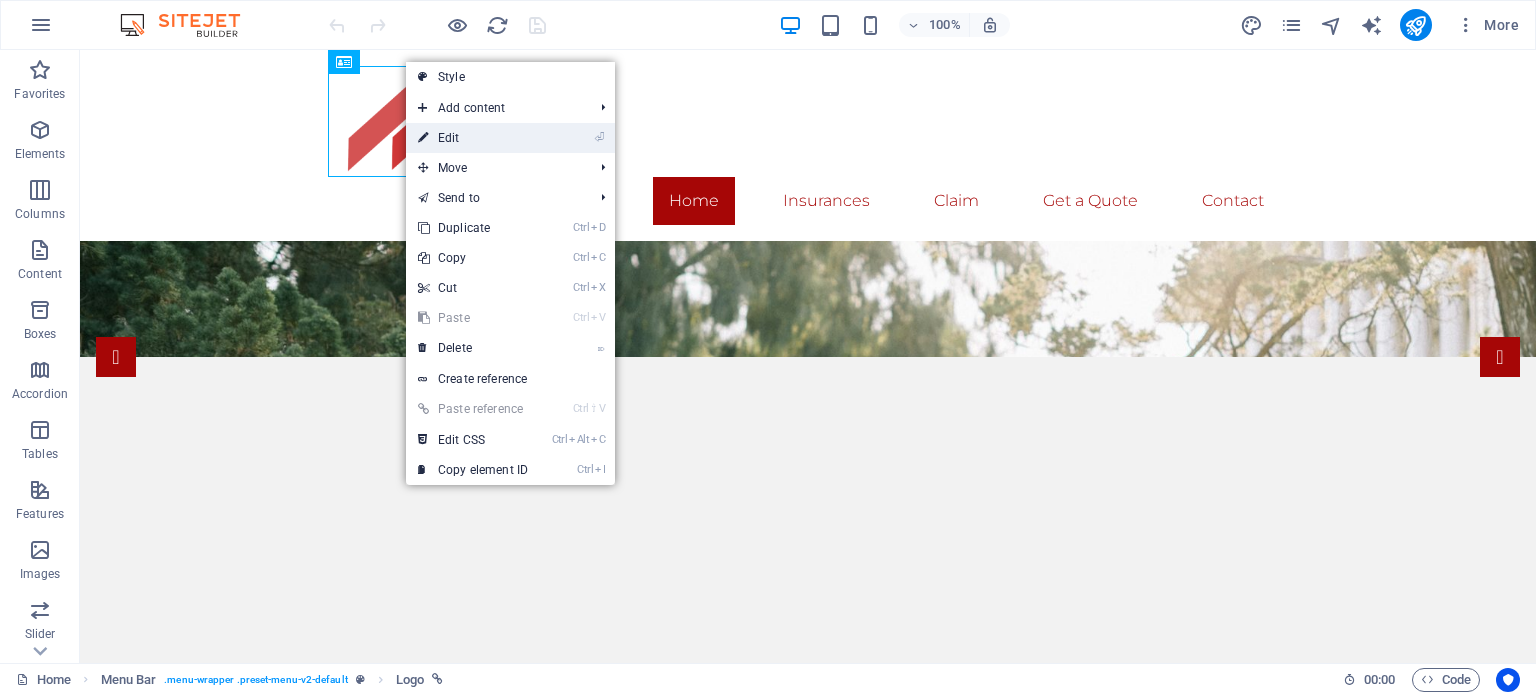 click on "⏎  Edit" at bounding box center [473, 138] 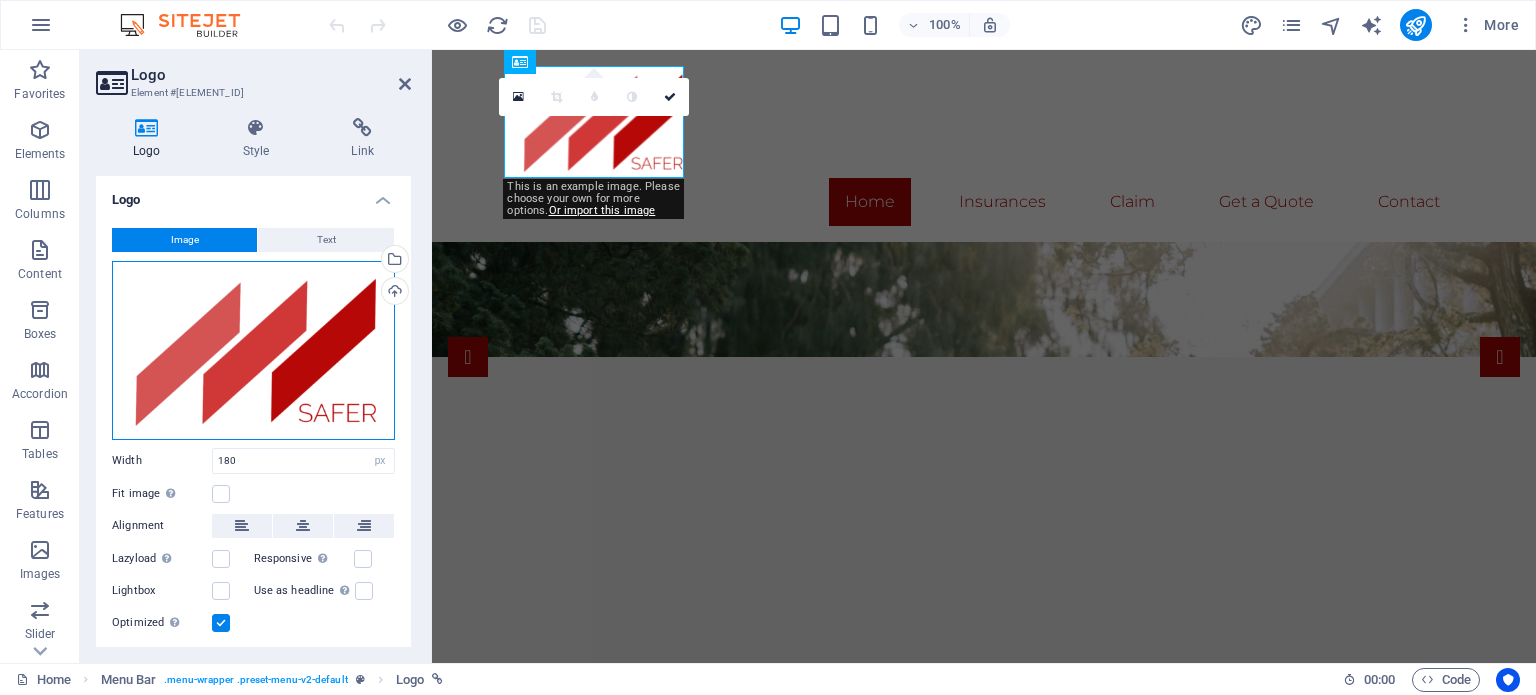 click on "Drag files here, click to choose files or select files from Files or our free stock photos & videos" at bounding box center [253, 350] 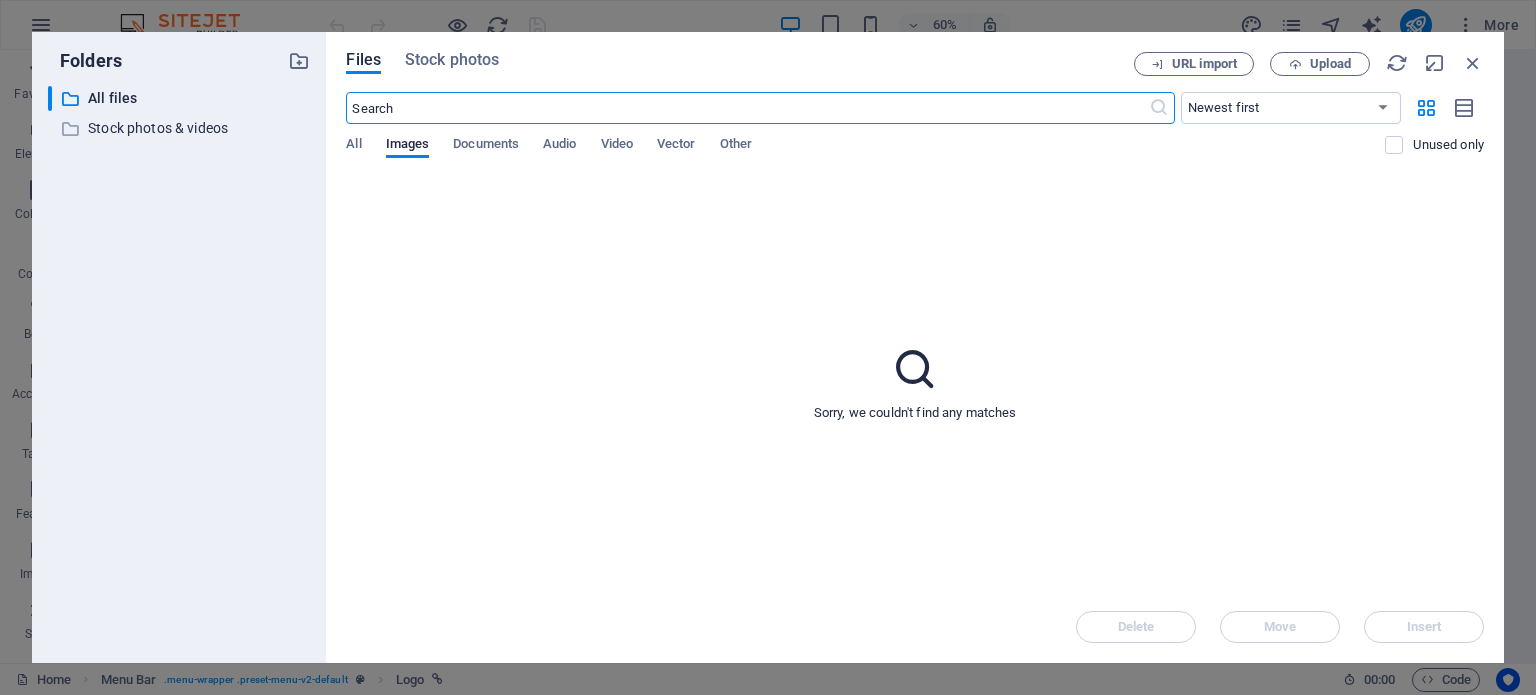click on "Sorry, we couldn't find any matches" at bounding box center (915, 382) 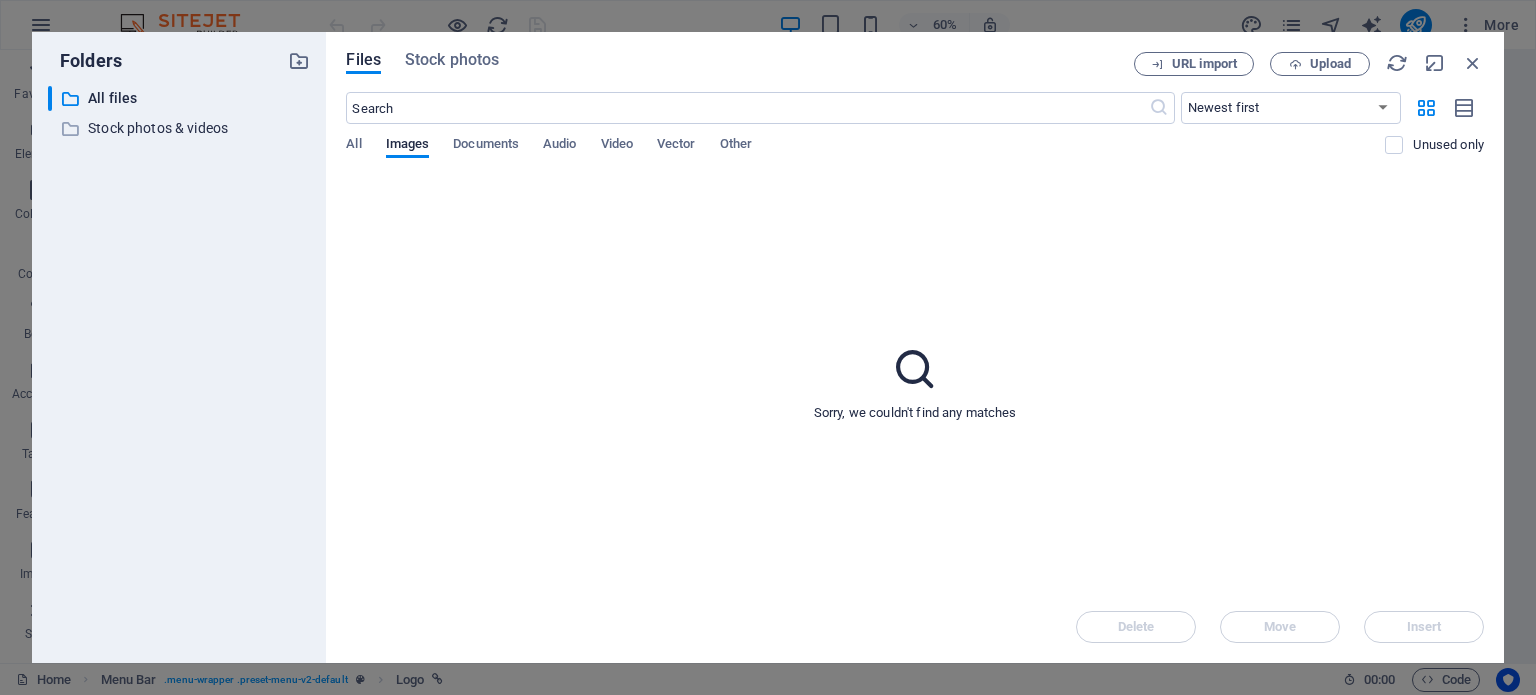 click on "Delete Move Insert" at bounding box center [915, 617] 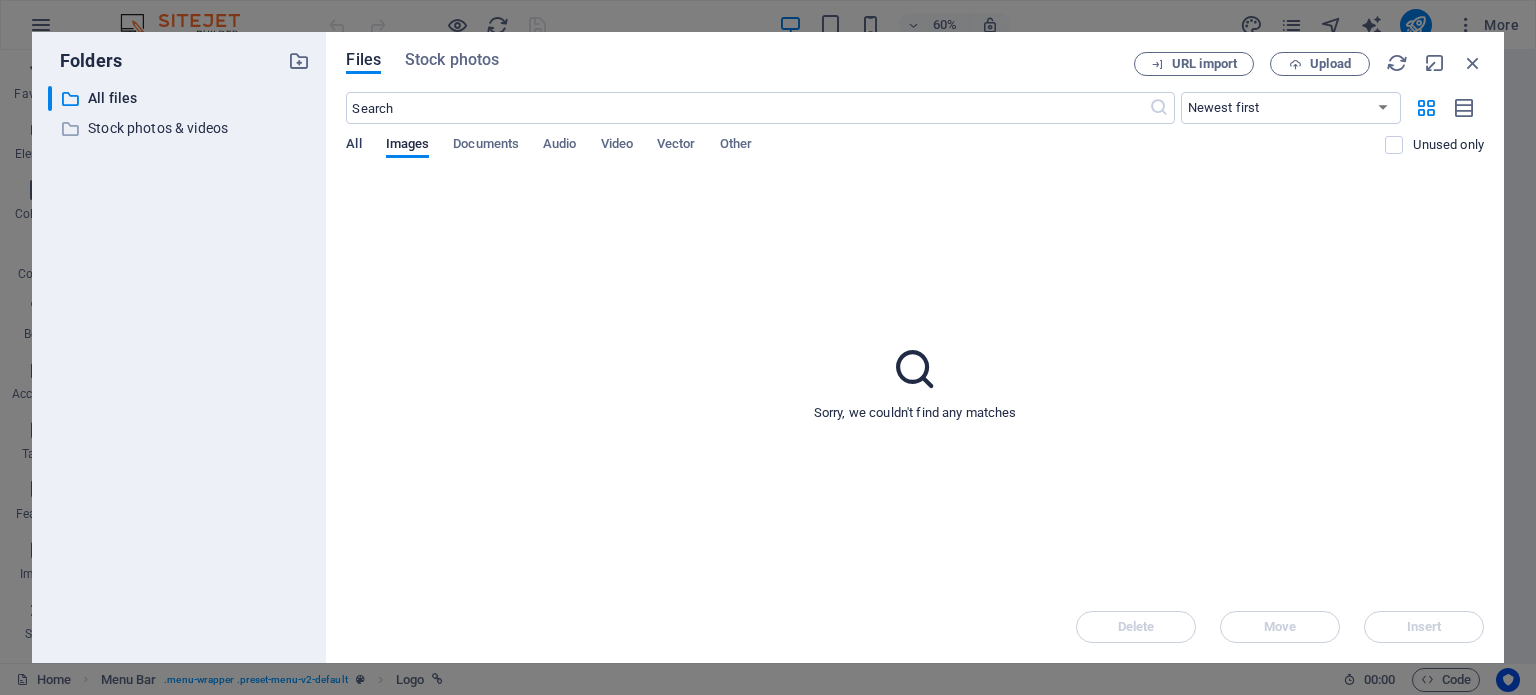 click on "All" at bounding box center (353, 146) 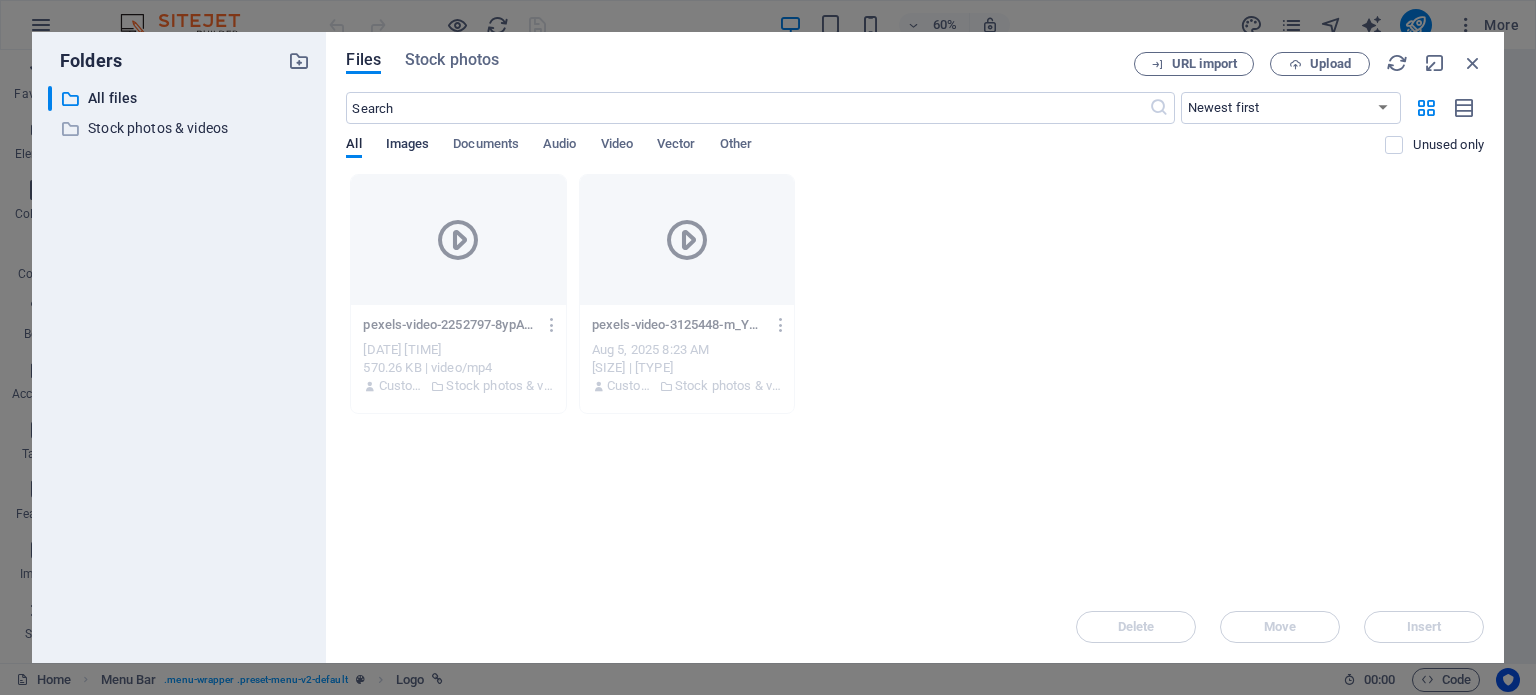 click on "Images" at bounding box center (408, 146) 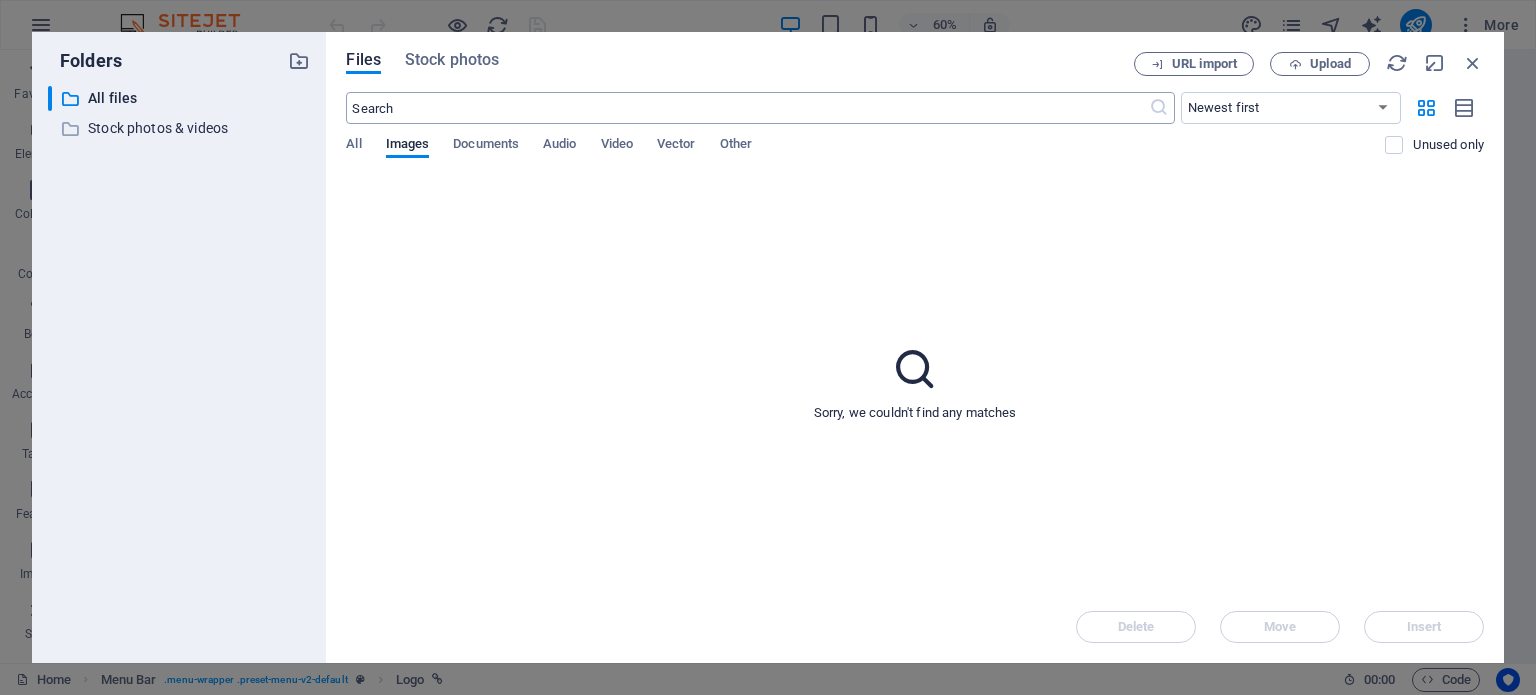 click at bounding box center (747, 108) 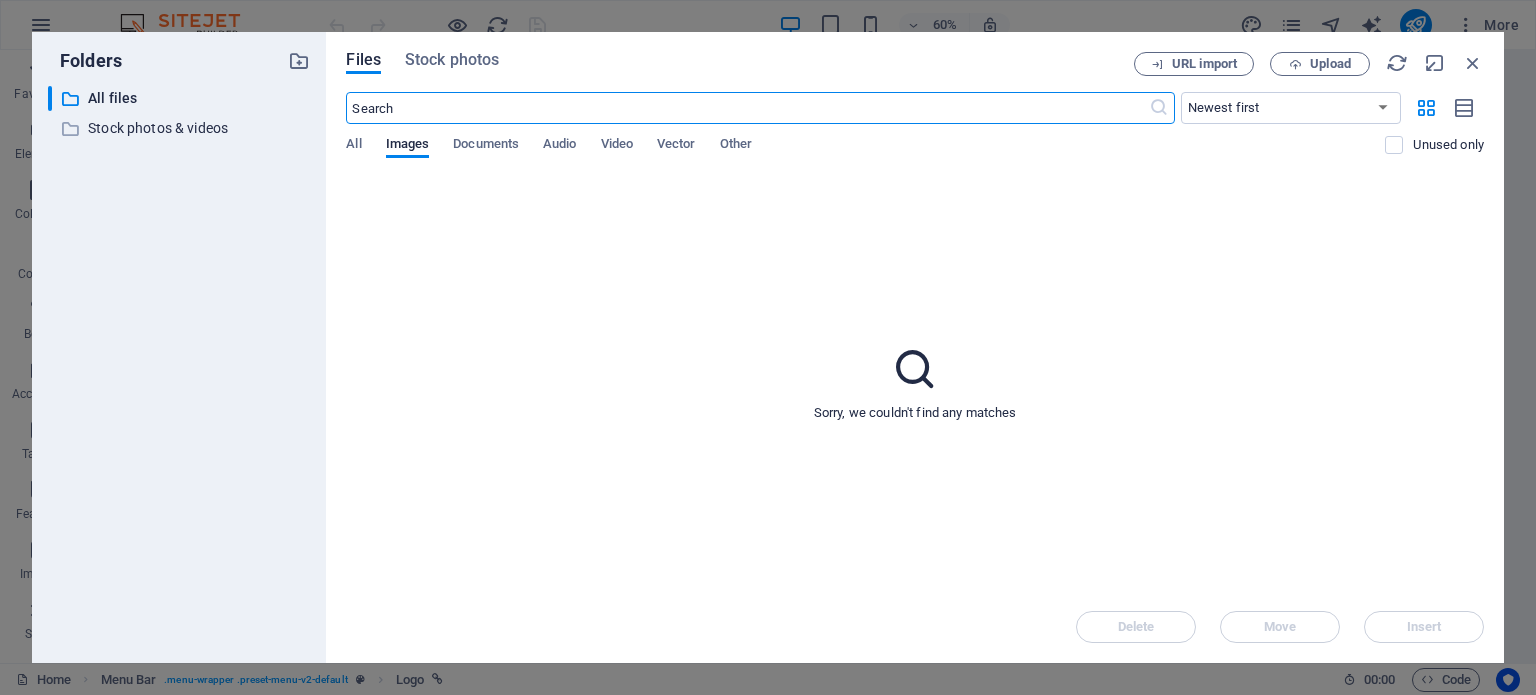 click at bounding box center [1159, 108] 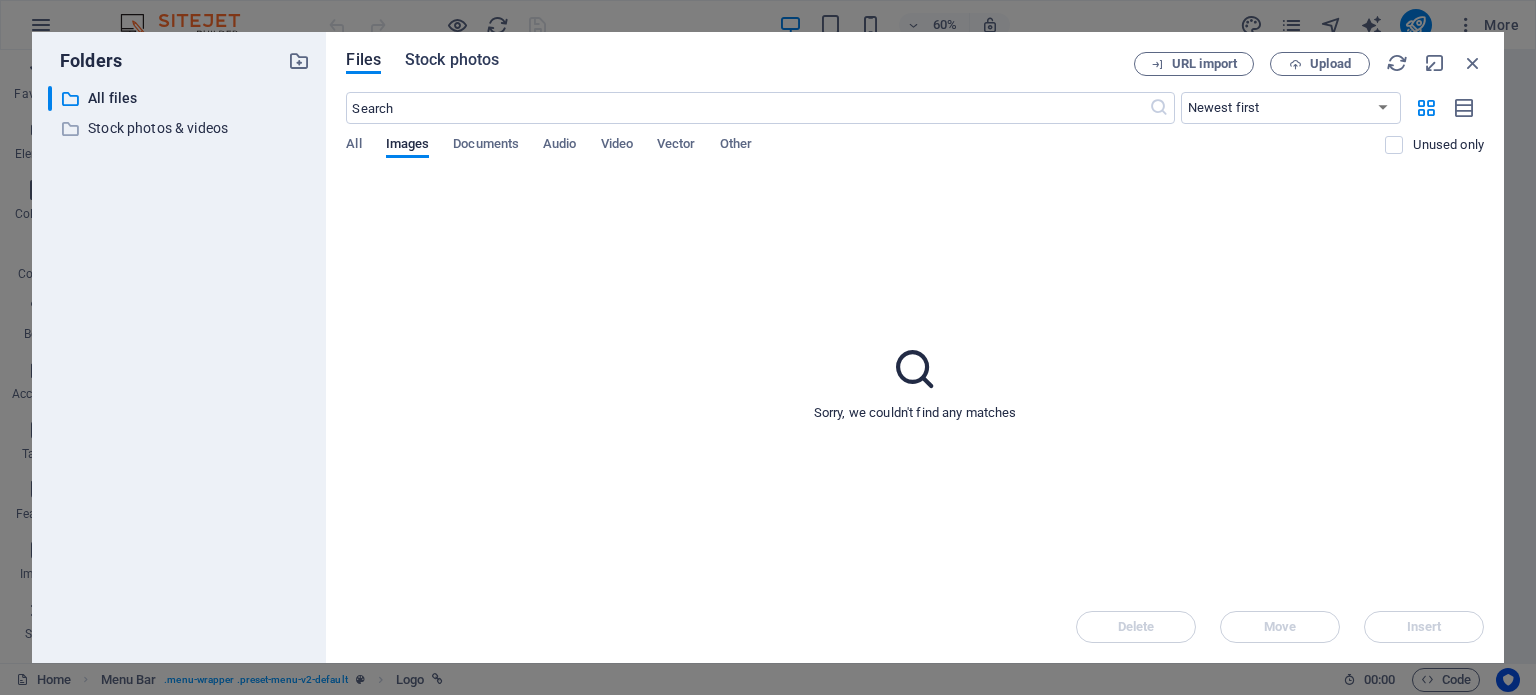 click on "Stock photos" at bounding box center (452, 60) 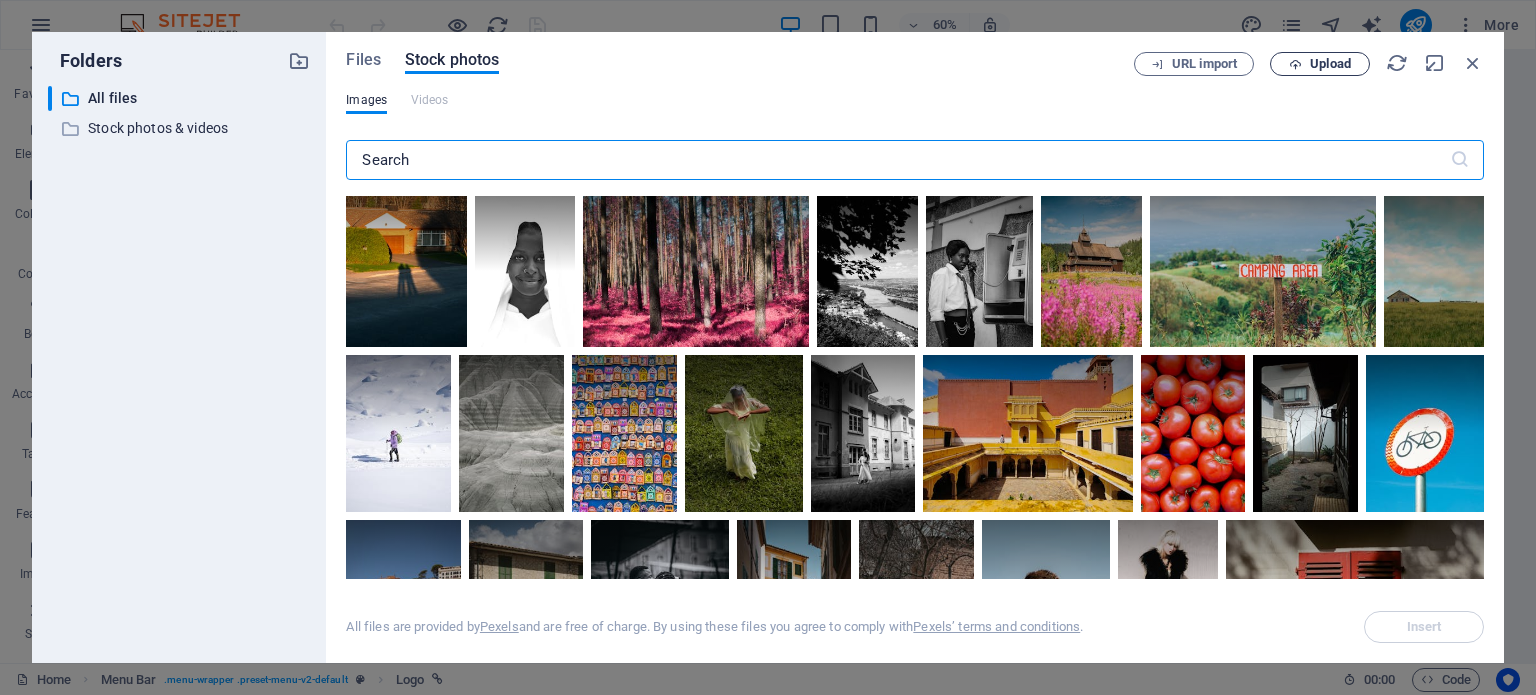 click on "Upload" at bounding box center (1330, 64) 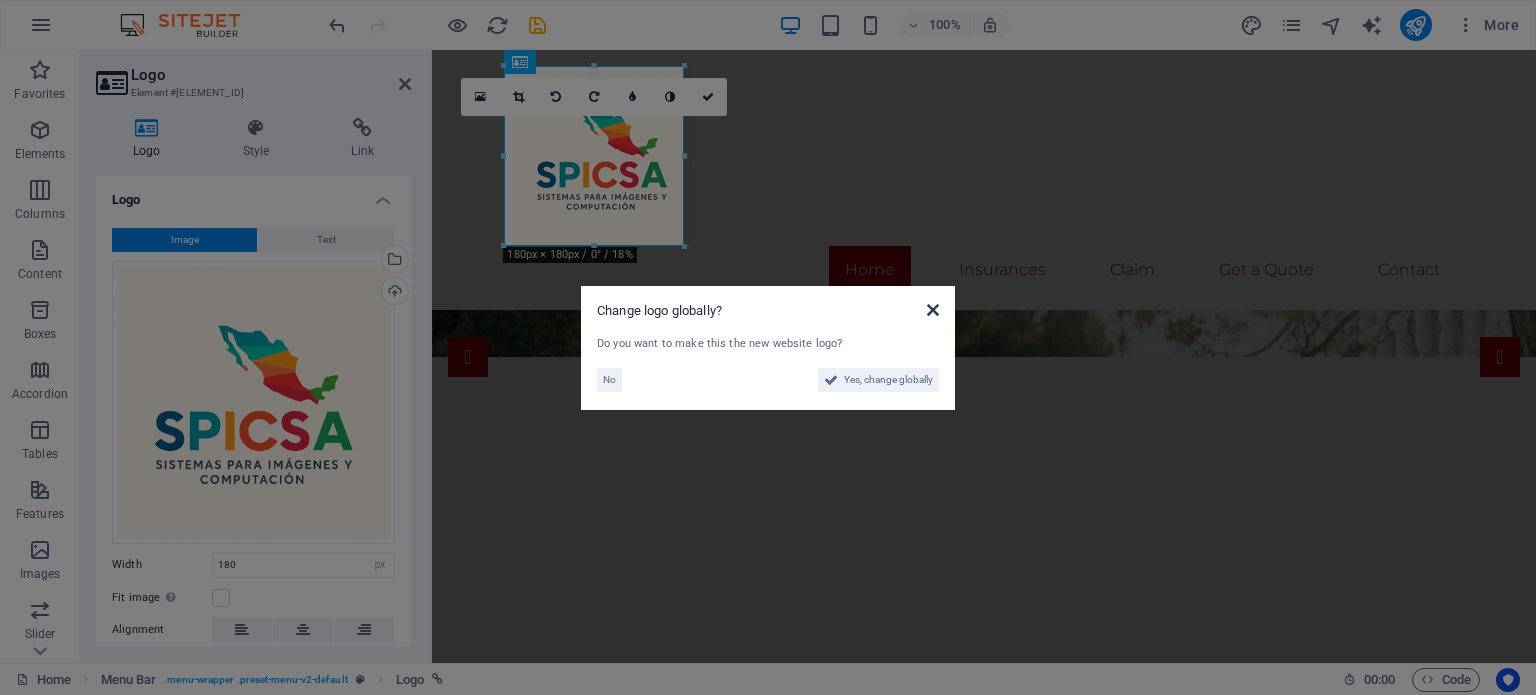 click at bounding box center [933, 310] 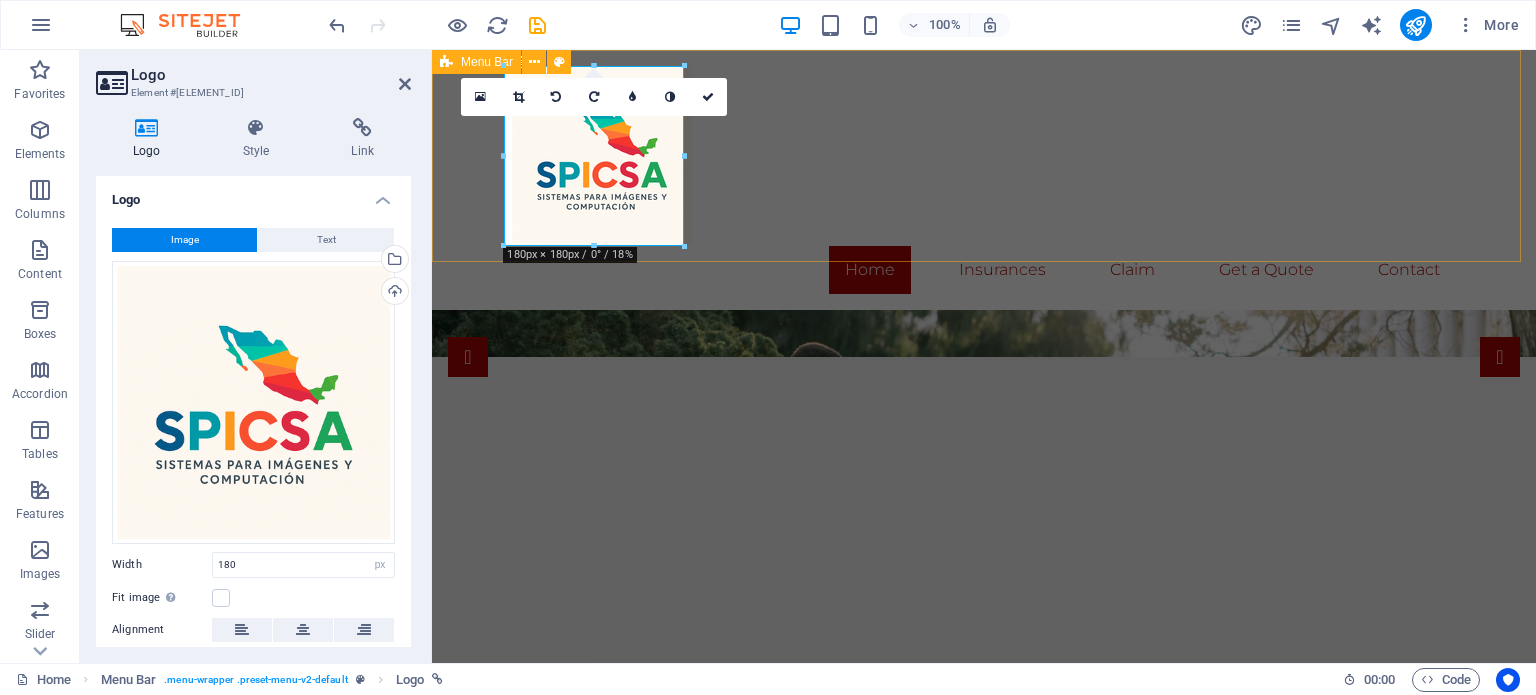 click on "Home Insurances Claim Get a Quote Contact" at bounding box center [984, 180] 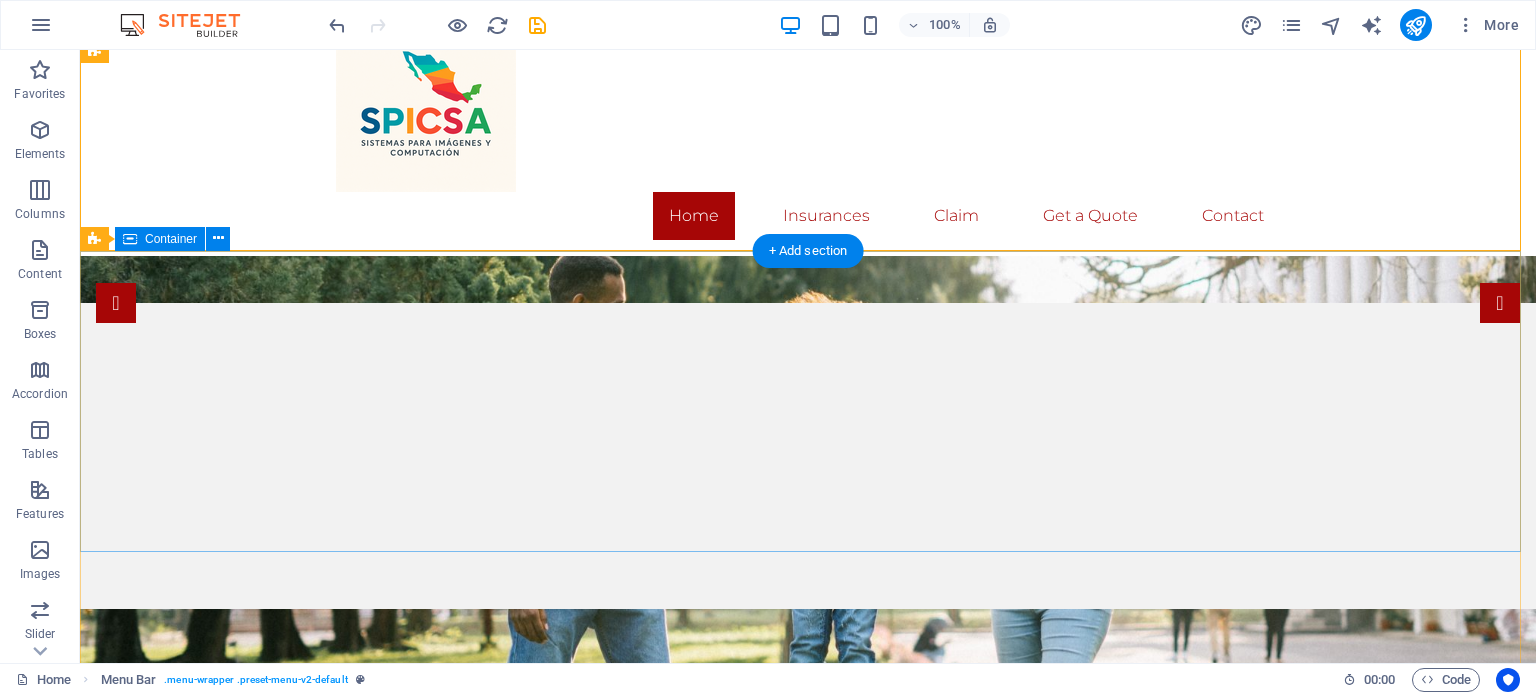 scroll, scrollTop: 0, scrollLeft: 0, axis: both 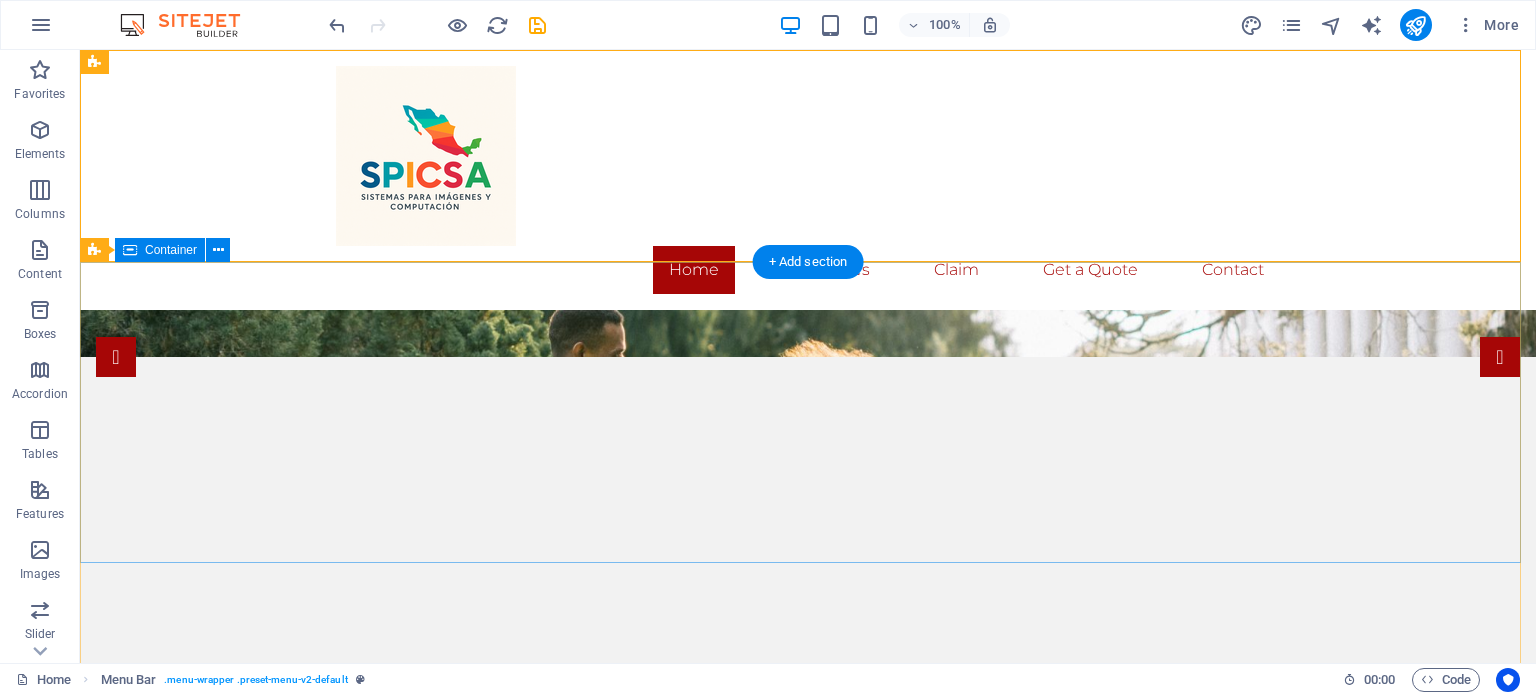 drag, startPoint x: 1015, startPoint y: 308, endPoint x: 1000, endPoint y: 308, distance: 15 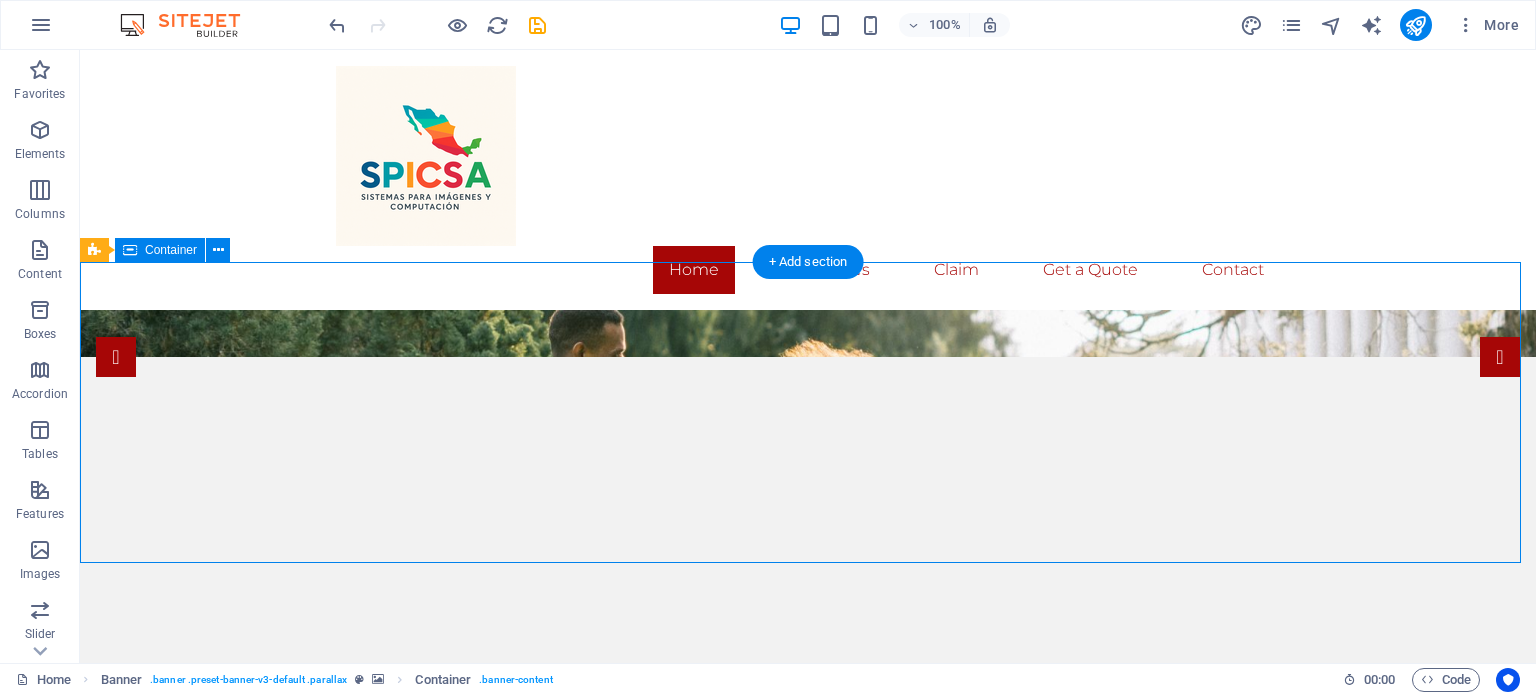 click on "Drop content here or  Add elements  Paste clipboard" at bounding box center [808, 1033] 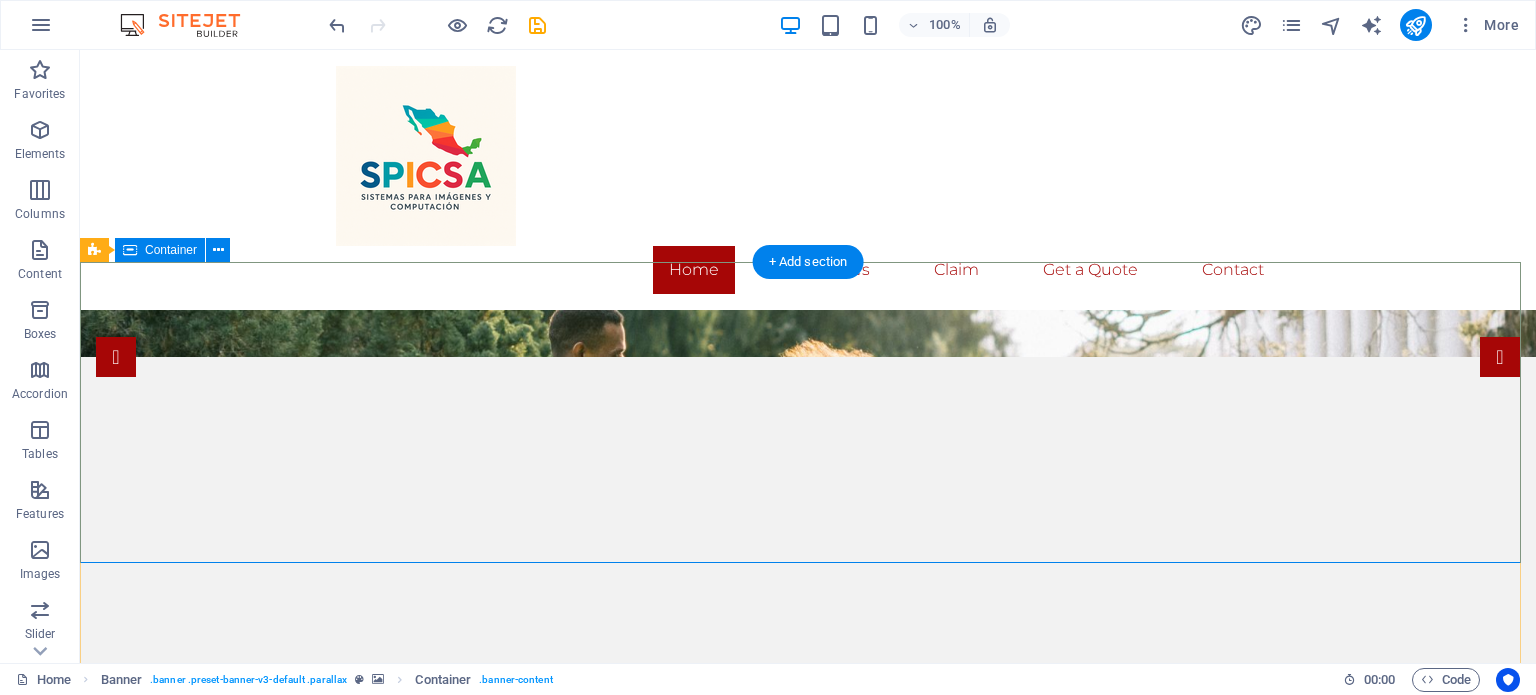 click on "Drop content here or  Add elements  Paste clipboard" at bounding box center (808, 1033) 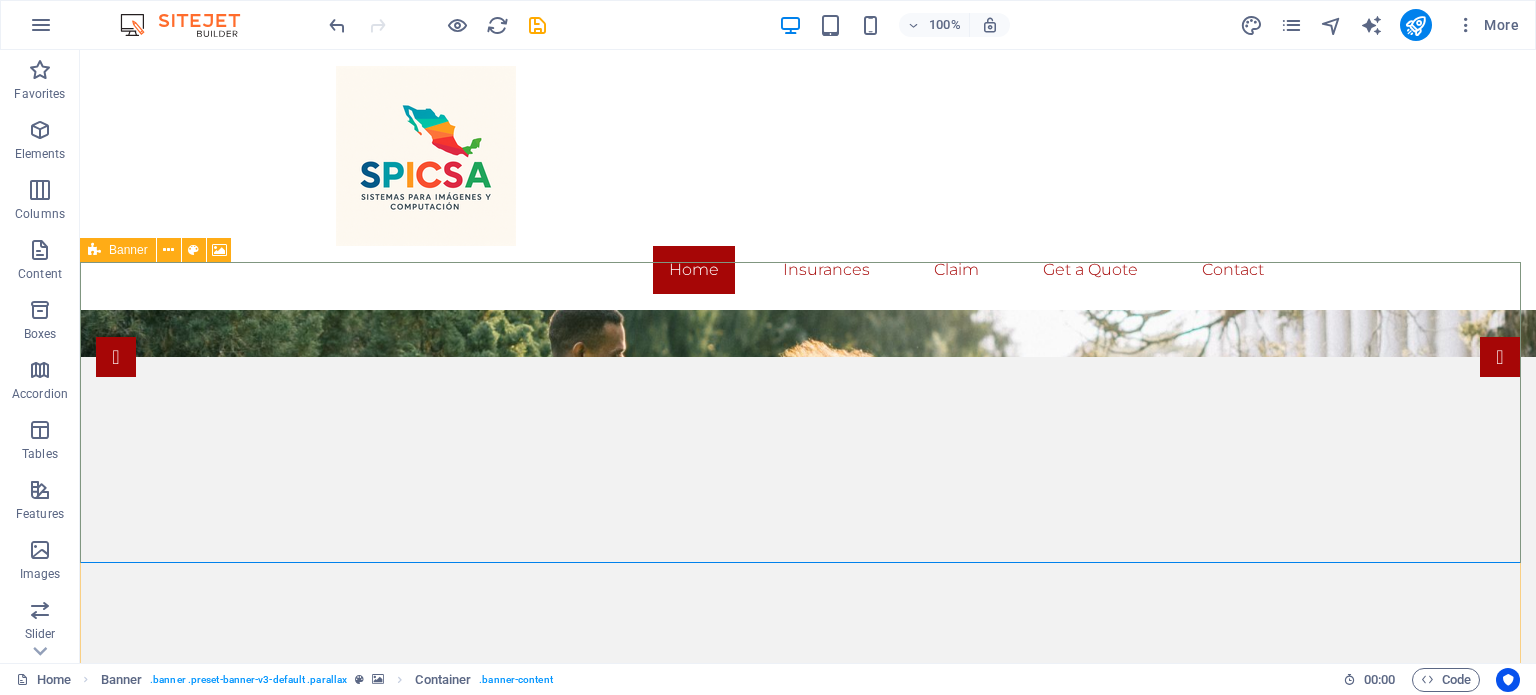 click on "Banner" at bounding box center [128, 250] 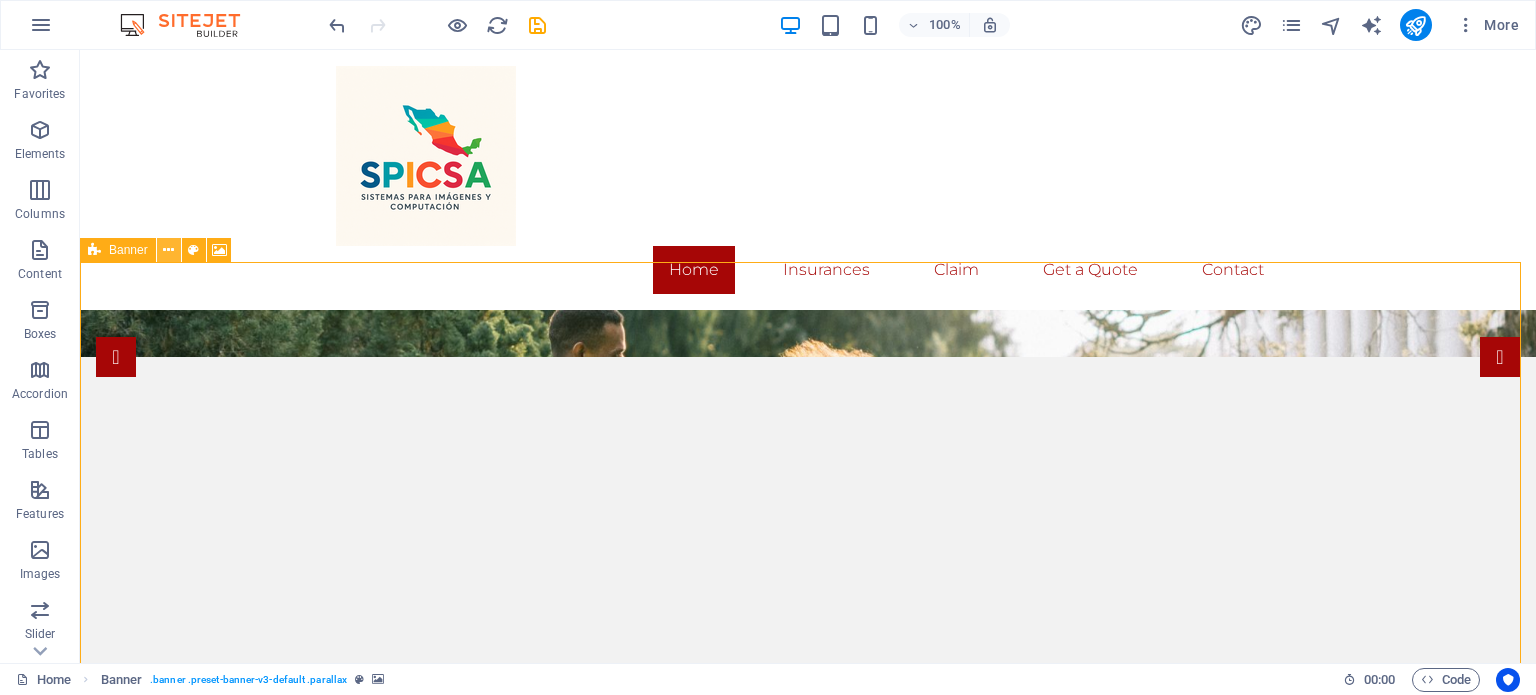 click at bounding box center [168, 250] 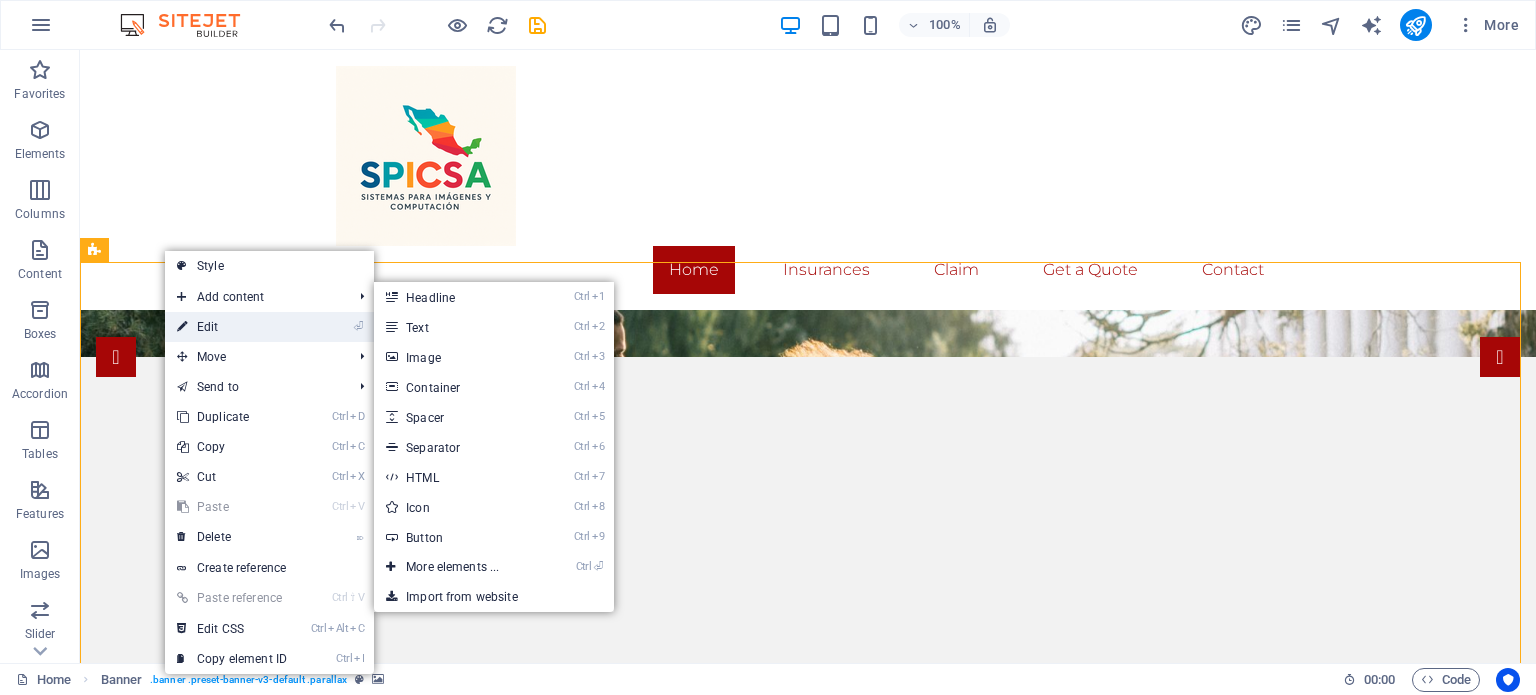 click on "⏎  Edit" at bounding box center [232, 327] 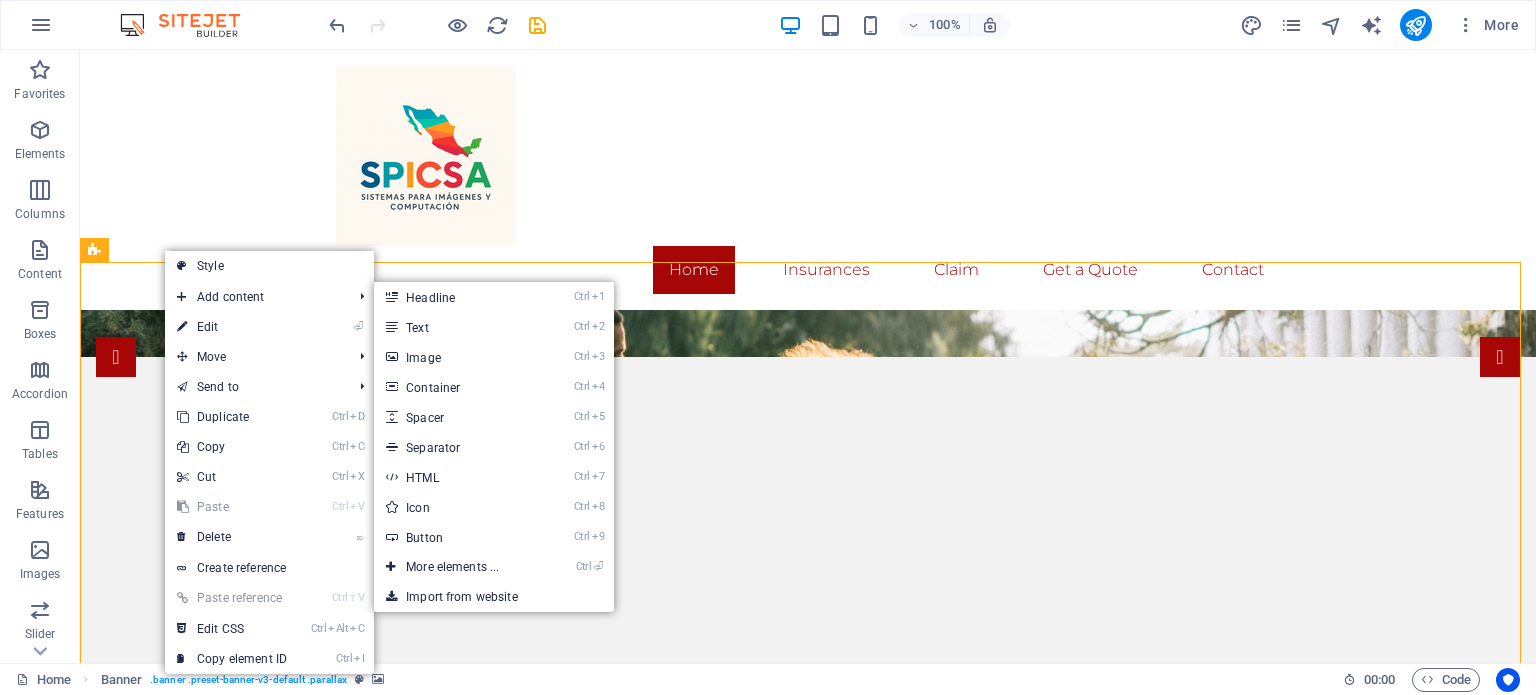 select on "vh" 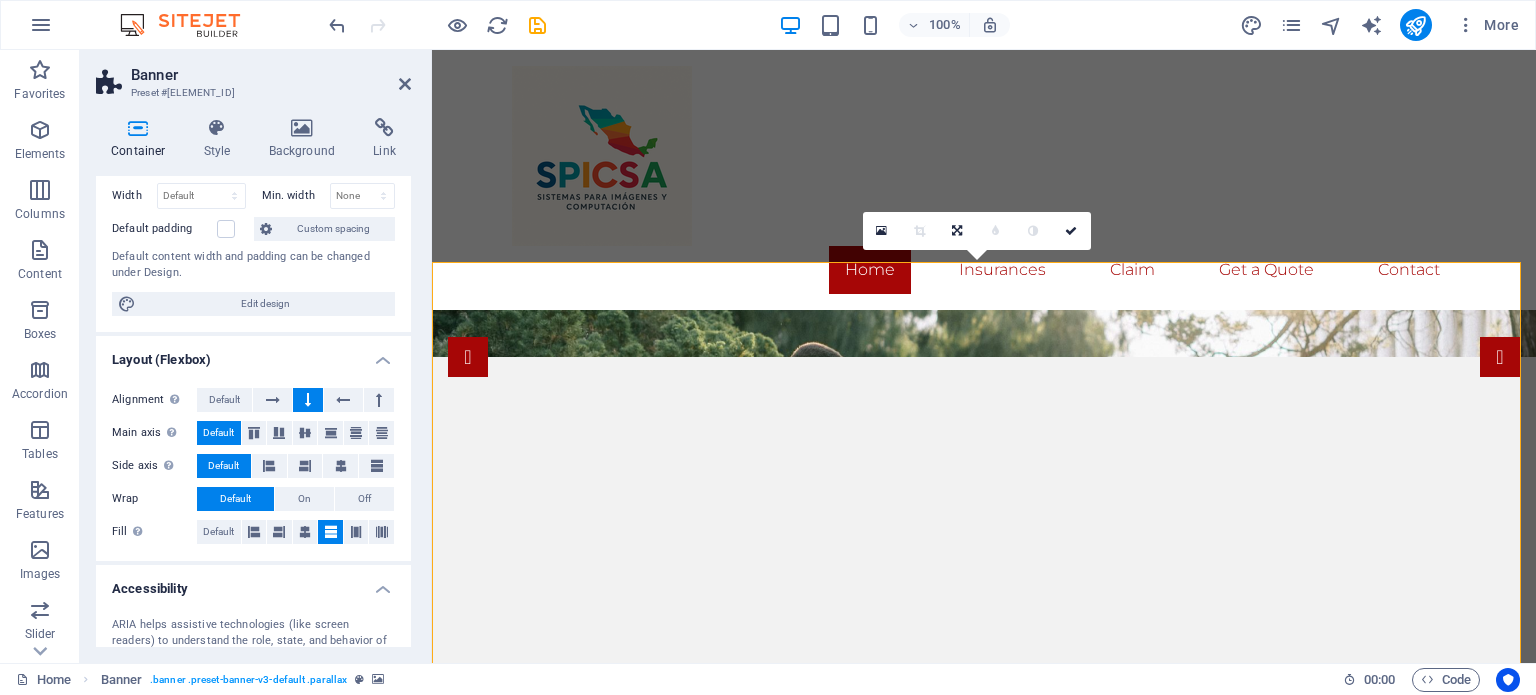 scroll, scrollTop: 300, scrollLeft: 0, axis: vertical 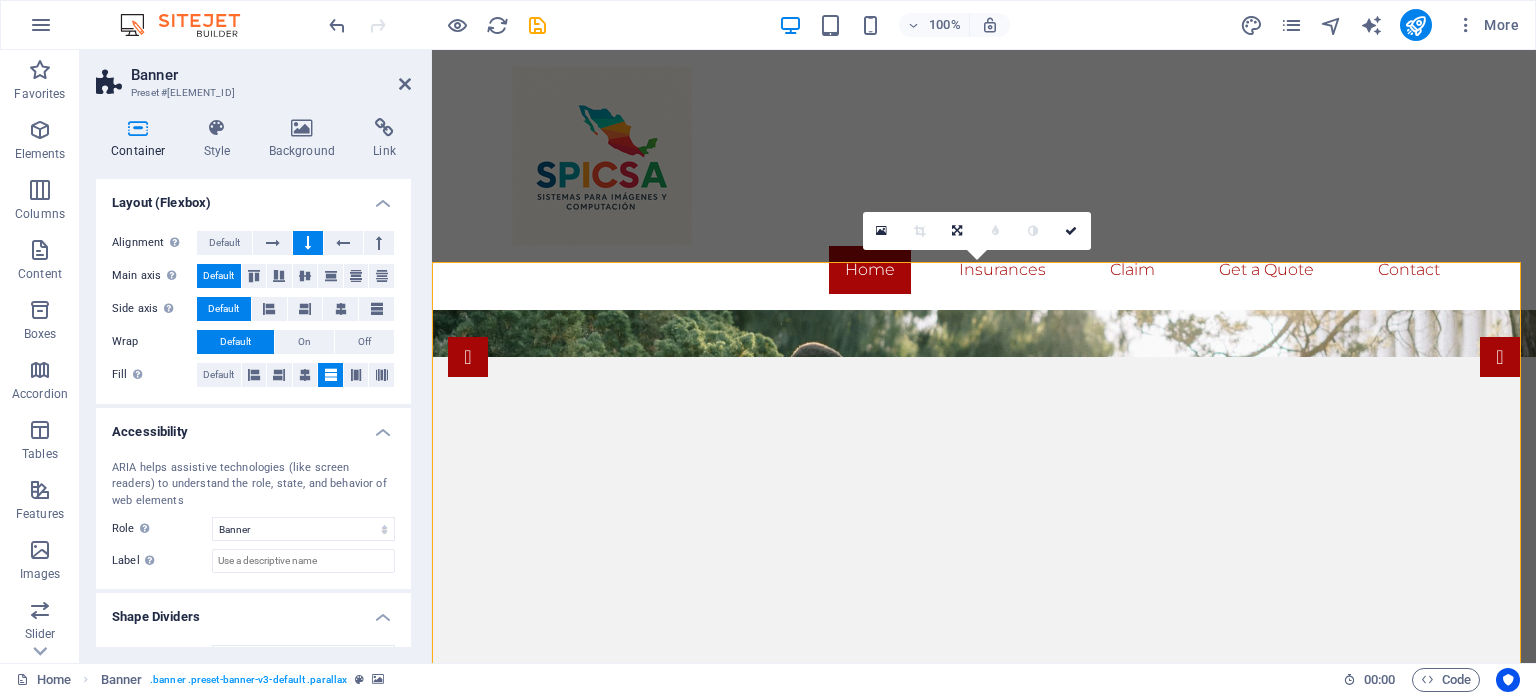 click on "Container" at bounding box center (142, 139) 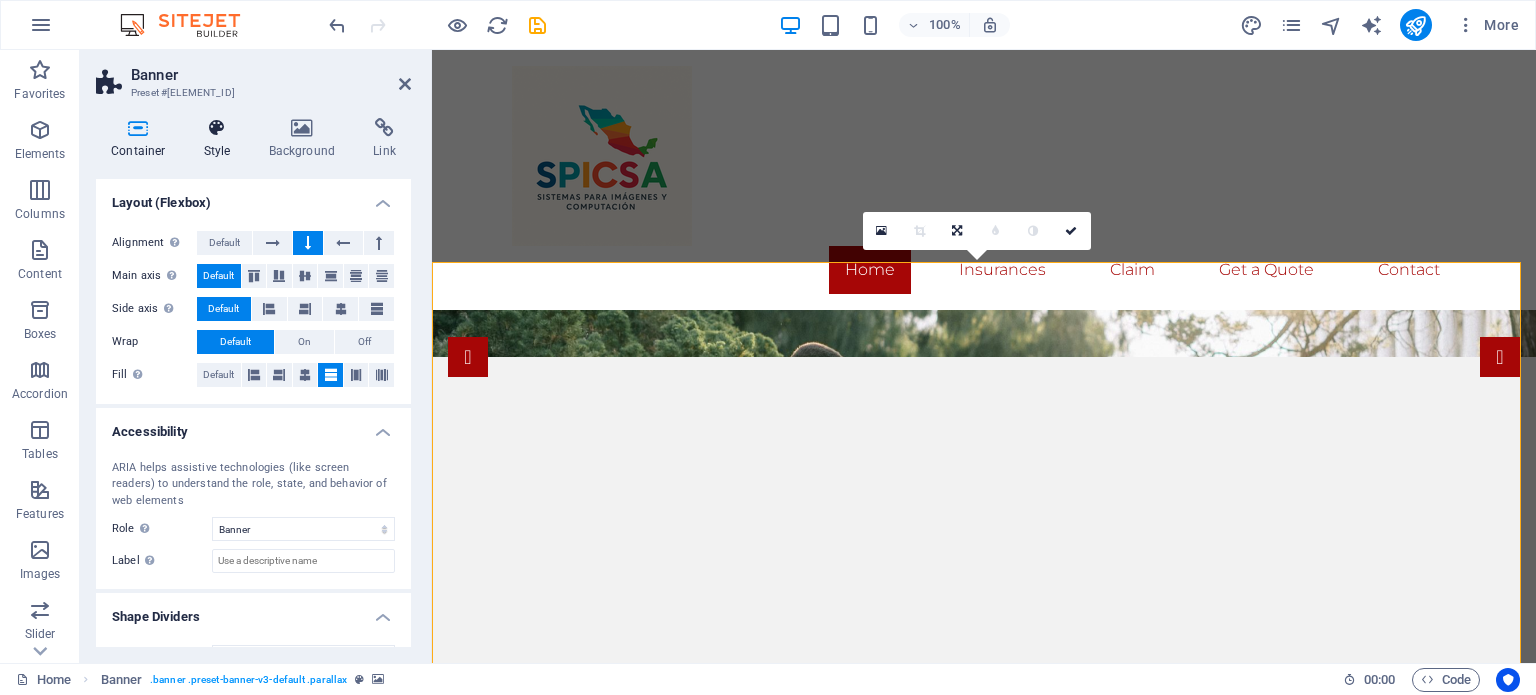 click on "Style" at bounding box center (221, 139) 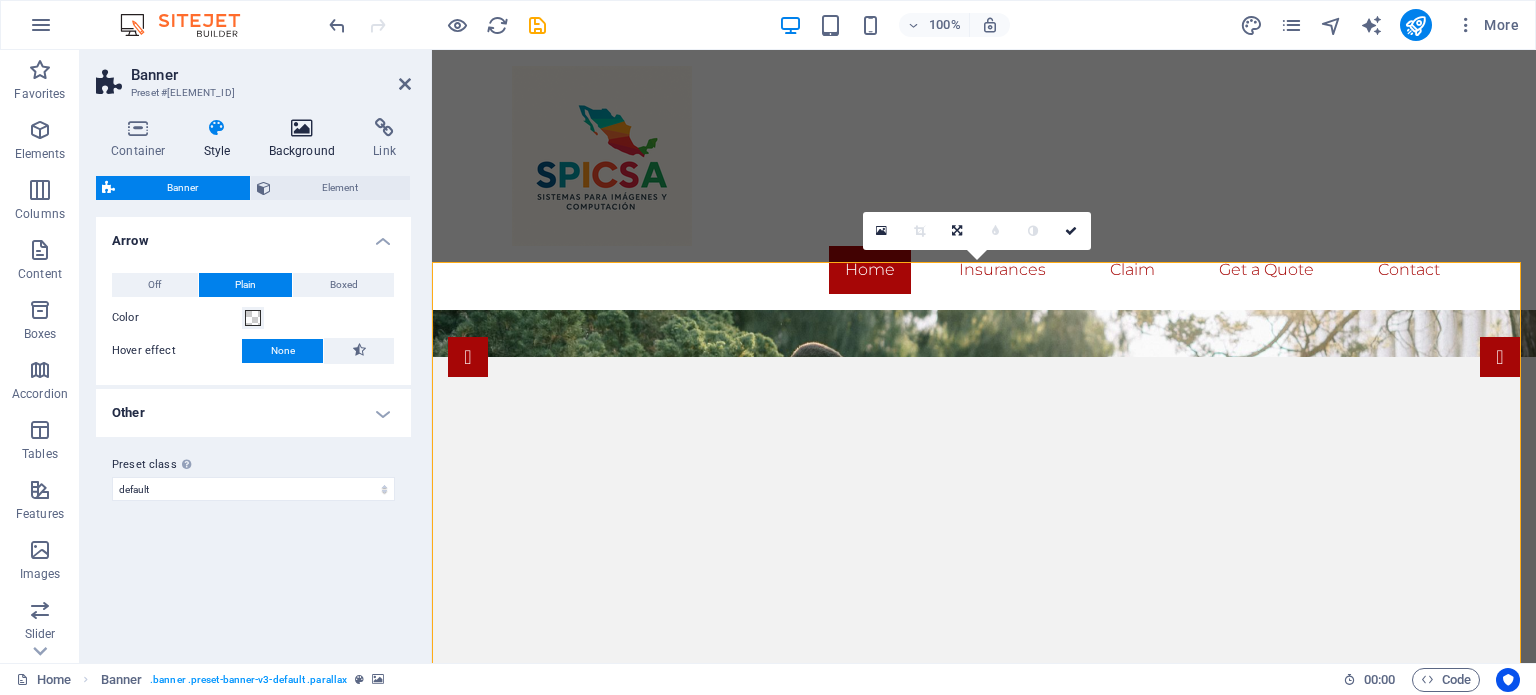 click on "Background" at bounding box center (306, 139) 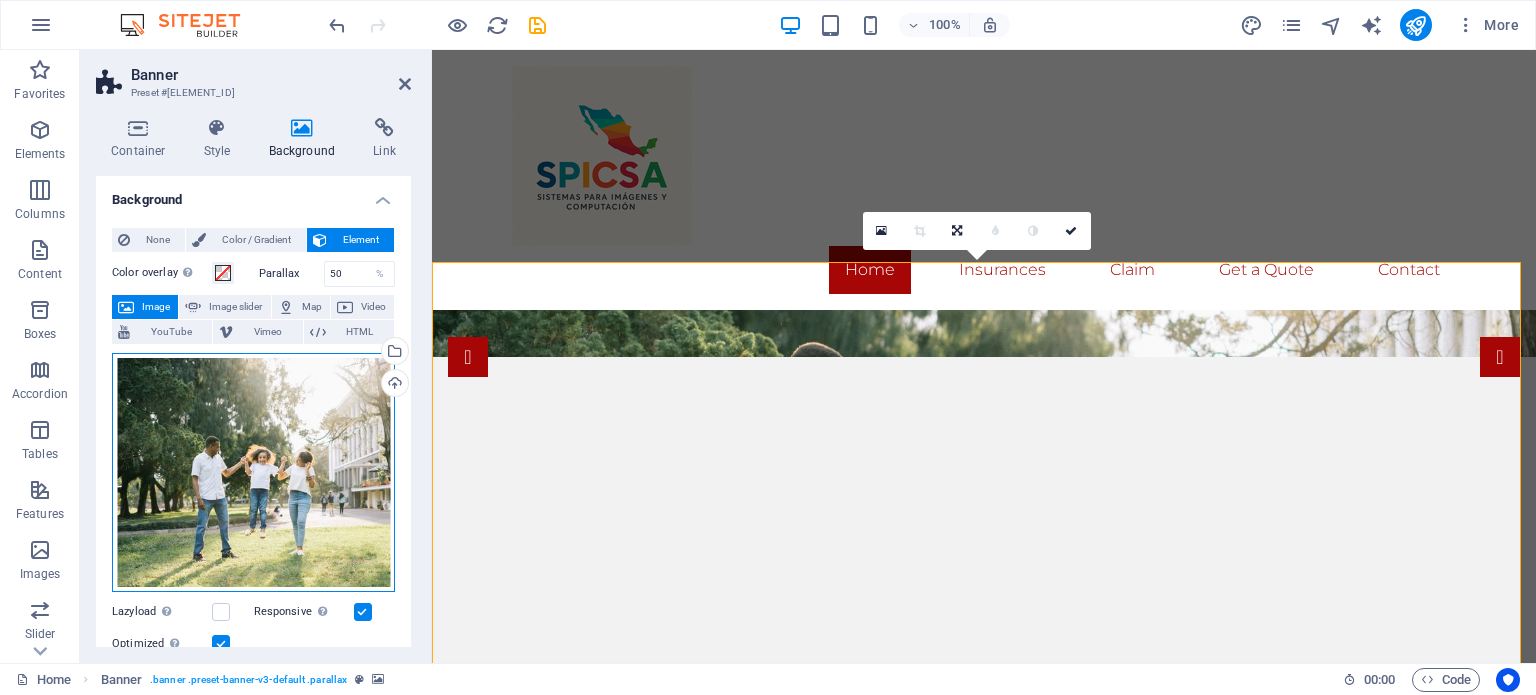 click on "Drag files here, click to choose files or select files from Files or our free stock photos & videos" at bounding box center [253, 472] 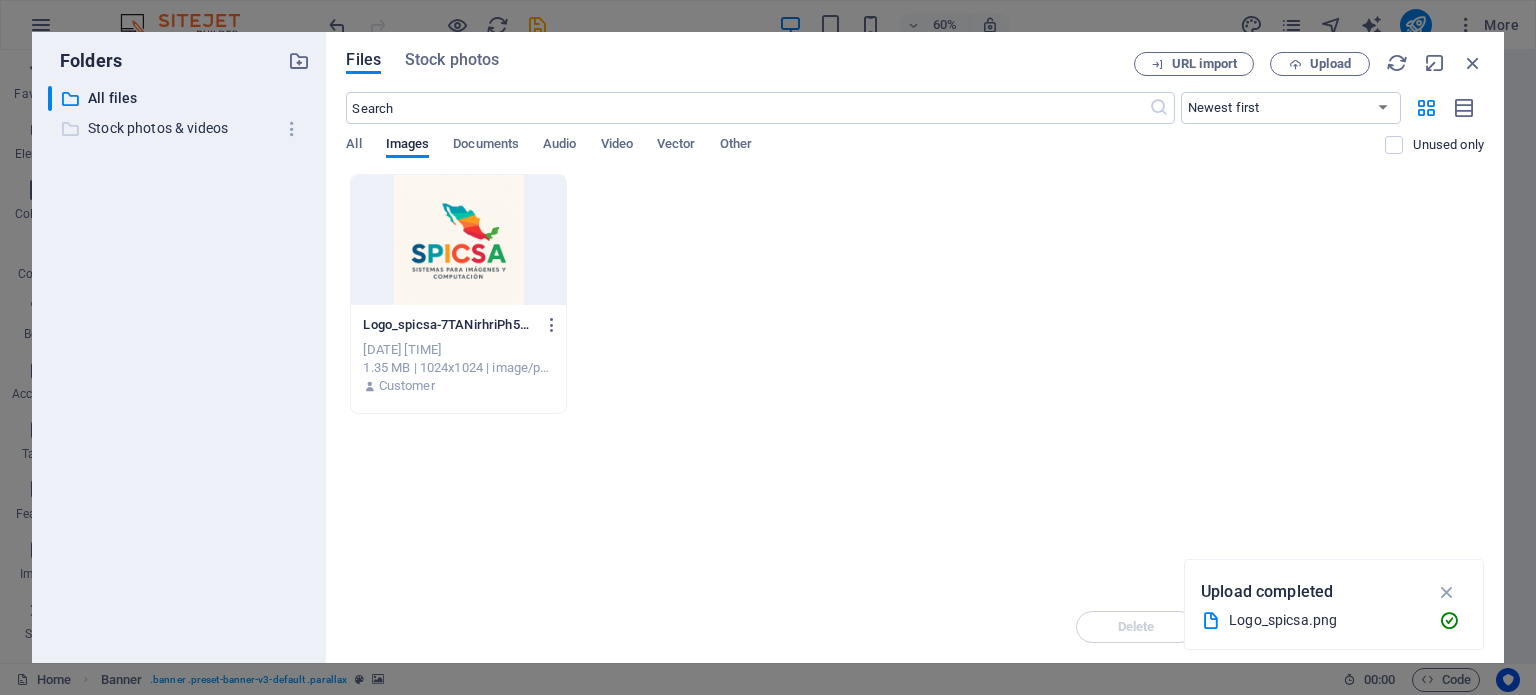 click on "Stock photos & videos" at bounding box center (181, 128) 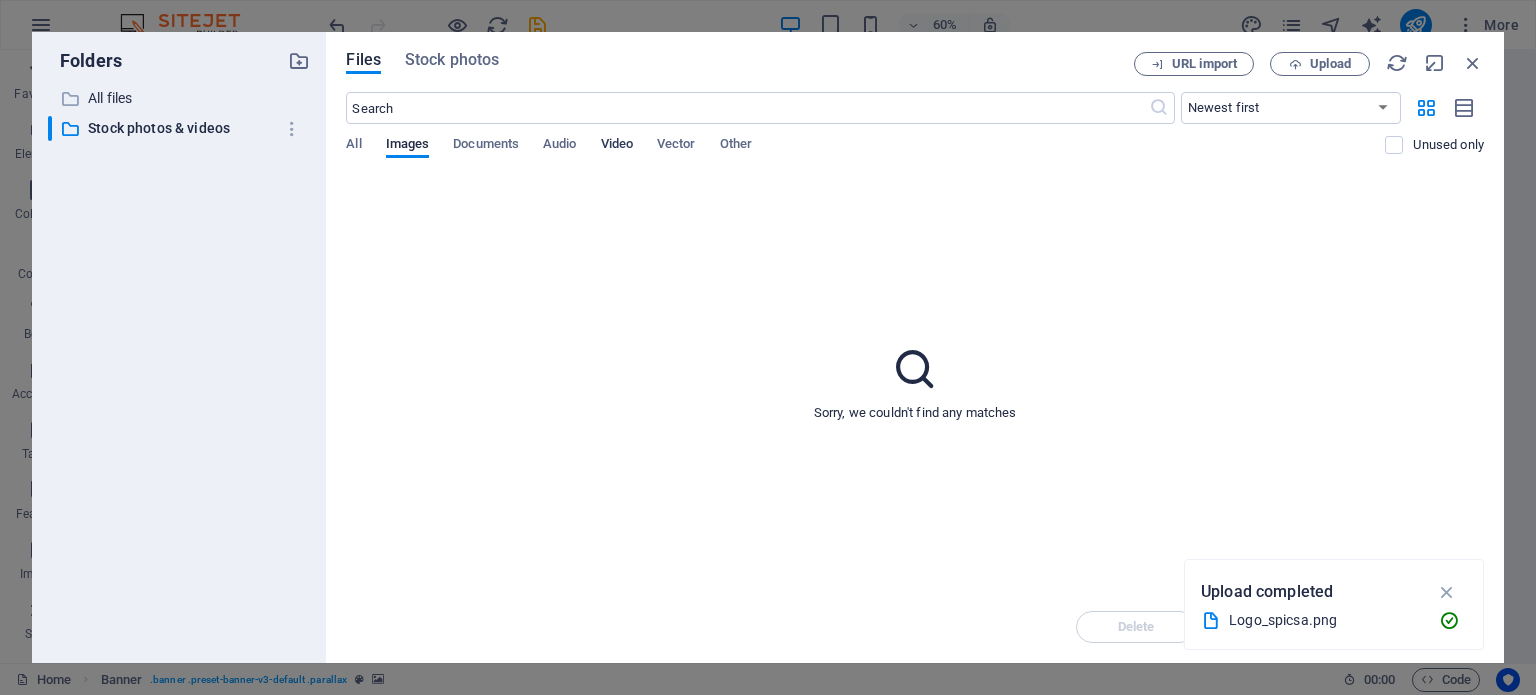 click on "Video" at bounding box center (617, 146) 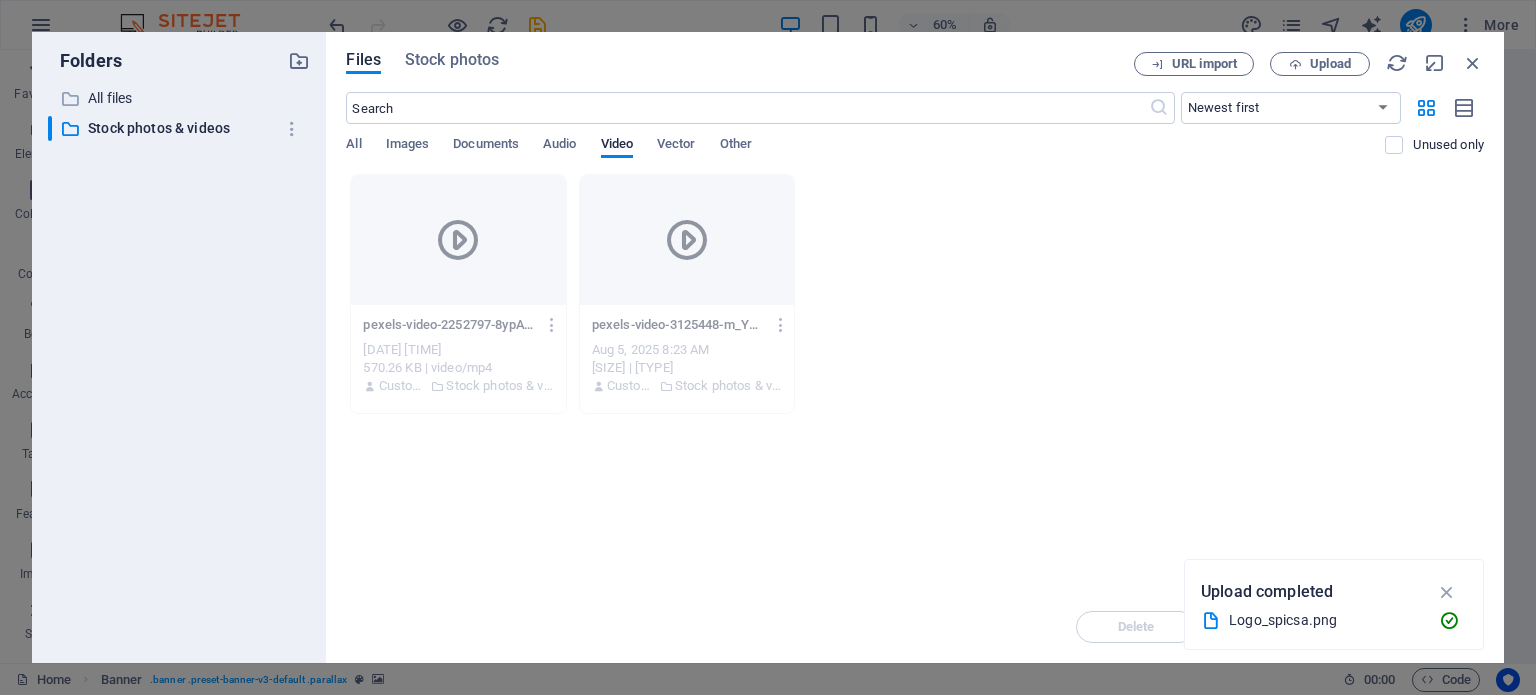 drag, startPoint x: 848, startPoint y: 511, endPoint x: 744, endPoint y: 385, distance: 163.37686 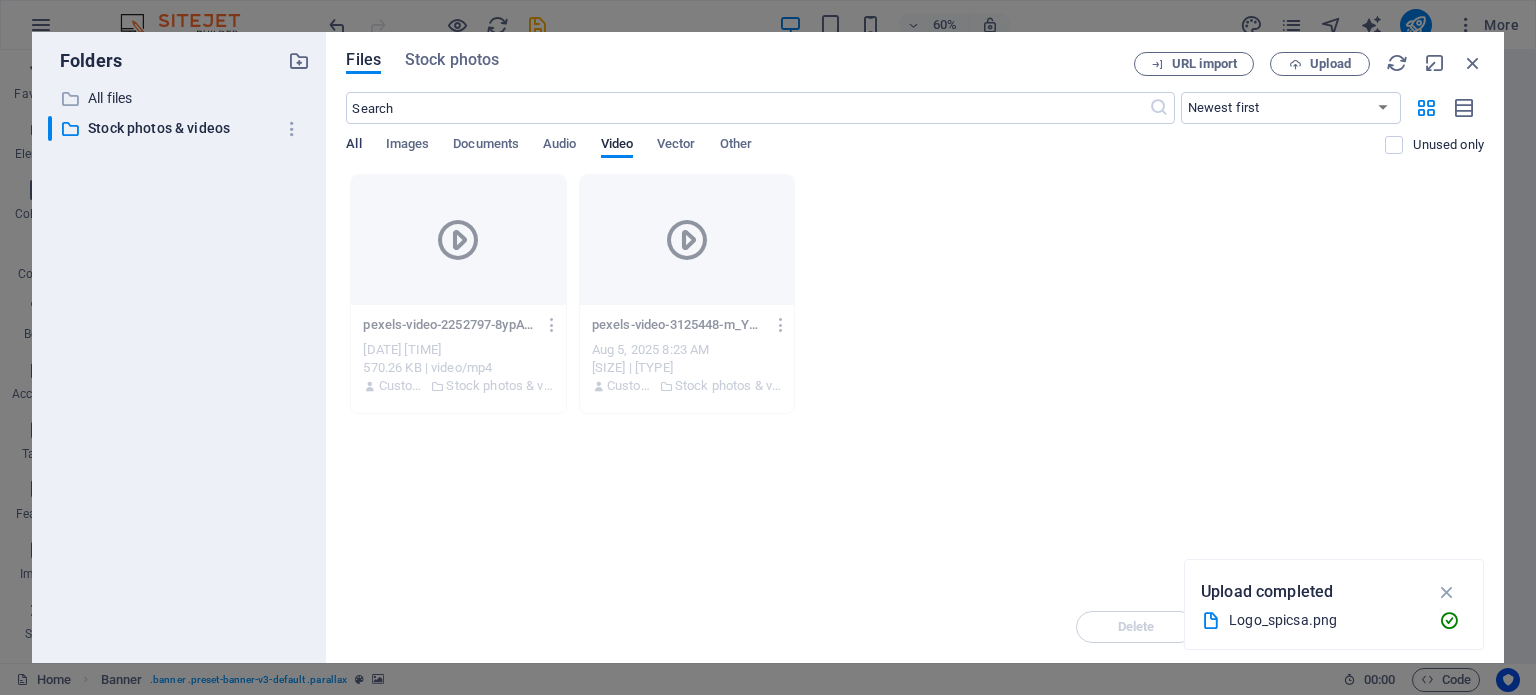 click on "All" at bounding box center (353, 146) 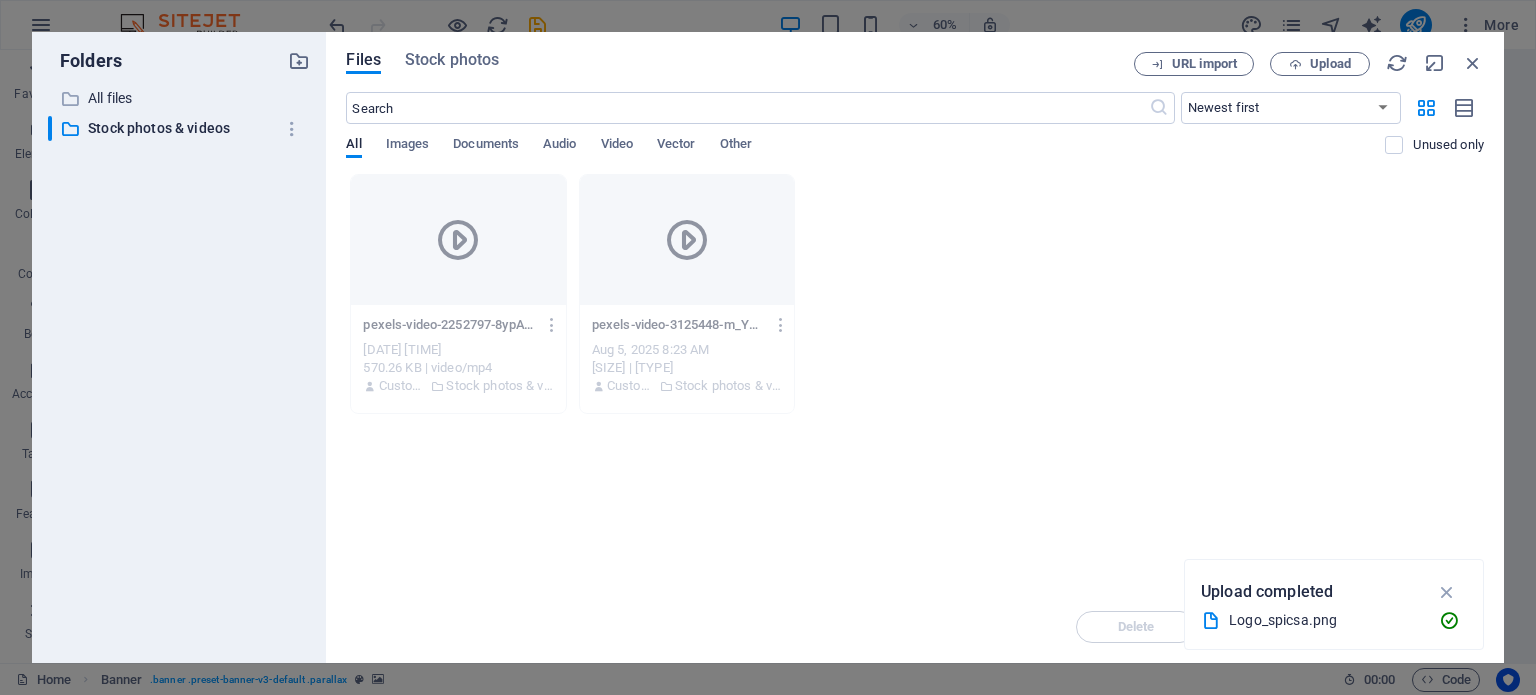 click on "All Images Documents Audio Video Vector Other" at bounding box center [865, 155] 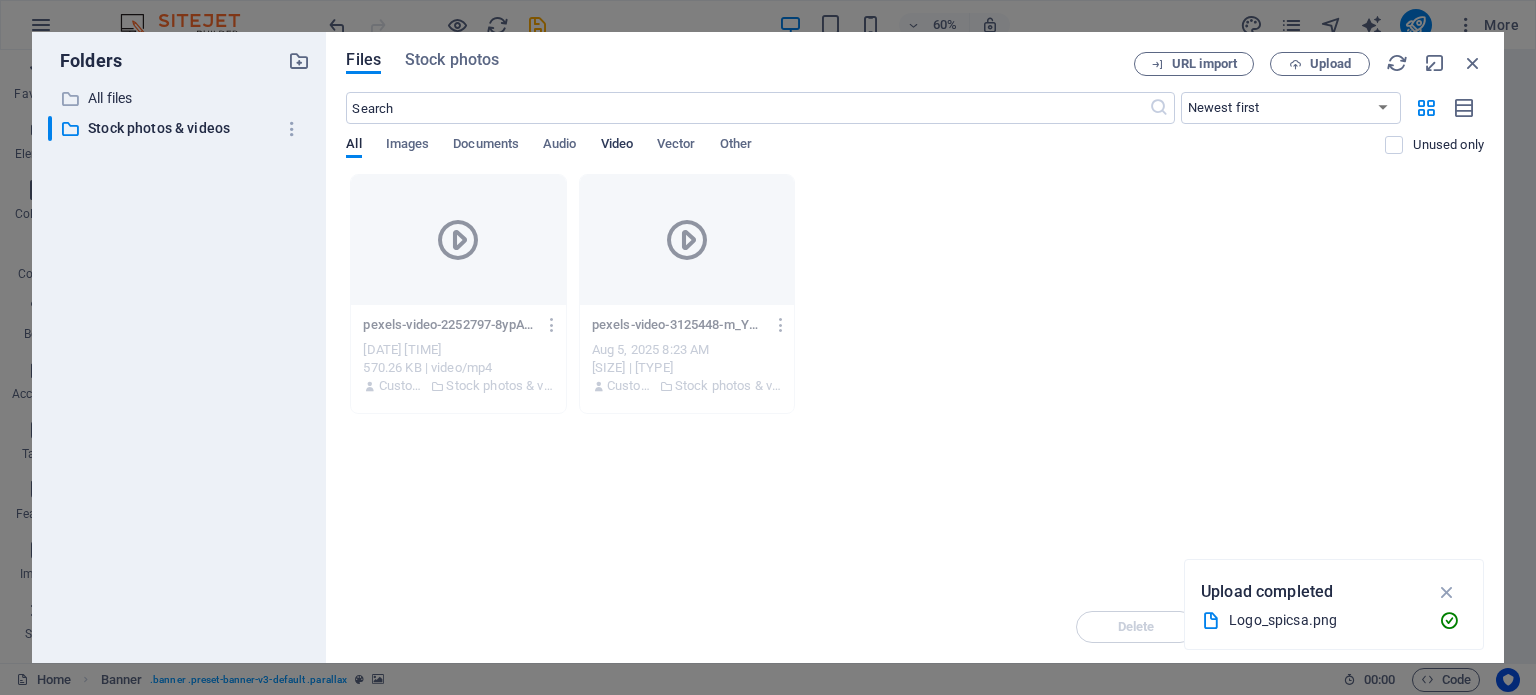click on "Video" at bounding box center (617, 146) 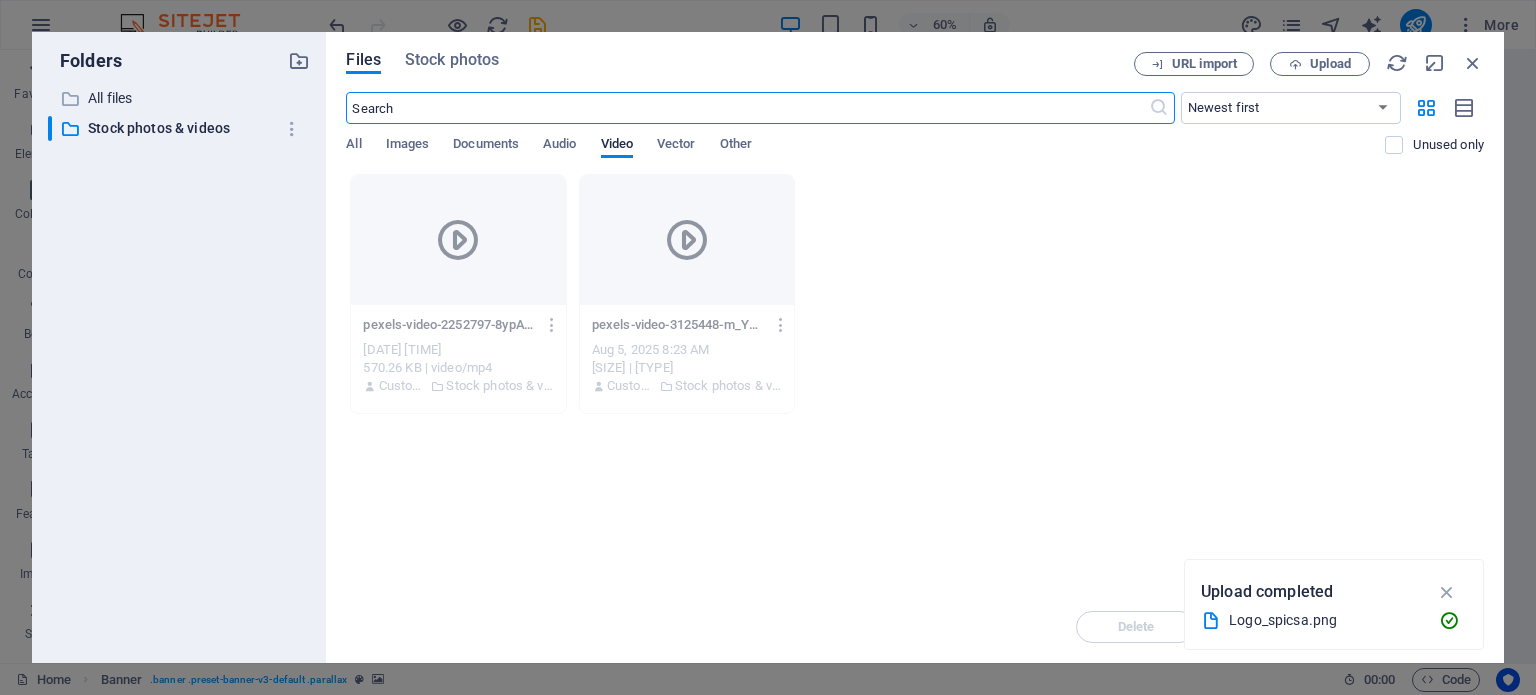 click at bounding box center (747, 108) 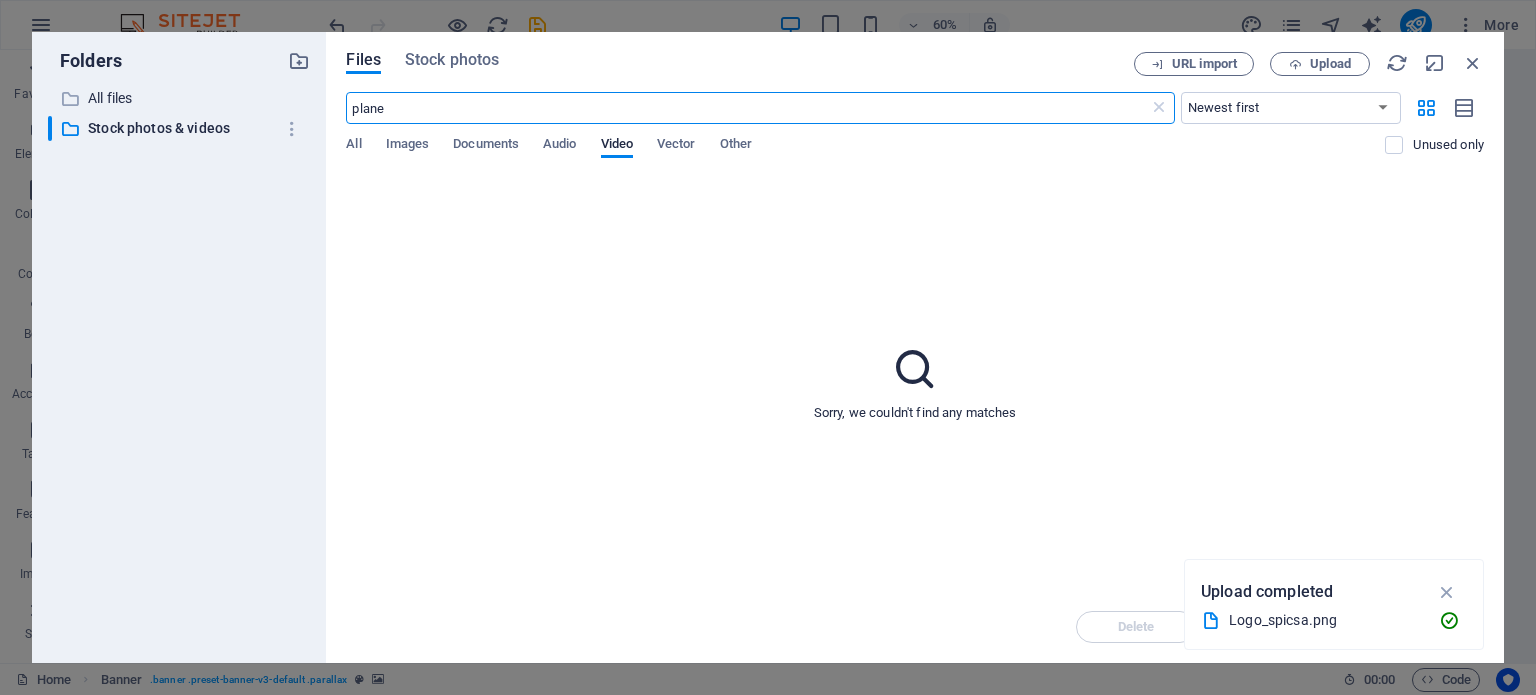 type on "plane" 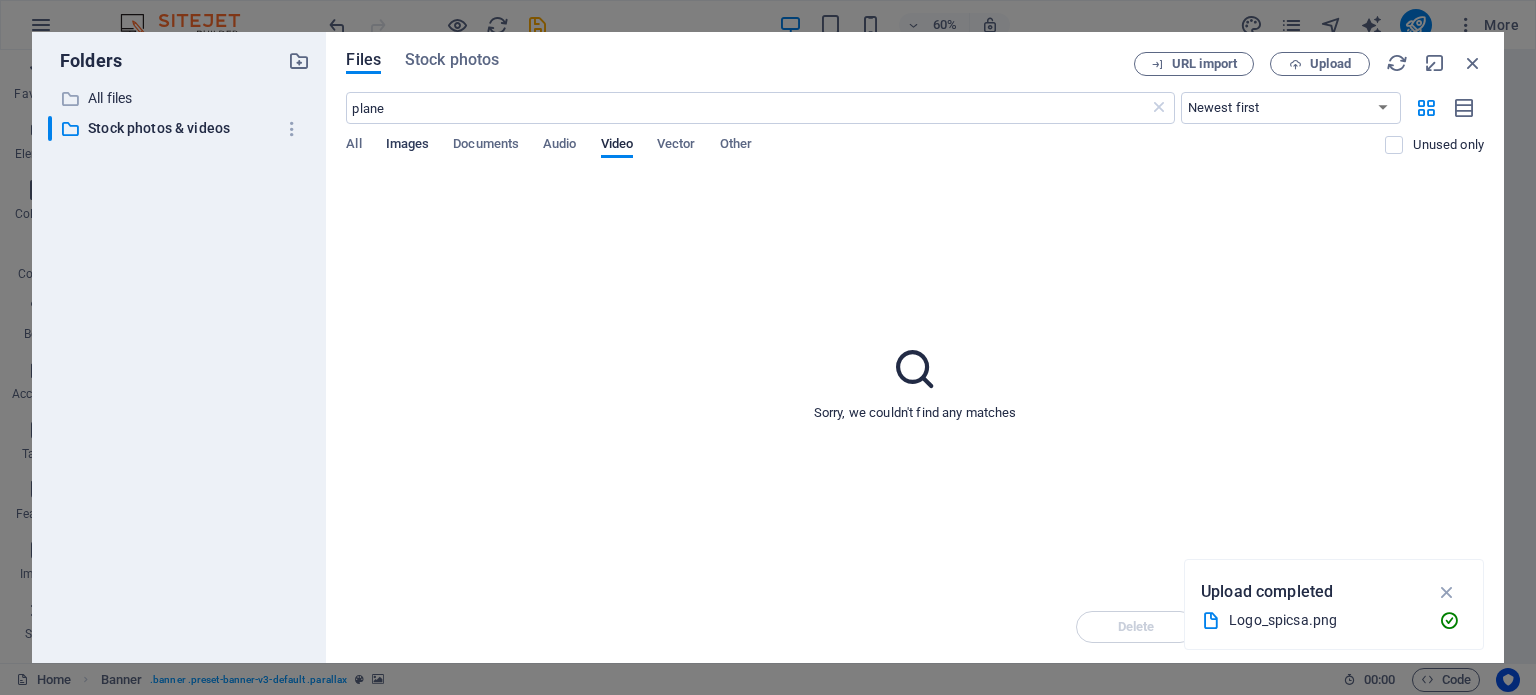 click on "Images" at bounding box center (408, 146) 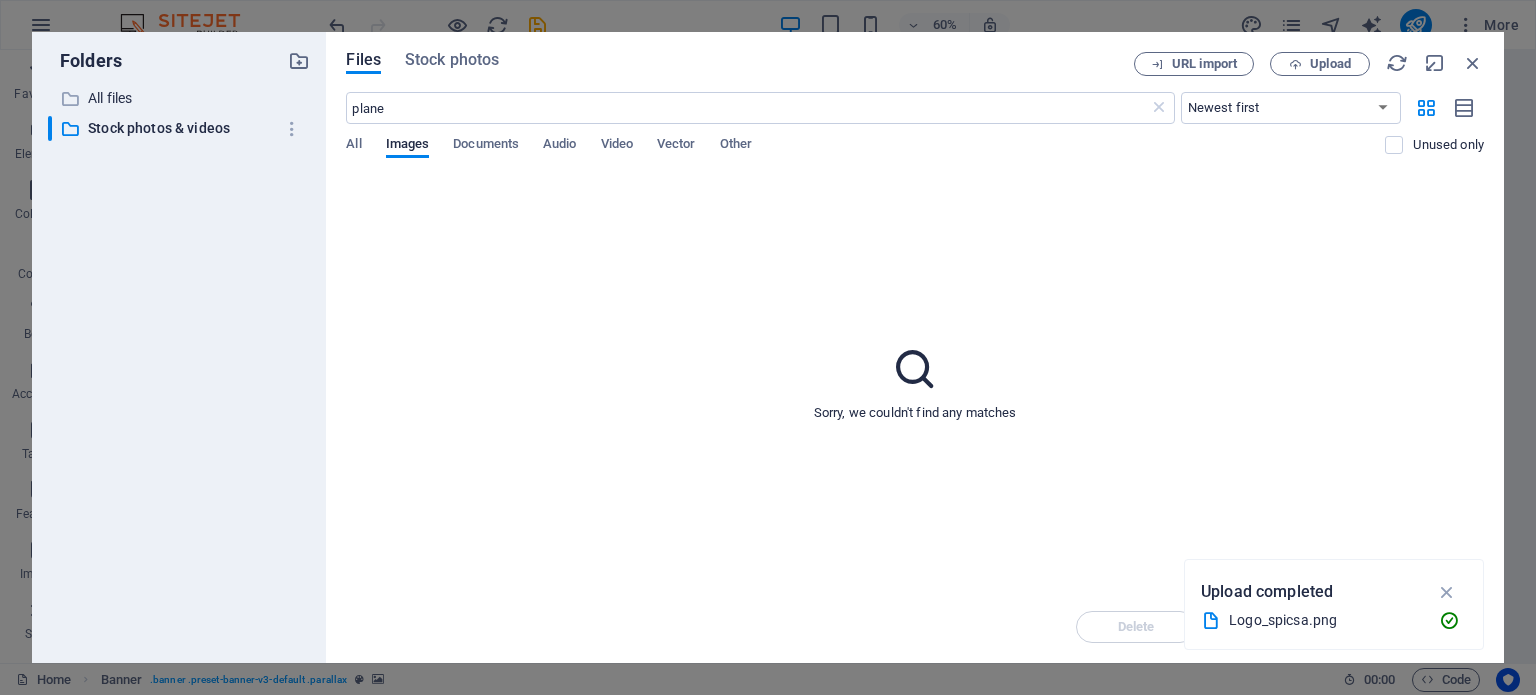 type 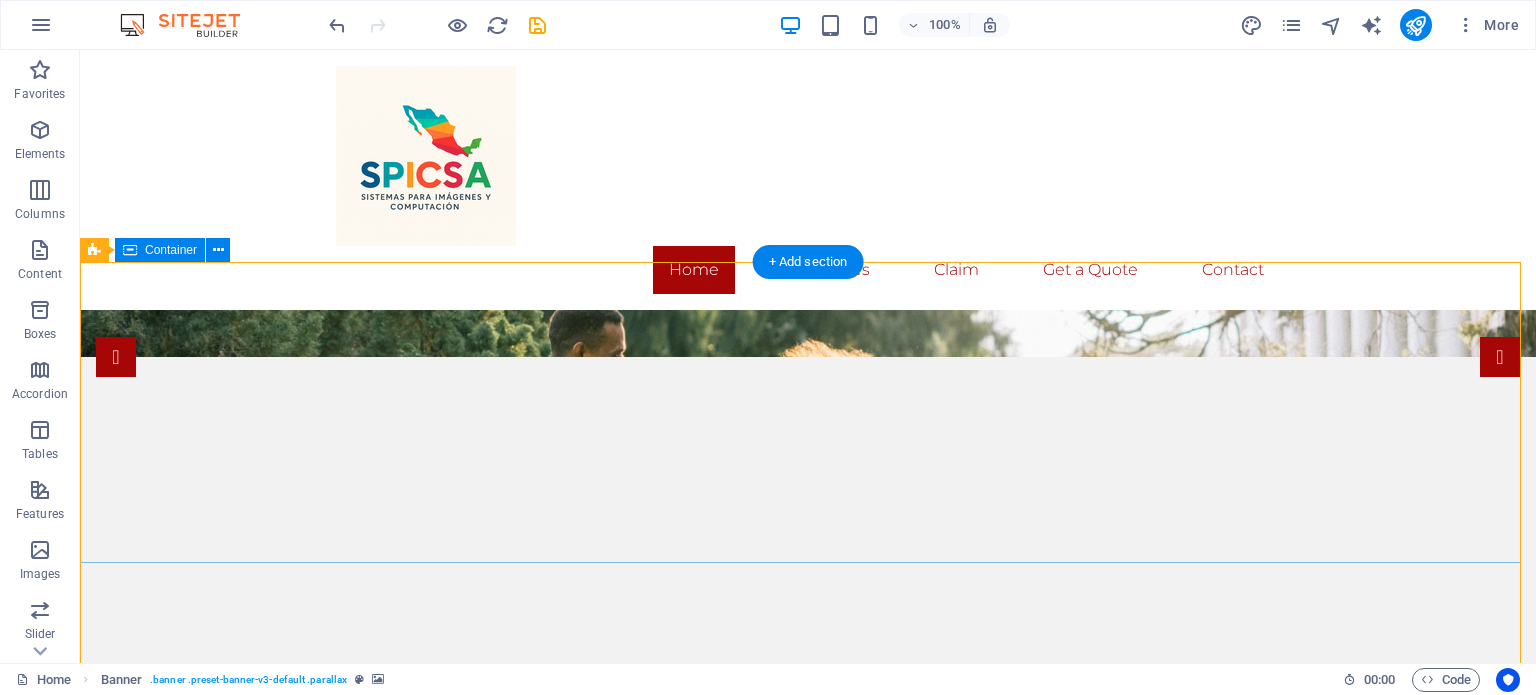 click on "Drop content here or  Add elements  Paste clipboard" at bounding box center [808, 1033] 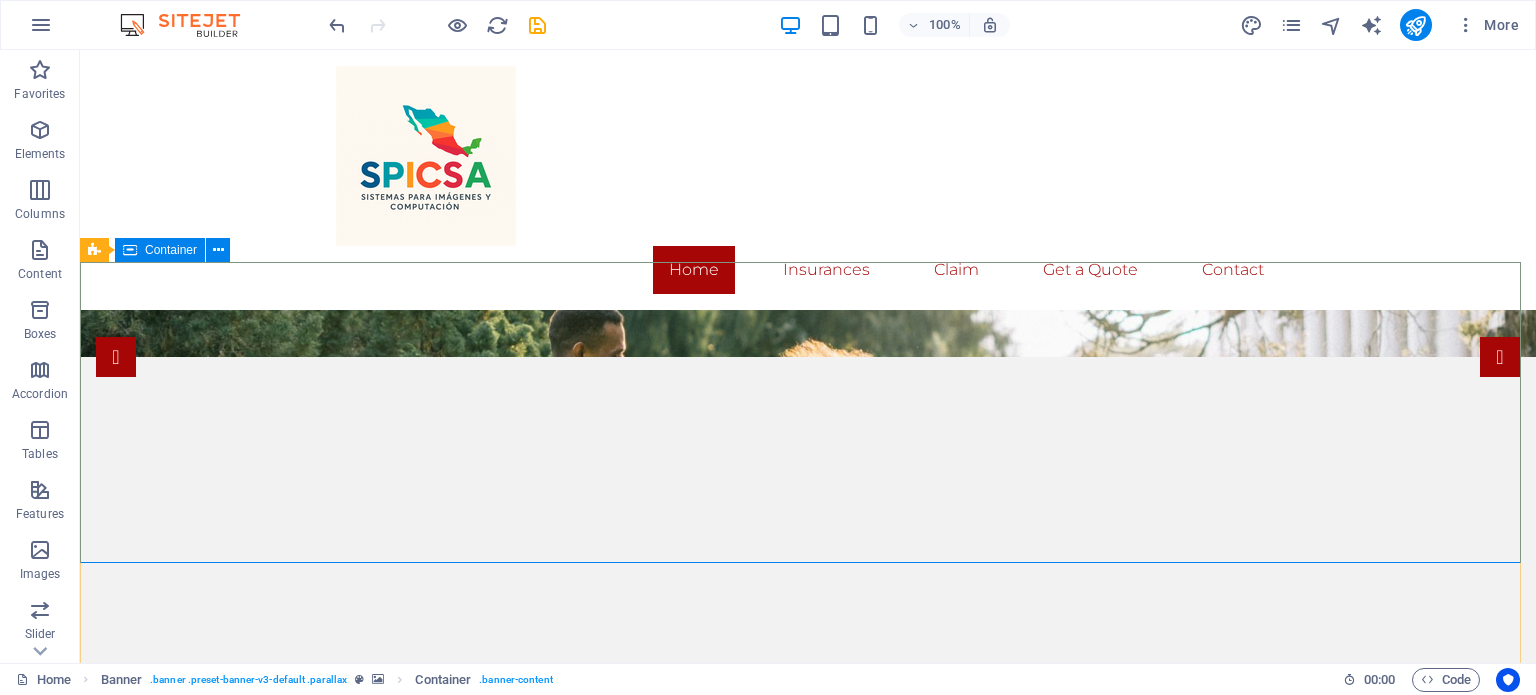 click on "Container" at bounding box center [171, 250] 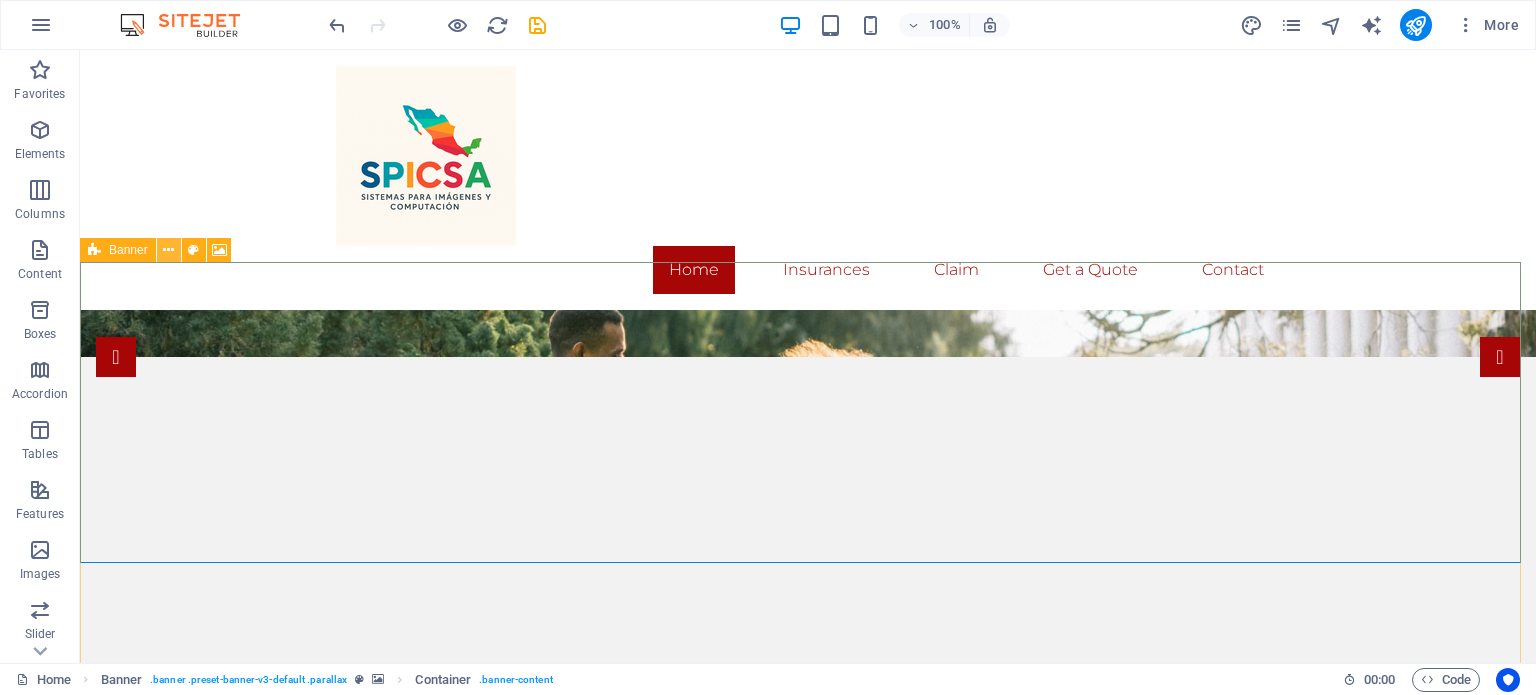 click at bounding box center [168, 250] 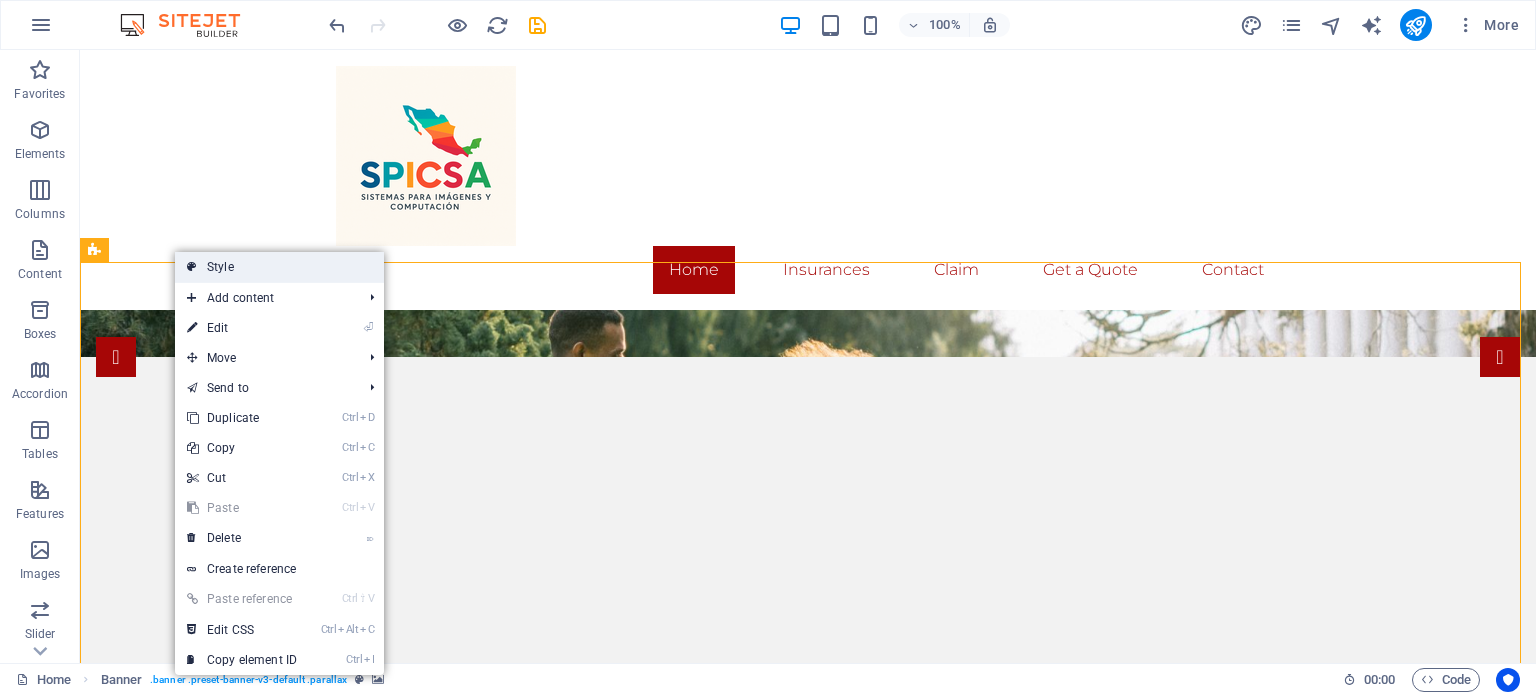 click on "Style" at bounding box center [279, 267] 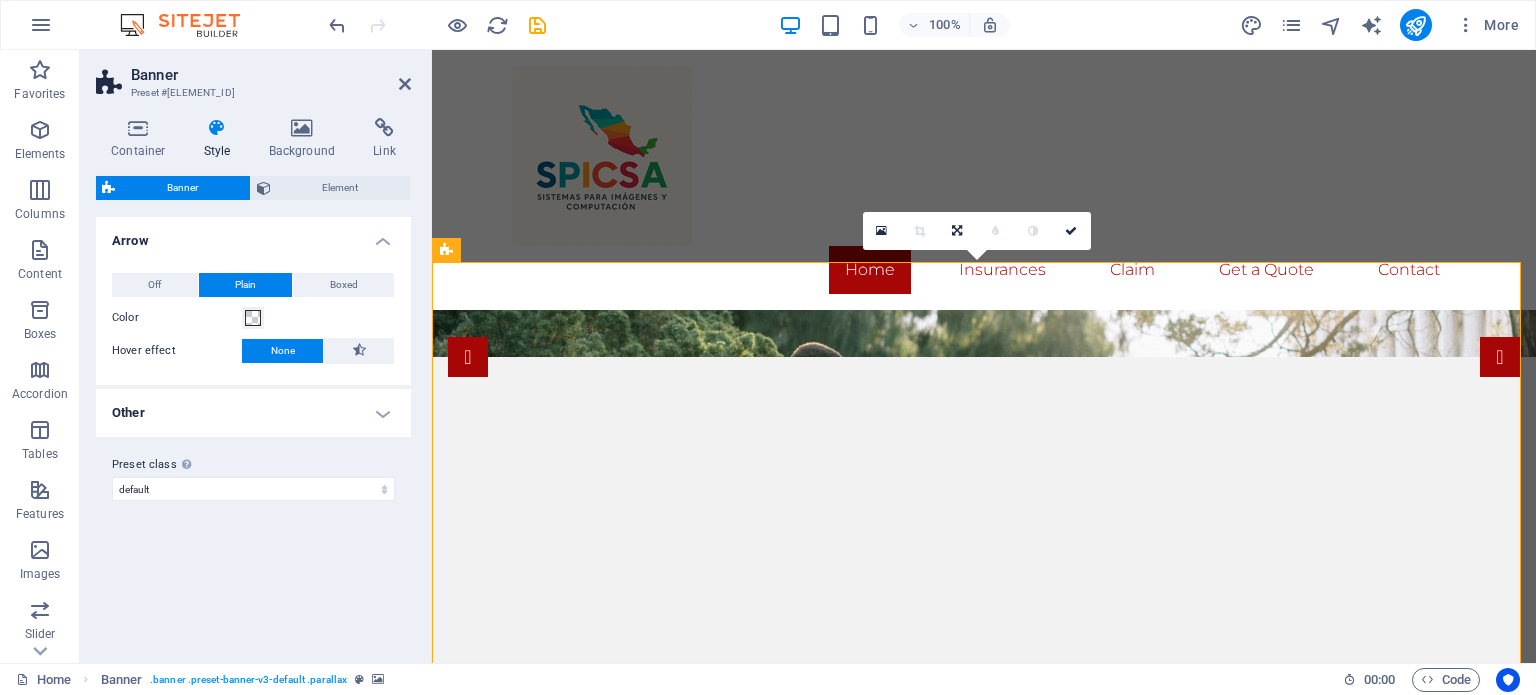 click on "Banner" at bounding box center (182, 188) 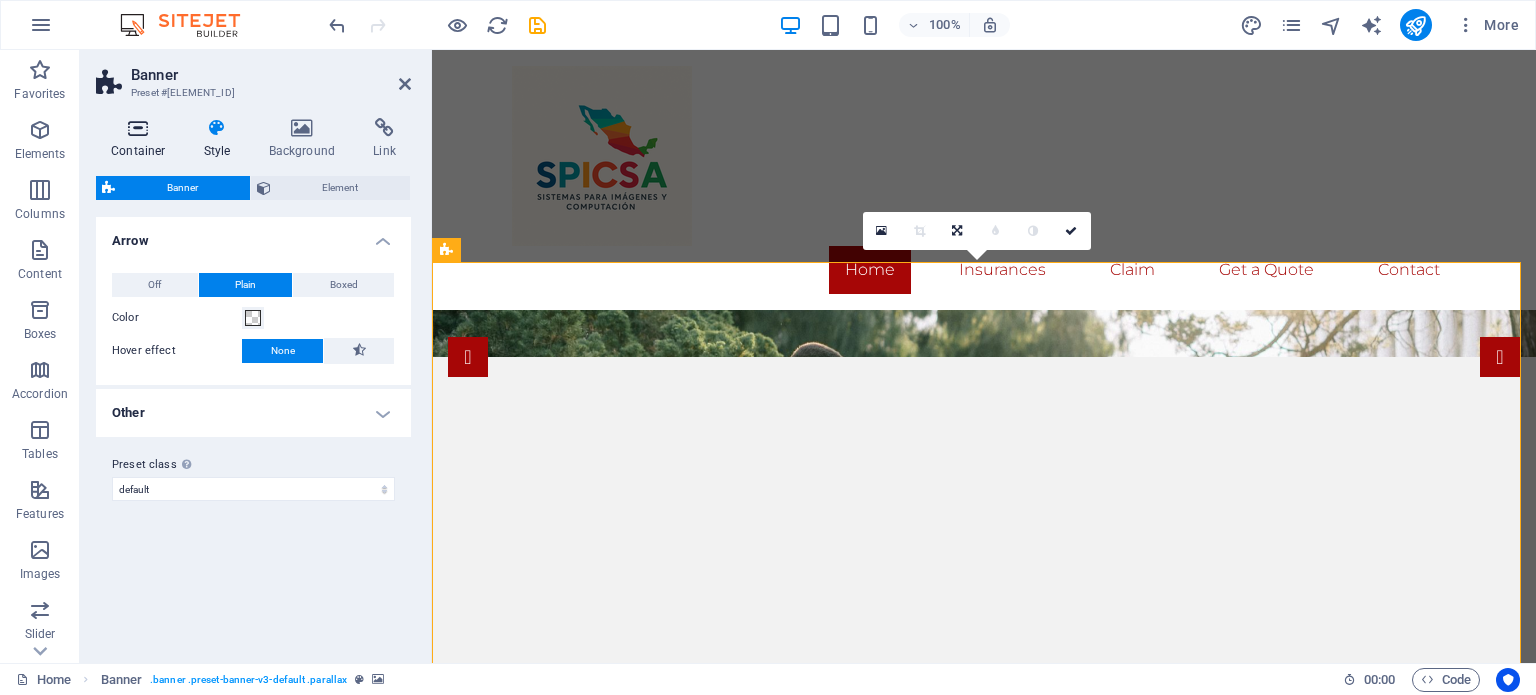 click on "Container" at bounding box center [142, 139] 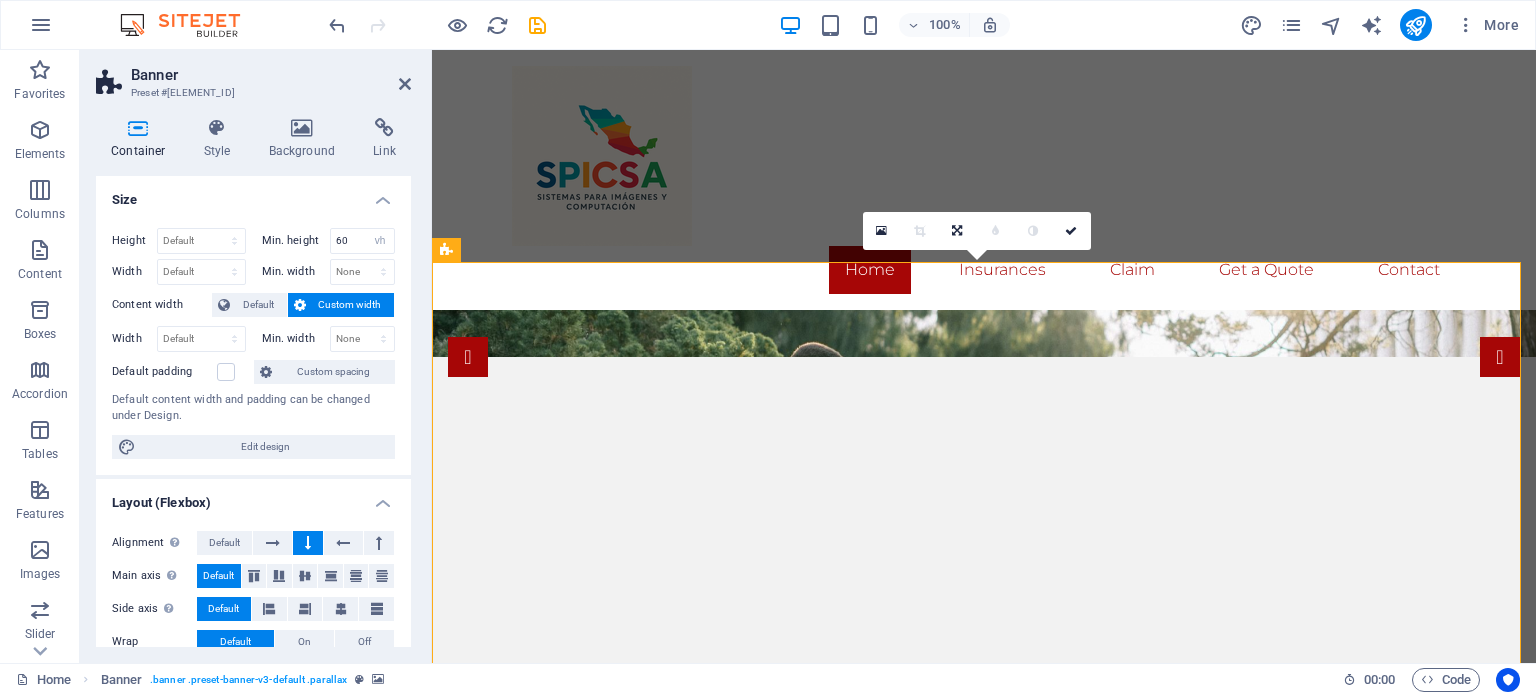 scroll, scrollTop: 300, scrollLeft: 0, axis: vertical 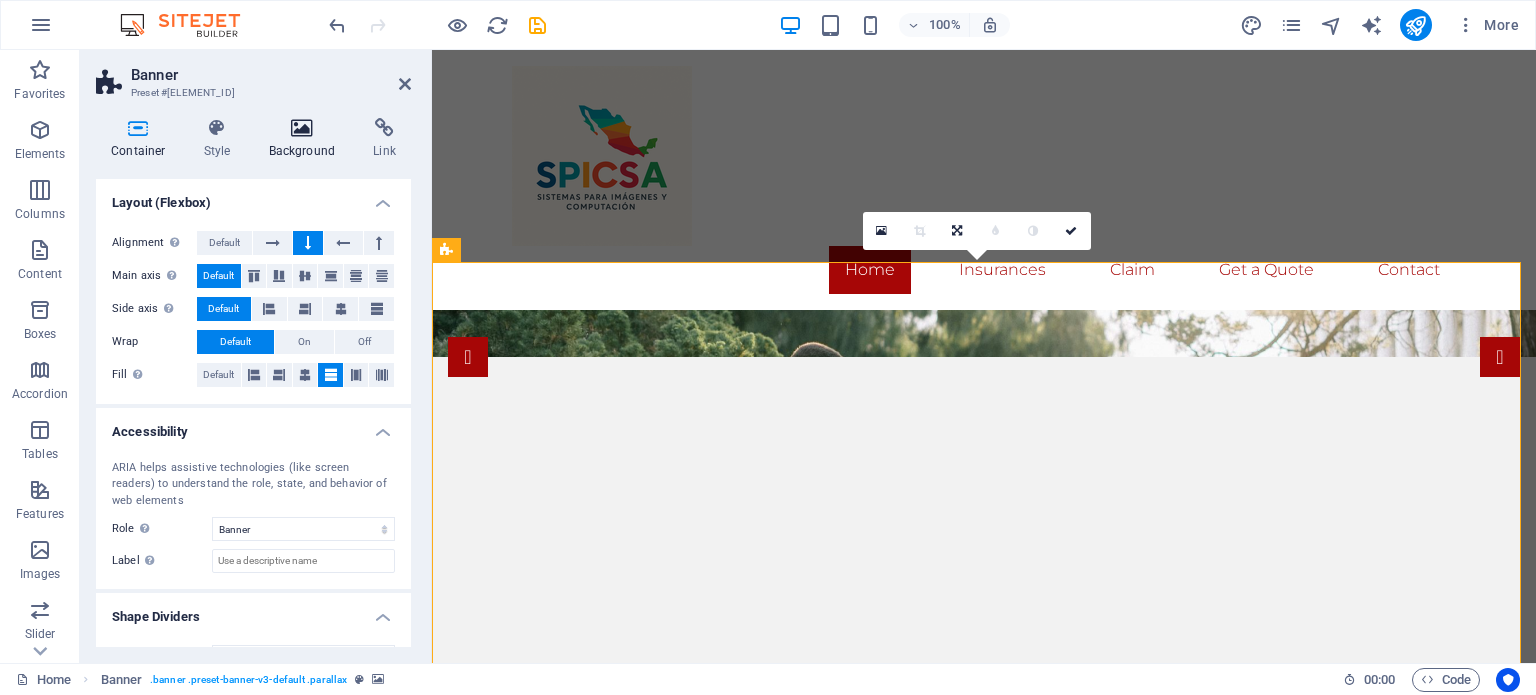 click at bounding box center (302, 128) 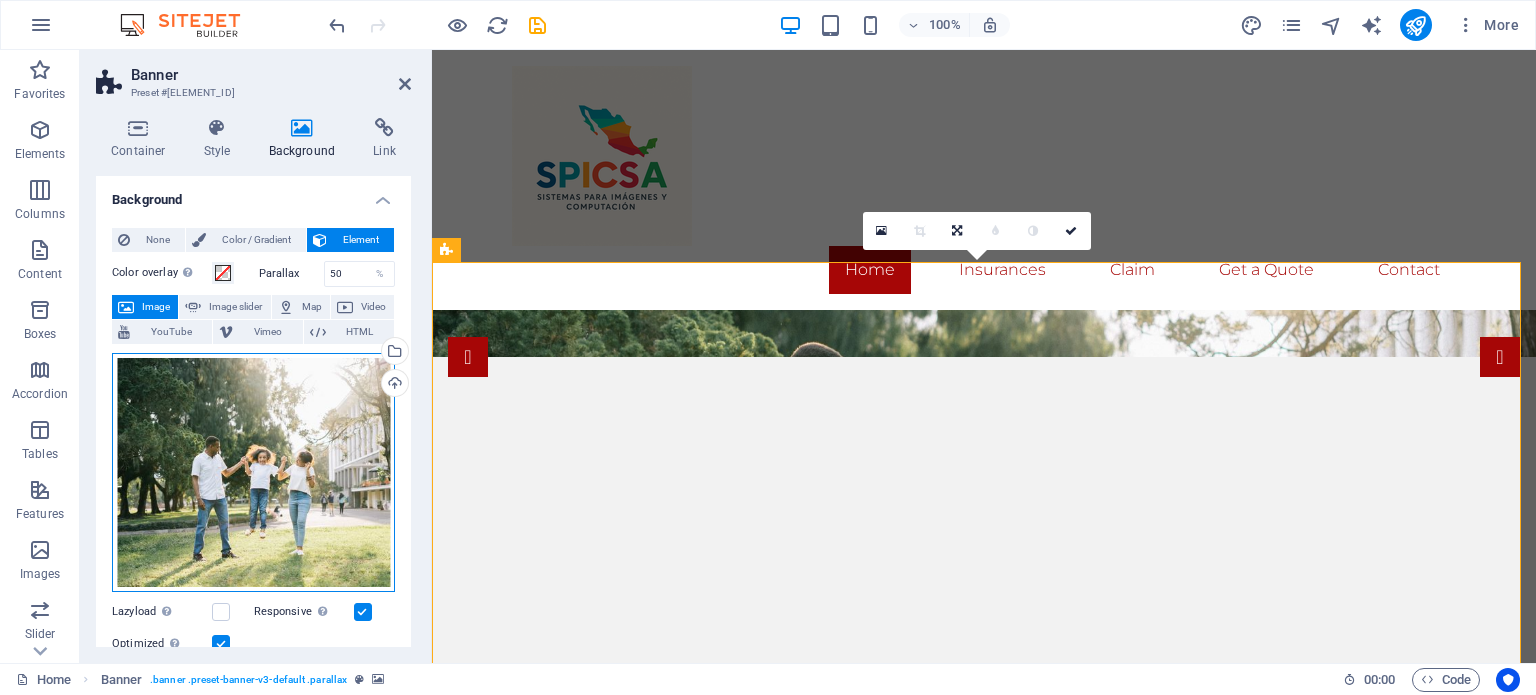 click on "Drag files here, click to choose files or select files from Files or our free stock photos & videos" at bounding box center [253, 472] 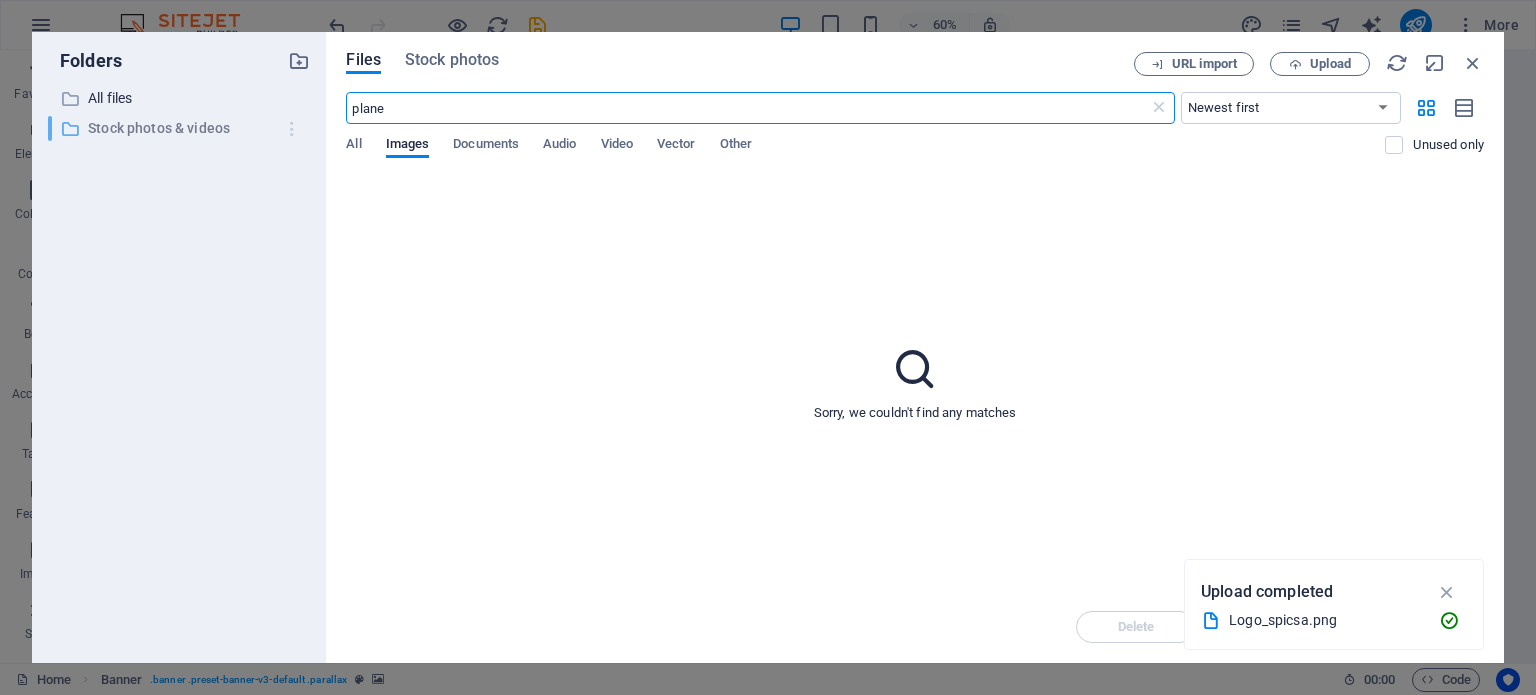 drag, startPoint x: 428, startPoint y: 113, endPoint x: 288, endPoint y: 113, distance: 140 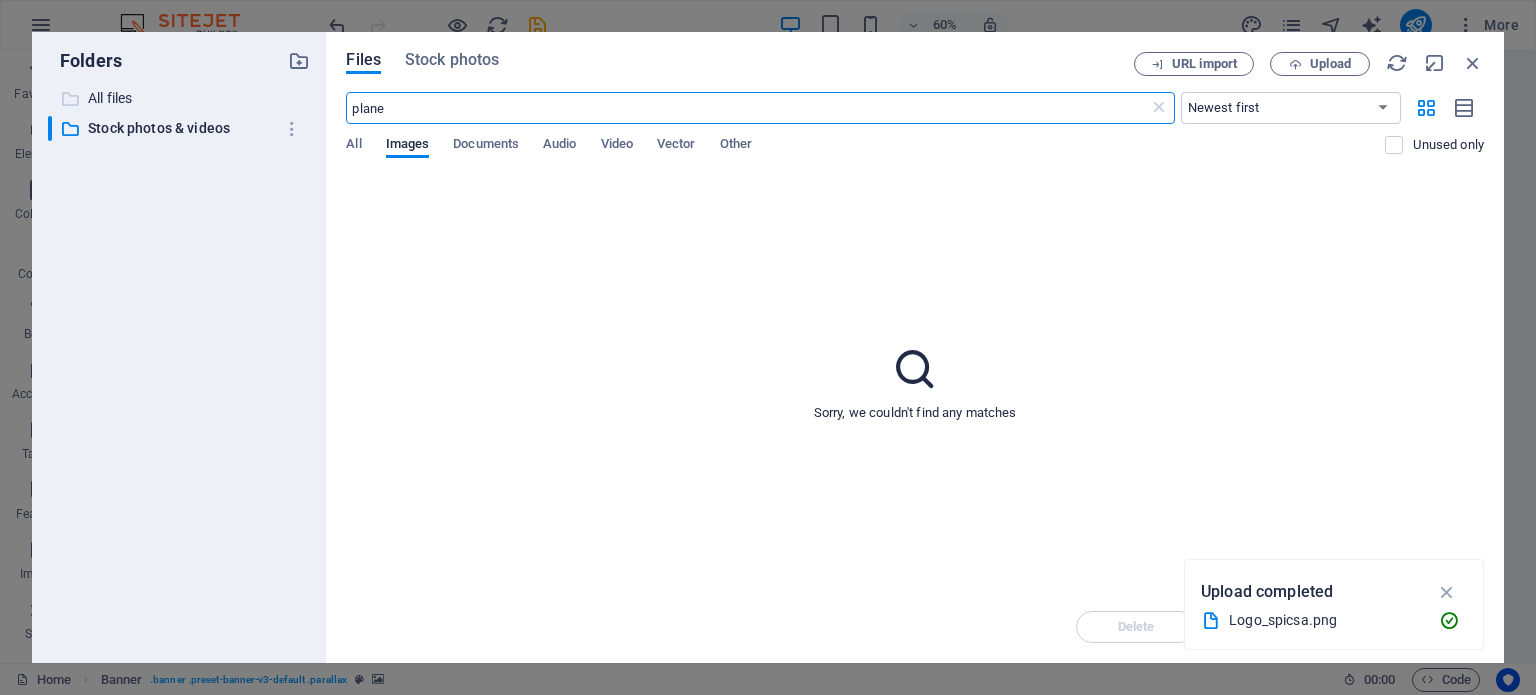 click on "All files" at bounding box center (181, 98) 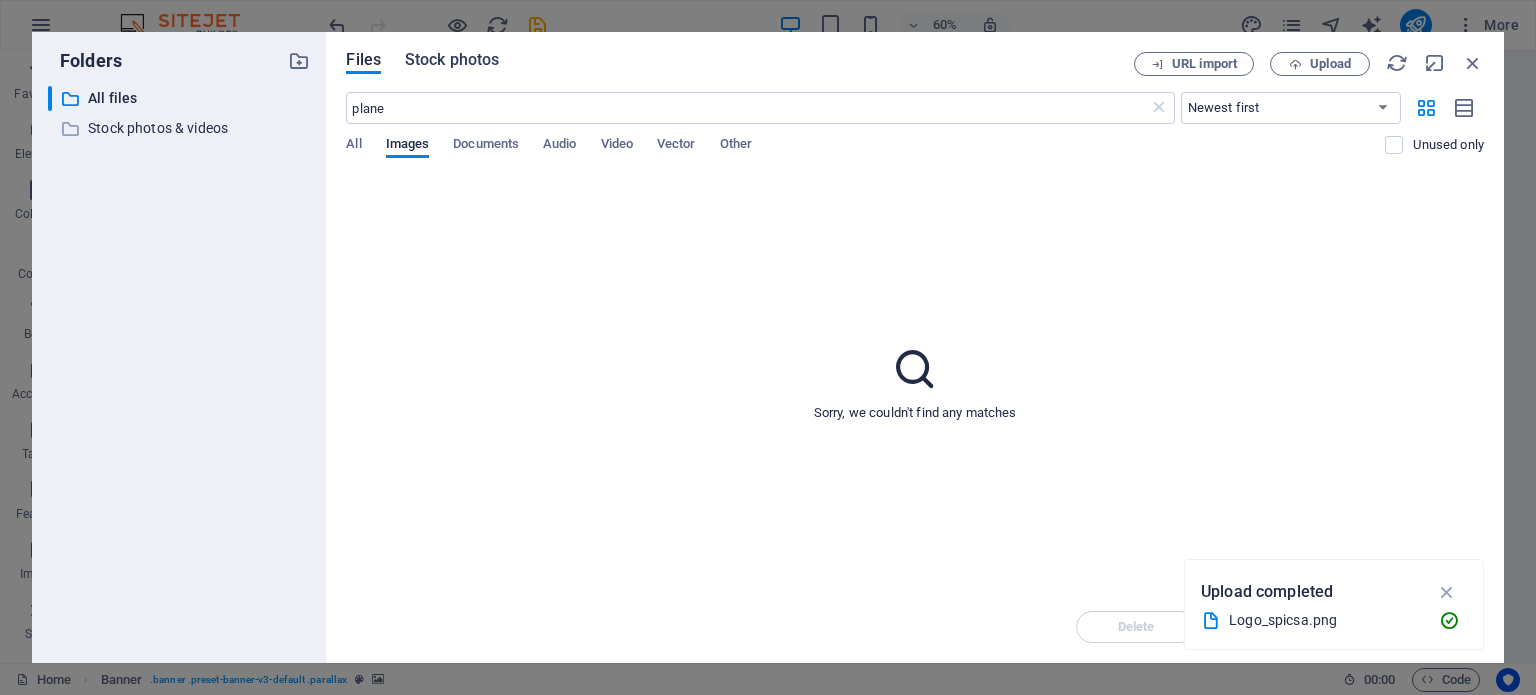 click on "Stock photos" at bounding box center [452, 60] 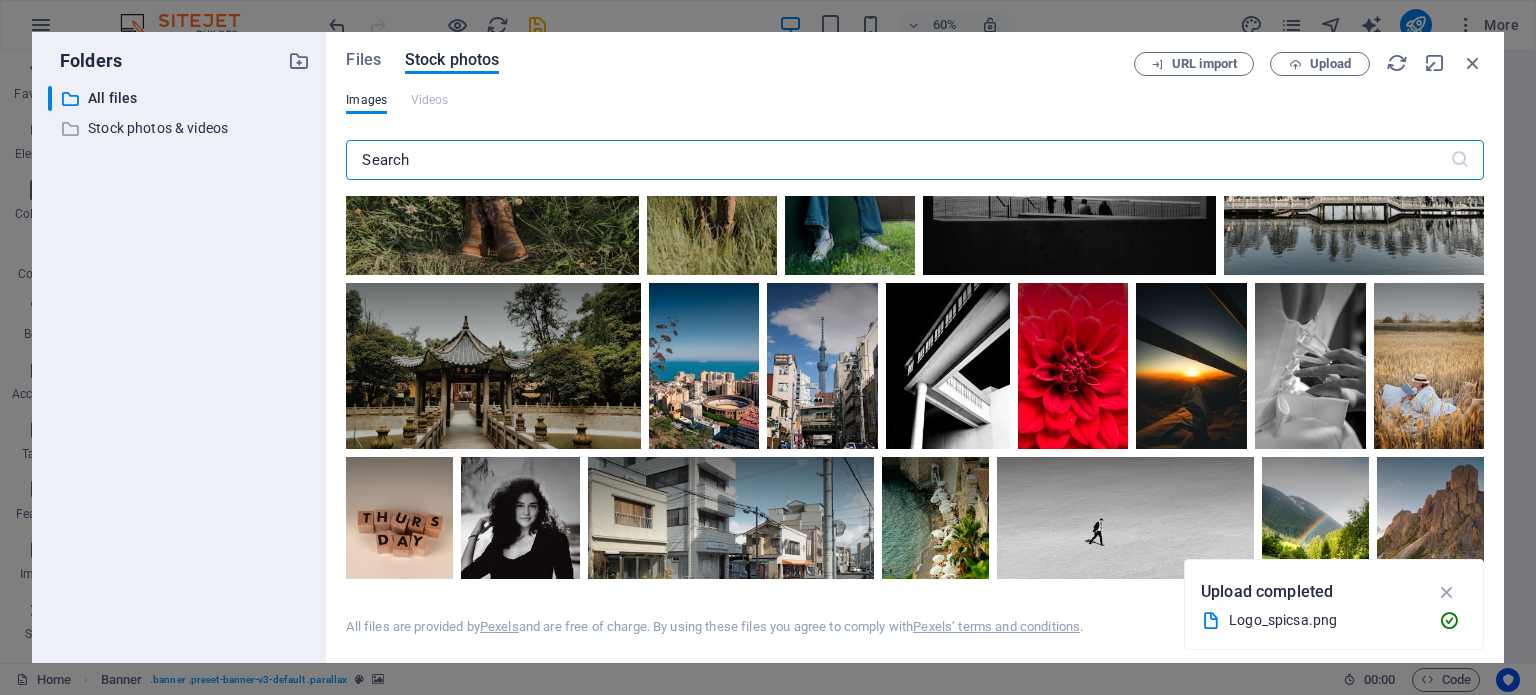 scroll, scrollTop: 1200, scrollLeft: 0, axis: vertical 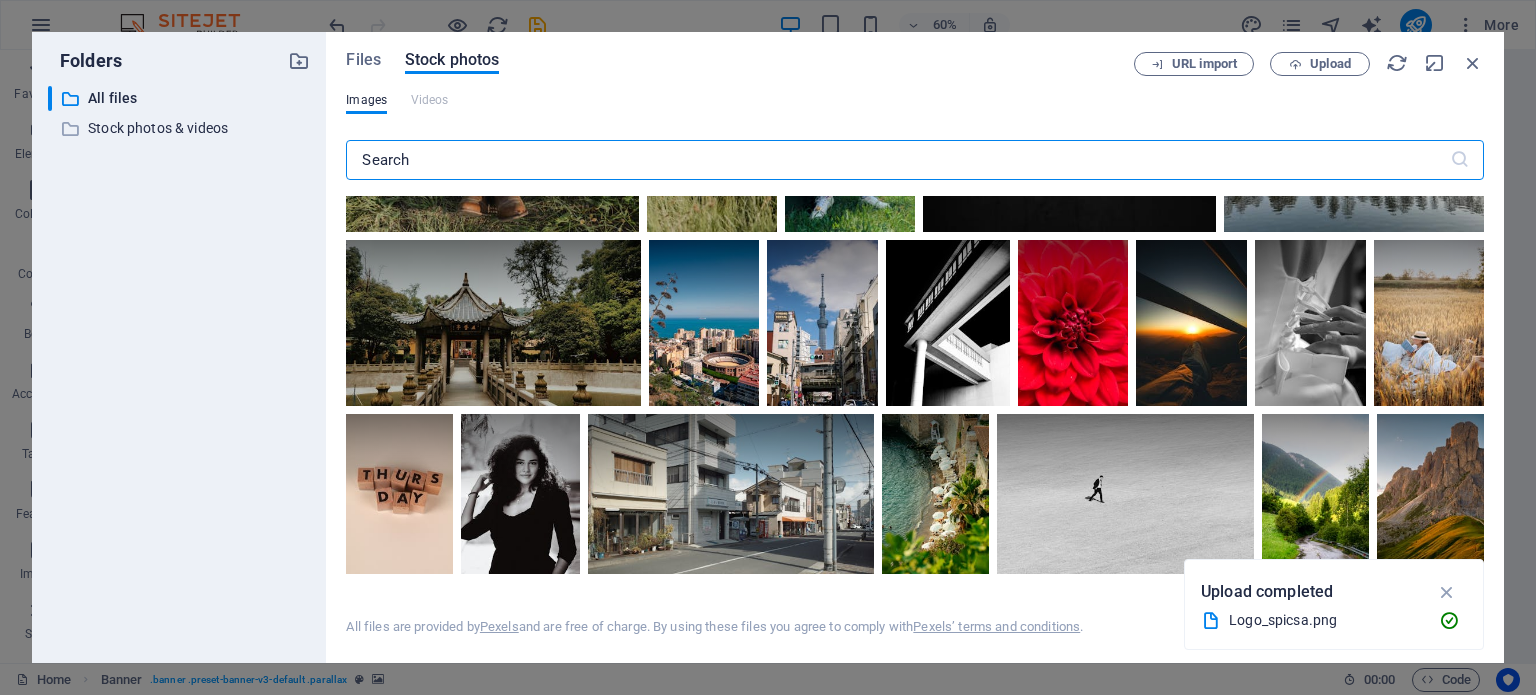 click at bounding box center (897, 160) 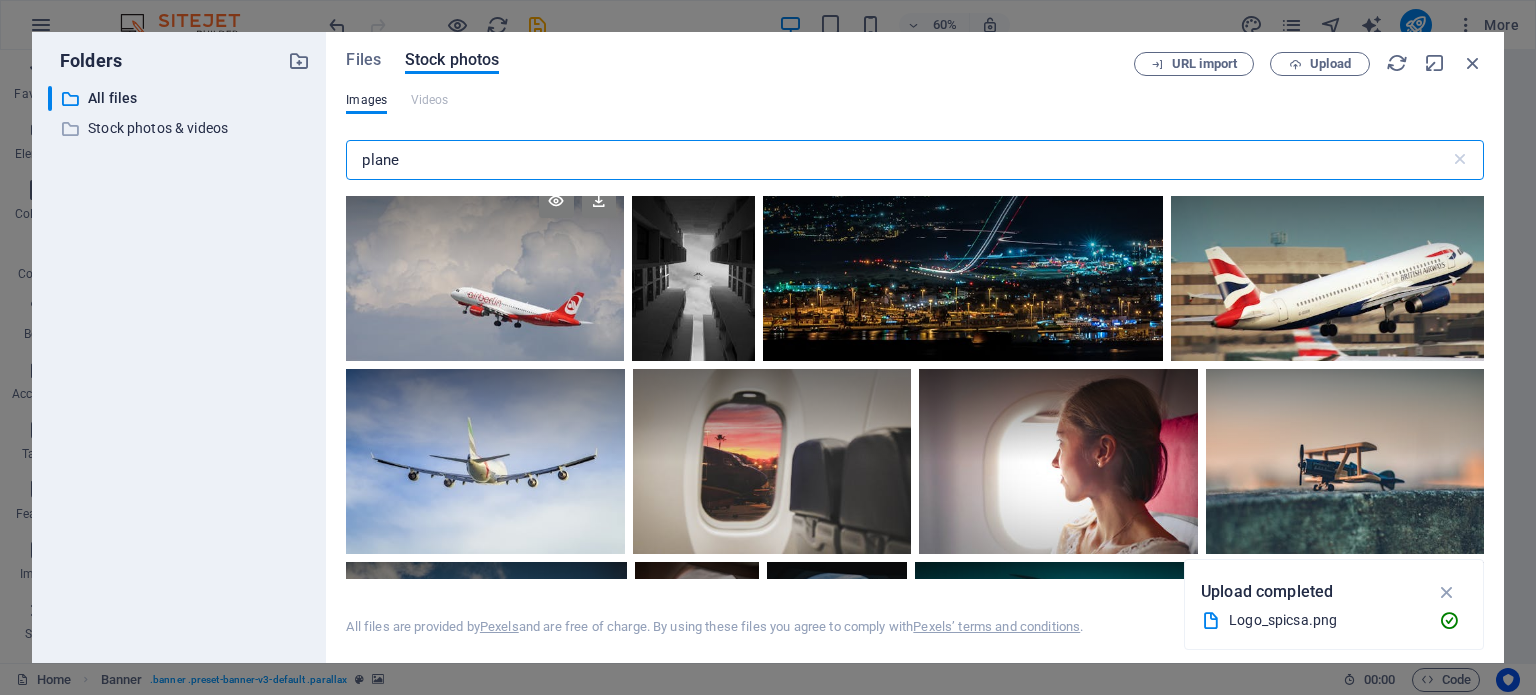 scroll, scrollTop: 2400, scrollLeft: 0, axis: vertical 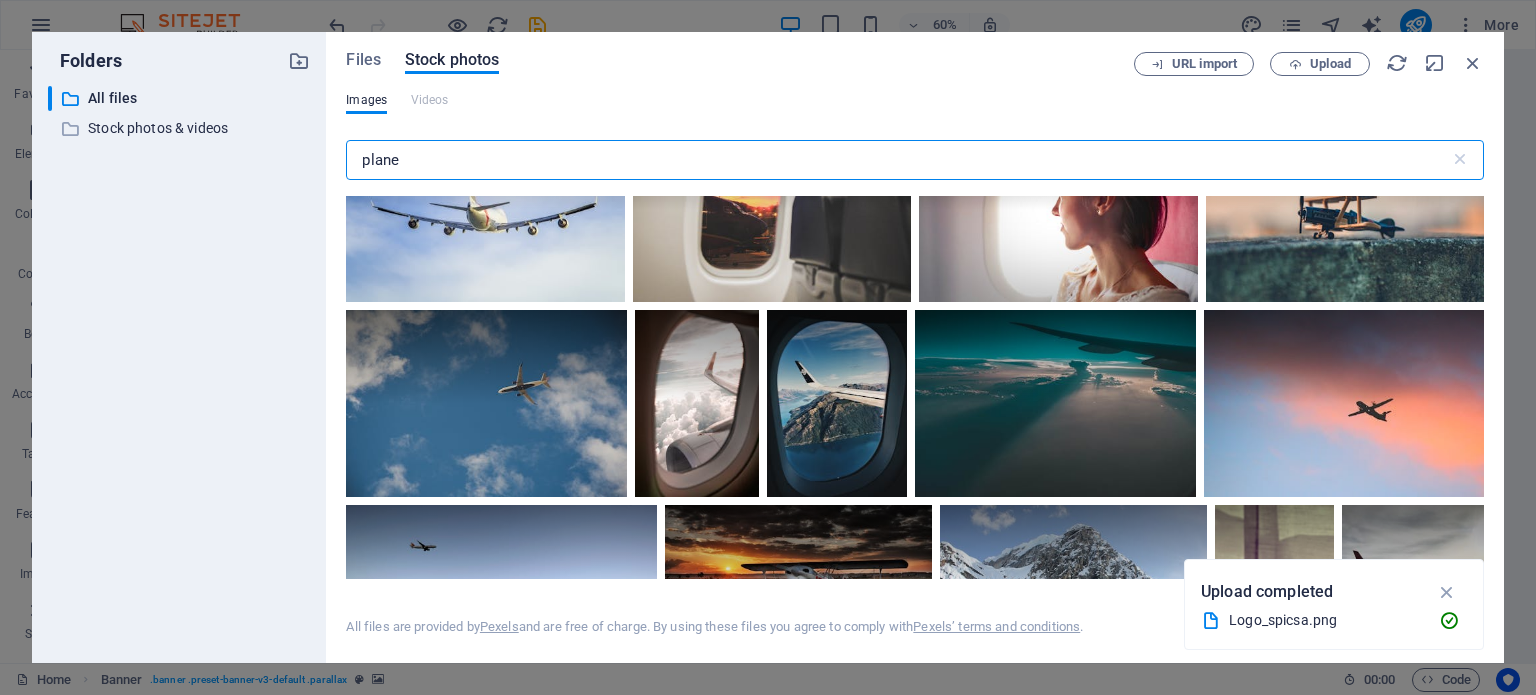 click on "plane" at bounding box center (897, 160) 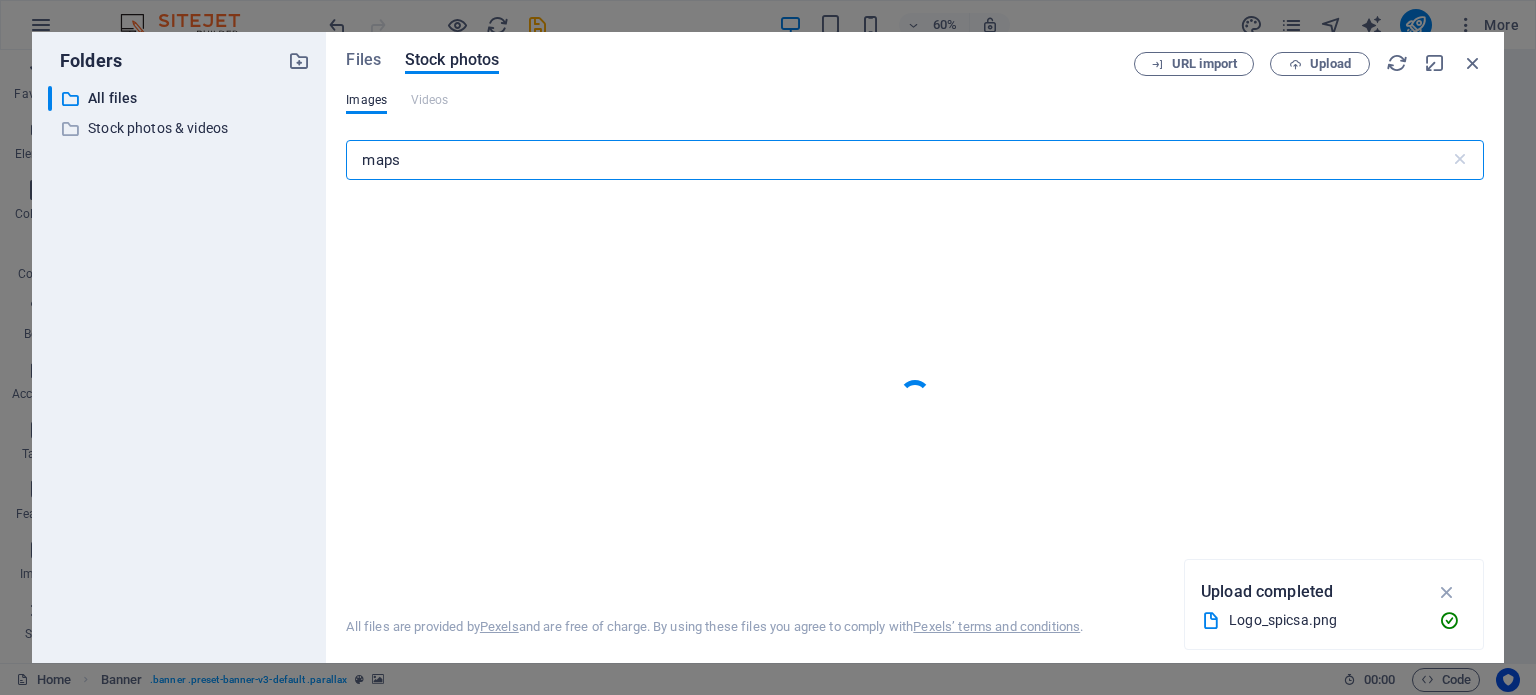 type on "maps" 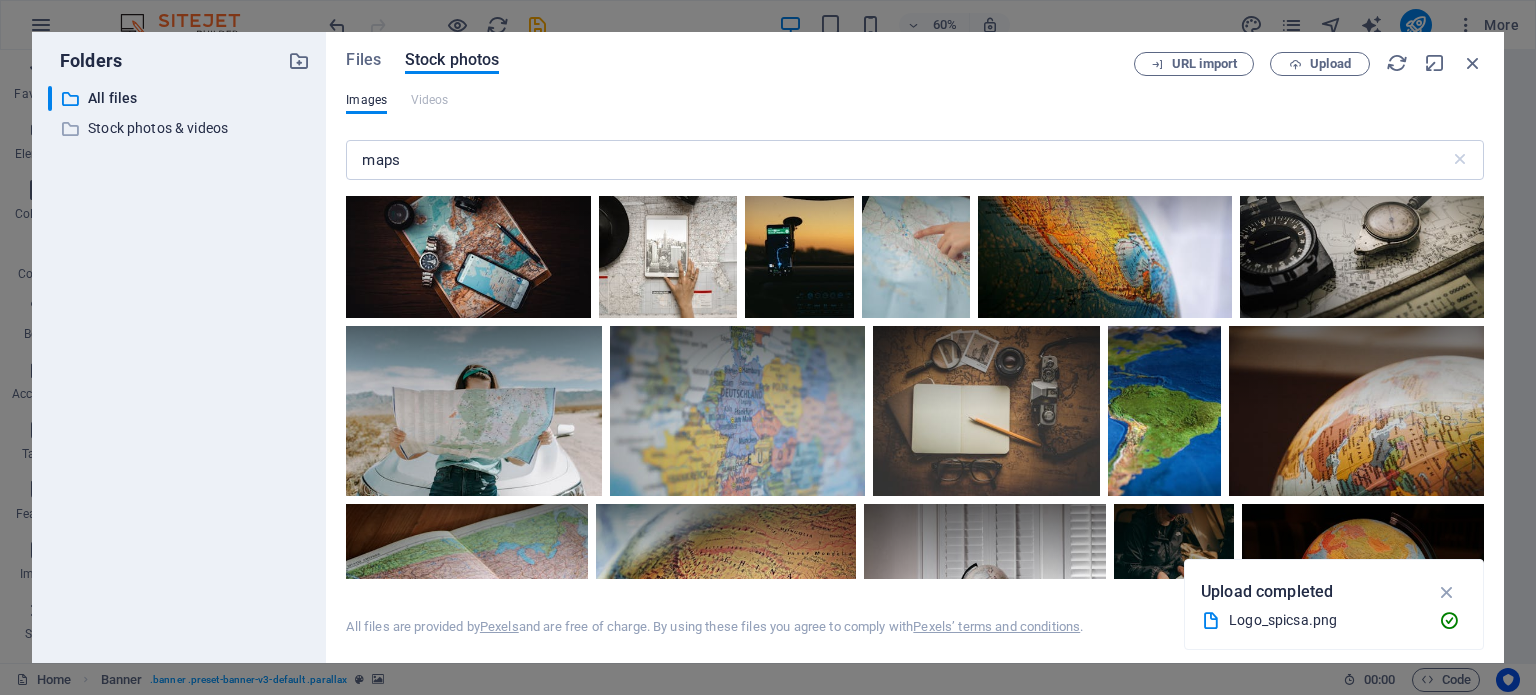 scroll, scrollTop: 1200, scrollLeft: 0, axis: vertical 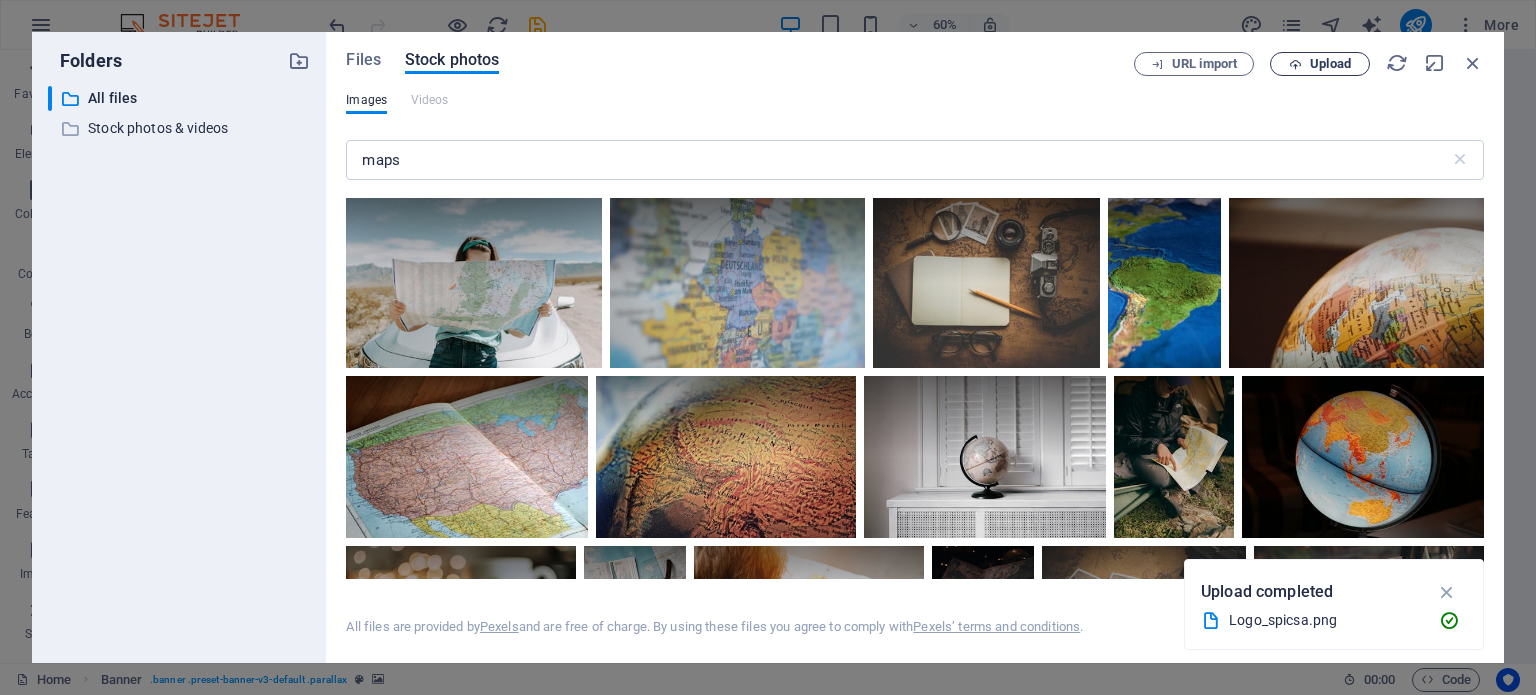 click on "Upload" at bounding box center [1330, 64] 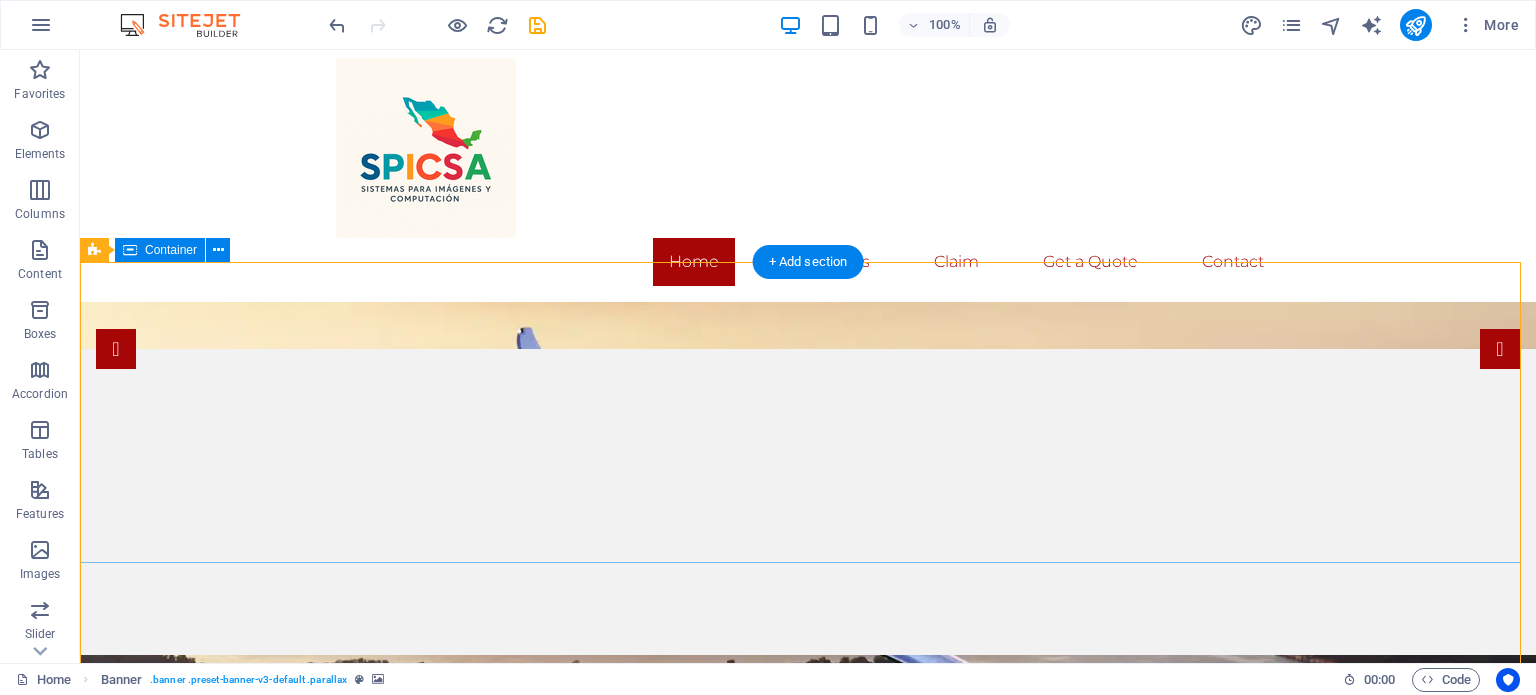 scroll, scrollTop: 0, scrollLeft: 0, axis: both 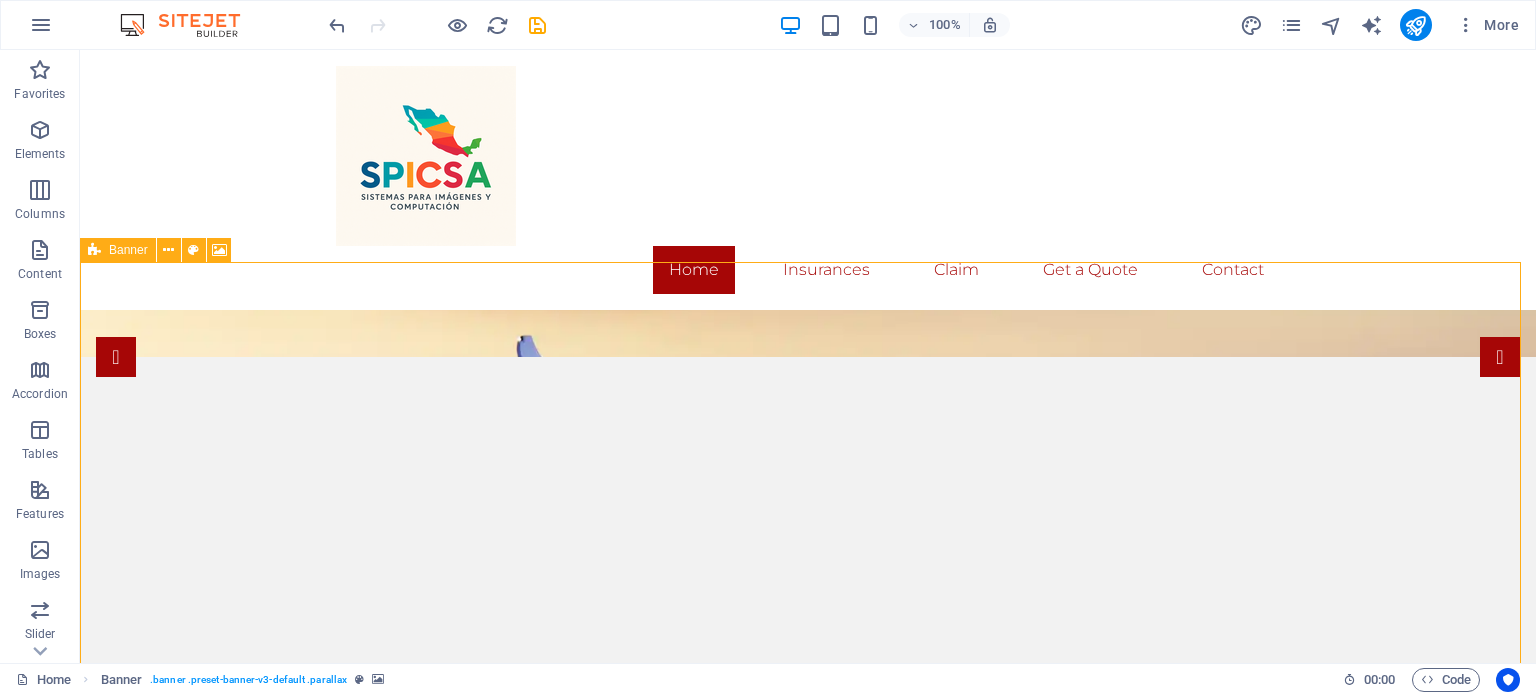 click at bounding box center (94, 250) 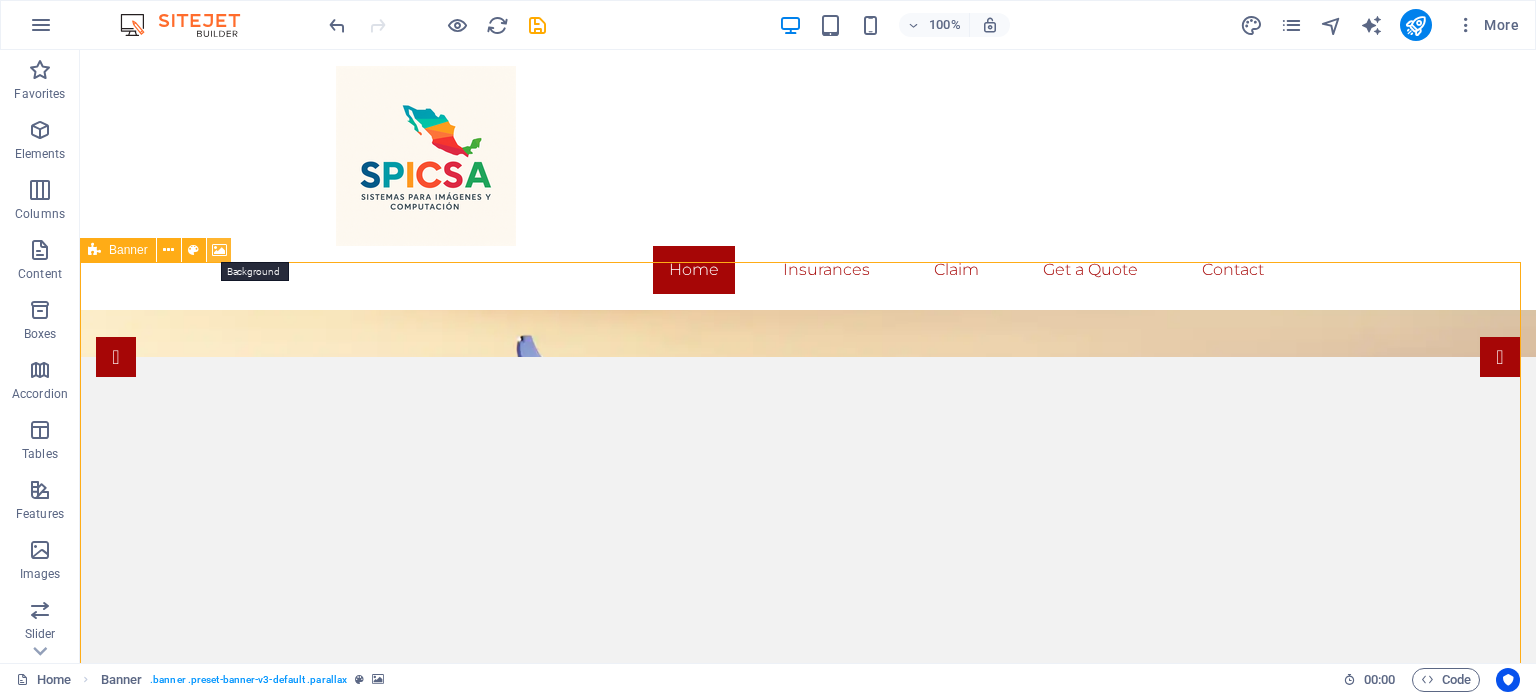 click at bounding box center (219, 250) 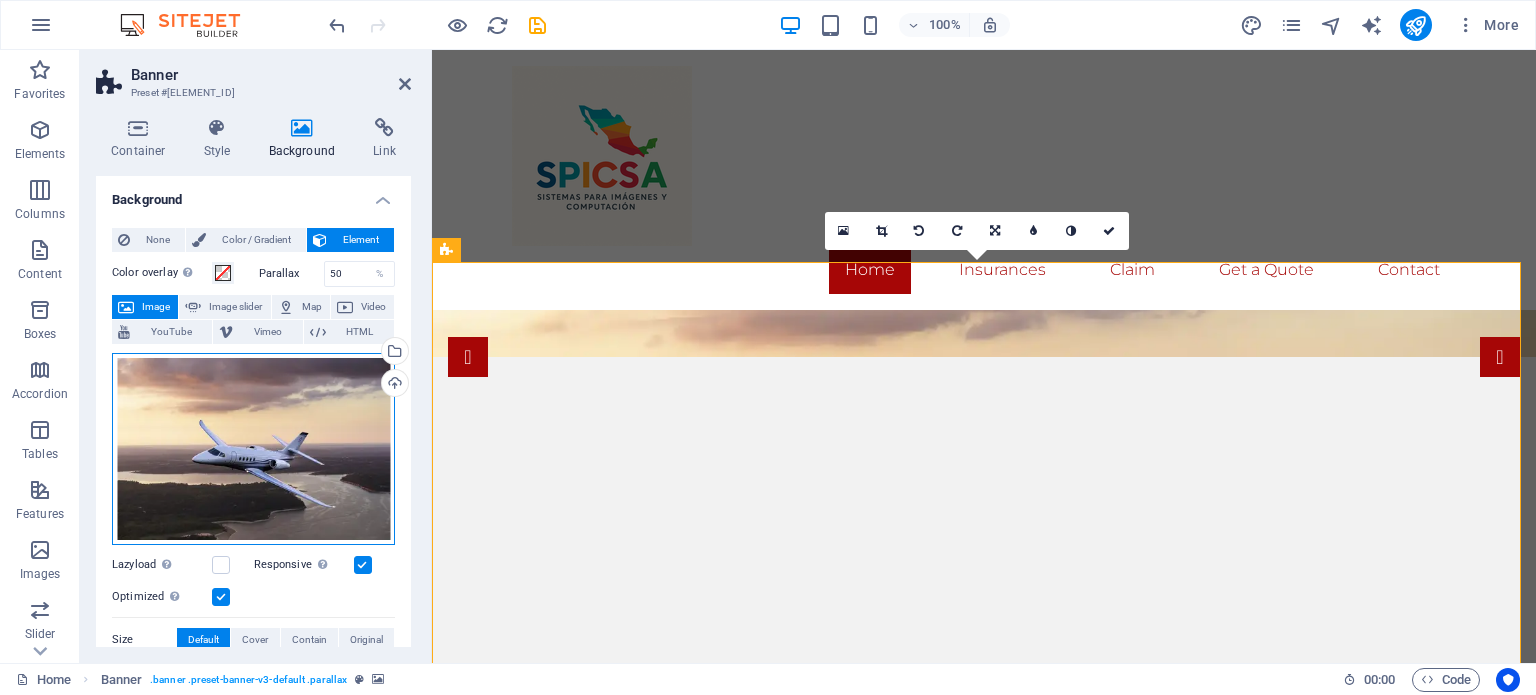 click on "Drag files here, click to choose files or select files from Files or our free stock photos & videos" at bounding box center (253, 449) 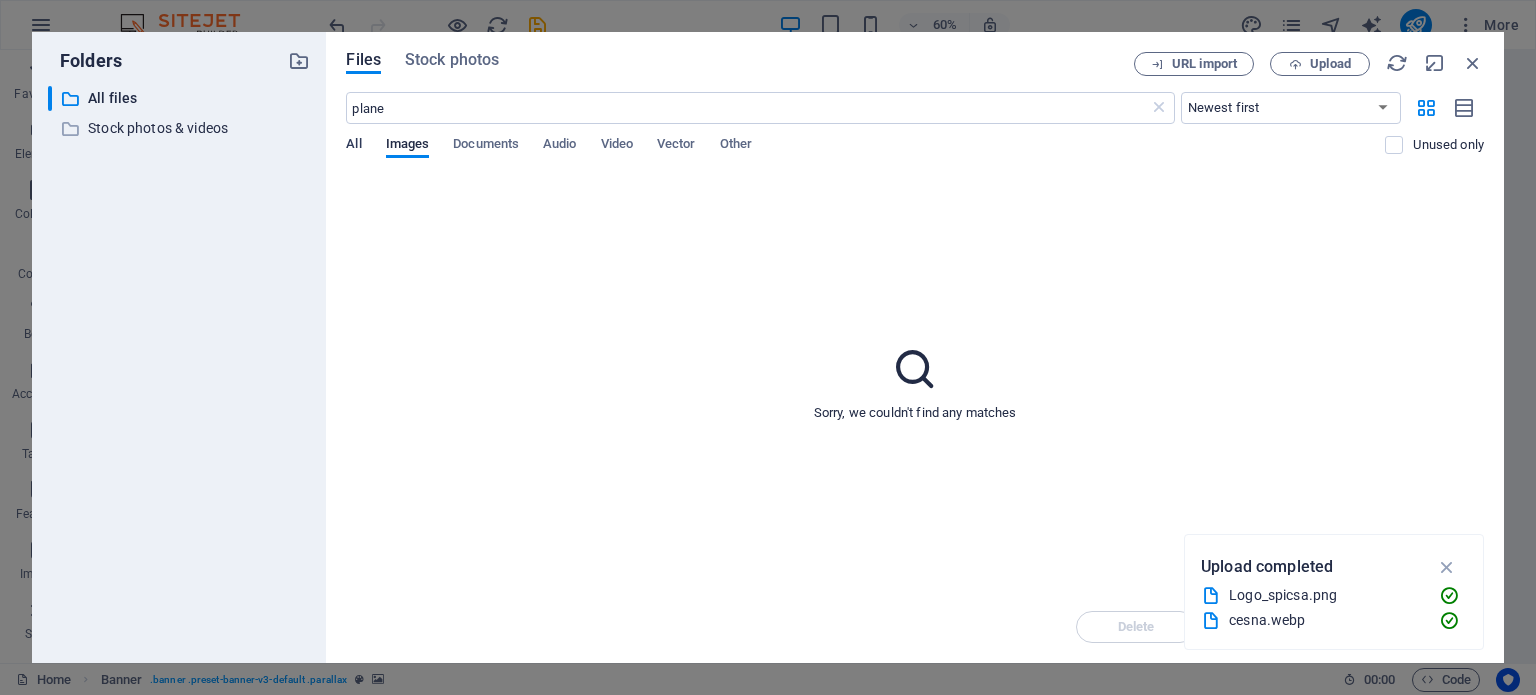 click on "All" at bounding box center (353, 146) 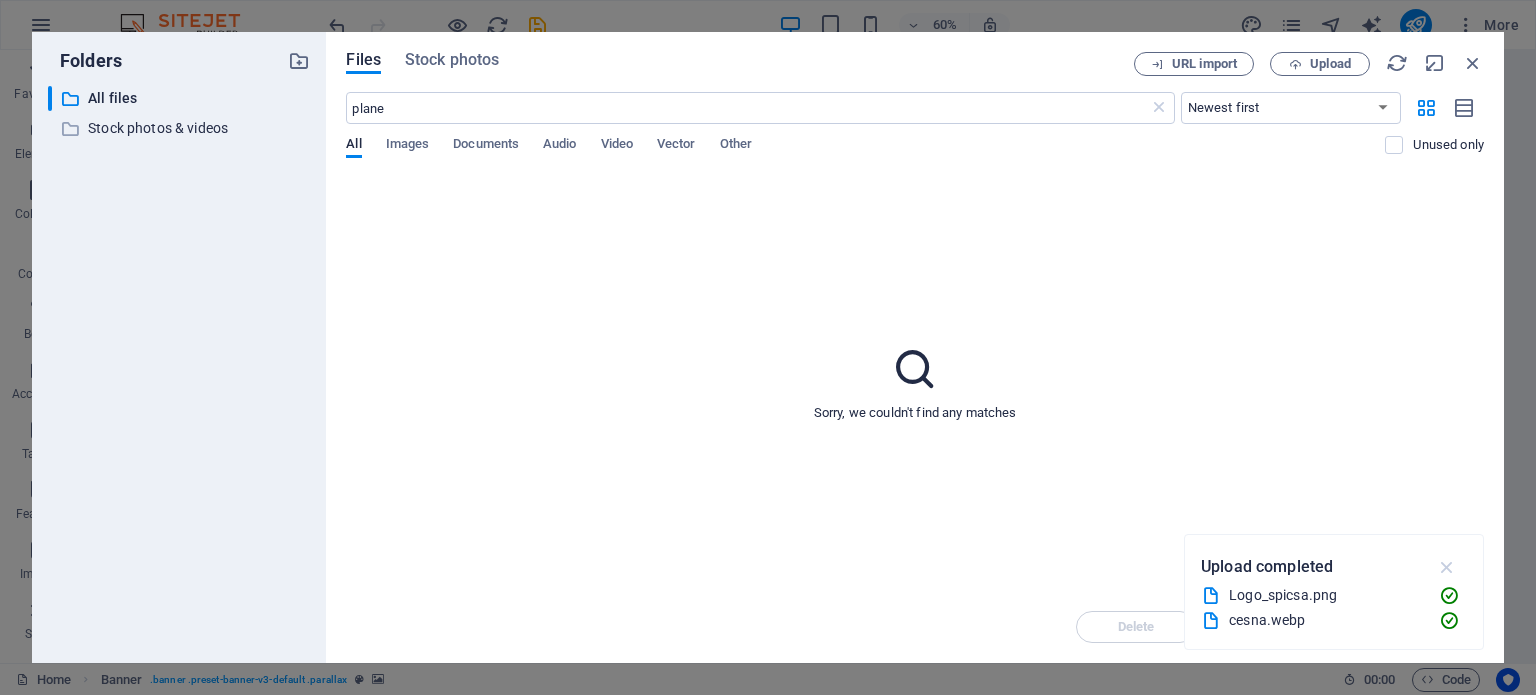 click at bounding box center [1447, 567] 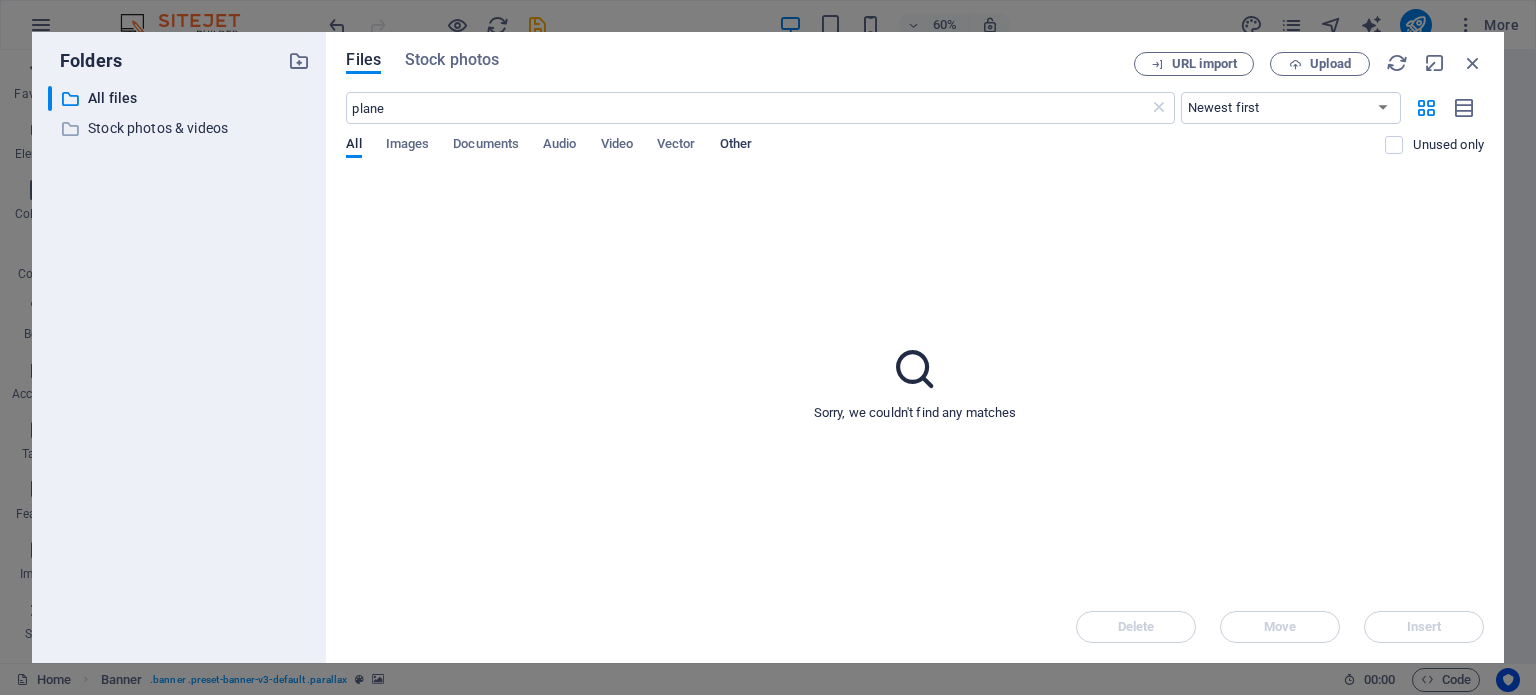 click on "plane ​ Newest first Oldest first Name (A-Z) Name (Z-A) Size (0-9) Size (9-0) Resolution (0-9) Resolution (9-0) All Images Documents Audio Video Vector Other Unused only" at bounding box center (915, 133) 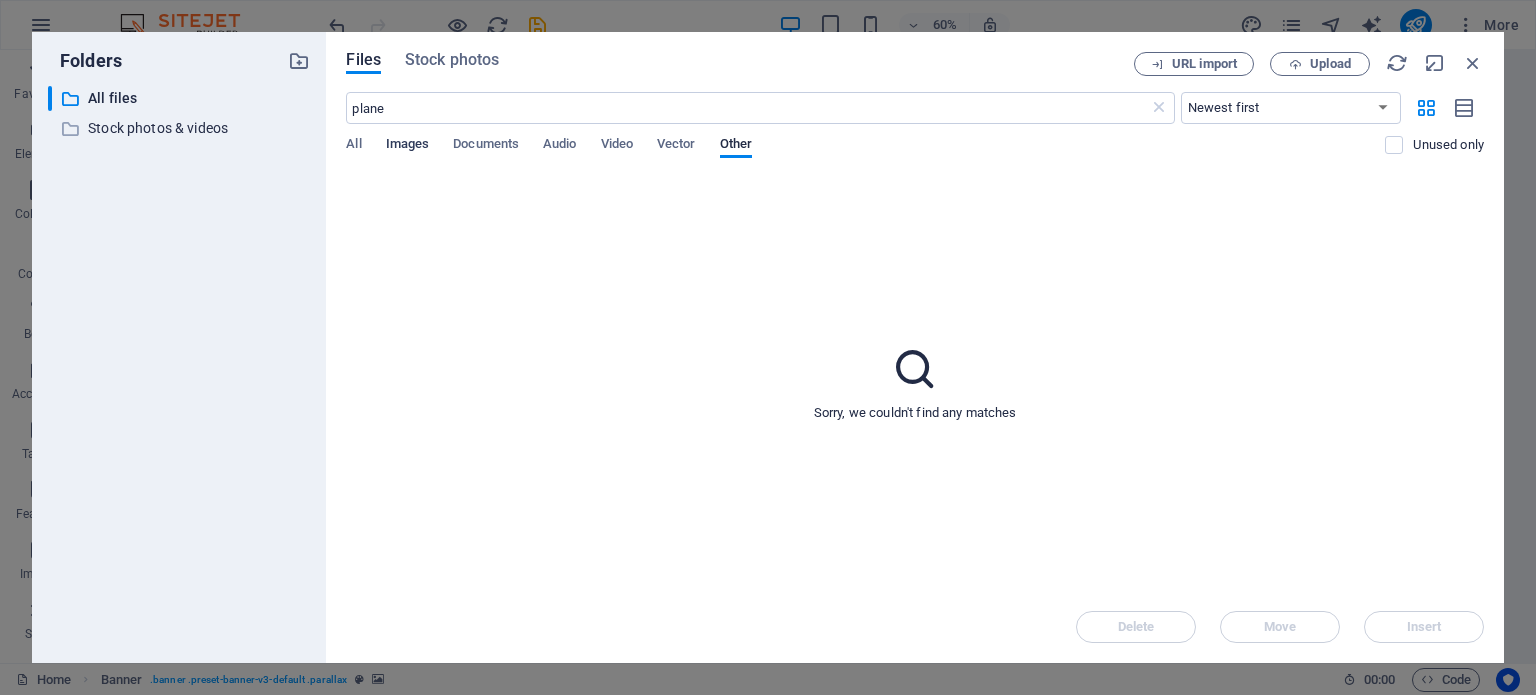 click on "Images" at bounding box center (408, 146) 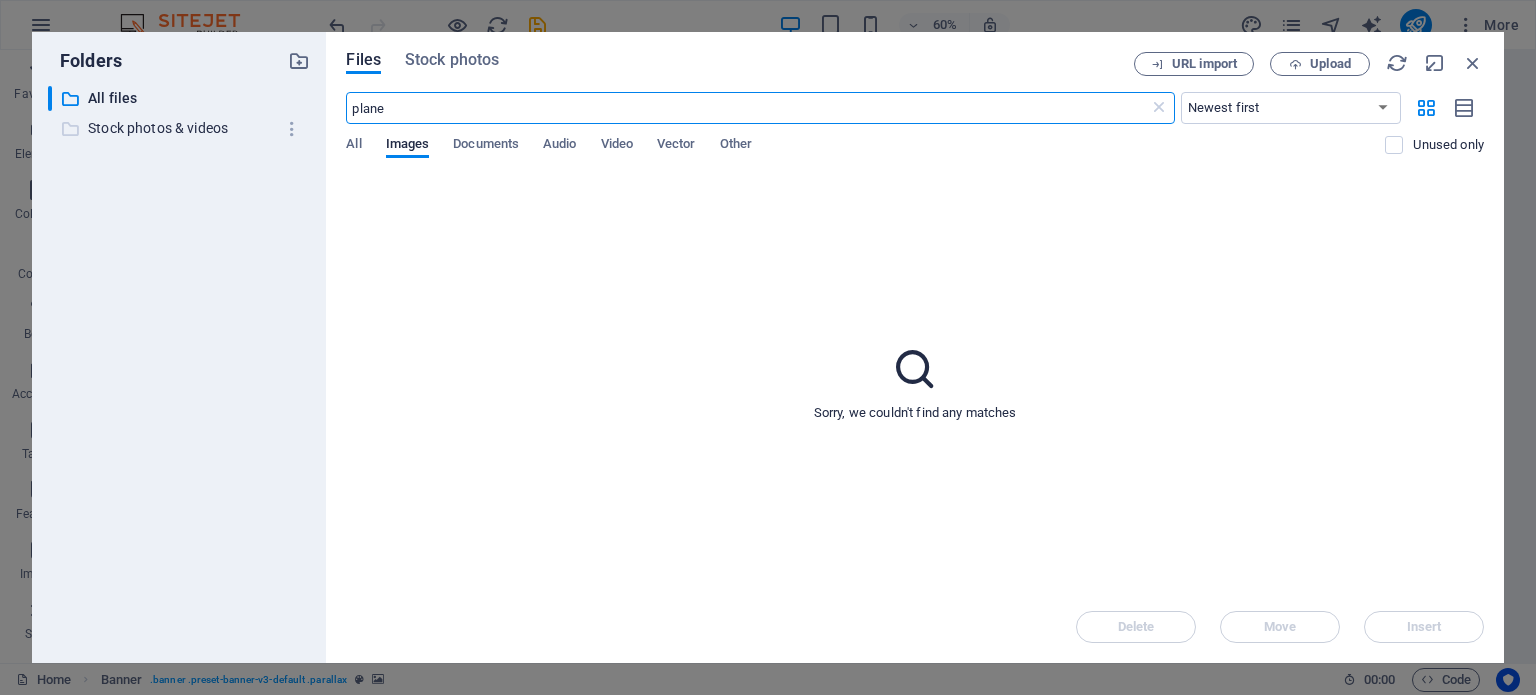 drag, startPoint x: 387, startPoint y: 114, endPoint x: 261, endPoint y: 117, distance: 126.035706 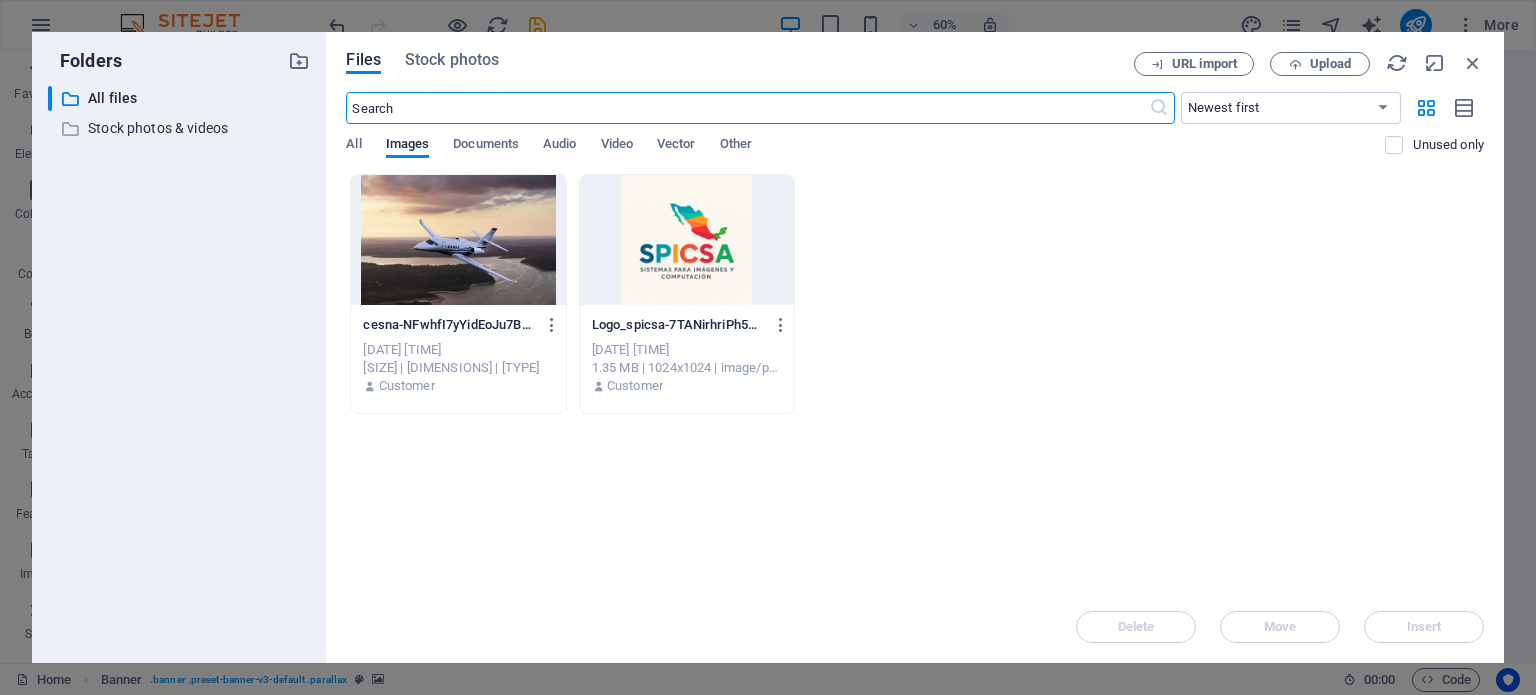 type 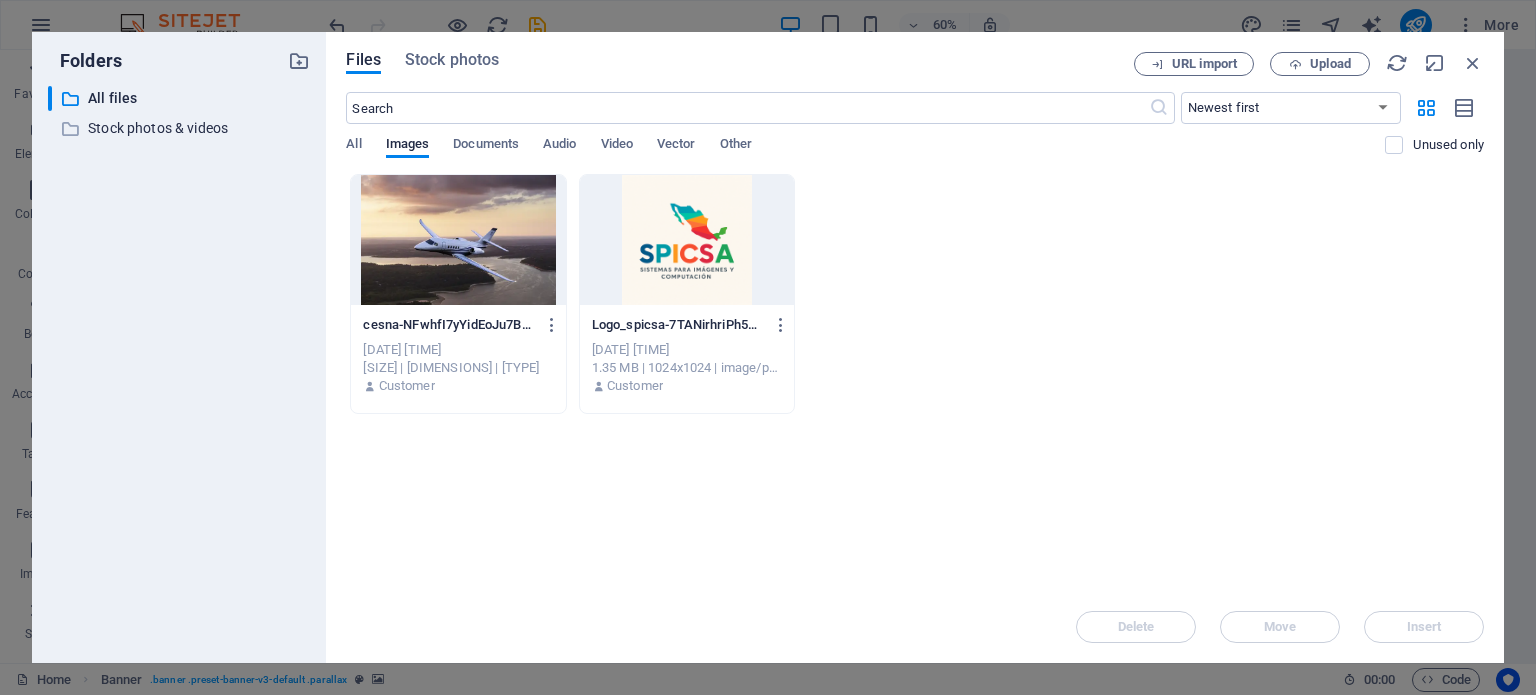 click at bounding box center (687, 240) 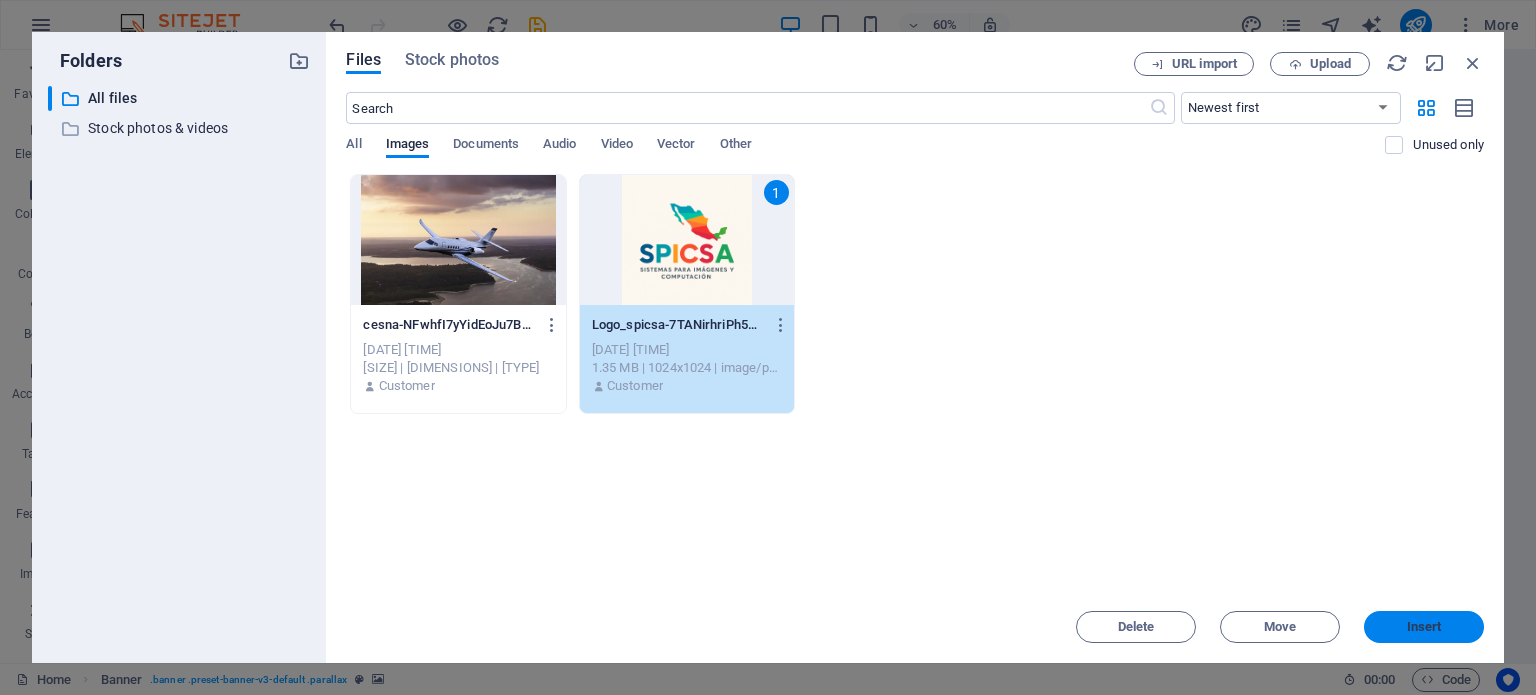 click on "Insert" at bounding box center [1424, 627] 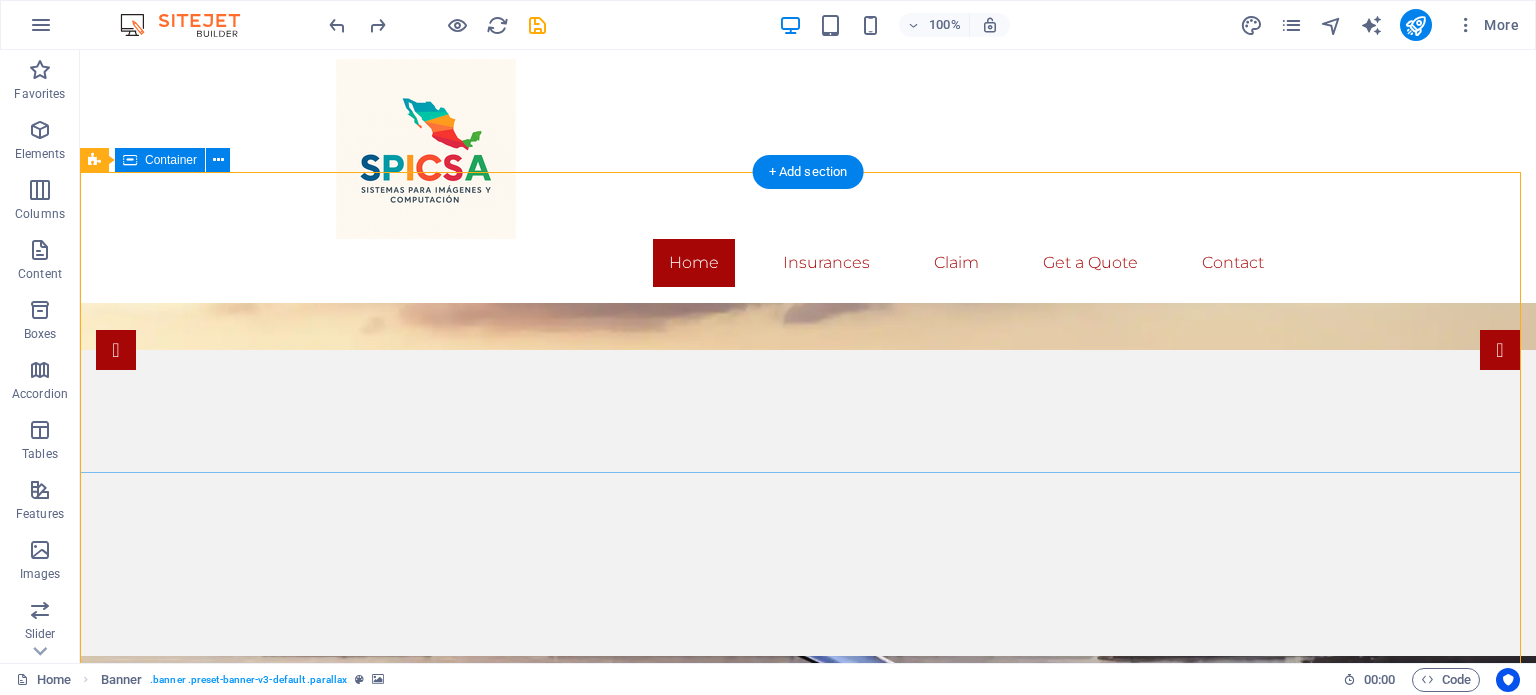 scroll, scrollTop: 0, scrollLeft: 0, axis: both 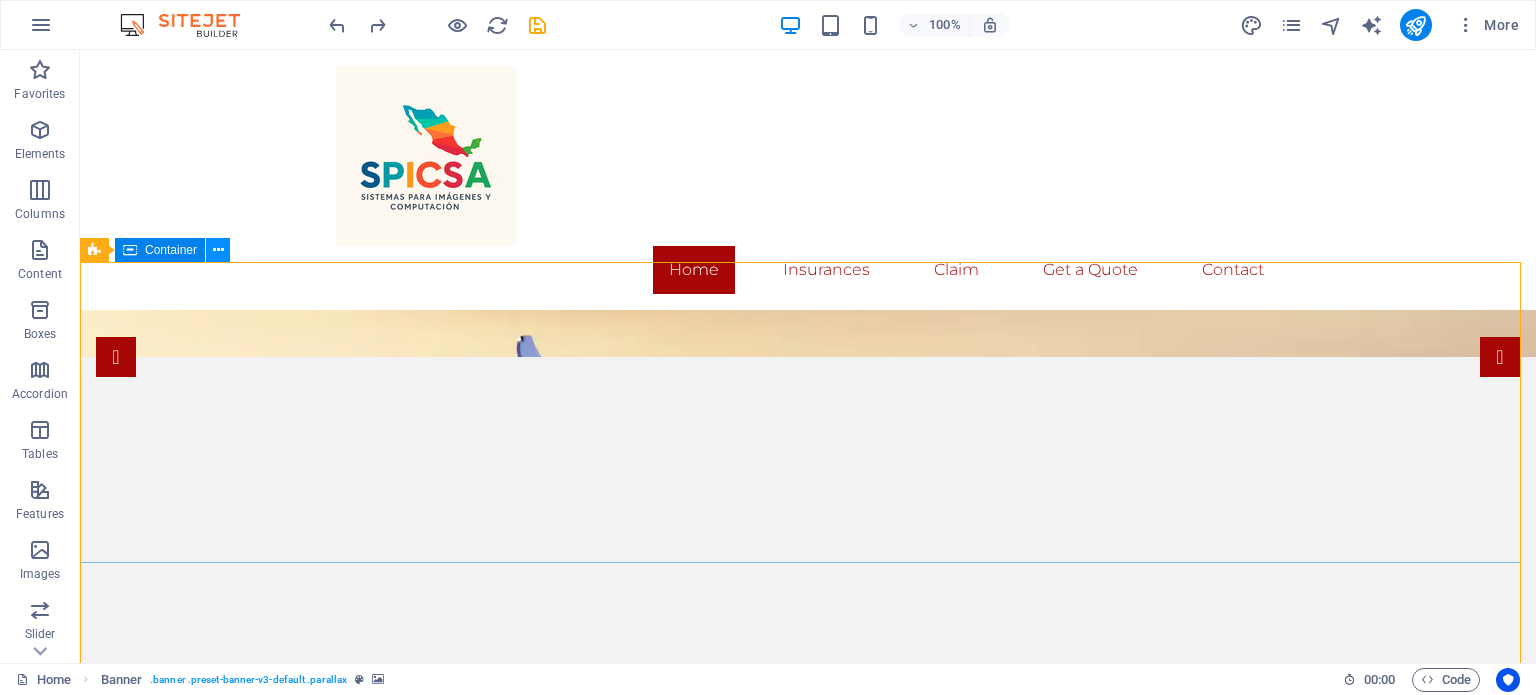 click at bounding box center (218, 250) 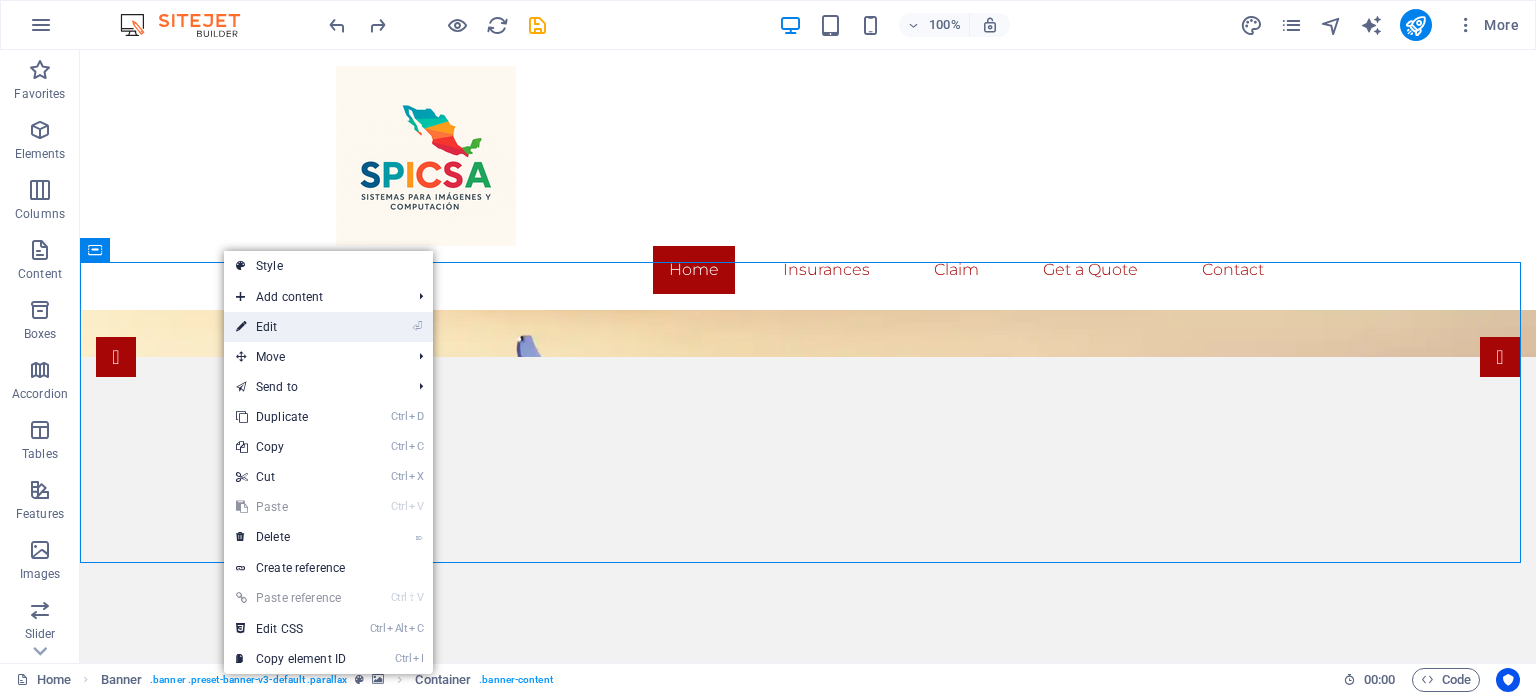 click on "⏎  Edit" at bounding box center [291, 327] 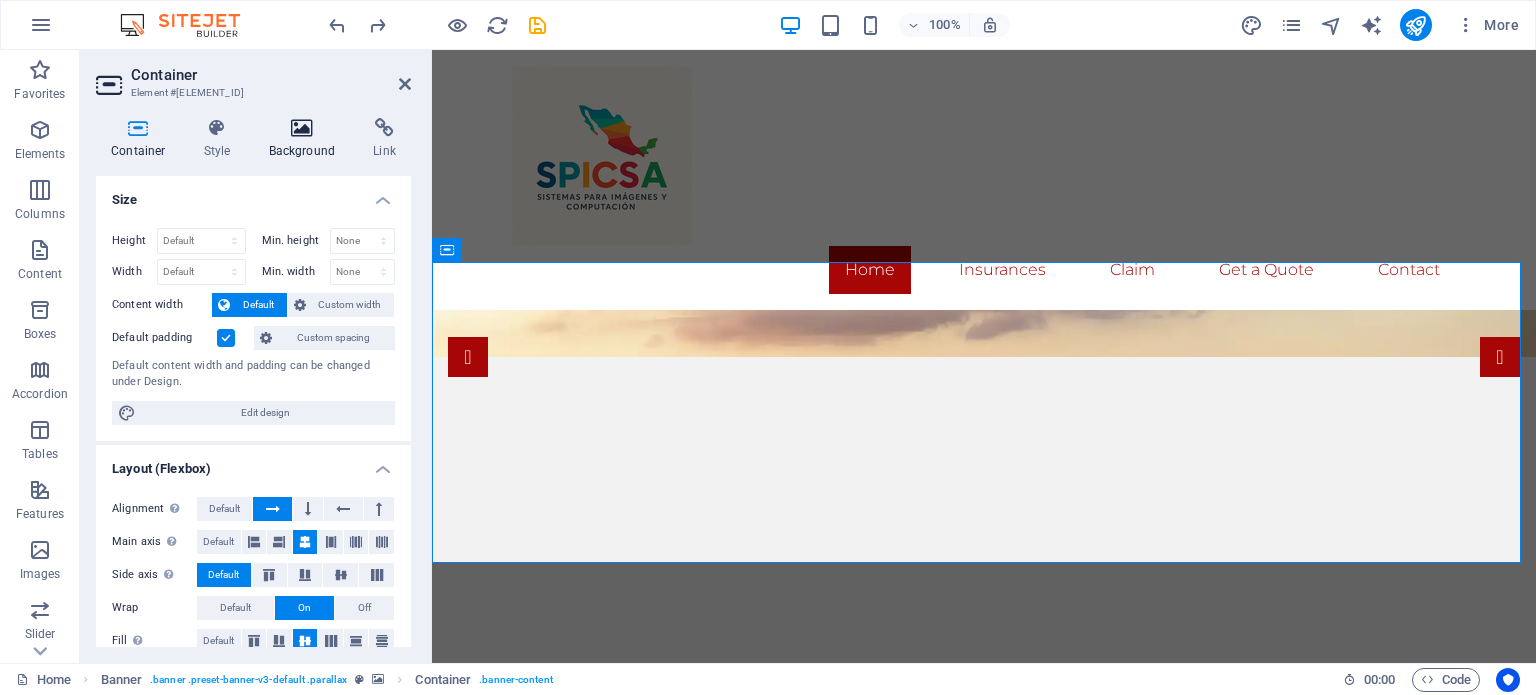 click at bounding box center [302, 128] 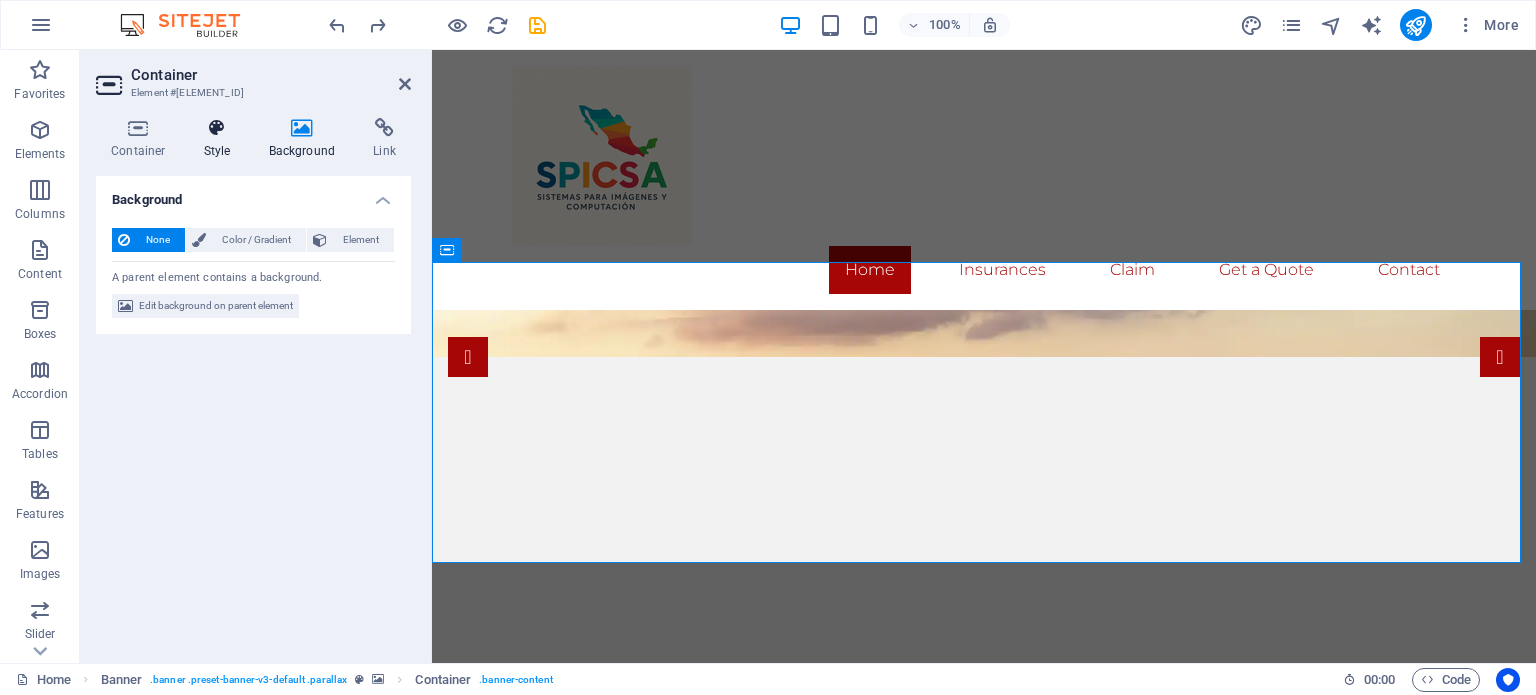click on "Style" at bounding box center [221, 139] 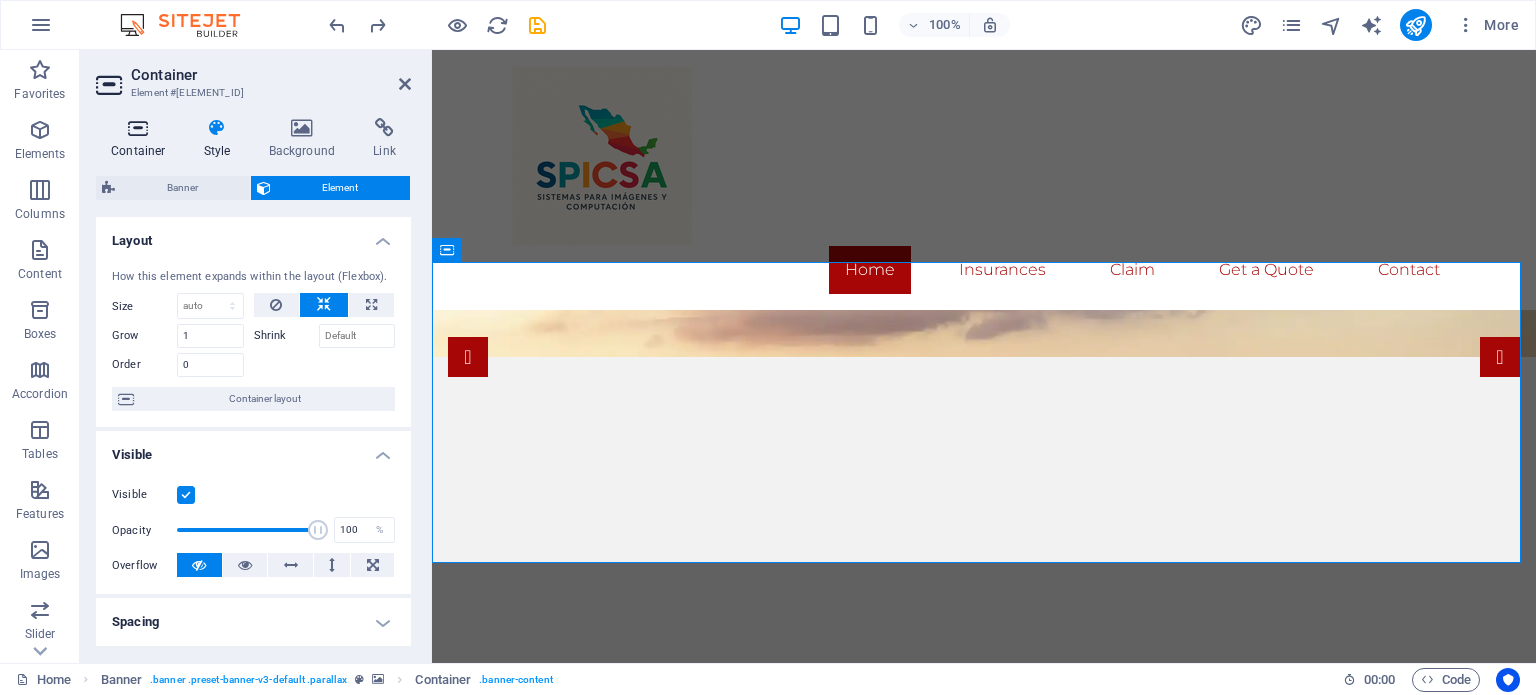 click on "Container" at bounding box center (142, 139) 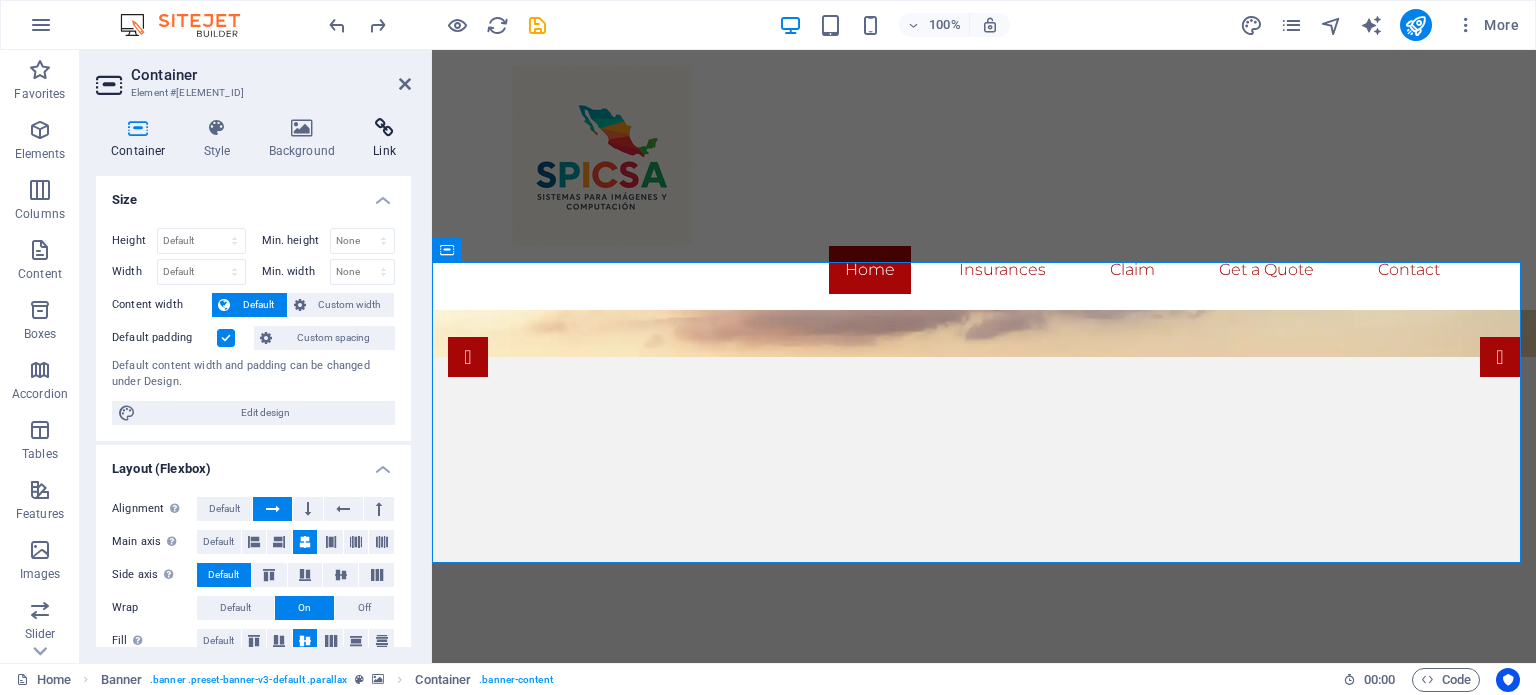 click on "Link" at bounding box center [384, 139] 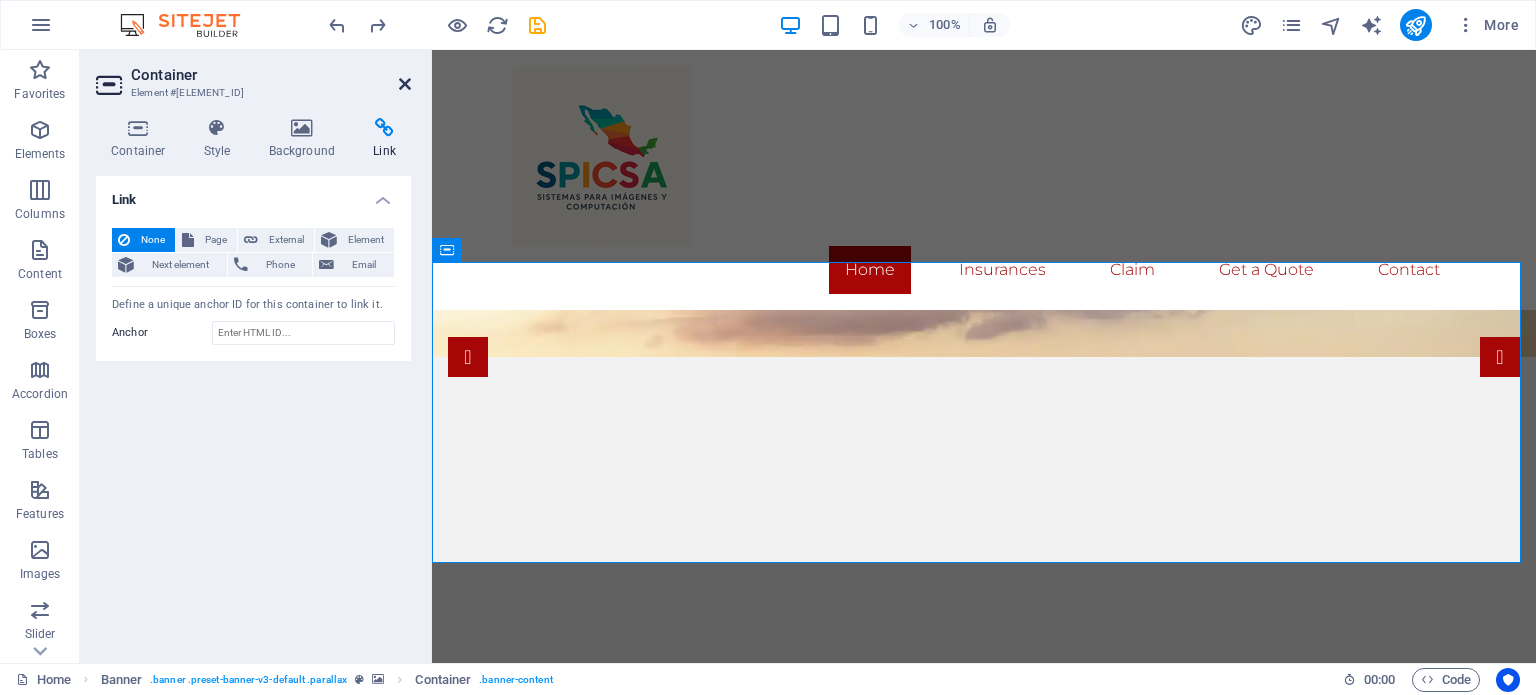 click at bounding box center (405, 84) 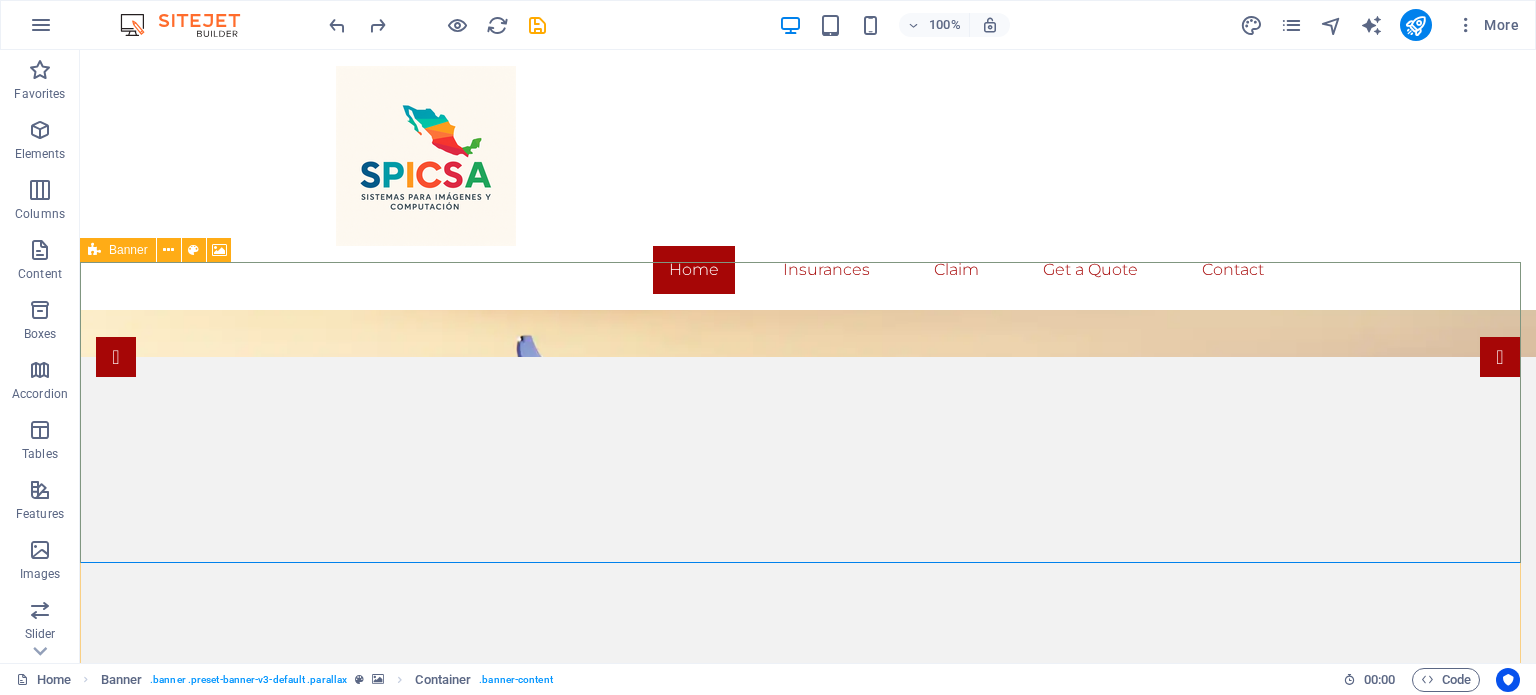 click at bounding box center (94, 250) 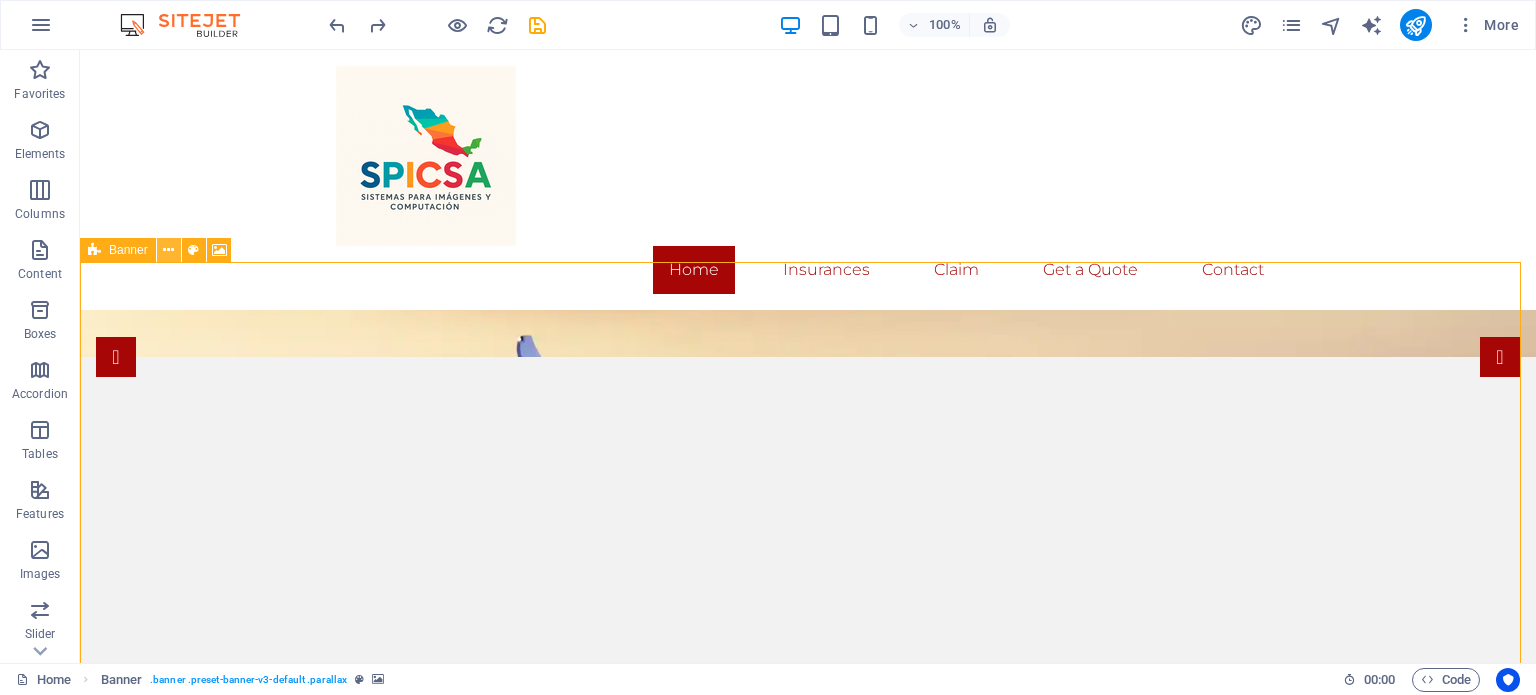 click at bounding box center [168, 250] 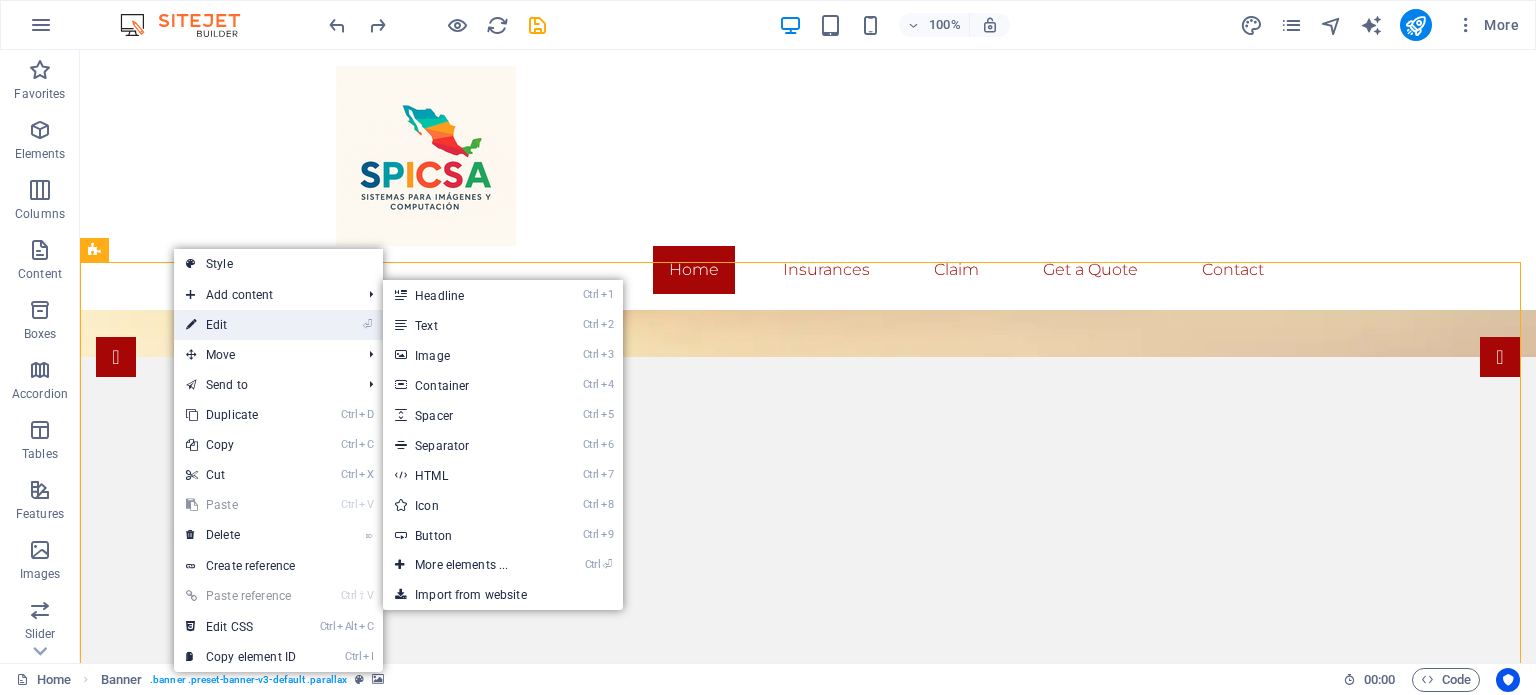 click on "⏎  Edit" at bounding box center [241, 325] 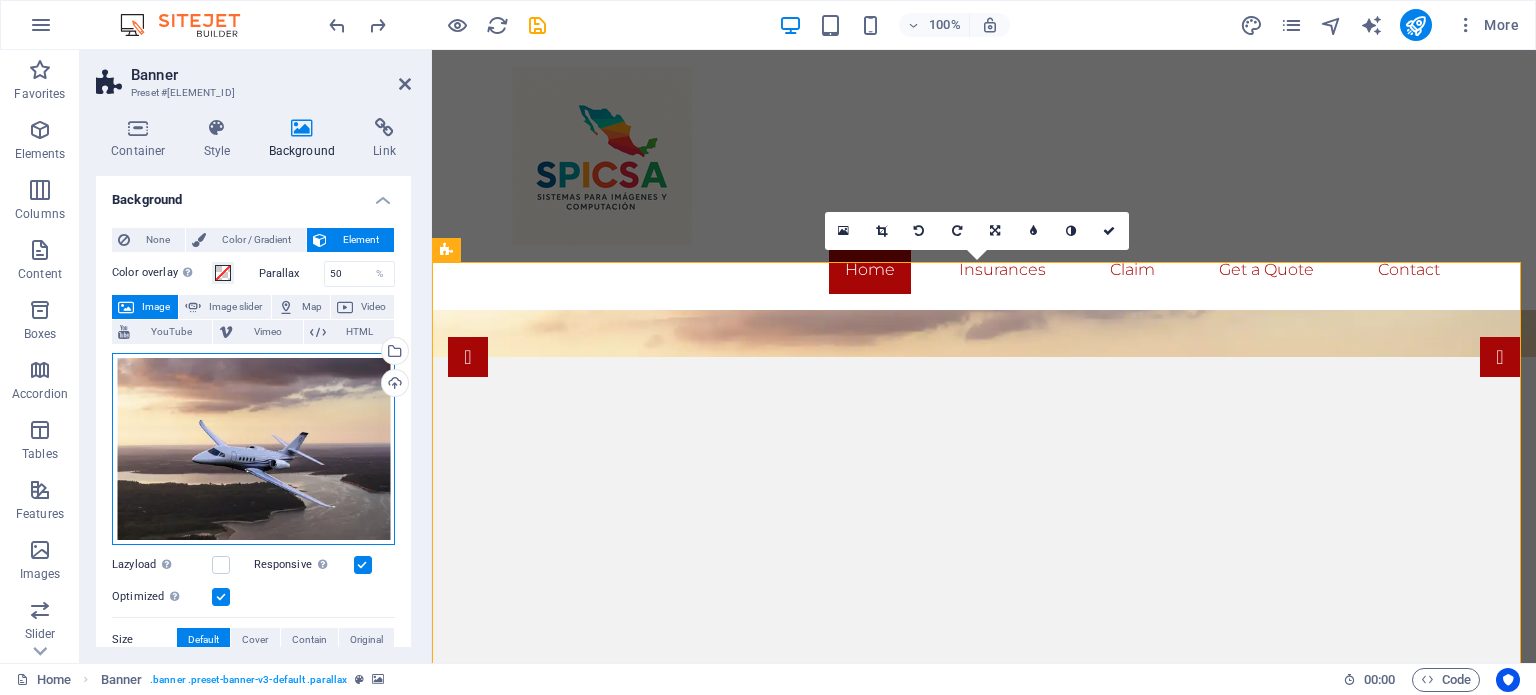 click on "Drag files here, click to choose files or select files from Files or our free stock photos & videos" at bounding box center [253, 449] 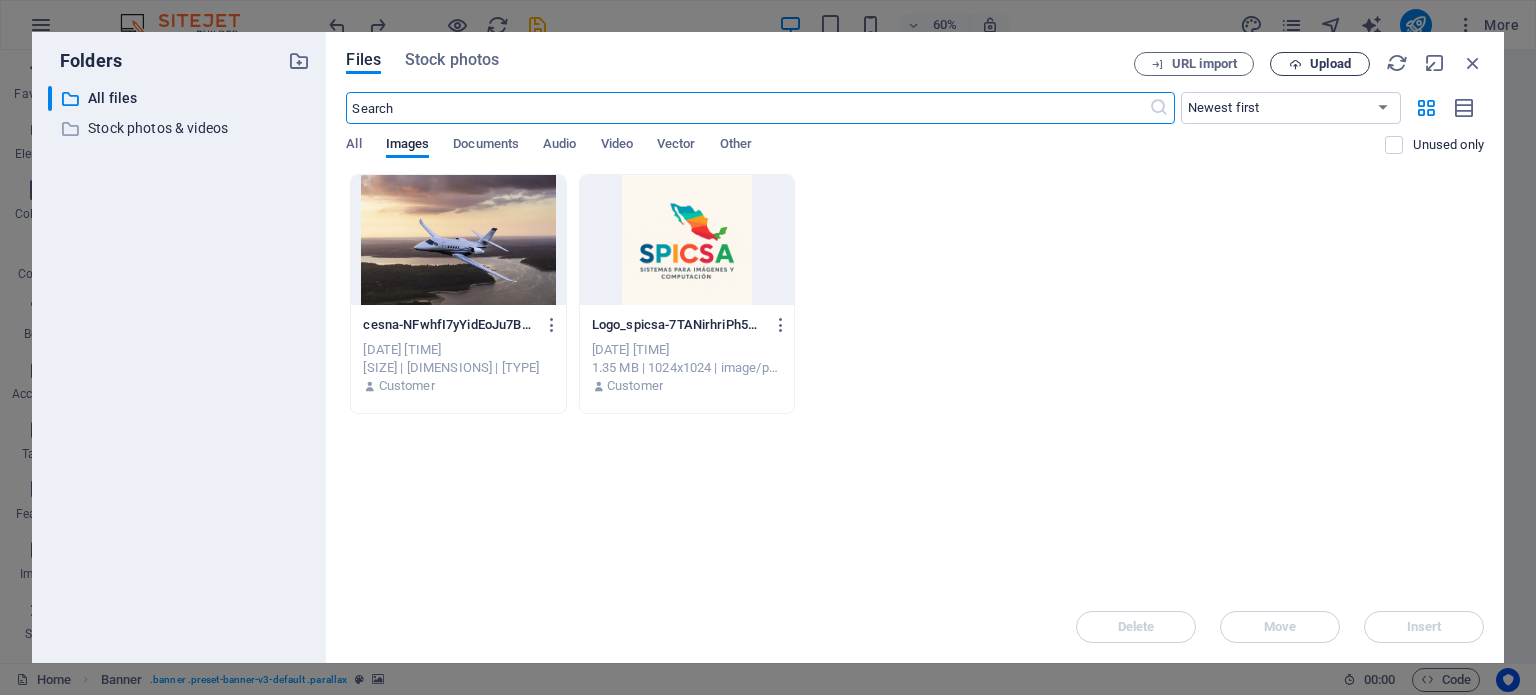 click on "Upload" at bounding box center (1330, 64) 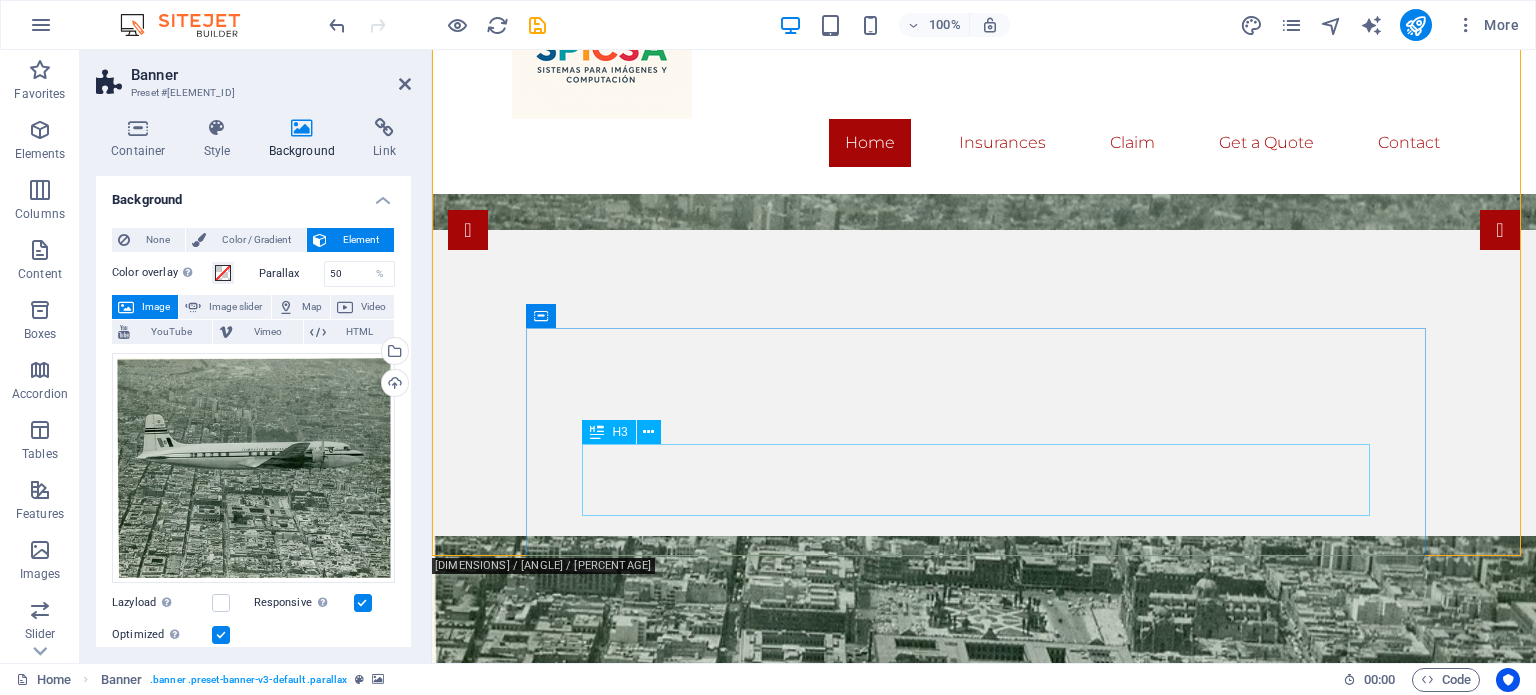 scroll, scrollTop: 0, scrollLeft: 0, axis: both 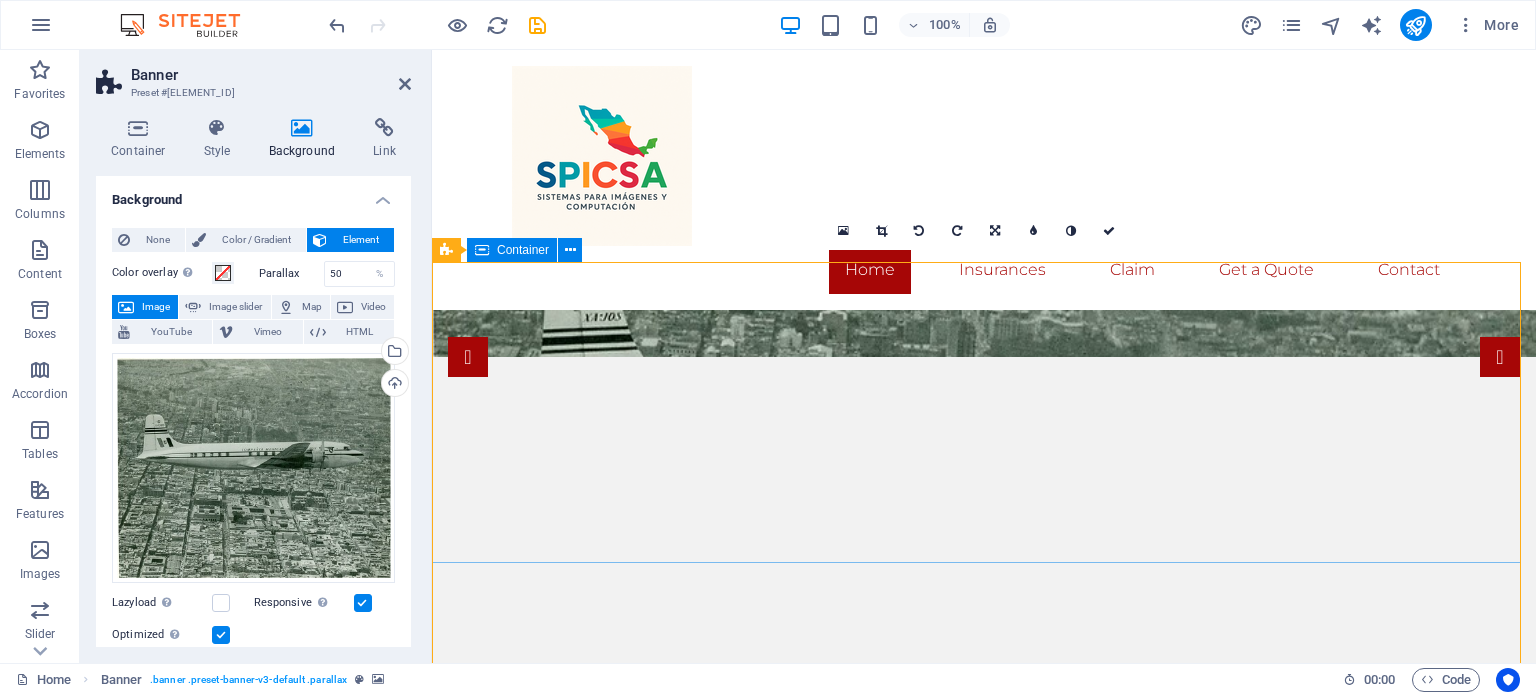 click on "Drop content here or  Add elements  Paste clipboard" at bounding box center (984, 1033) 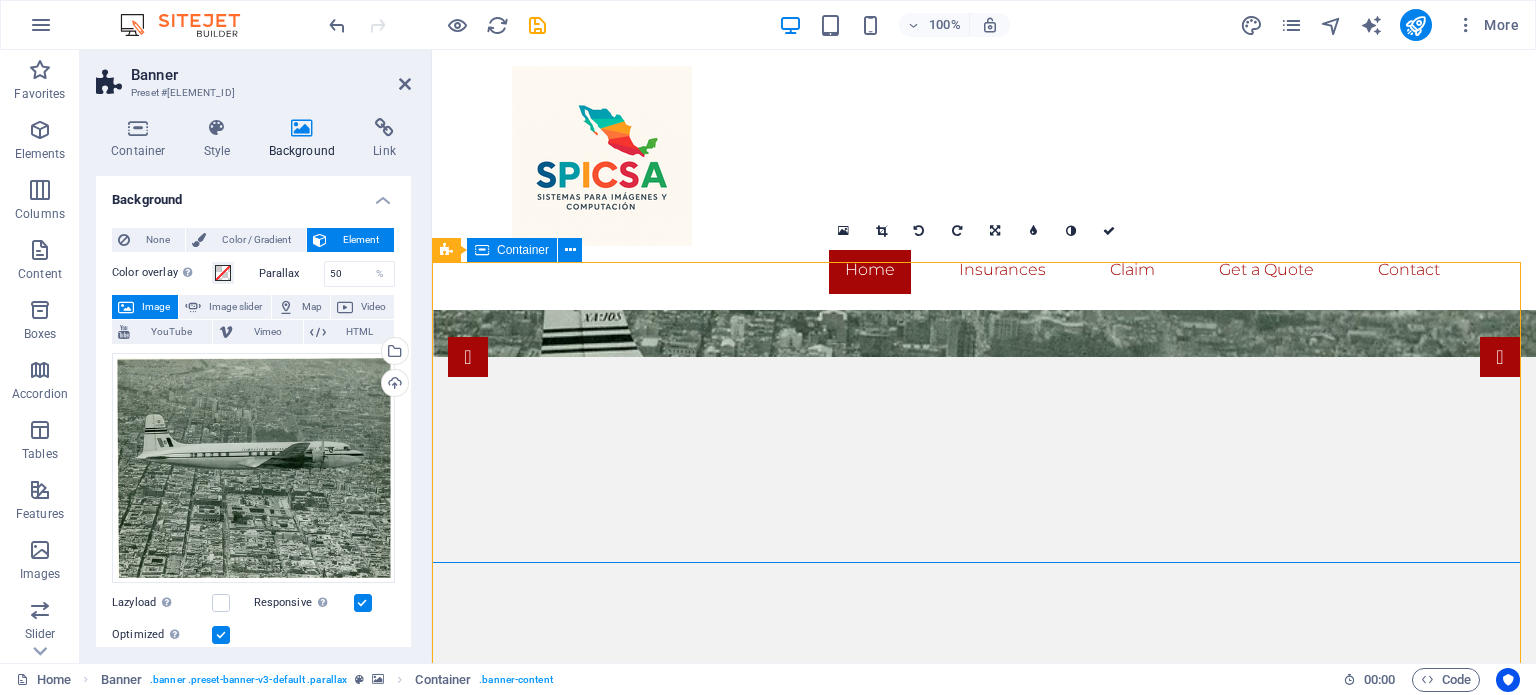 click on "Add elements" at bounding box center [925, 1063] 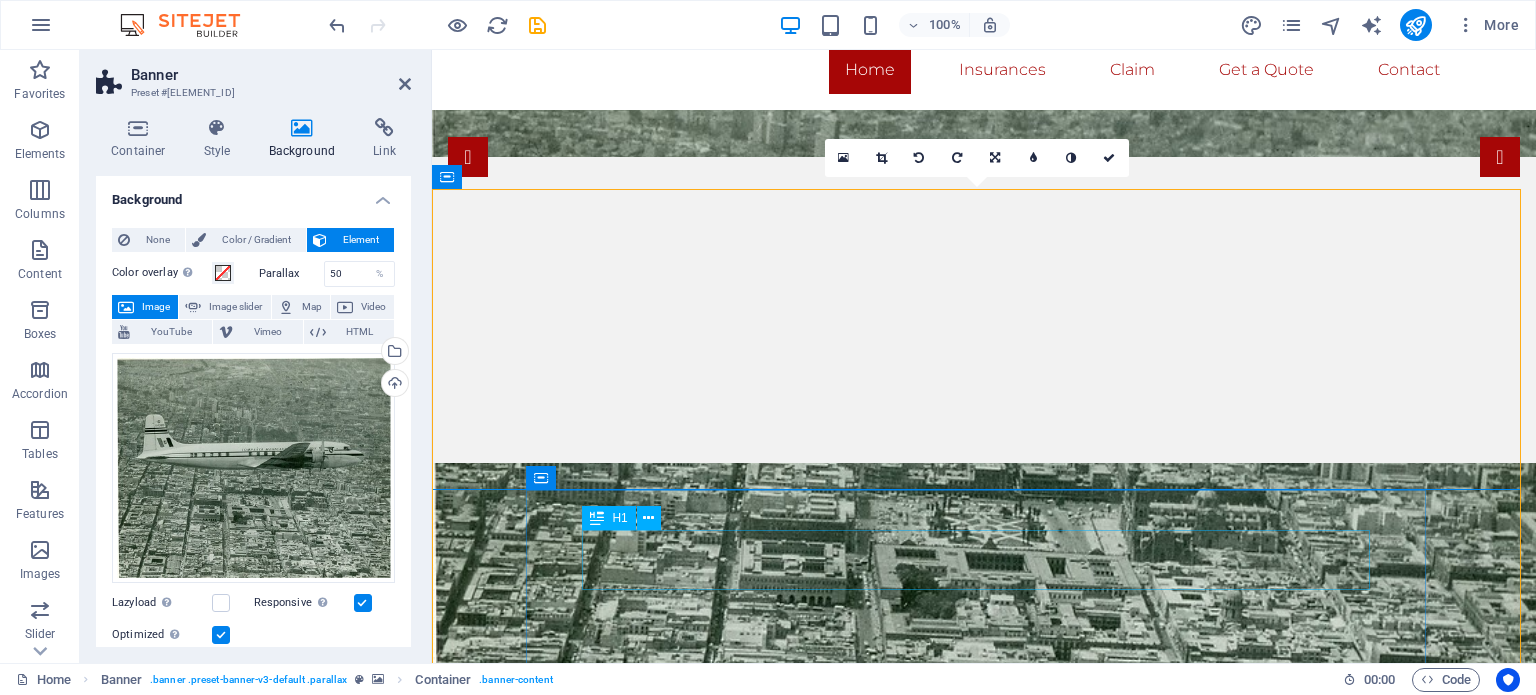 scroll, scrollTop: 0, scrollLeft: 0, axis: both 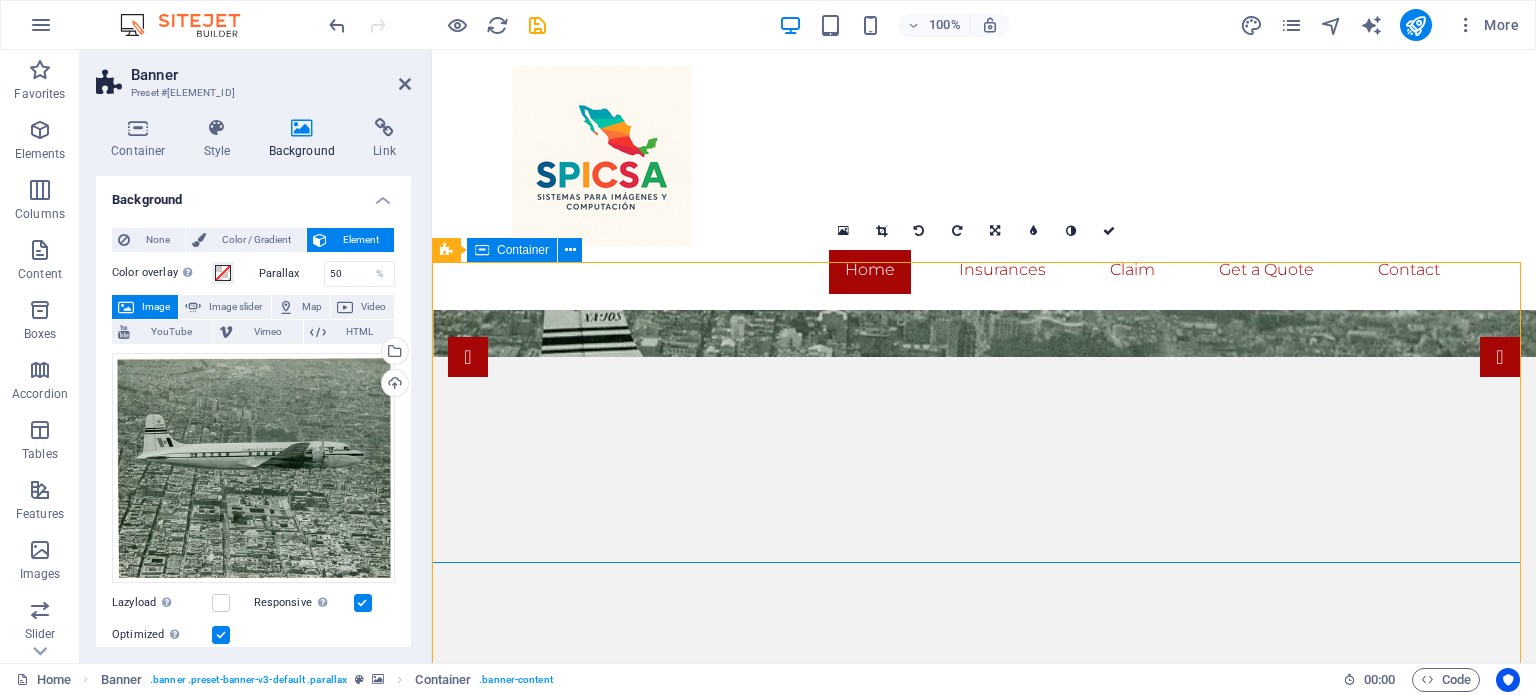 click on "Drop content here or  Add elements  Paste clipboard" at bounding box center (984, 1033) 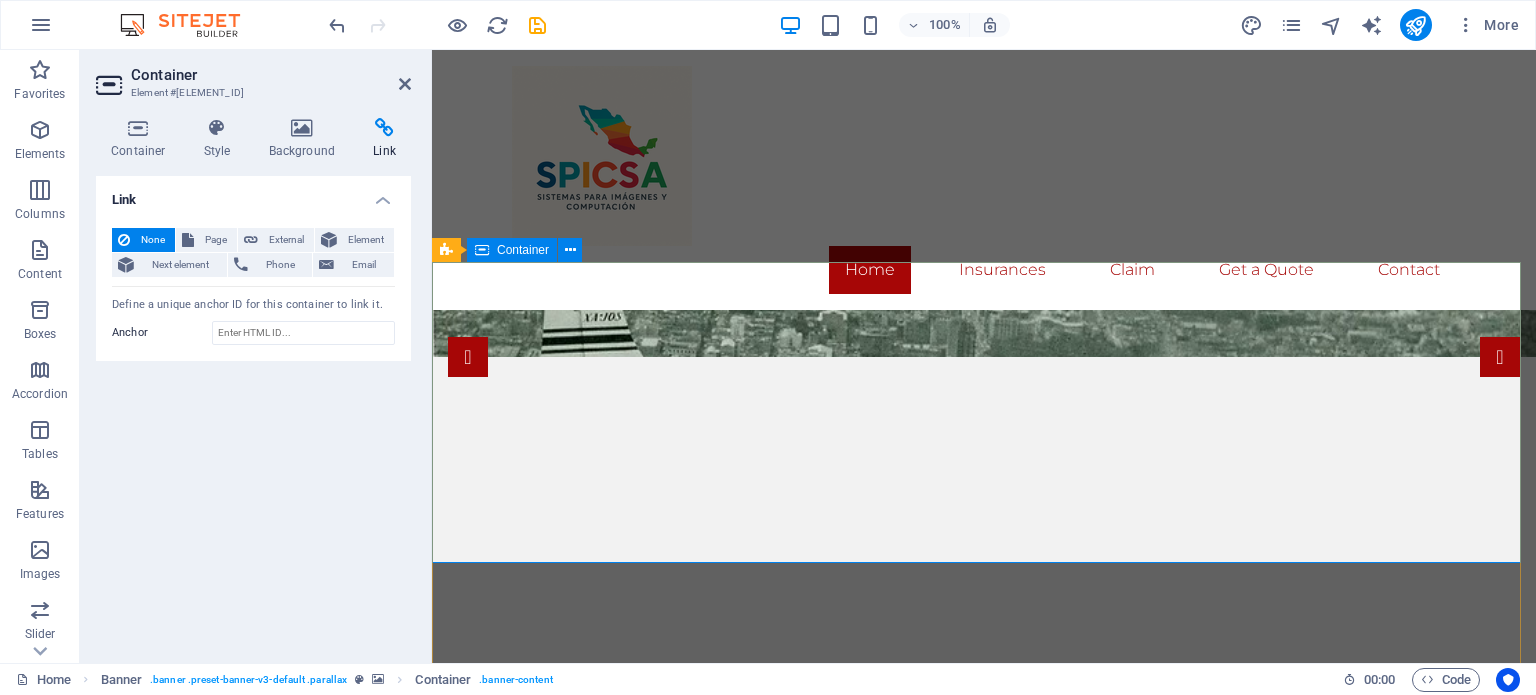 click on "Drop content here or  Add elements  Paste clipboard" at bounding box center [984, 1033] 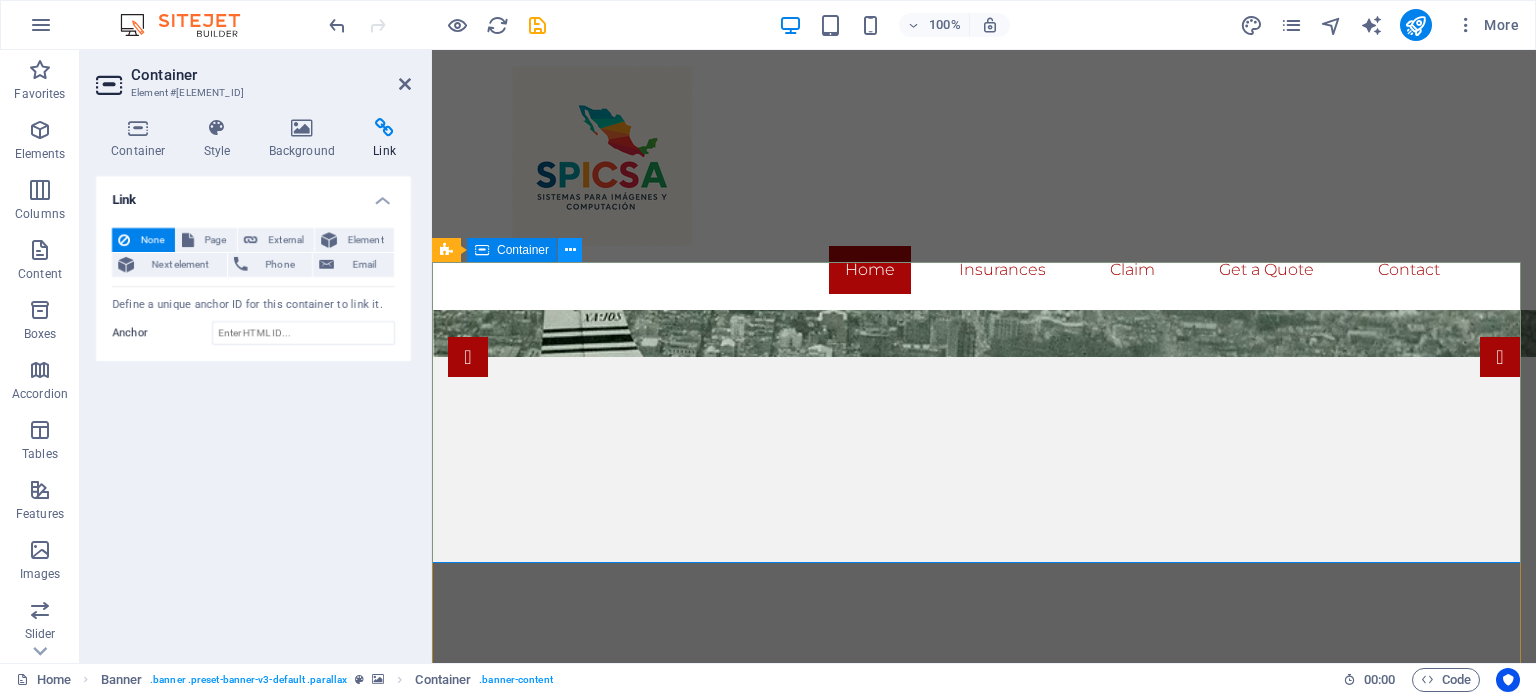 click at bounding box center [570, 250] 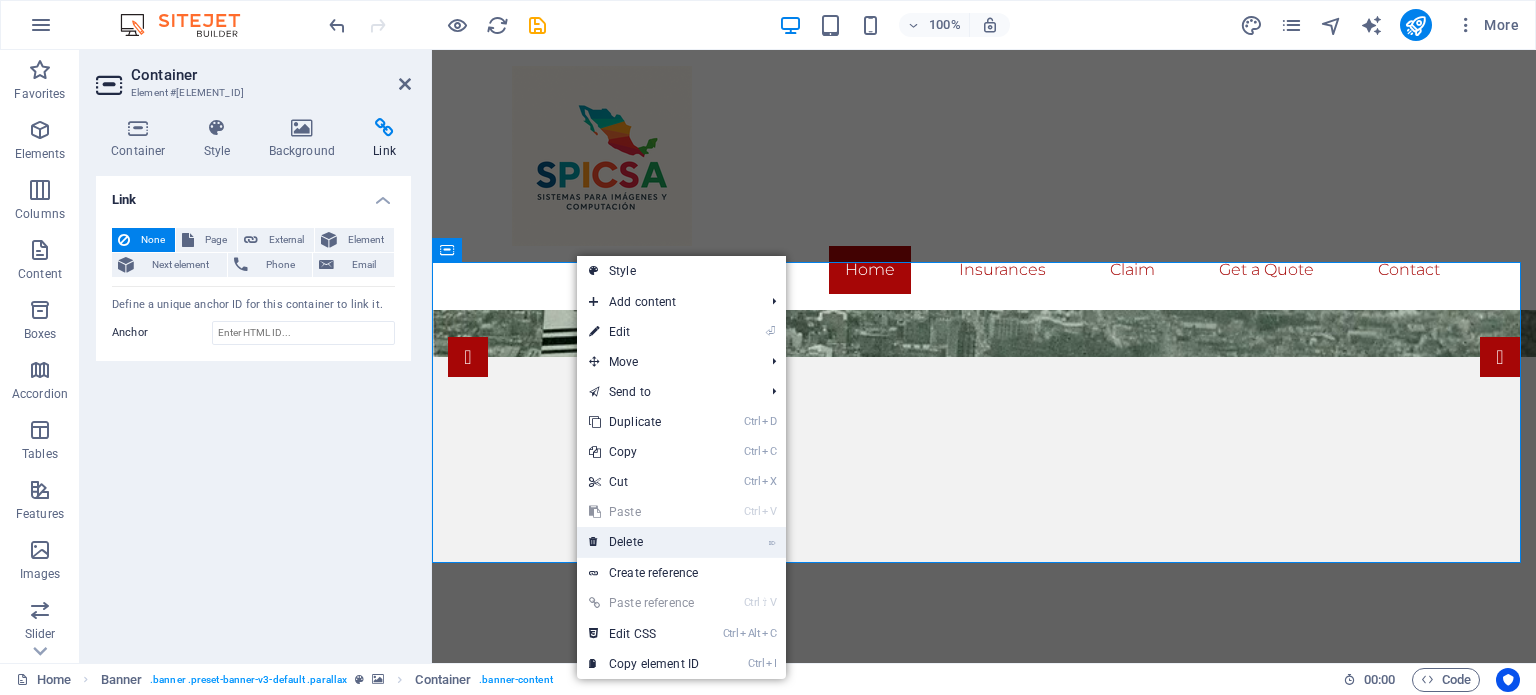 drag, startPoint x: 654, startPoint y: 536, endPoint x: 572, endPoint y: 483, distance: 97.637085 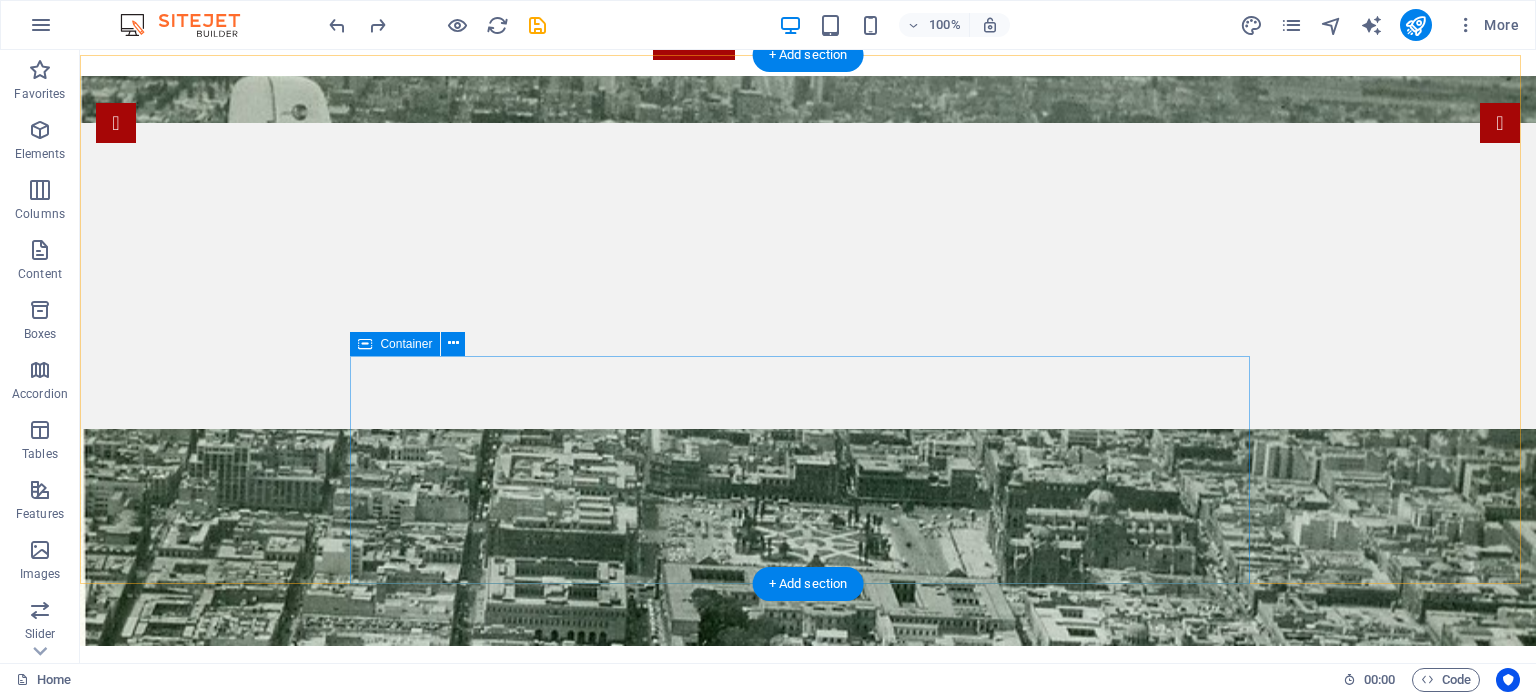 scroll, scrollTop: 200, scrollLeft: 0, axis: vertical 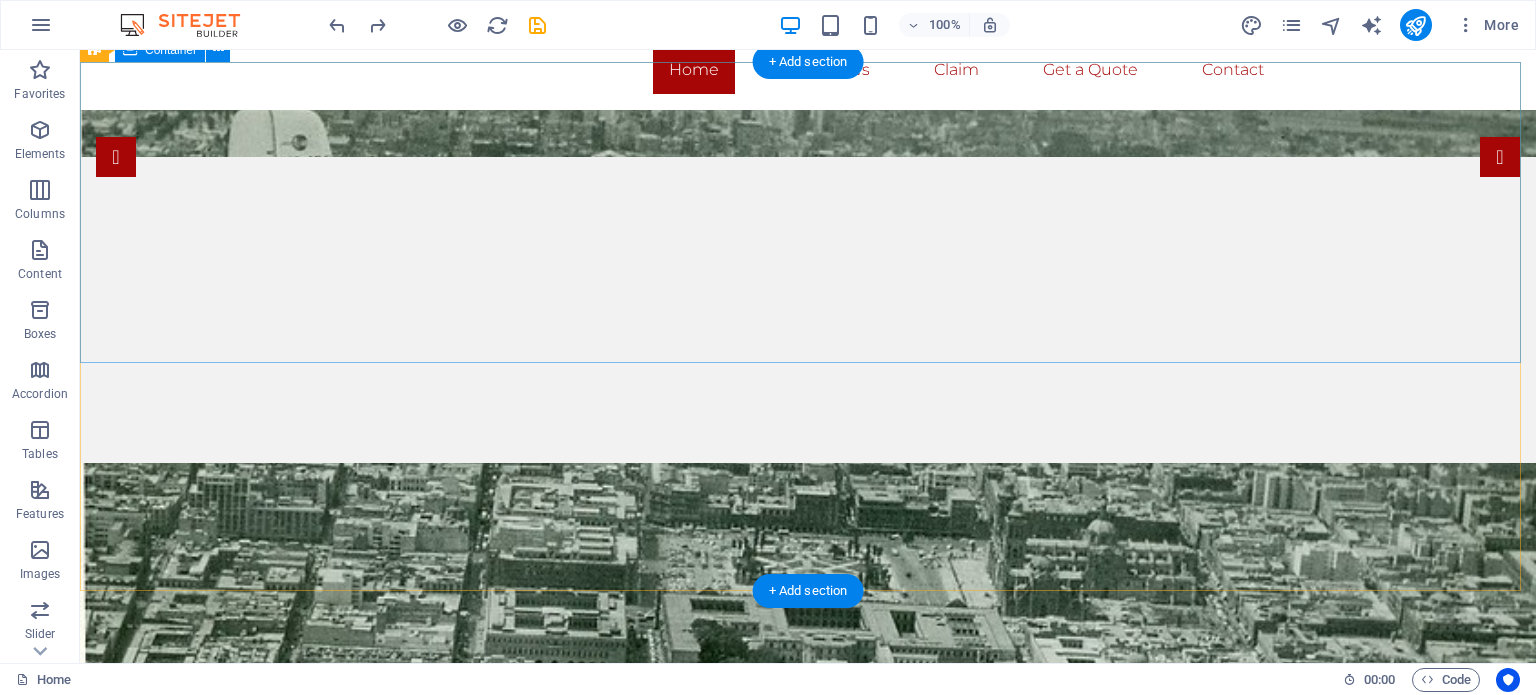 click on "Drop content here or  Add elements  Paste clipboard" at bounding box center (808, 833) 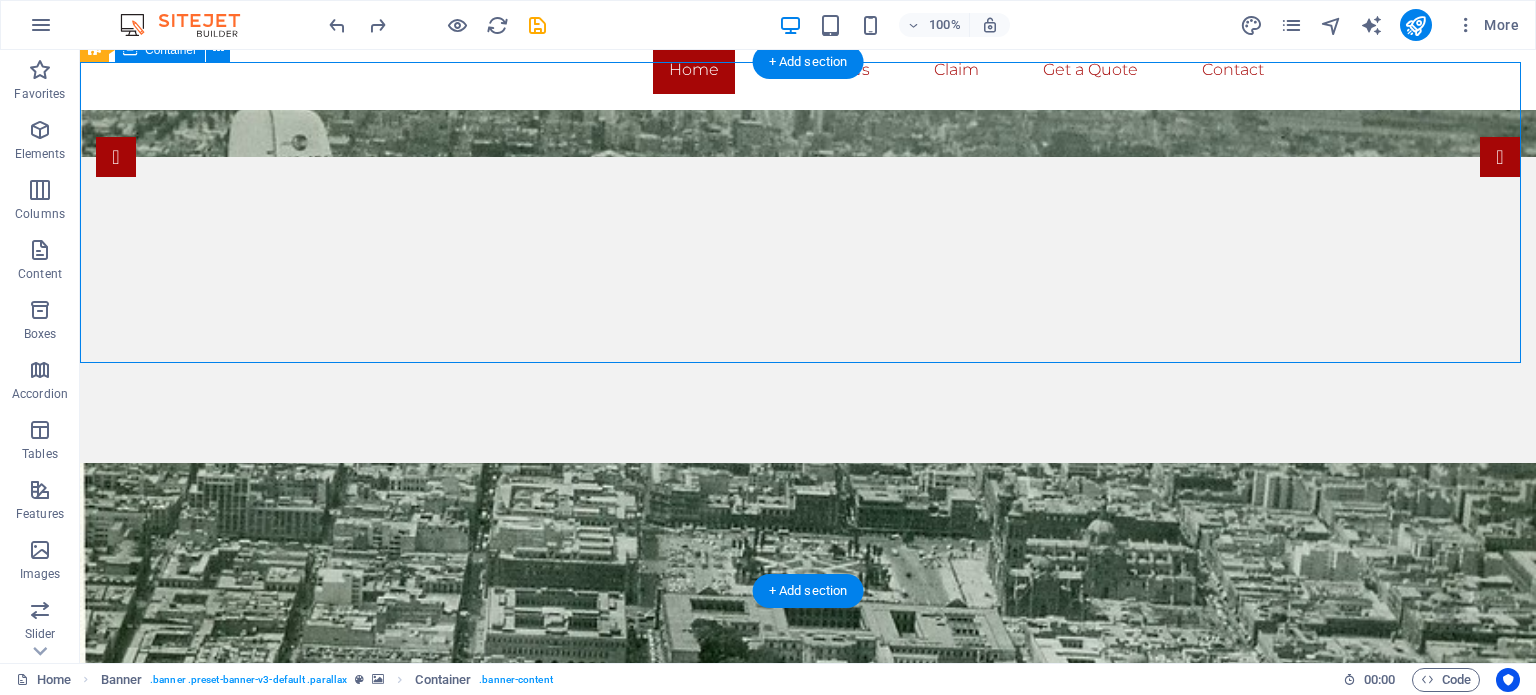 click on "Drop content here or  Add elements  Paste clipboard" at bounding box center (808, 833) 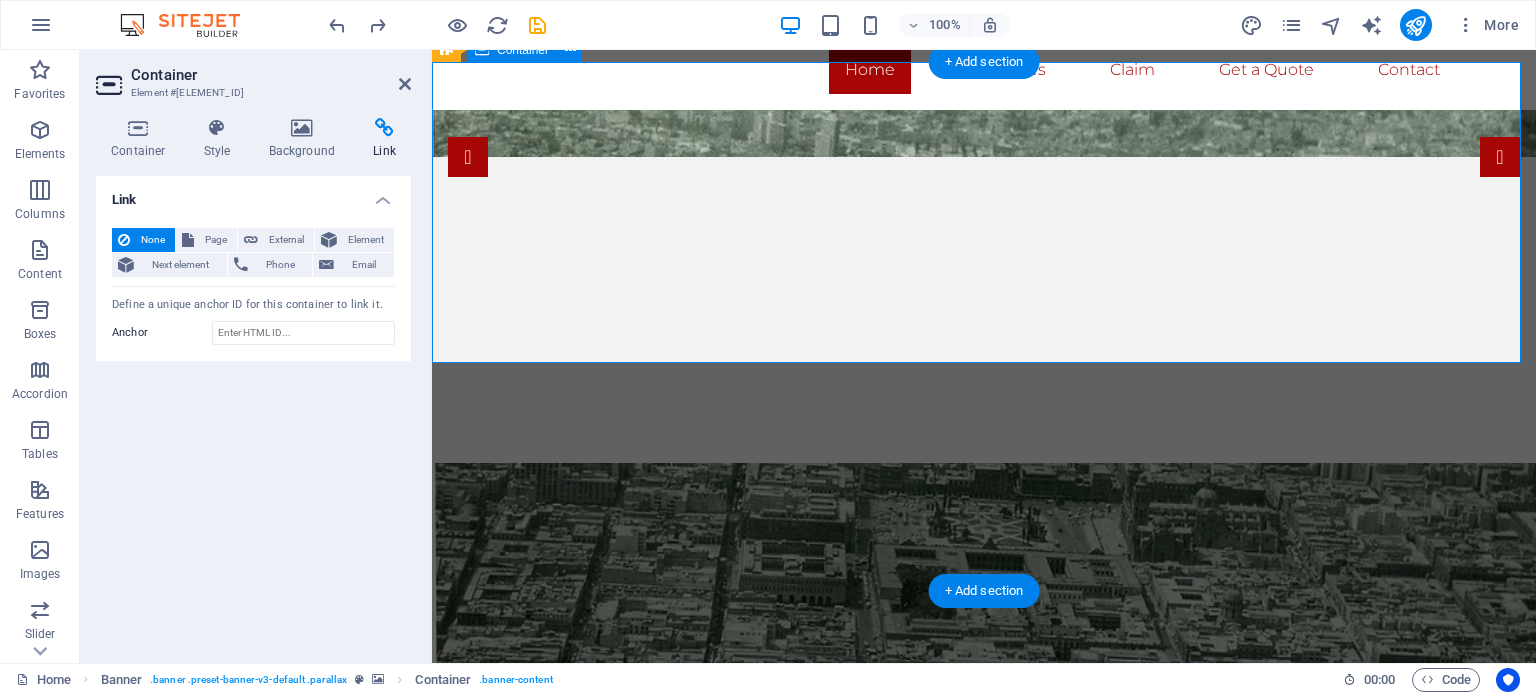 click on "Drop content here or  Add elements  Paste clipboard" at bounding box center (984, 833) 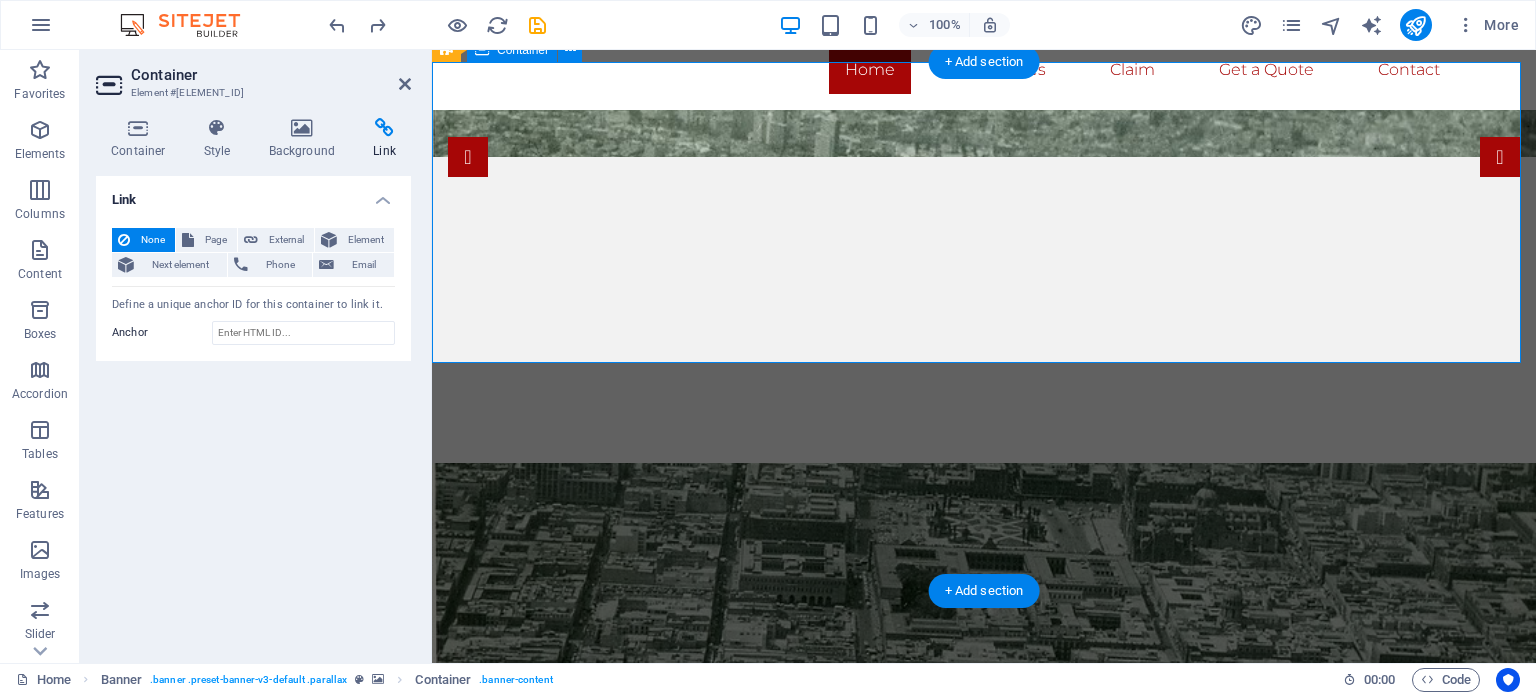 click on "Paste clipboard" at bounding box center [1038, 863] 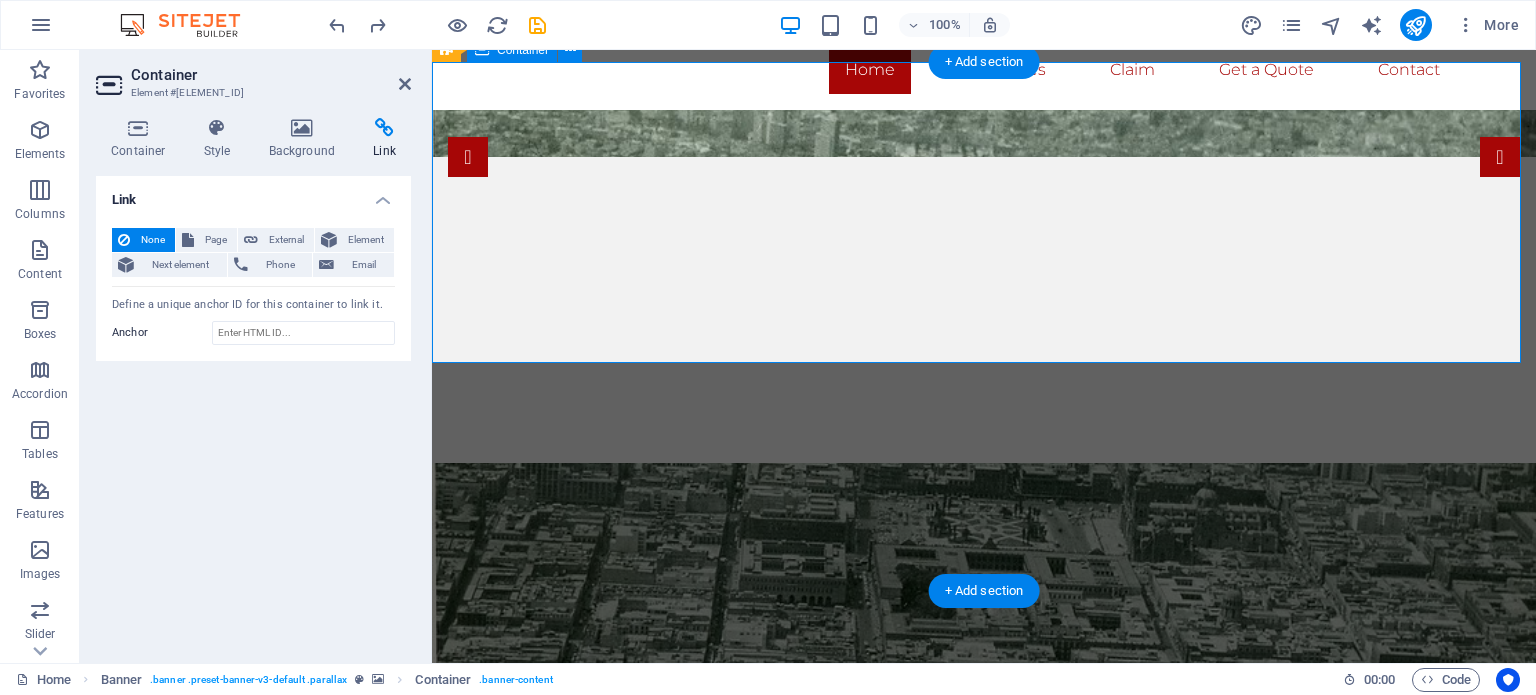 click on "Add elements" at bounding box center [925, 863] 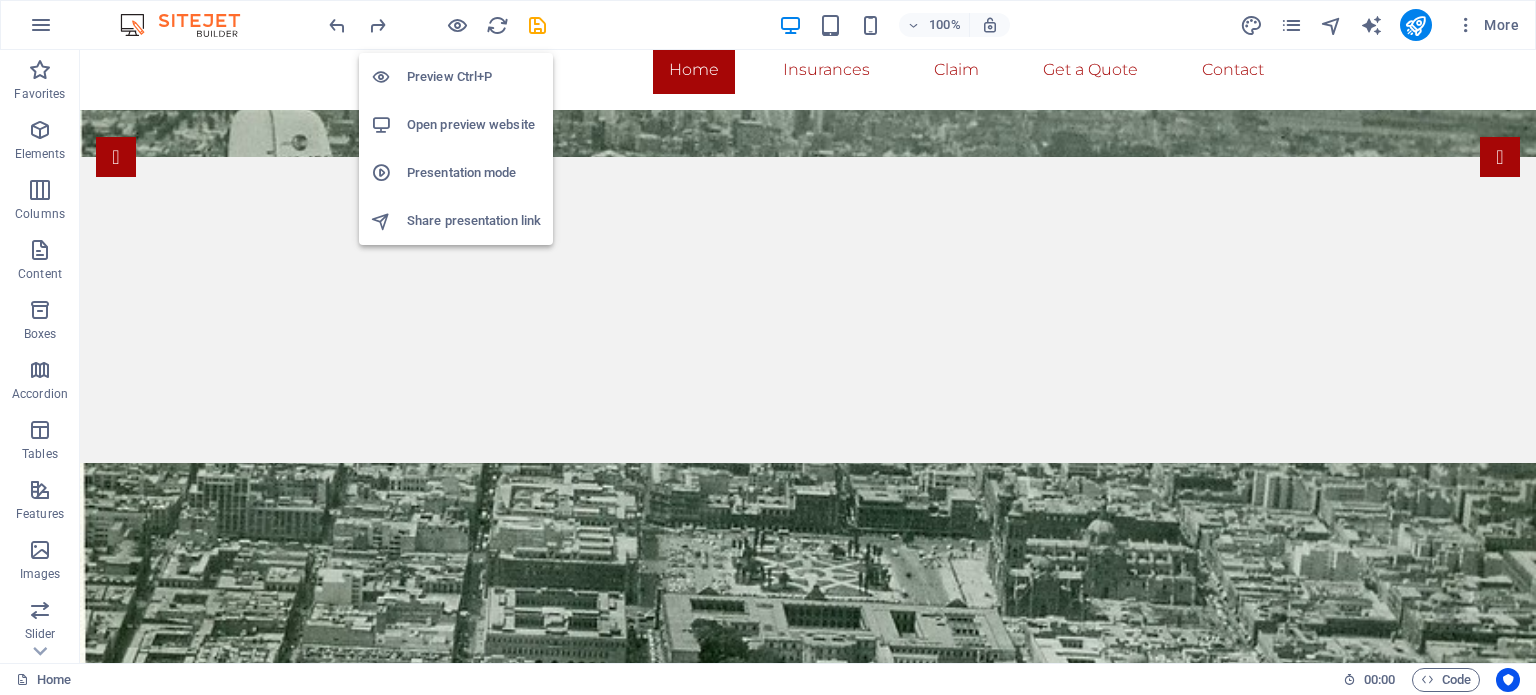 click at bounding box center (437, 25) 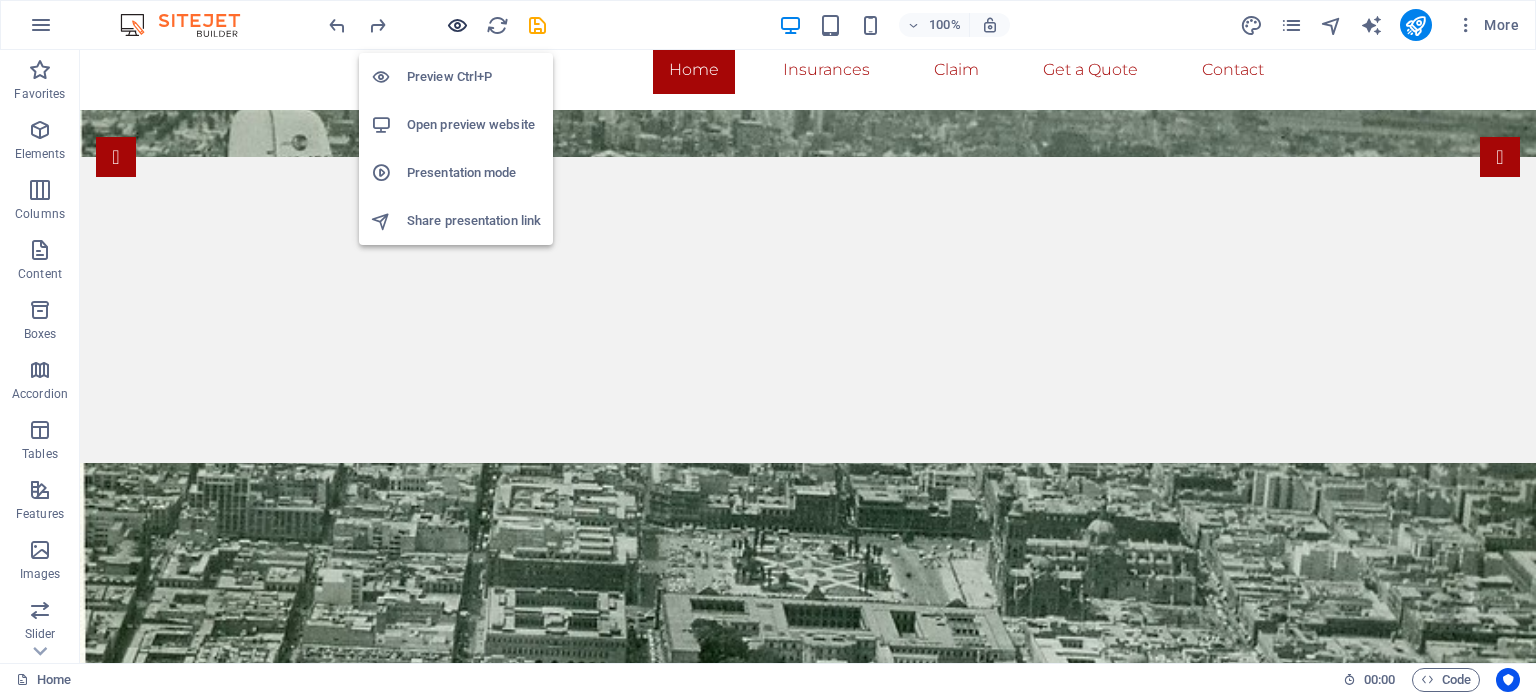 click at bounding box center [457, 25] 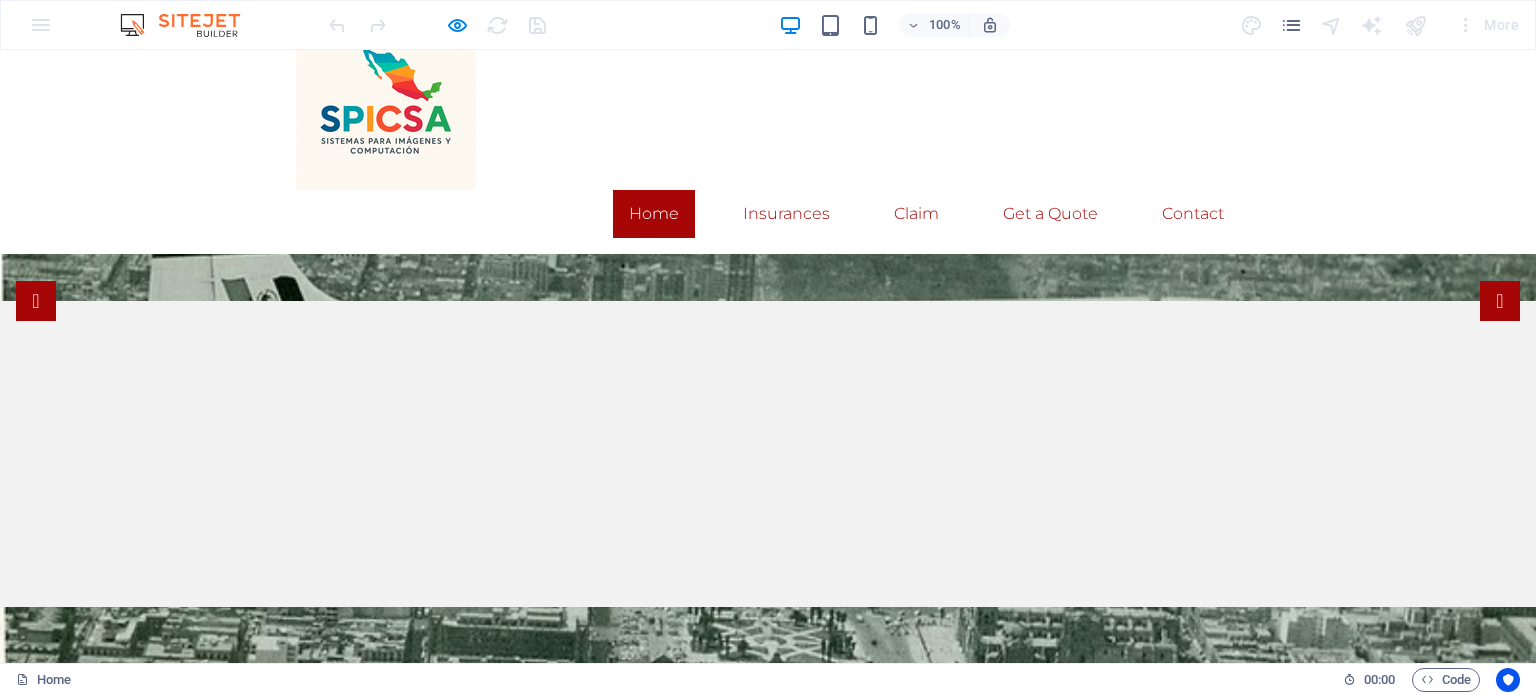 scroll, scrollTop: 0, scrollLeft: 0, axis: both 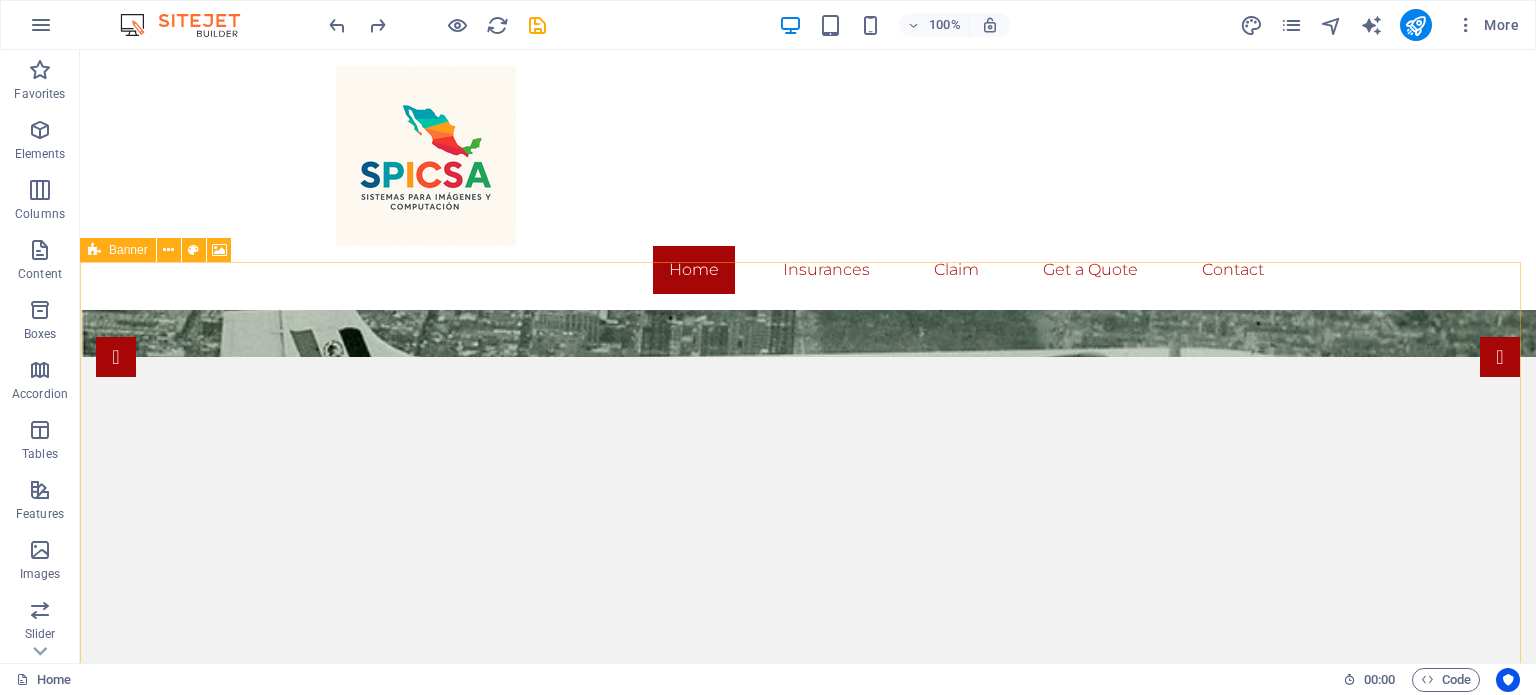 click on "Banner" at bounding box center [118, 250] 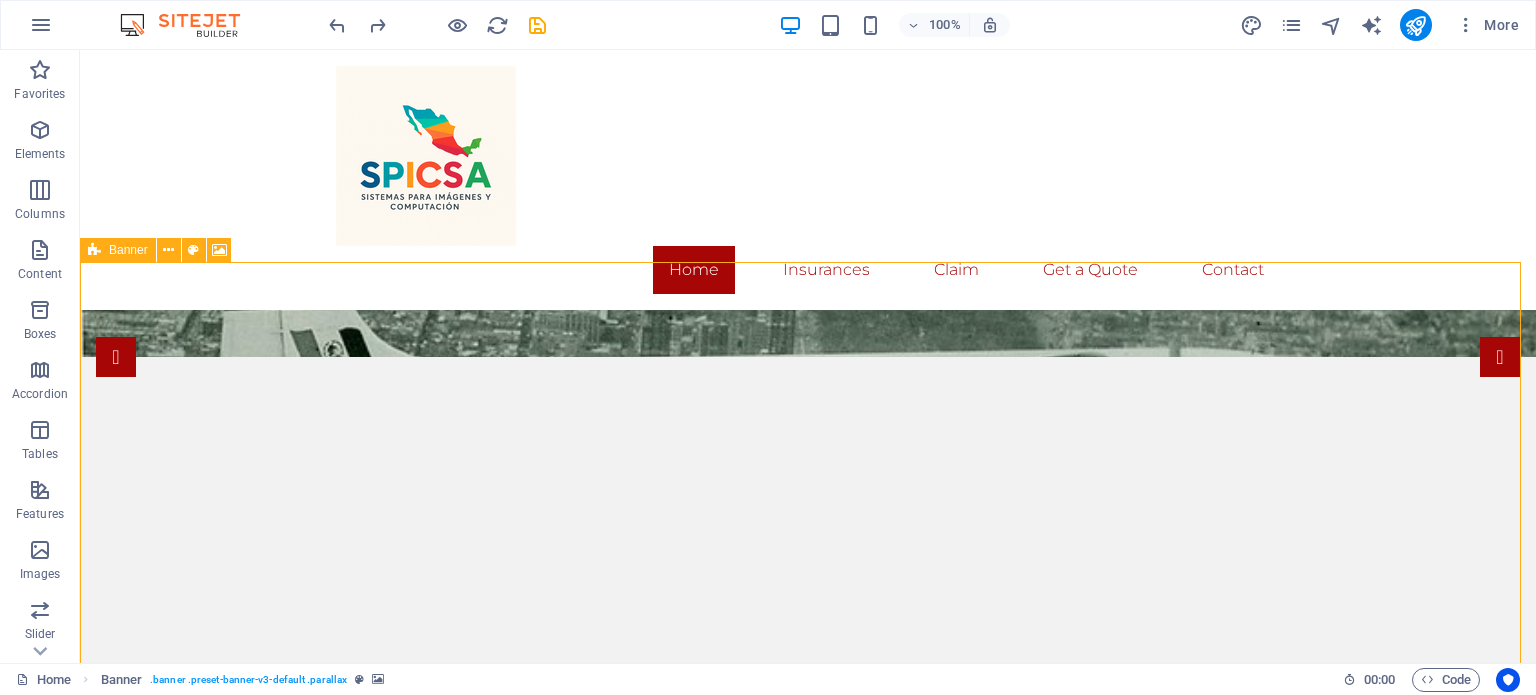 click on "Banner" at bounding box center [118, 250] 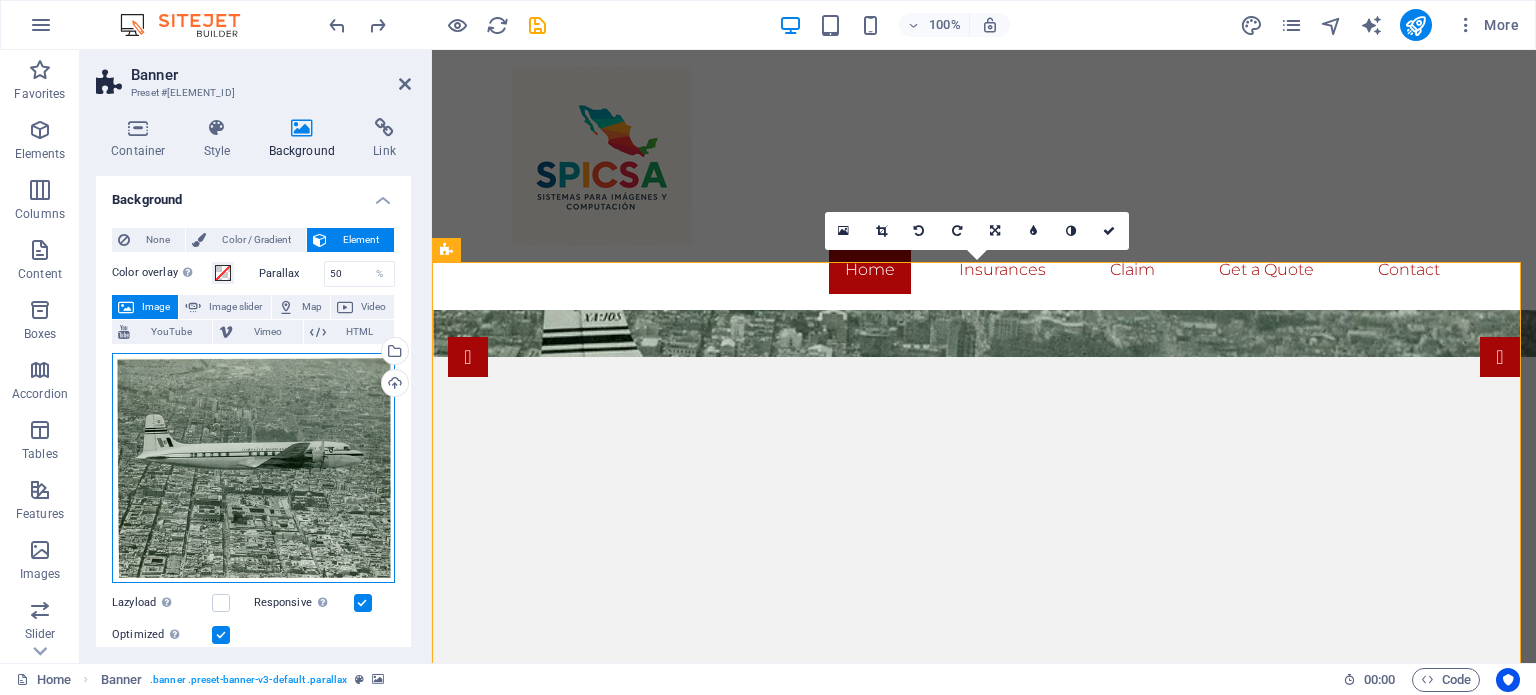 click on "Drag files here, click to choose files or select files from Files or our free stock photos & videos" at bounding box center [253, 468] 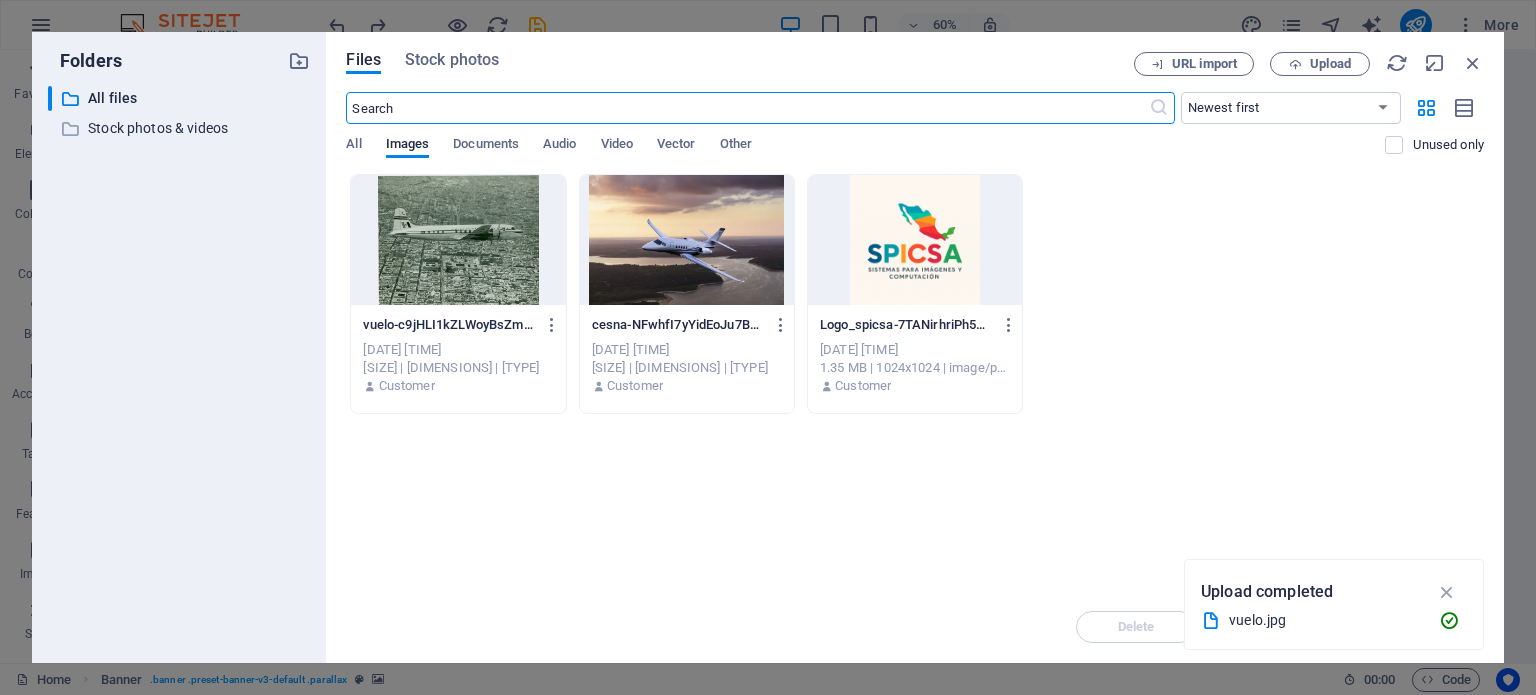 click at bounding box center [687, 240] 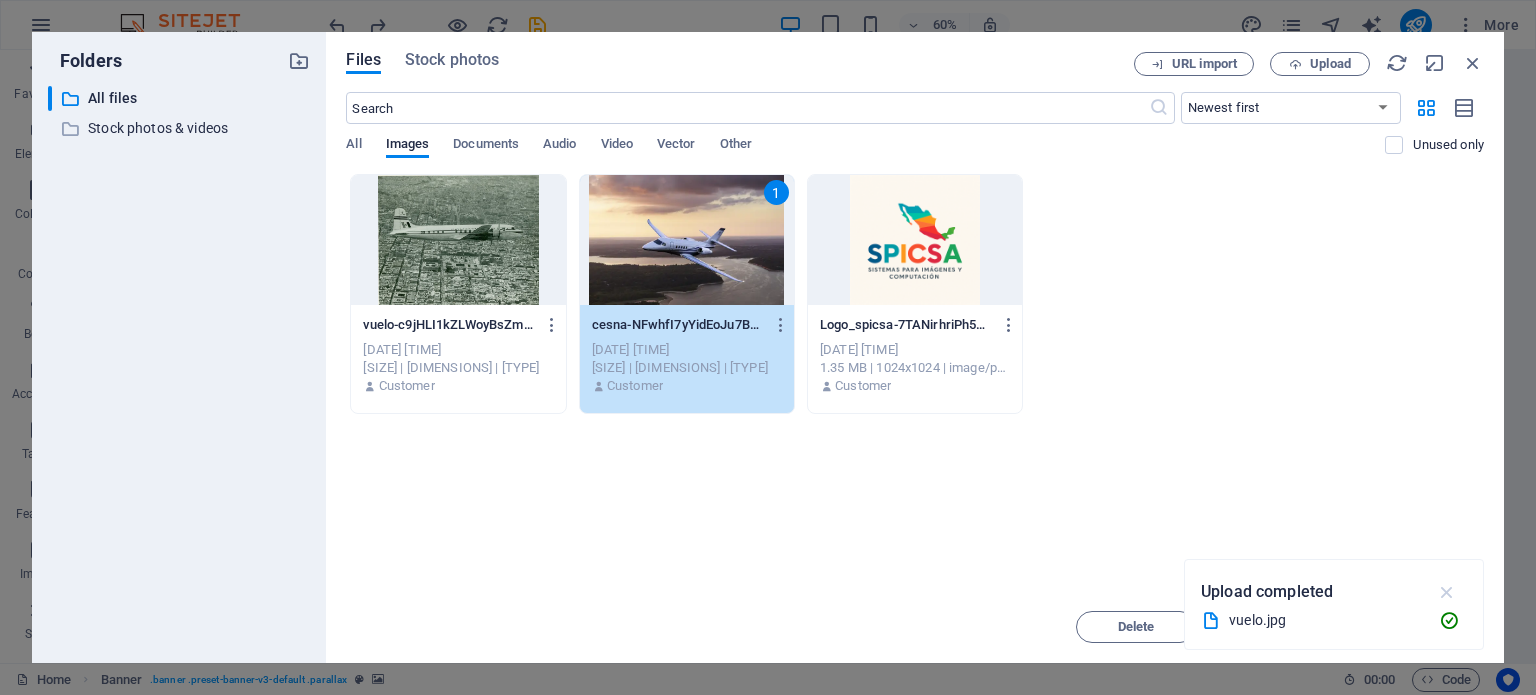 click at bounding box center (1447, 592) 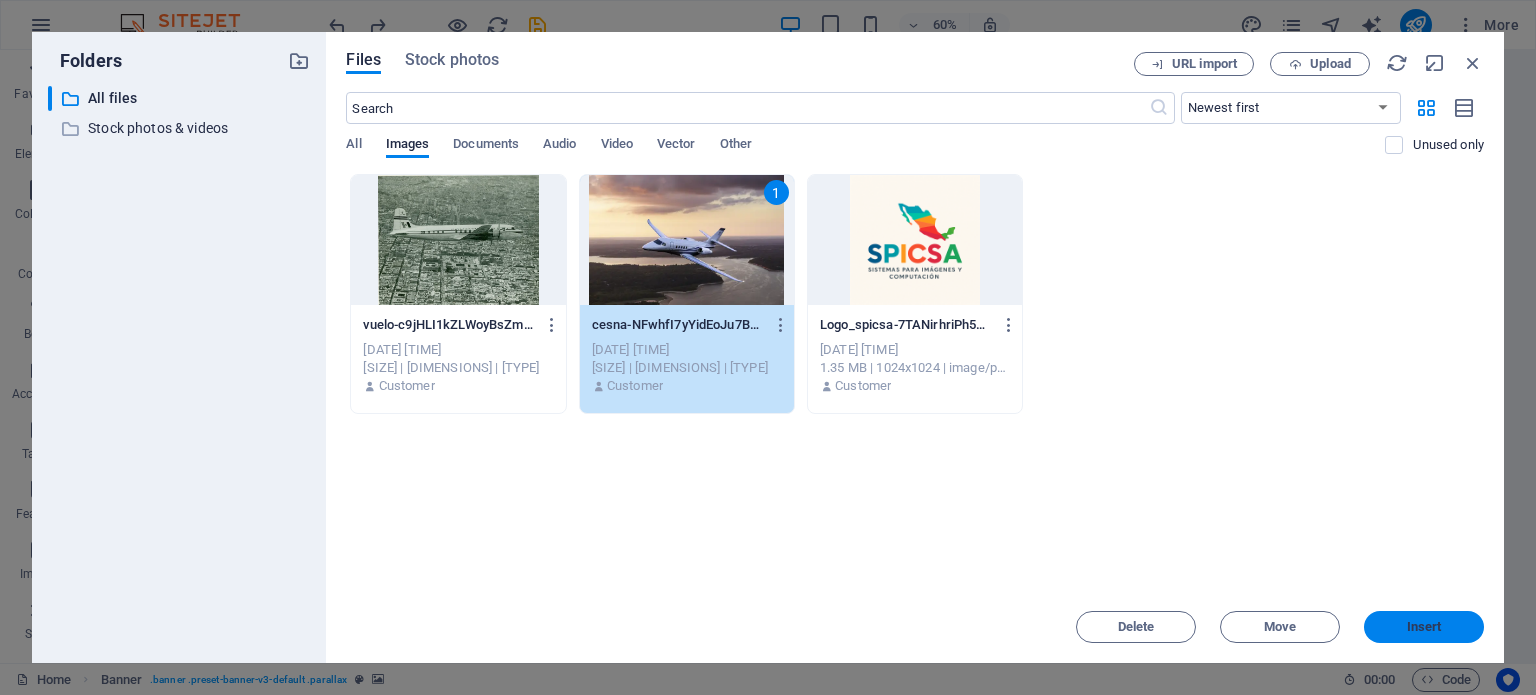 drag, startPoint x: 1435, startPoint y: 618, endPoint x: 366, endPoint y: 404, distance: 1090.2096 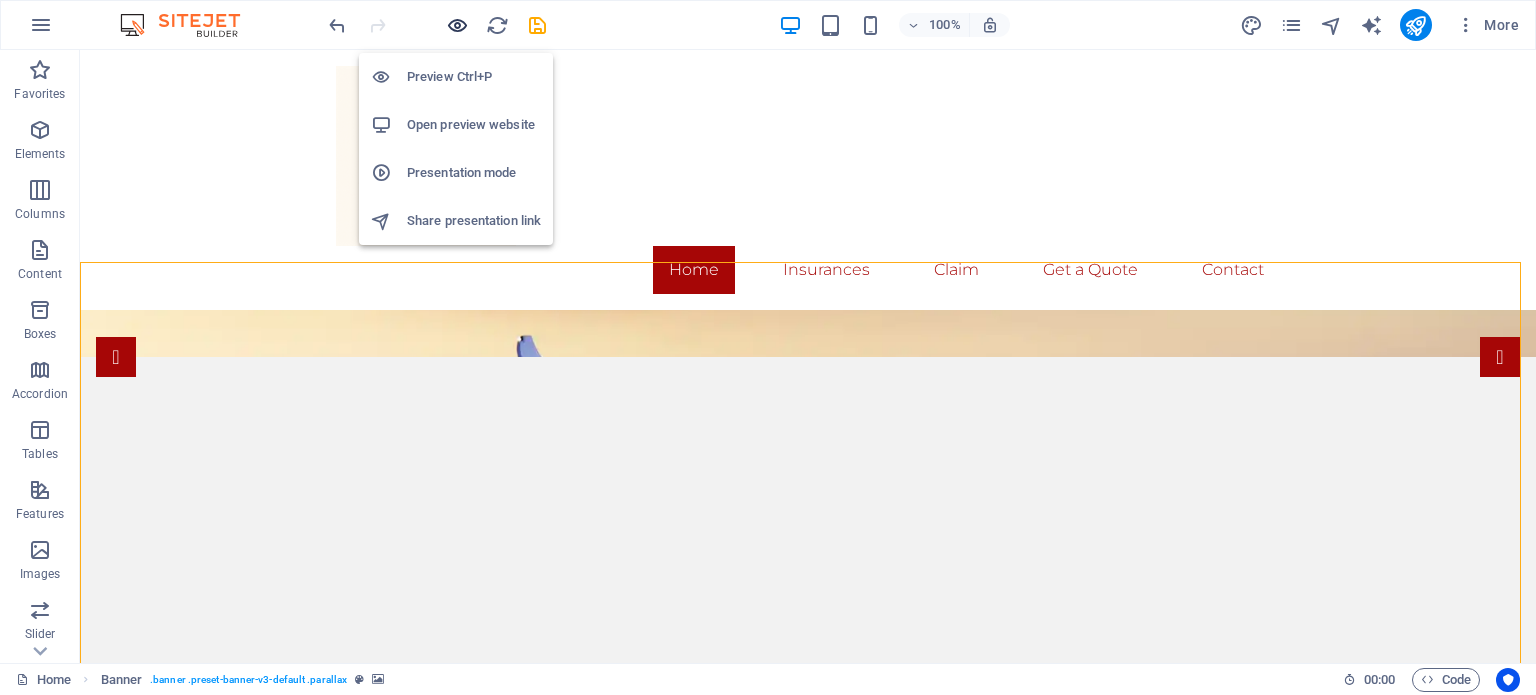 click at bounding box center [457, 25] 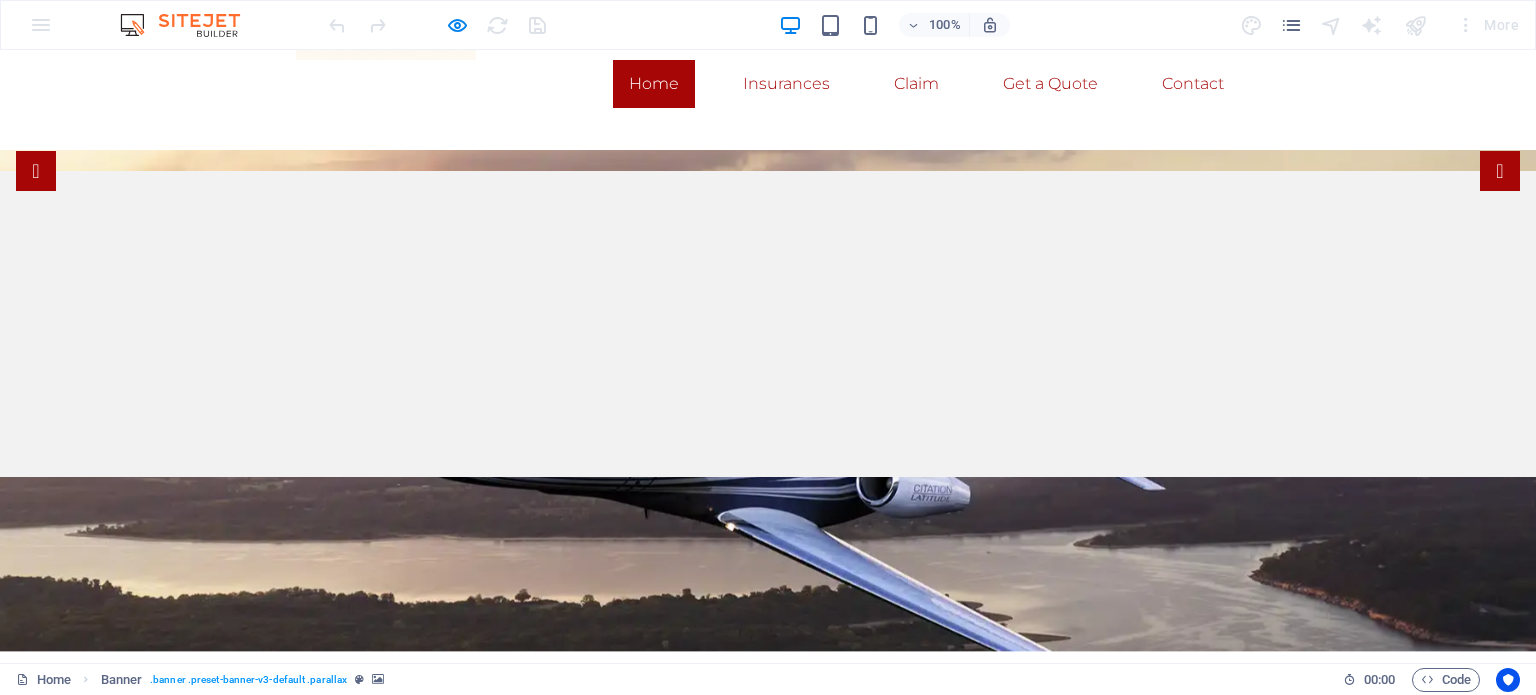 scroll, scrollTop: 0, scrollLeft: 0, axis: both 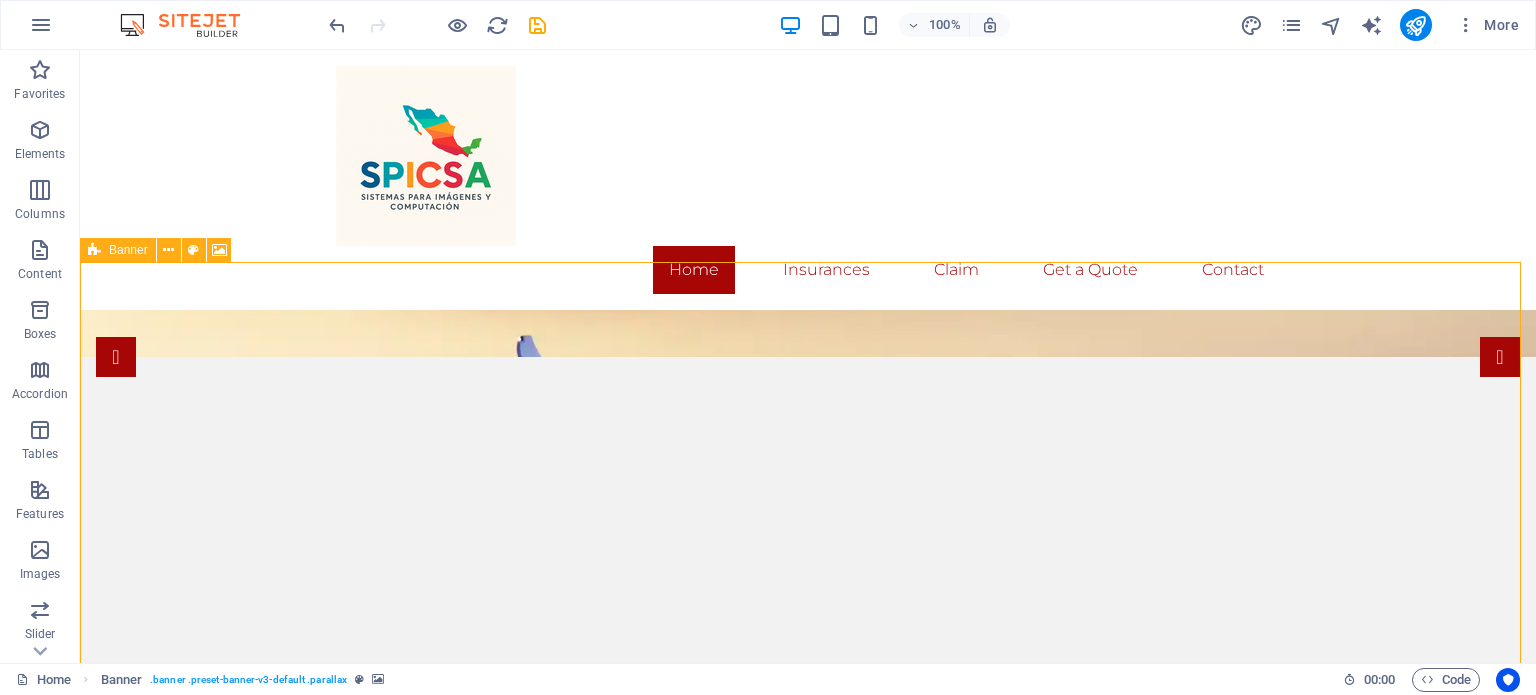 click on "Banner" at bounding box center (118, 250) 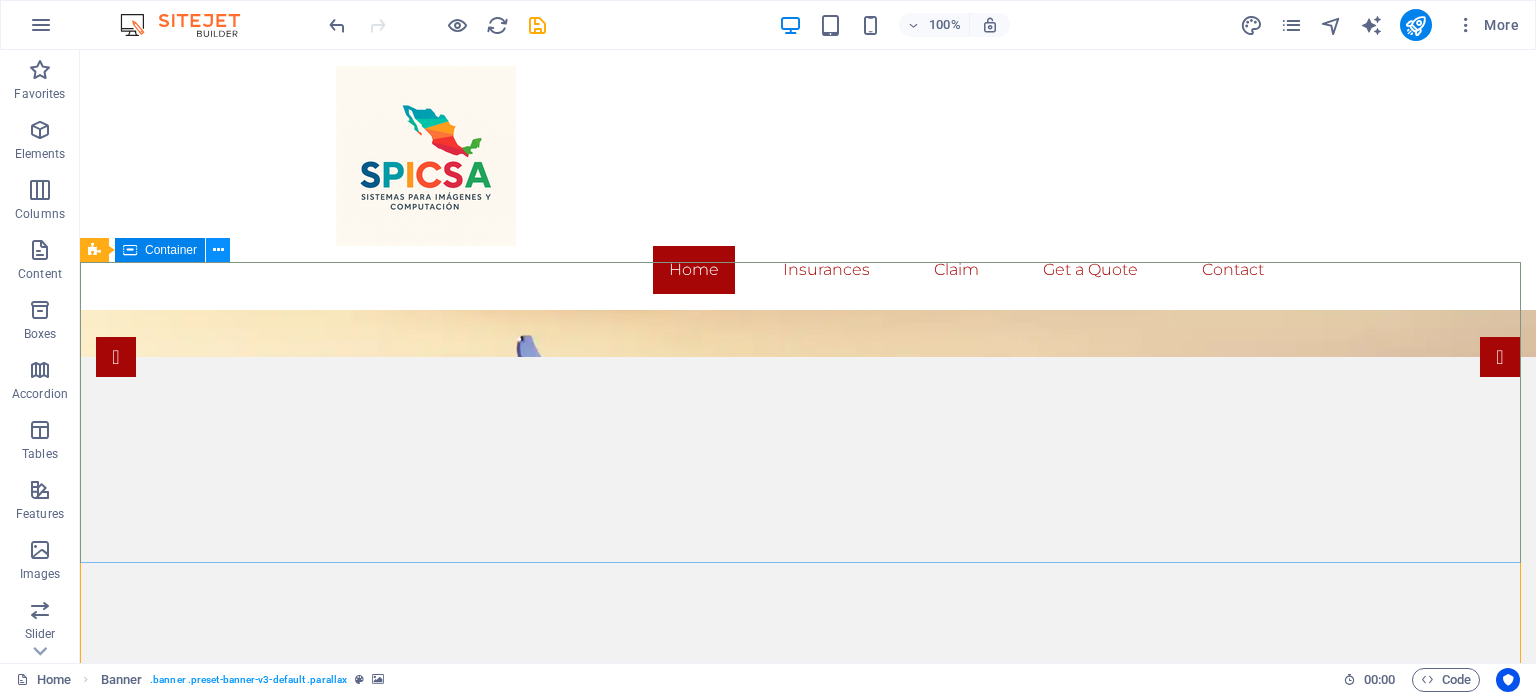 click at bounding box center [218, 250] 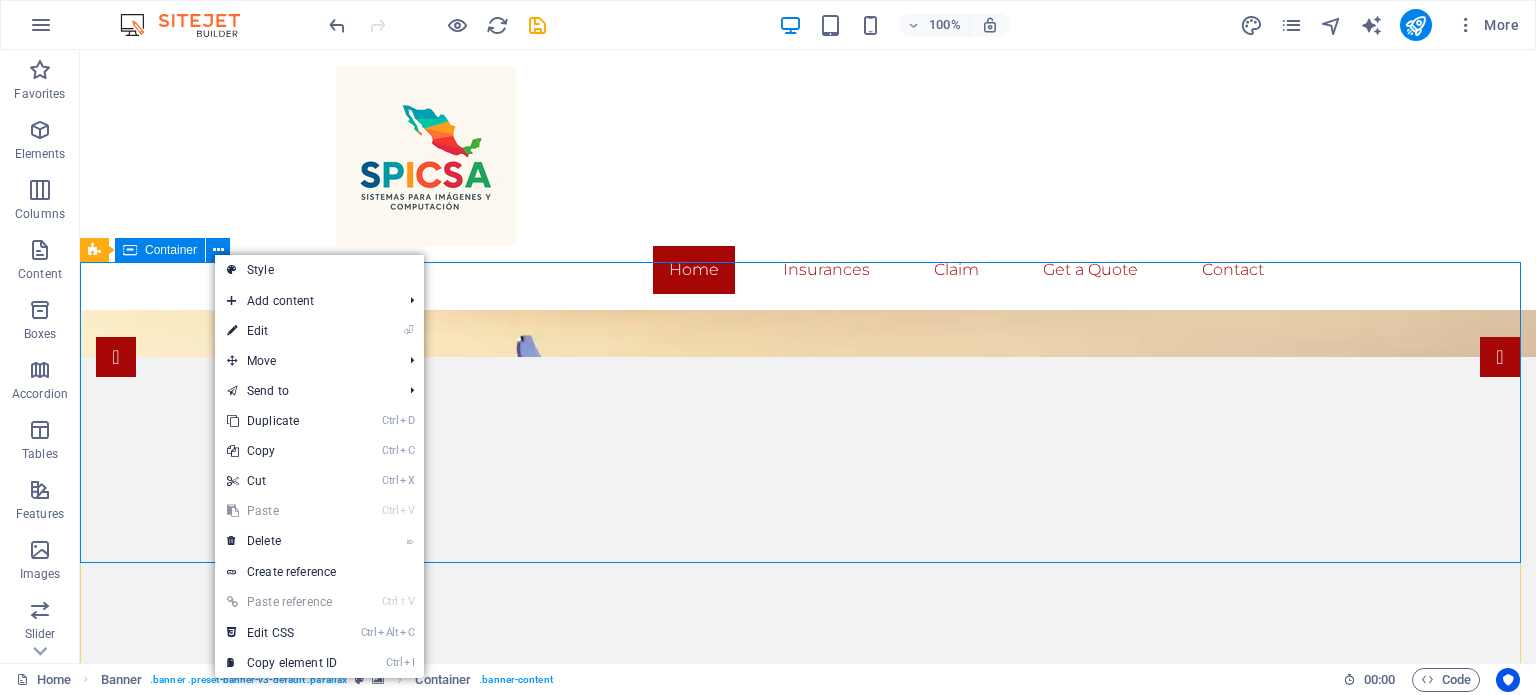 click on "Container" at bounding box center [160, 250] 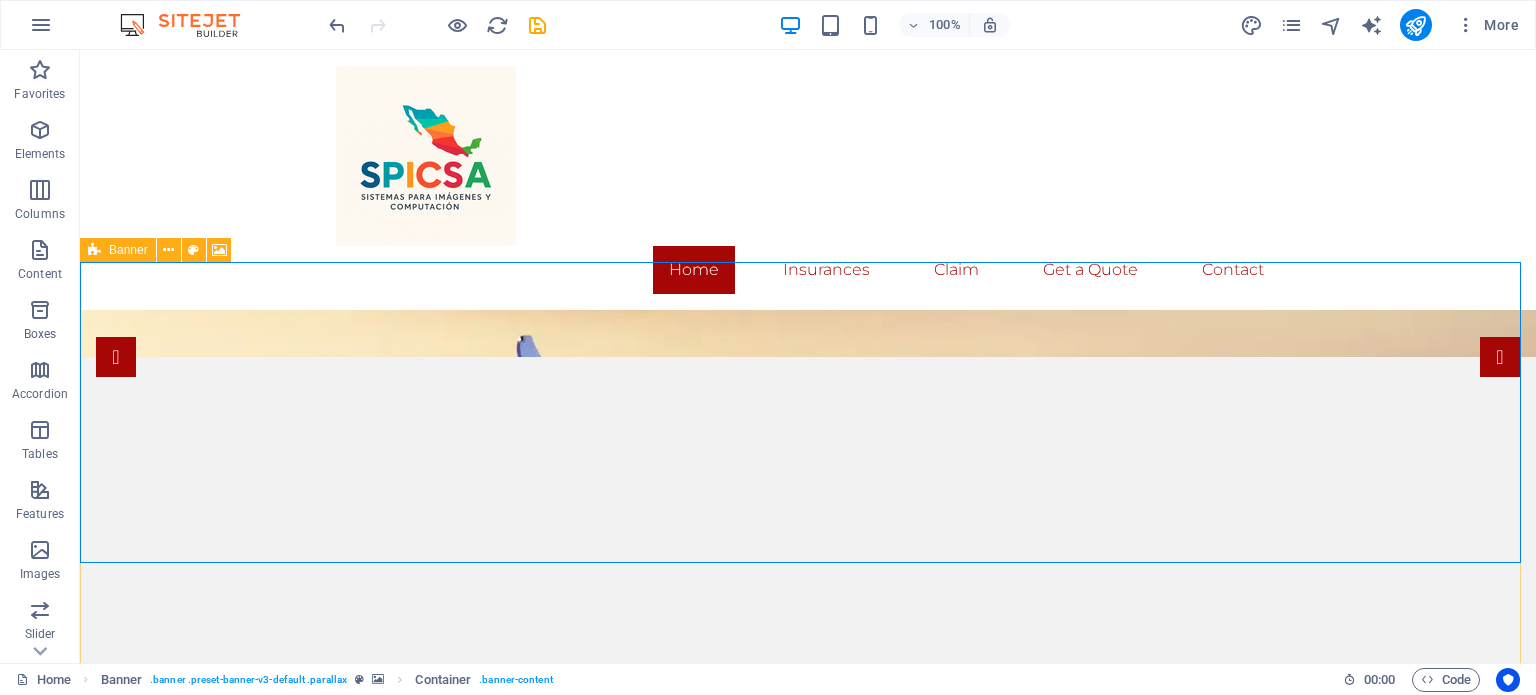 click on "Banner" at bounding box center (118, 250) 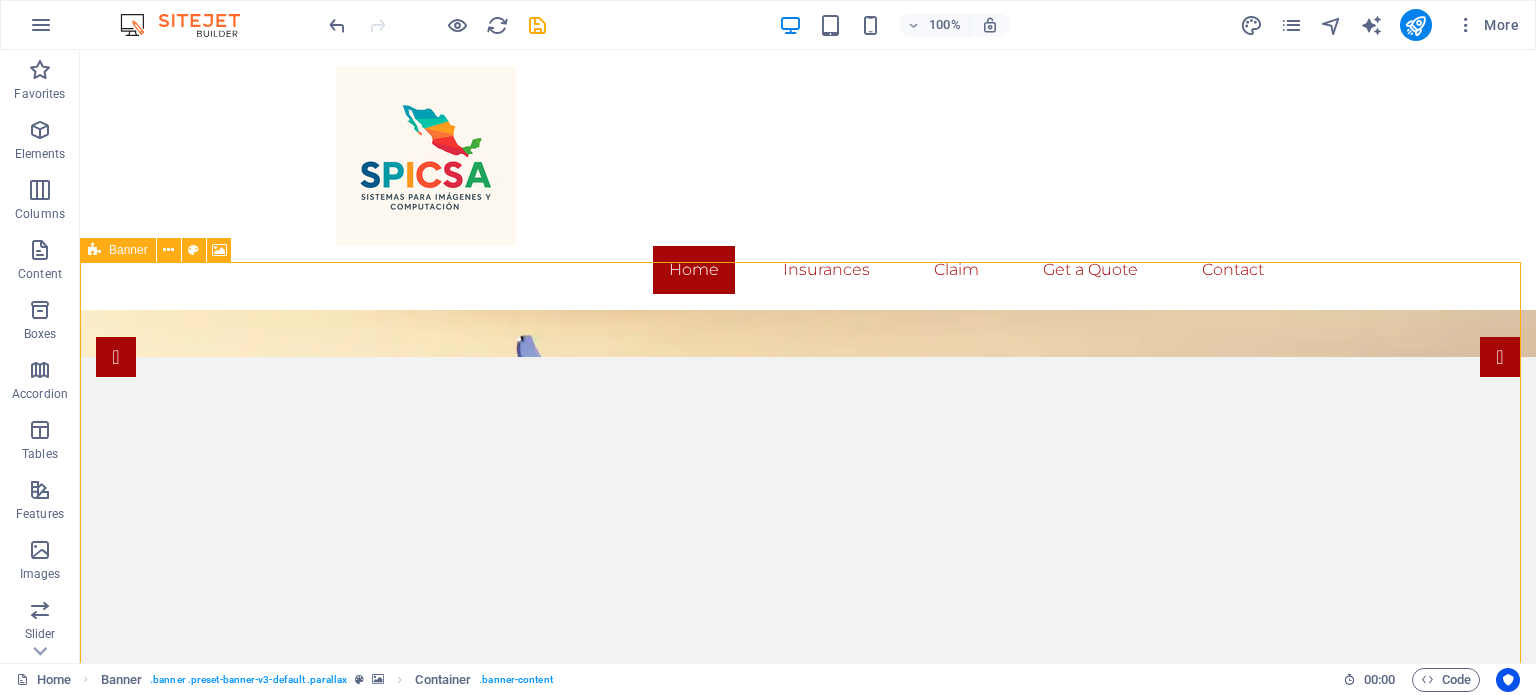 click on "Banner" at bounding box center (118, 250) 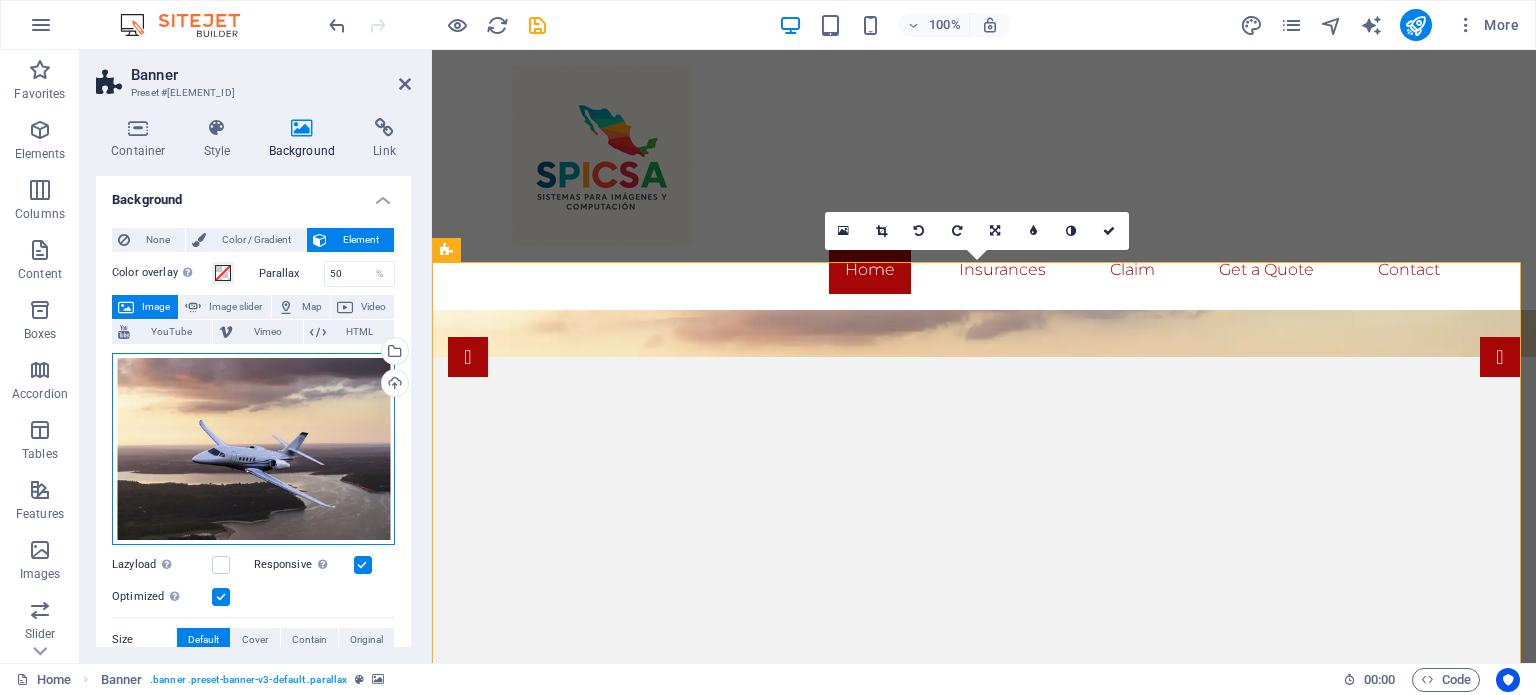 click on "Drag files here, click to choose files or select files from Files or our free stock photos & videos" at bounding box center [253, 449] 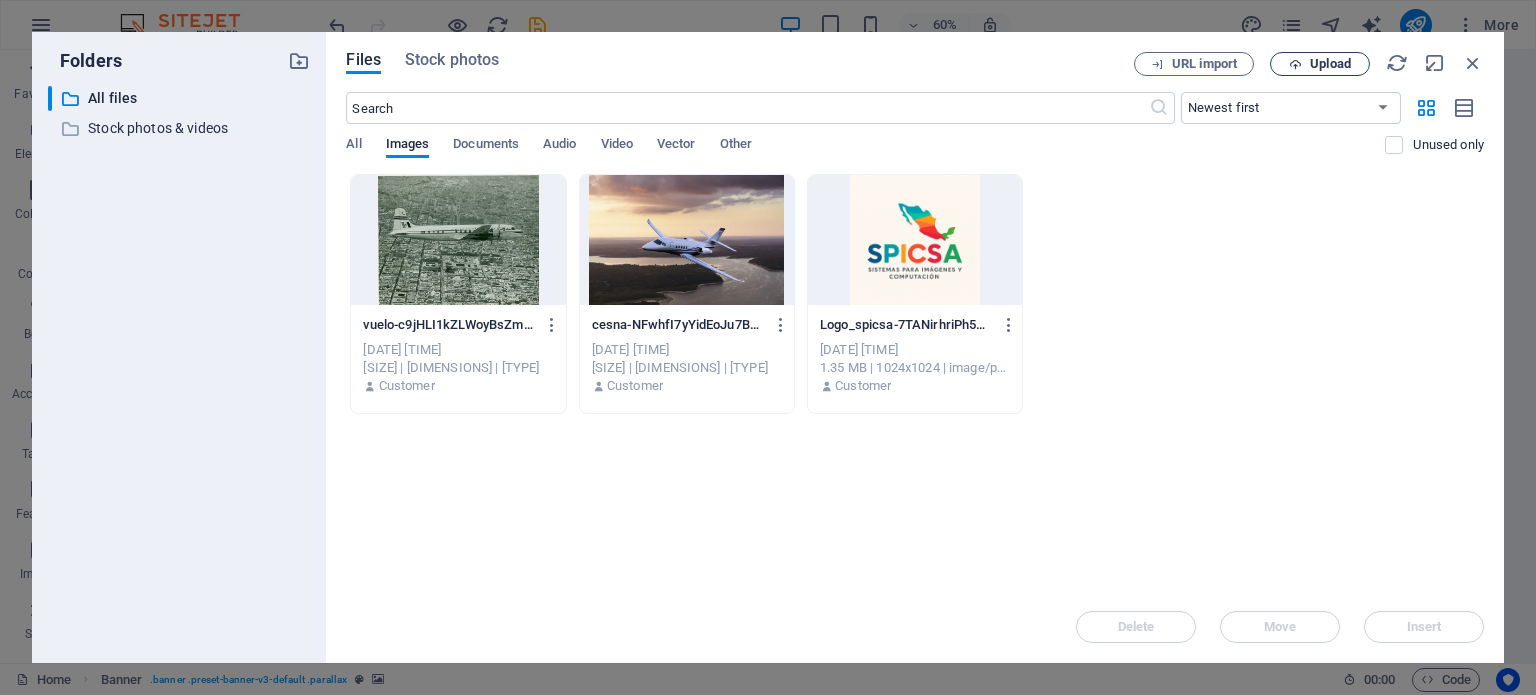 click on "Upload" at bounding box center [1330, 64] 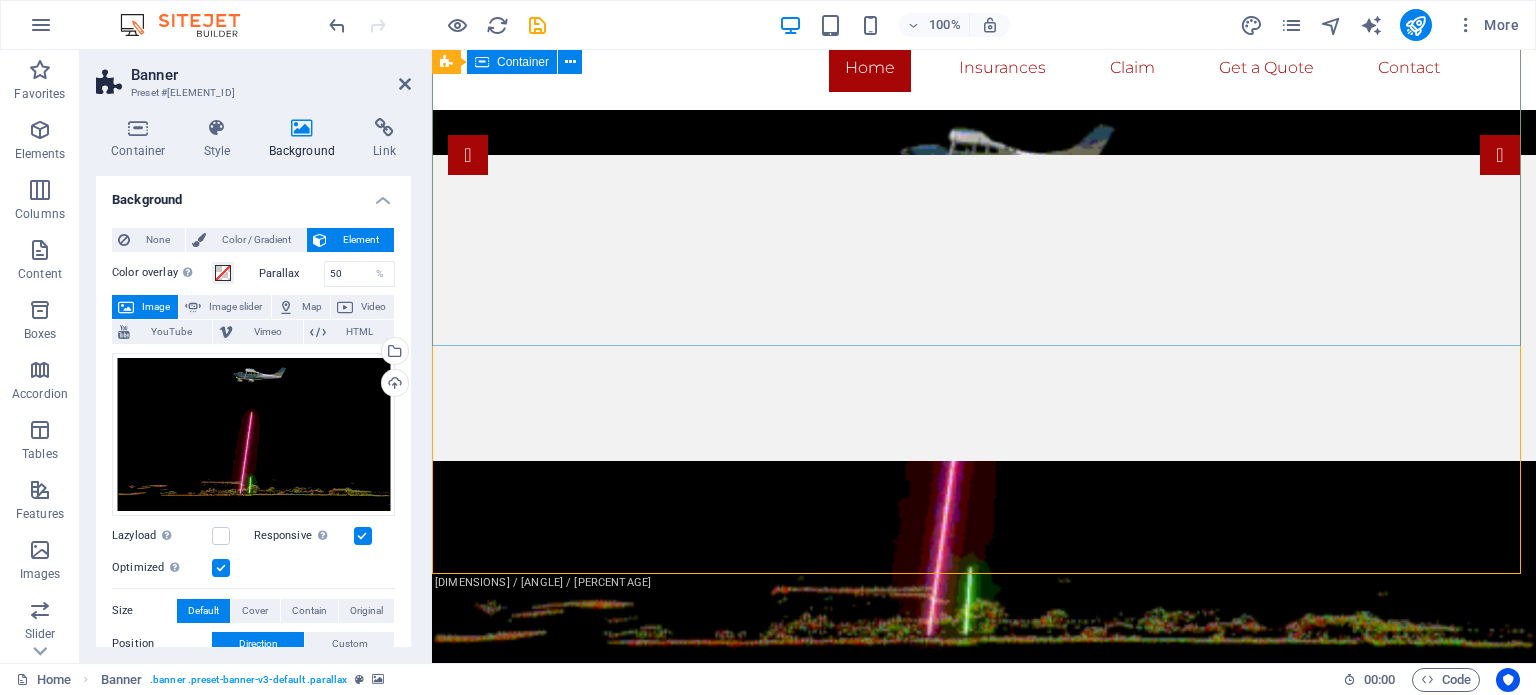 scroll, scrollTop: 200, scrollLeft: 0, axis: vertical 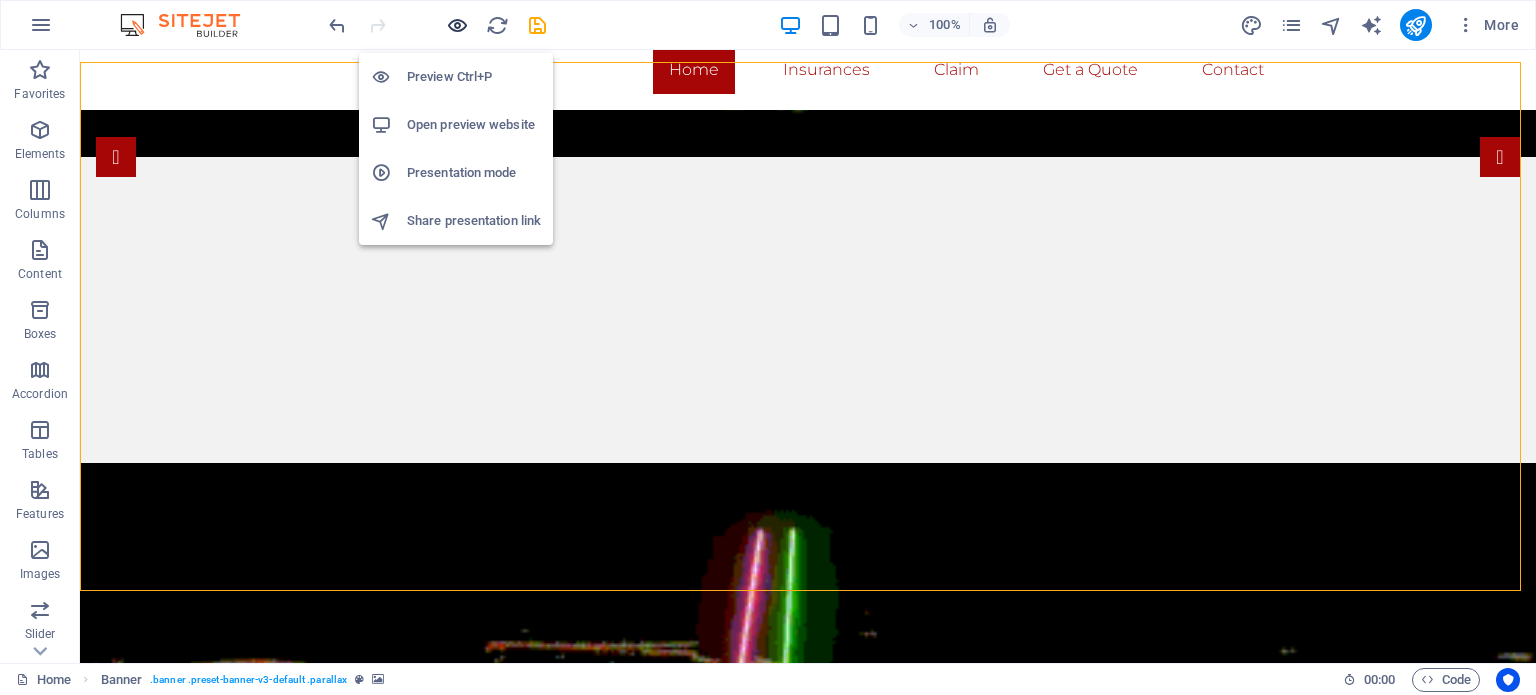 drag, startPoint x: 459, startPoint y: 20, endPoint x: 574, endPoint y: 8, distance: 115.62439 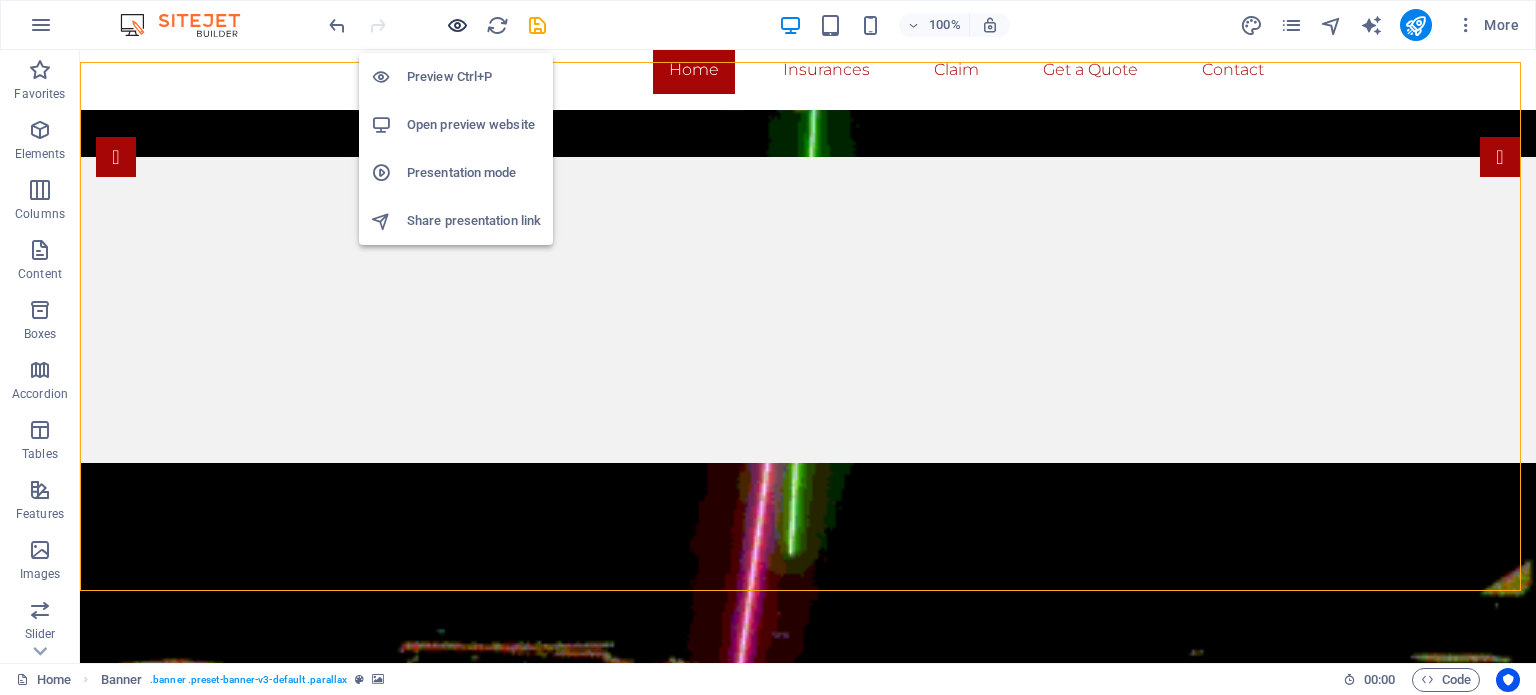 click at bounding box center [457, 25] 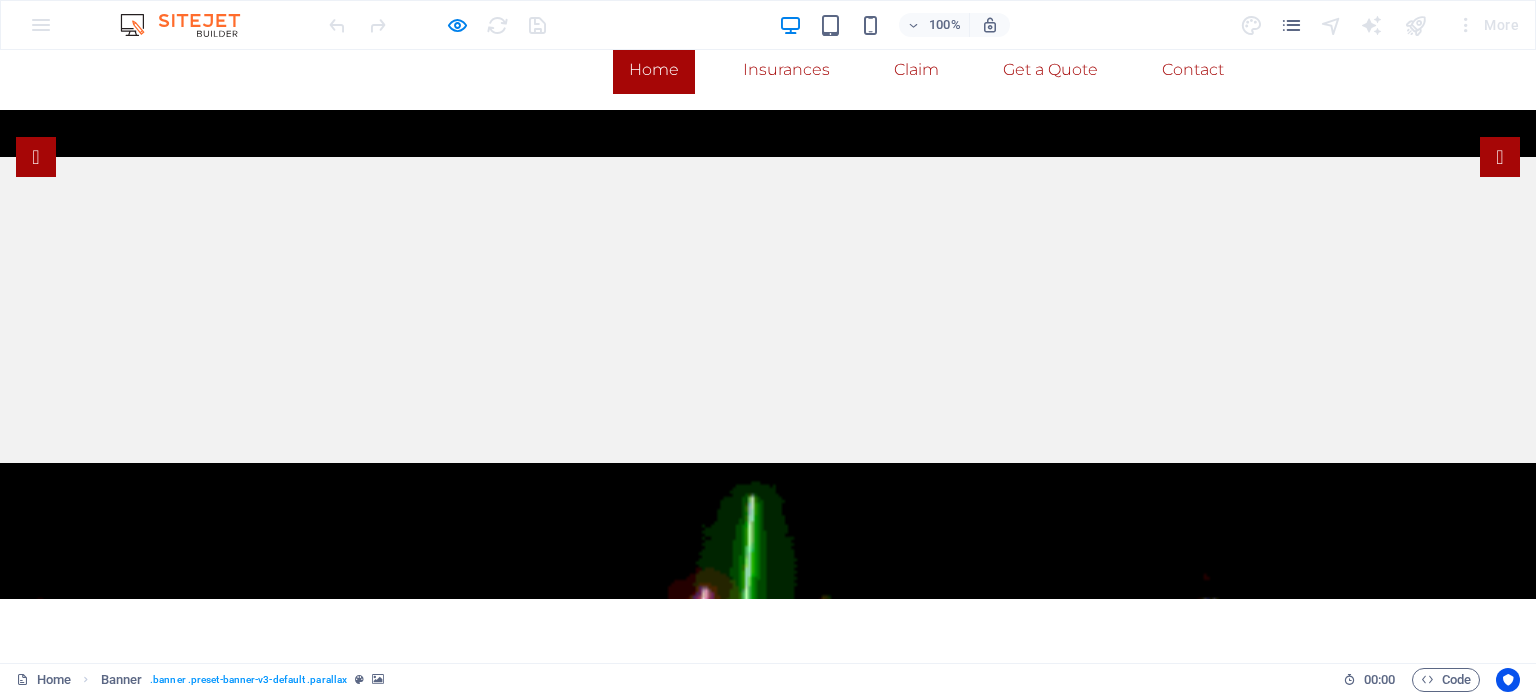 scroll, scrollTop: 0, scrollLeft: 0, axis: both 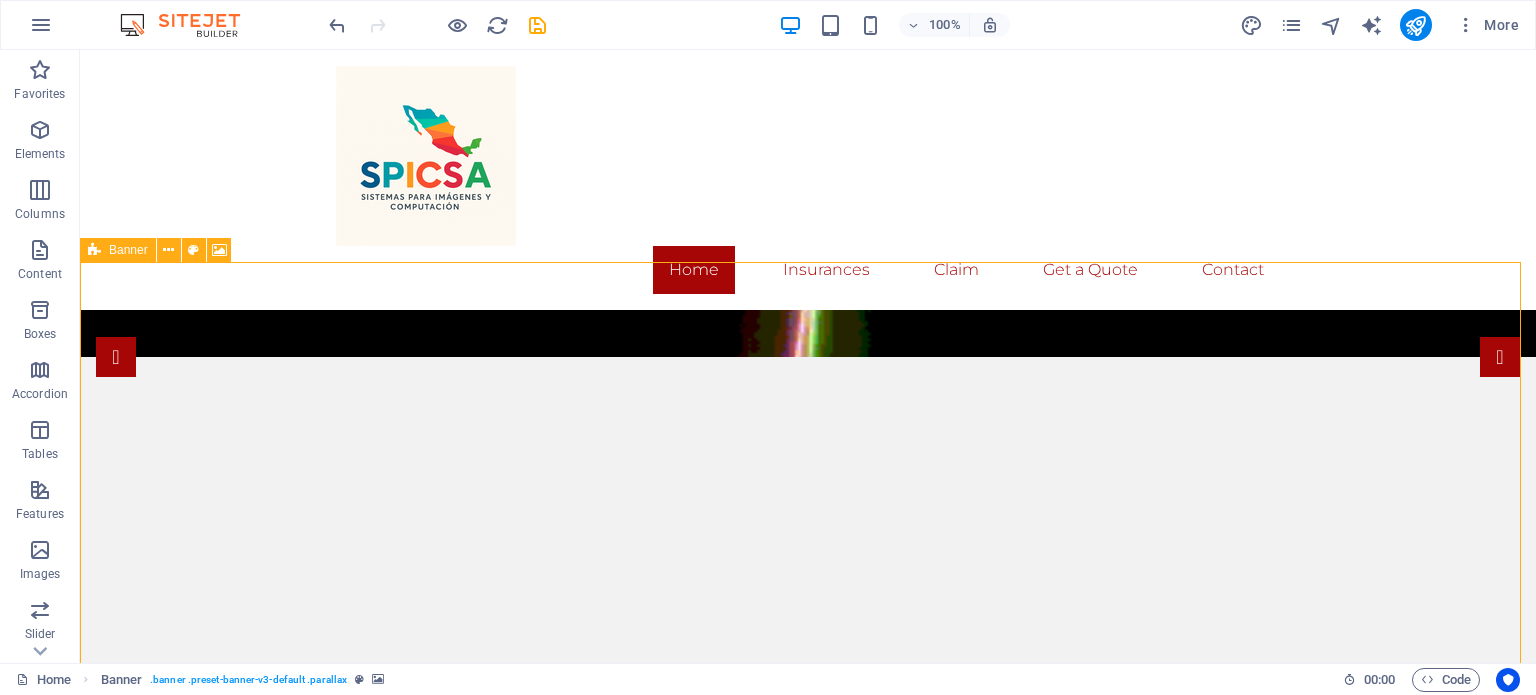 click at bounding box center (94, 250) 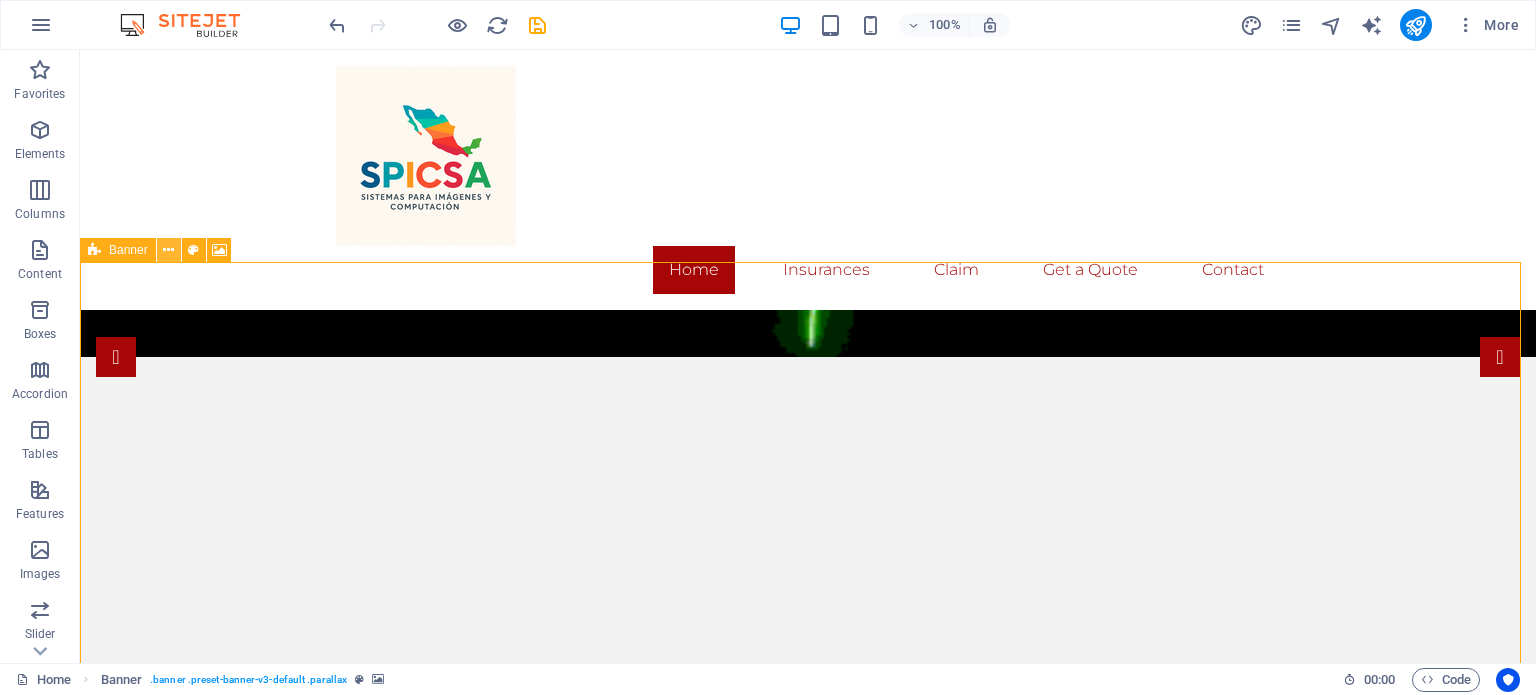 click at bounding box center [169, 250] 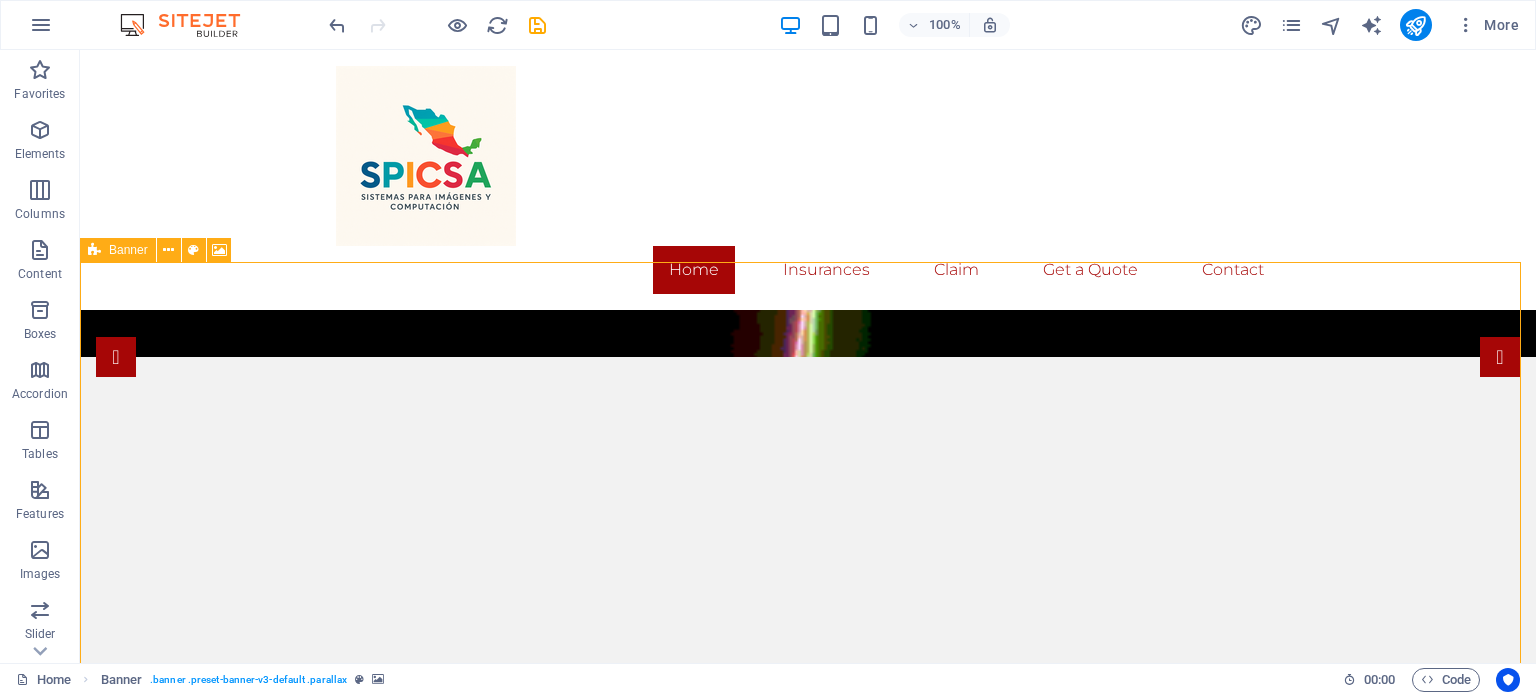 click on "Banner" at bounding box center (128, 250) 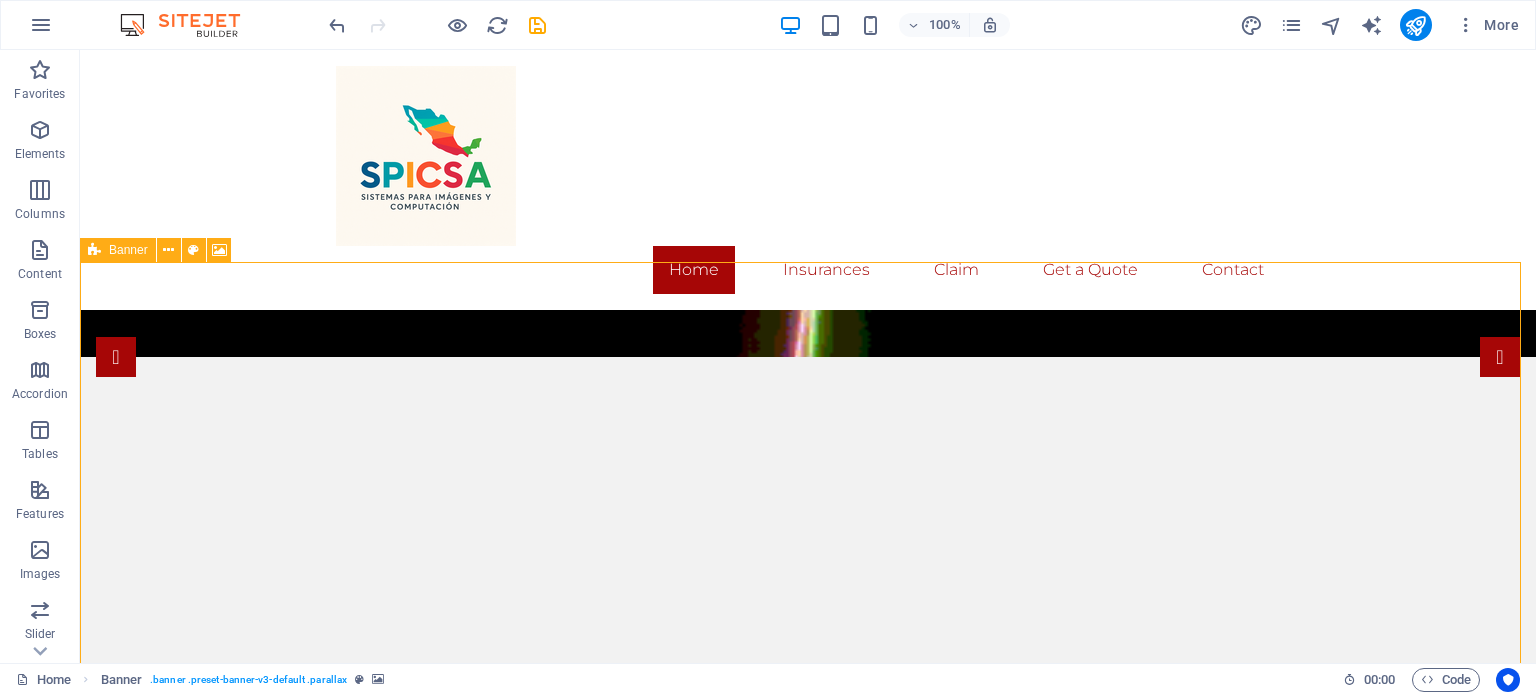 click on "Banner" at bounding box center (128, 250) 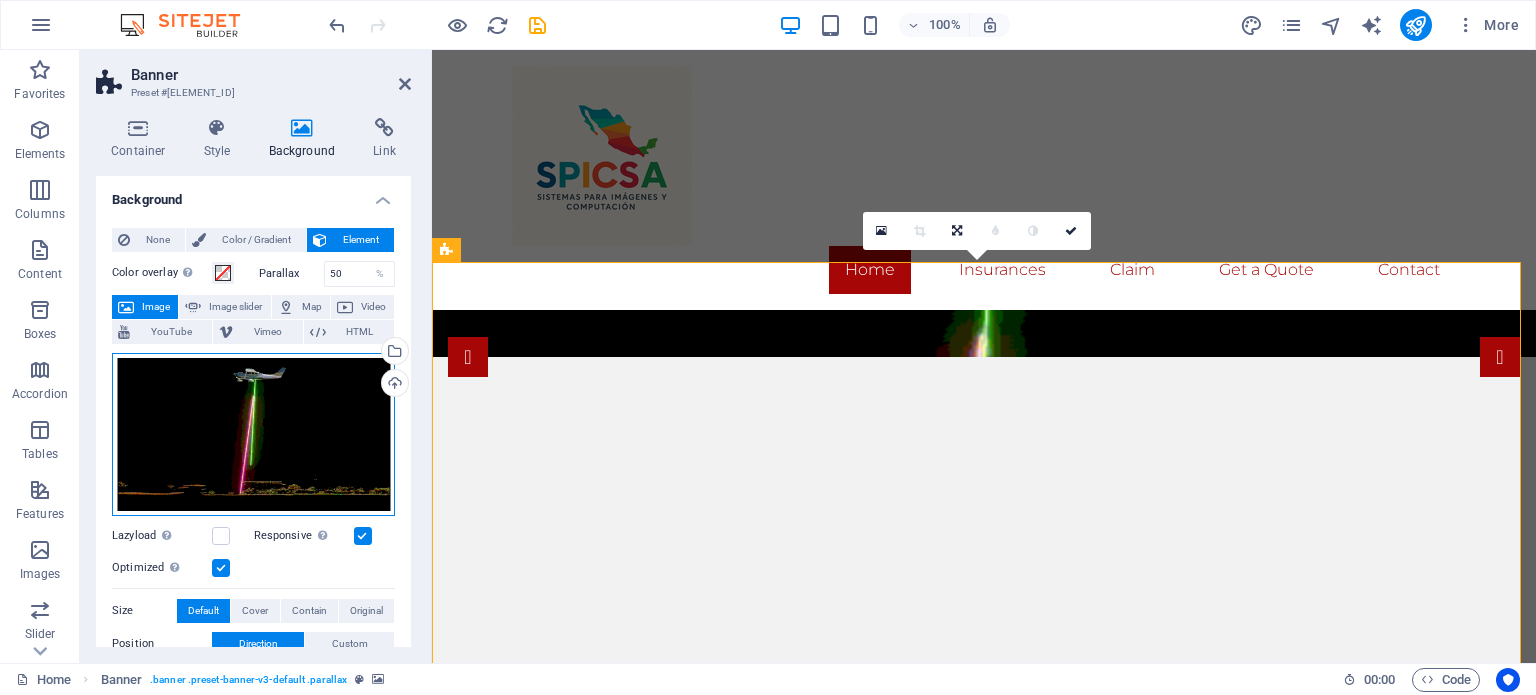 click on "Drag files here, click to choose files or select files from Files or our free stock photos & videos" at bounding box center [253, 434] 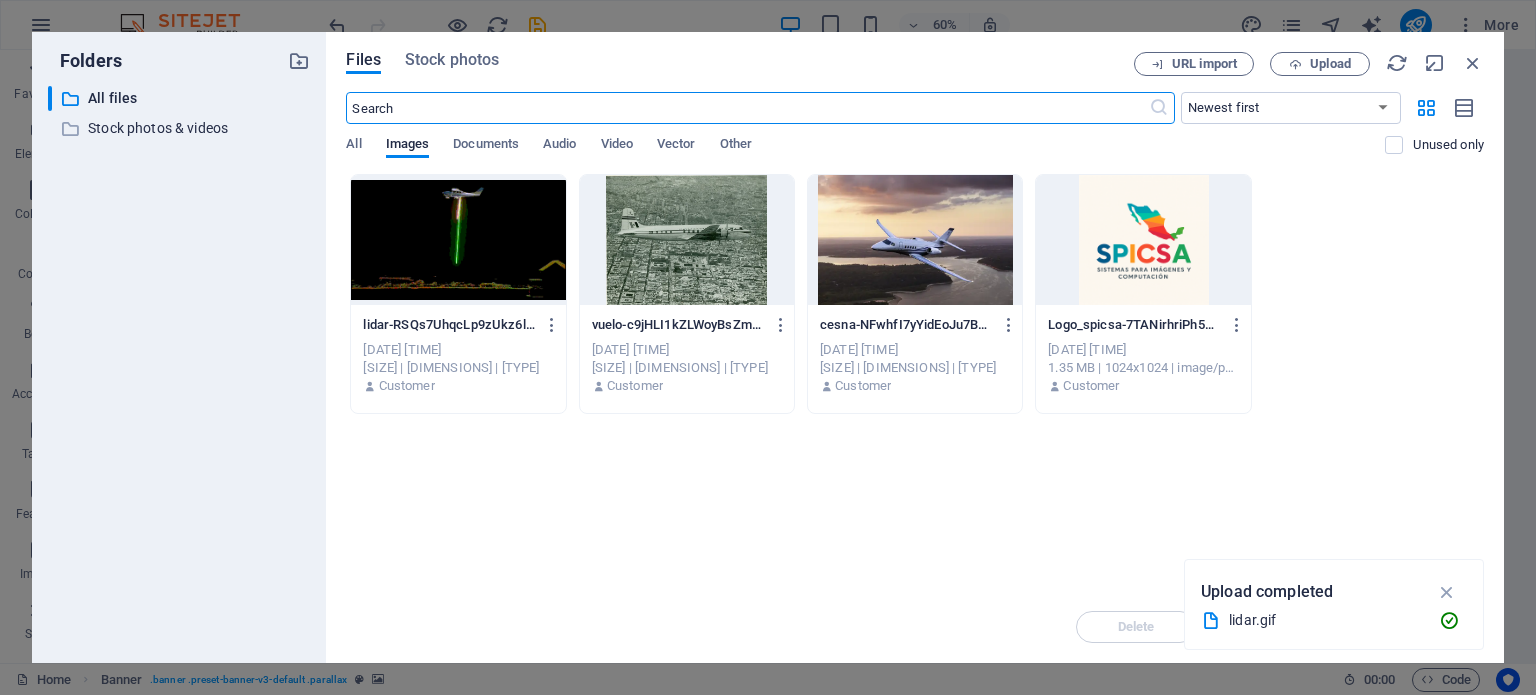 click at bounding box center (687, 240) 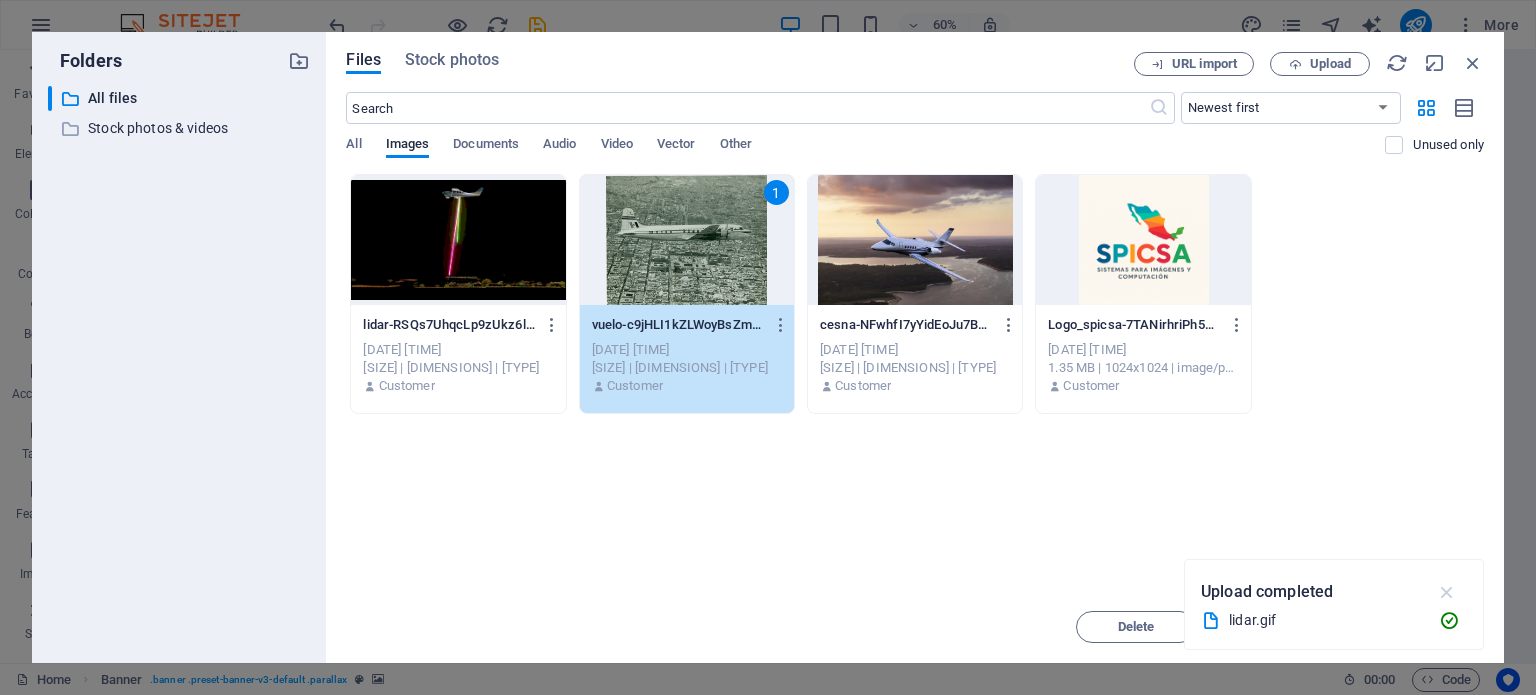 click at bounding box center (1447, 592) 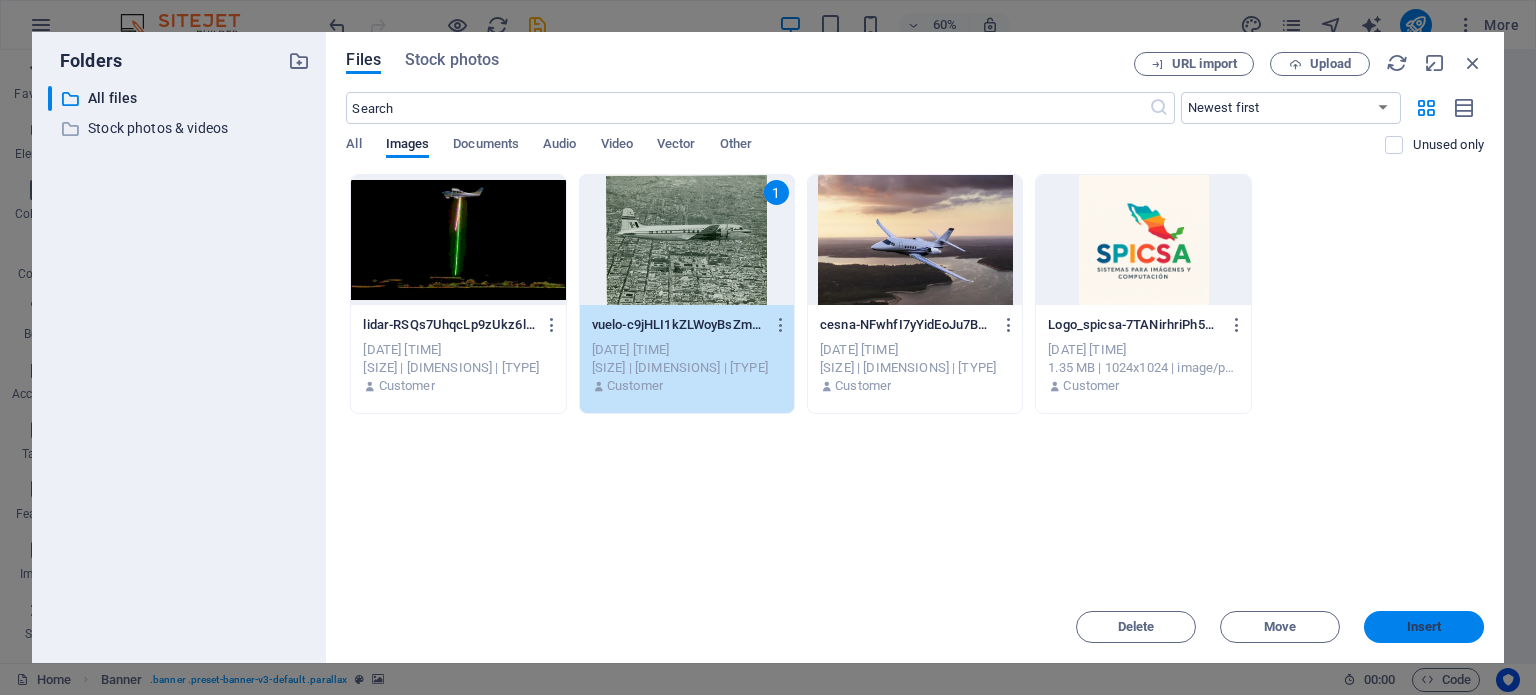 click on "Insert" at bounding box center [1424, 627] 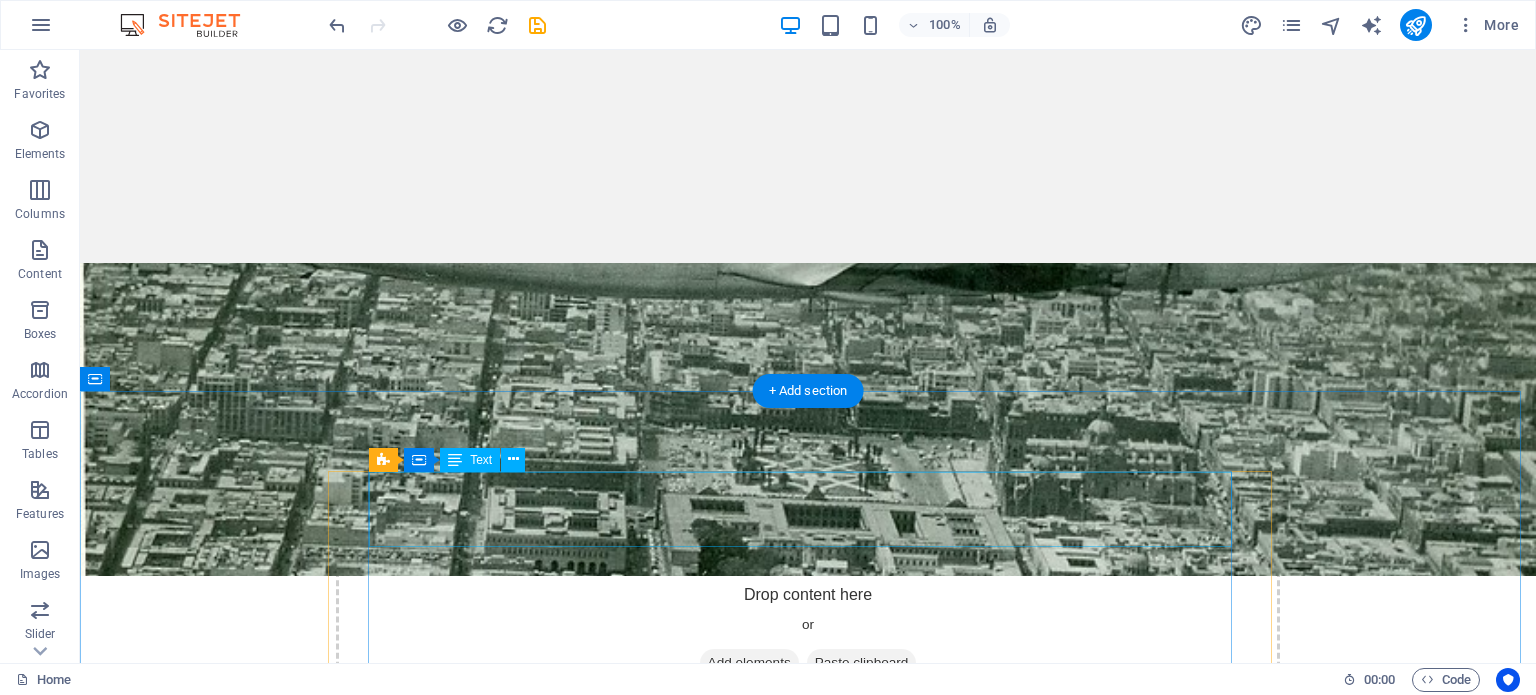 scroll, scrollTop: 100, scrollLeft: 0, axis: vertical 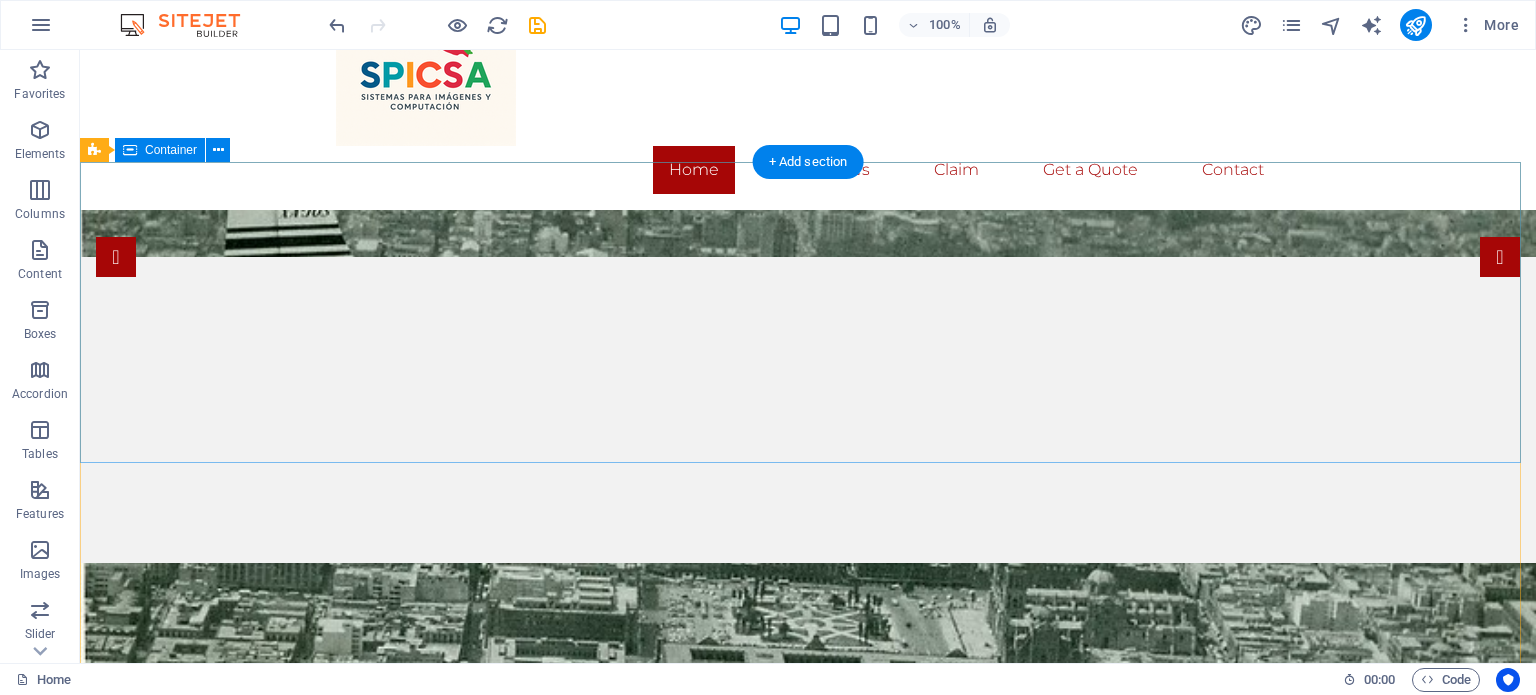 click on "Drop content here or  Add elements  Paste clipboard" at bounding box center (808, 933) 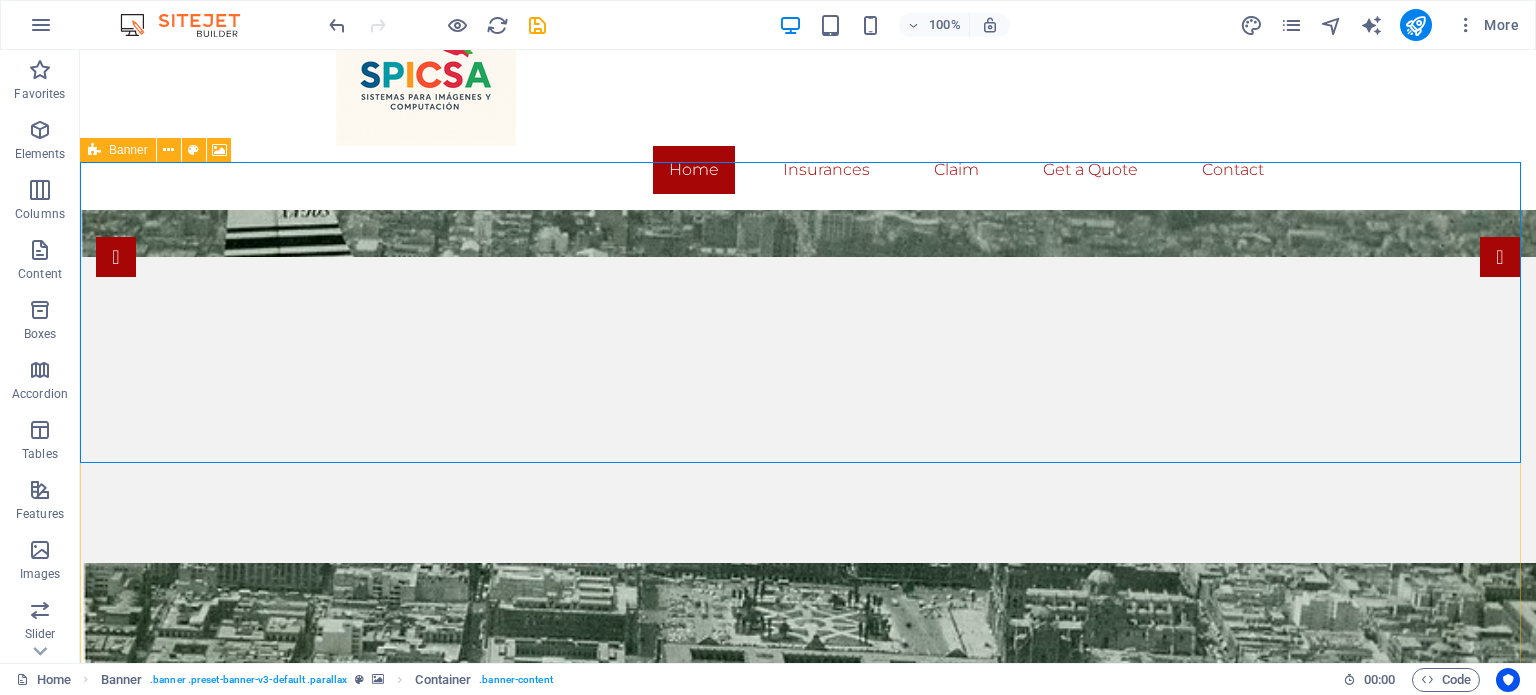 click at bounding box center [94, 150] 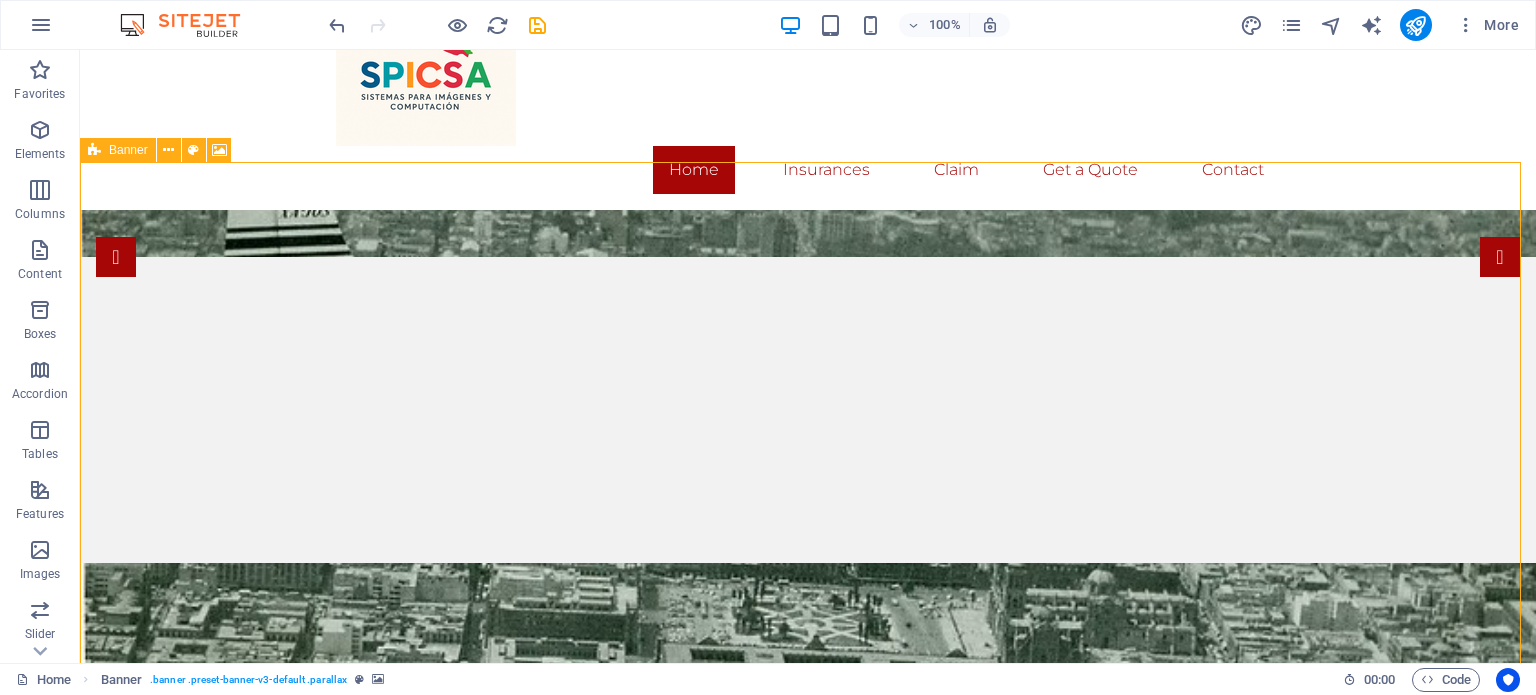 click on "Banner" at bounding box center (128, 150) 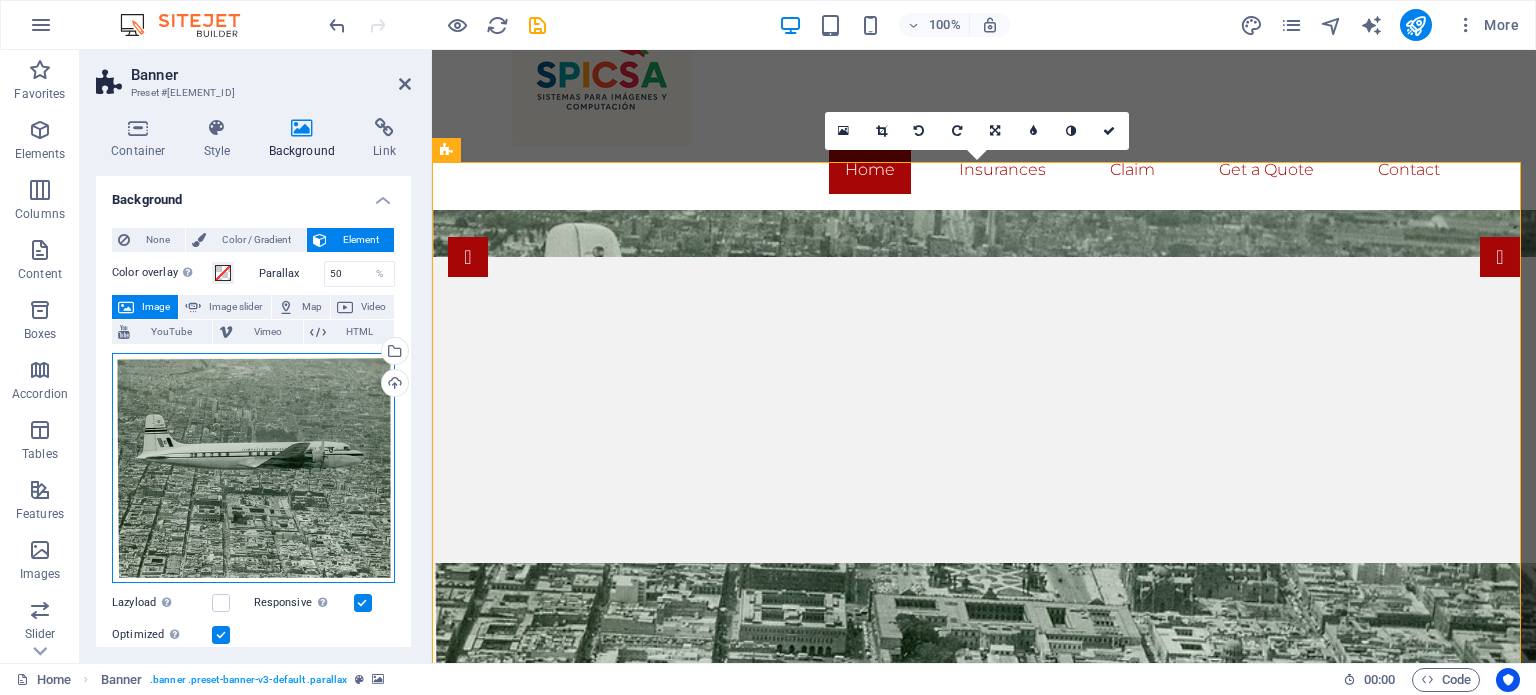 click on "Drag files here, click to choose files or select files from Files or our free stock photos & videos" at bounding box center [253, 468] 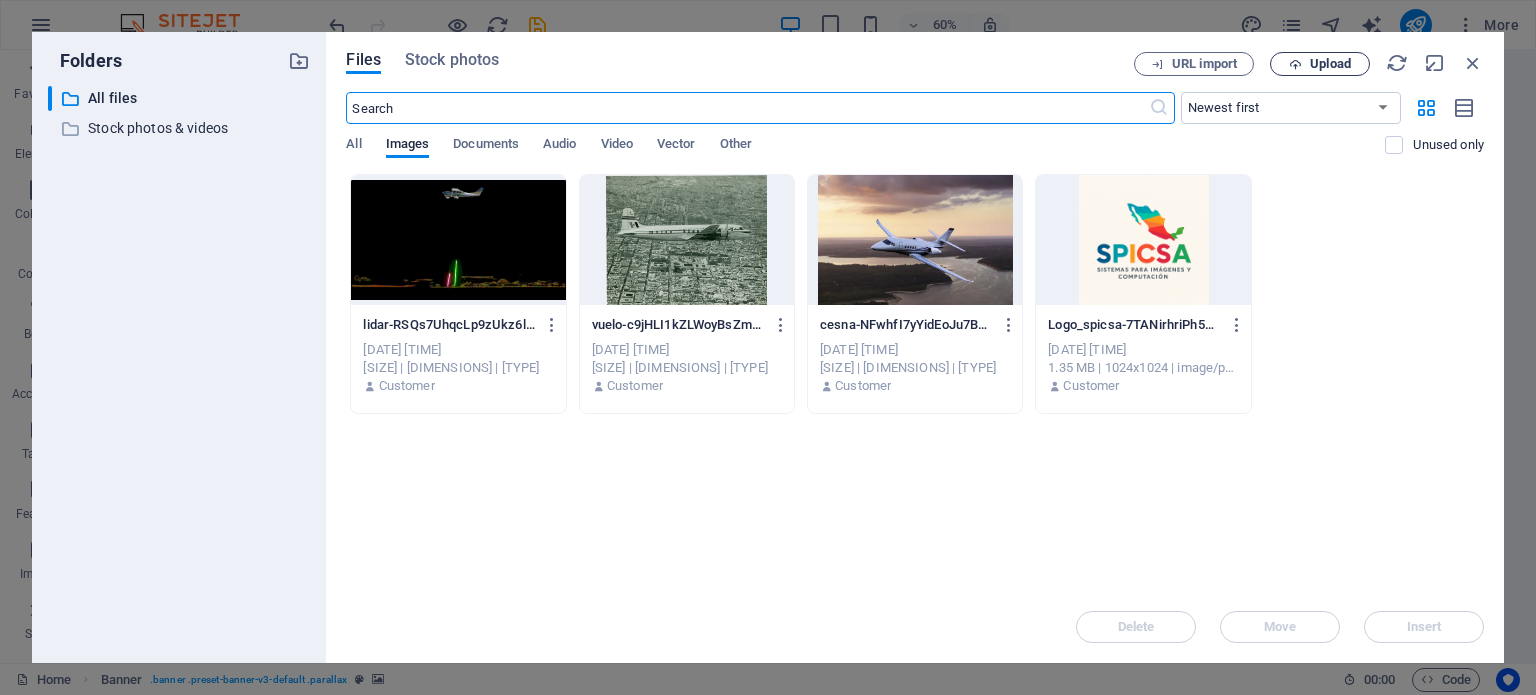 click on "Upload" at bounding box center [1320, 64] 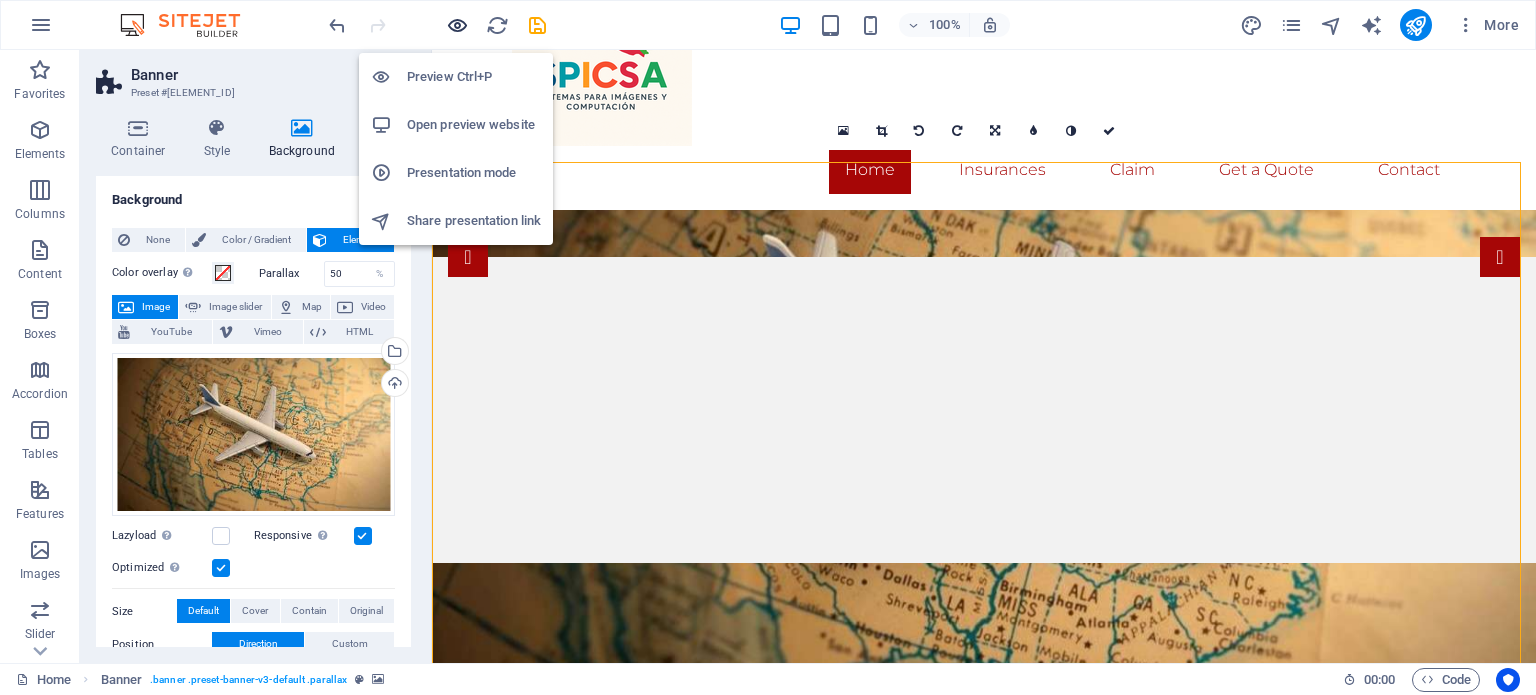click at bounding box center (457, 25) 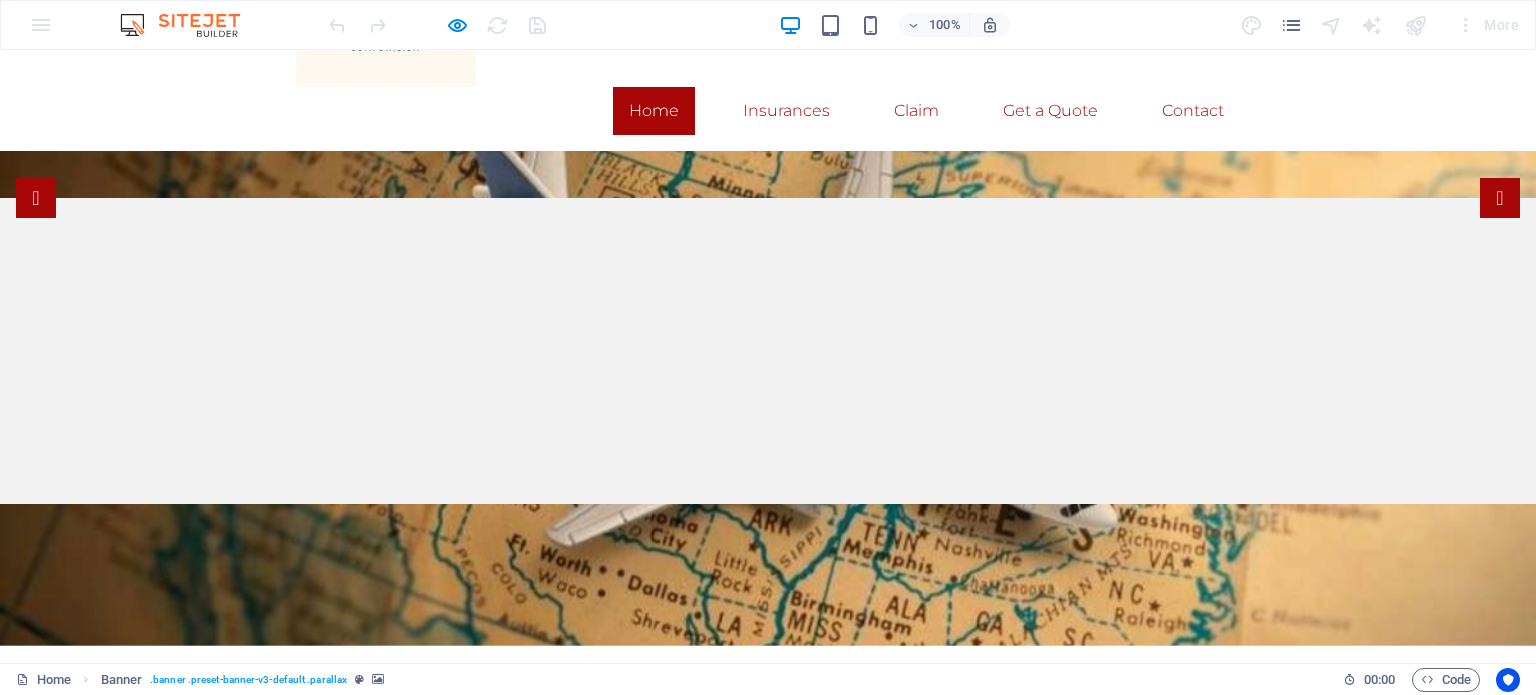scroll, scrollTop: 100, scrollLeft: 0, axis: vertical 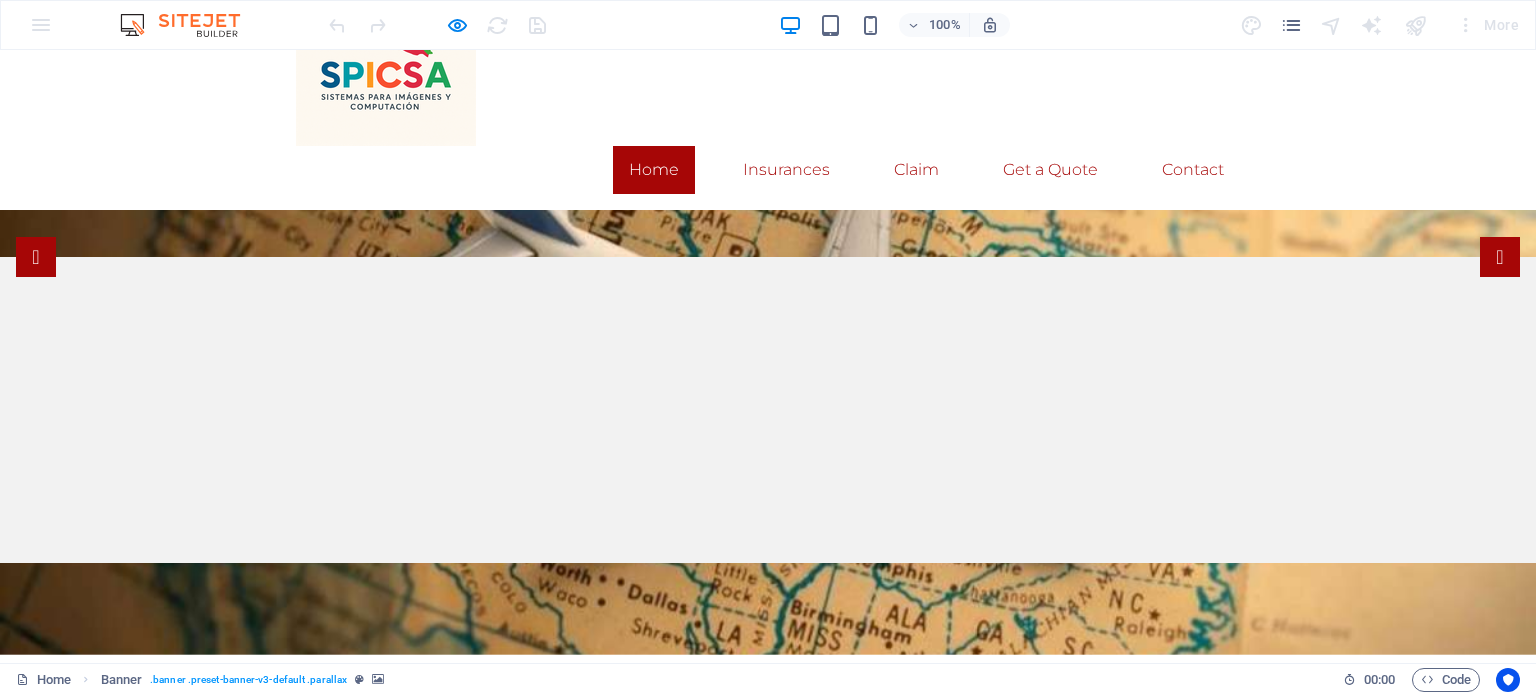 click on "spicsa.com" at bounding box center (605, 940) 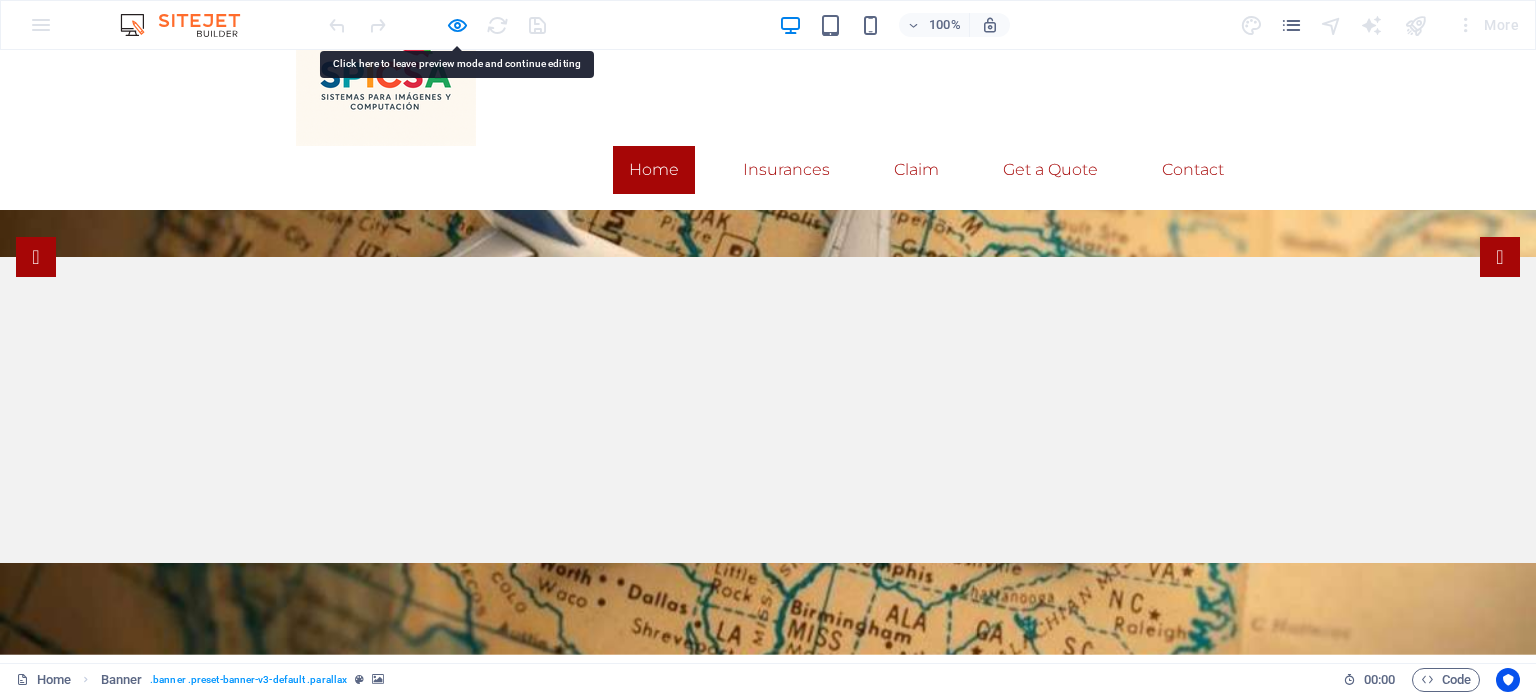 click on "spicsa.com  – Your Insurance" at bounding box center [768, 940] 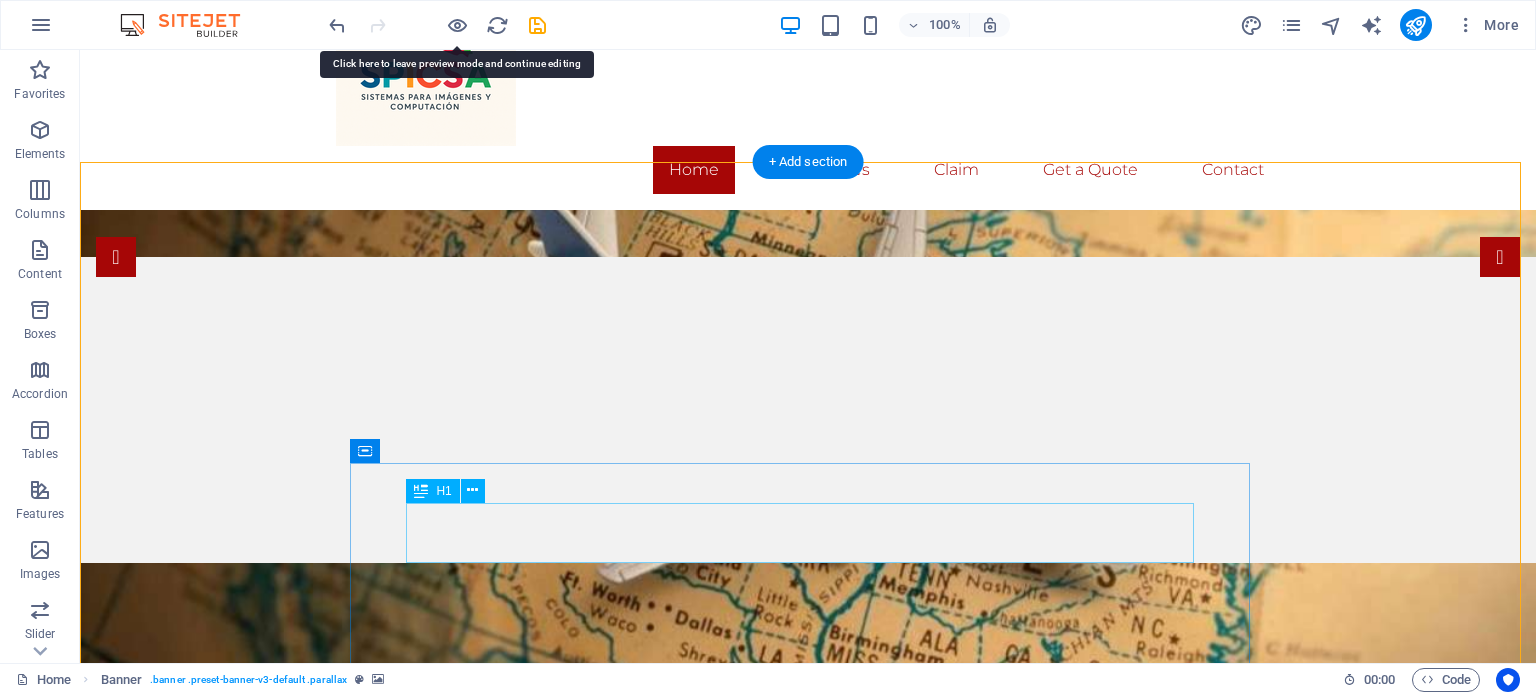 click on "spicsa.com  – Your Insurance" at bounding box center [808, 1154] 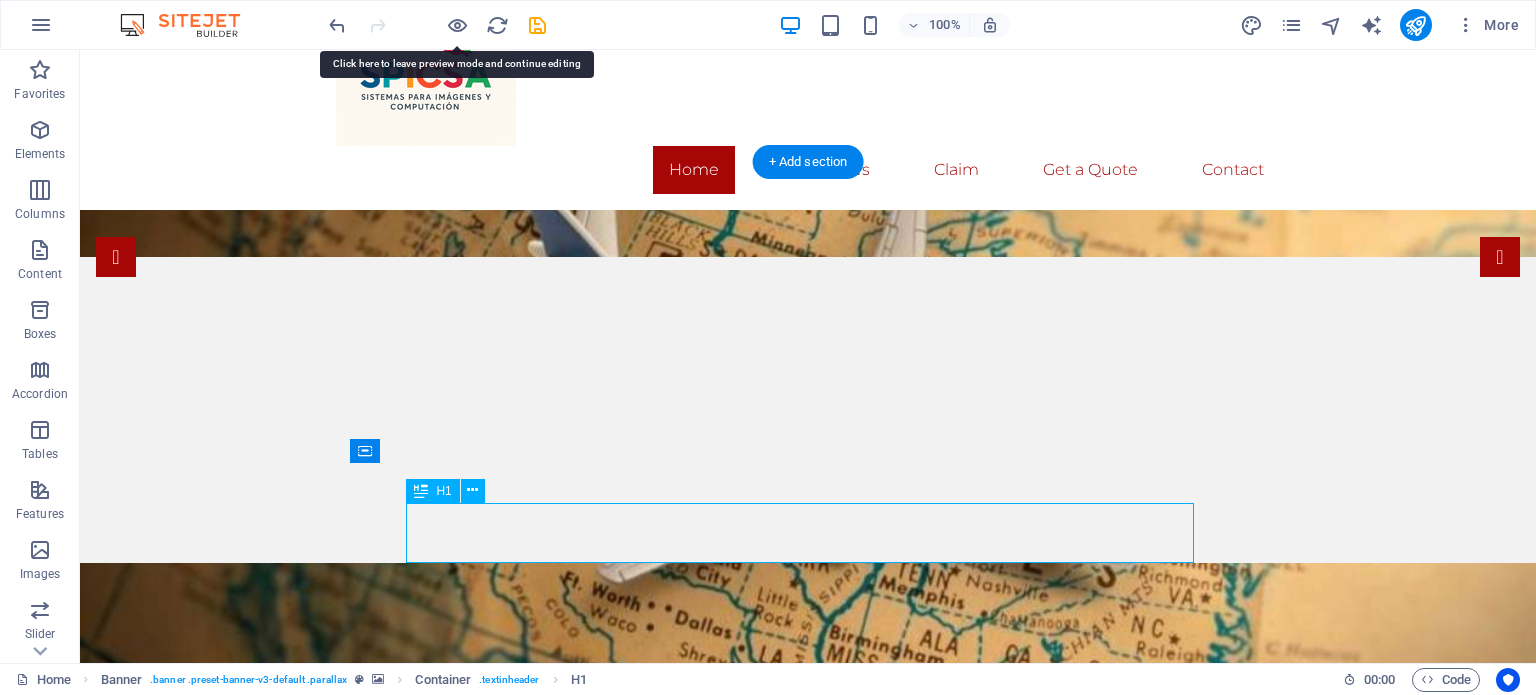click on "spicsa.com  – Your Insurance" at bounding box center [808, 1154] 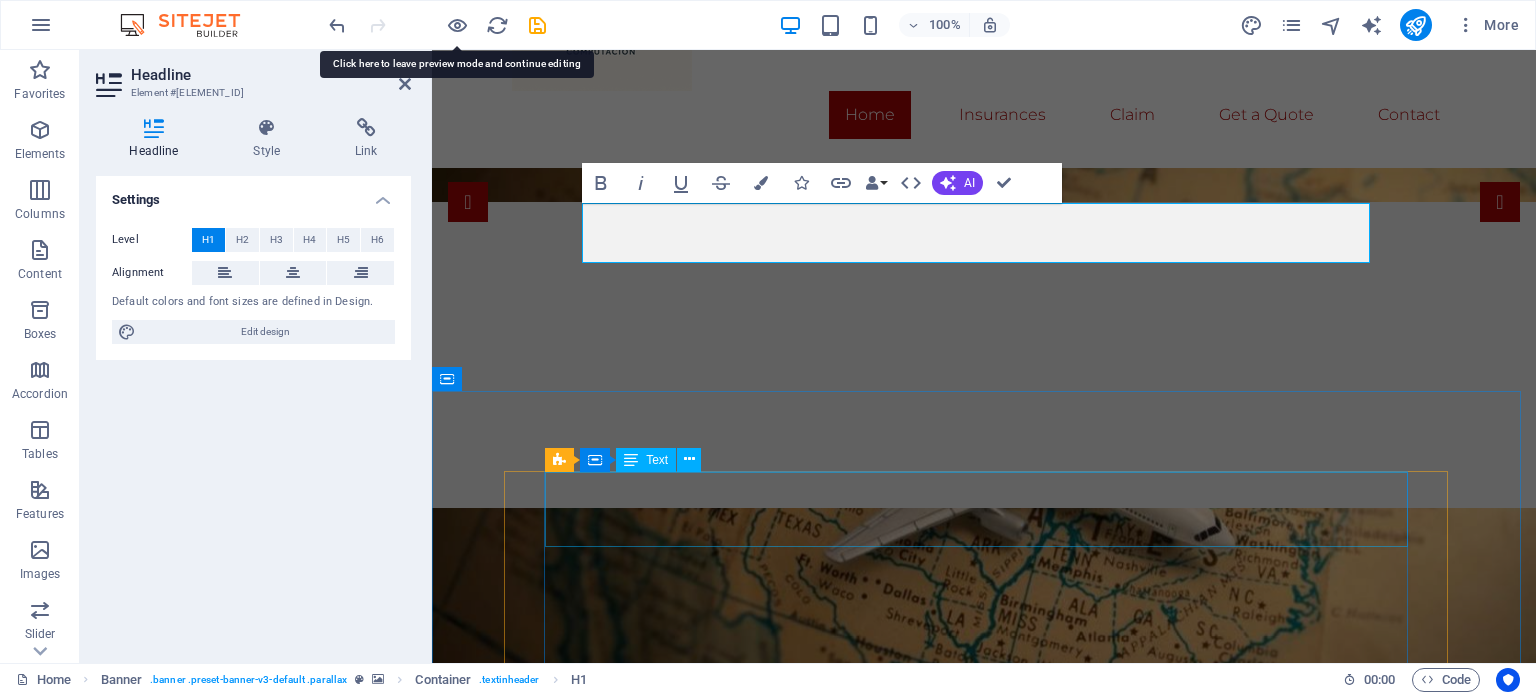 scroll, scrollTop: 500, scrollLeft: 0, axis: vertical 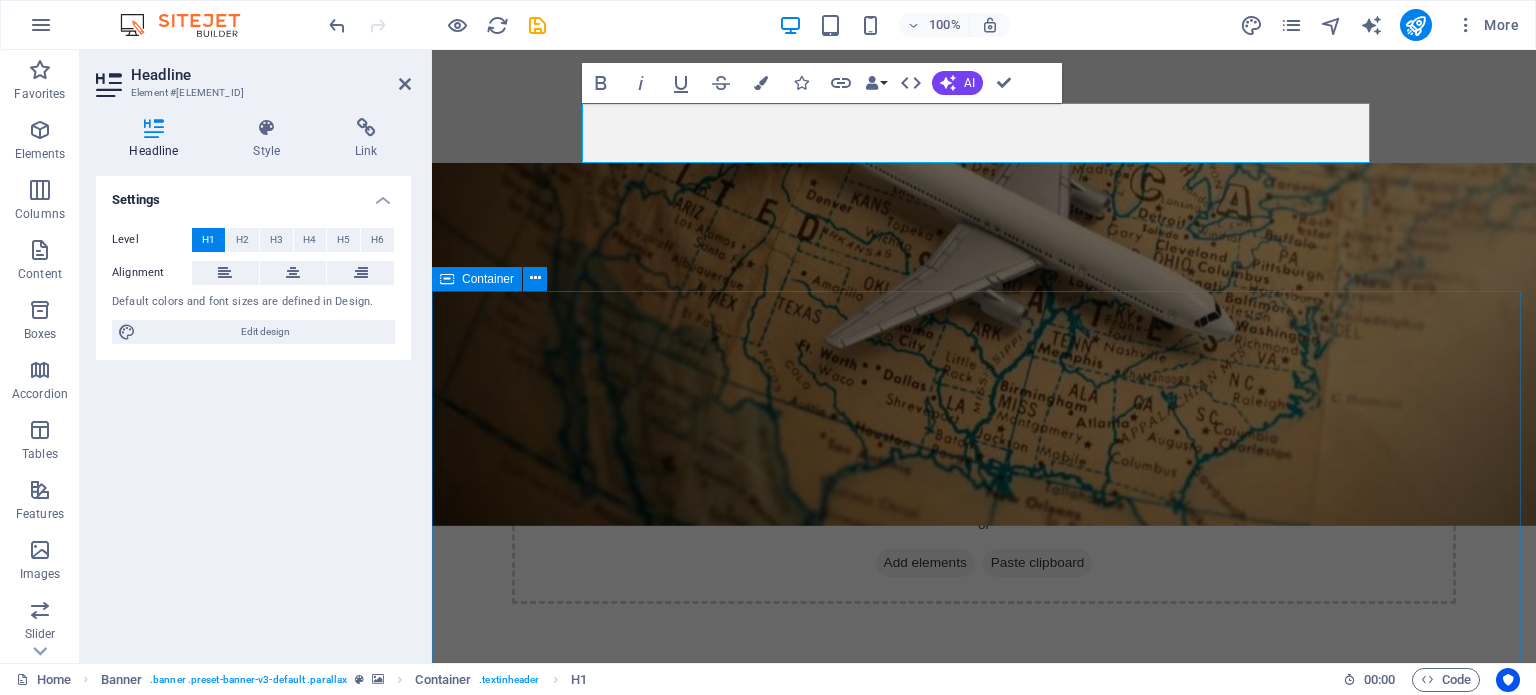 type 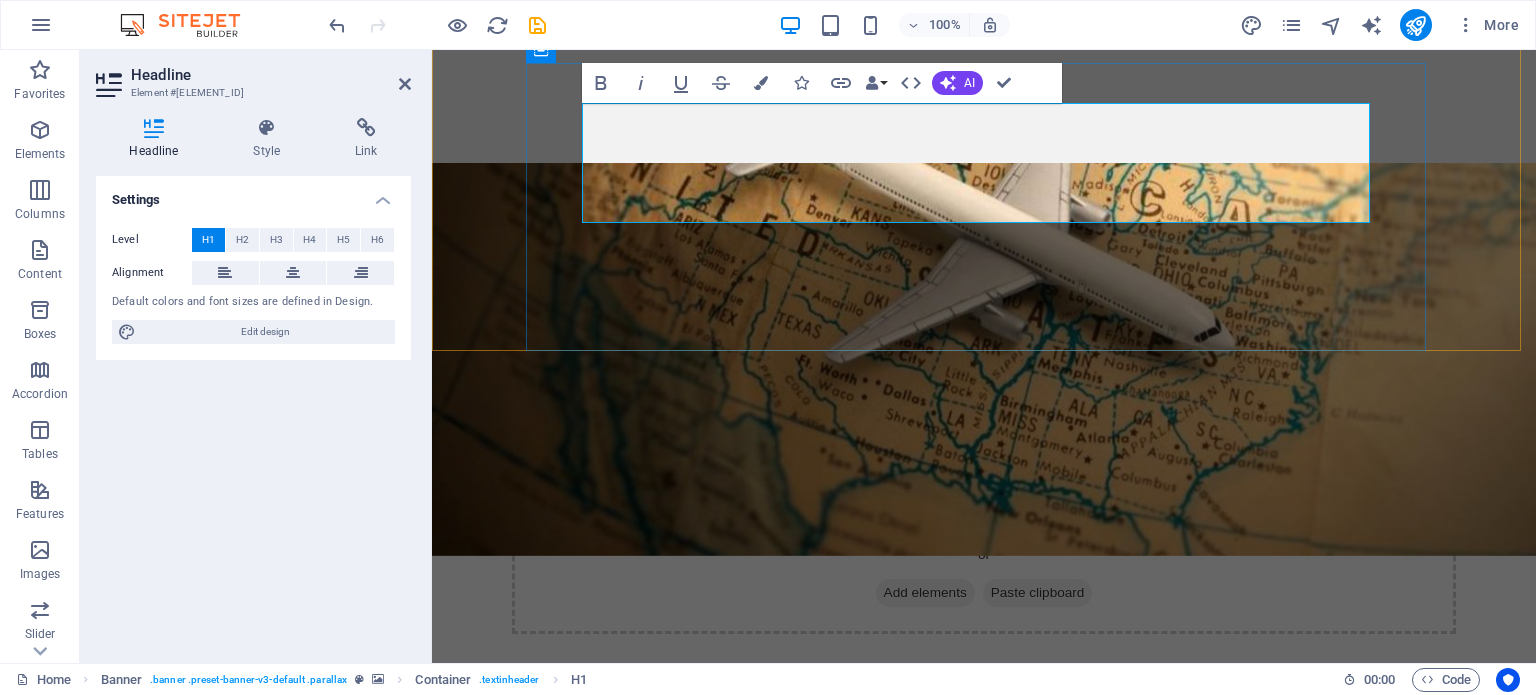 click on "Sistemas Para Imagenes y computacion" at bounding box center [984, 813] 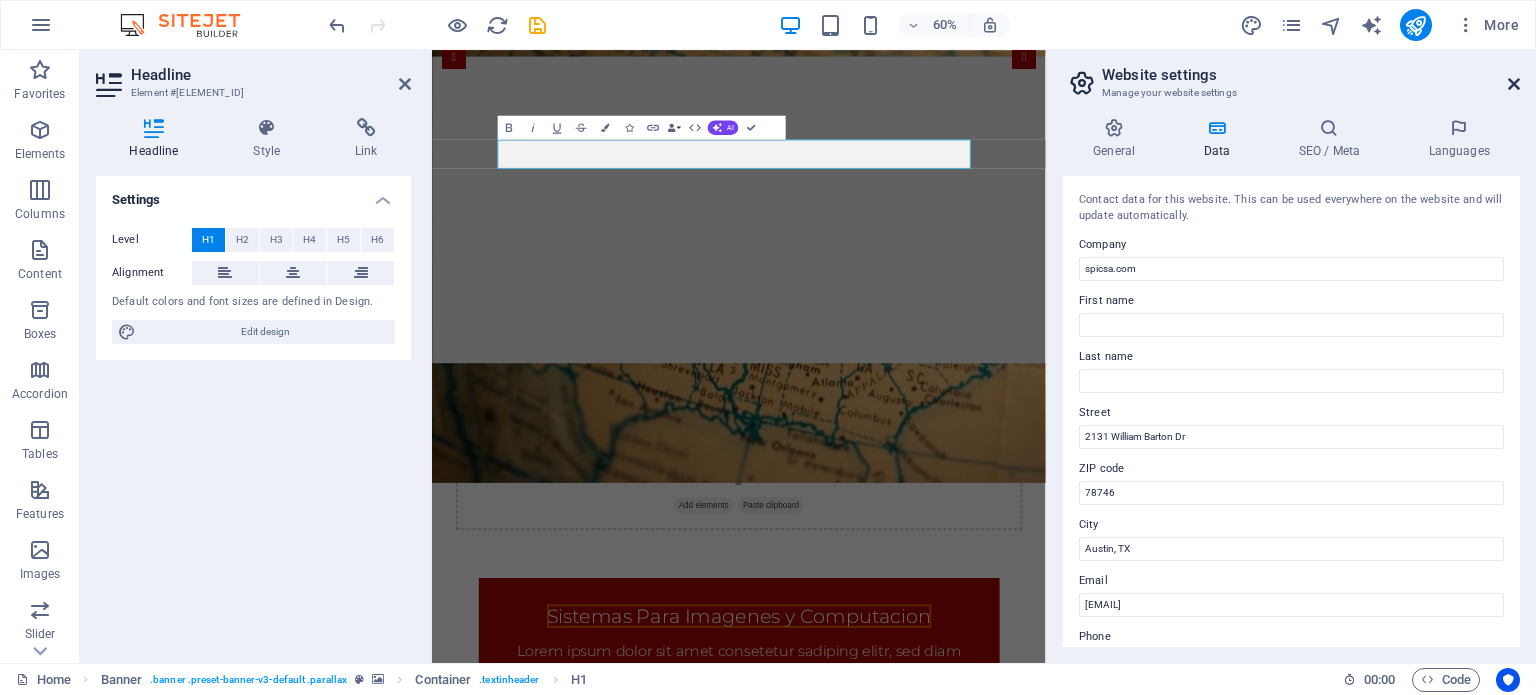 click at bounding box center [1514, 84] 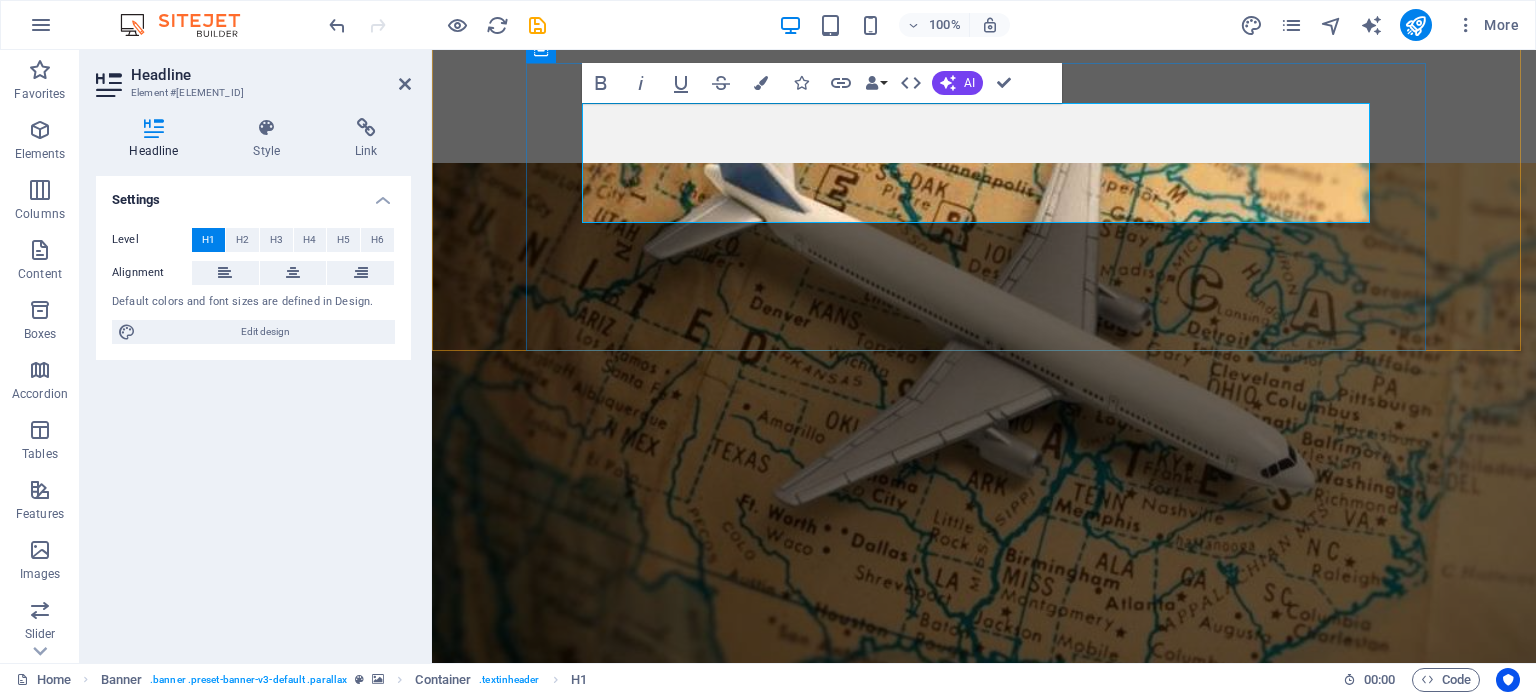 click on "Sistemas Para Imagenes y Computacion" at bounding box center [984, 1030] 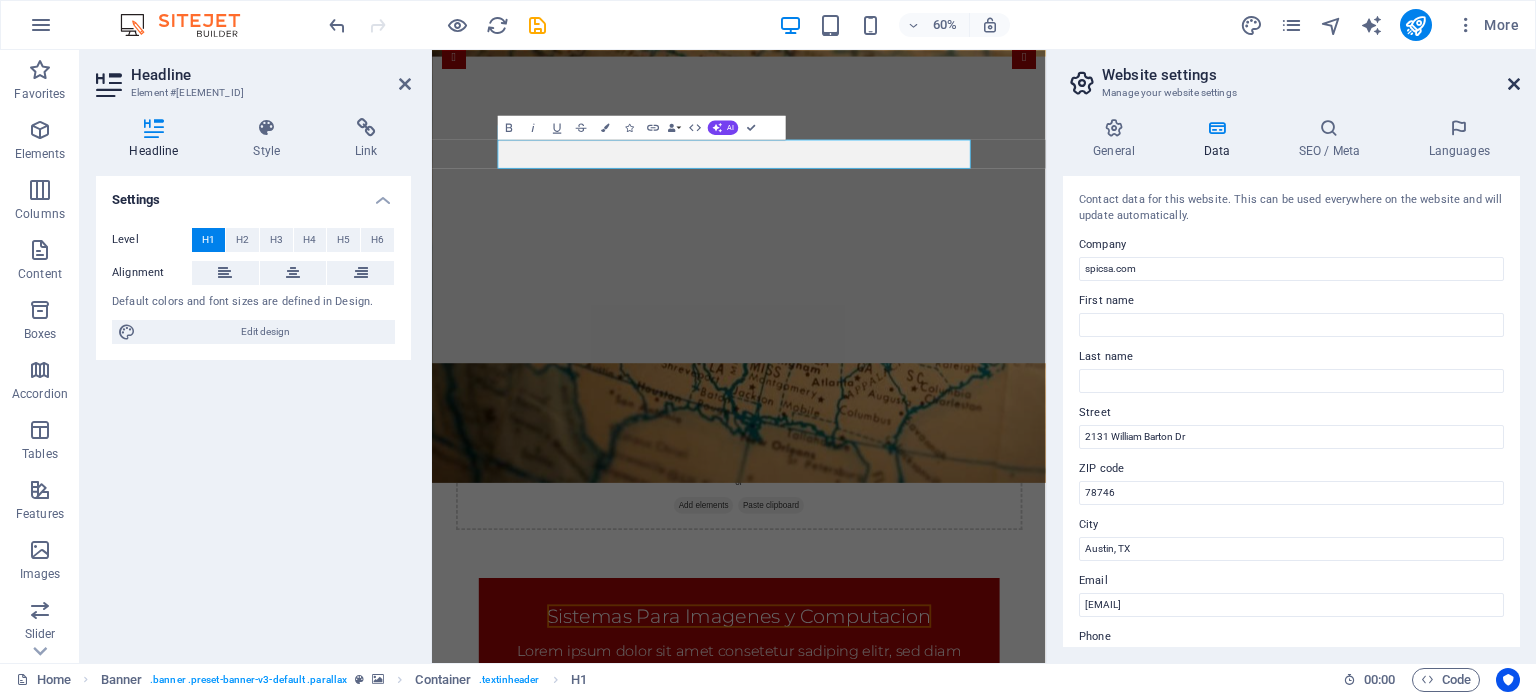 click at bounding box center [1514, 84] 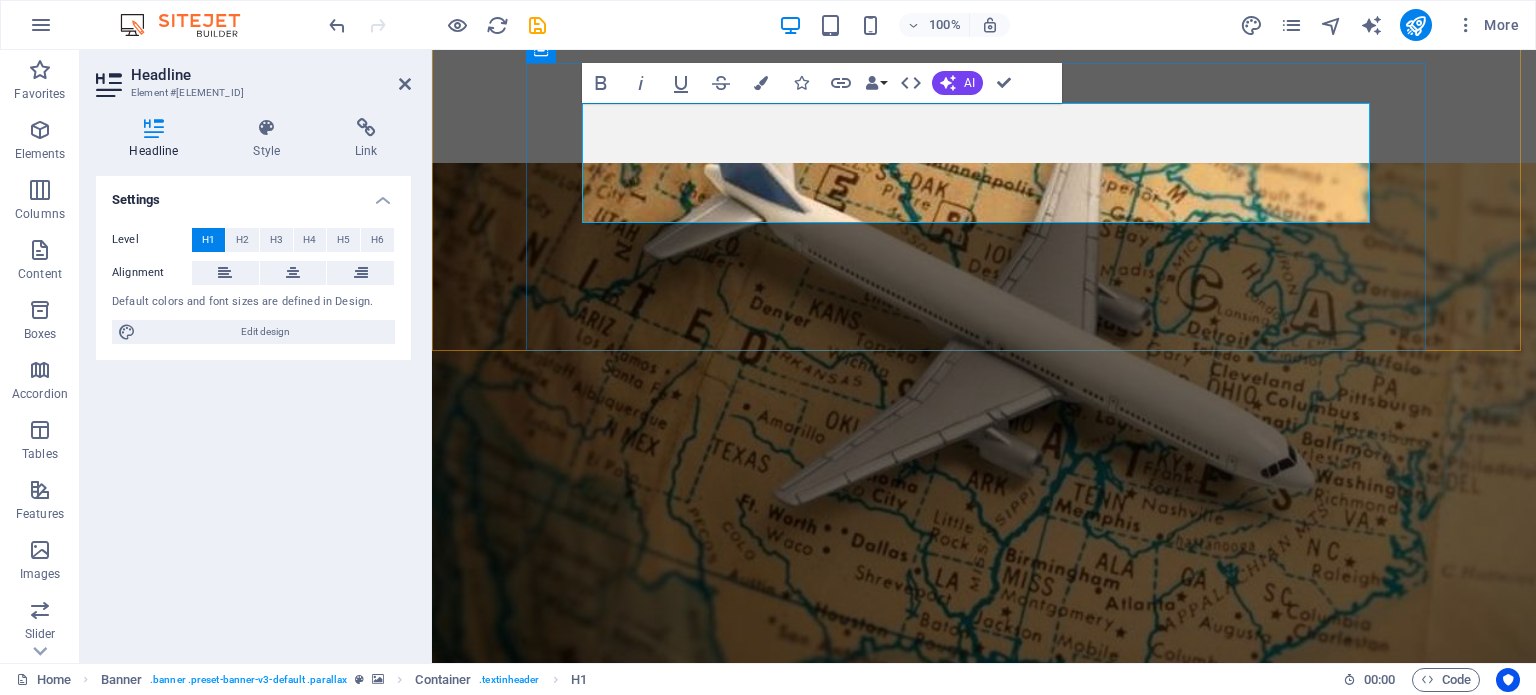 click on "Sistemas Para Imagenes y Computacion" at bounding box center [984, 1029] 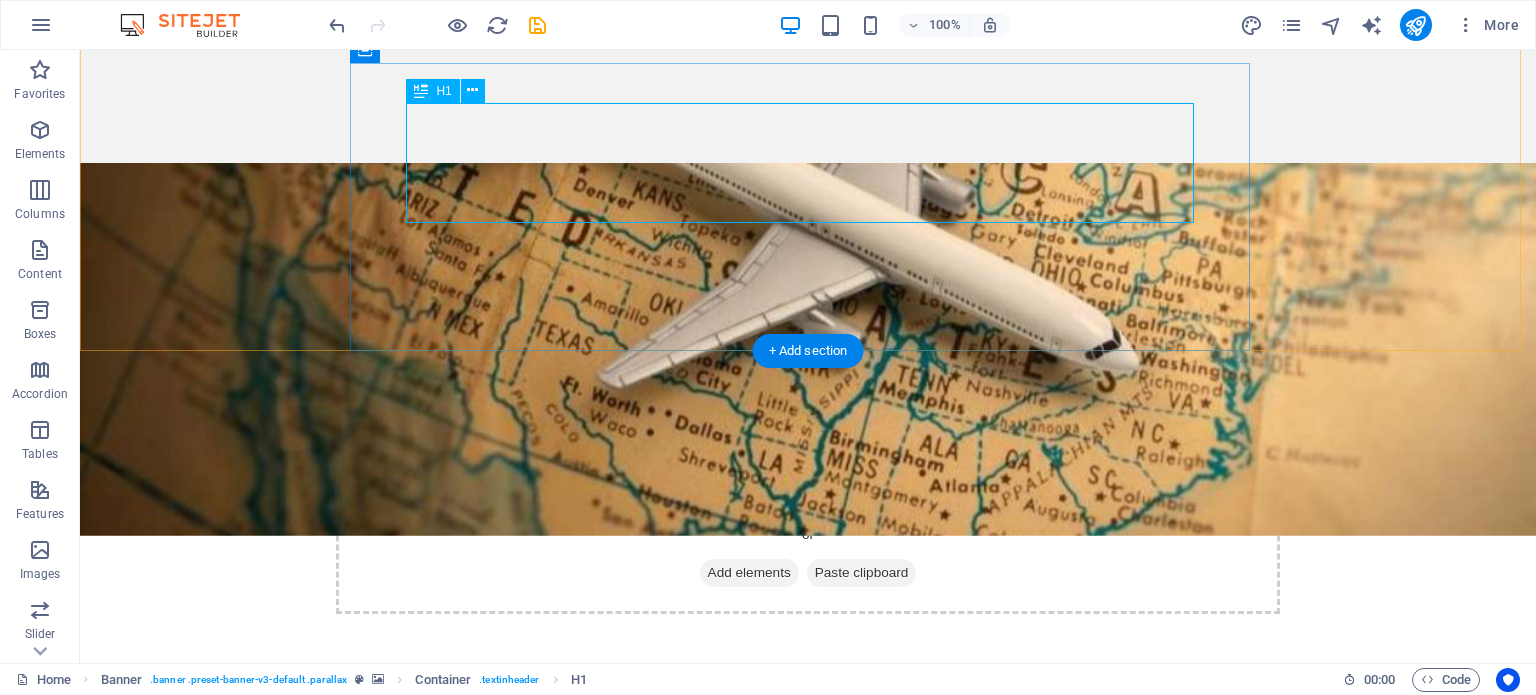 click on "Sistemas Para Imagenes y Computacion" at bounding box center (808, 794) 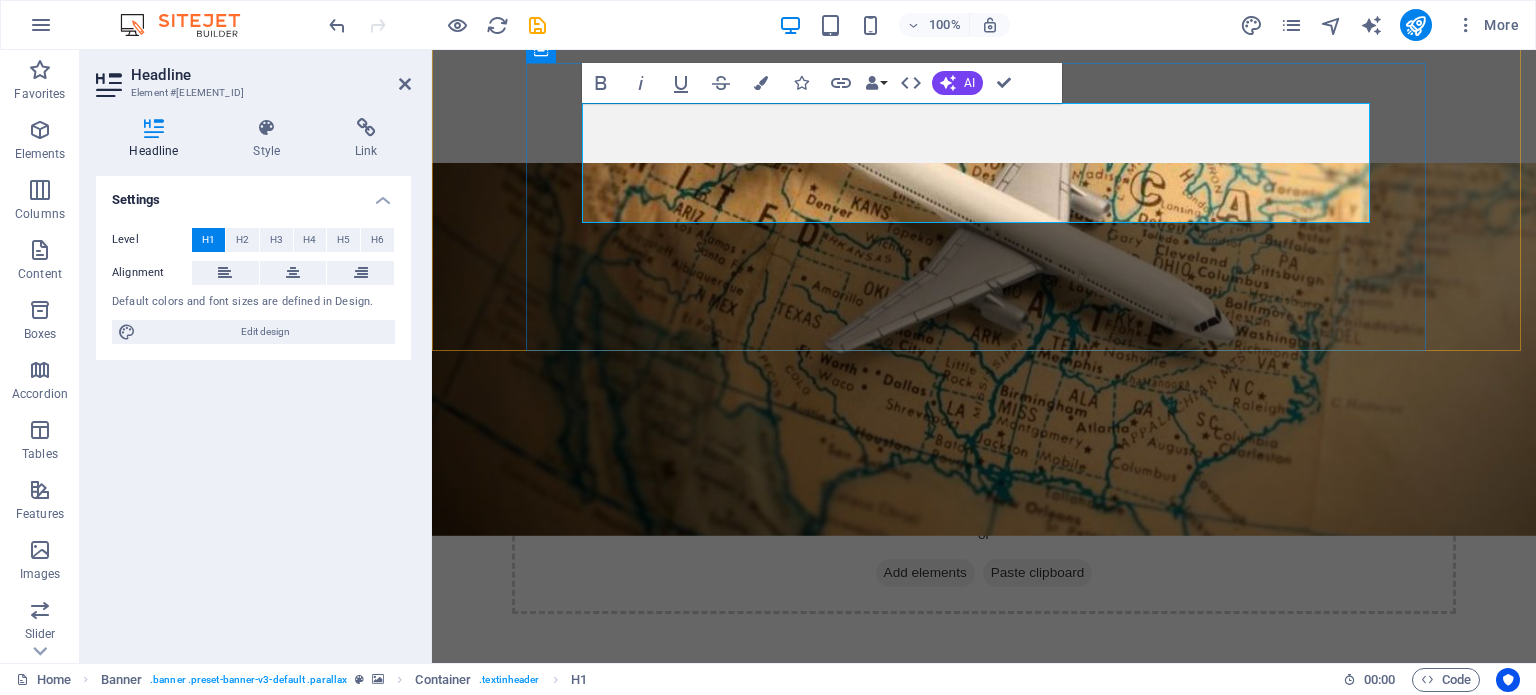 click on "Sistemas Para Imagenes y Computacion" at bounding box center (984, 793) 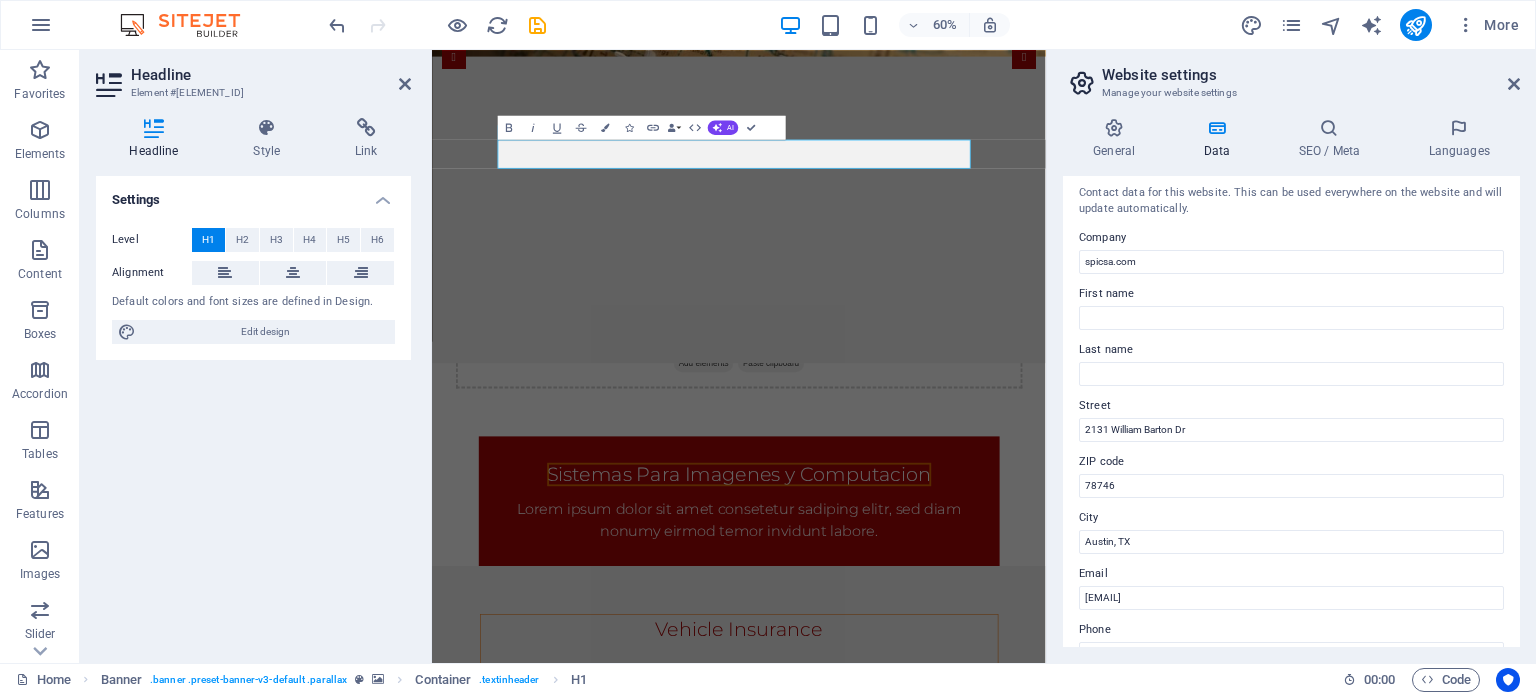 scroll, scrollTop: 0, scrollLeft: 0, axis: both 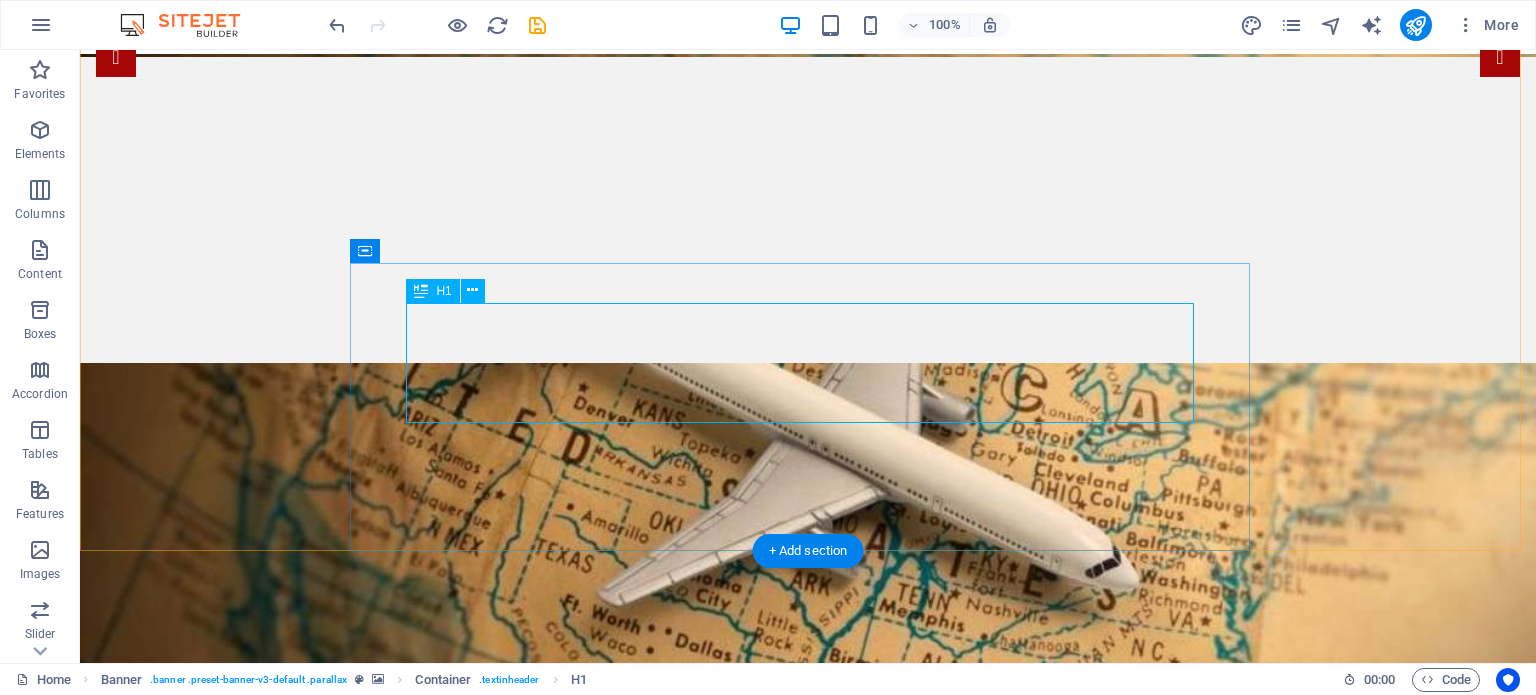 click on "Sistemas Para Imagenes y Computacion" at bounding box center (808, 1230) 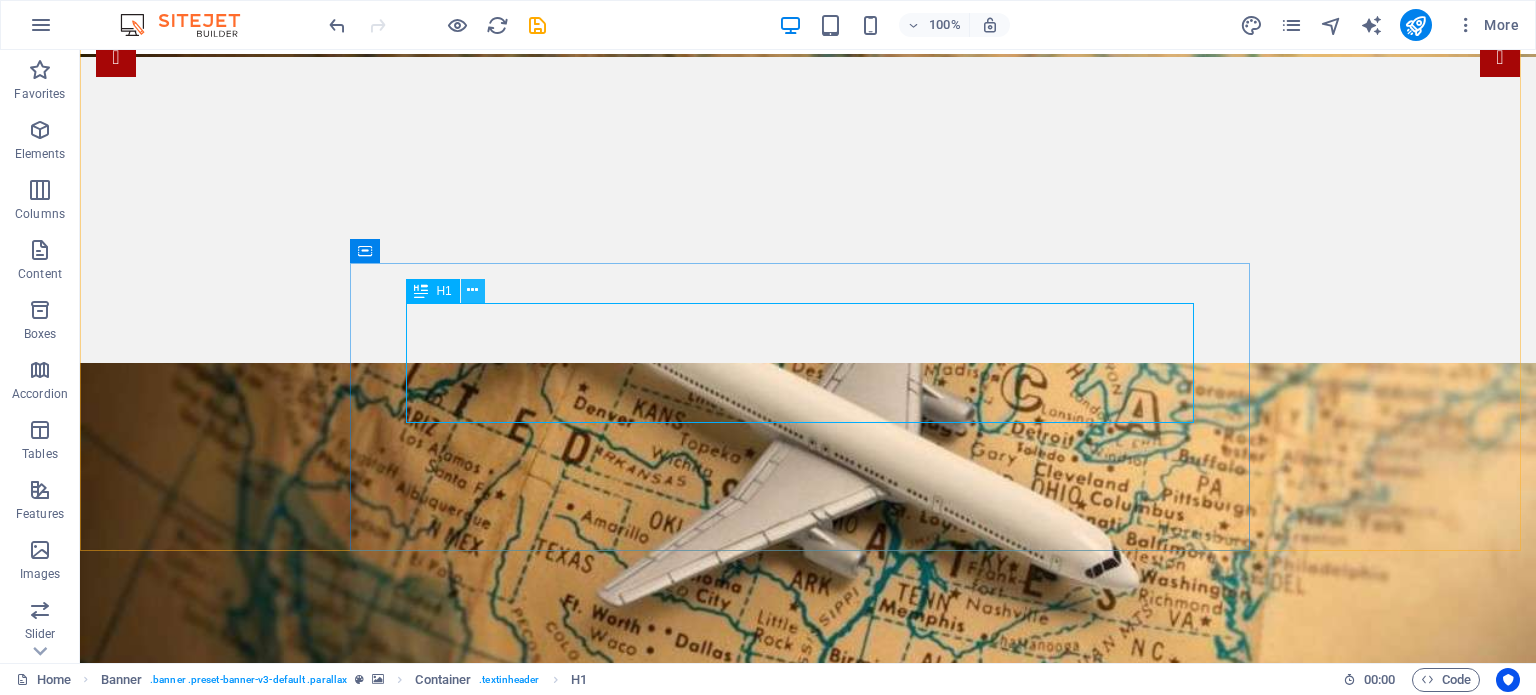 click at bounding box center [472, 290] 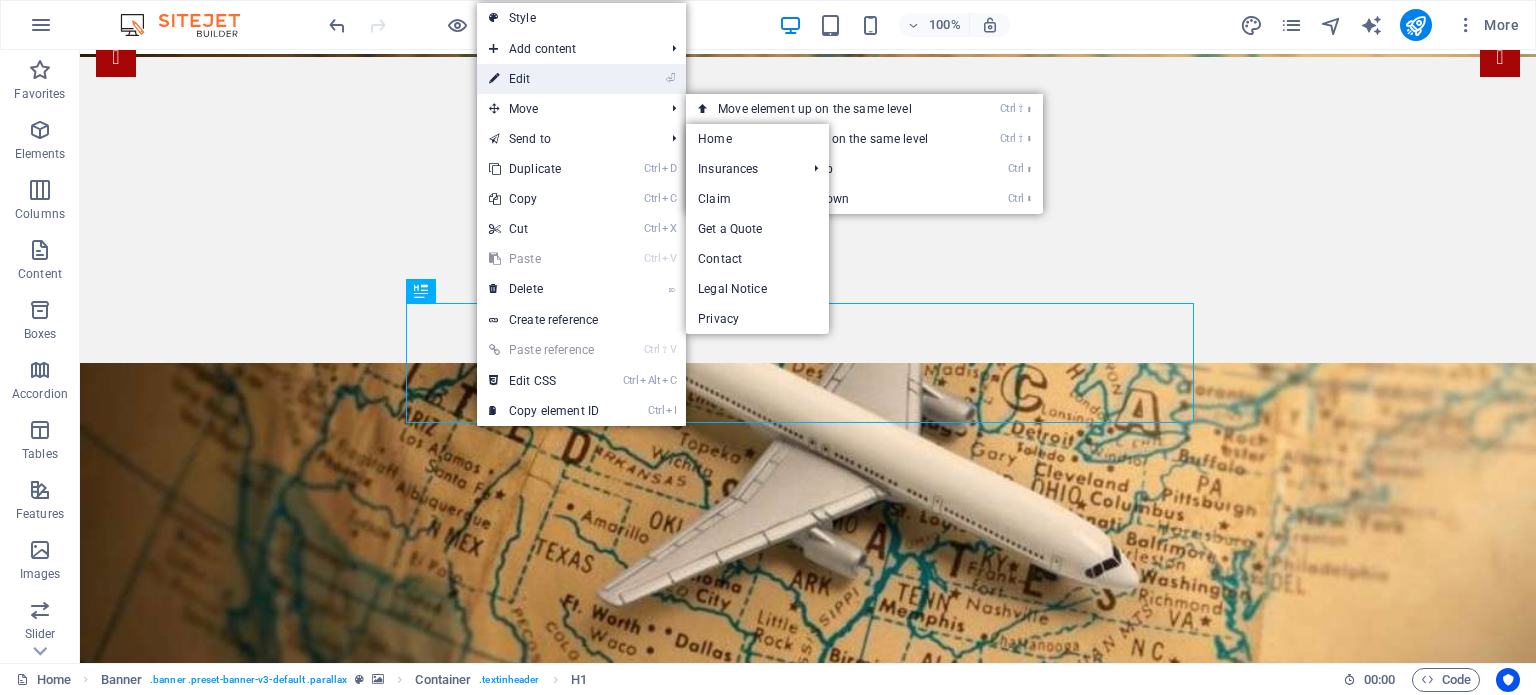 click on "⏎  Edit" at bounding box center [544, 79] 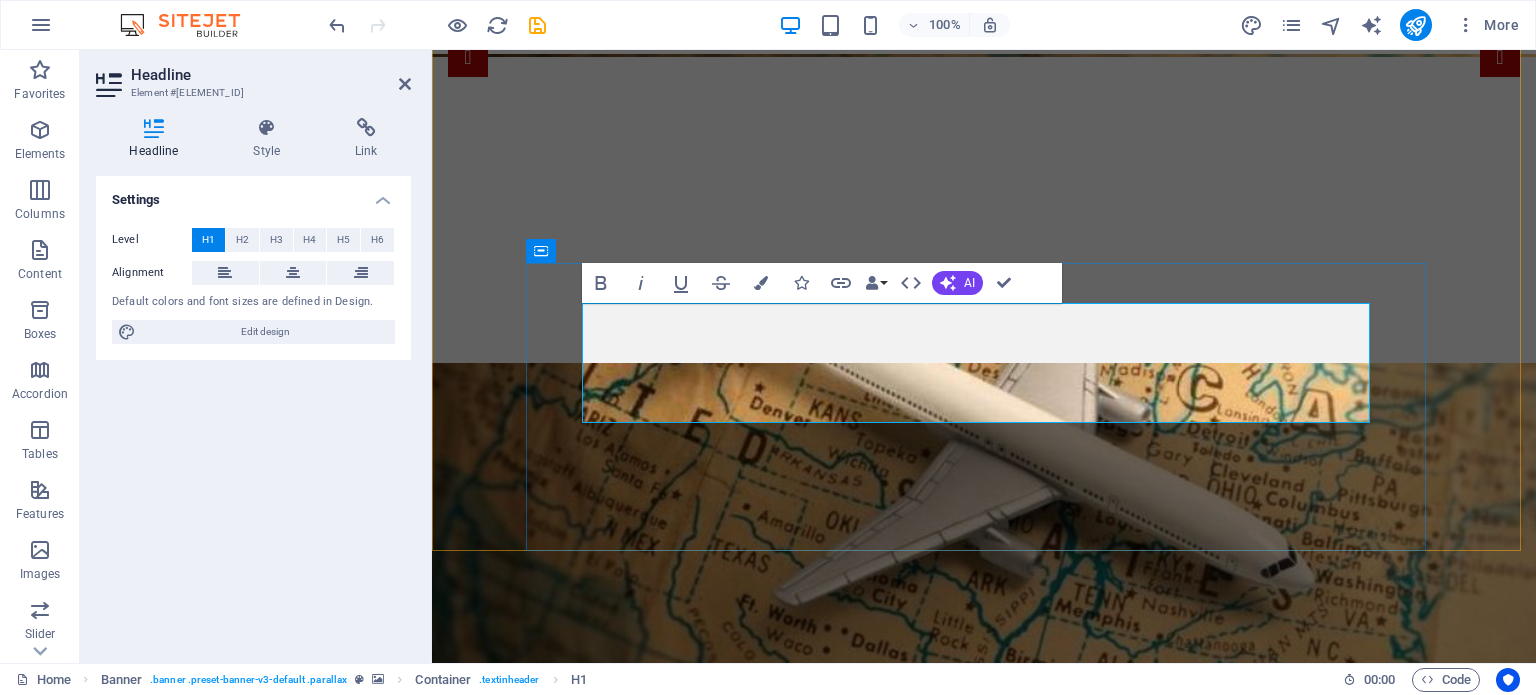 click on "Sistemas Para Imagenes y Computacion" at bounding box center [984, 1230] 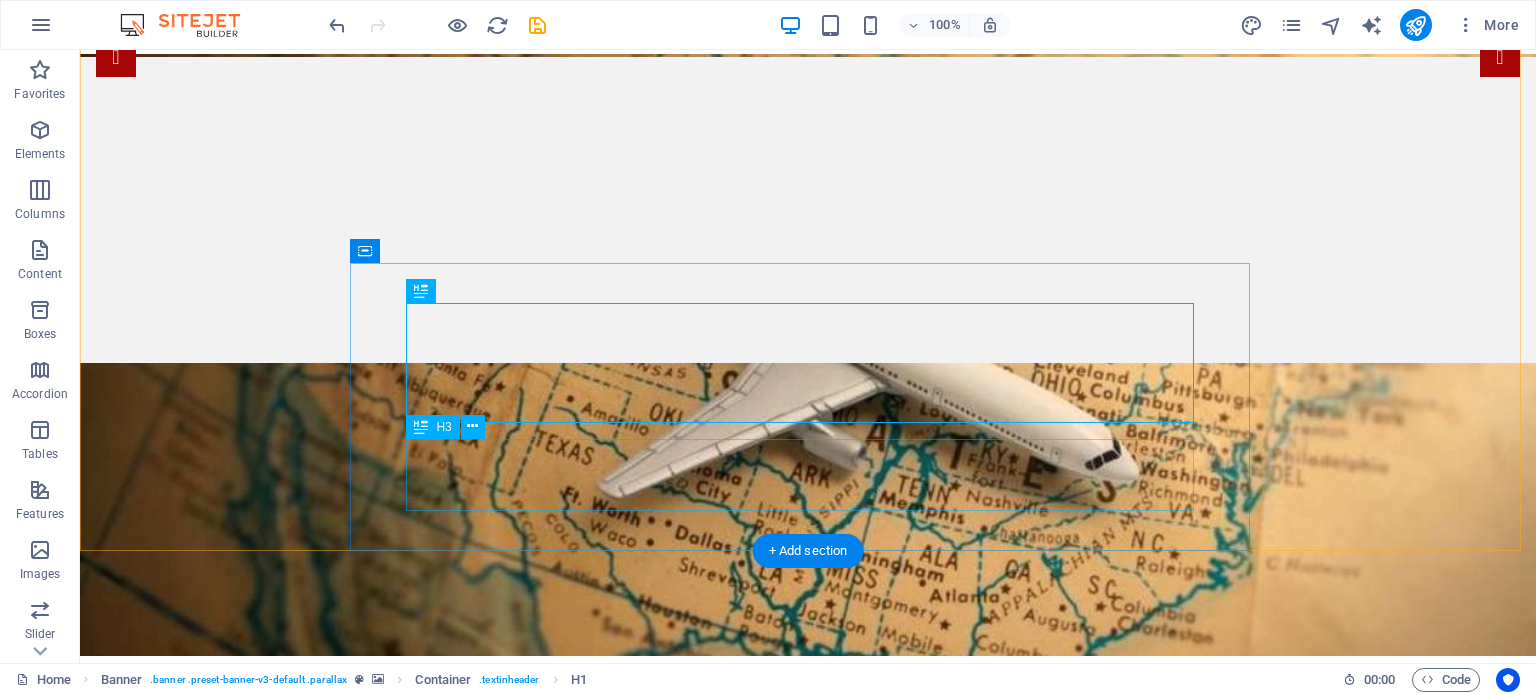 click on "Lorem ipsum dolor sit amet consetetur sadiping elitr, sed diam nonumy eirmod temor invidunt labore." at bounding box center [808, 1126] 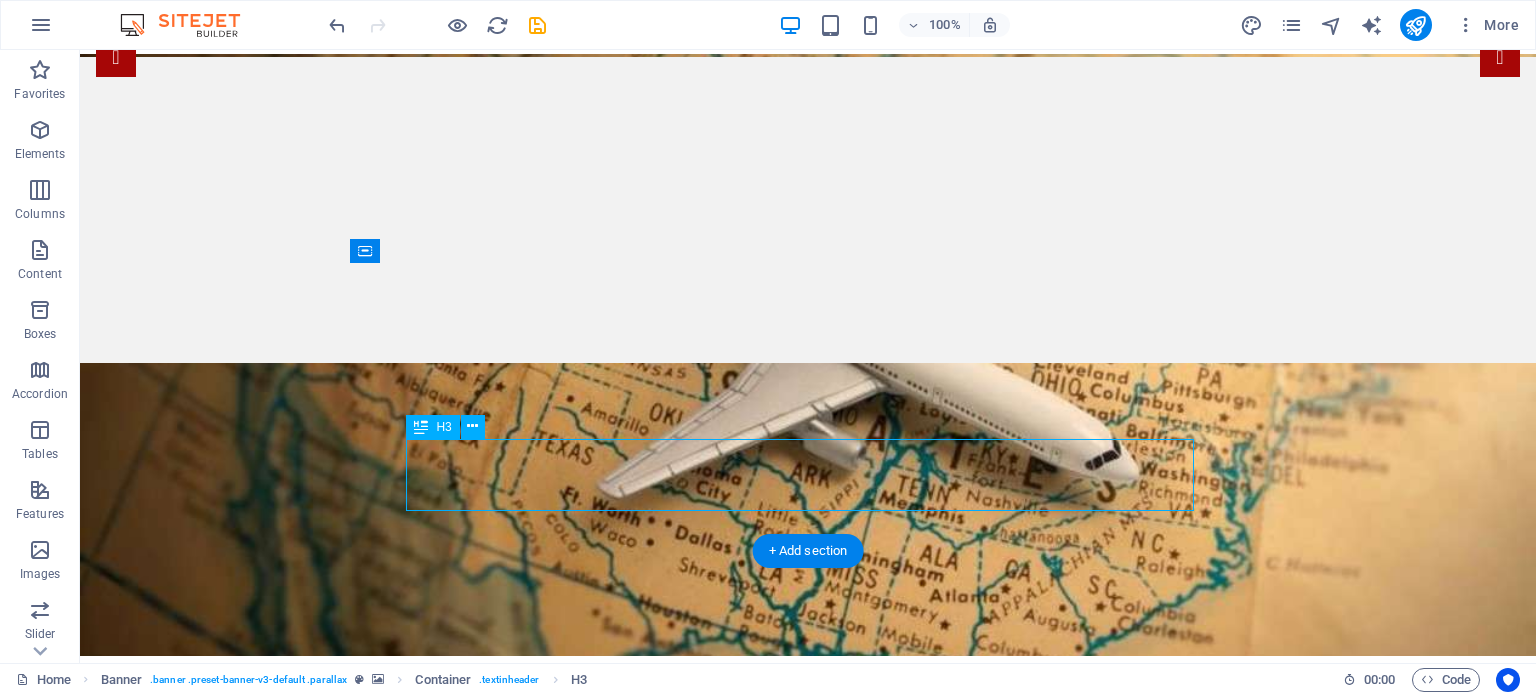 click on "Lorem ipsum dolor sit amet consetetur sadiping elitr, sed diam nonumy eirmod temor invidunt labore." at bounding box center (808, 1126) 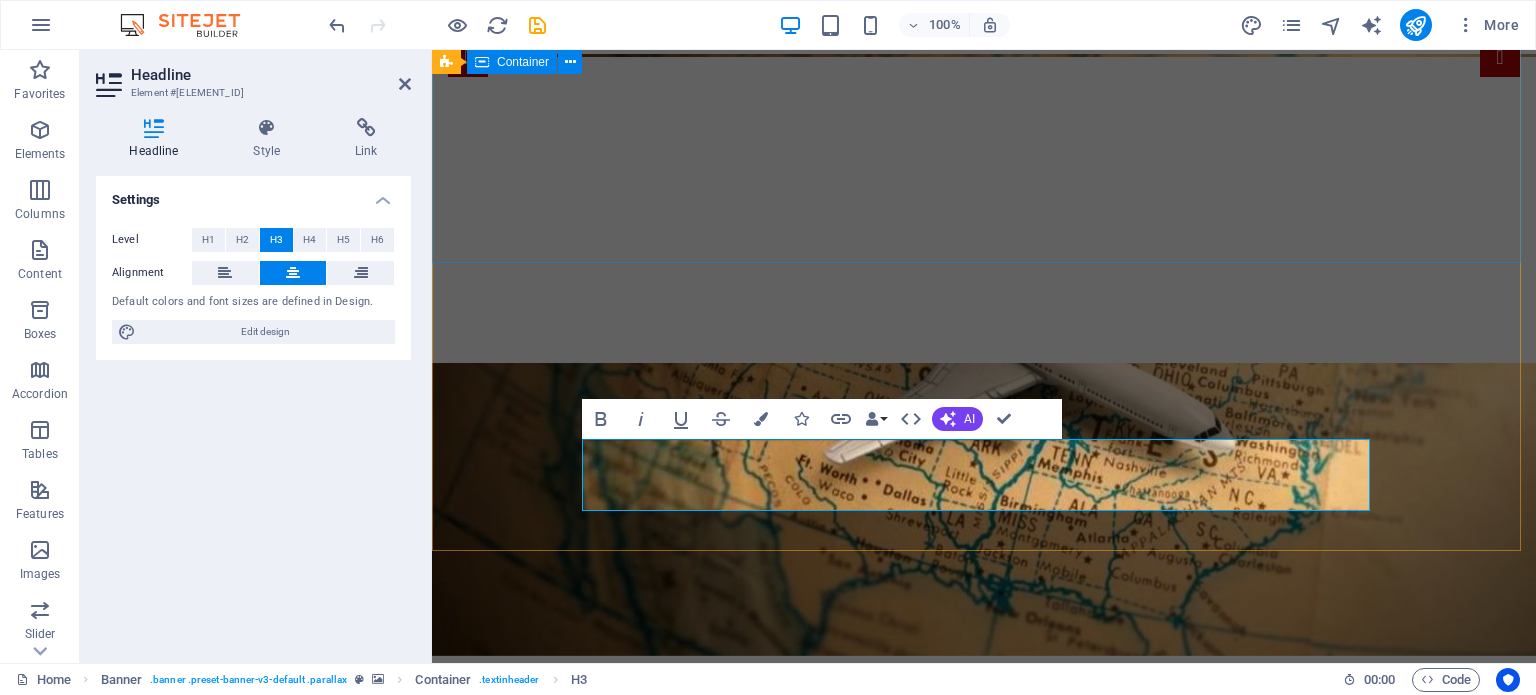 drag, startPoint x: 1342, startPoint y: 247, endPoint x: 1310, endPoint y: 268, distance: 38.27532 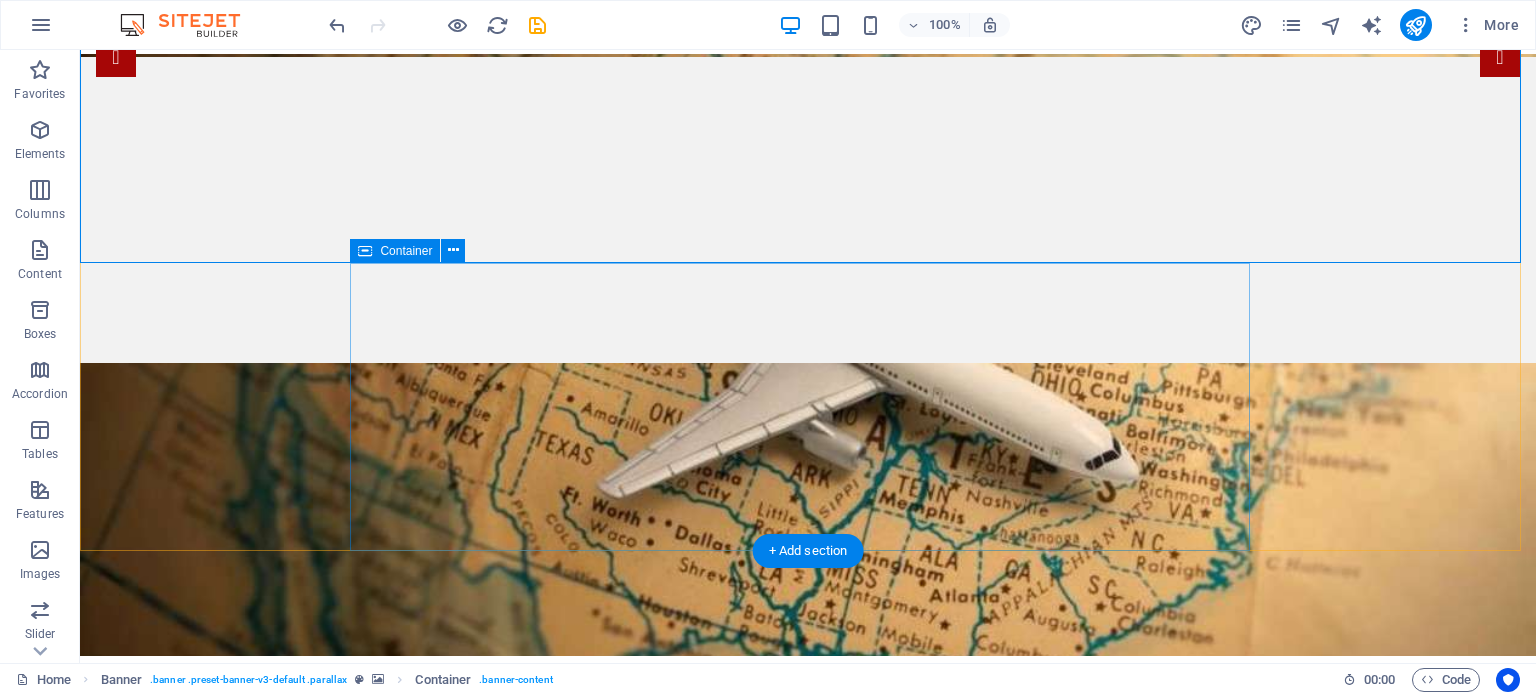 drag, startPoint x: 1364, startPoint y: 509, endPoint x: 1267, endPoint y: 465, distance: 106.51291 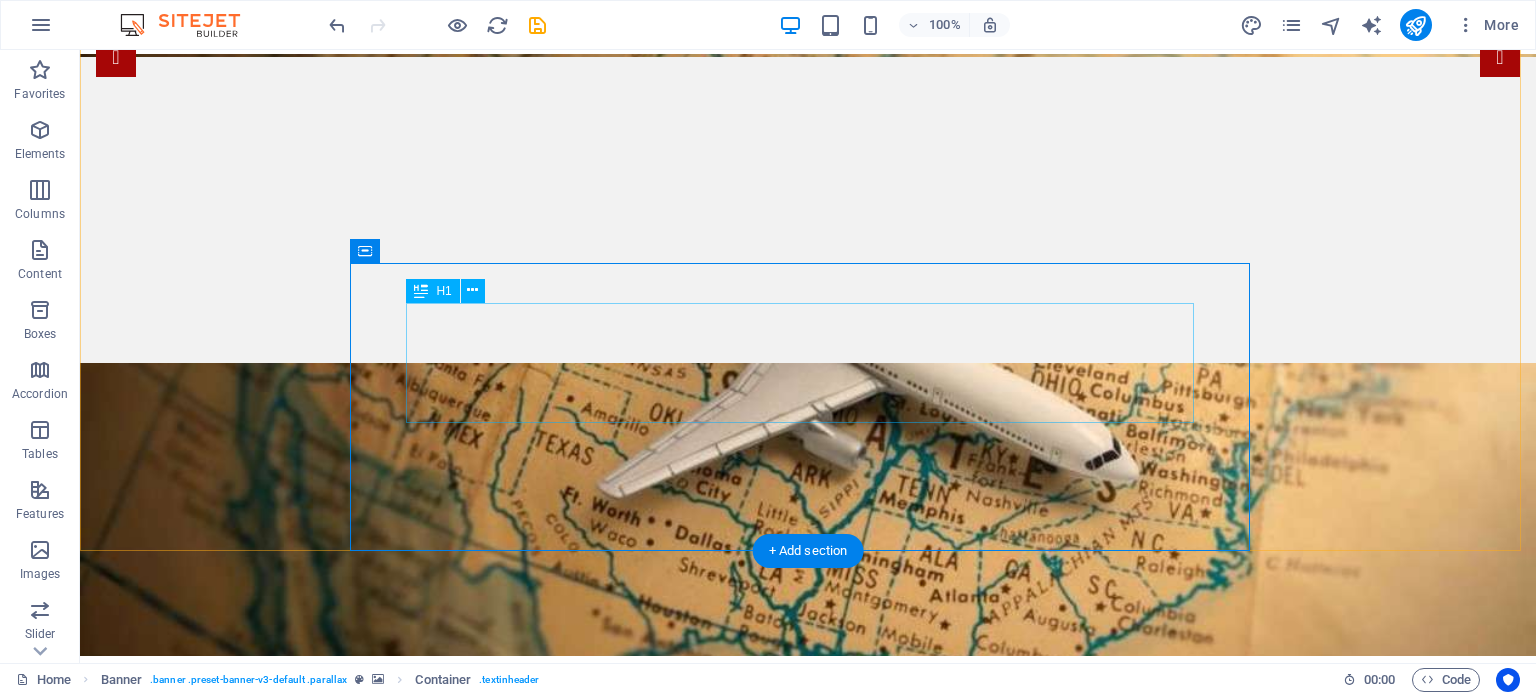 click on "Sistemas Para Imagenes y Computacion, S.A. de C.V." at bounding box center [808, 1014] 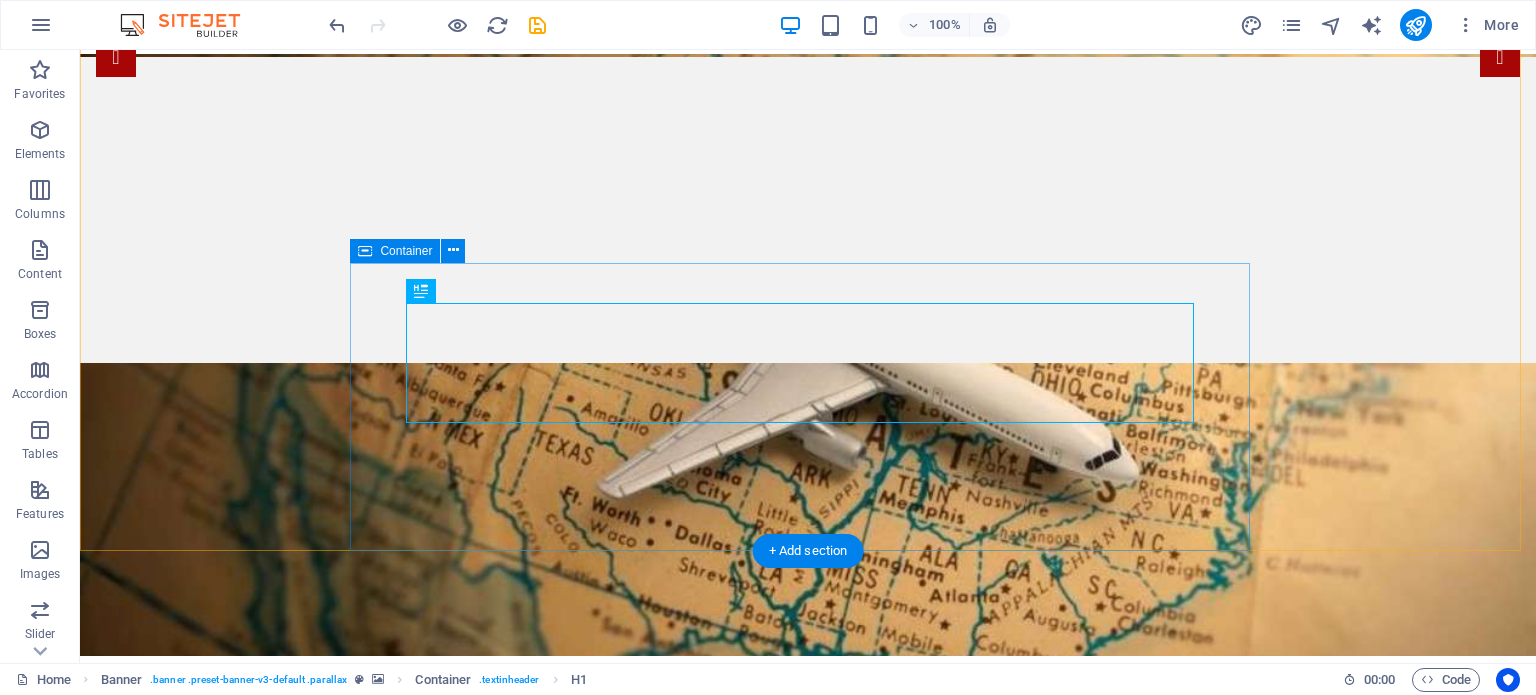 click on "Sistemas Para Imagenes y Computacion, S.A. de C.V. Lorem ipsum dolor sit amet consetetur sadiping elitr, sed diam nonumy eirmod temor invidunt labore." at bounding box center (808, 1058) 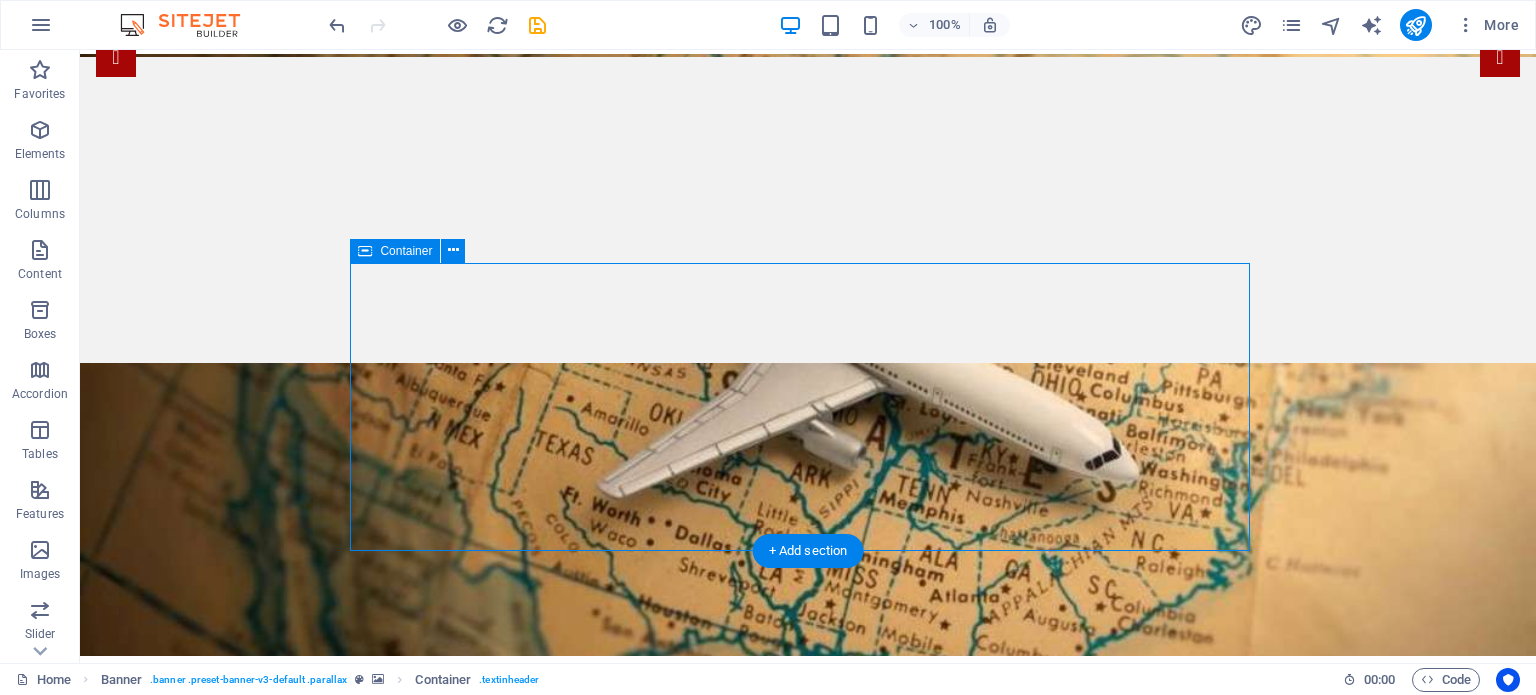 click on "Sistemas Para Imagenes y Computacion, S.A. de C.V. Lorem ipsum dolor sit amet consetetur sadiping elitr, sed diam nonumy eirmod temor invidunt labore." at bounding box center (808, 1058) 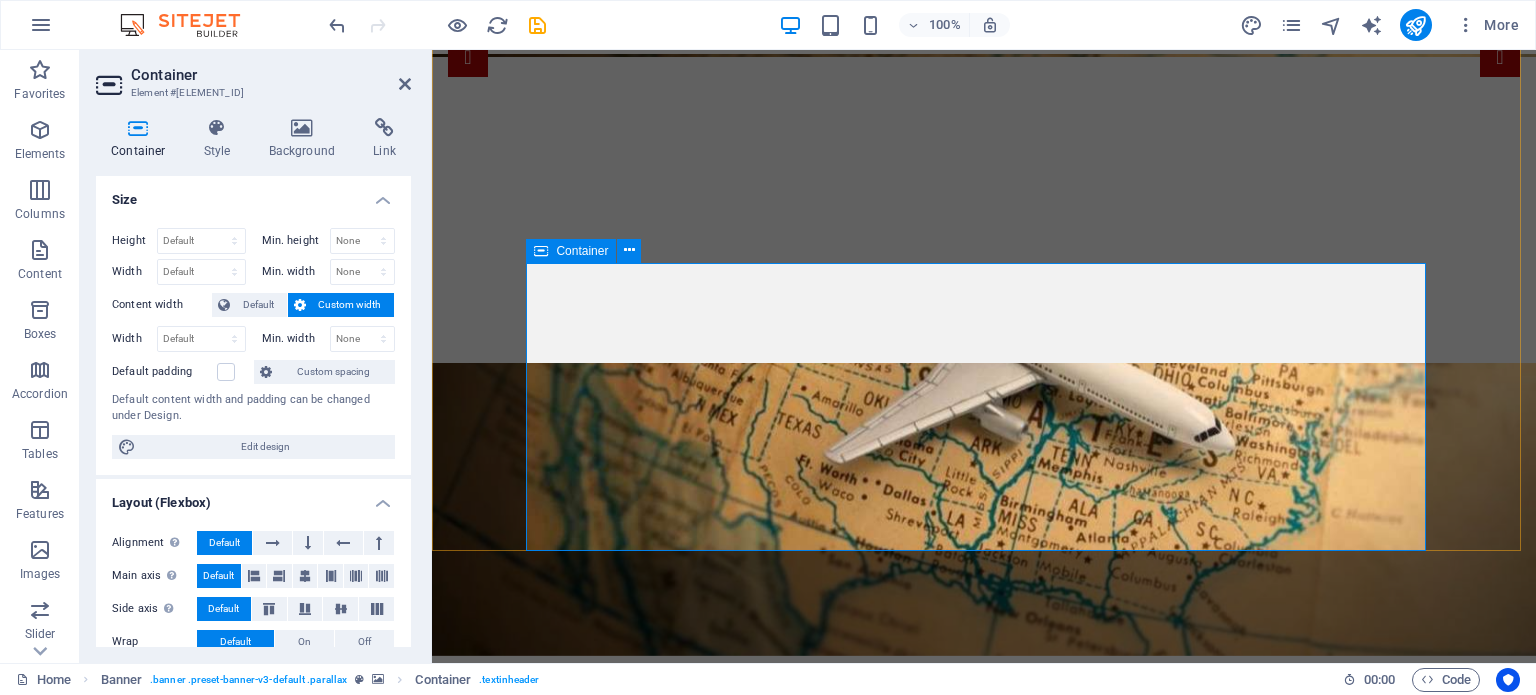 click on "Sistemas Para Imagenes y Computacion, S.A. de C.V. Lorem ipsum dolor sit amet consetetur sadiping elitr, sed diam nonumy eirmod temor invidunt labore." at bounding box center [984, 1058] 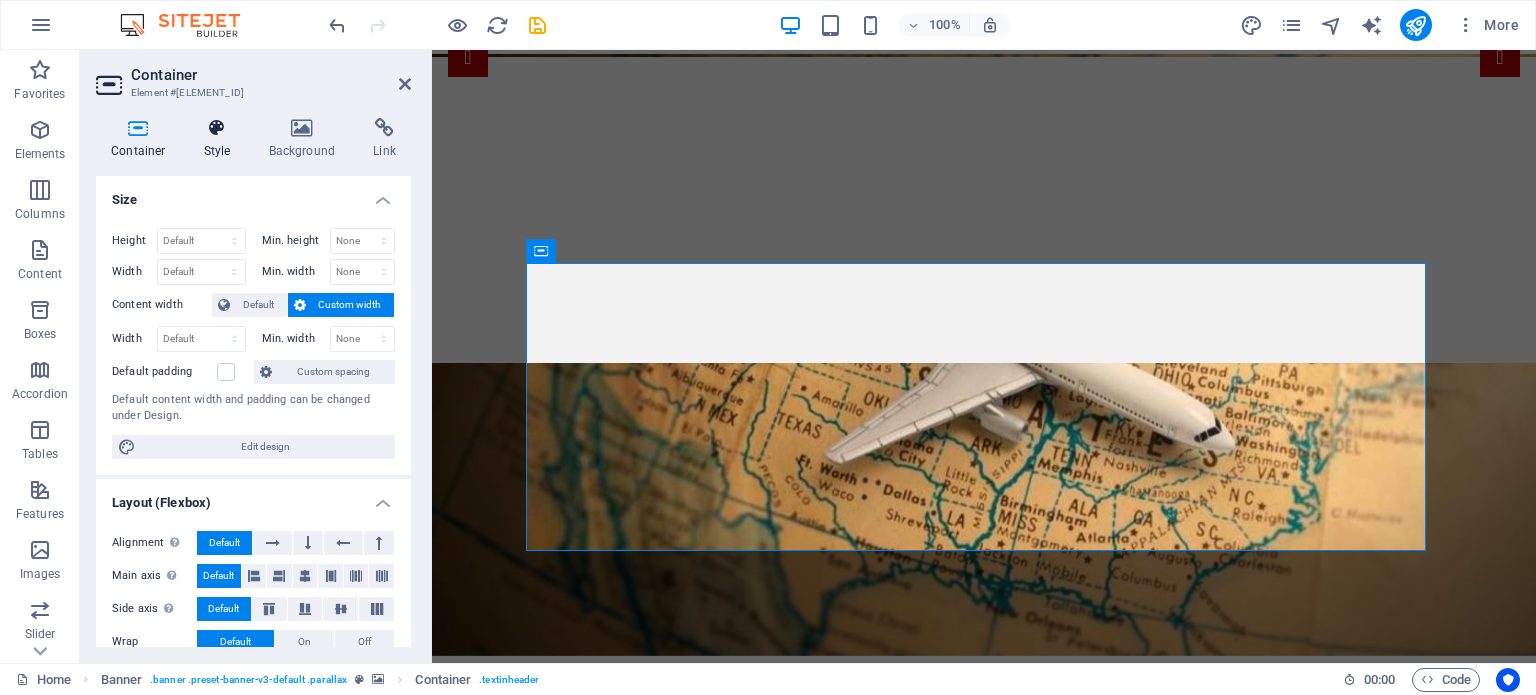 click at bounding box center (217, 128) 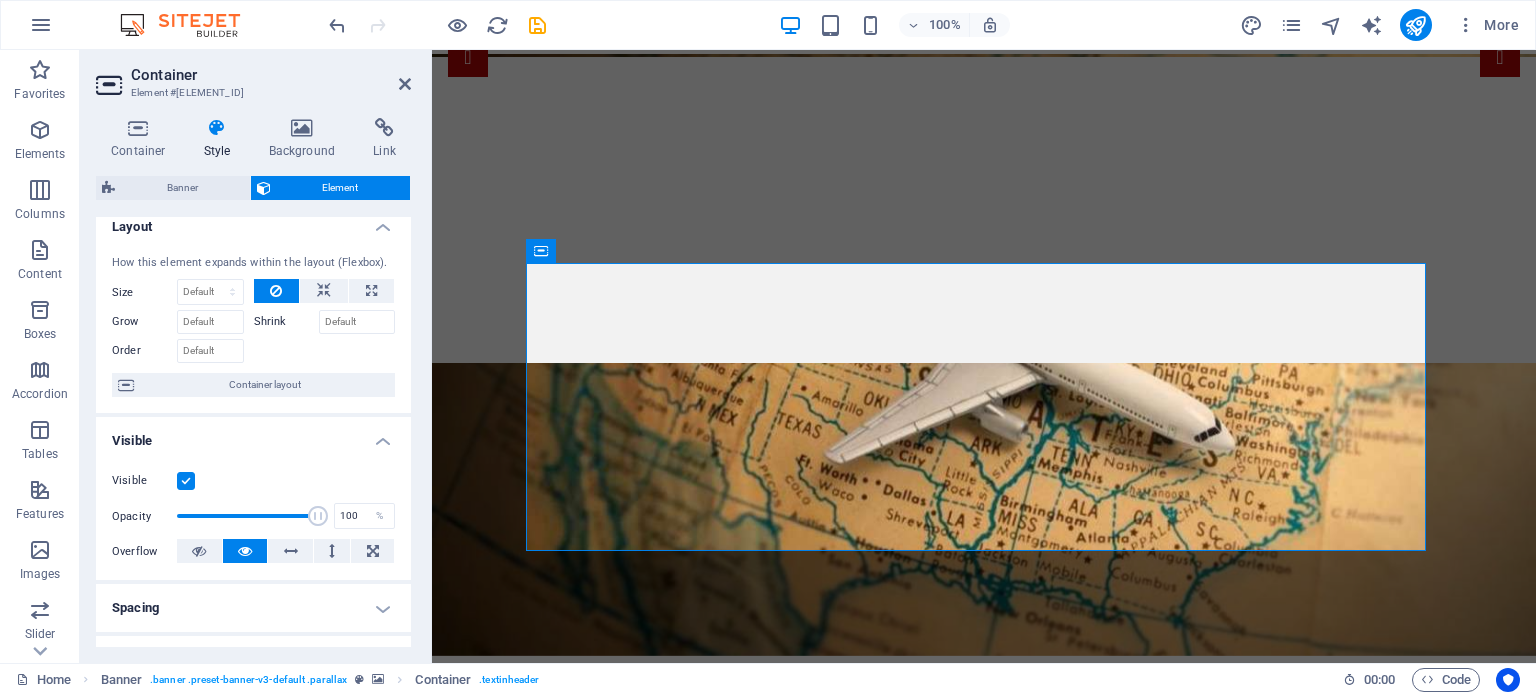 scroll, scrollTop: 0, scrollLeft: 0, axis: both 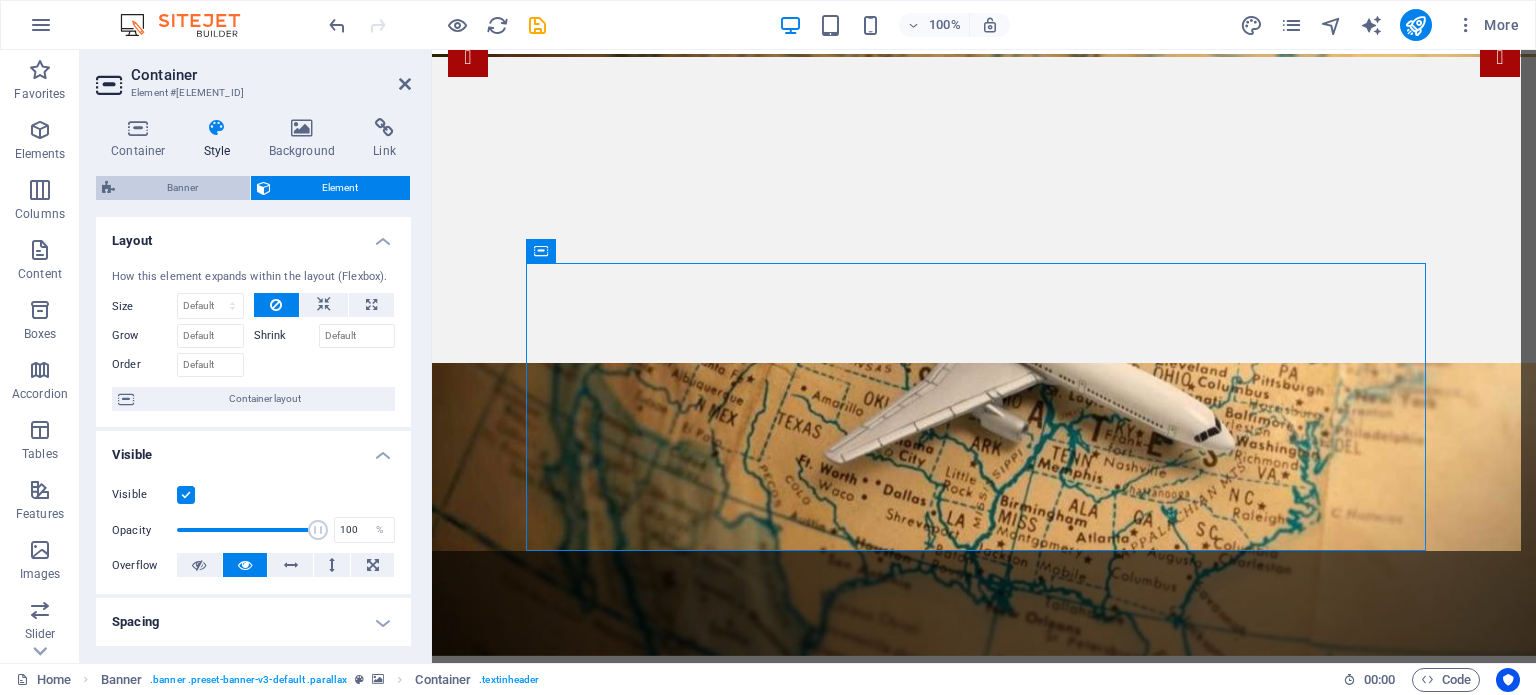 click on "Banner" at bounding box center (182, 188) 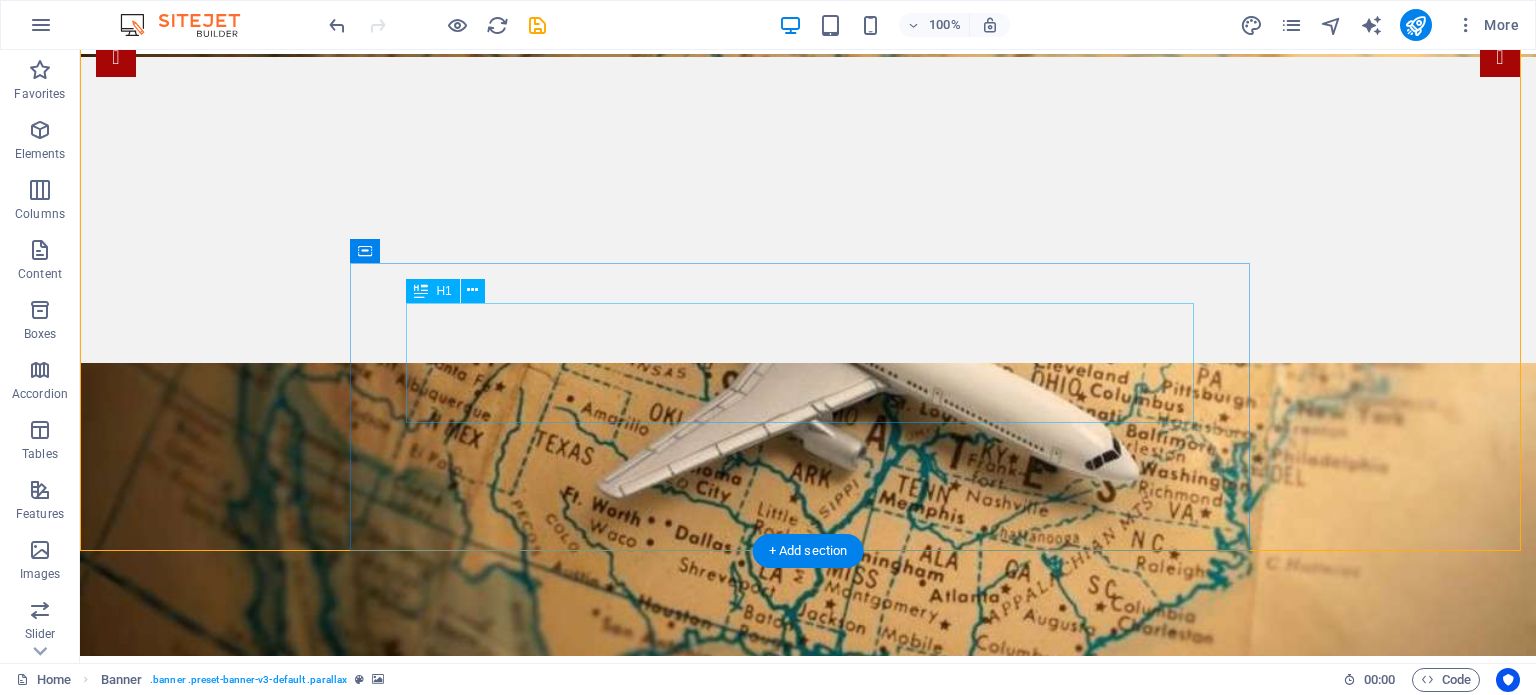 click on "Sistemas Para Imagenes y Computacion, S.A. de C.V." at bounding box center [808, 1014] 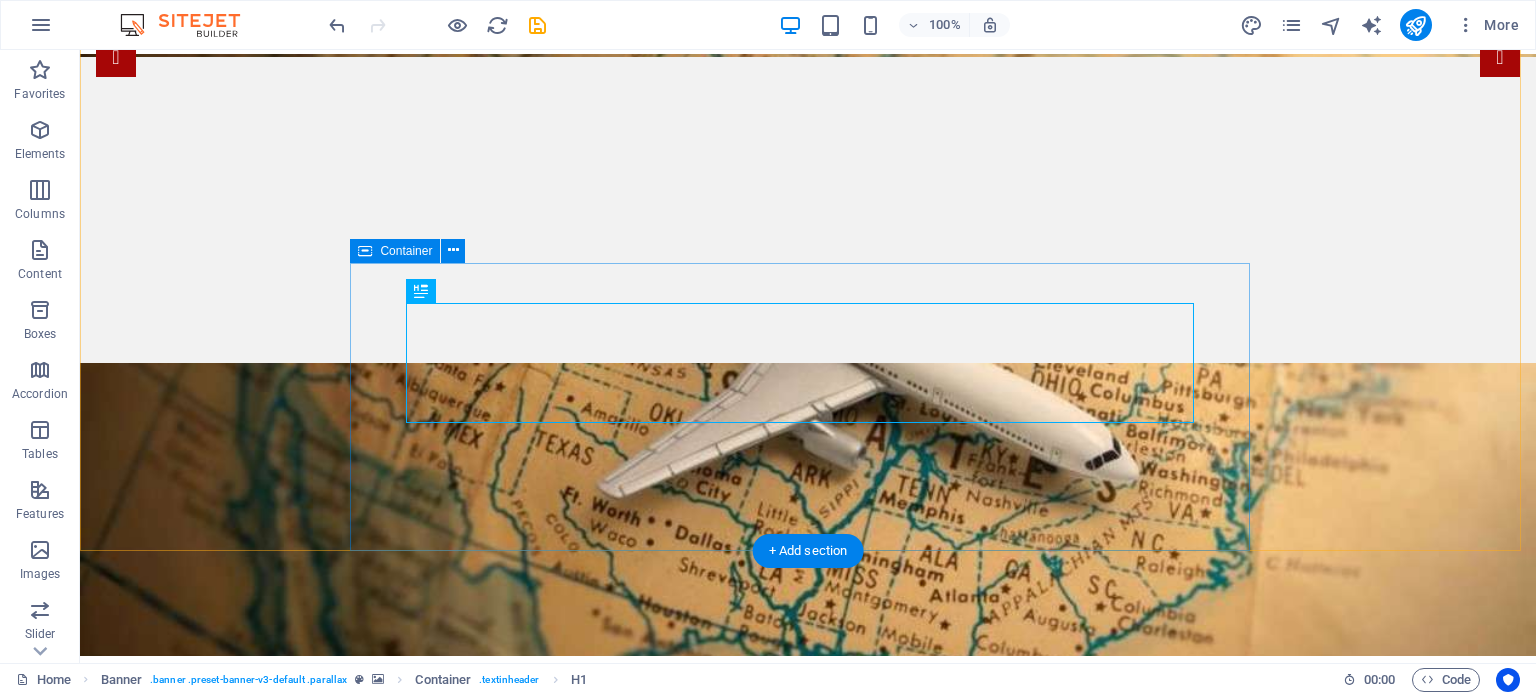 click on "Sistemas Para Imagenes y Computacion, S.A. de C.V. Lorem ipsum dolor sit amet consetetur sadiping elitr, sed diam nonumy eirmod temor invidunt labore." at bounding box center (808, 1058) 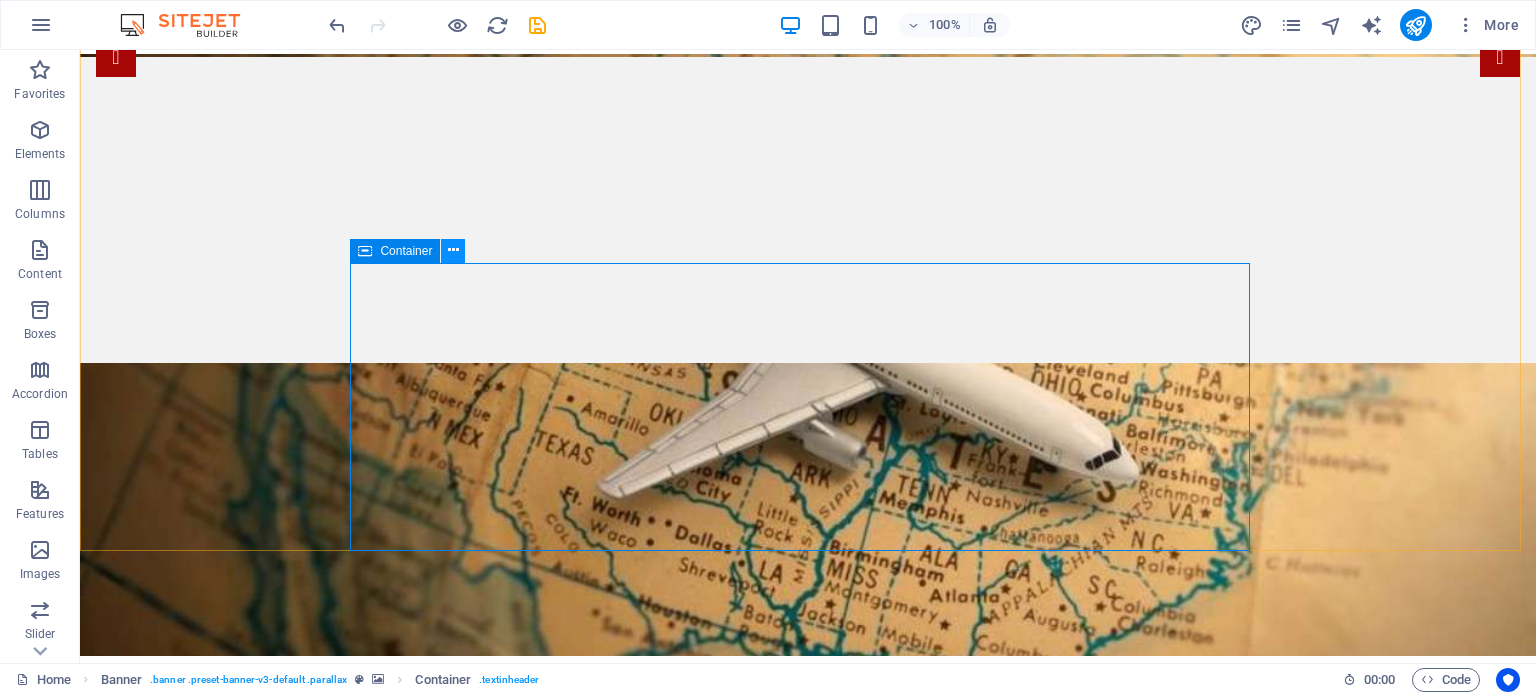 click at bounding box center [453, 250] 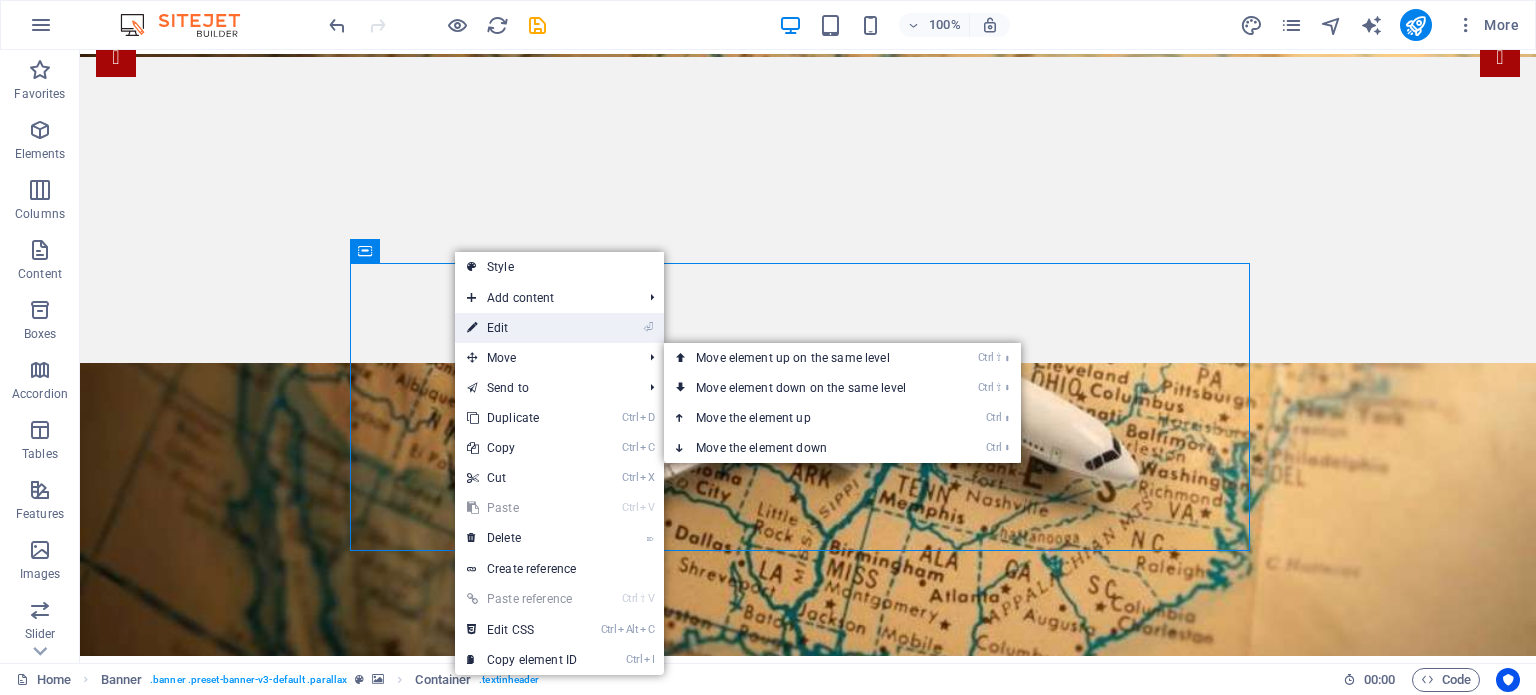 click on "⏎  Edit" at bounding box center (522, 328) 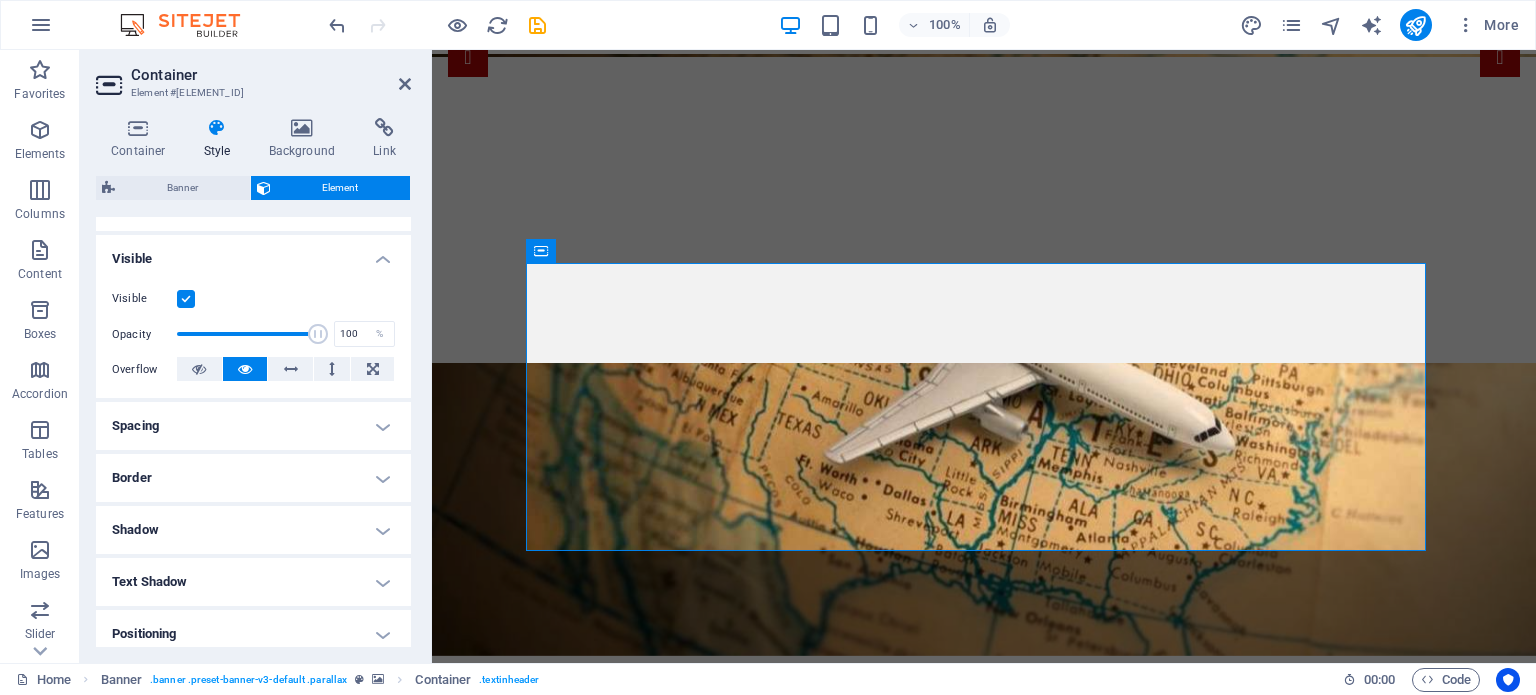scroll, scrollTop: 200, scrollLeft: 0, axis: vertical 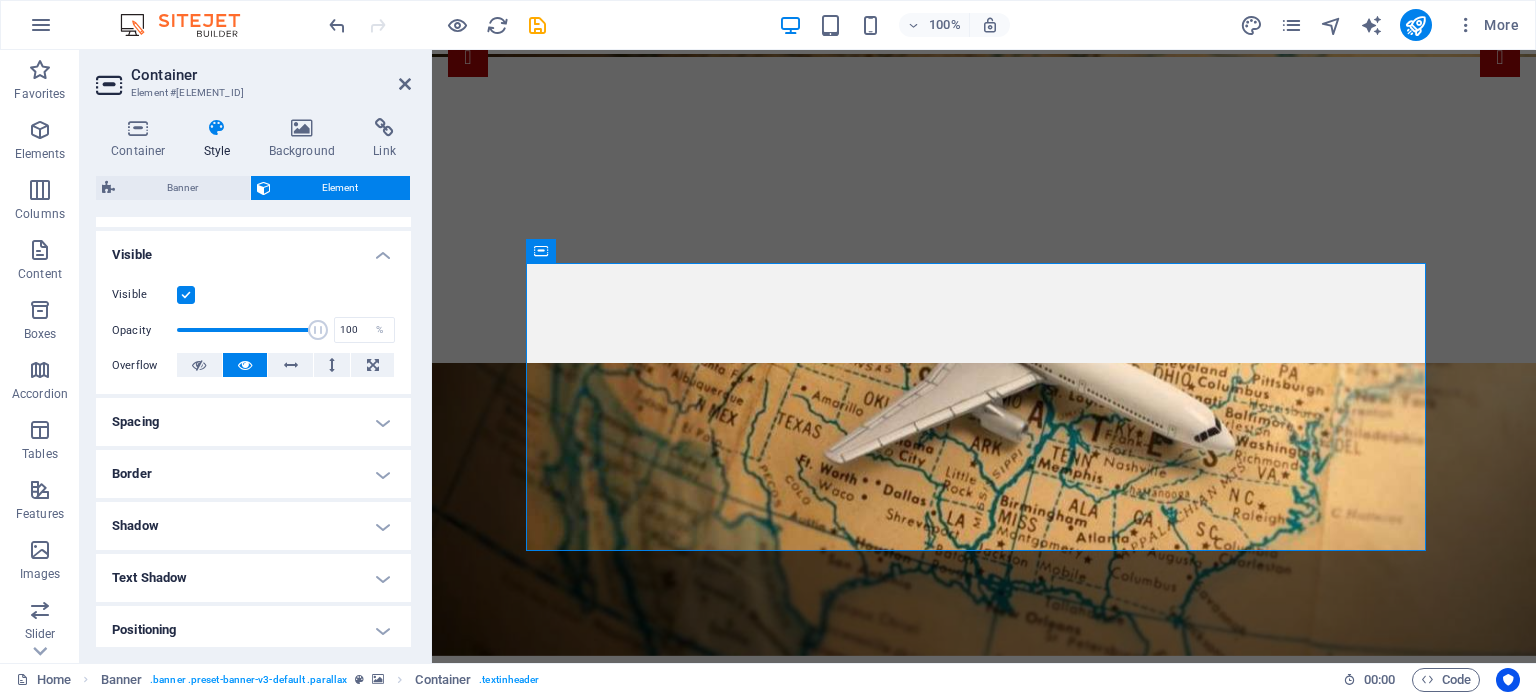 click on "Shadow" at bounding box center [253, 526] 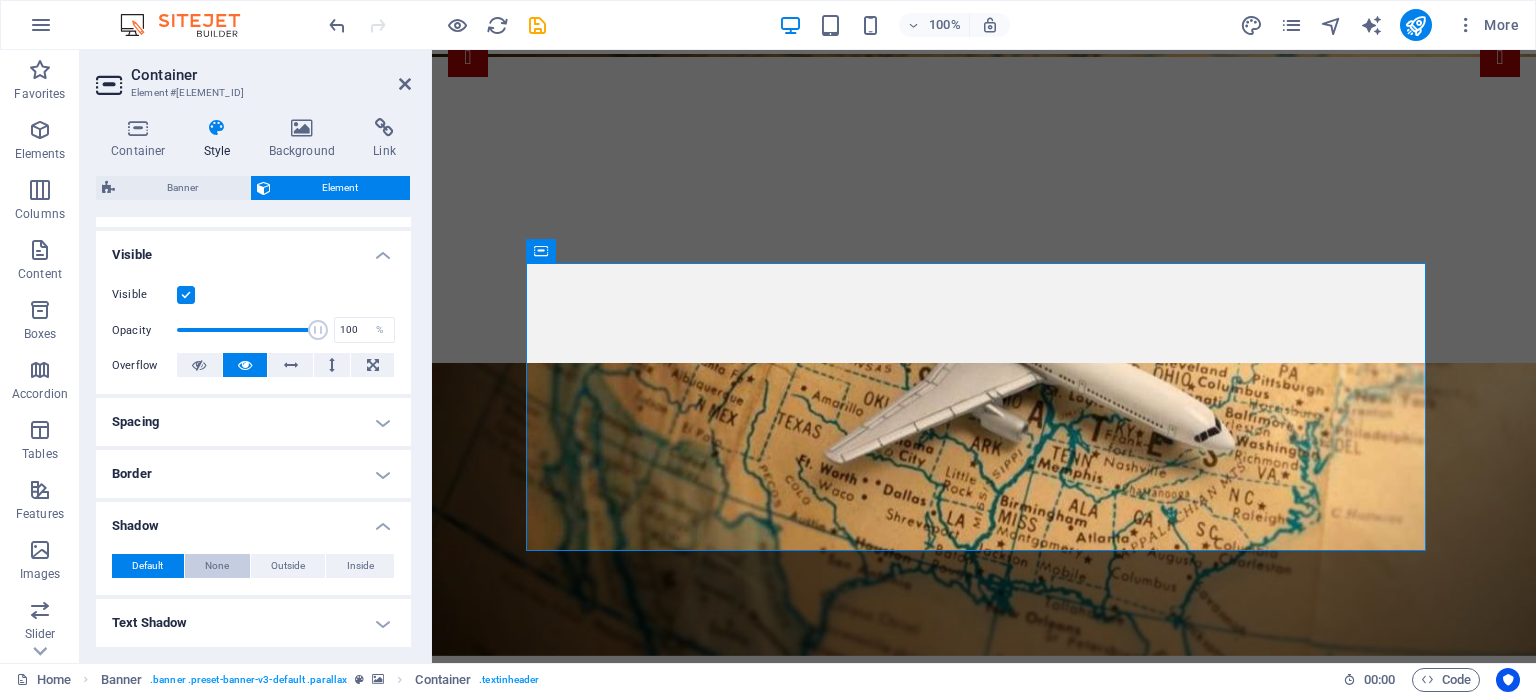 click on "None" at bounding box center [217, 566] 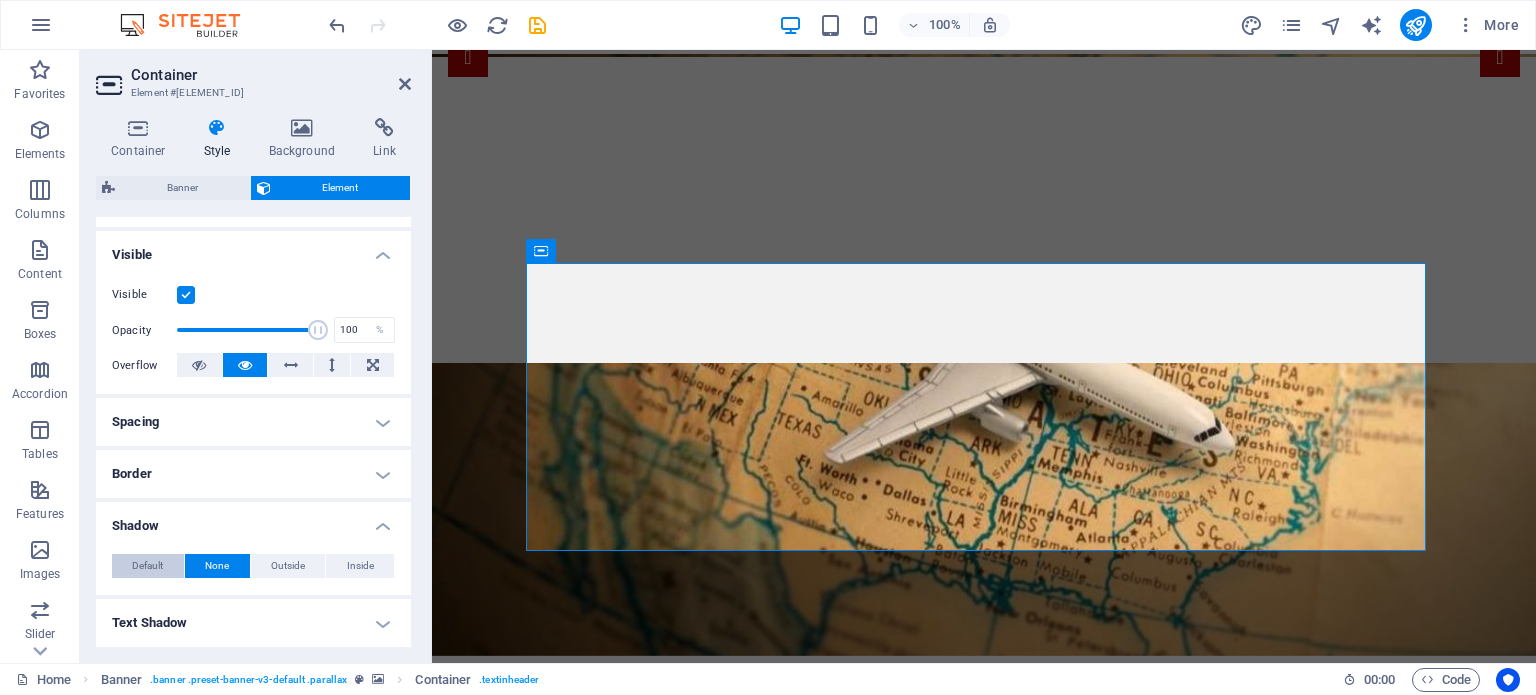 click on "Default" at bounding box center (147, 566) 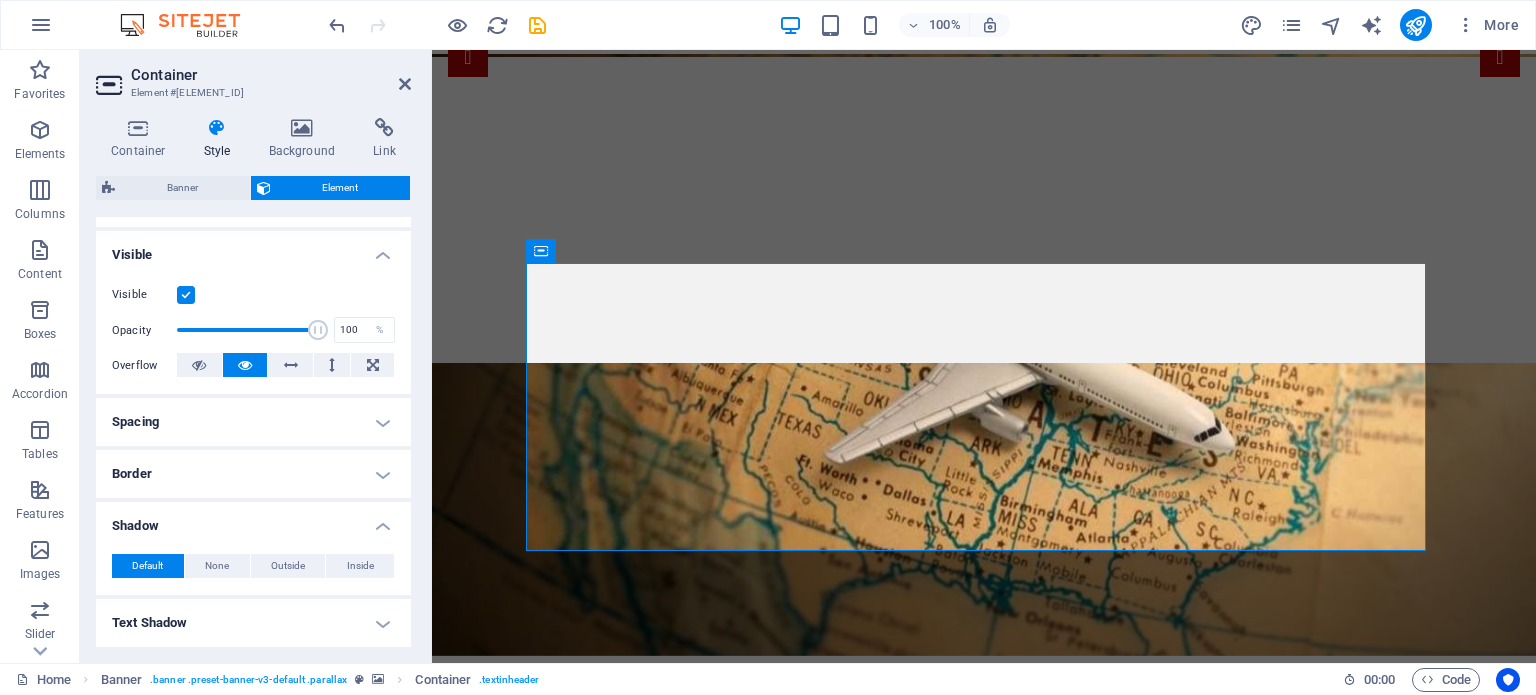 scroll, scrollTop: 459, scrollLeft: 0, axis: vertical 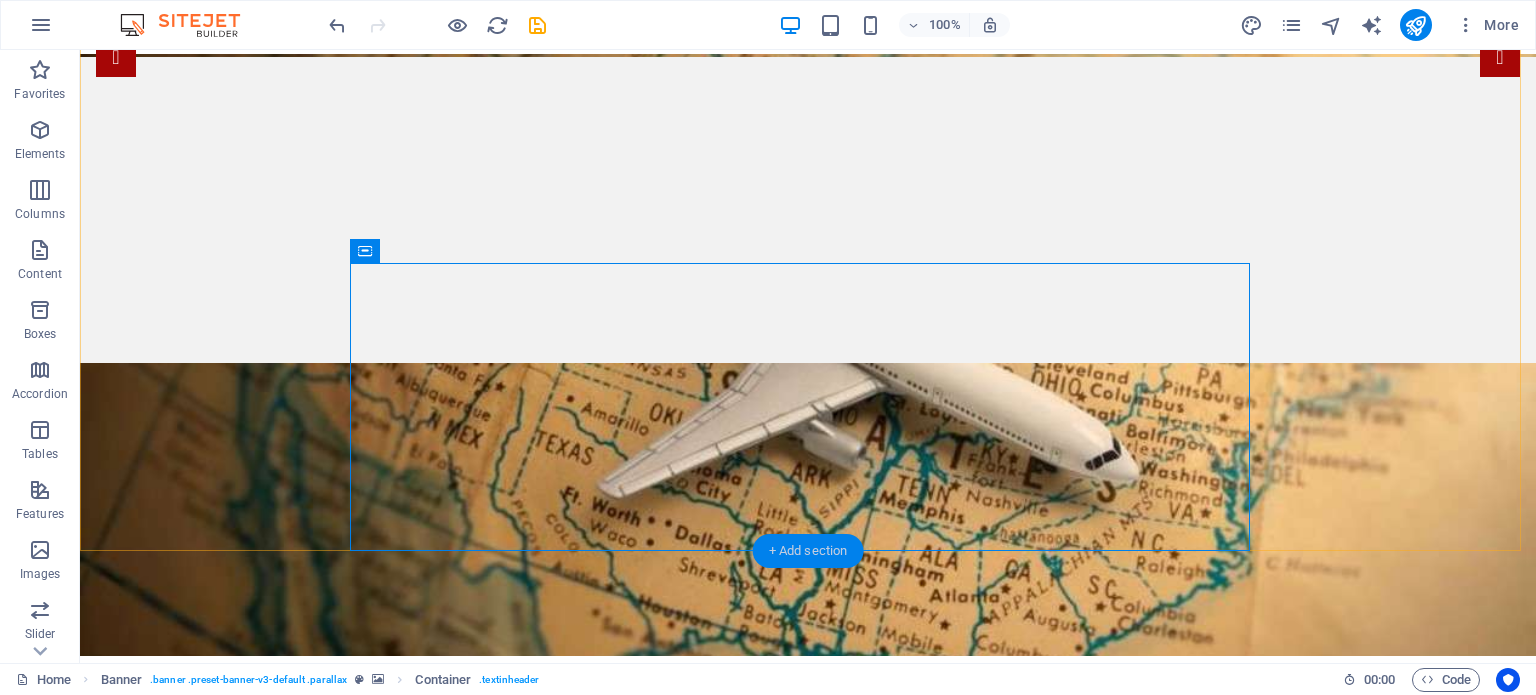 click on "+ Add section" at bounding box center (808, 551) 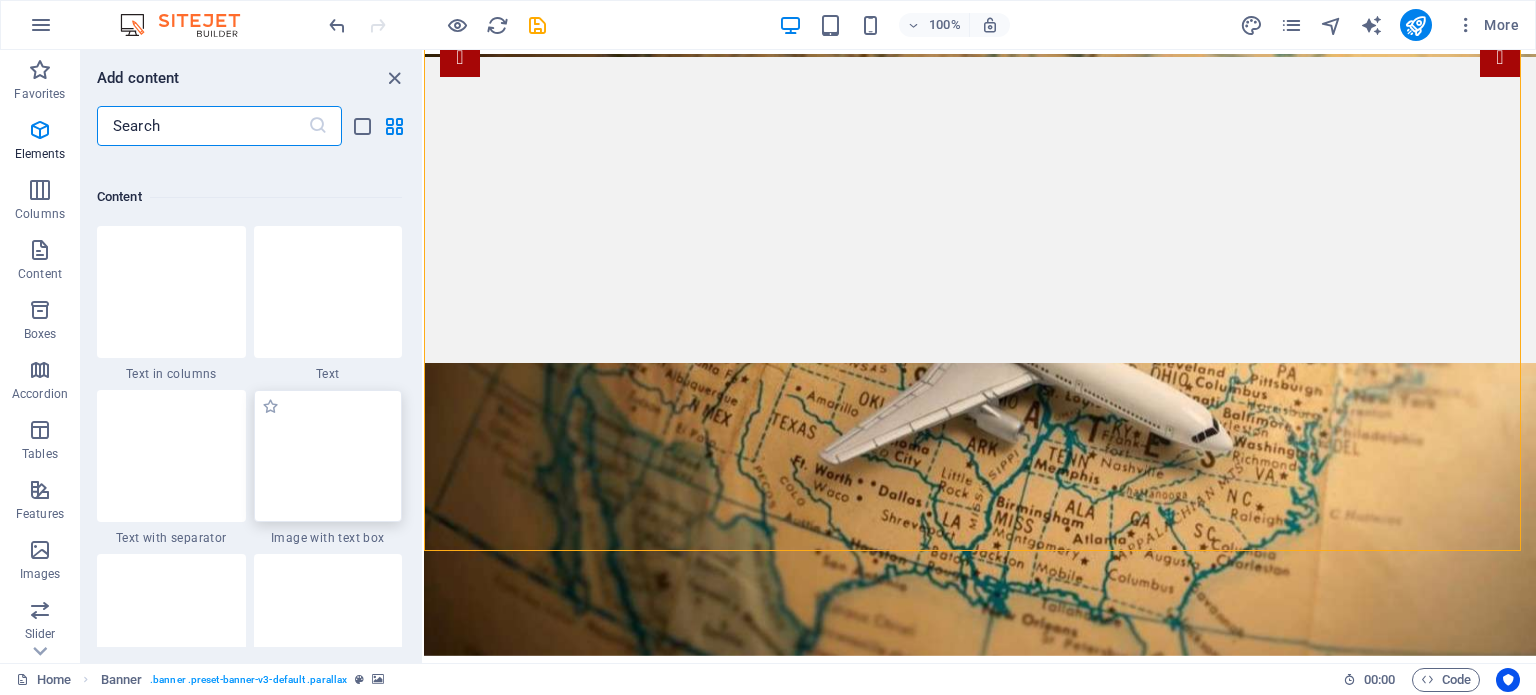 scroll, scrollTop: 3499, scrollLeft: 0, axis: vertical 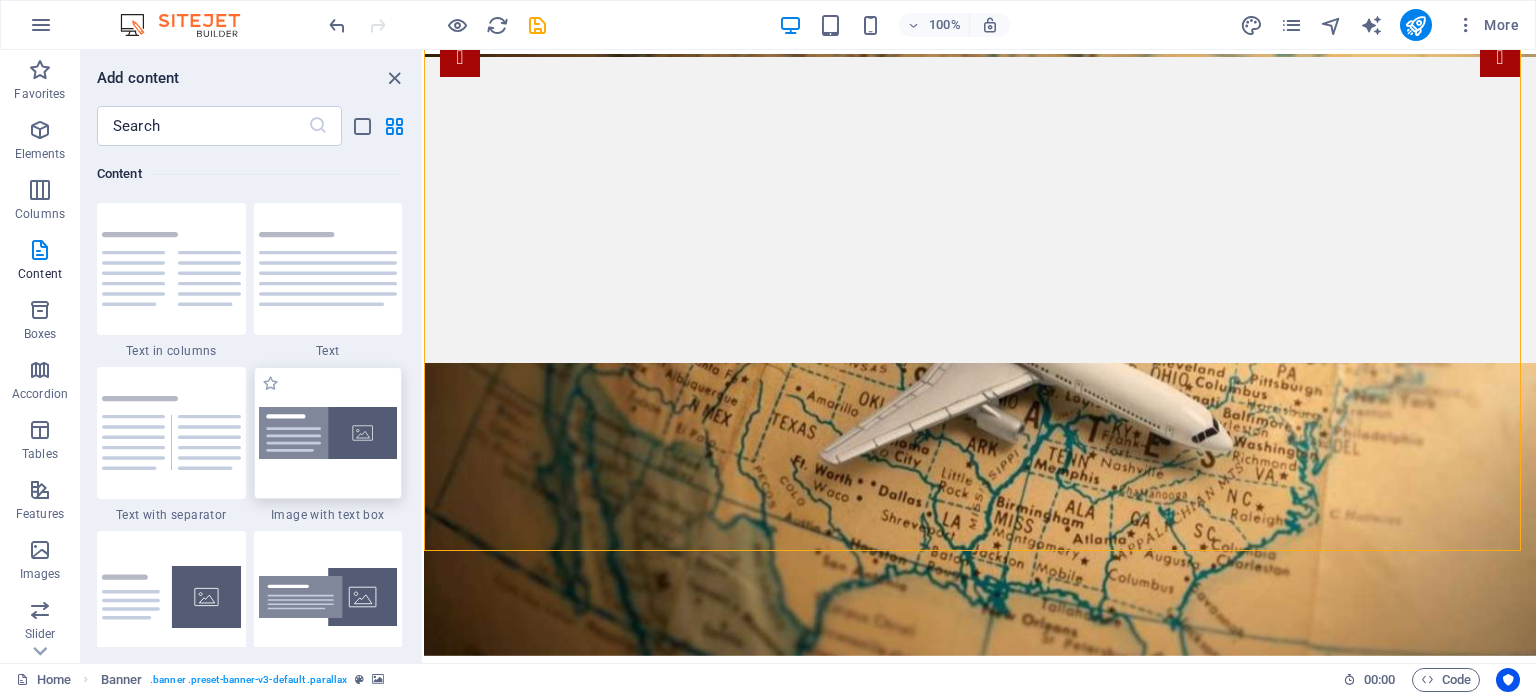 click at bounding box center (328, 433) 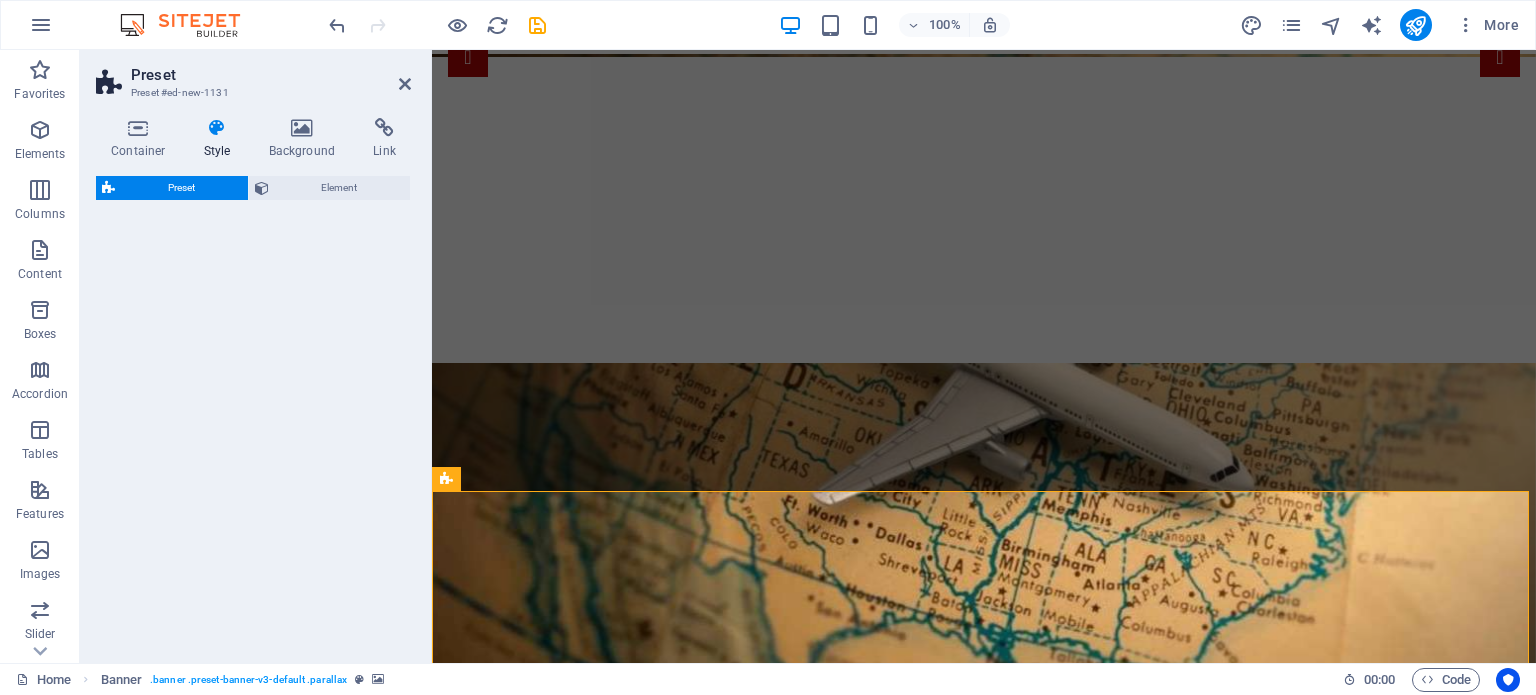 select on "rem" 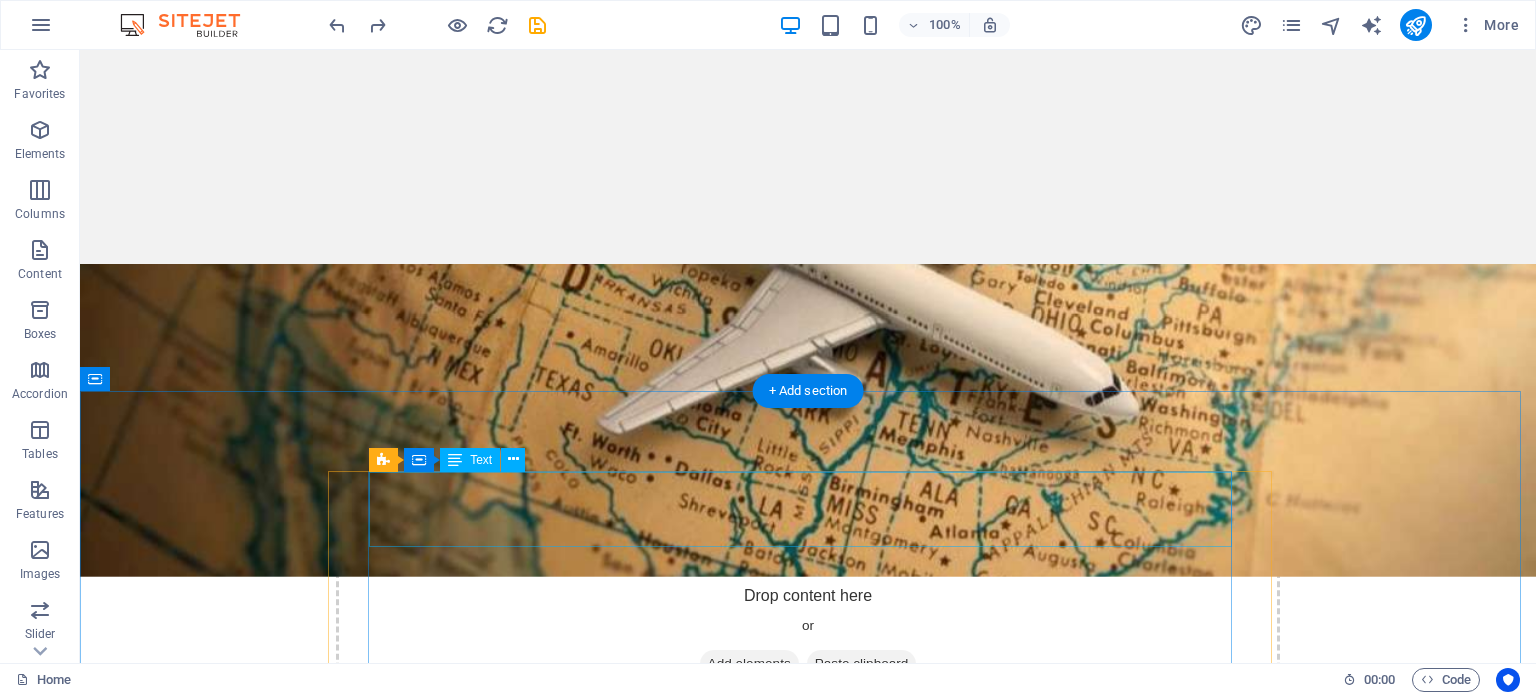 scroll, scrollTop: 400, scrollLeft: 0, axis: vertical 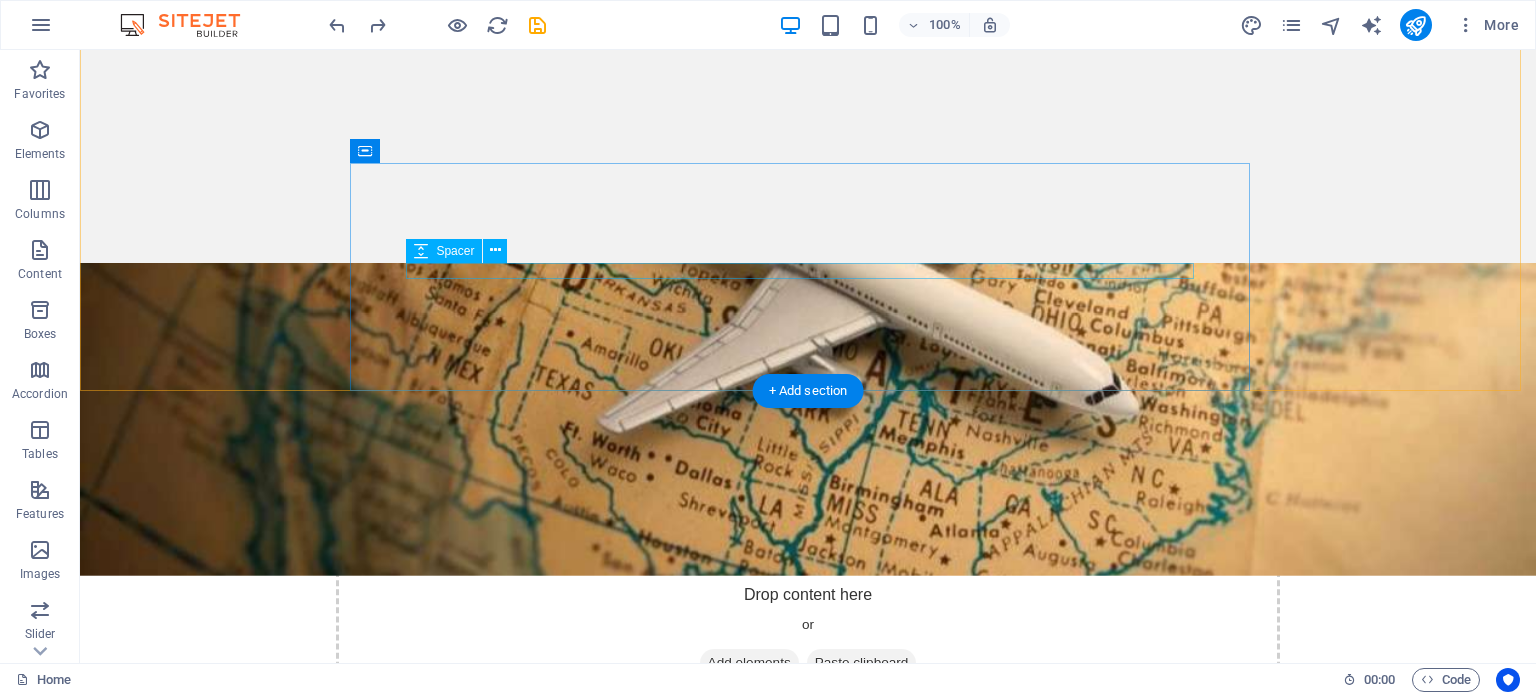click at bounding box center (808, 892) 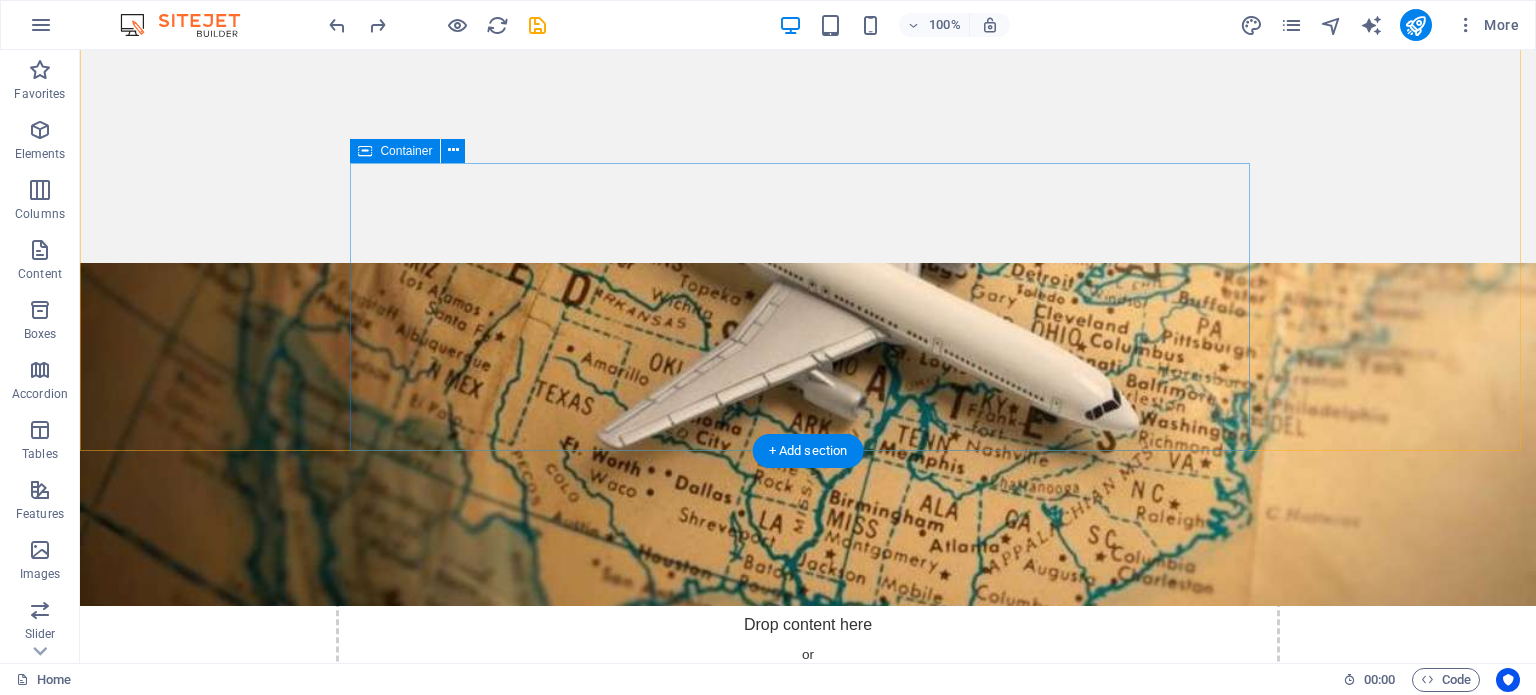 click on "Sistemas Para Imagenes y Computacion, S.A. de C.V. Lorem ipsum dolor sit amet consetetur sadiping elitr, sed diam nonumy eirmod temor invidunt labore." at bounding box center (808, 958) 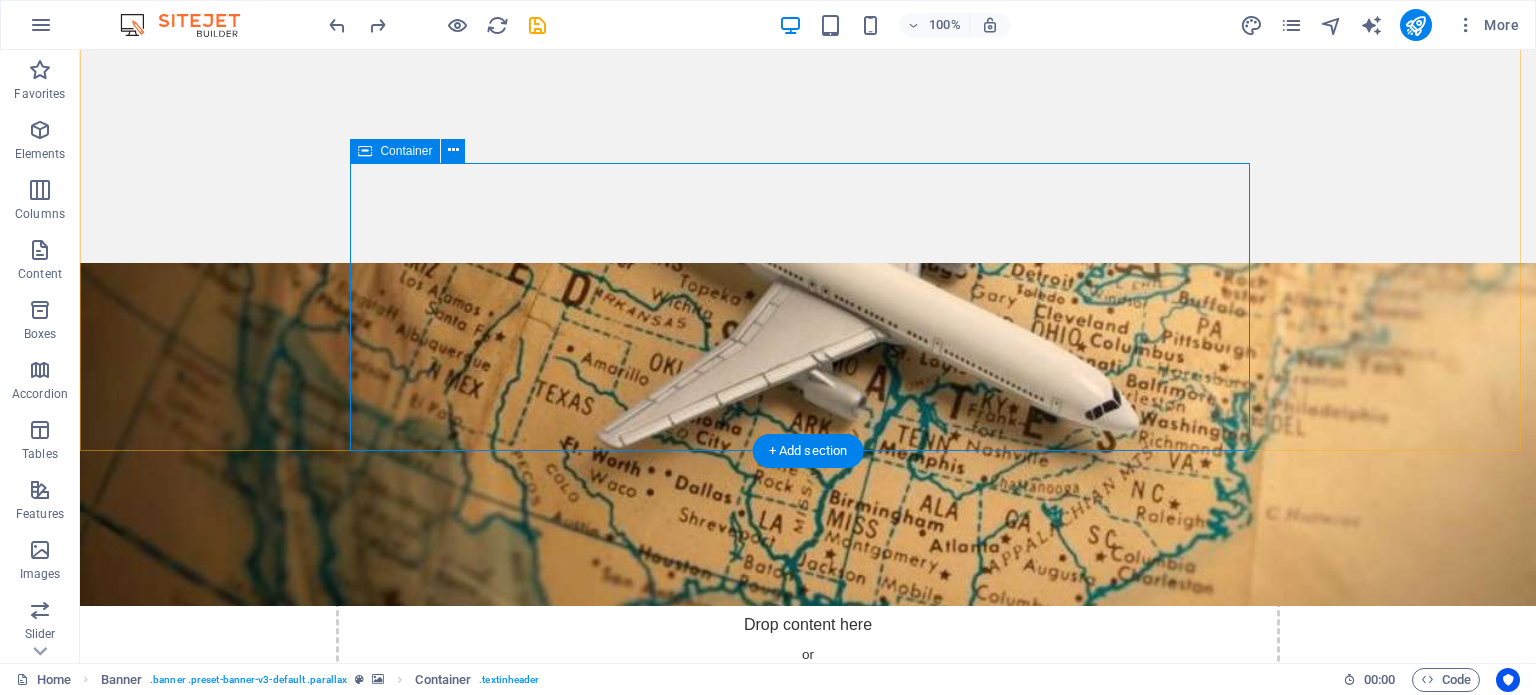 click on "Sistemas Para Imagenes y Computacion, S.A. de C.V. Lorem ipsum dolor sit amet consetetur sadiping elitr, sed diam nonumy eirmod temor invidunt labore." at bounding box center [808, 958] 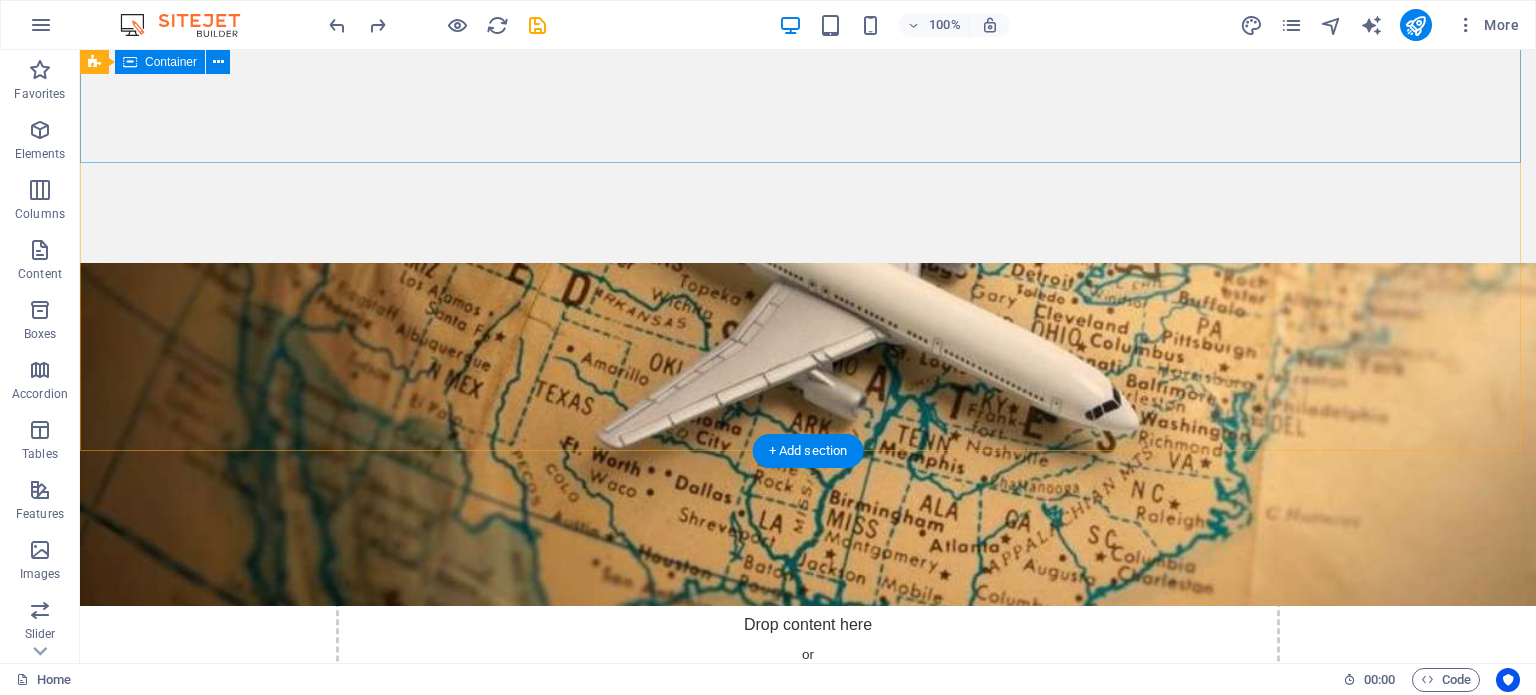 click on "Drop content here or  Add elements  Paste clipboard" at bounding box center [808, 663] 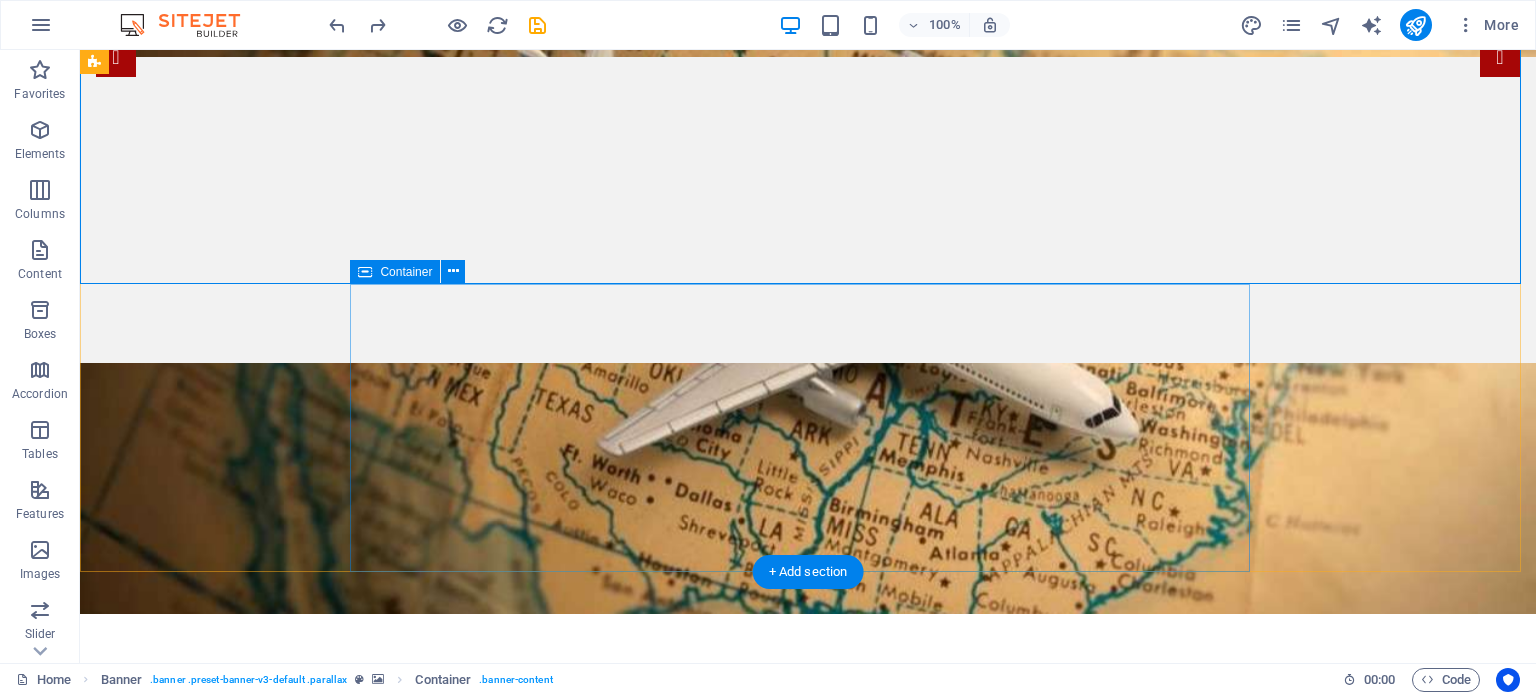 scroll, scrollTop: 100, scrollLeft: 0, axis: vertical 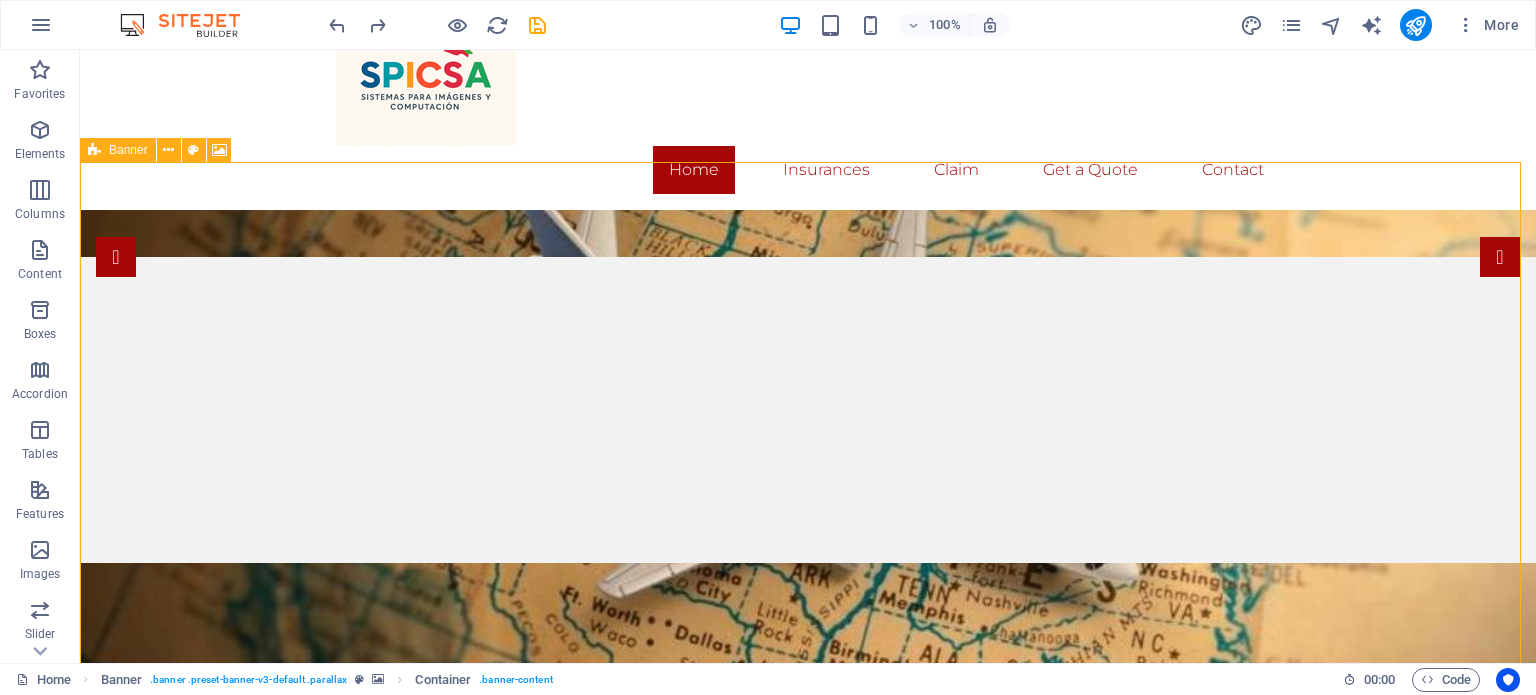click on "Banner" at bounding box center (118, 150) 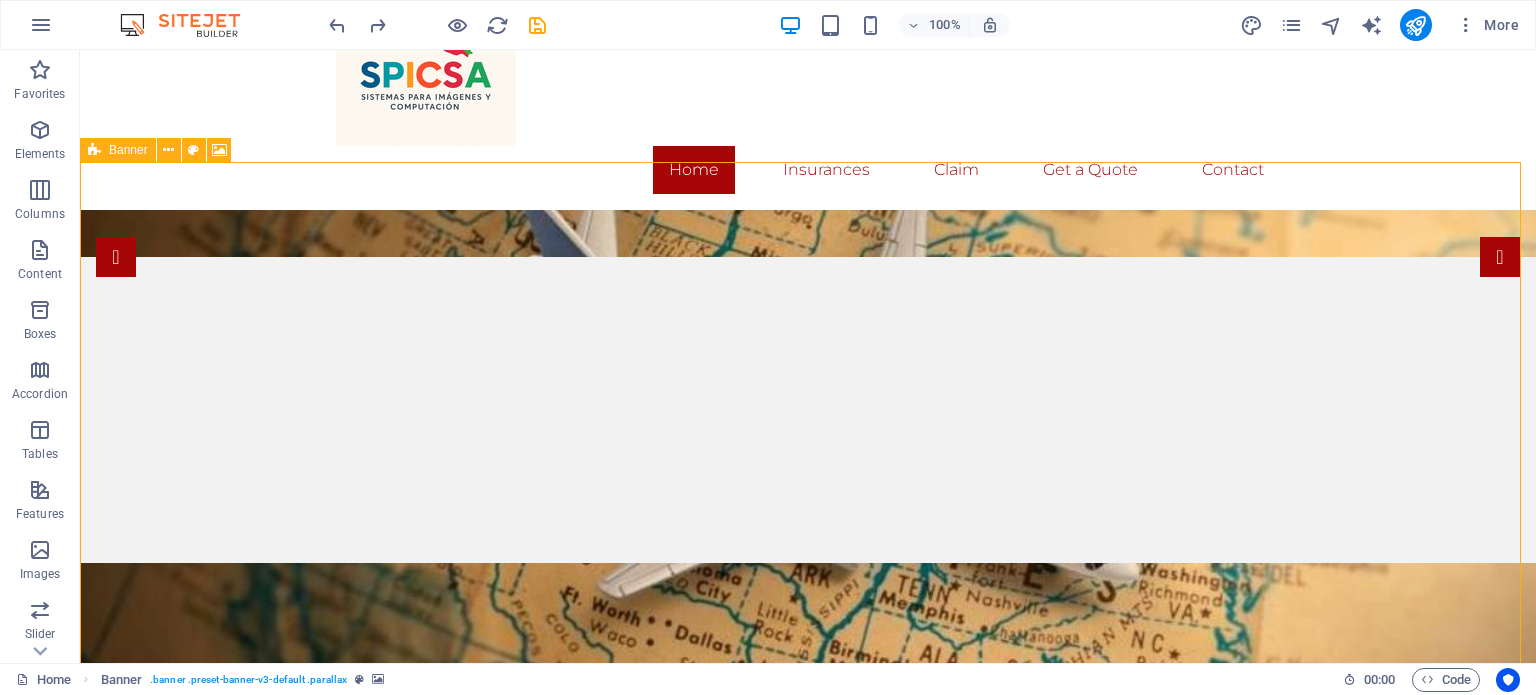 click on "Banner" at bounding box center [118, 150] 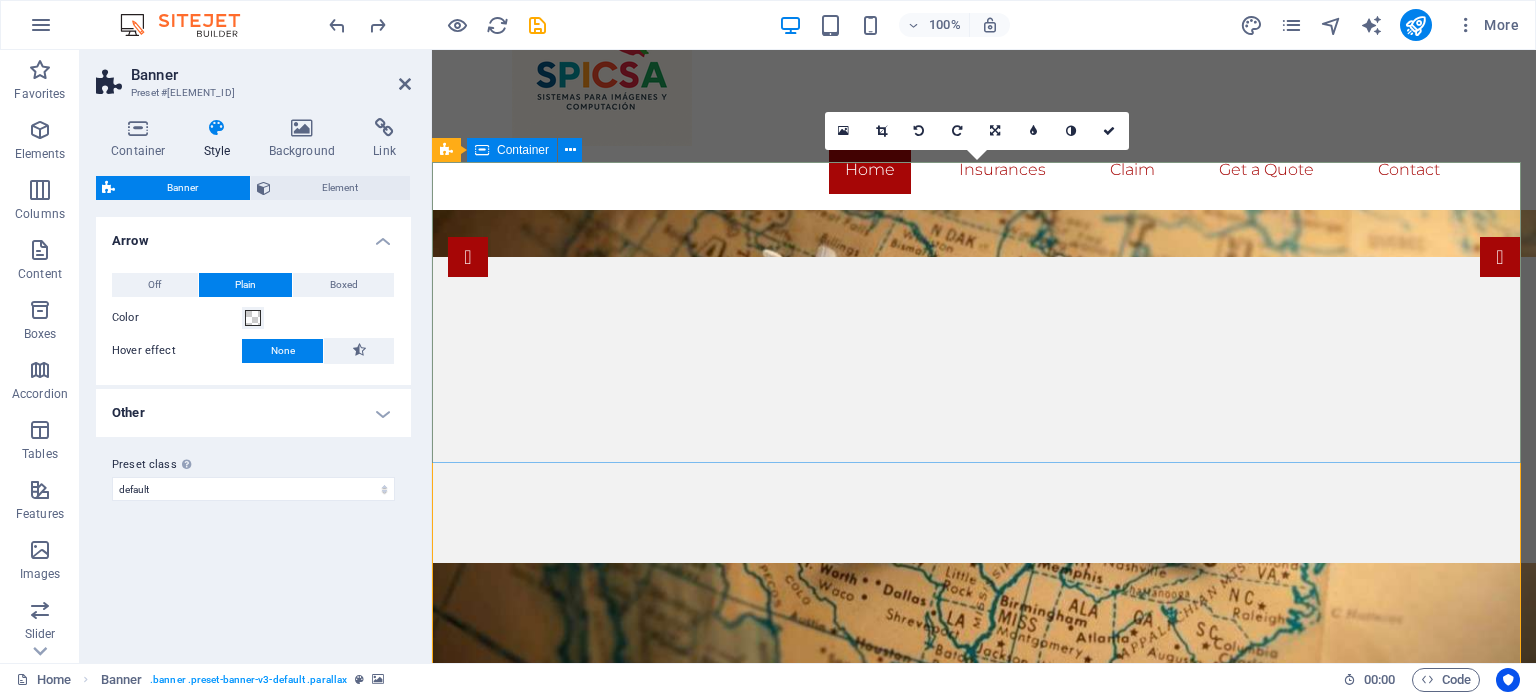 click on "Container" at bounding box center (523, 150) 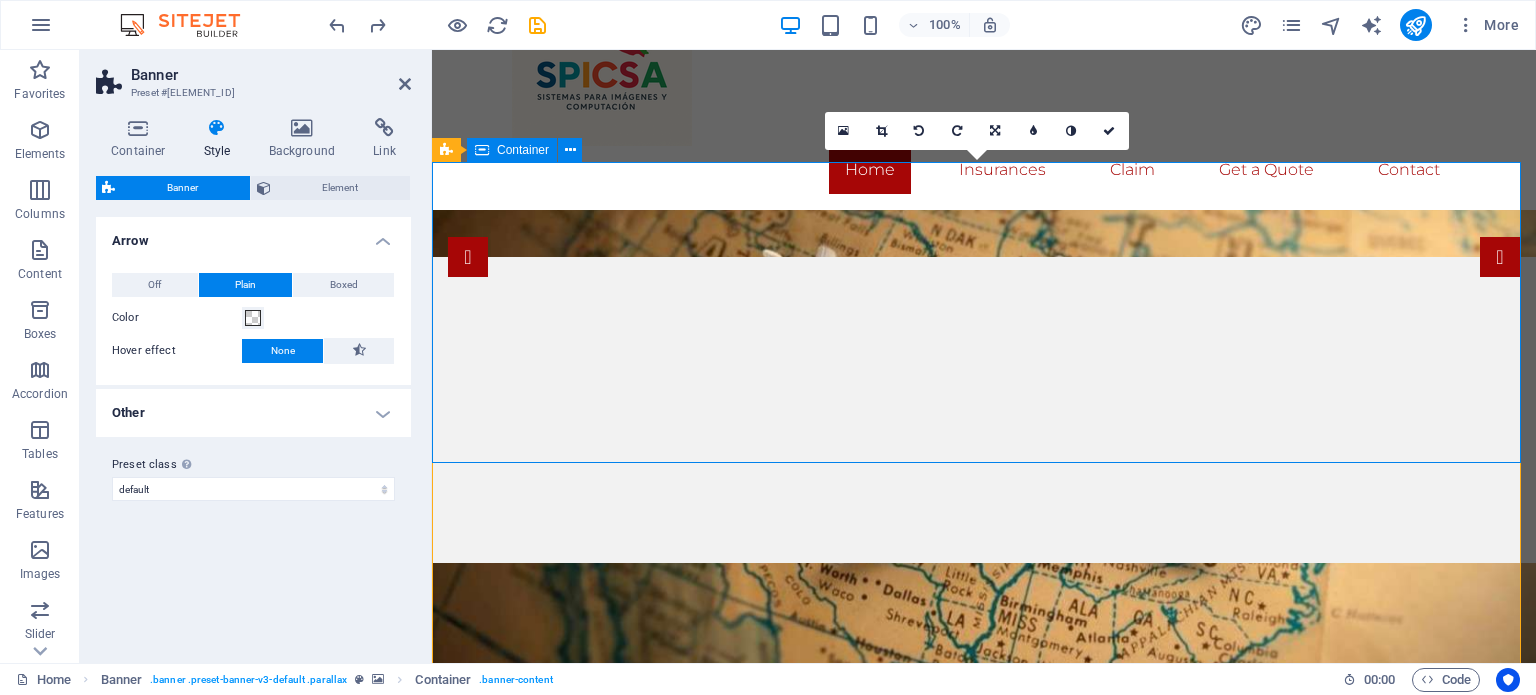 click on "Container" at bounding box center (523, 150) 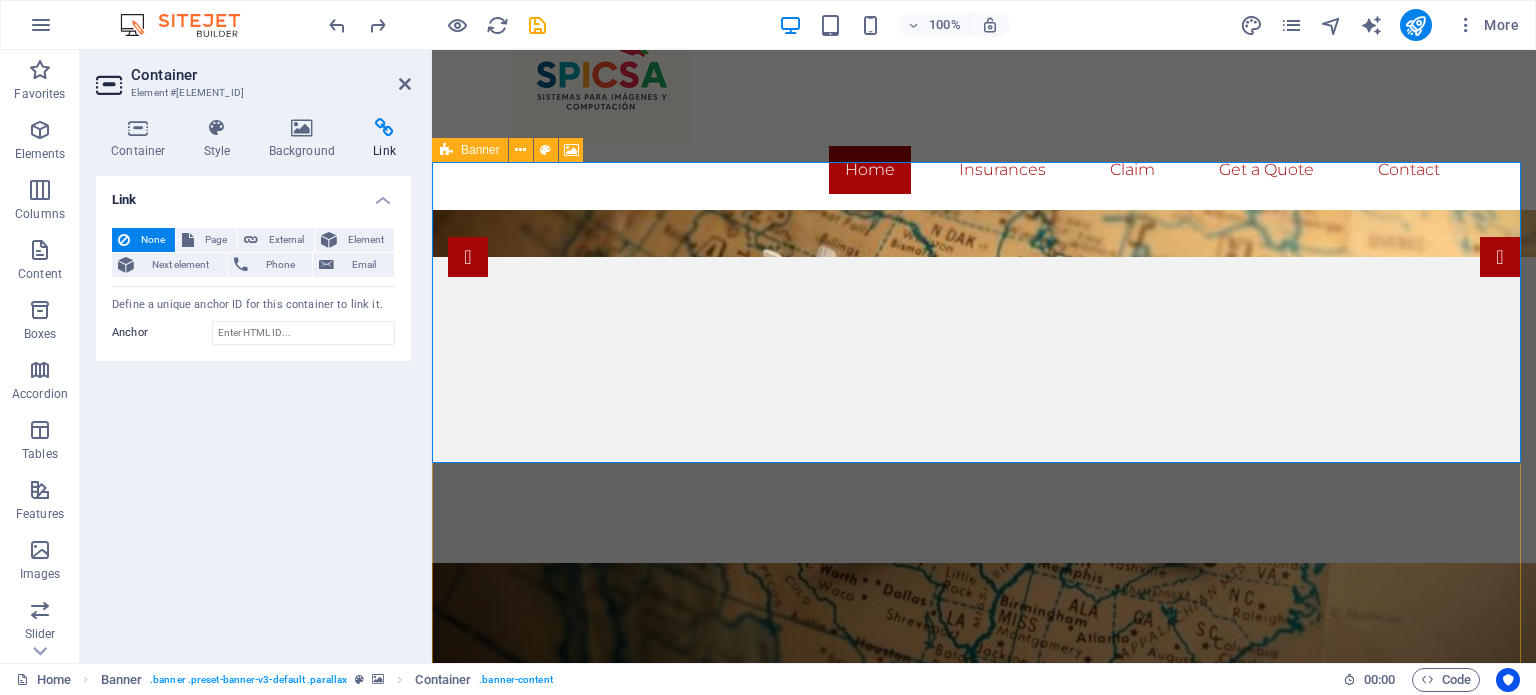 click at bounding box center (446, 150) 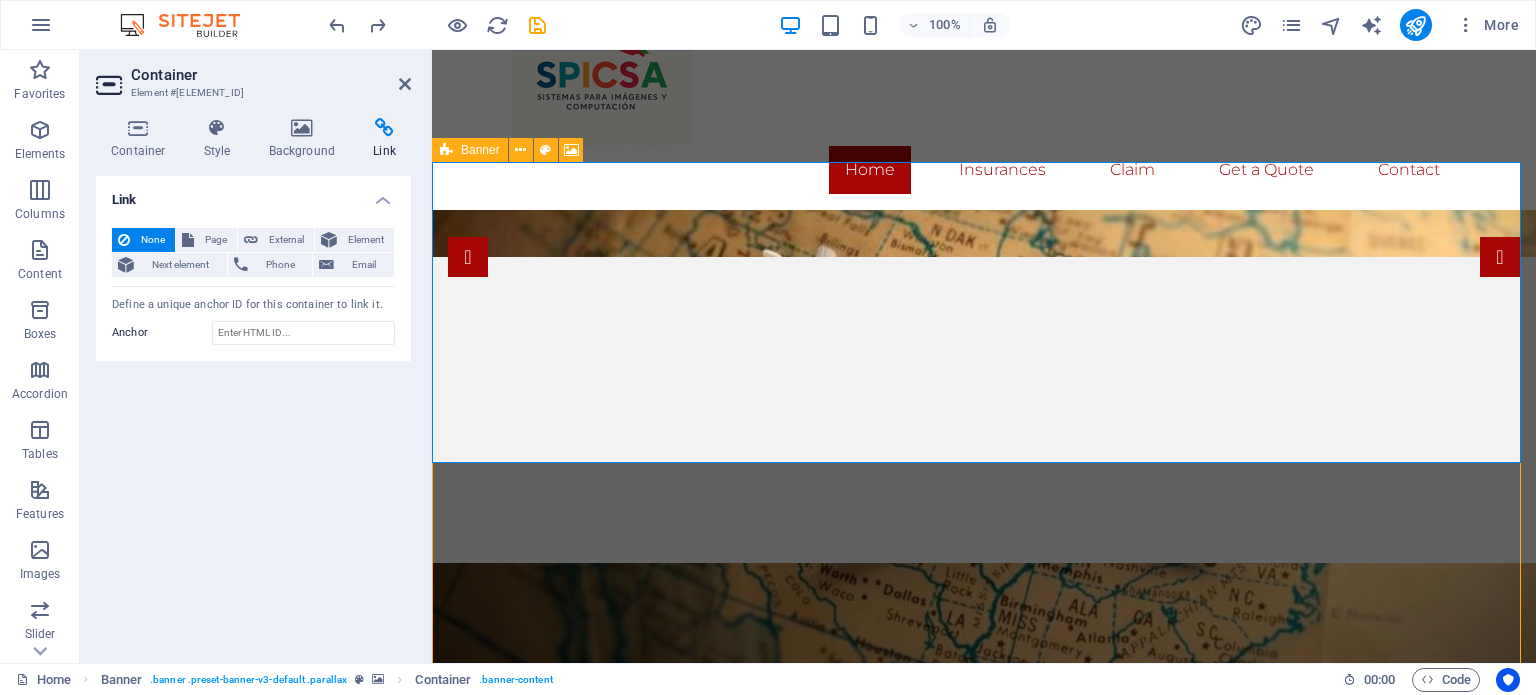 click at bounding box center (446, 150) 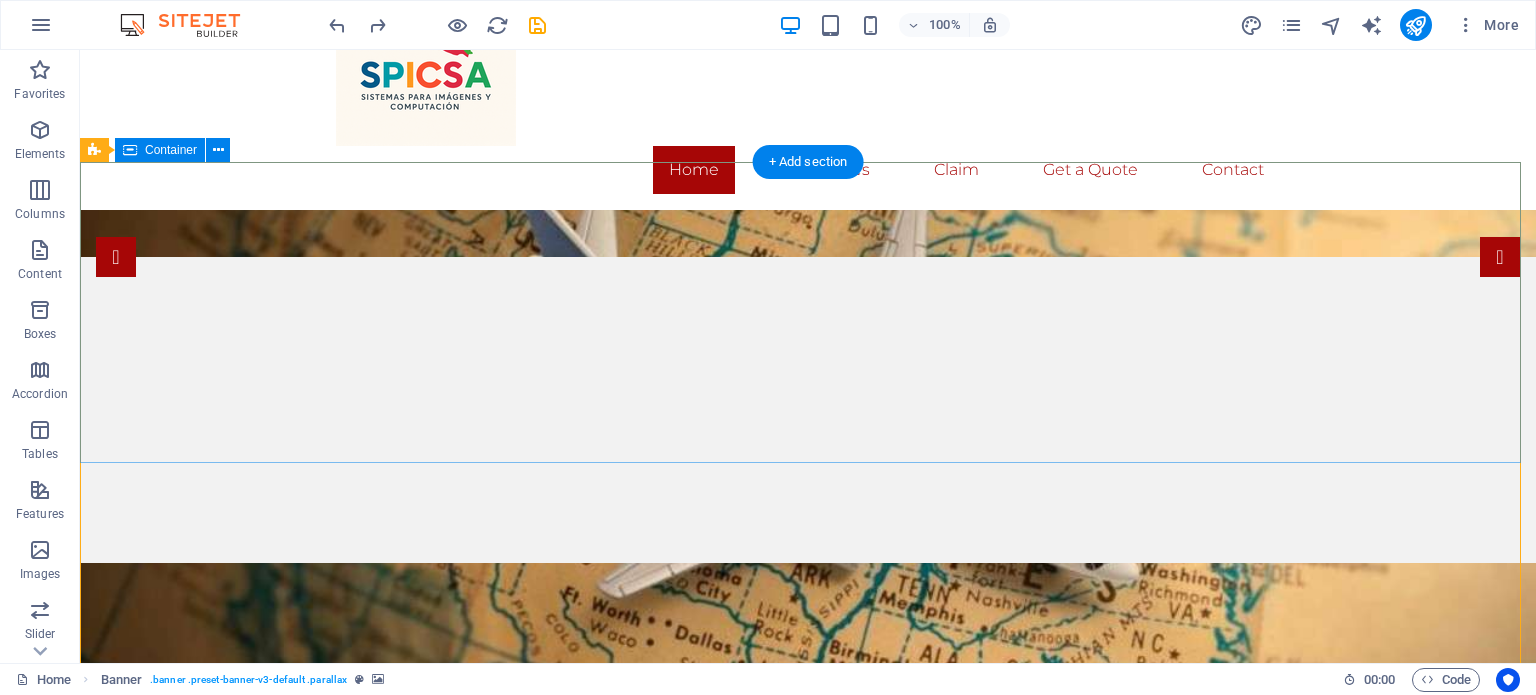 click on "Drop content here or  Add elements  Paste clipboard" at bounding box center [808, 963] 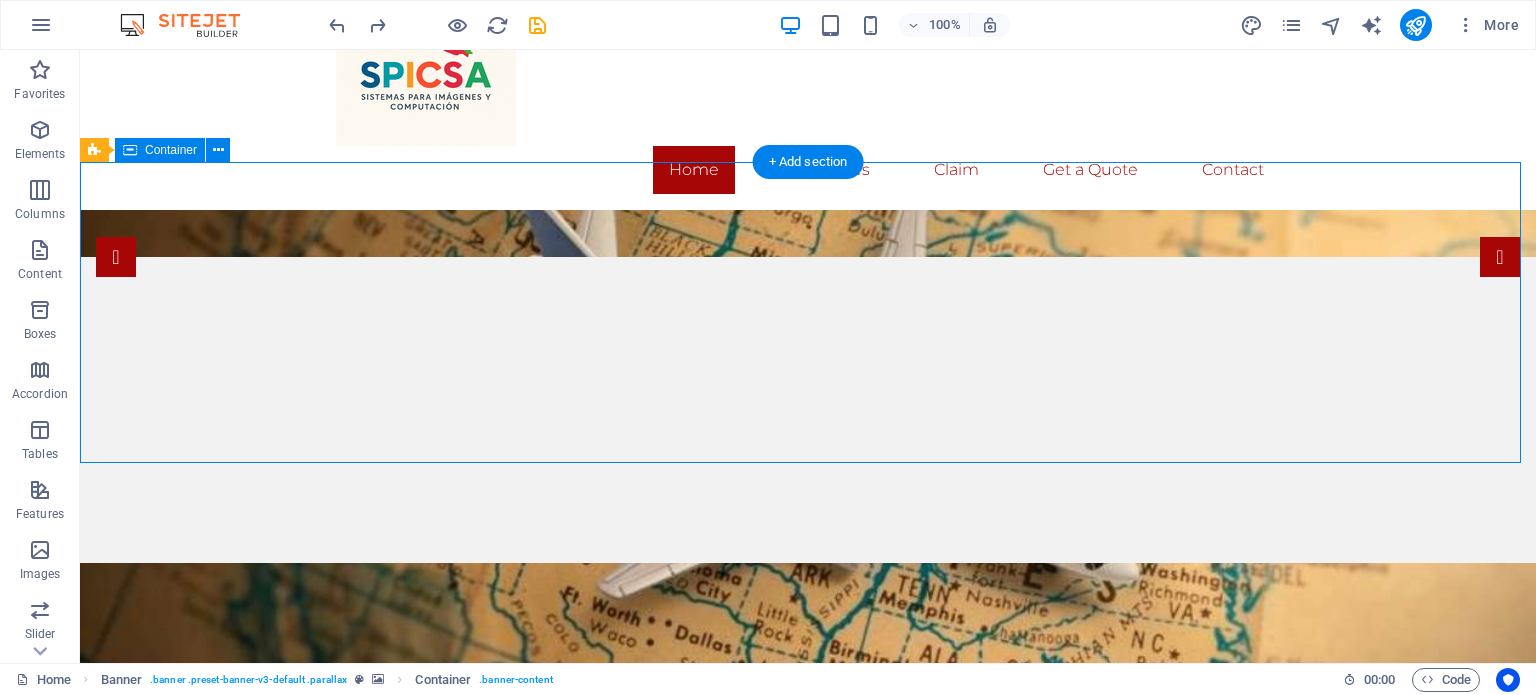 click on "Drop content here or  Add elements  Paste clipboard" at bounding box center (808, 963) 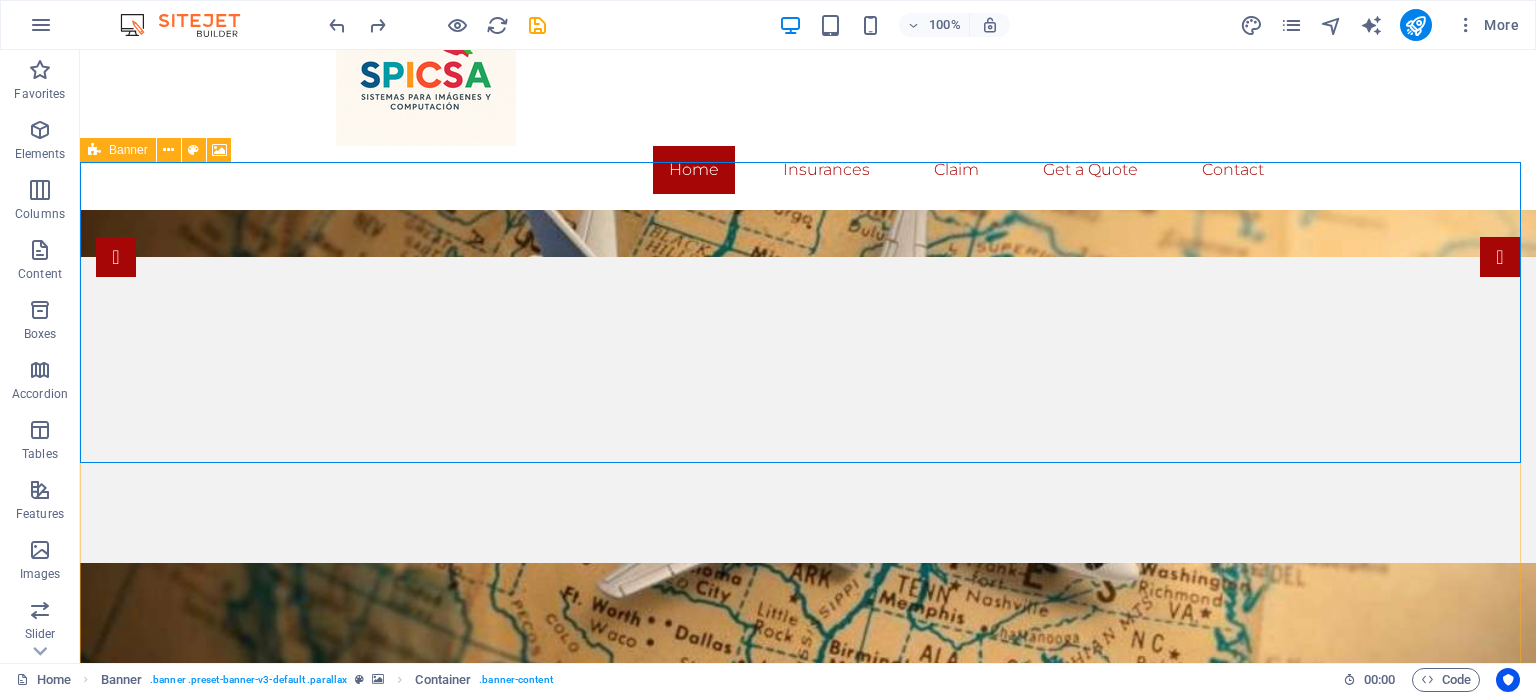 click at bounding box center (94, 150) 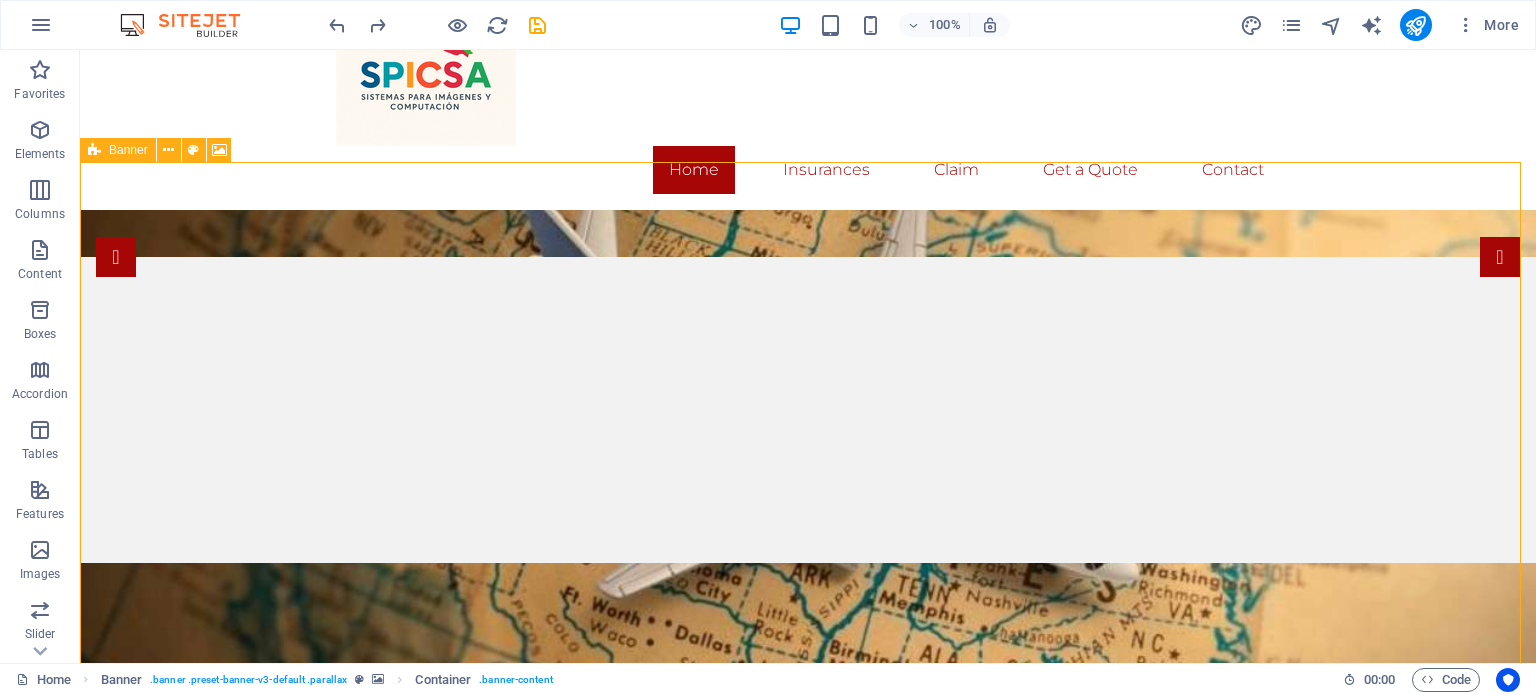 click at bounding box center (94, 150) 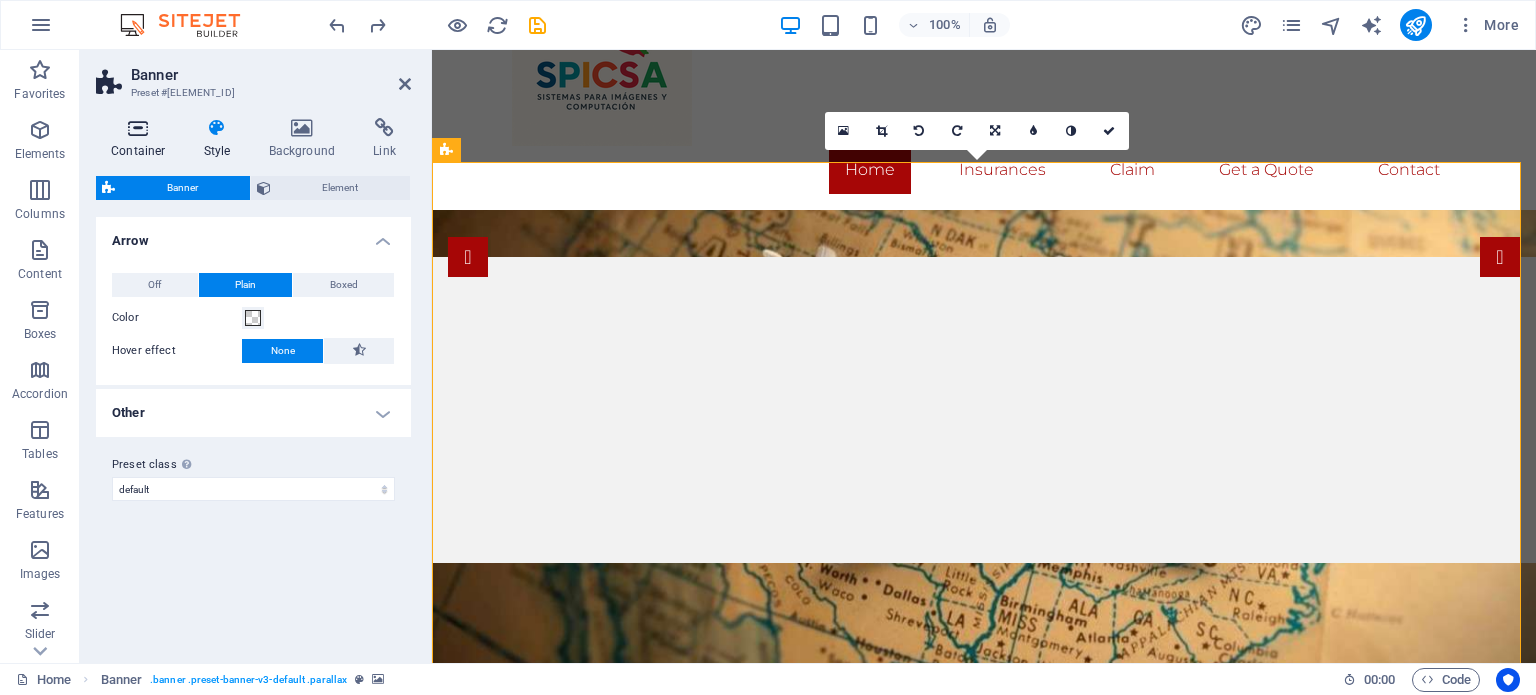 click on "Container" at bounding box center (142, 139) 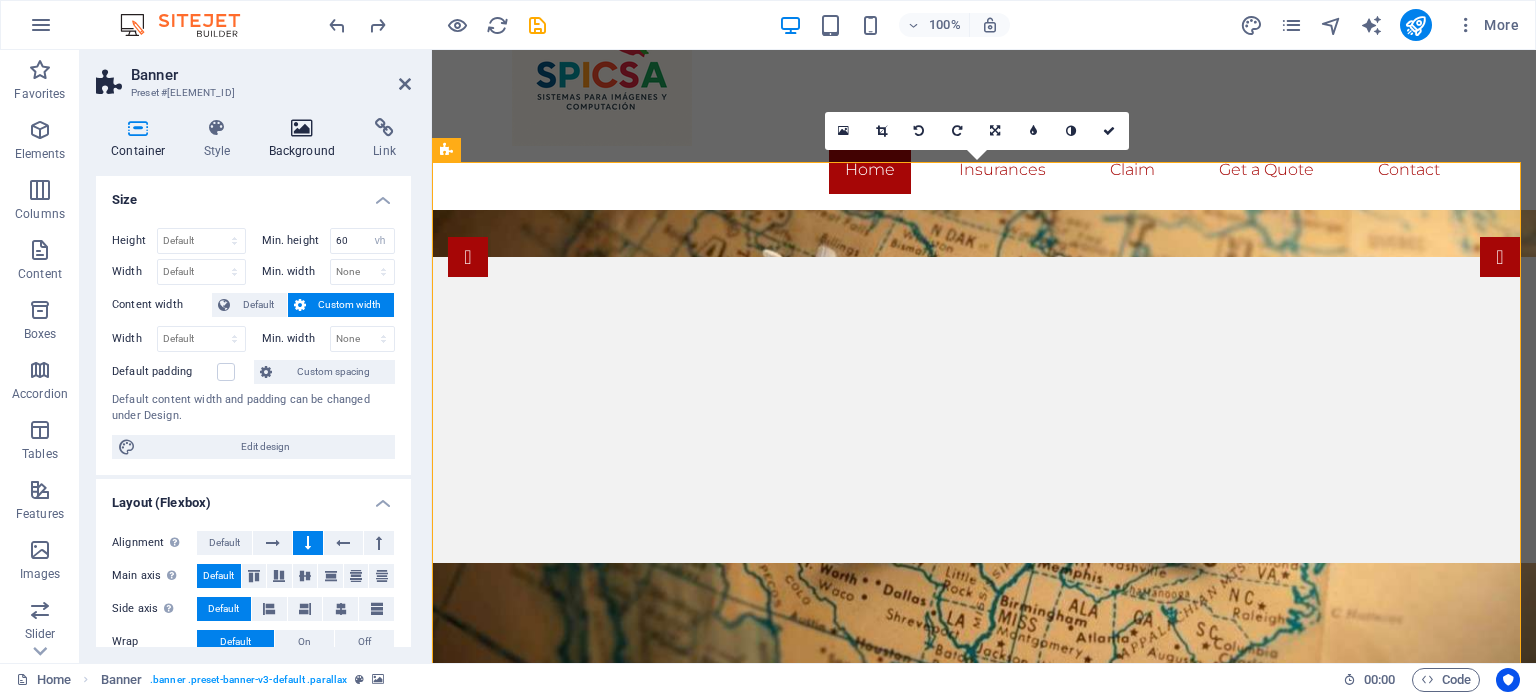 click on "Background" at bounding box center [306, 139] 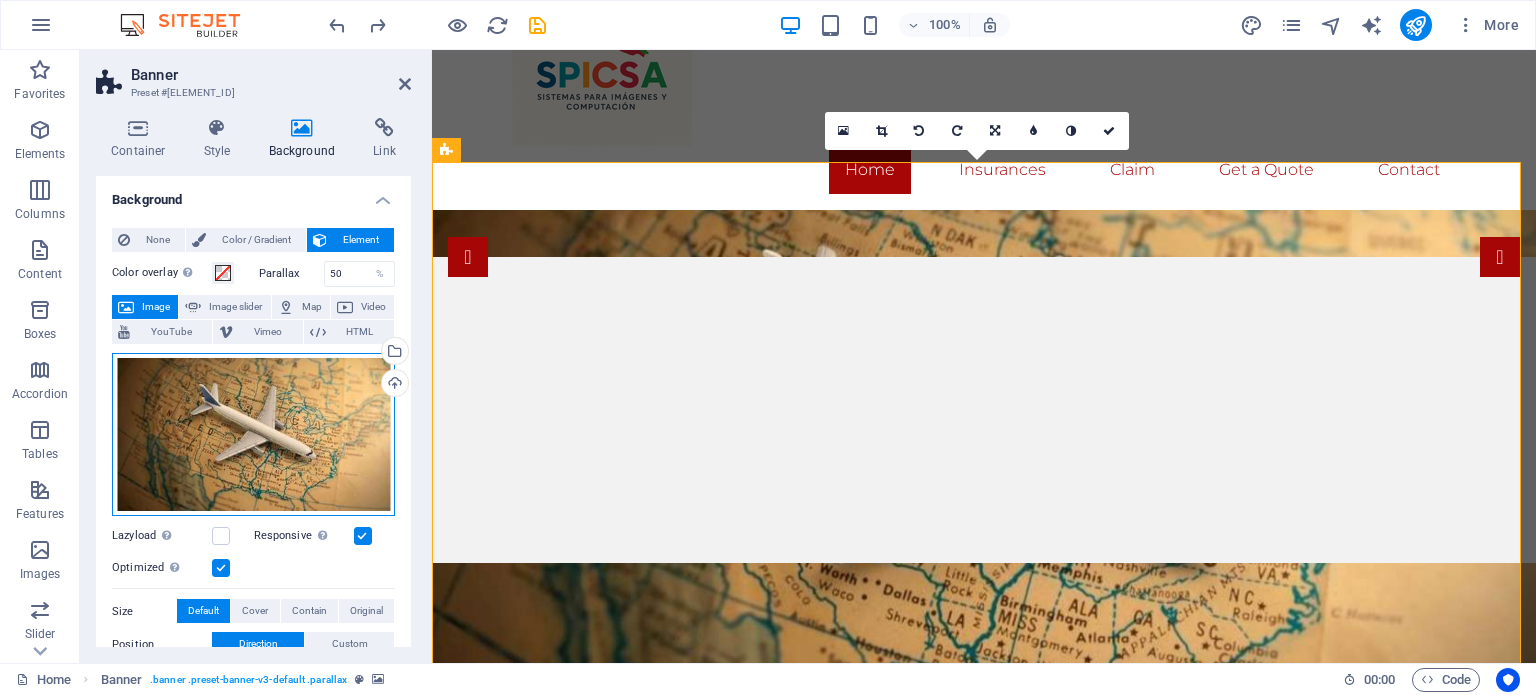 click on "Drag files here, click to choose files or select files from Files or our free stock photos & videos" at bounding box center [253, 435] 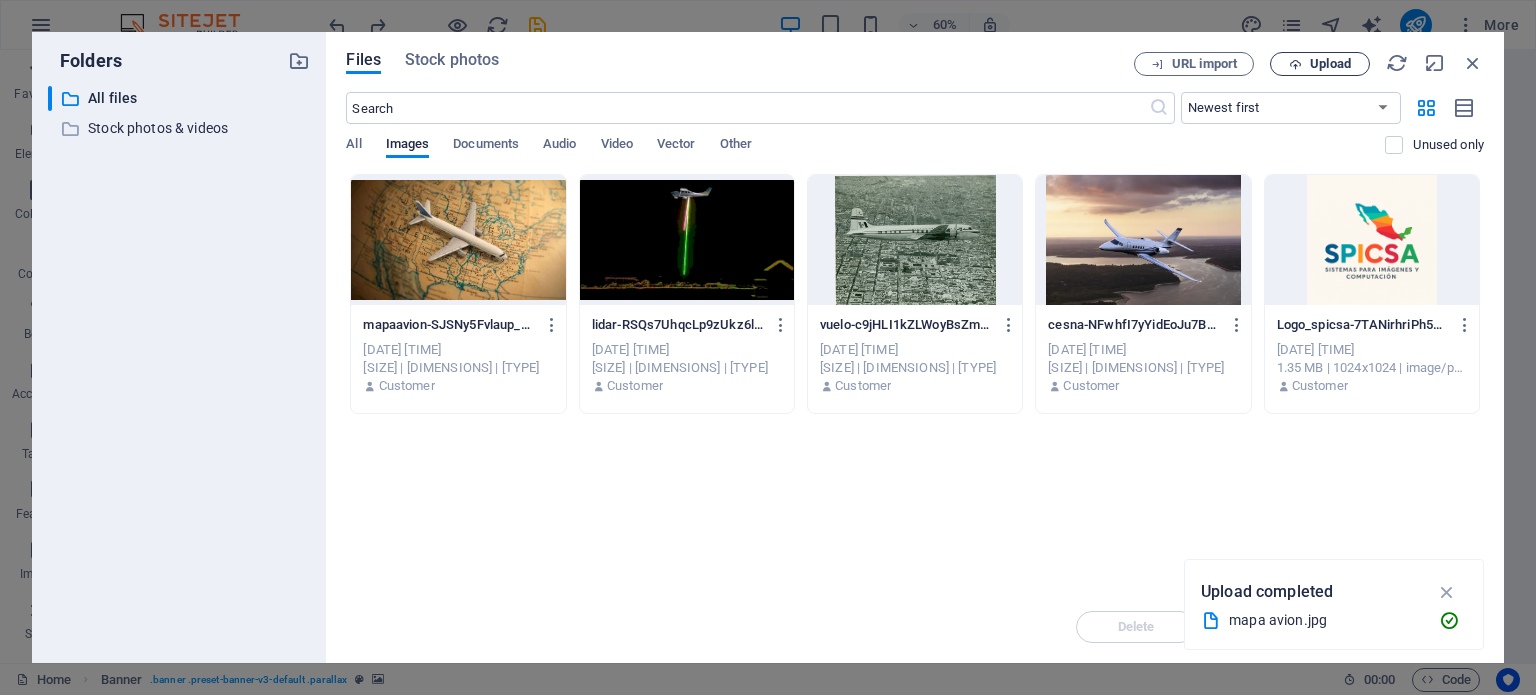 click on "Upload" at bounding box center (1320, 64) 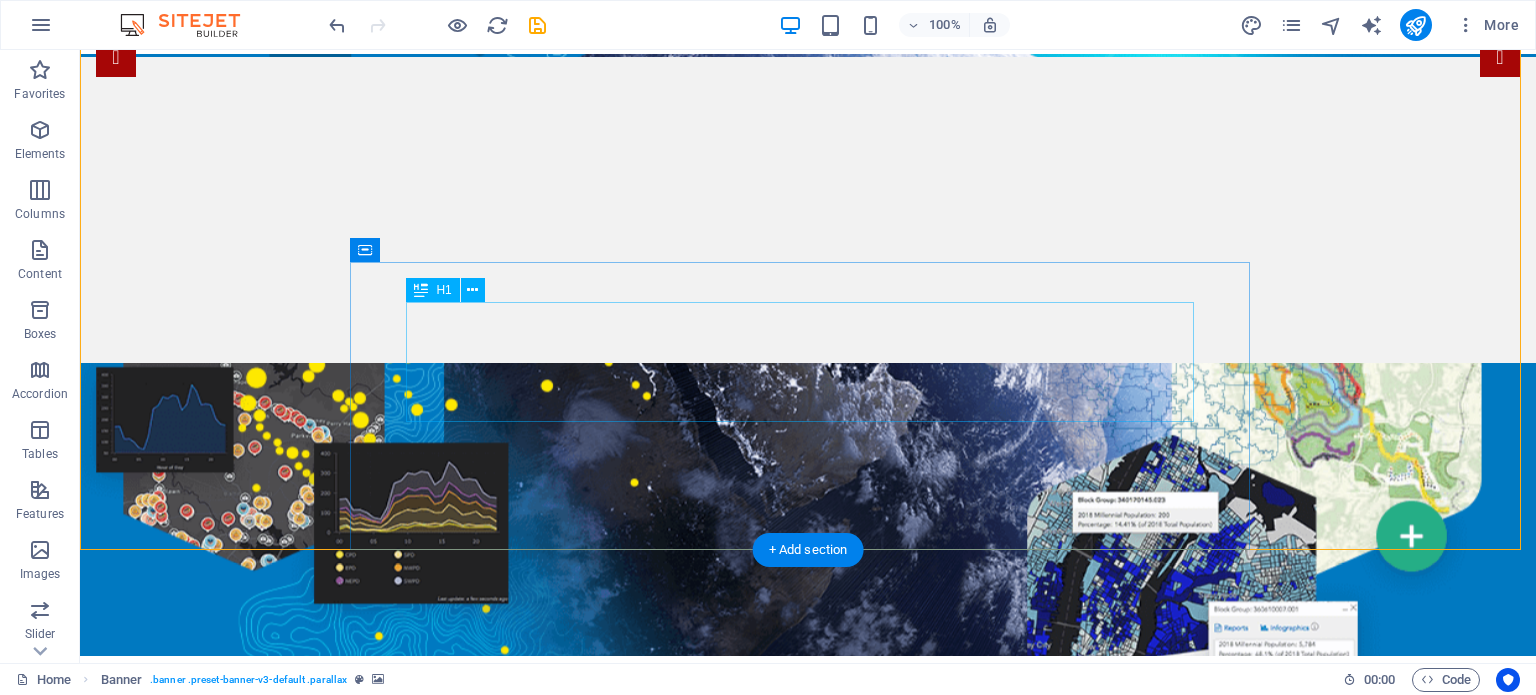 scroll, scrollTop: 300, scrollLeft: 0, axis: vertical 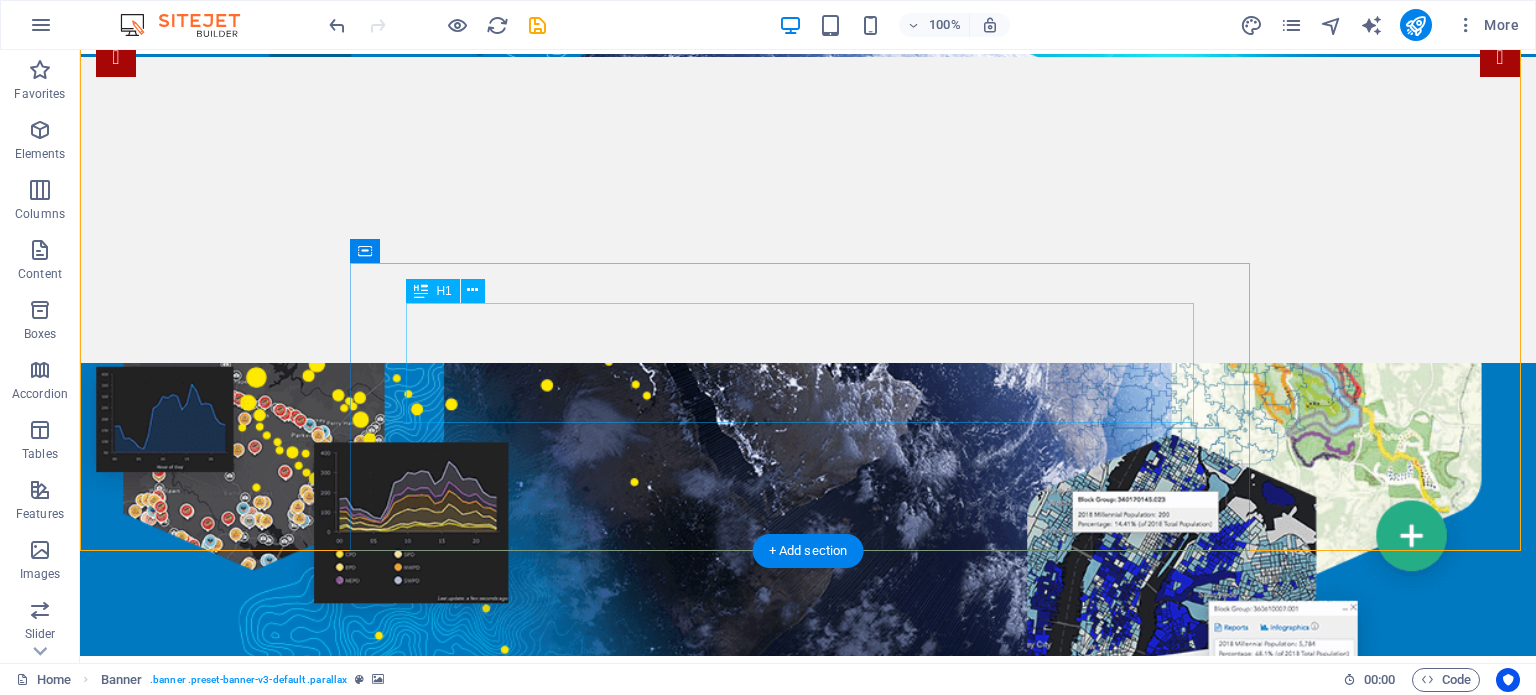 click on "Sistemas Para Imagenes y Computacion, S.A. de C.V." at bounding box center (808, 1014) 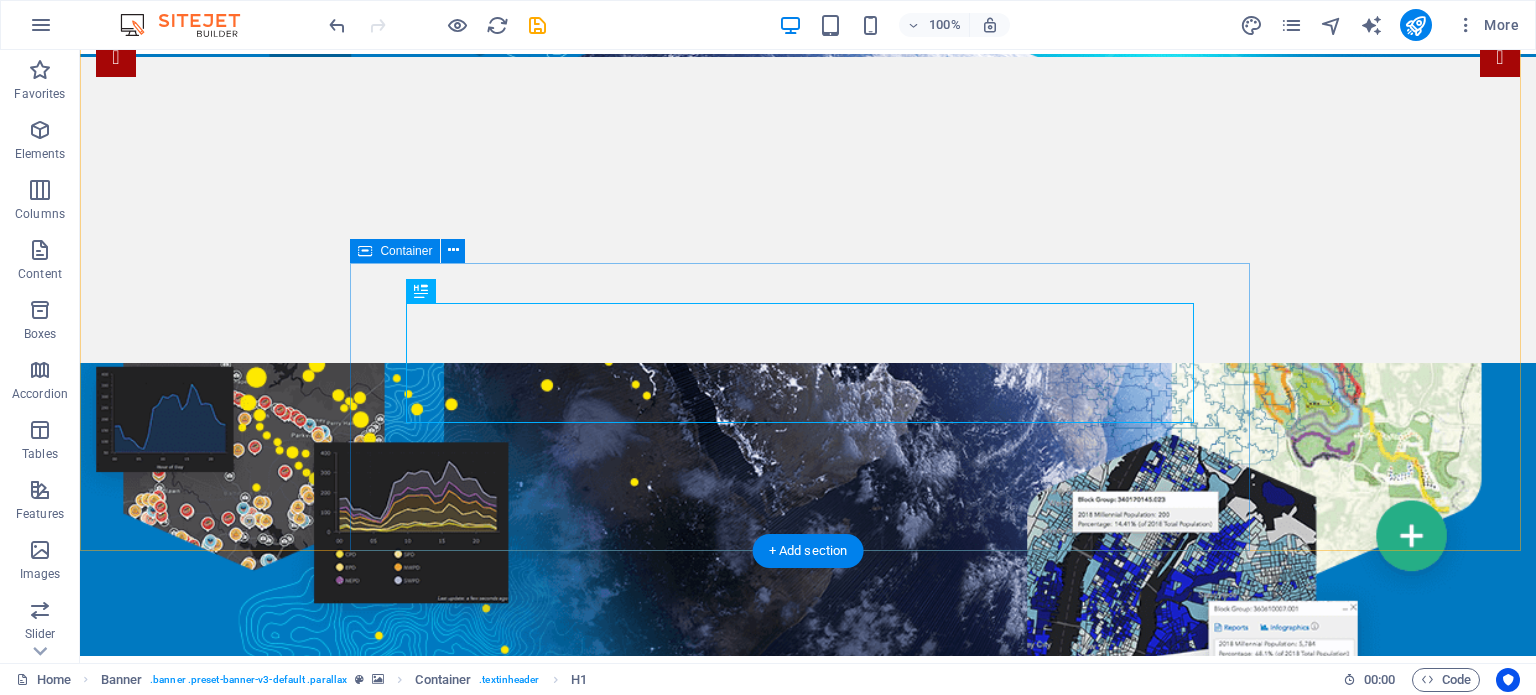 click on "Sistemas Para Imagenes y Computacion, S.A. de C.V. Lorem ipsum dolor sit amet consetetur sadiping elitr, sed diam nonumy eirmod temor invidunt labore." at bounding box center [808, 1058] 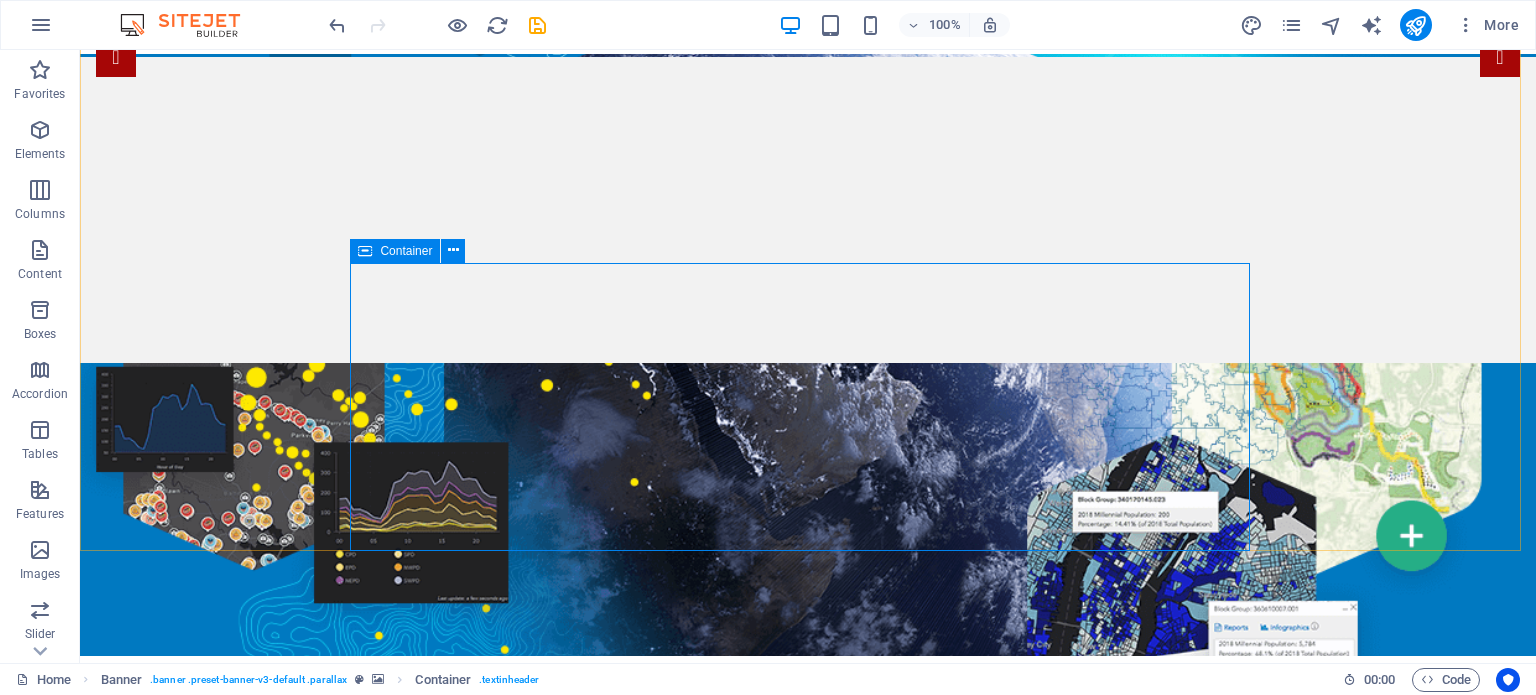click on "Container" at bounding box center [406, 251] 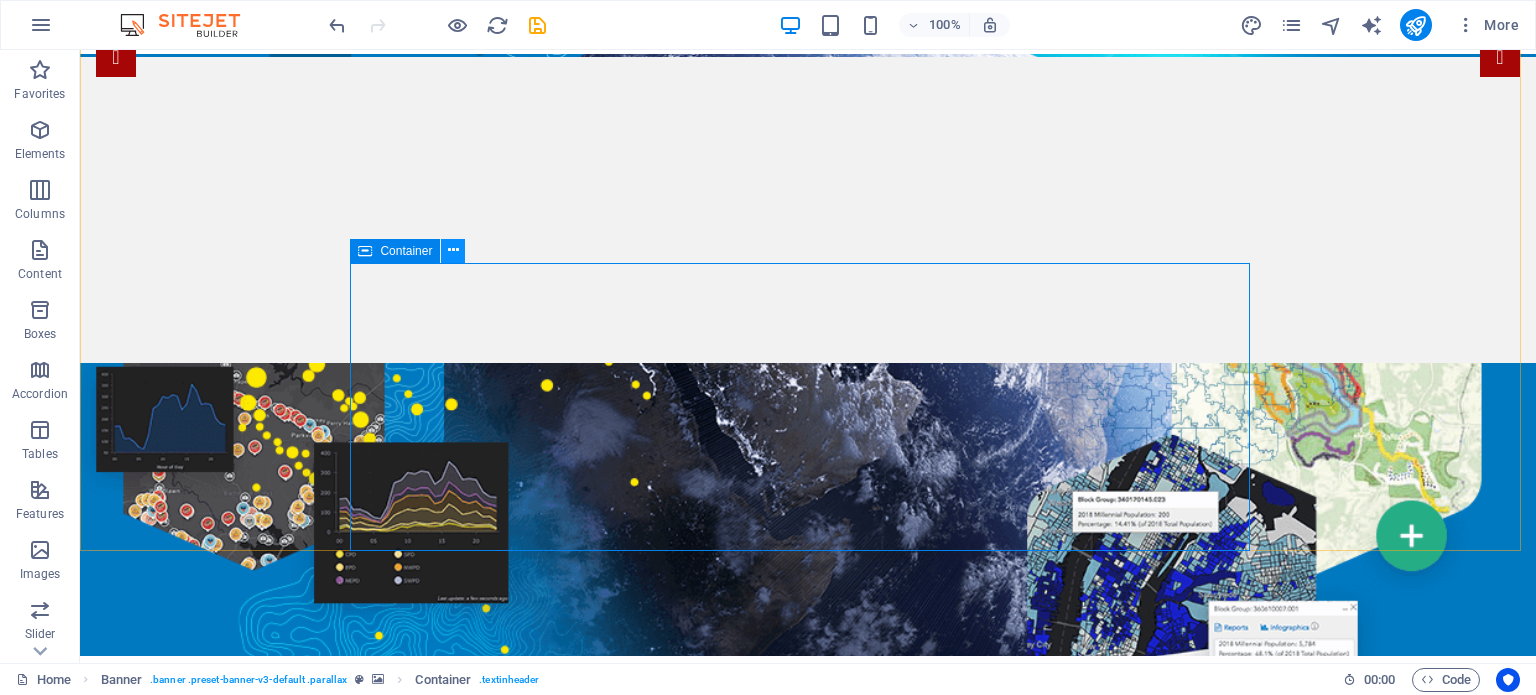click at bounding box center (453, 250) 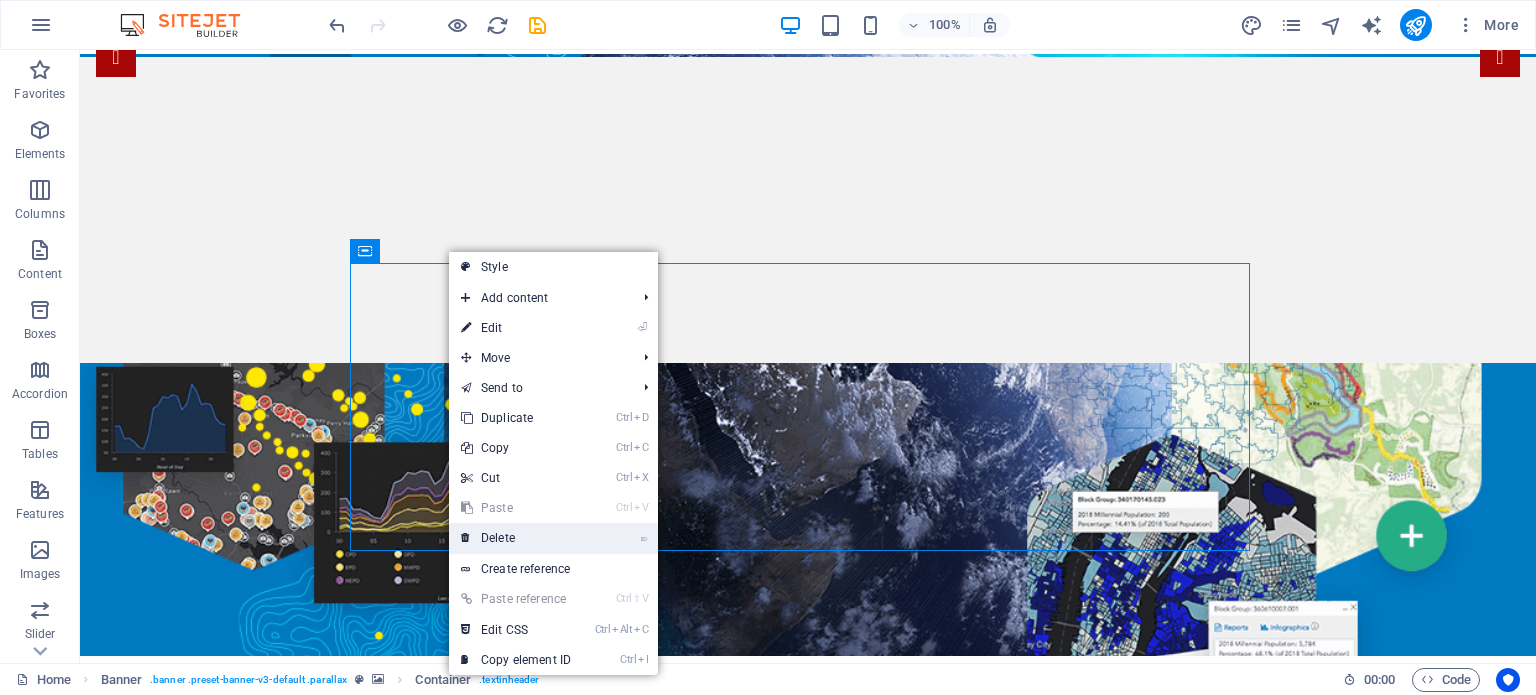 click on "⌦  Delete" at bounding box center (516, 538) 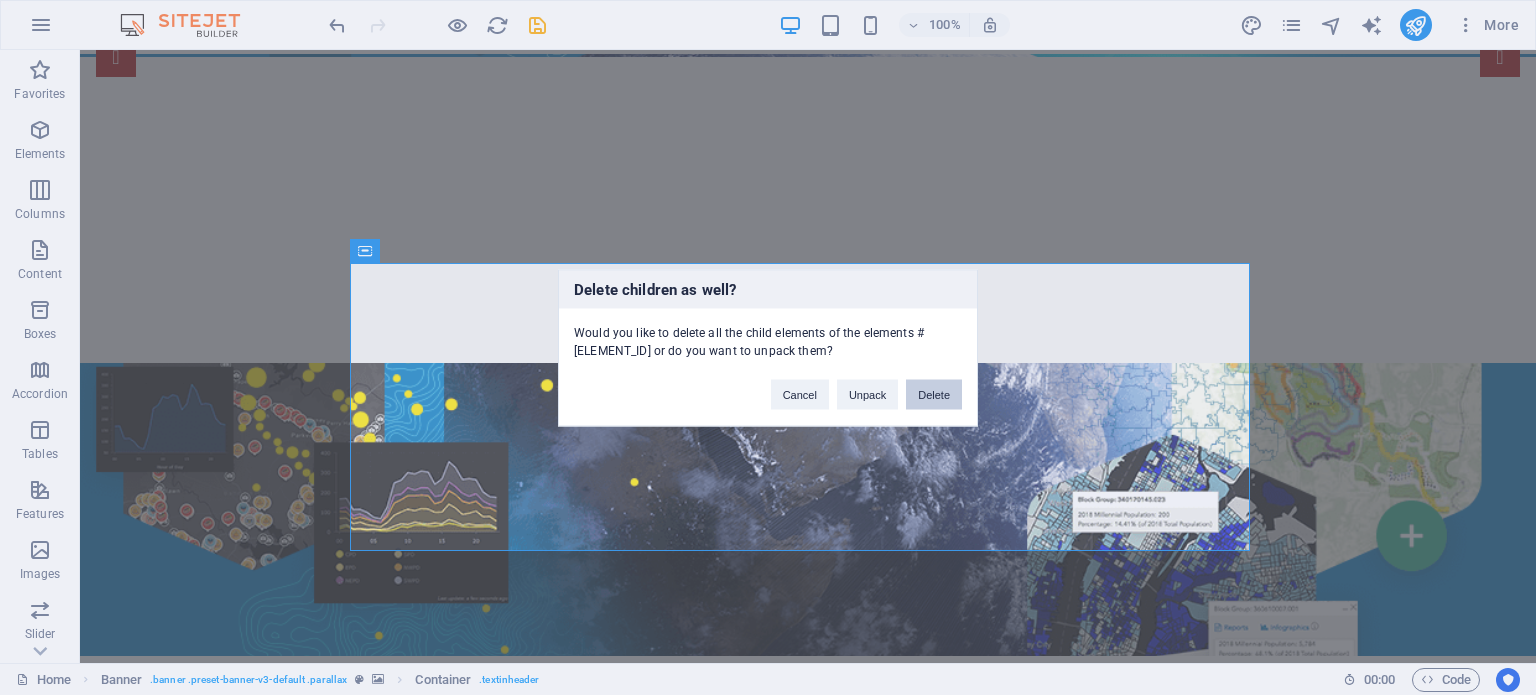 click on "Delete" at bounding box center [934, 394] 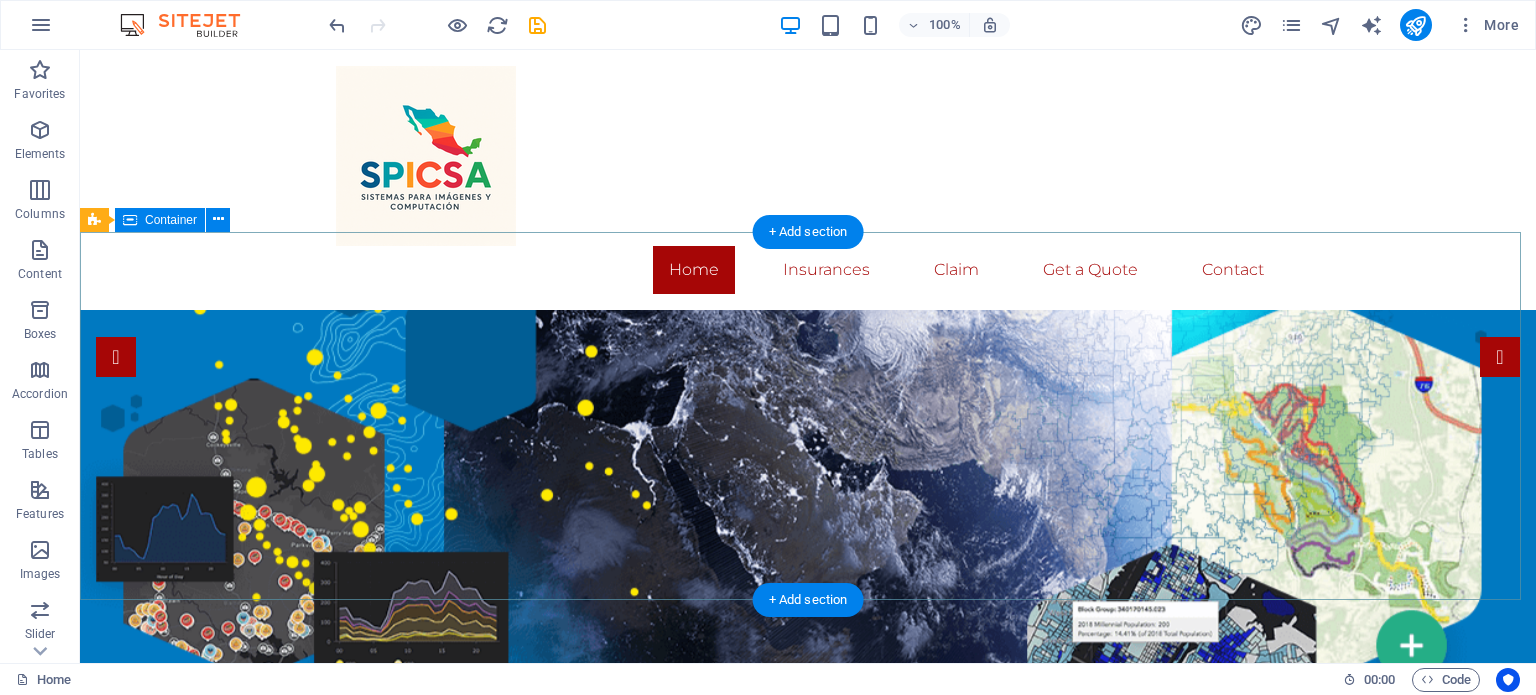 scroll, scrollTop: 100, scrollLeft: 0, axis: vertical 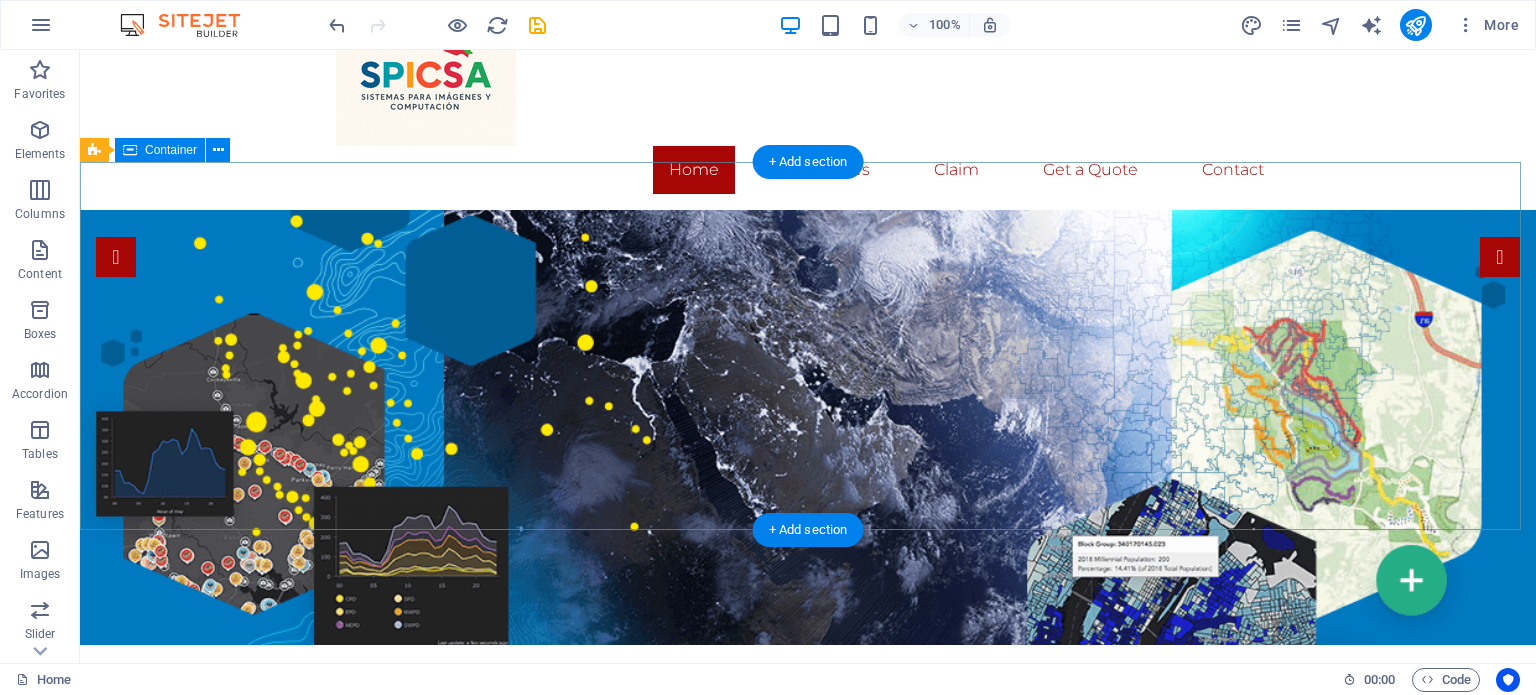 click on "Drop content here or  Add elements  Paste clipboard" at bounding box center [808, 852] 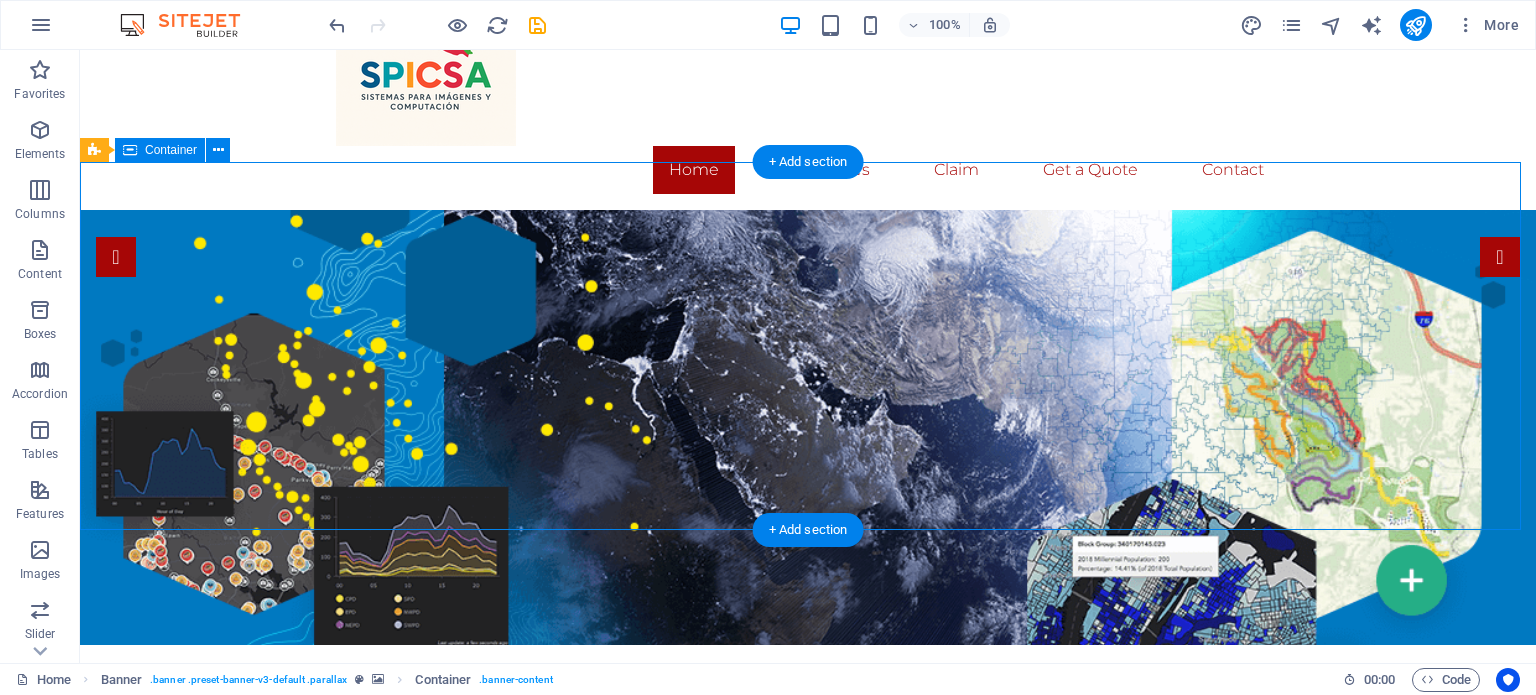 click on "Drop content here or  Add elements  Paste clipboard" at bounding box center [808, 852] 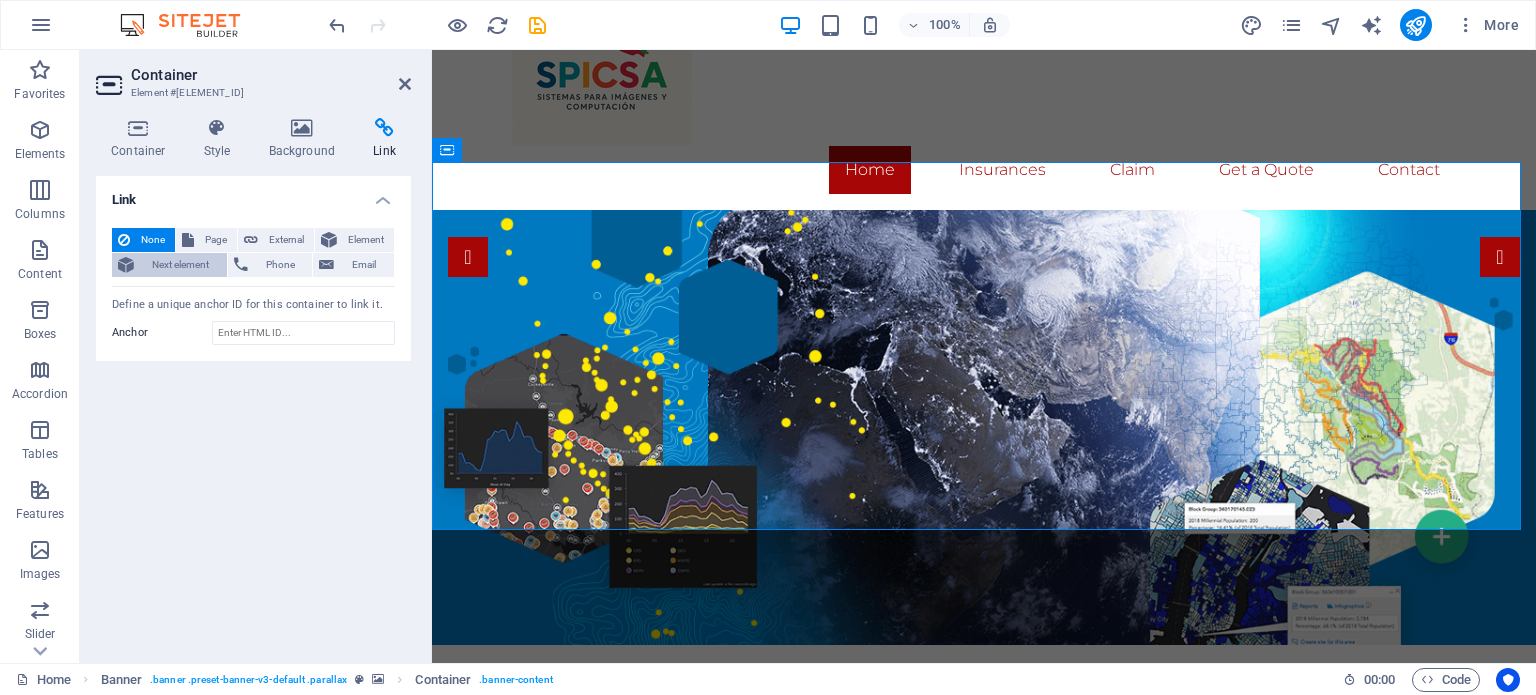click on "Next element" at bounding box center [180, 265] 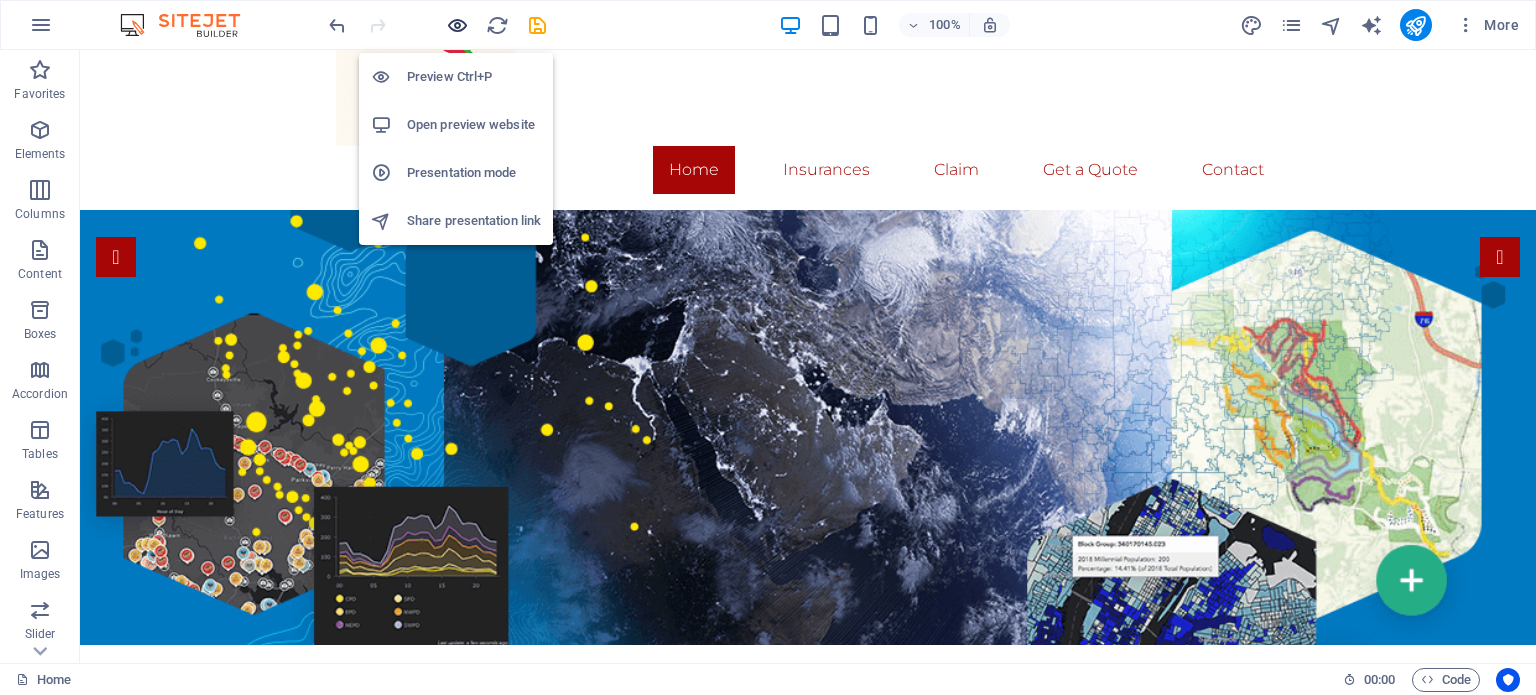 click at bounding box center (457, 25) 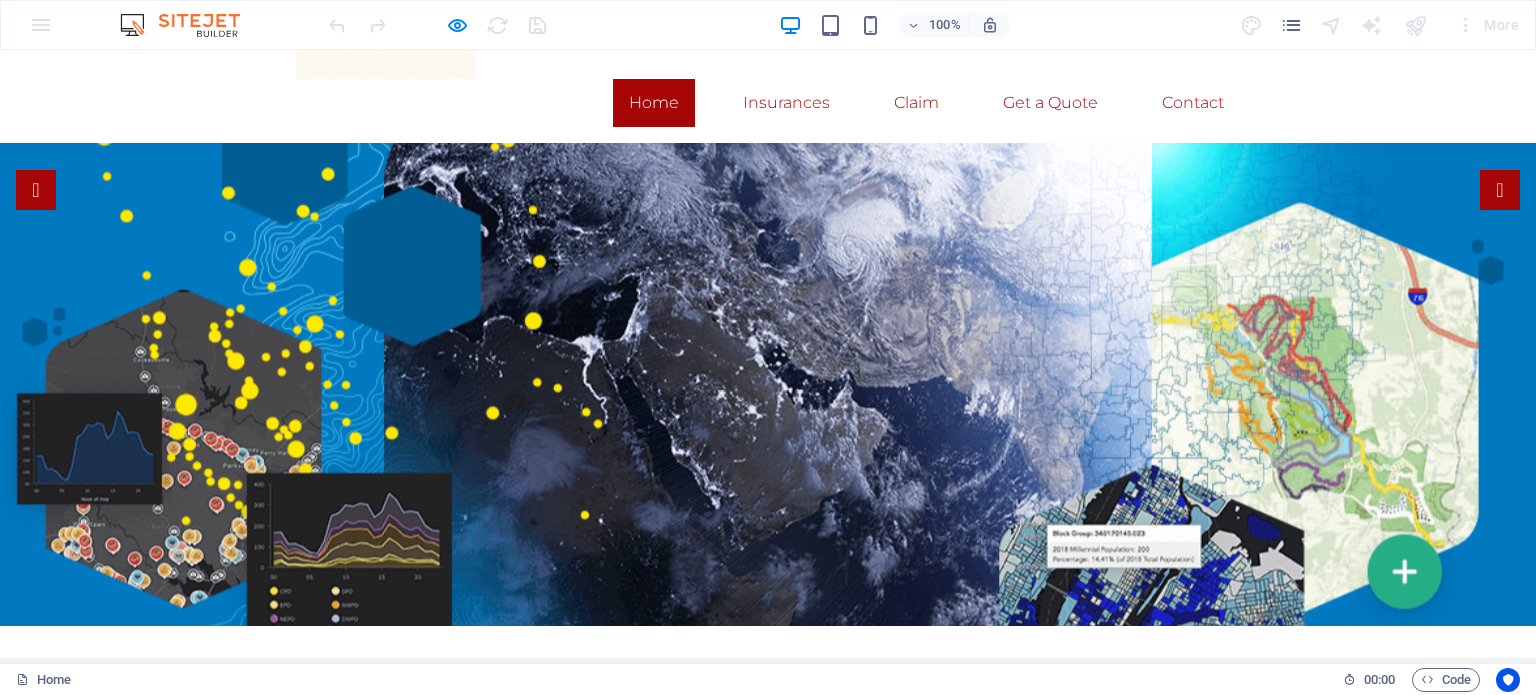 scroll, scrollTop: 0, scrollLeft: 0, axis: both 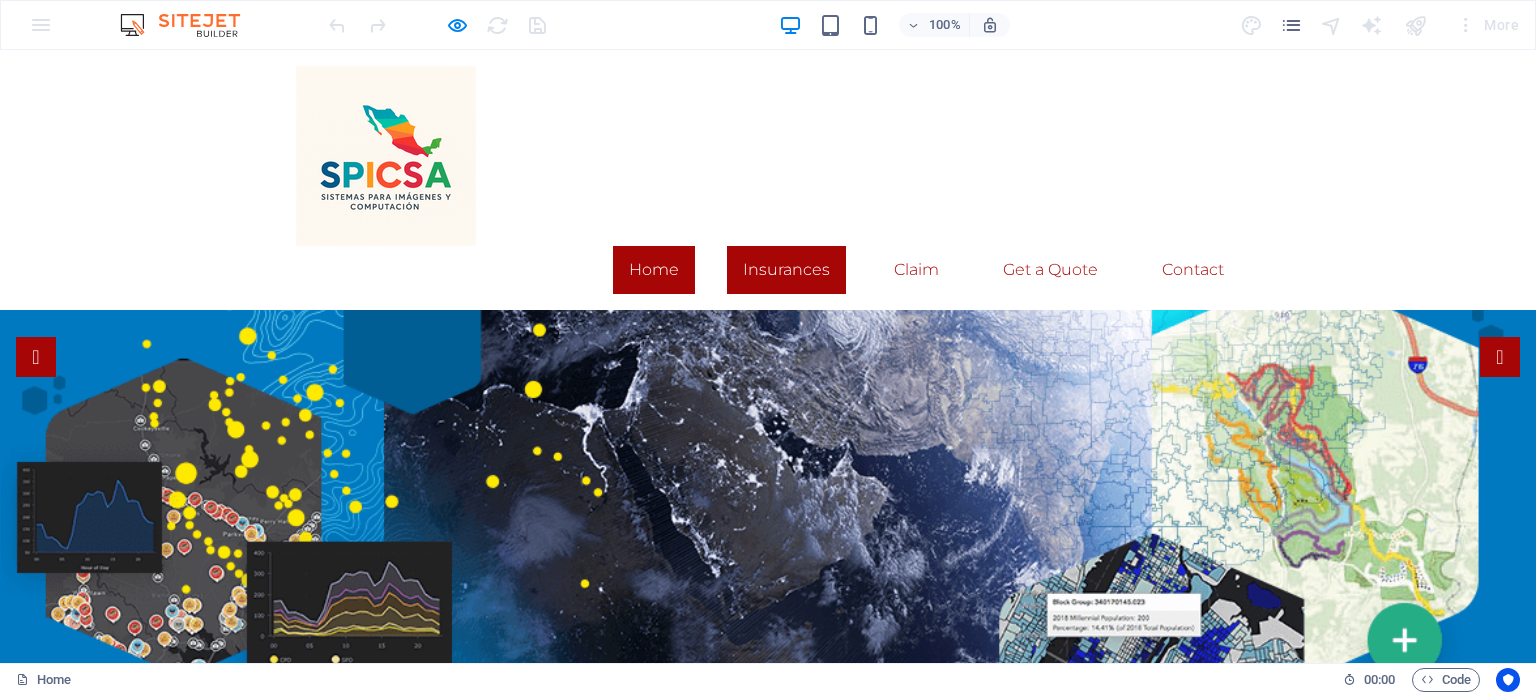 click on "Insurances" at bounding box center [786, 270] 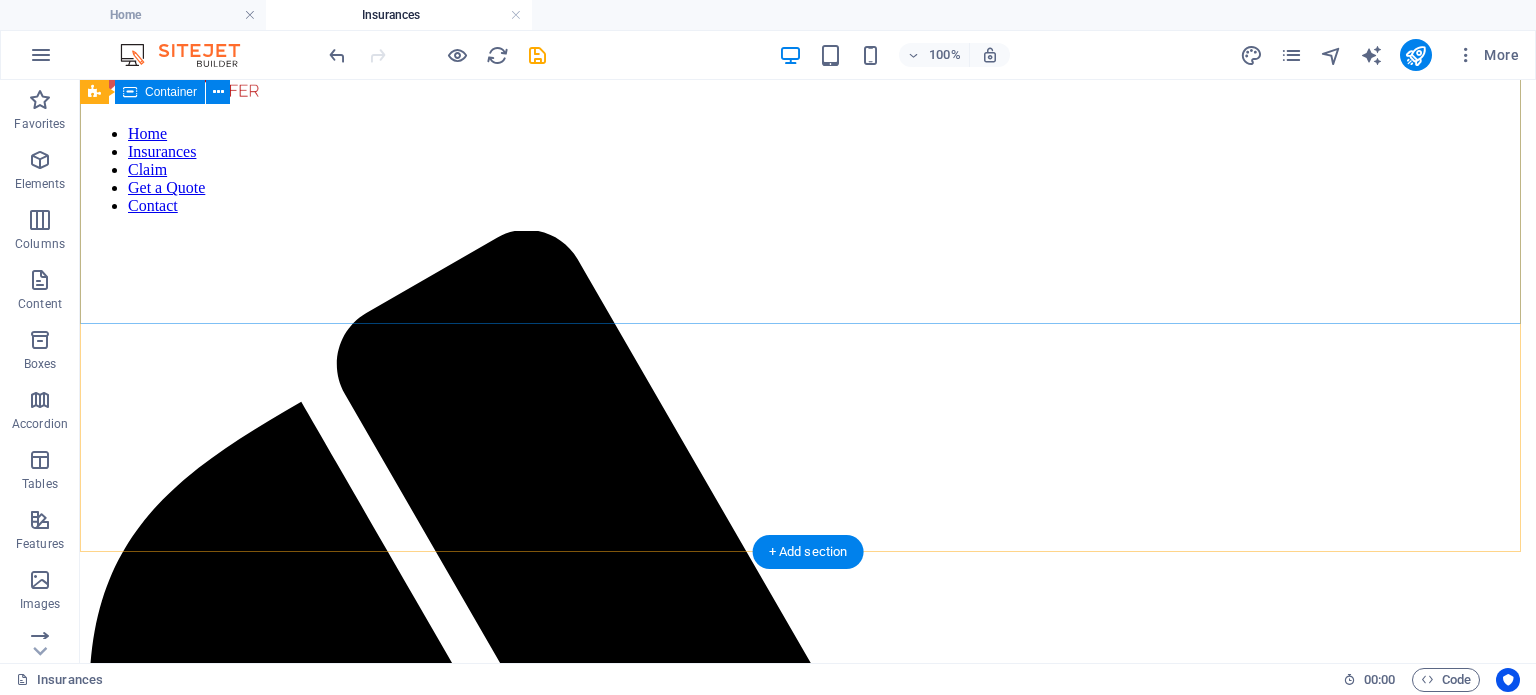 scroll, scrollTop: 0, scrollLeft: 0, axis: both 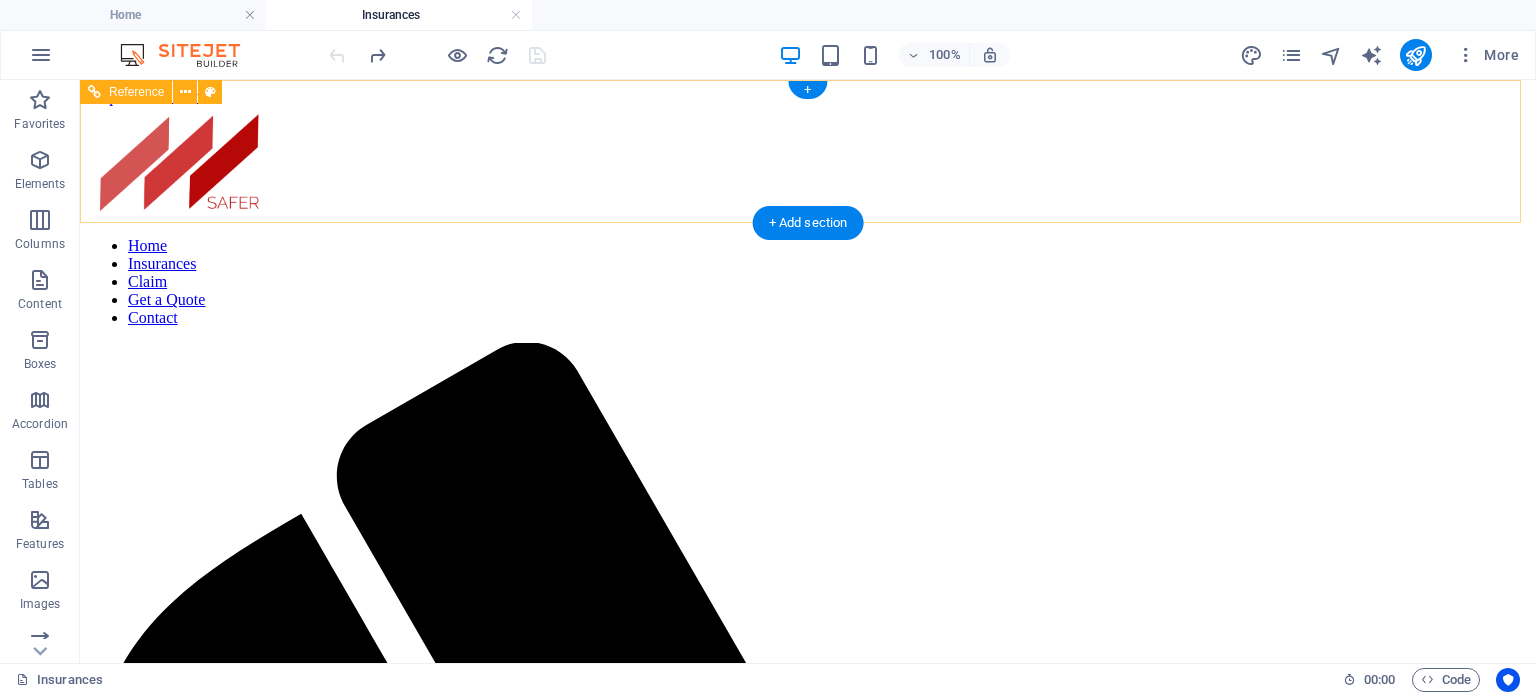click on "Home Insurances Claim Get a Quote Contact" at bounding box center (808, 282) 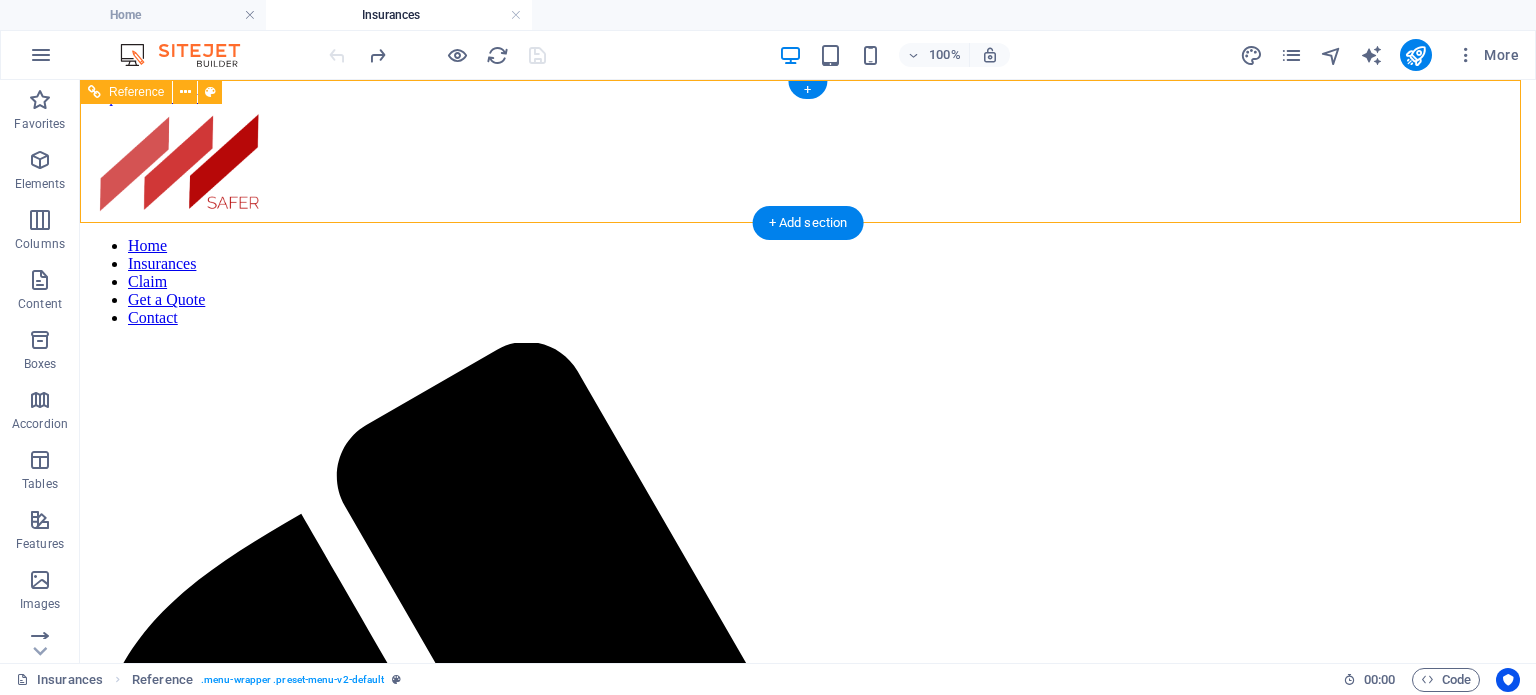 click on "Home Insurances Claim Get a Quote Contact" at bounding box center (808, 282) 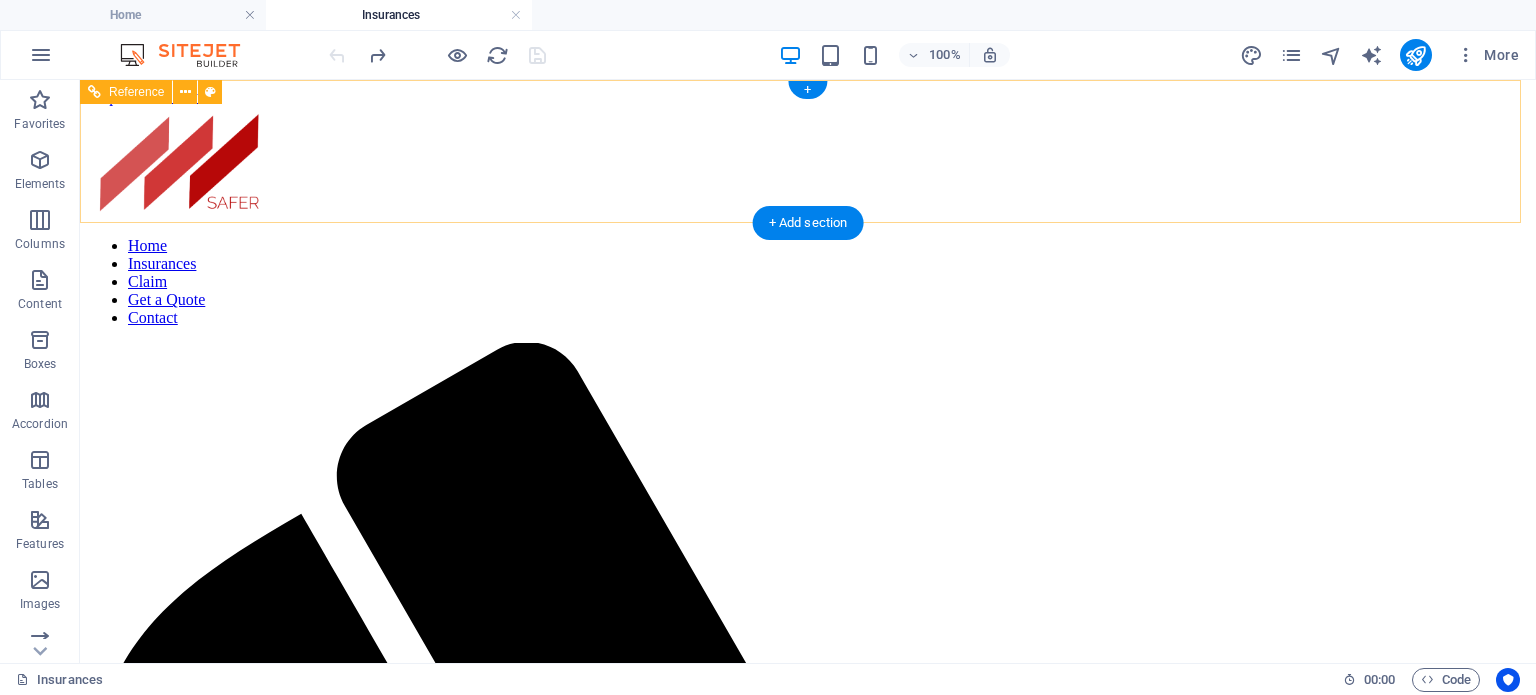 click at bounding box center [808, 163] 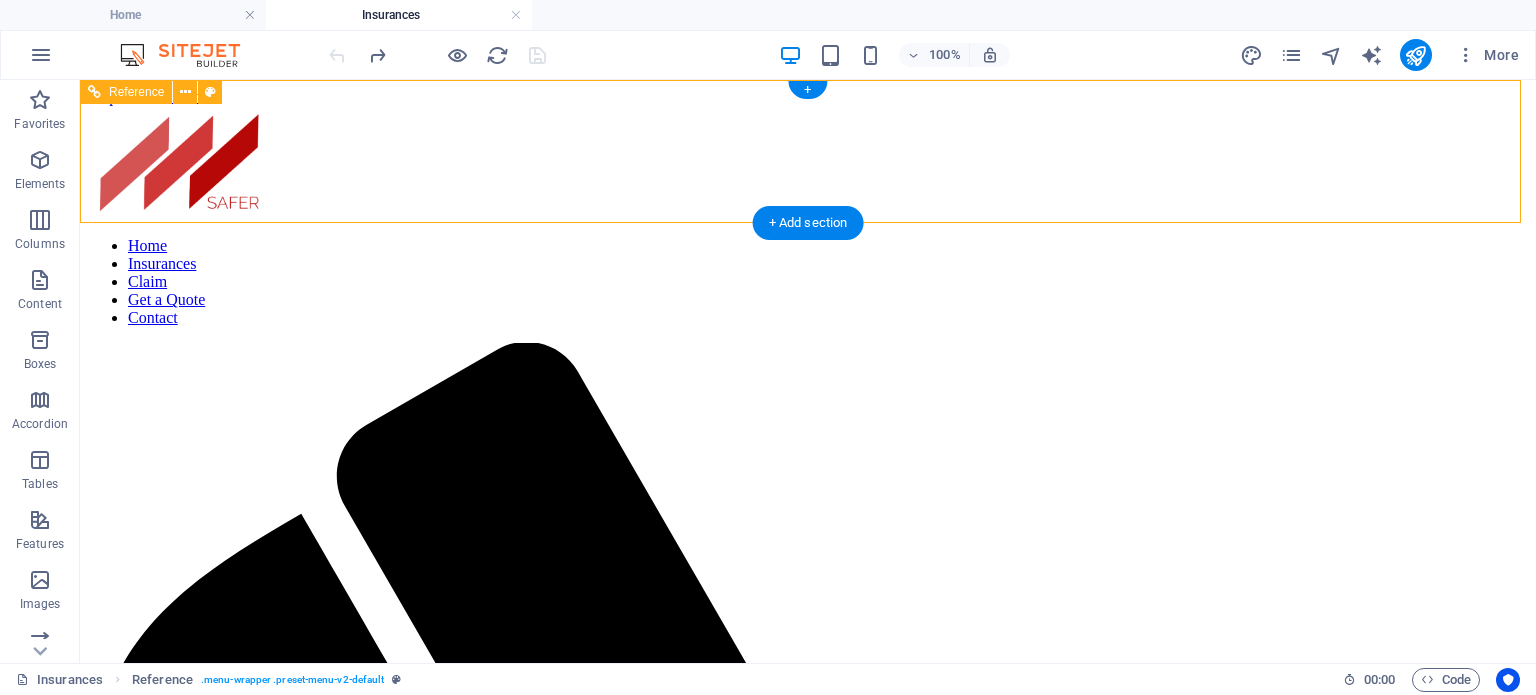 drag, startPoint x: 728, startPoint y: 159, endPoint x: 676, endPoint y: 155, distance: 52.153618 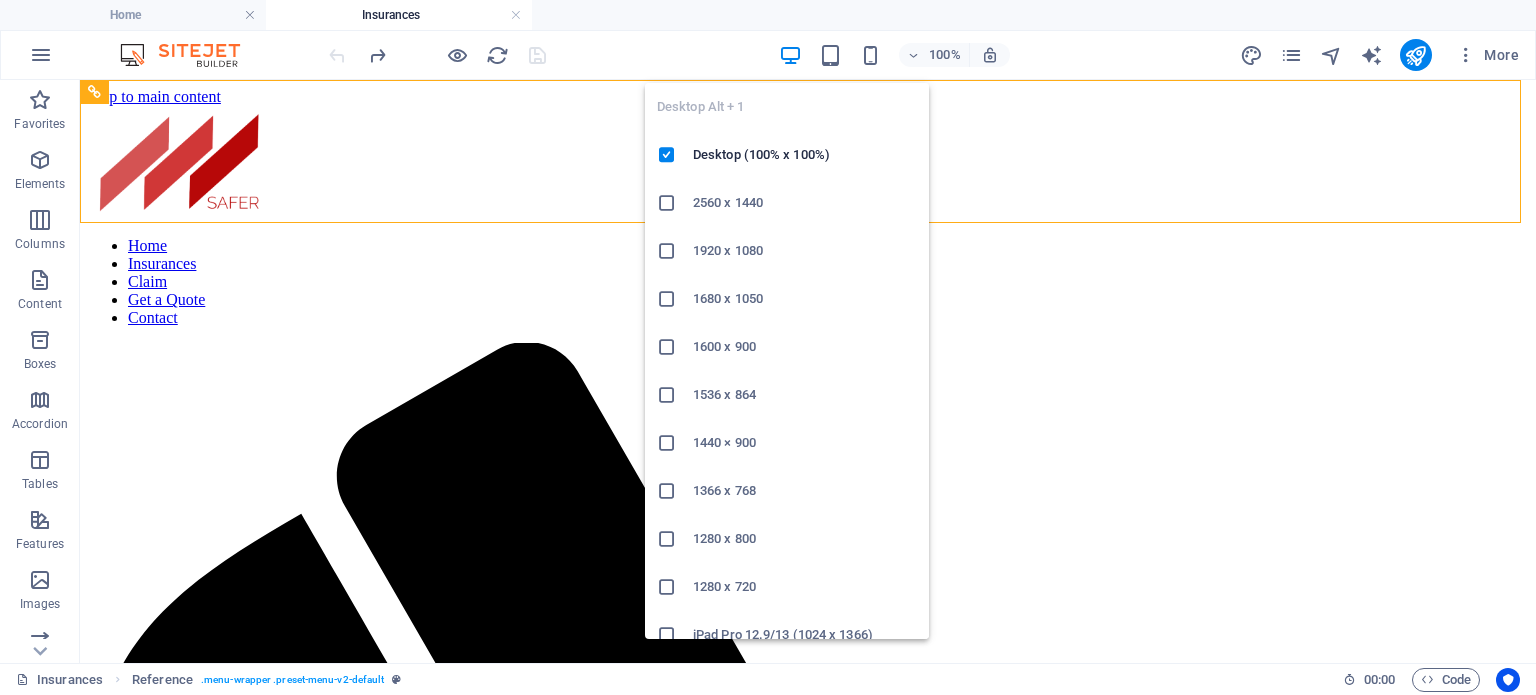 click at bounding box center (790, 55) 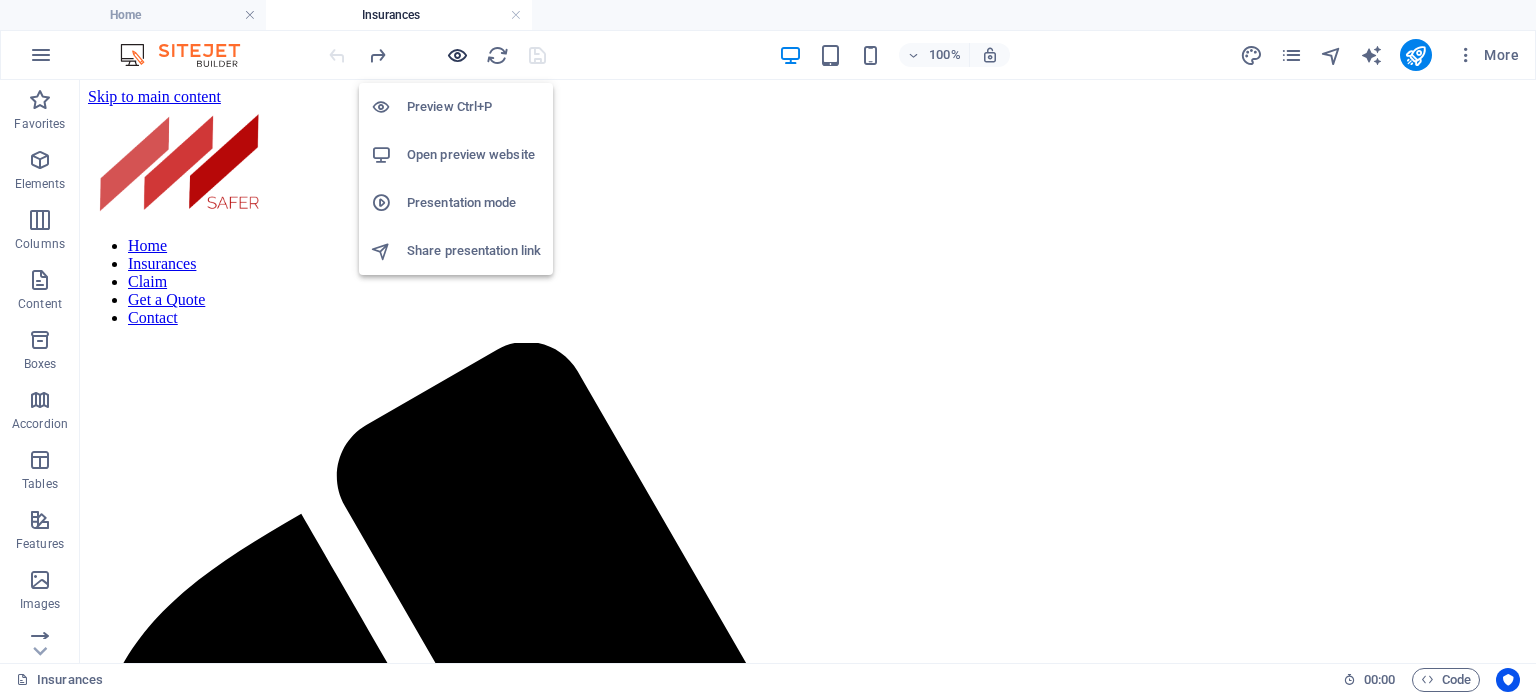 click at bounding box center (457, 55) 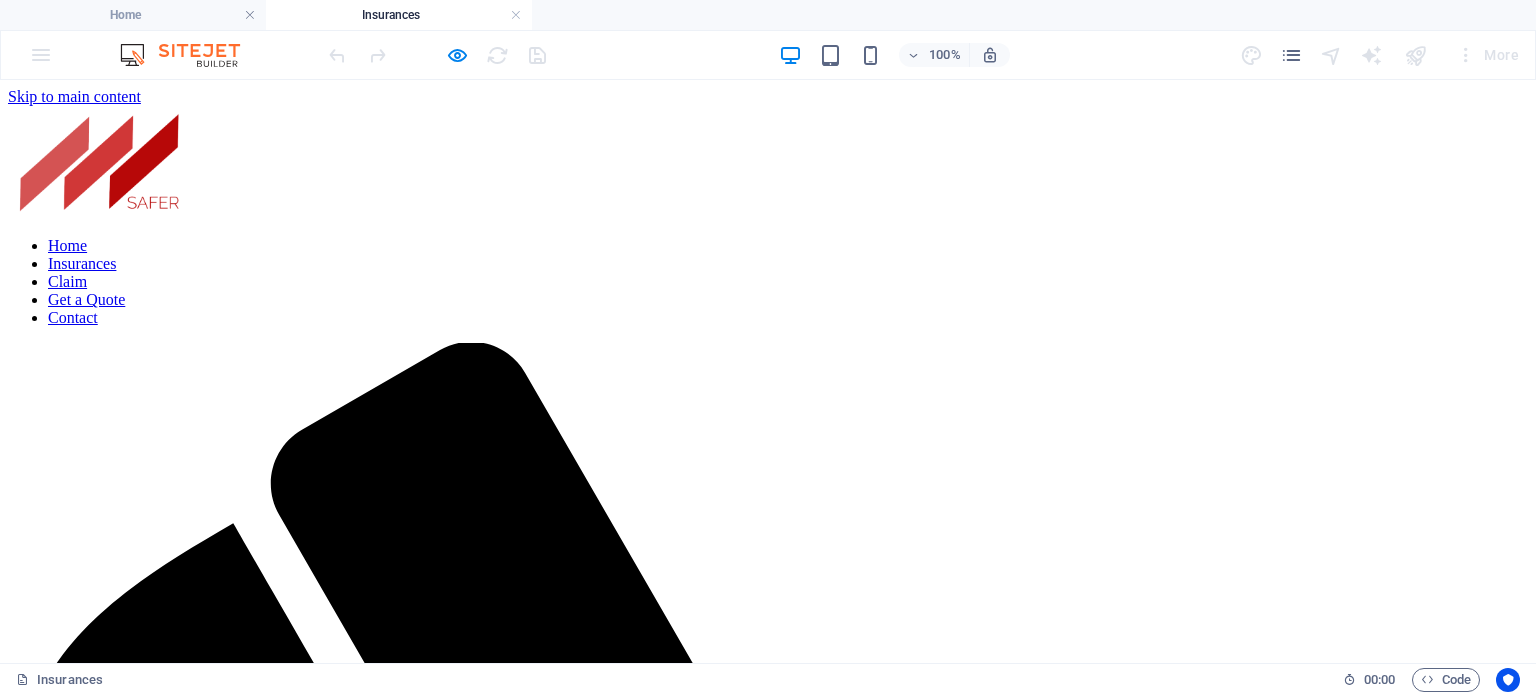 click on "Home" at bounding box center [67, 245] 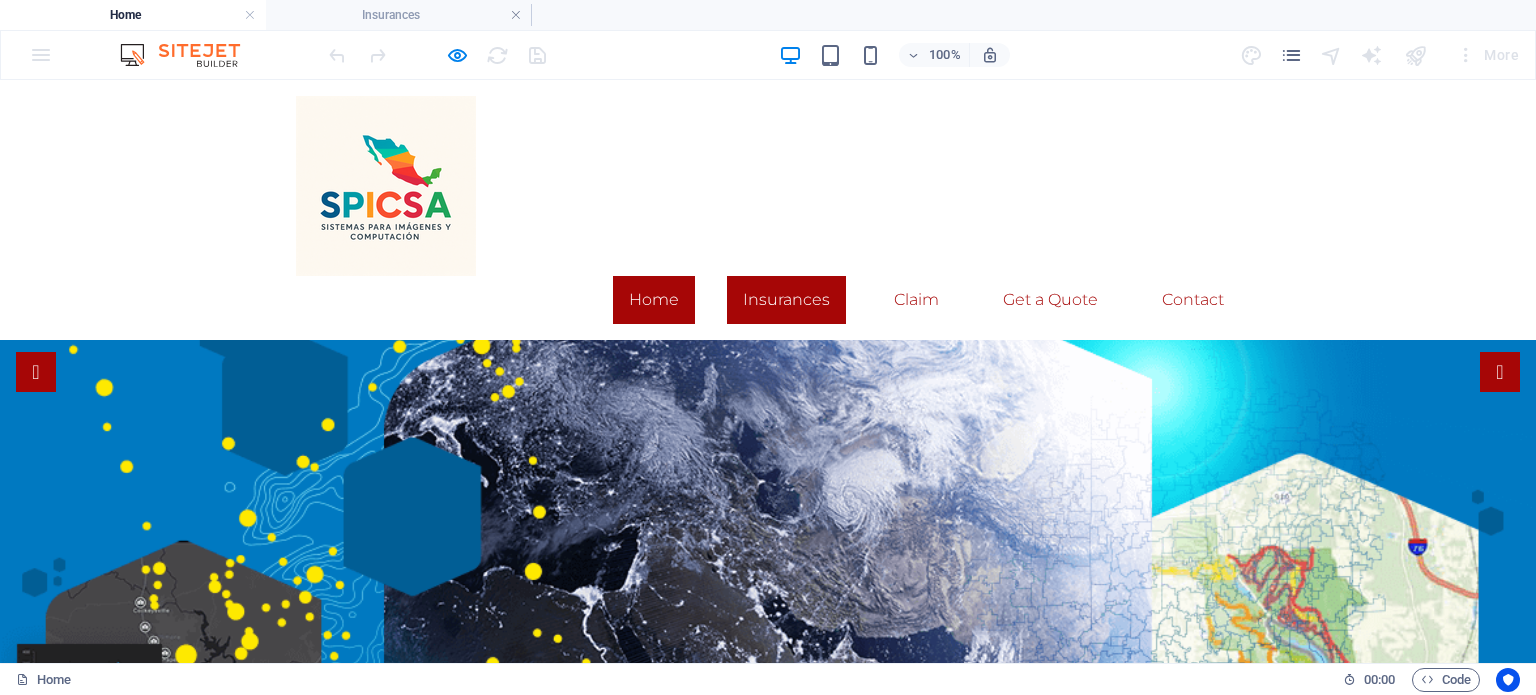 click on "Insurances" at bounding box center [786, 300] 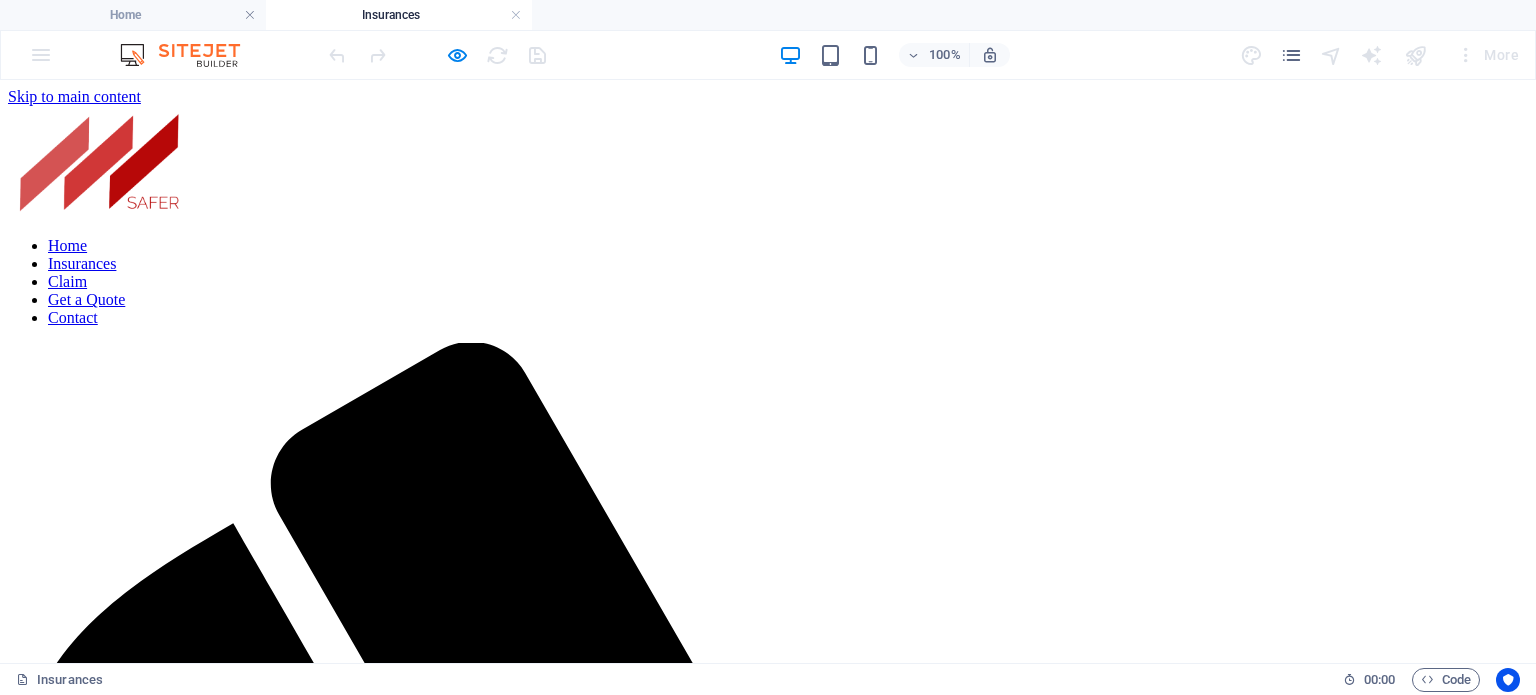 click at bounding box center (98, 161) 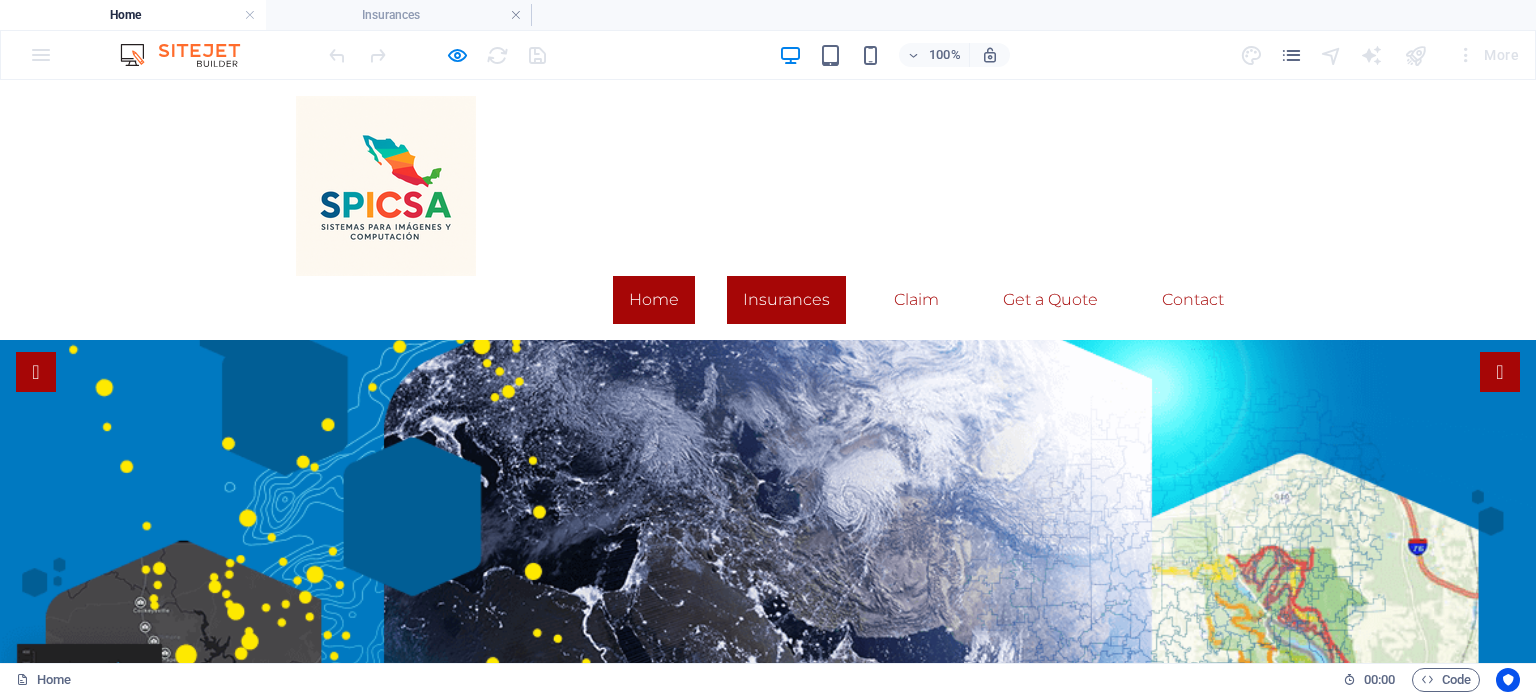 click on "Insurances" at bounding box center [786, 300] 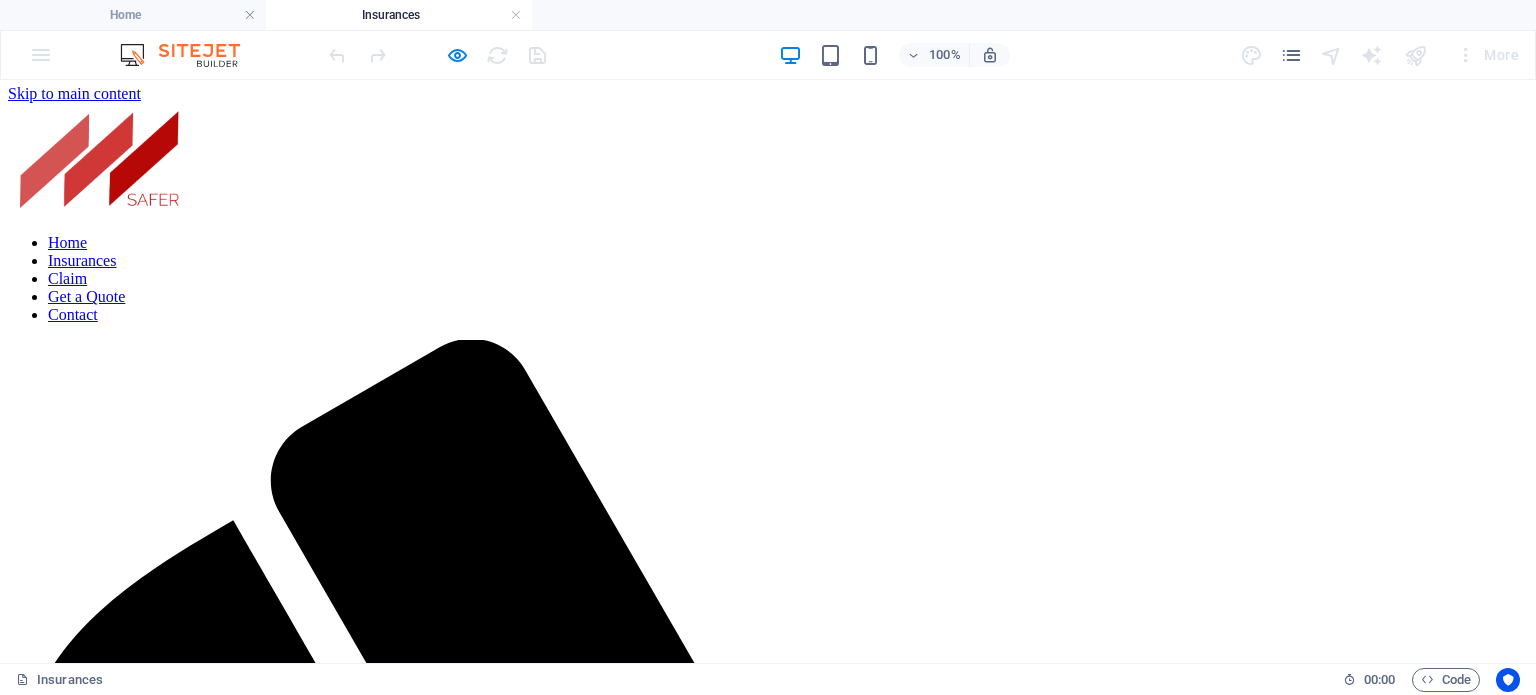 scroll, scrollTop: 0, scrollLeft: 0, axis: both 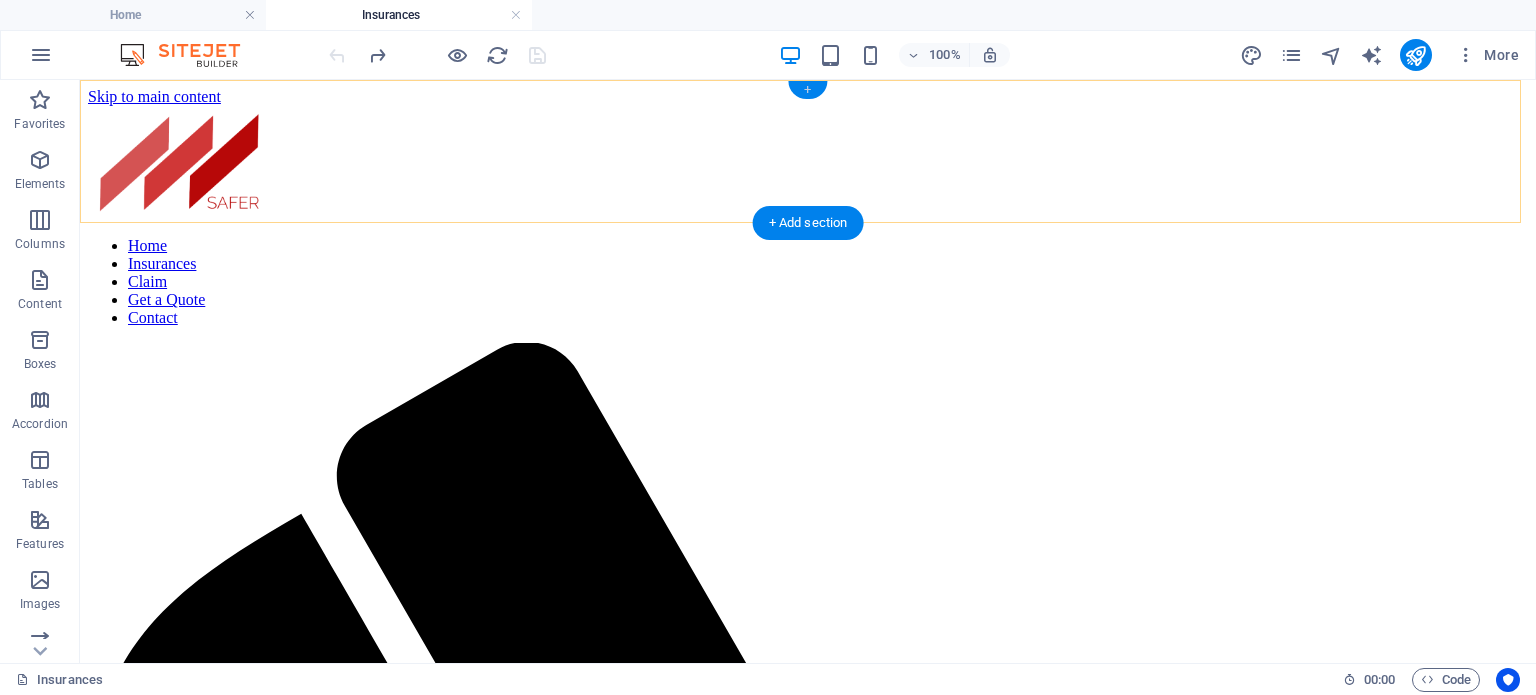 click on "+" at bounding box center (807, 90) 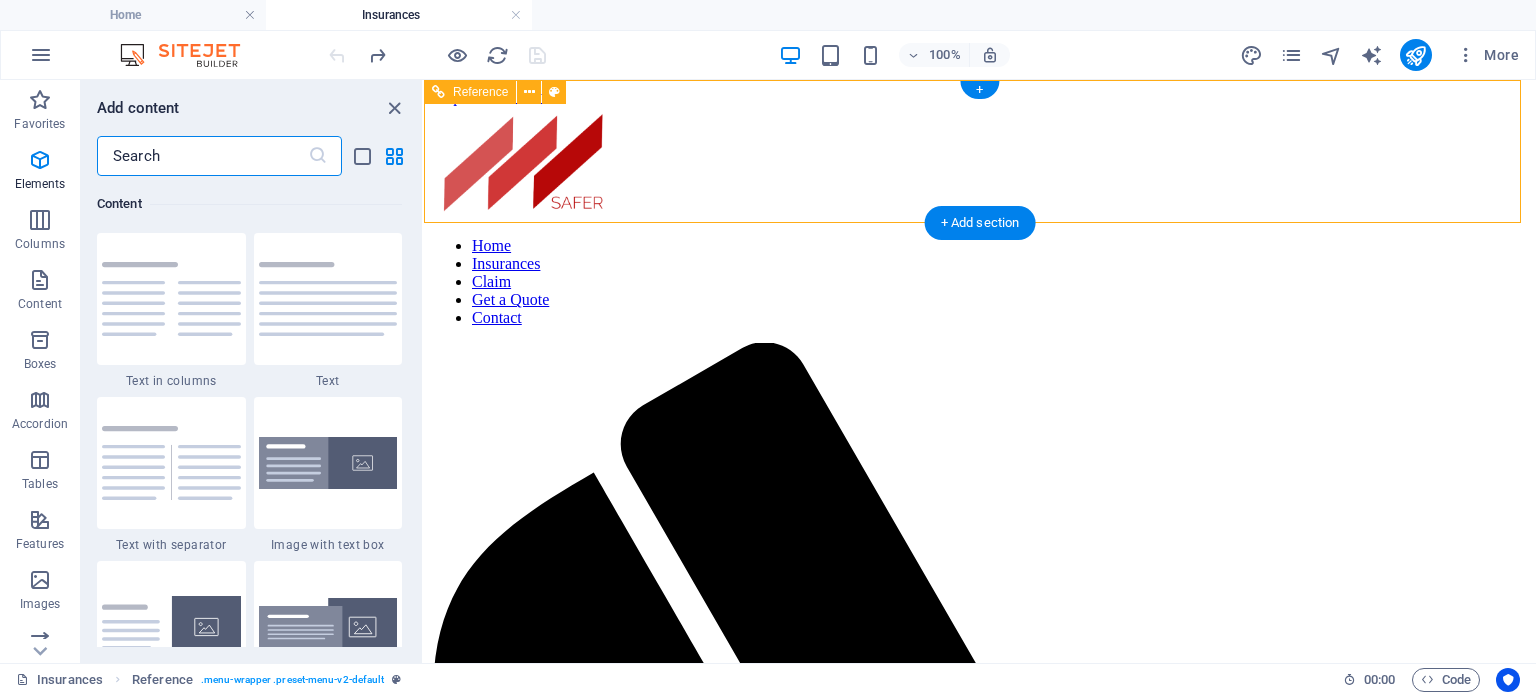 scroll, scrollTop: 3499, scrollLeft: 0, axis: vertical 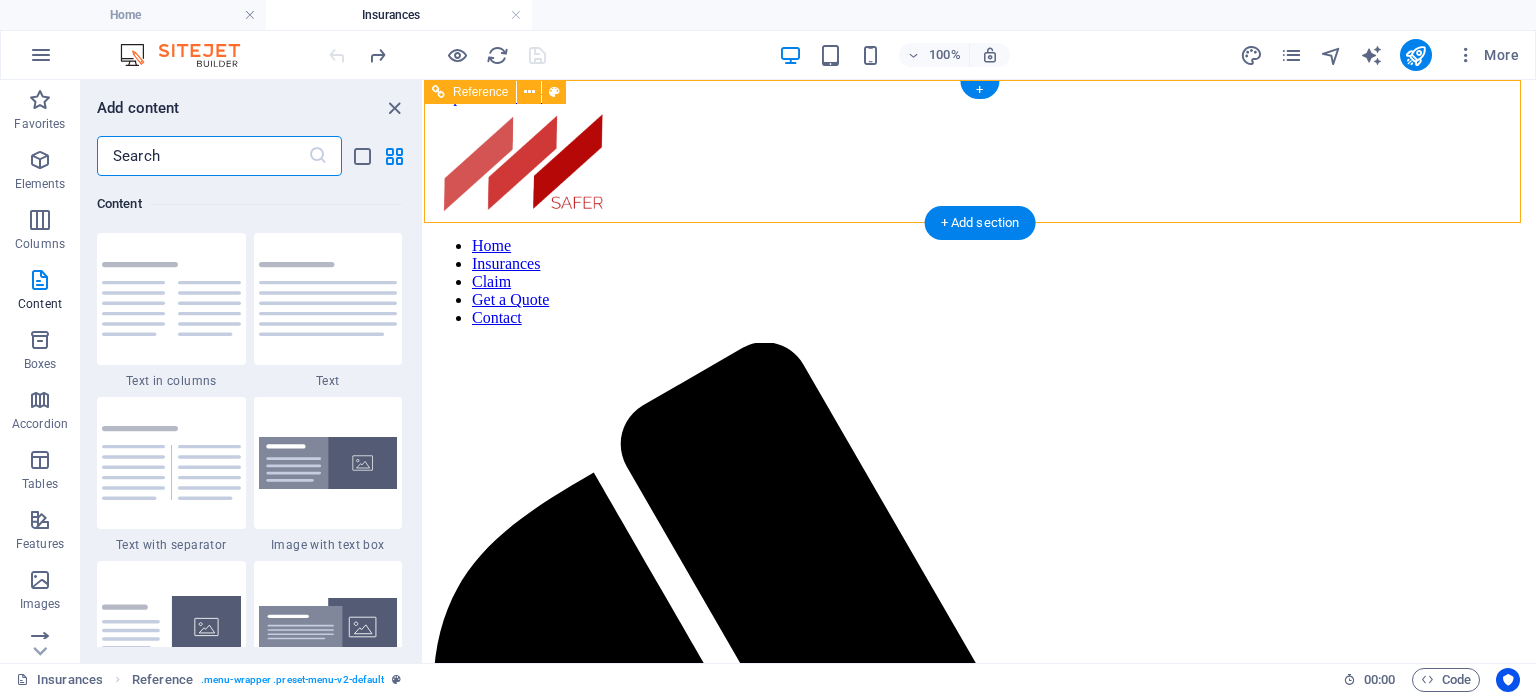 click on "Home Insurances Claim Get a Quote Contact" at bounding box center (980, 282) 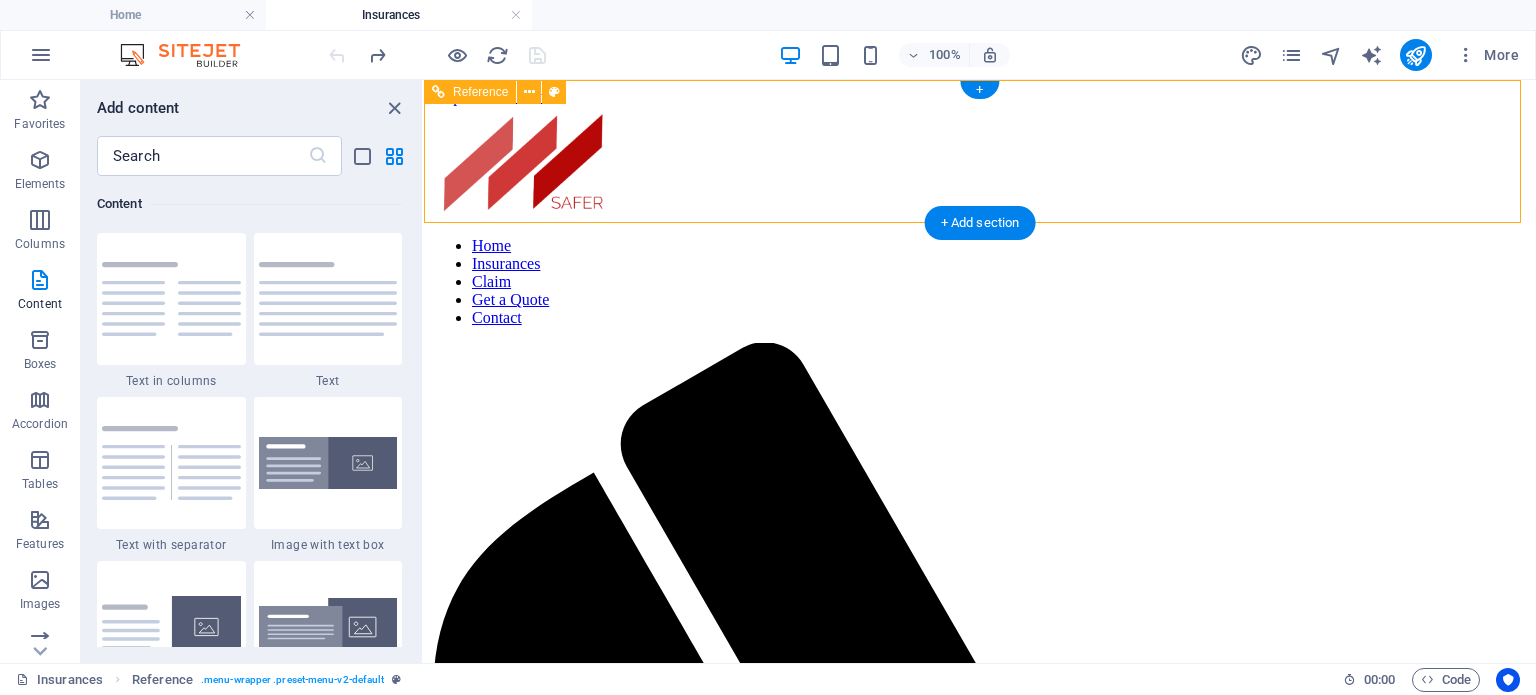 click on "Home Insurances Claim Get a Quote Contact" at bounding box center [980, 282] 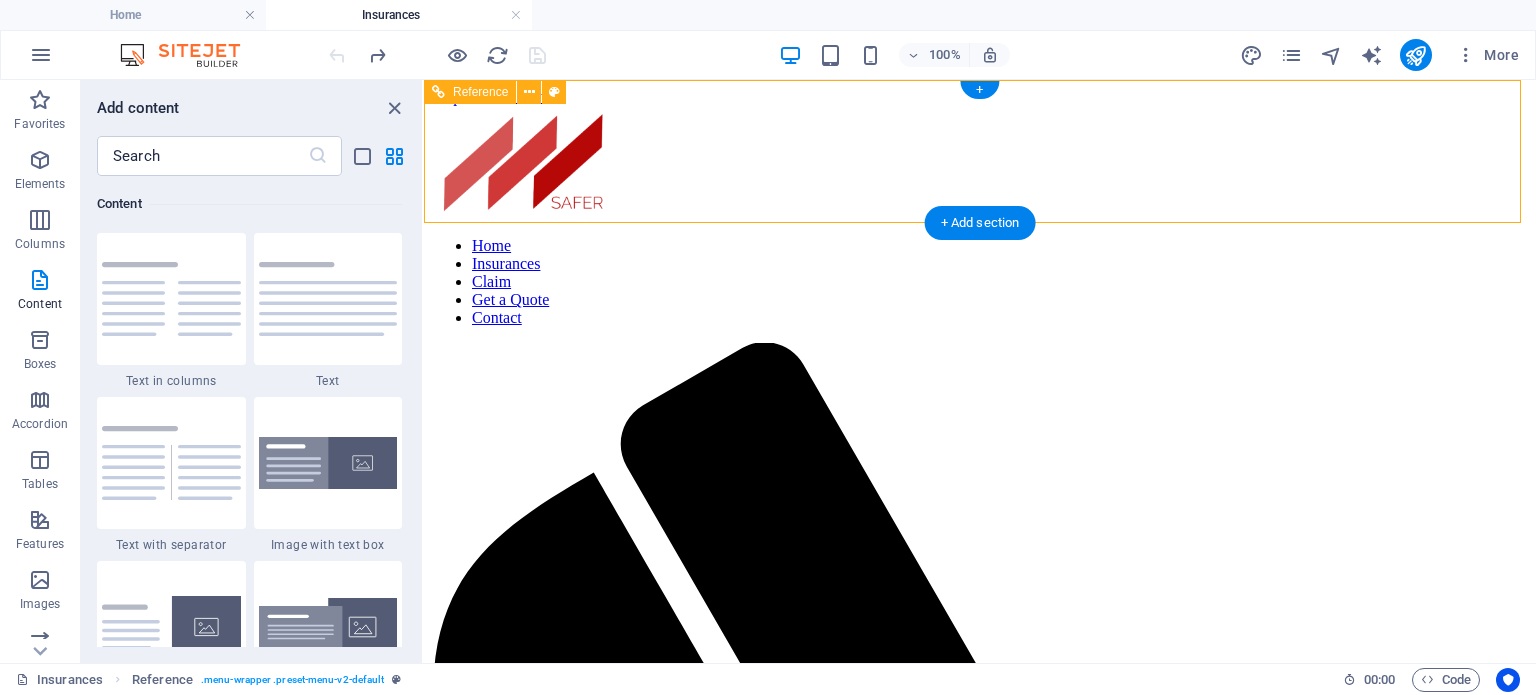 click on "Home Insurances Claim Get a Quote Contact" at bounding box center [980, 282] 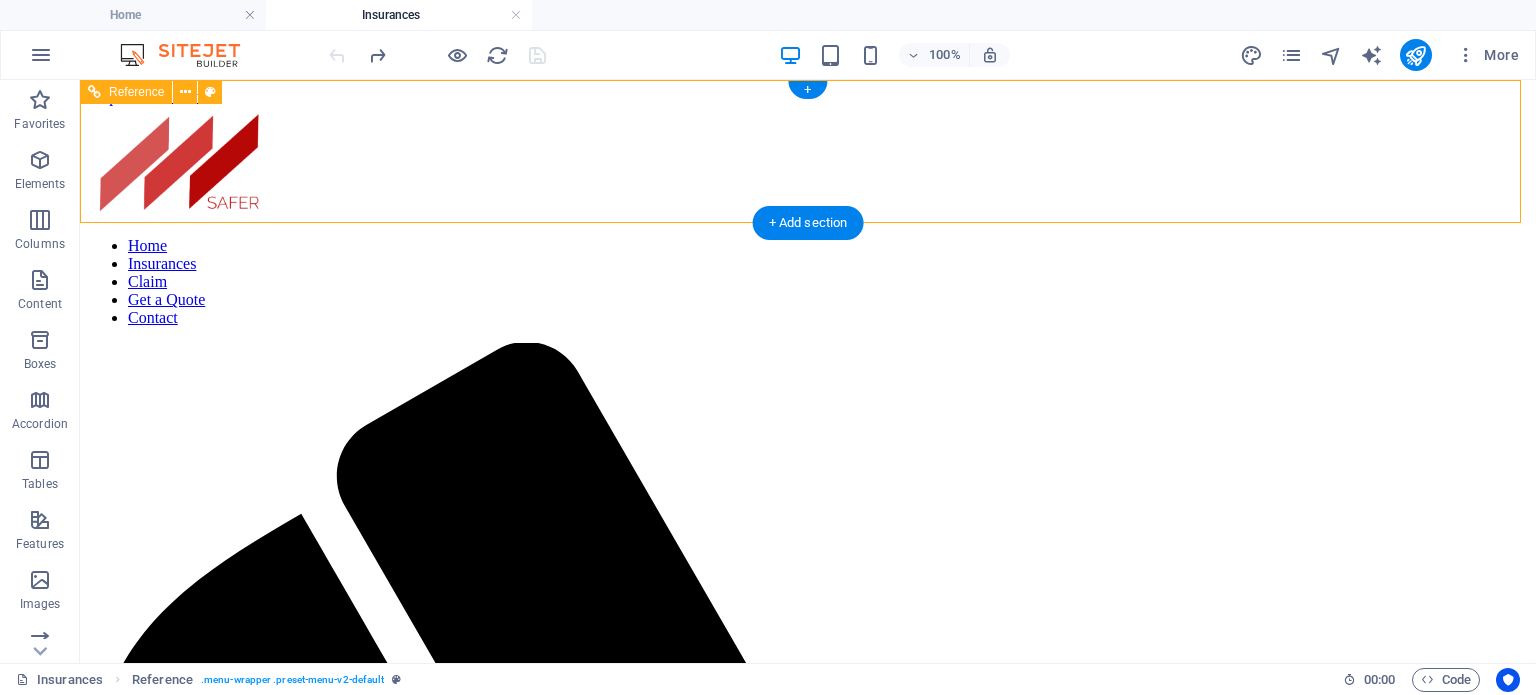 click on "Home Insurances Claim Get a Quote Contact" at bounding box center (808, 282) 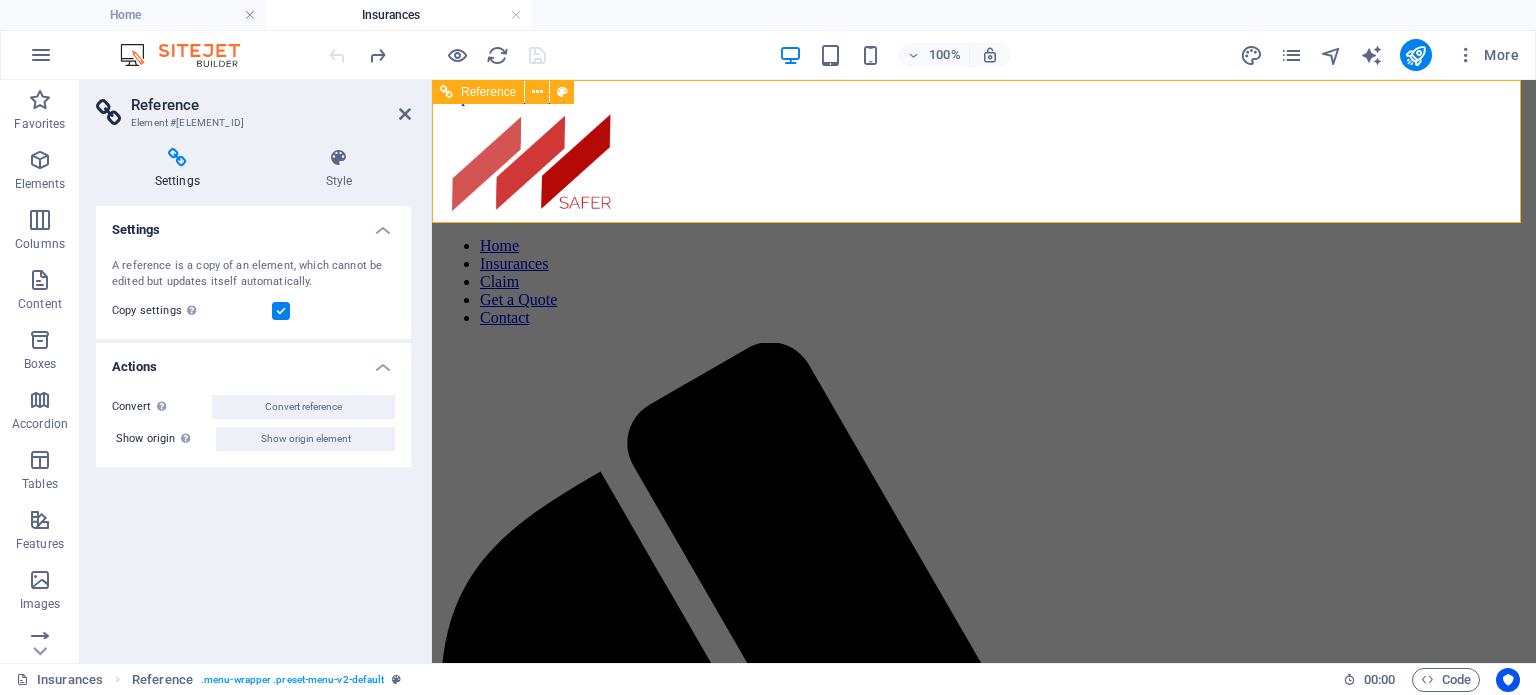 click on "Home Insurances Claim Get a Quote Contact" at bounding box center [984, 282] 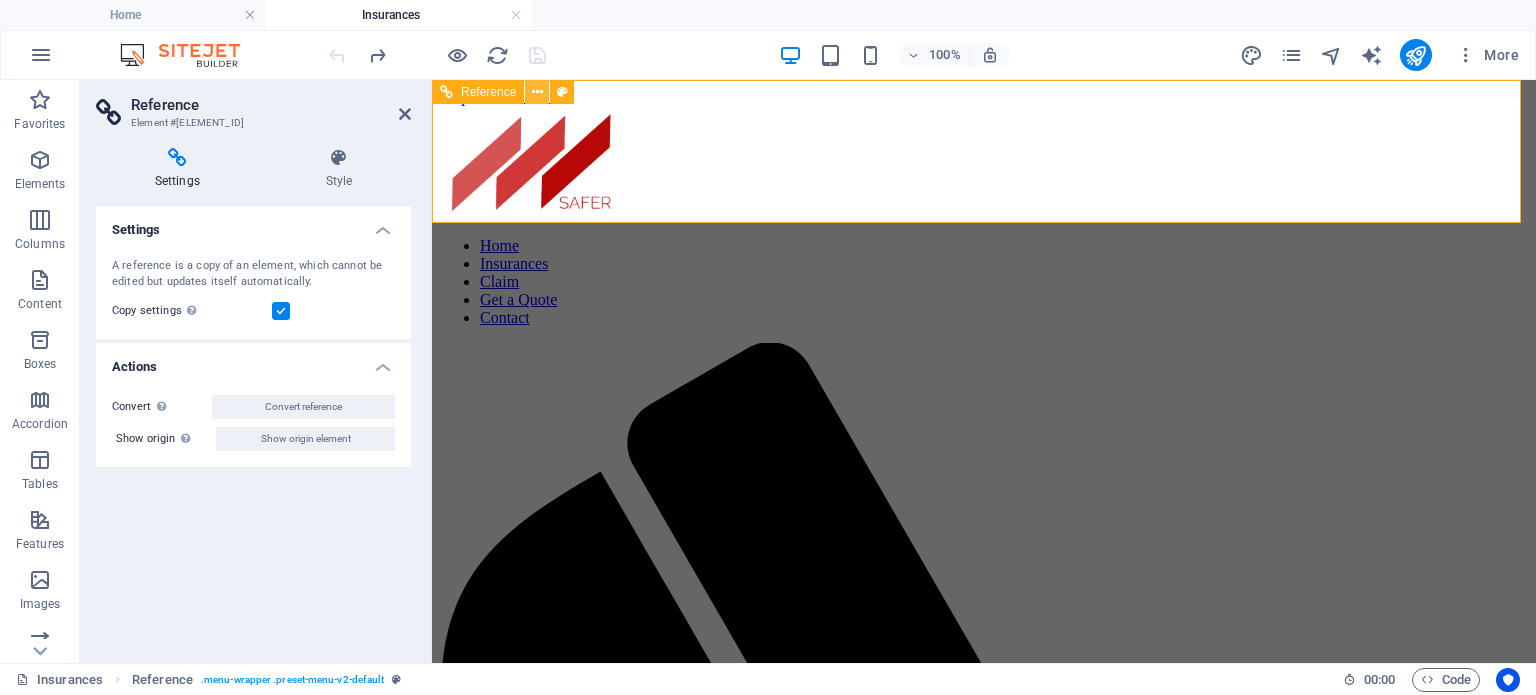 click at bounding box center (537, 92) 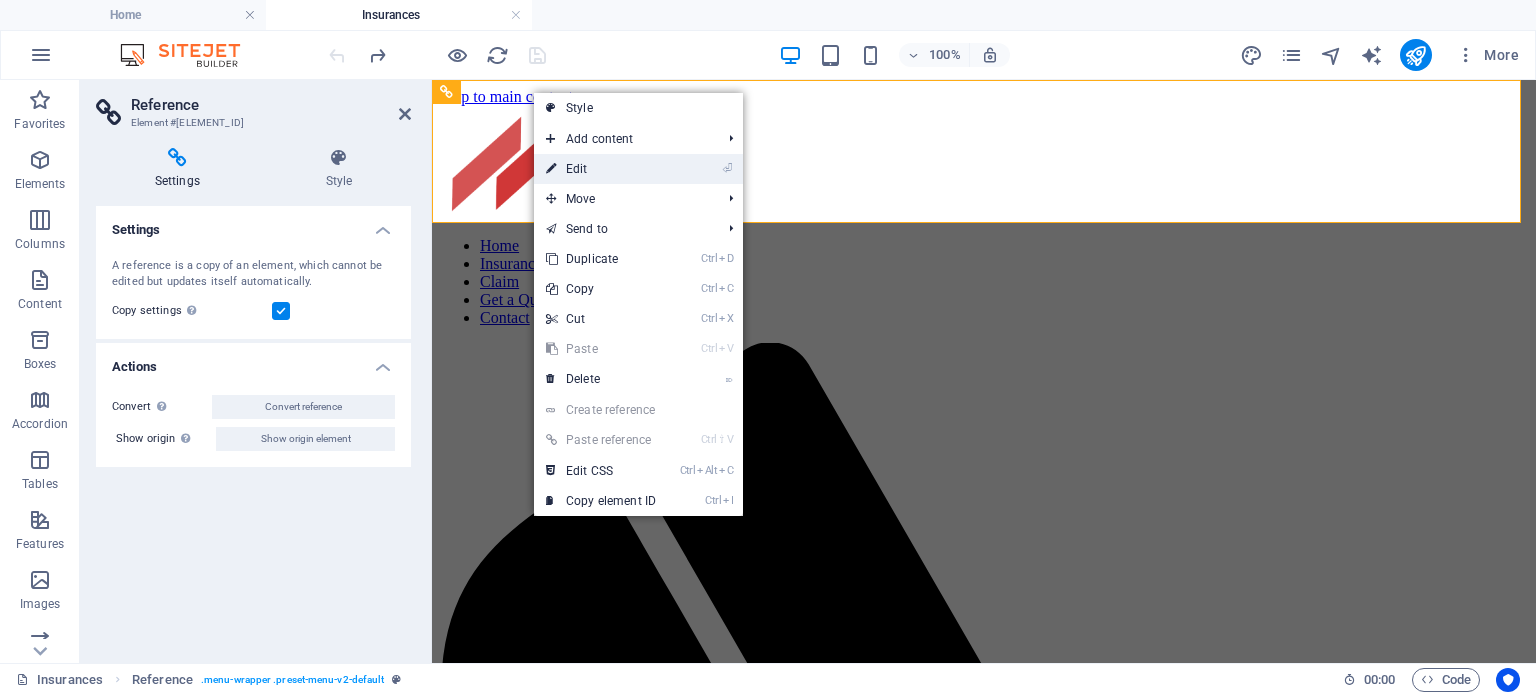 drag, startPoint x: 624, startPoint y: 173, endPoint x: 208, endPoint y: 82, distance: 425.83682 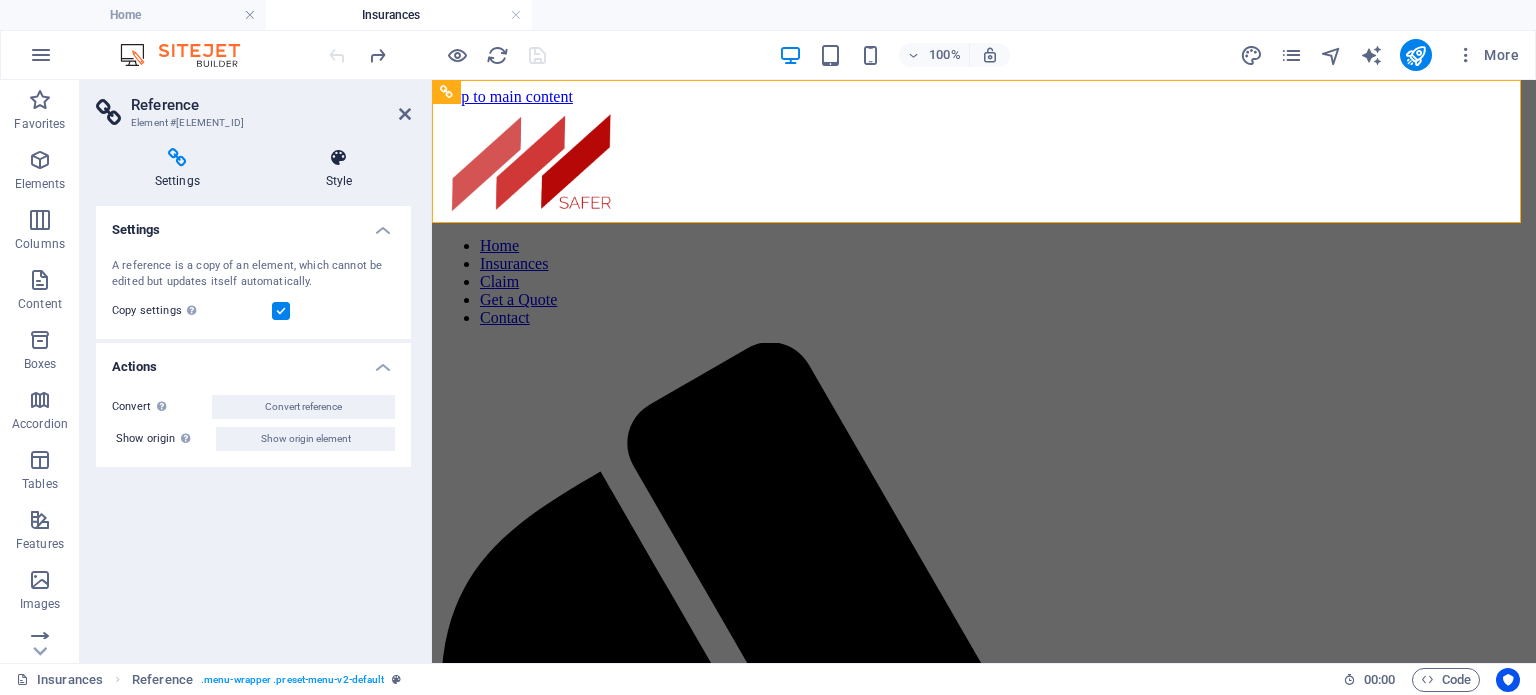 click on "Style" at bounding box center [339, 169] 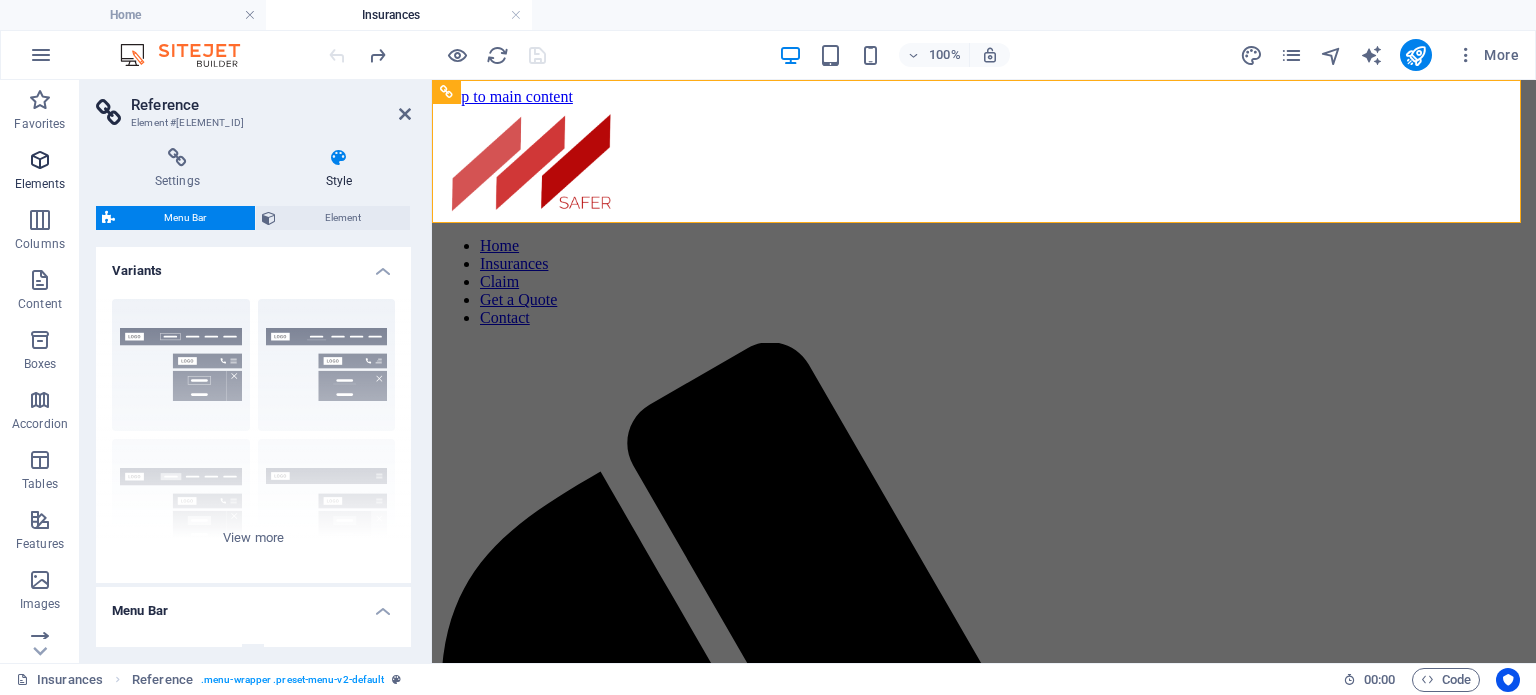click at bounding box center (40, 160) 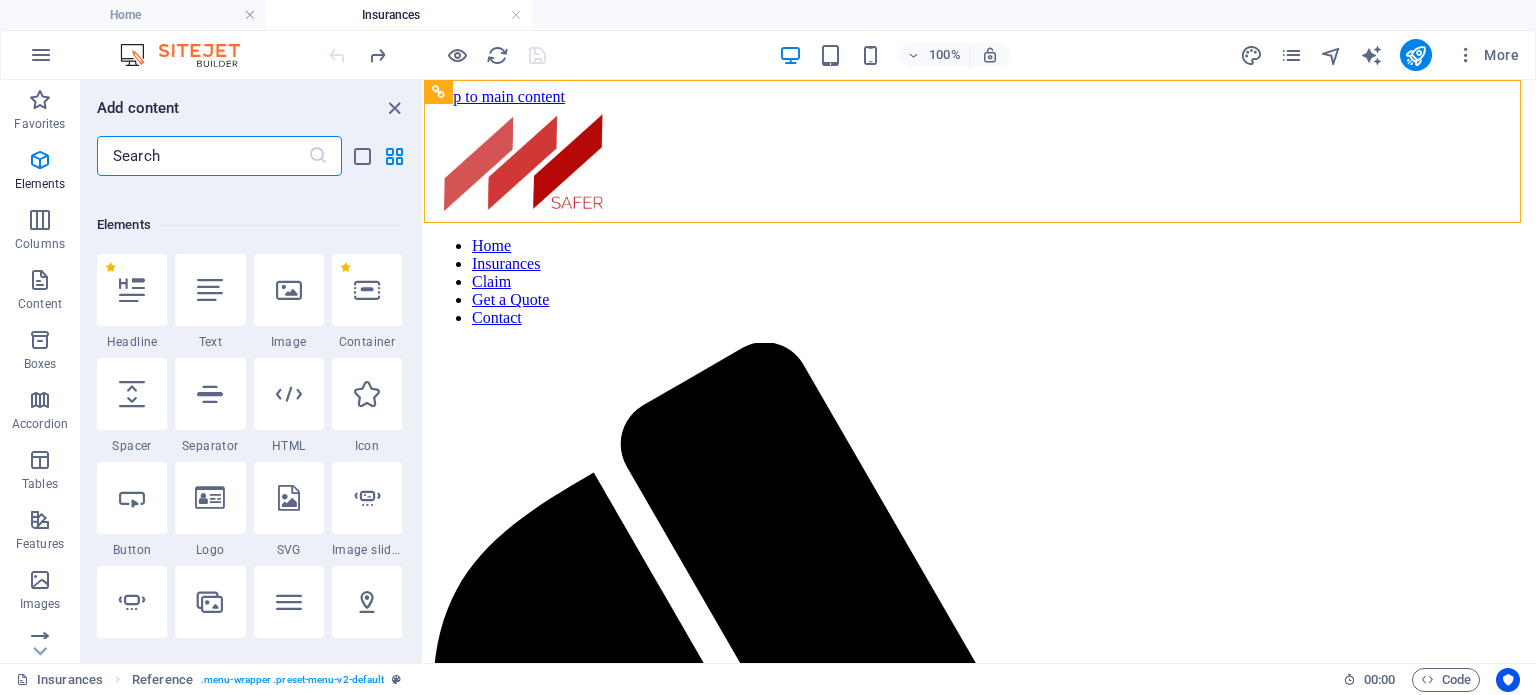 scroll, scrollTop: 212, scrollLeft: 0, axis: vertical 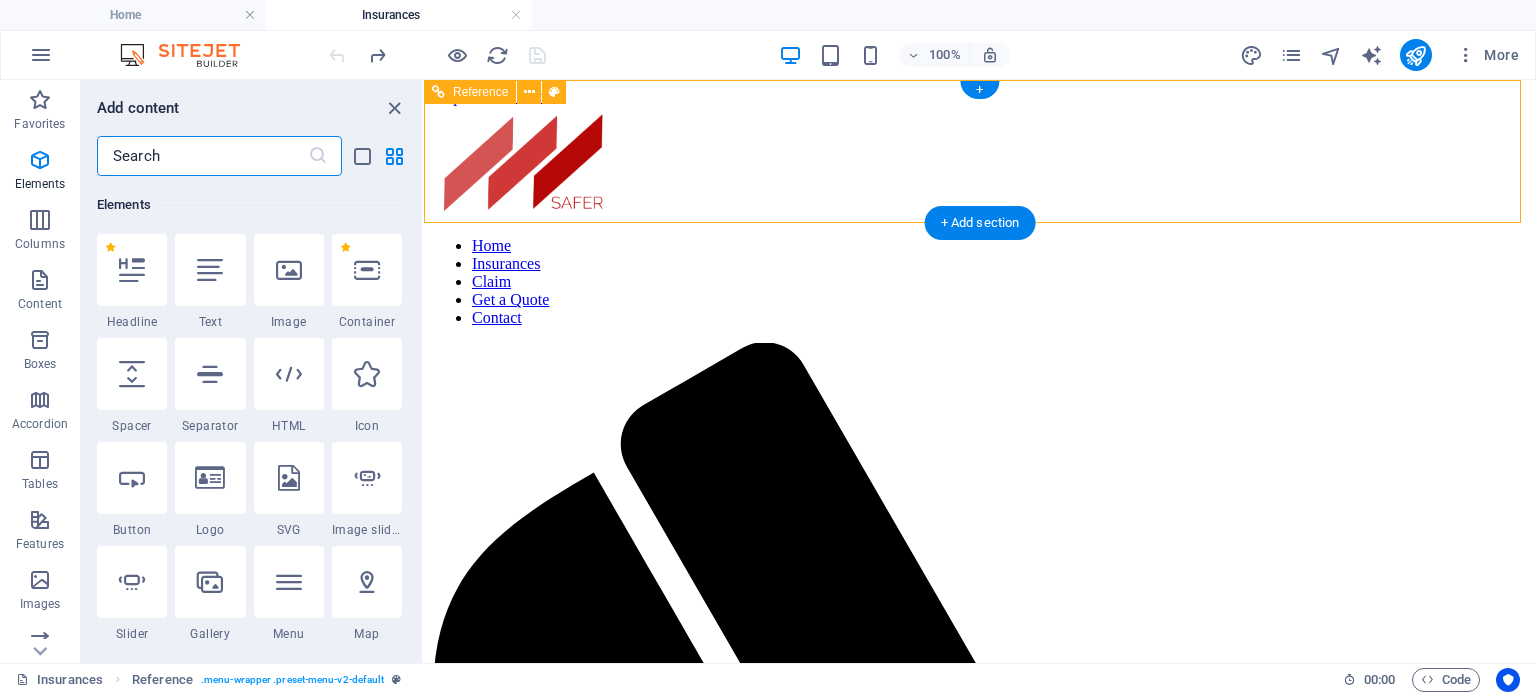 click on "Home Insurances Claim Get a Quote Contact" at bounding box center [980, 282] 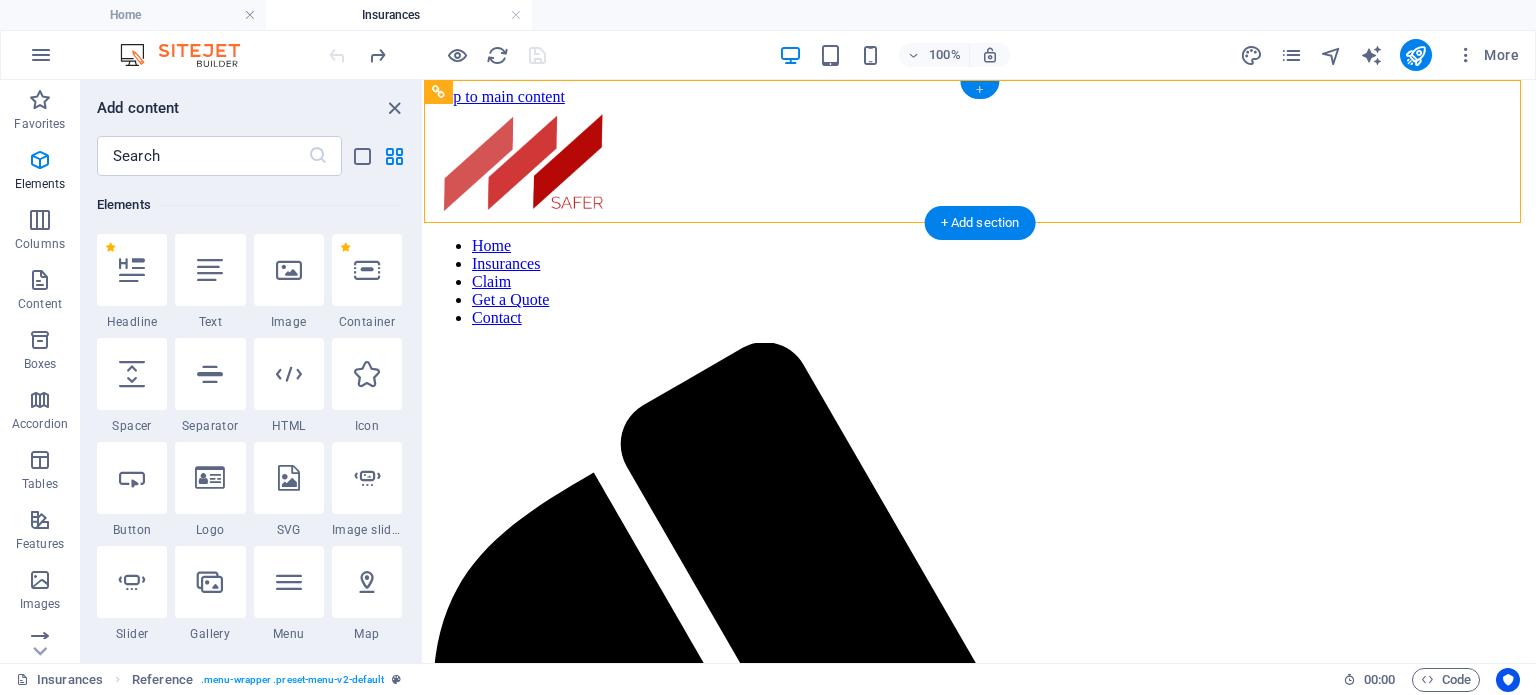 click on "+" at bounding box center (979, 90) 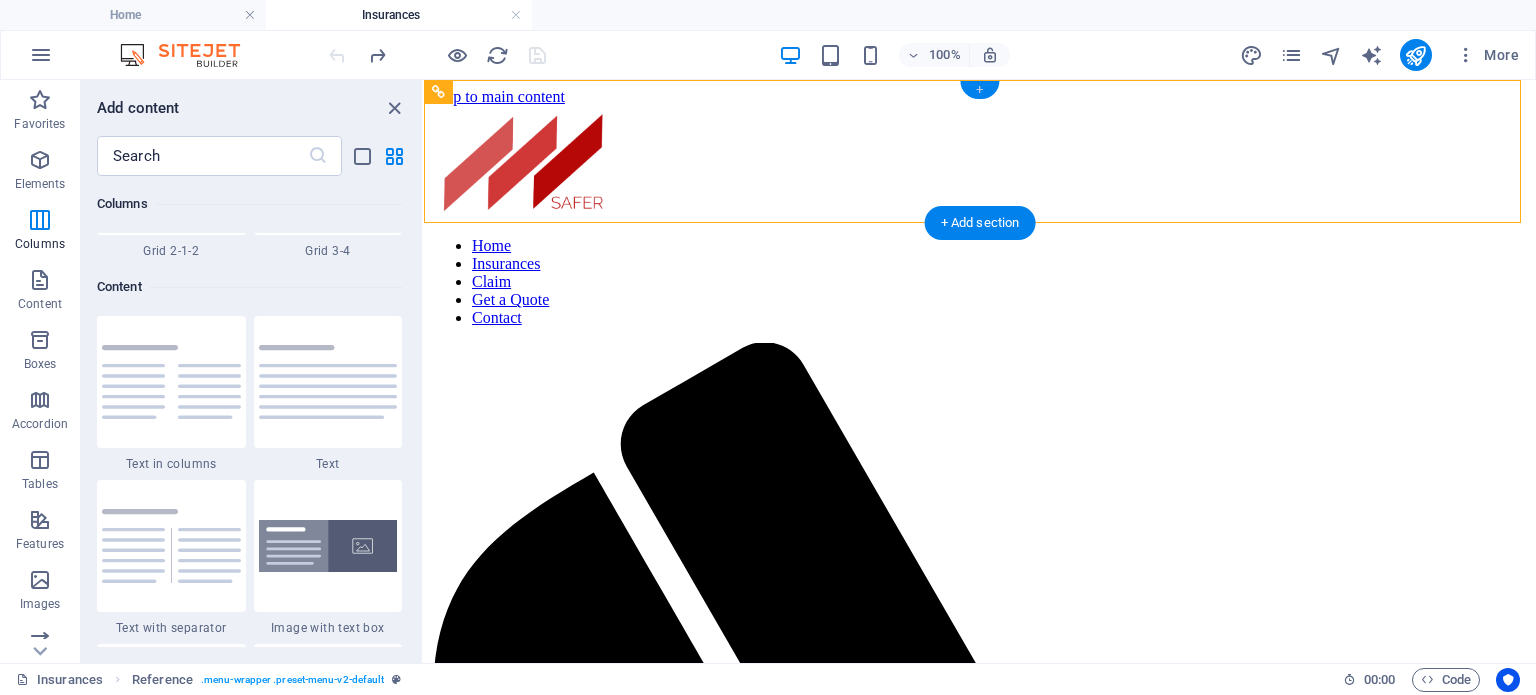 scroll, scrollTop: 3499, scrollLeft: 0, axis: vertical 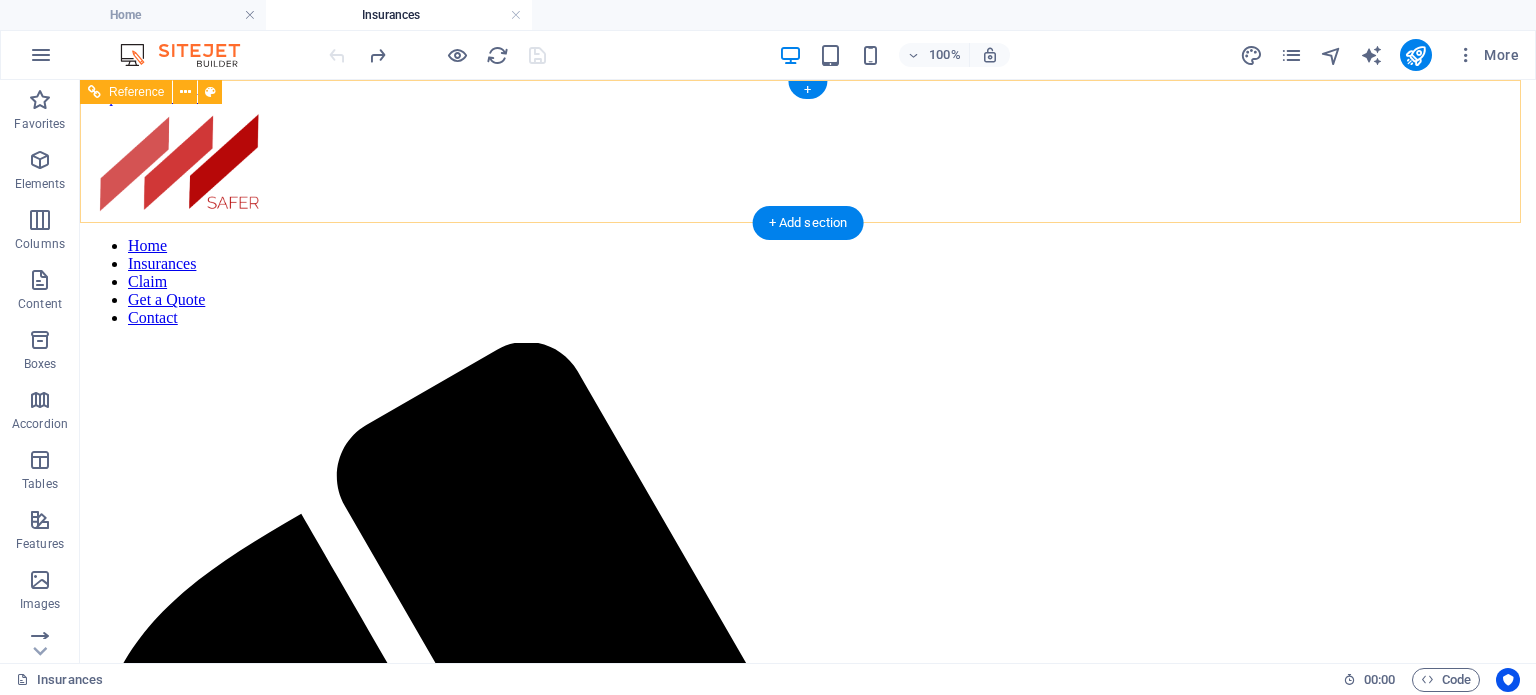 click on "Home Insurances Claim Get a Quote Contact" at bounding box center (808, 282) 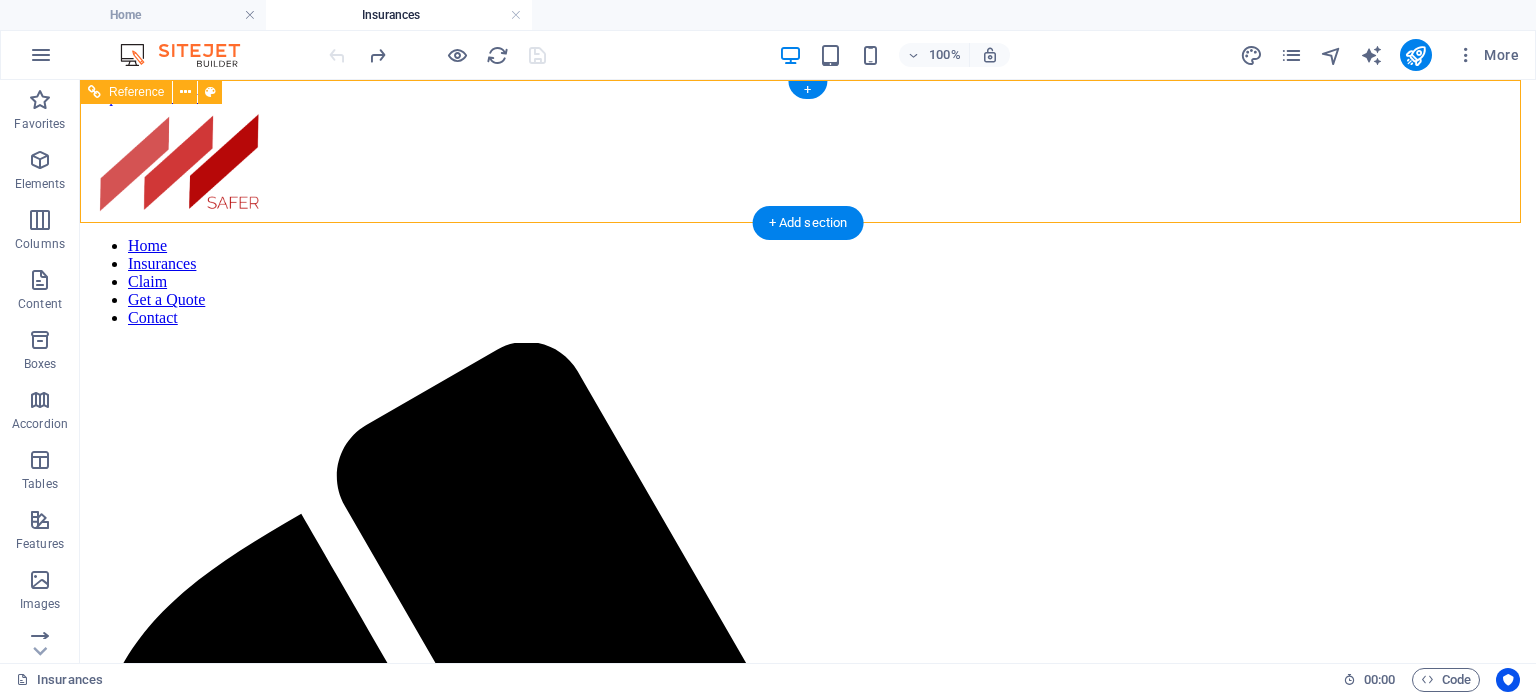 click on "Home Insurances Claim Get a Quote Contact" at bounding box center (808, 282) 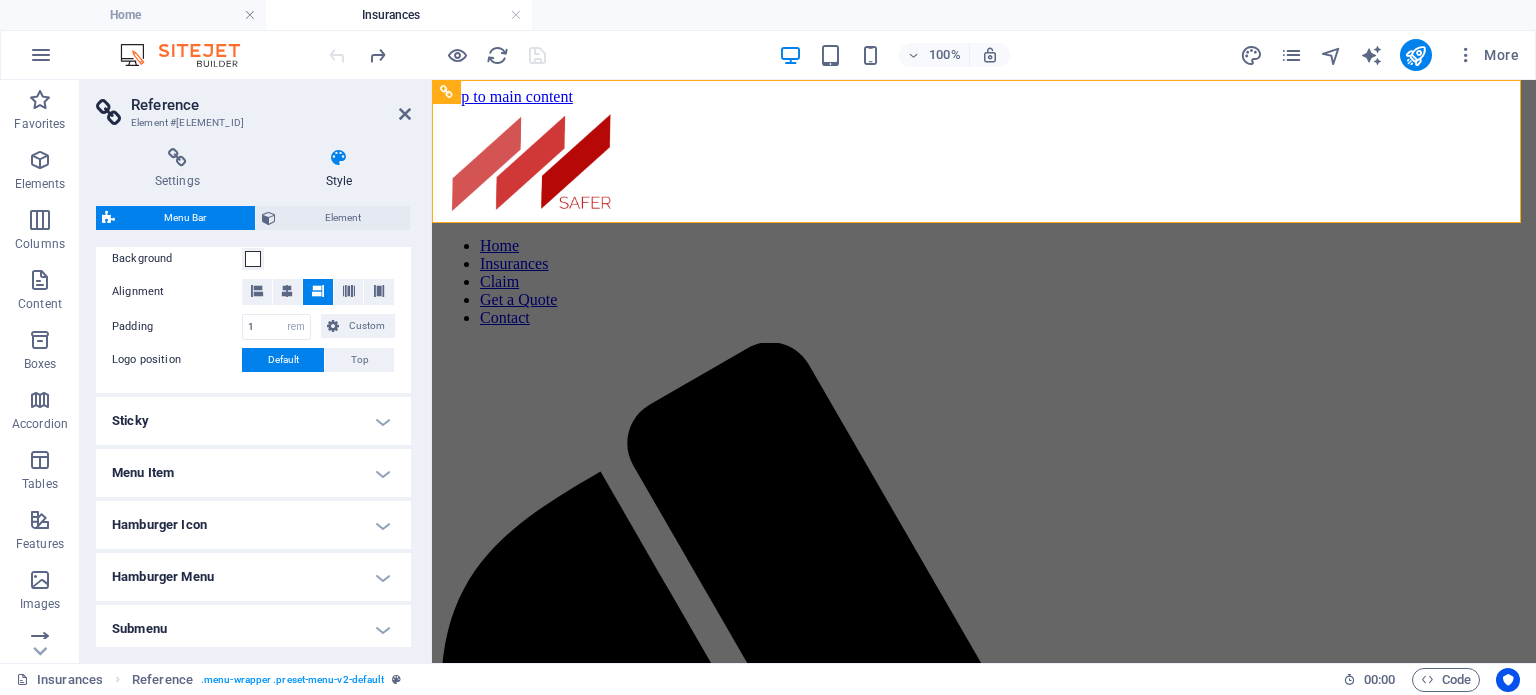 scroll, scrollTop: 400, scrollLeft: 0, axis: vertical 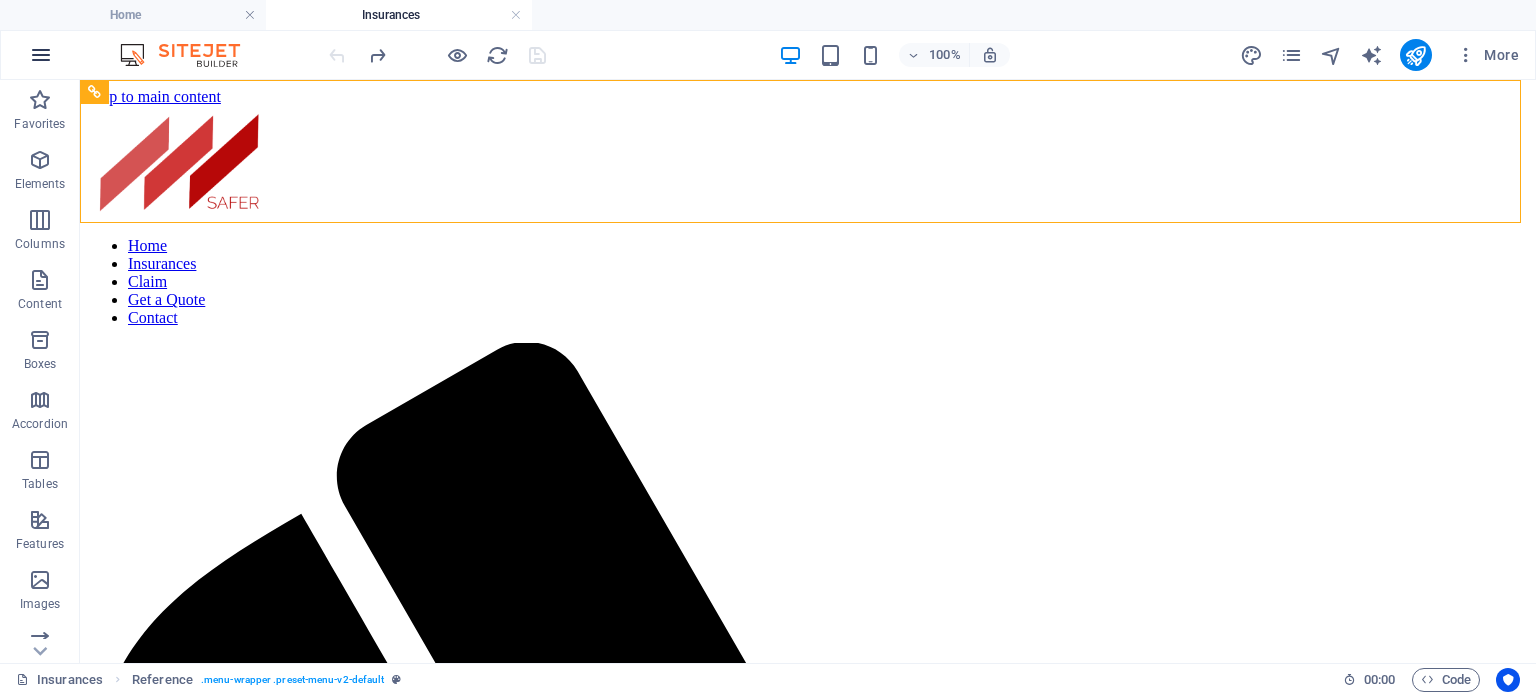 click at bounding box center [41, 55] 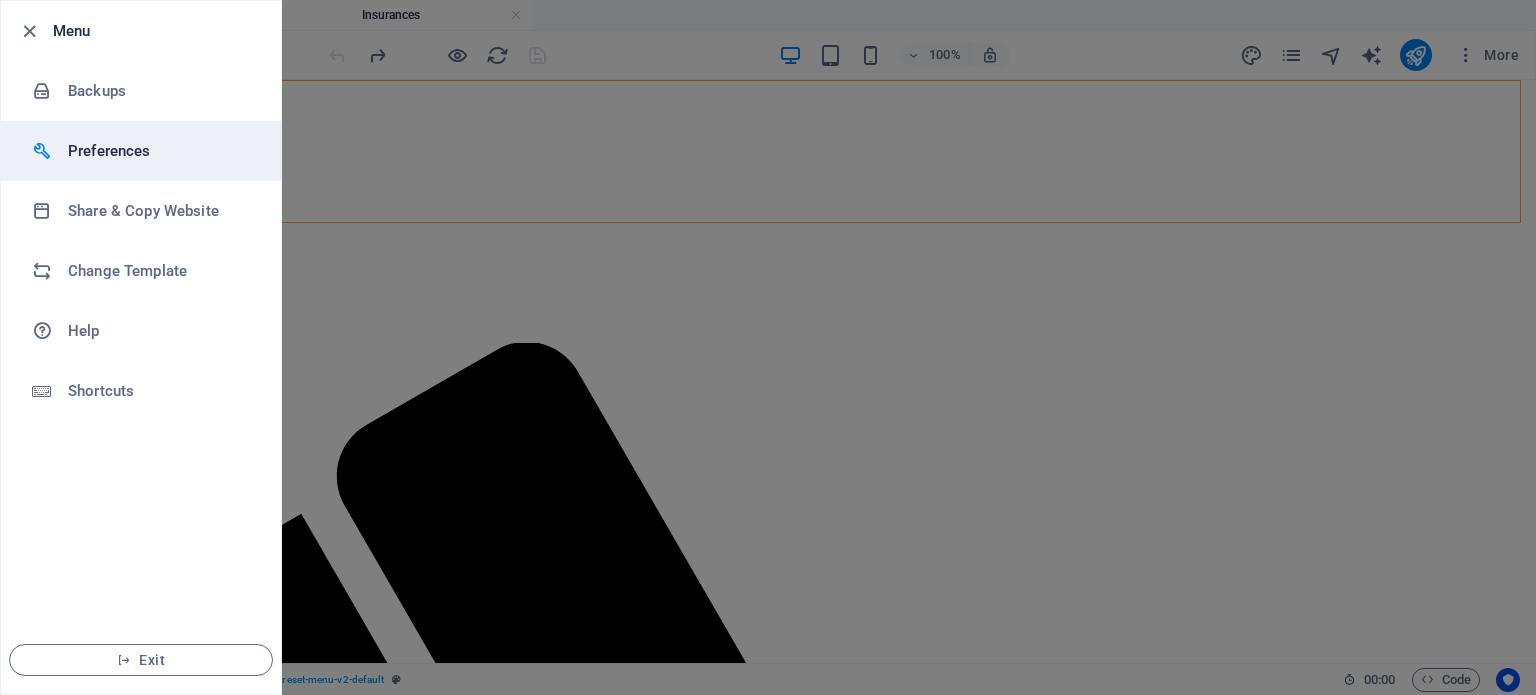 click on "Preferences" at bounding box center (160, 151) 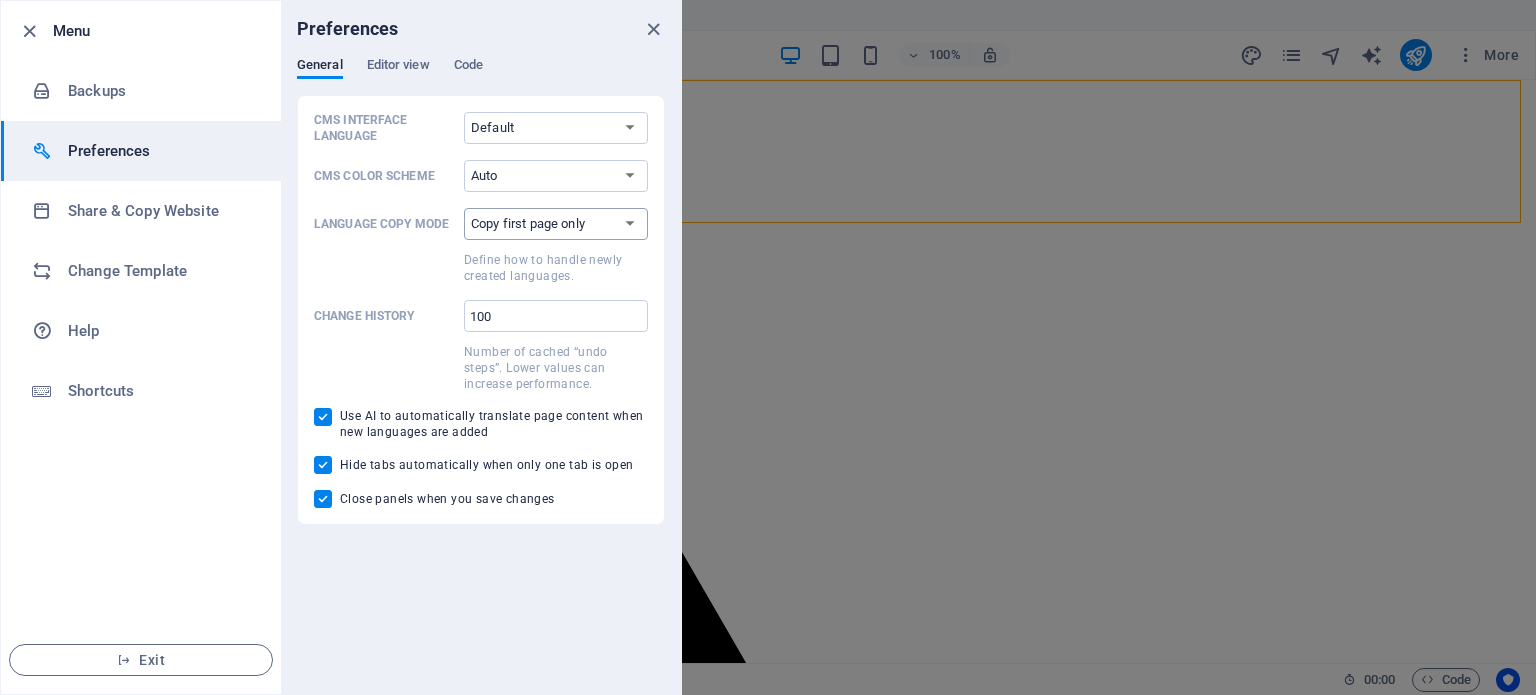 click on "Copy first page only Copy all pages" at bounding box center (556, 224) 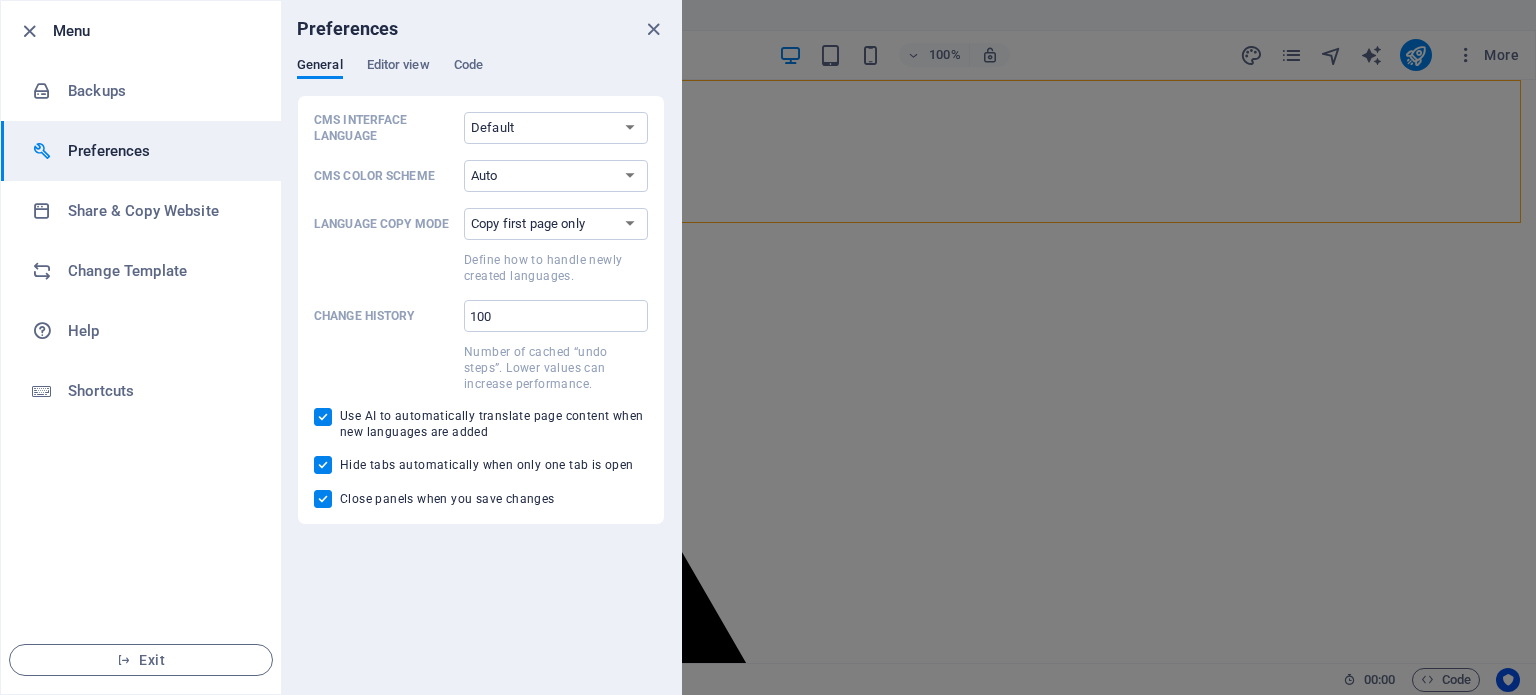 click on "Language Copy Mode Copy first page only Copy all pages Define how to handle newly created languages." at bounding box center [481, 246] 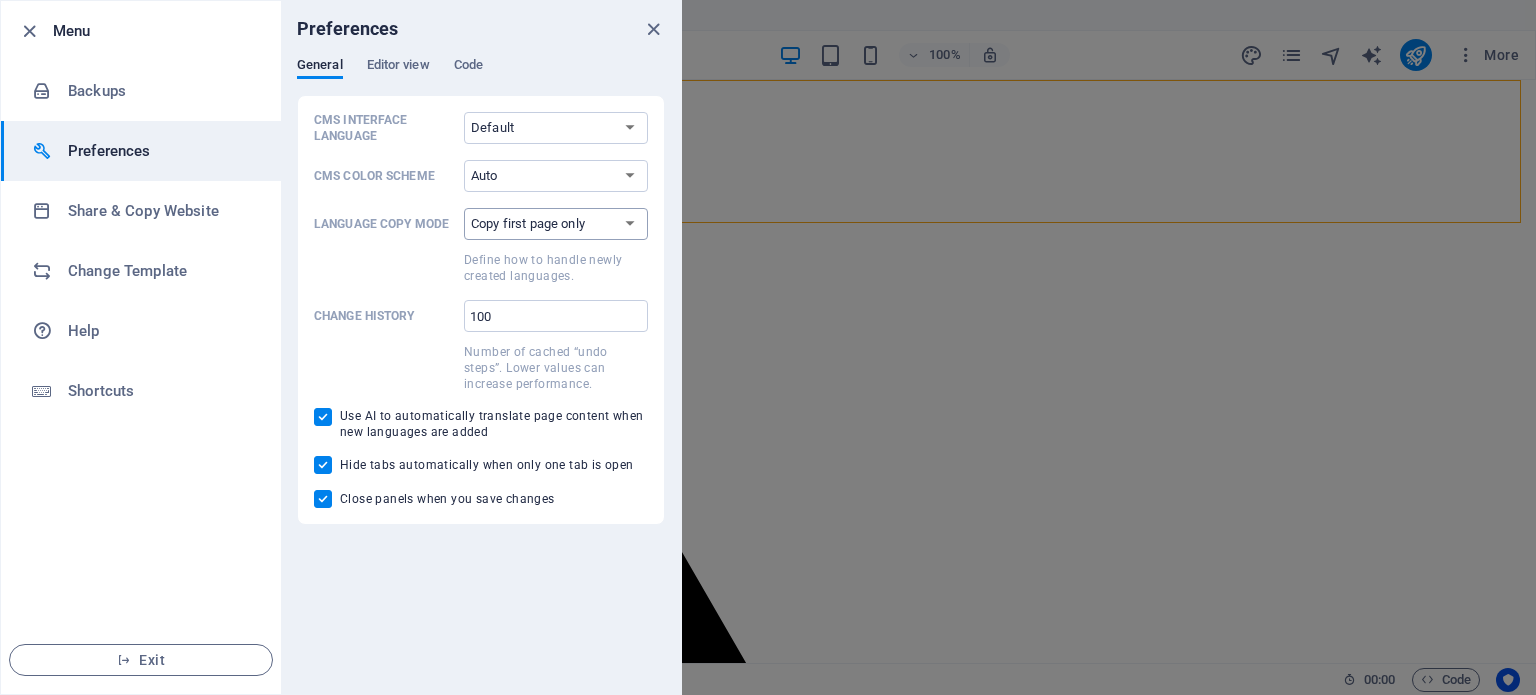 click on "Copy first page only Copy all pages" at bounding box center [556, 224] 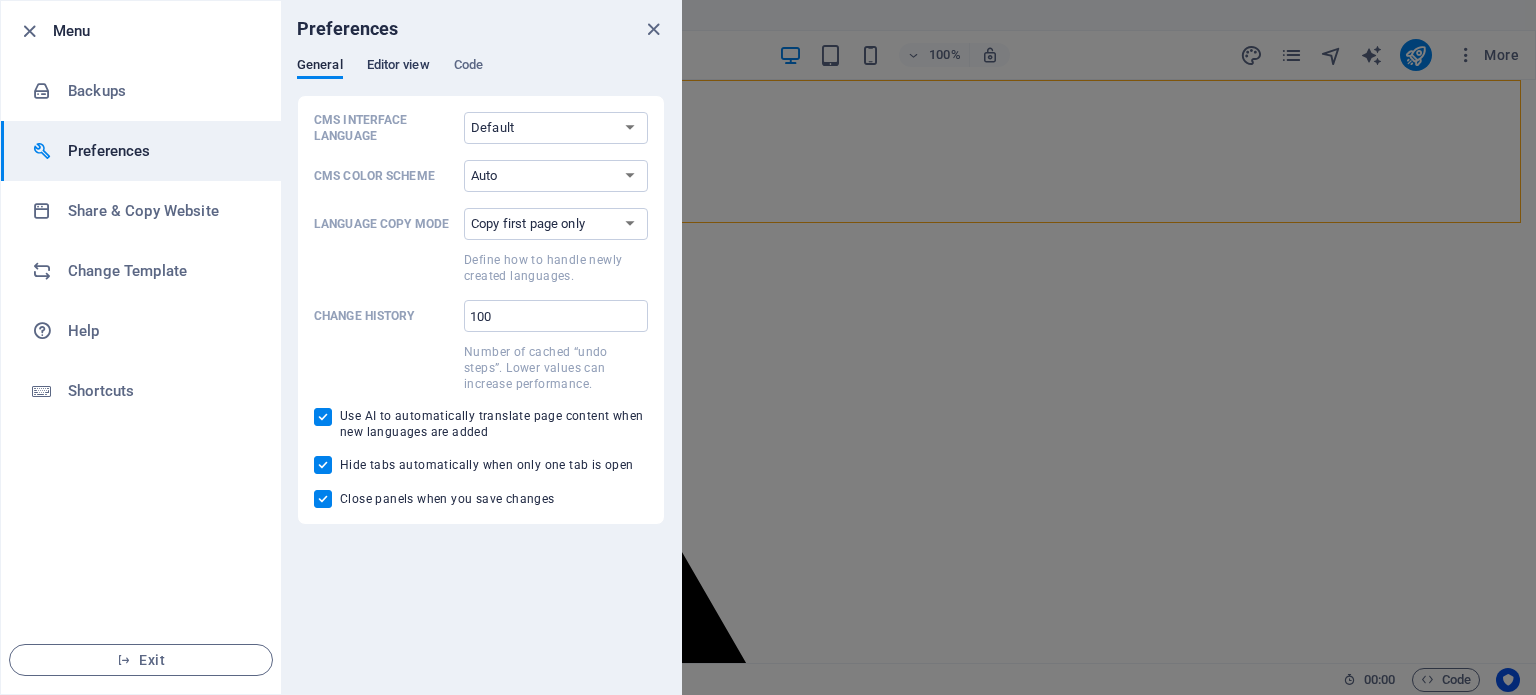 click on "Editor view" at bounding box center (398, 67) 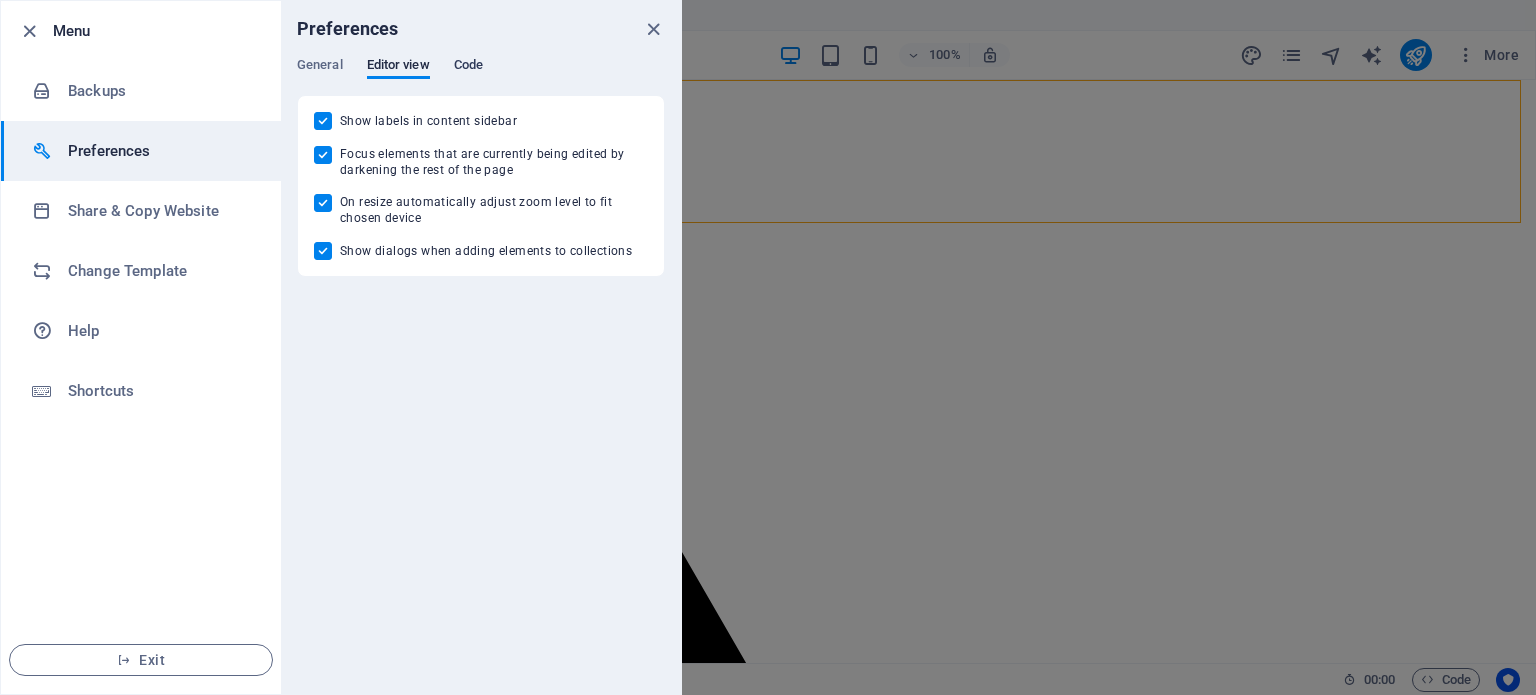 click on "Code" at bounding box center (468, 67) 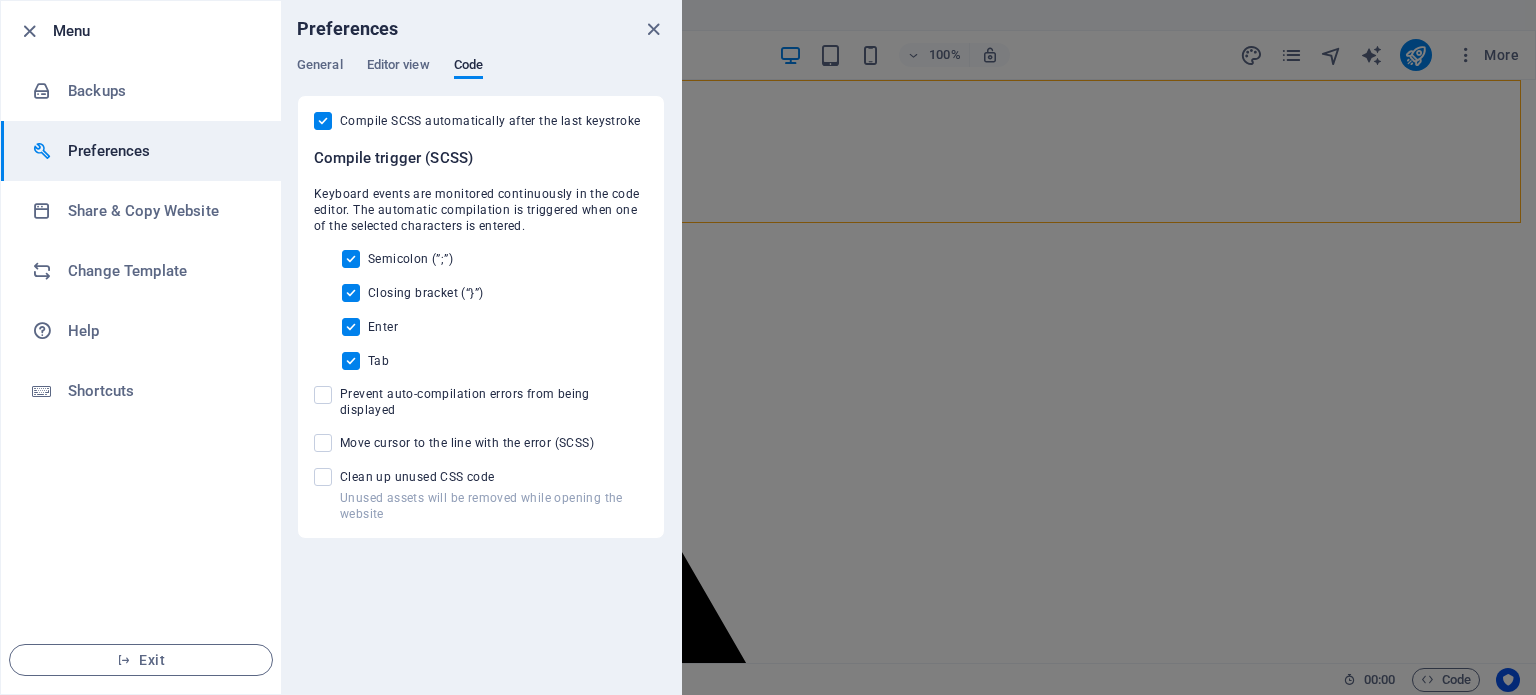 type 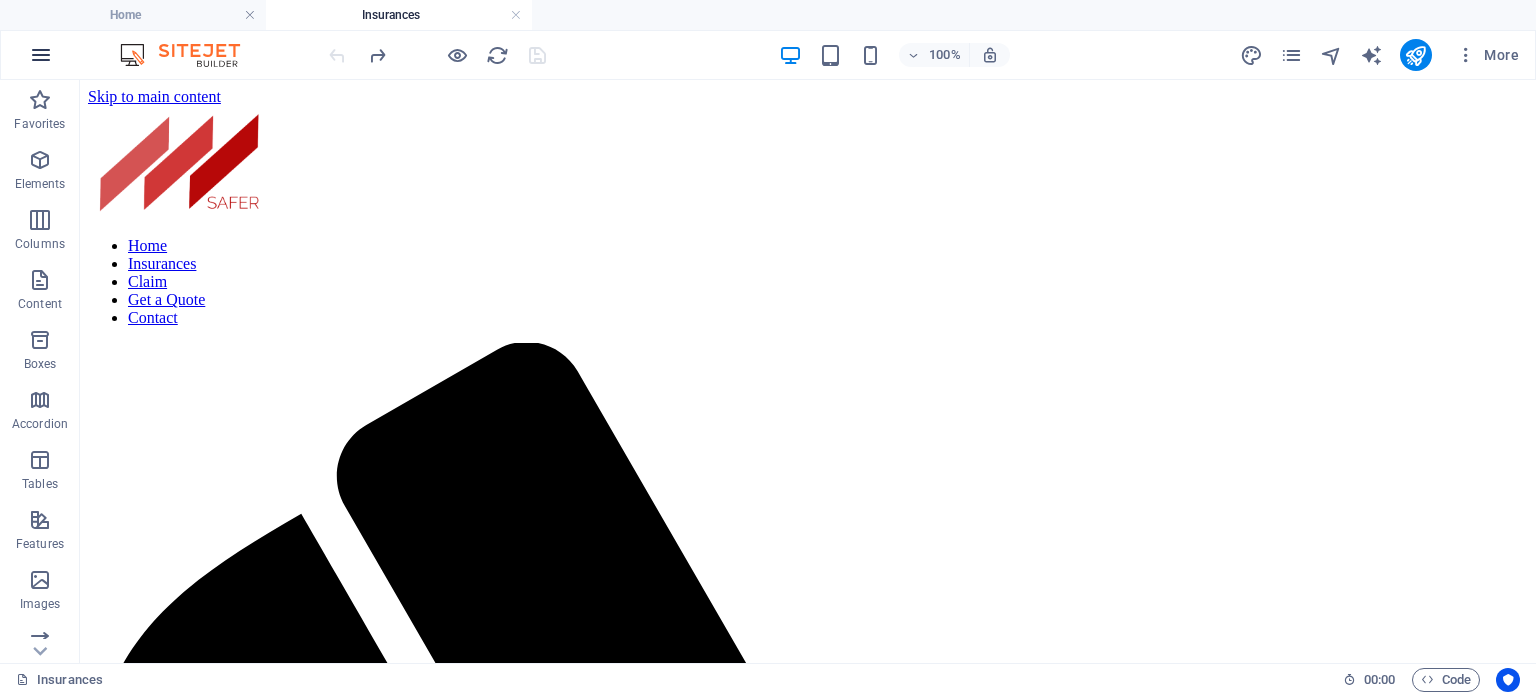 click at bounding box center [41, 55] 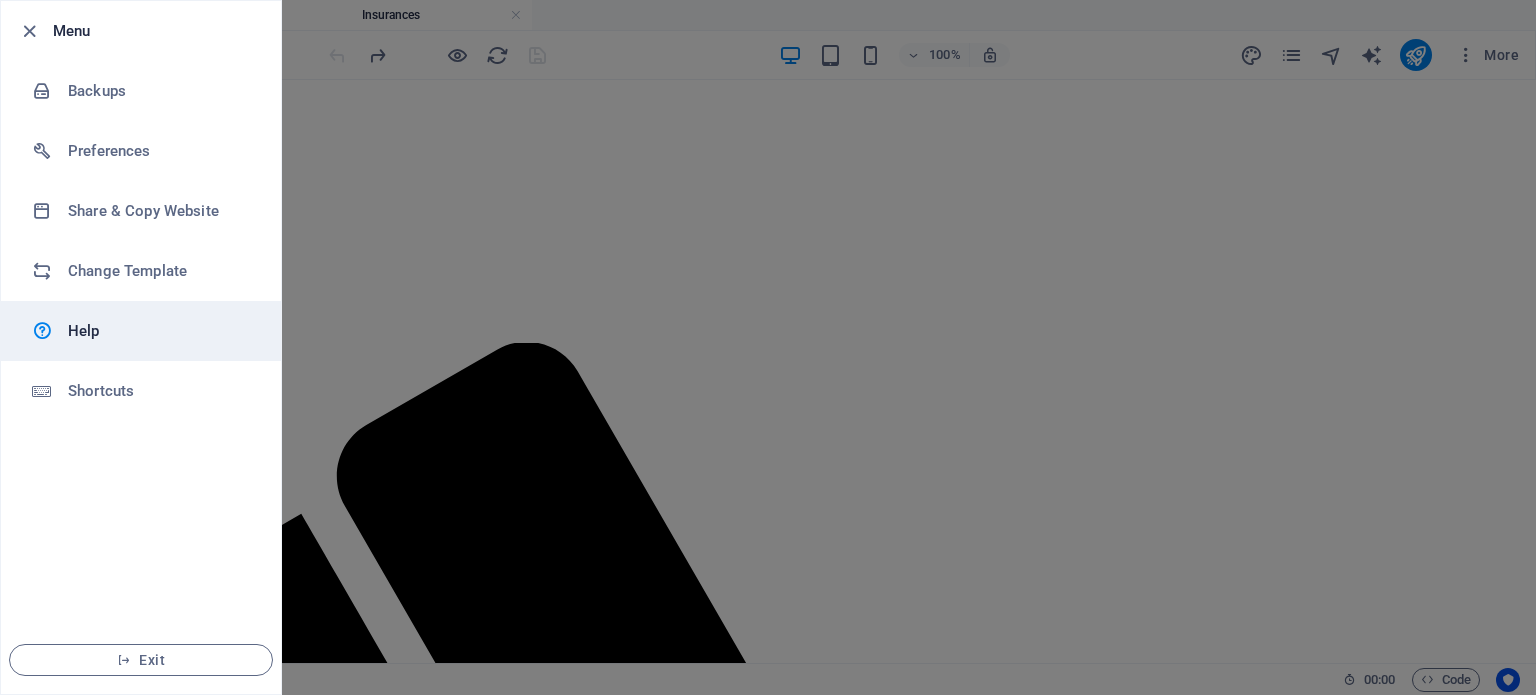 click on "Help" at bounding box center [160, 331] 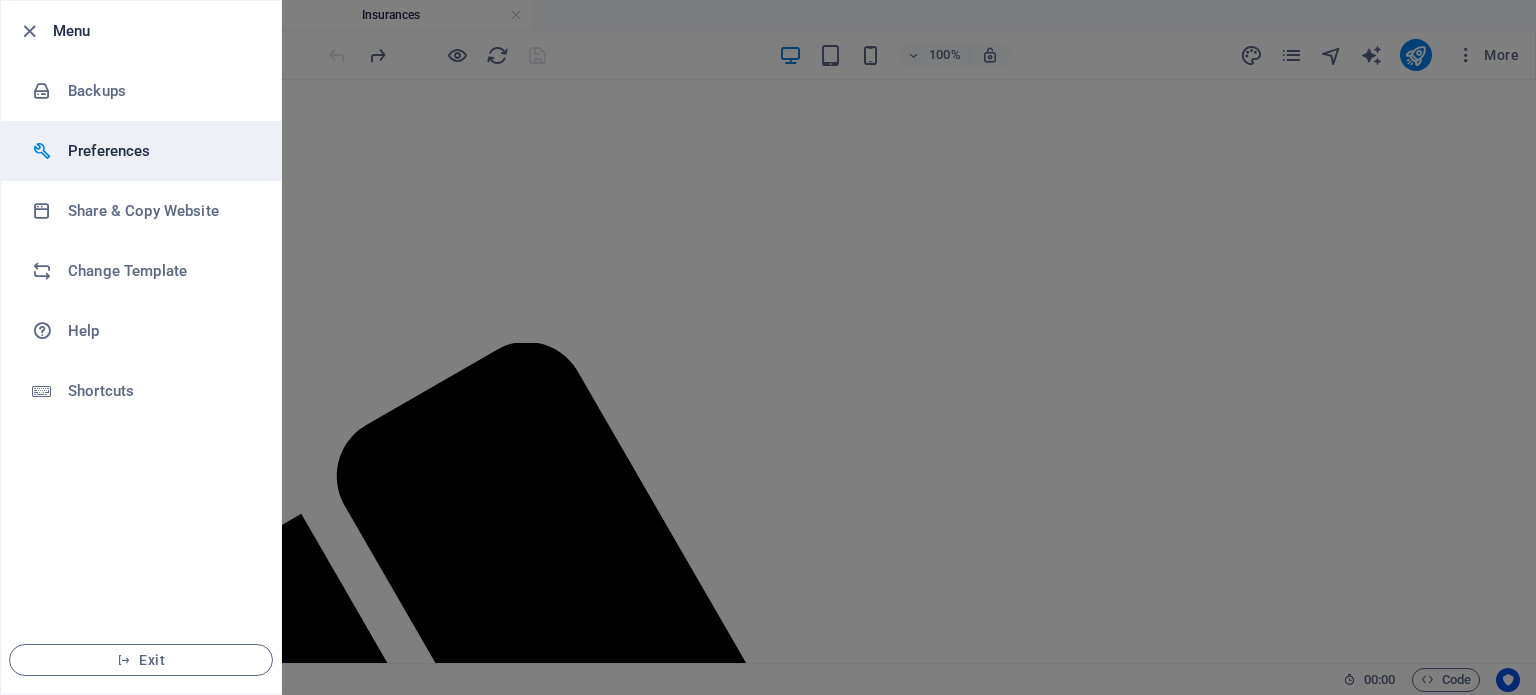 click on "Preferences" at bounding box center [141, 151] 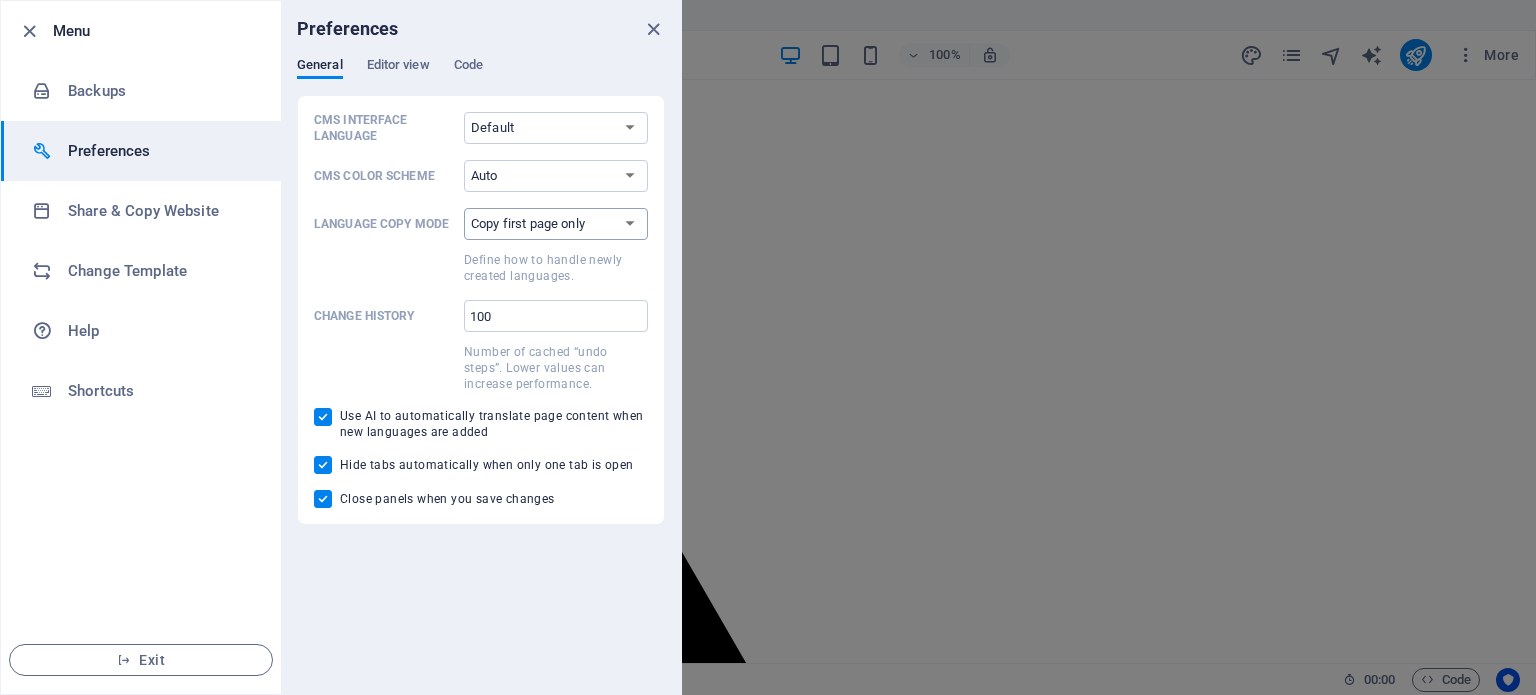 click on "Copy first page only Copy all pages" at bounding box center (556, 224) 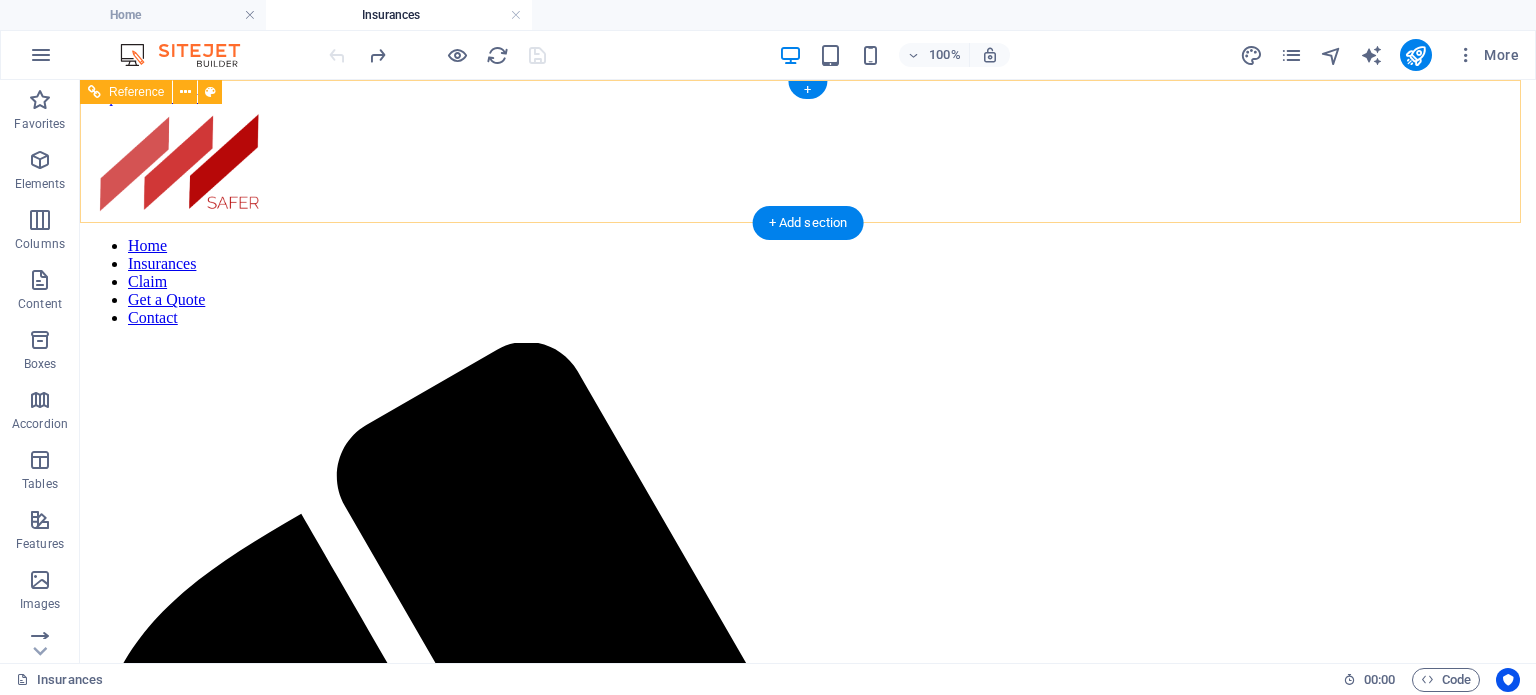 click on "Home Insurances Claim Get a Quote Contact" at bounding box center [808, 282] 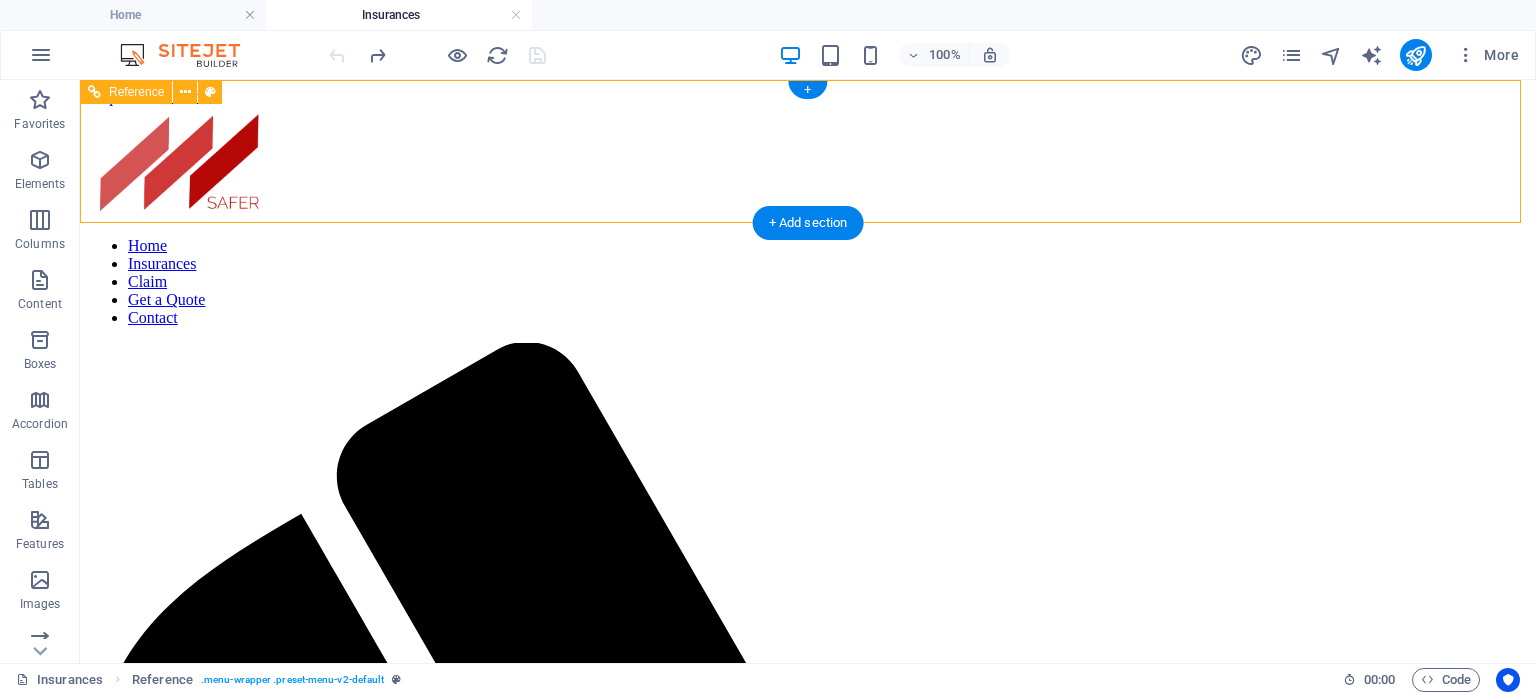 click on "Home Insurances Claim Get a Quote Contact" at bounding box center (808, 282) 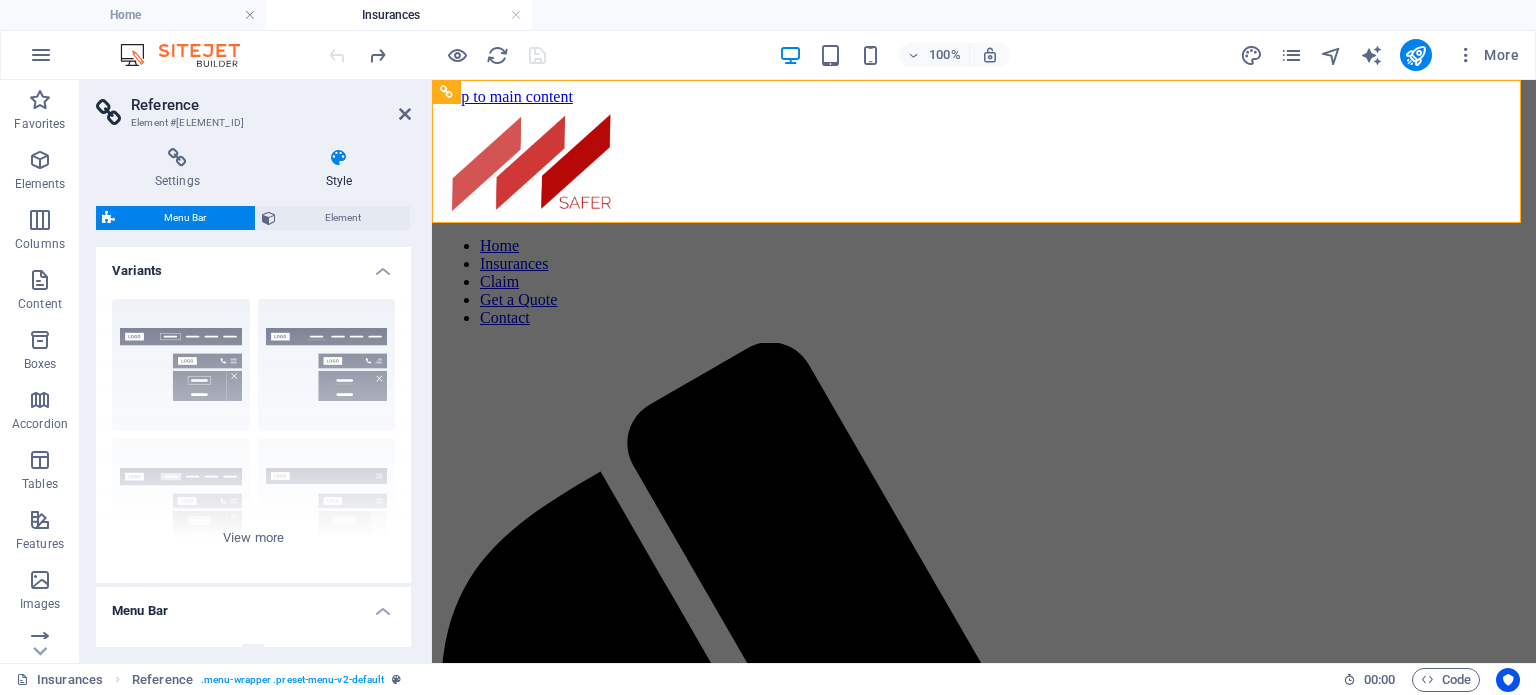 click on "Menu Bar" at bounding box center [185, 218] 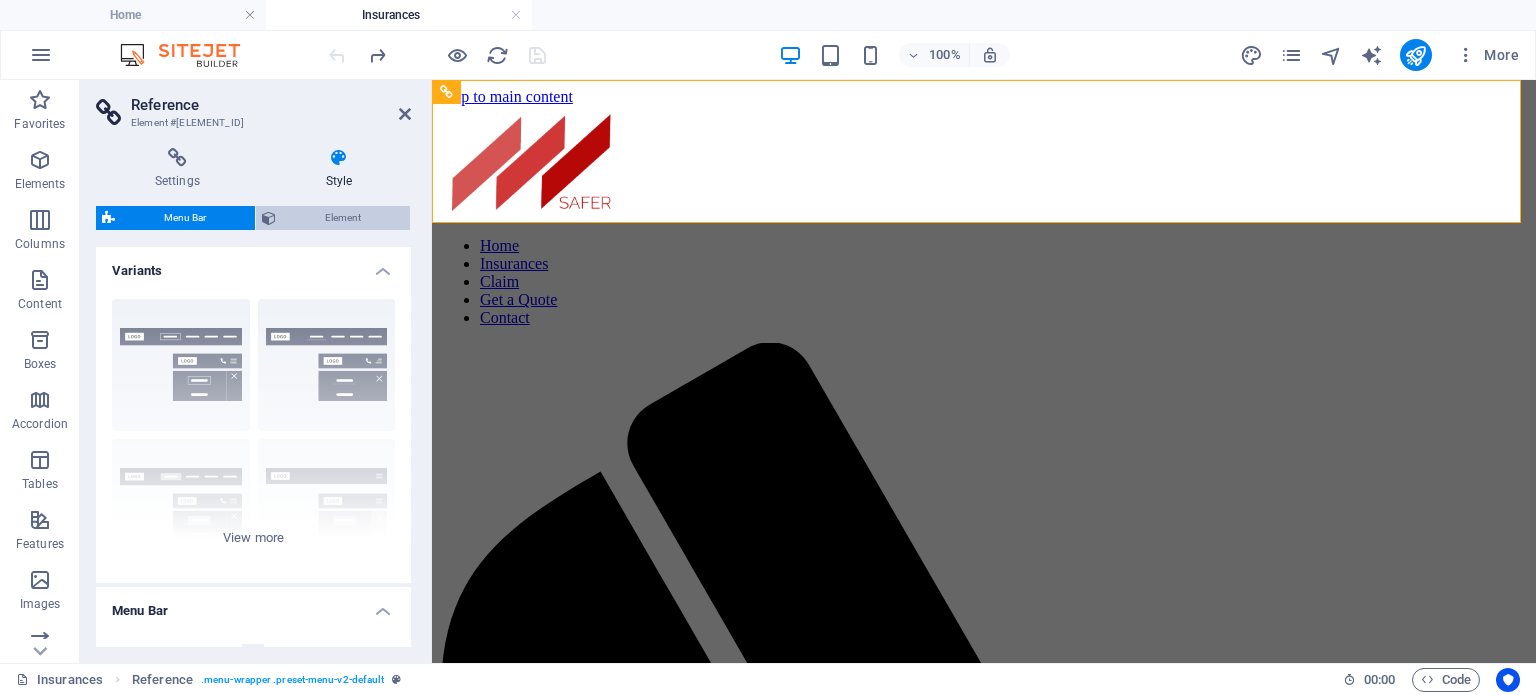 click on "Element" at bounding box center [343, 218] 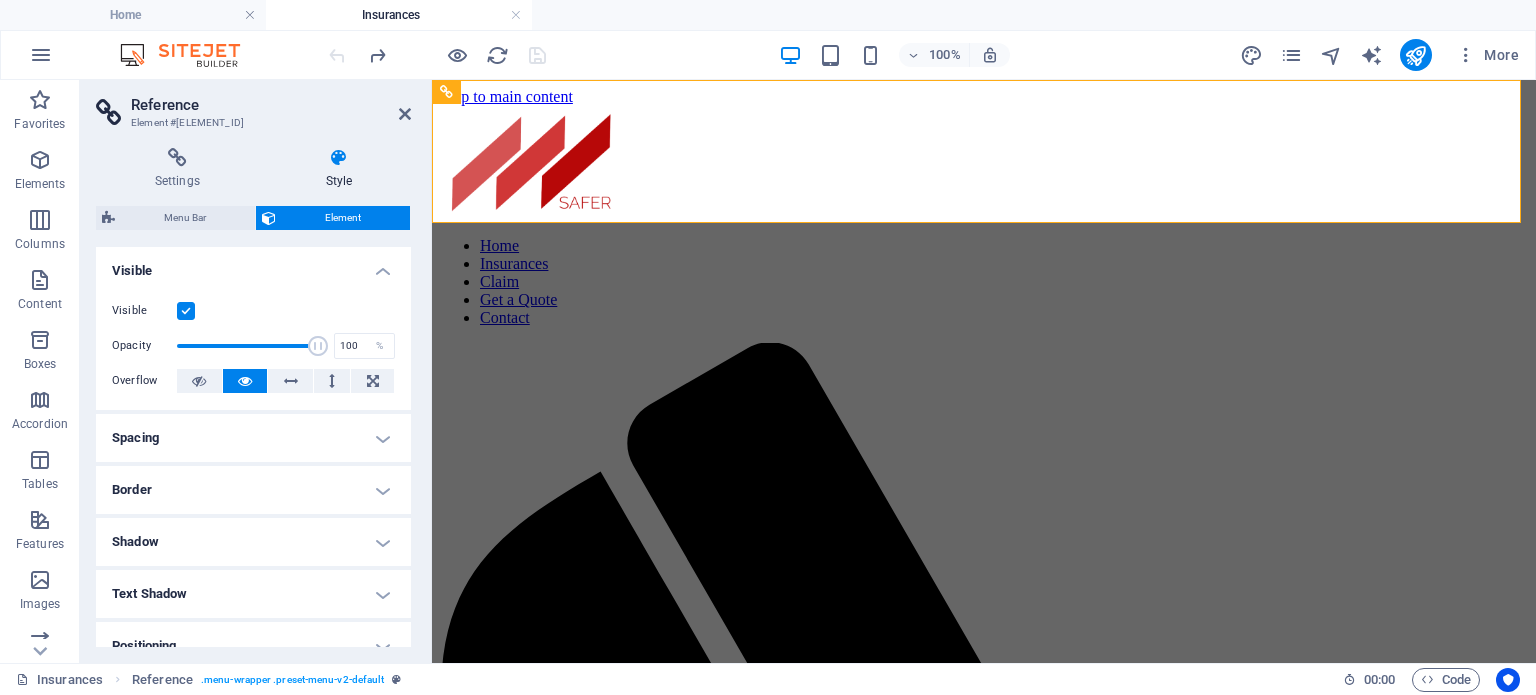 click on "Spacing" at bounding box center (253, 438) 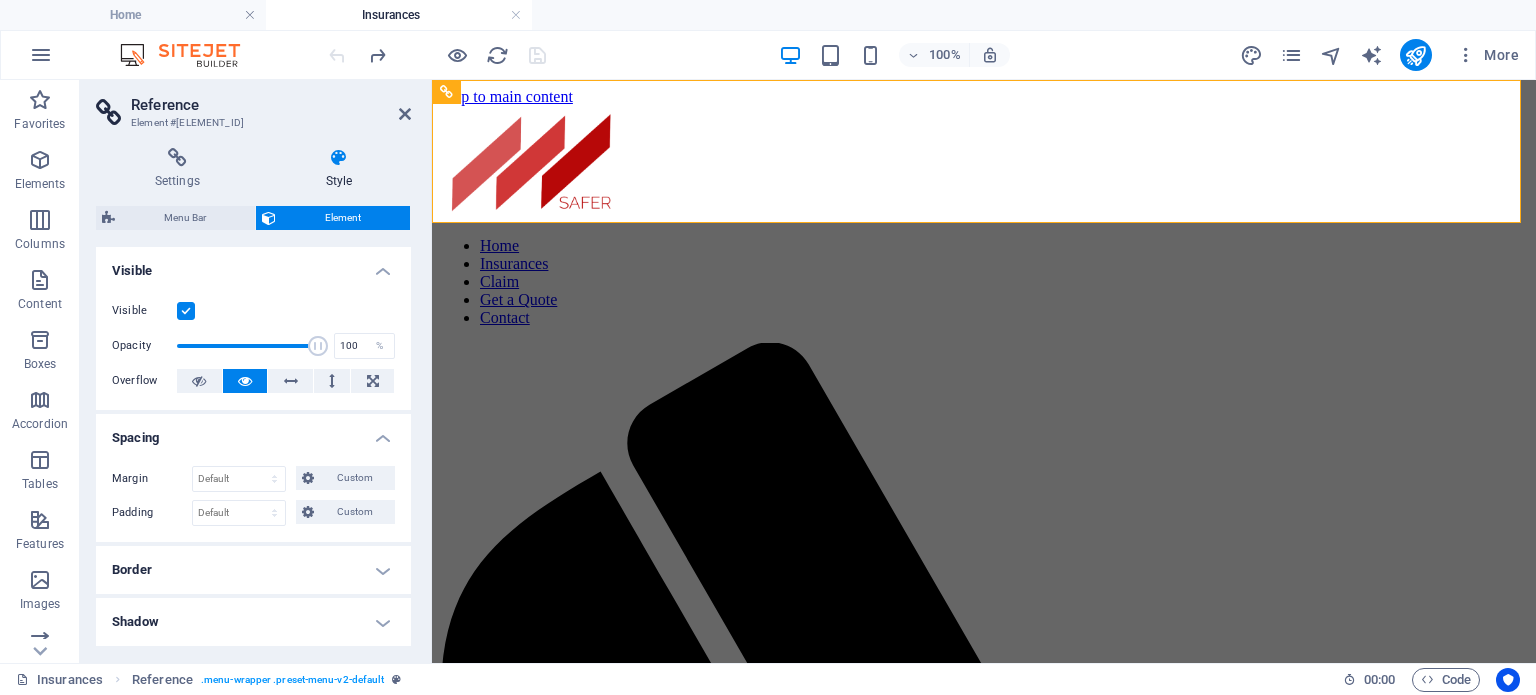 scroll, scrollTop: 300, scrollLeft: 0, axis: vertical 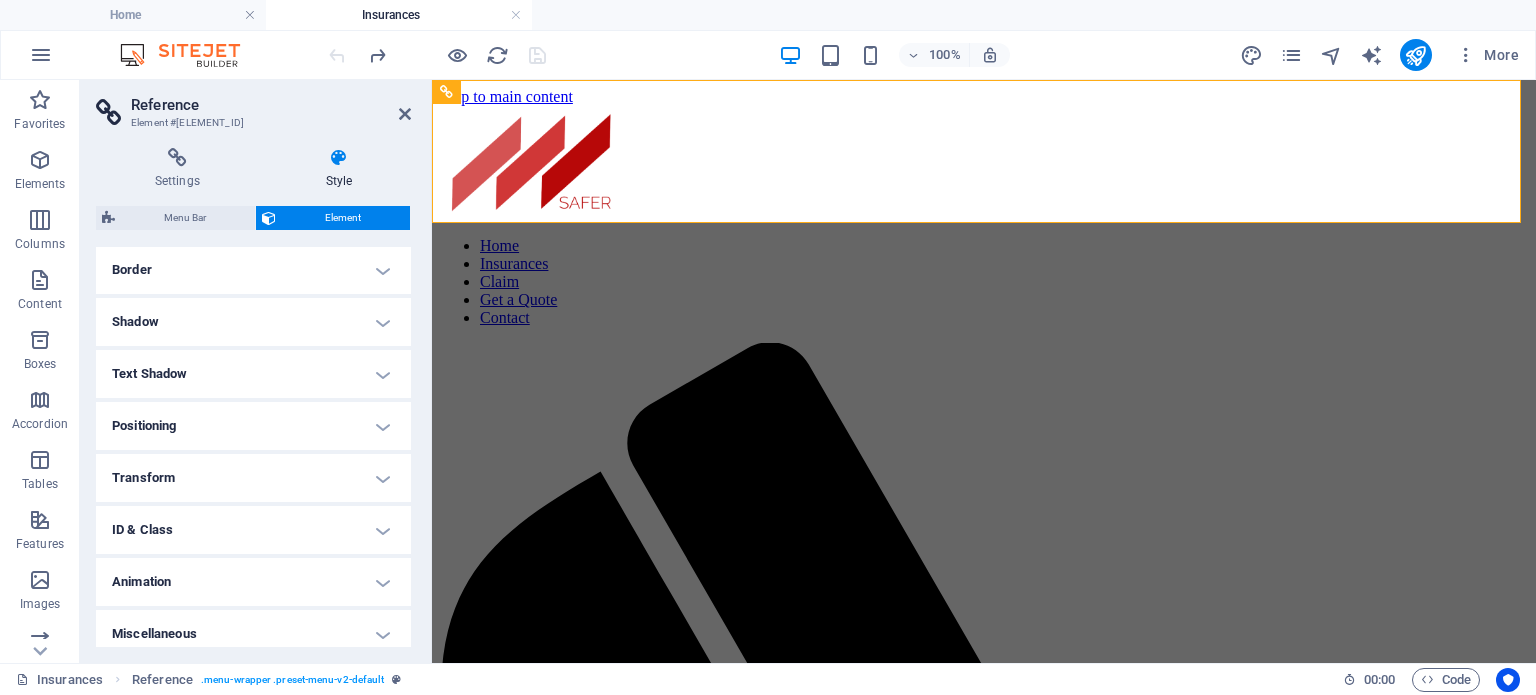 click on "Border" at bounding box center (253, 270) 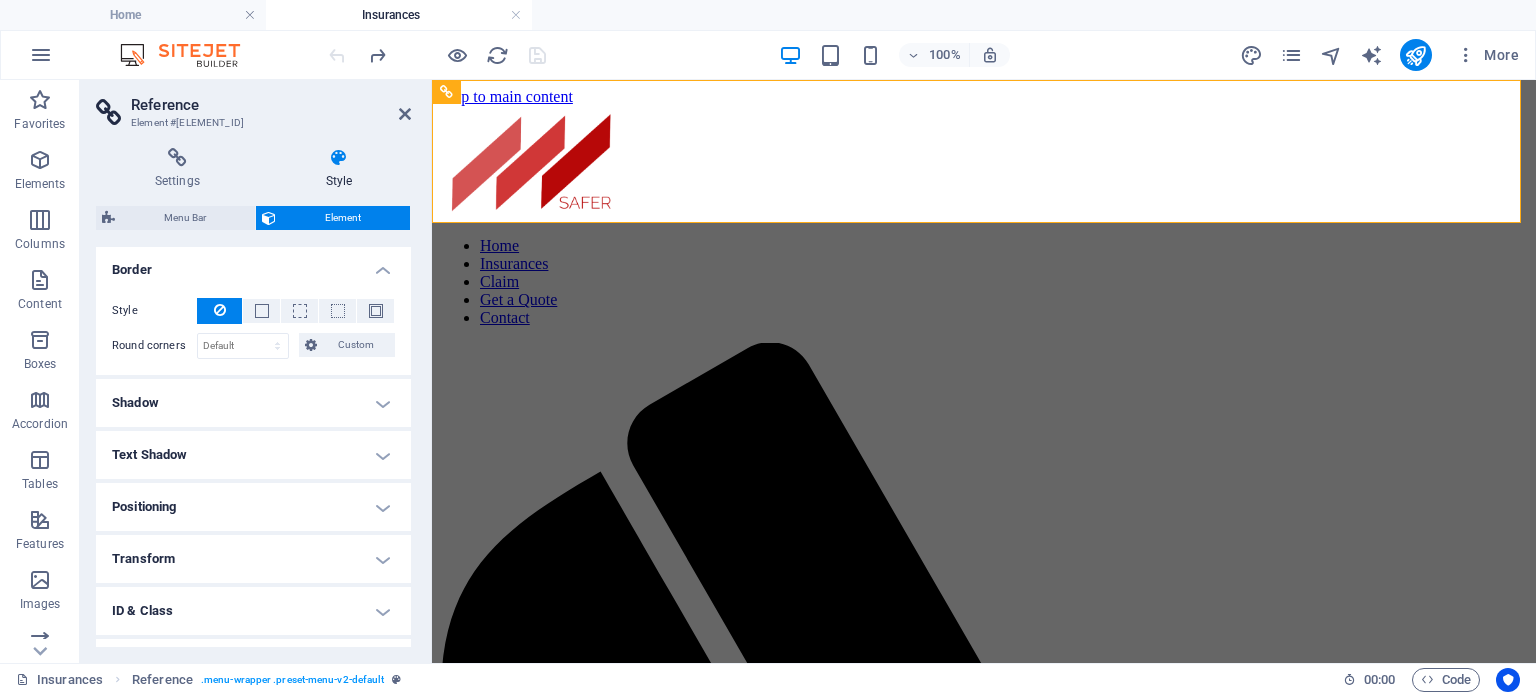 scroll, scrollTop: 389, scrollLeft: 0, axis: vertical 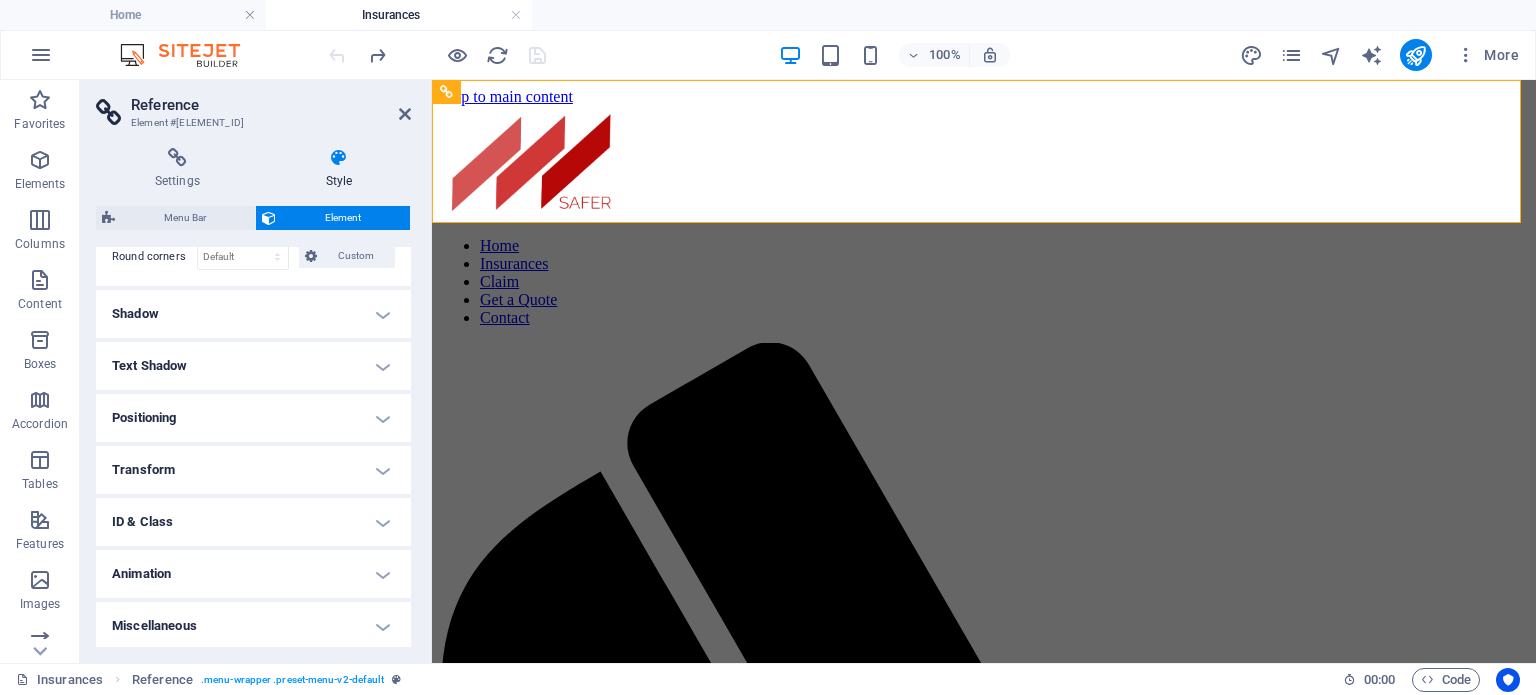 drag, startPoint x: 228, startPoint y: 607, endPoint x: 226, endPoint y: 584, distance: 23.086792 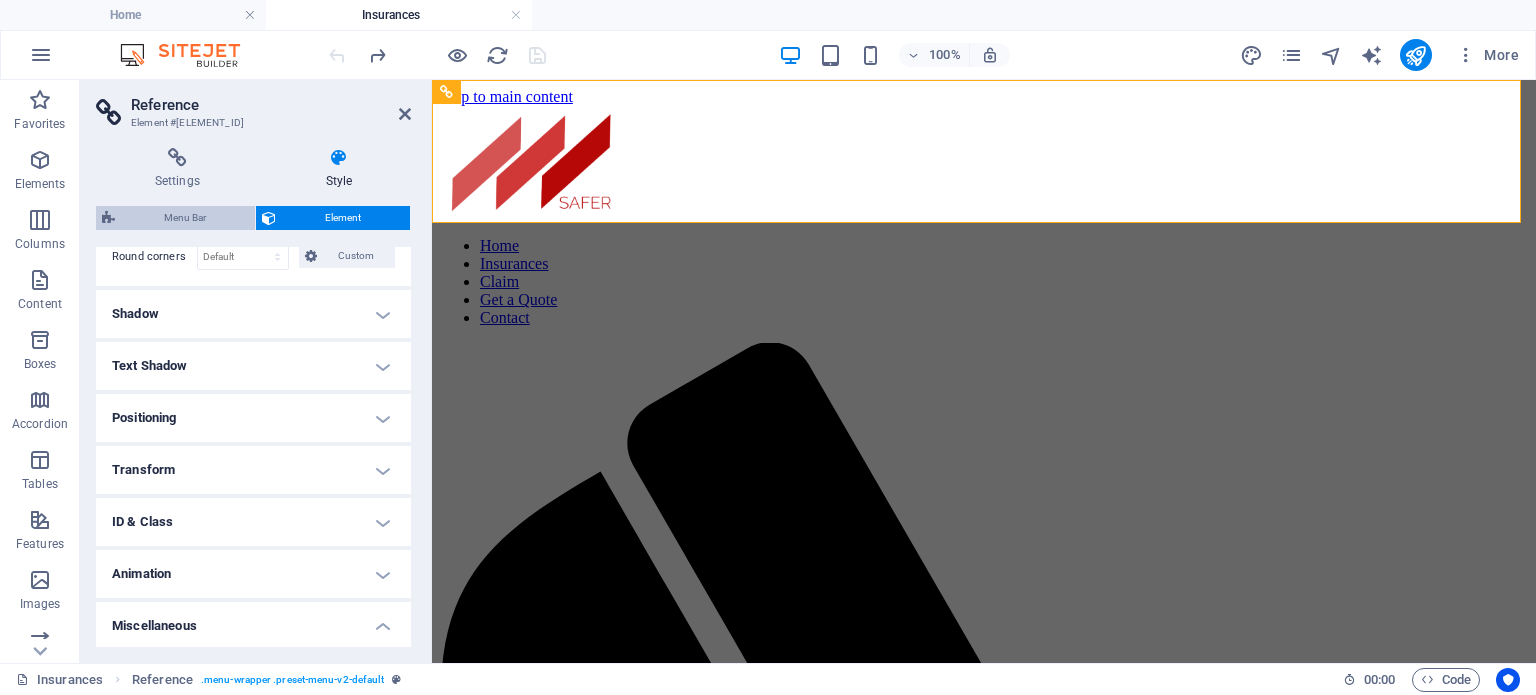 click on "Menu Bar" at bounding box center (185, 218) 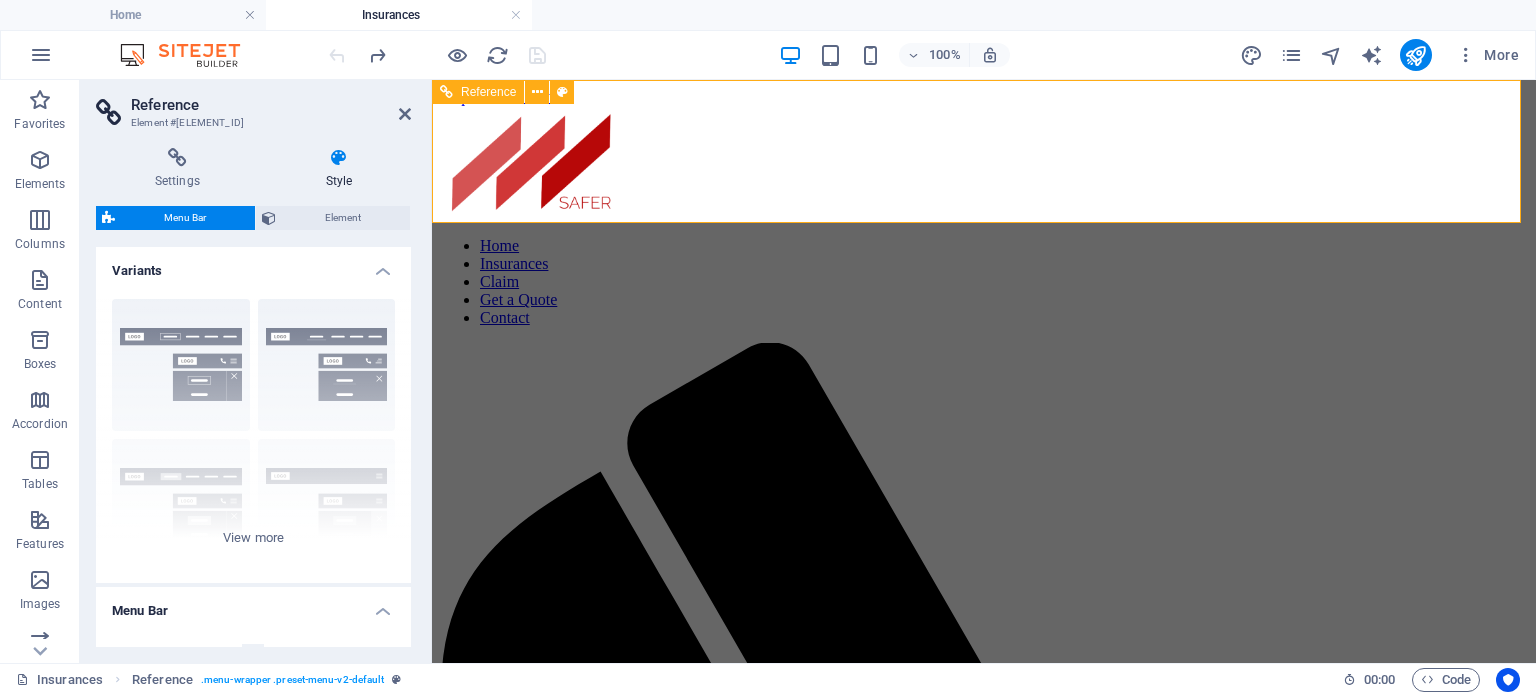 click on "Home Insurances Claim Get a Quote Contact" at bounding box center [984, 282] 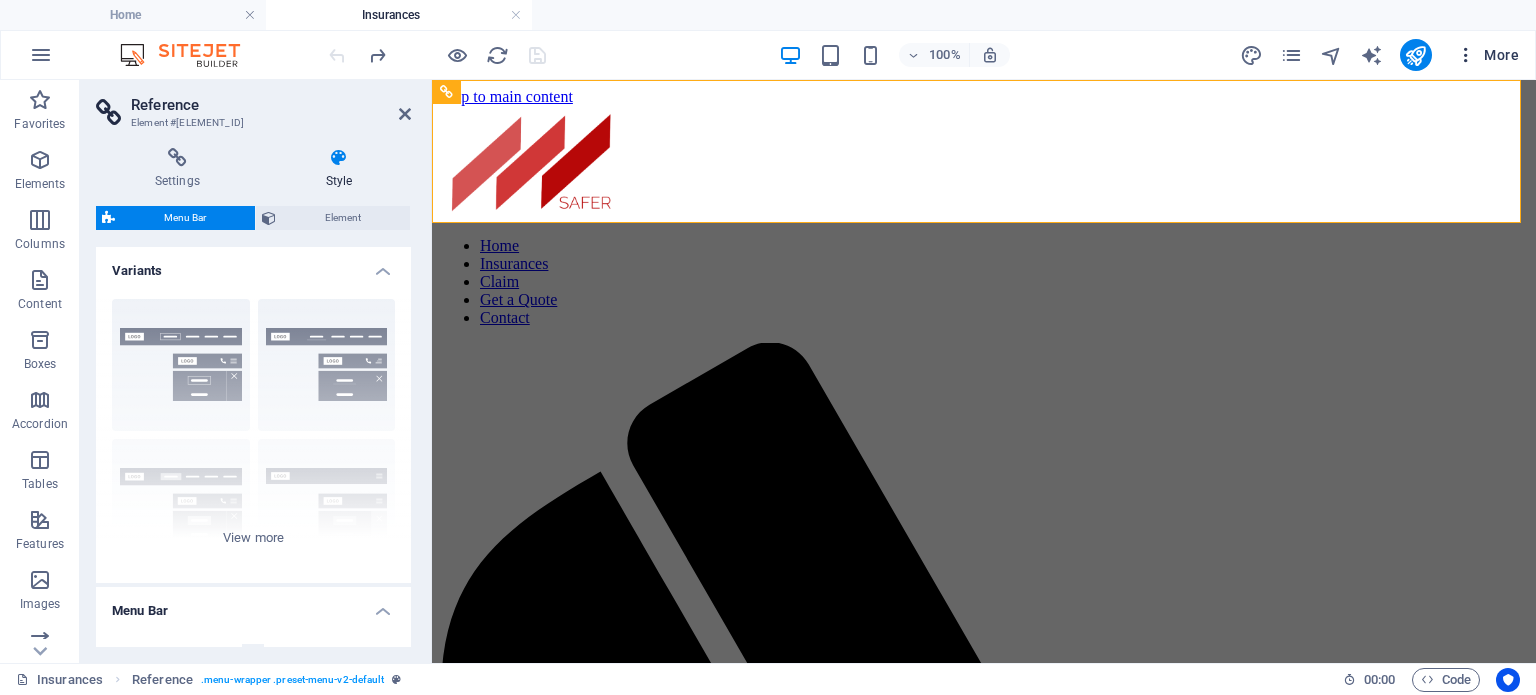 click at bounding box center [1466, 55] 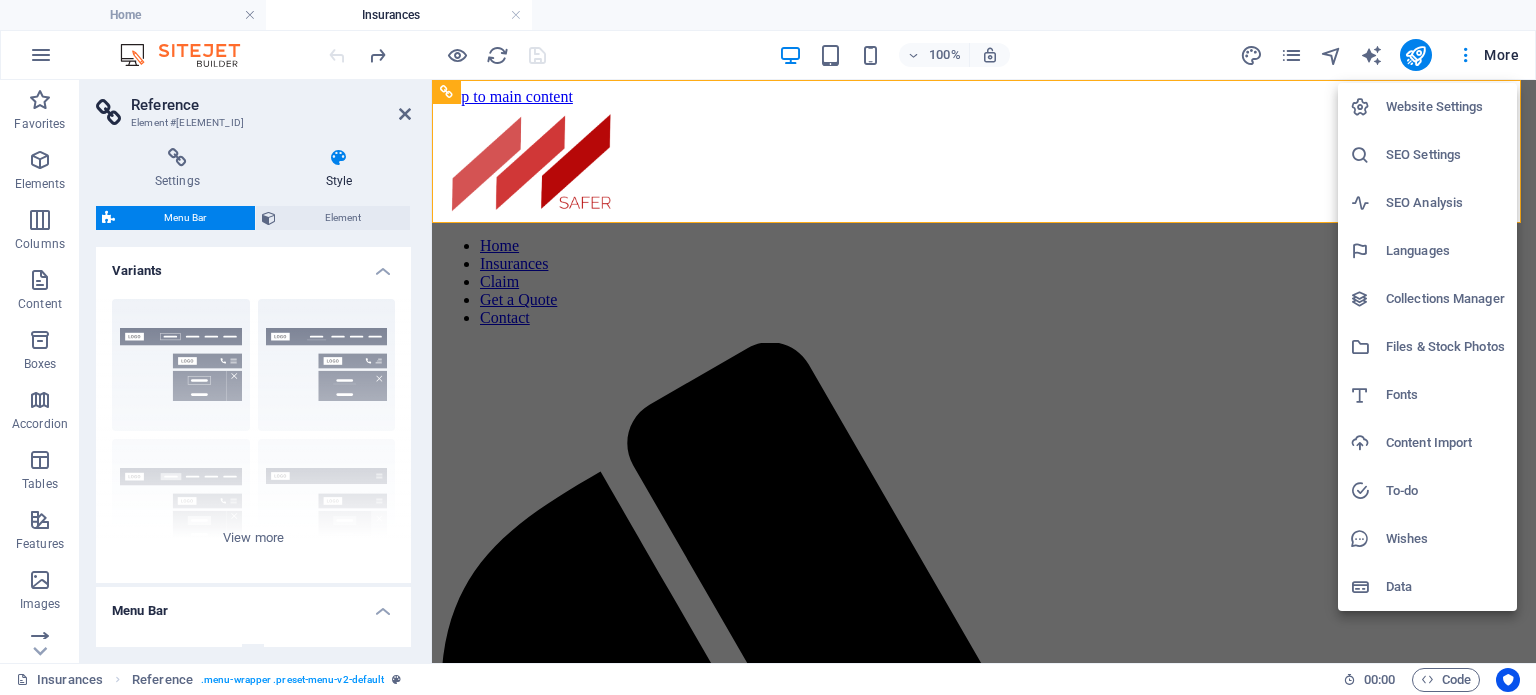 click on "Languages" at bounding box center [1445, 251] 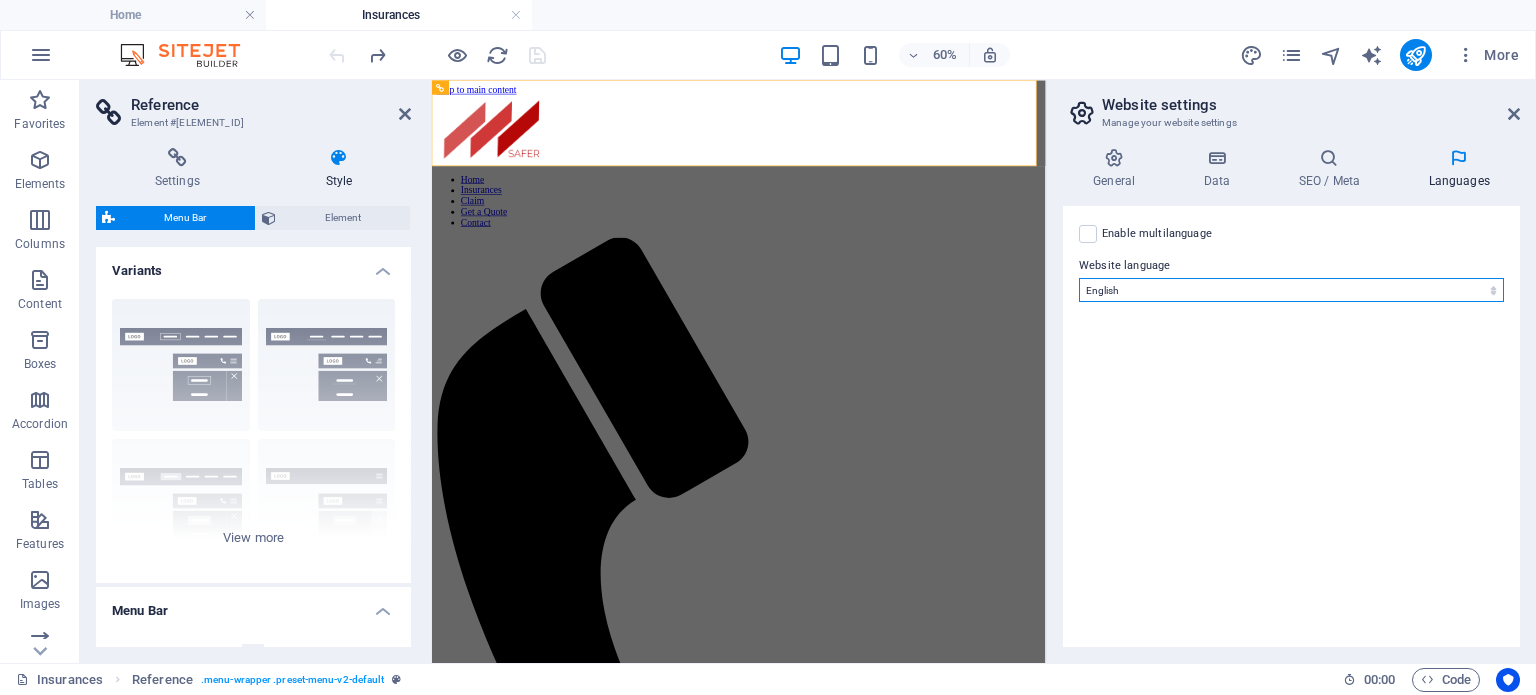 click on "Abkhazian Afar Afrikaans Akan Albanian Amharic Arabic Aragonese Armenian Assamese Avaric Avestan Aymara Azerbaijani Bambara Bashkir Basque Belarusian Bengali Bihari languages Bislama Bokmål Bosnian Breton Bulgarian Burmese Catalan Central Khmer Chamorro Chechen Chinese Church Slavic Chuvash Cornish Corsican Cree Croatian Czech Danish Dutch Dzongkha English Esperanto Estonian Ewe Faroese Farsi (Persian) Fijian Finnish French Fulah Gaelic Galician Ganda Georgian German Greek Greenlandic Guaraní Gujarati Haitian Creole Hausa Hebrew Herero Hindi Hiri Motu Hungarian Icelandic Ido Igbo Indonesian Interlingua Interlingue Inuktitut Inupiaq Irish Italian Japanese Javanese Kannada Kanuri Kashmiri Kazakh Kikuyu Kinyarwanda Komi Kongo Korean Kurdish Kwanyama Kyrgyz Lao Latin Latvian Limburgish Lingala Lithuanian Luba-Katanga Luxembourgish Macedonian Malagasy Malay Malayalam Maldivian Maltese Manx Maori Marathi Marshallese Mongolian Nauru Navajo Ndonga Nepali North Ndebele Northern Sami Norwegian Norwegian Nynorsk Nuosu" at bounding box center (1291, 290) 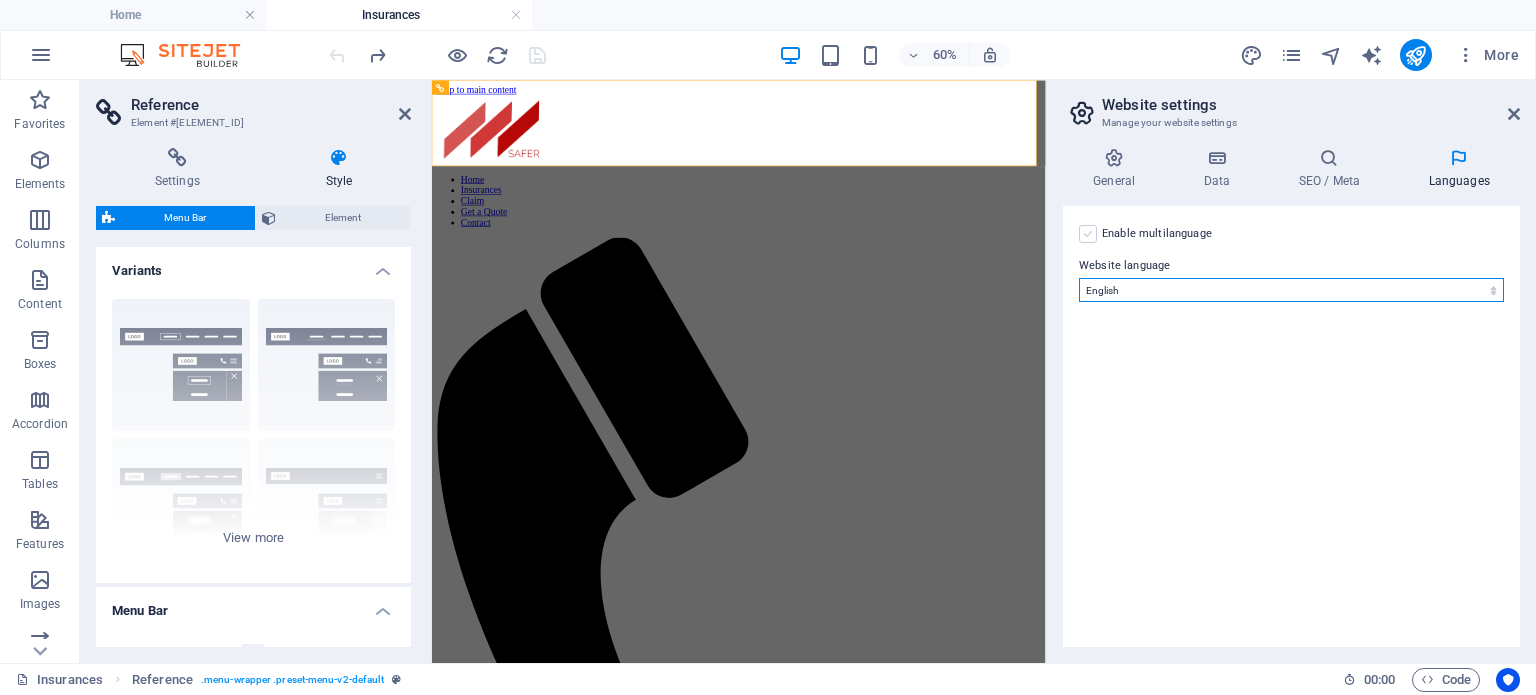 select on "148" 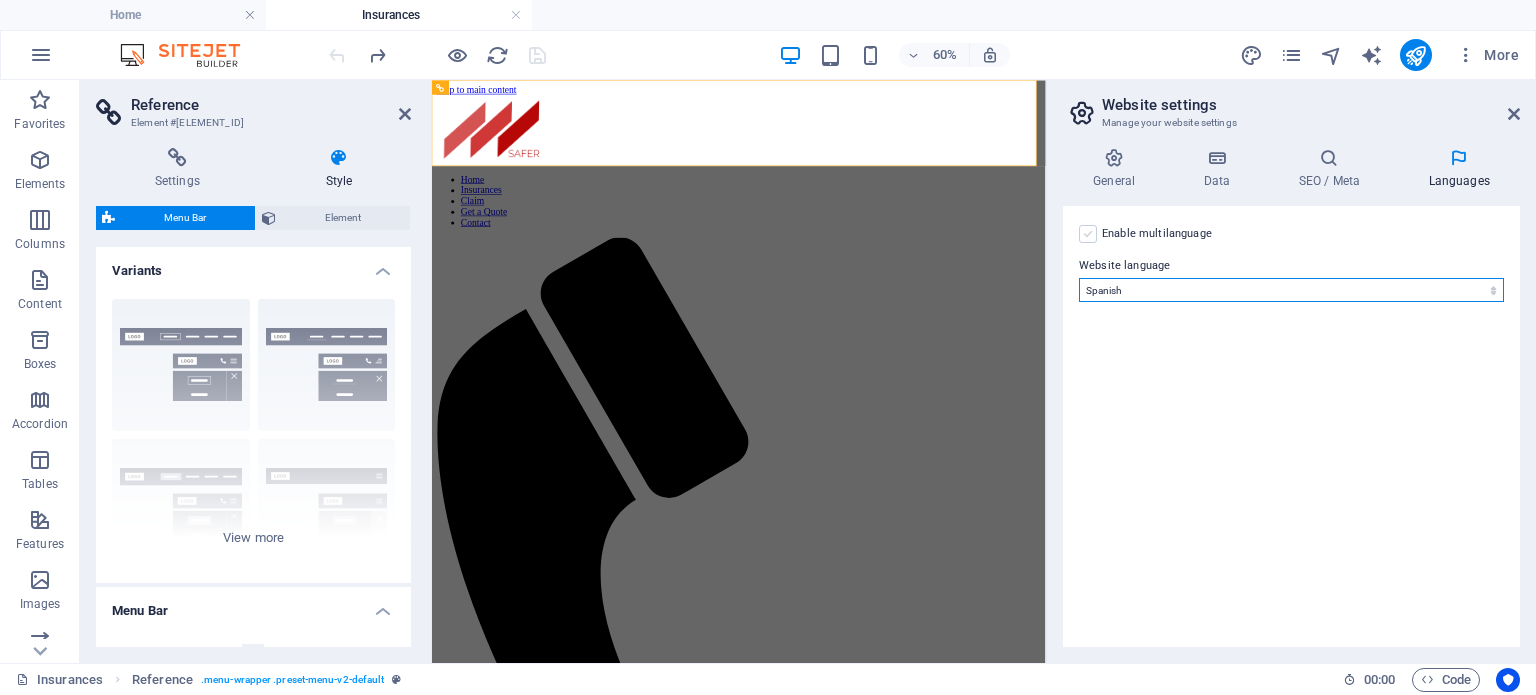 click on "Abkhazian Afar Afrikaans Akan Albanian Amharic Arabic Aragonese Armenian Assamese Avaric Avestan Aymara Azerbaijani Bambara Bashkir Basque Belarusian Bengali Bihari languages Bislama Bokmål Bosnian Breton Bulgarian Burmese Catalan Central Khmer Chamorro Chechen Chinese Church Slavic Chuvash Cornish Corsican Cree Croatian Czech Danish Dutch Dzongkha English Esperanto Estonian Ewe Faroese Farsi (Persian) Fijian Finnish French Fulah Gaelic Galician Ganda Georgian German Greek Greenlandic Guaraní Gujarati Haitian Creole Hausa Hebrew Herero Hindi Hiri Motu Hungarian Icelandic Ido Igbo Indonesian Interlingua Interlingue Inuktitut Inupiaq Irish Italian Japanese Javanese Kannada Kanuri Kashmiri Kazakh Kikuyu Kinyarwanda Komi Kongo Korean Kurdish Kwanyama Kyrgyz Lao Latin Latvian Limburgish Lingala Lithuanian Luba-Katanga Luxembourgish Macedonian Malagasy Malay Malayalam Maldivian Maltese Manx Maori Marathi Marshallese Mongolian Nauru Navajo Ndonga Nepali North Ndebele Northern Sami Norwegian Norwegian Nynorsk Nuosu" at bounding box center [1291, 290] 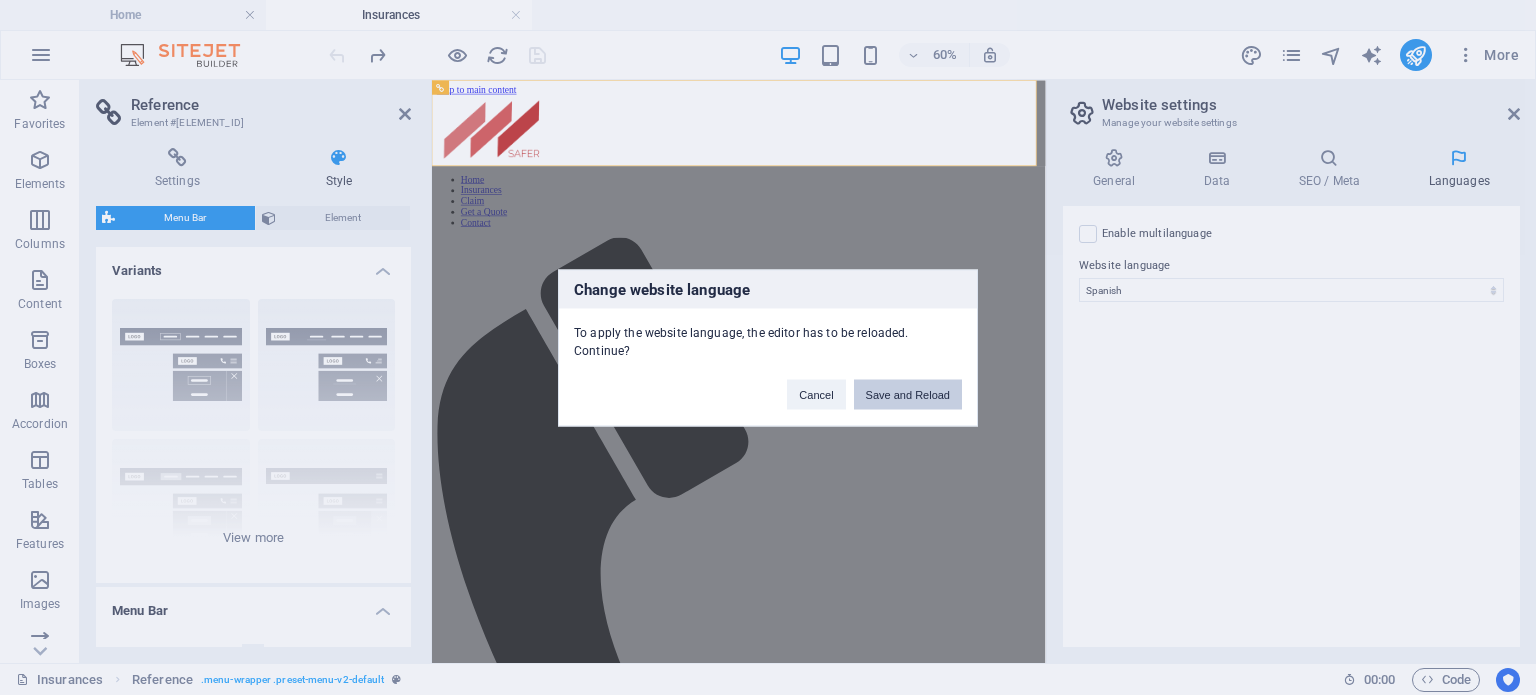 click on "Save and Reload" at bounding box center (908, 394) 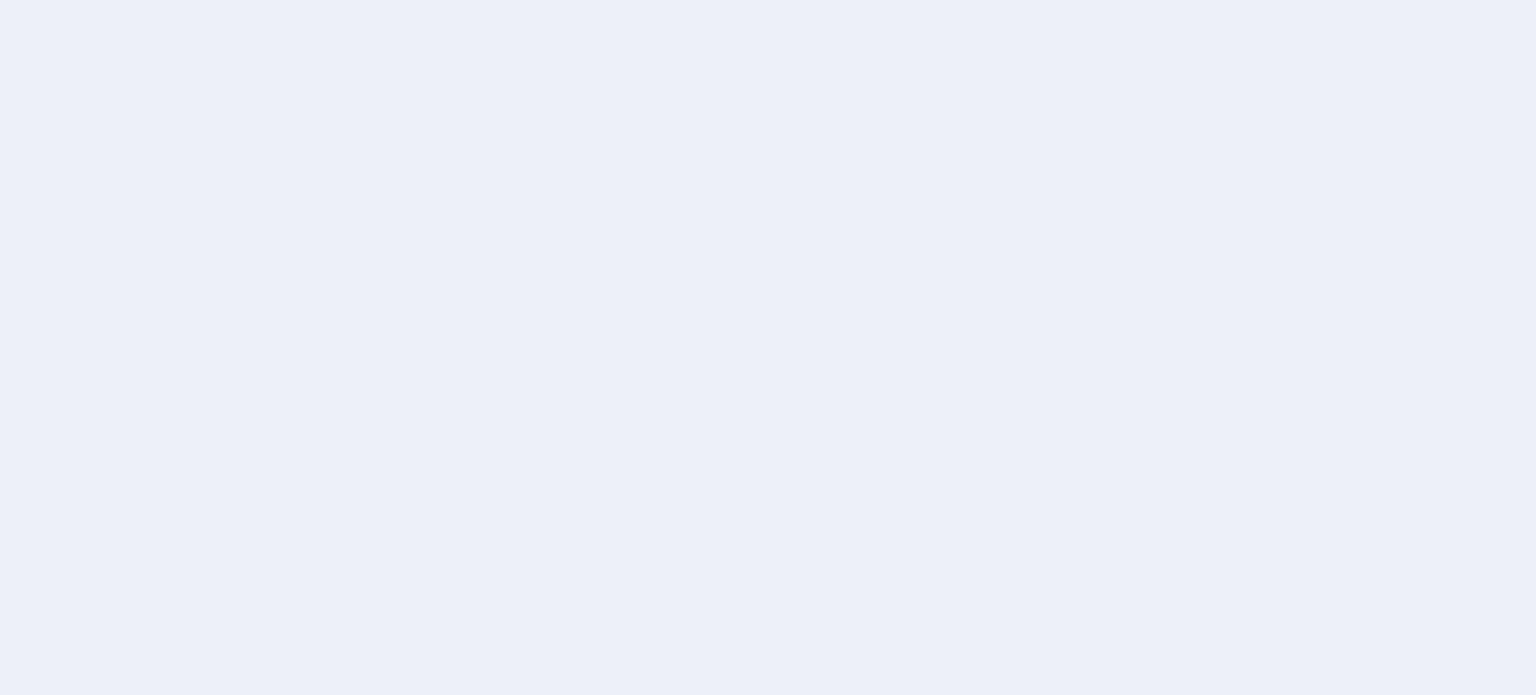 scroll, scrollTop: 0, scrollLeft: 0, axis: both 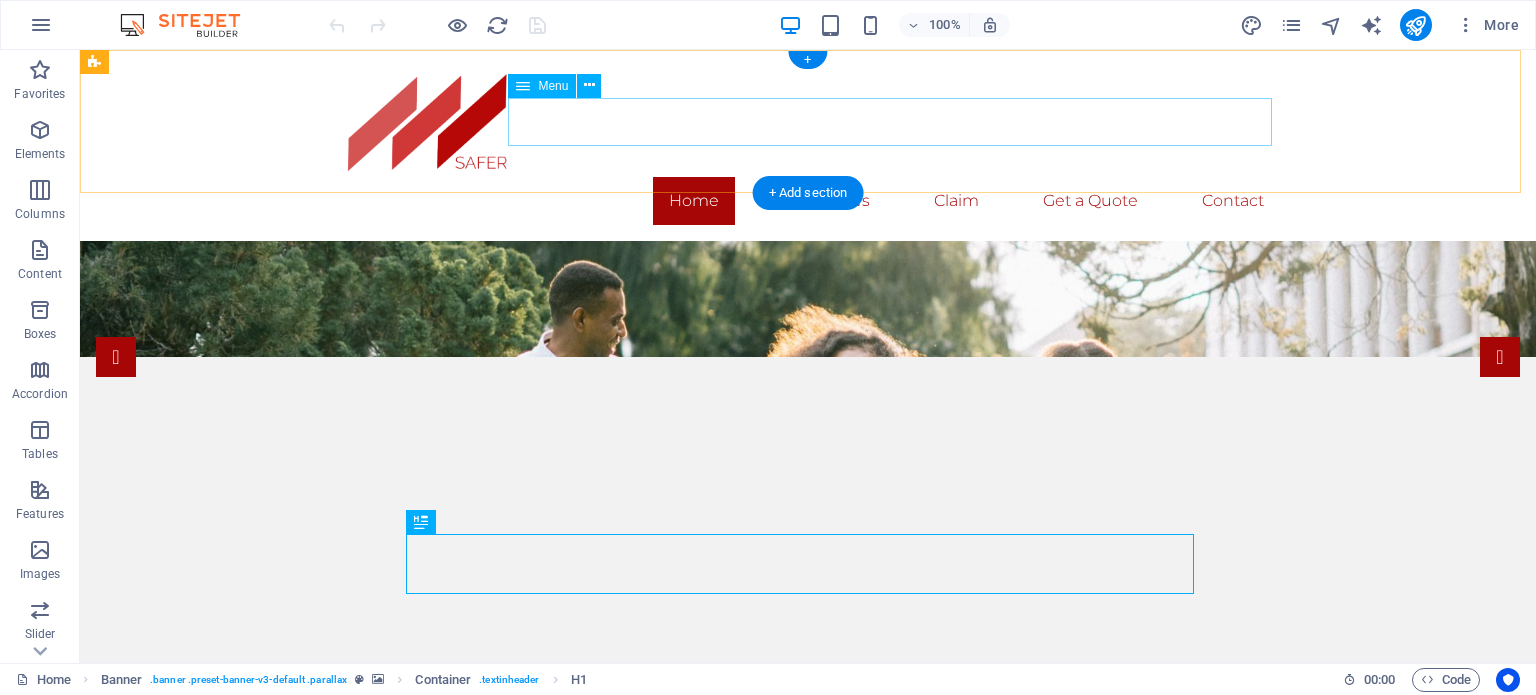 click on "Home Insurances Claim Get a Quote Contact" at bounding box center [808, 201] 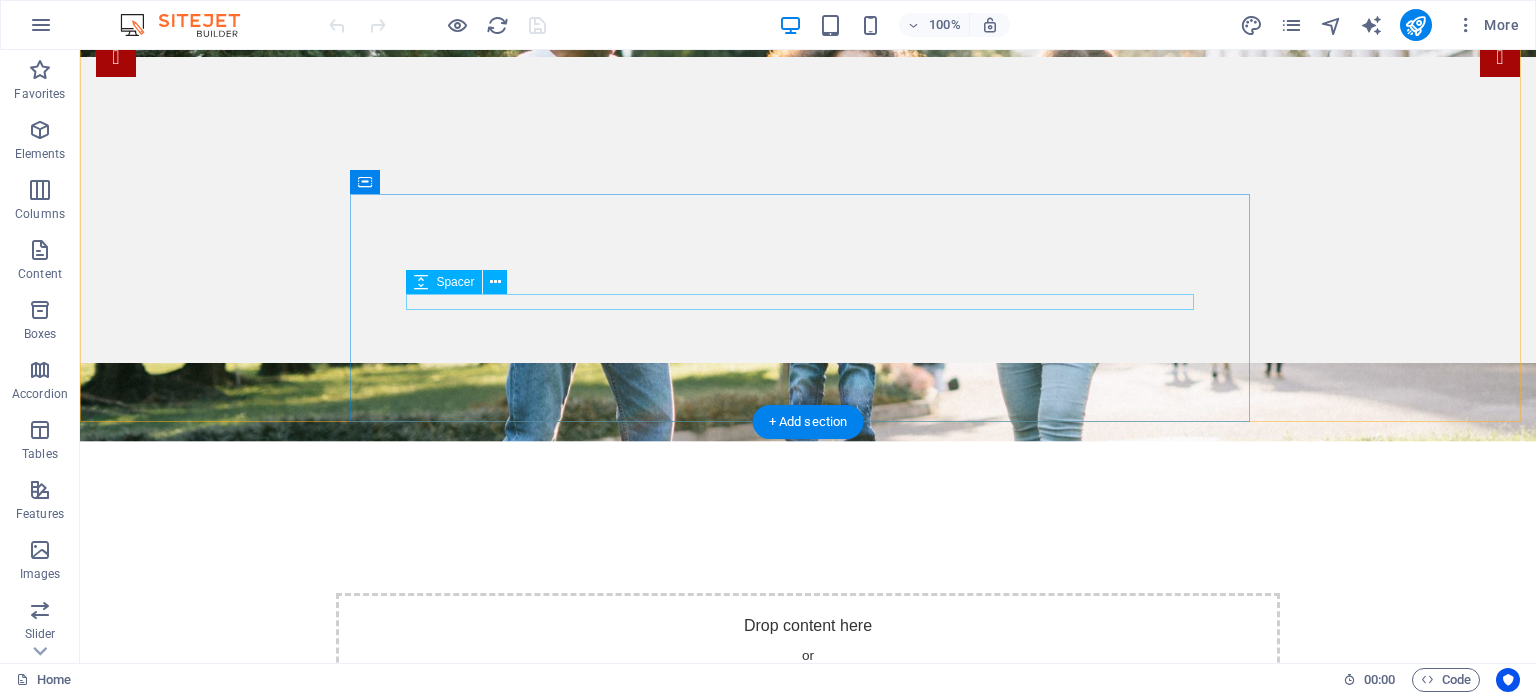 scroll, scrollTop: 0, scrollLeft: 0, axis: both 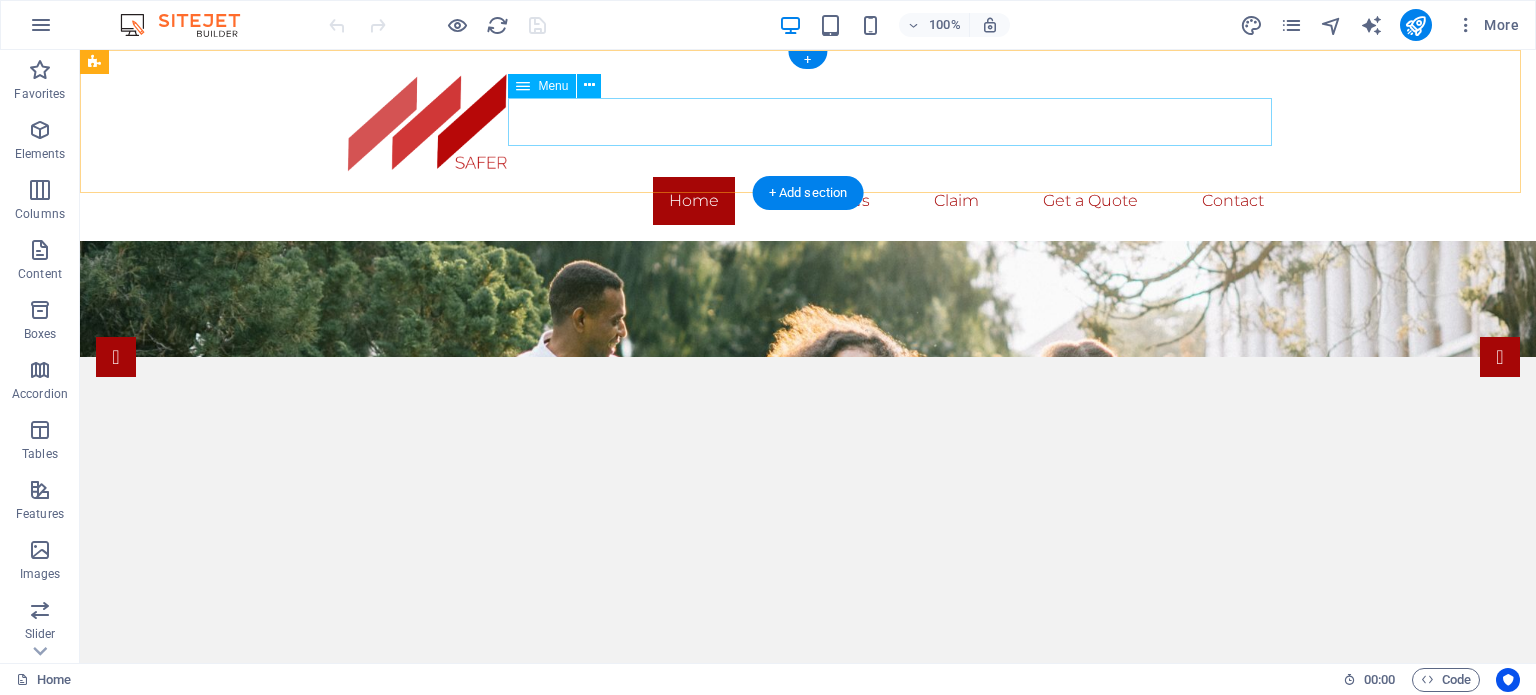 drag, startPoint x: 944, startPoint y: 119, endPoint x: 908, endPoint y: 120, distance: 36.013885 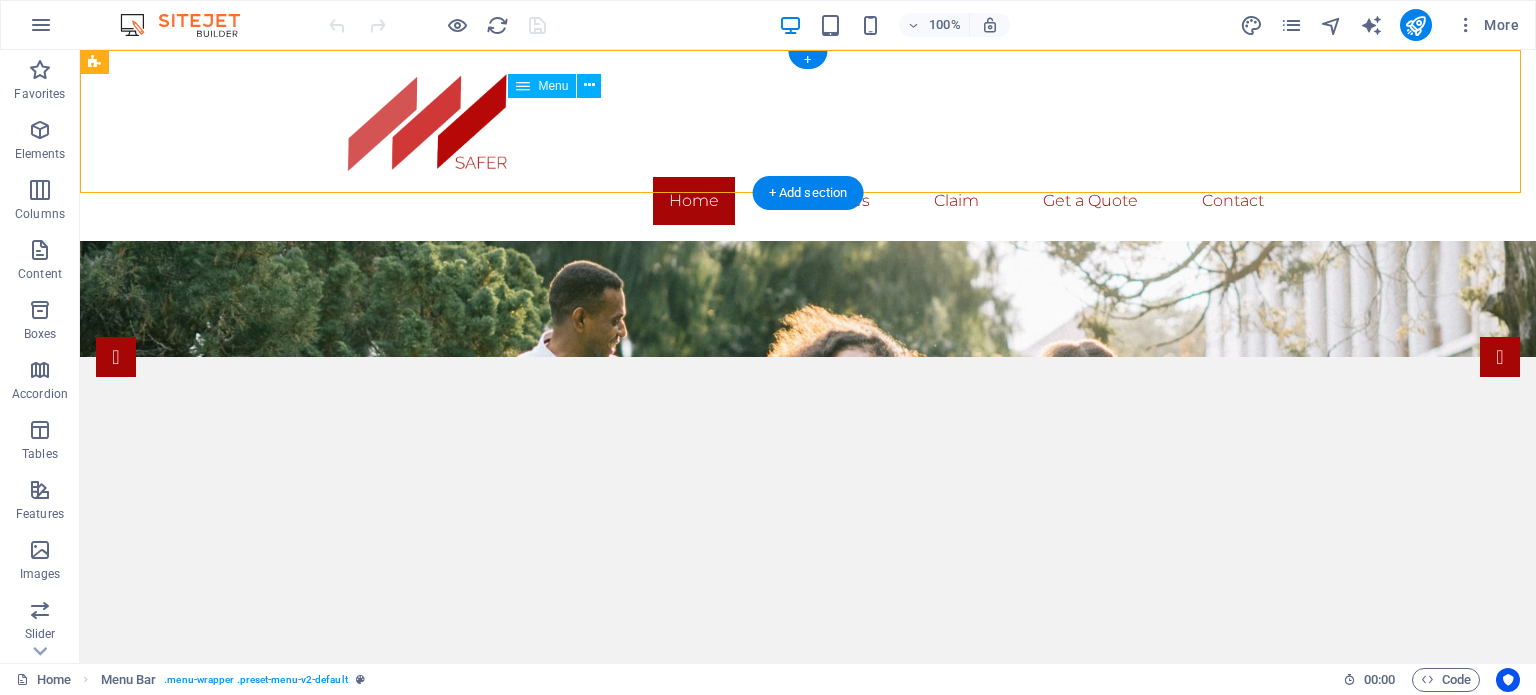 click on "Home Insurances Claim Get a Quote Contact" at bounding box center [808, 201] 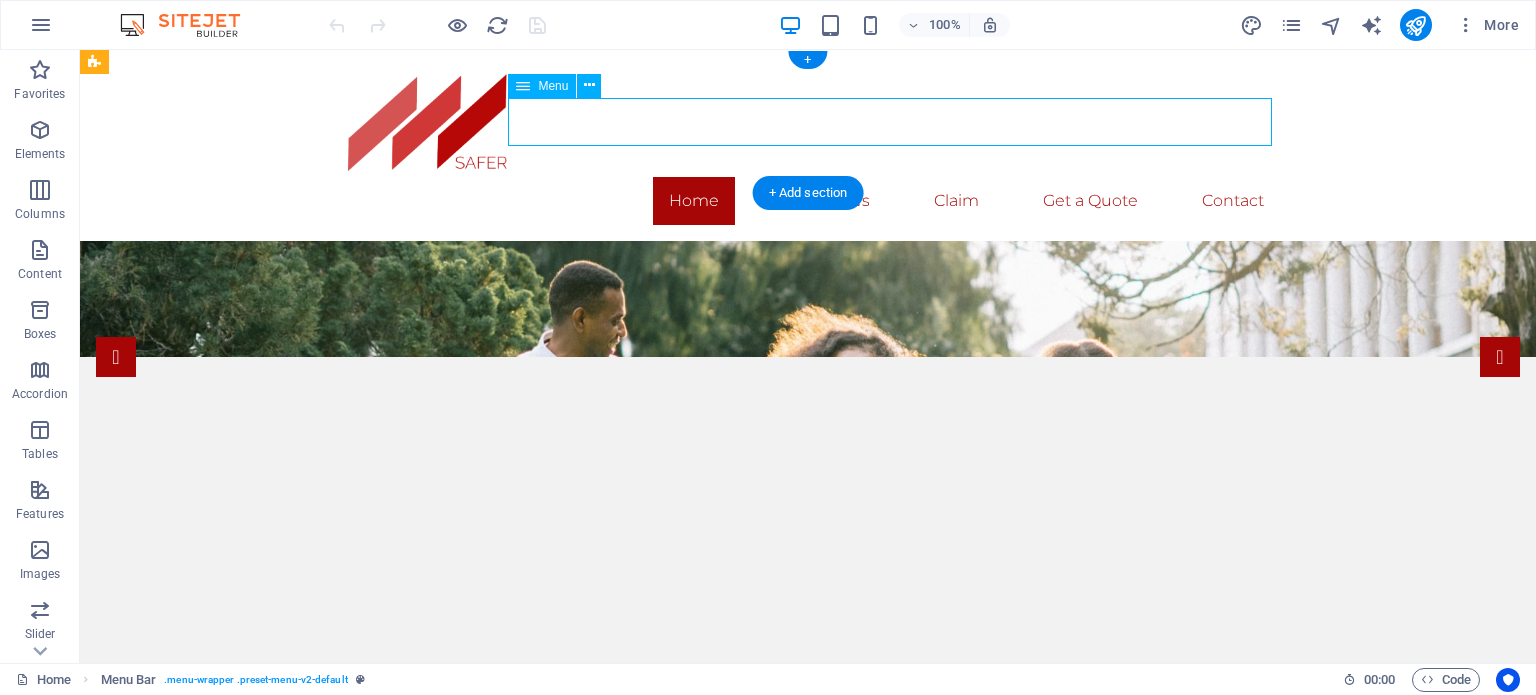 drag, startPoint x: 825, startPoint y: 115, endPoint x: 473, endPoint y: 116, distance: 352.00143 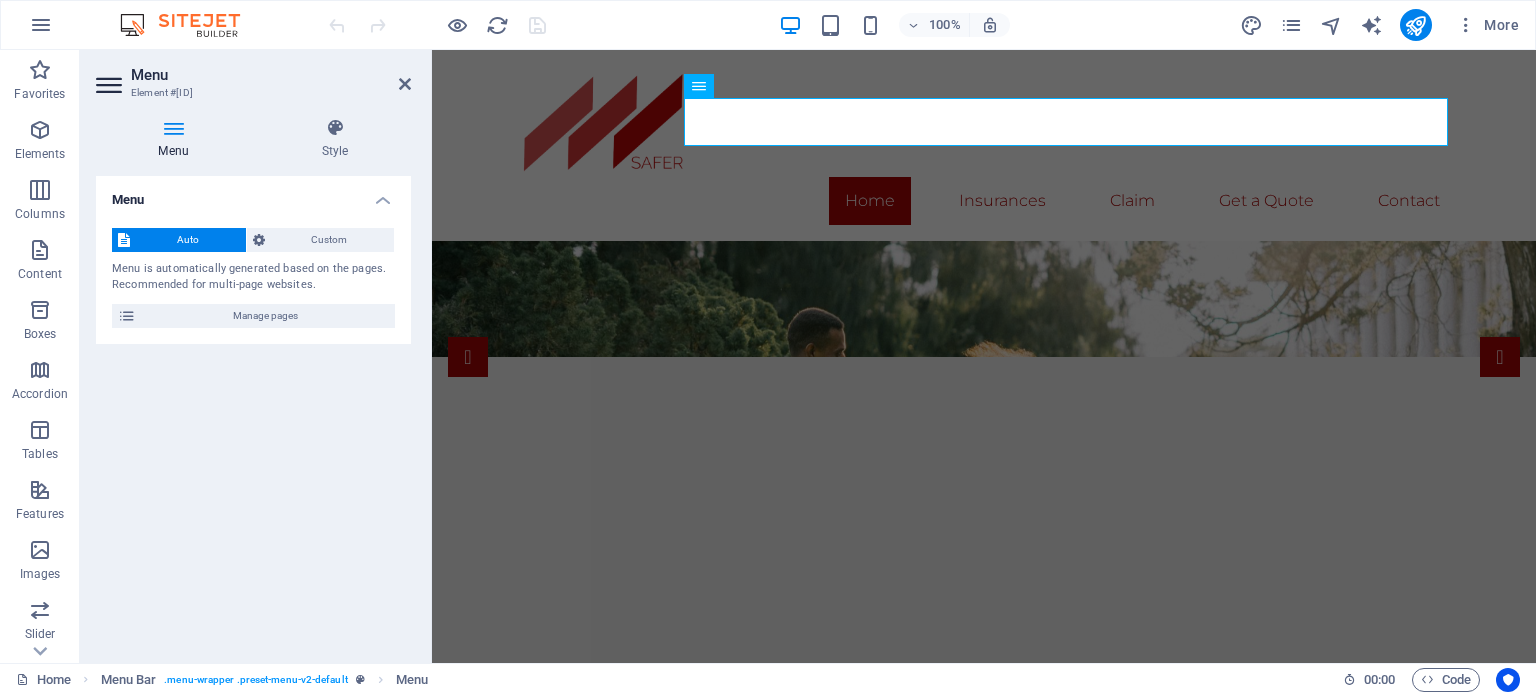click on "Auto" at bounding box center [188, 240] 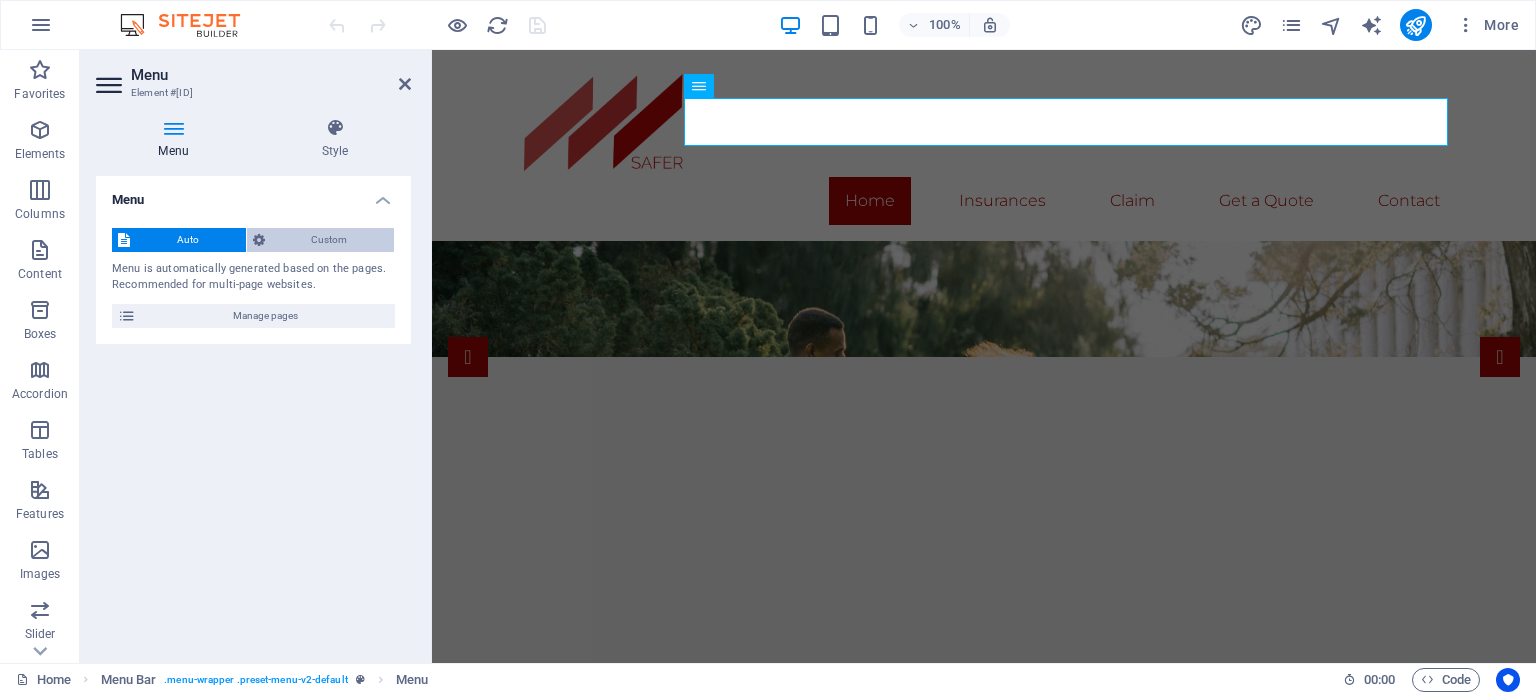 click on "Custom" at bounding box center (330, 240) 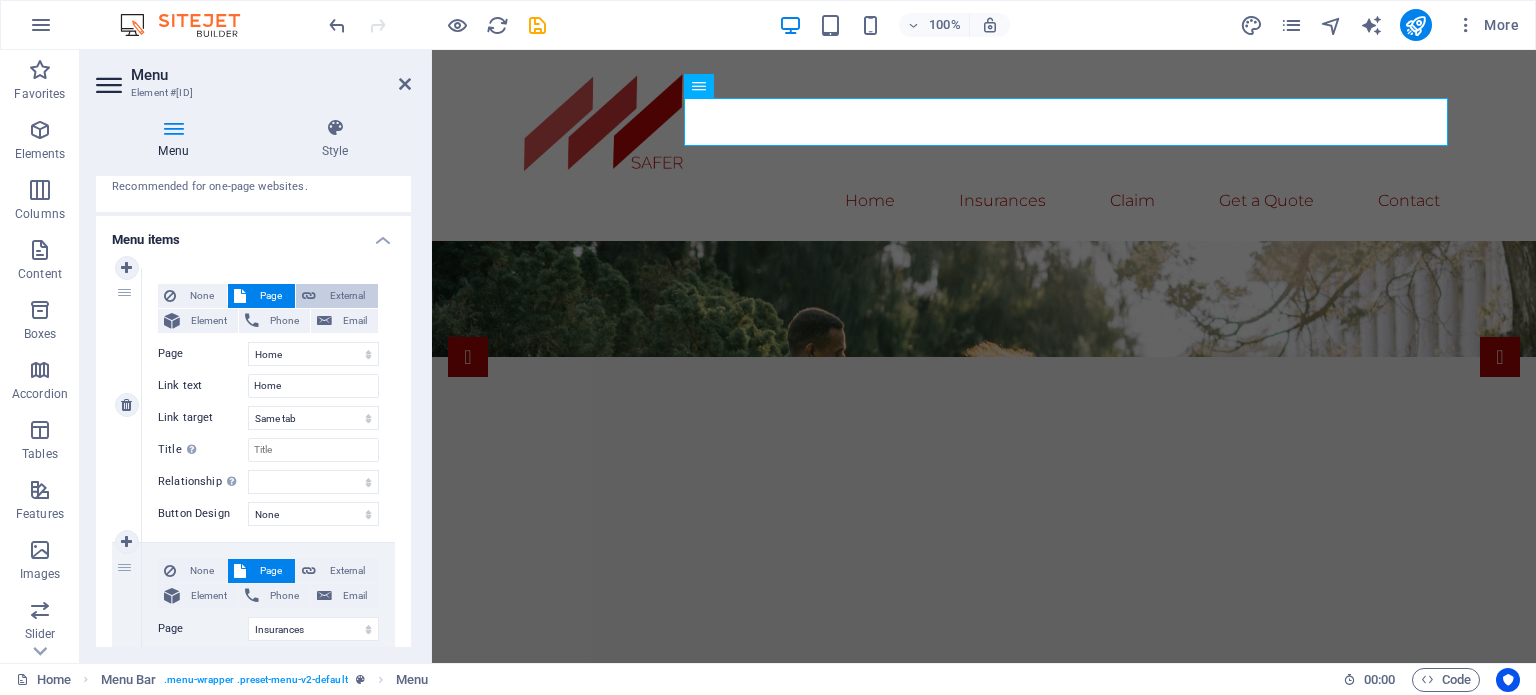 scroll, scrollTop: 100, scrollLeft: 0, axis: vertical 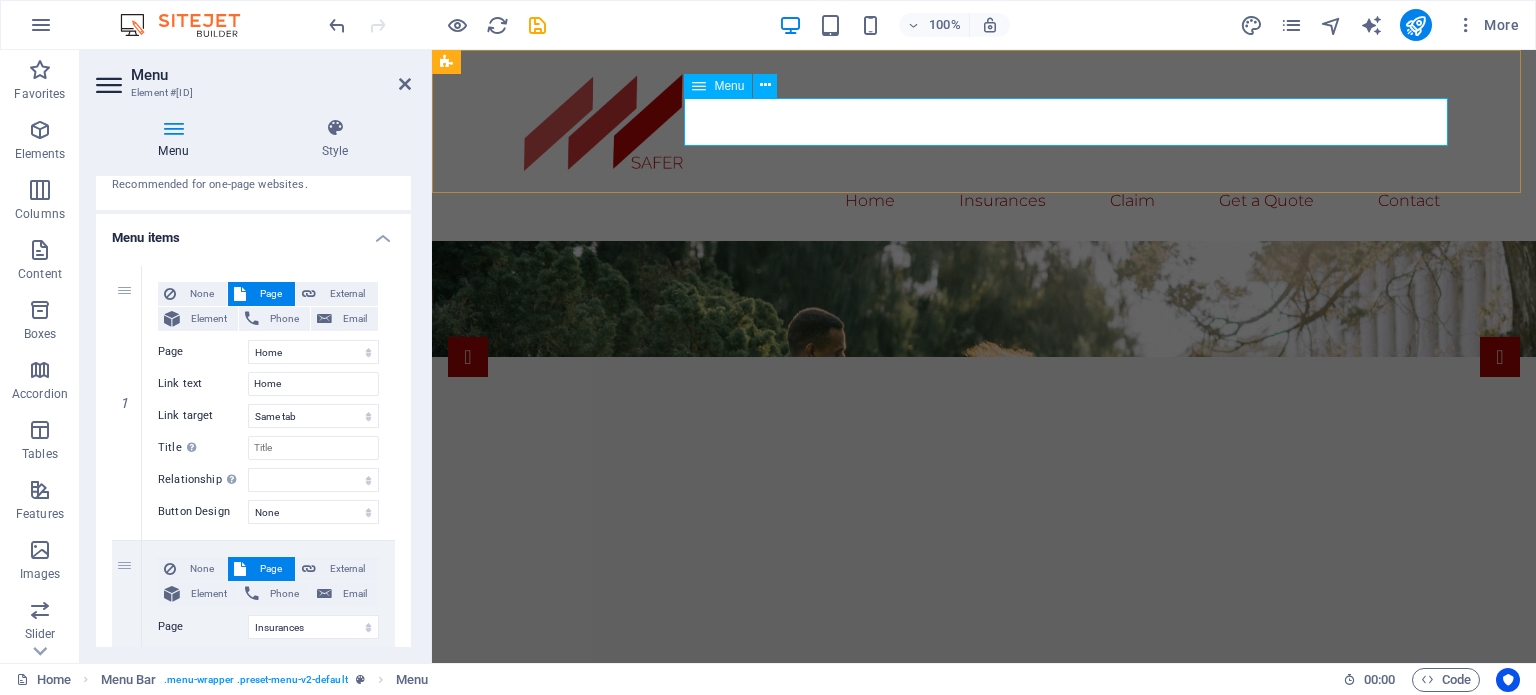 click on "Home Insurances Claim Get a Quote Contact" at bounding box center (984, 201) 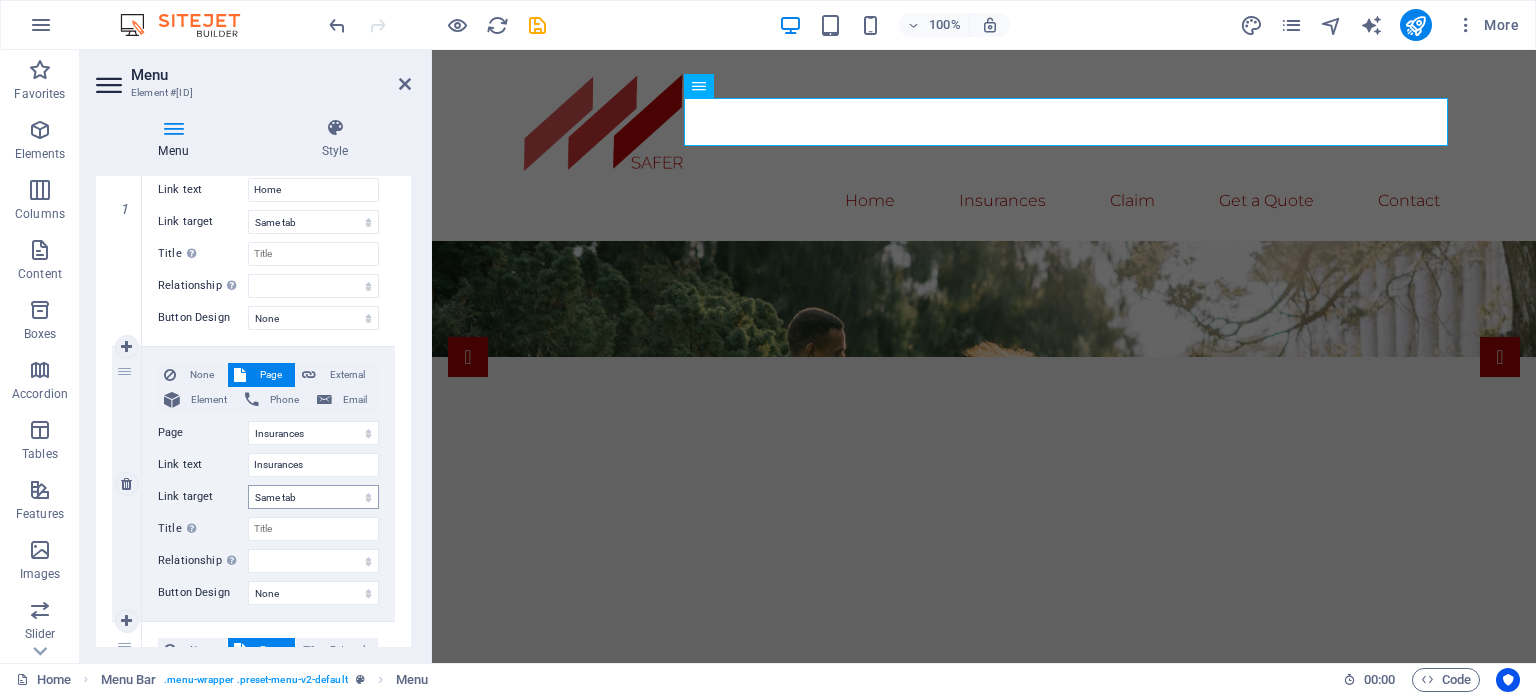 scroll, scrollTop: 300, scrollLeft: 0, axis: vertical 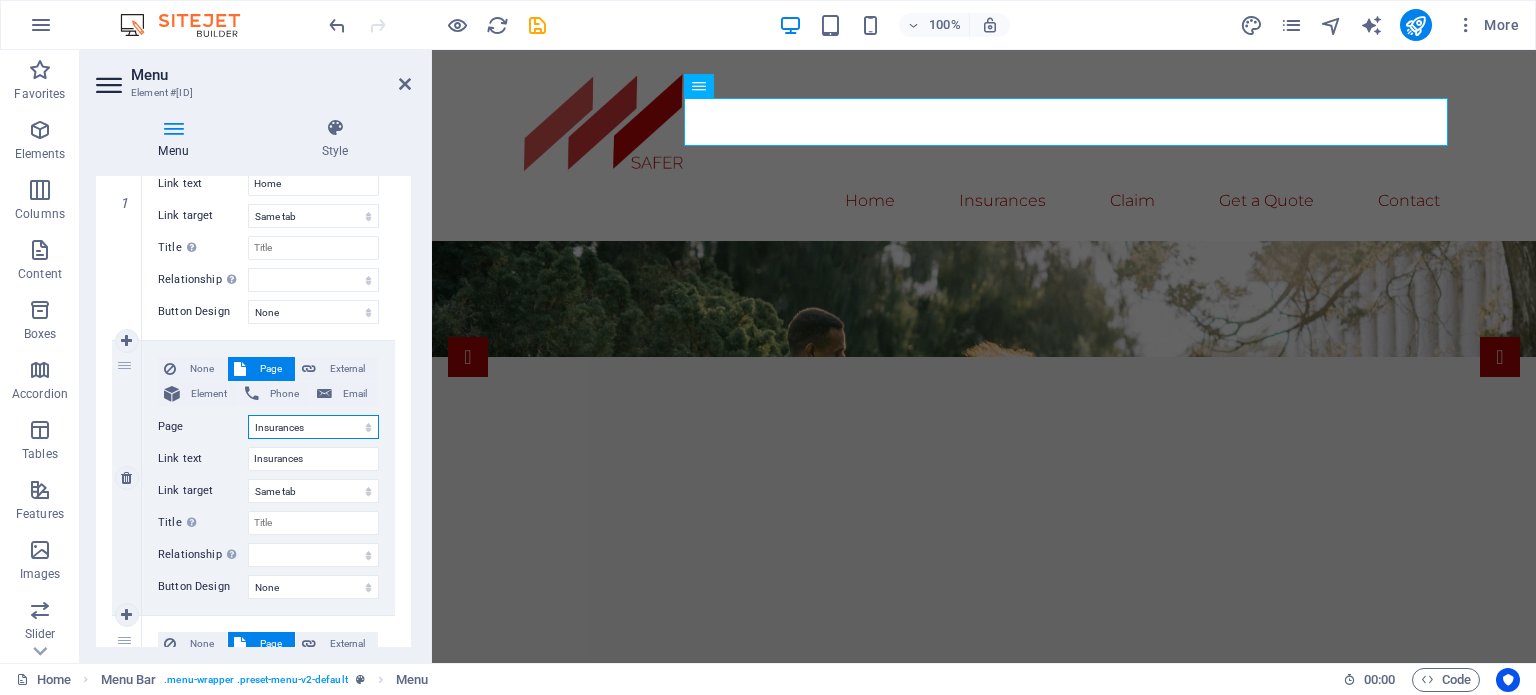 click on "Home Insurances -- Life Insurance -- Homeowners Insurance -- Renters Insurance -- Farm or Ranch Insurance -- Travel Insurance -- Long-Term Travel Insurance -- Healthy Insurance -- Disability Insurance -- Vehicle Insurance Claim Get a Quote Contact Legal Notice Privacy" at bounding box center (313, 427) 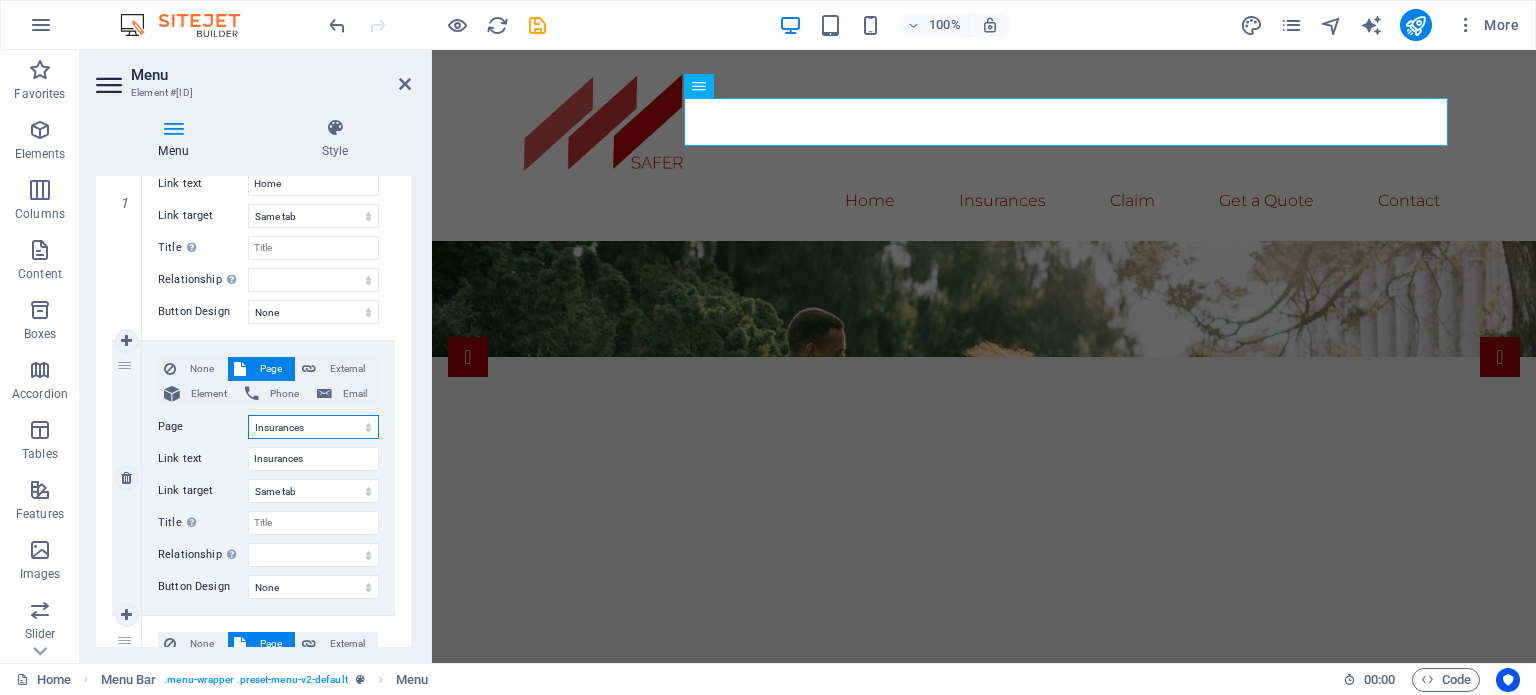 click on "Home Insurances -- Life Insurance -- Homeowners Insurance -- Renters Insurance -- Farm or Ranch Insurance -- Travel Insurance -- Long-Term Travel Insurance -- Healthy Insurance -- Disability Insurance -- Vehicle Insurance Claim Get a Quote Contact Legal Notice Privacy" at bounding box center (313, 427) 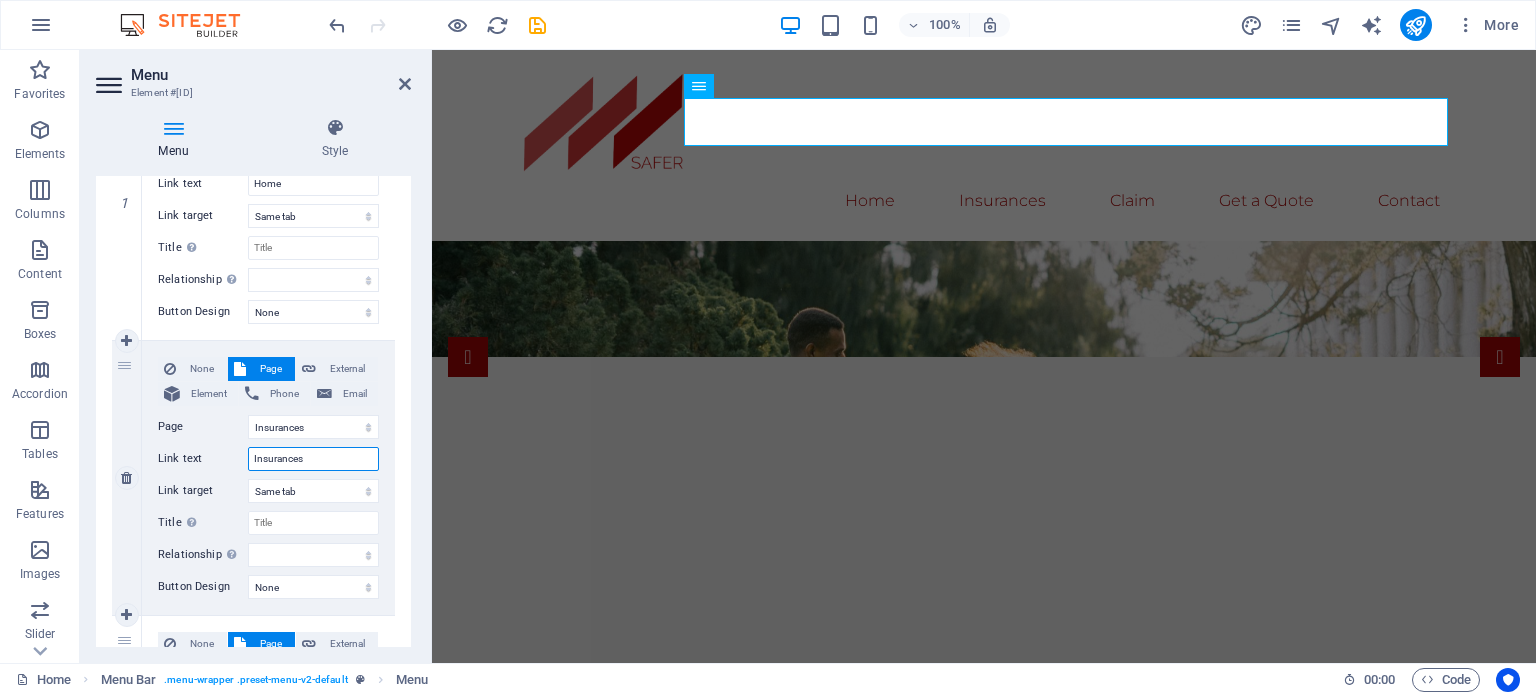 click on "Insurances" at bounding box center [313, 459] 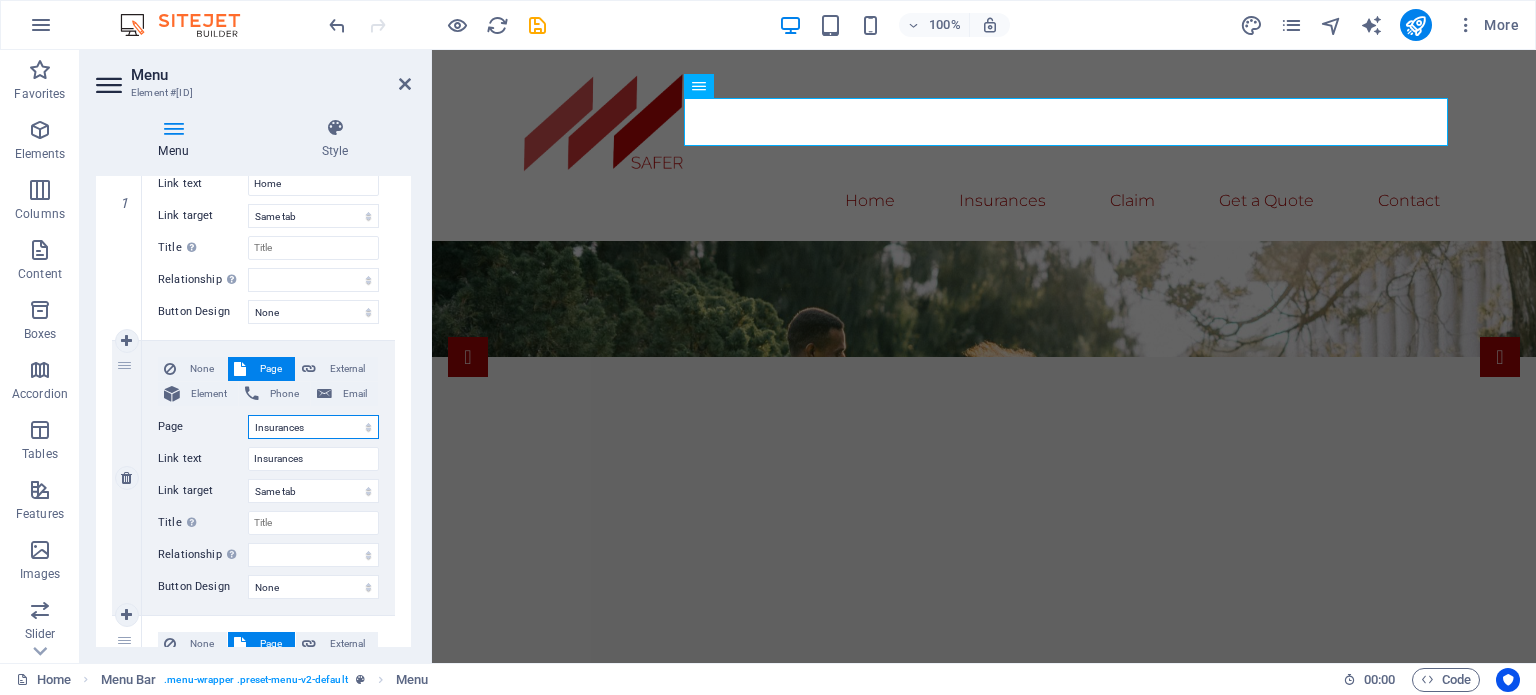 click on "Home Insurances -- Life Insurance -- Homeowners Insurance -- Renters Insurance -- Farm or Ranch Insurance -- Travel Insurance -- Long-Term Travel Insurance -- Healthy Insurance -- Disability Insurance -- Vehicle Insurance Claim Get a Quote Contact Legal Notice Privacy" at bounding box center (313, 427) 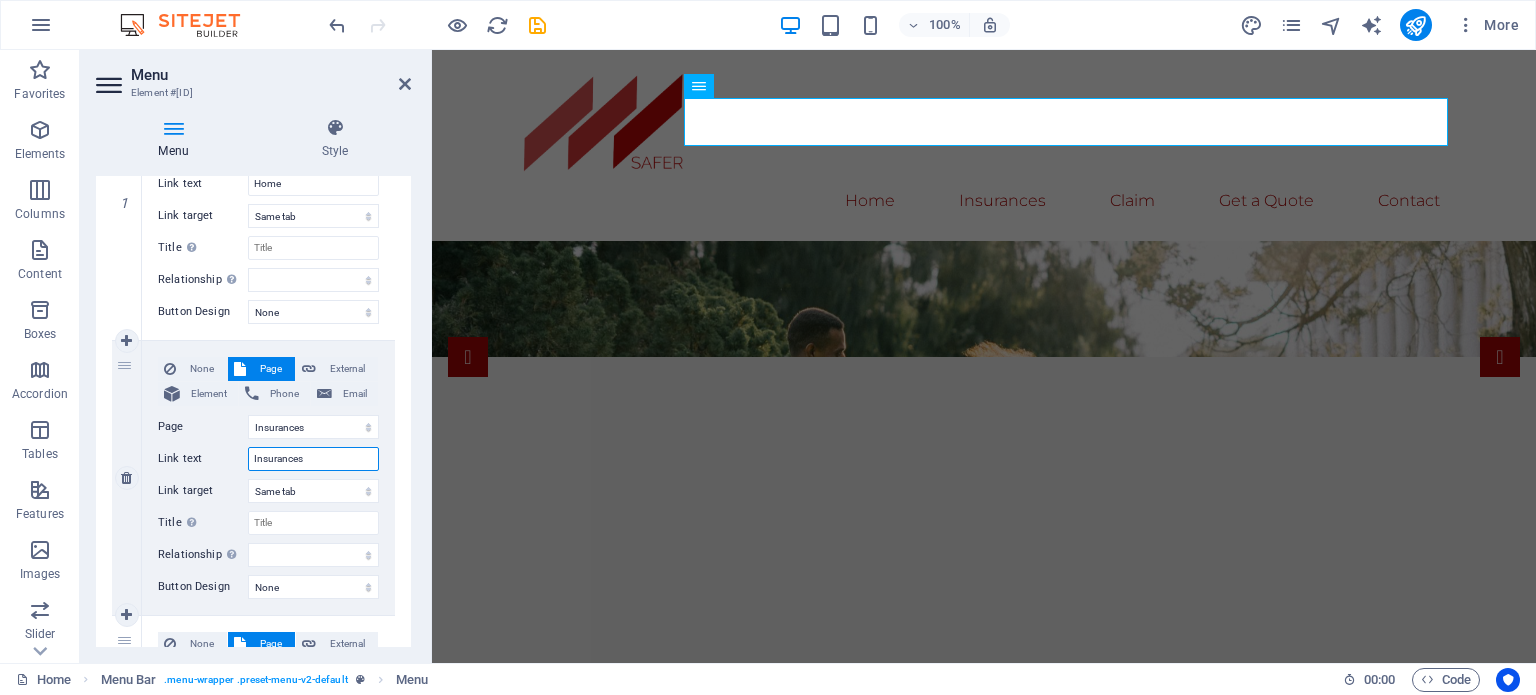 click on "Insurances" at bounding box center [313, 459] 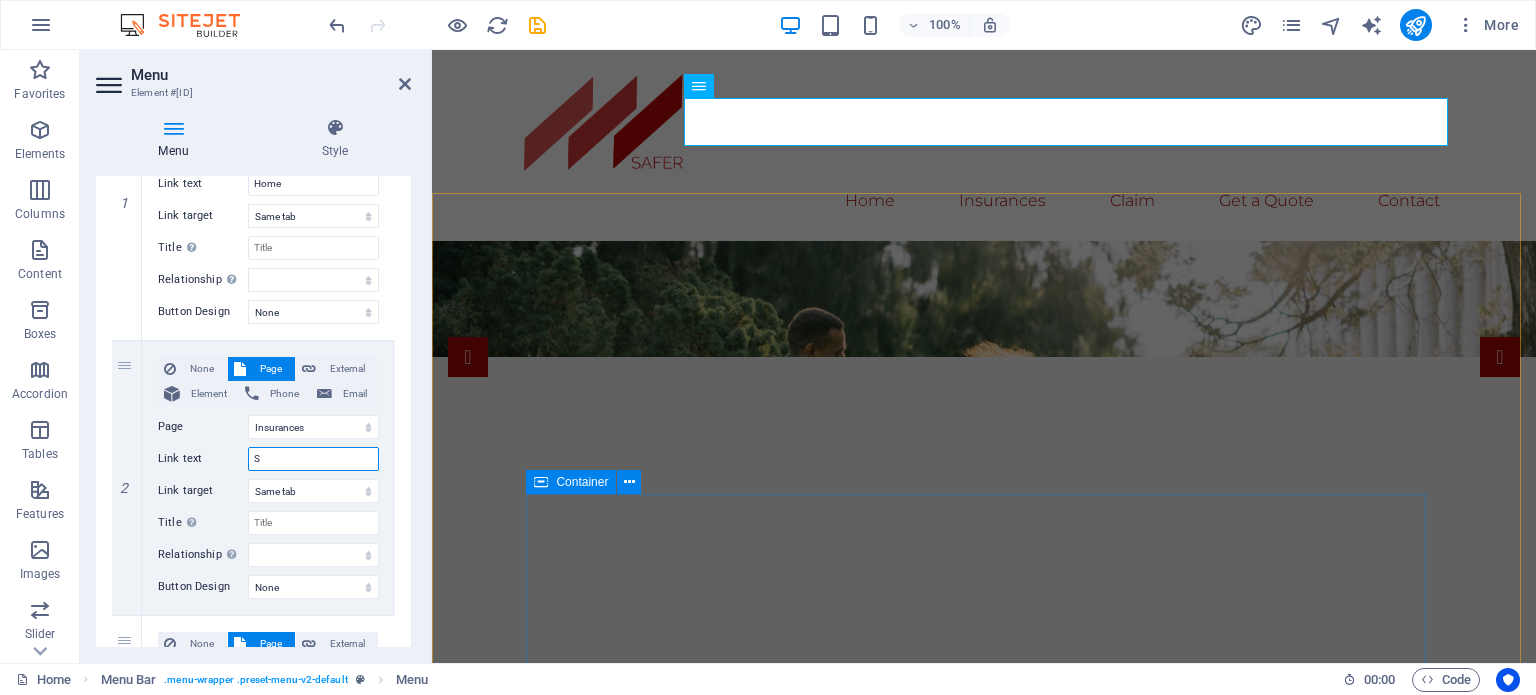 type on "SE" 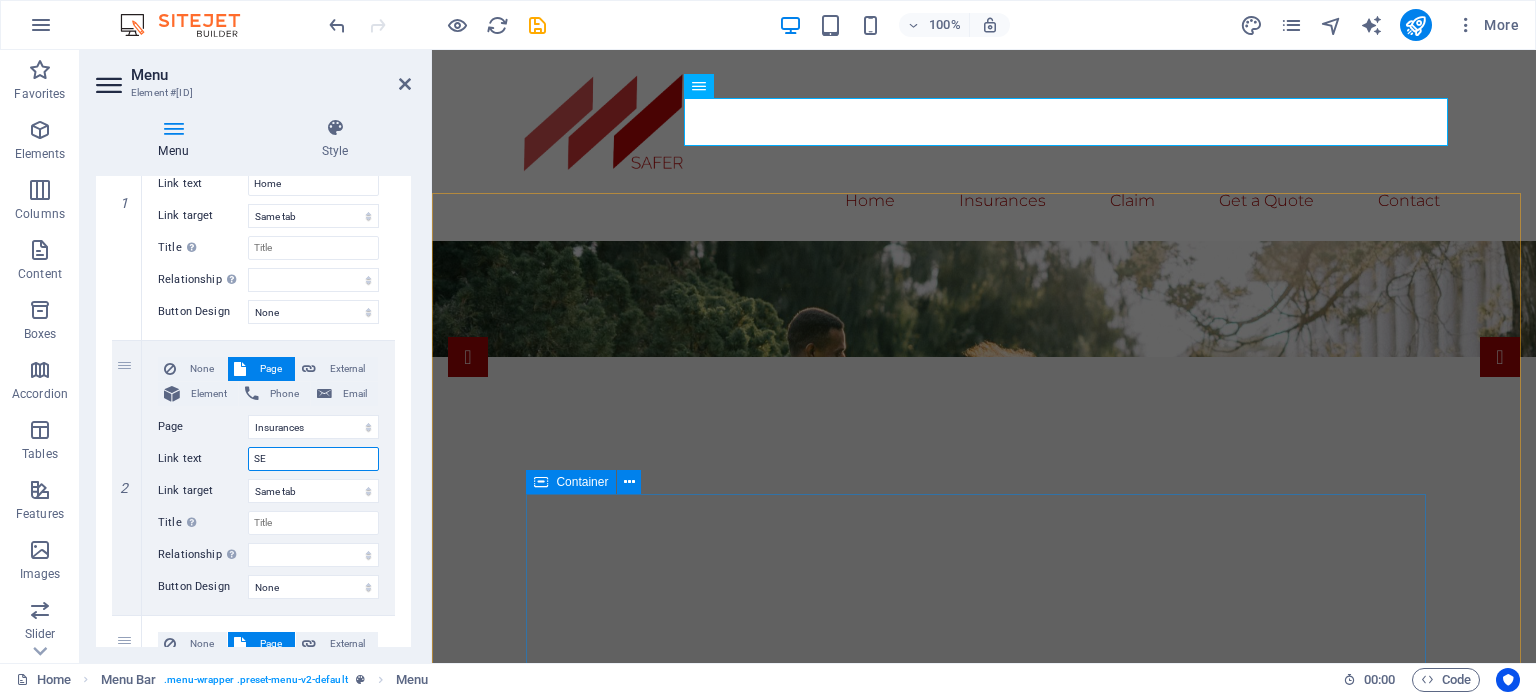 select 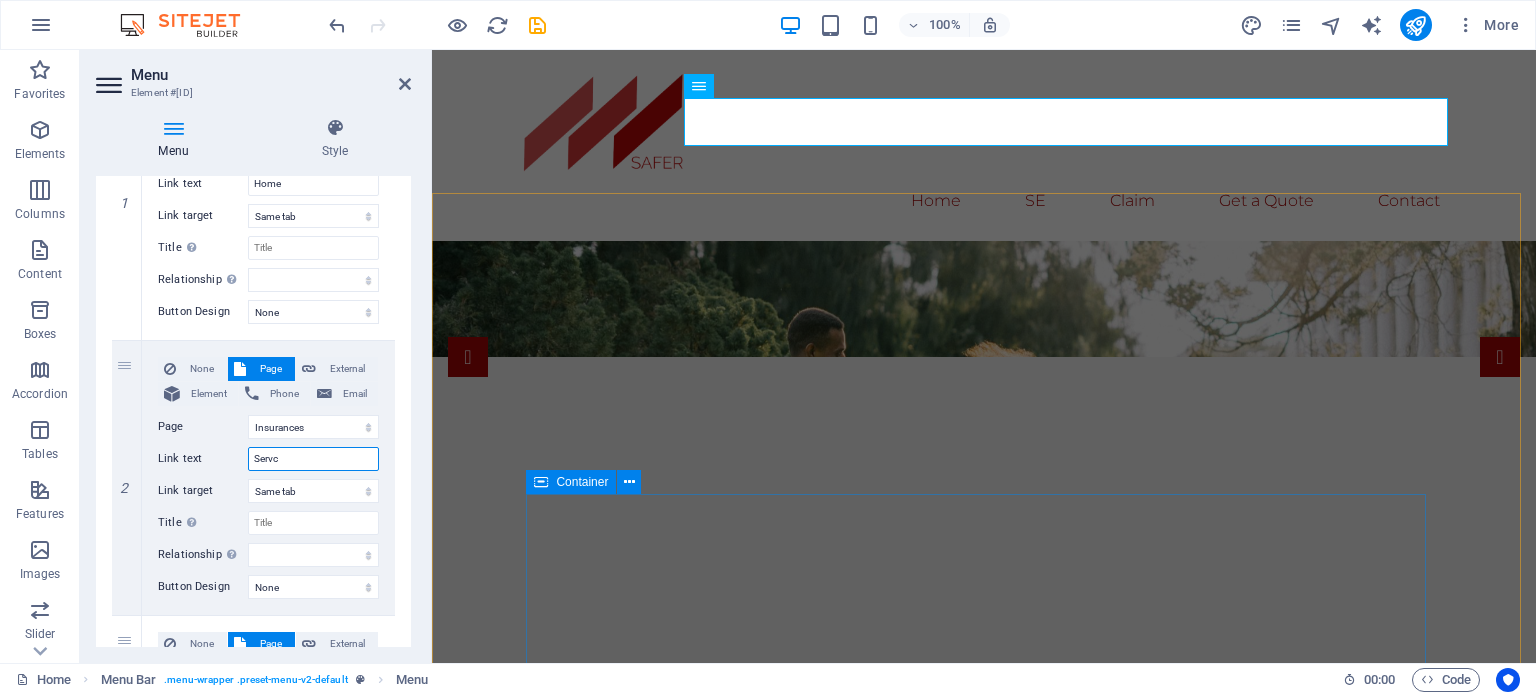 type on "Serv" 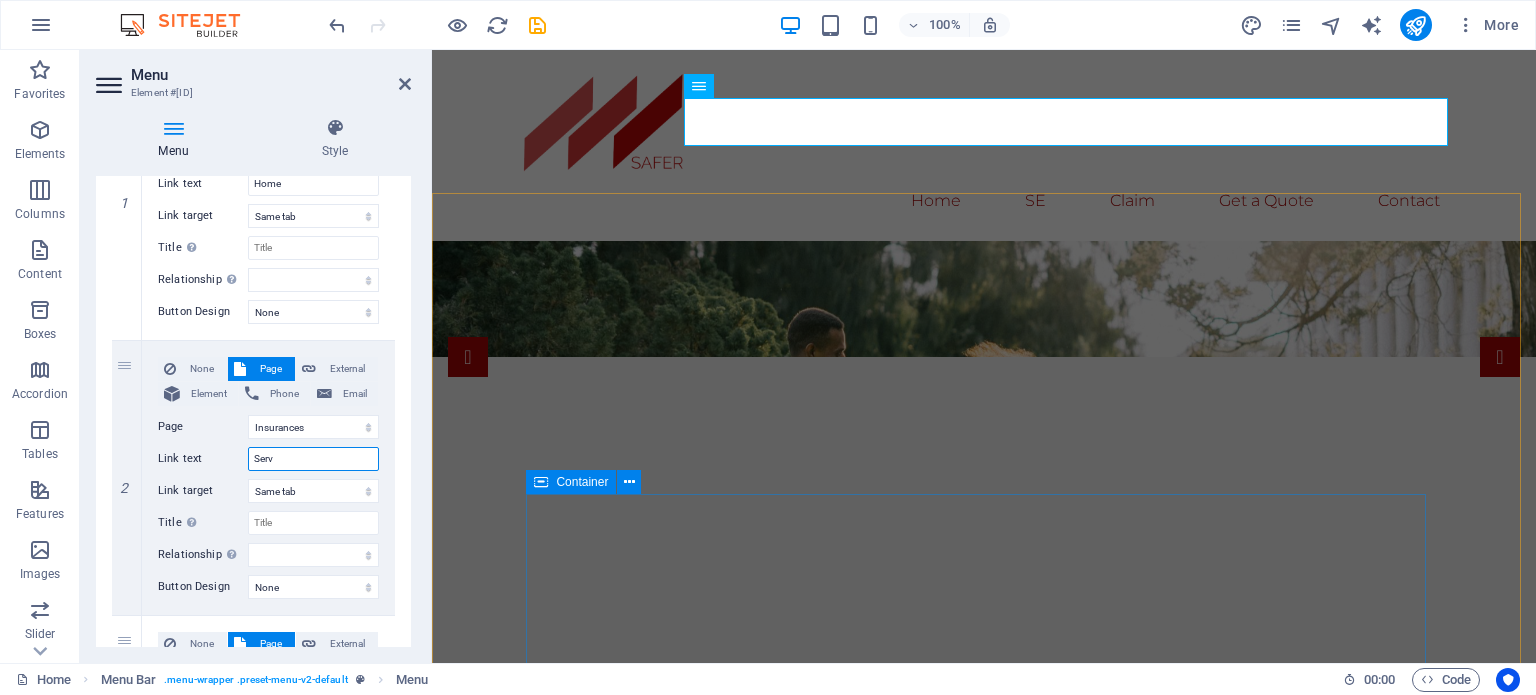 select 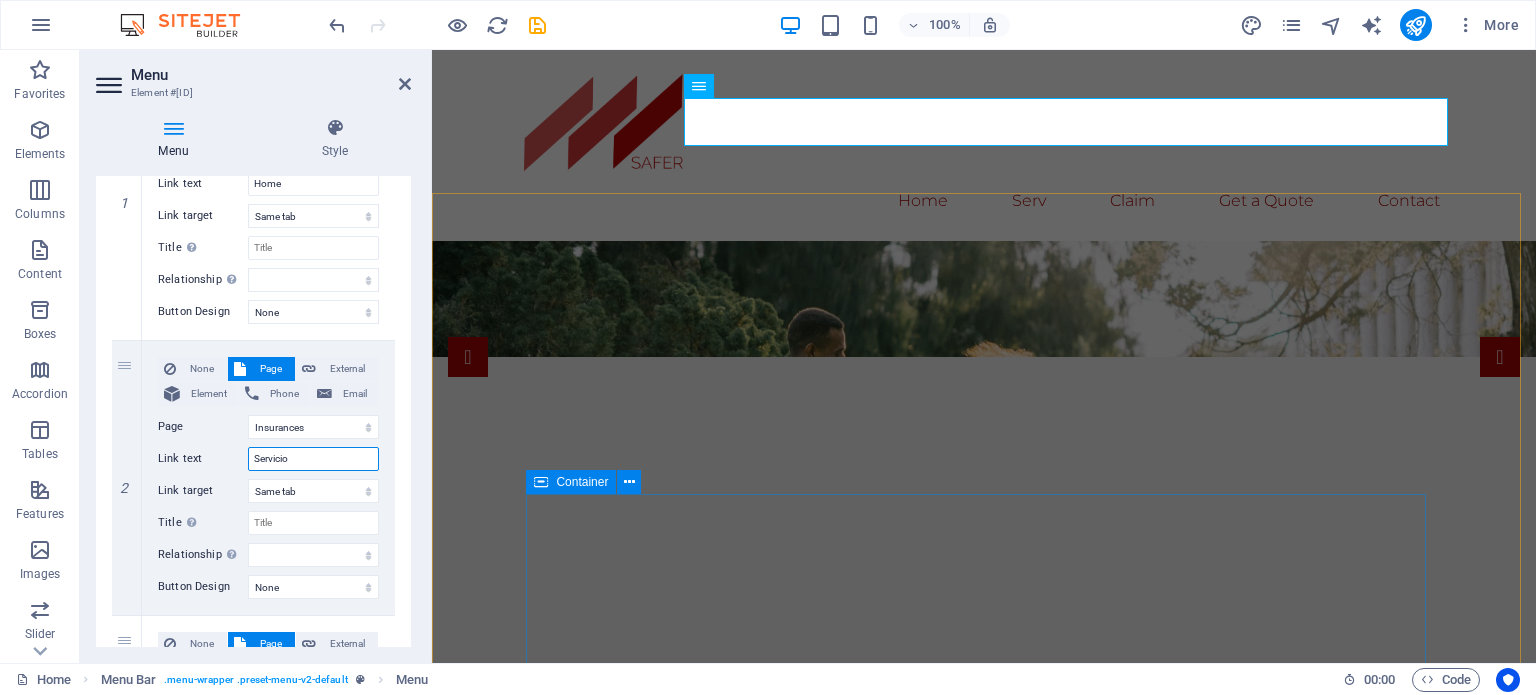 type on "Servicios" 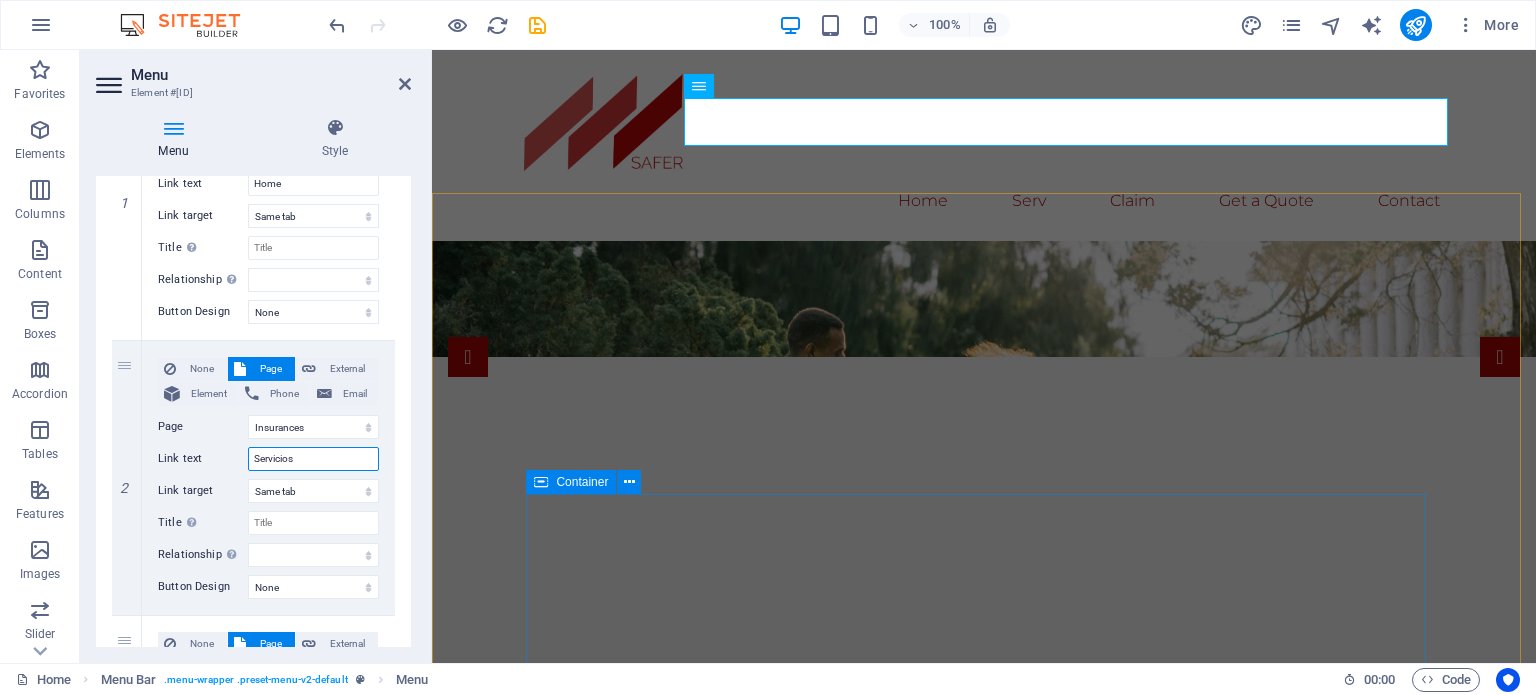 select 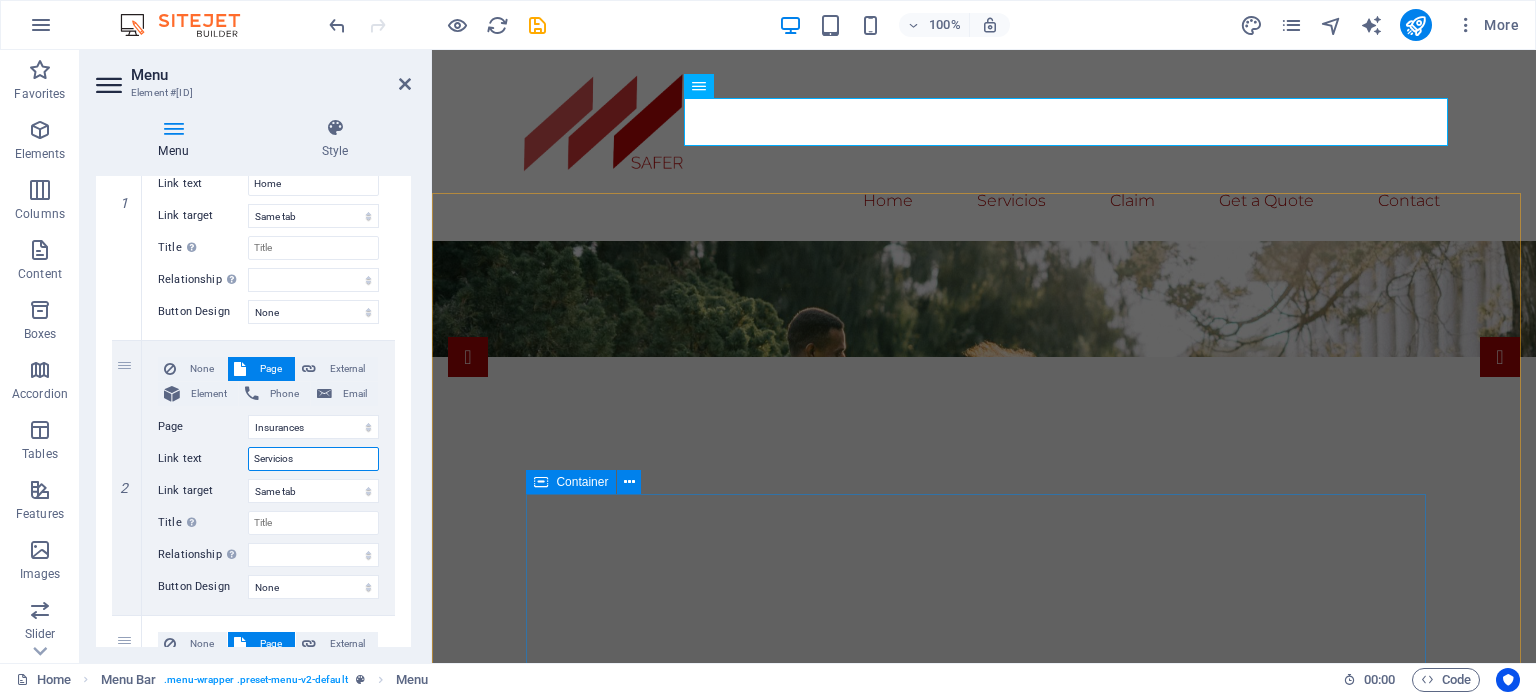 type on "Servicios" 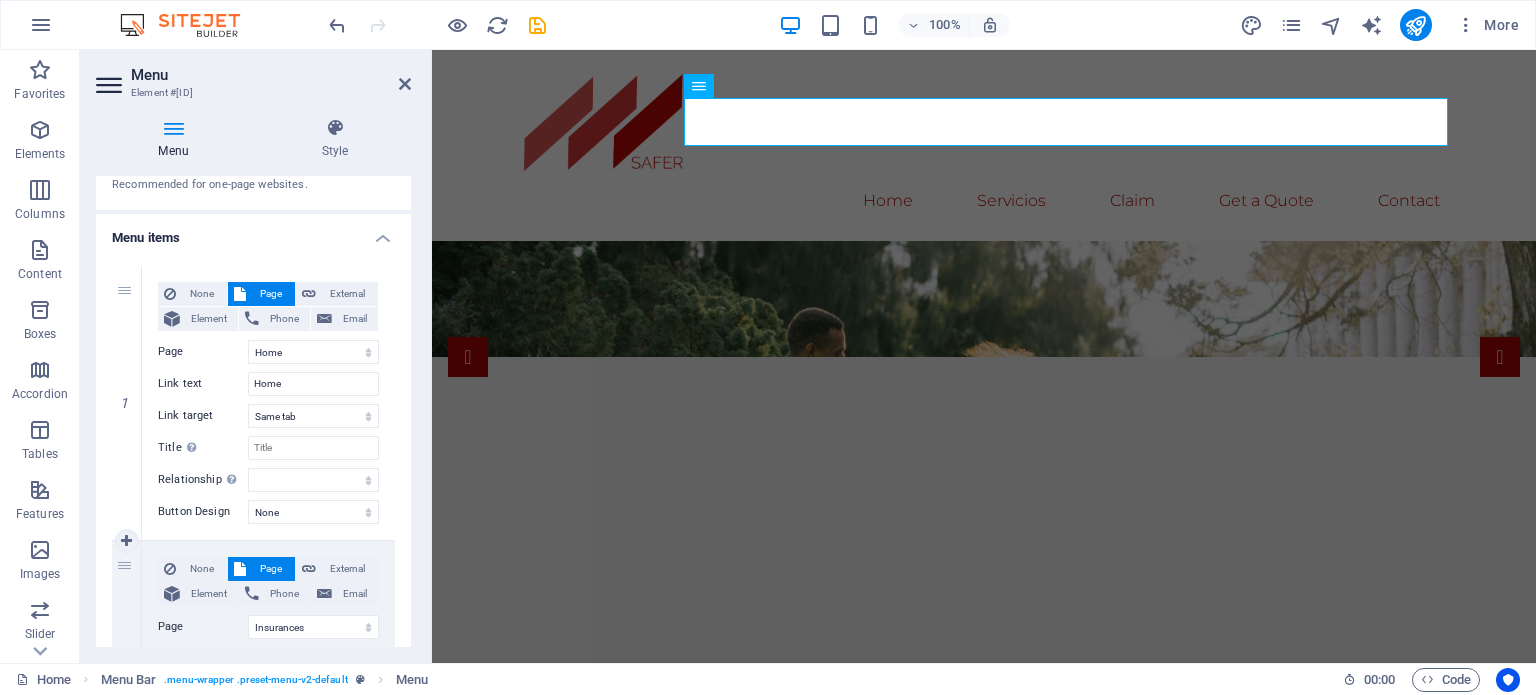 scroll, scrollTop: 200, scrollLeft: 0, axis: vertical 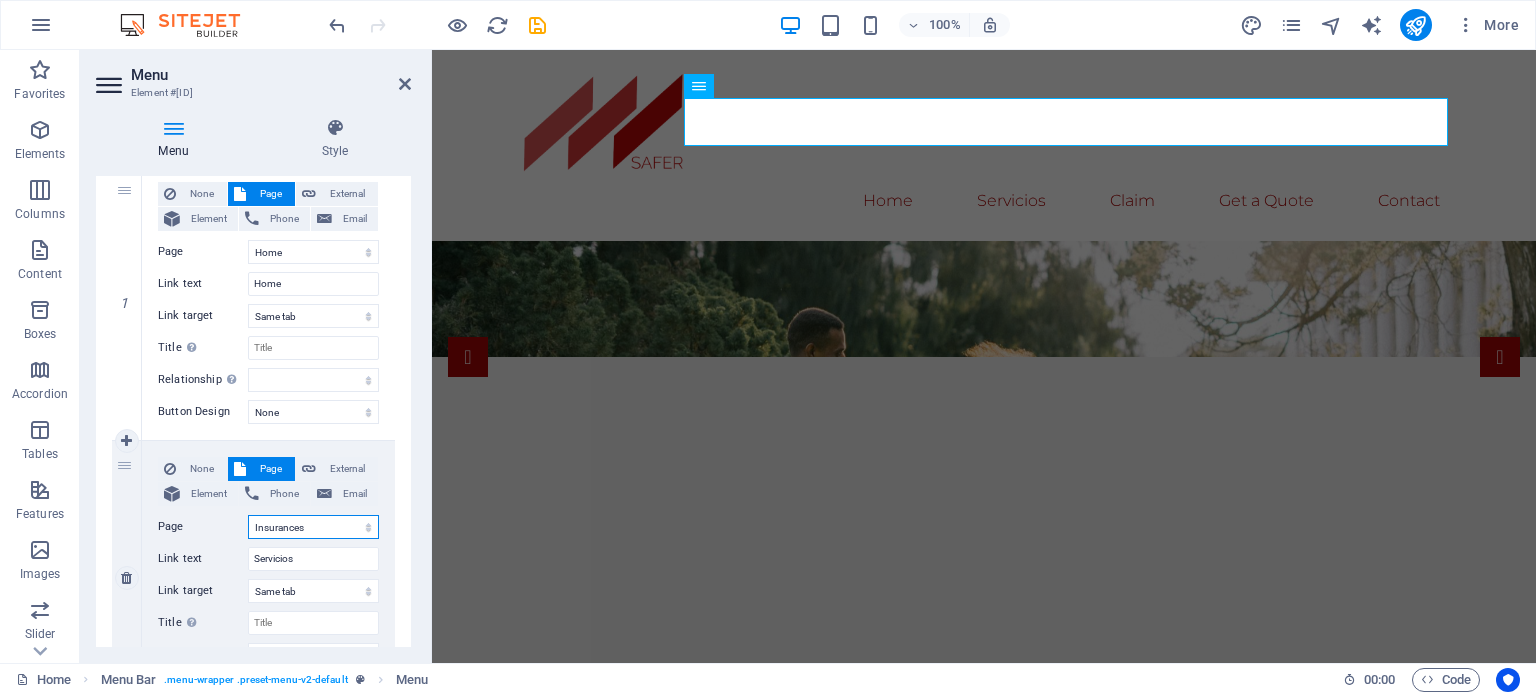 click on "Home Insurances -- Life Insurance -- Homeowners Insurance -- Renters Insurance -- Farm or Ranch Insurance -- Travel Insurance -- Long-Term Travel Insurance -- Healthy Insurance -- Disability Insurance -- Vehicle Insurance Claim Get a Quote Contact Legal Notice Privacy" at bounding box center (313, 527) 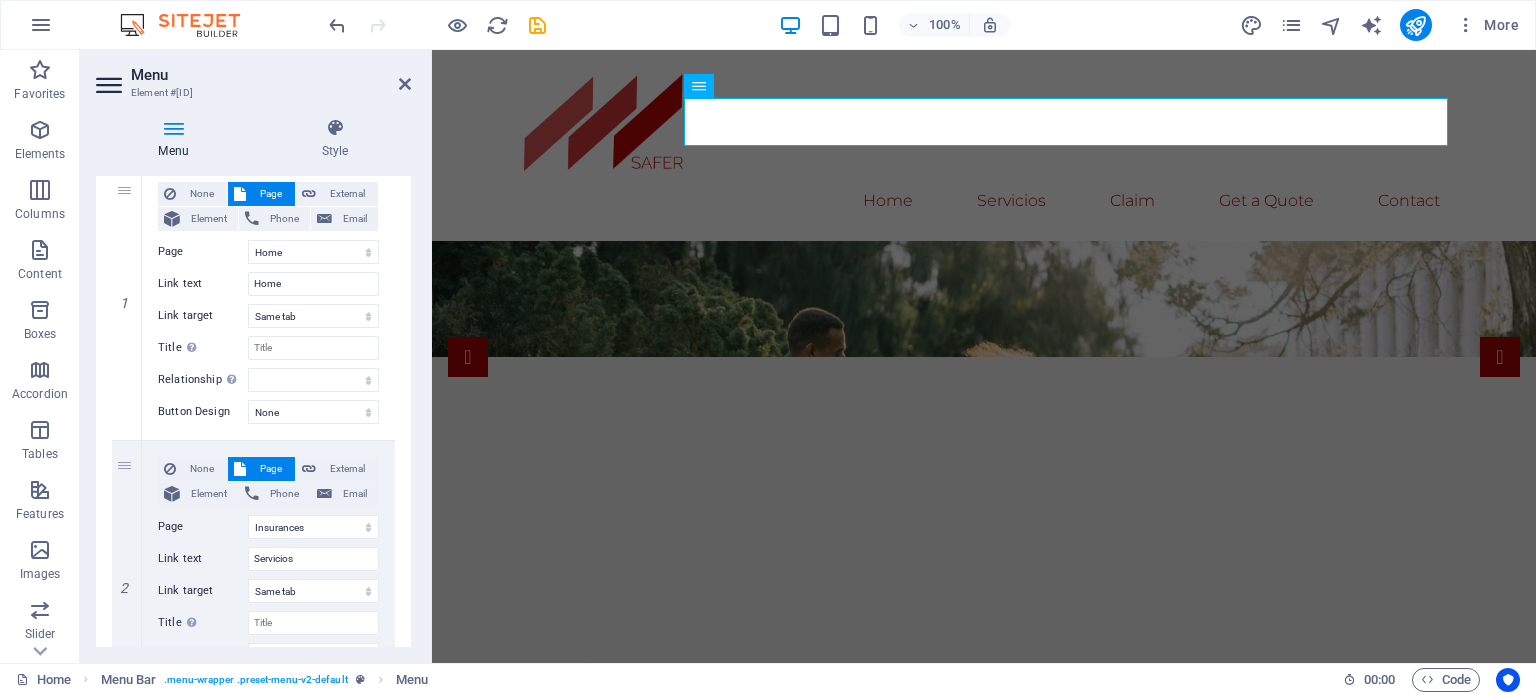 click on "Menu Style Menu Auto Custom Create custom menu items for this menu. Recommended for one-page websites. Manage pages Menu items 1 None Page External Element Phone Email Page Home Insurances -- Life Insurance -- Homeowners Insurance -- Renters Insurance -- Farm or Ranch Insurance -- Travel Insurance -- Long-Term Travel Insurance -- Healthy Insurance -- Disability Insurance -- Vehicle Insurance Claim Get a Quote Contact Legal Notice Privacy Element
URL / Phone Email Link text Home Link target New tab Same tab Overlay Title Additional link description, should not be the same as the link text. The title is most often shown as a tooltip text when the mouse moves over the element. Leave empty if uncertain. Relationship Sets the  relationship of this link to the link target . For example, the value "nofollow" instructs search engines not to follow the link. Can be left empty. alternate author bookmark external help license next nofollow noreferrer noopener prev search tag Button Design None 2" at bounding box center (253, 382) 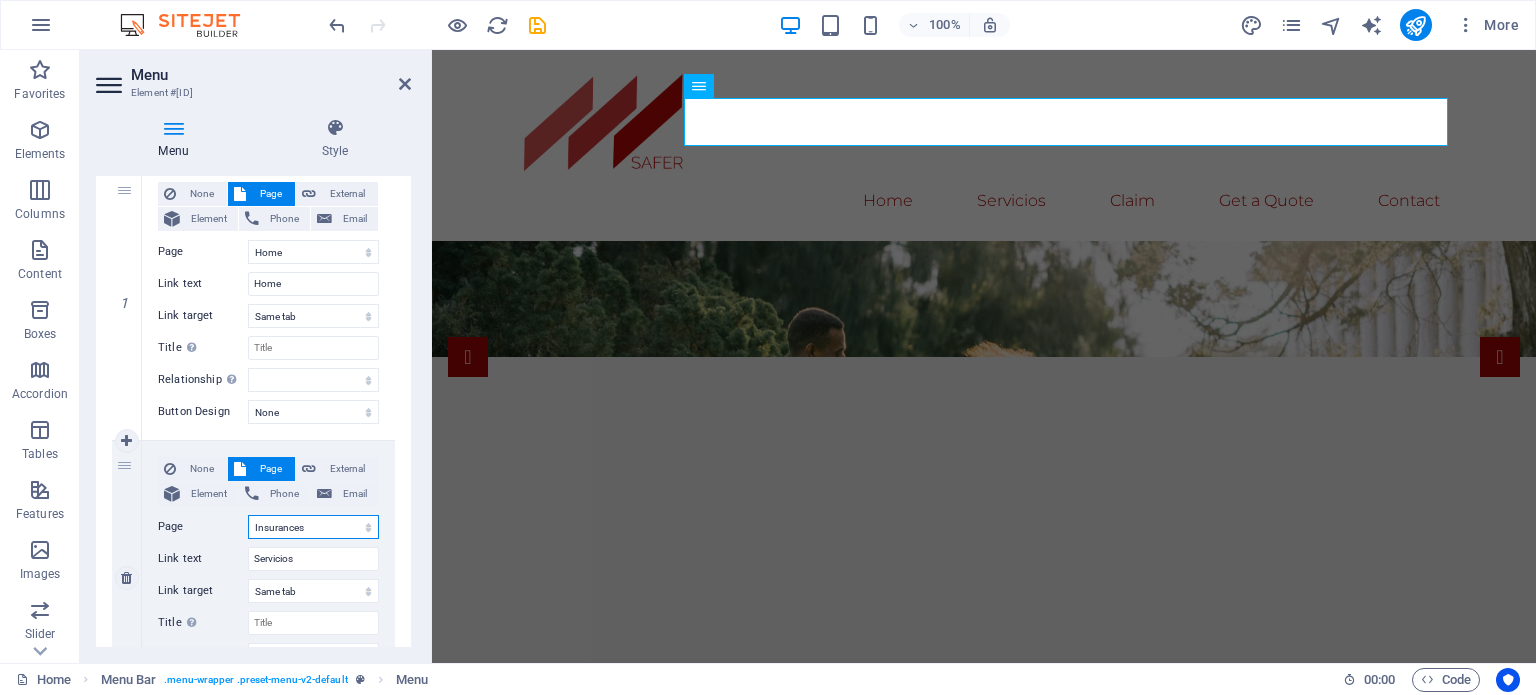 click on "Home Insurances -- Life Insurance -- Homeowners Insurance -- Renters Insurance -- Farm or Ranch Insurance -- Travel Insurance -- Long-Term Travel Insurance -- Healthy Insurance -- Disability Insurance -- Vehicle Insurance Claim Get a Quote Contact Legal Notice Privacy" at bounding box center (313, 527) 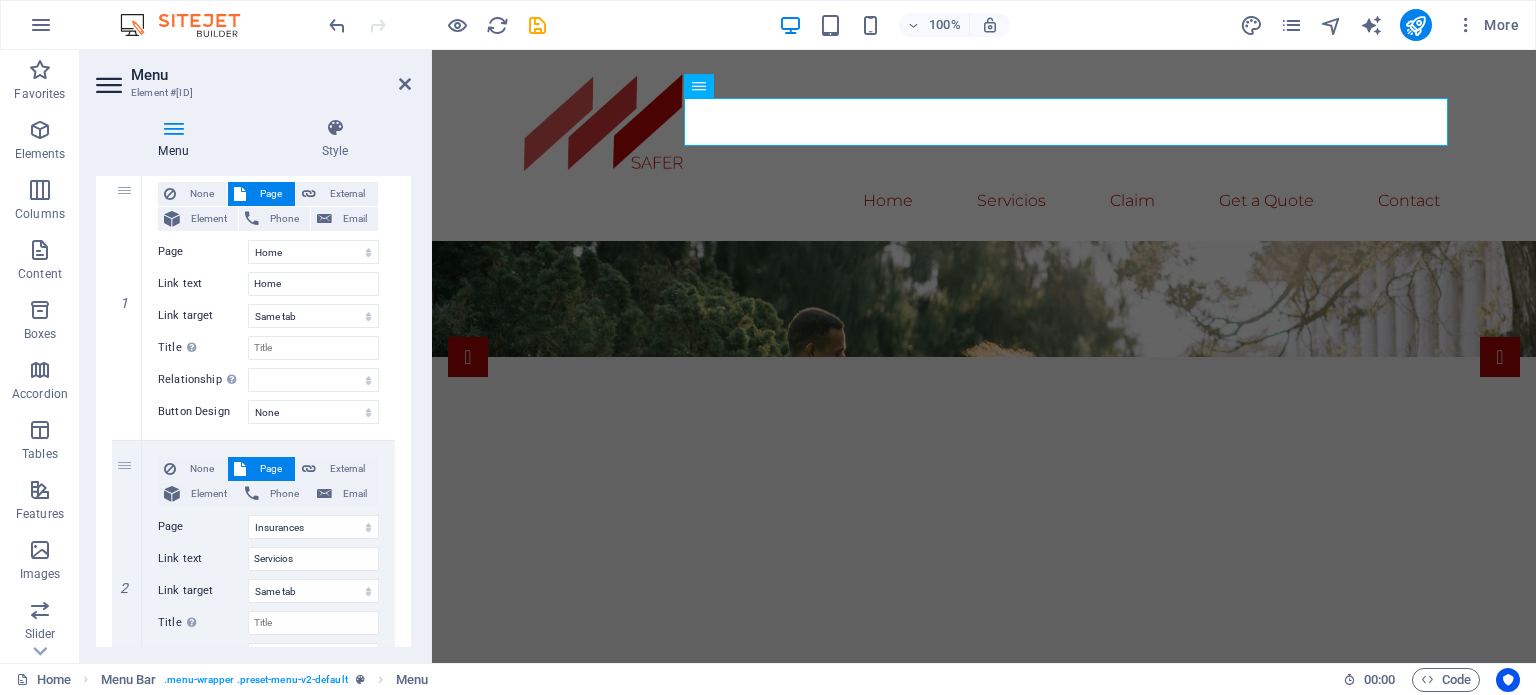click on "Element #ed-828231567" at bounding box center (251, 93) 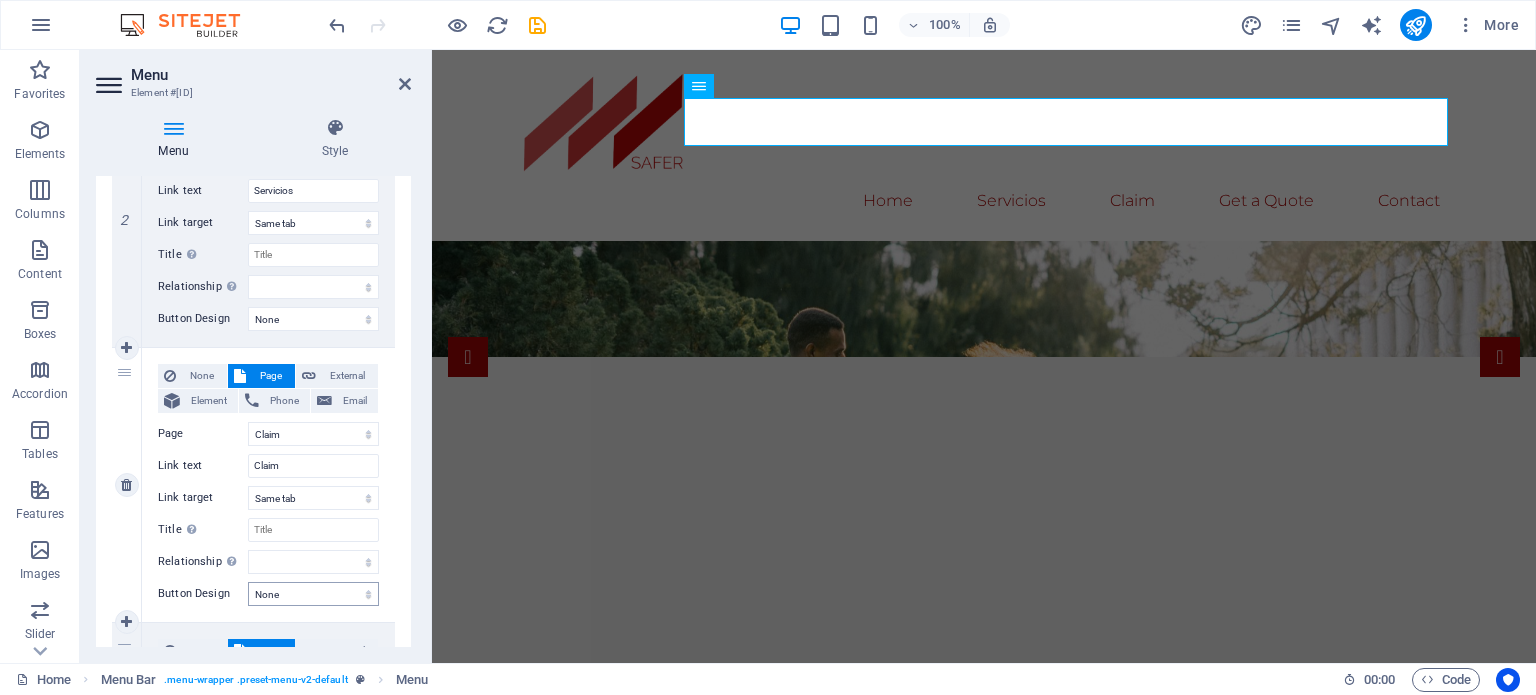 scroll, scrollTop: 600, scrollLeft: 0, axis: vertical 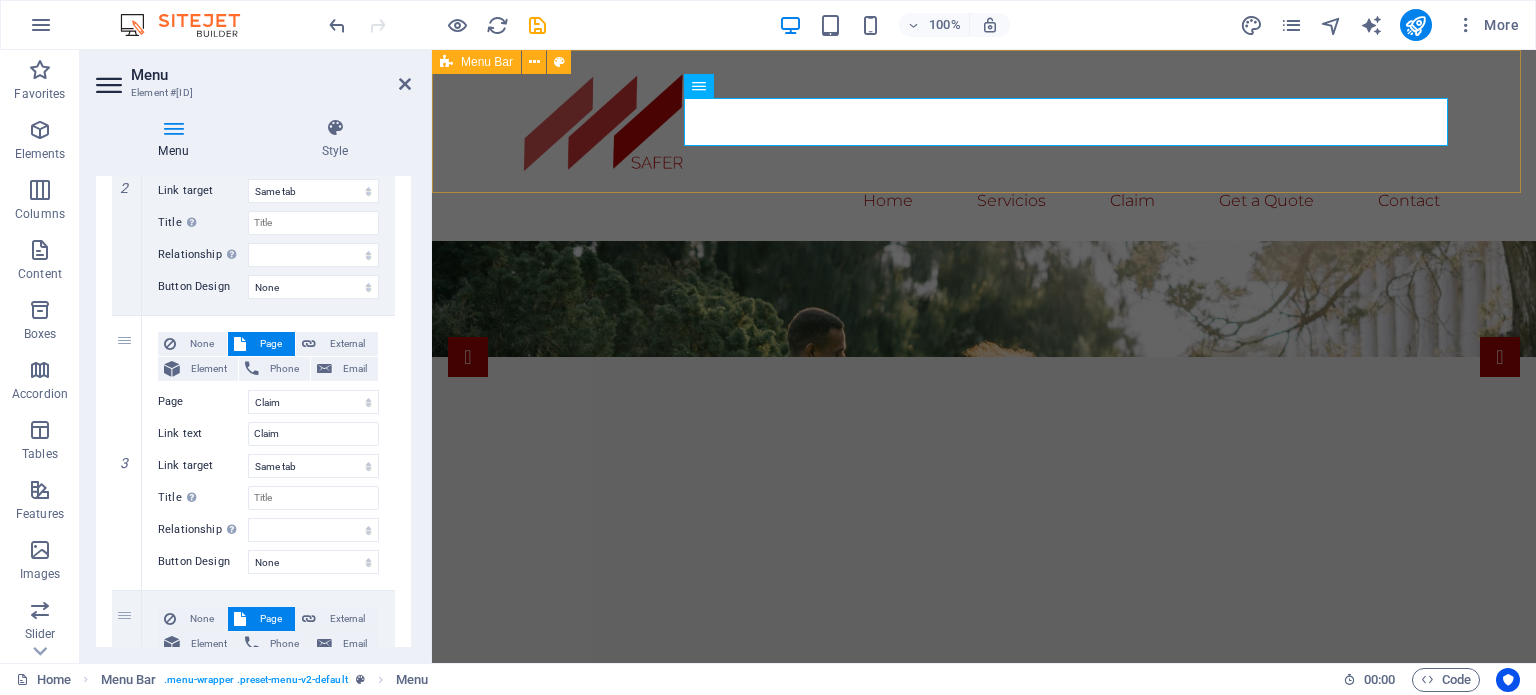 click on "Home Servicios Claim Get a Quote Contact" at bounding box center [984, 145] 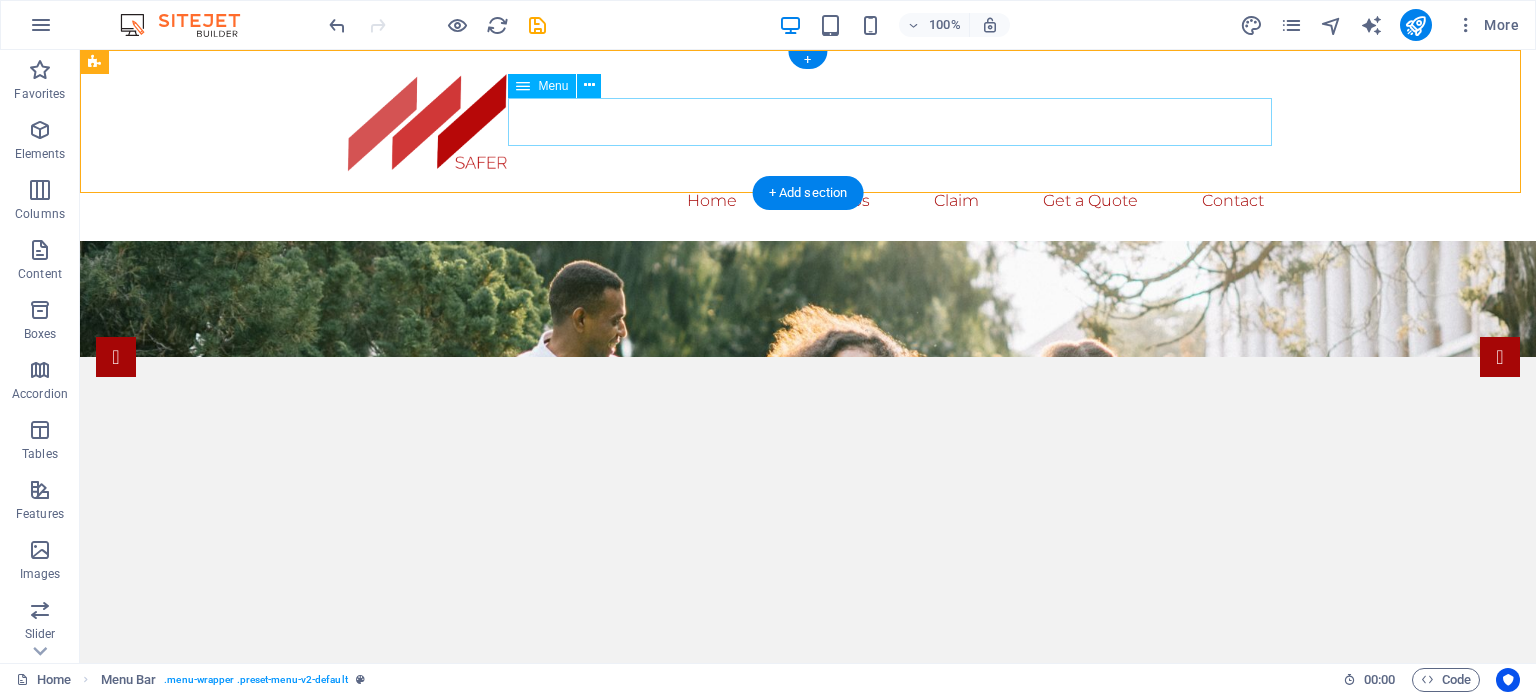 click on "Home Servicios Claim Get a Quote Contact" at bounding box center (808, 201) 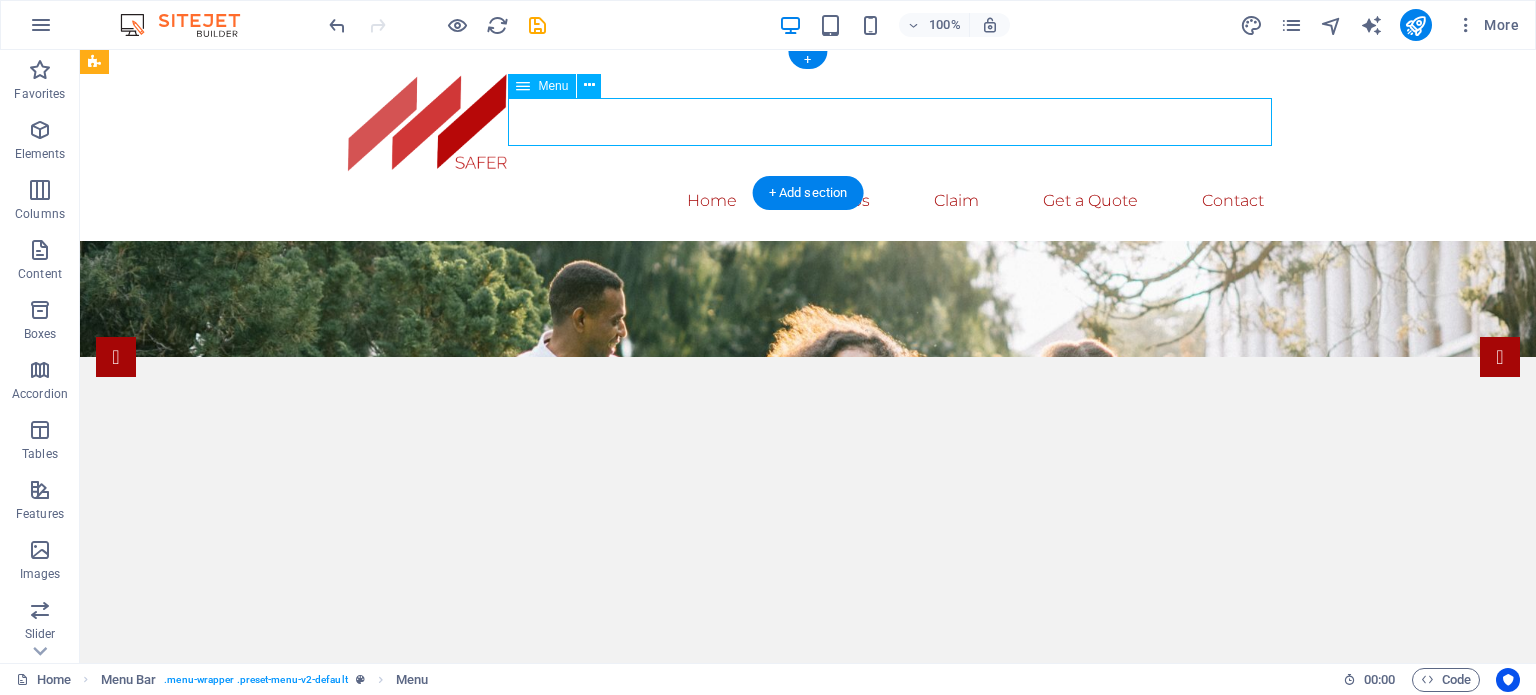 click on "Home Servicios Claim Get a Quote Contact" at bounding box center (808, 201) 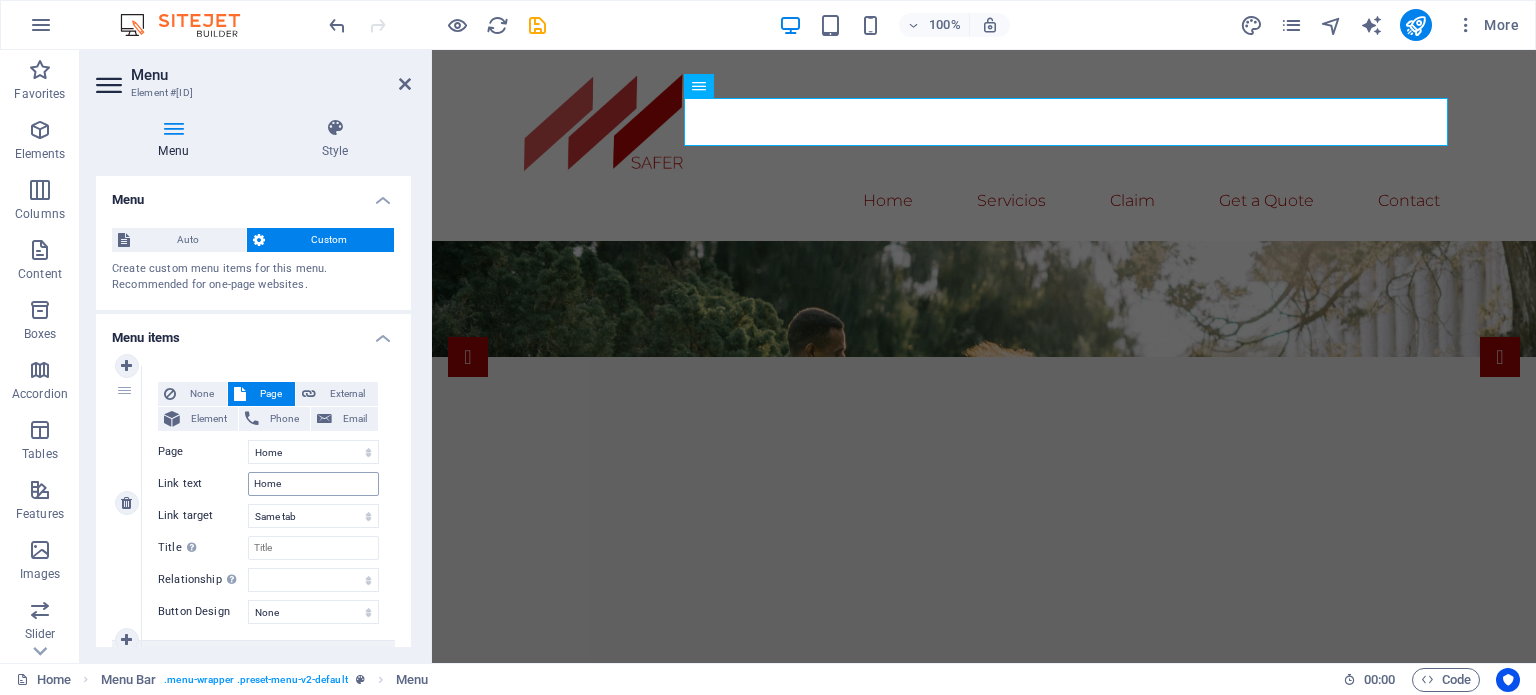 scroll, scrollTop: 200, scrollLeft: 0, axis: vertical 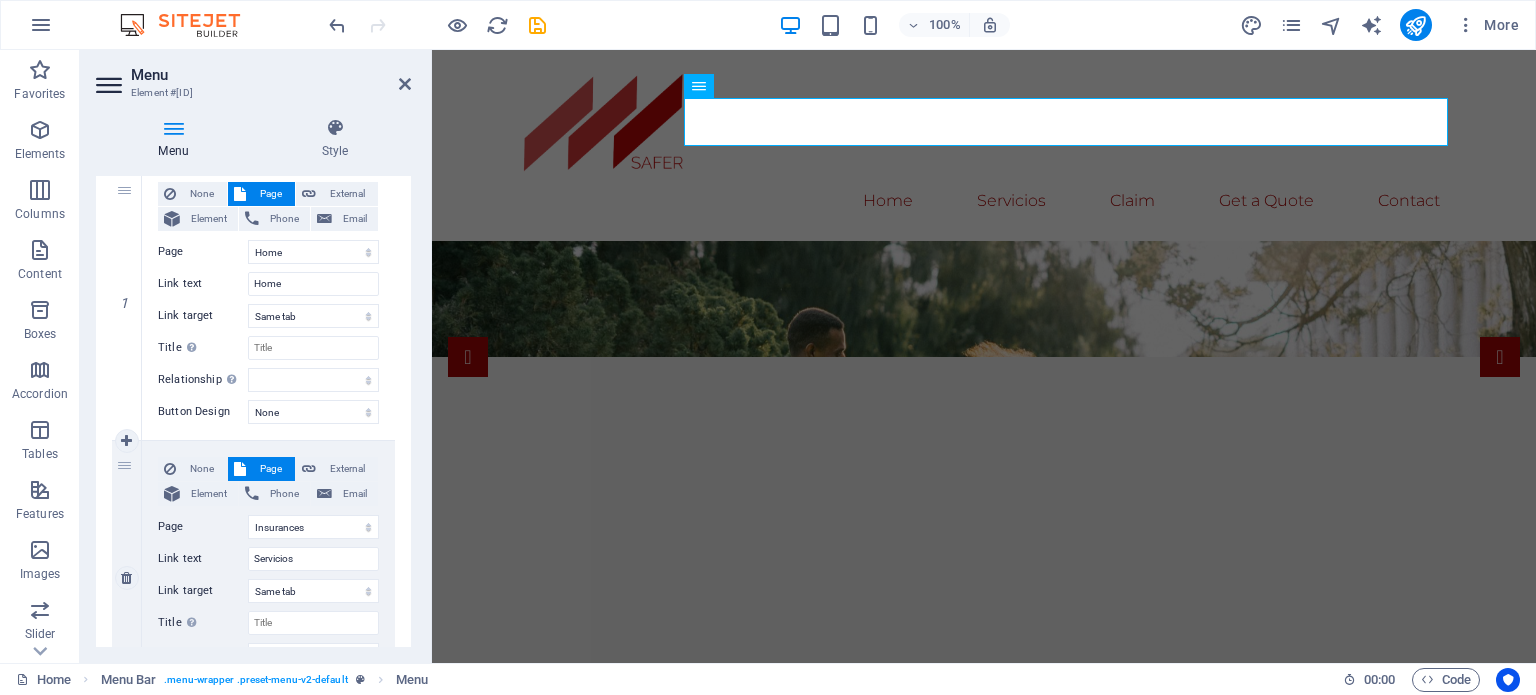 click on "Page" at bounding box center (261, 469) 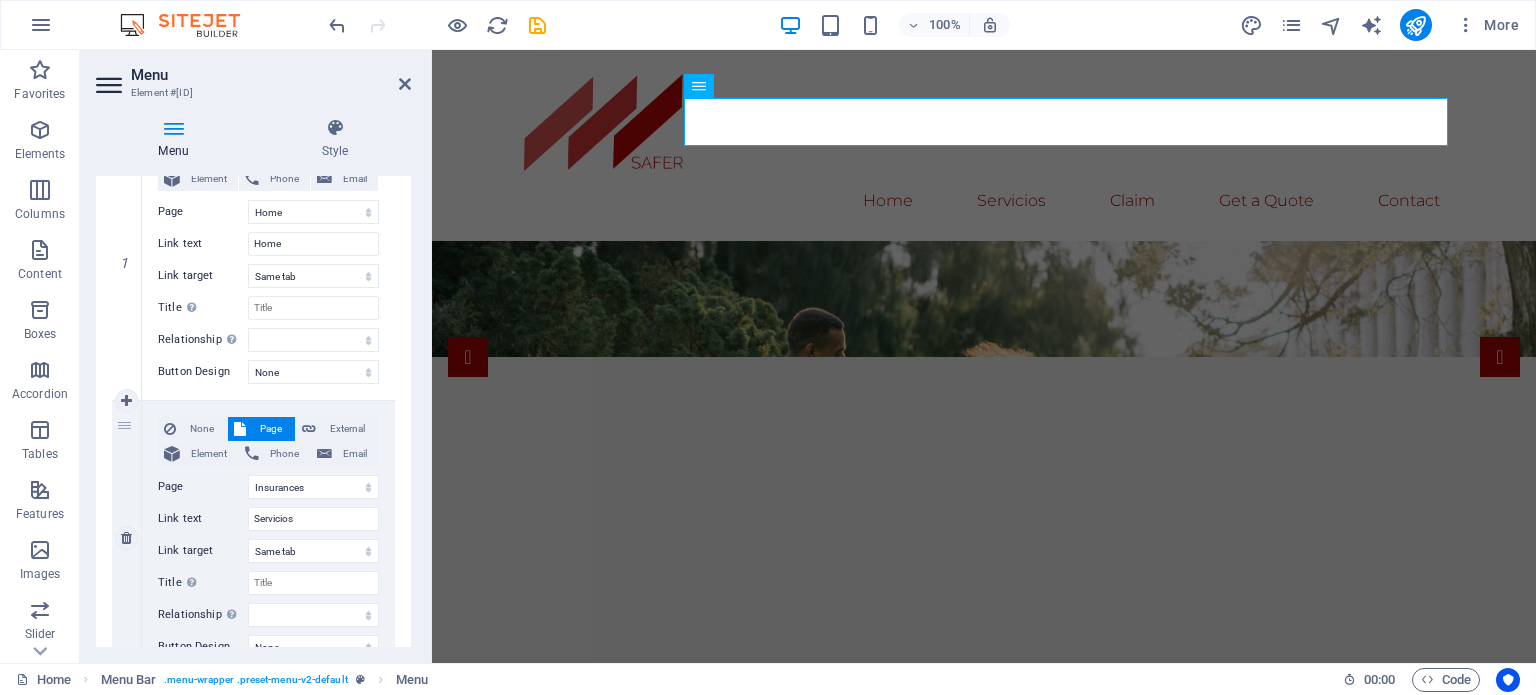 scroll, scrollTop: 200, scrollLeft: 0, axis: vertical 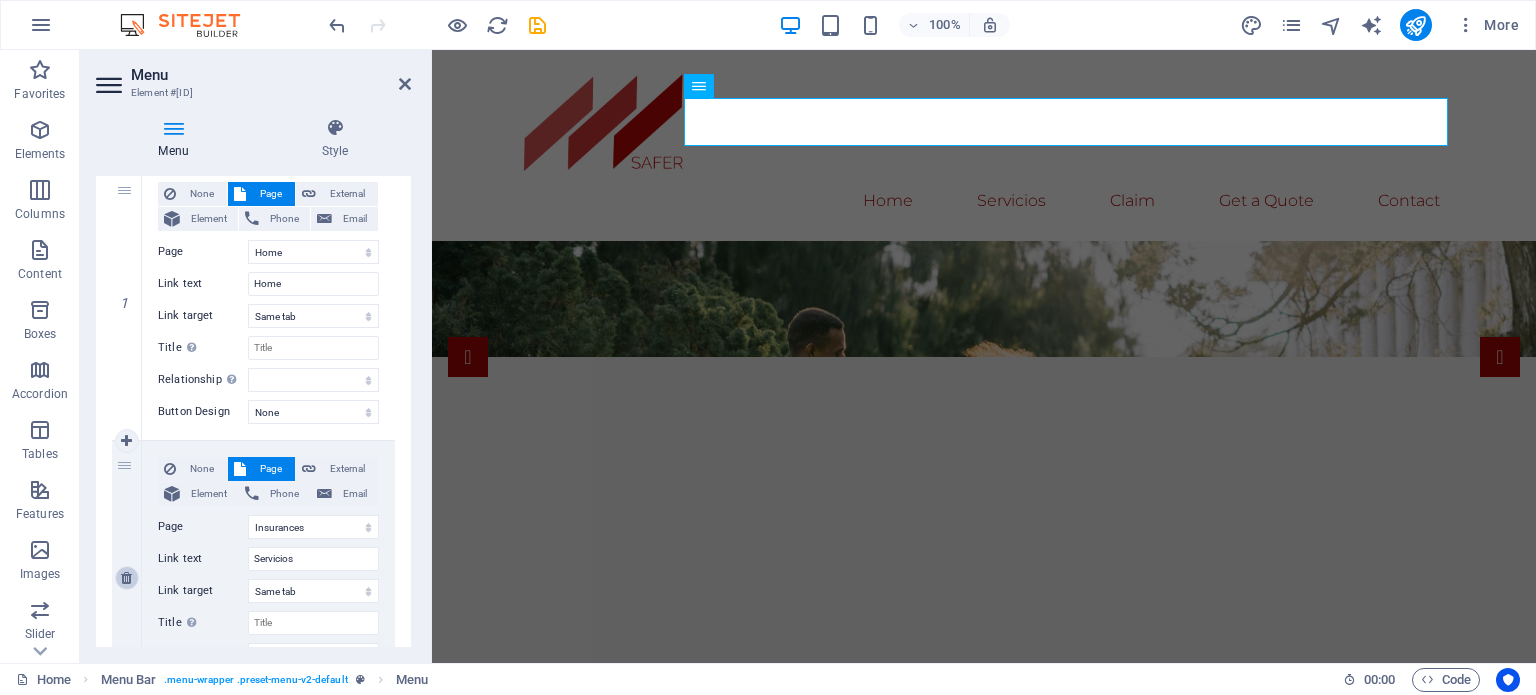 click at bounding box center (126, 578) 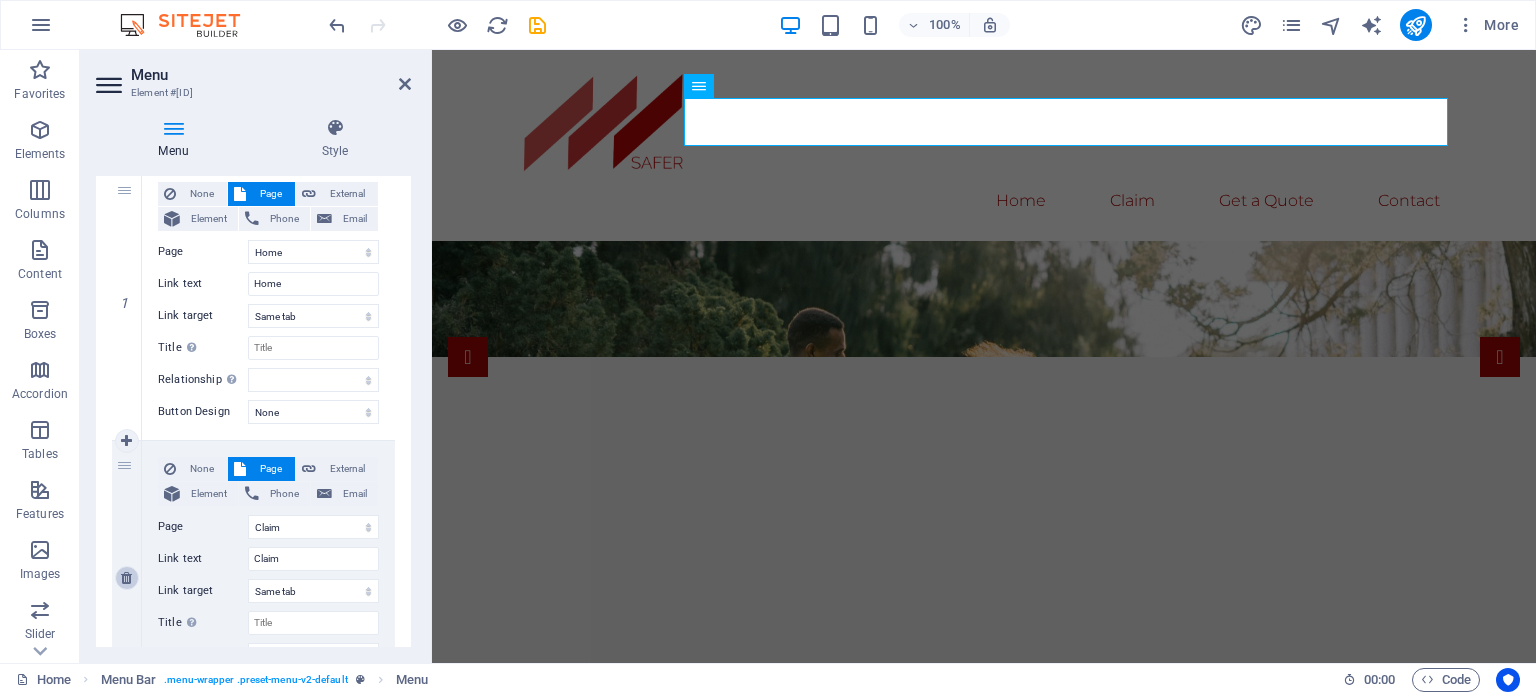 click at bounding box center [126, 578] 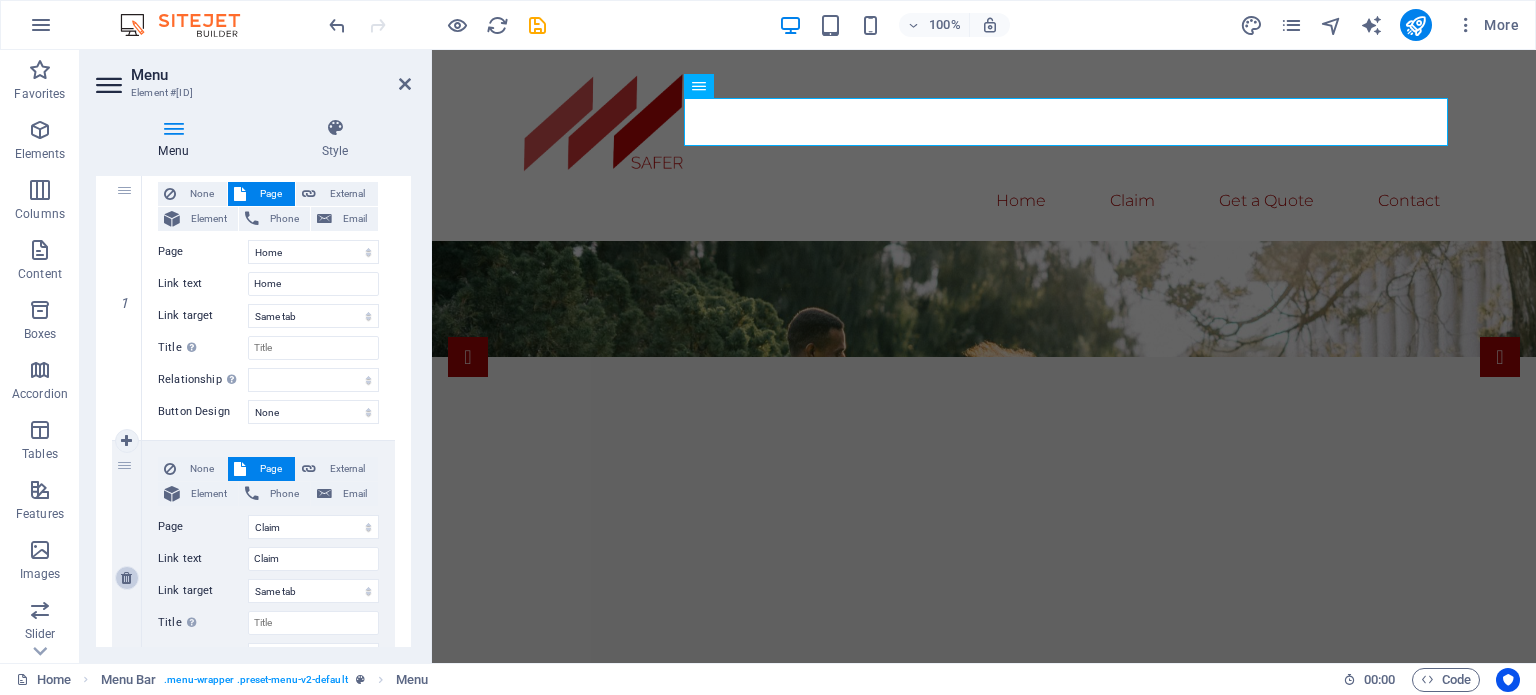 select on "12" 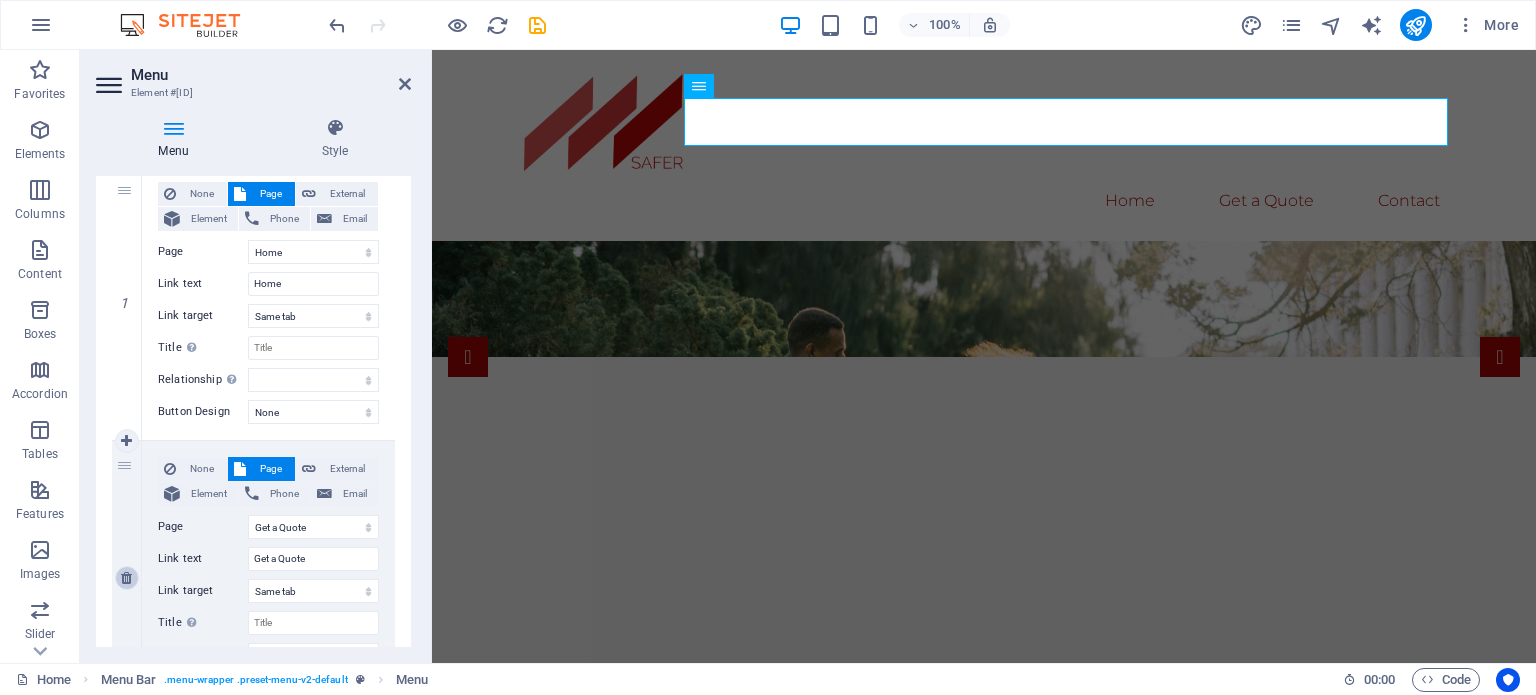 click at bounding box center [126, 578] 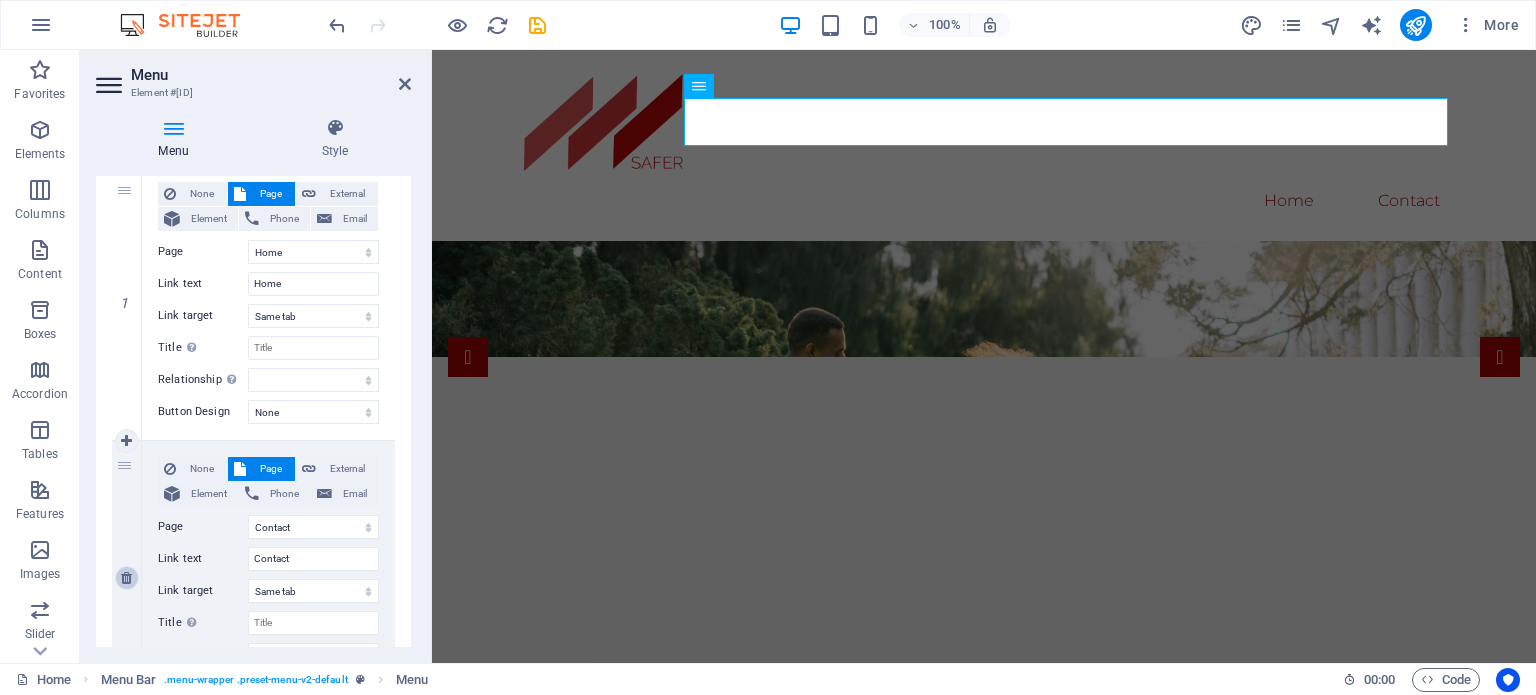 click at bounding box center (126, 578) 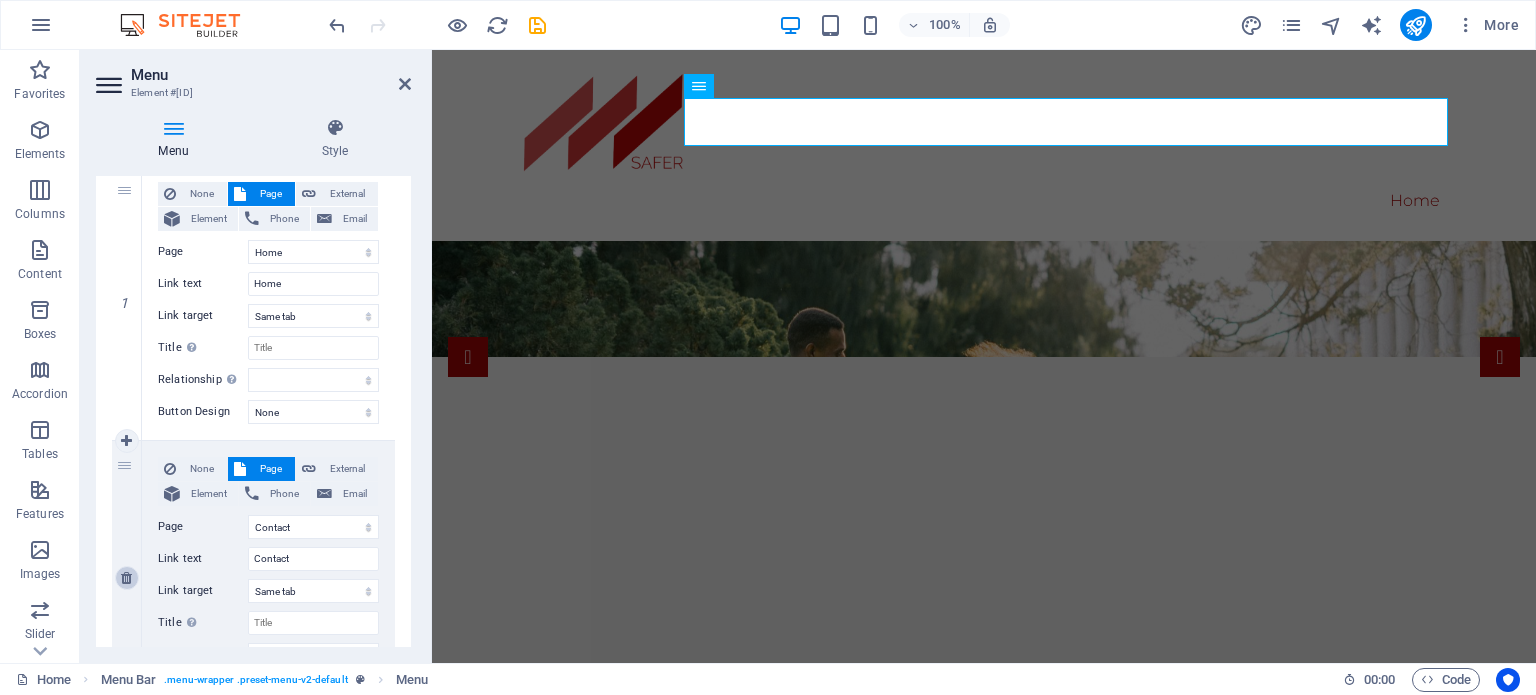 scroll, scrollTop: 48, scrollLeft: 0, axis: vertical 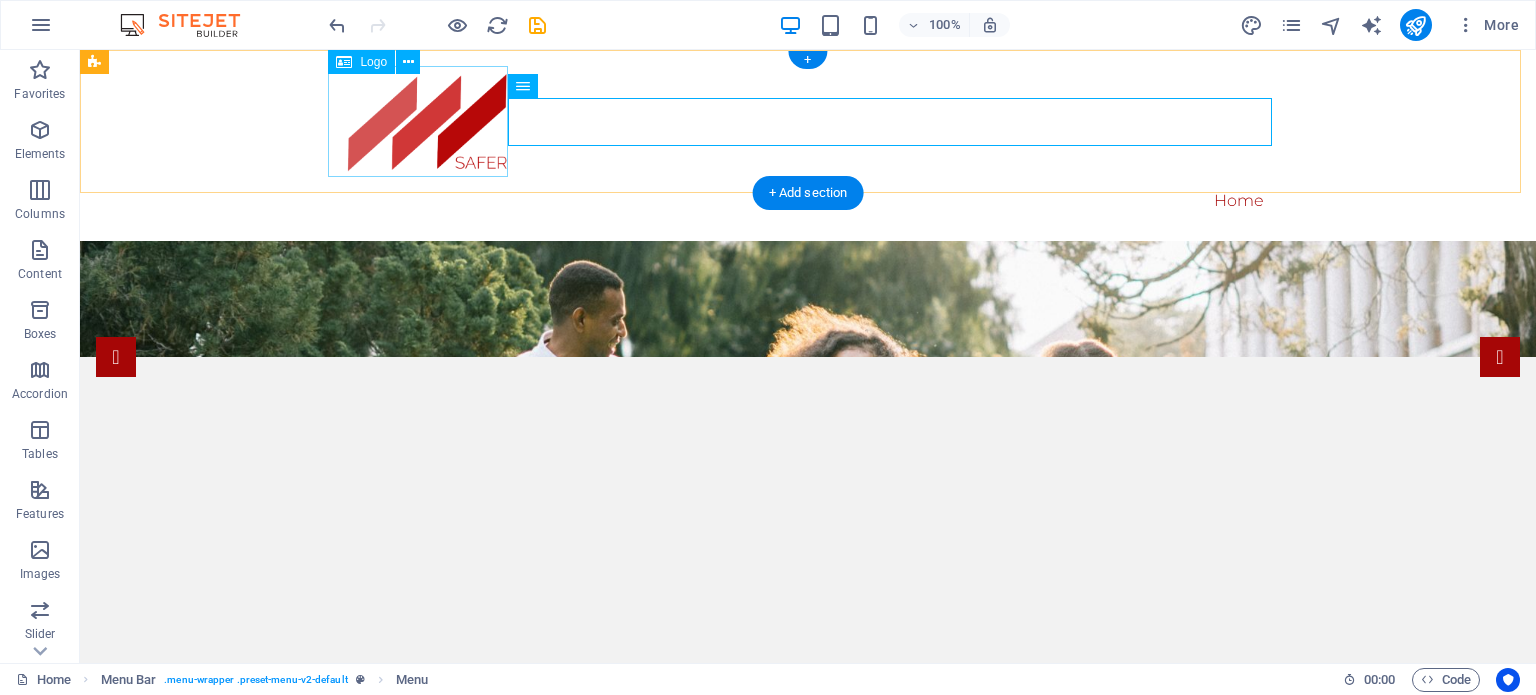 click at bounding box center (808, 121) 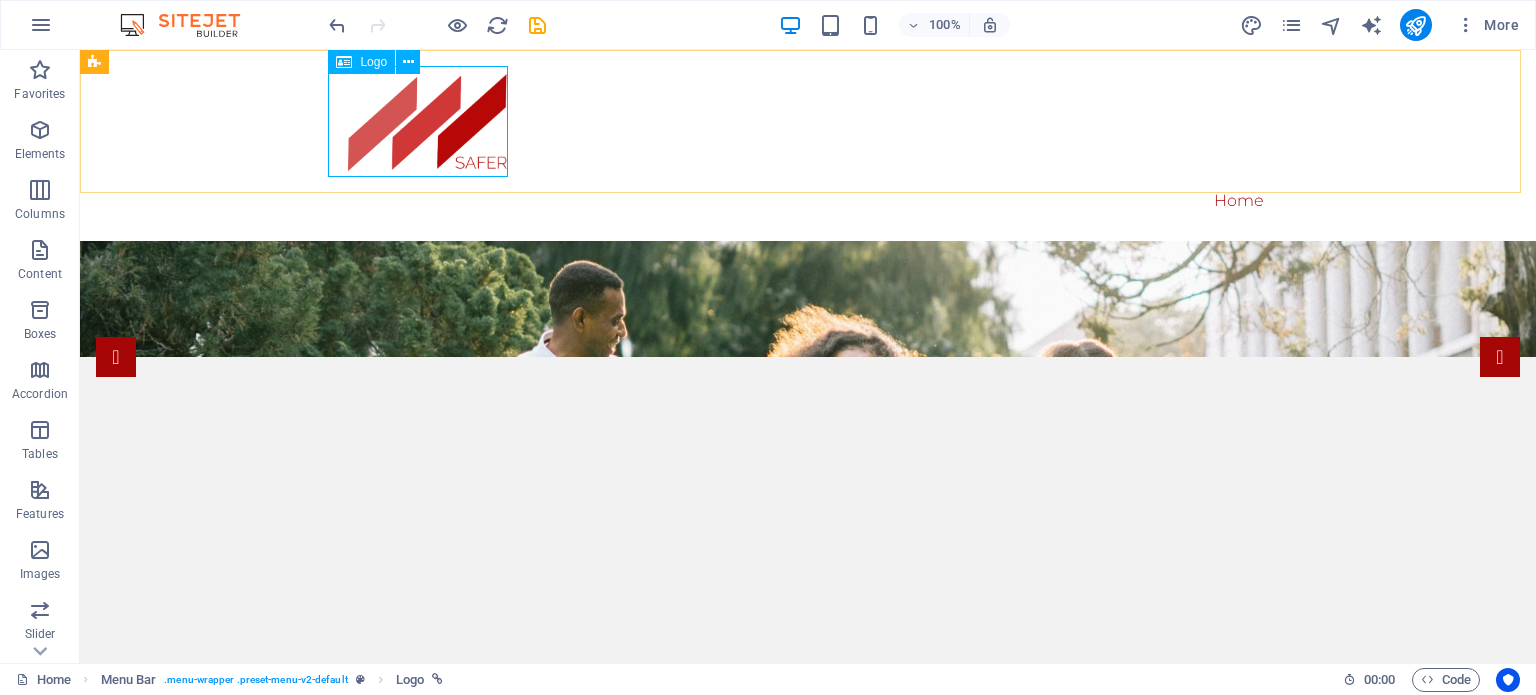 click on "Logo" at bounding box center [373, 62] 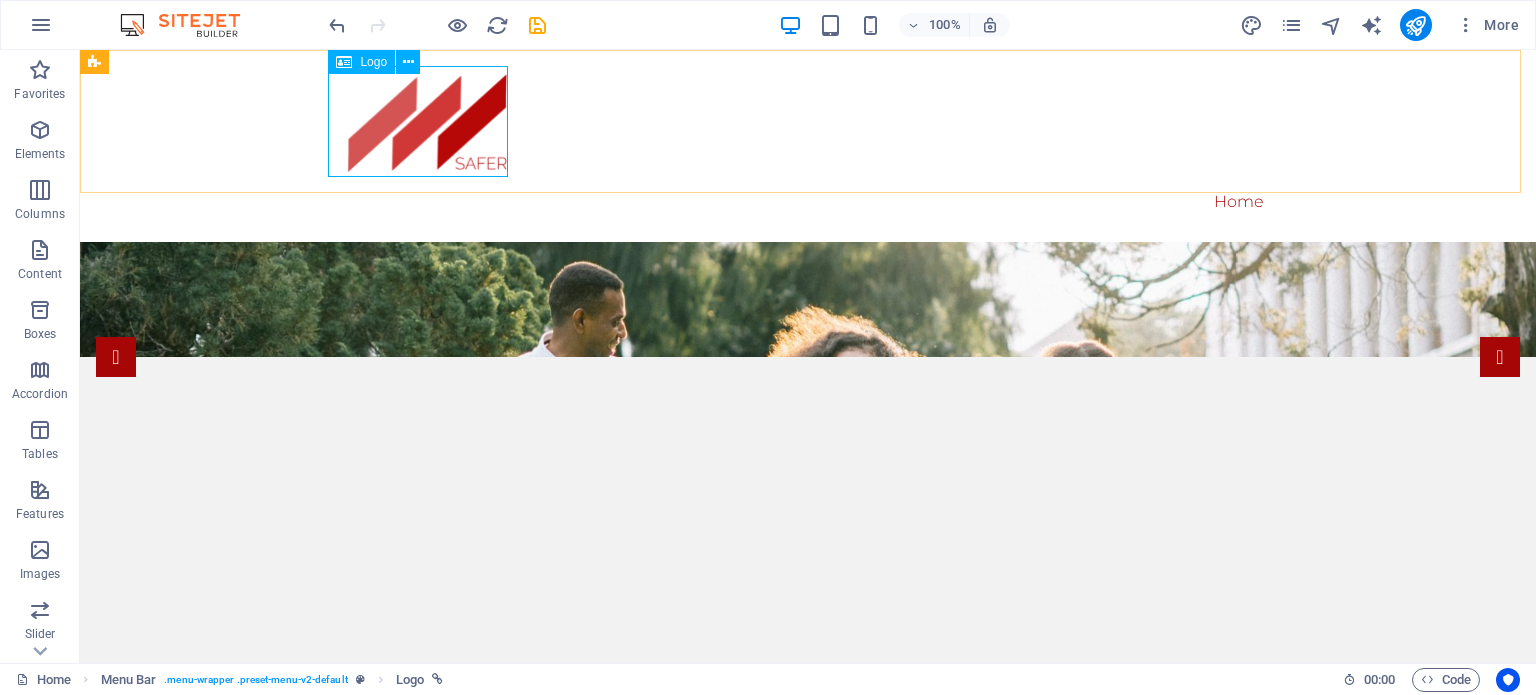 select on "px" 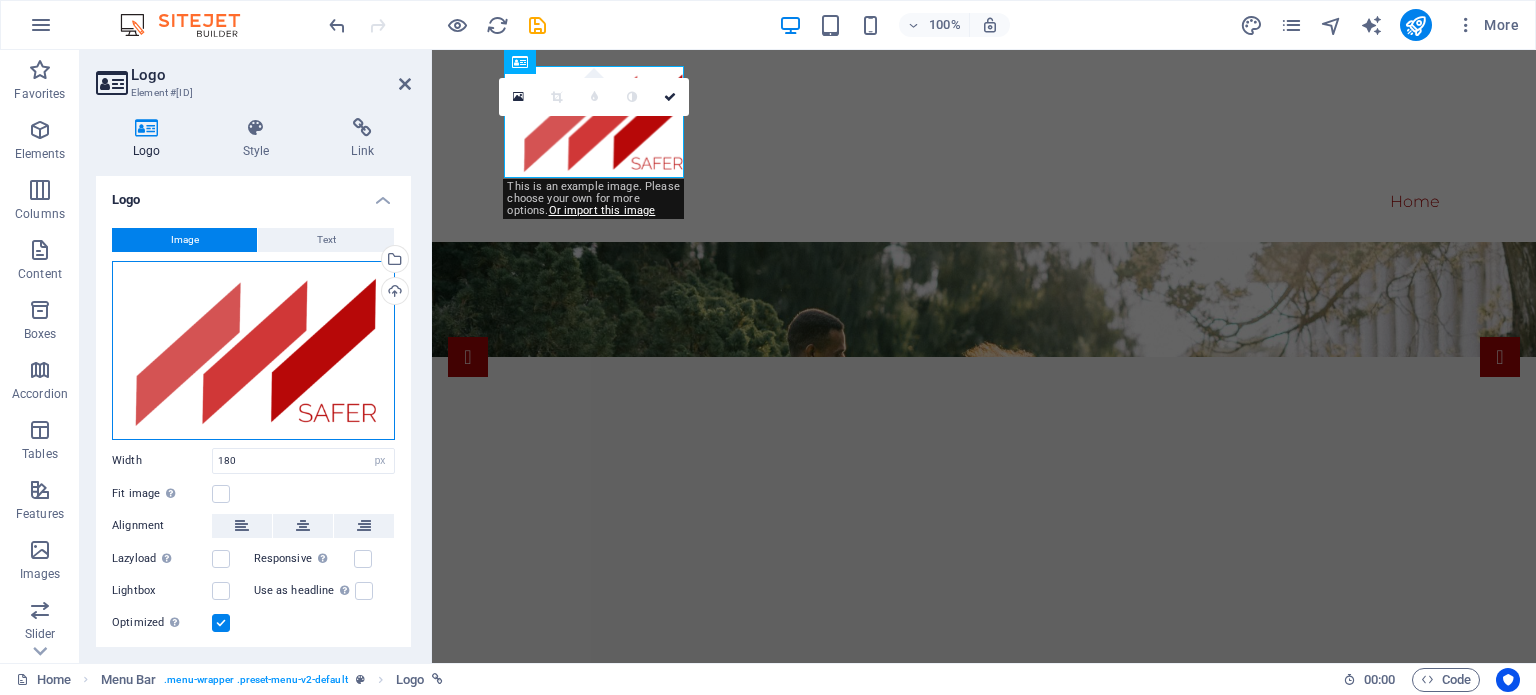 click on "Drag files here, click to choose files or select files from Files or our free stock photos & videos" at bounding box center (253, 350) 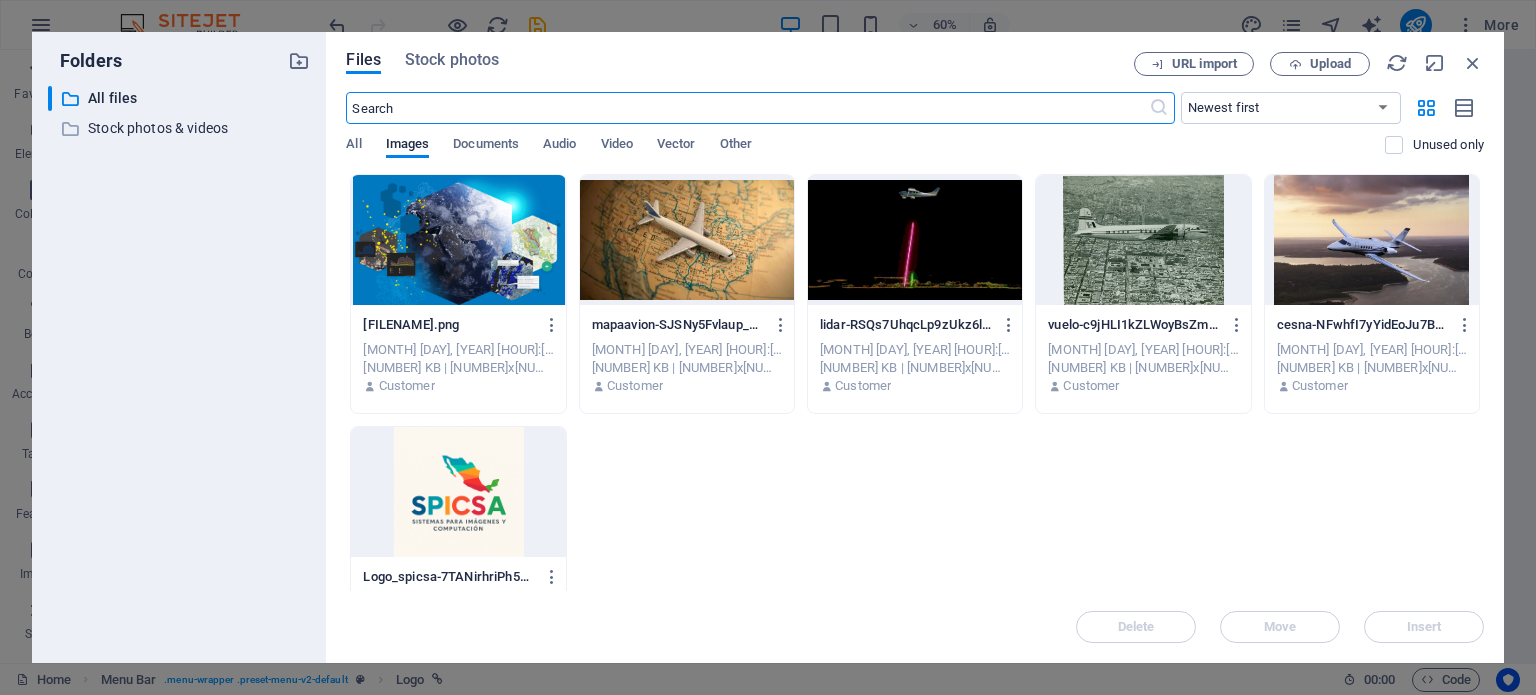 click at bounding box center (458, 492) 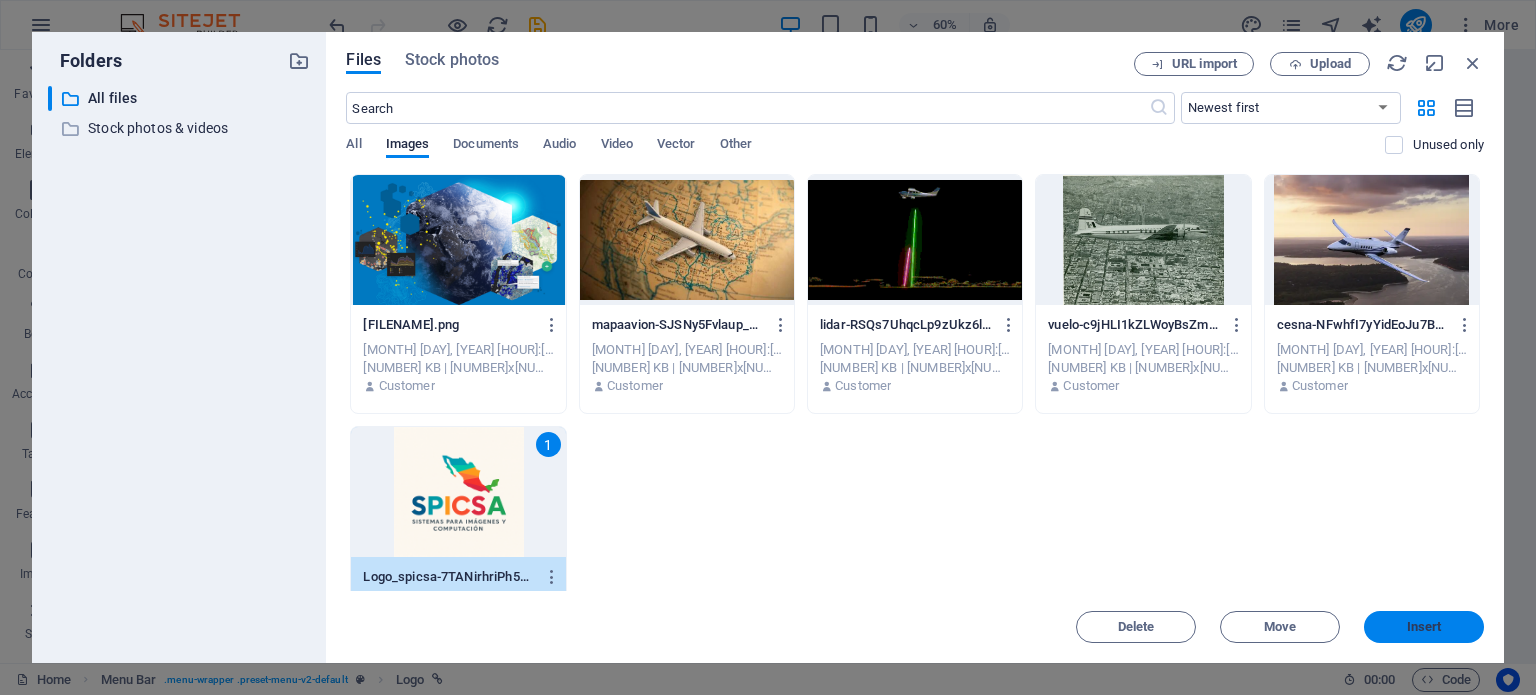 drag, startPoint x: 1426, startPoint y: 631, endPoint x: 956, endPoint y: 579, distance: 472.86786 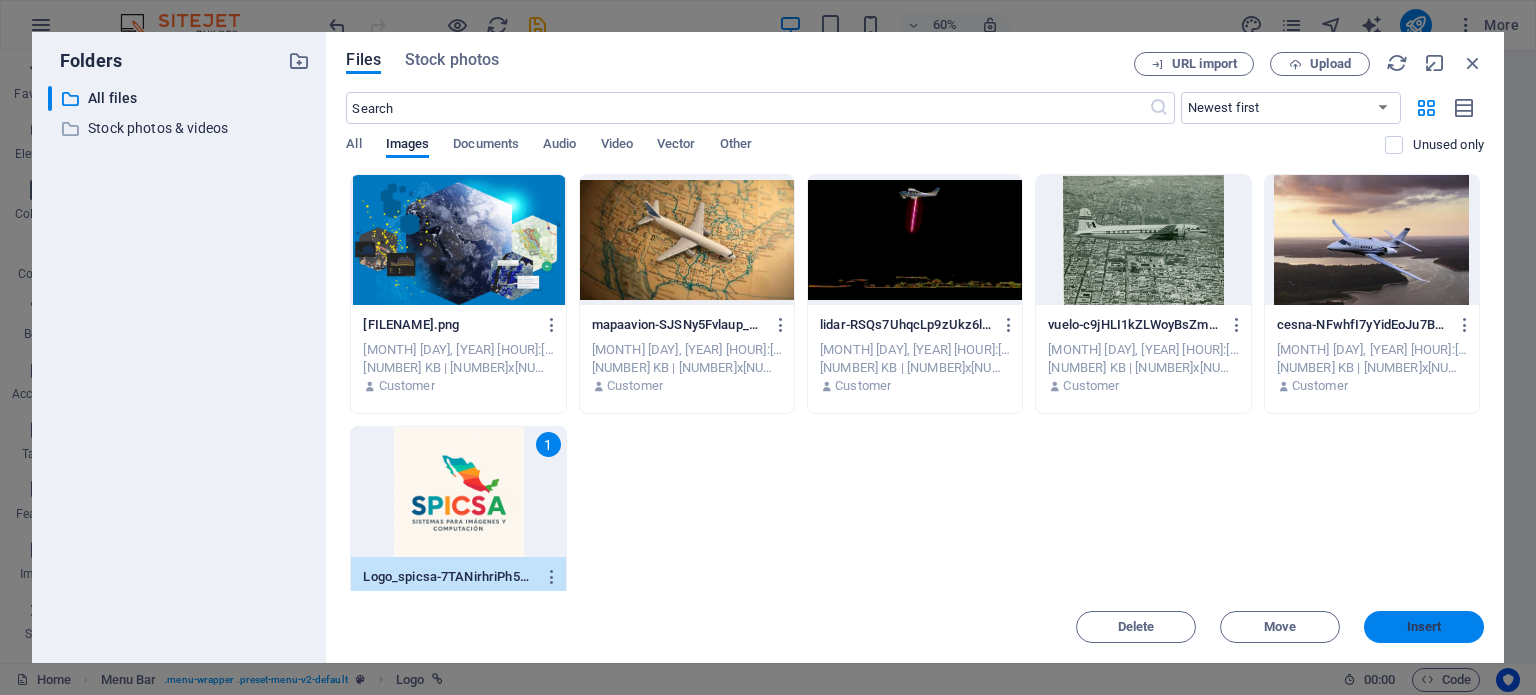 click on "Insert" at bounding box center (1424, 627) 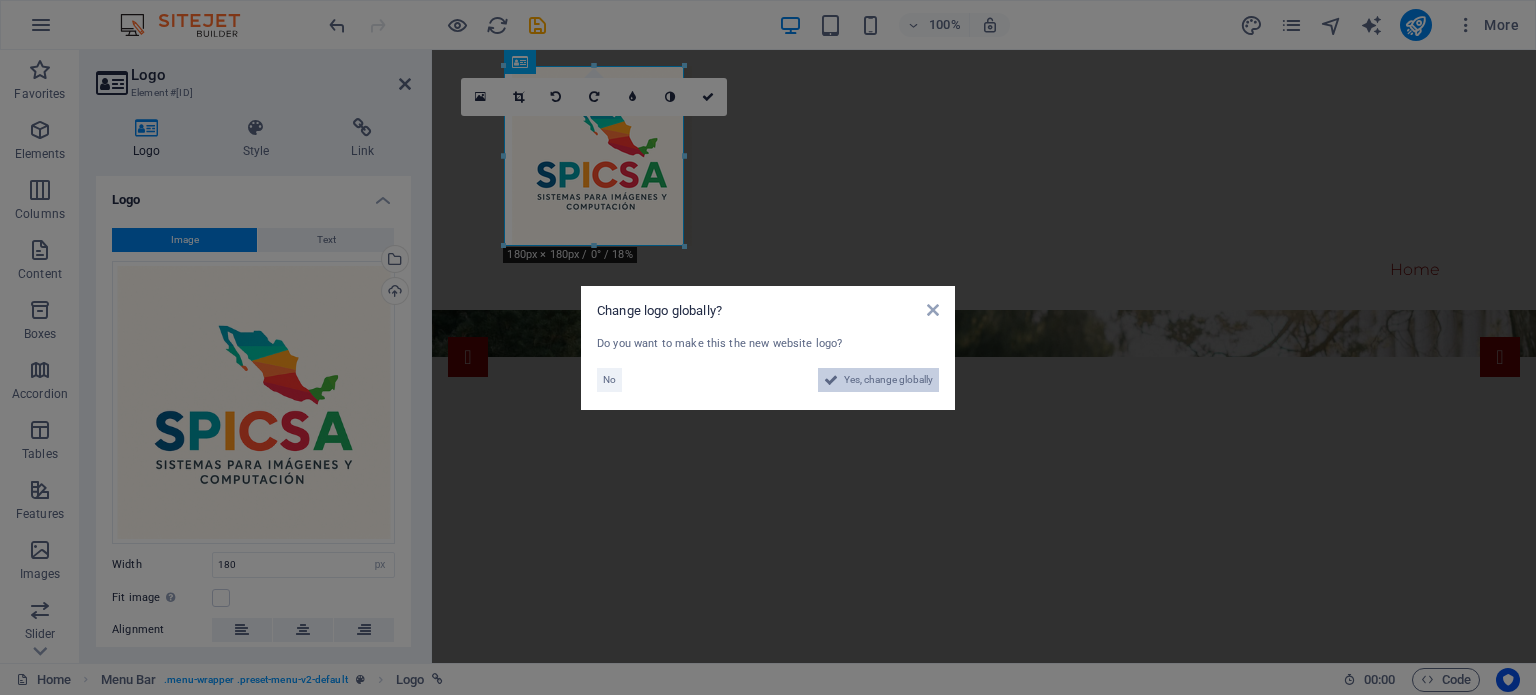 drag, startPoint x: 844, startPoint y: 376, endPoint x: 725, endPoint y: 475, distance: 154.79665 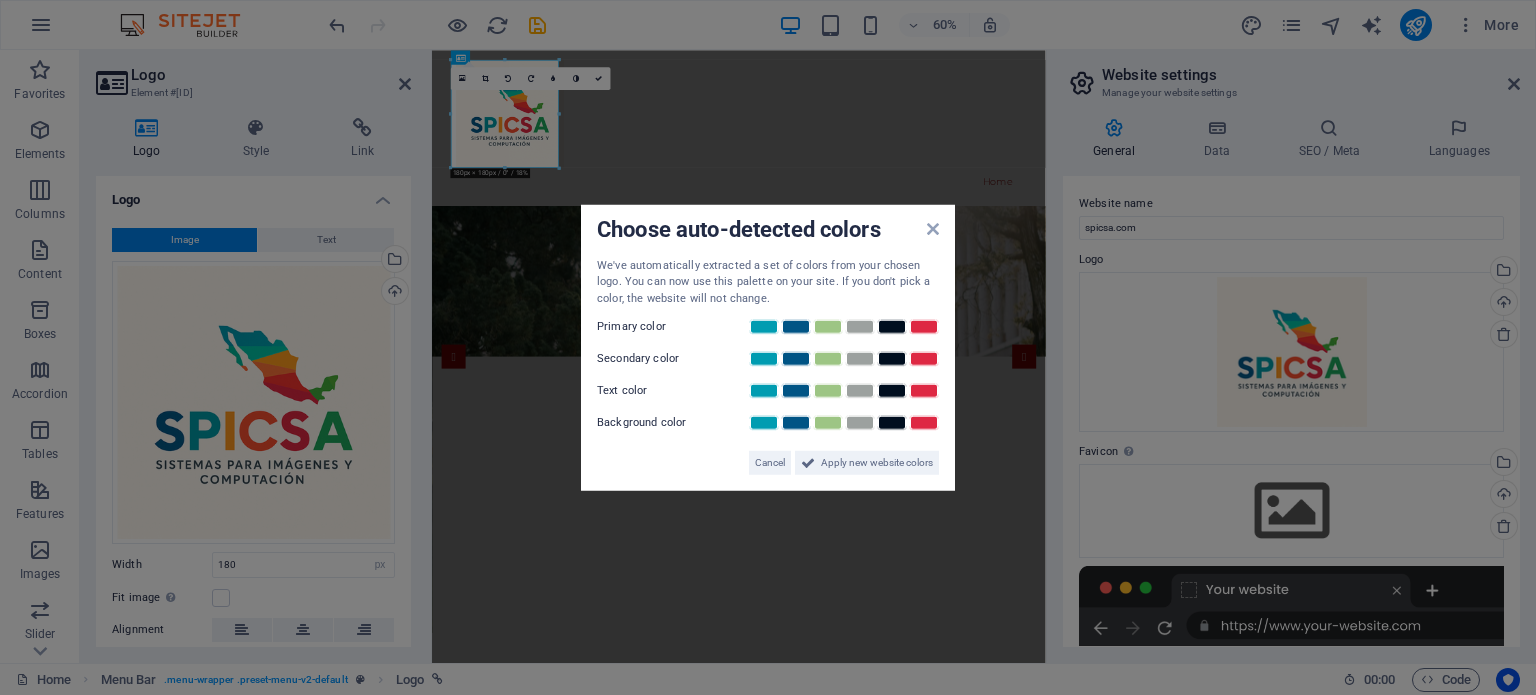 click at bounding box center [843, 359] 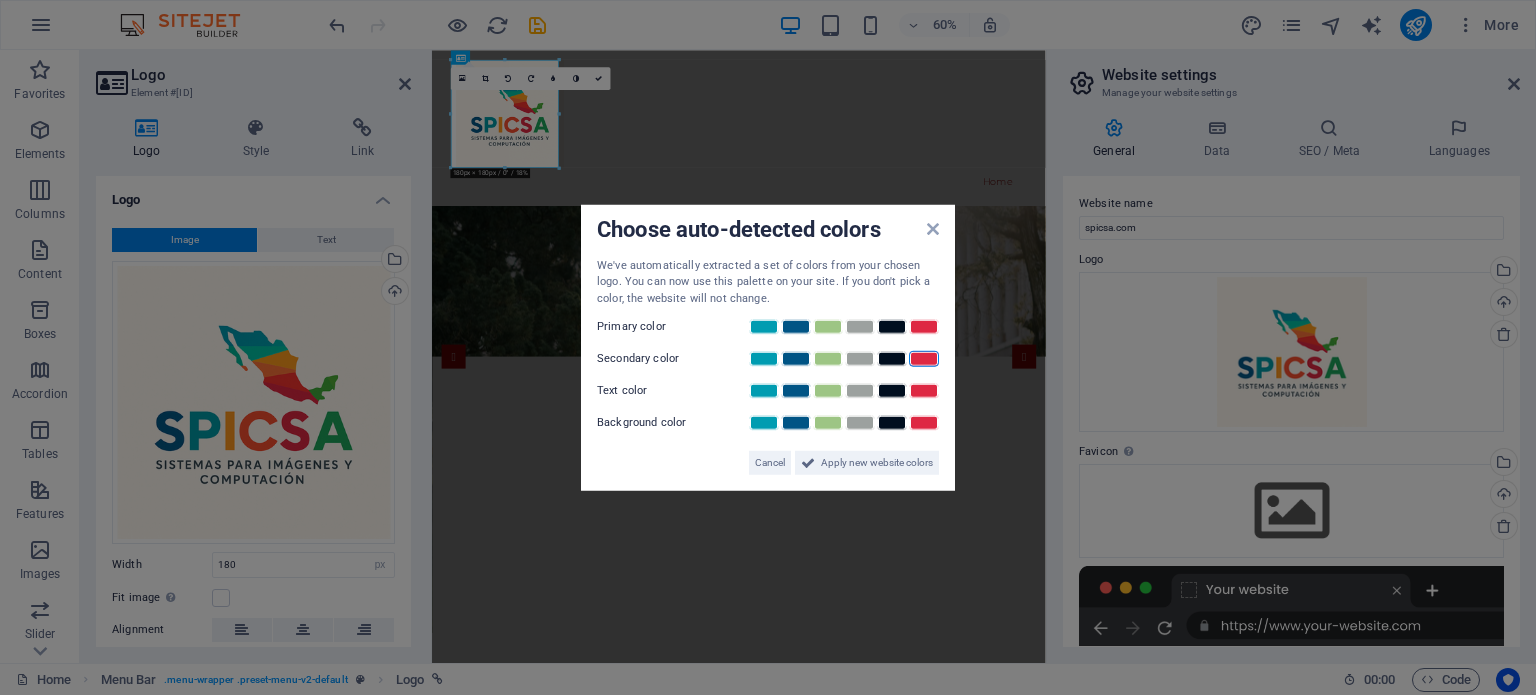 click at bounding box center [924, 359] 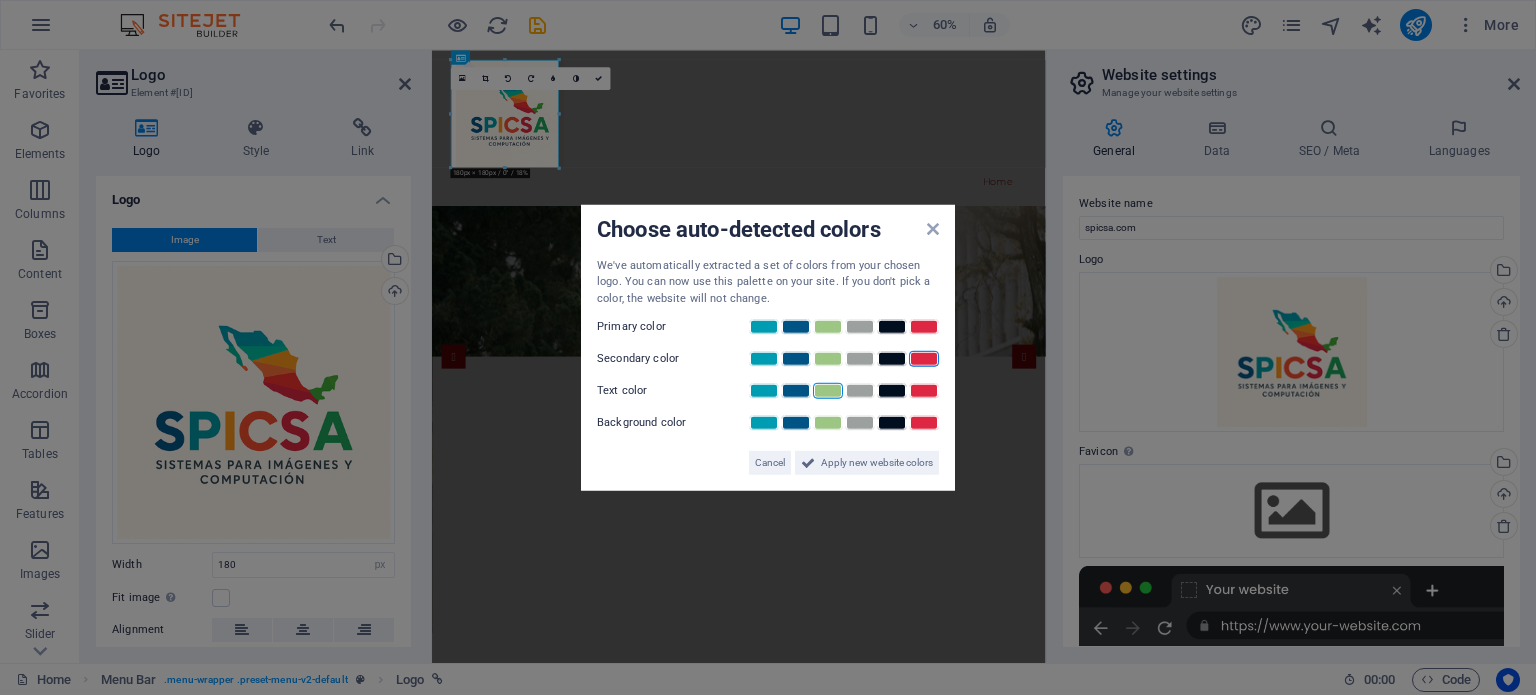 click at bounding box center (828, 391) 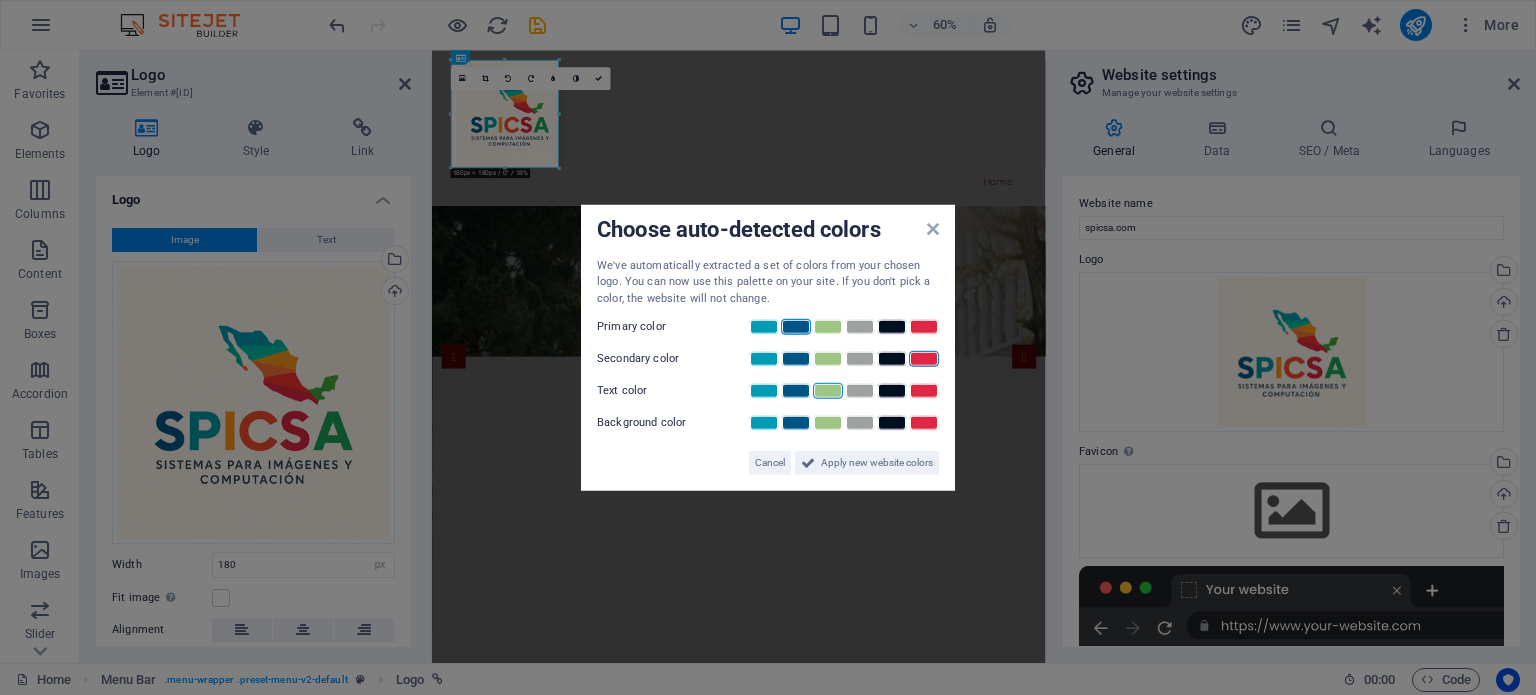 click at bounding box center (796, 327) 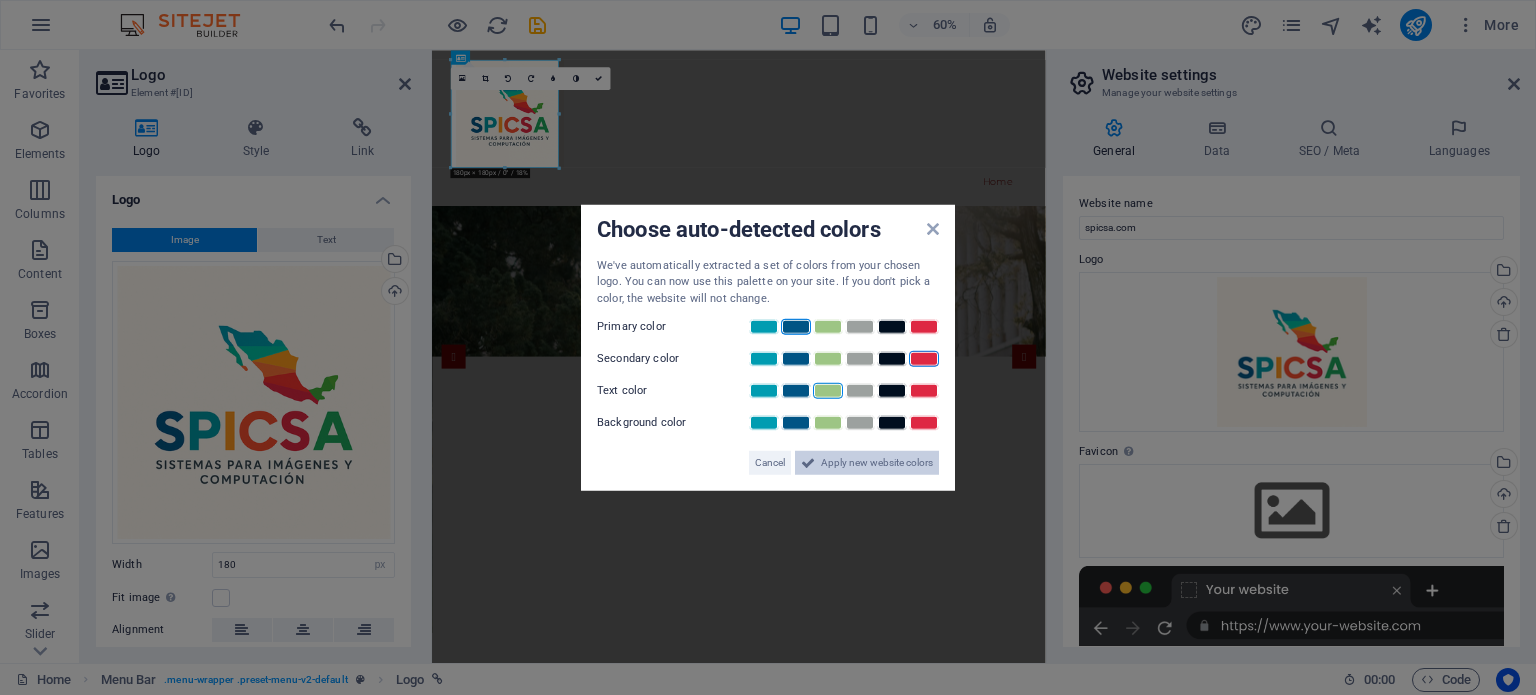 drag, startPoint x: 746, startPoint y: 684, endPoint x: 880, endPoint y: 469, distance: 253.33969 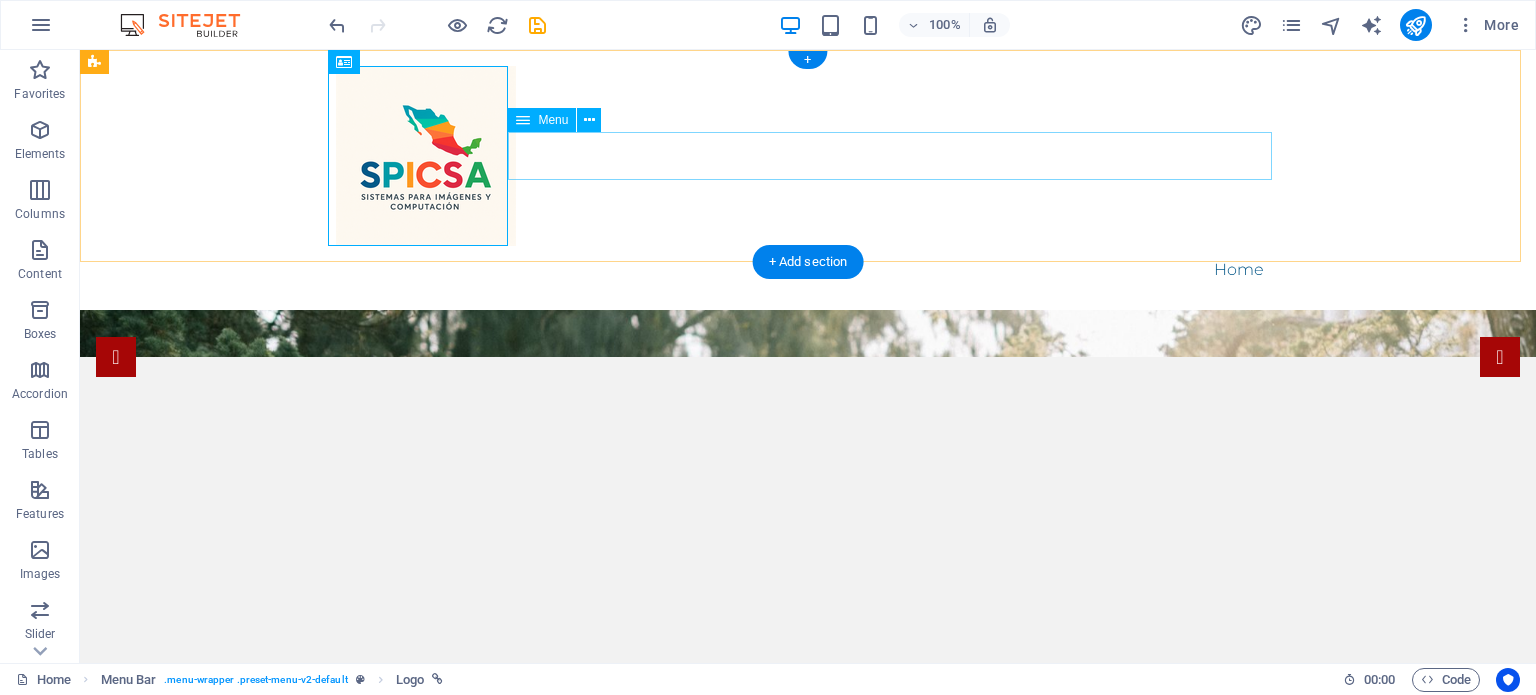 click on "Home" at bounding box center (808, 270) 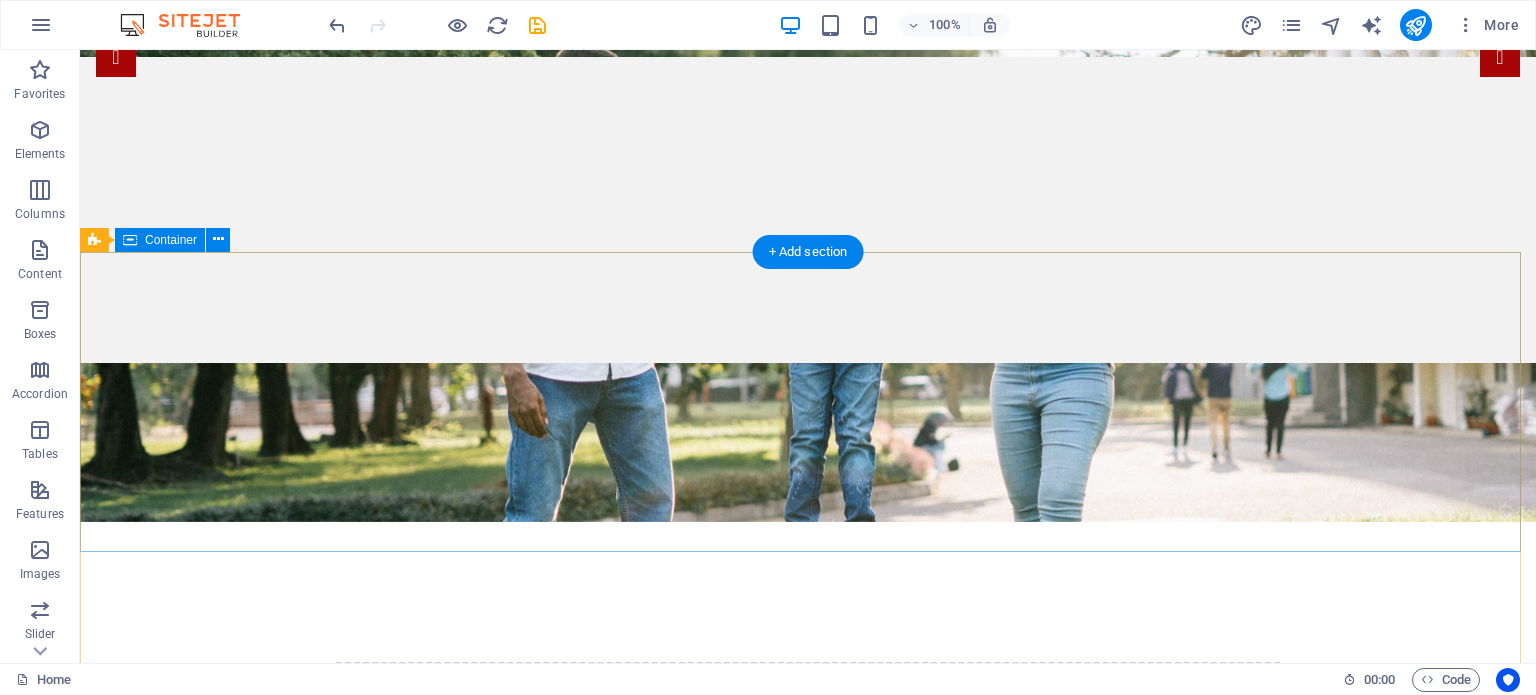 scroll, scrollTop: 0, scrollLeft: 0, axis: both 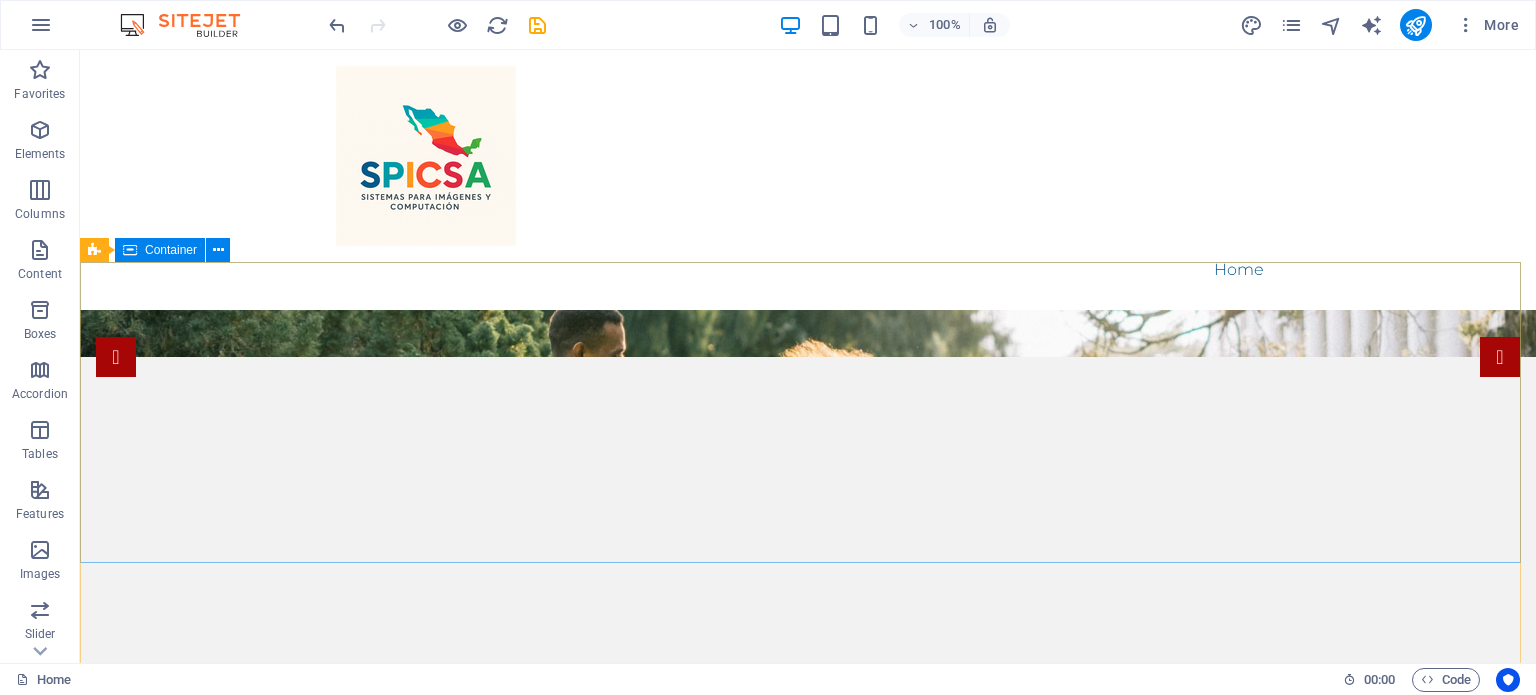 click on "Container" at bounding box center [171, 250] 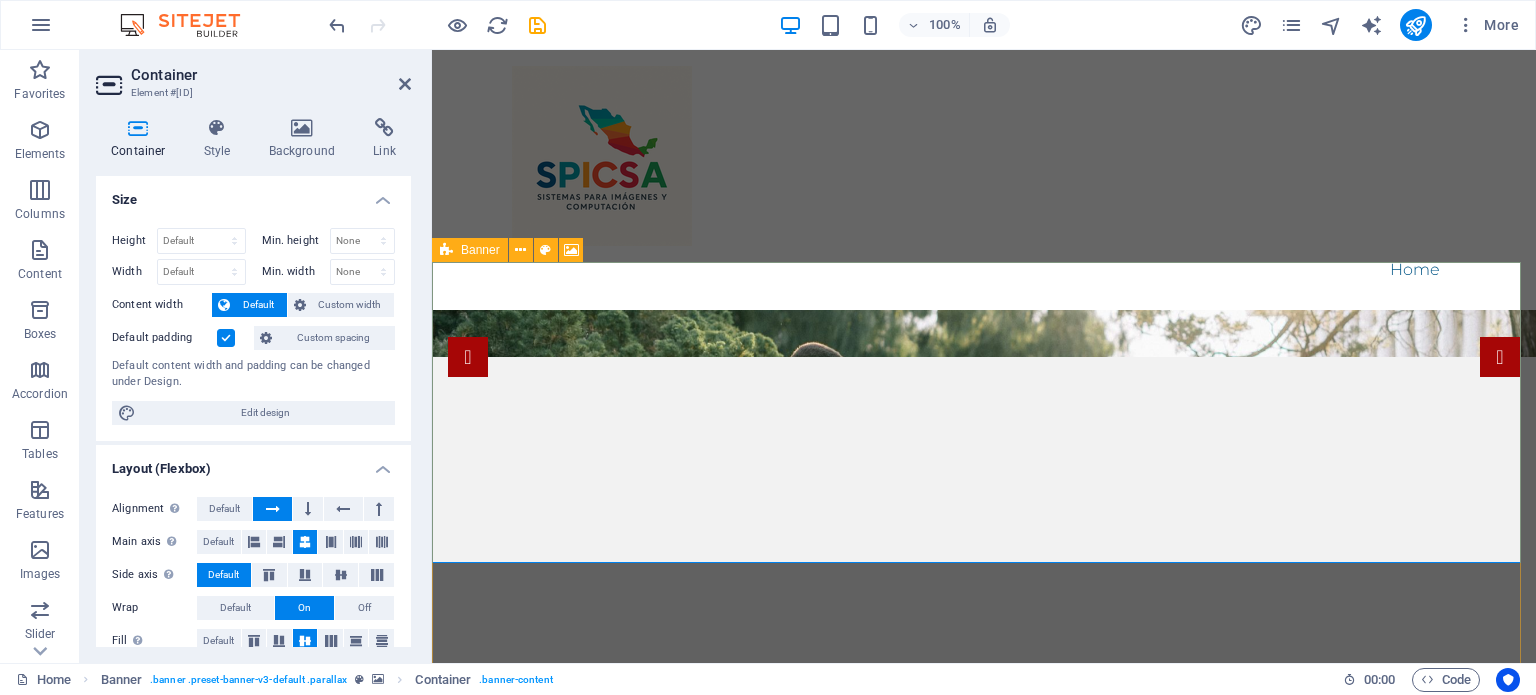 click on "Banner" at bounding box center (470, 250) 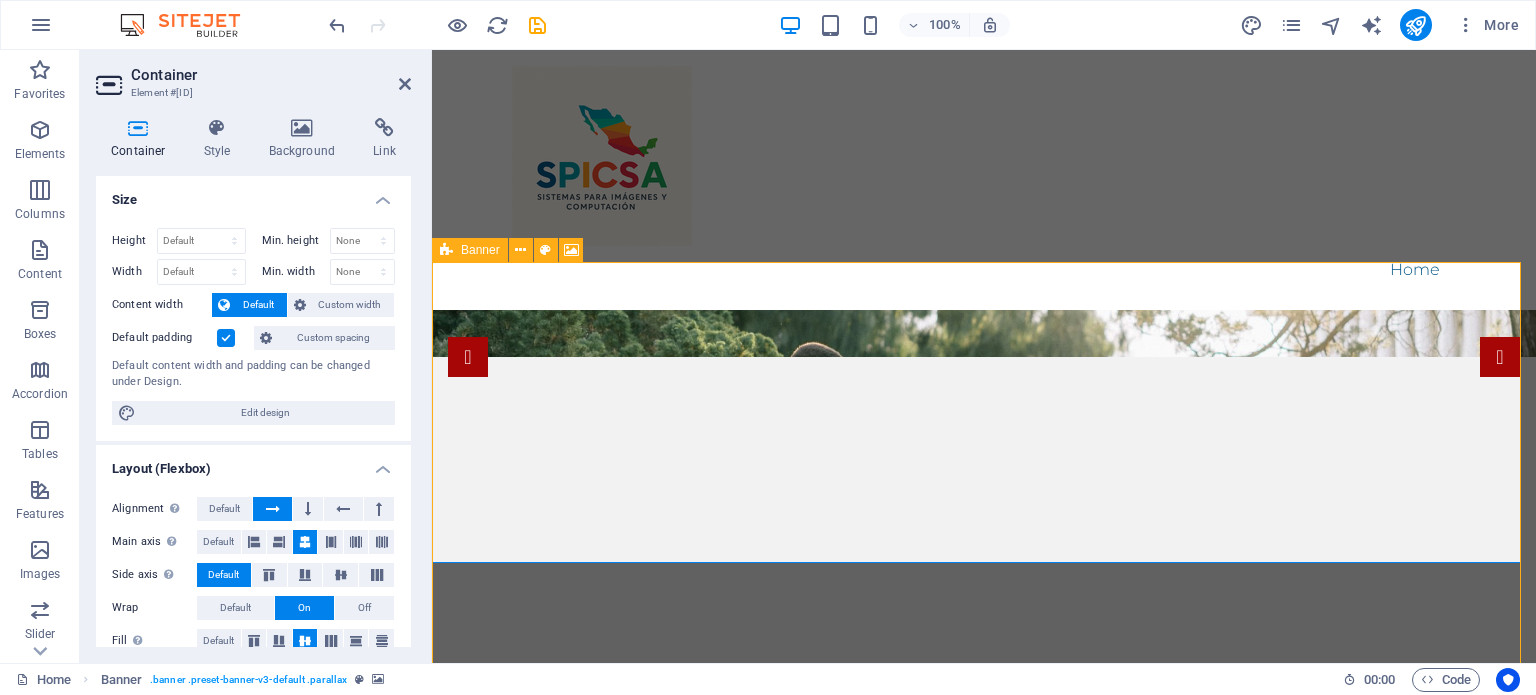 click on "Banner" at bounding box center (470, 250) 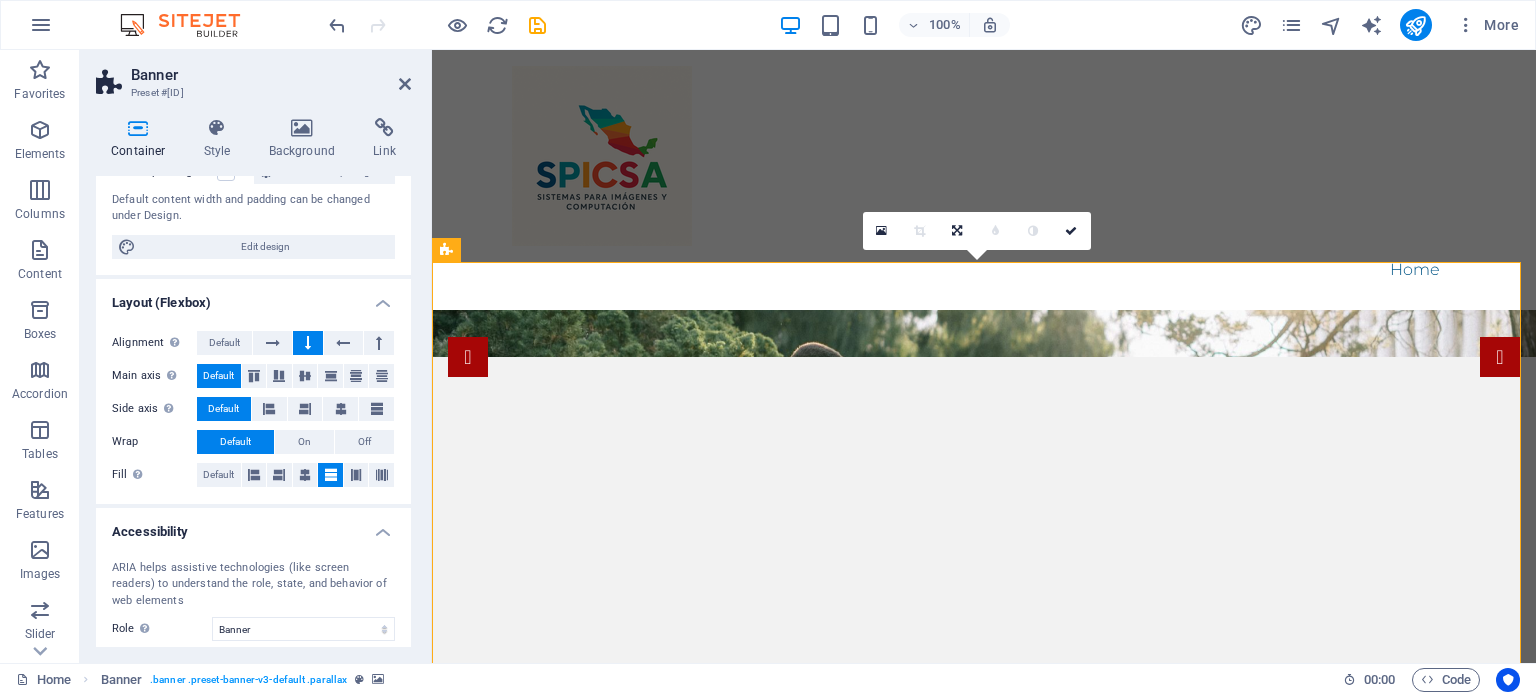 scroll, scrollTop: 0, scrollLeft: 0, axis: both 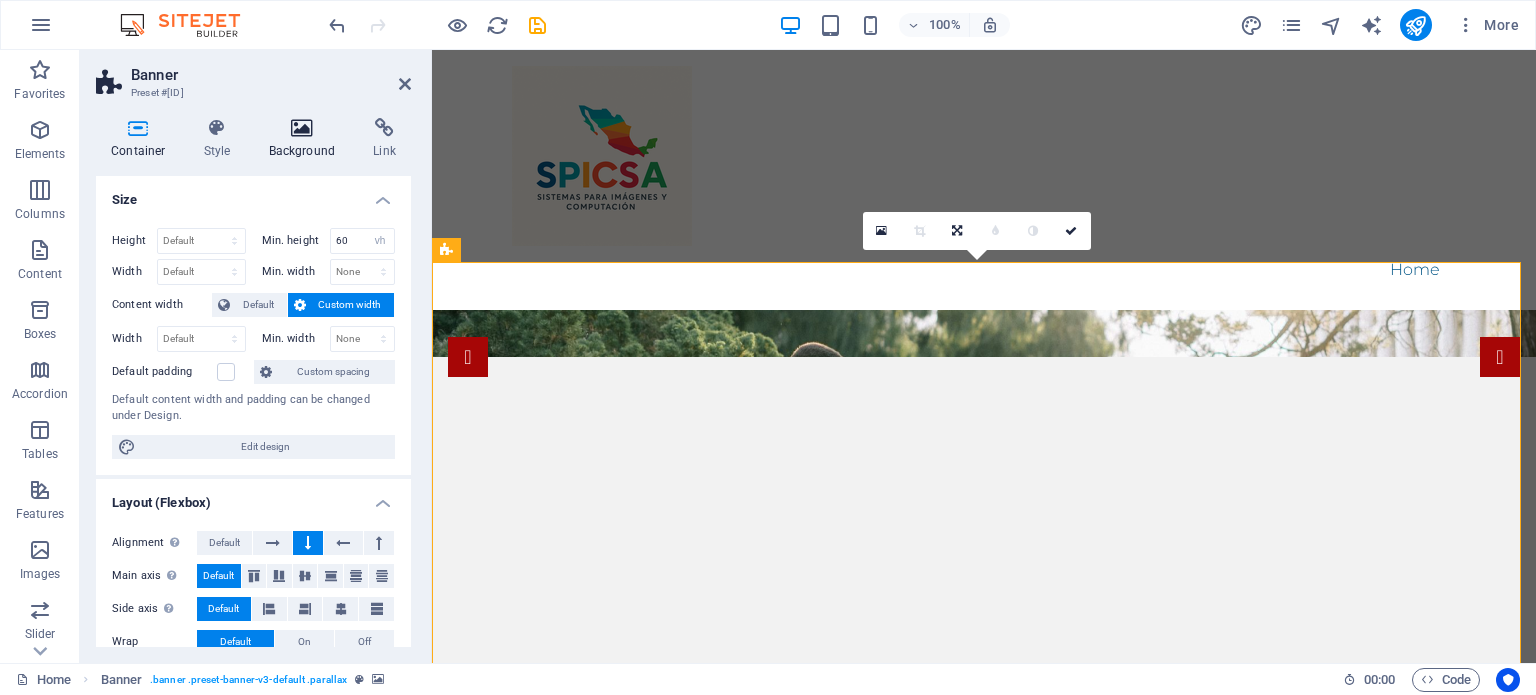 click on "Background" at bounding box center (306, 139) 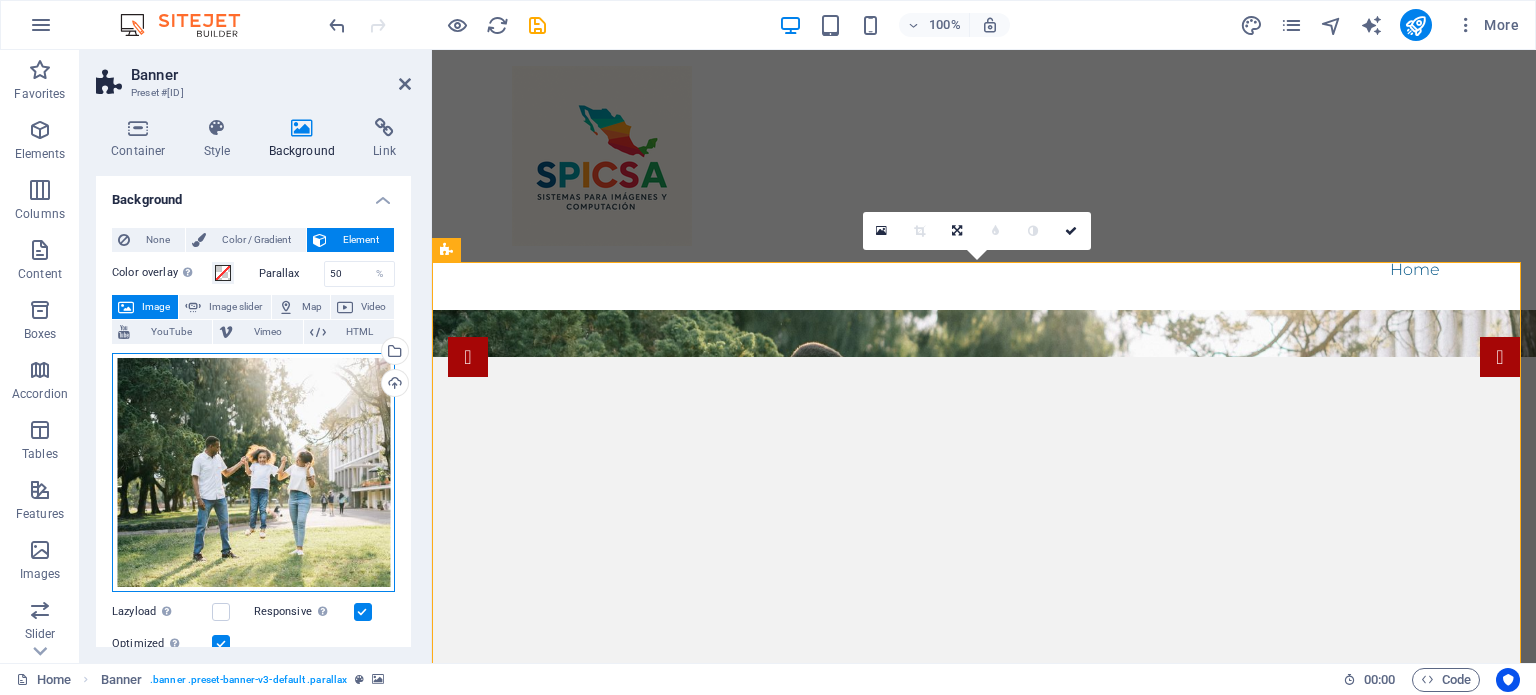click on "Drag files here, click to choose files or select files from Files or our free stock photos & videos" at bounding box center (253, 472) 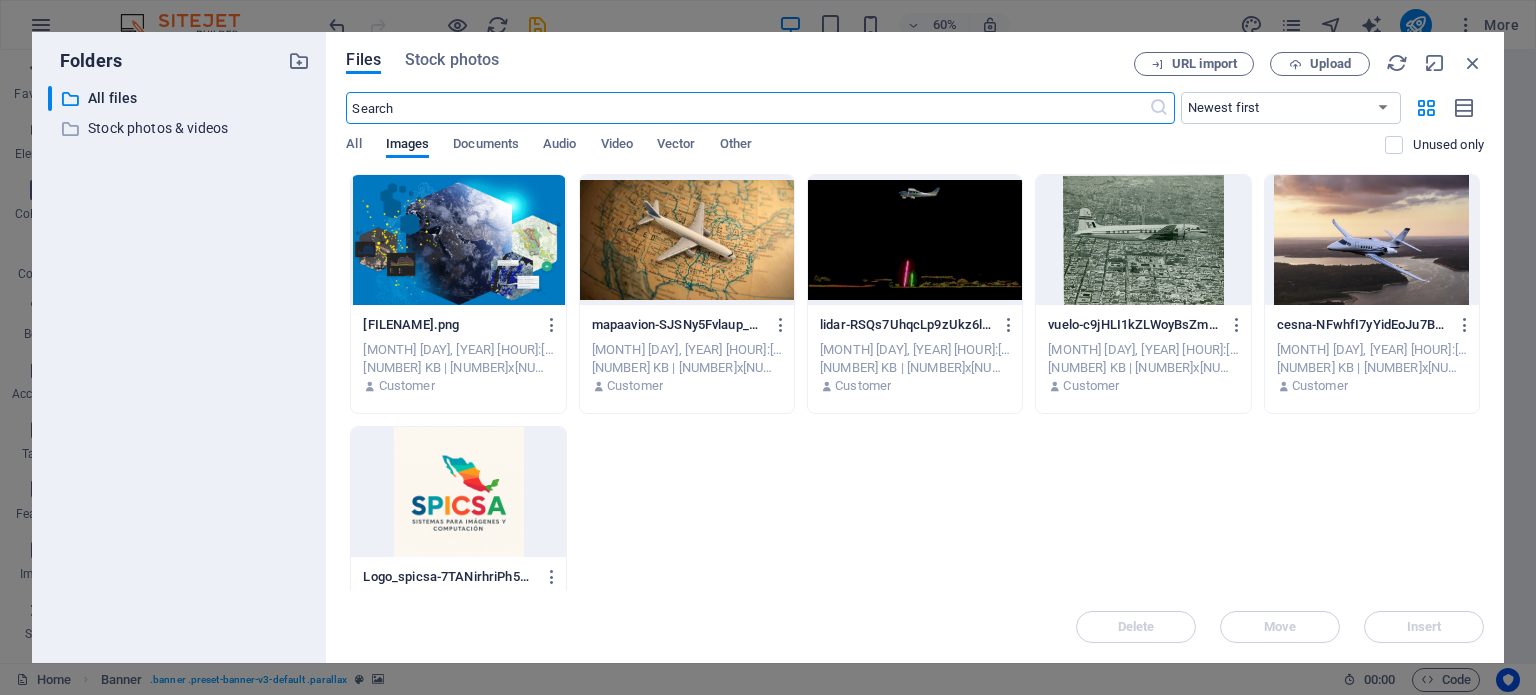 click at bounding box center [1372, 240] 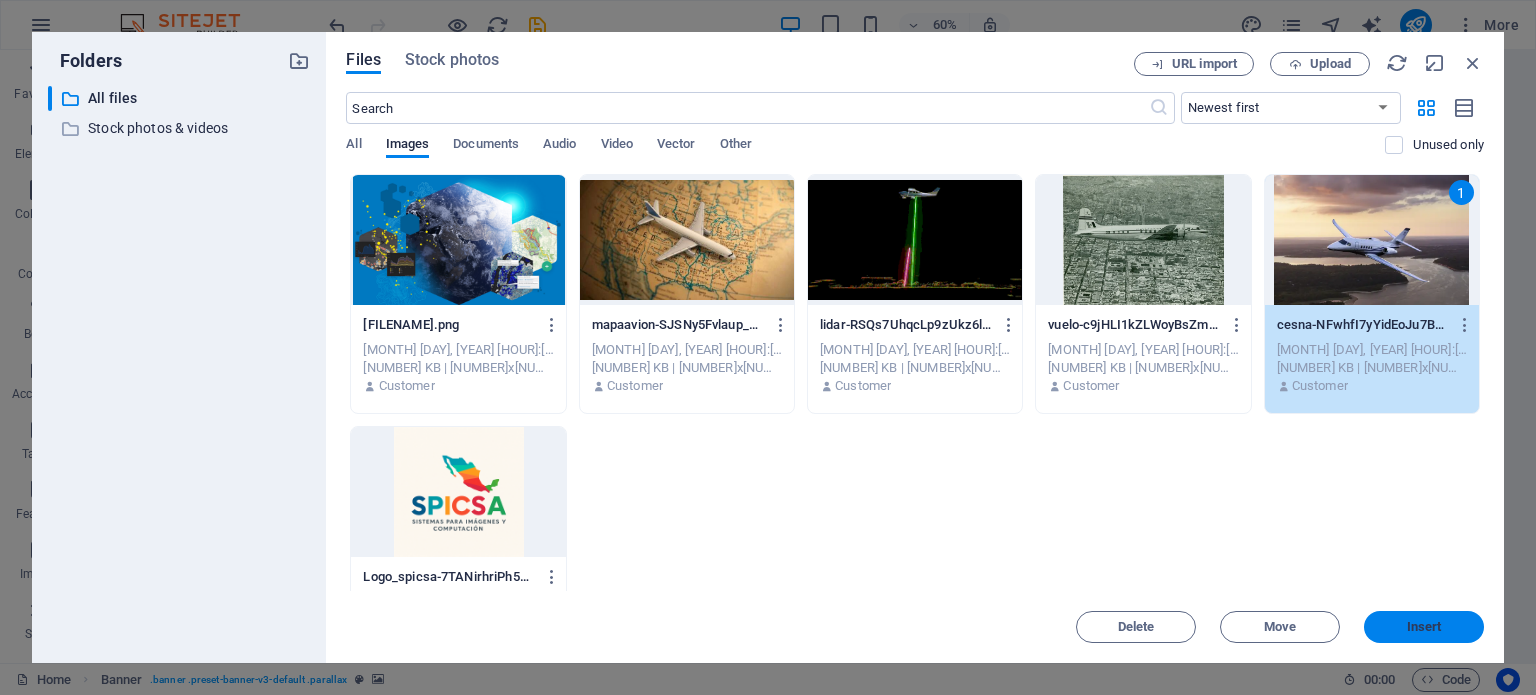 click on "Insert" at bounding box center [1424, 627] 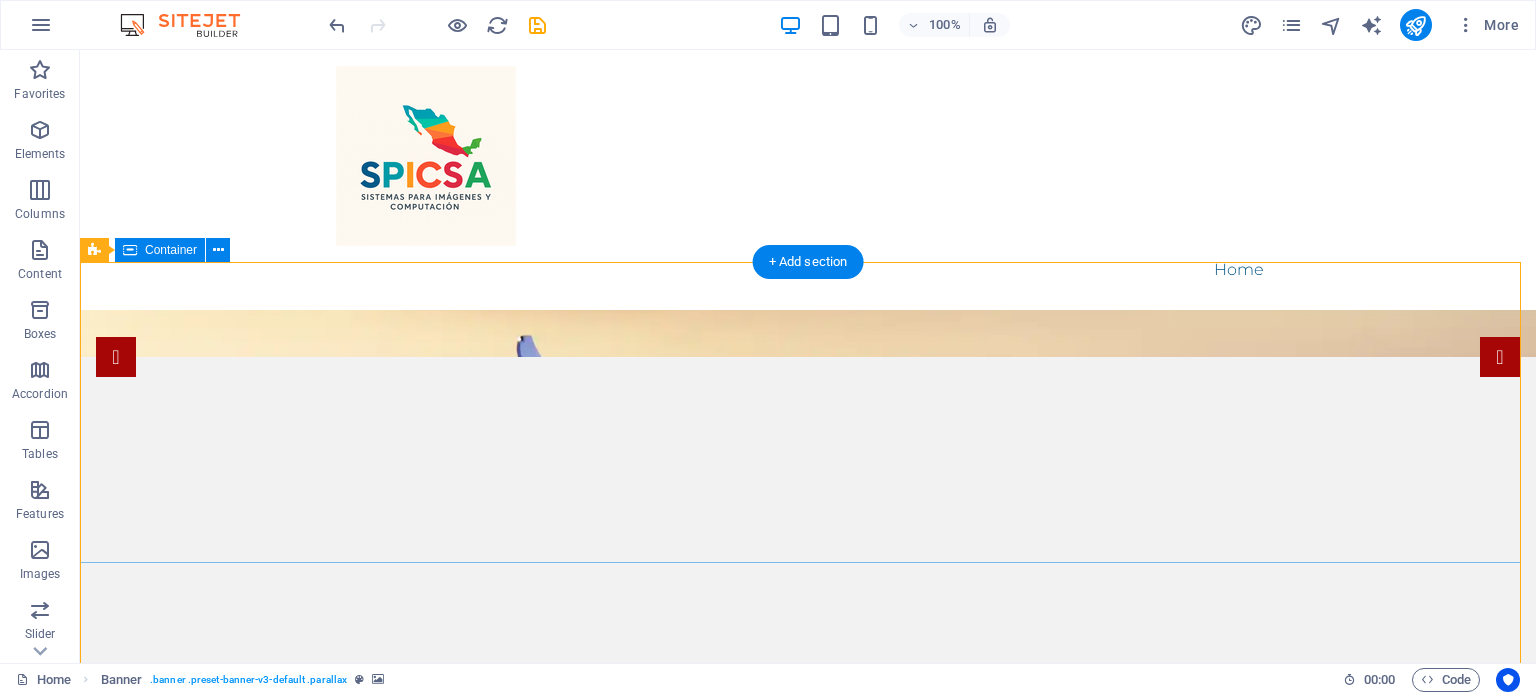 click on "Drop content here or  Add elements  Paste clipboard" at bounding box center [808, 1033] 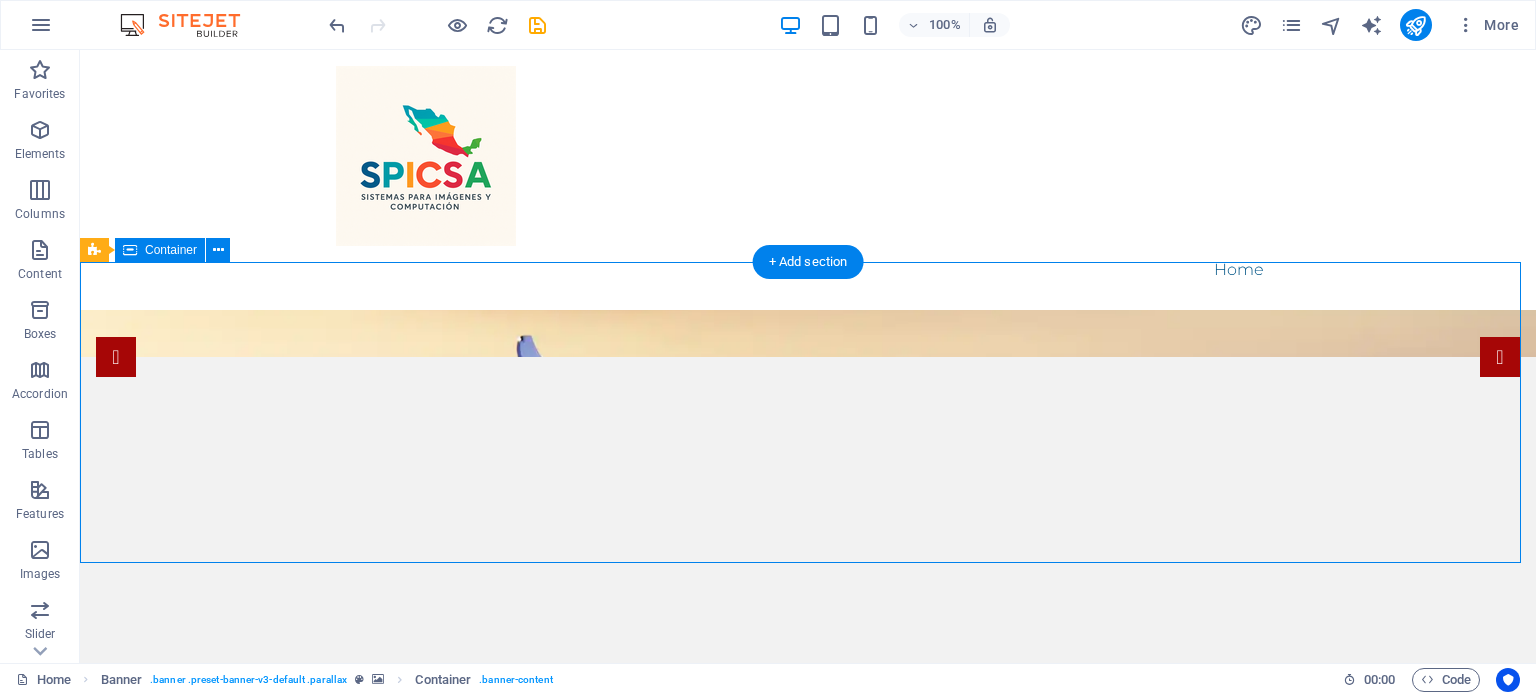 click on "Add elements" at bounding box center [749, 1063] 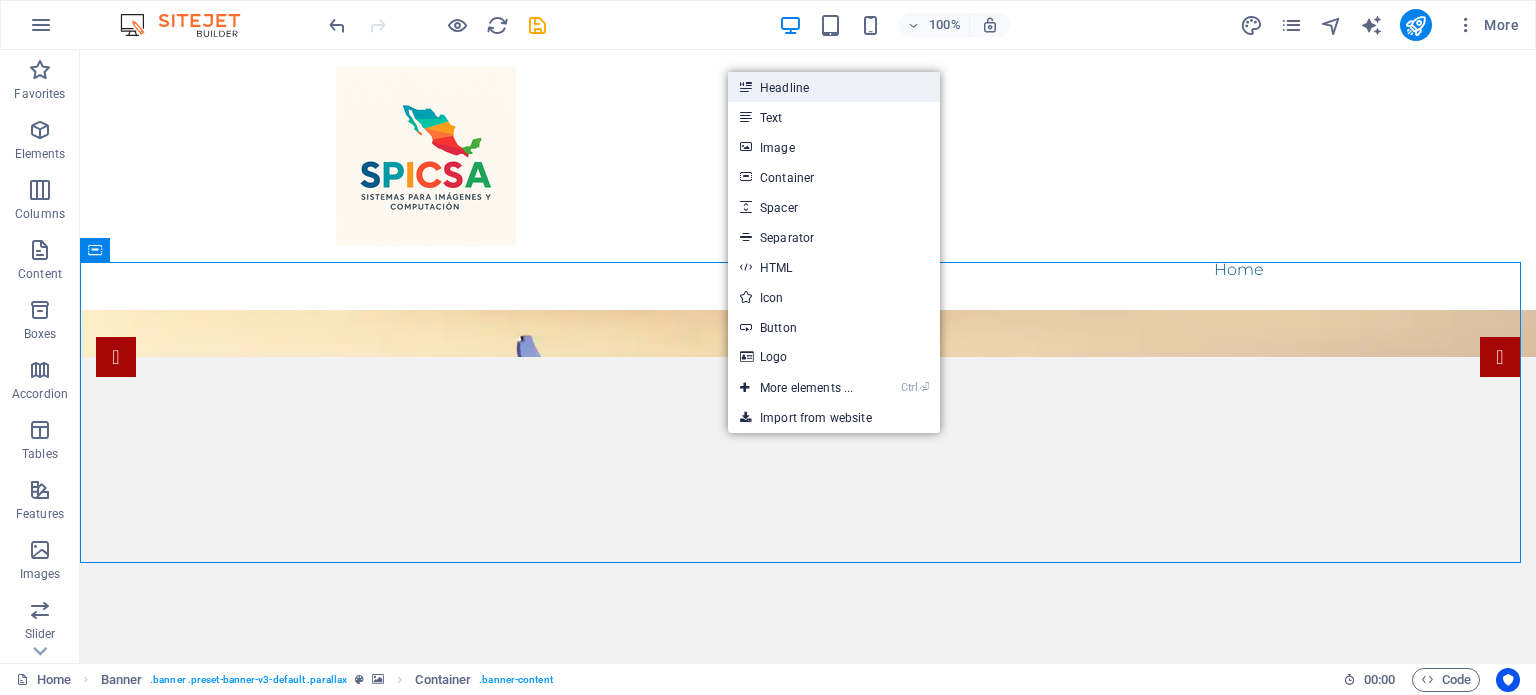 click on "Headline" at bounding box center [834, 87] 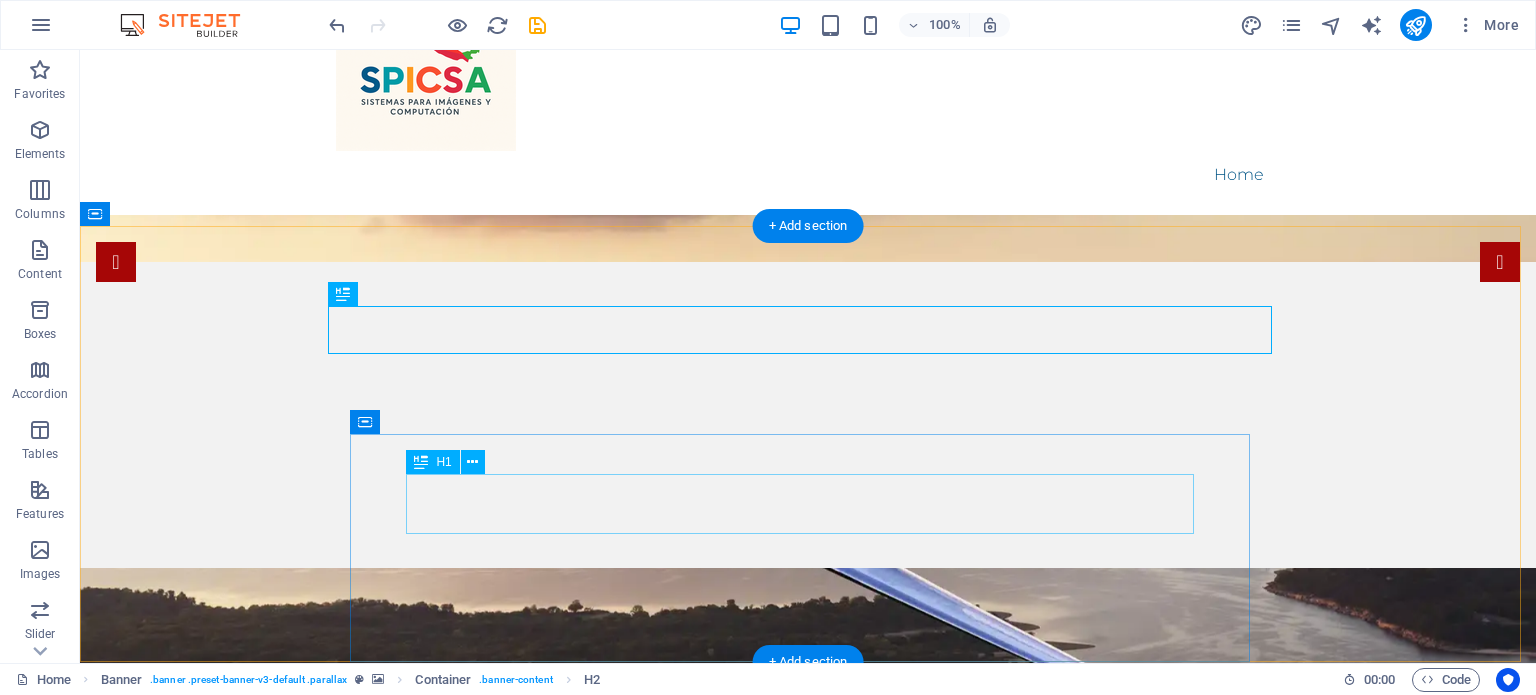 scroll, scrollTop: 100, scrollLeft: 0, axis: vertical 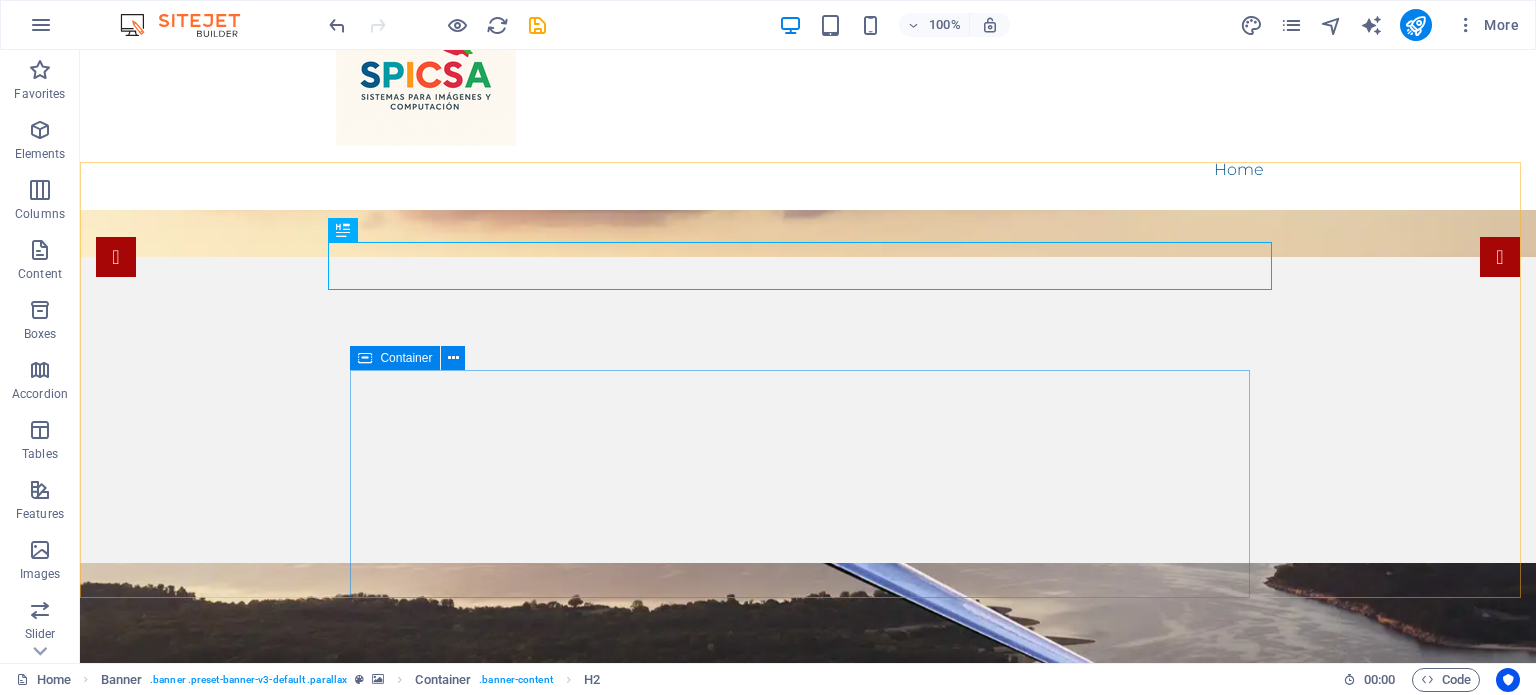 click on "Container" at bounding box center [395, 358] 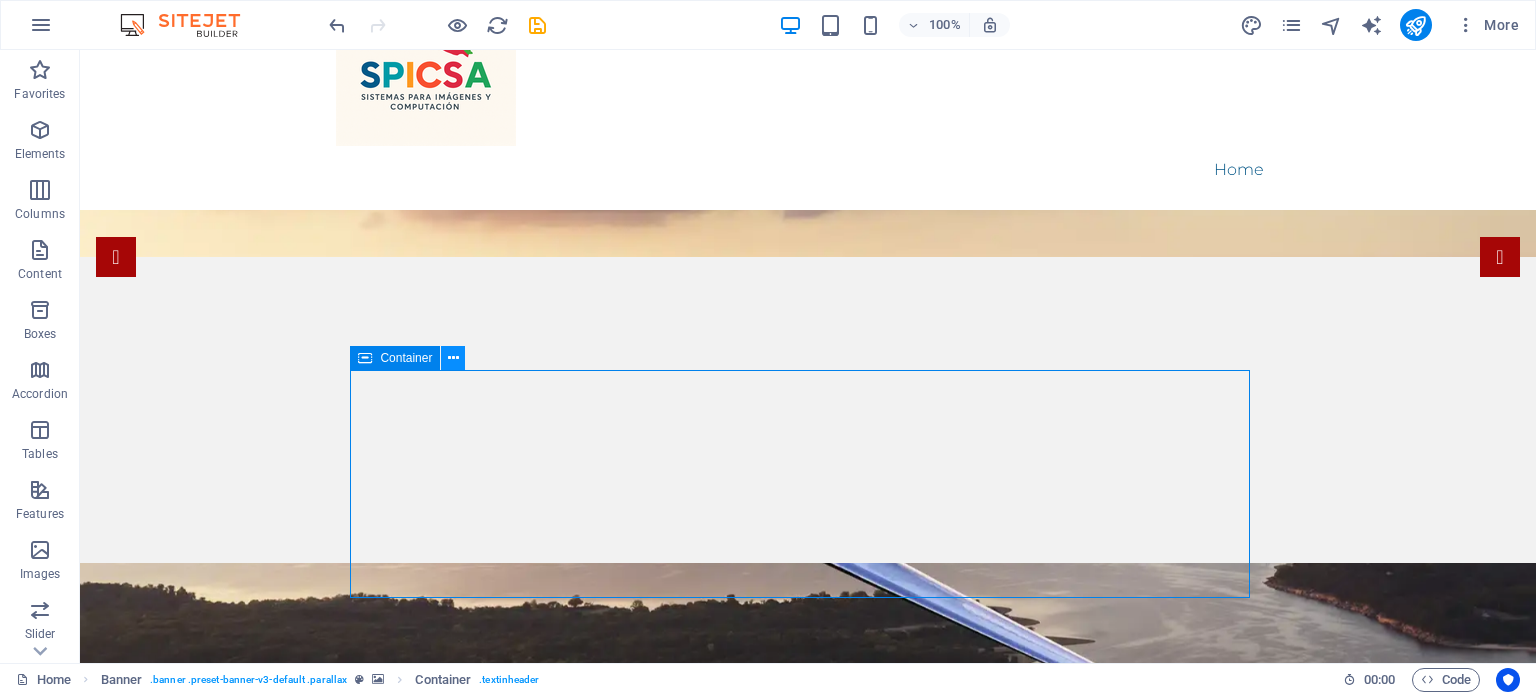 click at bounding box center [453, 358] 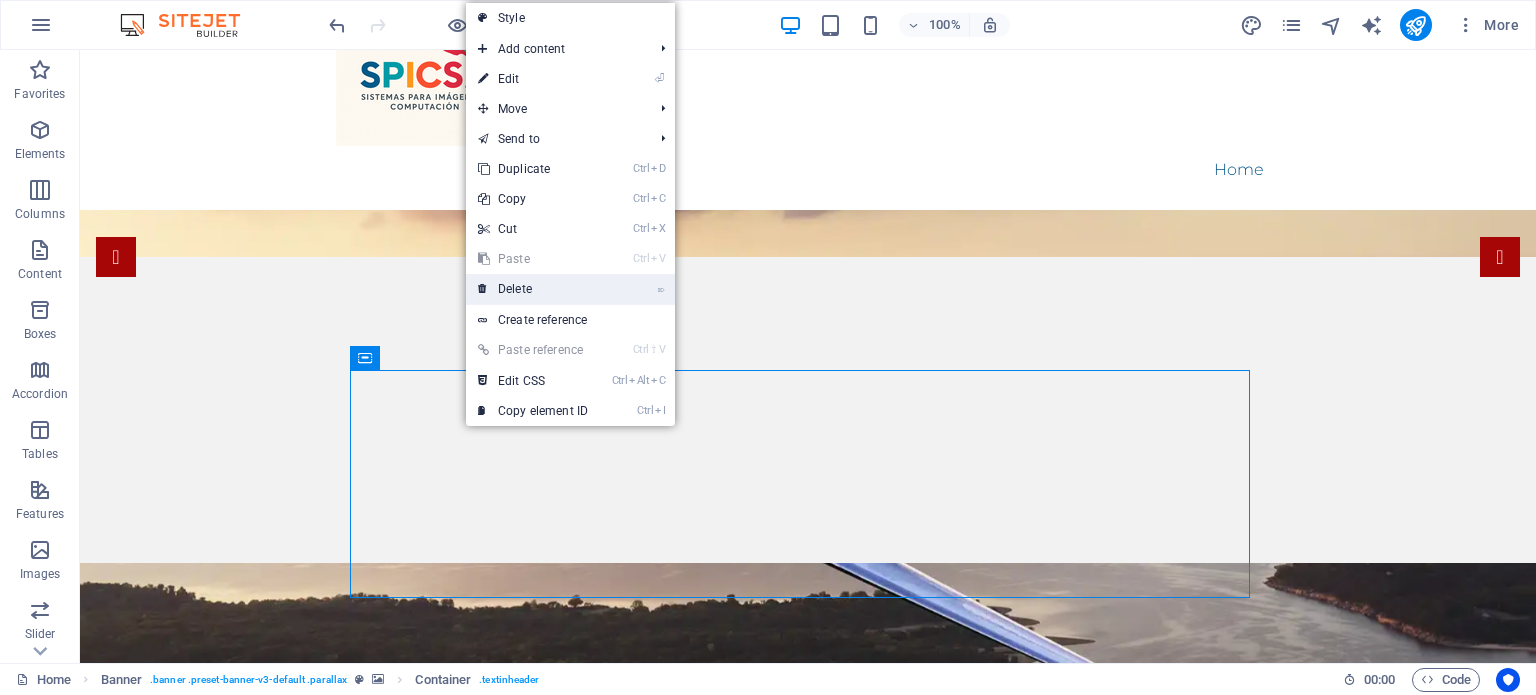 click on "⌦  Delete" at bounding box center (533, 289) 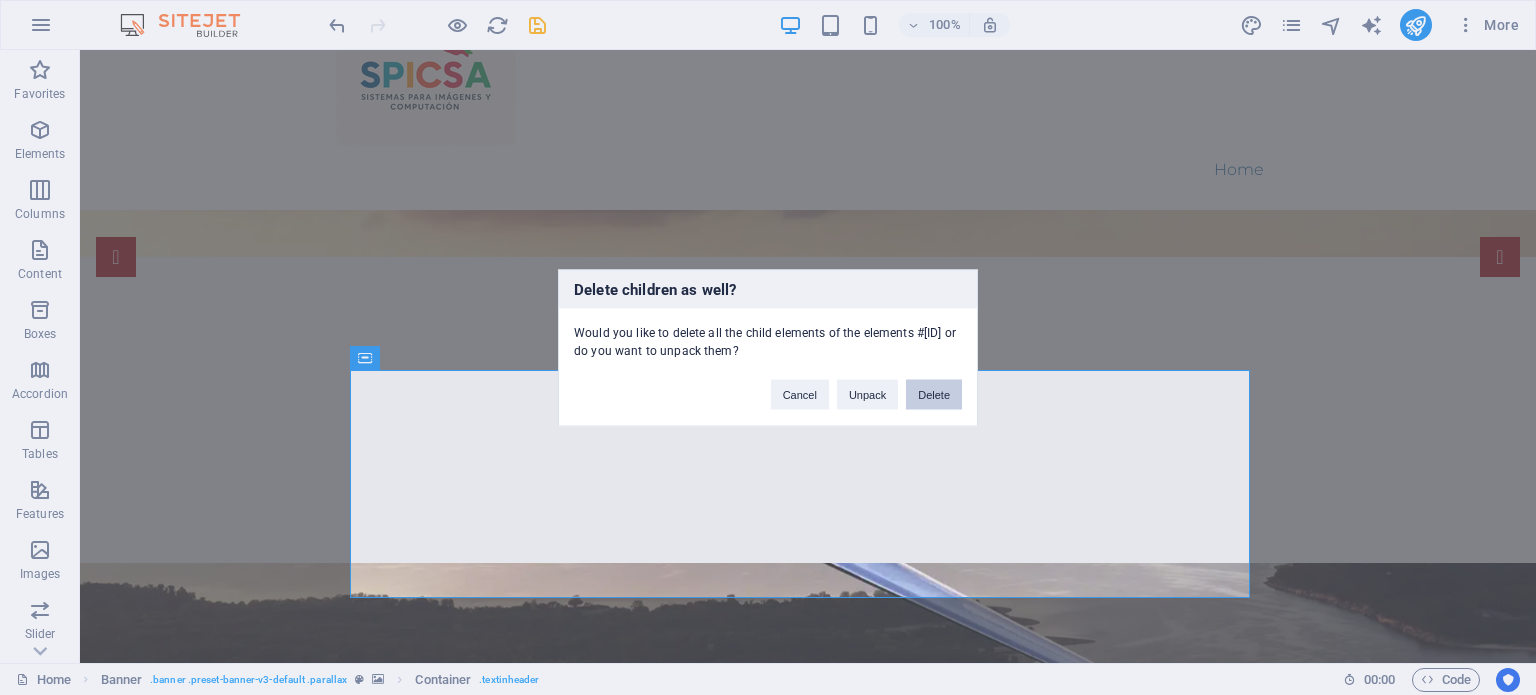 click on "Delete" at bounding box center (934, 394) 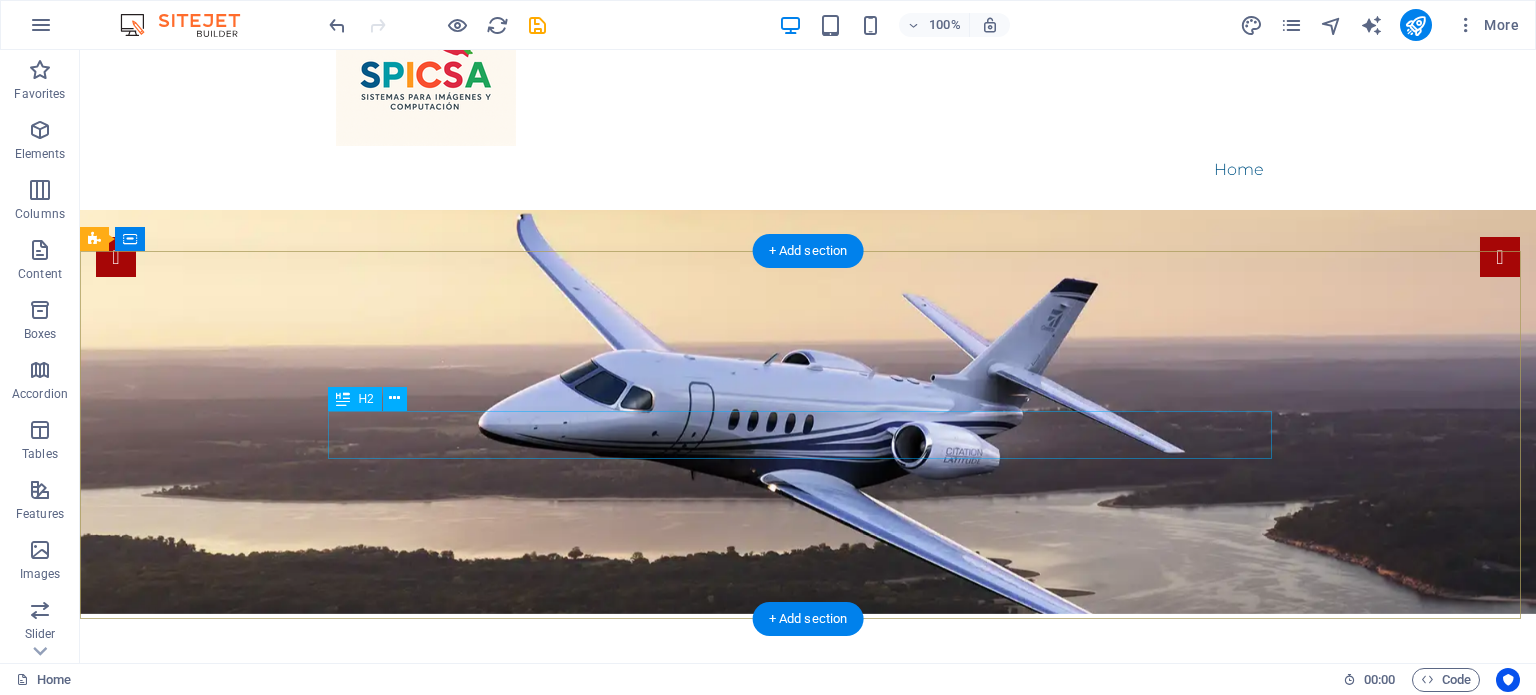 scroll, scrollTop: 0, scrollLeft: 0, axis: both 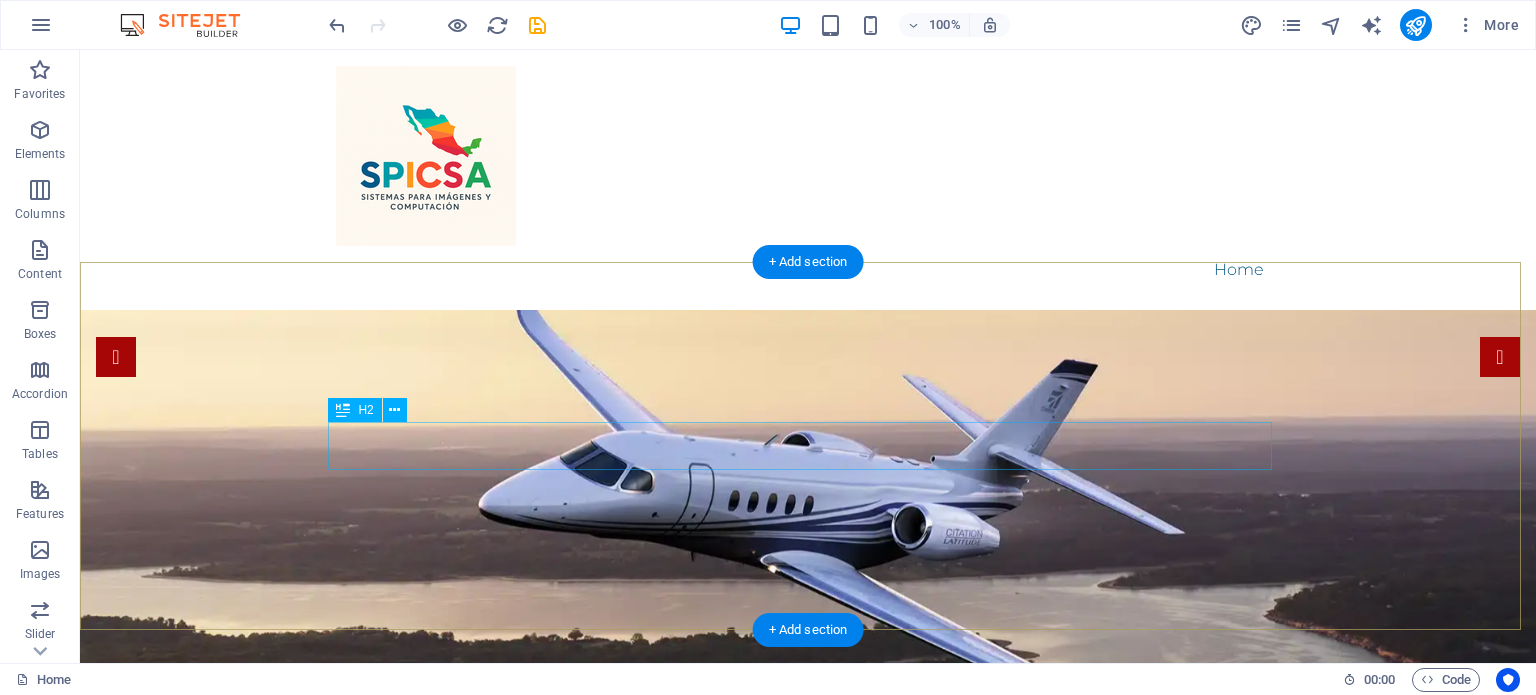 click on "New headline" at bounding box center (808, 905) 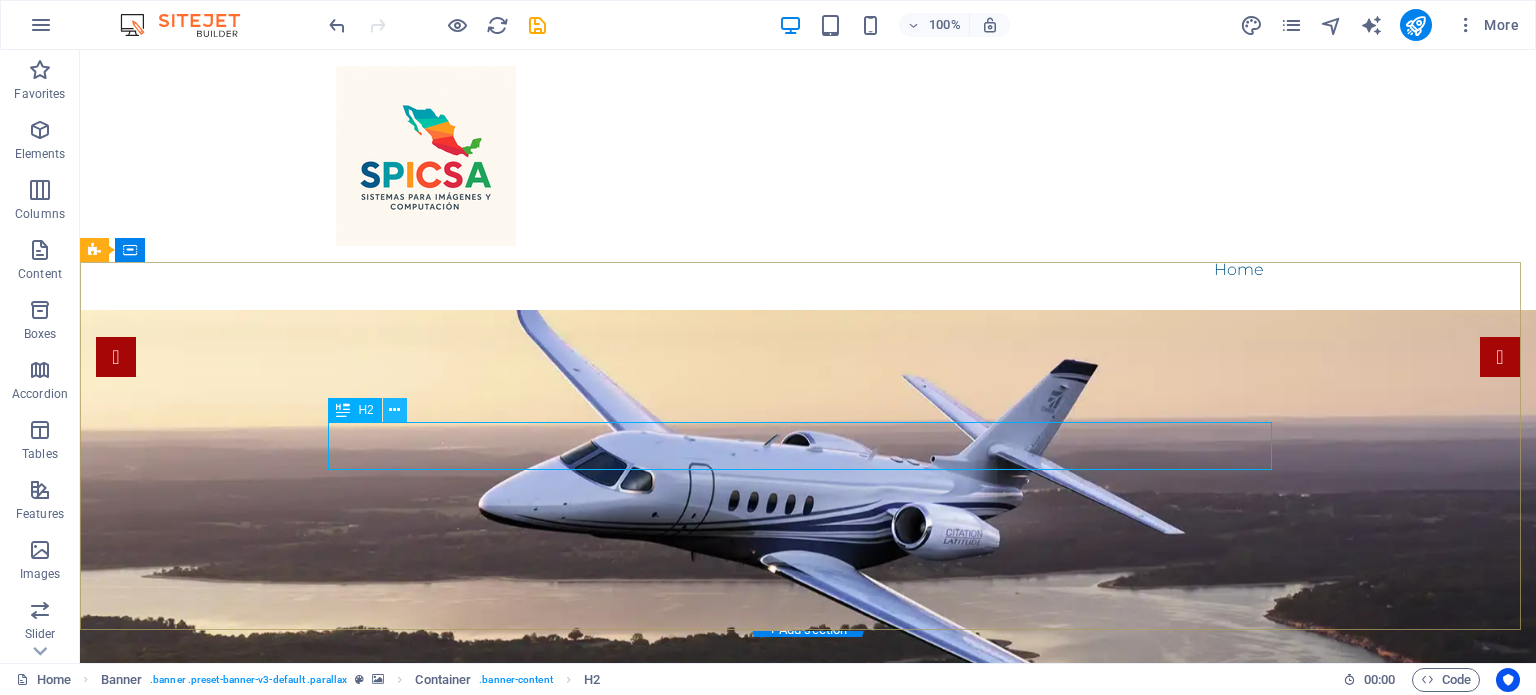 click at bounding box center (395, 410) 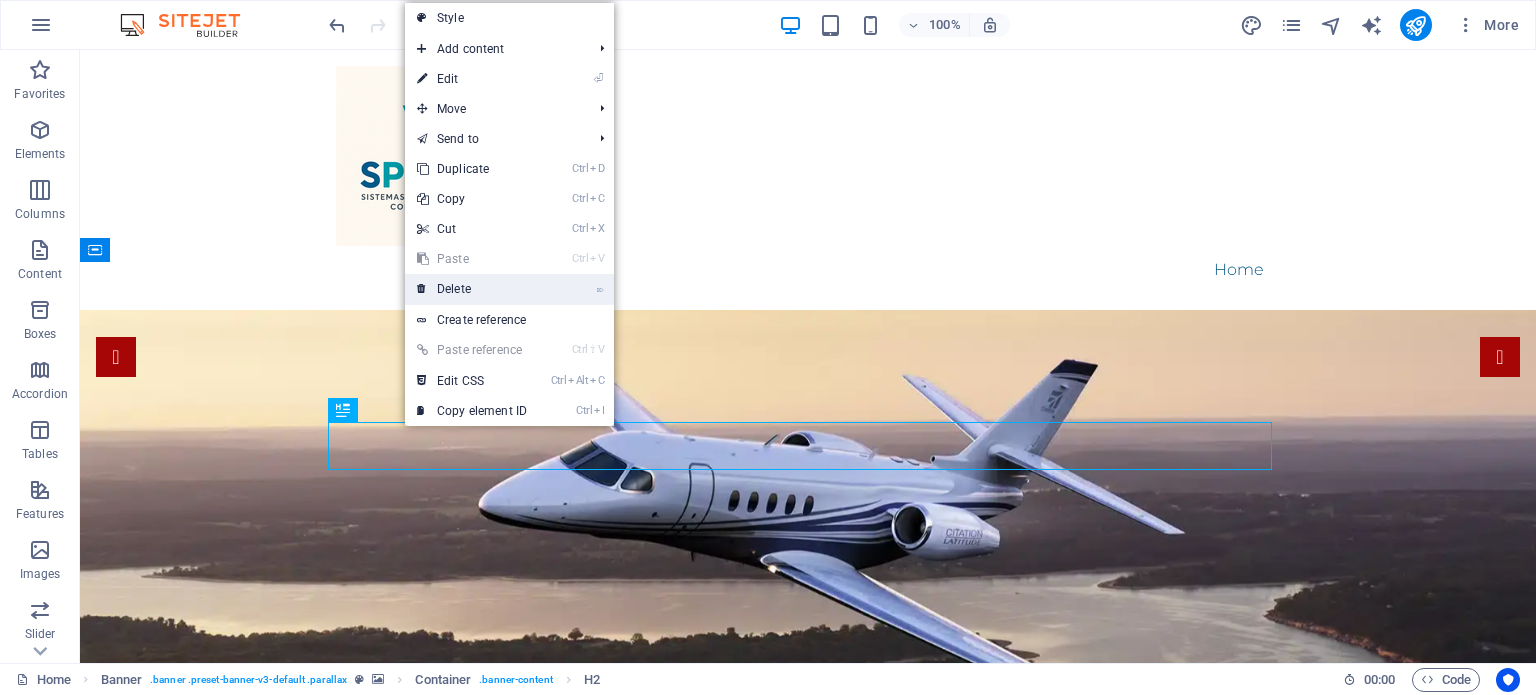 click on "⌦  Delete" at bounding box center [472, 289] 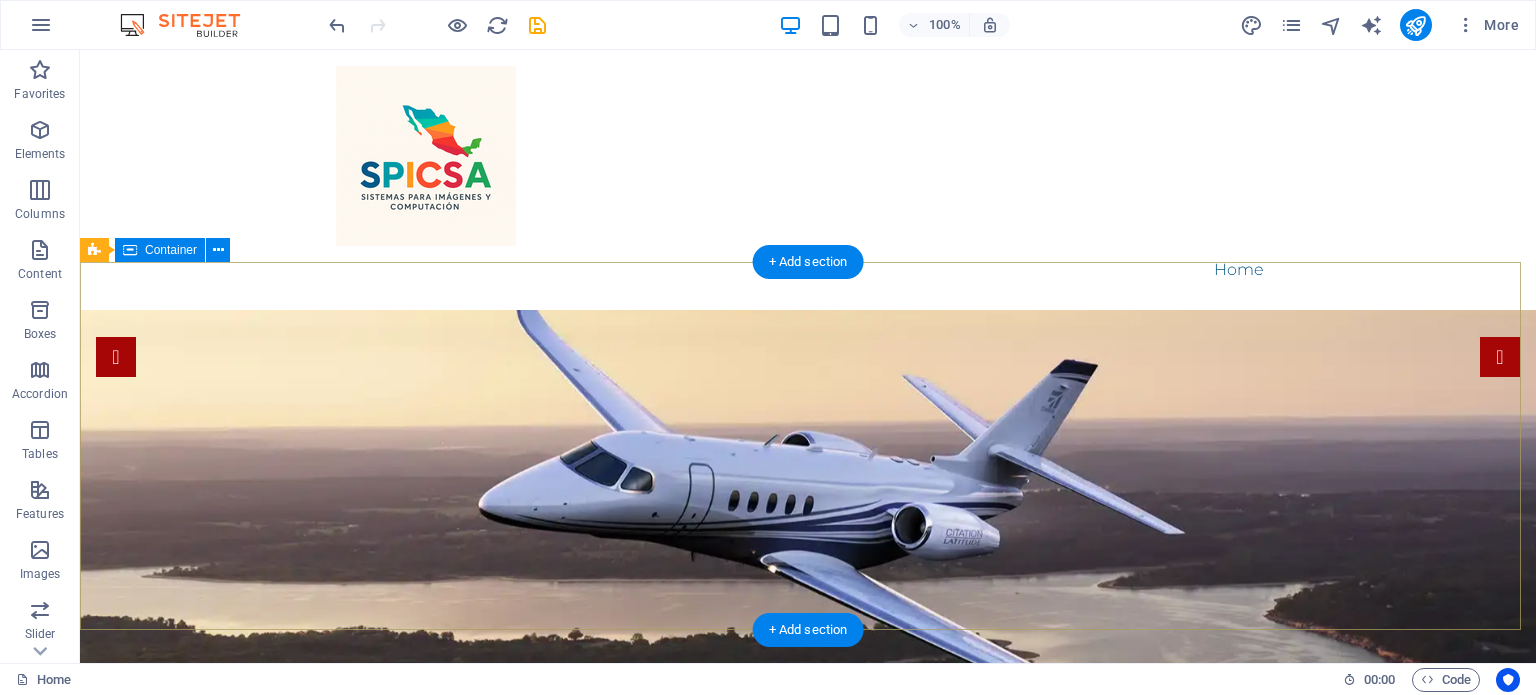 click on "Drop content here or  Add elements  Paste clipboard" at bounding box center (808, 952) 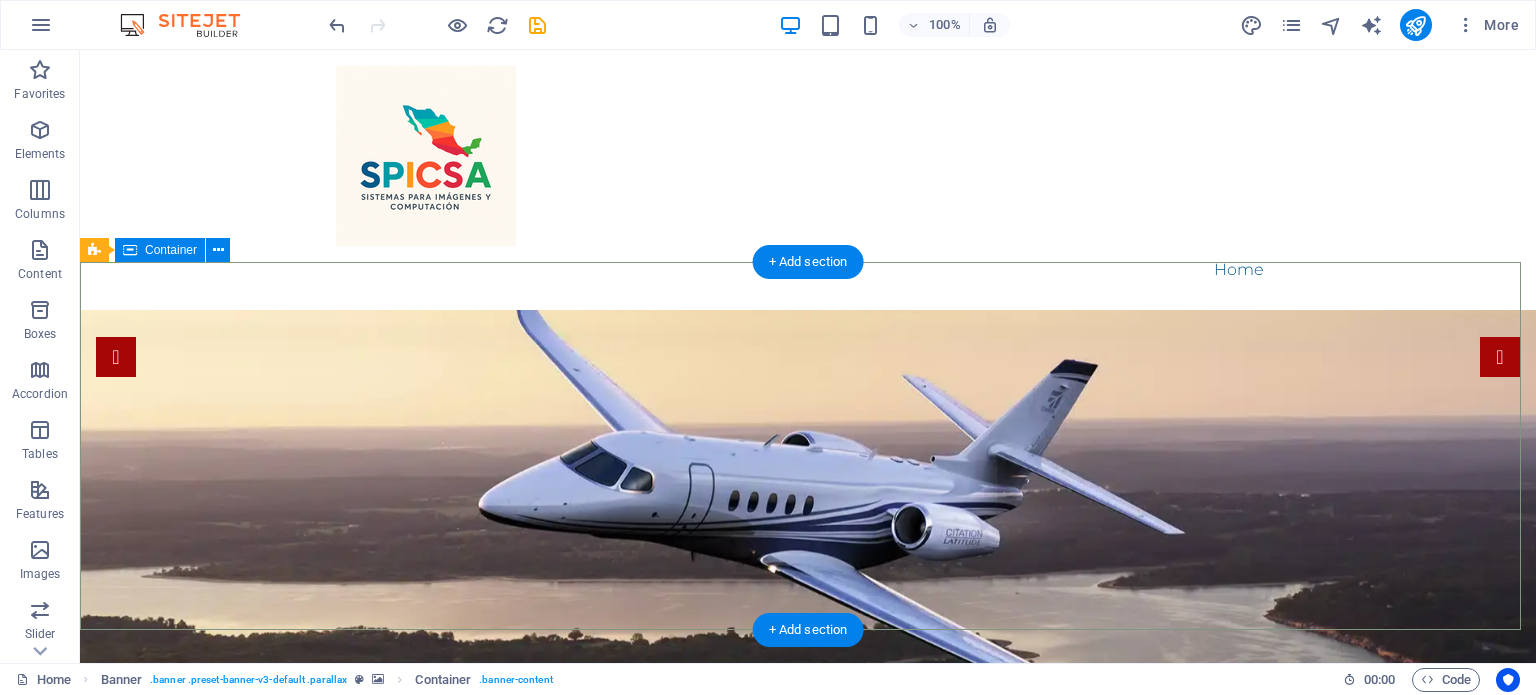 click on "Drop content here or  Add elements  Paste clipboard" at bounding box center [808, 952] 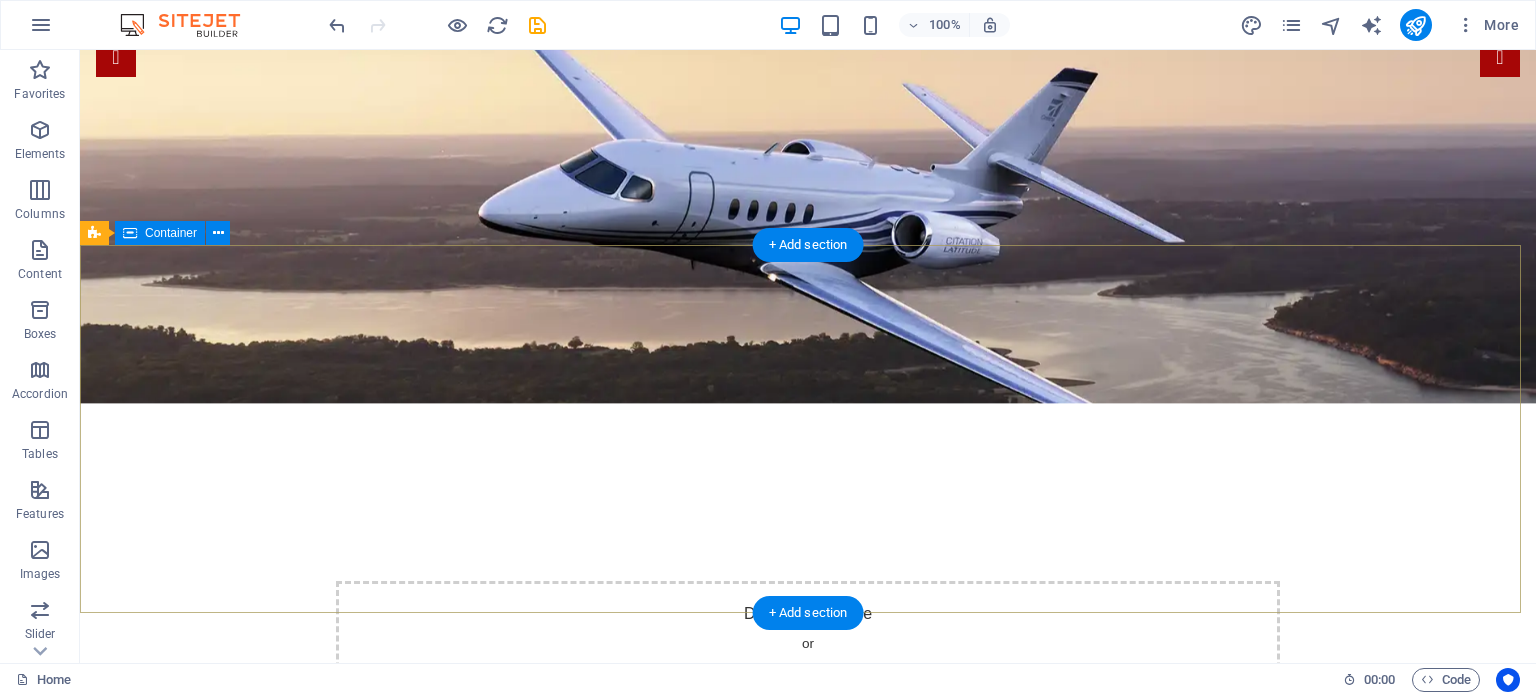 scroll, scrollTop: 0, scrollLeft: 0, axis: both 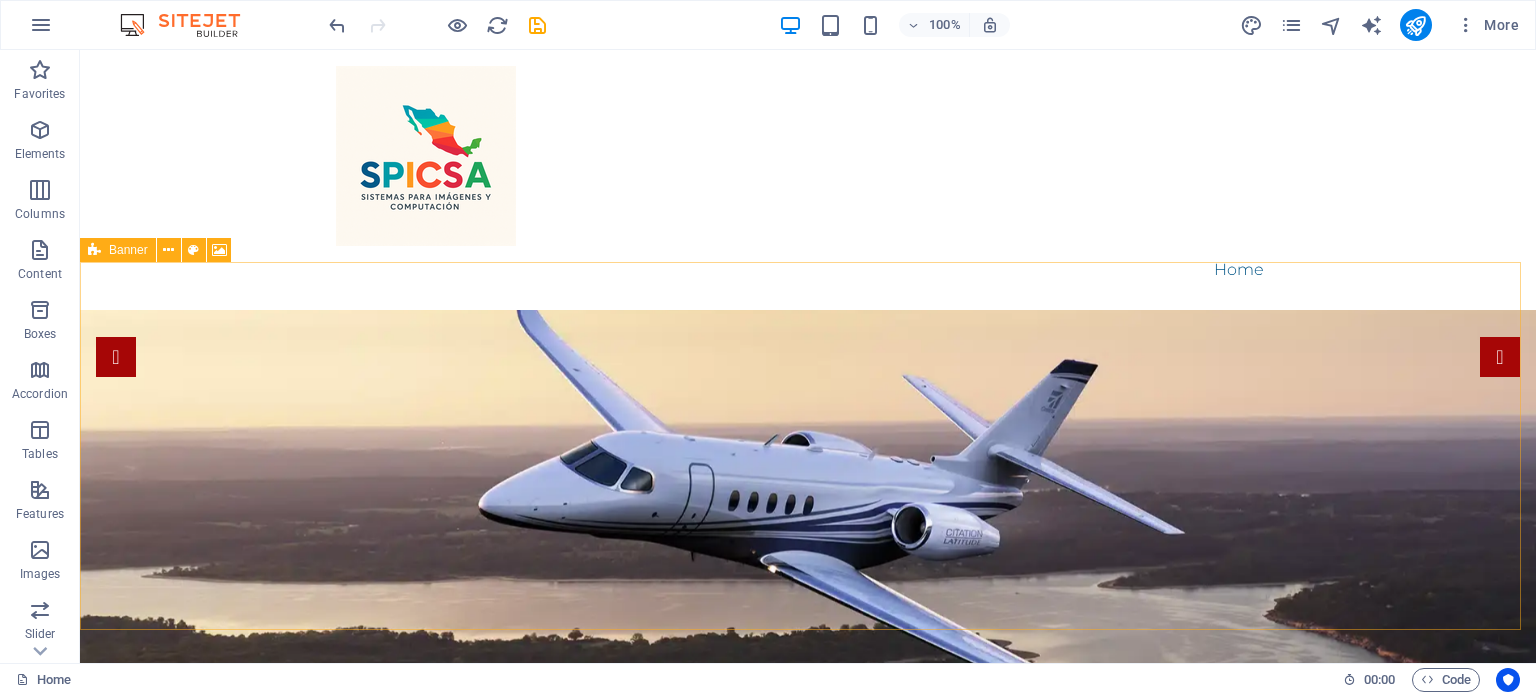 click on "Banner" at bounding box center (118, 250) 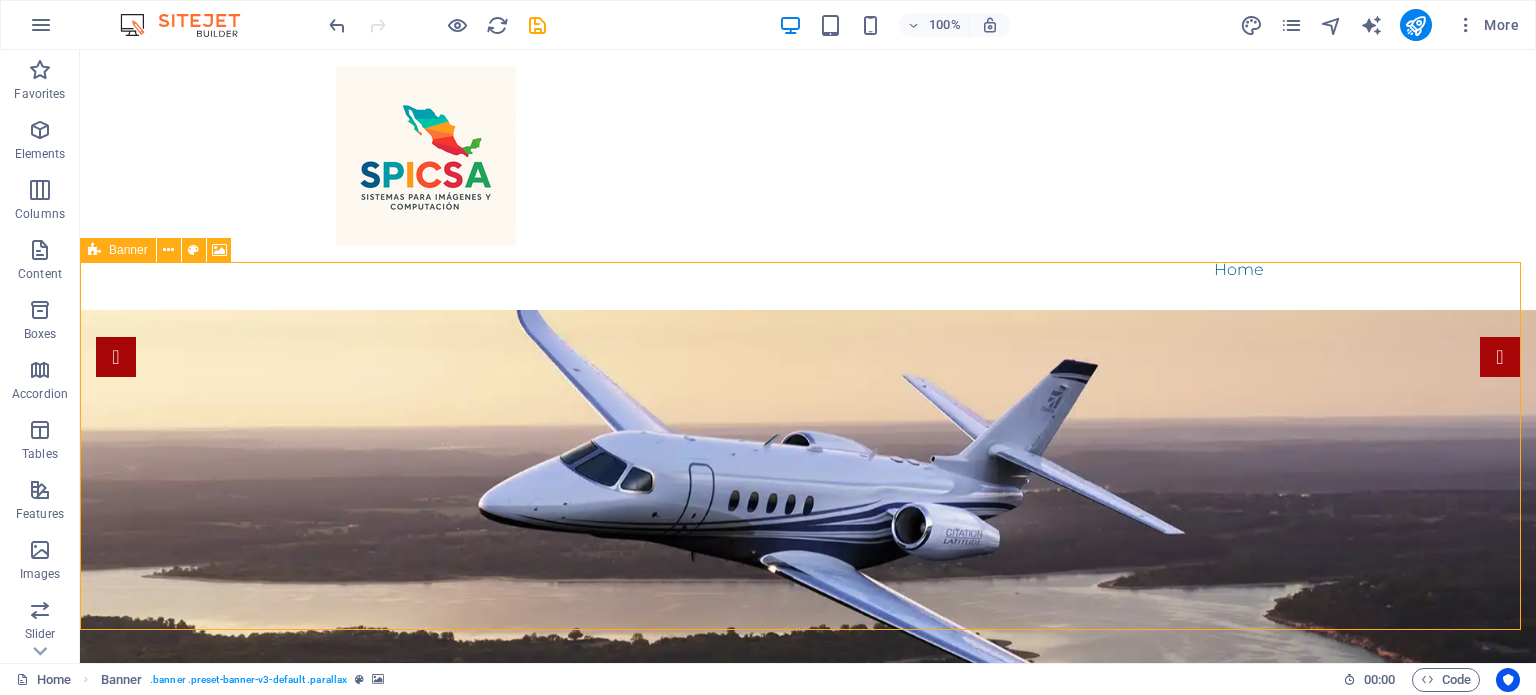click on "Banner" at bounding box center [118, 250] 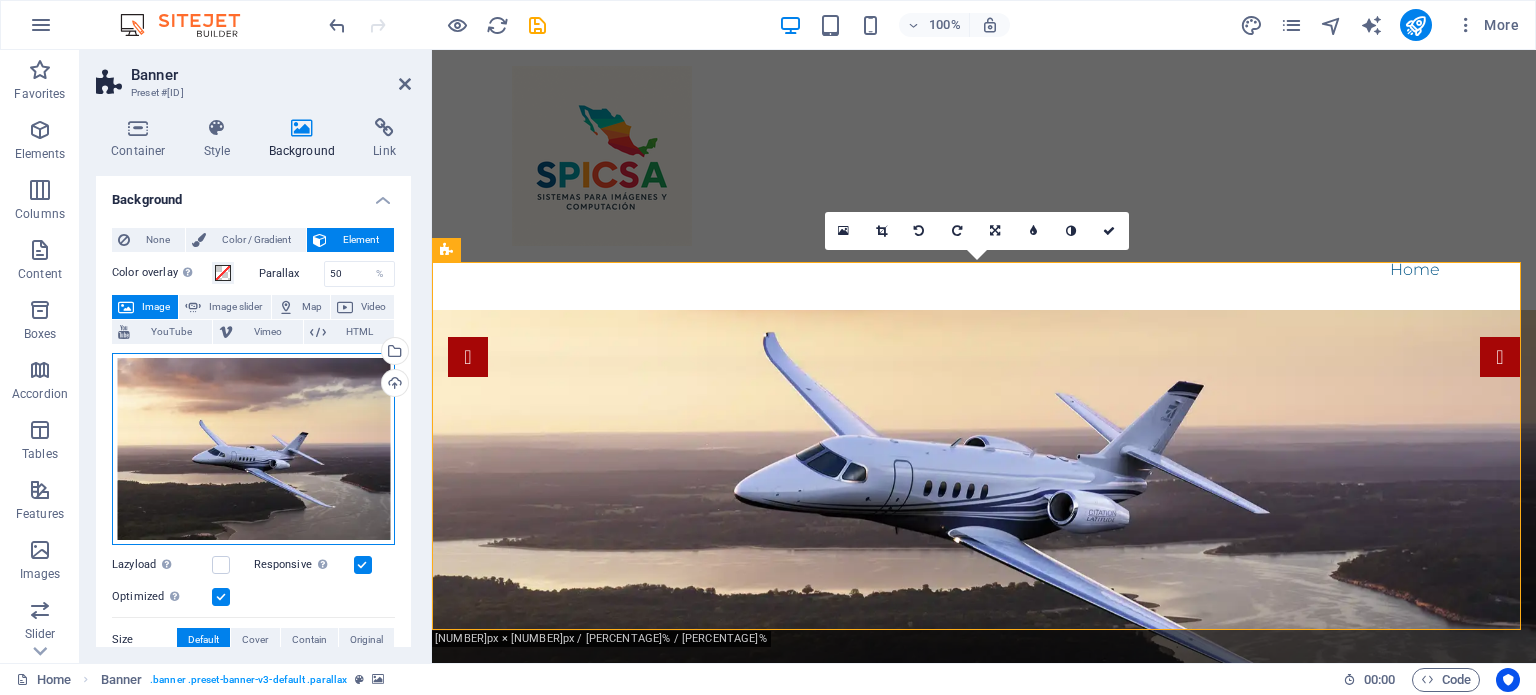 drag, startPoint x: 274, startPoint y: 445, endPoint x: 272, endPoint y: 430, distance: 15.132746 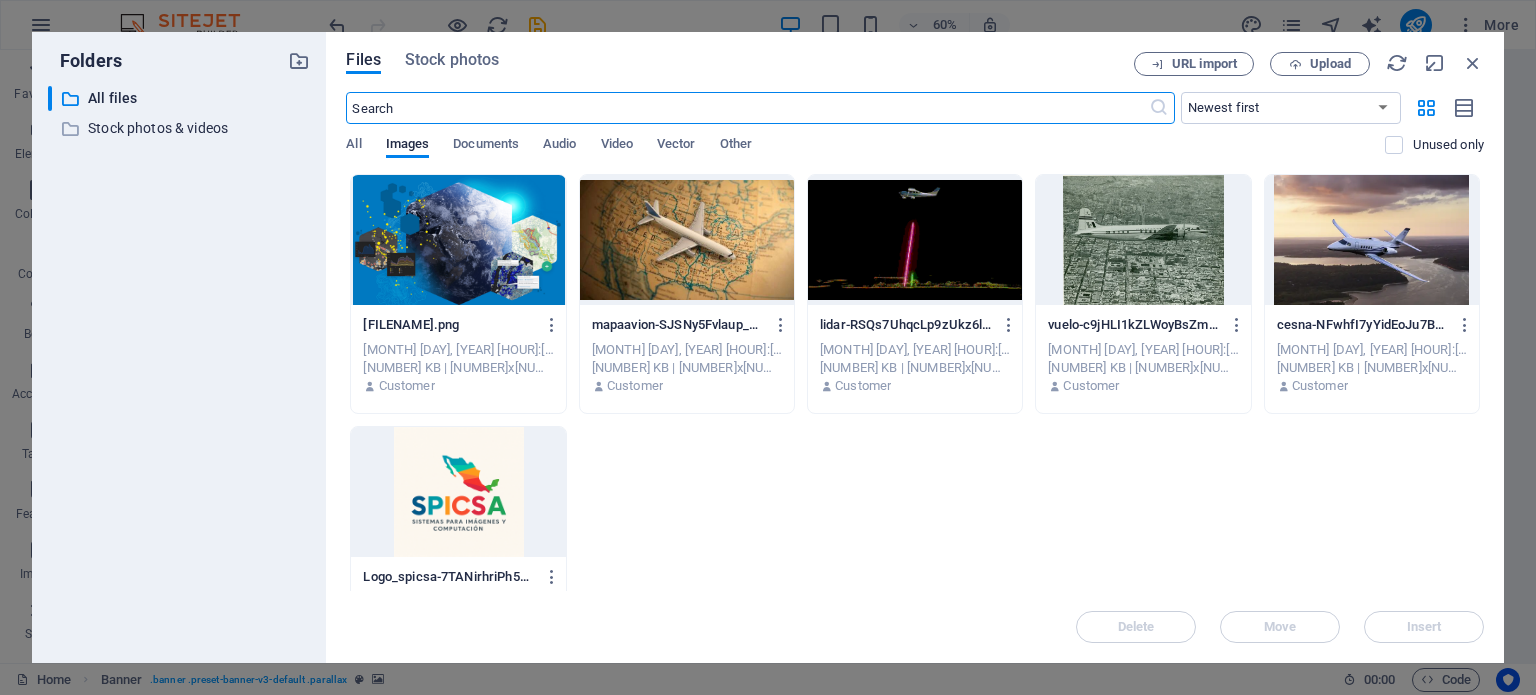click at bounding box center (458, 240) 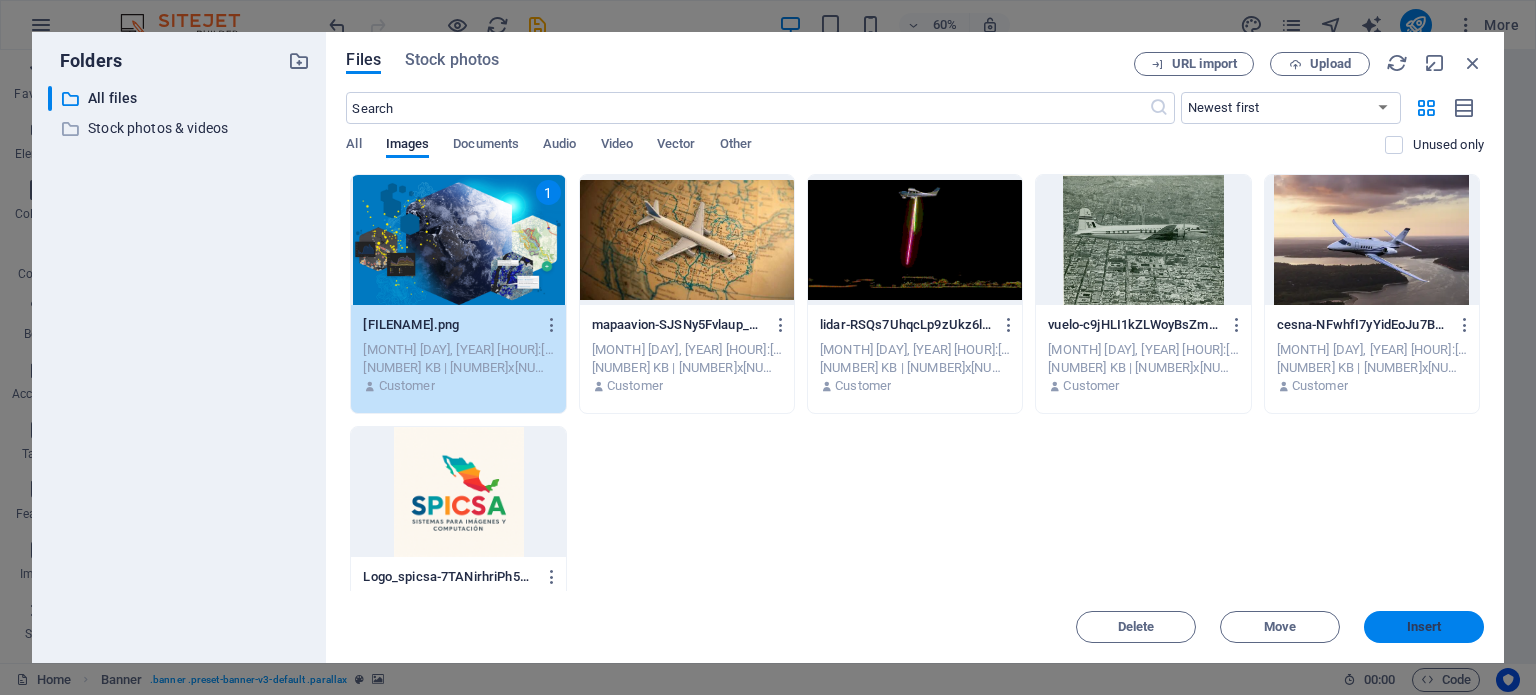 drag, startPoint x: 1390, startPoint y: 629, endPoint x: 705, endPoint y: 514, distance: 694.5862 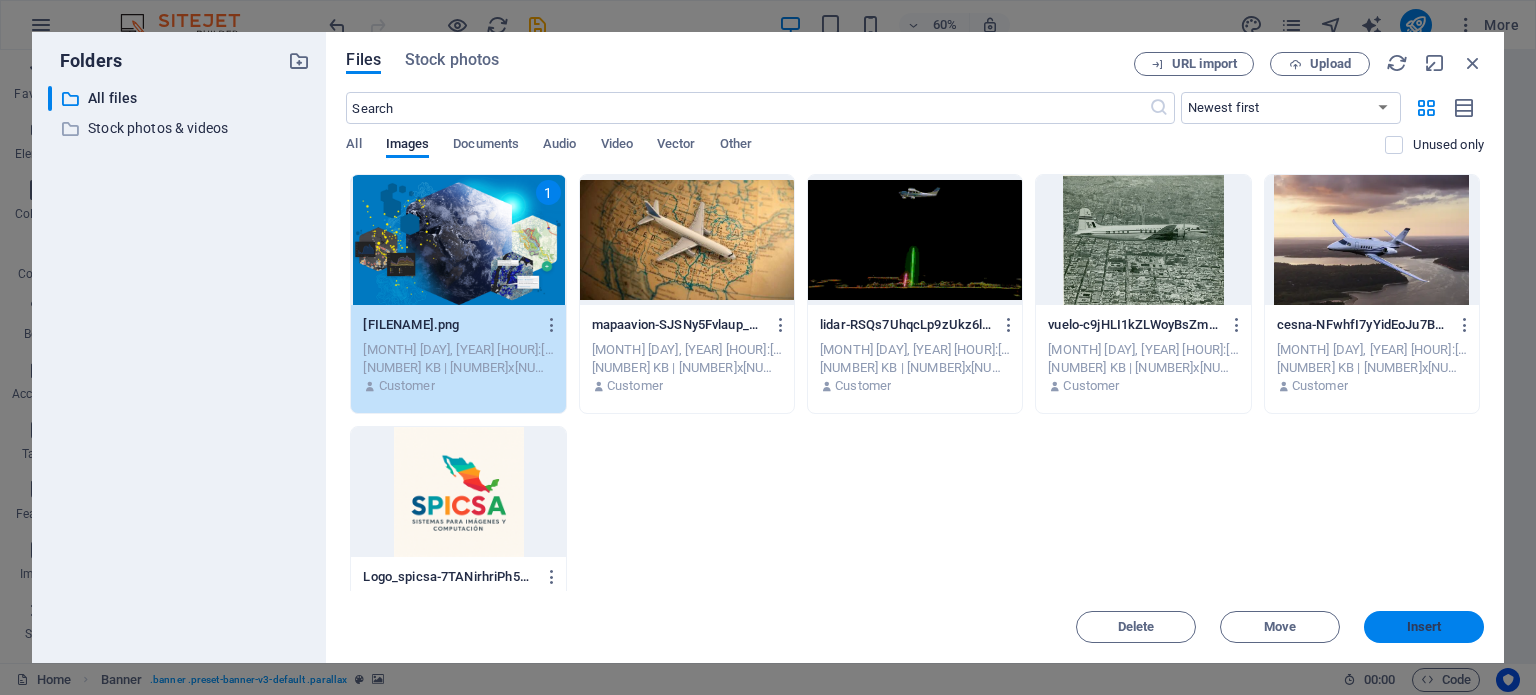click on "Insert" at bounding box center [1424, 627] 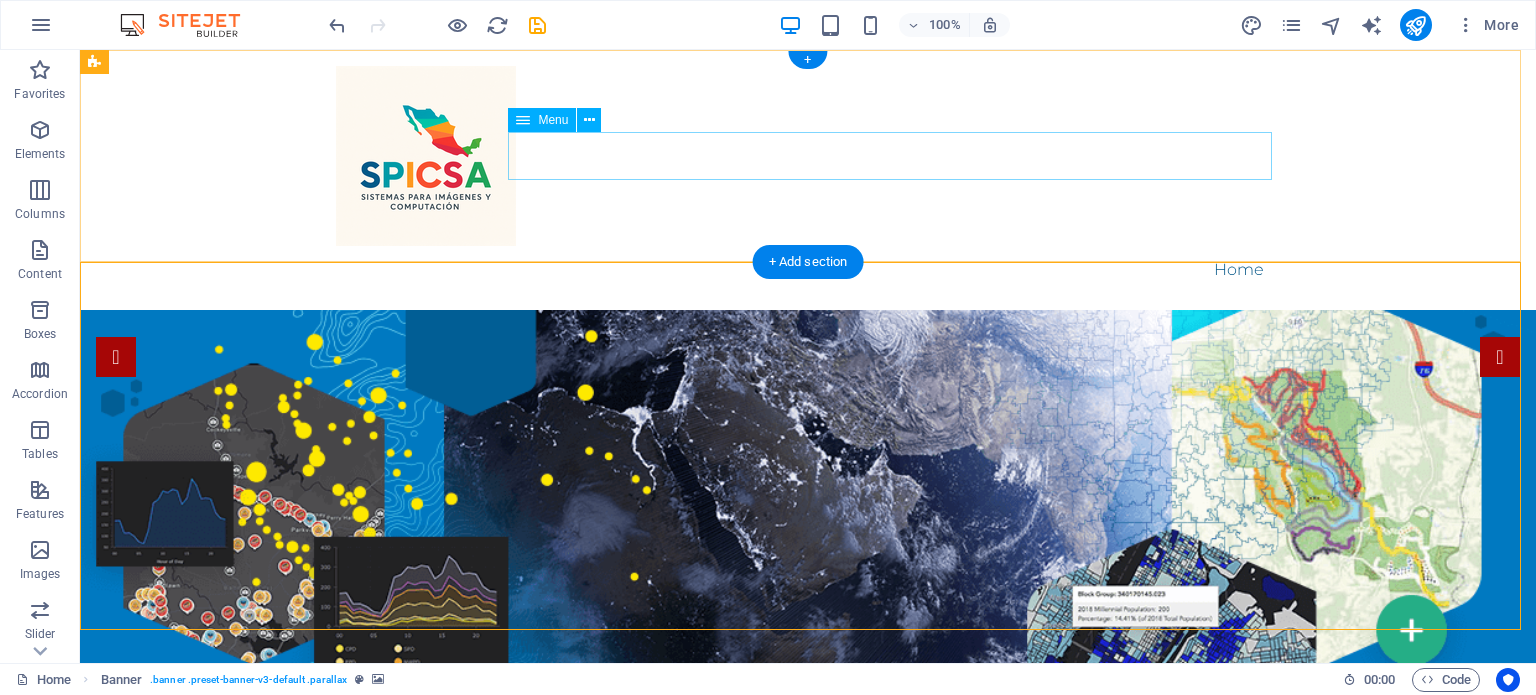click on "Home" at bounding box center [808, 270] 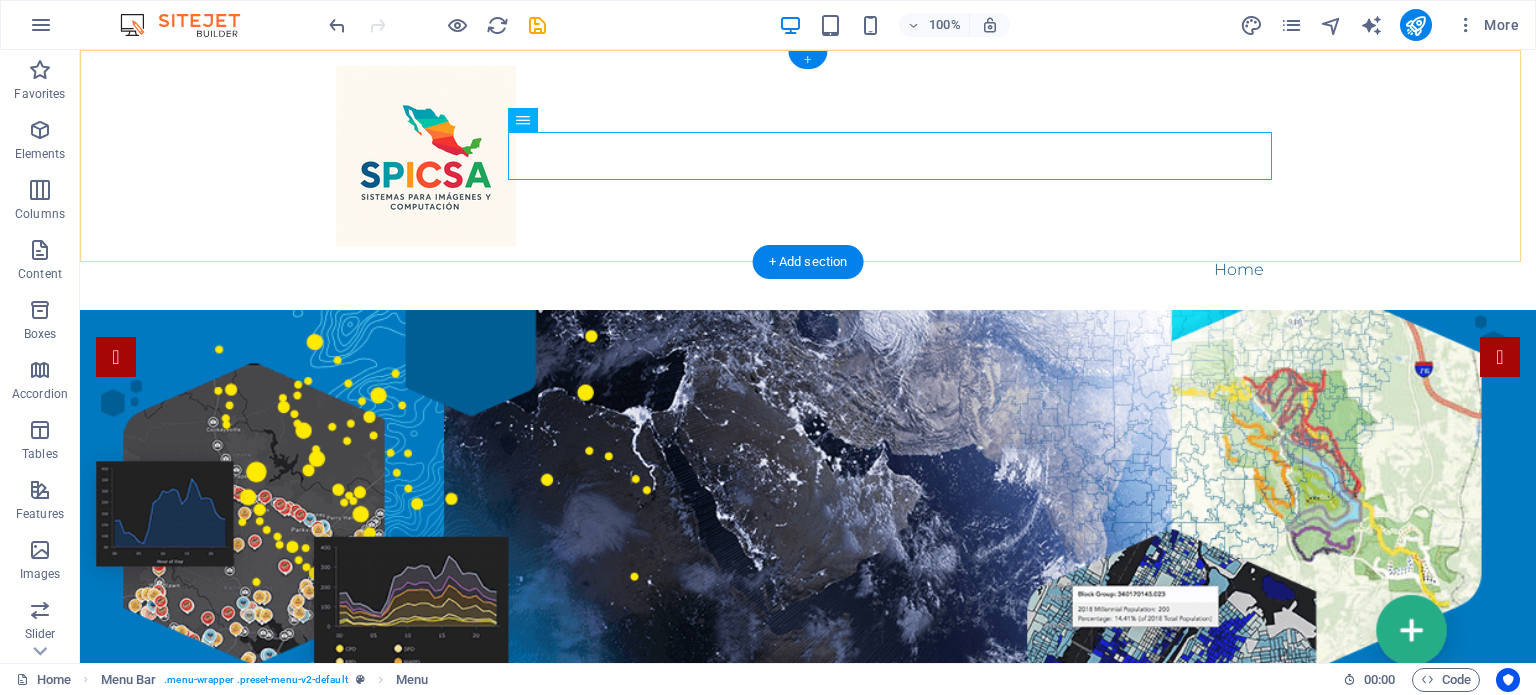 click on "+" at bounding box center (807, 60) 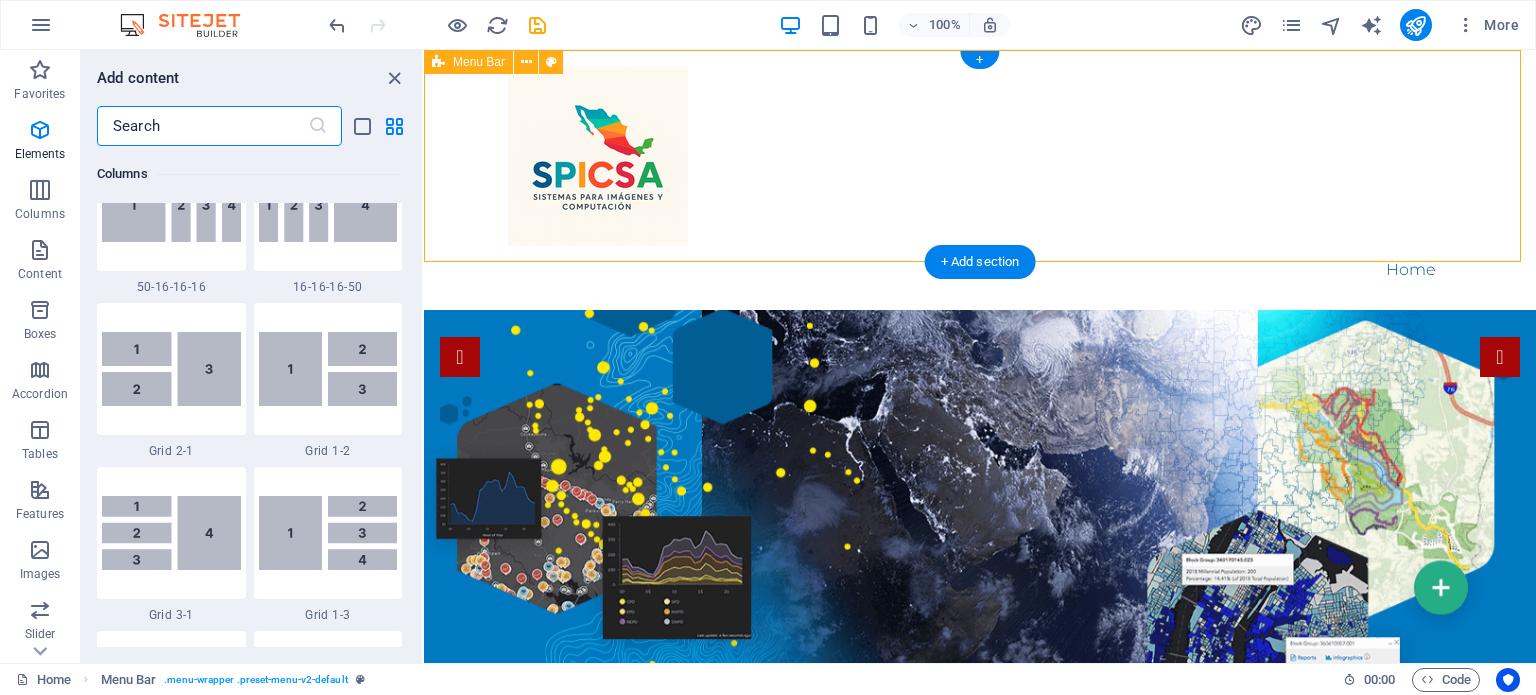 scroll, scrollTop: 0, scrollLeft: 0, axis: both 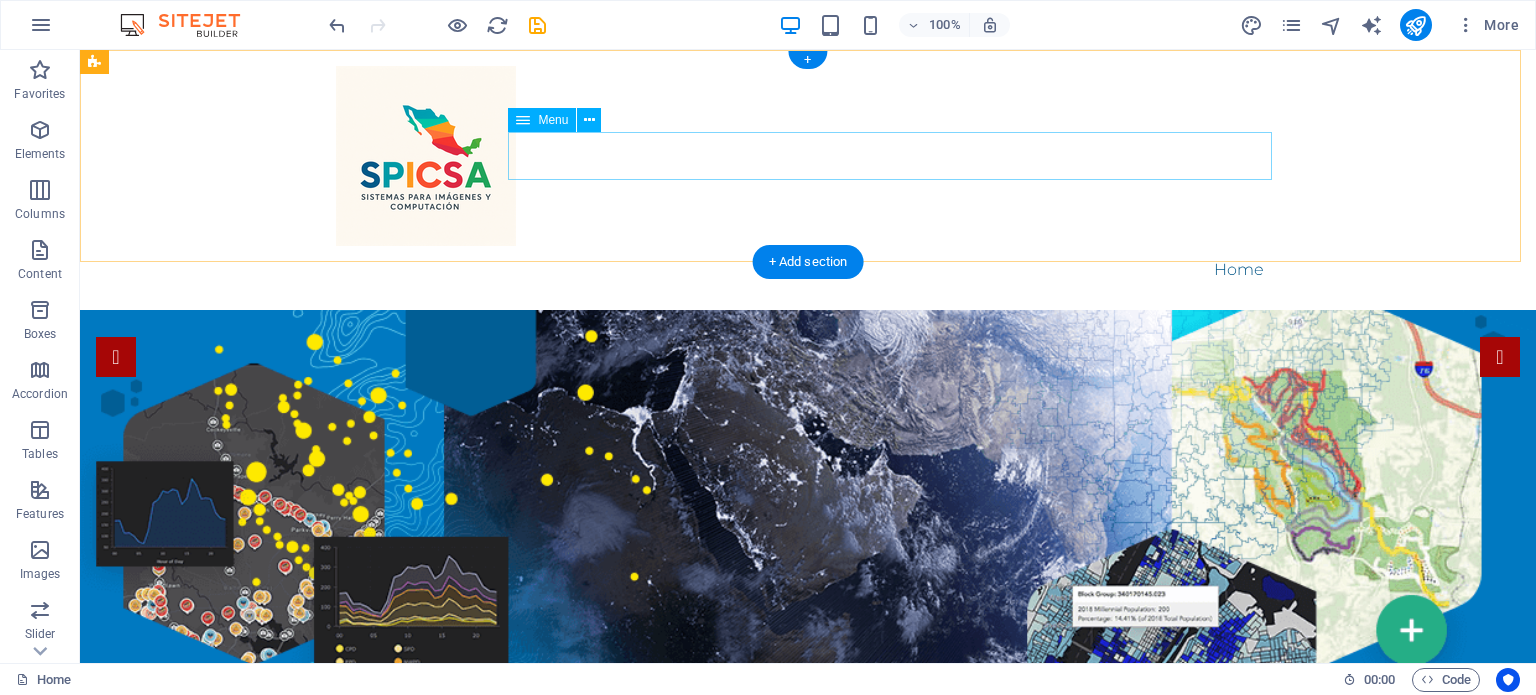 click on "Home" at bounding box center (808, 270) 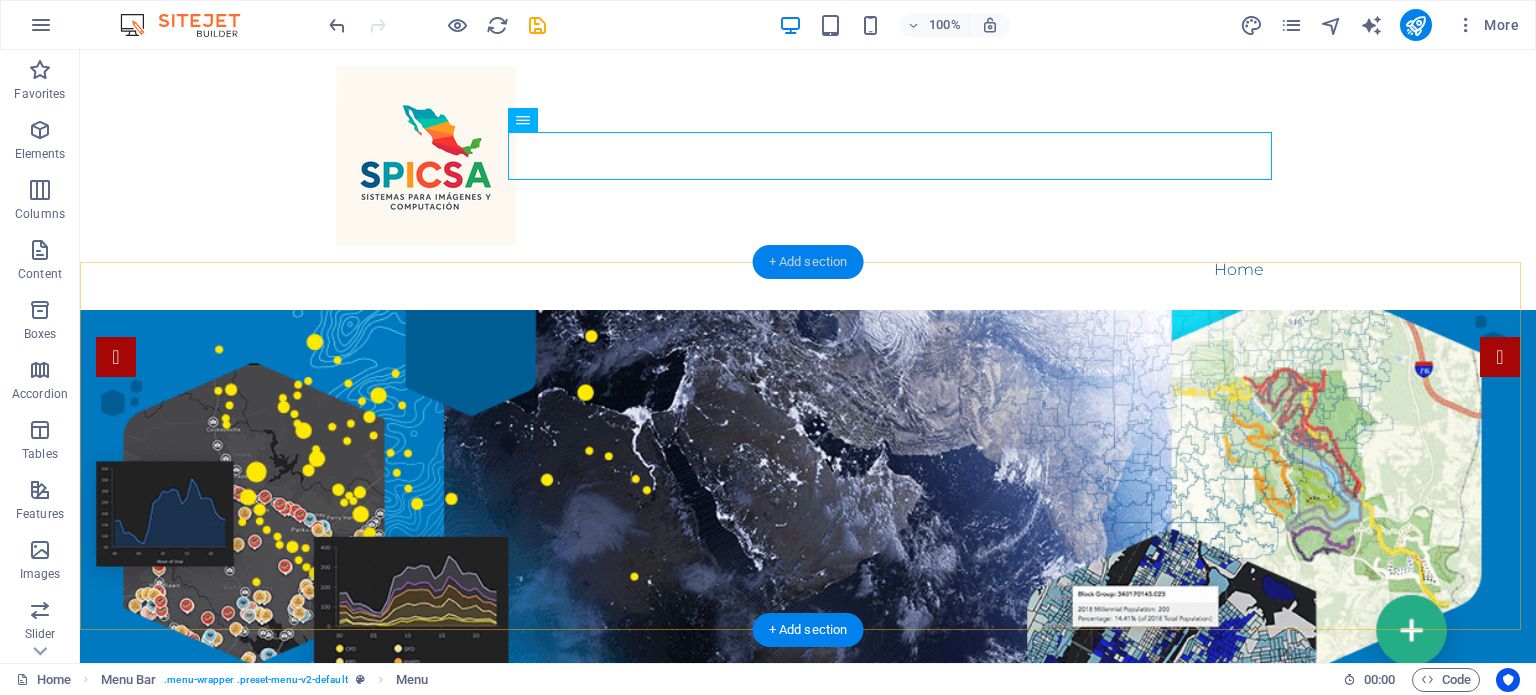 click on "+ Add section" at bounding box center (808, 262) 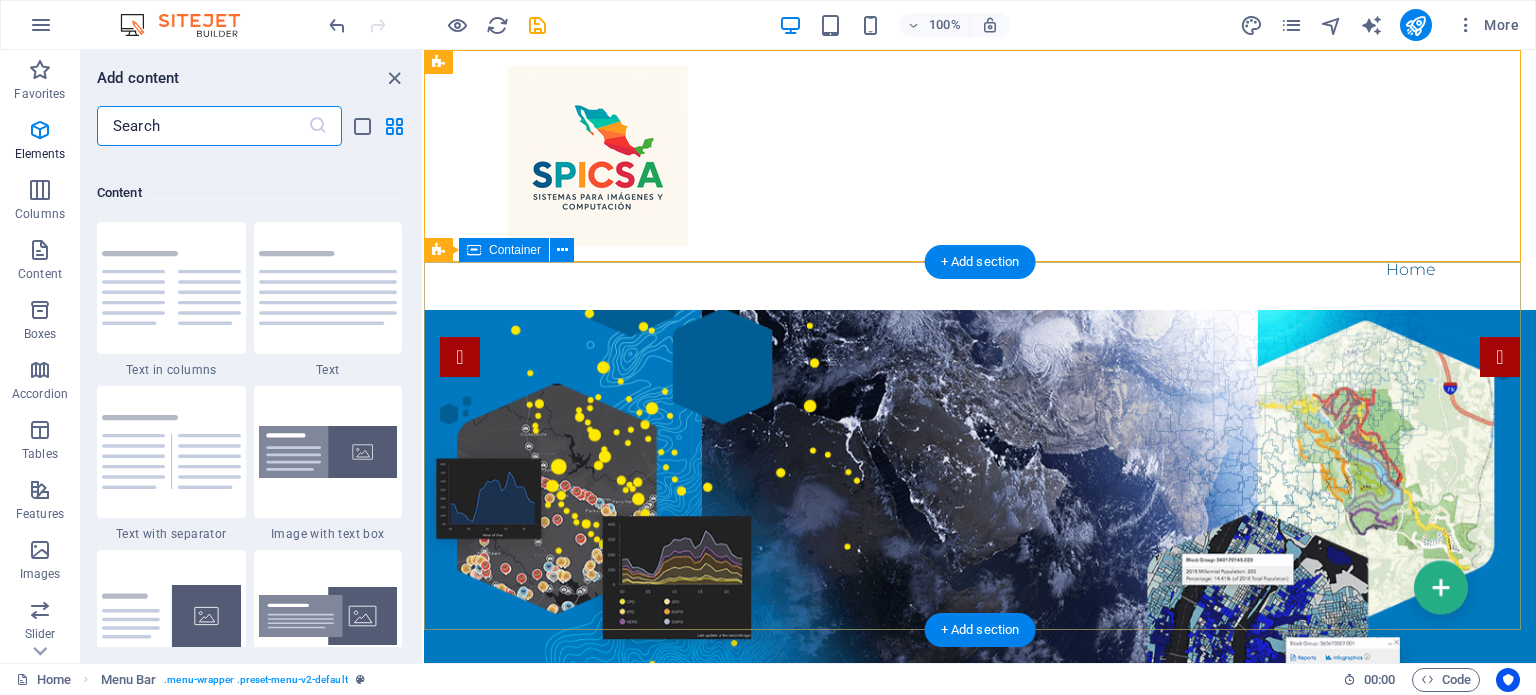 scroll, scrollTop: 3499, scrollLeft: 0, axis: vertical 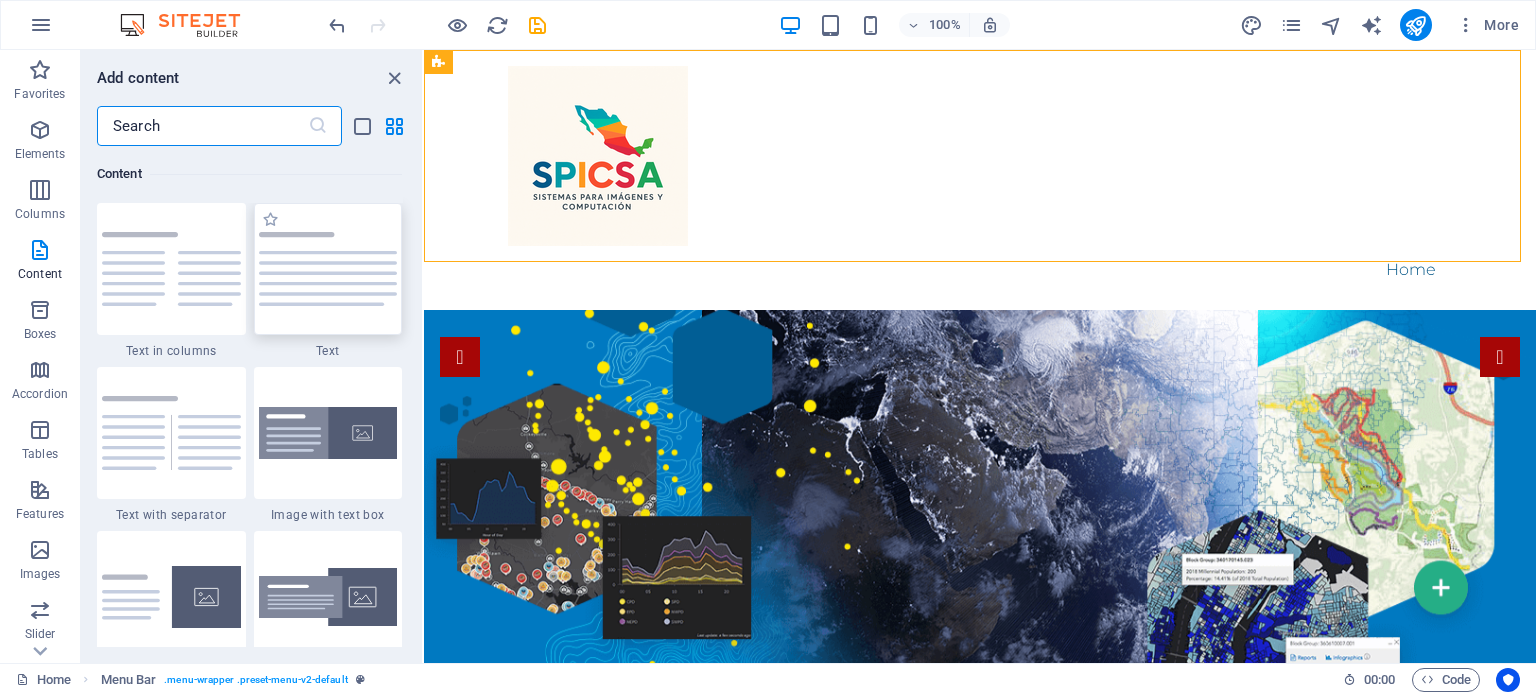 click at bounding box center (328, 269) 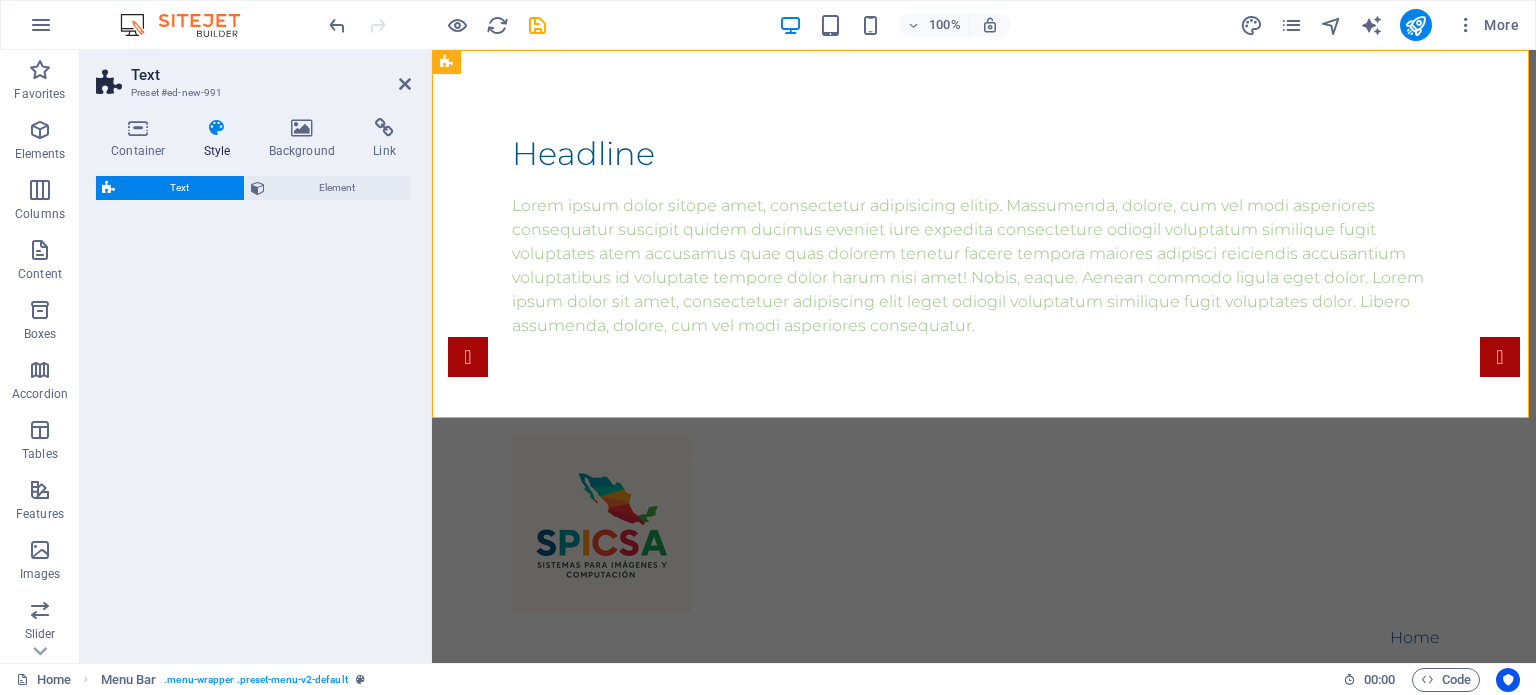 click on "Text Element" at bounding box center [253, 411] 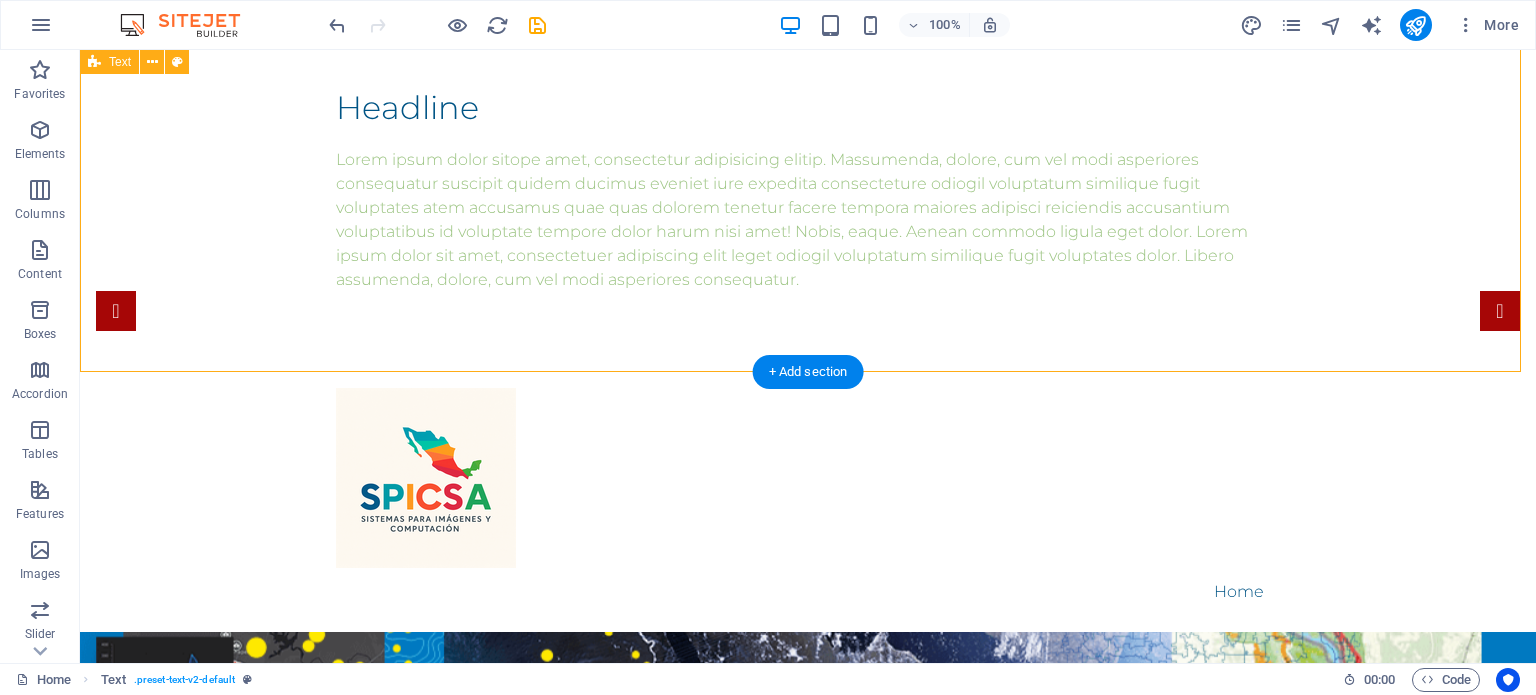 scroll, scrollTop: 0, scrollLeft: 0, axis: both 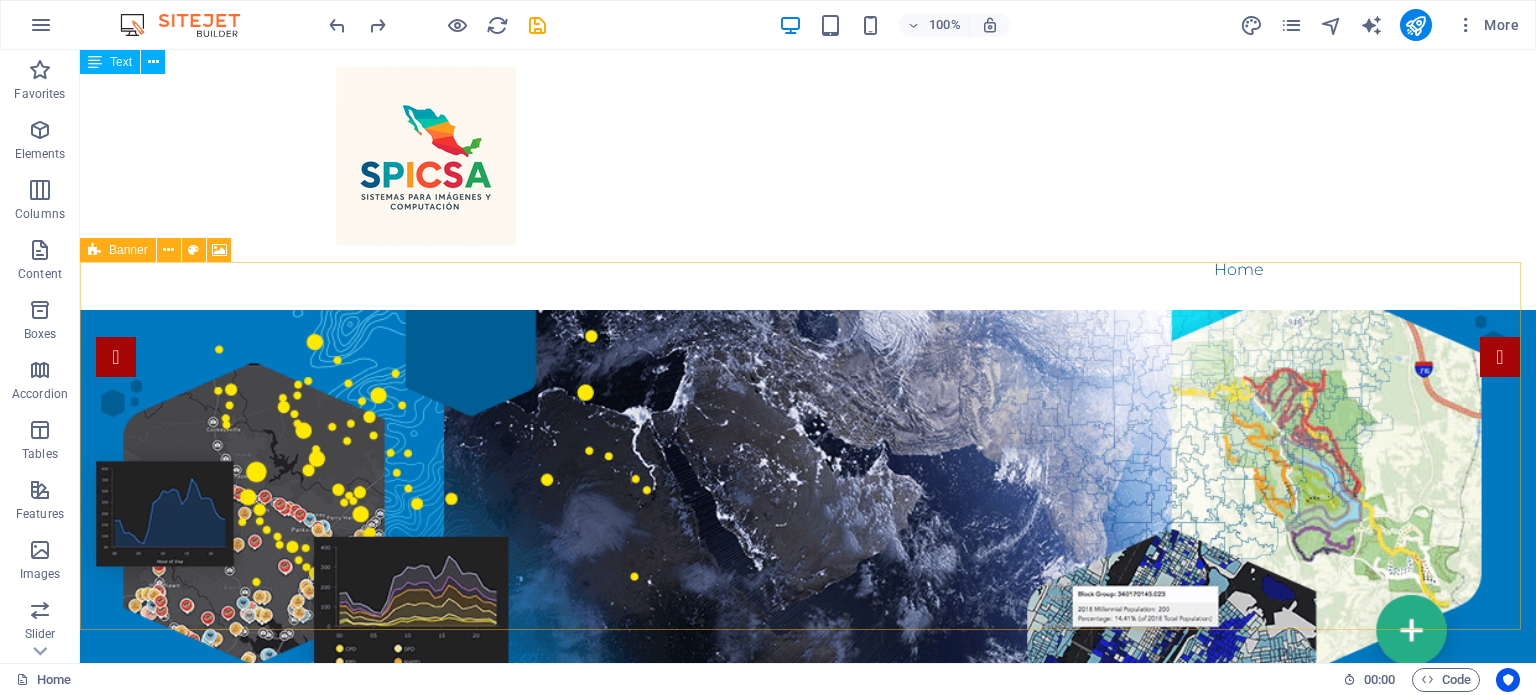 click at bounding box center [94, 250] 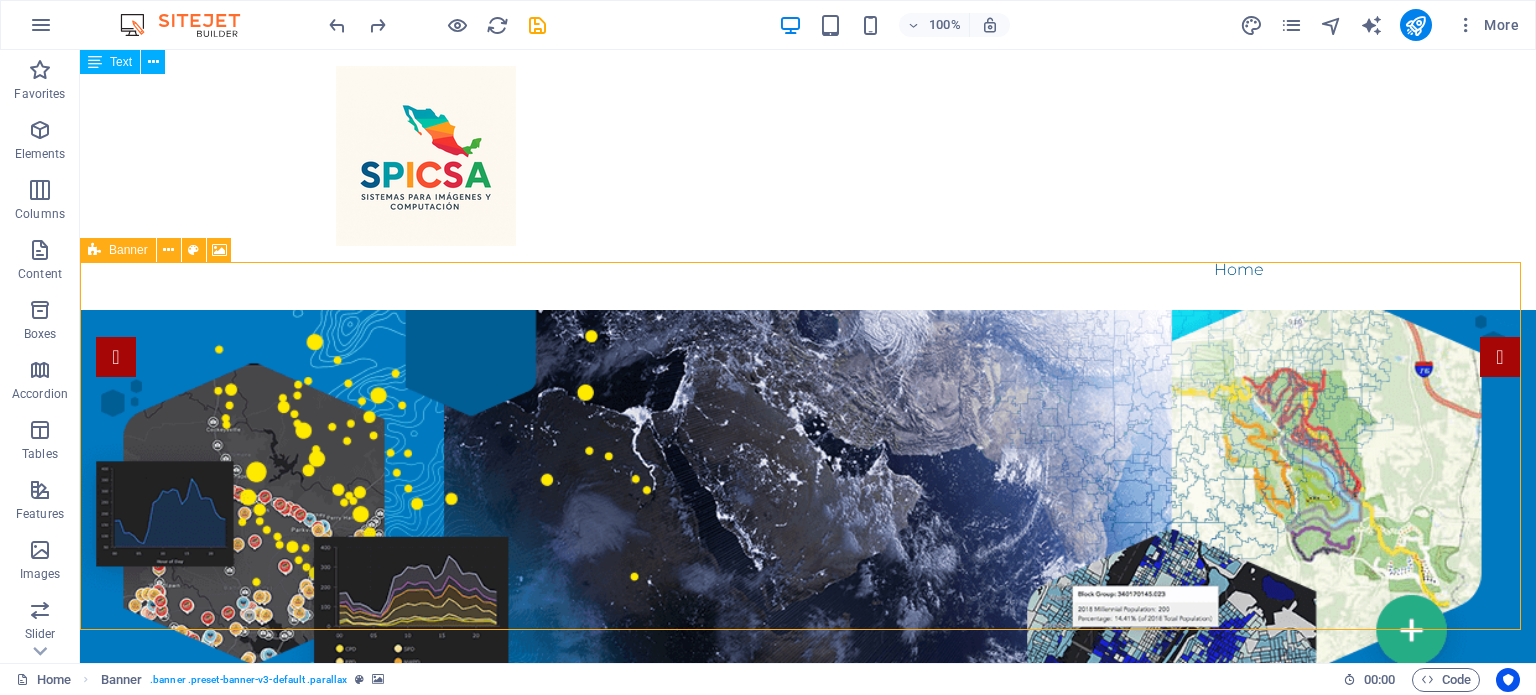 click at bounding box center (94, 250) 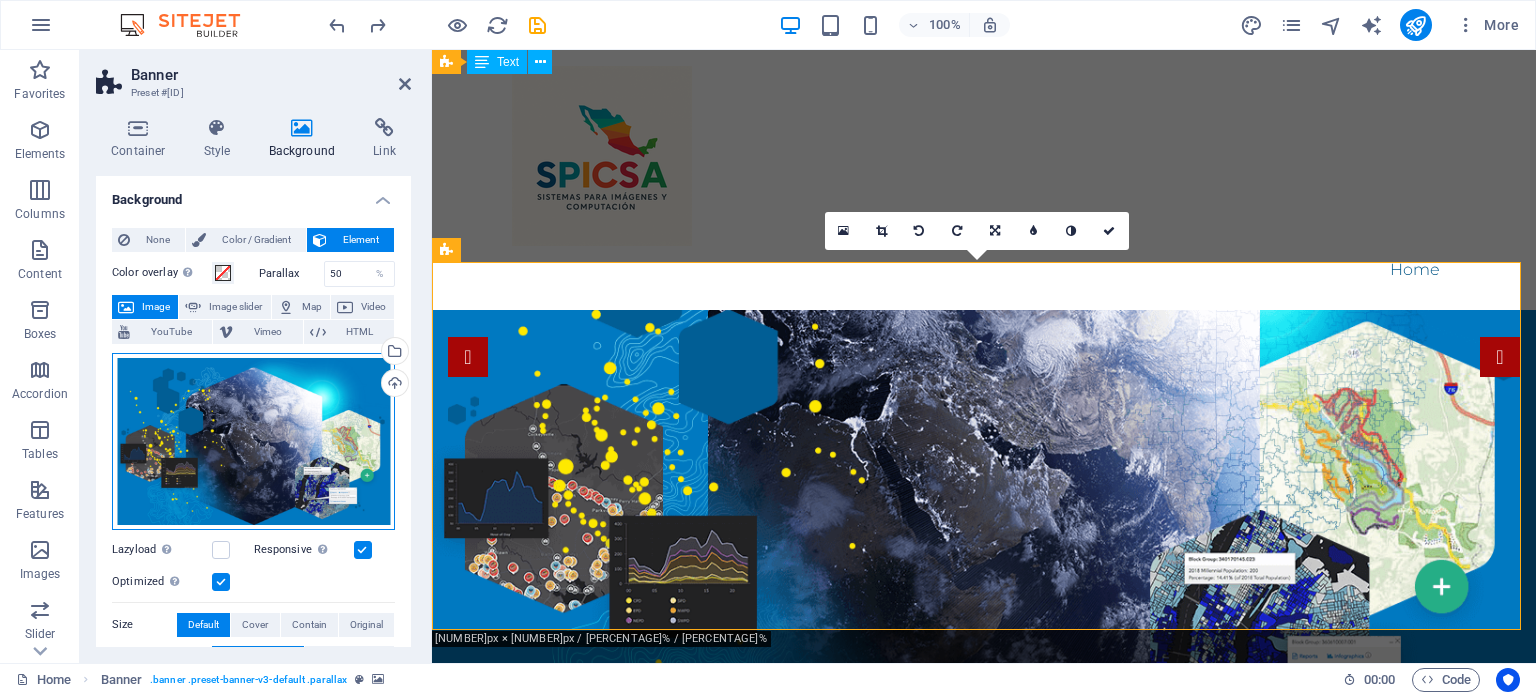 click on "Drag files here, click to choose files or select files from Files or our free stock photos & videos" at bounding box center [253, 441] 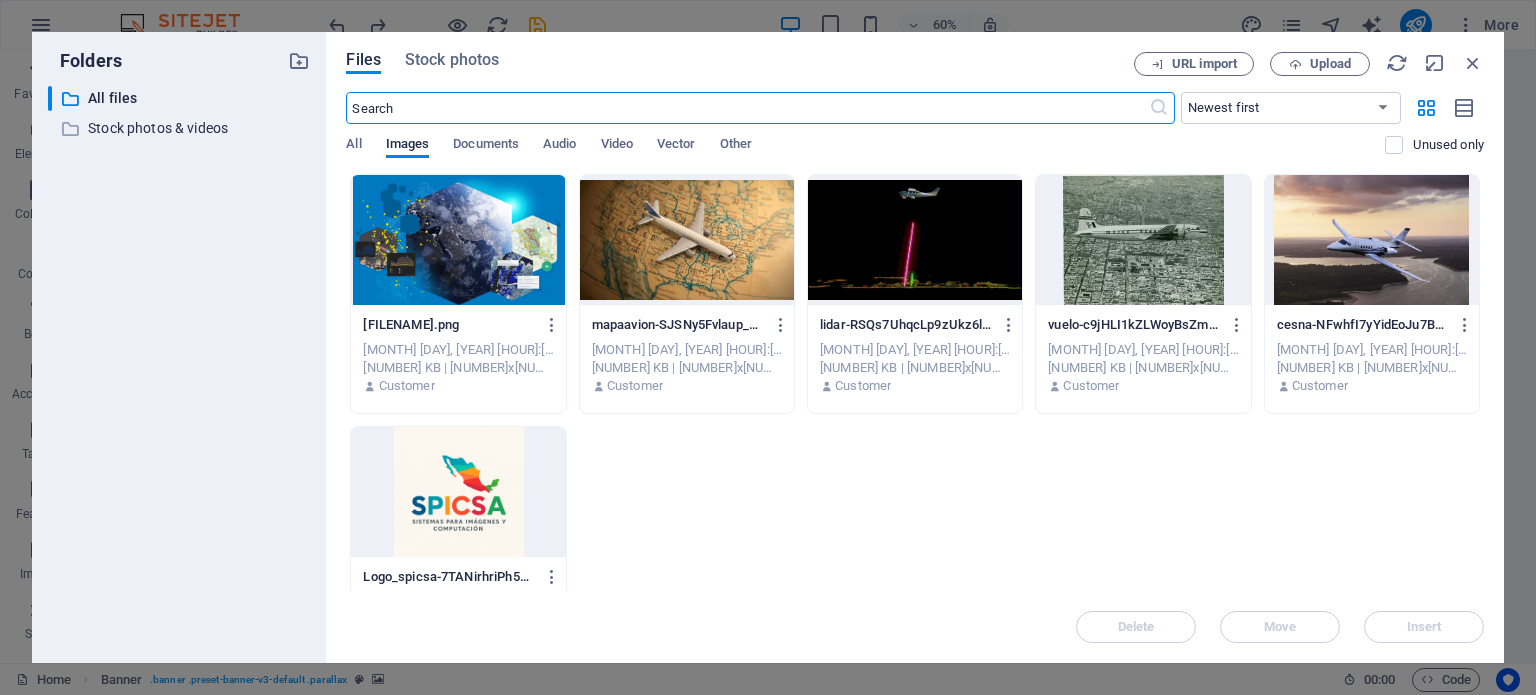click at bounding box center (458, 492) 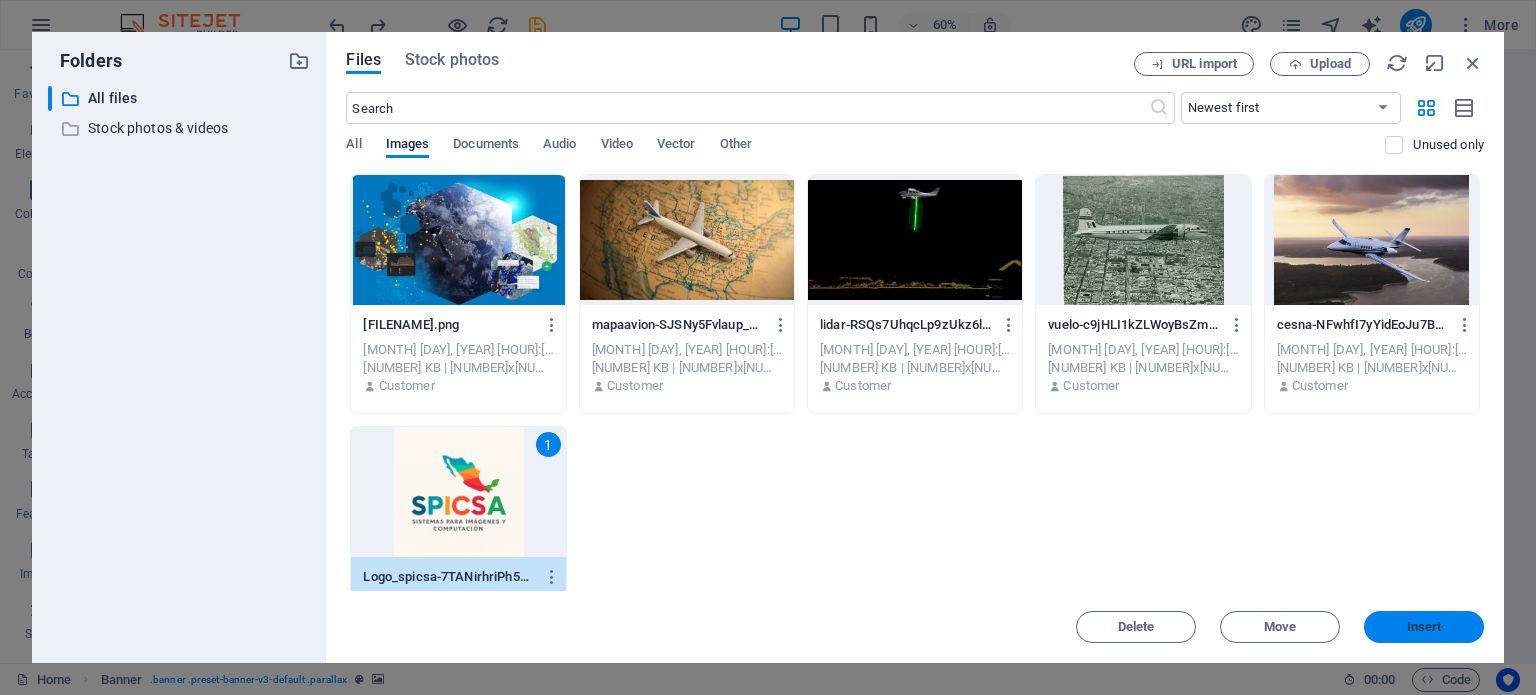 click on "Insert" at bounding box center [1424, 627] 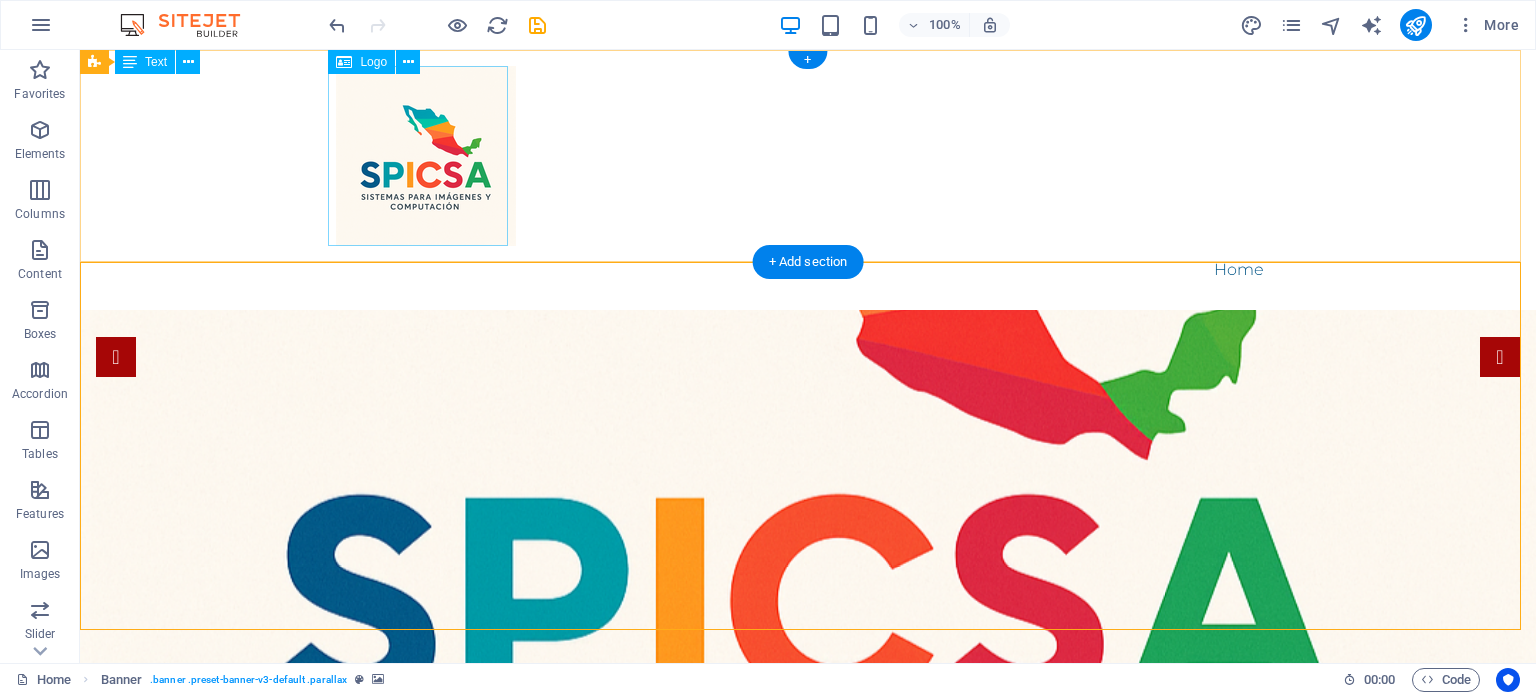 click at bounding box center [808, 156] 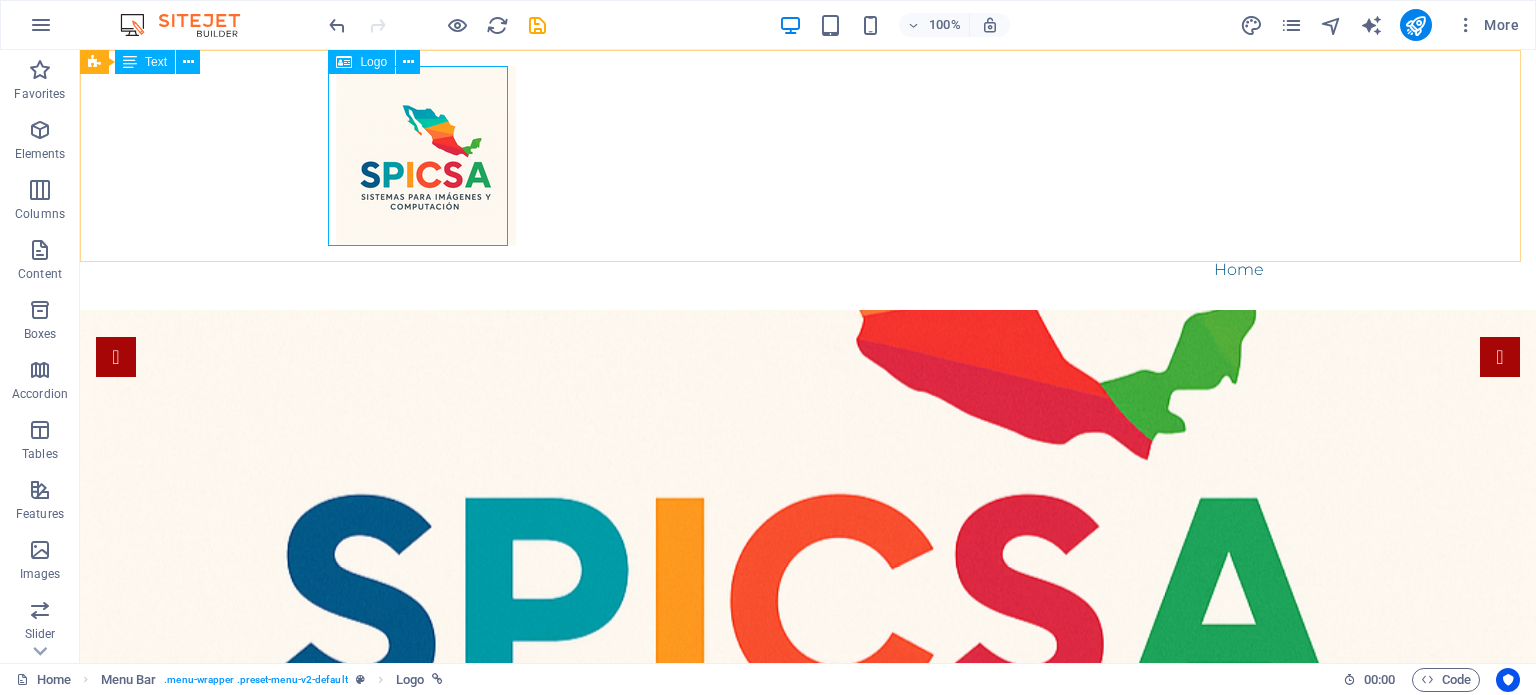 click on "Logo" at bounding box center [361, 62] 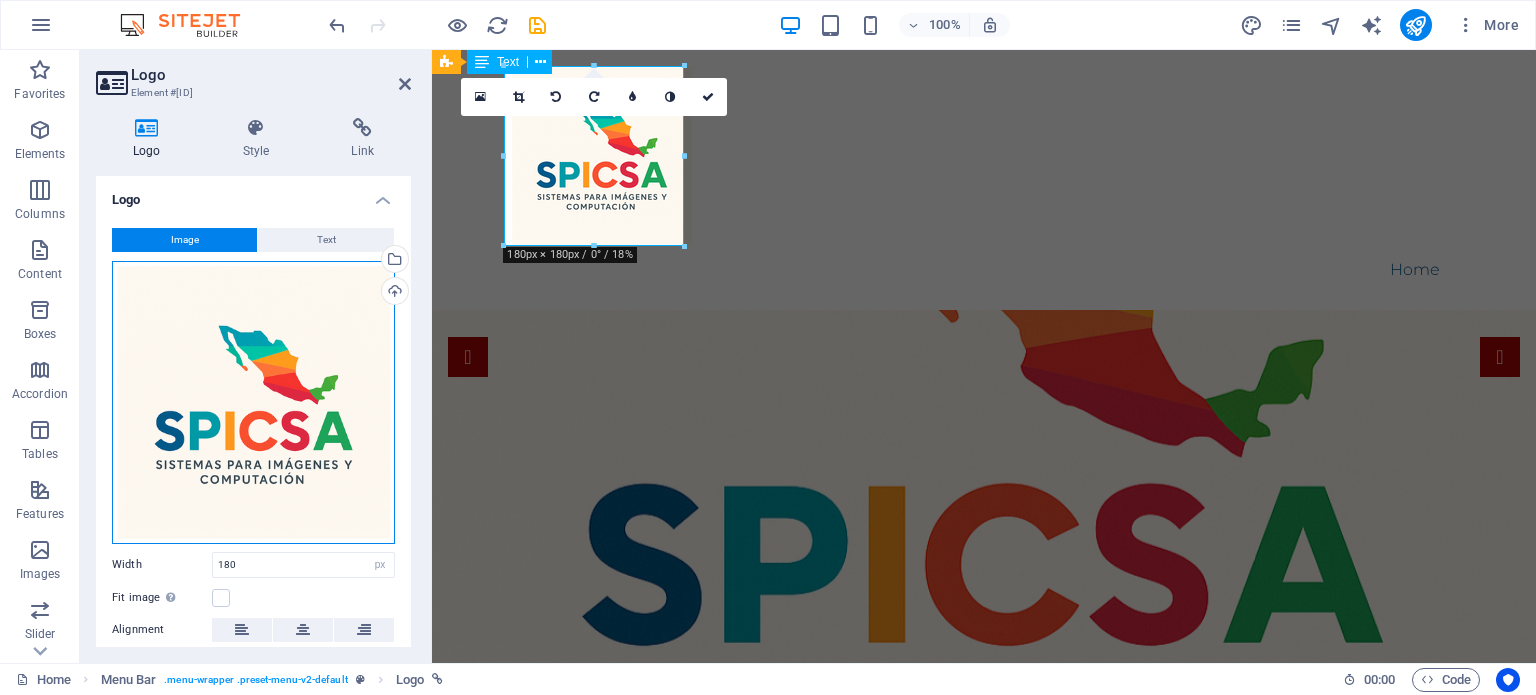 click on "Drag files here, click to choose files or select files from Files or our free stock photos & videos" at bounding box center [253, 402] 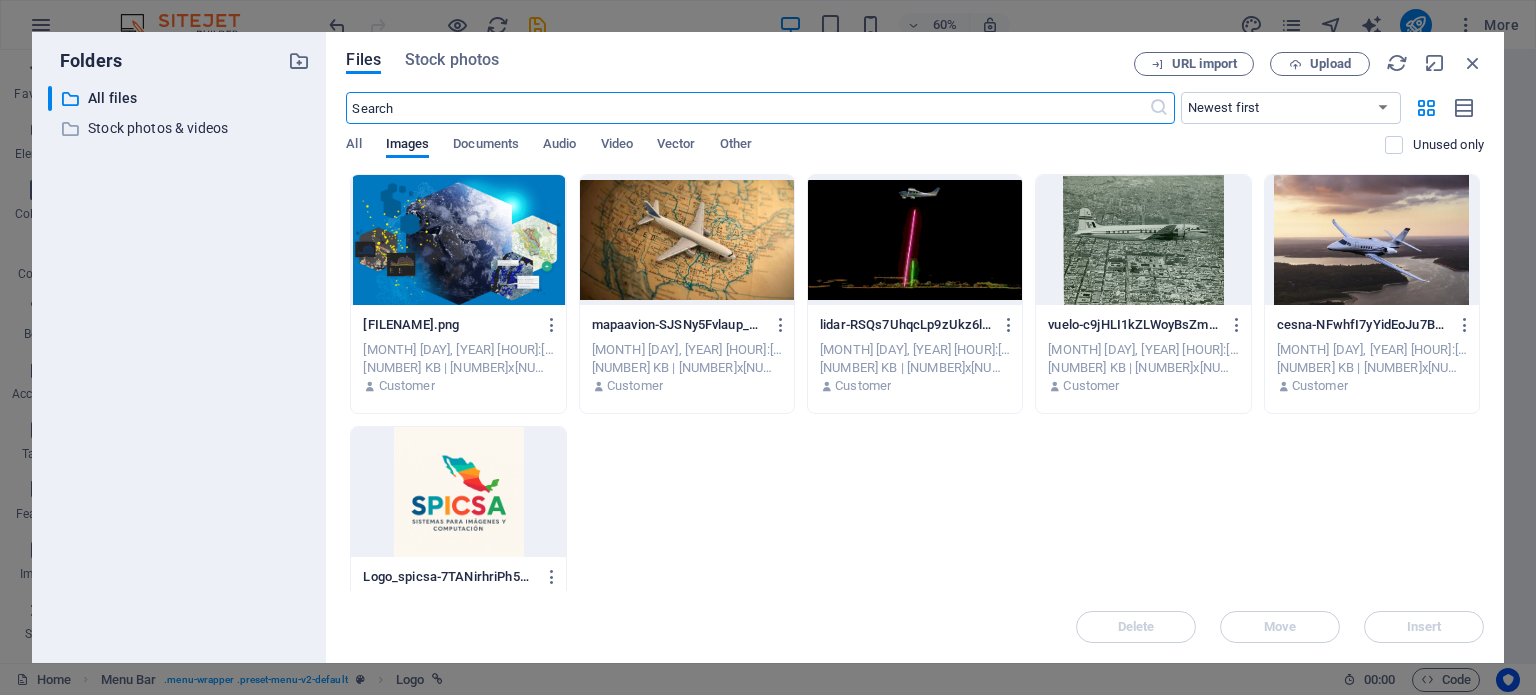 click at bounding box center [458, 240] 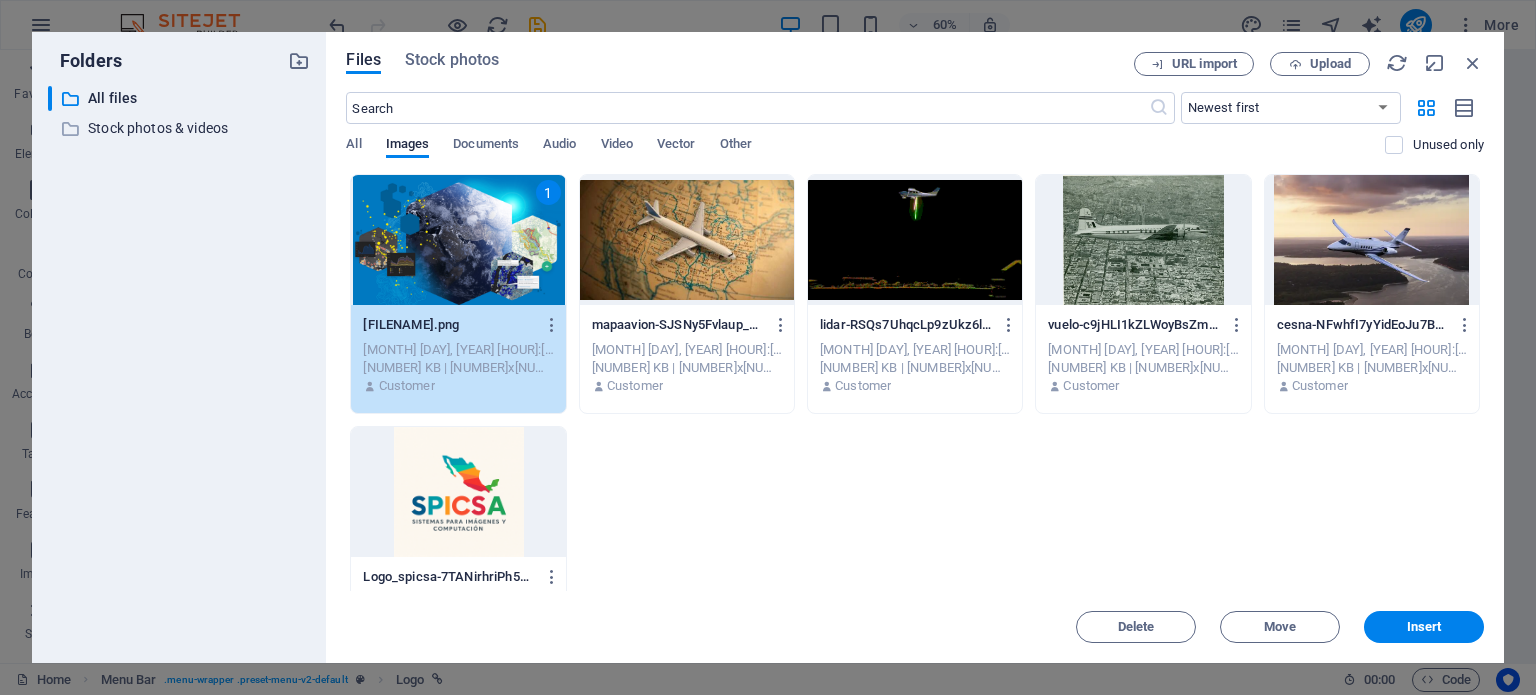 click on "1" at bounding box center (458, 240) 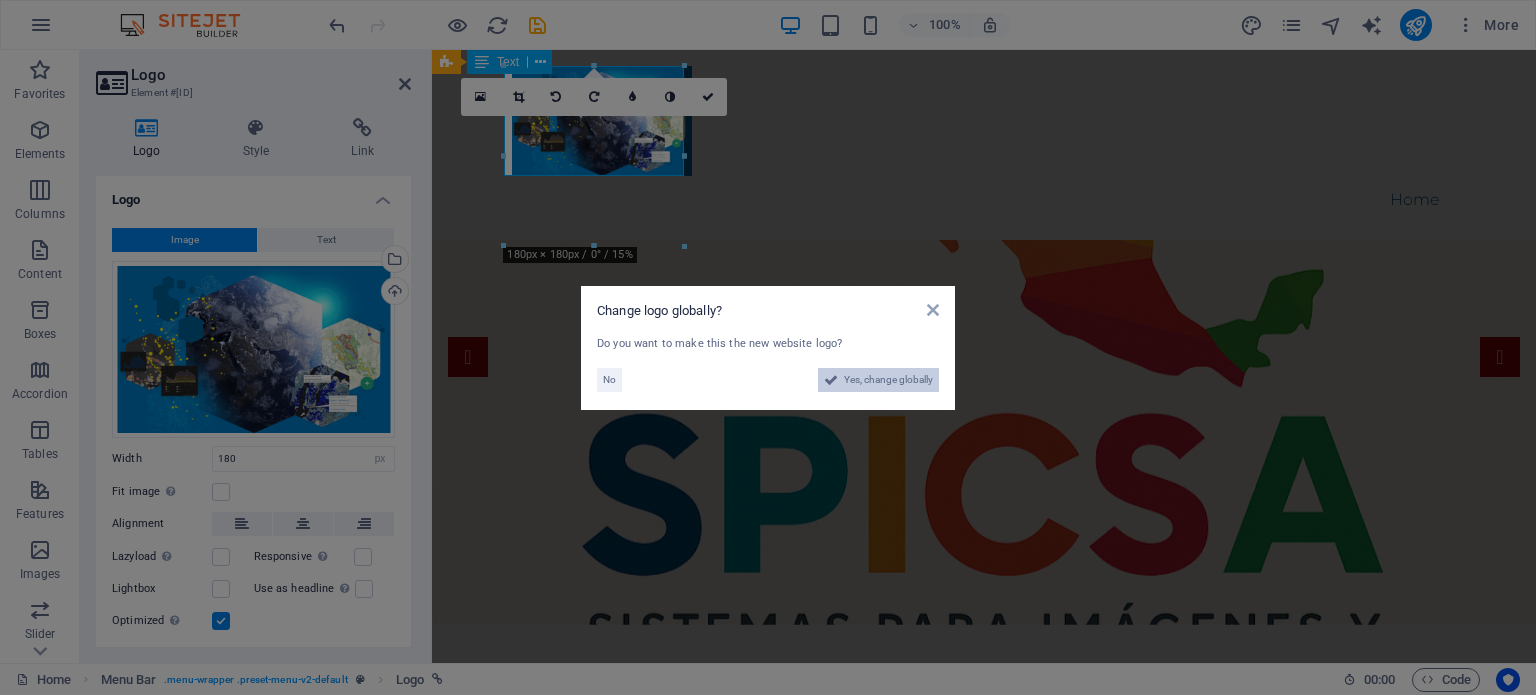 click on "Yes, change globally" at bounding box center [888, 380] 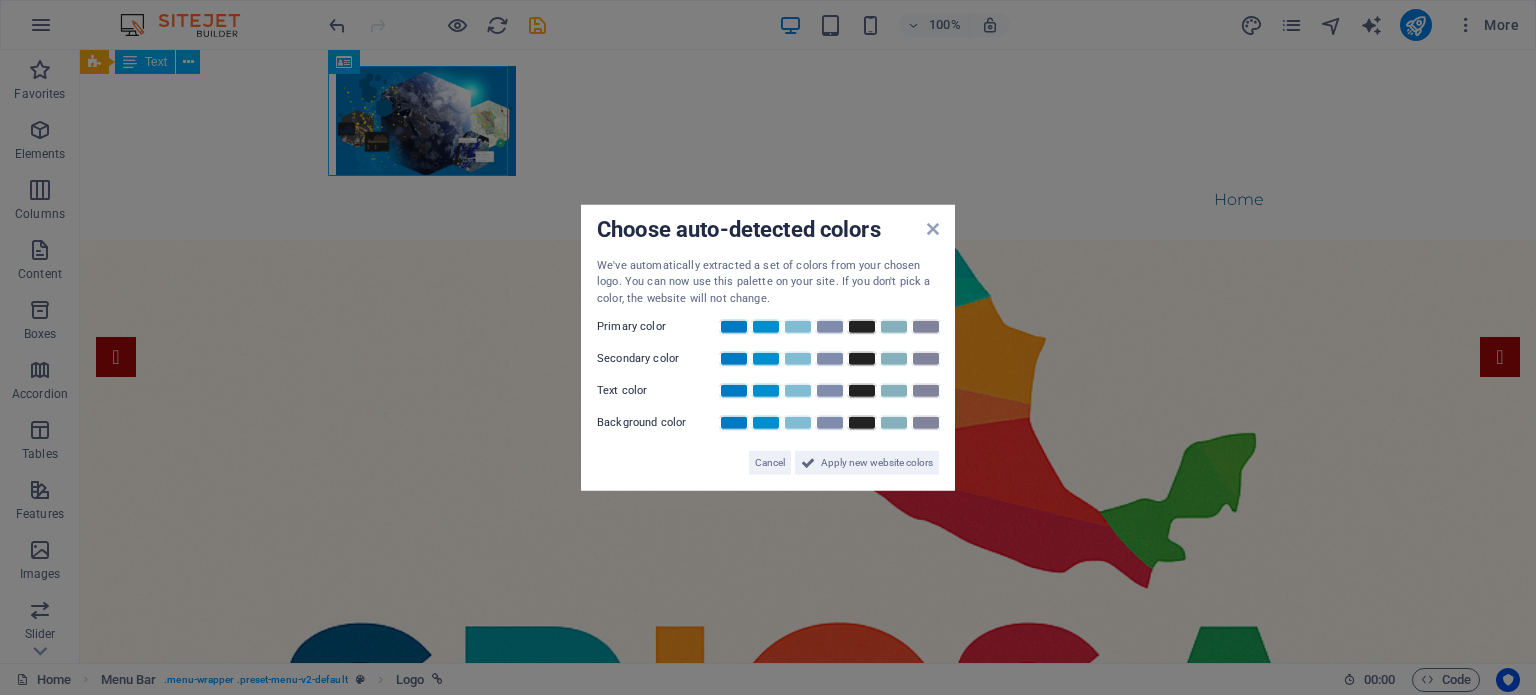click on "Choose auto-detected colors We've automatically extracted a set of colors from your chosen logo. You can now use this palette on your site. If you don't pick a color, the website will not change.  Primary color Secondary color Text color Background color Cancel Apply new website colors" at bounding box center [768, 347] 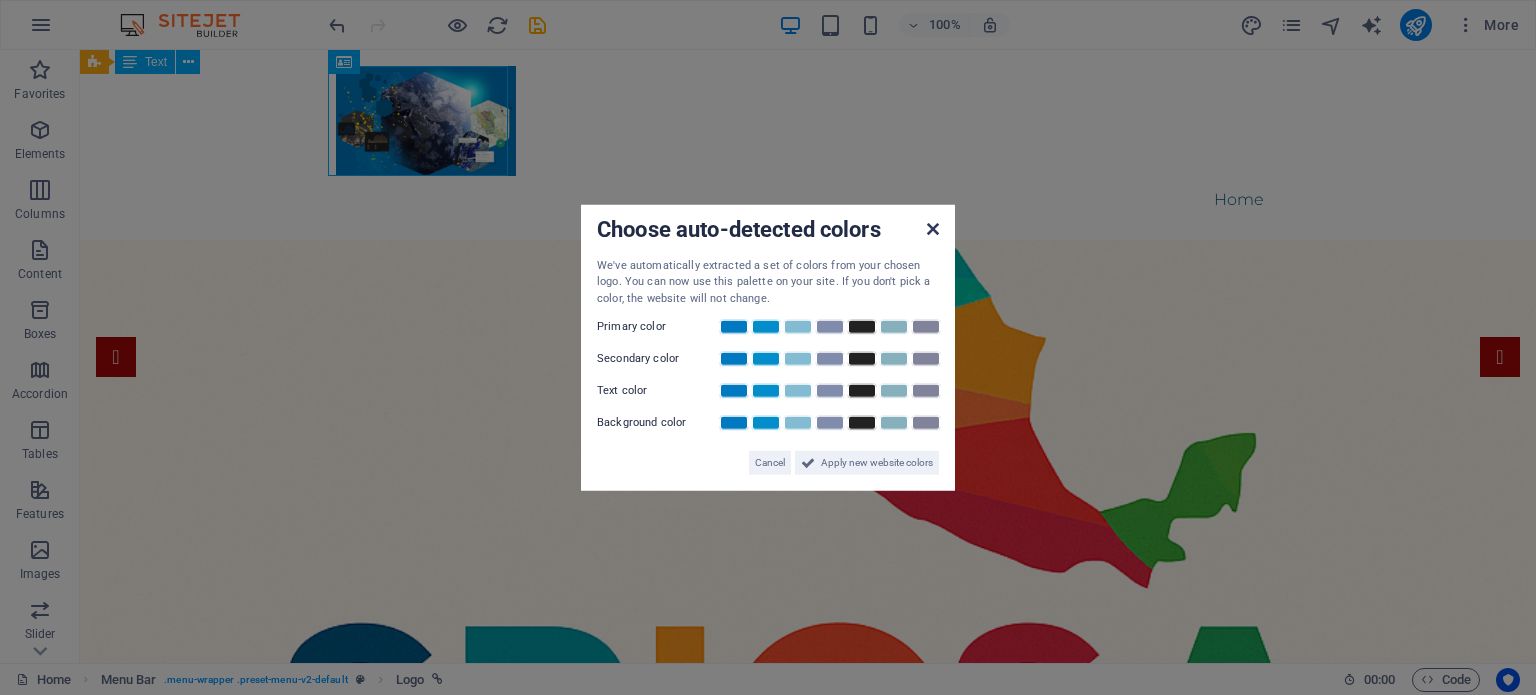 click at bounding box center (933, 228) 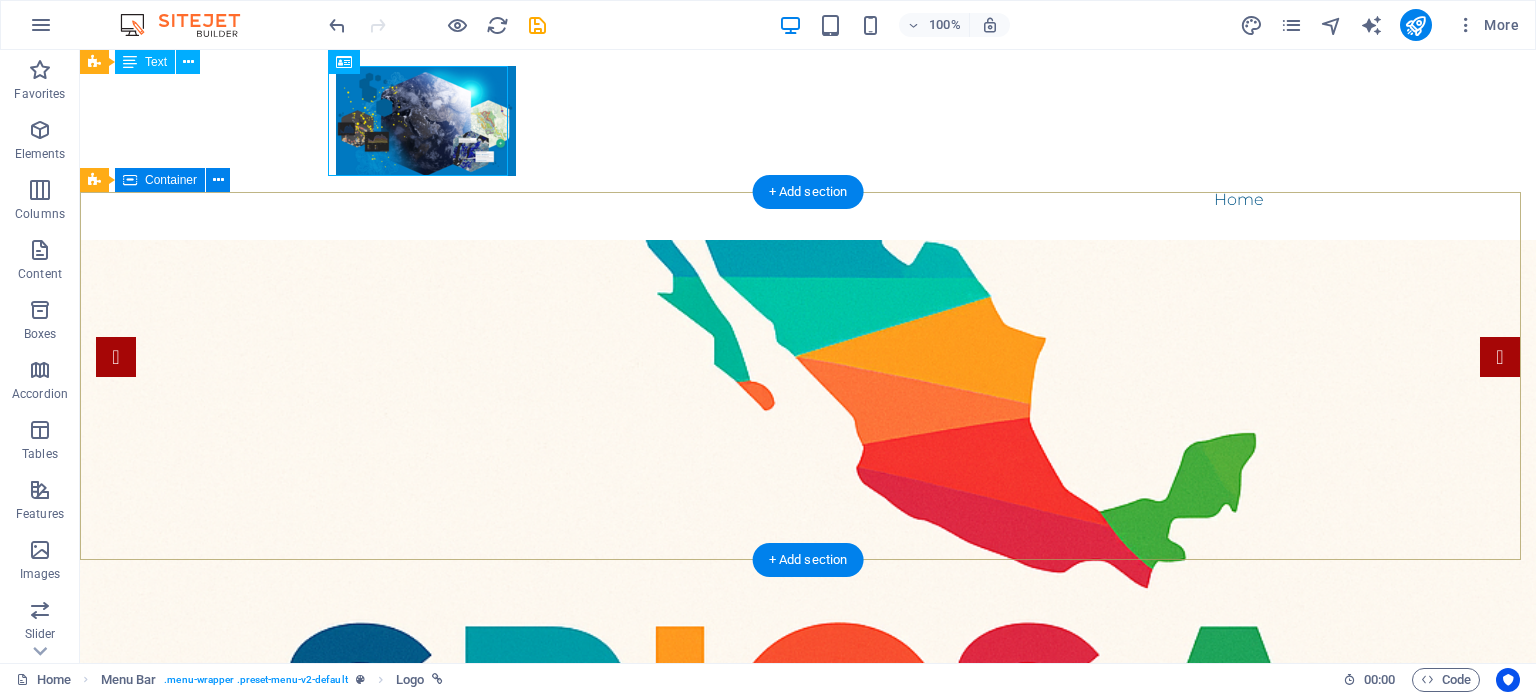click on "Drop content here or  Add elements  Paste clipboard" at bounding box center (808, 1209) 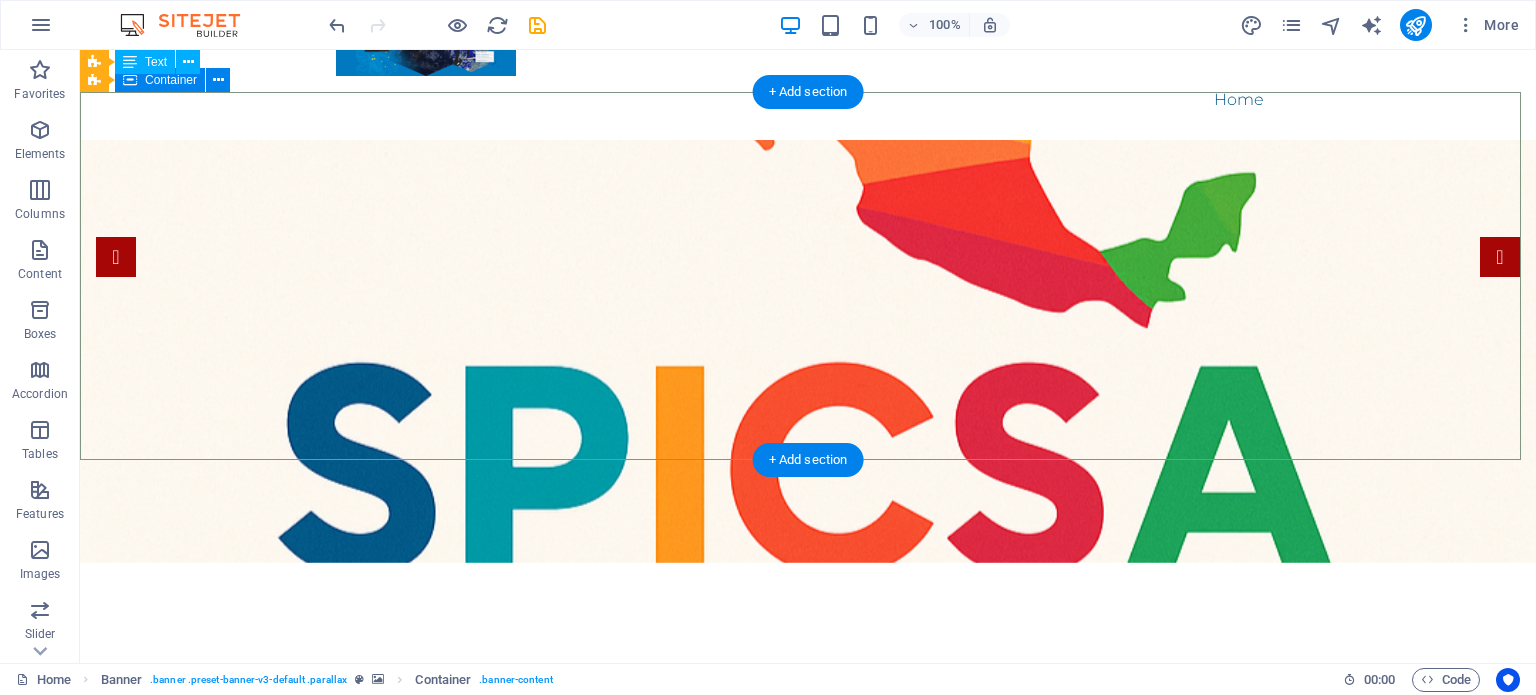 scroll, scrollTop: 0, scrollLeft: 0, axis: both 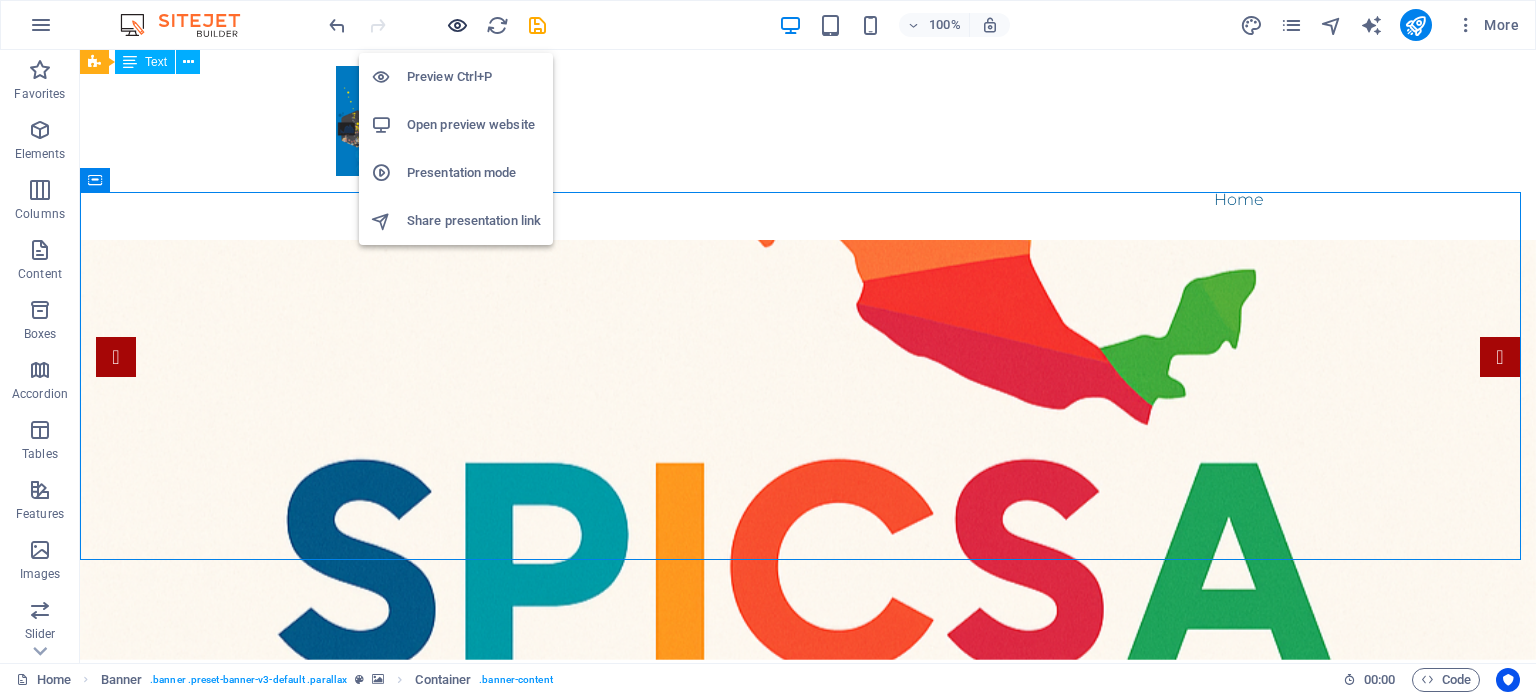 click at bounding box center (457, 25) 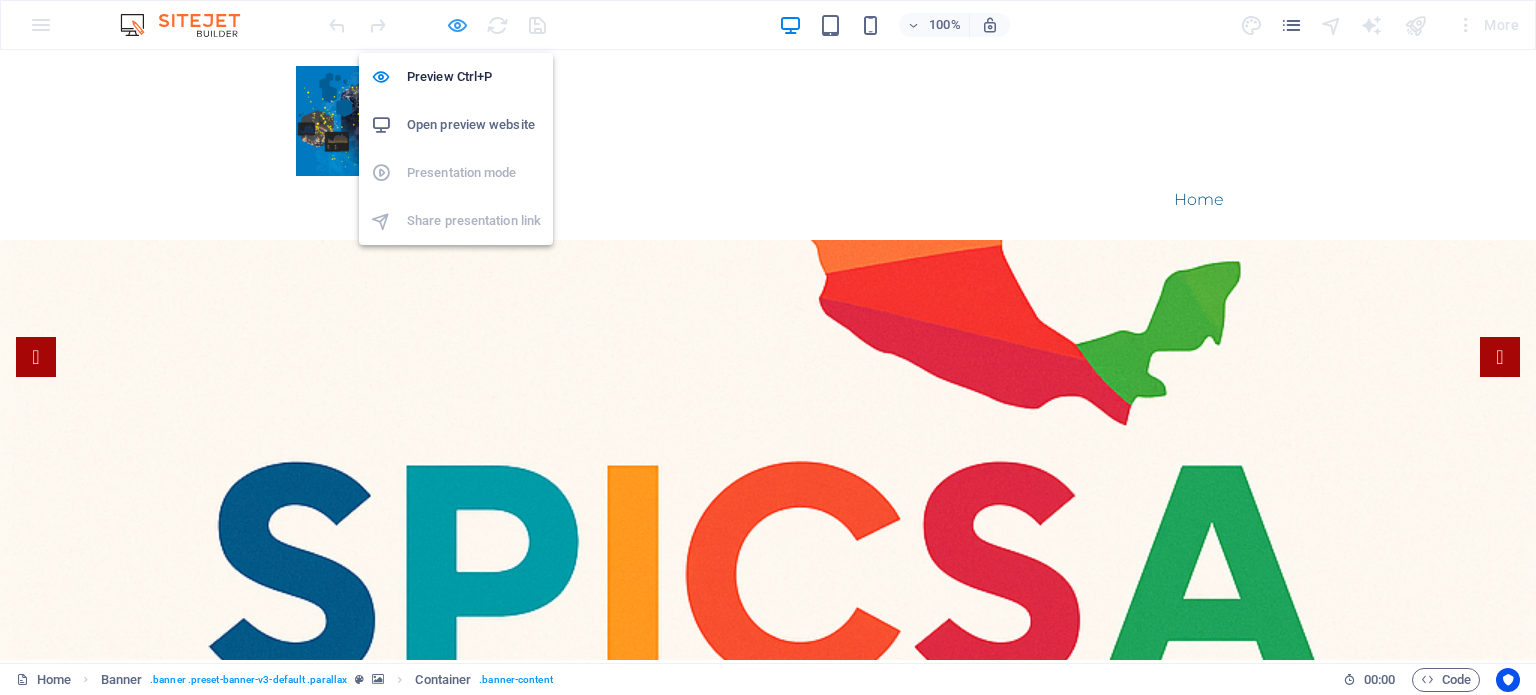 click at bounding box center (457, 25) 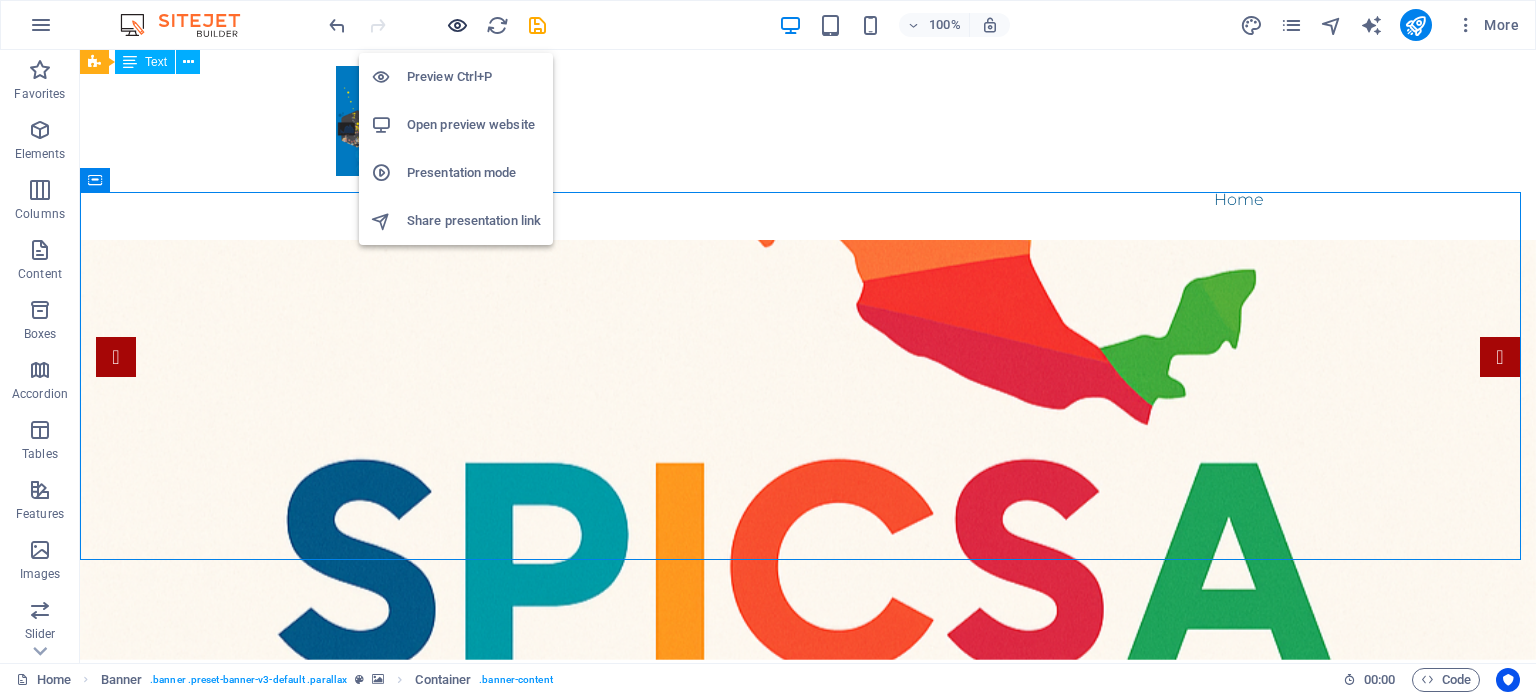 click at bounding box center [457, 25] 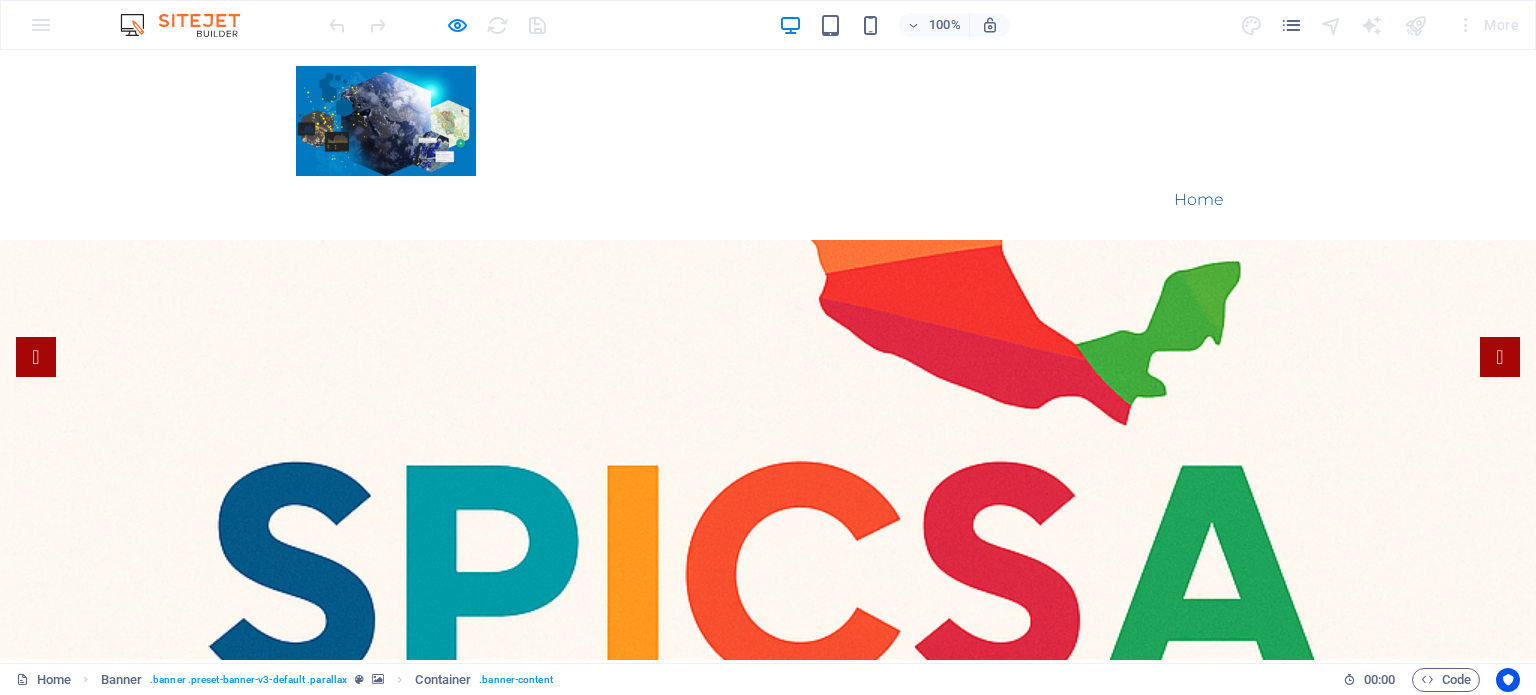 type 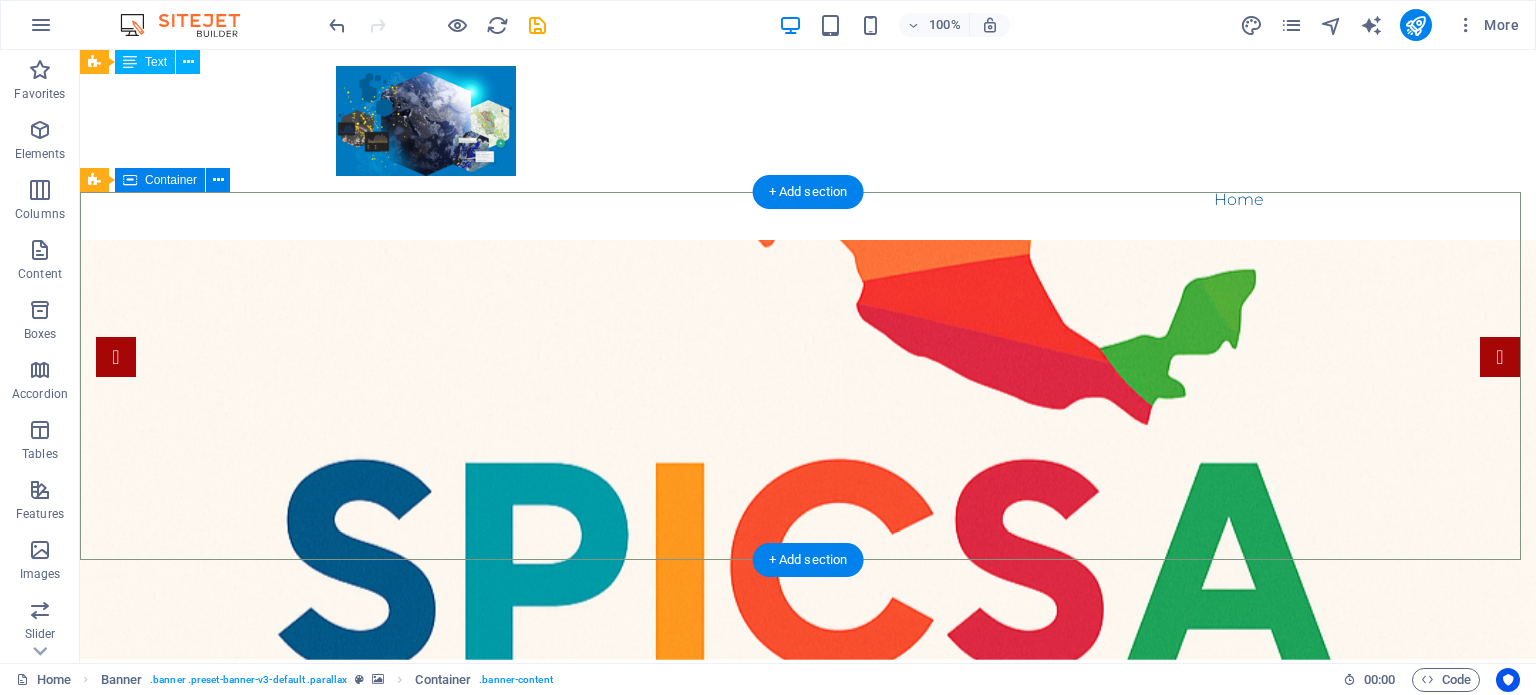 click on "Drop content here or  Add elements  Paste clipboard" at bounding box center [808, 882] 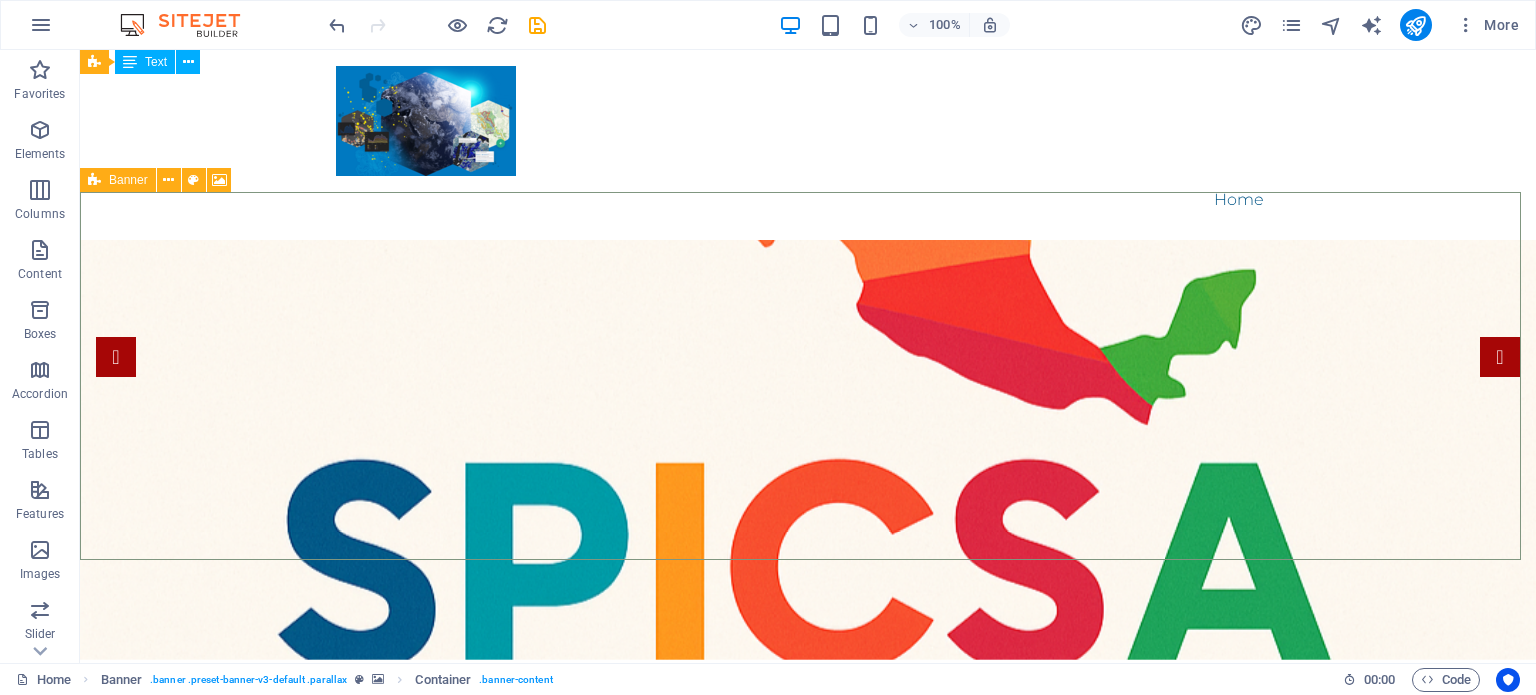 click at bounding box center (94, 180) 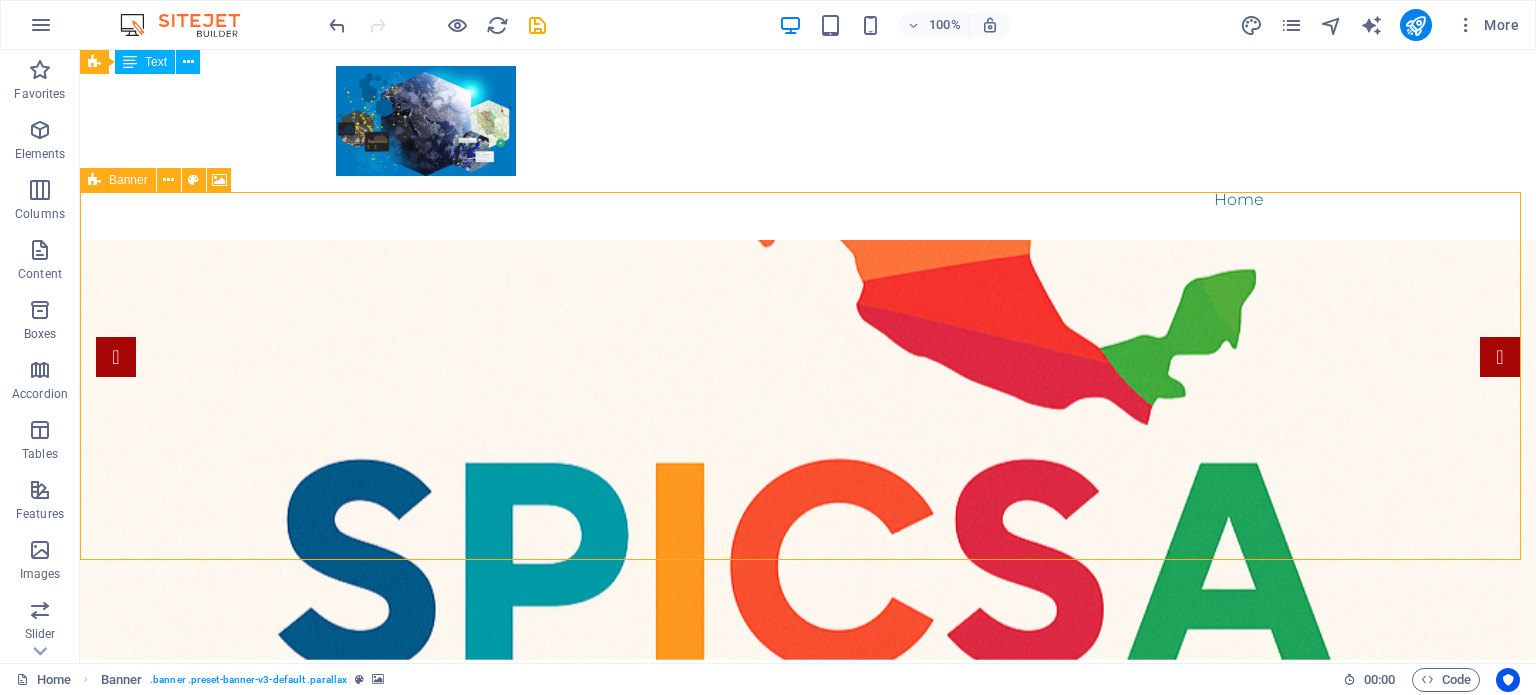 click at bounding box center (94, 180) 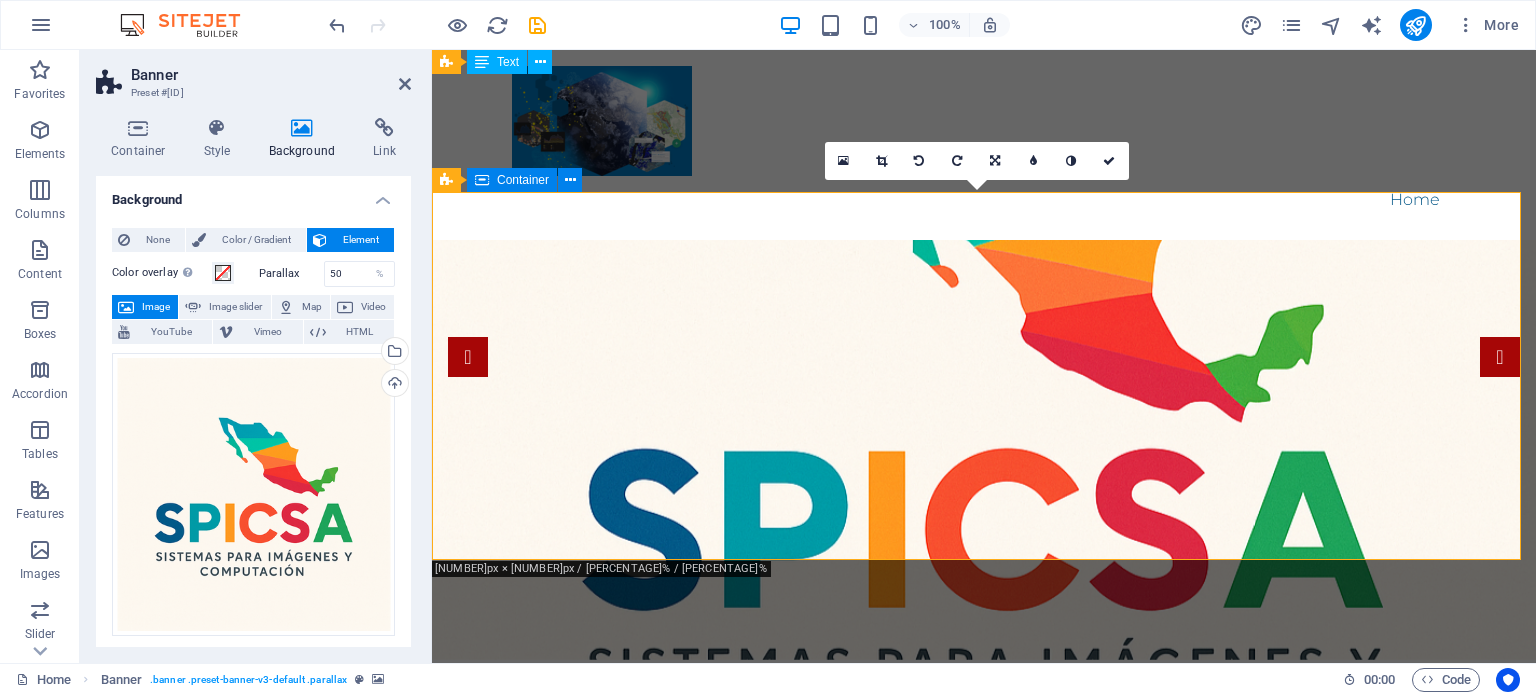 click on "Drop content here or  Add elements  Paste clipboard" at bounding box center (984, 882) 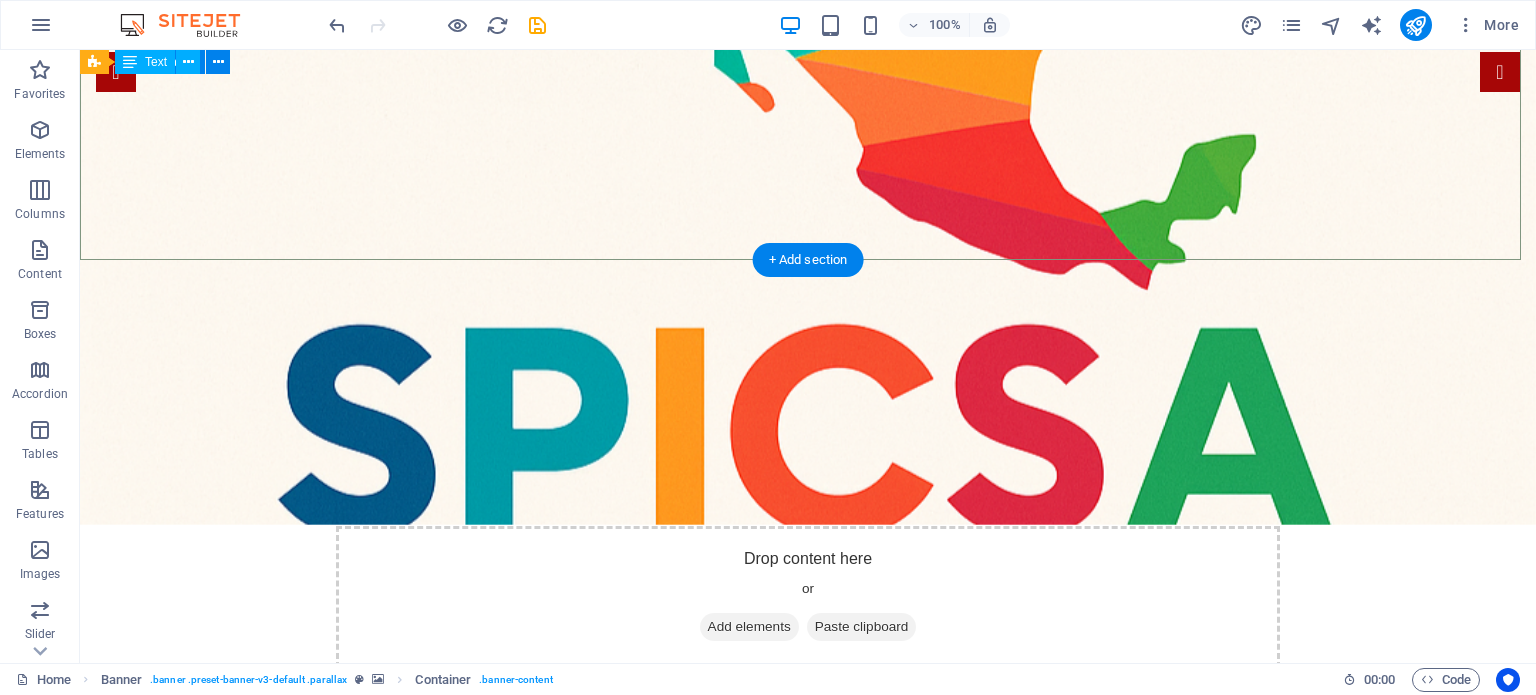 scroll, scrollTop: 300, scrollLeft: 0, axis: vertical 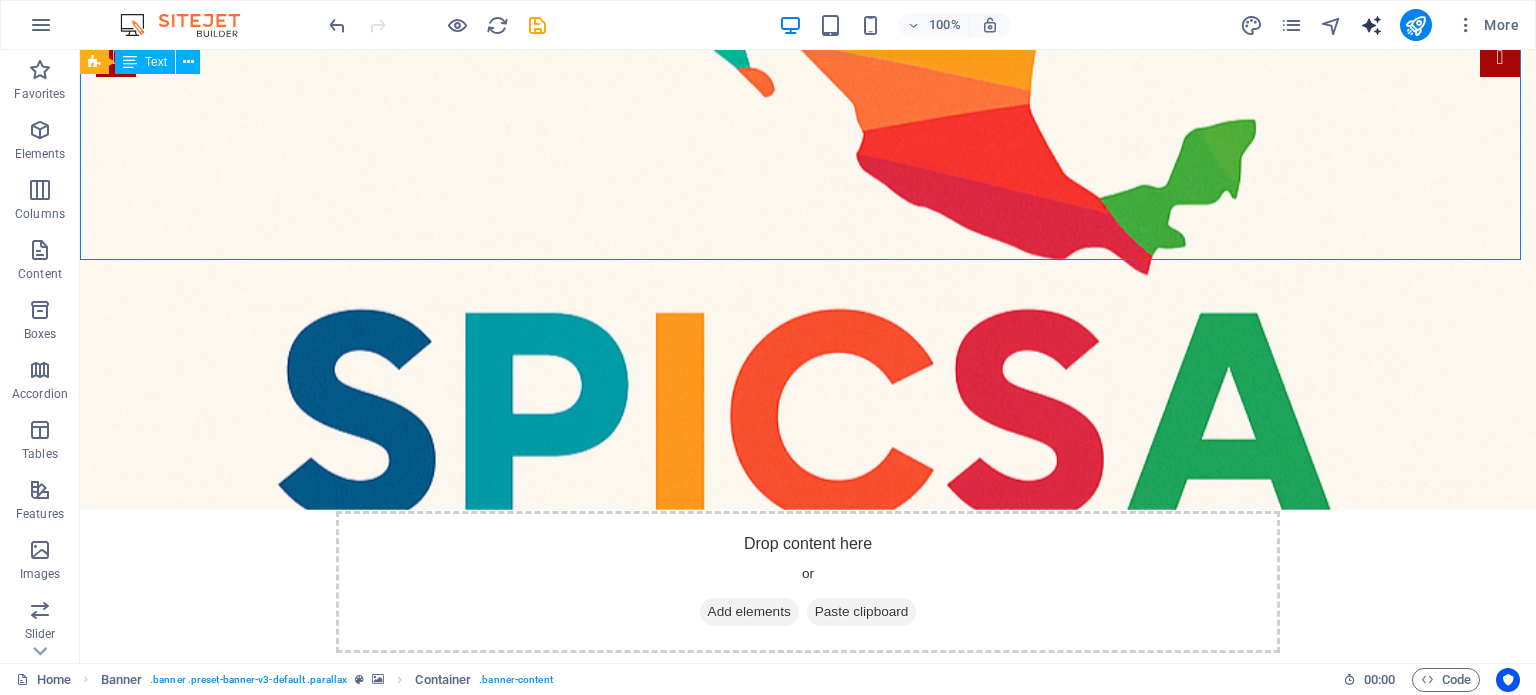 click at bounding box center (1371, 25) 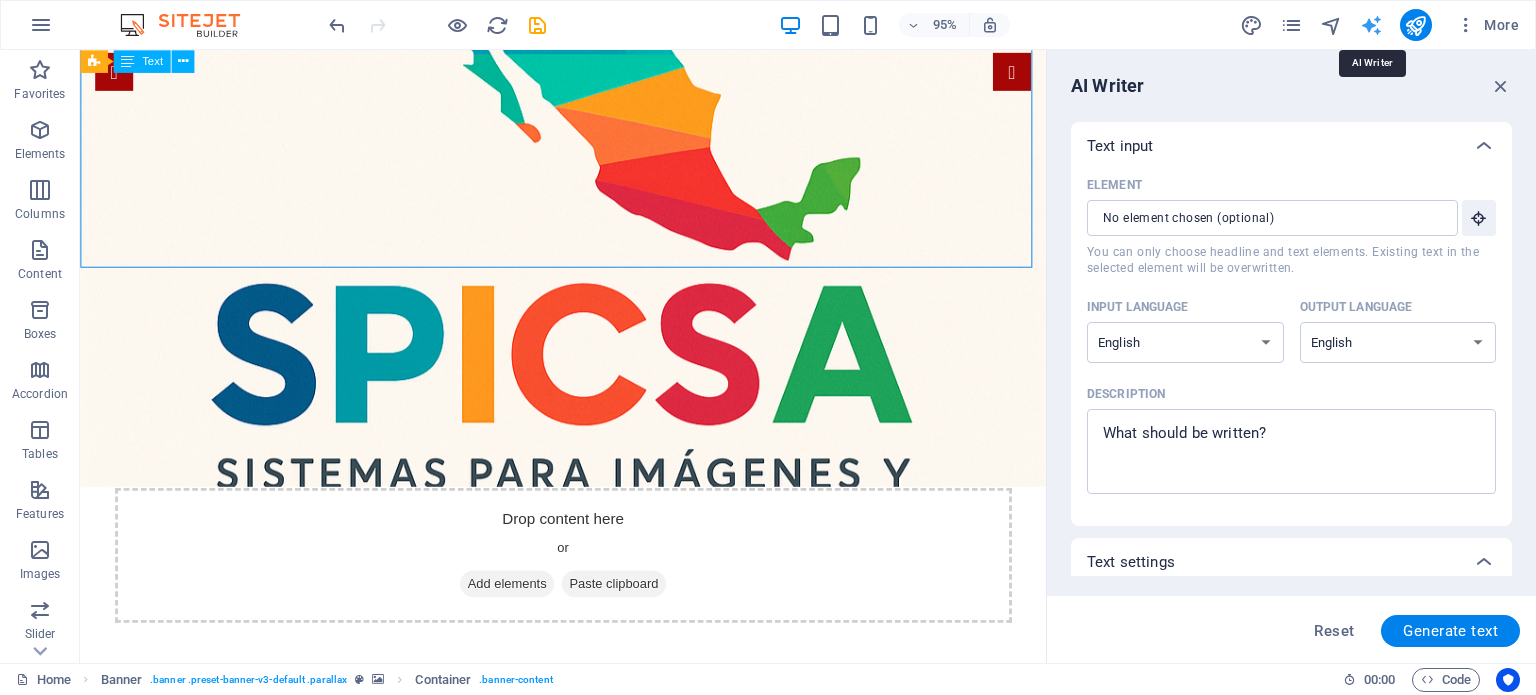 scroll, scrollTop: 0, scrollLeft: 0, axis: both 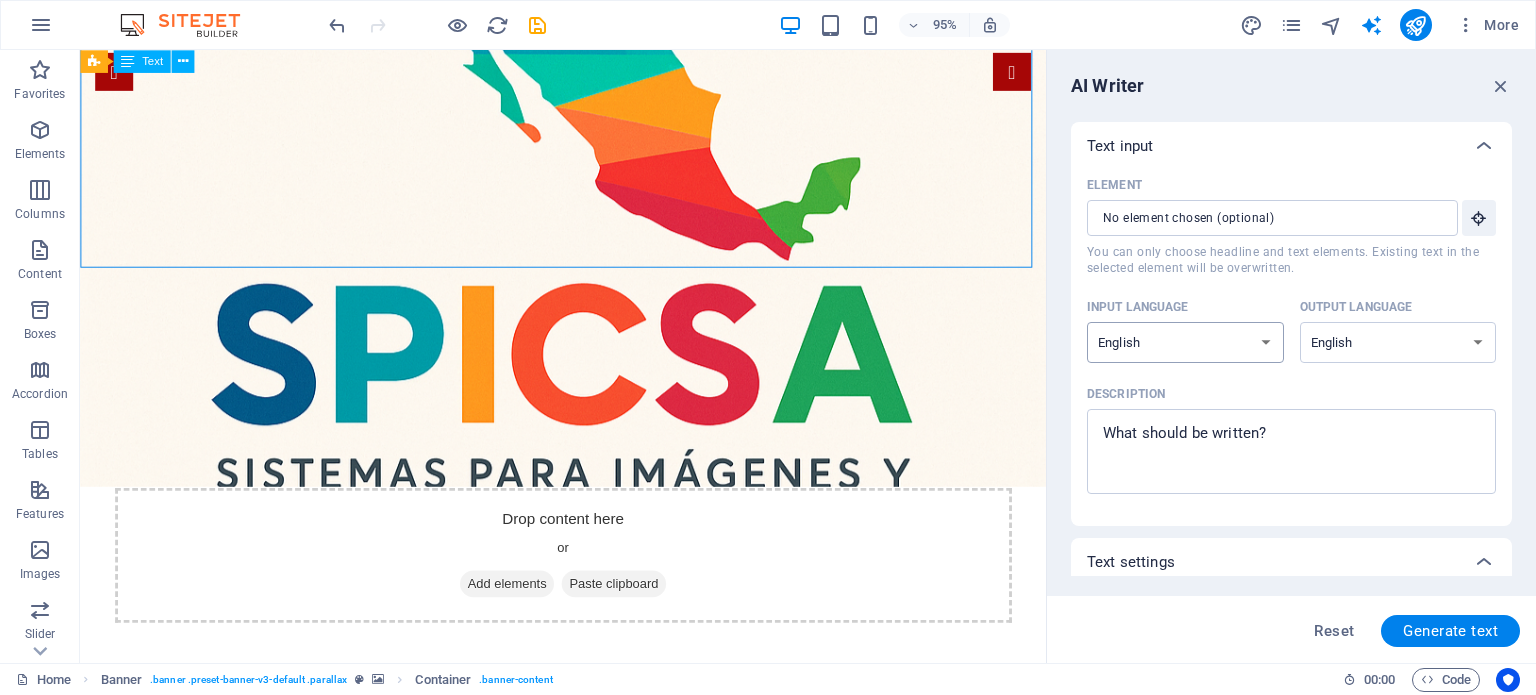 click on "Albanian Arabic Armenian Awadhi Azerbaijani Bashkir Basque Belarusian Bengali Bhojpuri Bosnian Brazilian Portuguese Bulgarian Cantonese (Yue) Catalan Chhattisgarhi Chinese Croatian Czech Danish Dogri Dutch English Estonian Faroese Finnish French Galician Georgian German Greek Gujarati Haryanvi Hindi Hungarian Indonesian Irish Italian Japanese Javanese Kannada Kashmiri Kazakh Konkani Korean Kyrgyz Latvian Lithuanian Macedonian Maithili Malay Maltese Mandarin Mandarin Chinese Marathi Marwari Min Nan Moldovan Mongolian Montenegrin Nepali Norwegian Oriya Pashto Persian (Farsi) Polish Portuguese Punjabi Rajasthani Romanian Russian Sanskrit Santali Serbian Sindhi Sinhala Slovak Slovene Slovenian Spanish Ukrainian Urdu Uzbek Vietnamese Welsh Wu" at bounding box center (1185, 342) 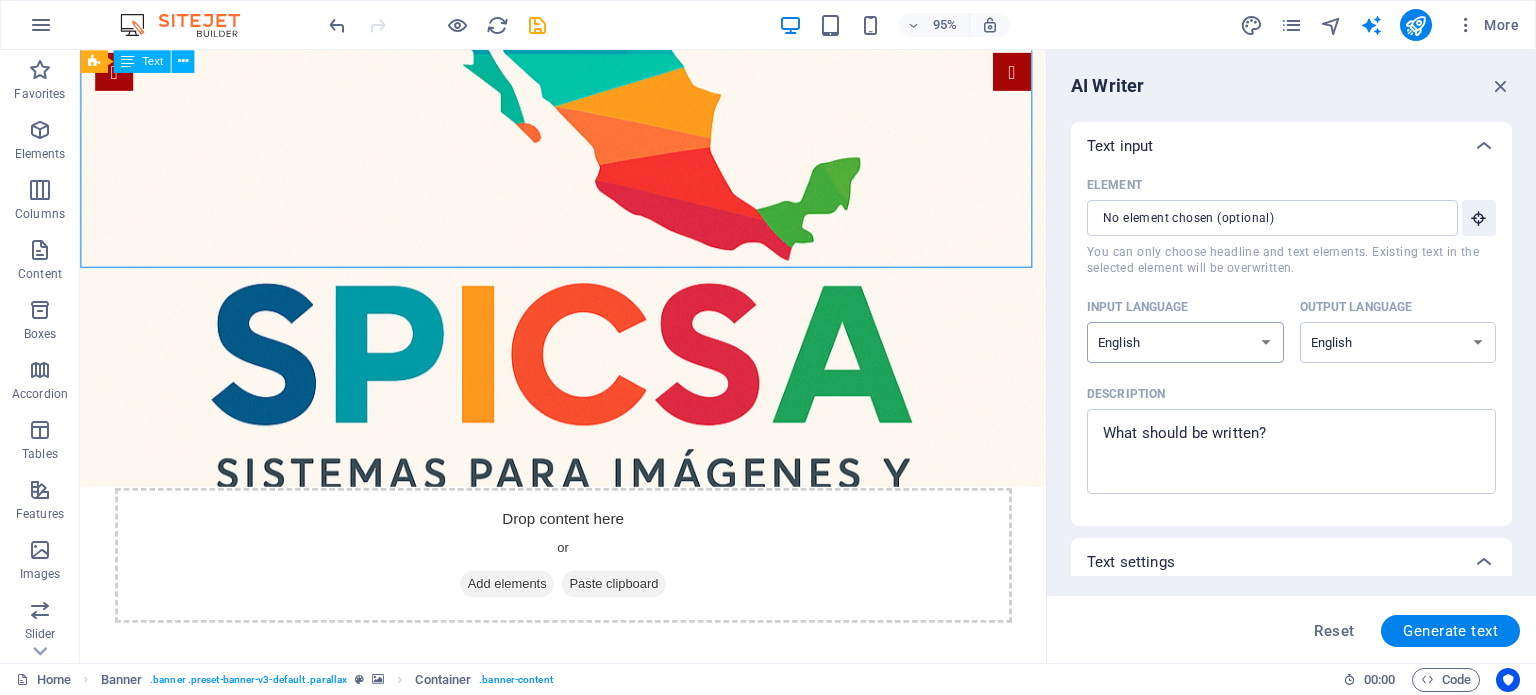 select on "Spanish" 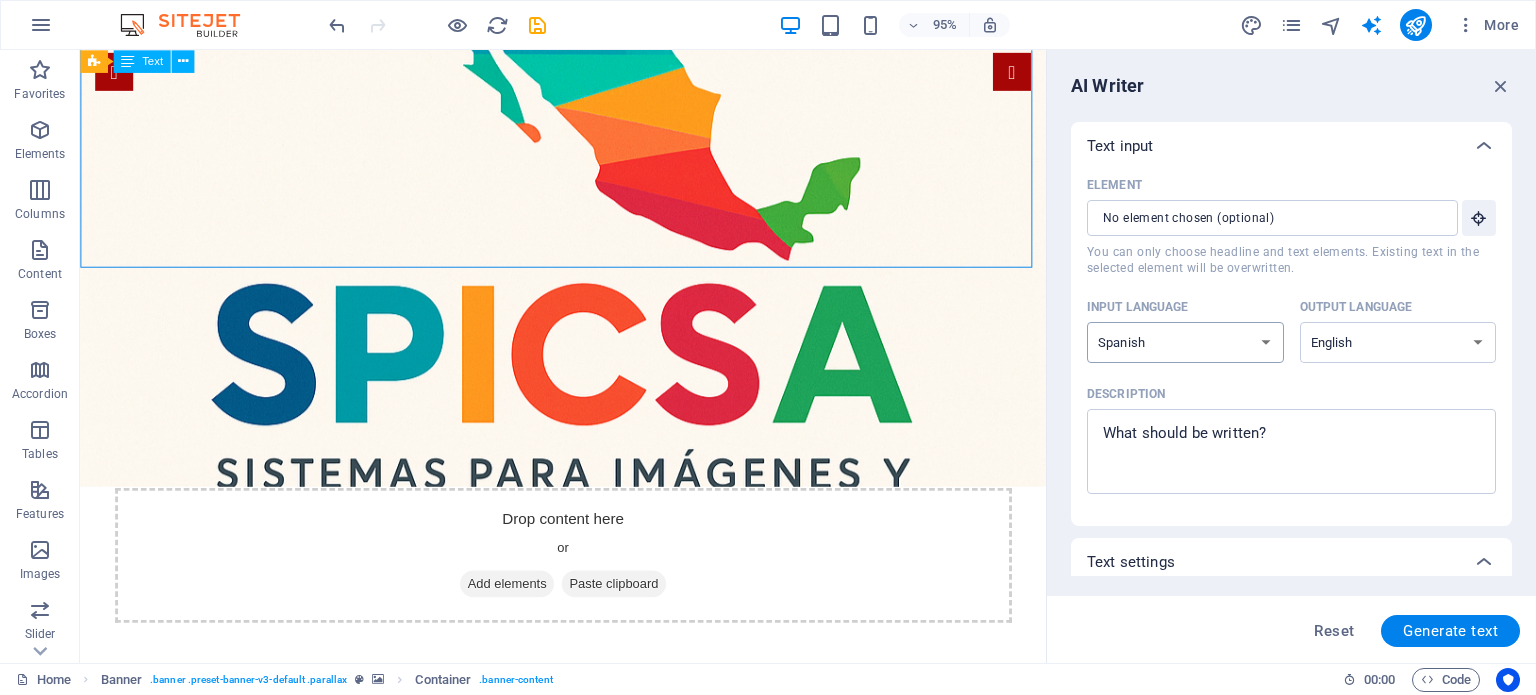 click on "Albanian Arabic Armenian Awadhi Azerbaijani Bashkir Basque Belarusian Bengali Bhojpuri Bosnian Brazilian Portuguese Bulgarian Cantonese (Yue) Catalan Chhattisgarhi Chinese Croatian Czech Danish Dogri Dutch English Estonian Faroese Finnish French Galician Georgian German Greek Gujarati Haryanvi Hindi Hungarian Indonesian Irish Italian Japanese Javanese Kannada Kashmiri Kazakh Konkani Korean Kyrgyz Latvian Lithuanian Macedonian Maithili Malay Maltese Mandarin Mandarin Chinese Marathi Marwari Min Nan Moldovan Mongolian Montenegrin Nepali Norwegian Oriya Pashto Persian (Farsi) Polish Portuguese Punjabi Rajasthani Romanian Russian Sanskrit Santali Serbian Sindhi Sinhala Slovak Slovene Slovenian Spanish Ukrainian Urdu Uzbek Vietnamese Welsh Wu" at bounding box center (1185, 342) 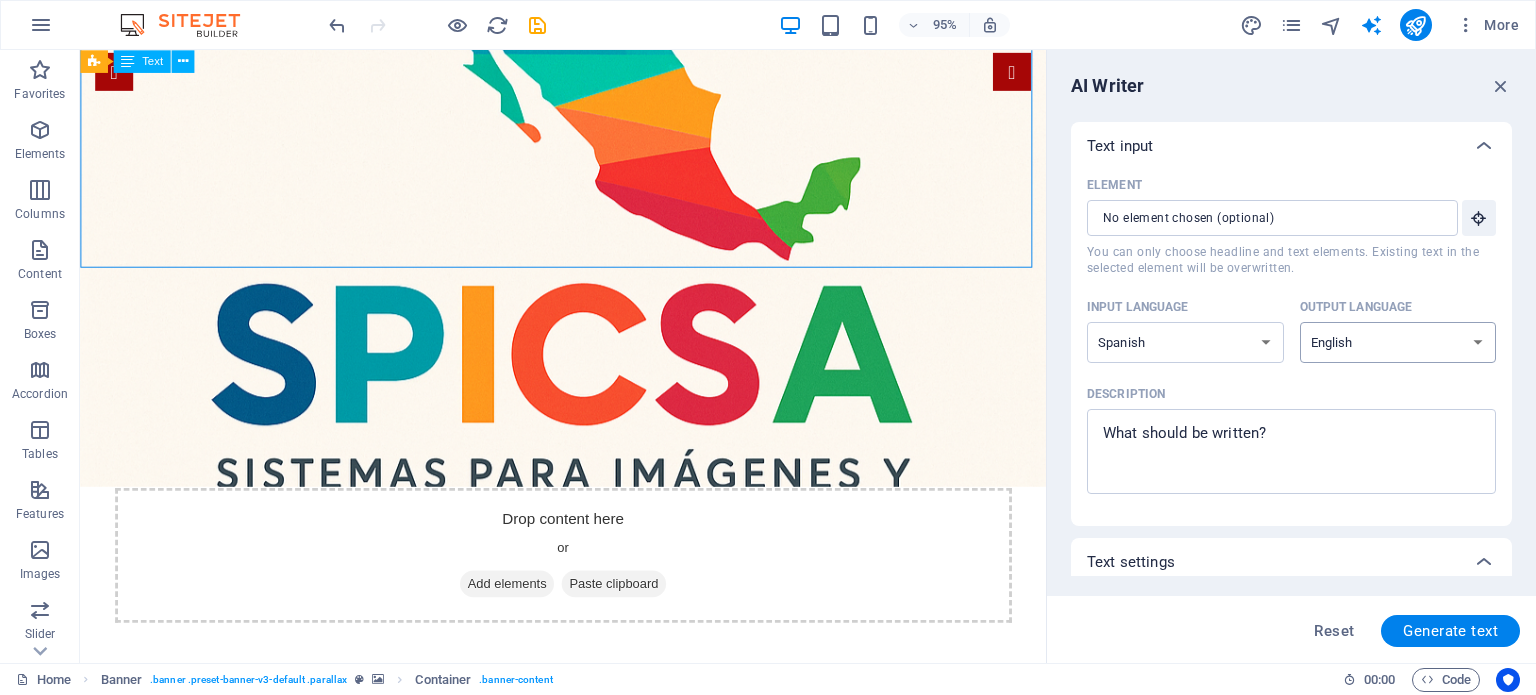 click on "Albanian Arabic Armenian Awadhi Azerbaijani Bashkir Basque Belarusian Bengali Bhojpuri Bosnian Brazilian Portuguese Bulgarian Cantonese (Yue) Catalan Chhattisgarhi Chinese Croatian Czech Danish Dogri Dutch English Estonian Faroese Finnish French Galician Georgian German Greek Gujarati Haryanvi Hindi Hungarian Indonesian Irish Italian Japanese Javanese Kannada Kashmiri Kazakh Konkani Korean Kyrgyz Latvian Lithuanian Macedonian Maithili Malay Maltese Mandarin Mandarin Chinese Marathi Marwari Min Nan Moldovan Mongolian Montenegrin Nepali Norwegian Oriya Pashto Persian (Farsi) Polish Portuguese Punjabi Rajasthani Romanian Russian Sanskrit Santali Serbian Sindhi Sinhala Slovak Slovene Slovenian Spanish Ukrainian Urdu Uzbek Vietnamese Welsh Wu" at bounding box center [1398, 342] 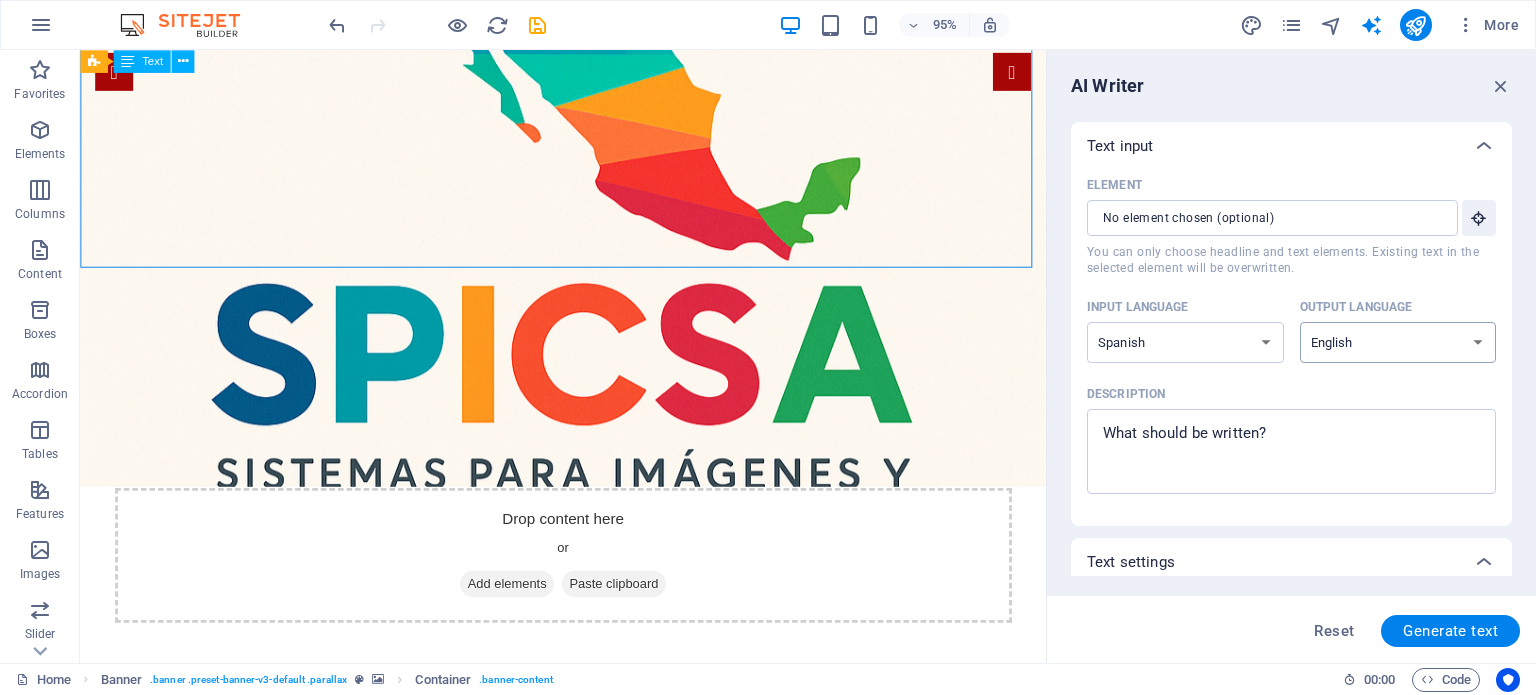 select on "Spanish" 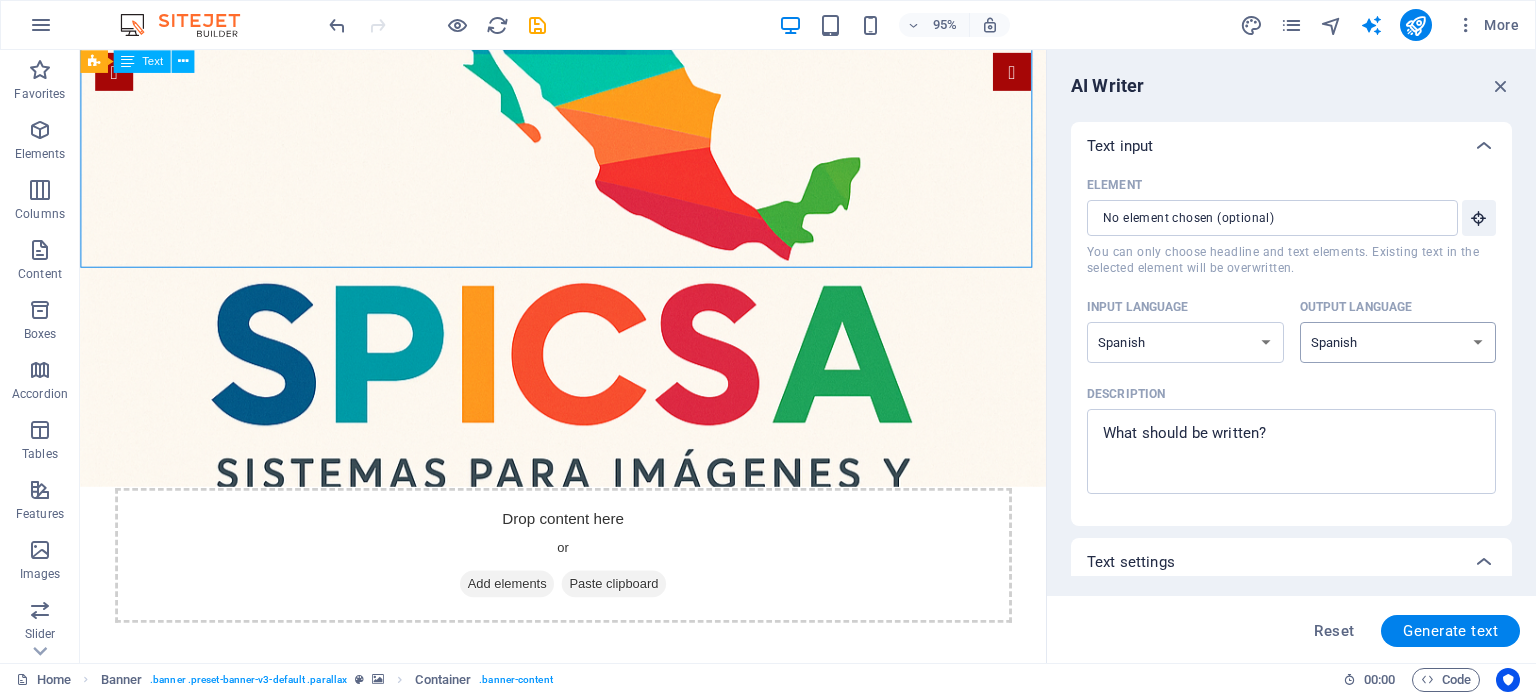 click on "Albanian Arabic Armenian Awadhi Azerbaijani Bashkir Basque Belarusian Bengali Bhojpuri Bosnian Brazilian Portuguese Bulgarian Cantonese (Yue) Catalan Chhattisgarhi Chinese Croatian Czech Danish Dogri Dutch English Estonian Faroese Finnish French Galician Georgian German Greek Gujarati Haryanvi Hindi Hungarian Indonesian Irish Italian Japanese Javanese Kannada Kashmiri Kazakh Konkani Korean Kyrgyz Latvian Lithuanian Macedonian Maithili Malay Maltese Mandarin Mandarin Chinese Marathi Marwari Min Nan Moldovan Mongolian Montenegrin Nepali Norwegian Oriya Pashto Persian (Farsi) Polish Portuguese Punjabi Rajasthani Romanian Russian Sanskrit Santali Serbian Sindhi Sinhala Slovak Slovene Slovenian Spanish Ukrainian Urdu Uzbek Vietnamese Welsh Wu" at bounding box center (1398, 342) 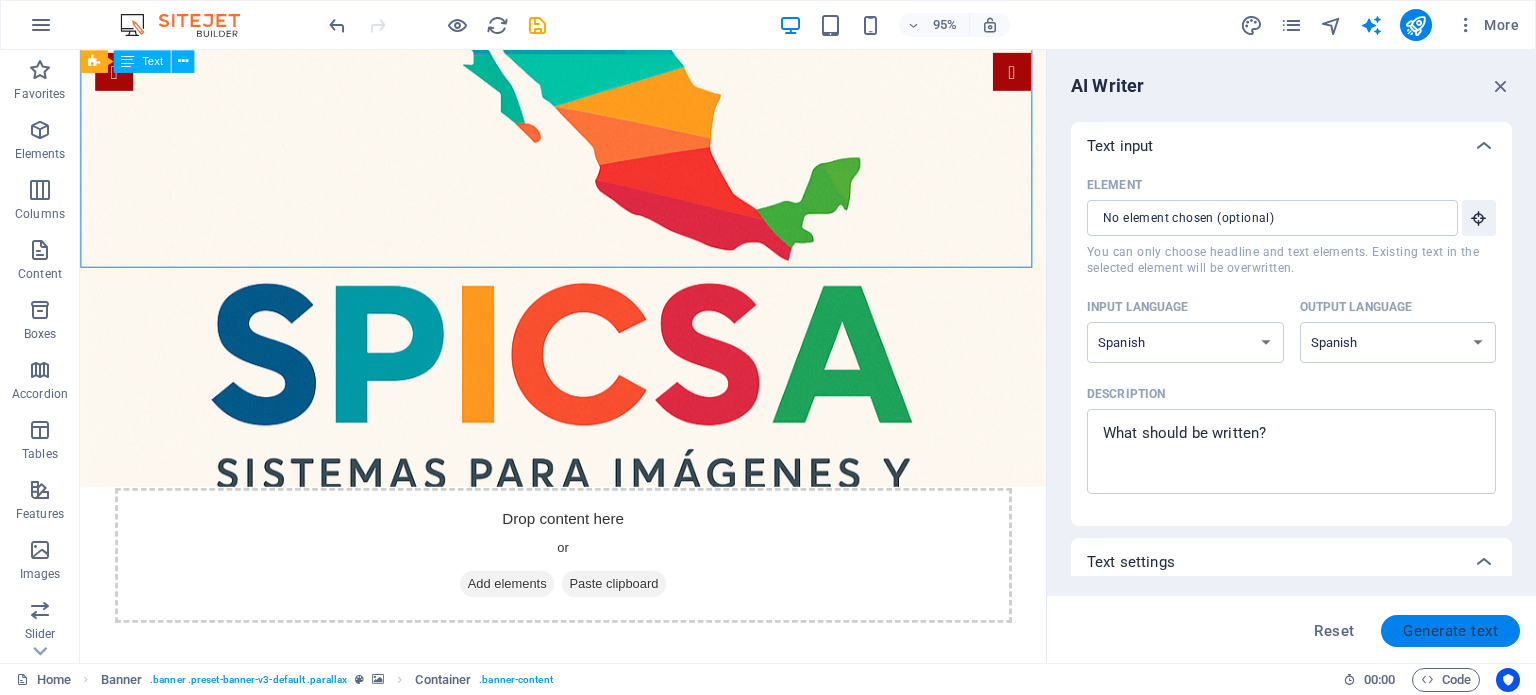 click on "Generate text" at bounding box center (1450, 631) 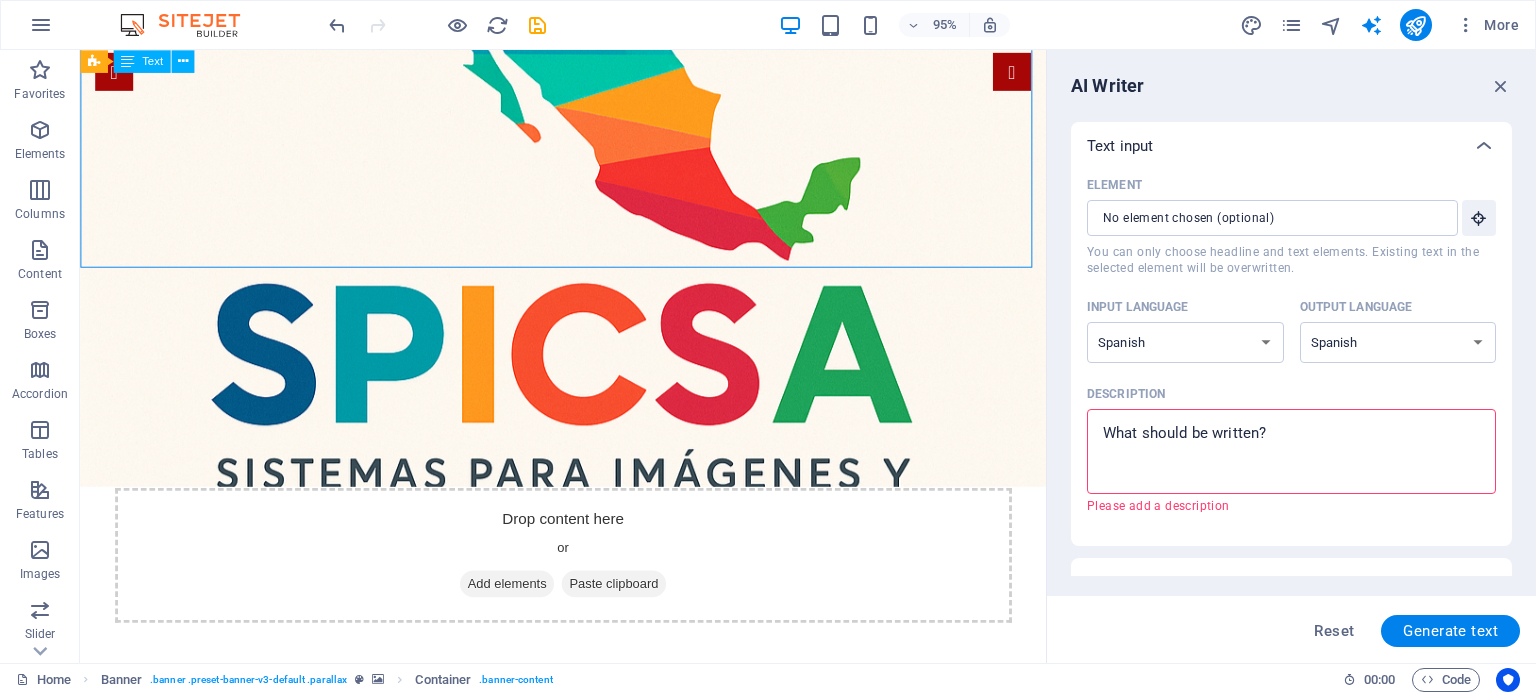 click on "Description x ​ Please add a description" at bounding box center (1291, 451) 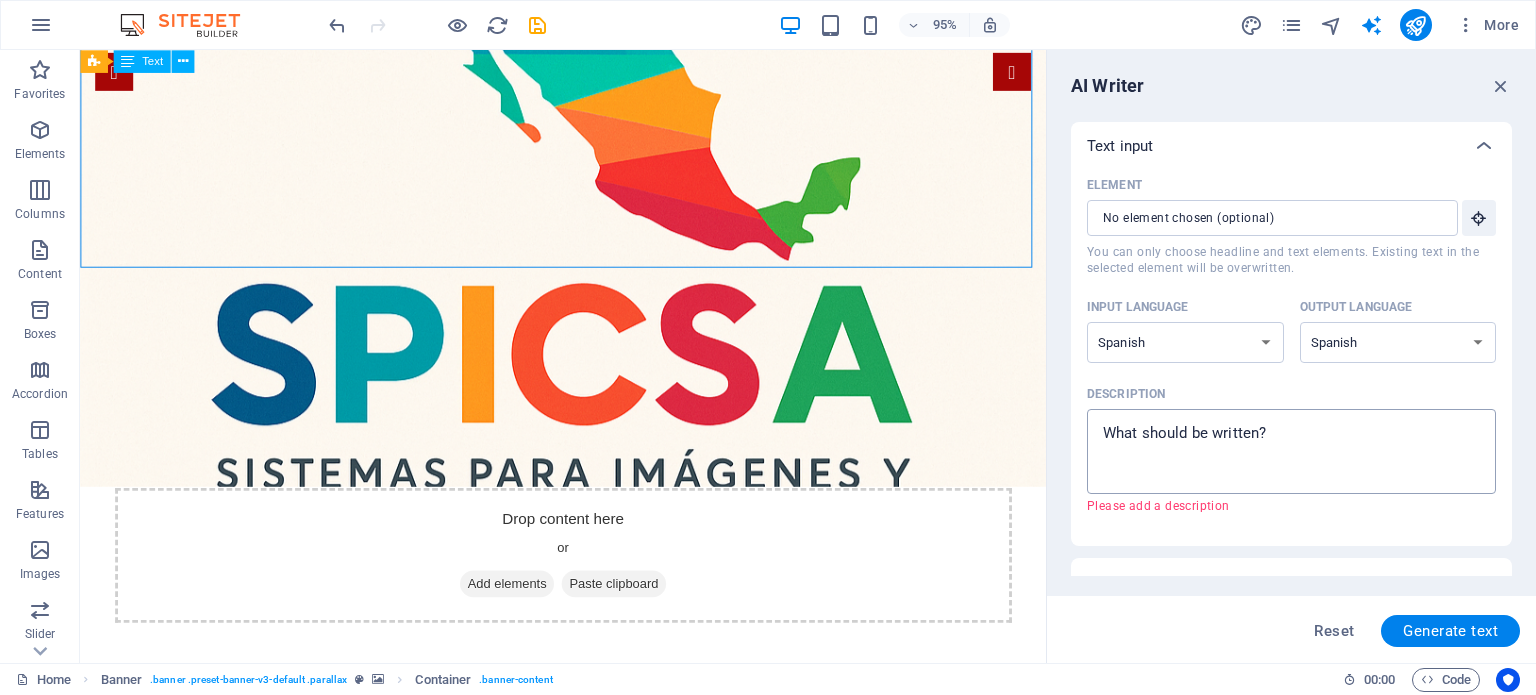 type on "x" 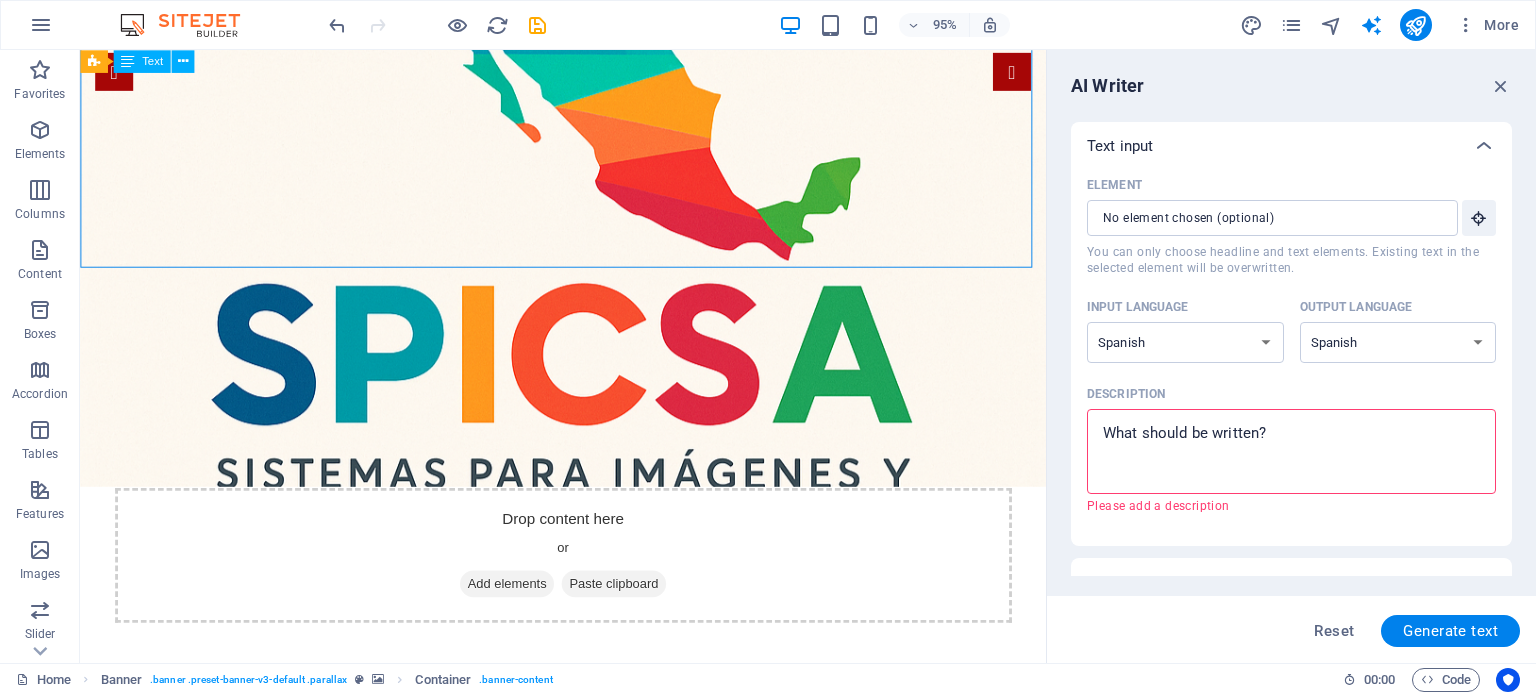 type on "c" 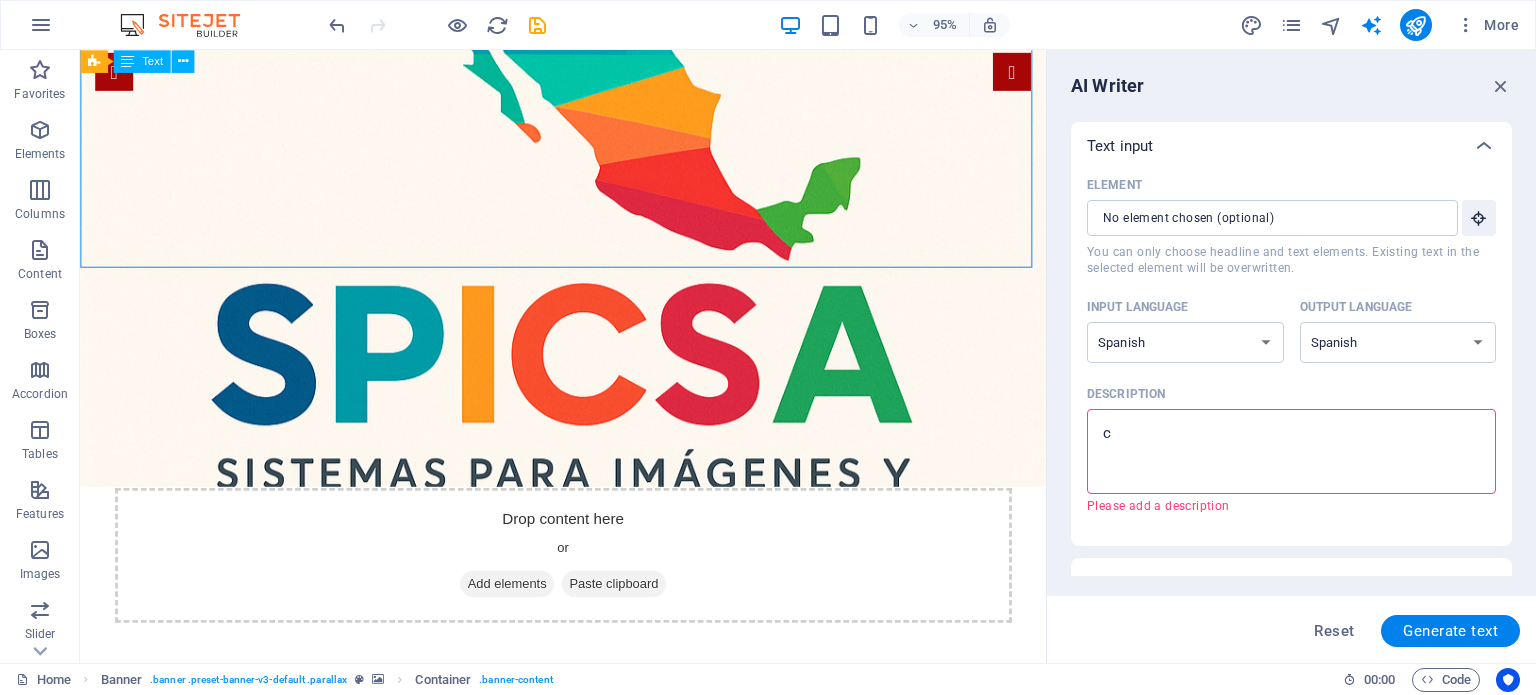 type on "ca" 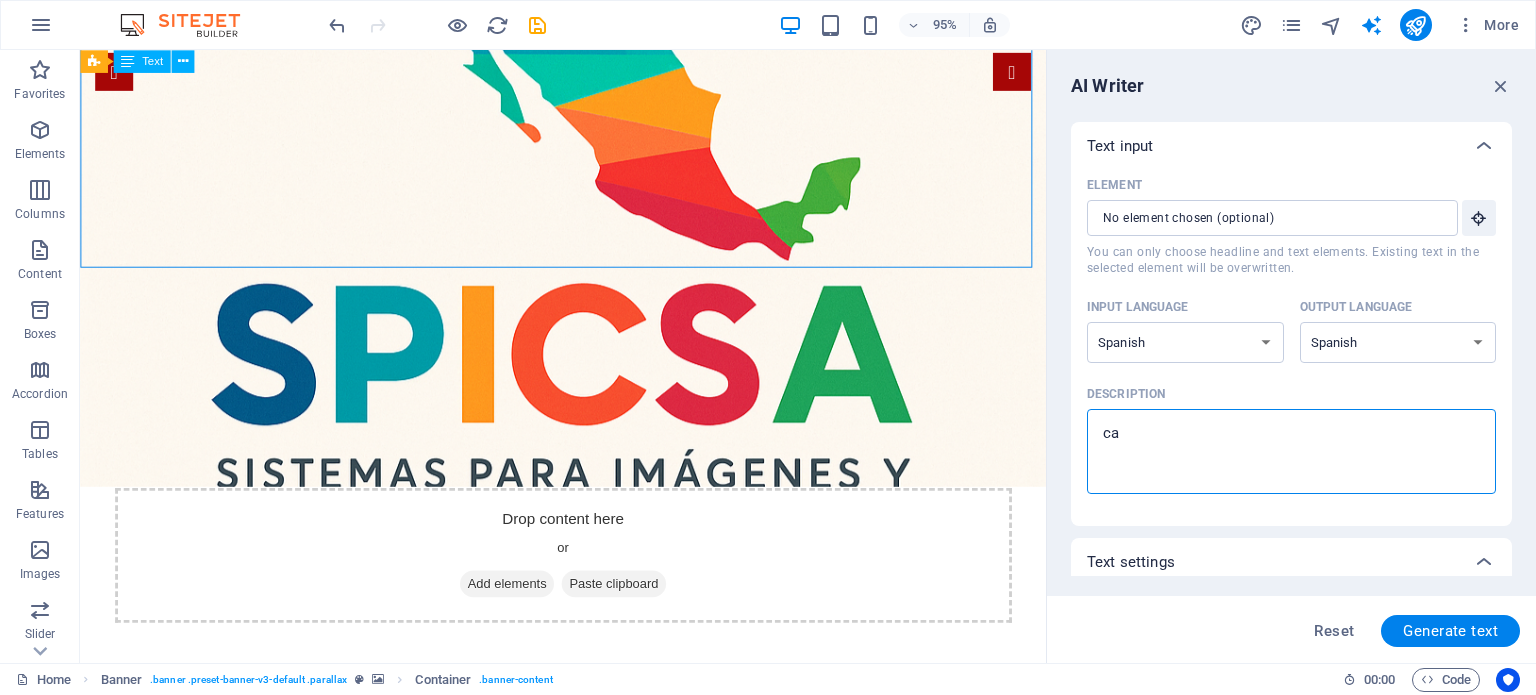 type on "car" 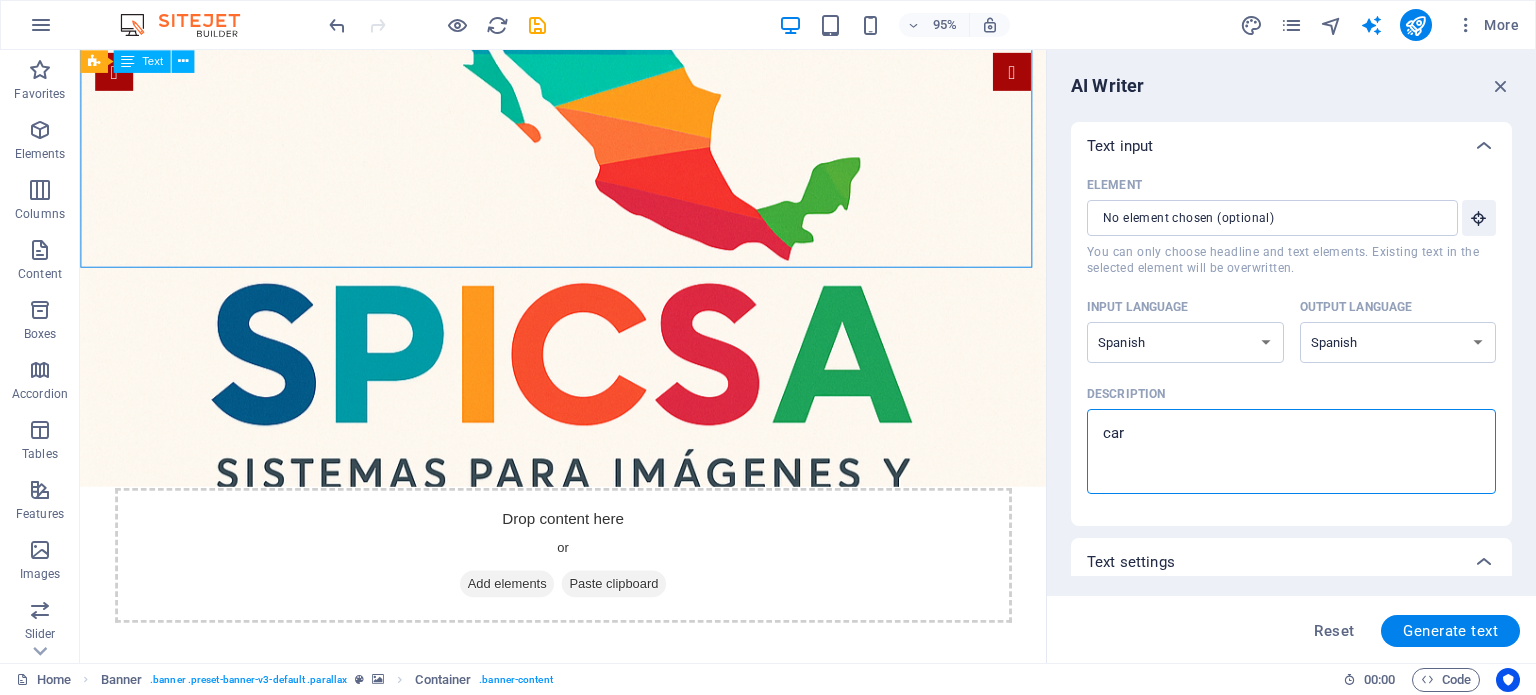 type on "cart" 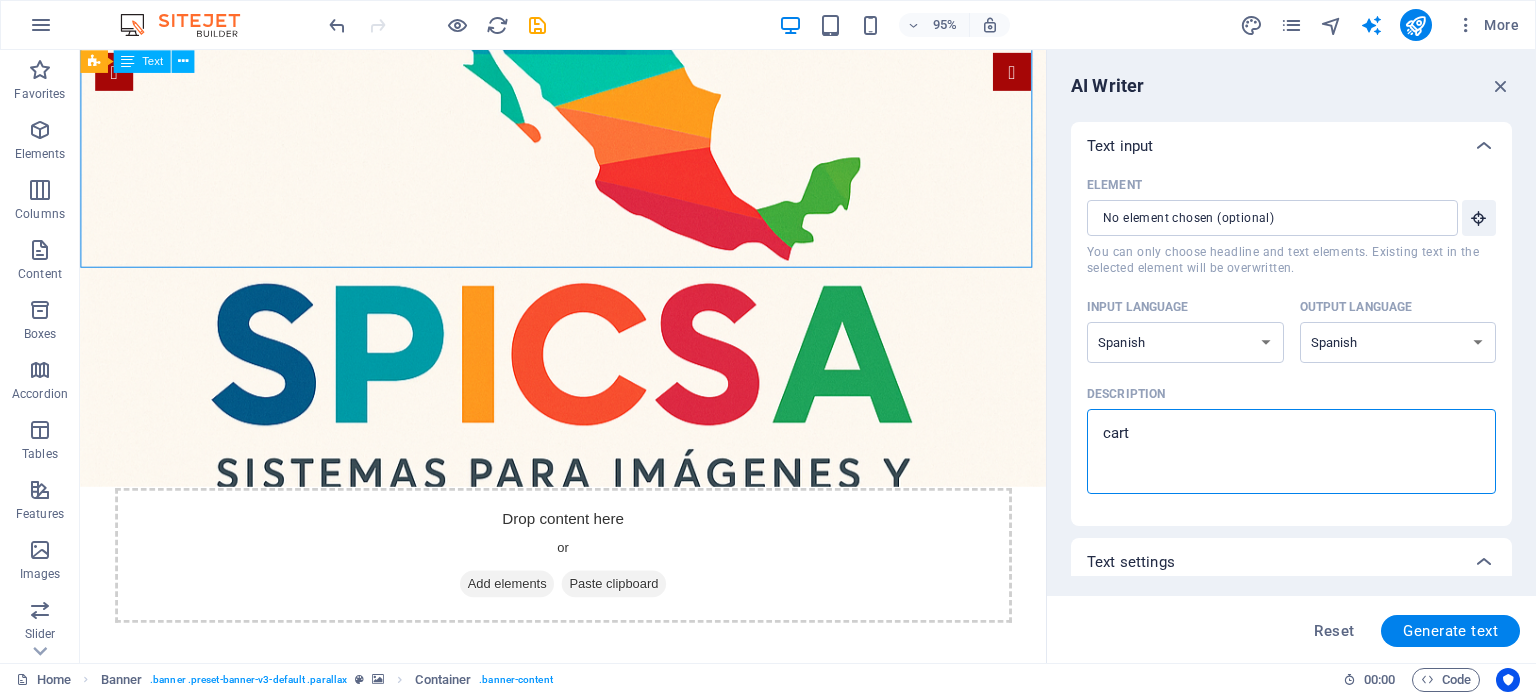 type on "carto" 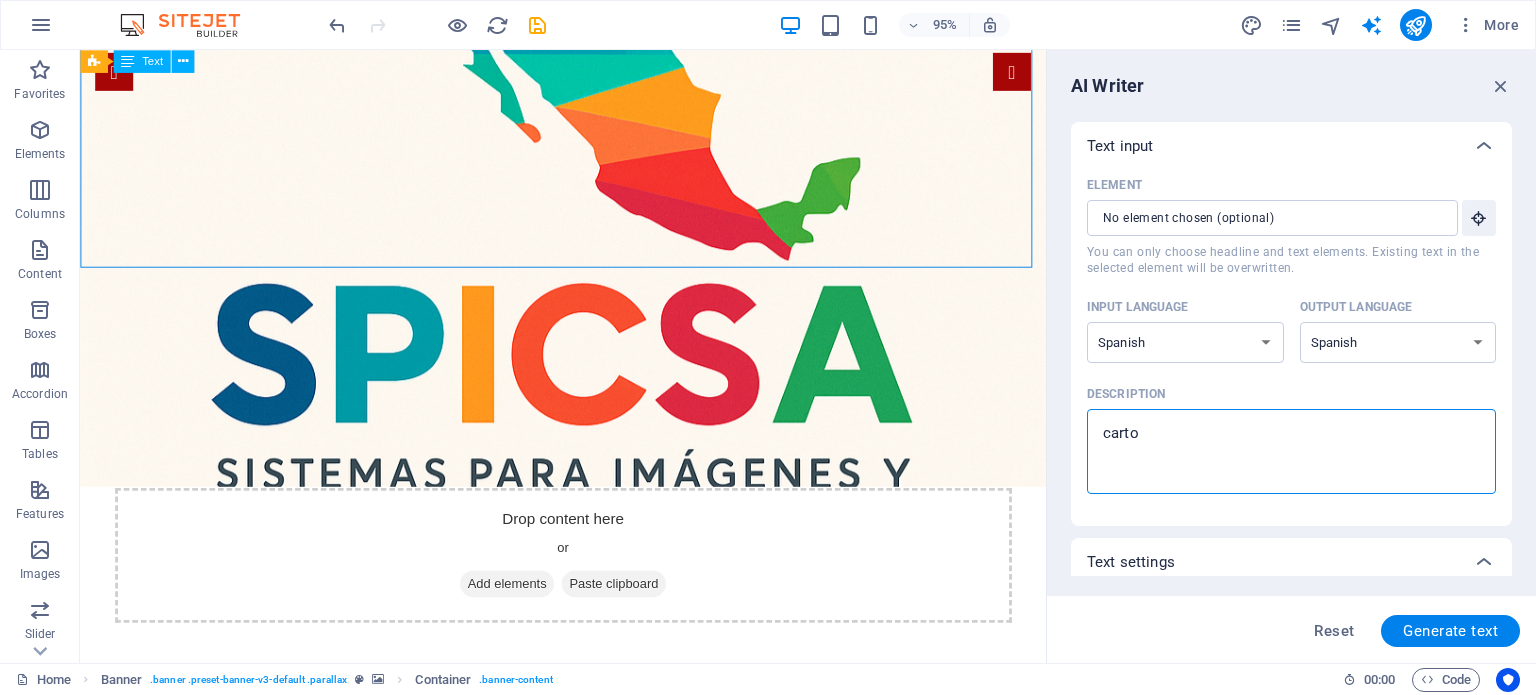 type on "cartog" 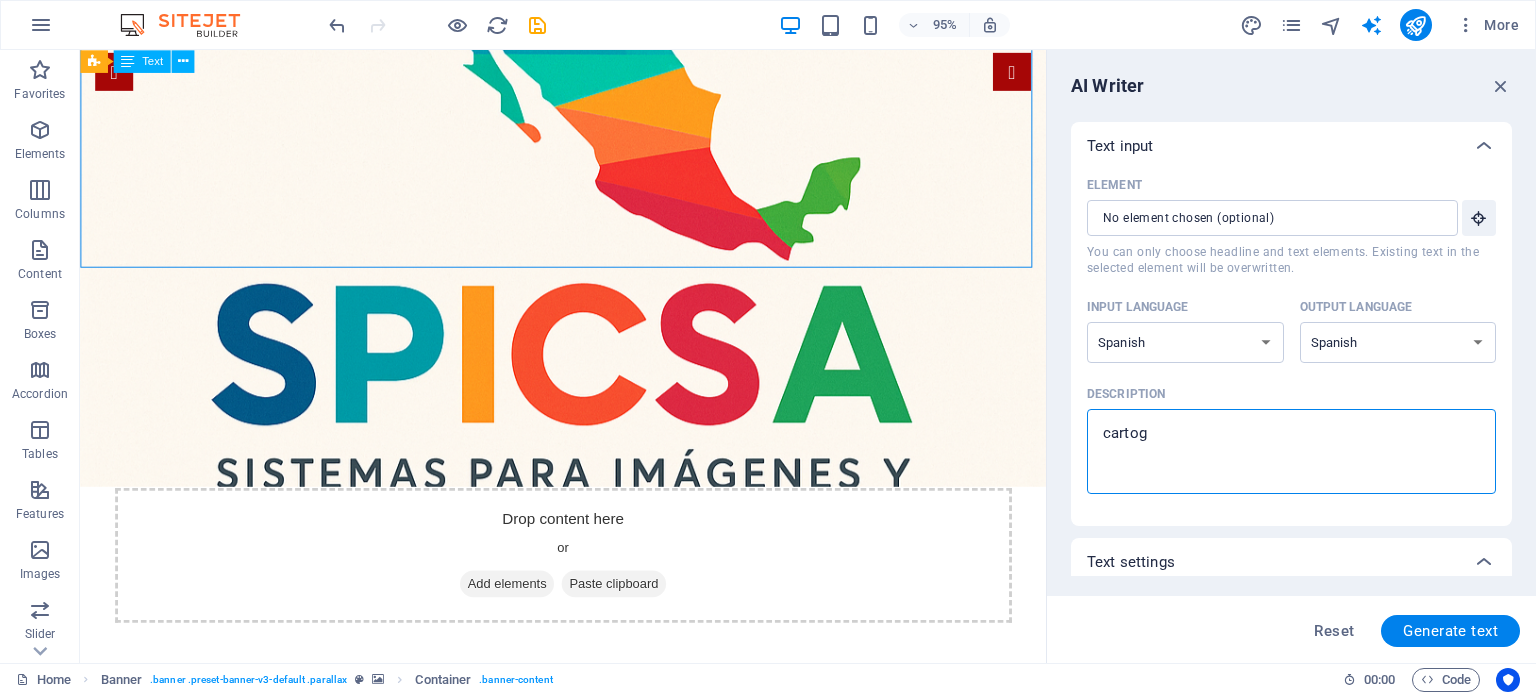 type on "cartogr" 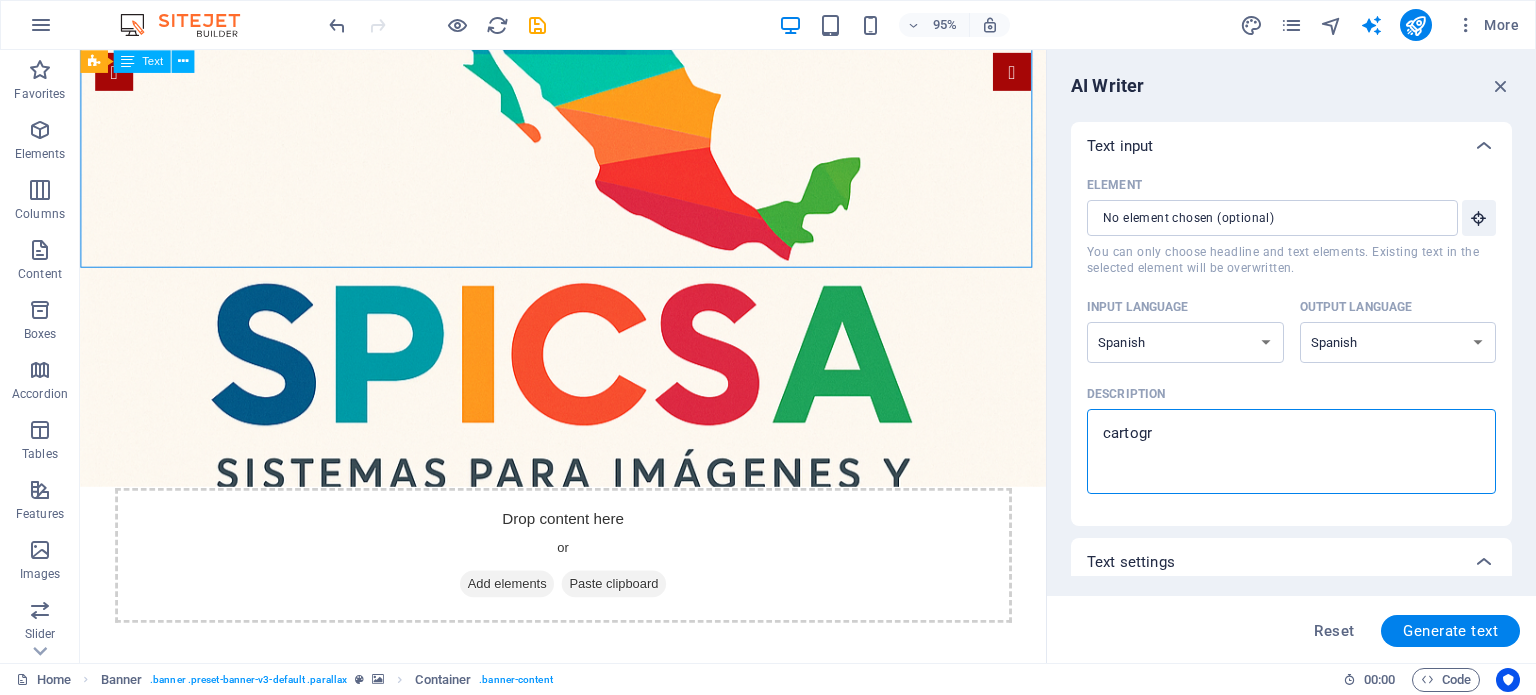 type on "cartogra" 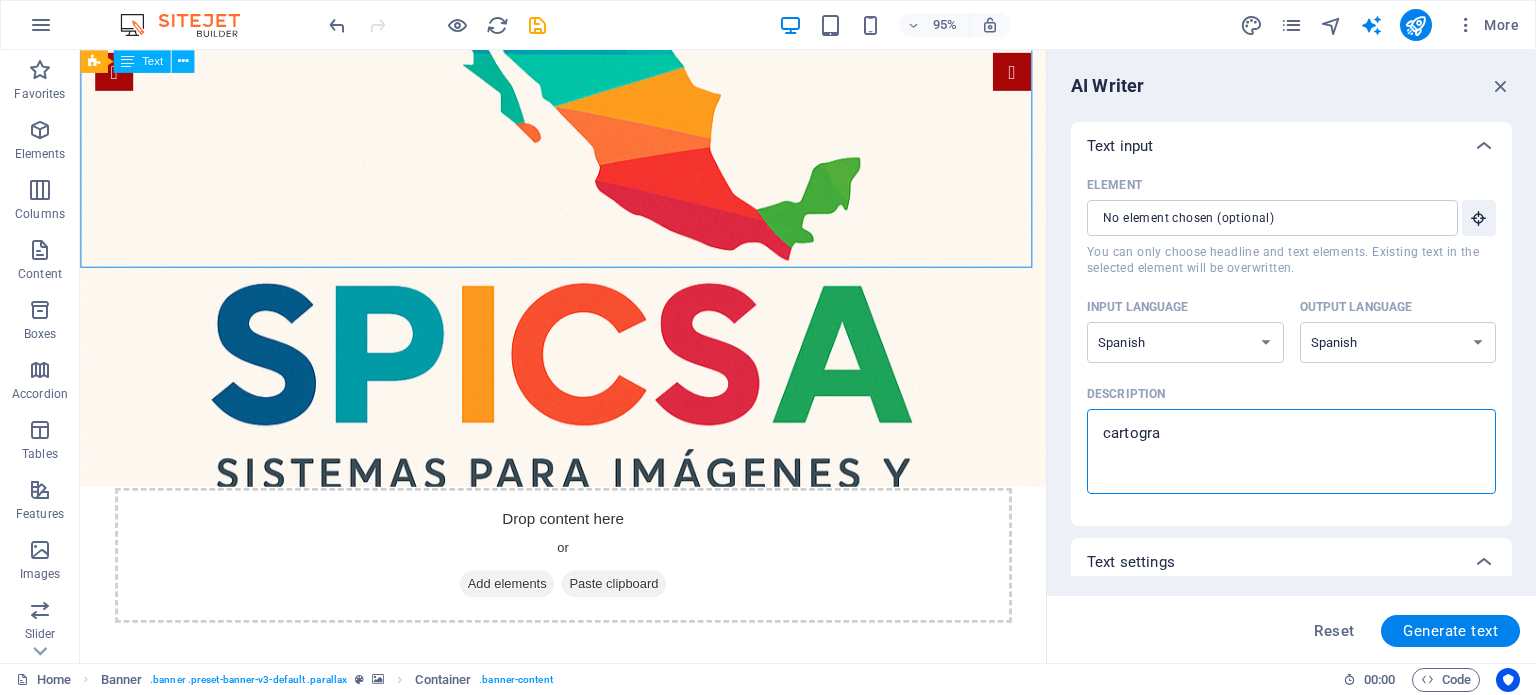 type on "cartograf" 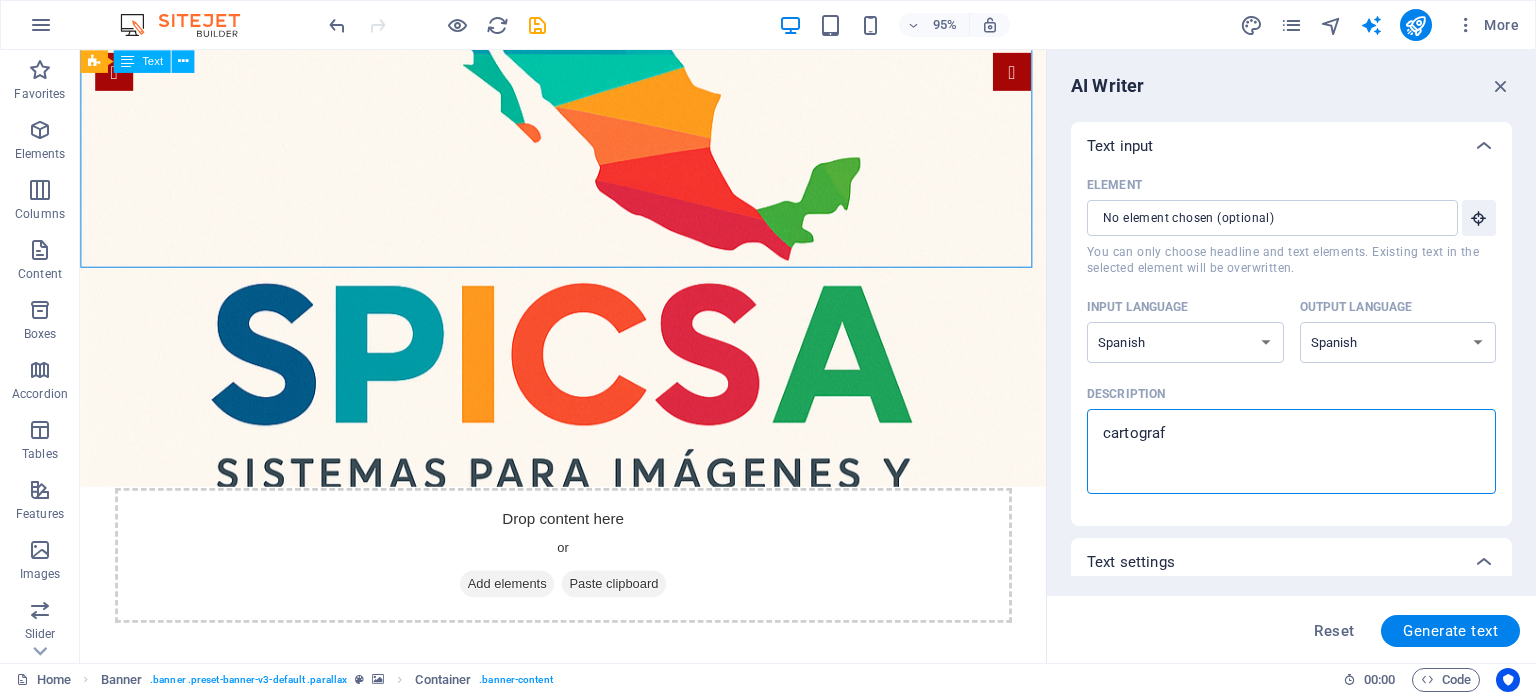 type on "cartografi" 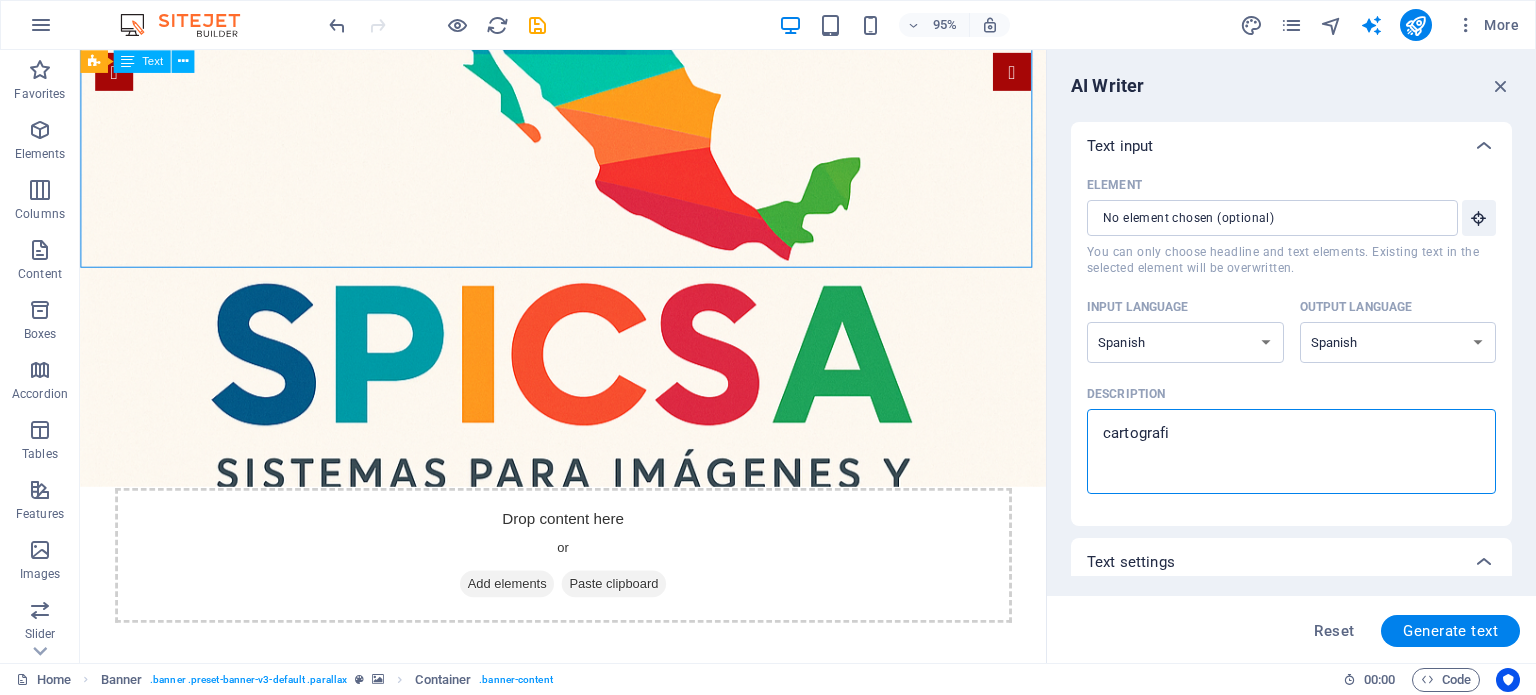 type on "x" 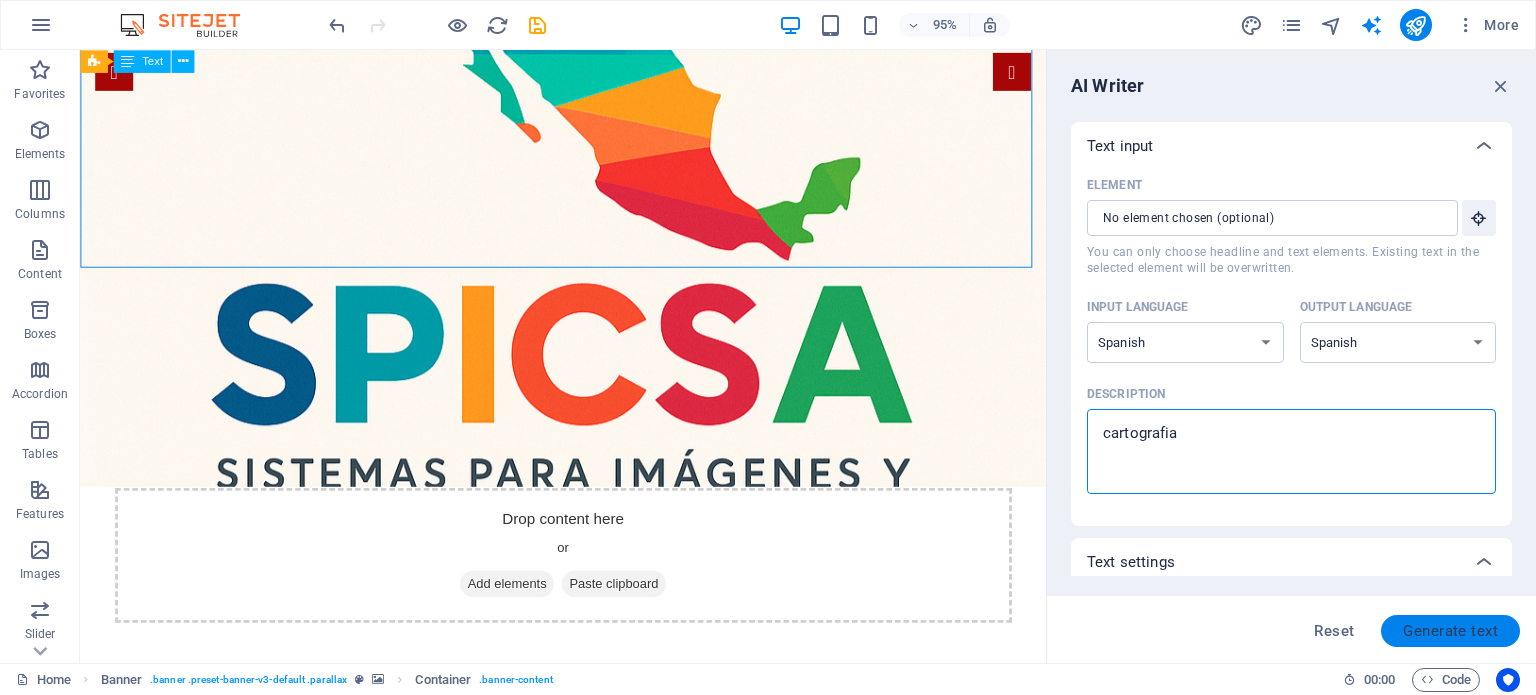 type on "cartografia" 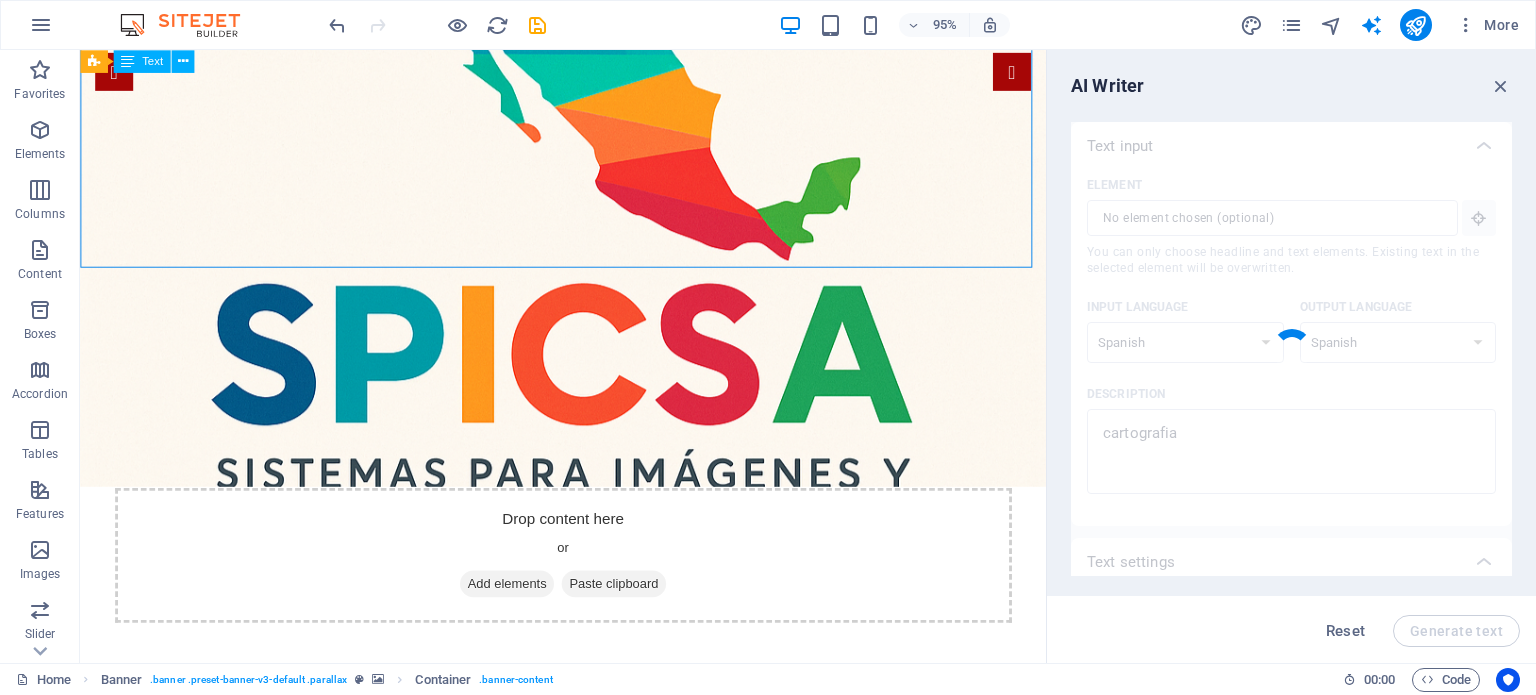 type on "x" 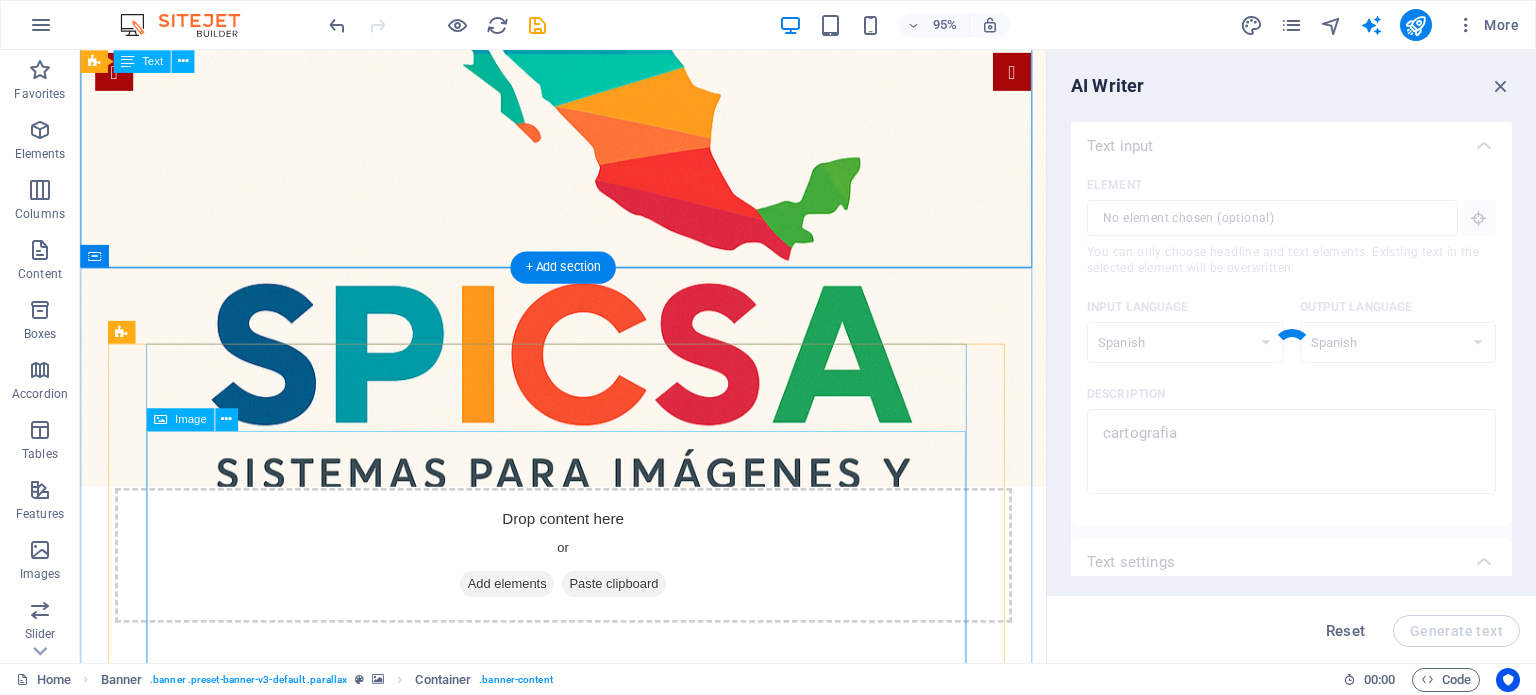 type on "x" 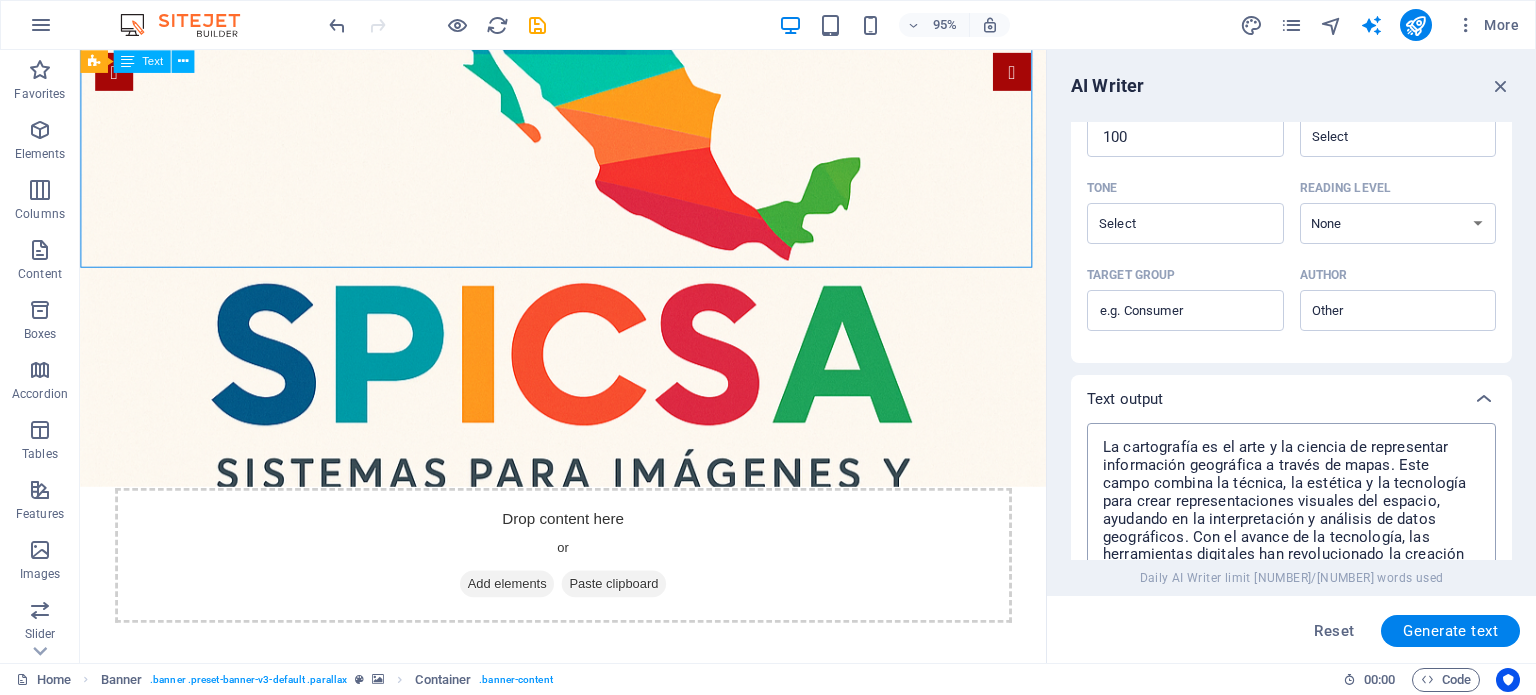 scroll, scrollTop: 778, scrollLeft: 0, axis: vertical 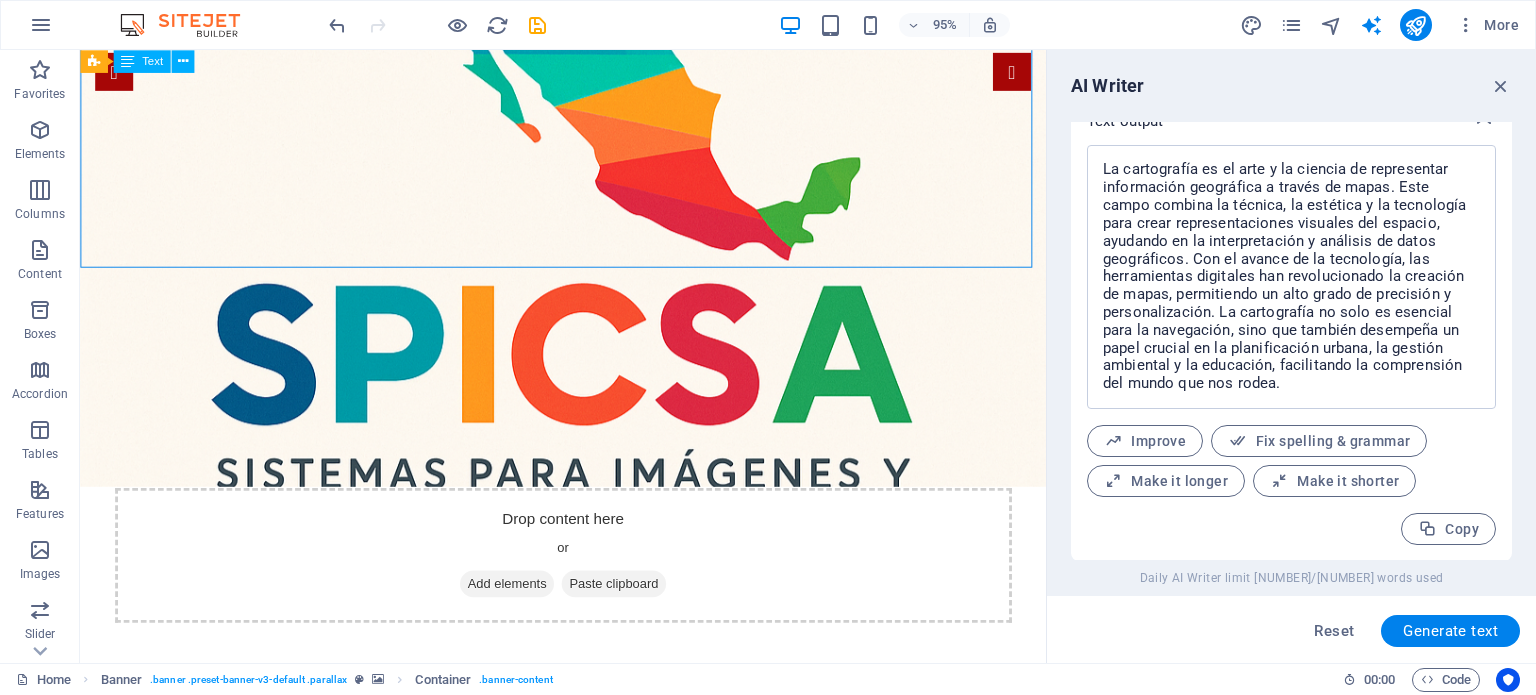 click on "AI Writer Text input Element ​ You can only choose headline and text elements. Existing text in the selected element will be overwritten. Input language Albanian Arabic Armenian Awadhi Azerbaijani Bashkir Basque Belarusian Bengali Bhojpuri Bosnian Brazilian Portuguese Bulgarian Cantonese (Yue) Catalan Chhattisgarhi Chinese Croatian Czech Danish Dogri Dutch English Estonian Faroese Finnish French Galician Georgian German Greek Gujarati Haryanvi Hindi Hungarian Indonesian Irish Italian Japanese Javanese Kannada Kashmiri Kazakh Konkani Korean Kyrgyz Latvian Lithuanian Macedonian Maithili Malay Maltese Mandarin Mandarin Chinese Marathi Marwari Min Nan Moldovan Mongolian Montenegrin Nepali Norwegian Oriya Pashto Persian (Farsi) Polish Portuguese Punjabi Rajasthani Romanian Russian Sanskrit Santali Serbian Sindhi Sinhala Slovak Slovene Slovenian Spanish Ukrainian Urdu Uzbek Vietnamese Welsh Wu Output language Albanian Arabic Armenian Awadhi Azerbaijani Bashkir Basque Belarusian Bengali Bhojpuri Bosnian Bulgarian" at bounding box center (1291, 356) 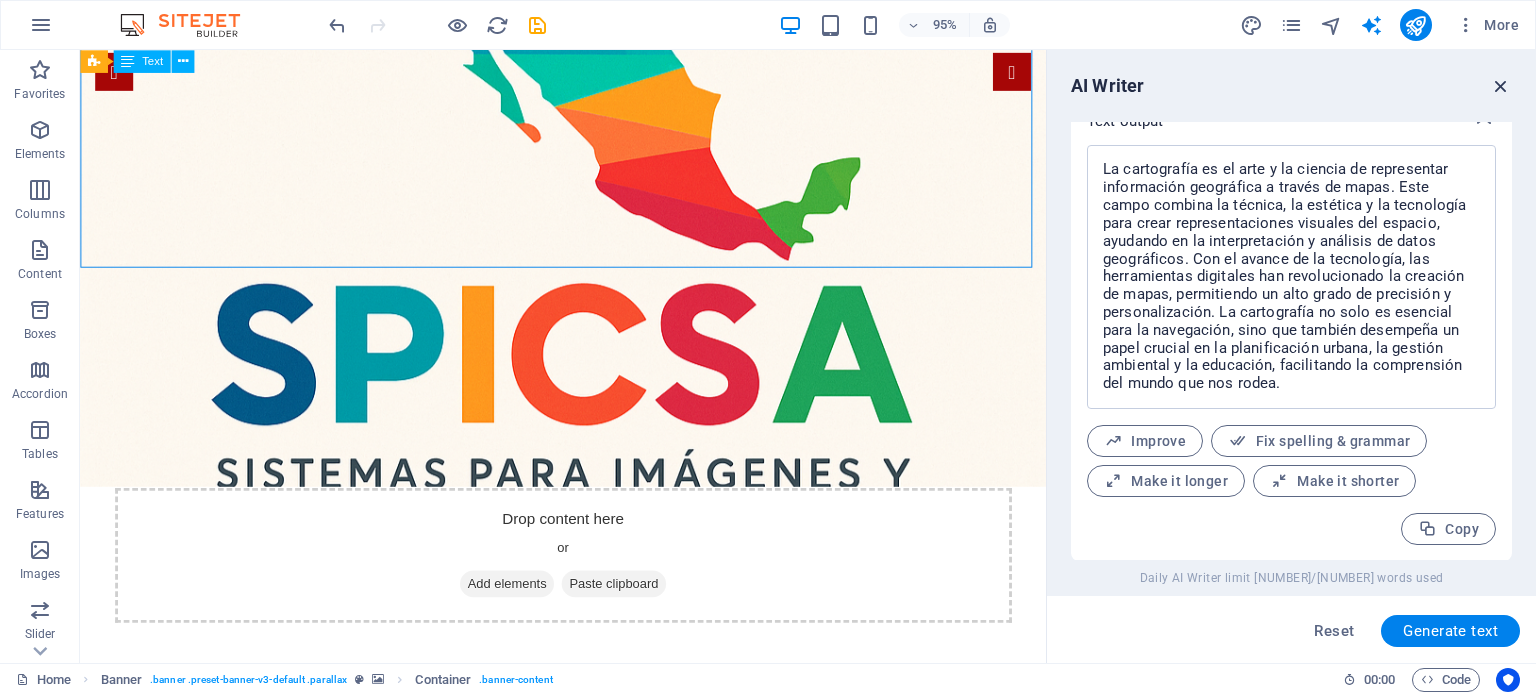 click at bounding box center [1501, 86] 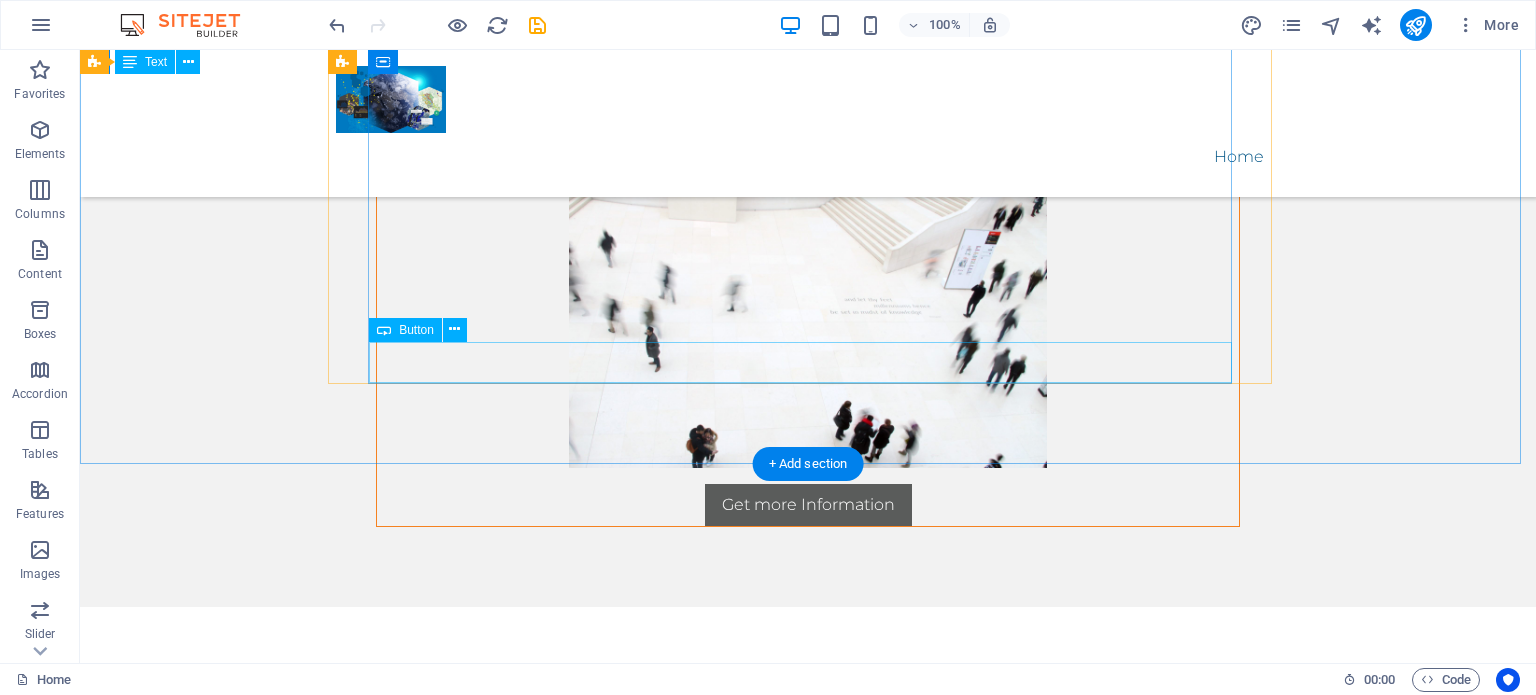 scroll, scrollTop: 2657, scrollLeft: 0, axis: vertical 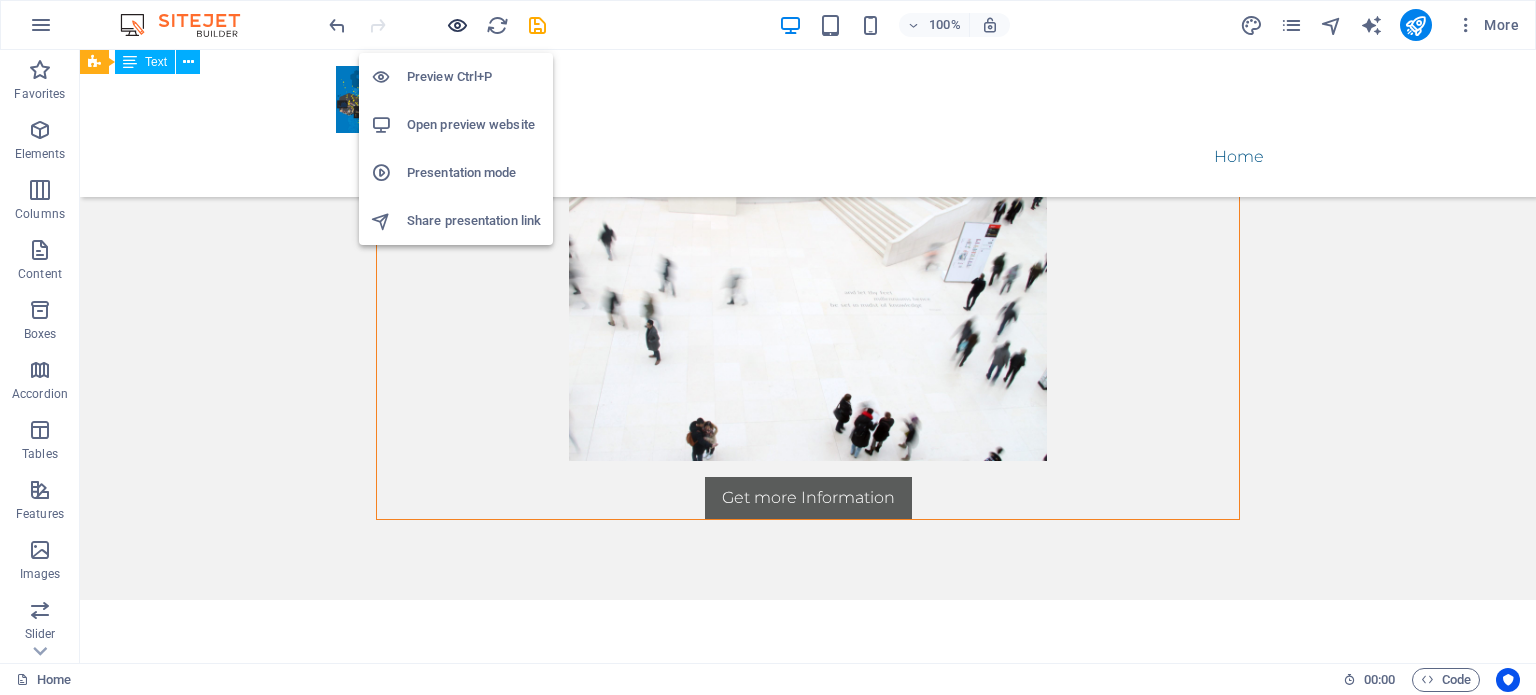 click at bounding box center (457, 25) 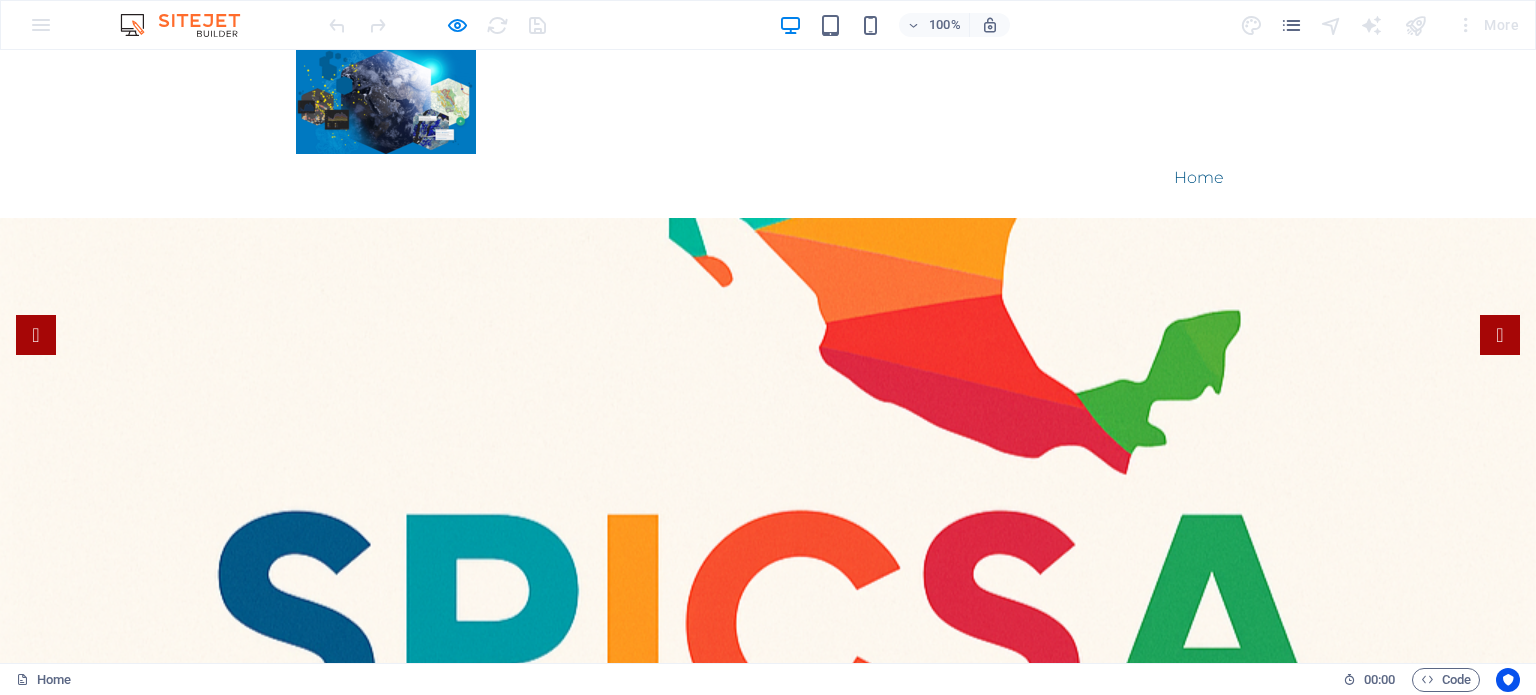 scroll, scrollTop: 0, scrollLeft: 0, axis: both 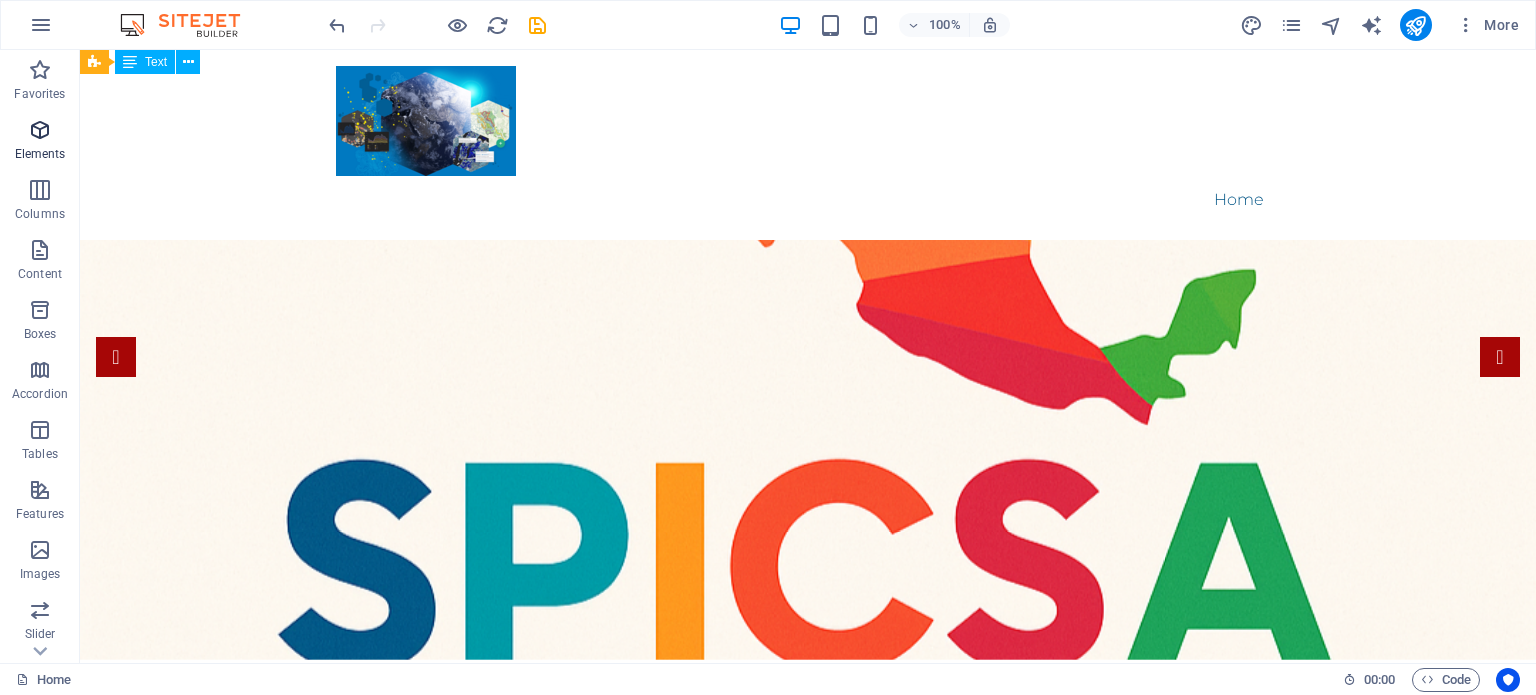 click at bounding box center [40, 130] 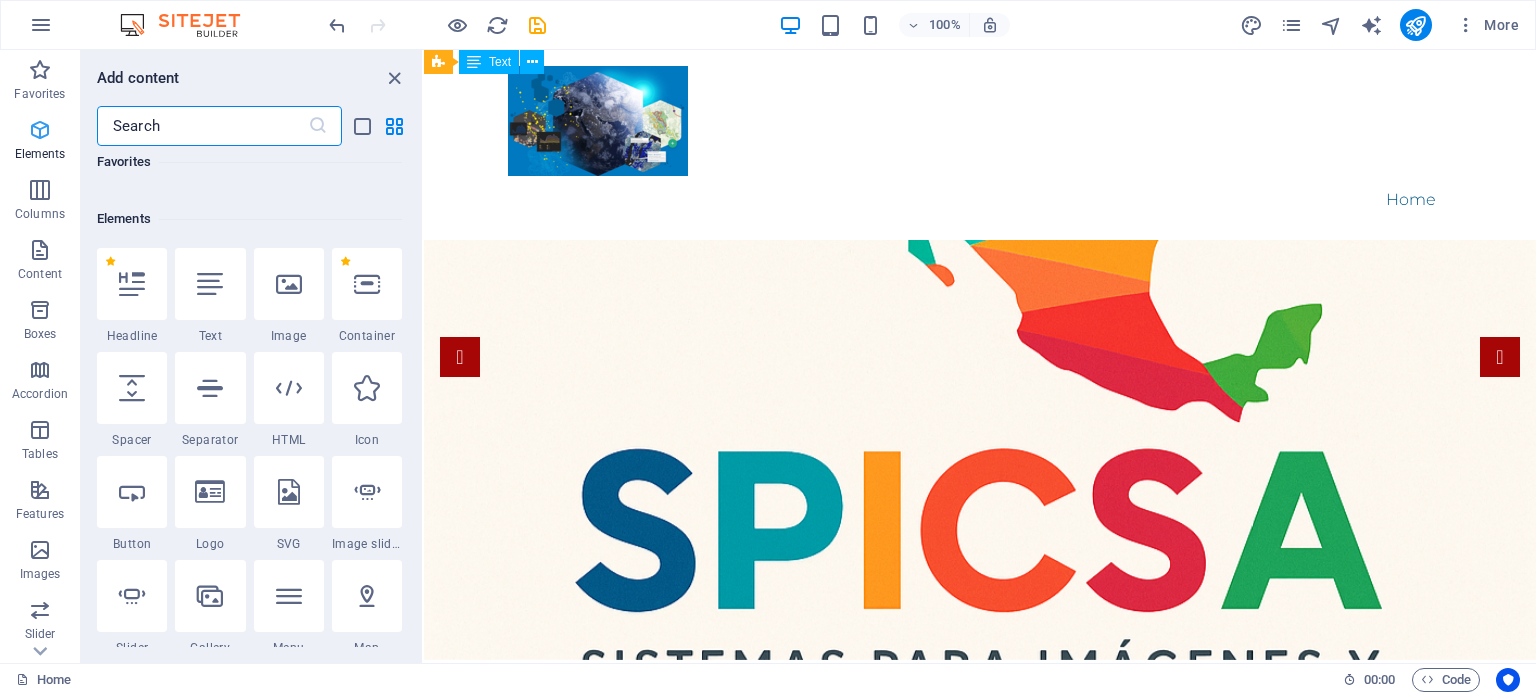 scroll, scrollTop: 212, scrollLeft: 0, axis: vertical 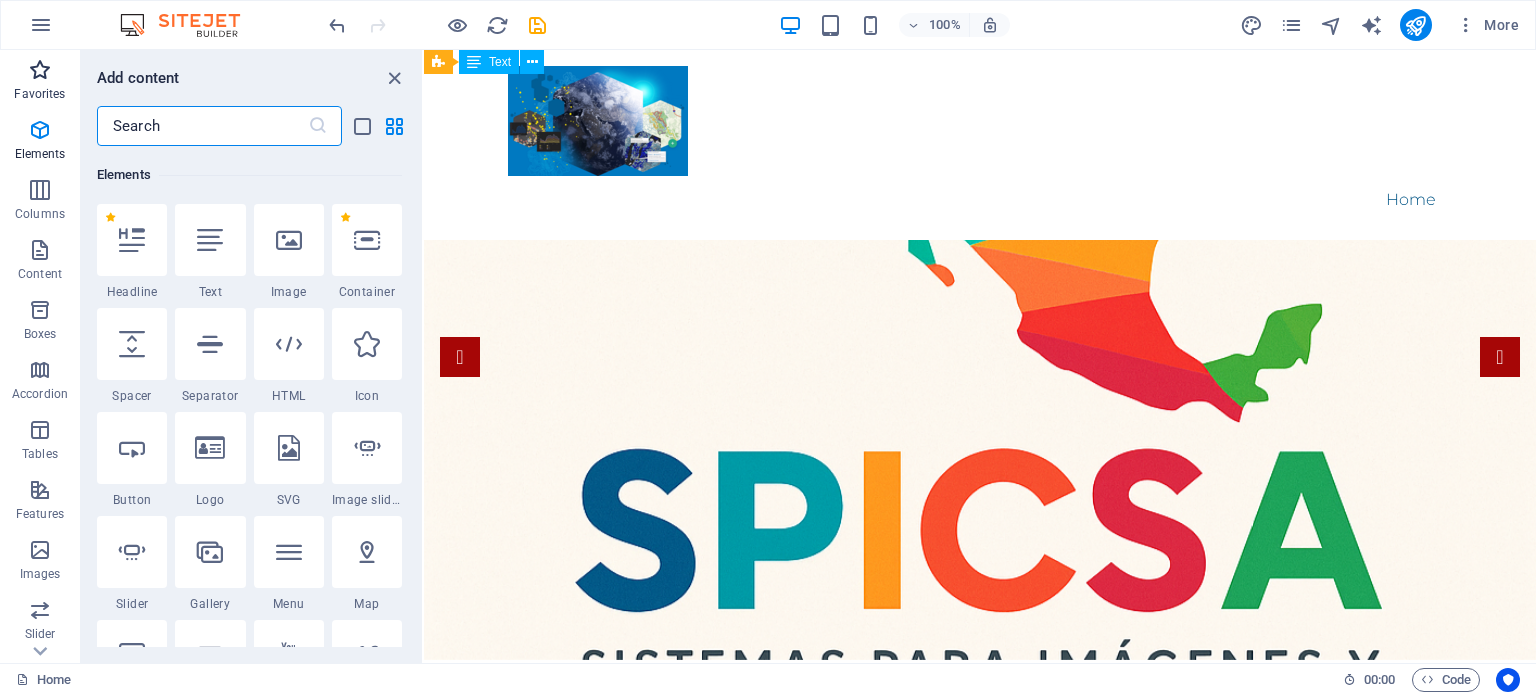 click on "Favorites" at bounding box center [40, 82] 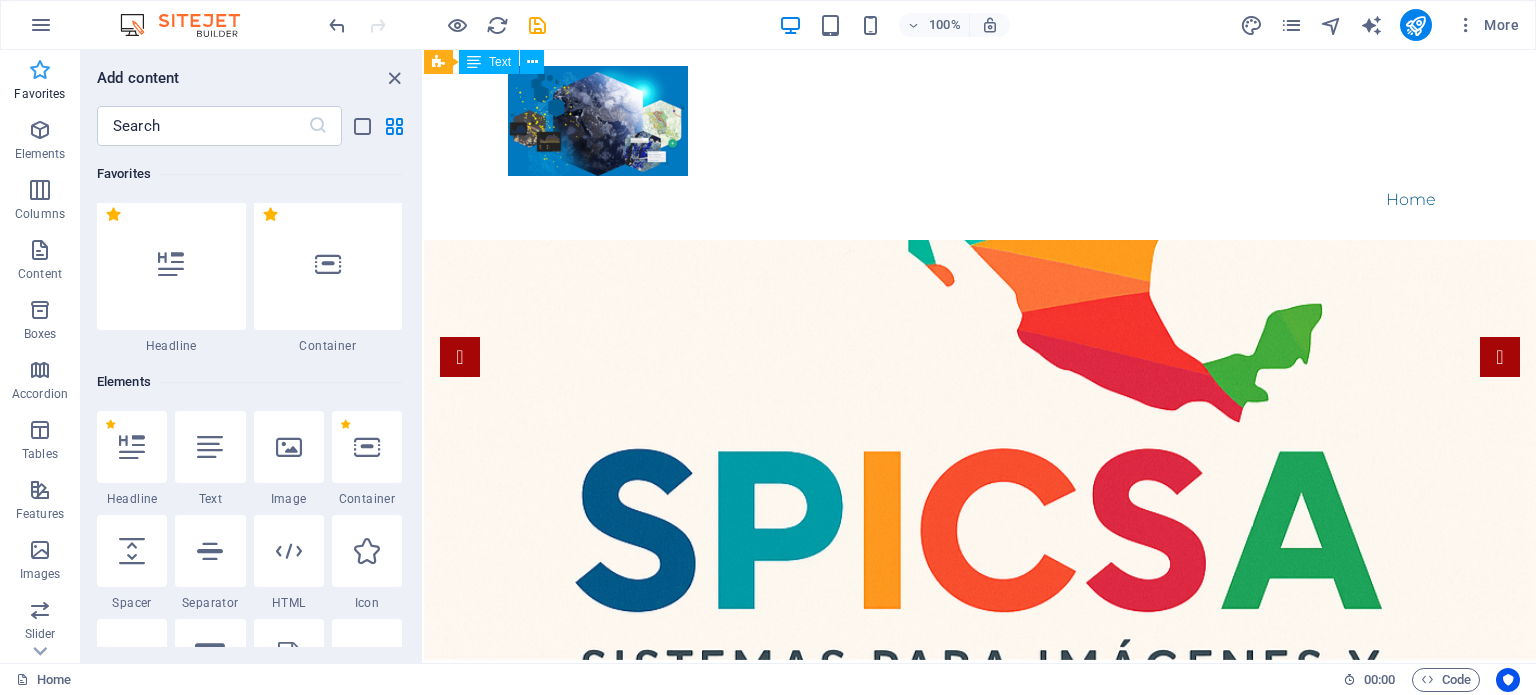 scroll, scrollTop: 0, scrollLeft: 0, axis: both 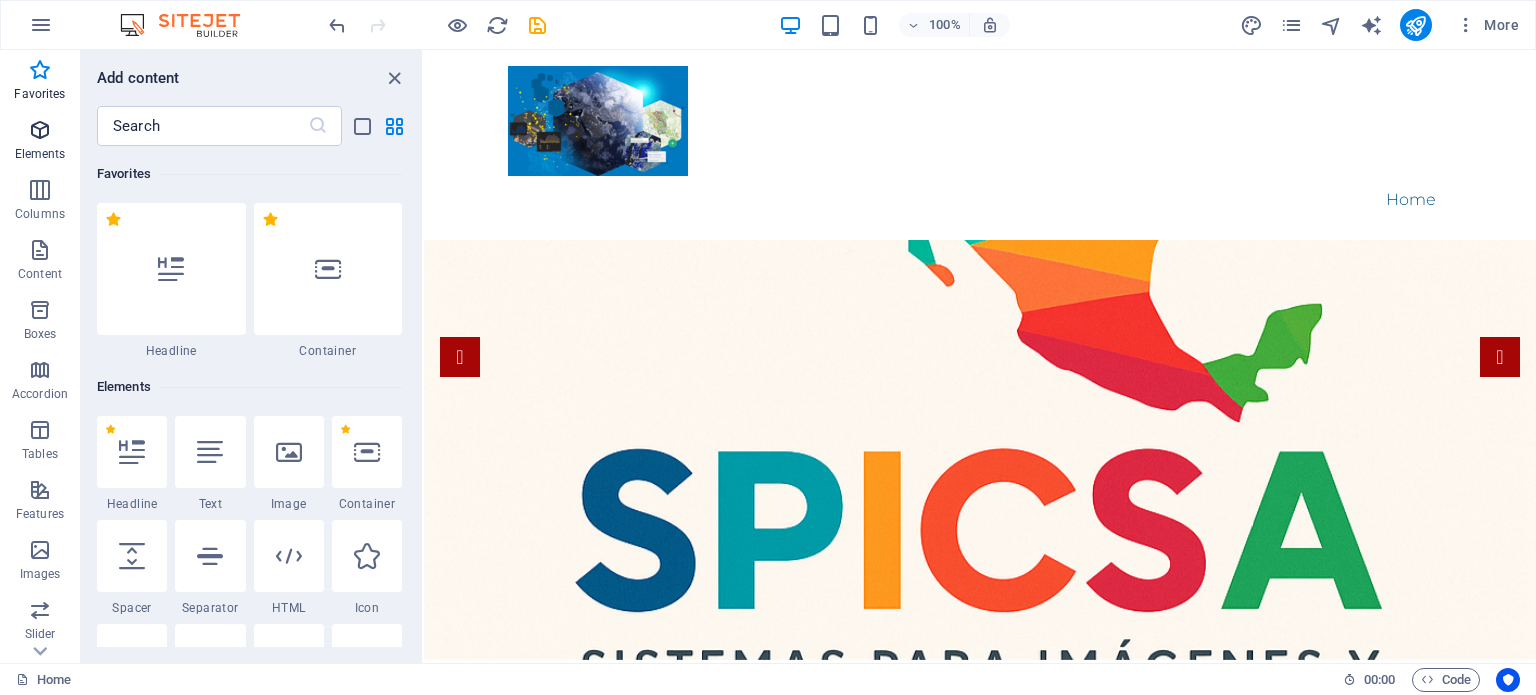 click at bounding box center [40, 130] 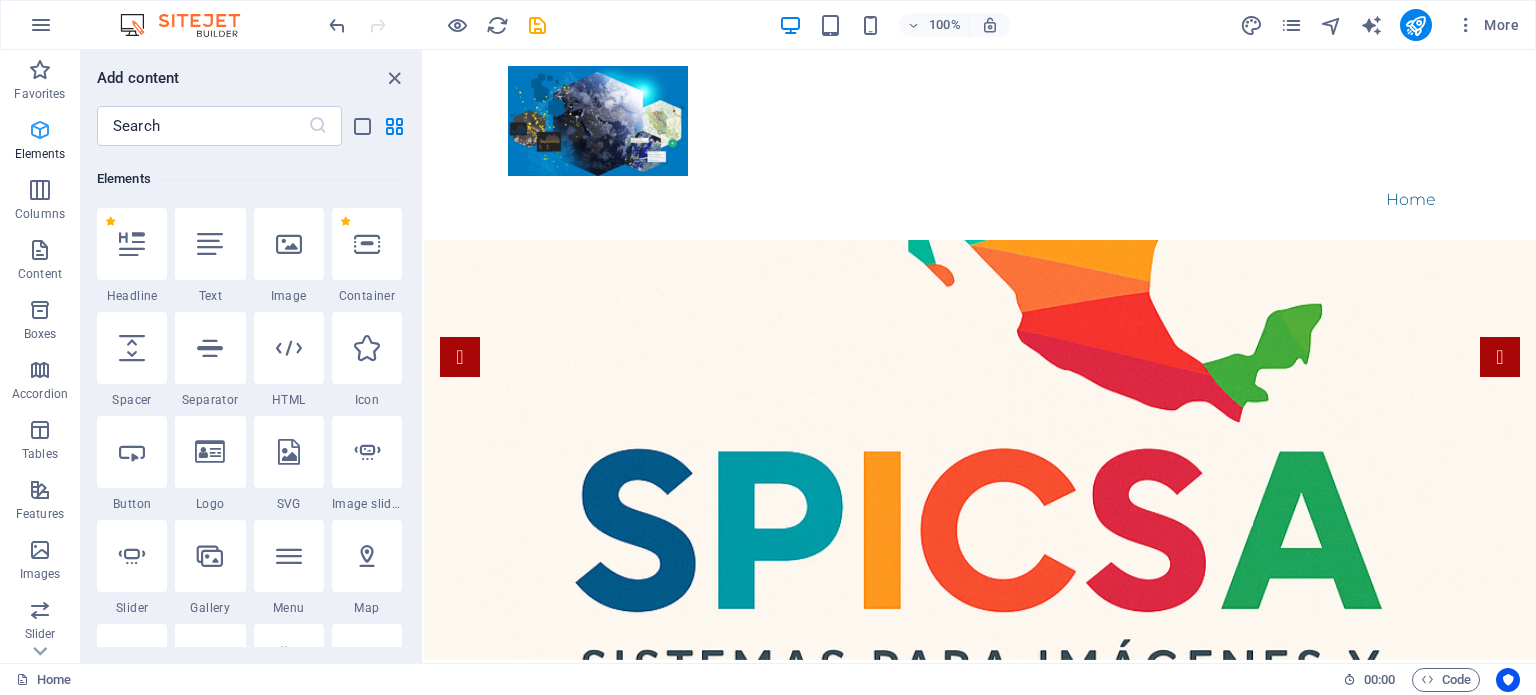 scroll, scrollTop: 212, scrollLeft: 0, axis: vertical 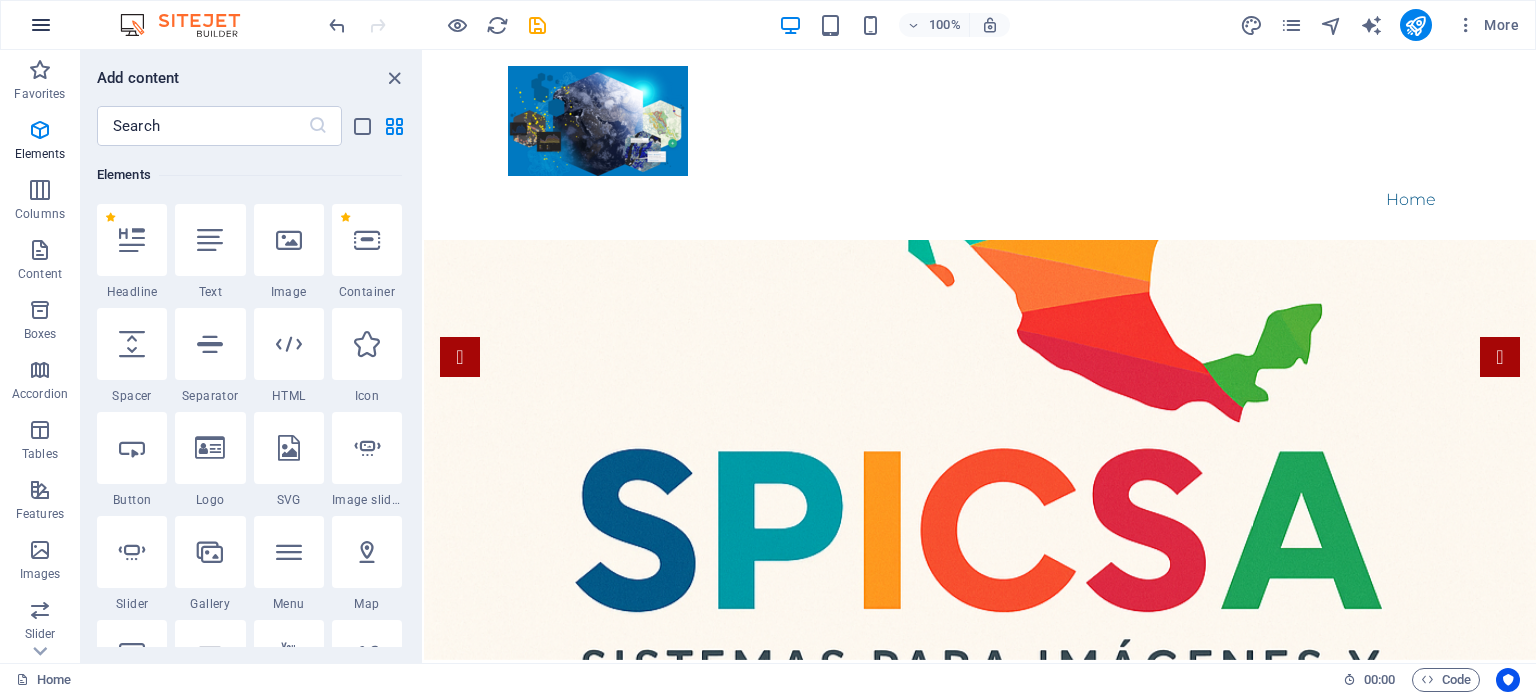 click at bounding box center [41, 25] 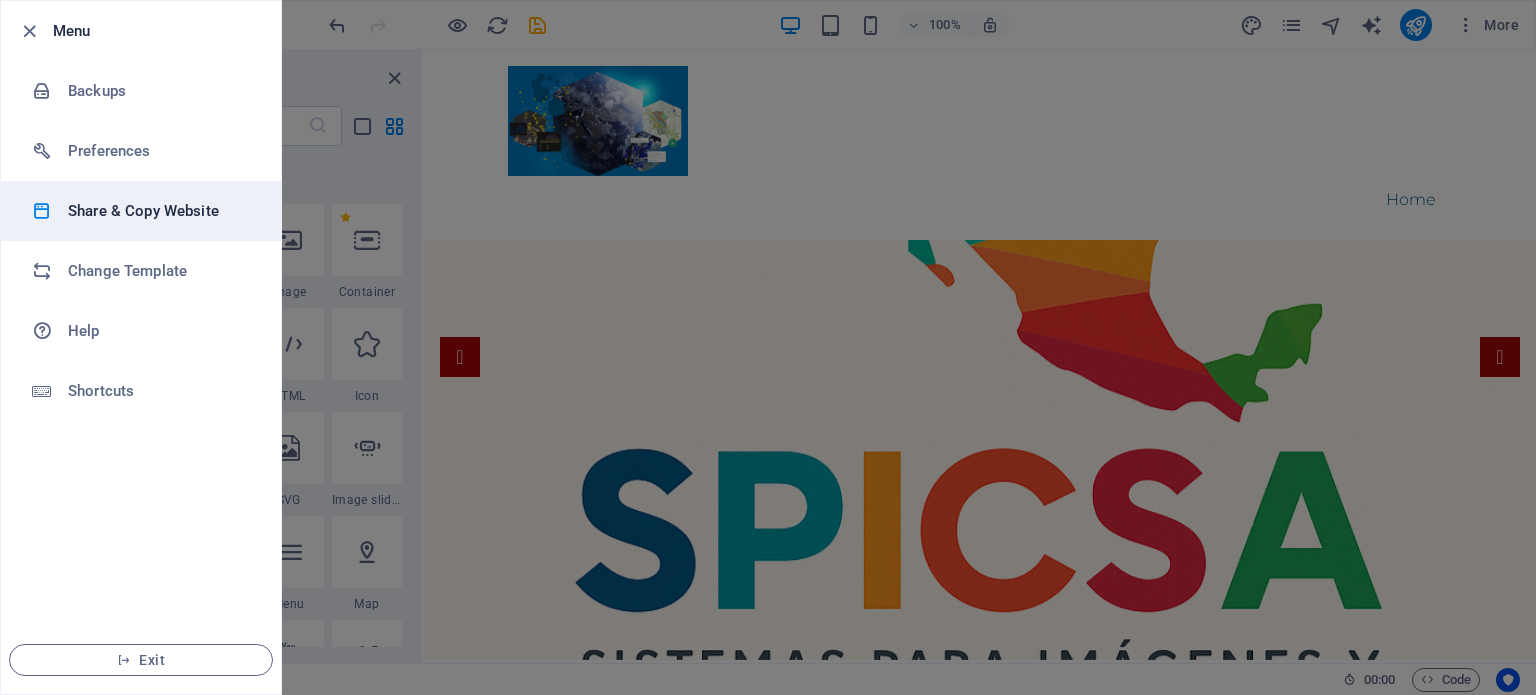 click on "Share & Copy Website" at bounding box center [141, 211] 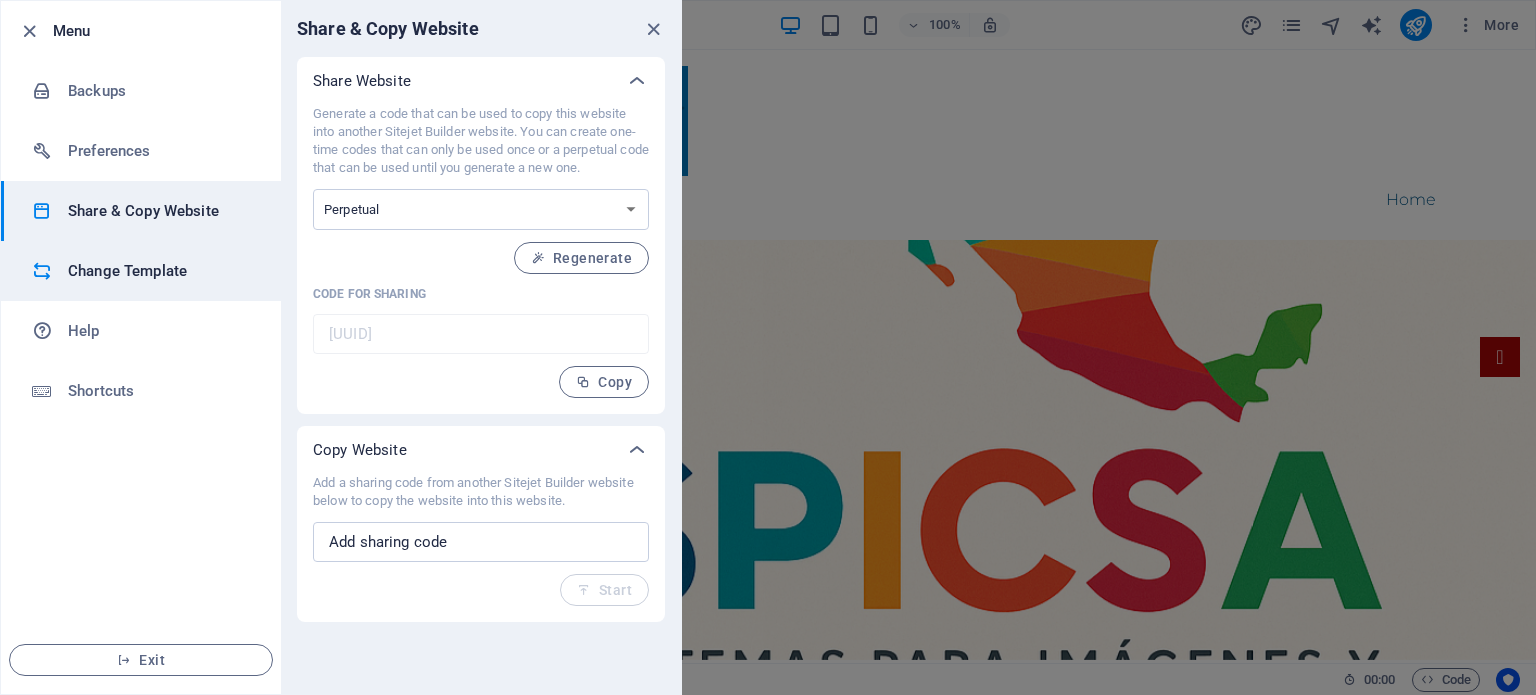 click on "Change Template" at bounding box center [160, 271] 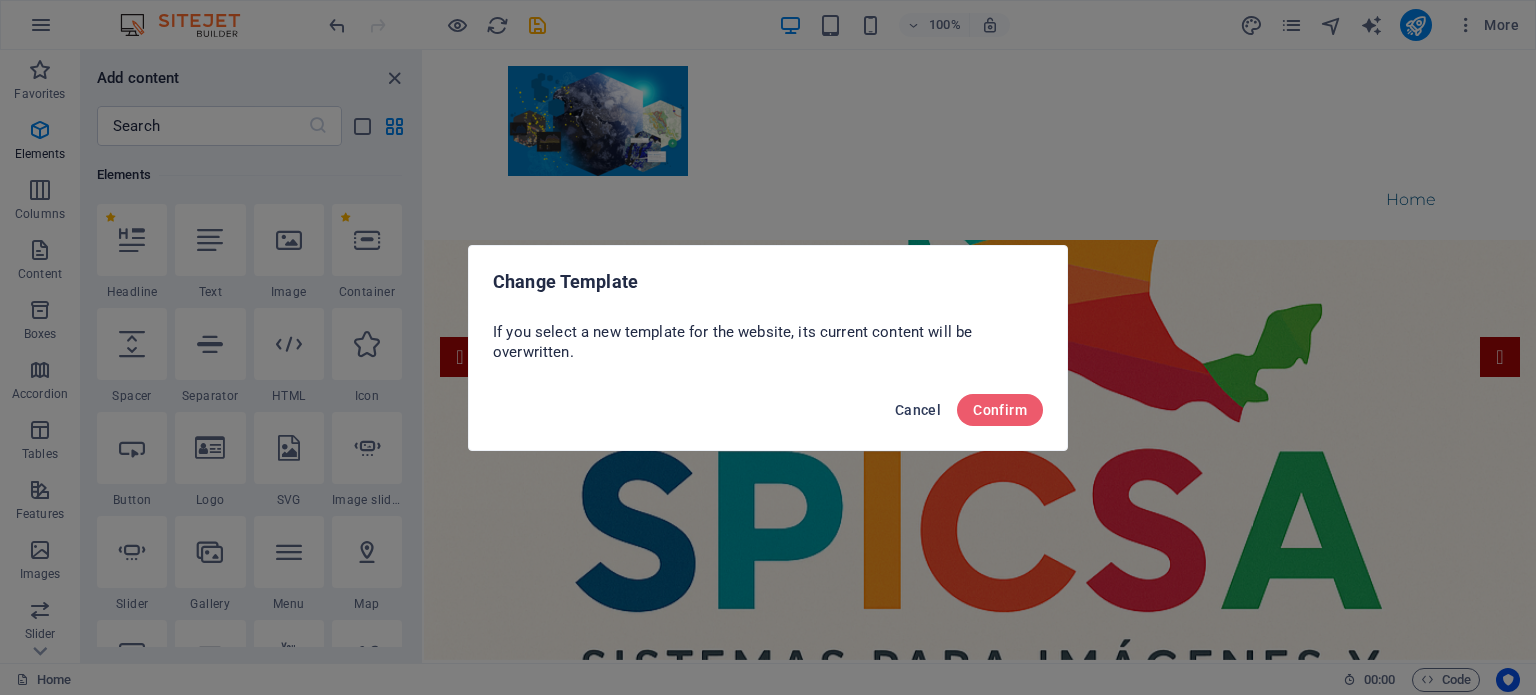 click on "Cancel" at bounding box center [918, 410] 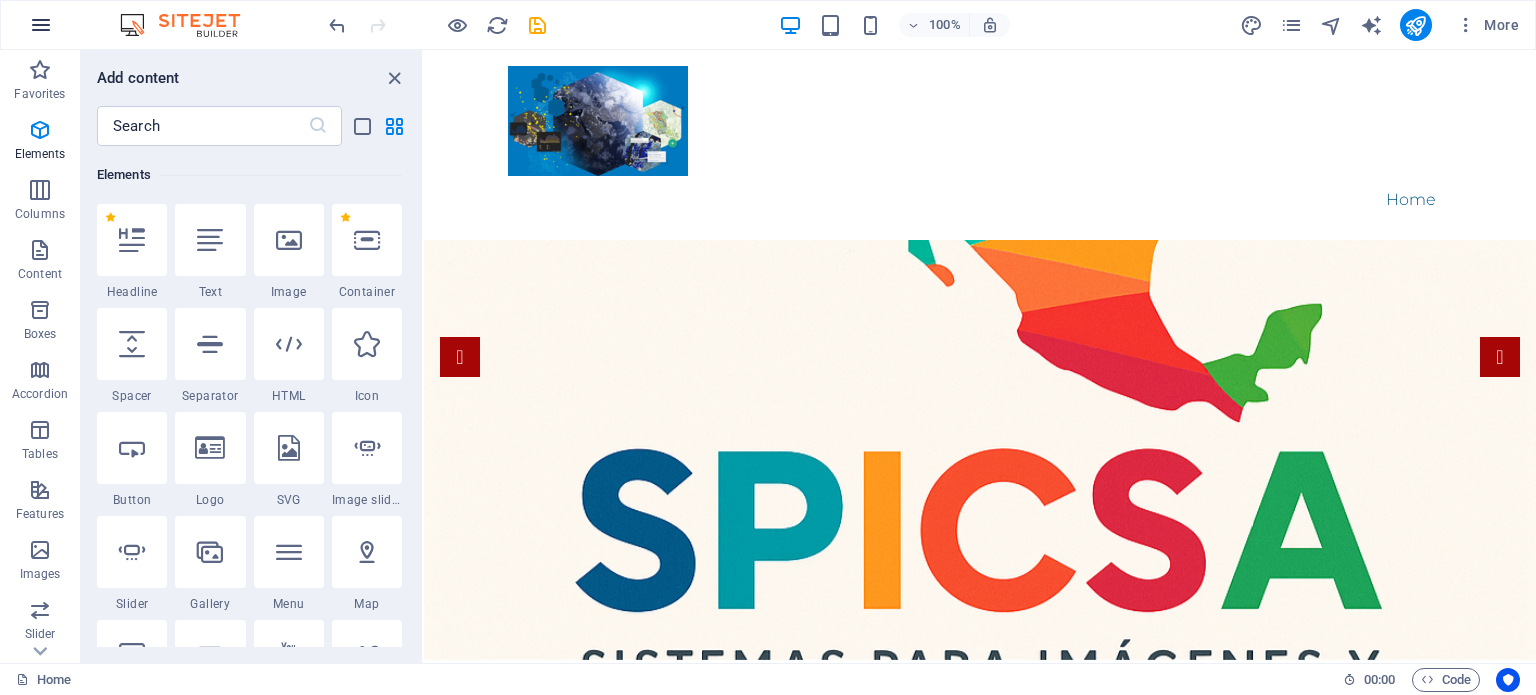 click at bounding box center (41, 25) 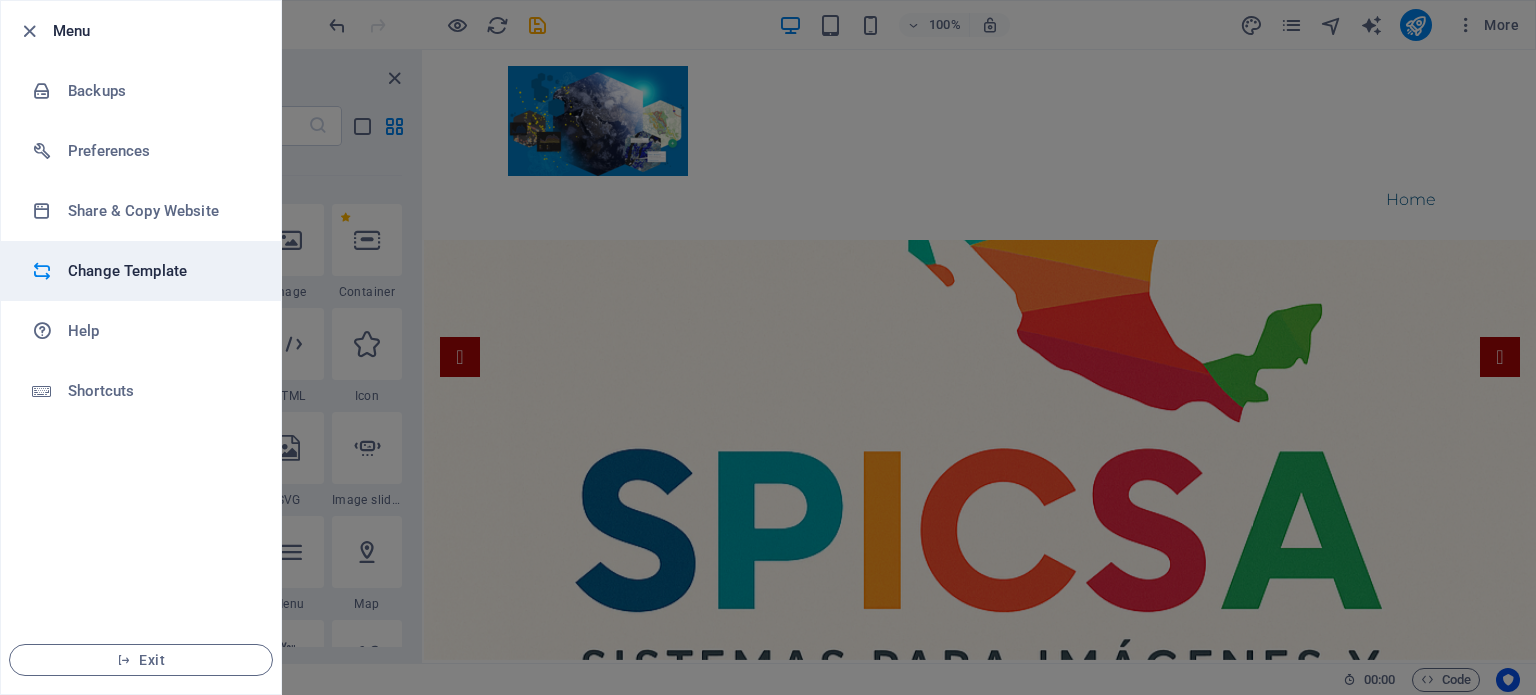 click on "Change Template" at bounding box center [160, 271] 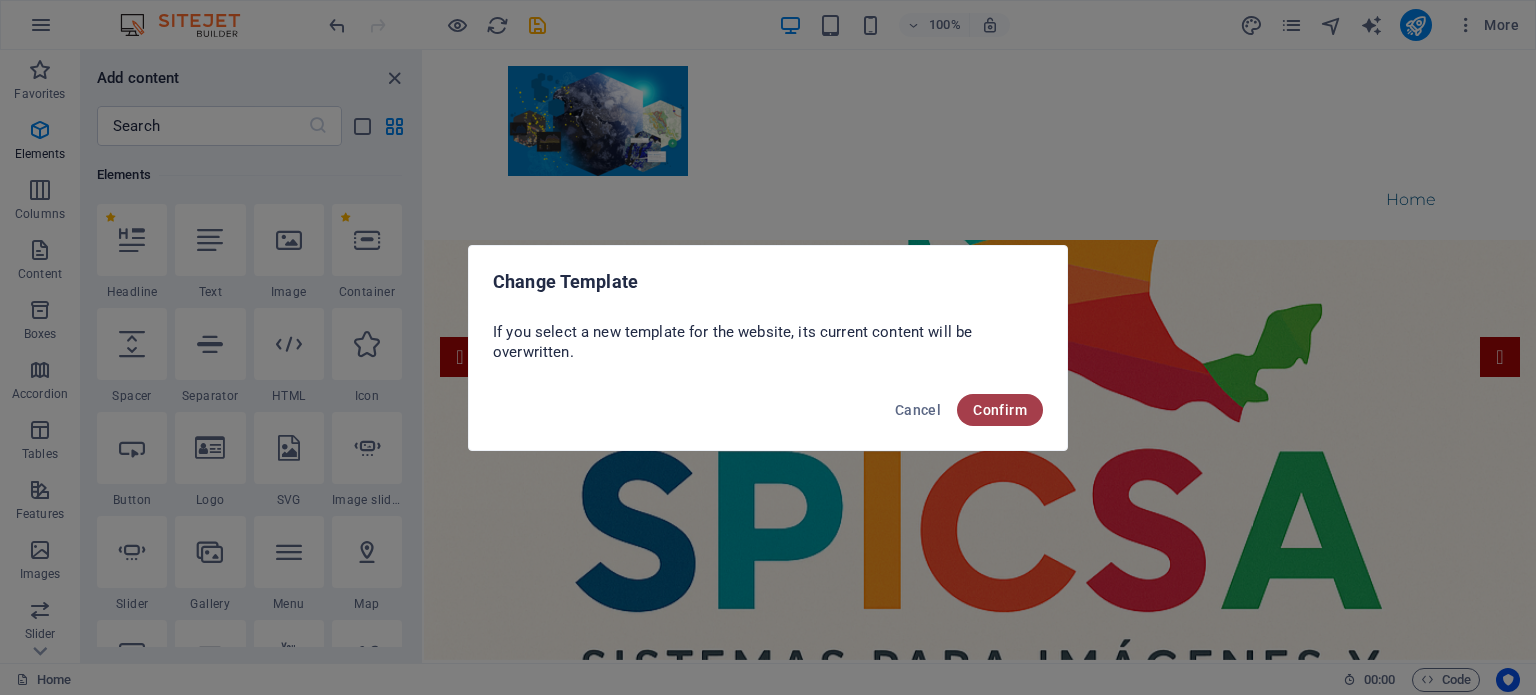 click on "Confirm" at bounding box center (1000, 410) 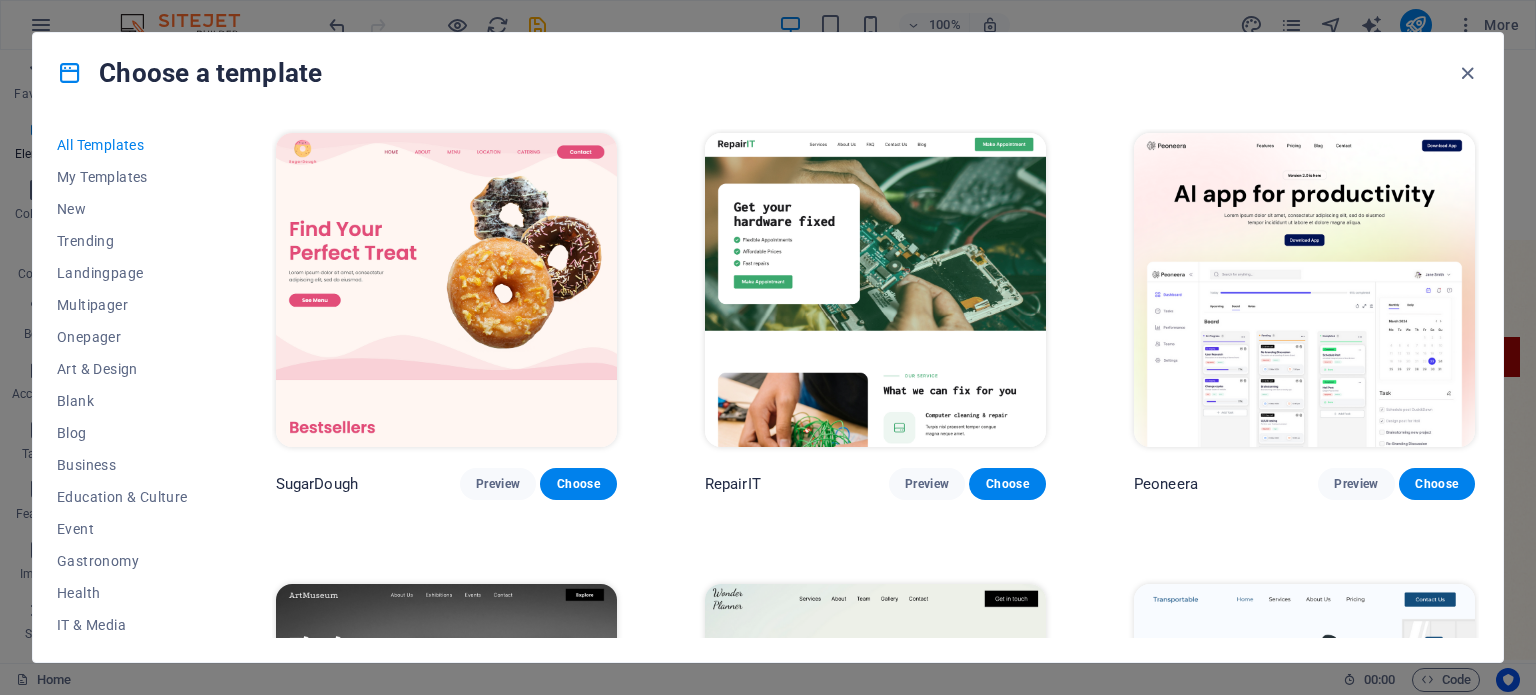 scroll, scrollTop: 400, scrollLeft: 0, axis: vertical 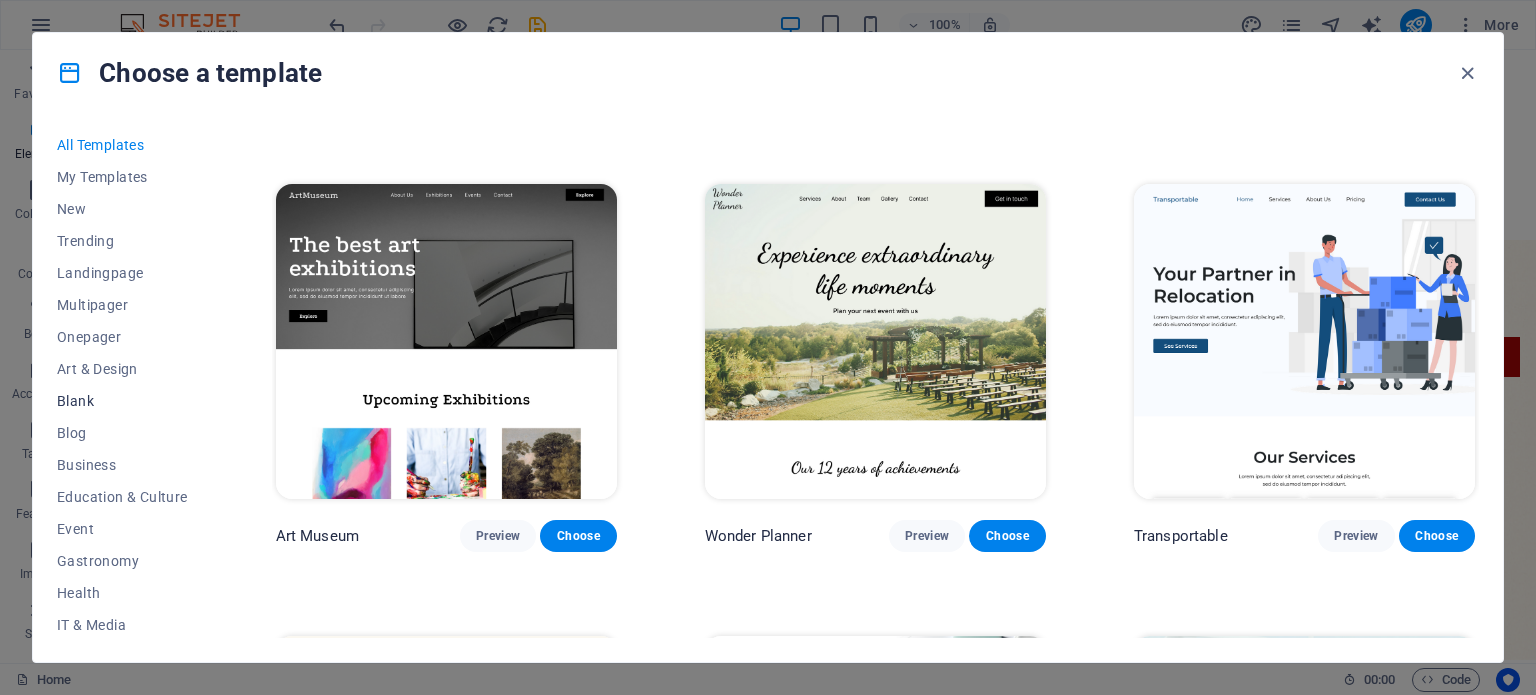 click on "Blank" at bounding box center [122, 401] 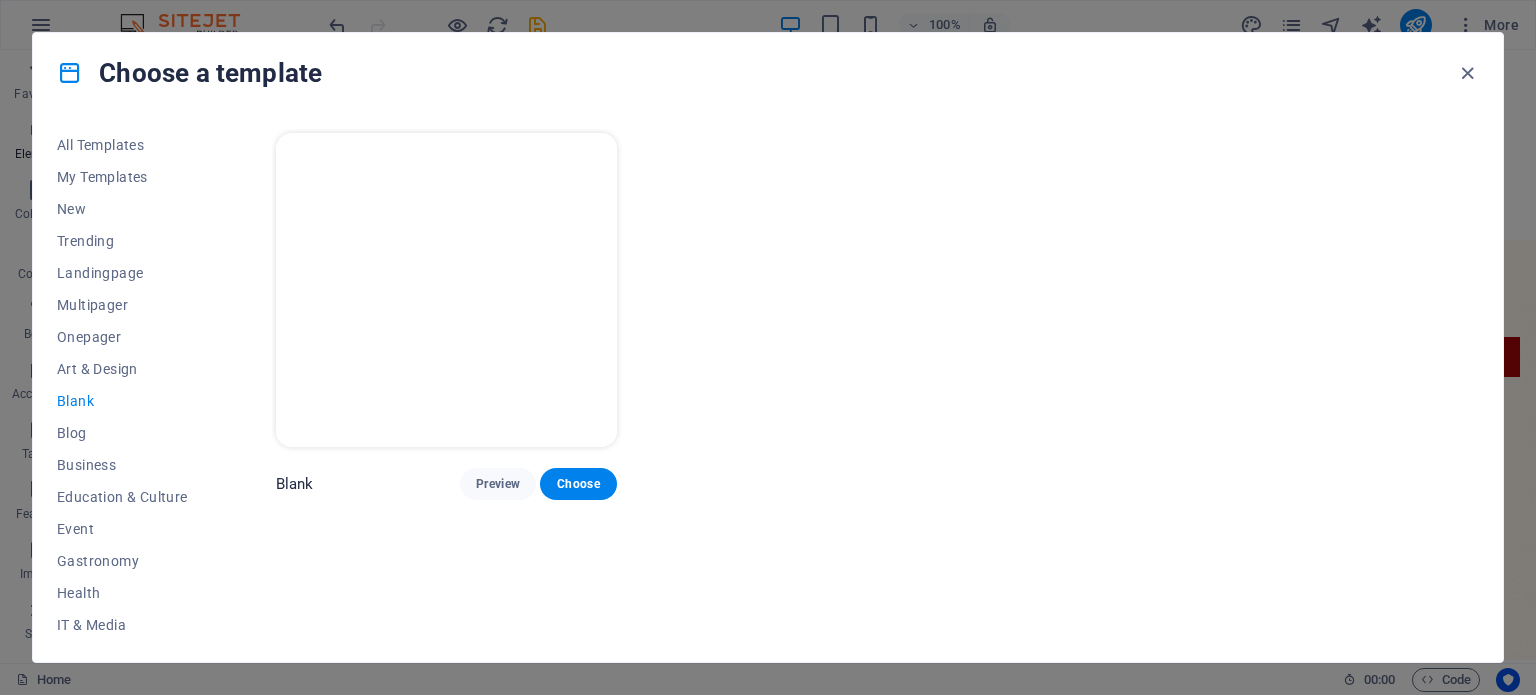 scroll, scrollTop: 0, scrollLeft: 0, axis: both 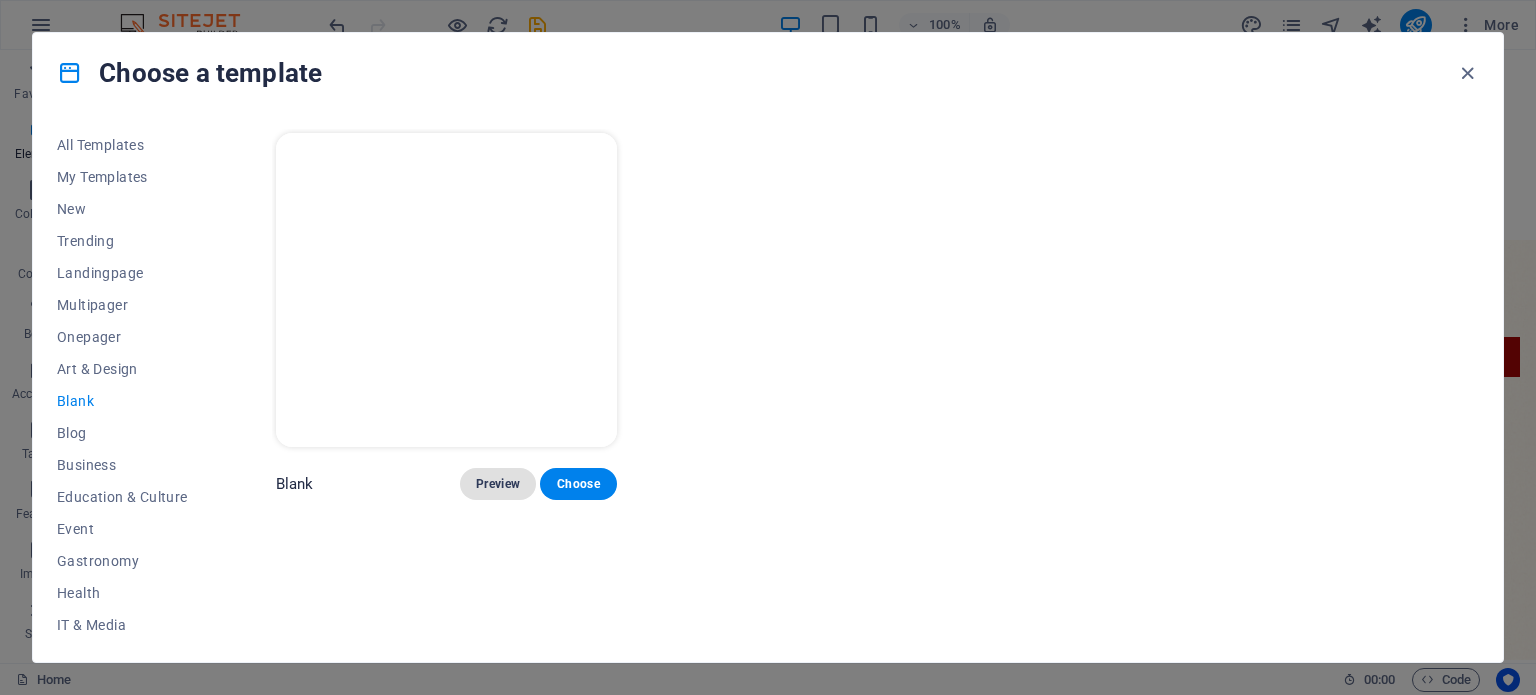 click on "Preview" at bounding box center (498, 484) 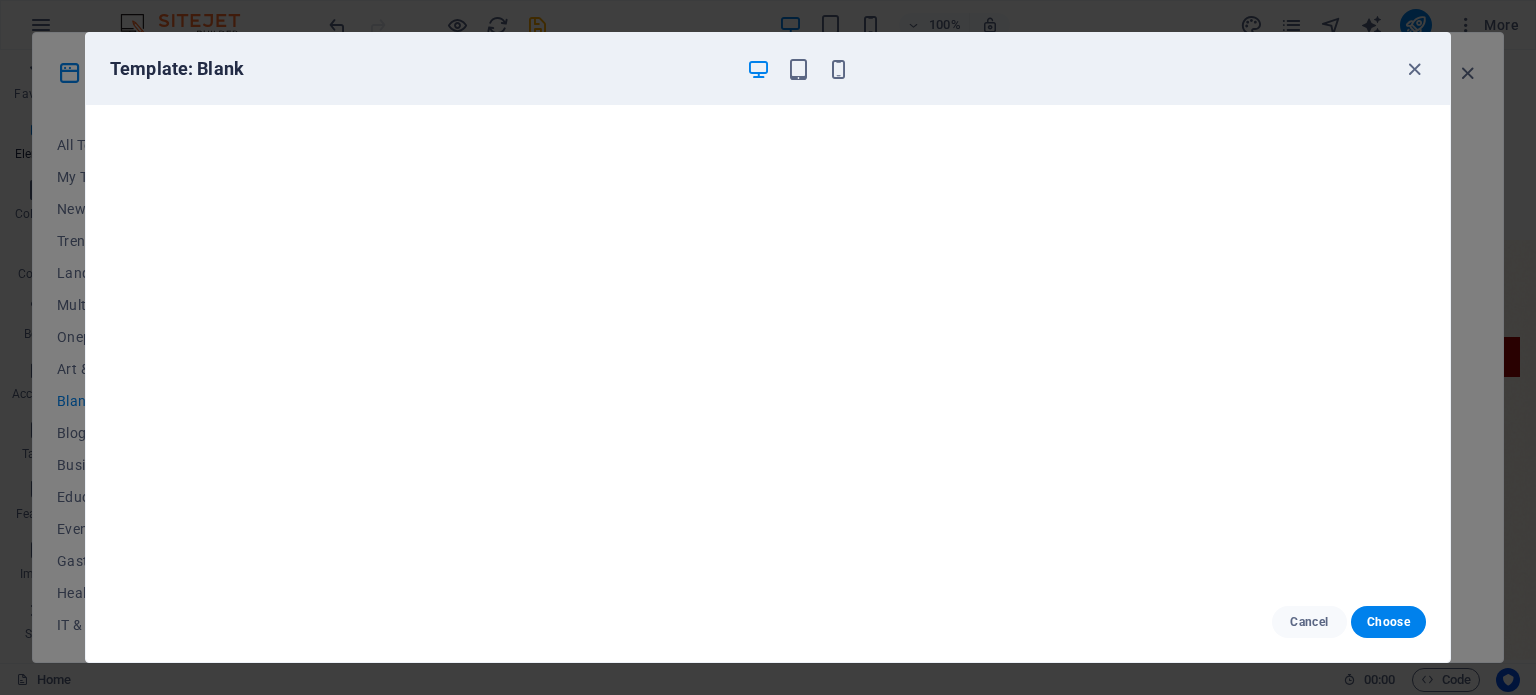 click on "Template: Blank" at bounding box center [768, 69] 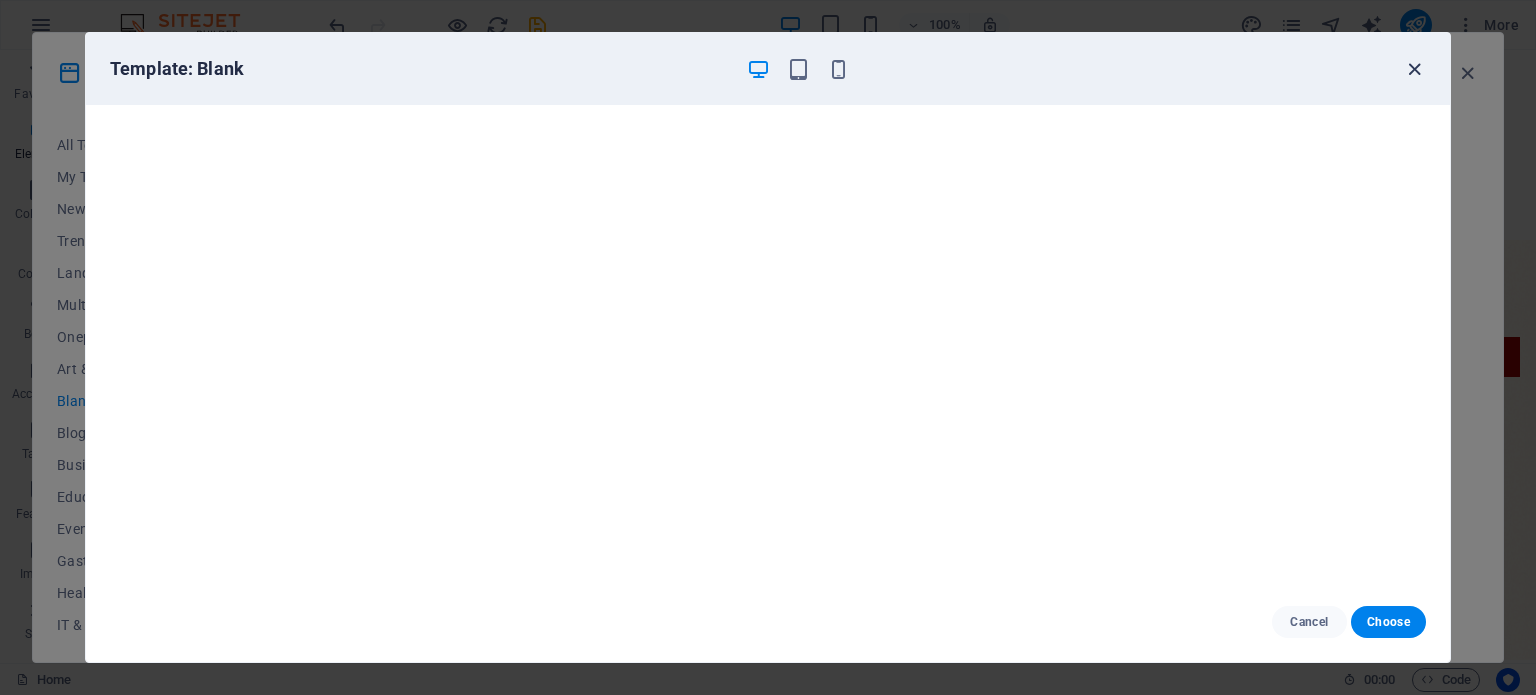 click at bounding box center (1414, 69) 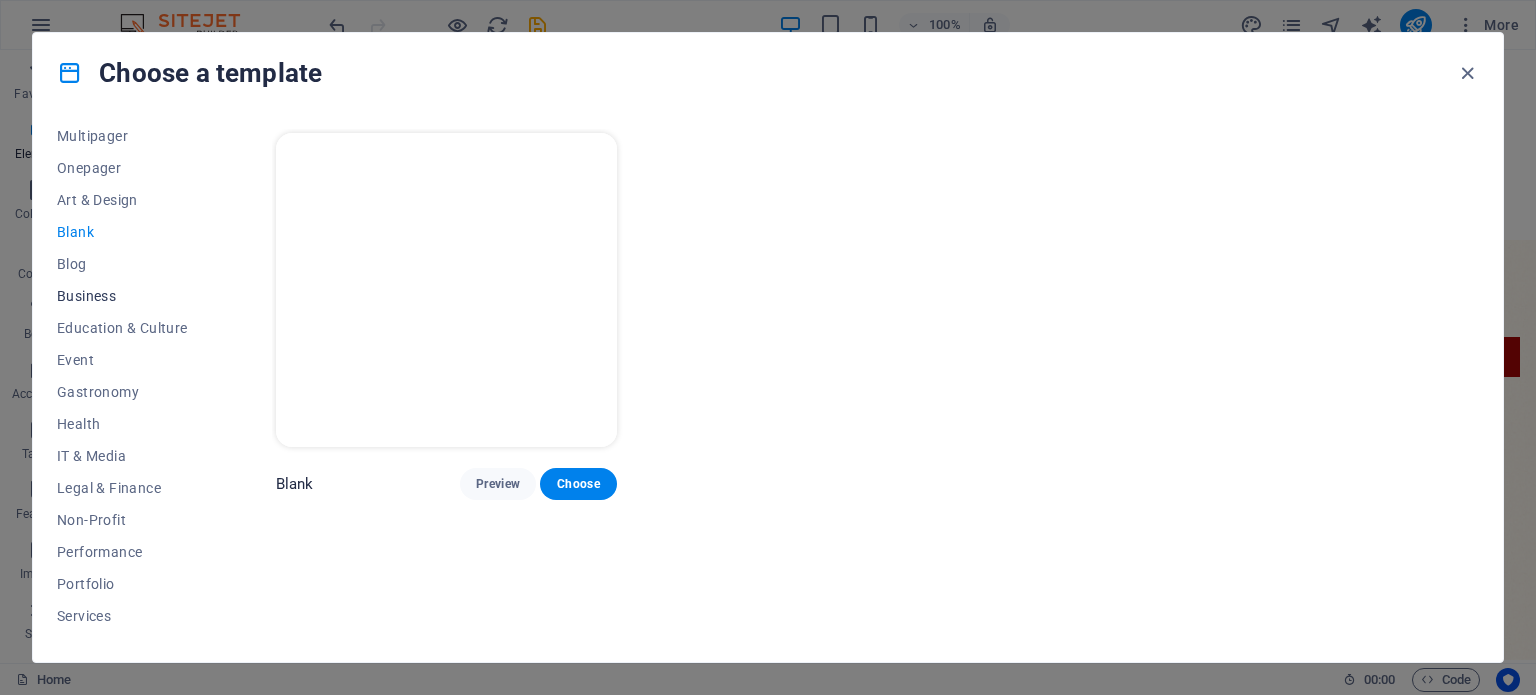scroll, scrollTop: 200, scrollLeft: 0, axis: vertical 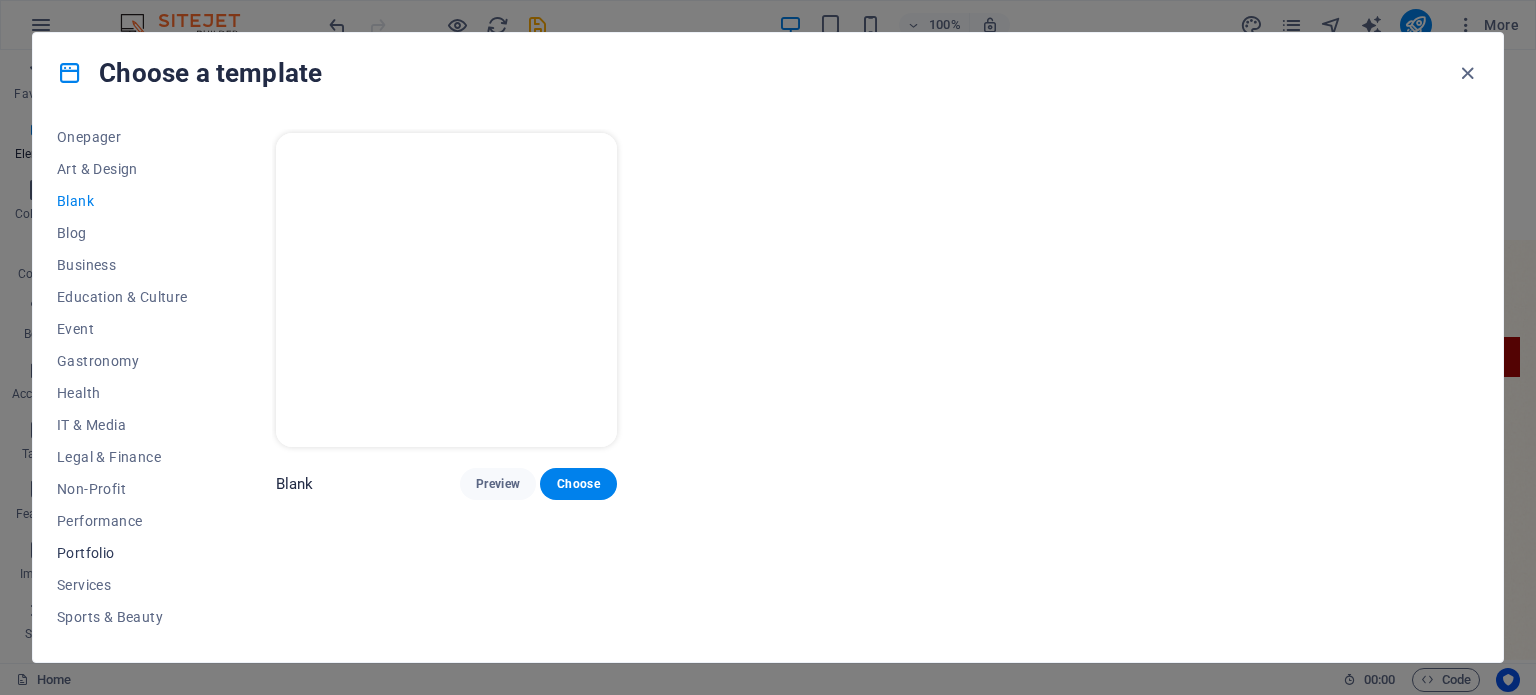 click on "Portfolio" at bounding box center (122, 553) 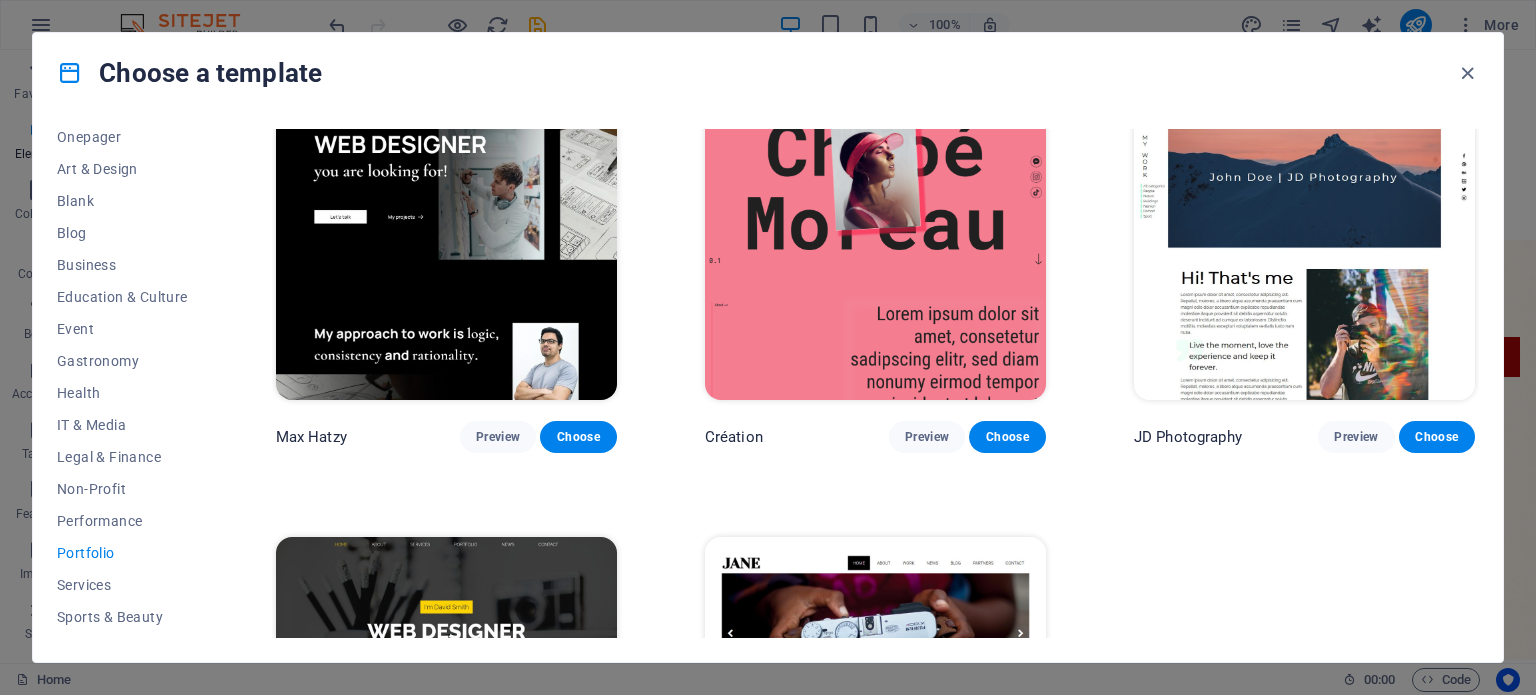 scroll, scrollTop: 500, scrollLeft: 0, axis: vertical 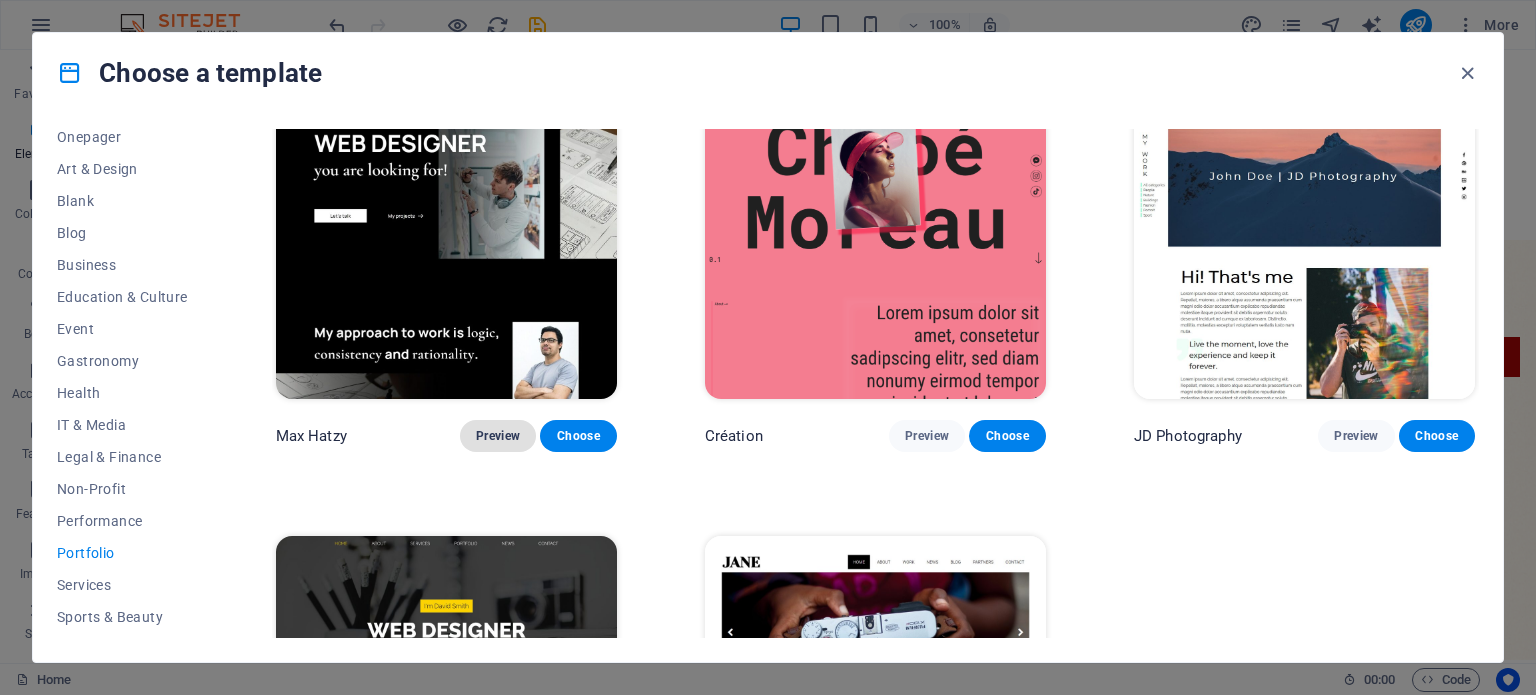 click on "Preview" at bounding box center (498, 436) 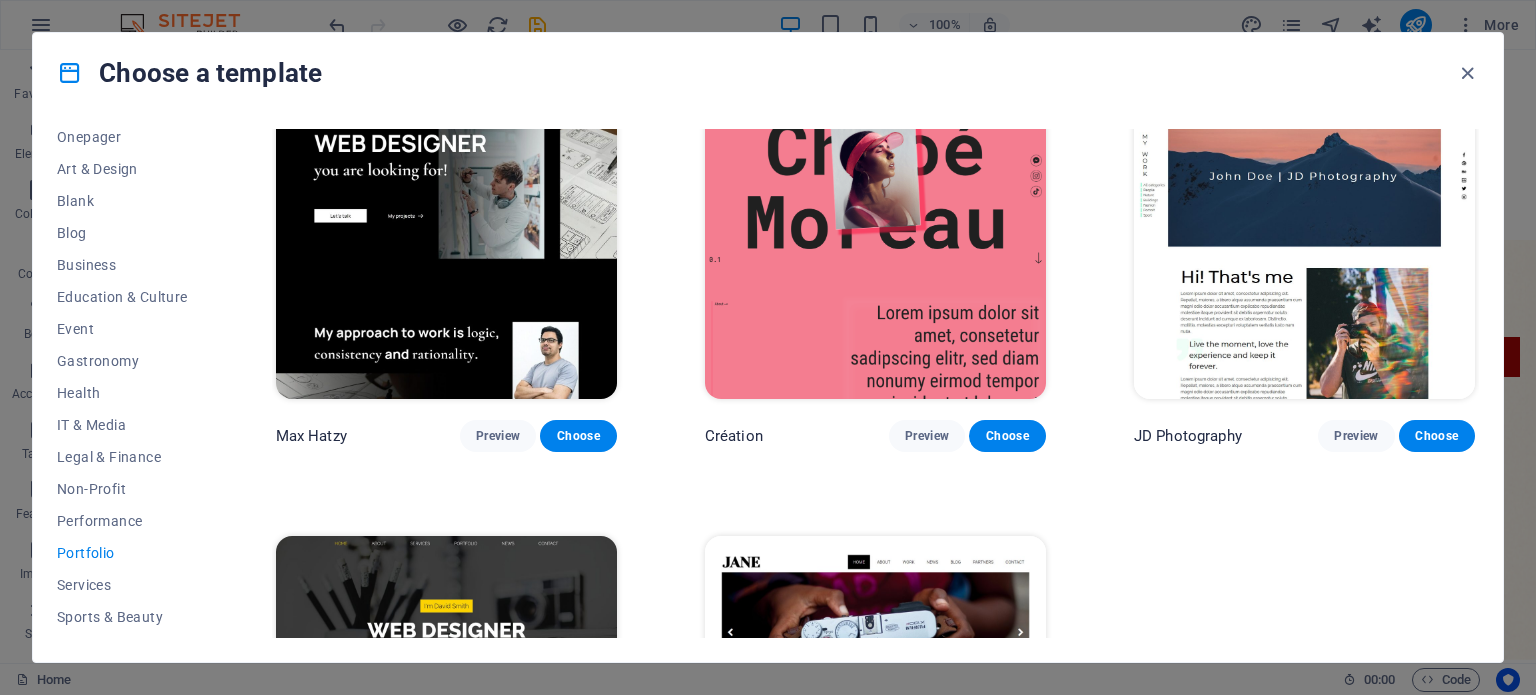 type 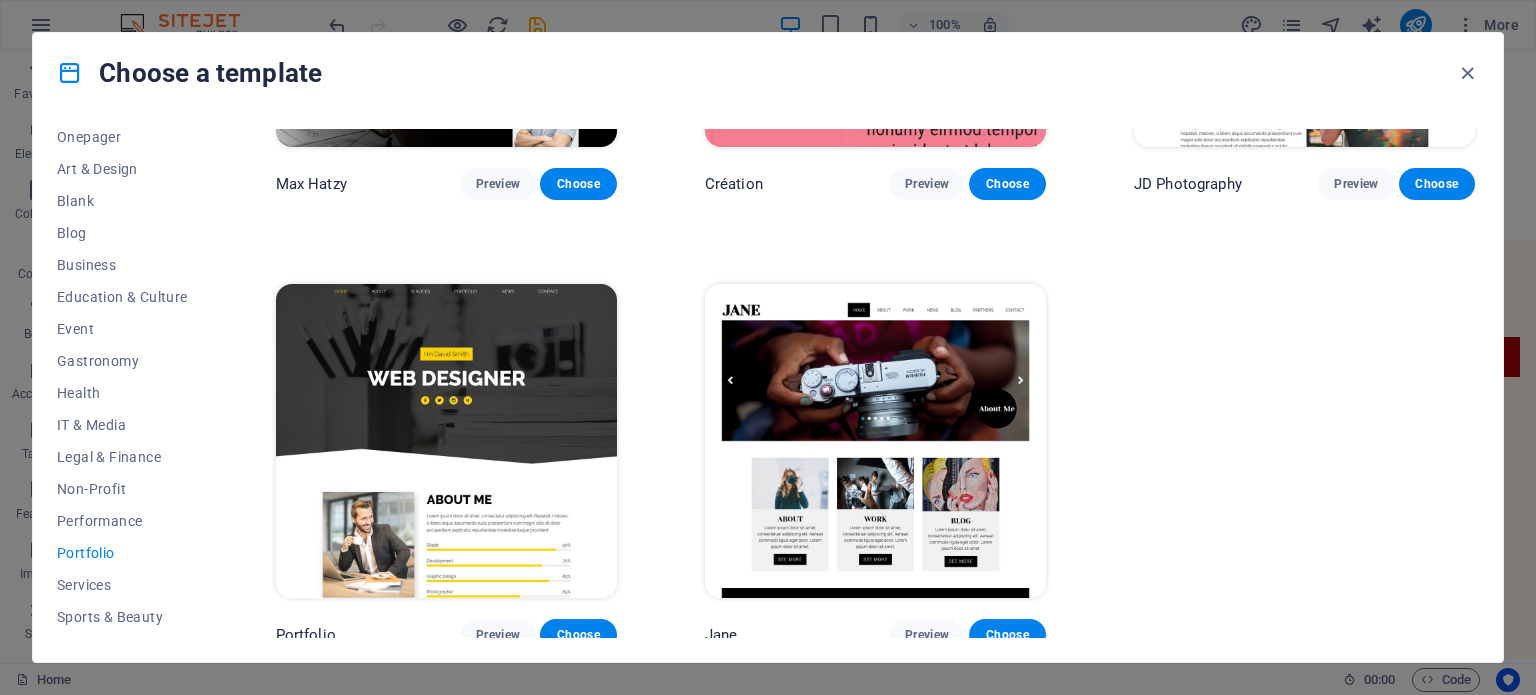 scroll, scrollTop: 758, scrollLeft: 0, axis: vertical 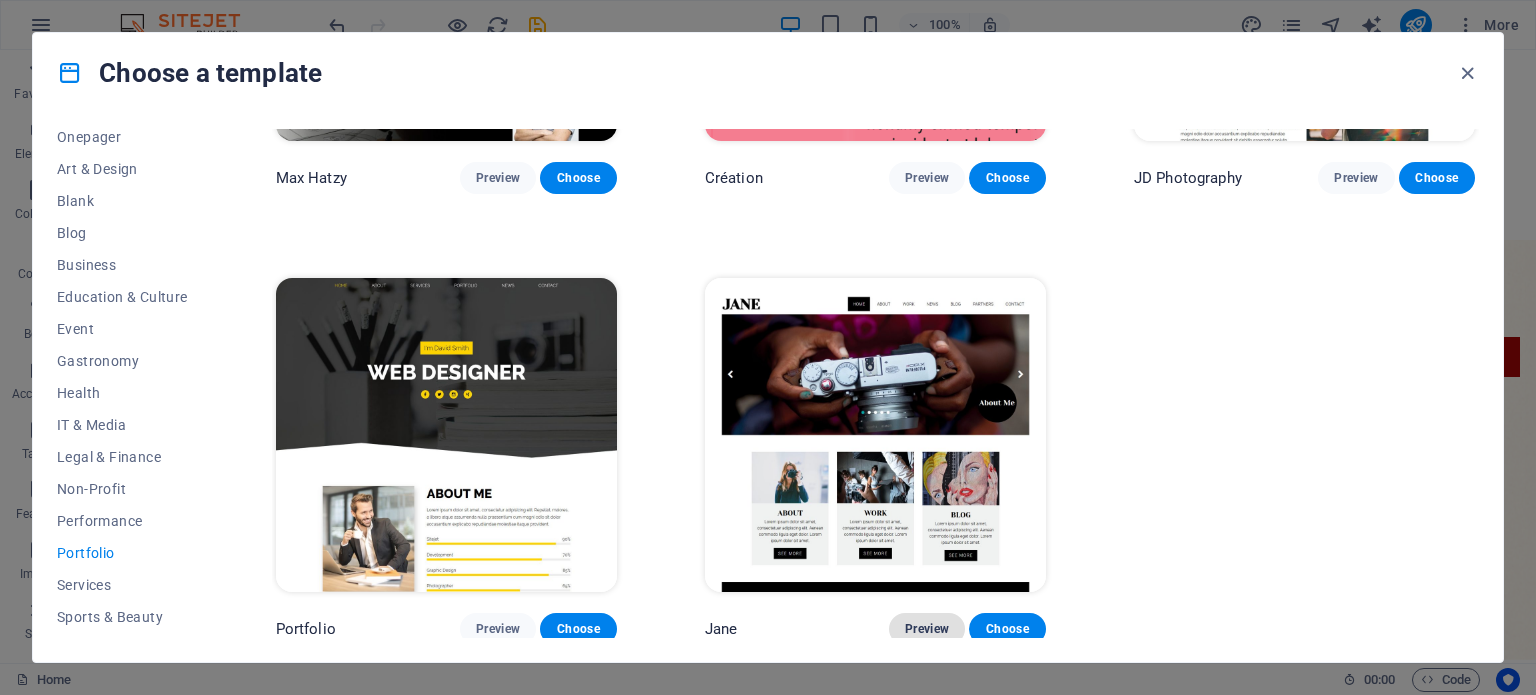 click on "Preview" at bounding box center (927, 629) 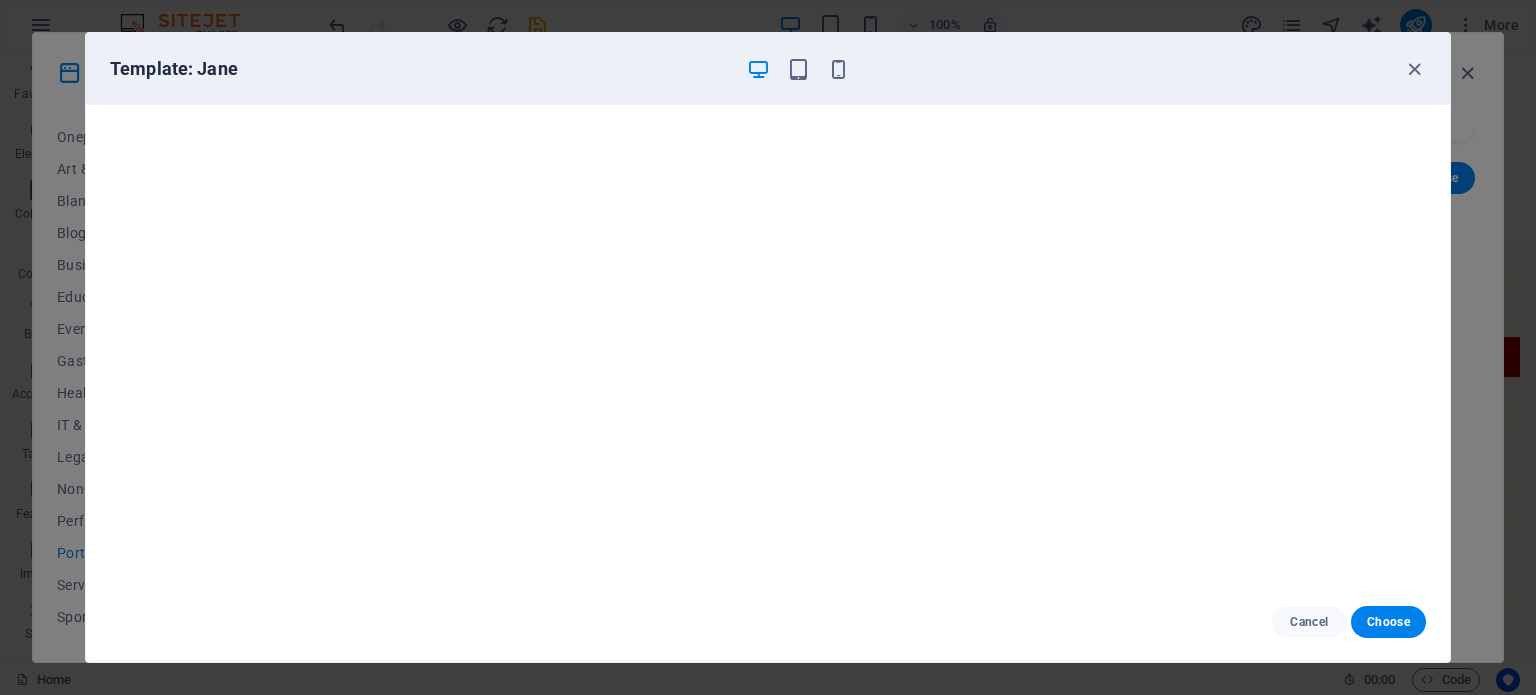 type 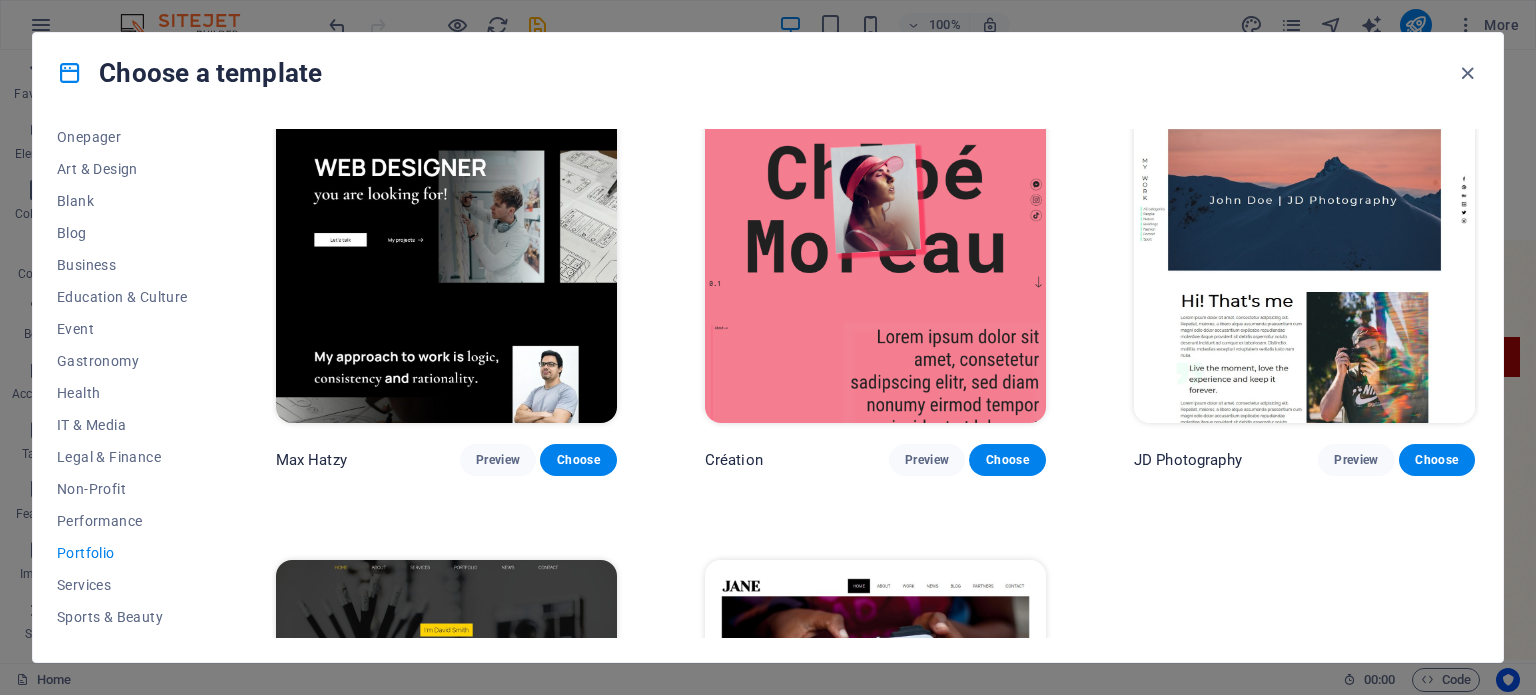 scroll, scrollTop: 458, scrollLeft: 0, axis: vertical 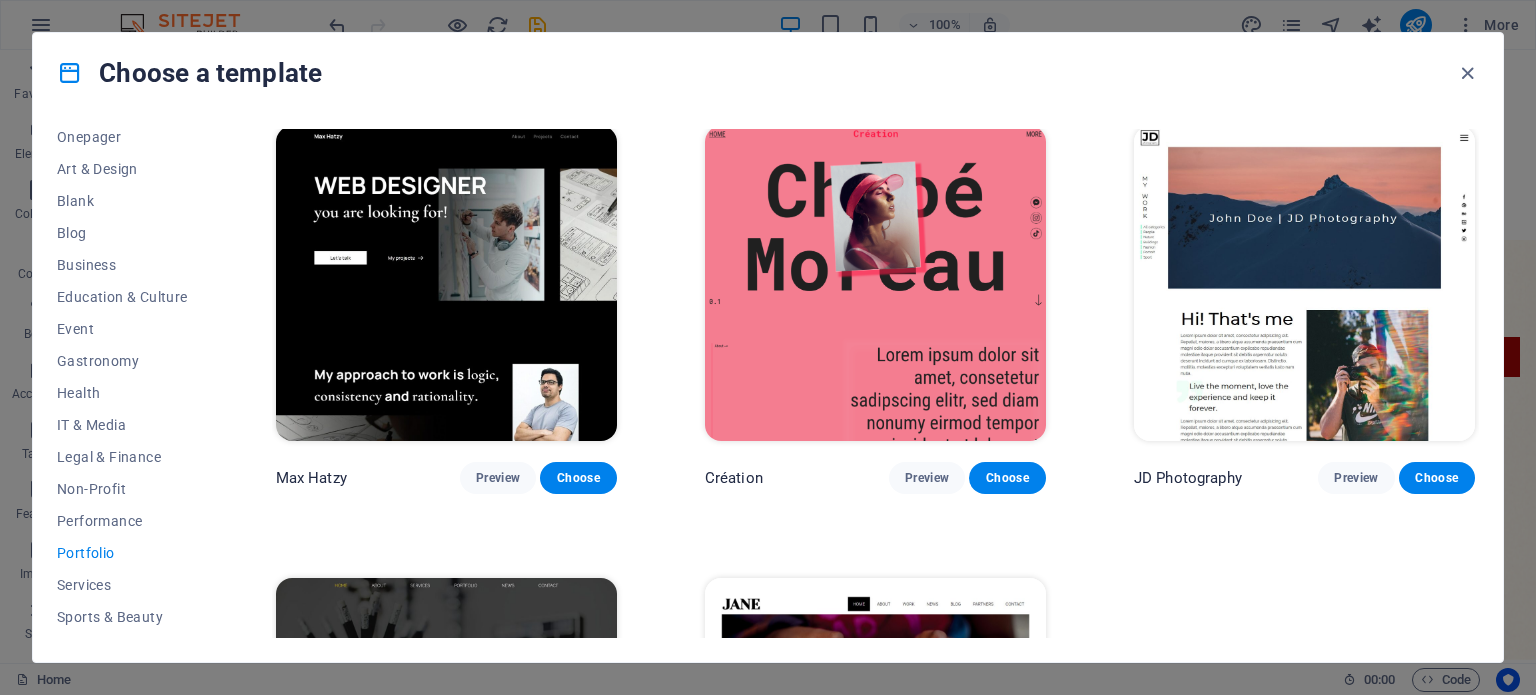 click on "Portfolio" at bounding box center [122, 553] 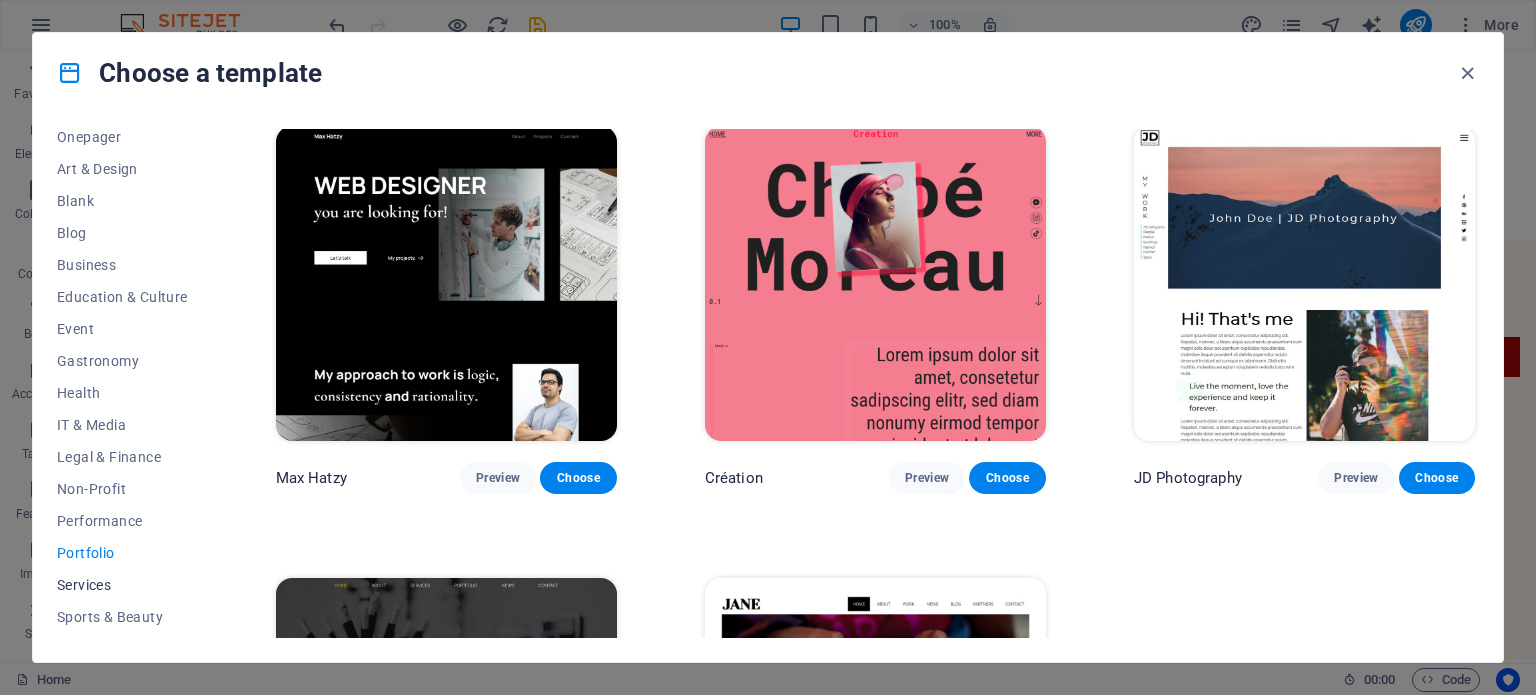 click on "Services" at bounding box center (122, 585) 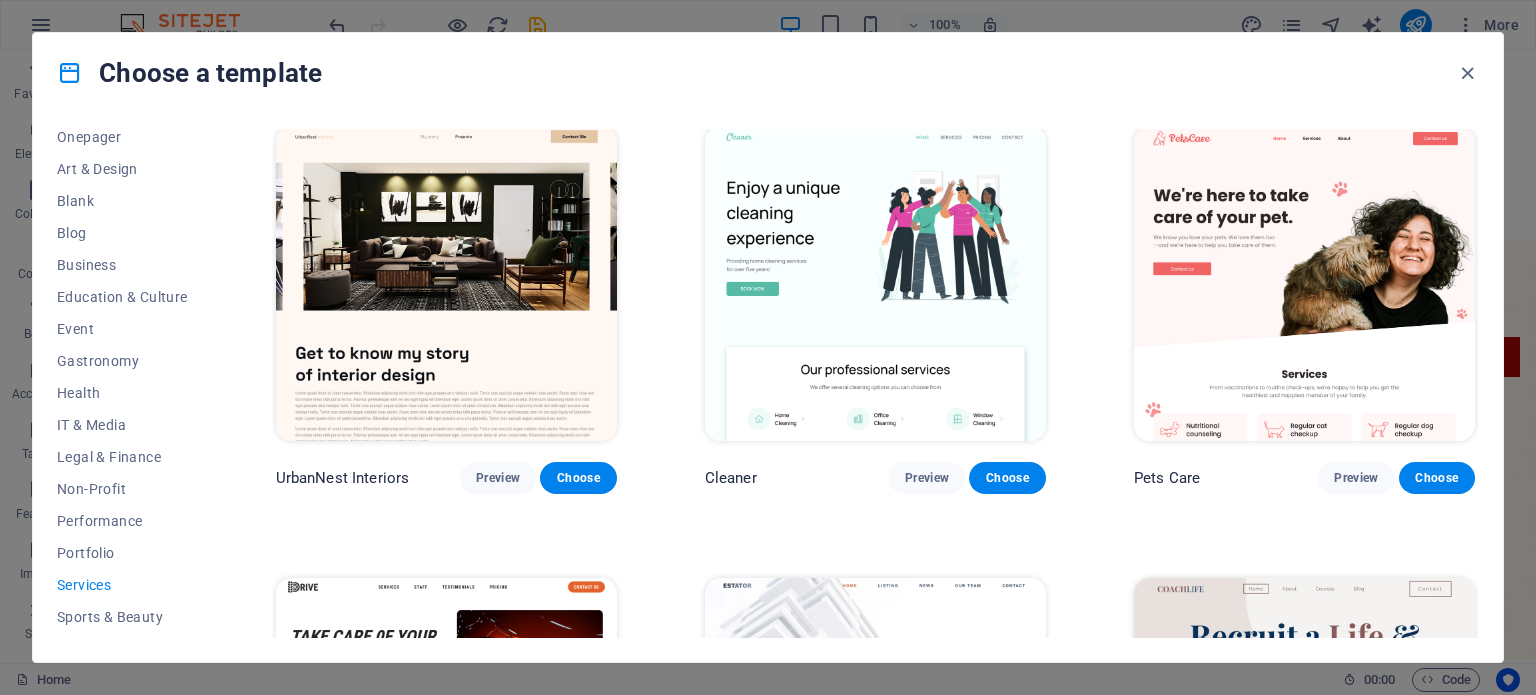 click on "UrbanNest Interiors Preview Choose" at bounding box center [446, 307] 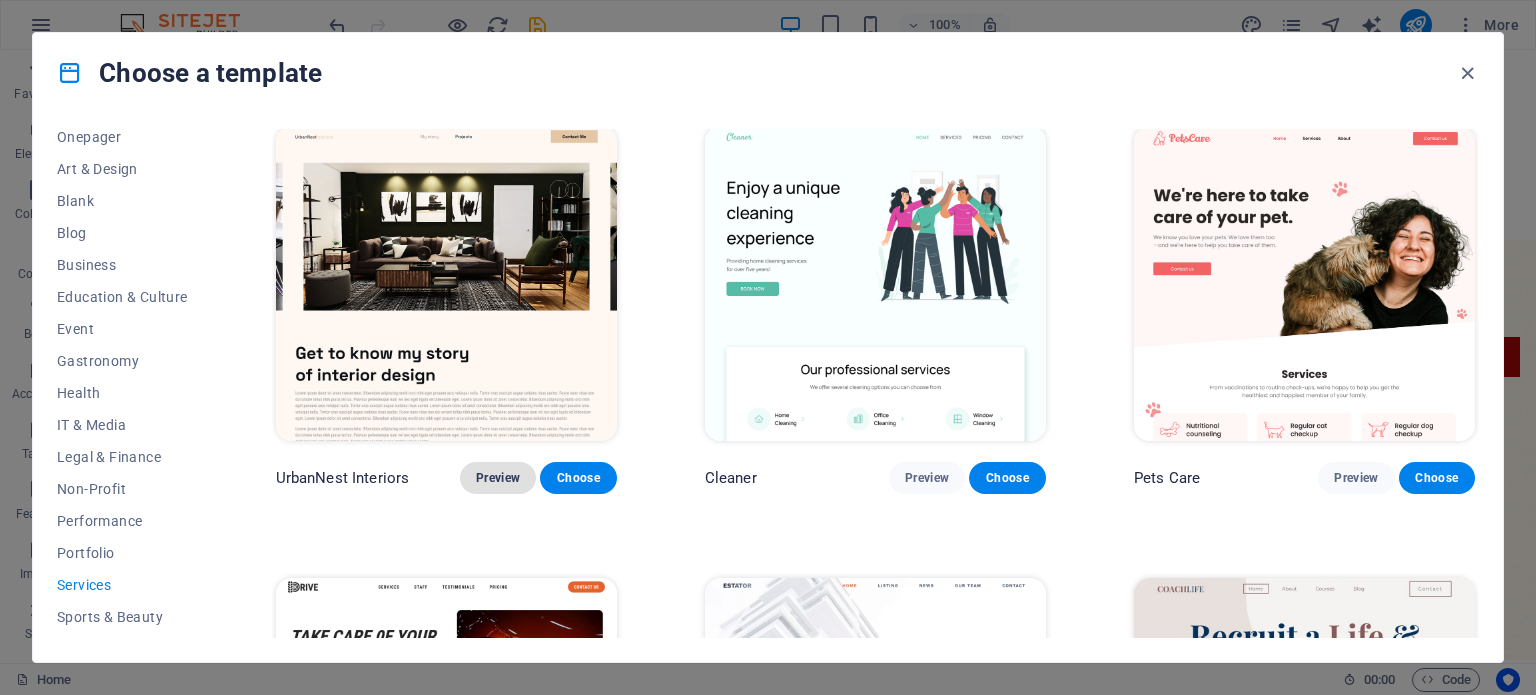 click on "Preview" at bounding box center (498, 478) 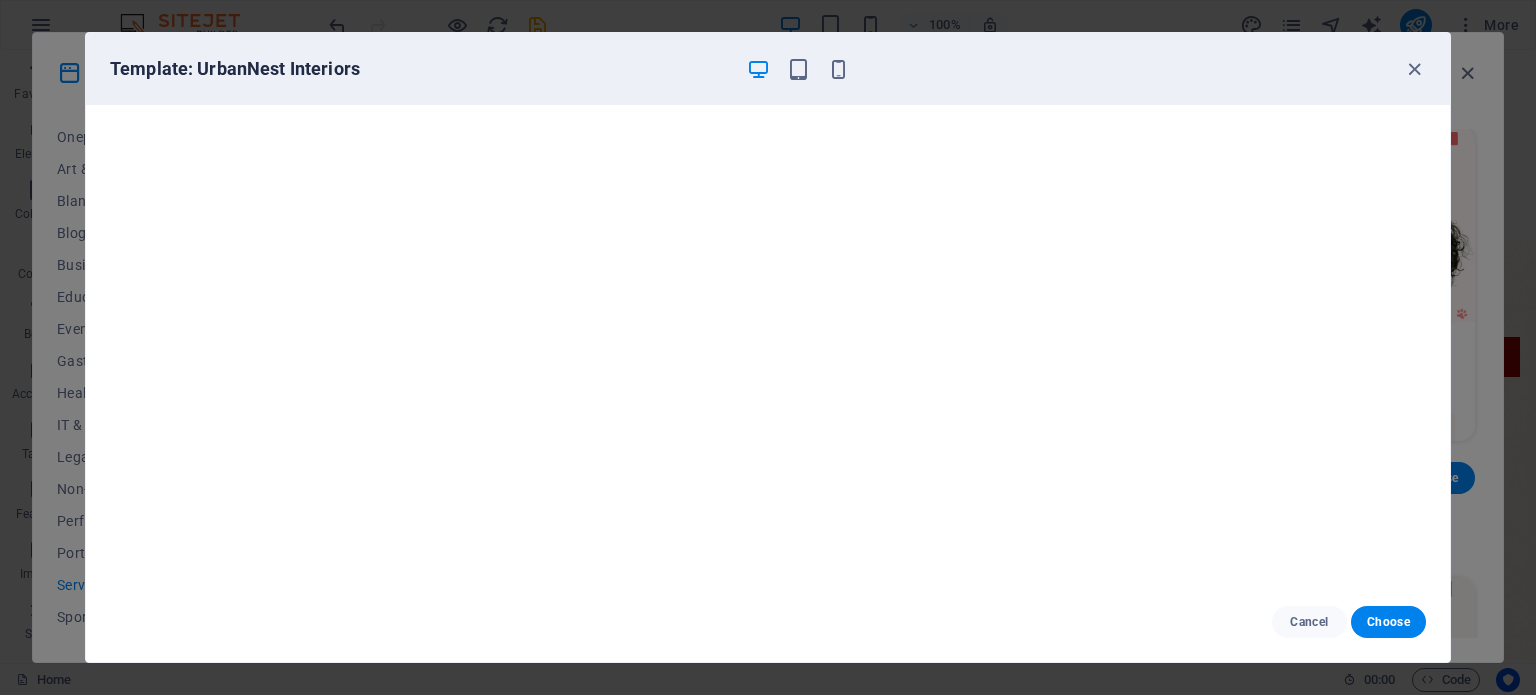 type 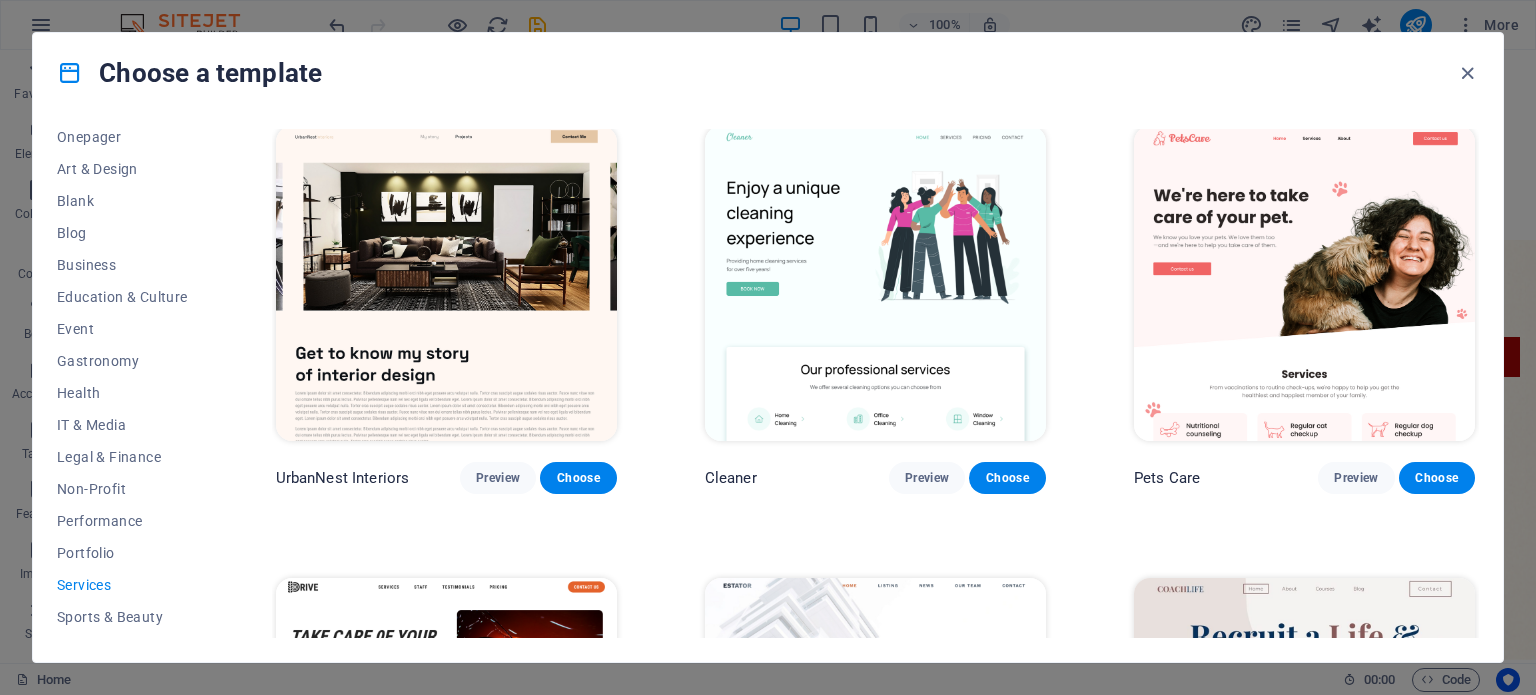 scroll, scrollTop: 958, scrollLeft: 0, axis: vertical 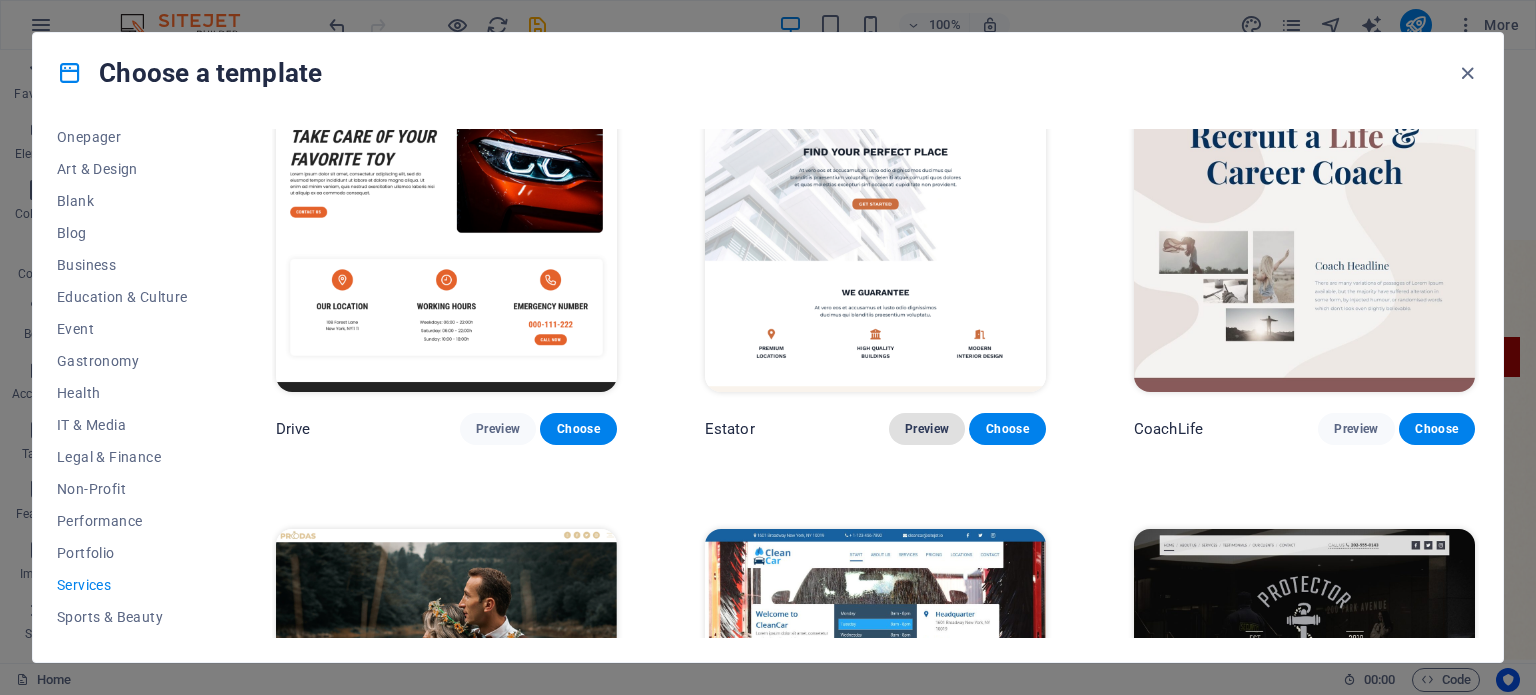 click on "Preview" at bounding box center (927, 429) 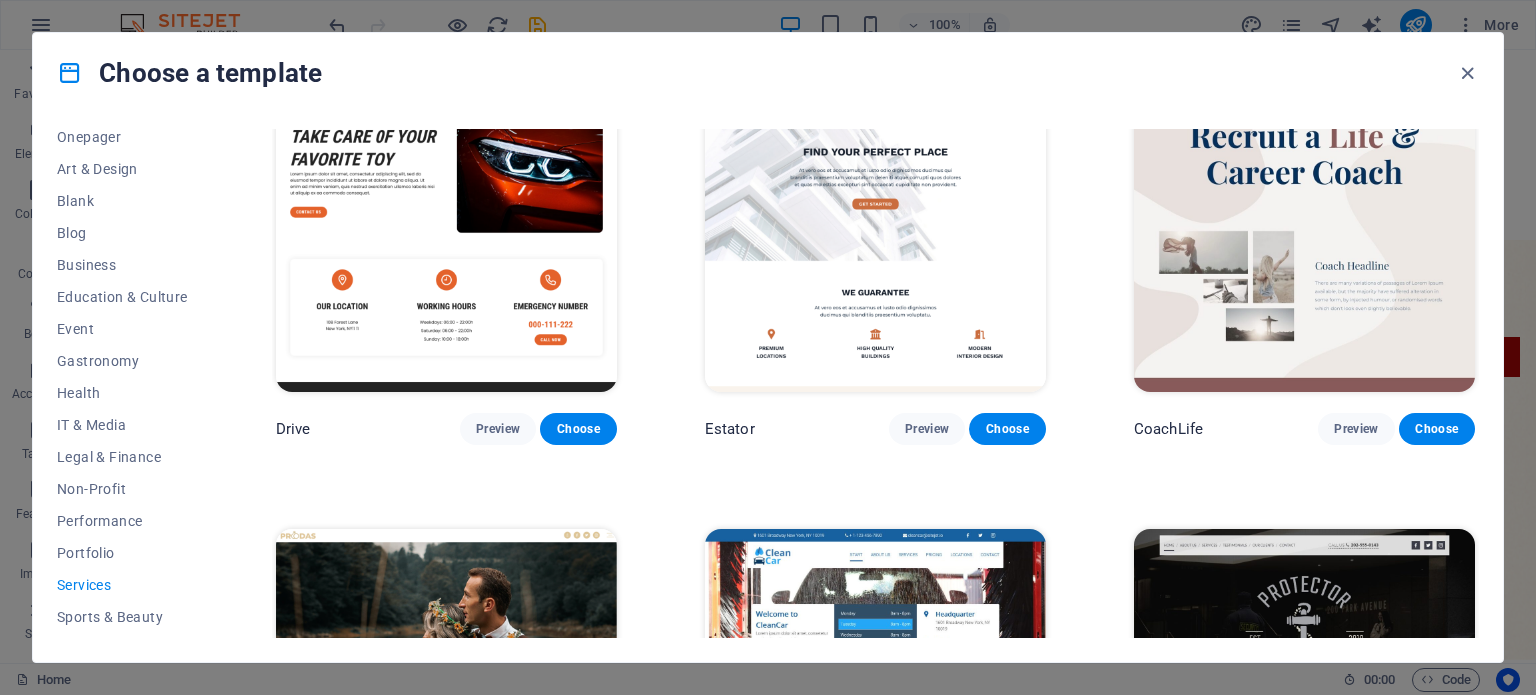 type 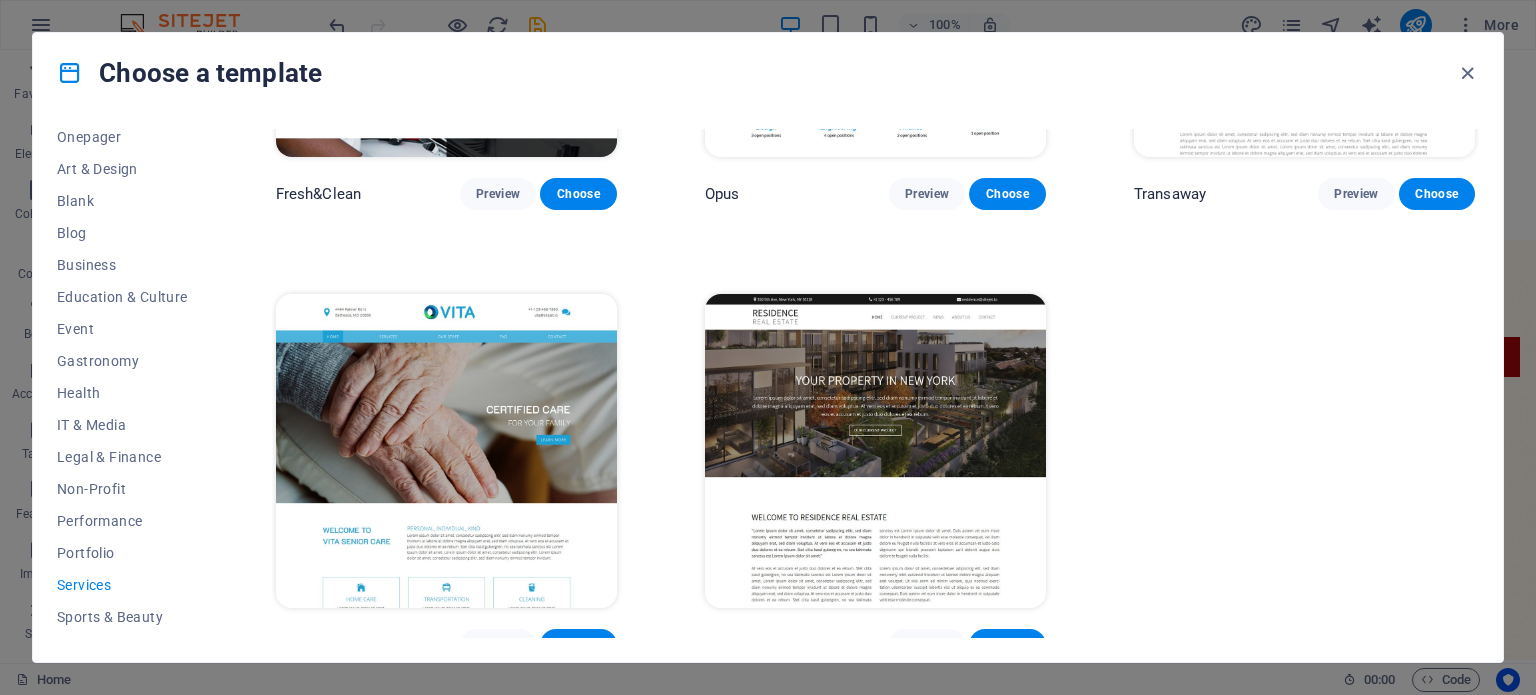 scroll, scrollTop: 2556, scrollLeft: 0, axis: vertical 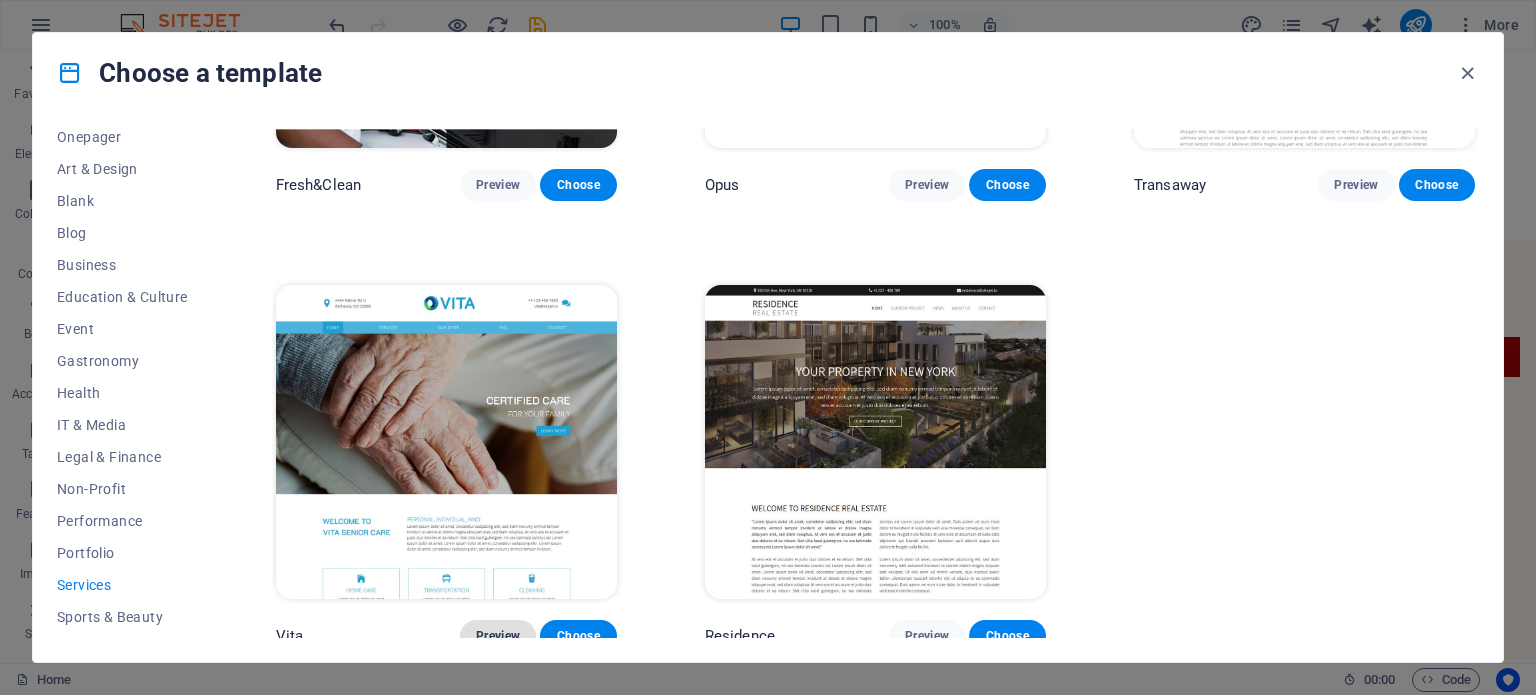 click on "Preview" at bounding box center [498, 636] 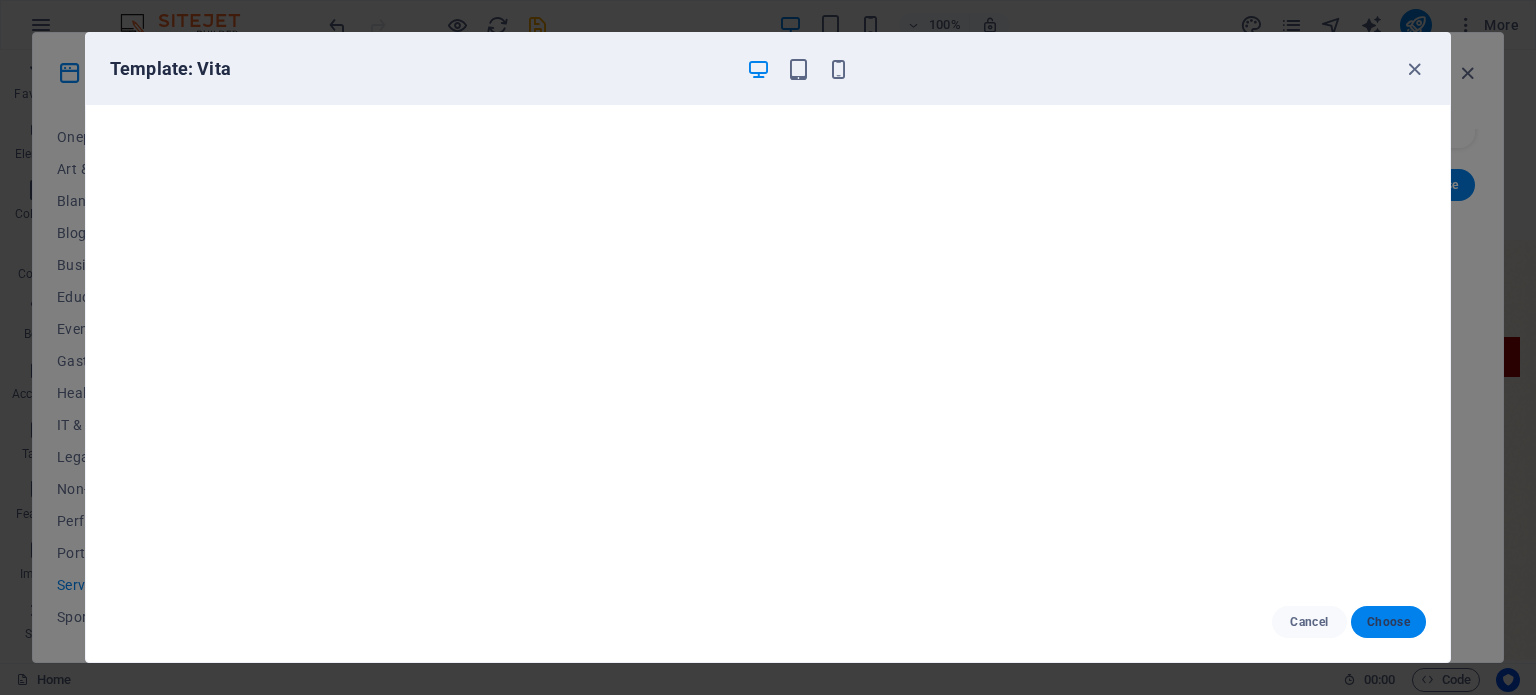 click on "Choose" at bounding box center [1388, 622] 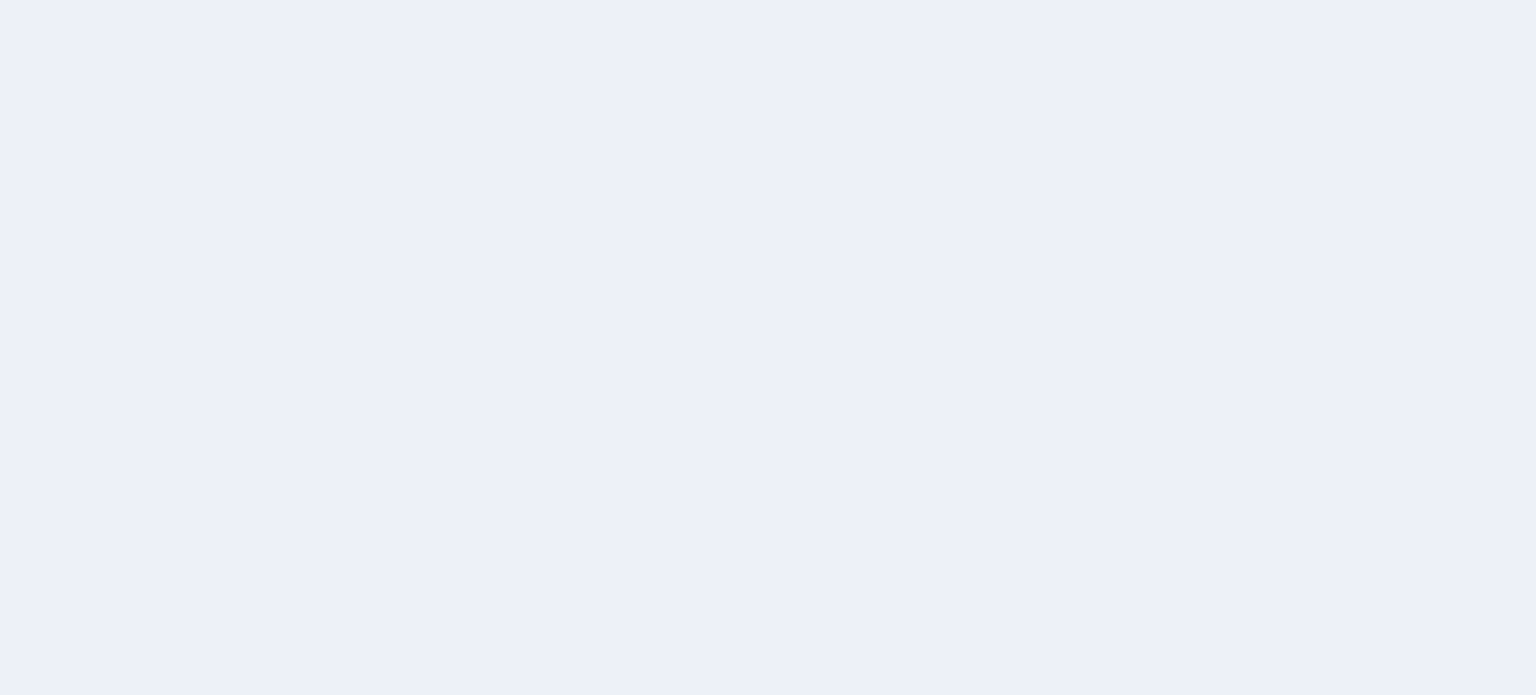 scroll, scrollTop: 0, scrollLeft: 0, axis: both 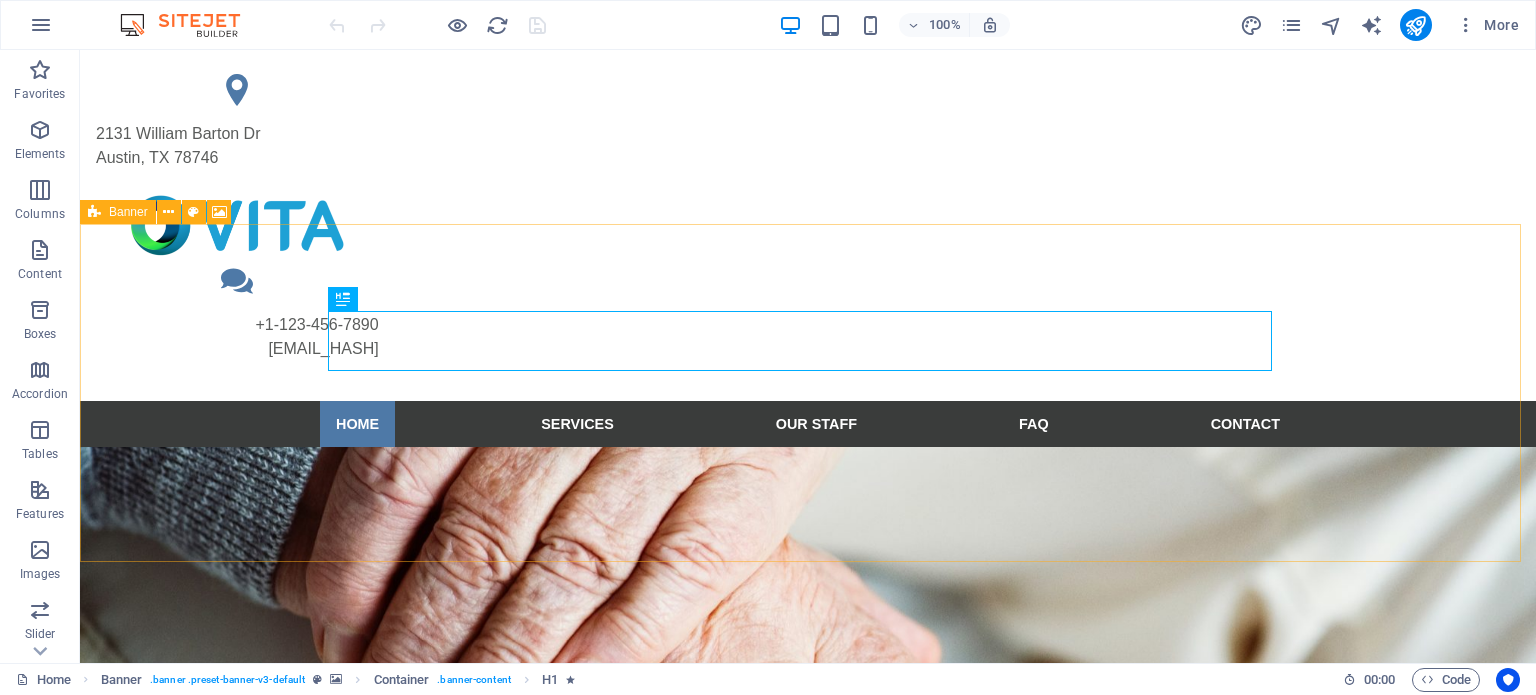 click on "Banner" at bounding box center (118, 212) 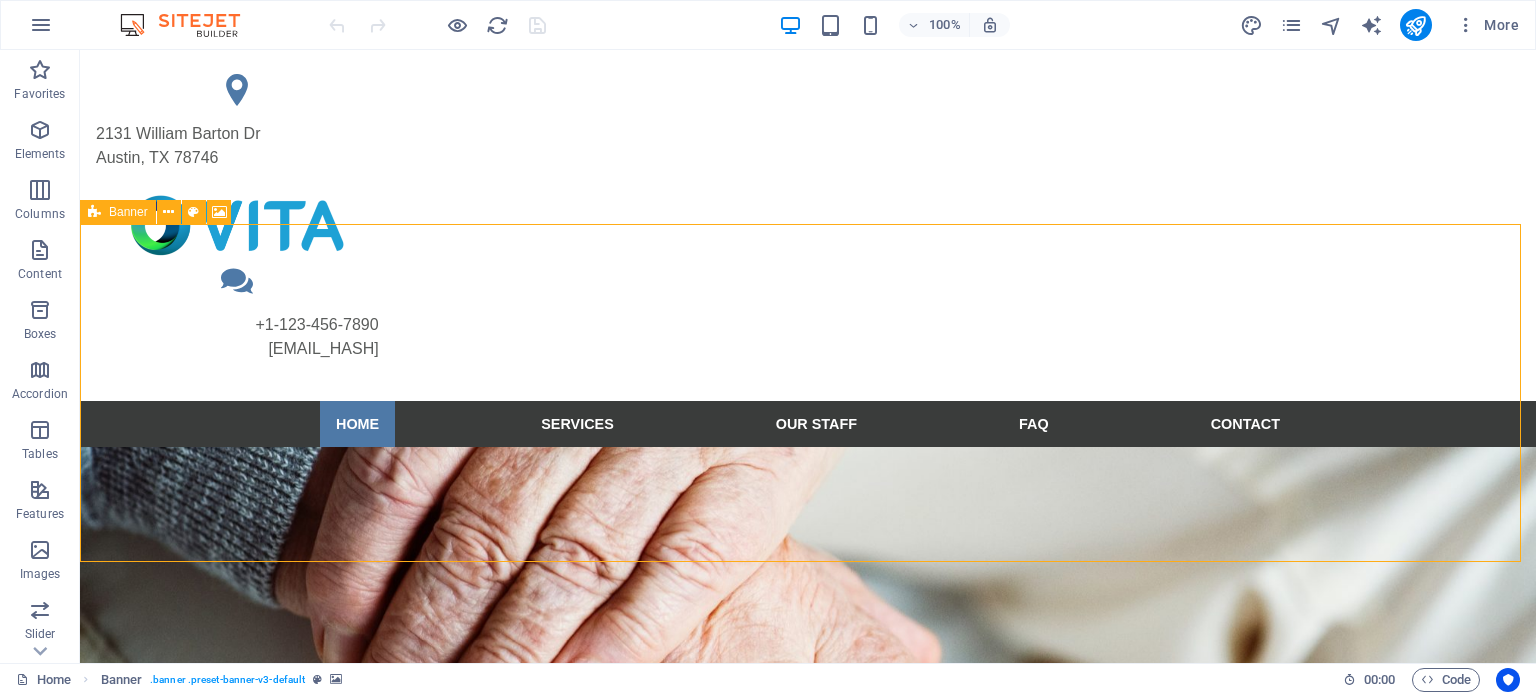 click on "Banner" at bounding box center (118, 212) 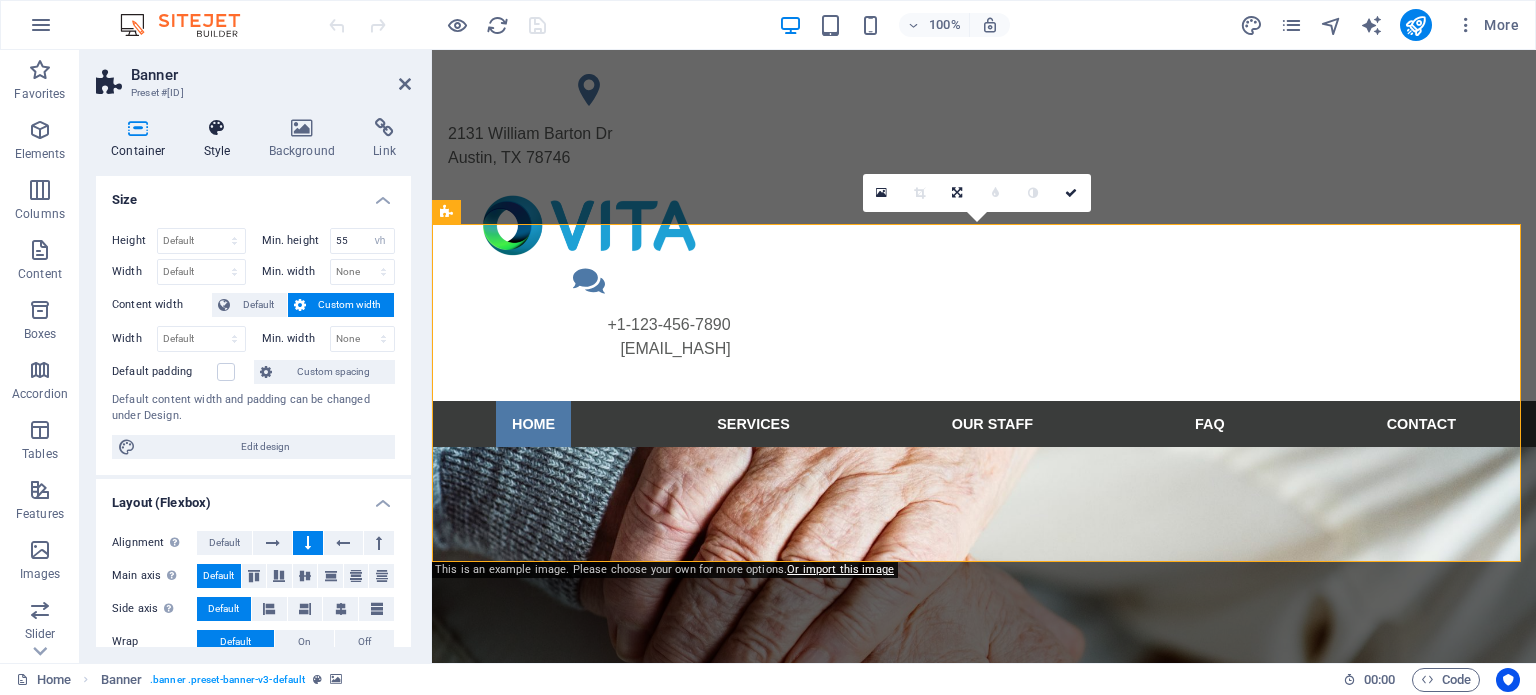 click on "Style" at bounding box center (221, 139) 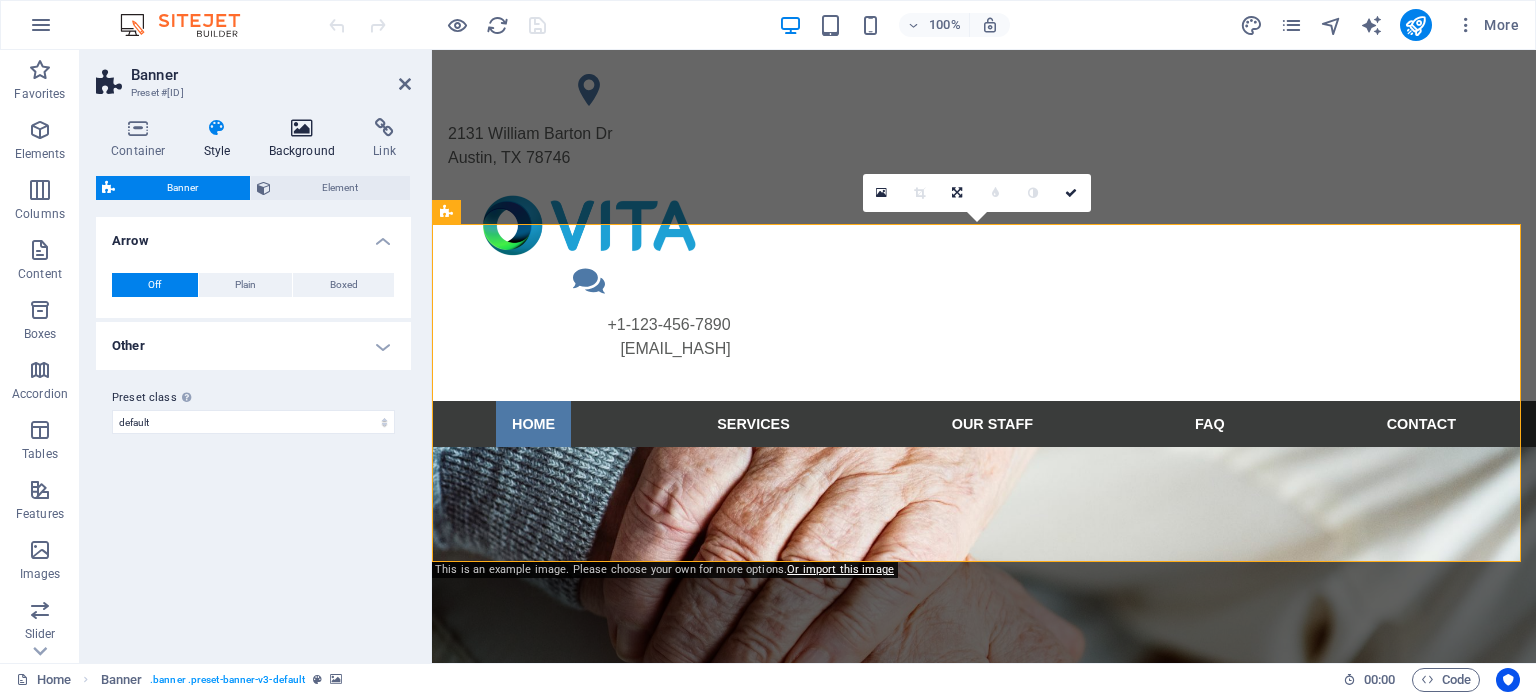 click on "Background" at bounding box center (306, 139) 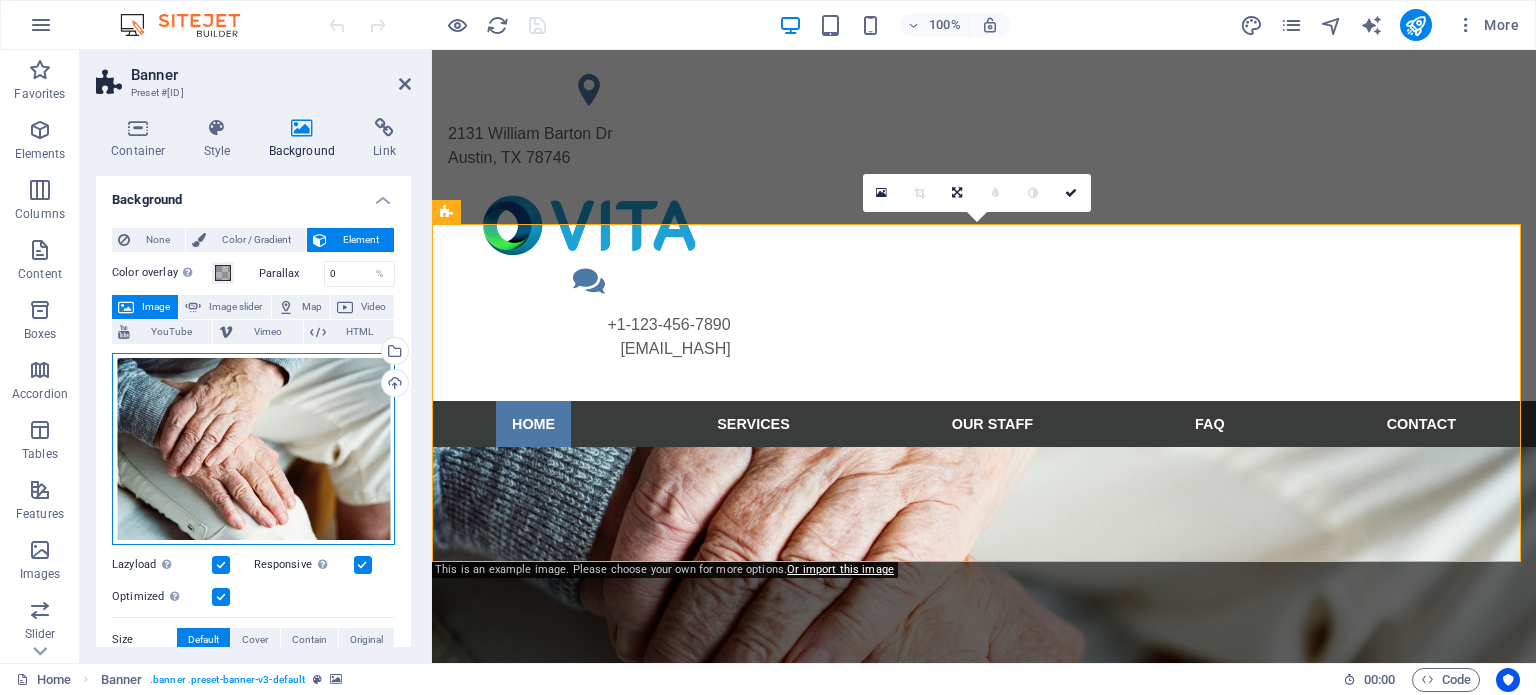 click on "Drag files here, click to choose files or select files from Files or our free stock photos & videos" at bounding box center [253, 449] 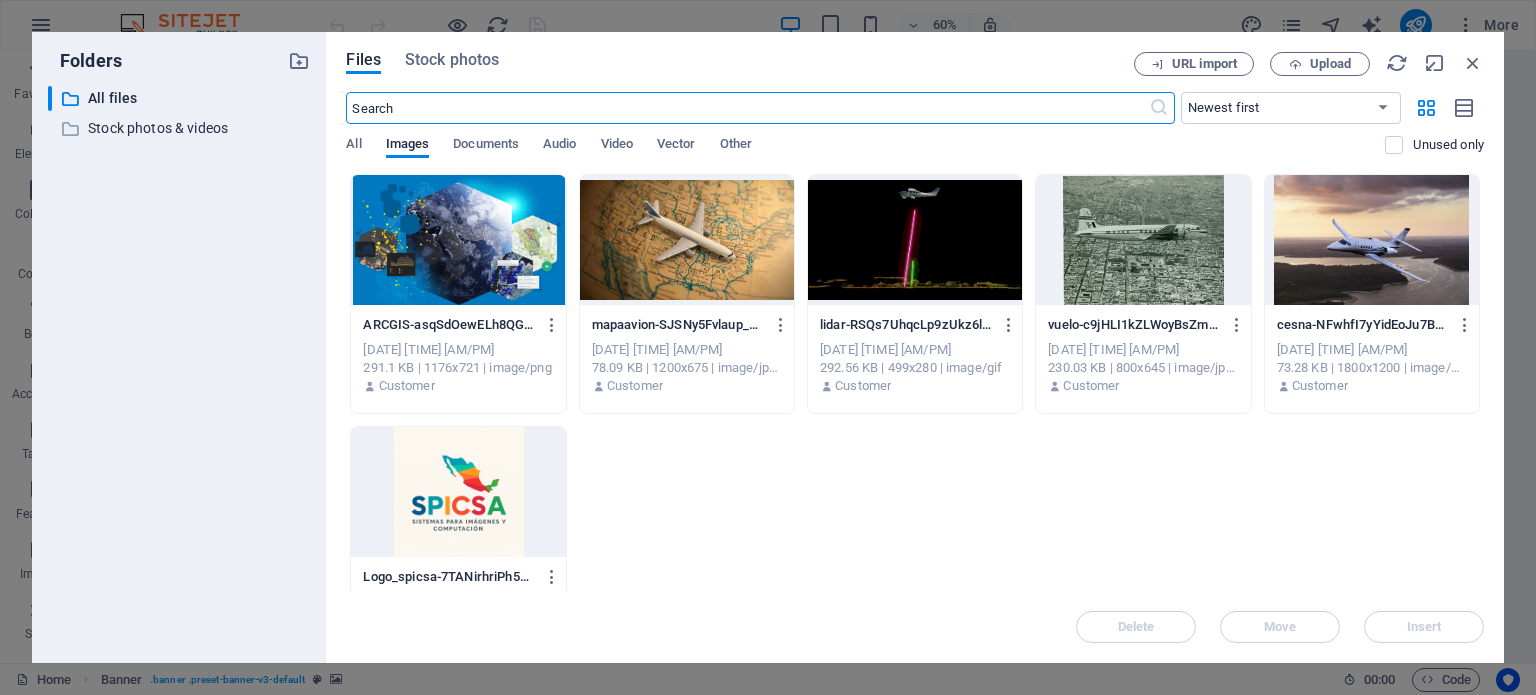 click at bounding box center (687, 240) 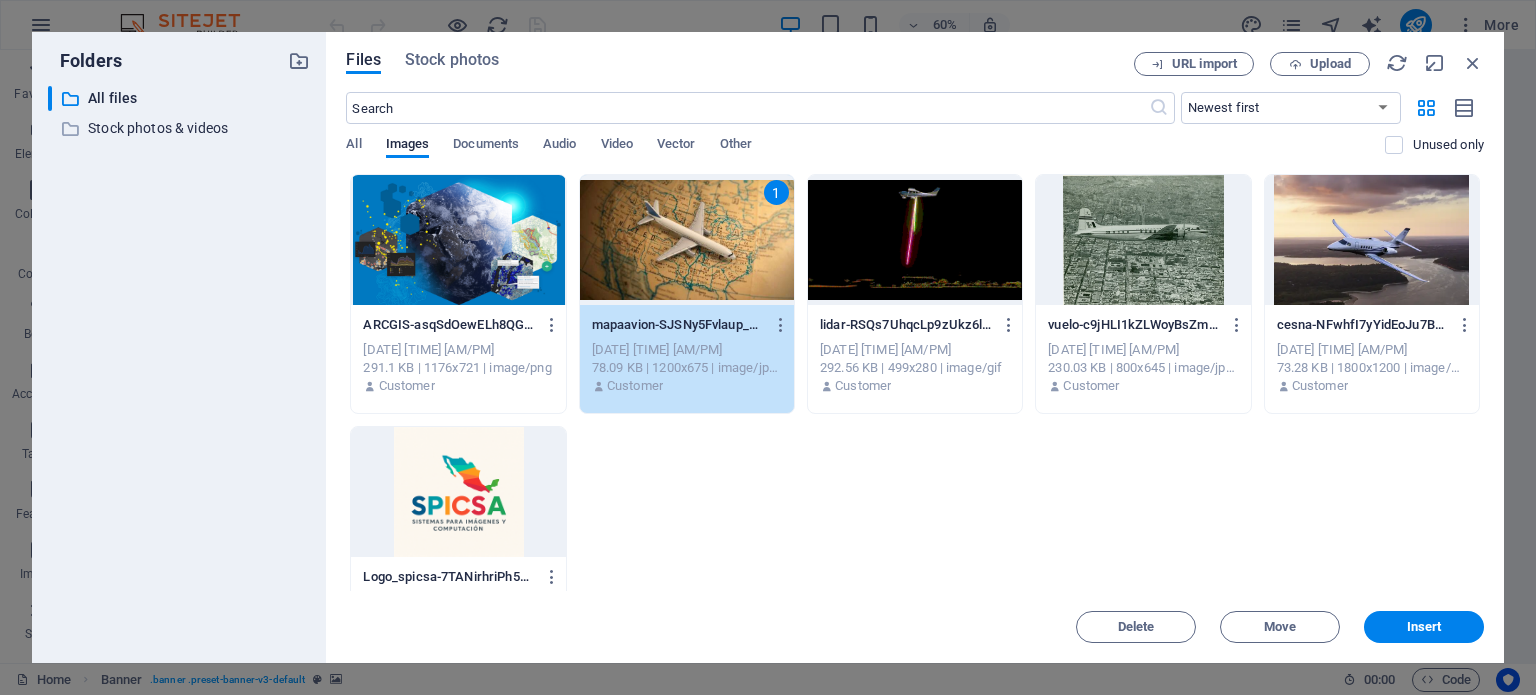 click at bounding box center [458, 240] 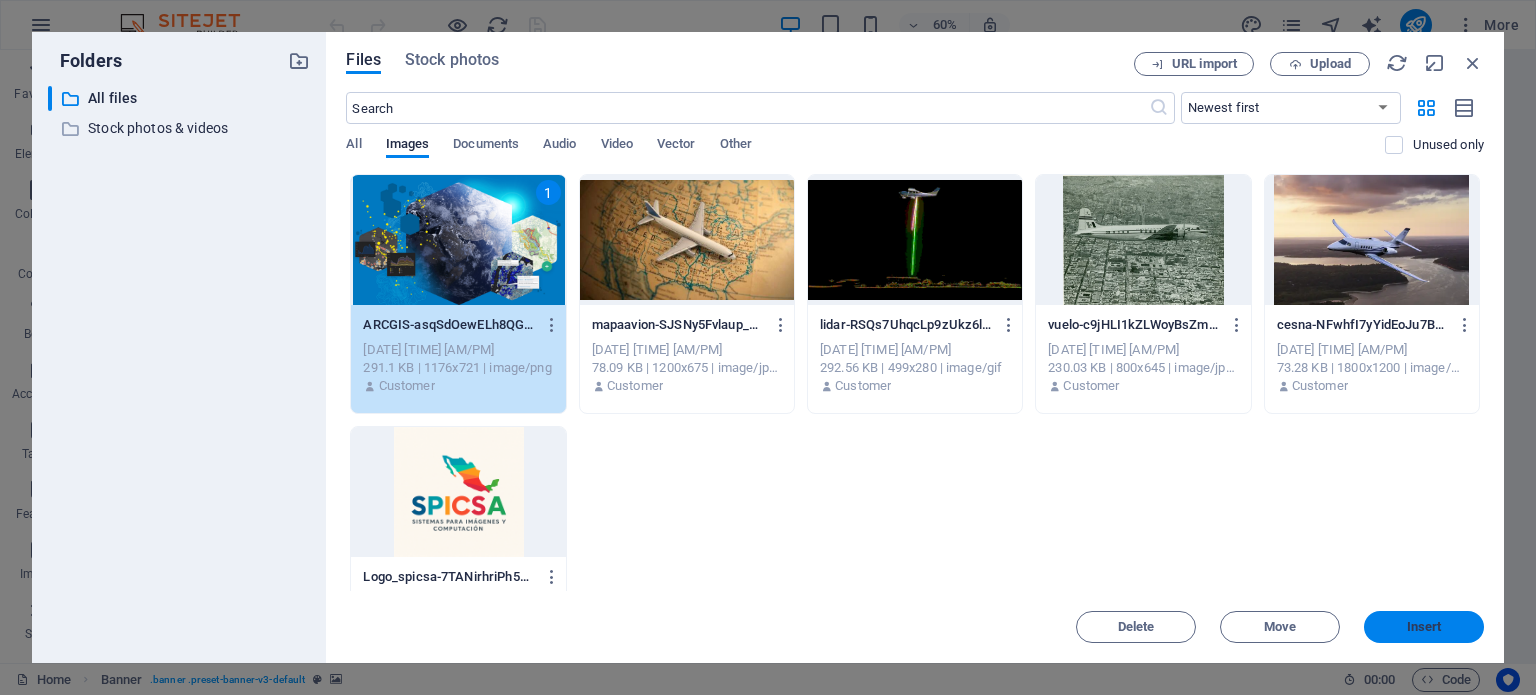 drag, startPoint x: 1408, startPoint y: 623, endPoint x: 860, endPoint y: 553, distance: 552.4527 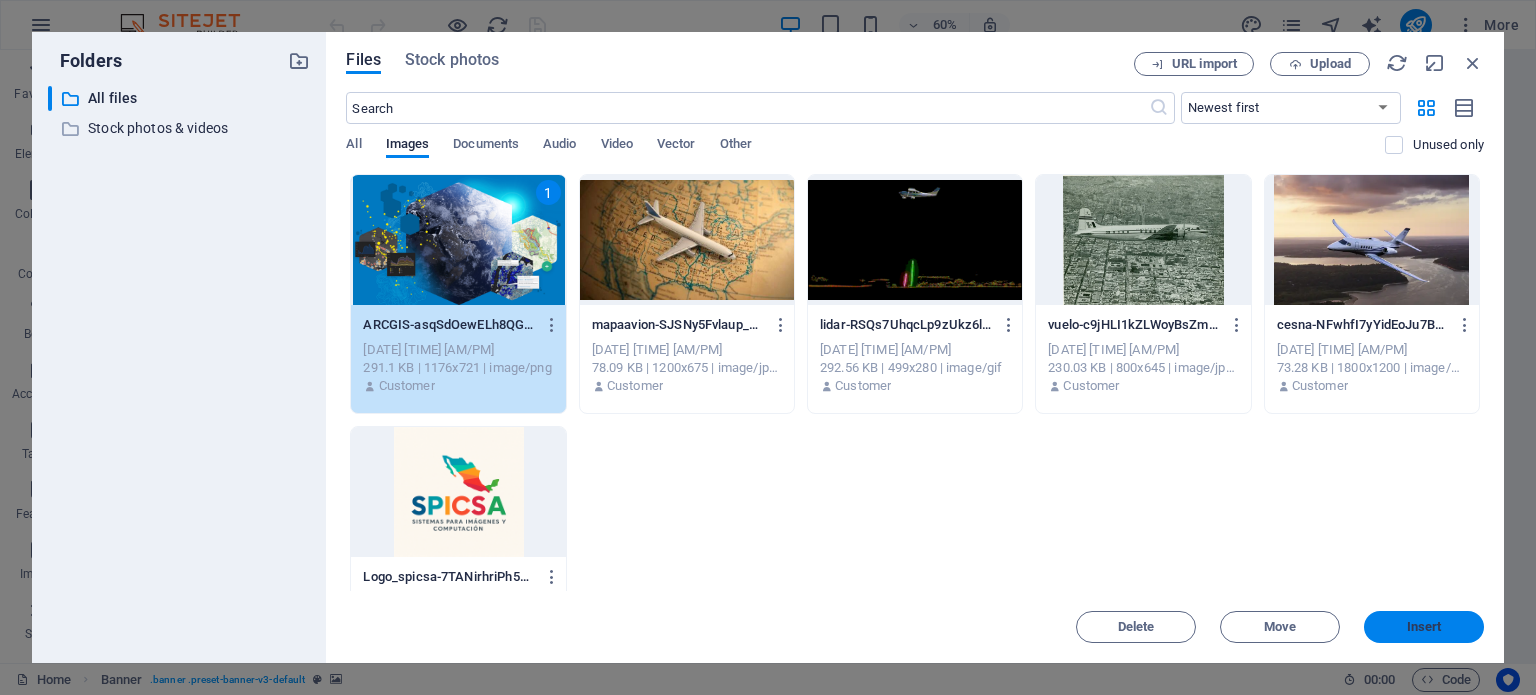 click on "Insert" at bounding box center (1424, 627) 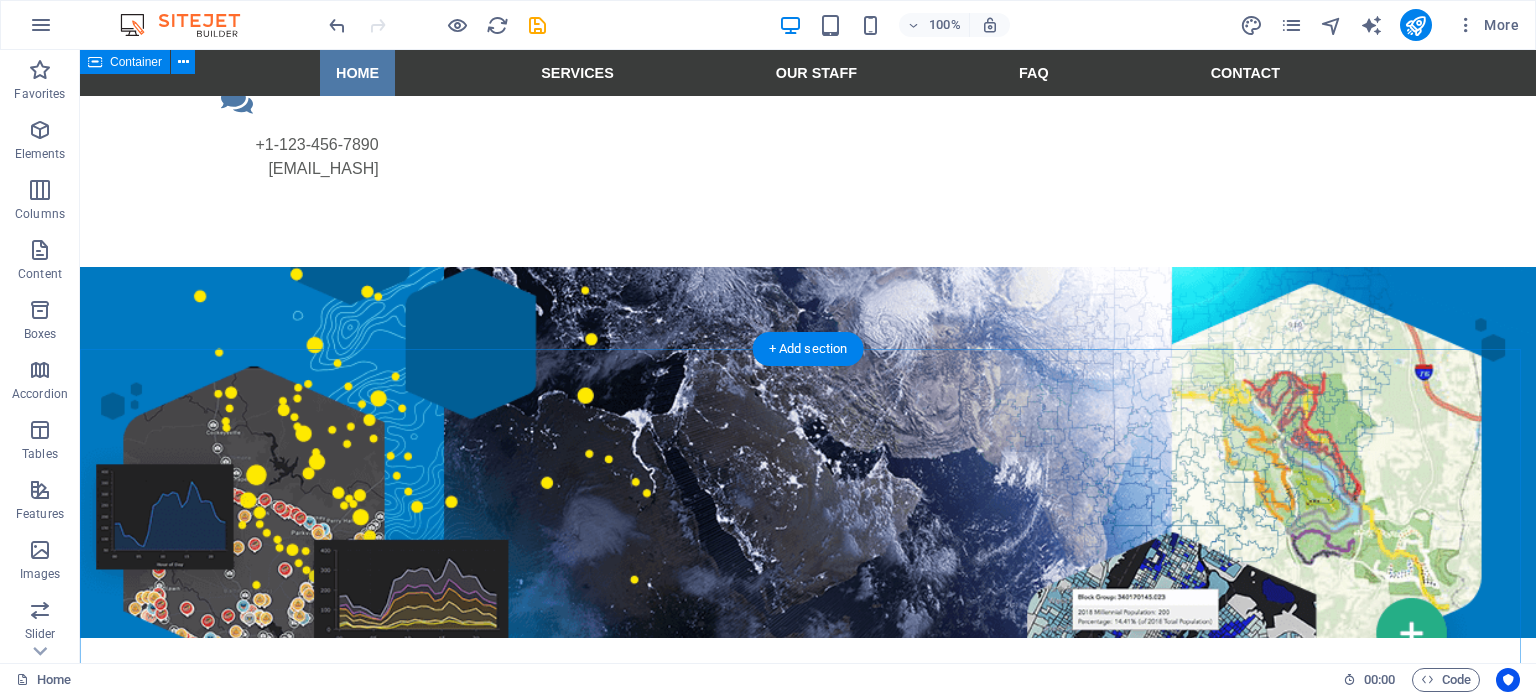 scroll, scrollTop: 0, scrollLeft: 0, axis: both 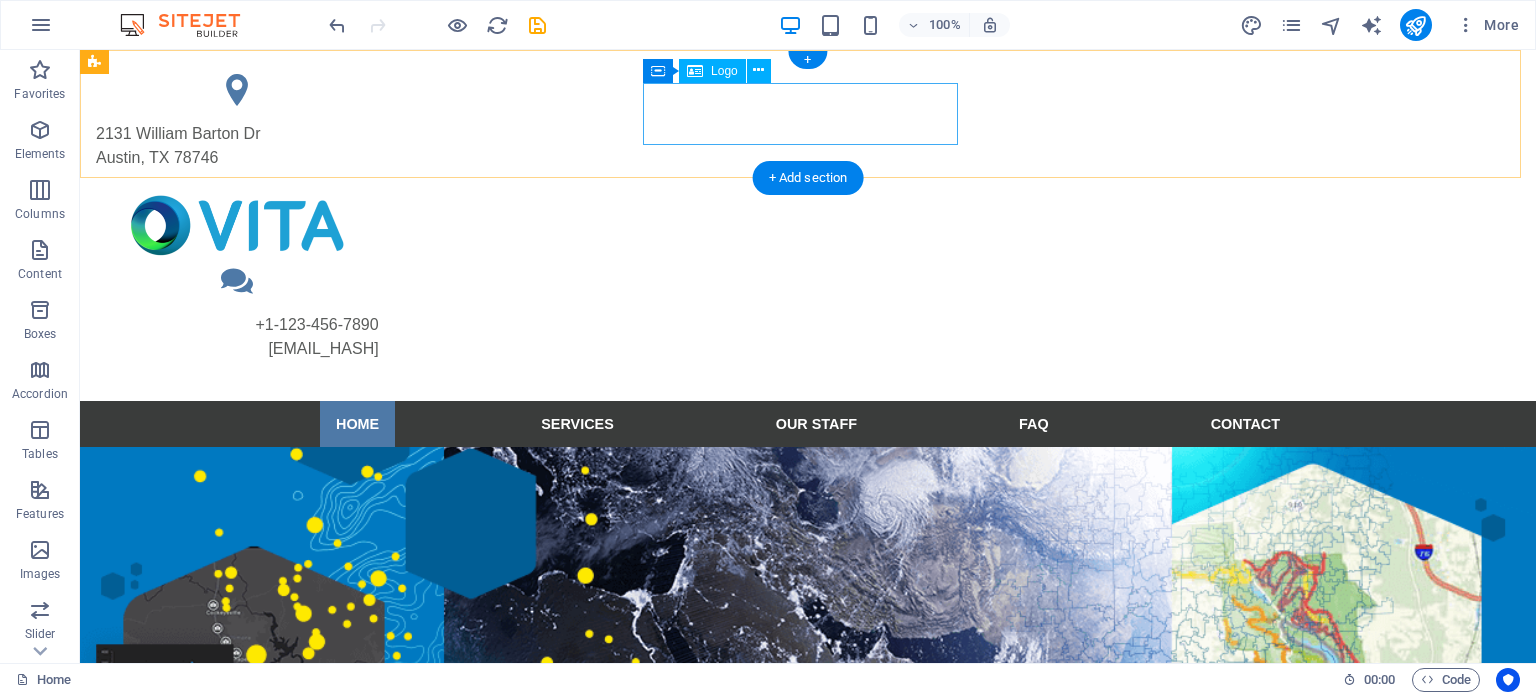 click at bounding box center (237, 225) 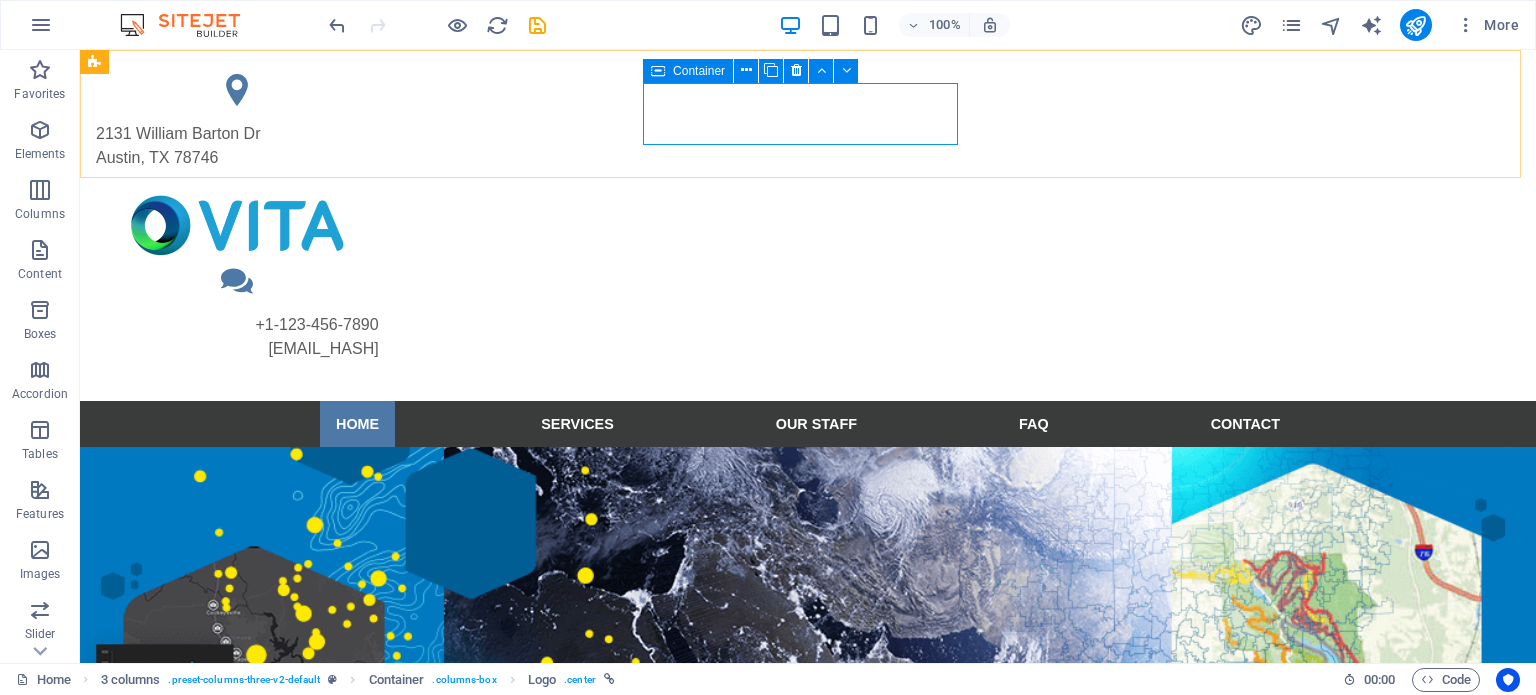 click at bounding box center [658, 71] 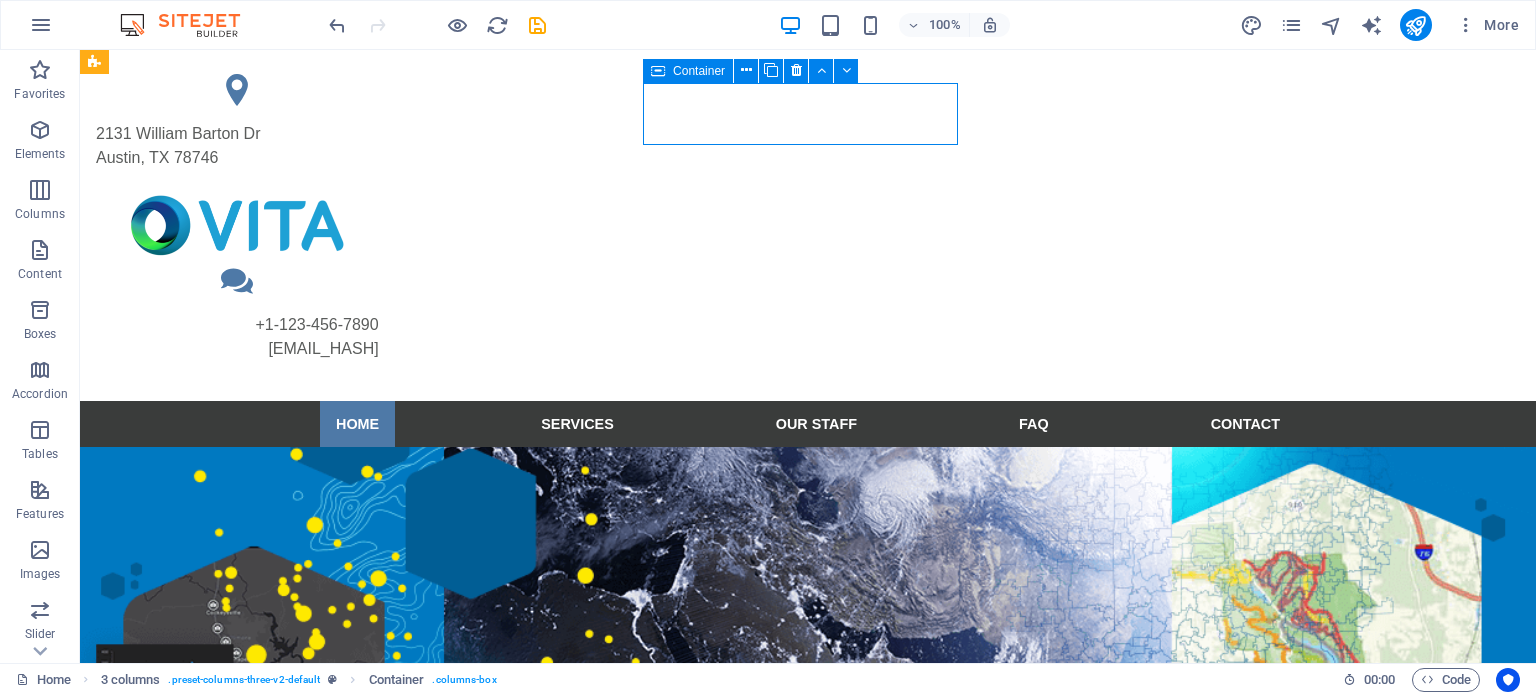 click at bounding box center [658, 71] 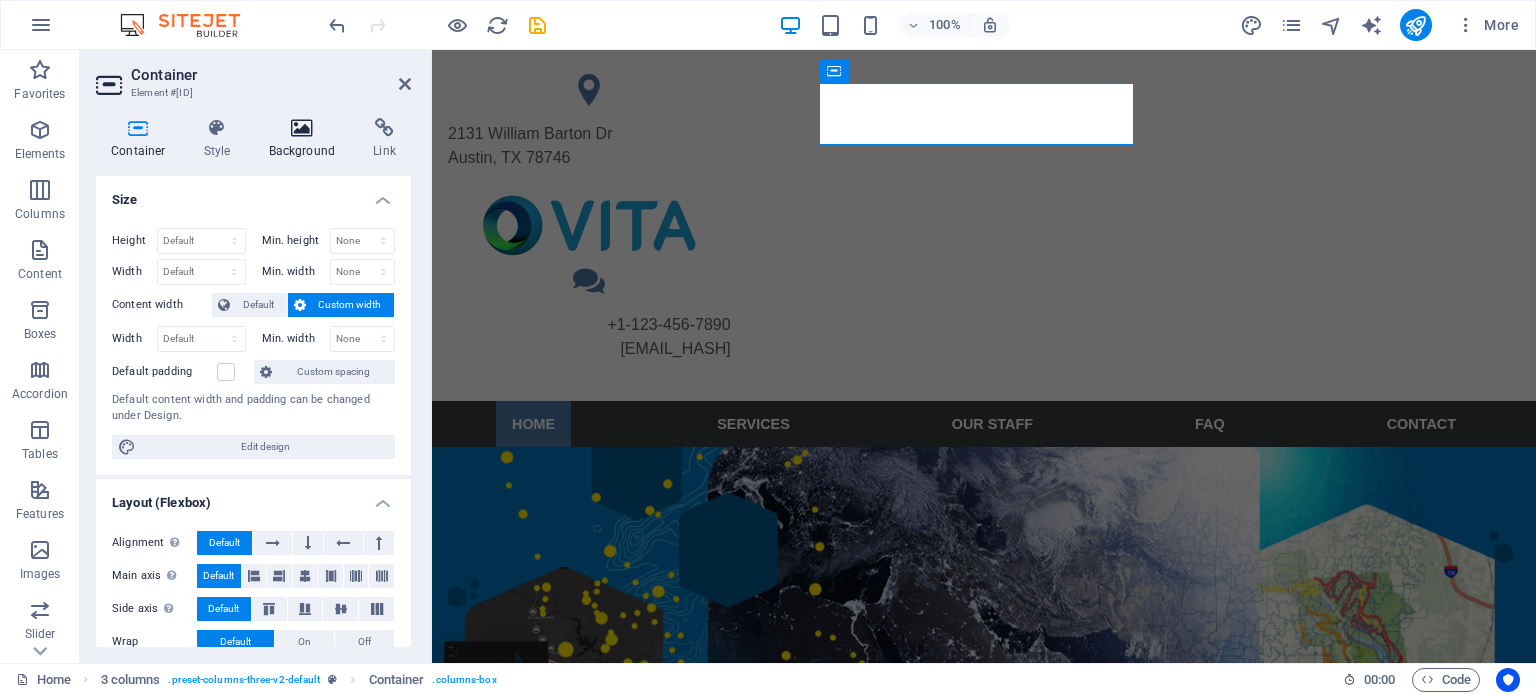 click at bounding box center (302, 128) 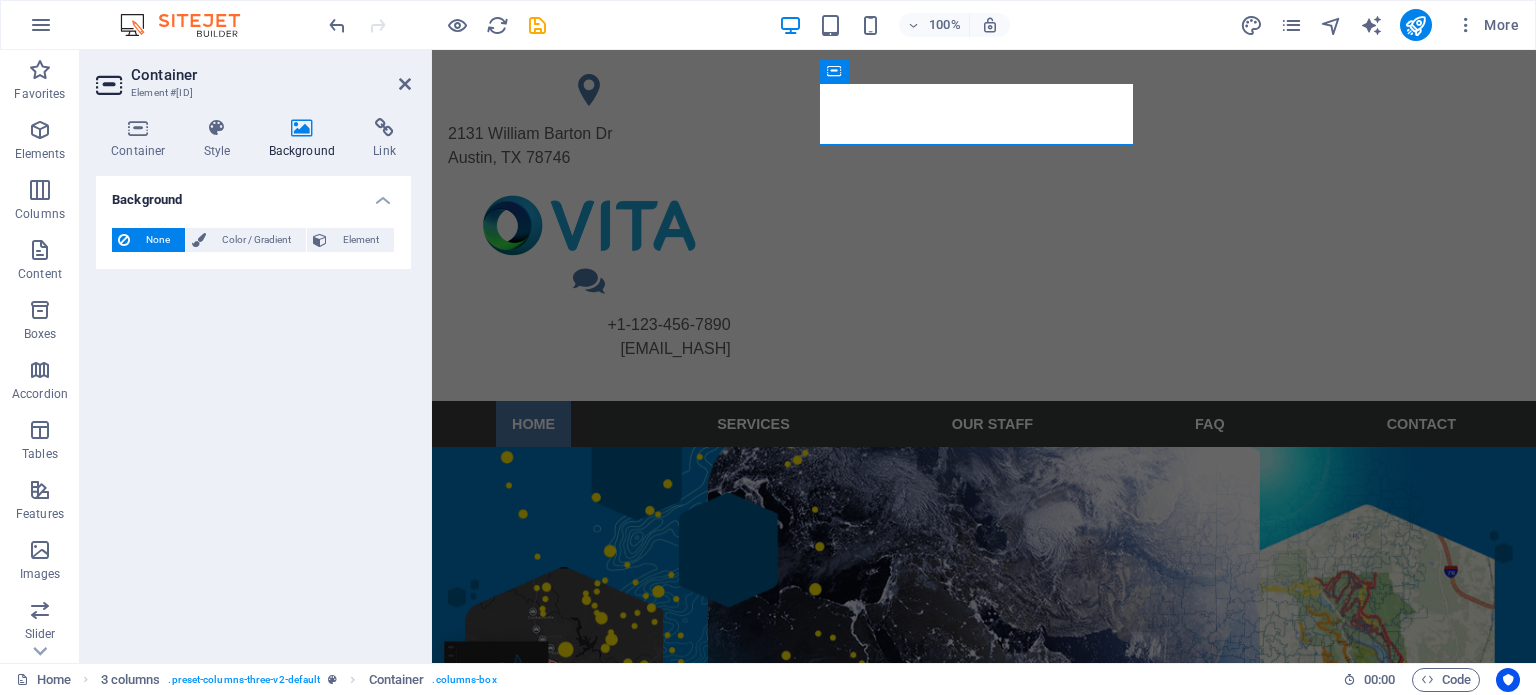 click on "Background" at bounding box center [306, 139] 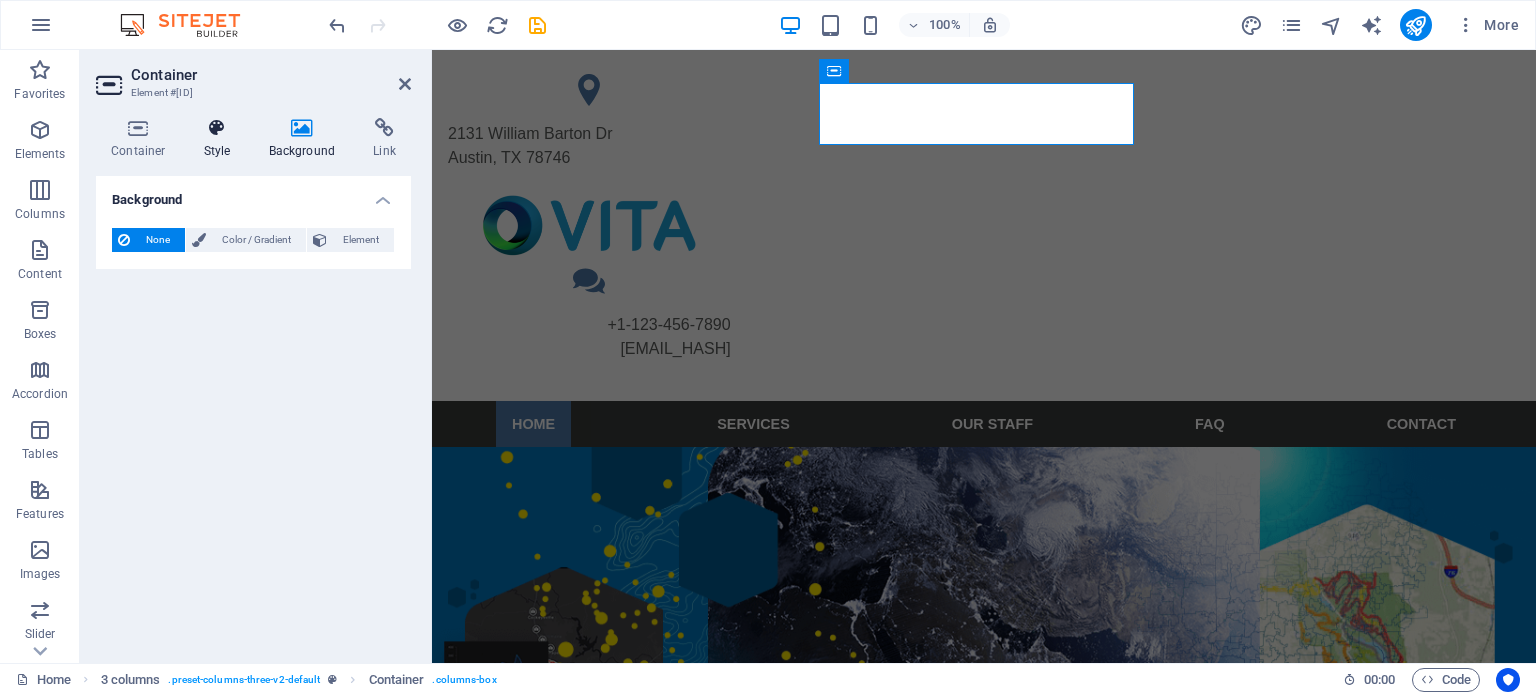 click at bounding box center (217, 128) 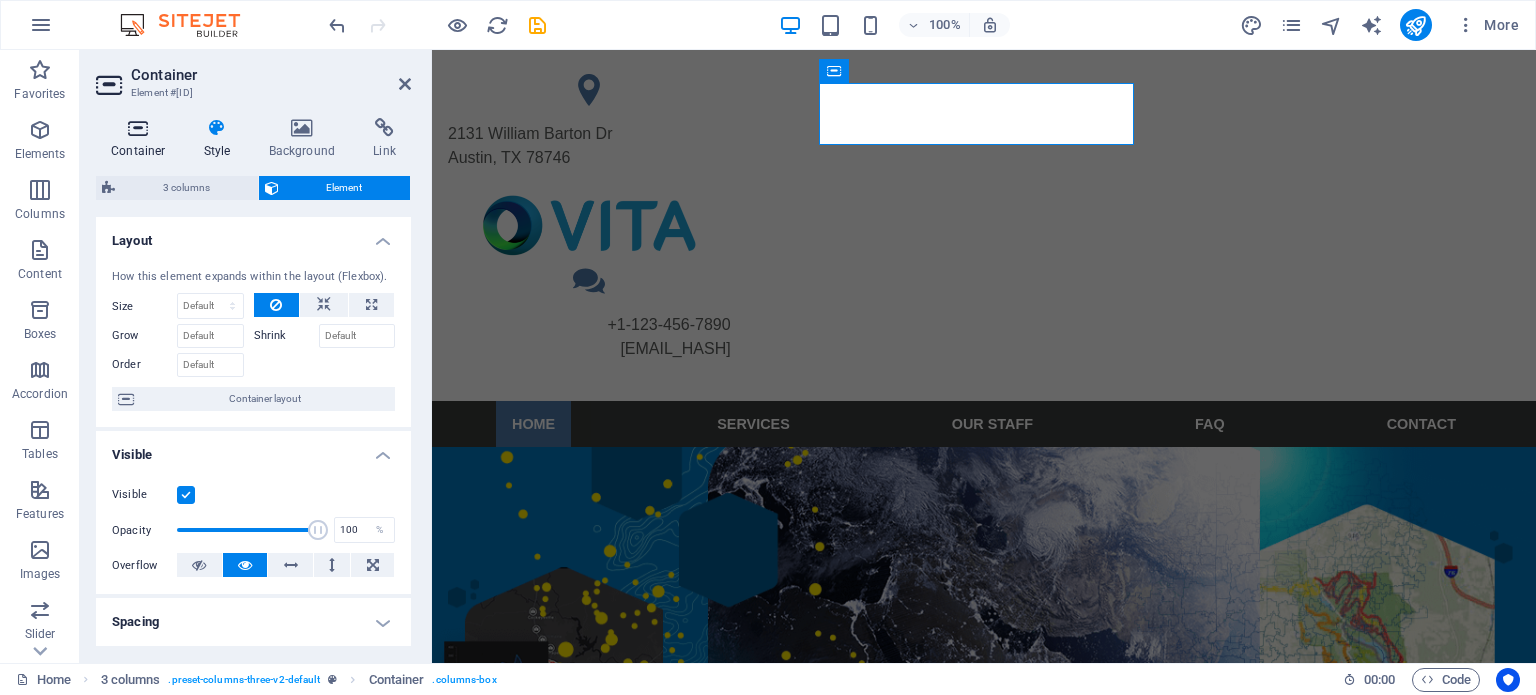 click on "Container" at bounding box center [142, 139] 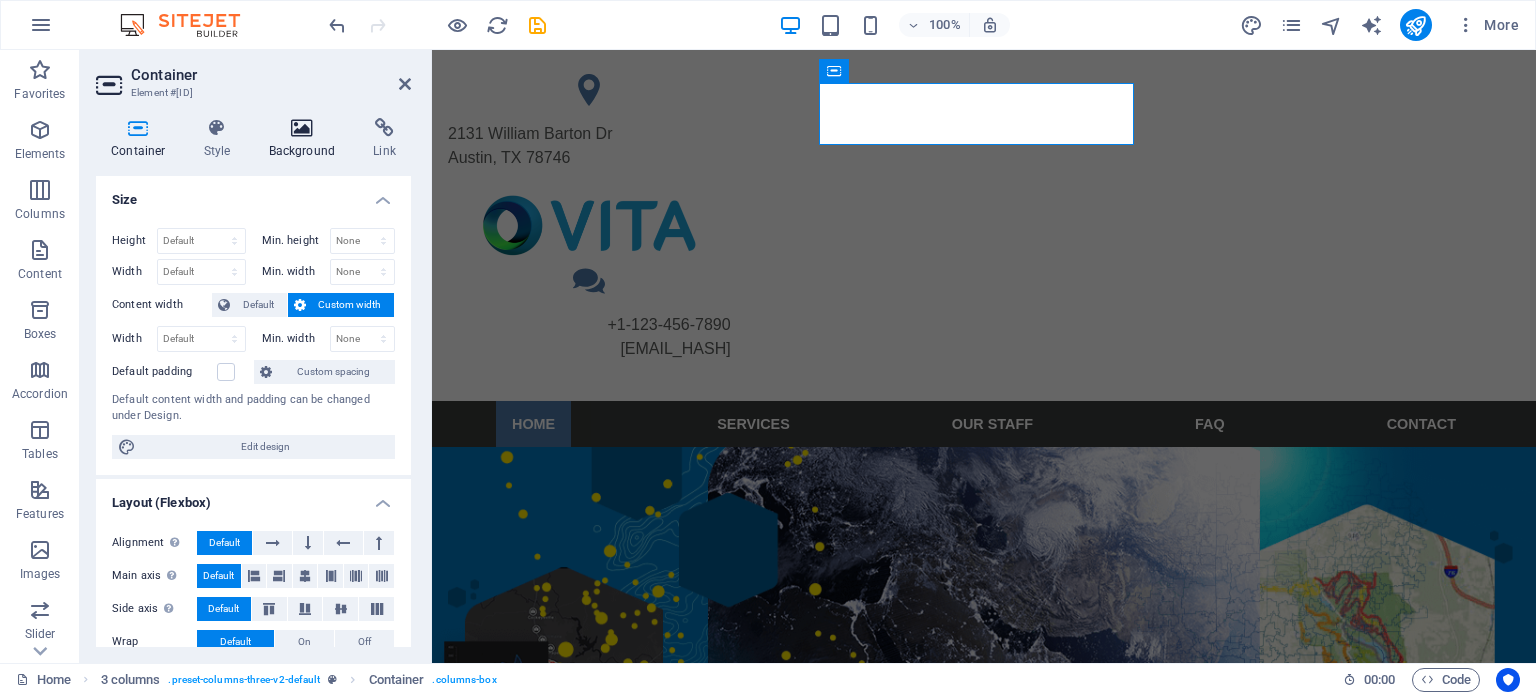click on "Background" at bounding box center [306, 139] 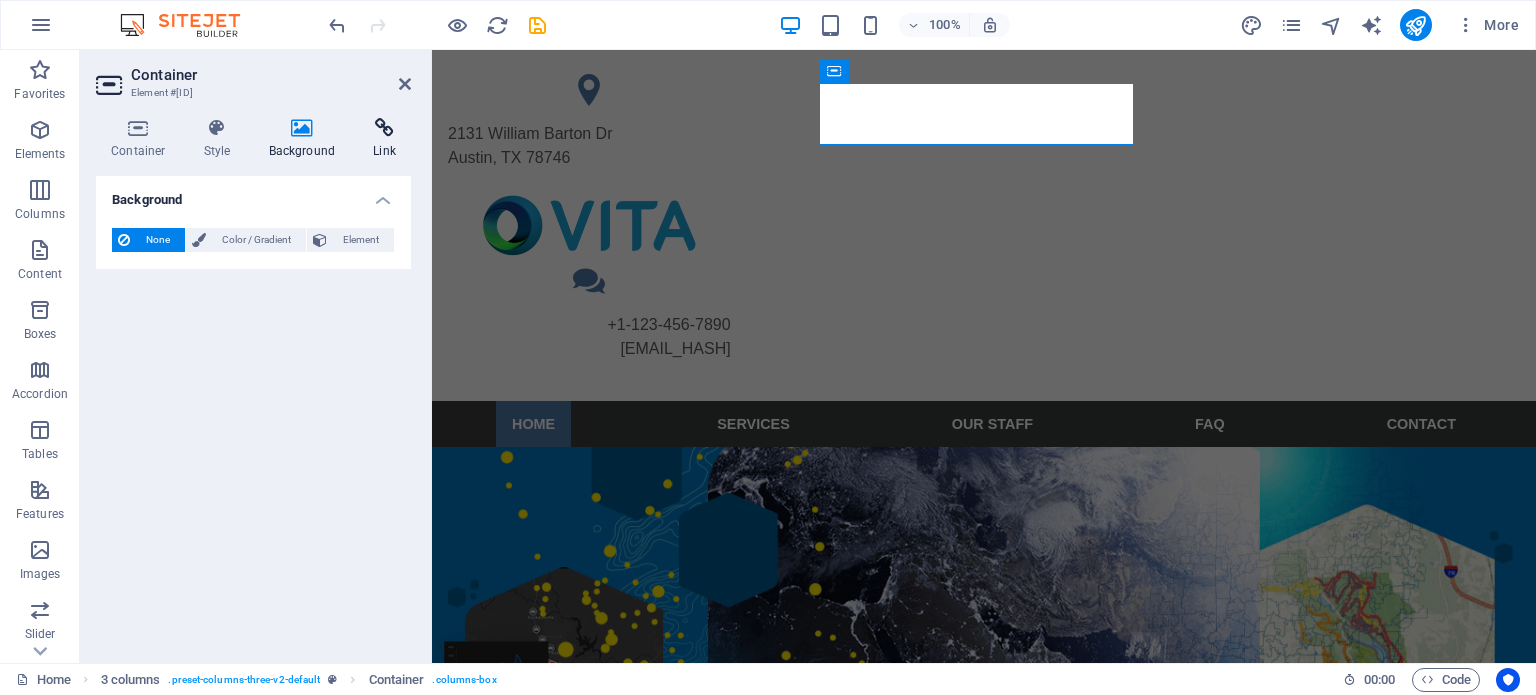 click on "Link" at bounding box center (384, 139) 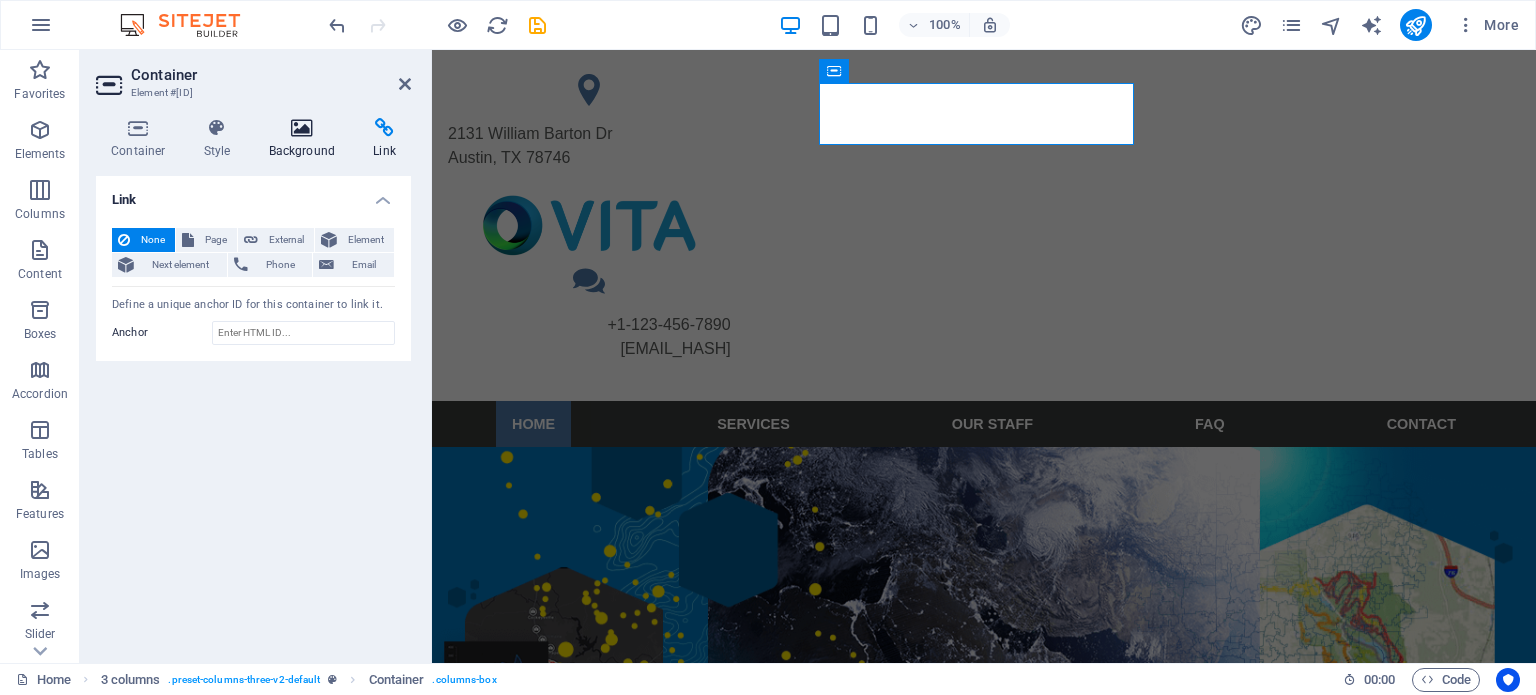click on "Background" at bounding box center [306, 139] 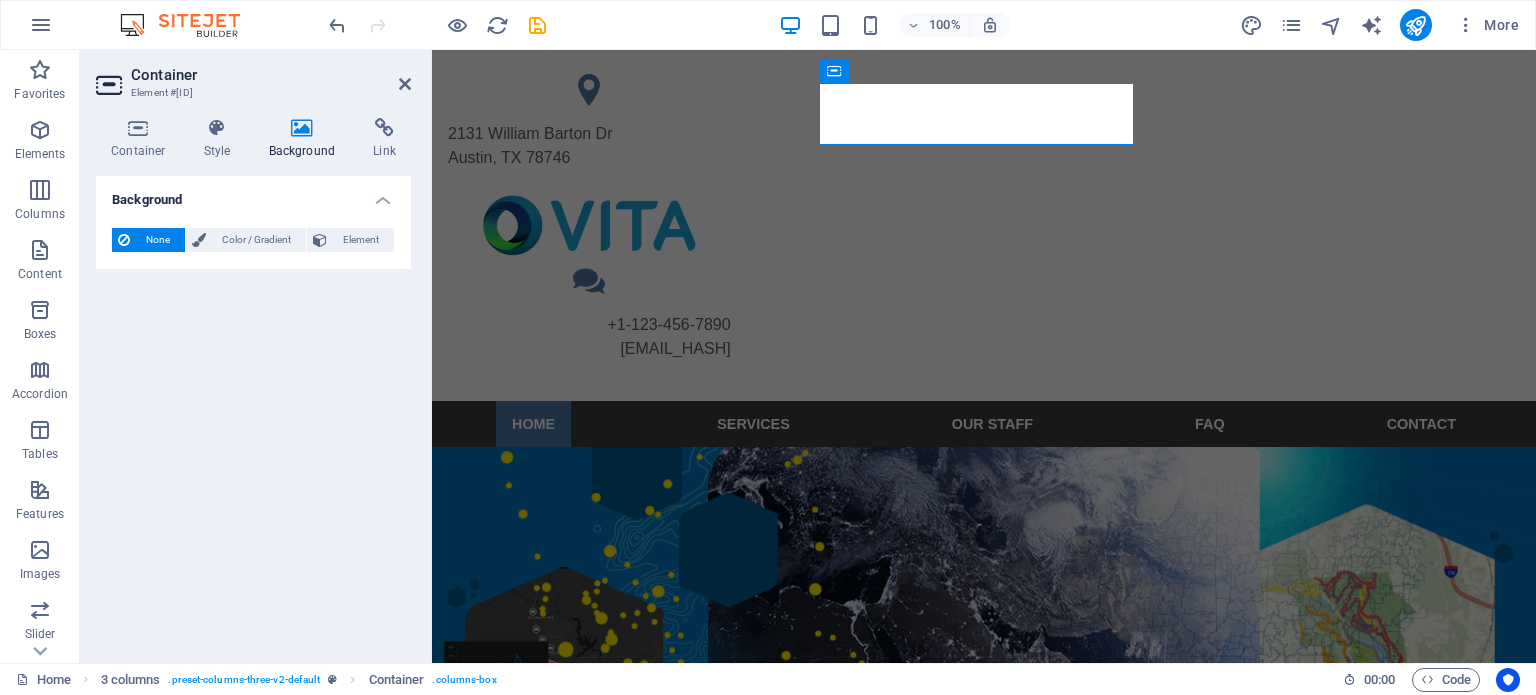 click on "None" at bounding box center (157, 240) 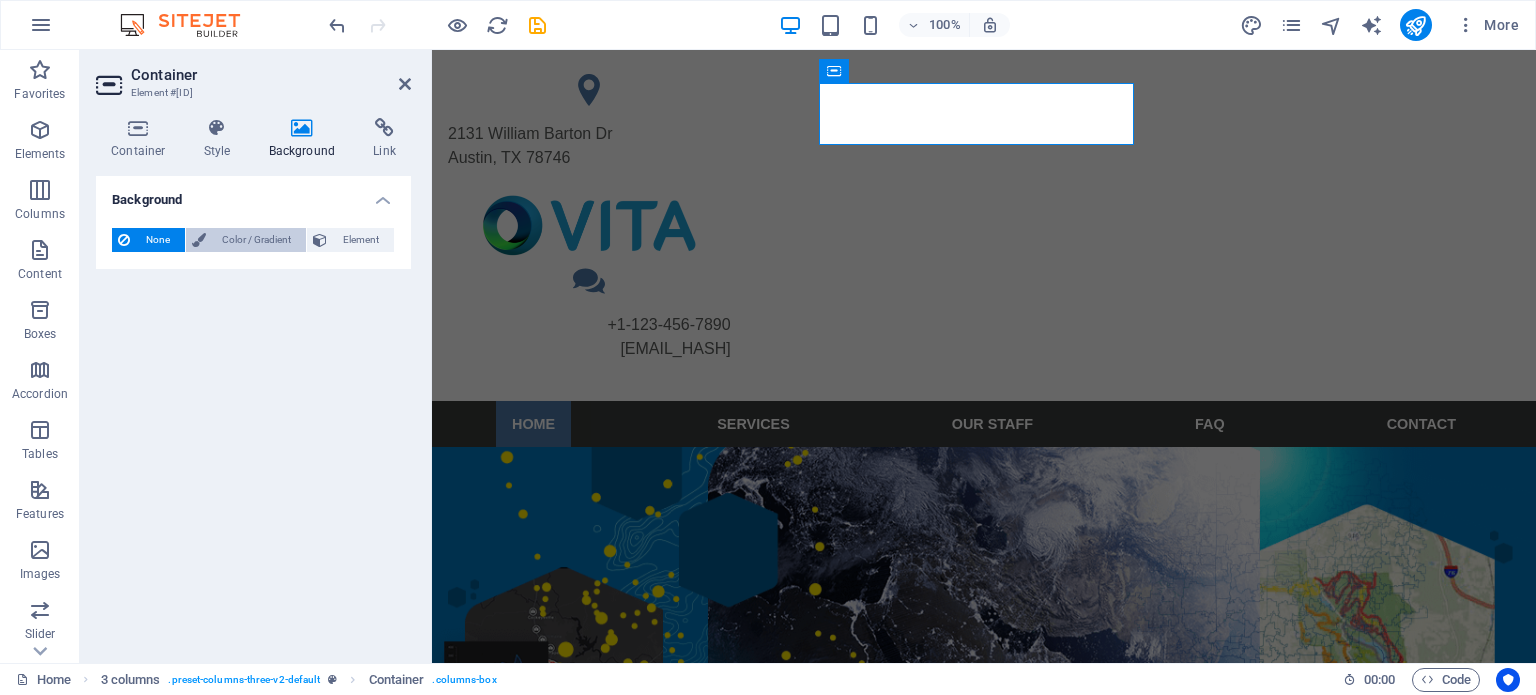 click on "Color / Gradient" at bounding box center [256, 240] 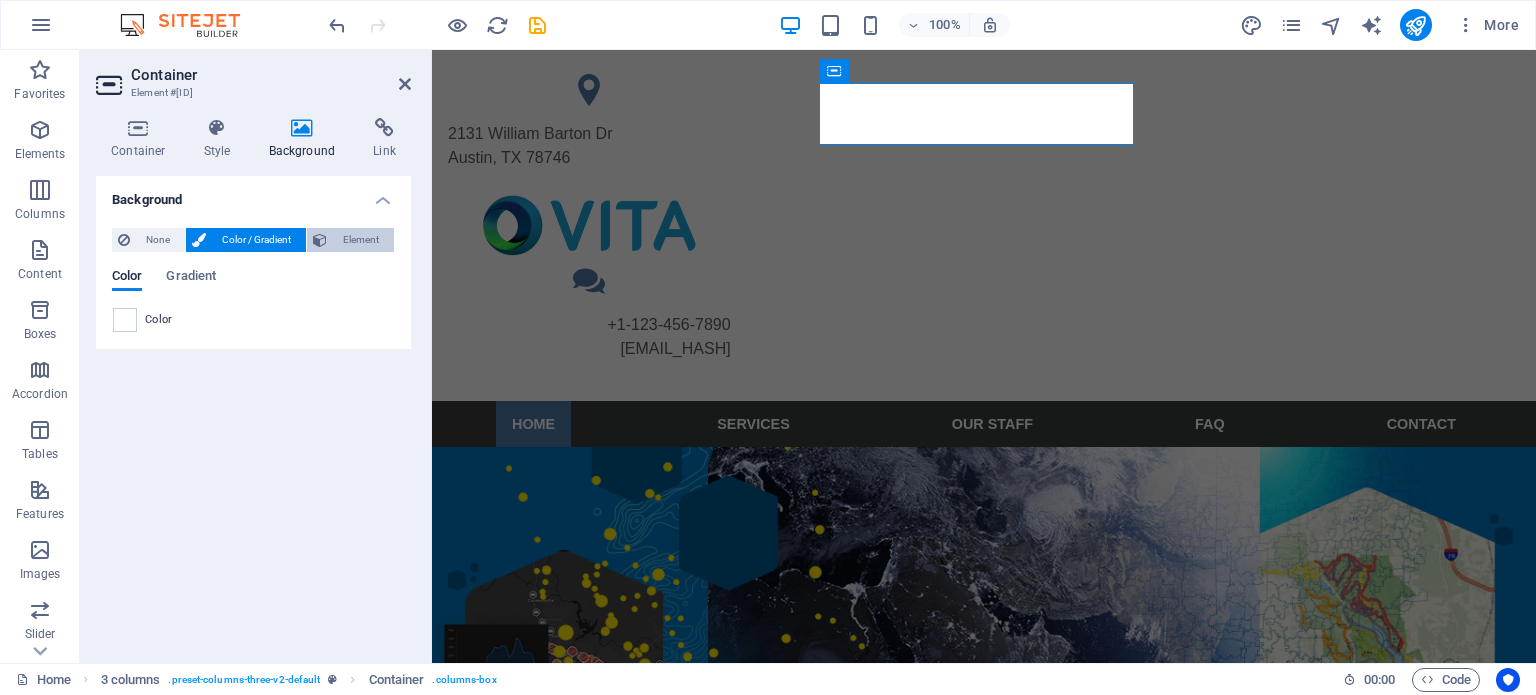 click on "Element" at bounding box center [360, 240] 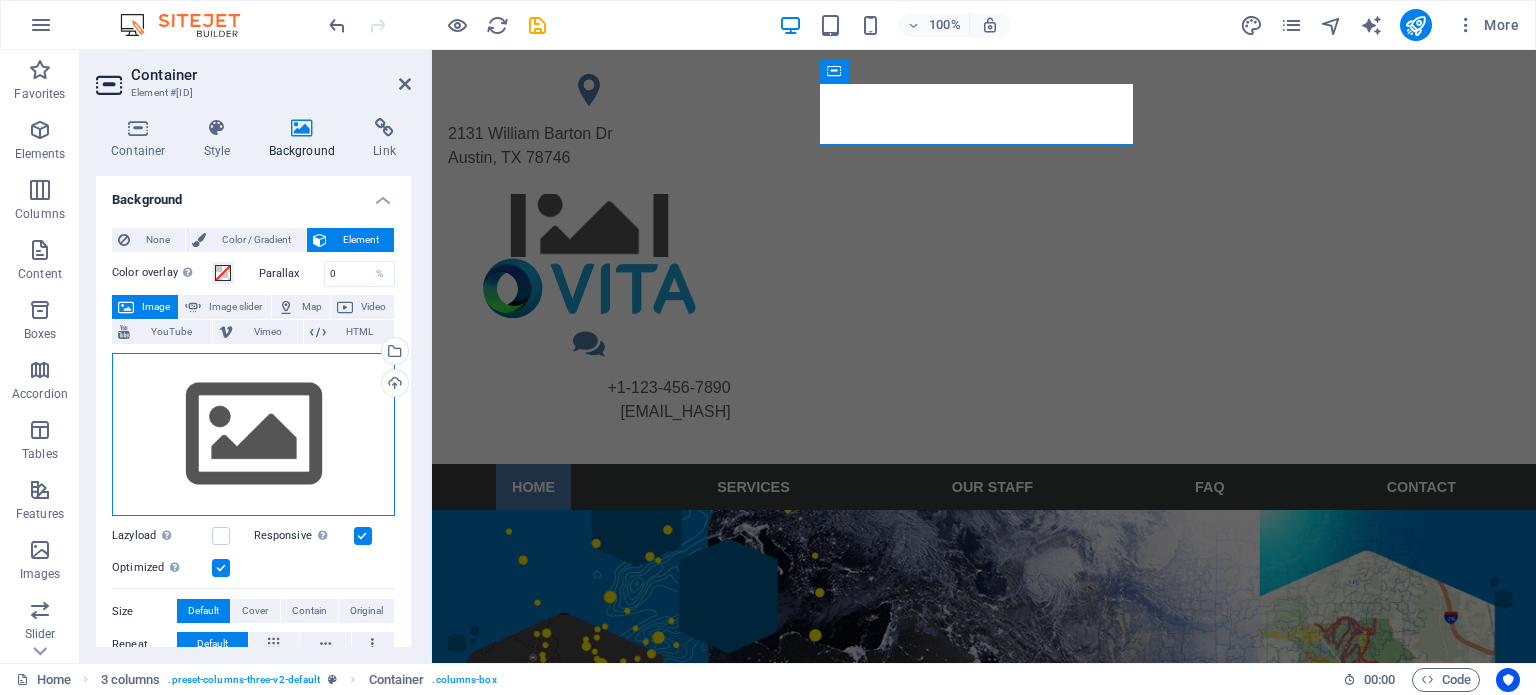 click on "Drag files here, click to choose files or select files from Files or our free stock photos & videos" at bounding box center [253, 435] 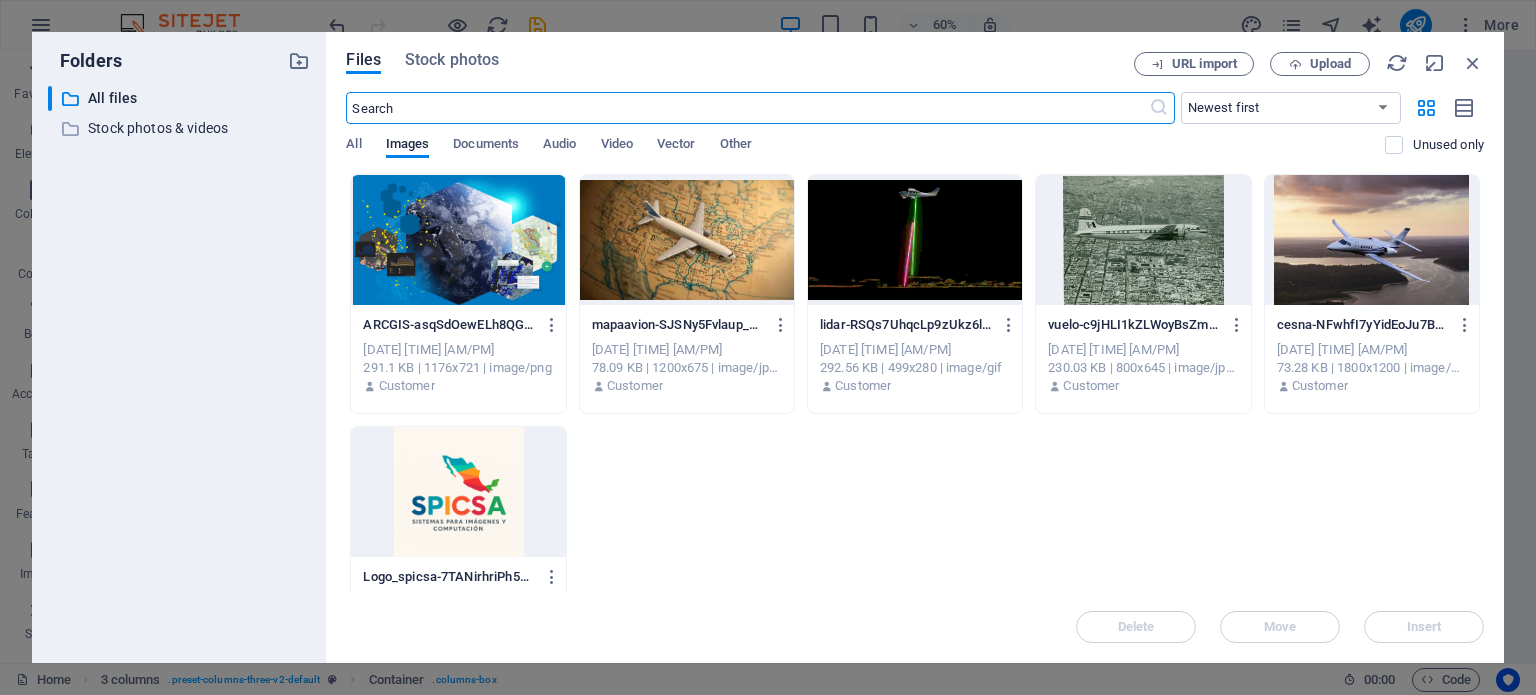 click at bounding box center (458, 492) 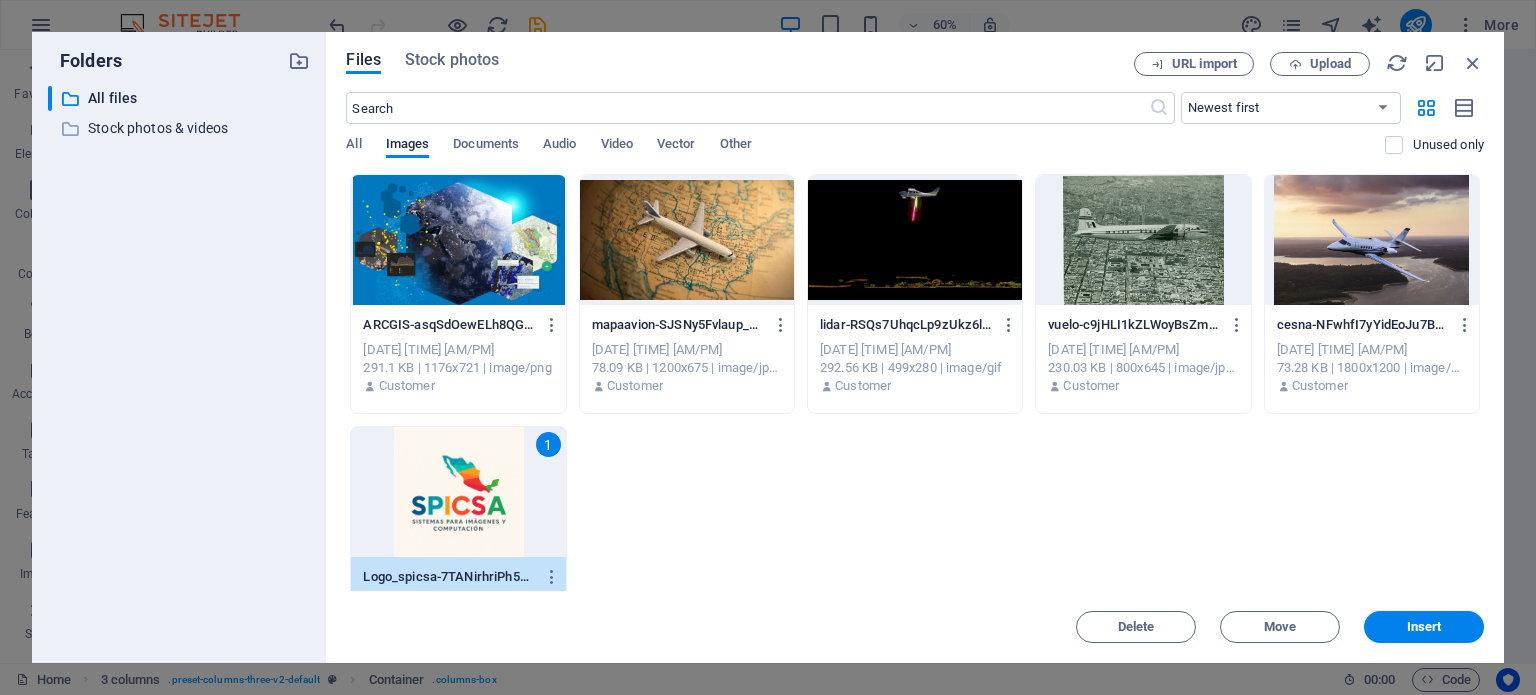 click on "ARCGIS-asqSdOewELh8QG2IrwReJg.png ARCGIS-asqSdOewELh8QG2IrwReJg.png [DATE] [TIME] [AM/PM] [SIZE] | [RESOLUTION] | [TYPE] Customer mapaavion-SJSNy5Fvlaup_YQaJKZh2Q.jpg mapaavion-SJSNy5Fvlaup_YQaJKZh2Q.jpg [DATE] [TIME] [AM/PM] [SIZE] | [RESOLUTION] | [TYPE] Customer lidar-RSQs7UhqcLp9zUkz6lhH3Q.gif lidar-RSQs7UhqcLp9zUkz6lhH3Q.gif [DATE] [TIME] [AM/PM] [SIZE] | [RESOLUTION] | [TYPE] Customer vuelo-c9jHLI1kZLWoyBsZm-0xNg.jpg vuelo-c9jHLI1kZLWoyBsZm-0xNg.jpg [DATE] [TIME] [AM/PM] [SIZE] | [RESOLUTION] | [TYPE] Customer cesna-NFwhfI7yYidEoJu7BczTEg.webp cesna-NFwhfI7yYidEoJu7BczTEg.webp [DATE] [TIME] [AM/PM] [SIZE] | [RESOLUTION] | [TYPE] Customer 1 Logo_spicsa-7TANirhriPh5wRq-rA6ktg.png Logo_spicsa-7TANirhriPh5wRq-rA6ktg.png [DATE] [TIME] [AM/PM] Customer Delete Move Insert" at bounding box center (915, 347) 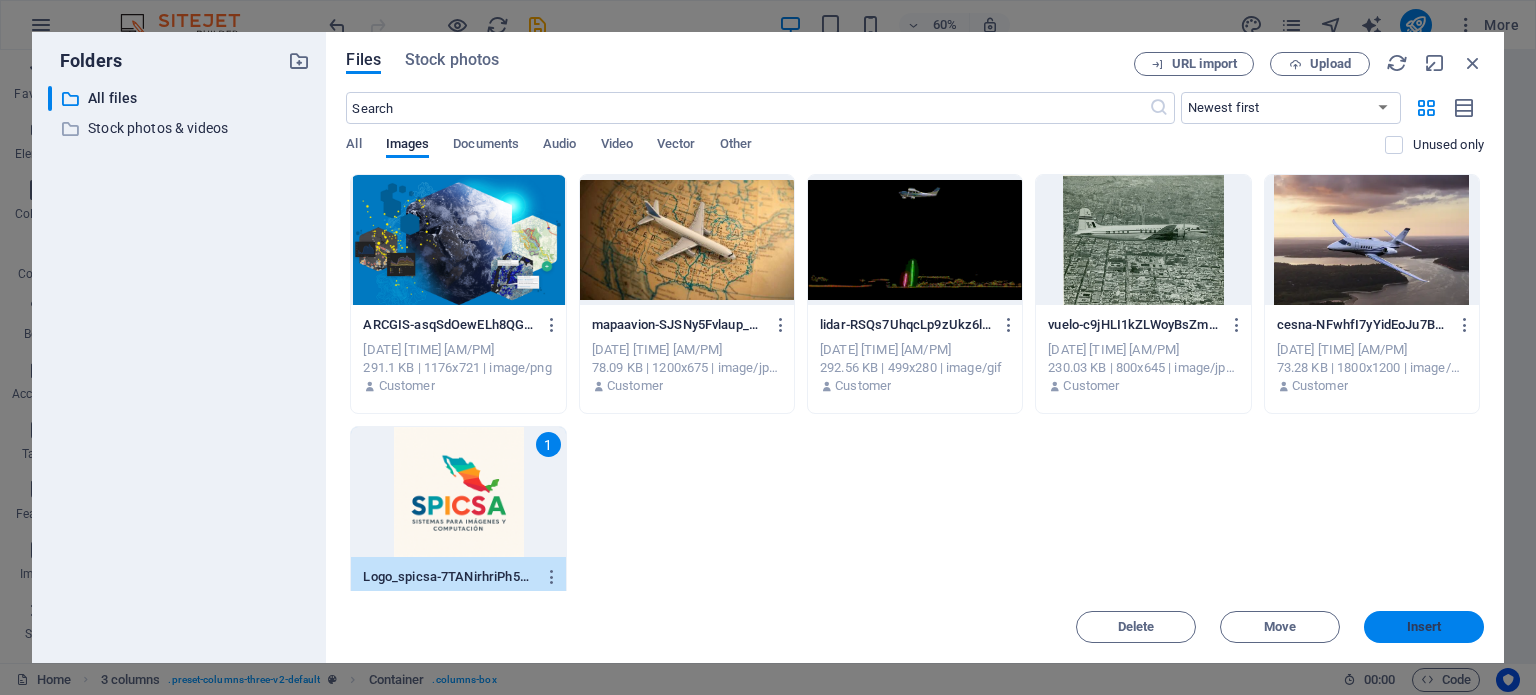 click on "Insert" at bounding box center [1424, 627] 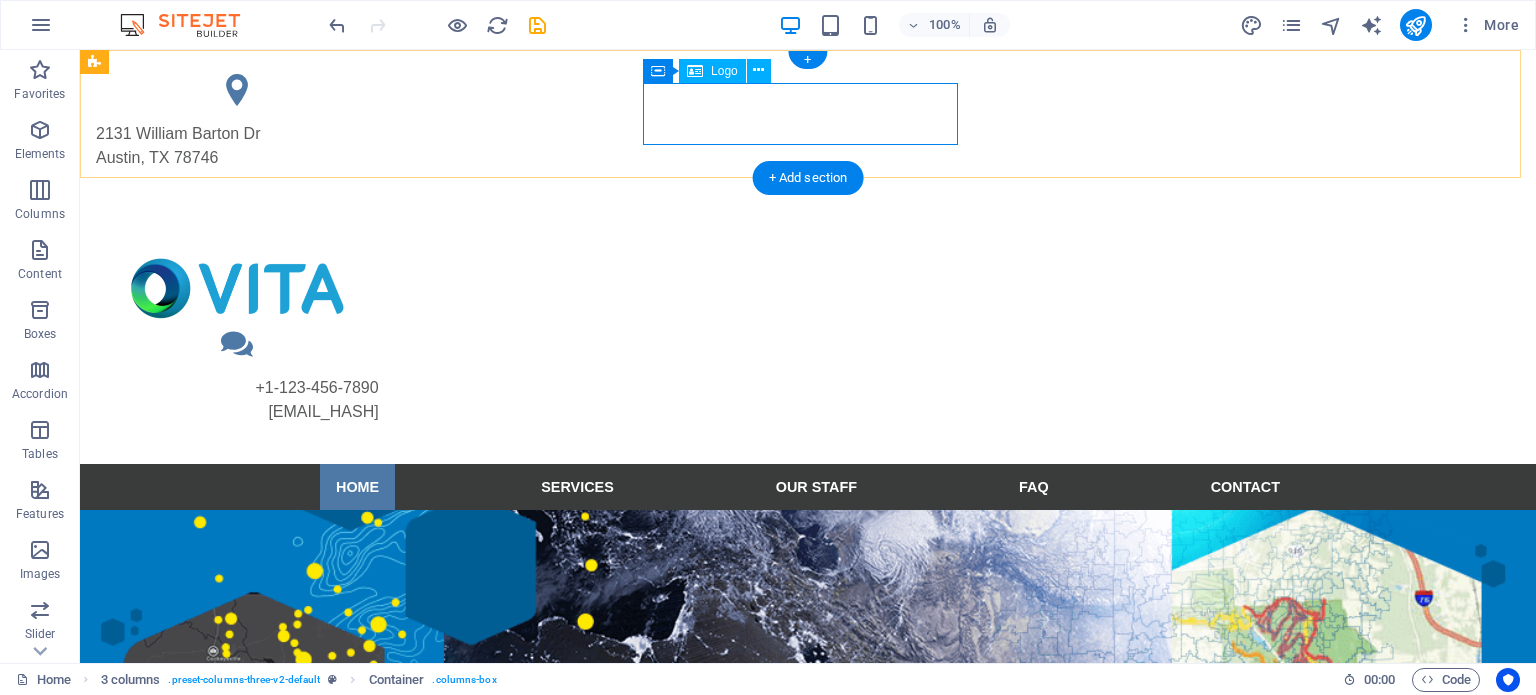 click at bounding box center (237, 288) 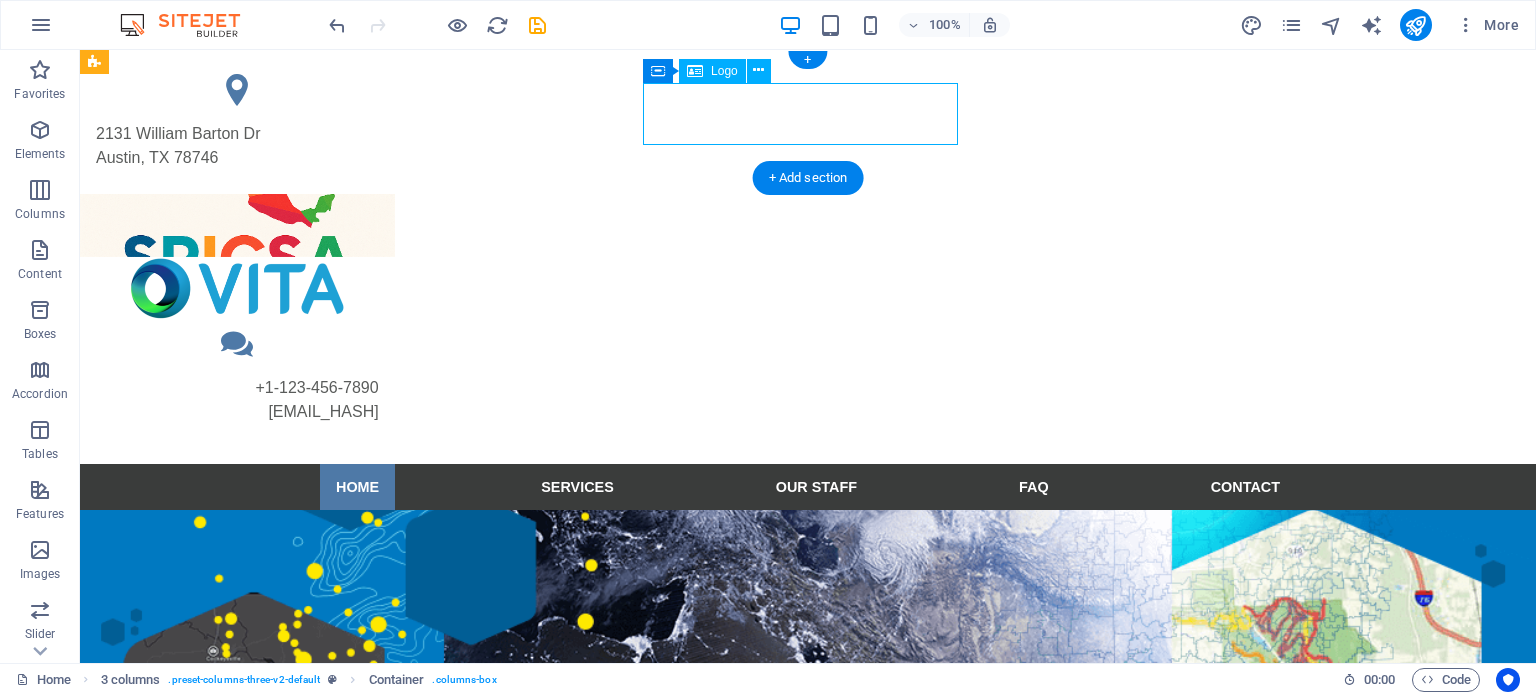 click at bounding box center (237, 288) 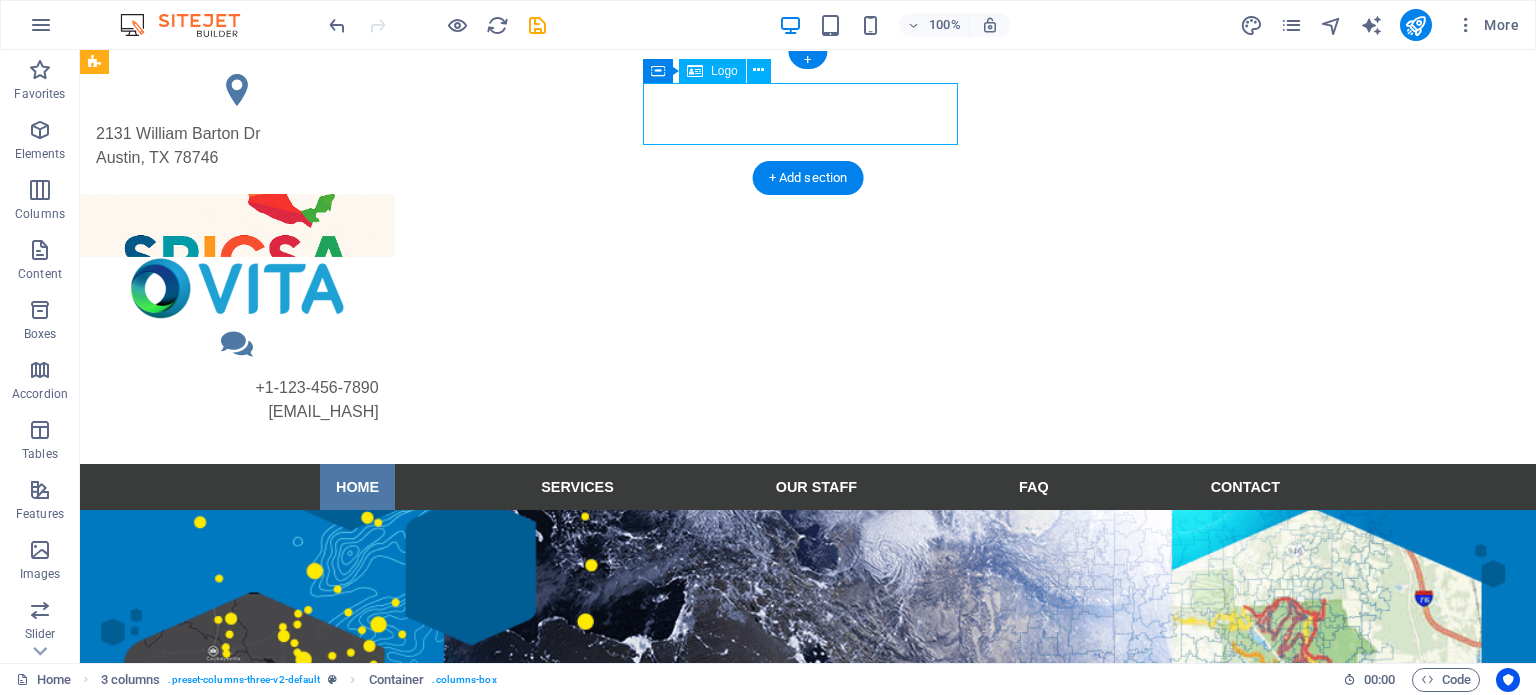select on "px" 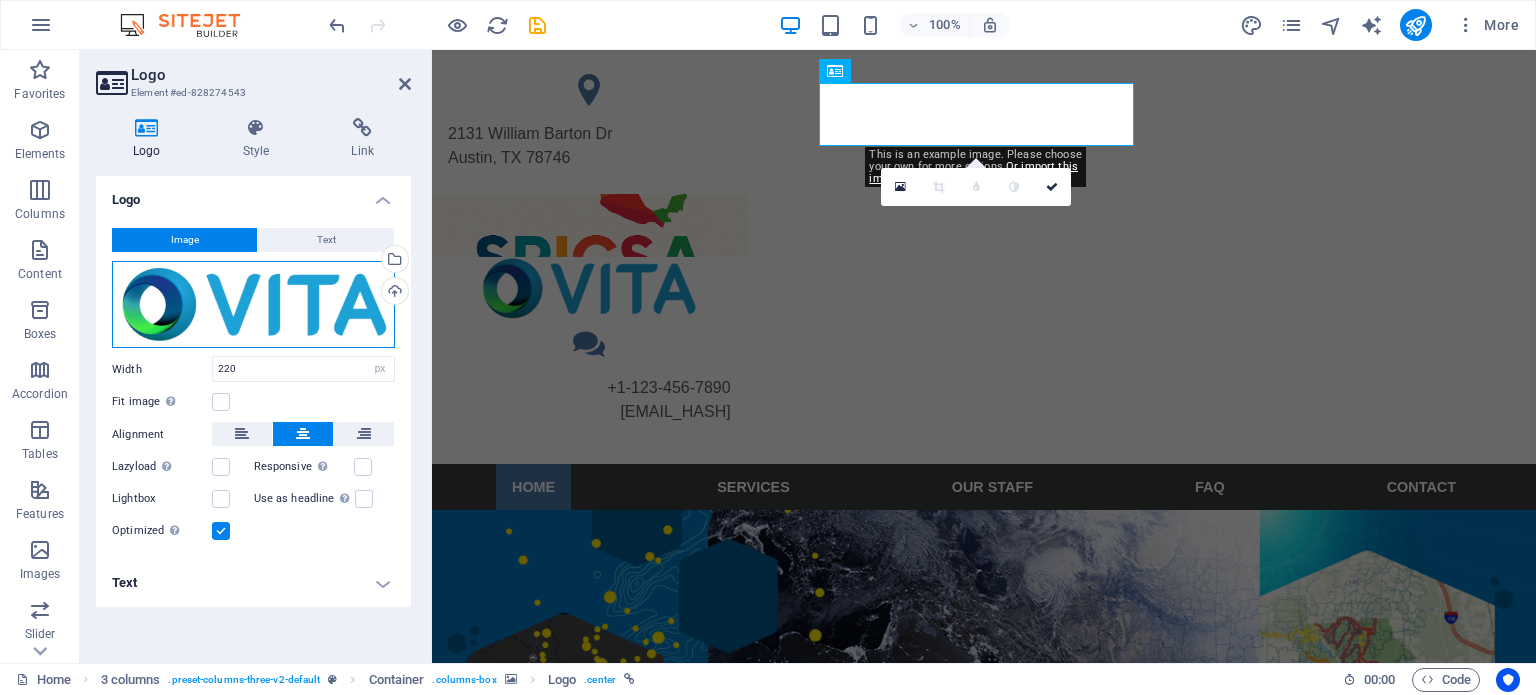 click on "Drag files here, click to choose files or select files from Files or our free stock photos & videos" at bounding box center [253, 305] 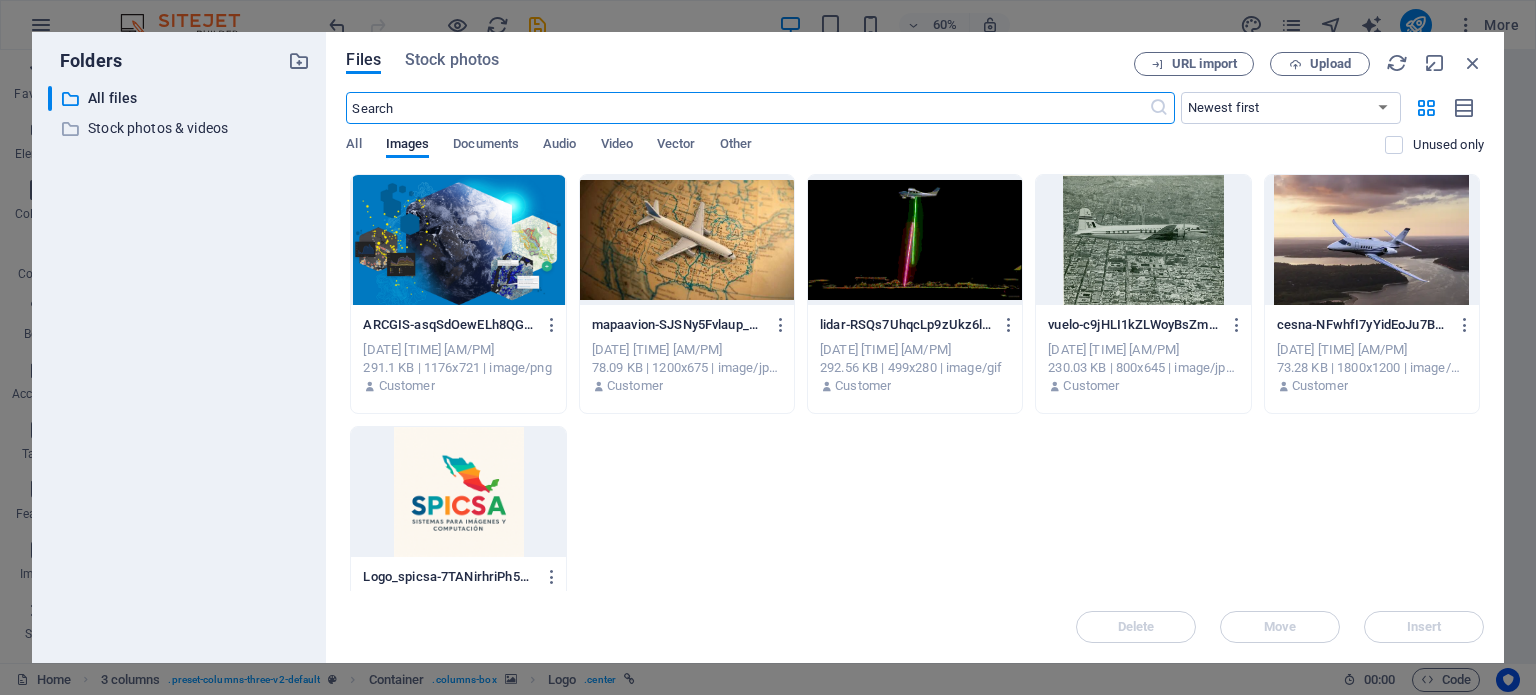 drag, startPoint x: 458, startPoint y: 527, endPoint x: 462, endPoint y: 515, distance: 12.649111 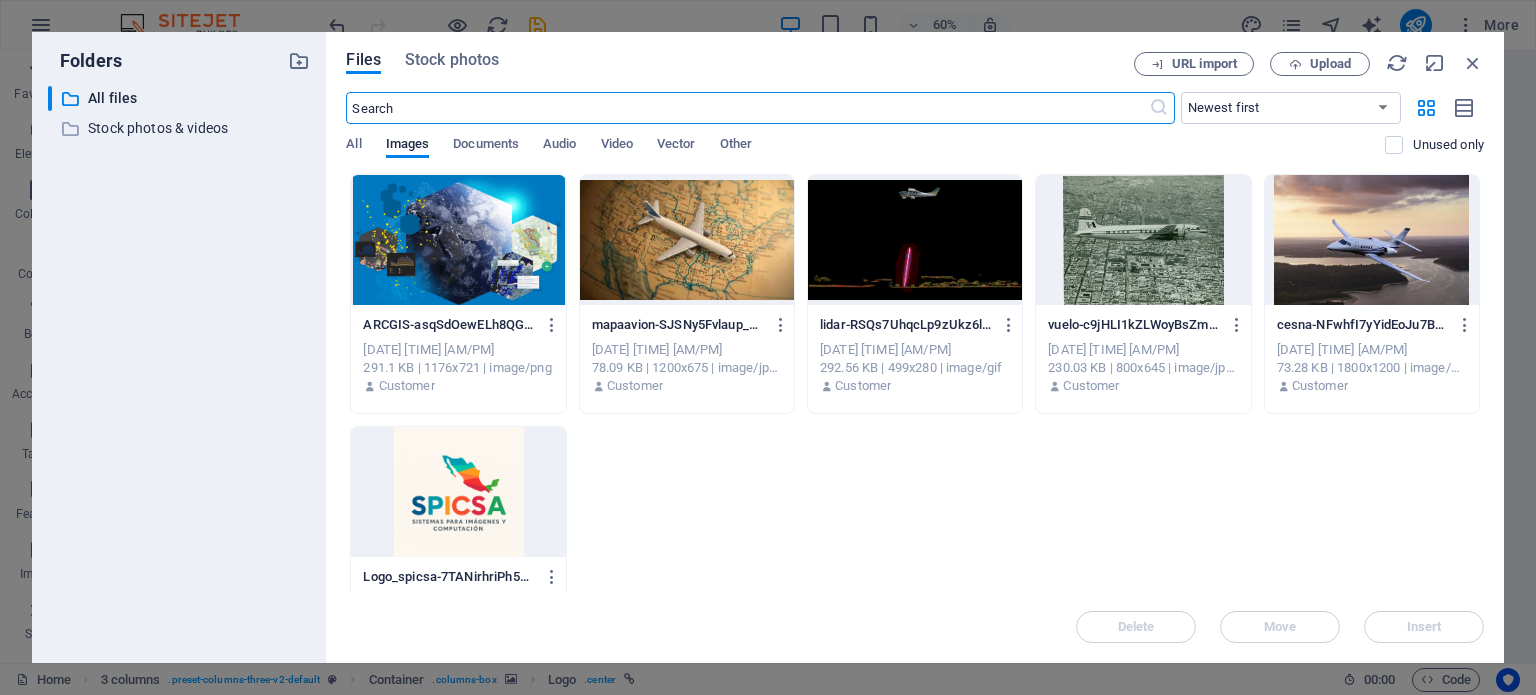 click at bounding box center (458, 492) 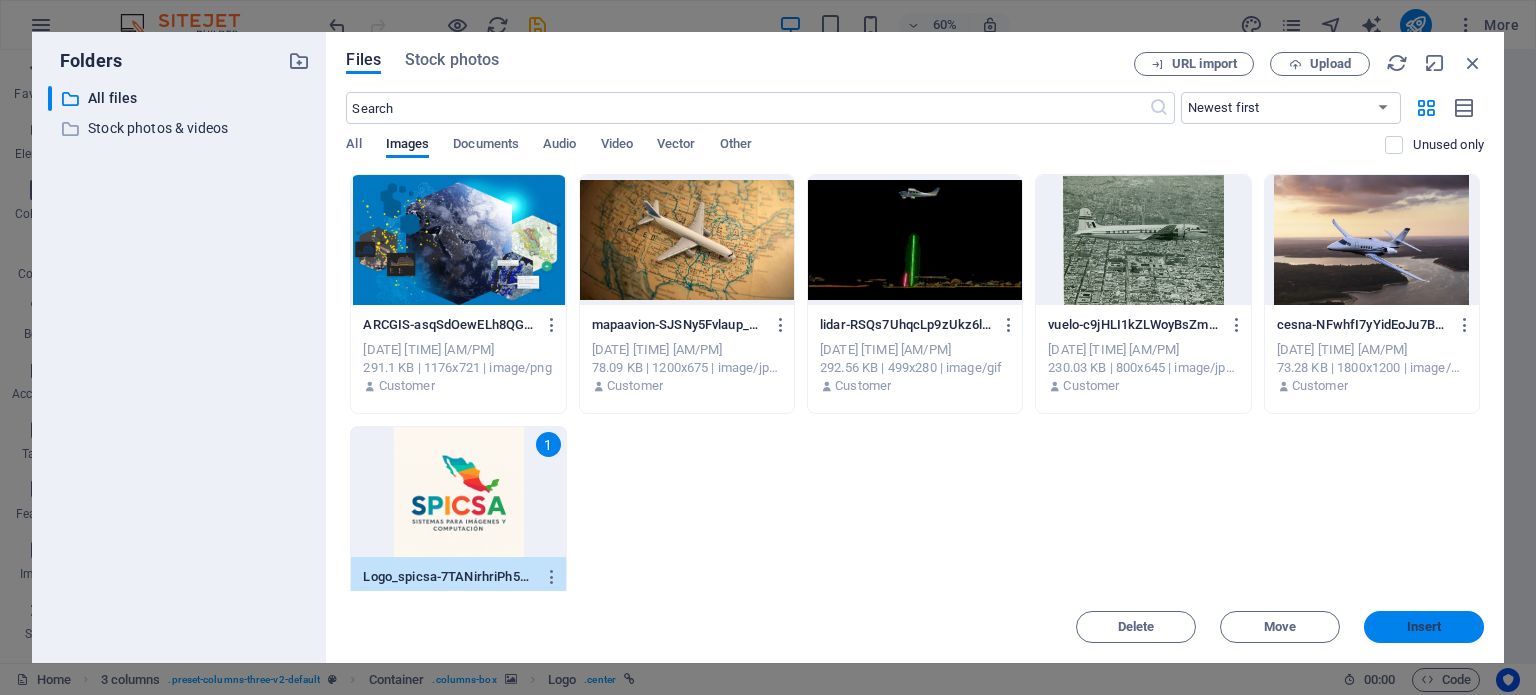 click on "Insert" at bounding box center [1424, 627] 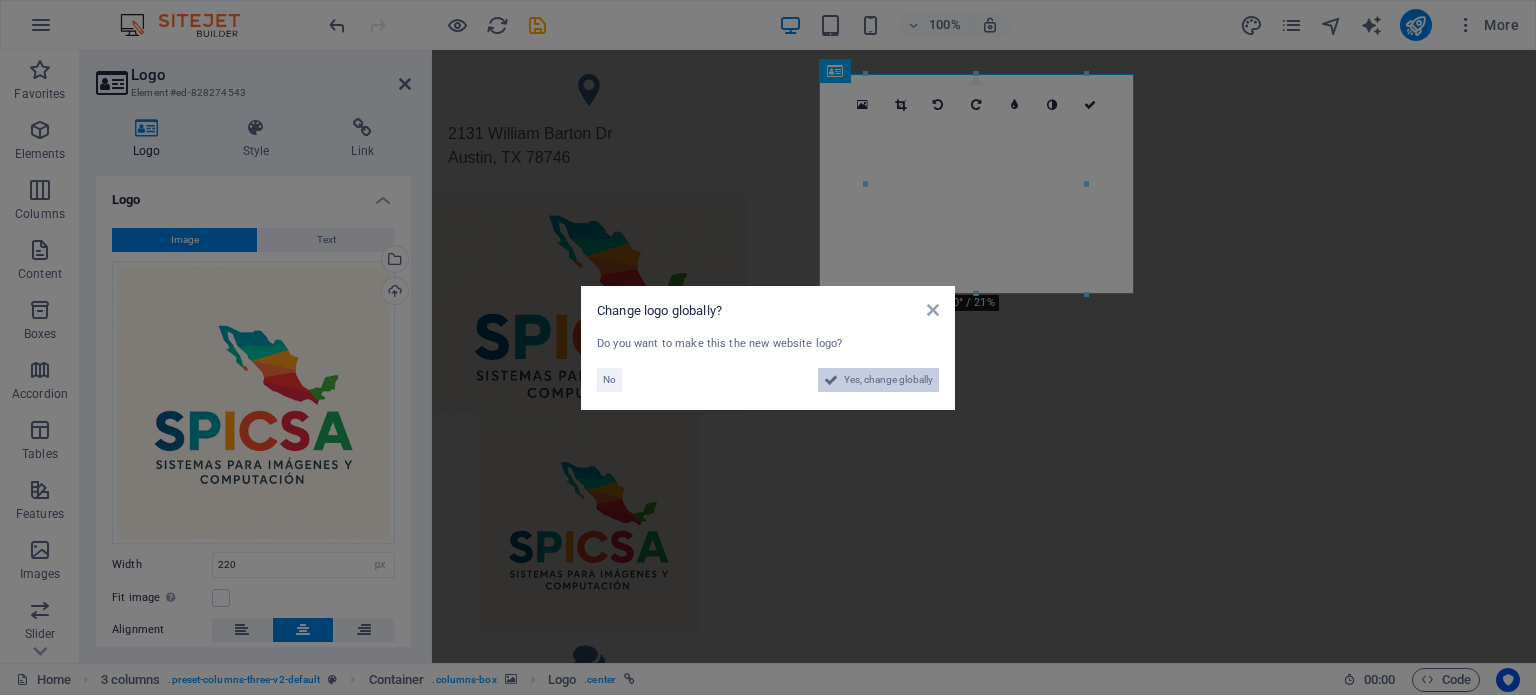 click on "Yes, change globally" at bounding box center [888, 380] 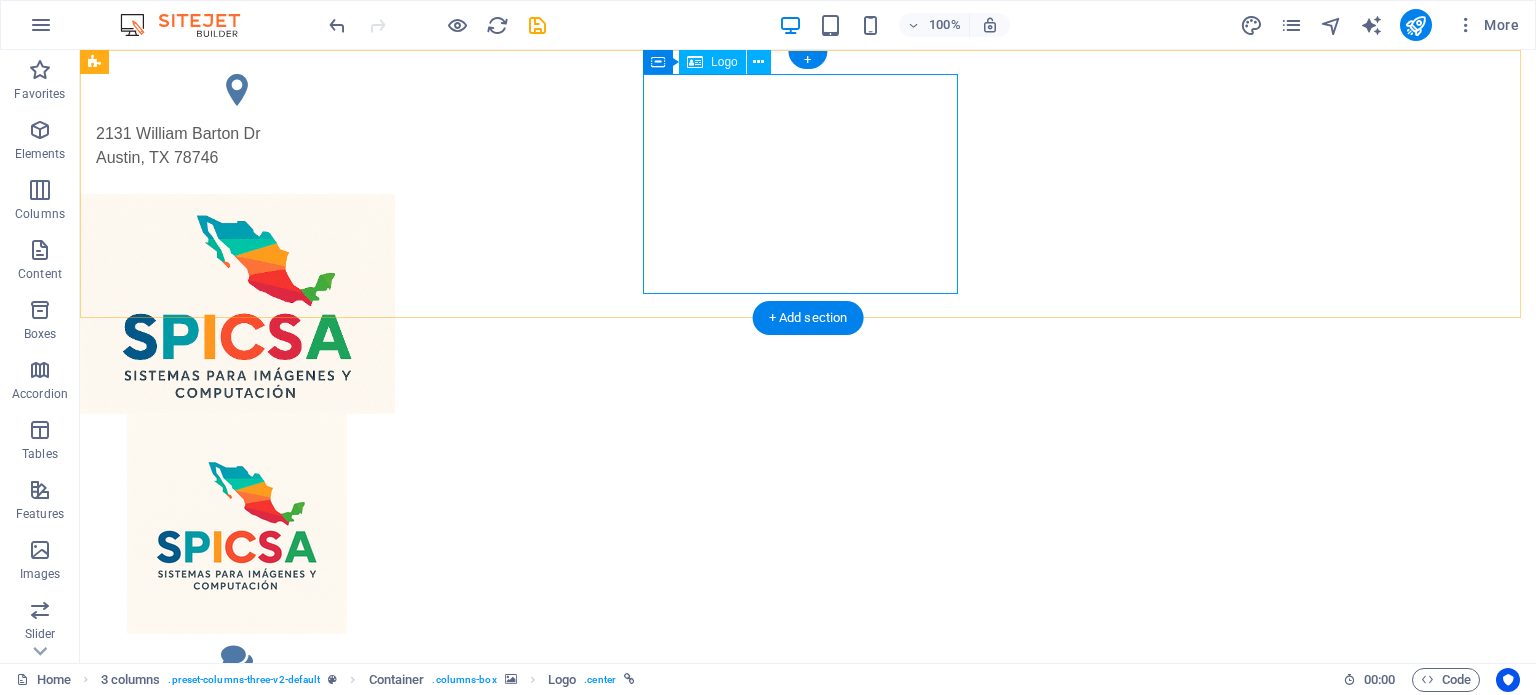 click at bounding box center [237, 524] 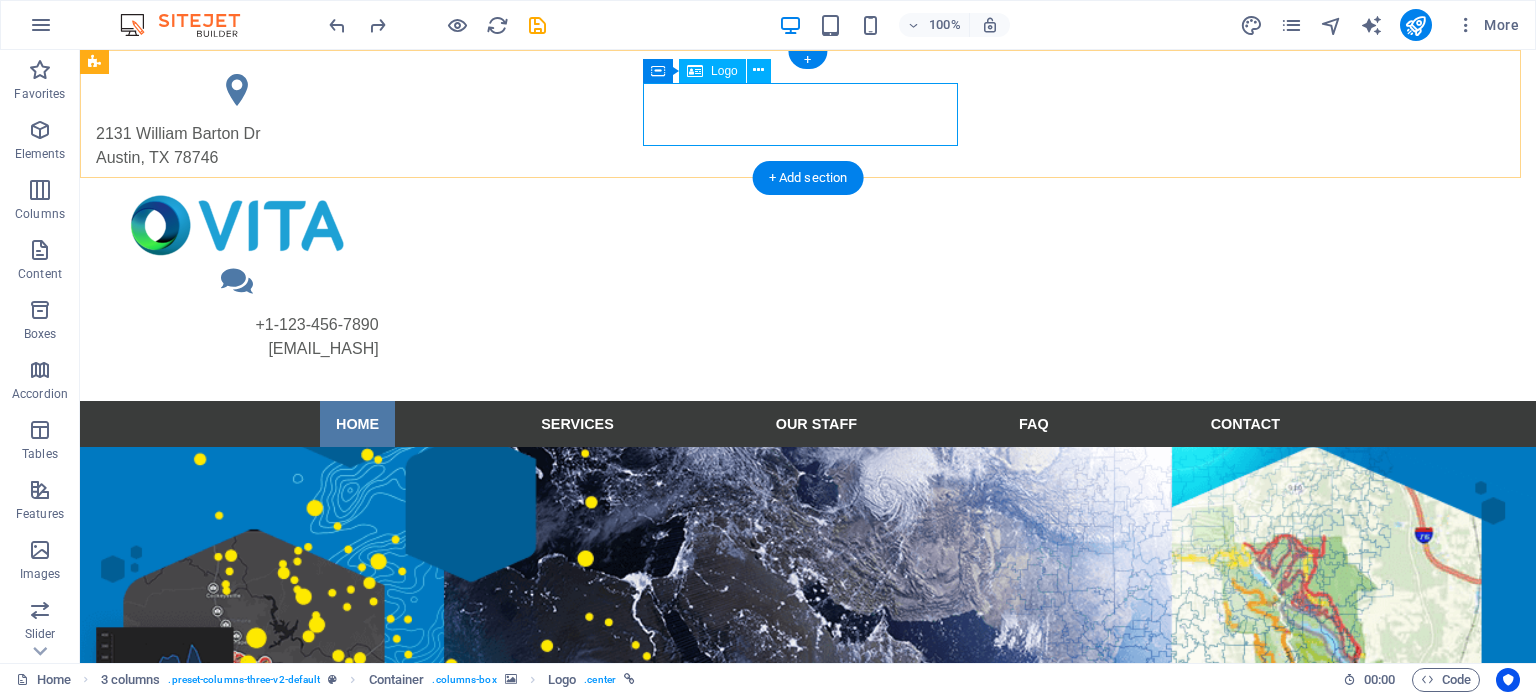 click at bounding box center [237, 225] 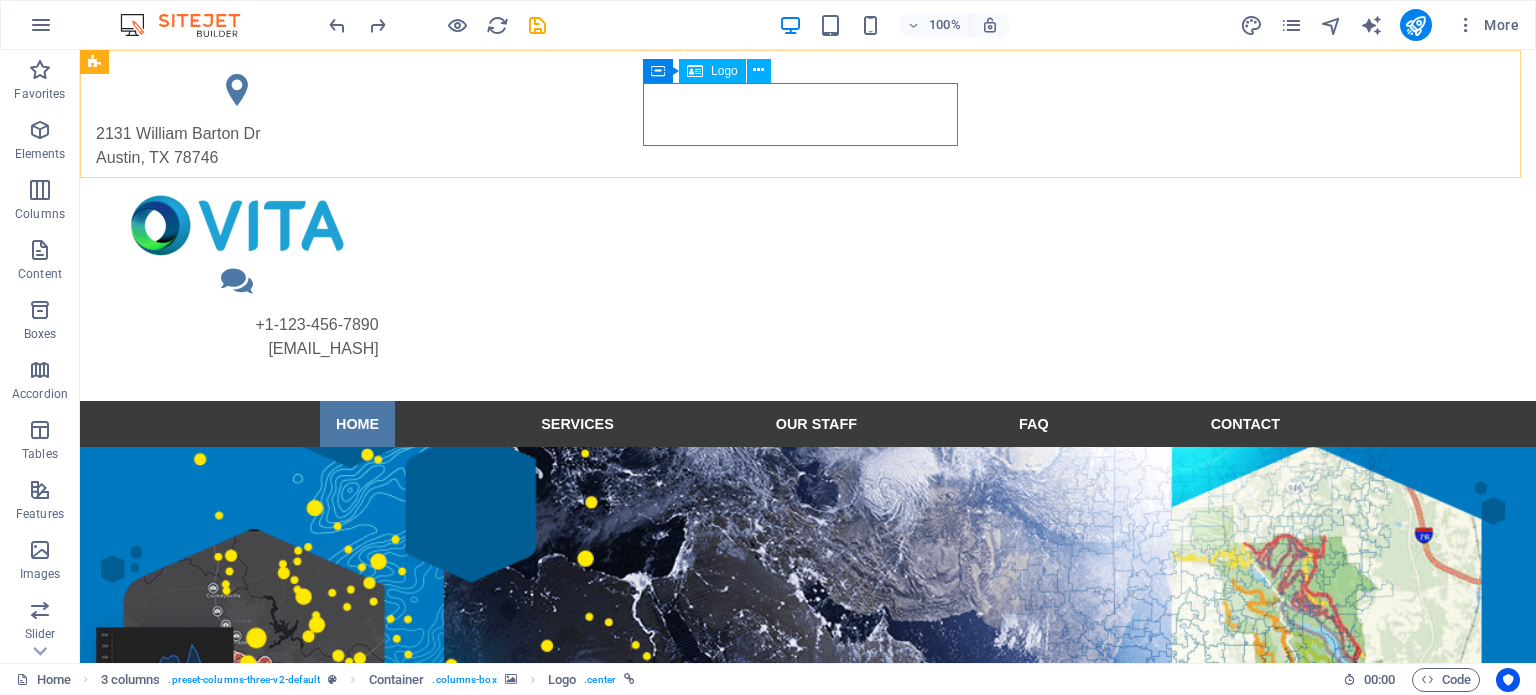 click on "Logo" at bounding box center (724, 71) 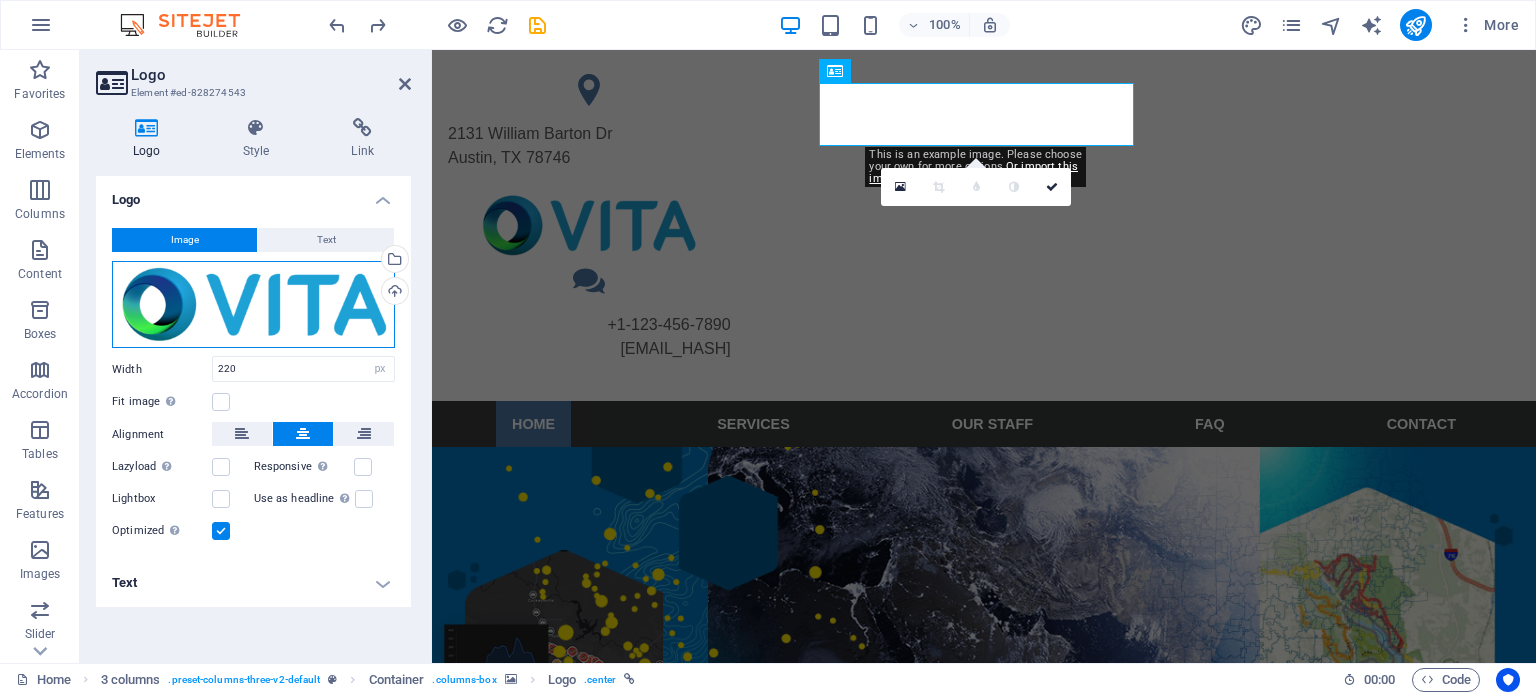 click on "Drag files here, click to choose files or select files from Files or our free stock photos & videos" at bounding box center [253, 305] 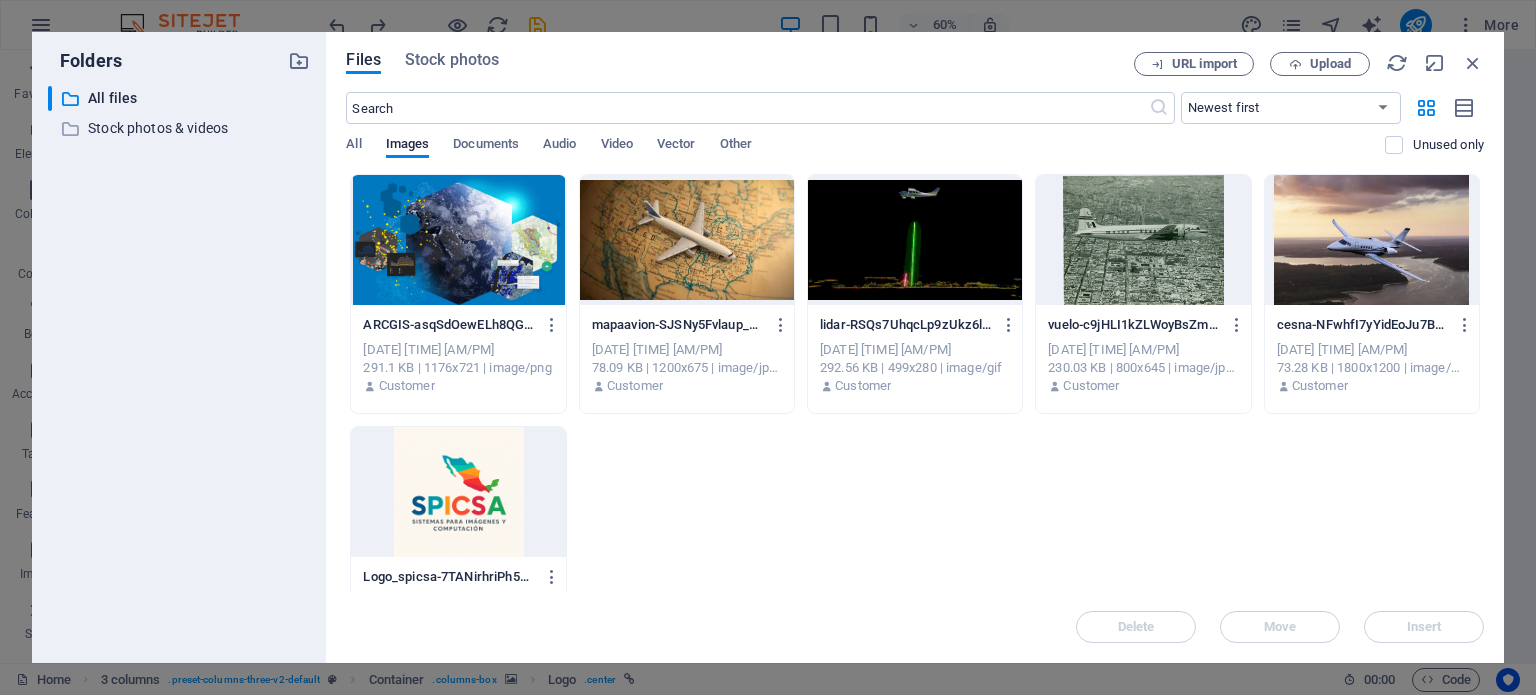 drag, startPoint x: 464, startPoint y: 463, endPoint x: 486, endPoint y: 447, distance: 27.202942 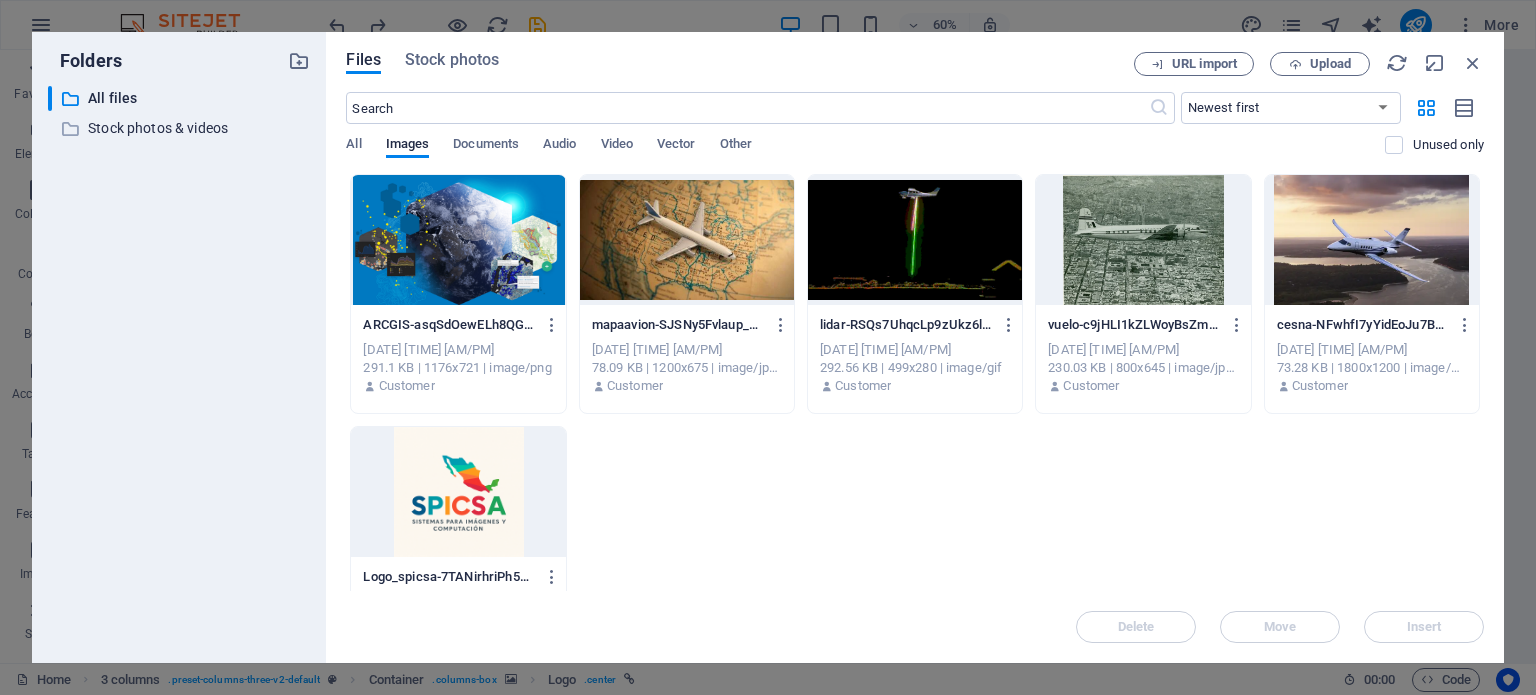 click at bounding box center [458, 492] 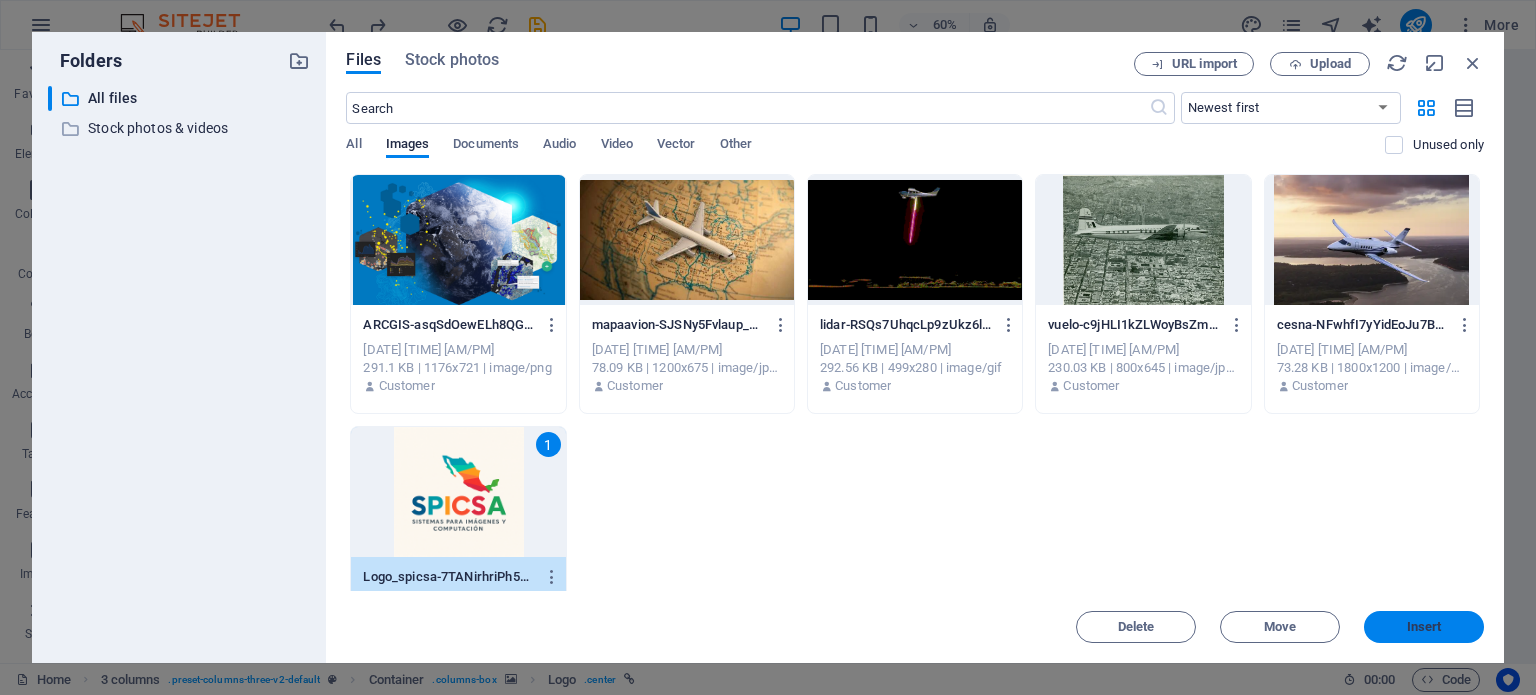 click on "Insert" at bounding box center [1424, 627] 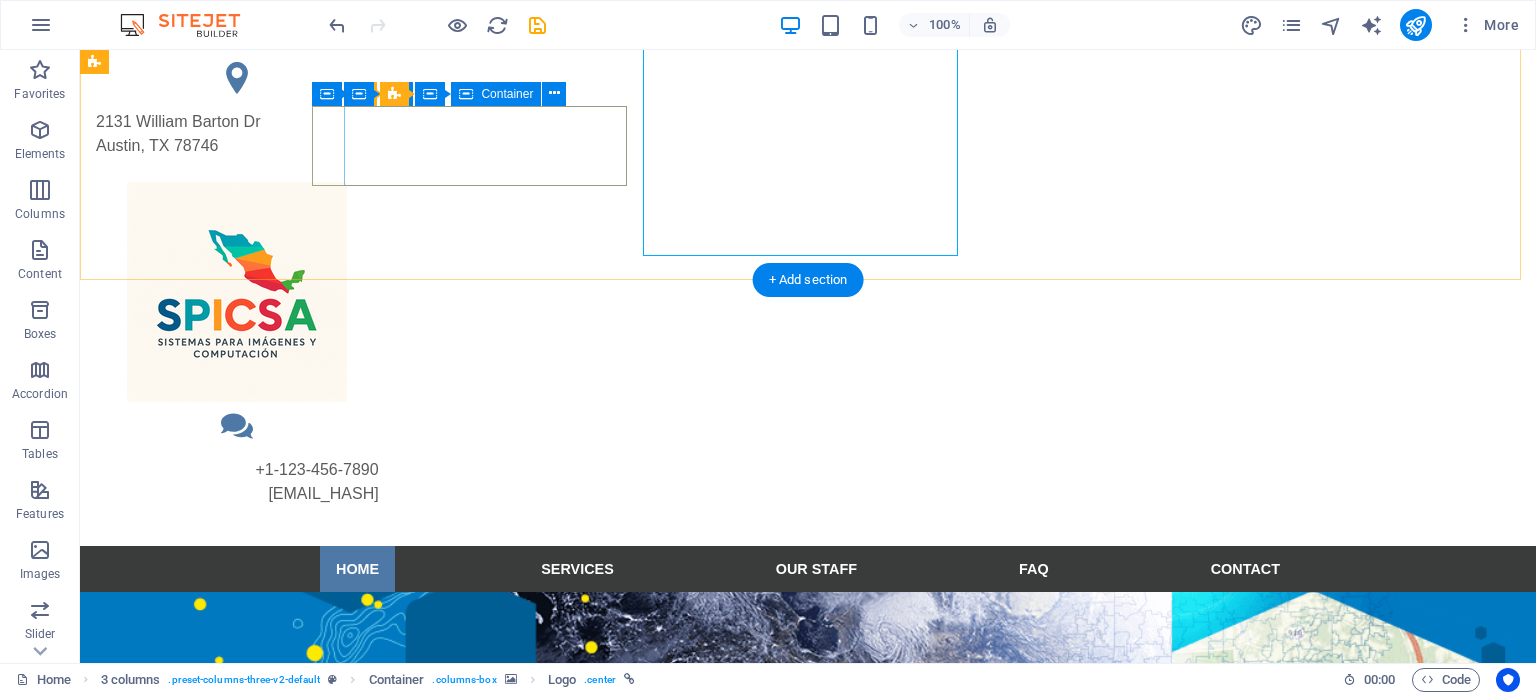 scroll, scrollTop: 0, scrollLeft: 0, axis: both 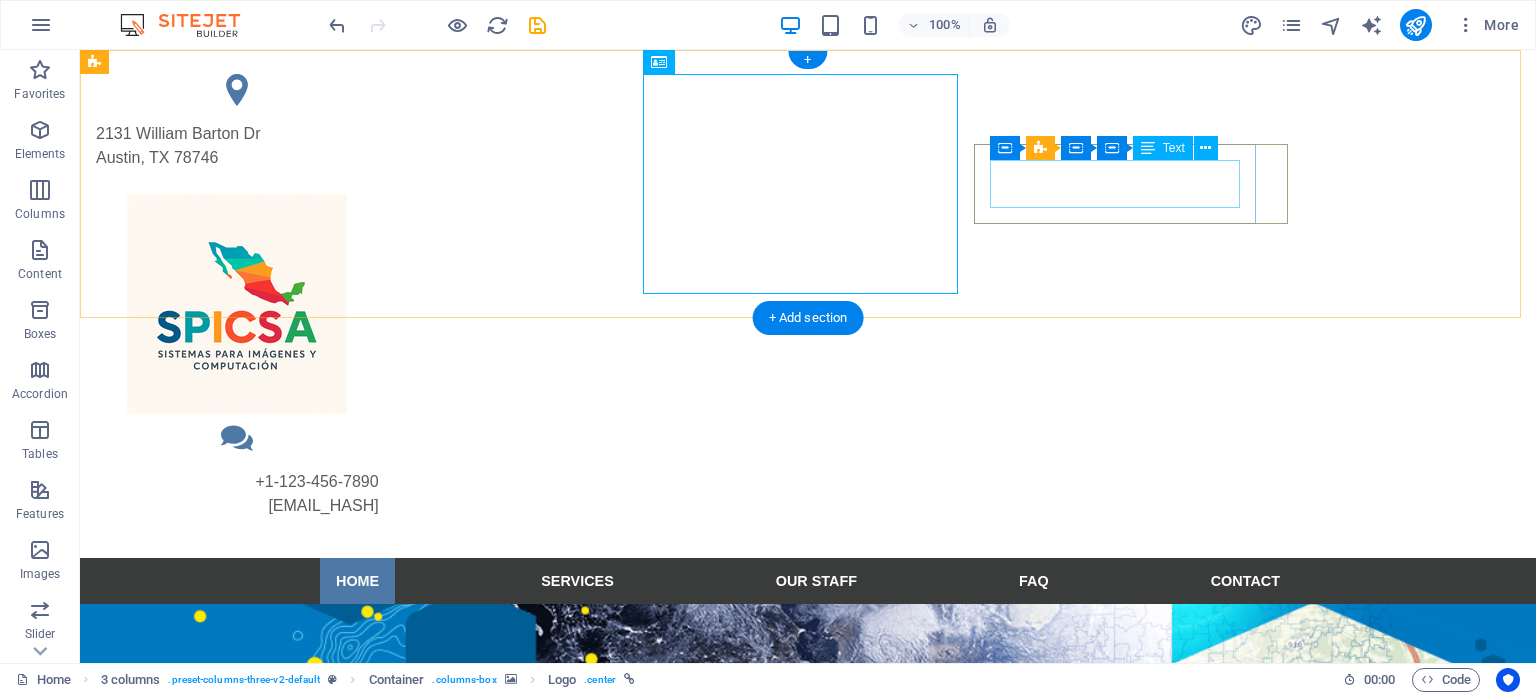 click on "+1-[PHONE] [EMAIL_HASH]" at bounding box center (237, 494) 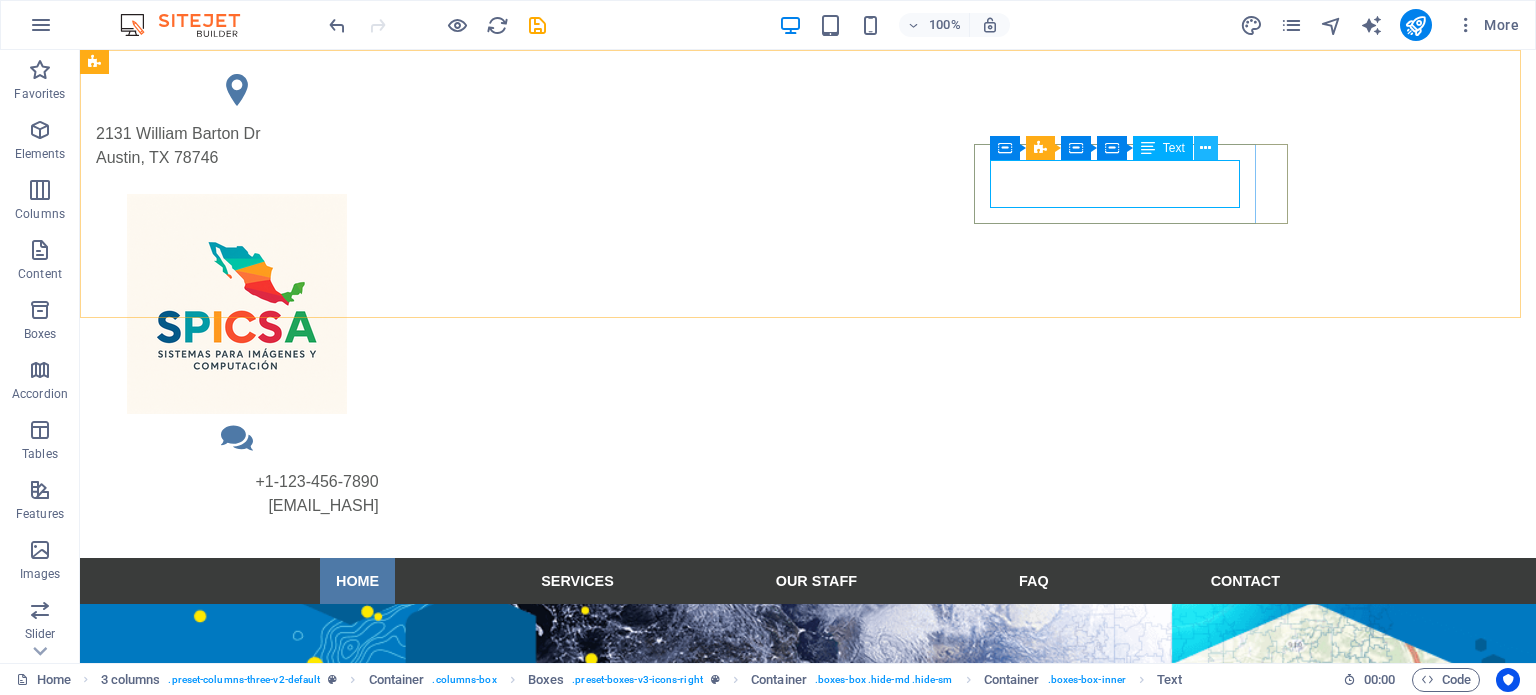 click at bounding box center (1206, 148) 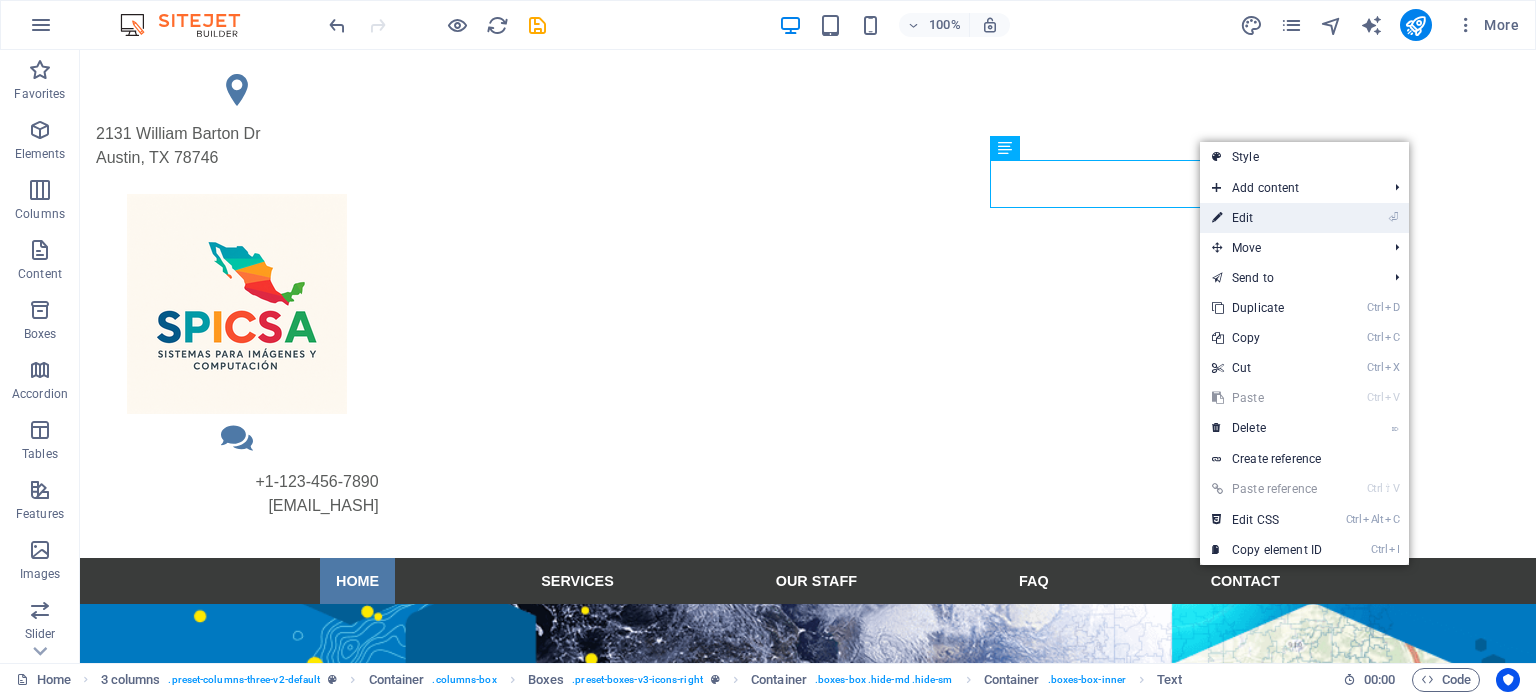 click on "⏎  Edit" at bounding box center [1267, 218] 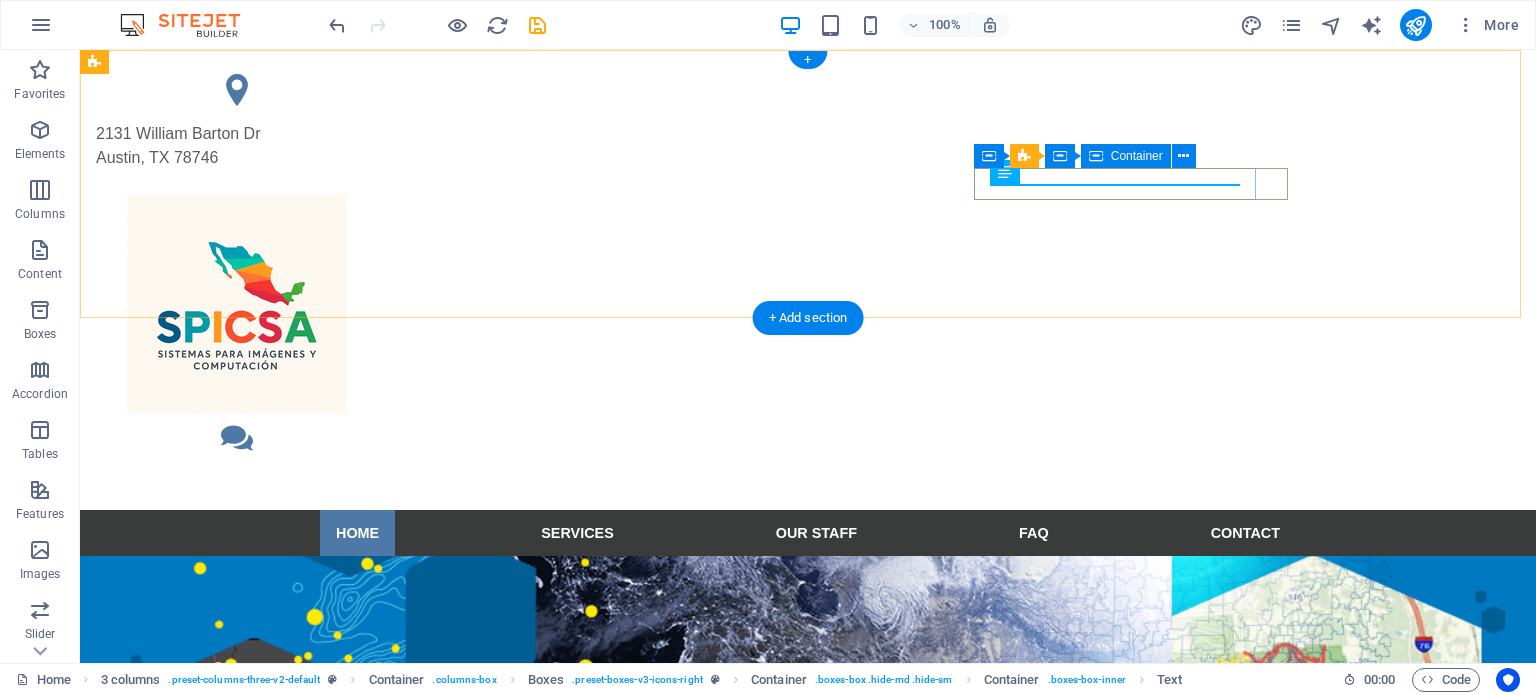 click at bounding box center (237, 470) 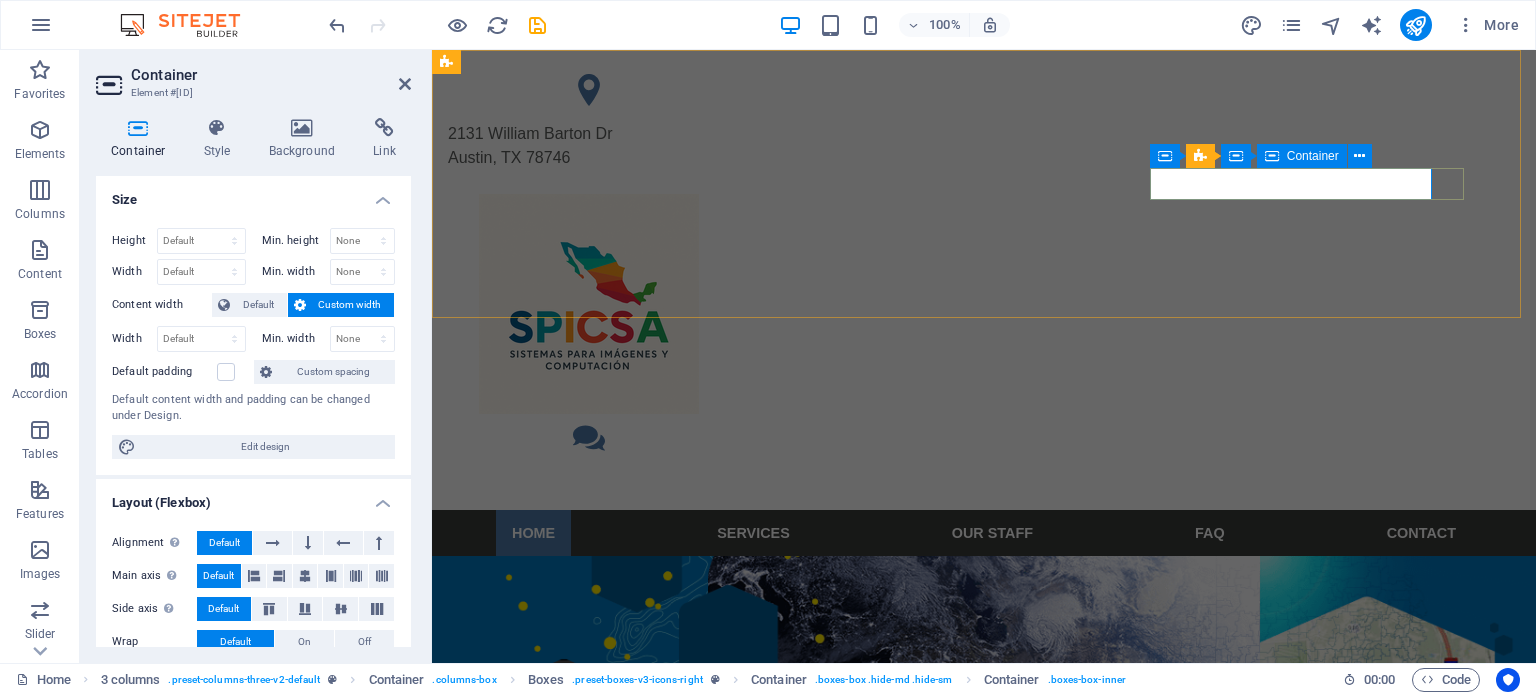 click at bounding box center (589, 470) 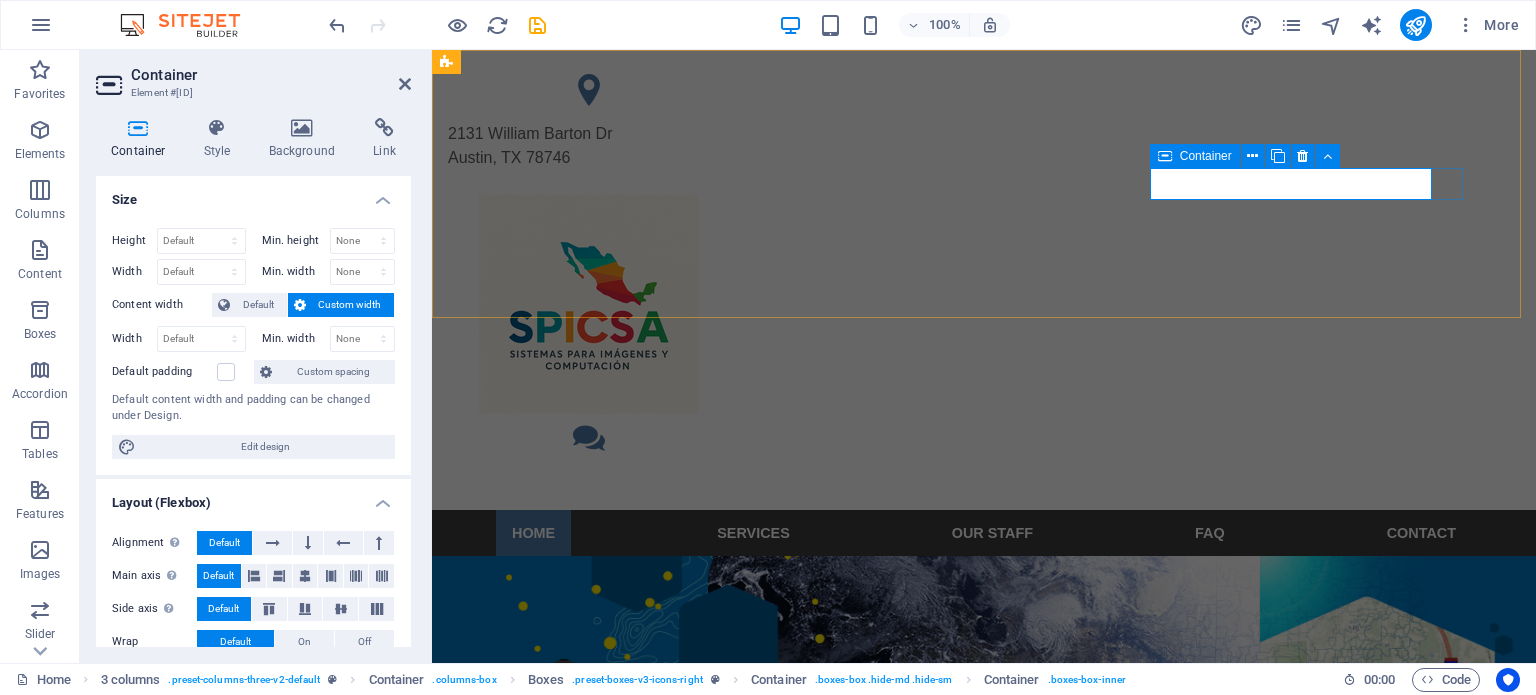click at bounding box center [1165, 156] 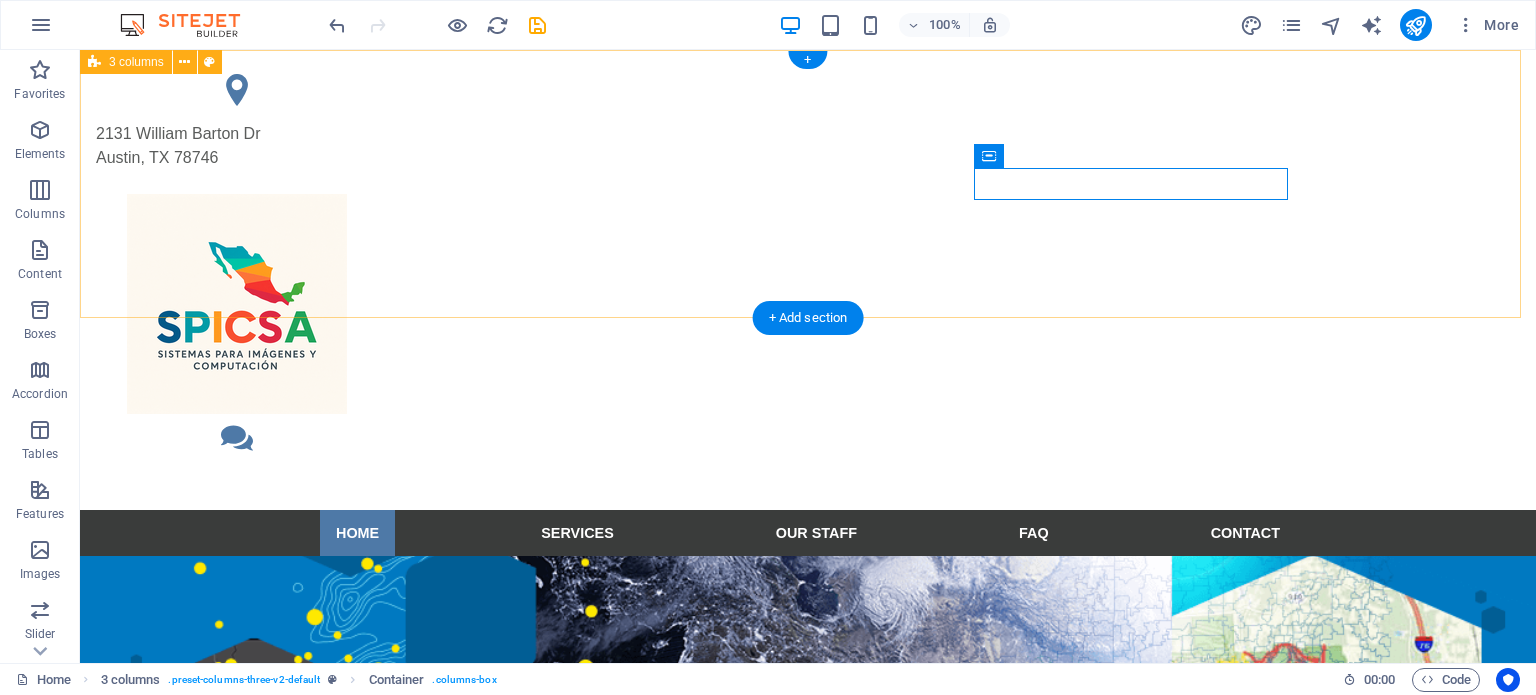 click on "[NUMBER] [STREET] [CITY], [STATE] [POSTAL_CODE]" at bounding box center (808, 280) 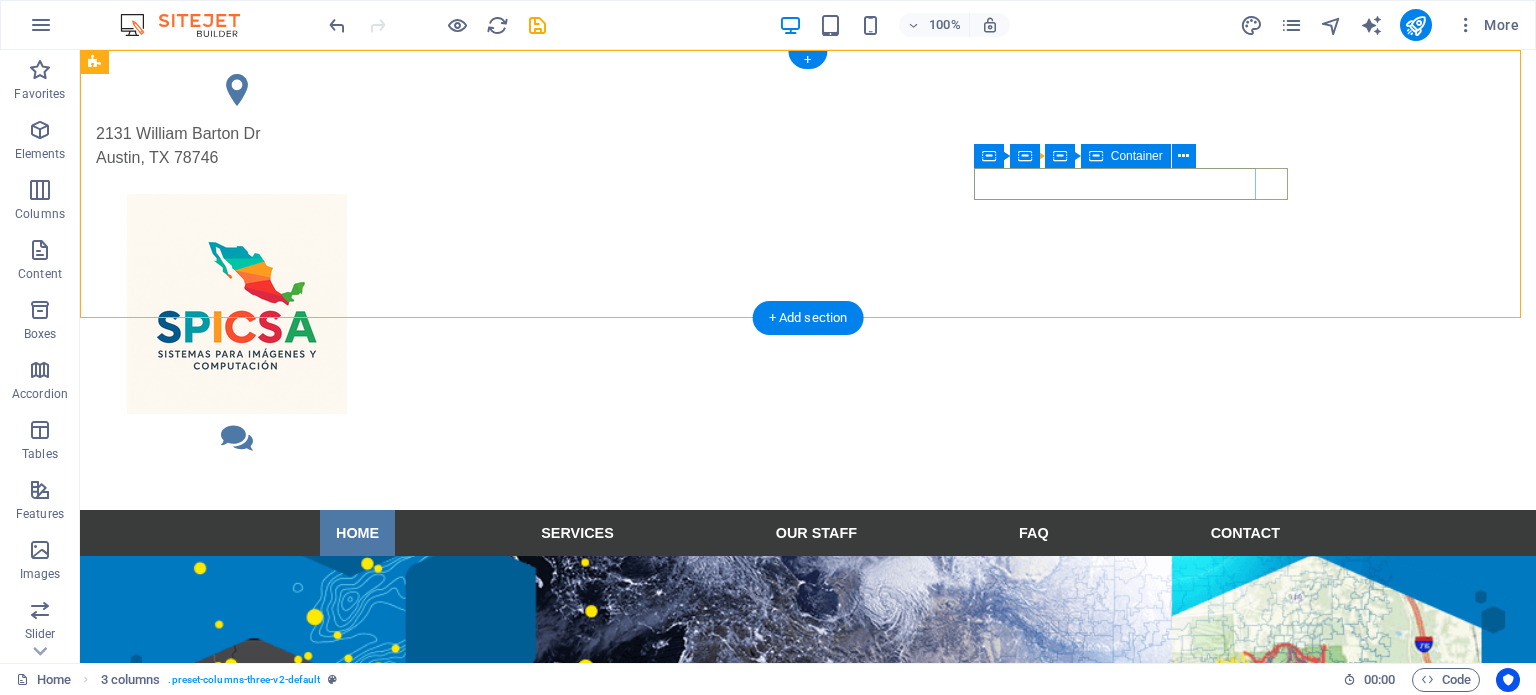 click at bounding box center (237, 470) 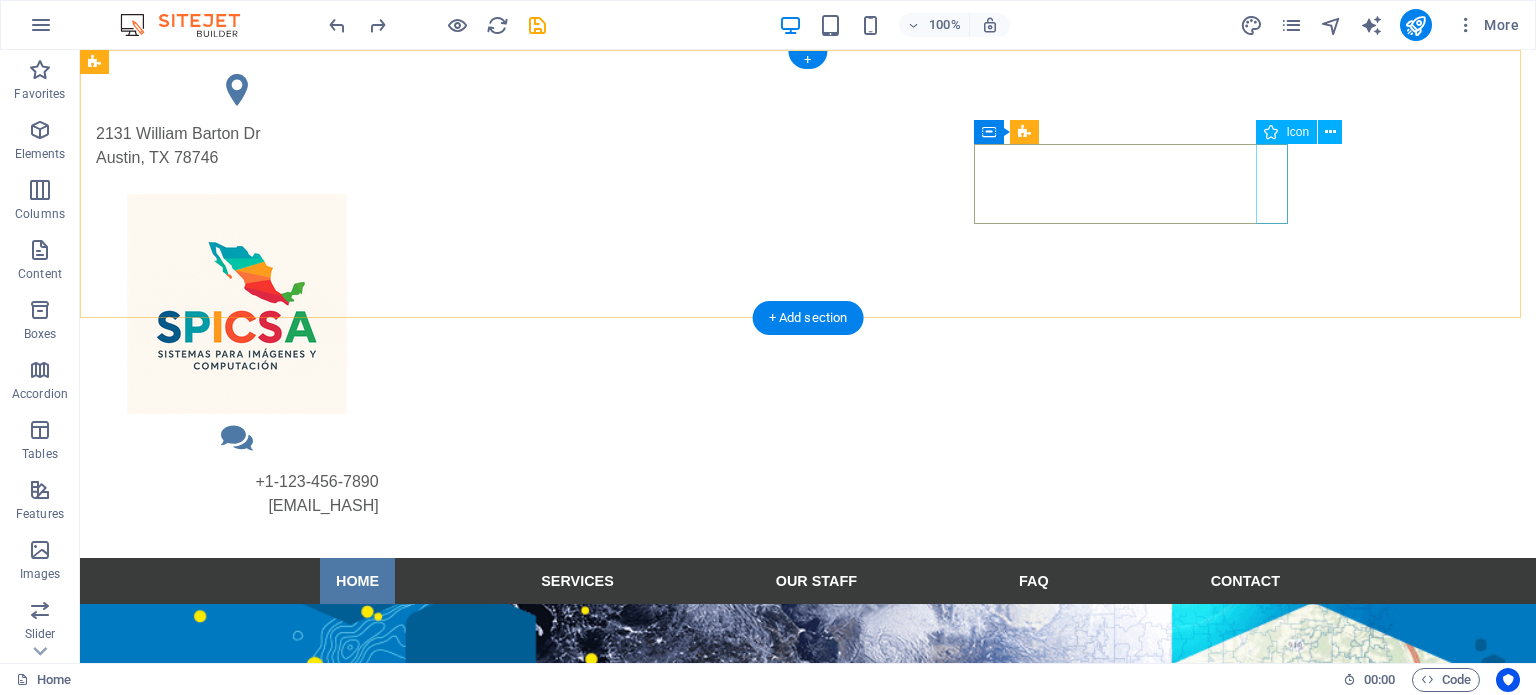 click at bounding box center (237, 438) 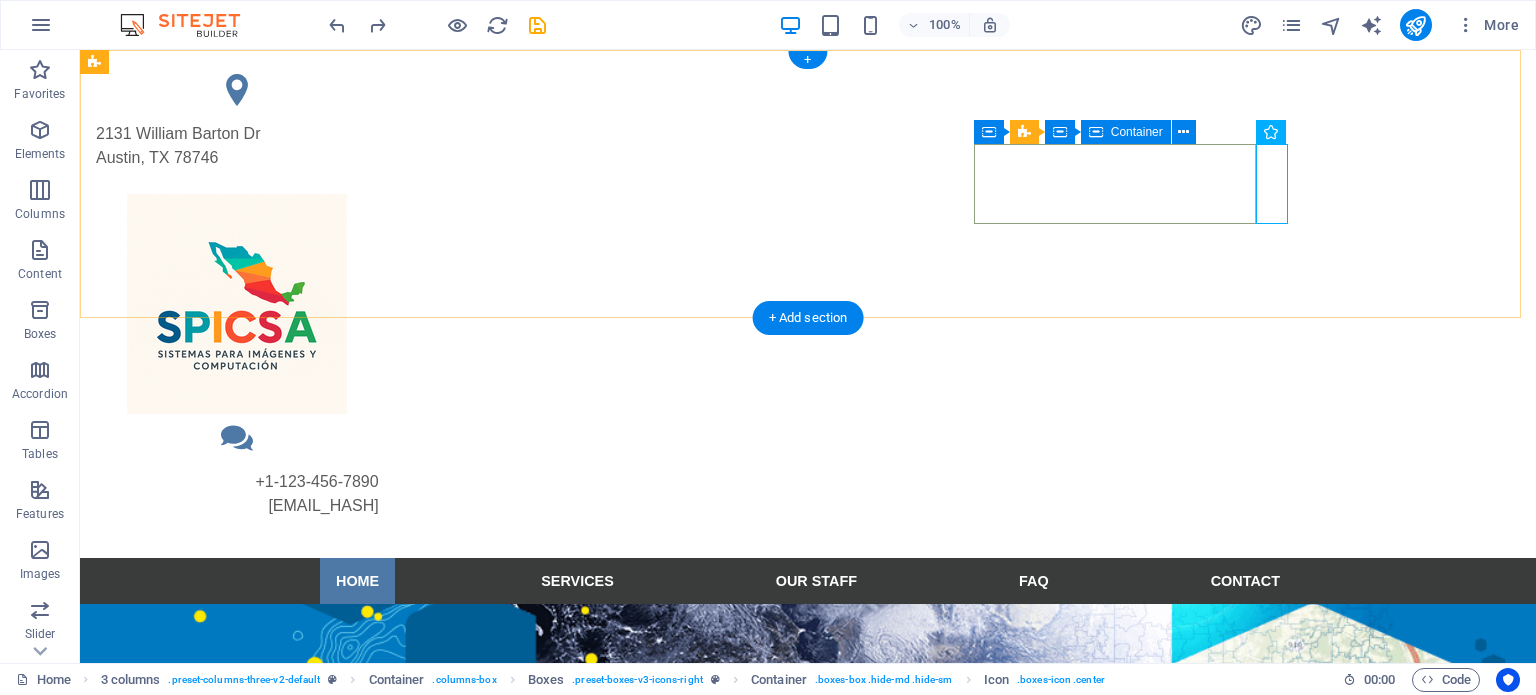 click on "+1-[PHONE] [EMAIL_HASH]" at bounding box center [237, 494] 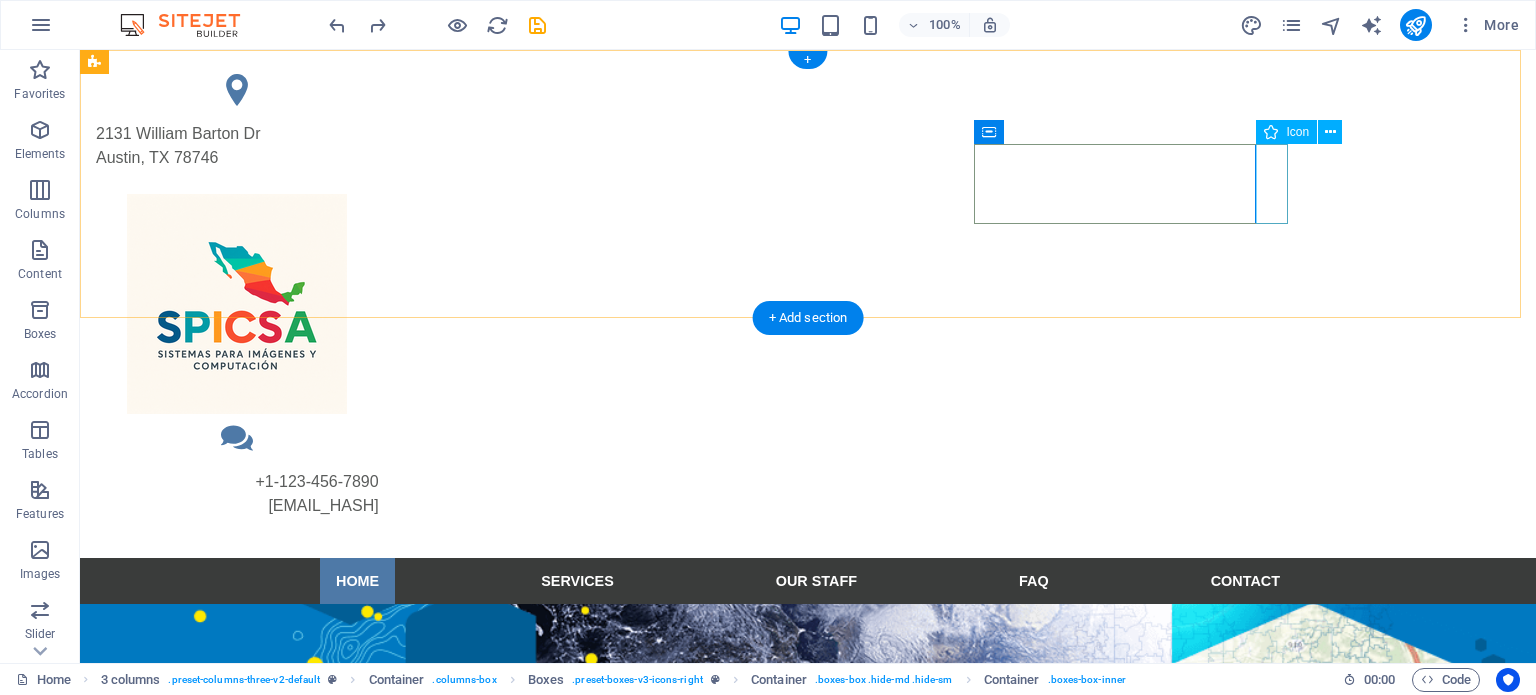 click at bounding box center (237, 438) 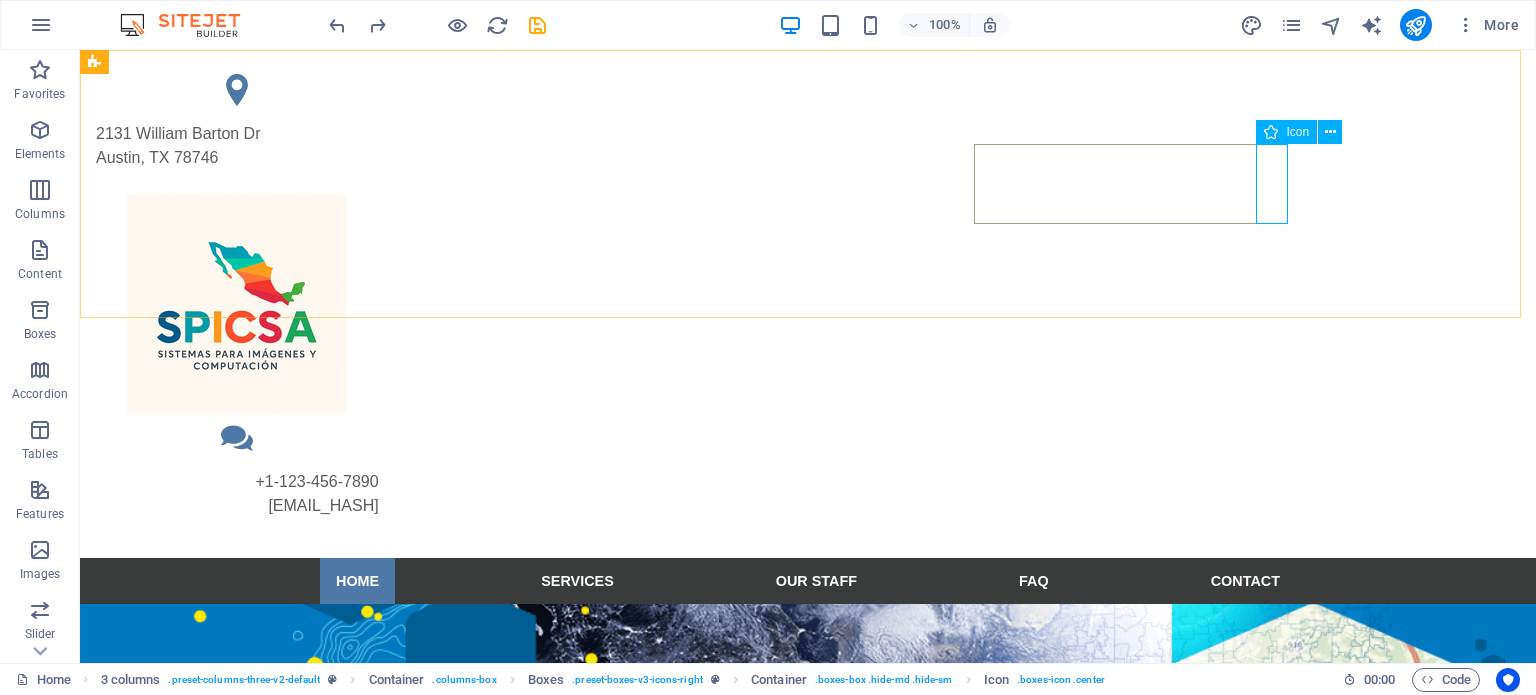click on "Icon" at bounding box center [1305, 132] 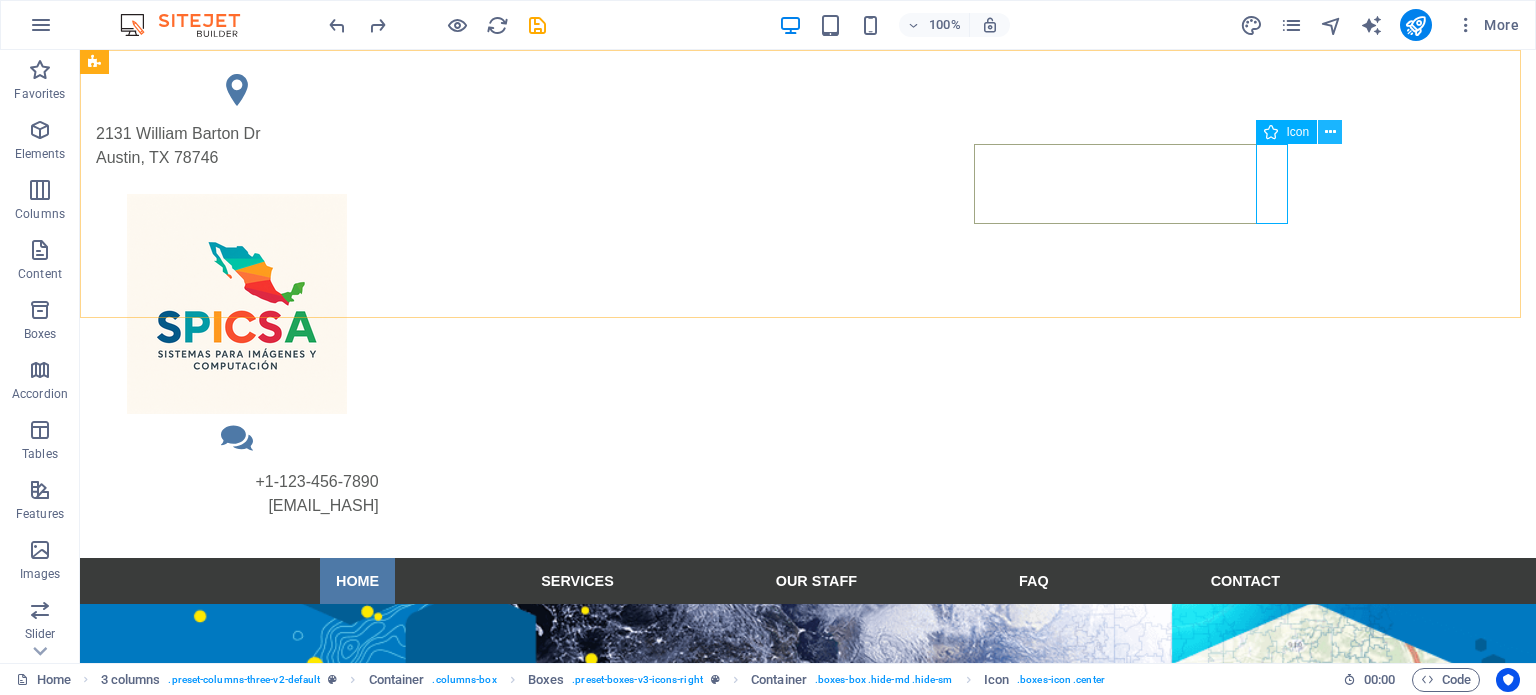 click at bounding box center (1330, 132) 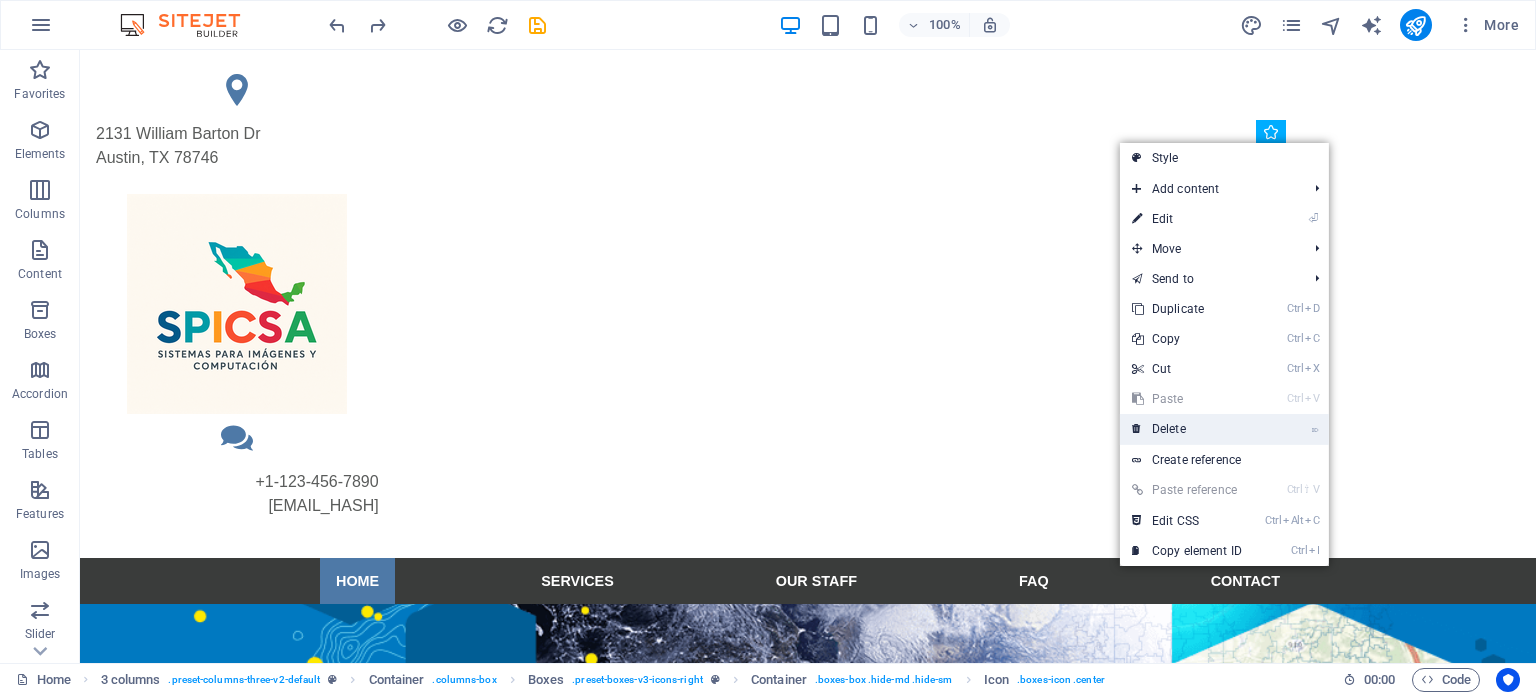 click on "⌦  Delete" at bounding box center [1187, 429] 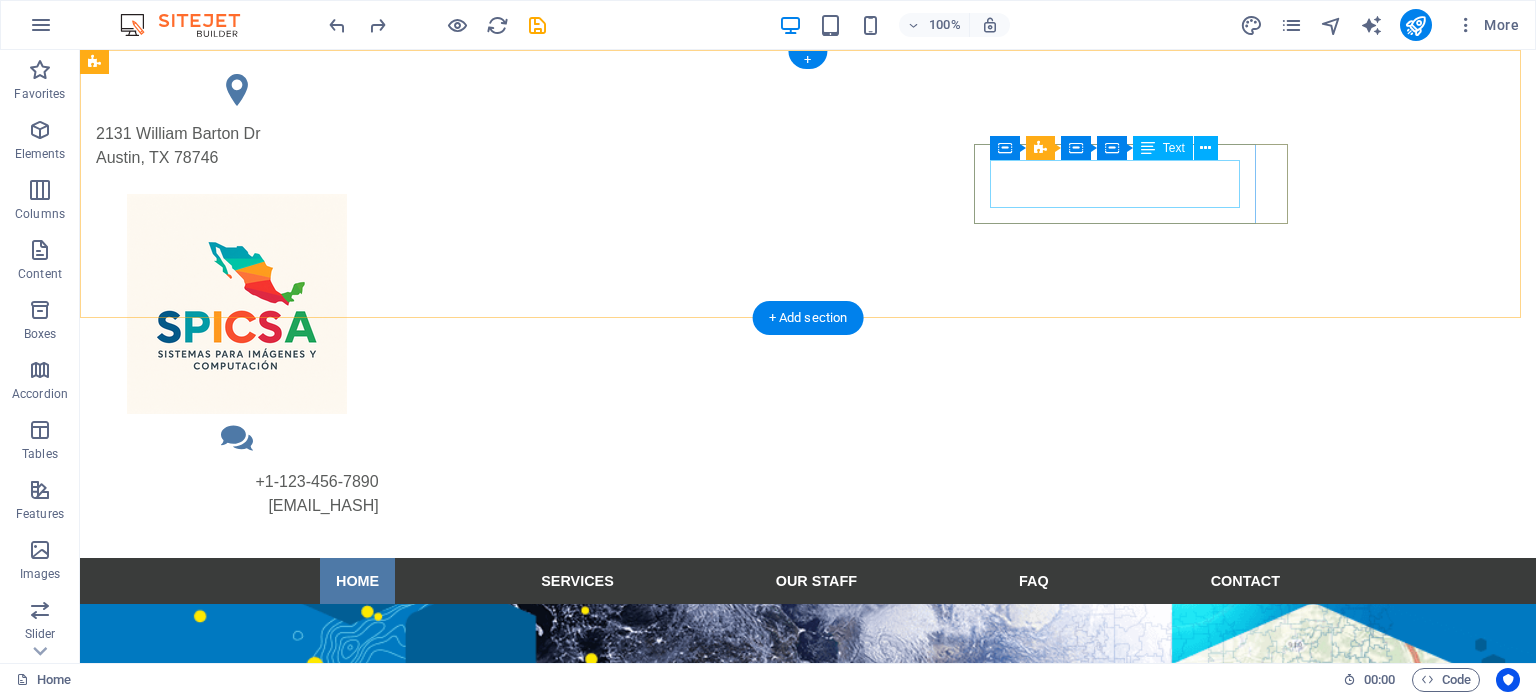 click on "+1-[PHONE] [EMAIL_HASH]" at bounding box center (237, 494) 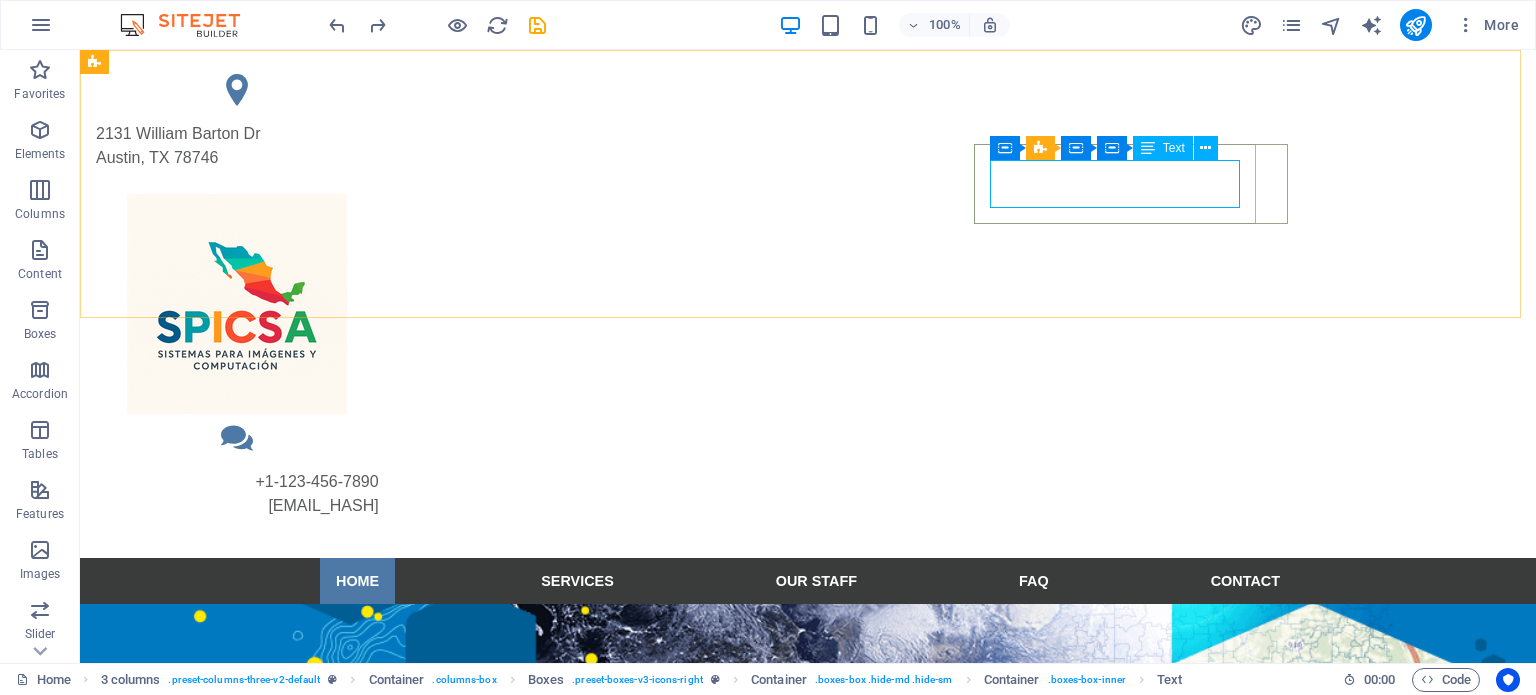 click on "Text" at bounding box center (1174, 148) 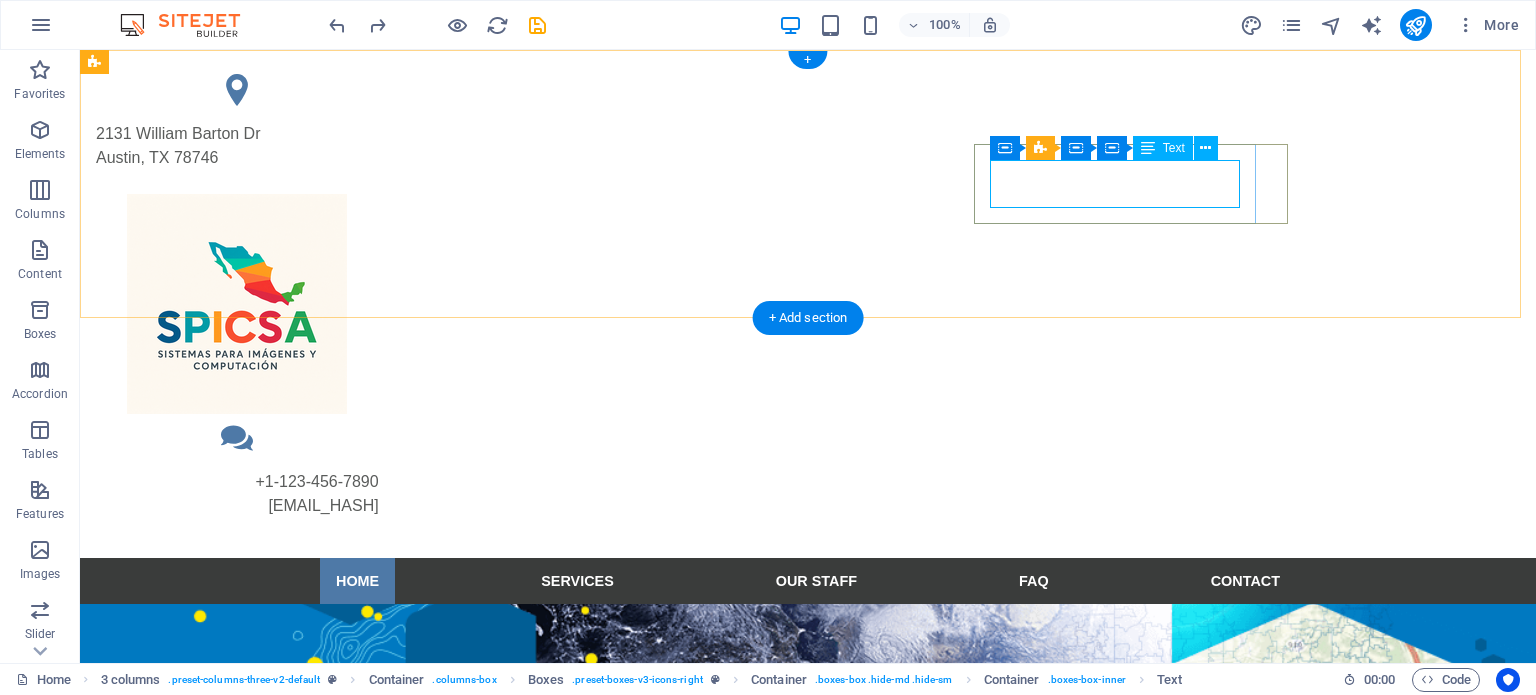 click on "+1-[PHONE] [EMAIL_HASH]" at bounding box center [237, 494] 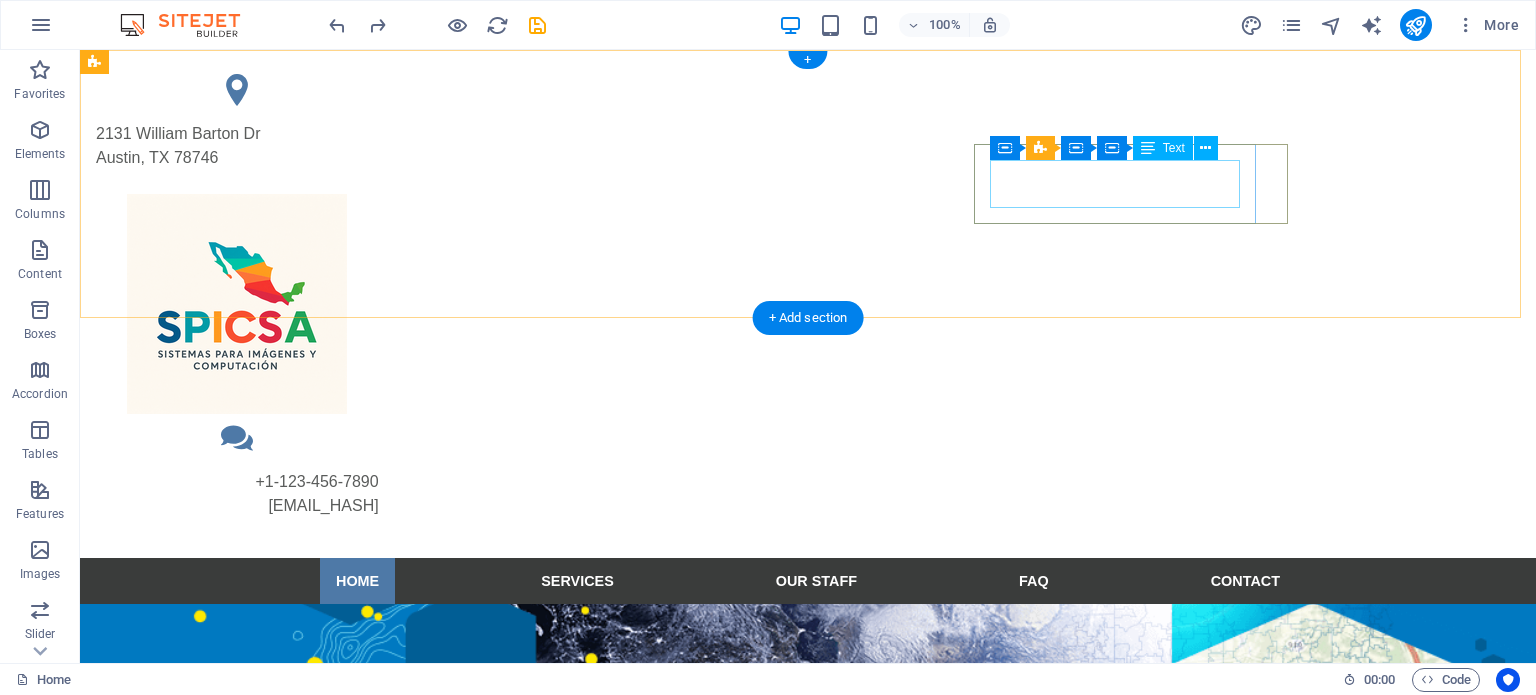 click on "+1-[PHONE] [EMAIL_HASH]" at bounding box center (237, 494) 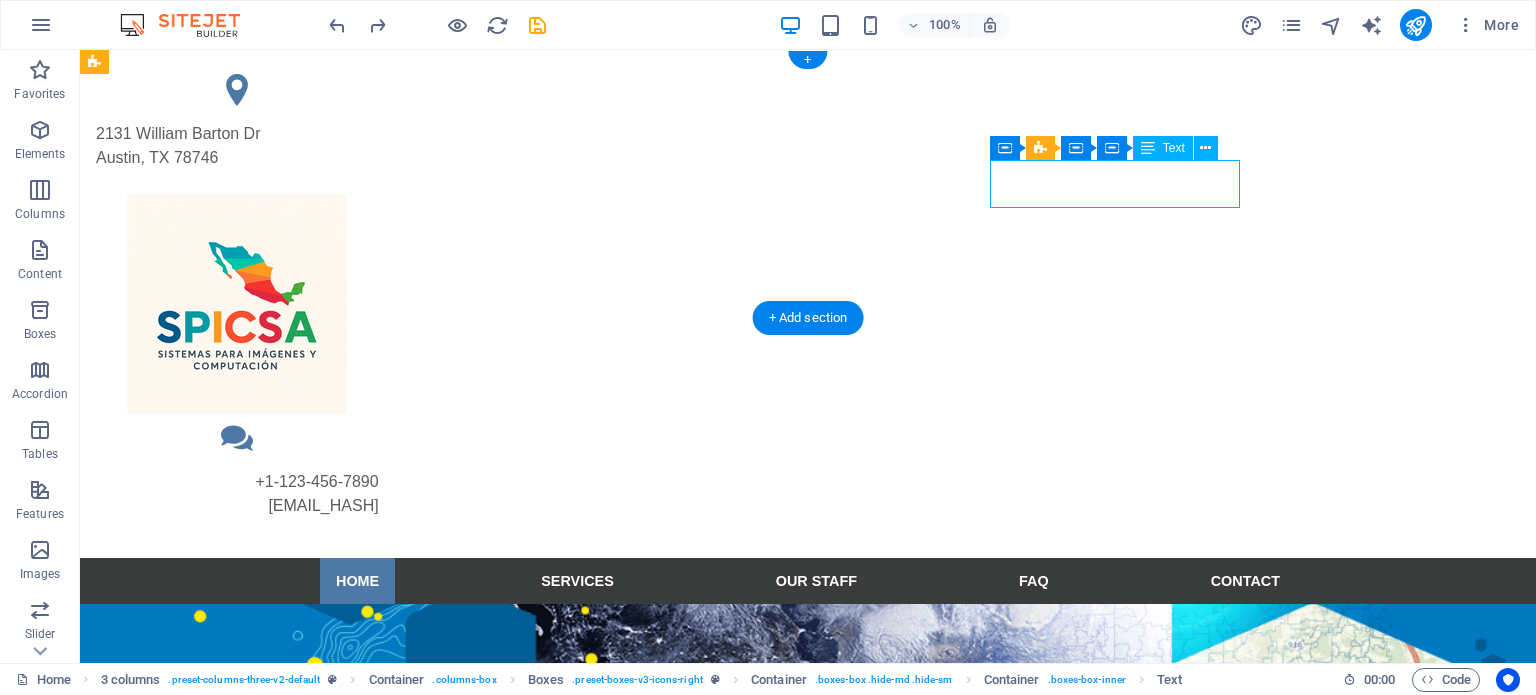 click on "+1-[PHONE] [EMAIL_HASH]" at bounding box center [237, 494] 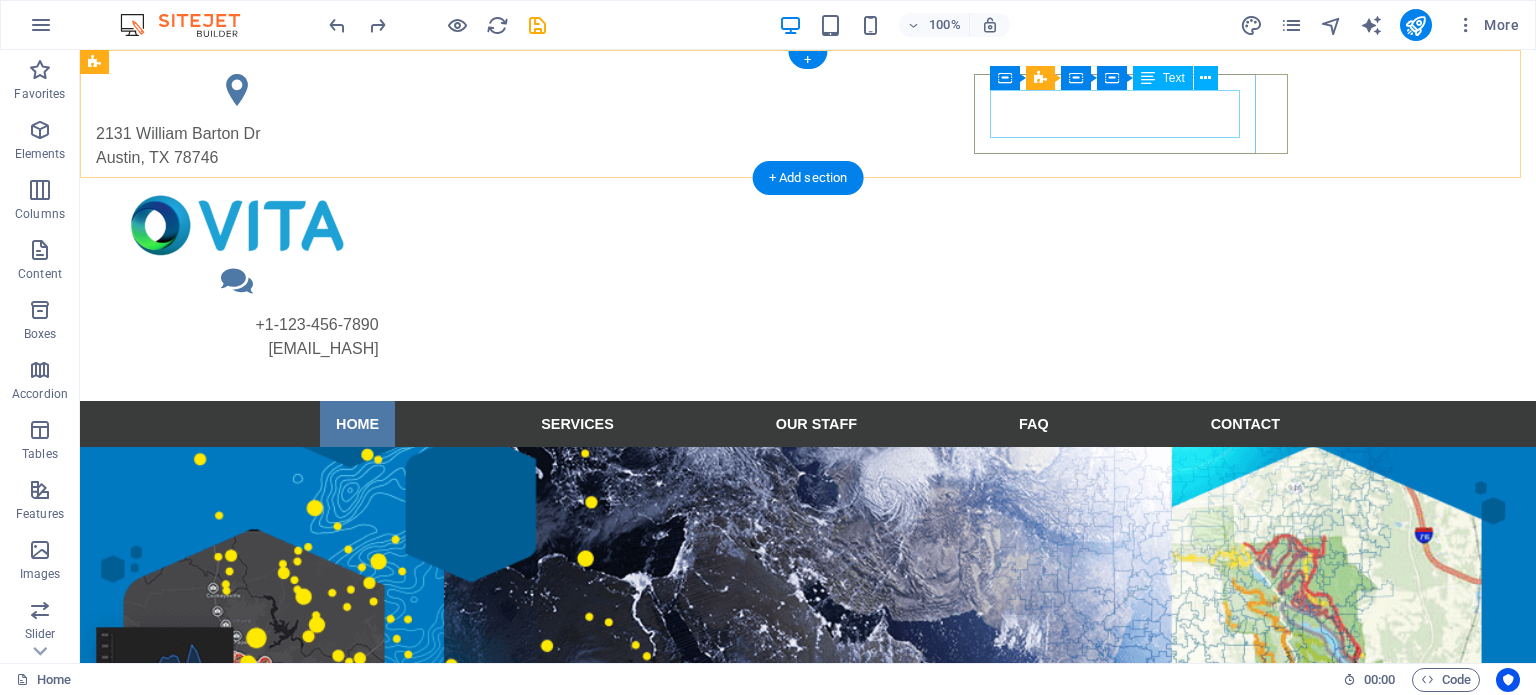 click on "+1-[PHONE] [EMAIL_HASH]" at bounding box center (237, 337) 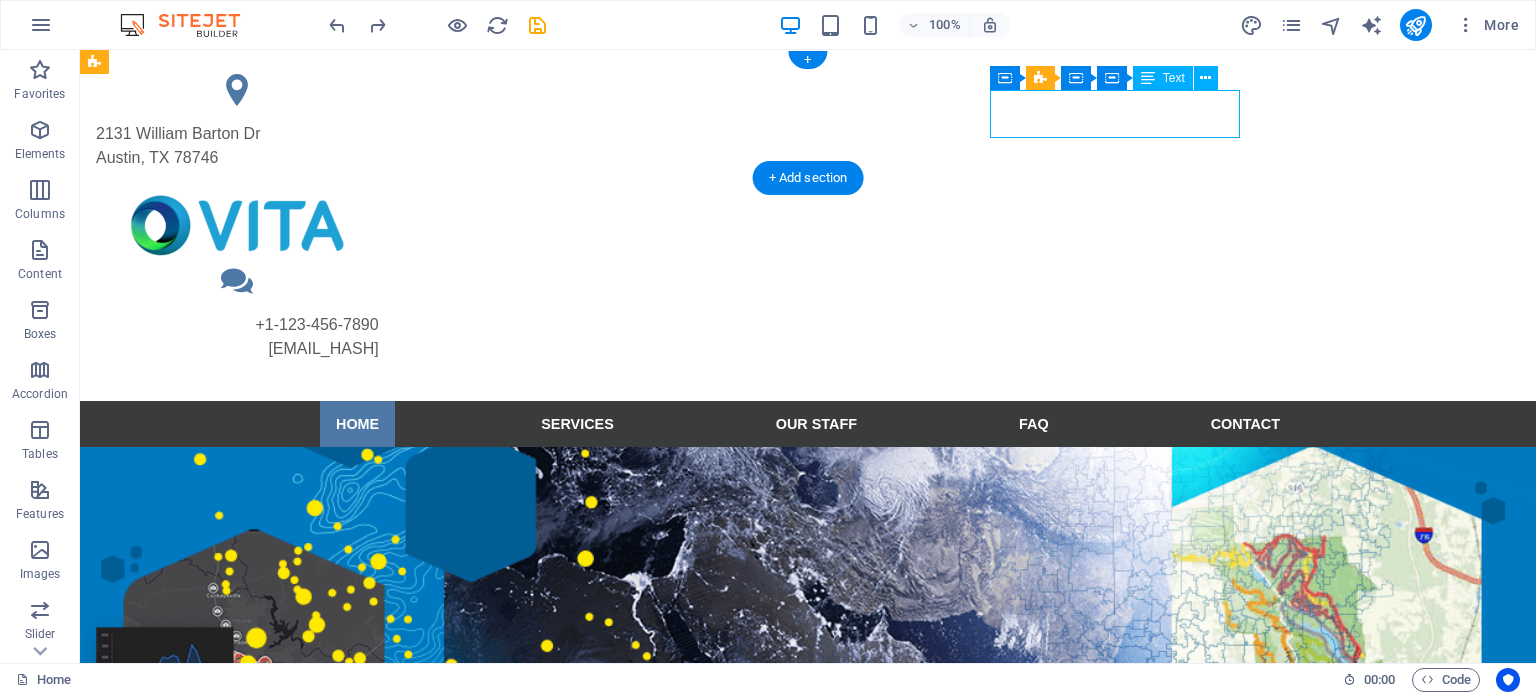 click on "+1-[PHONE] [EMAIL_HASH]" at bounding box center [237, 337] 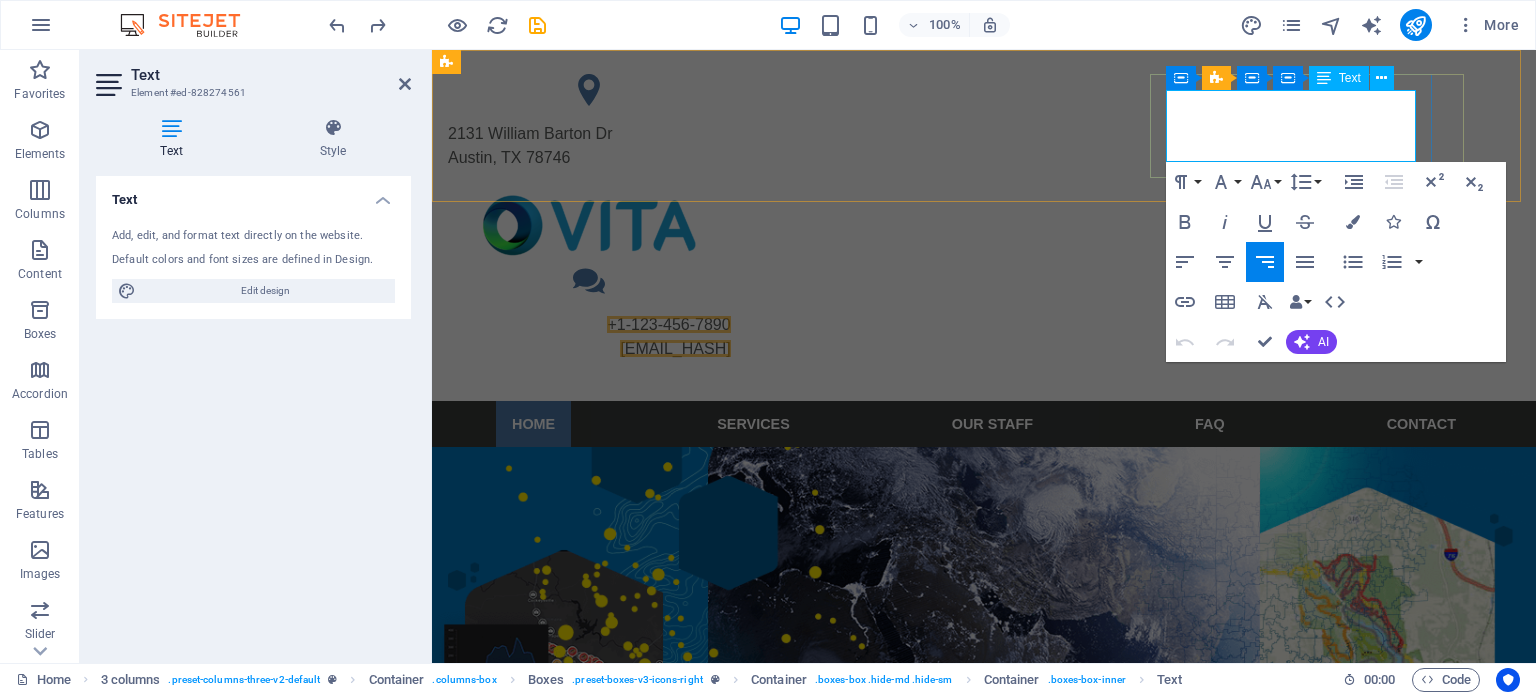 click on "+1-123-456-7890" at bounding box center [668, 324] 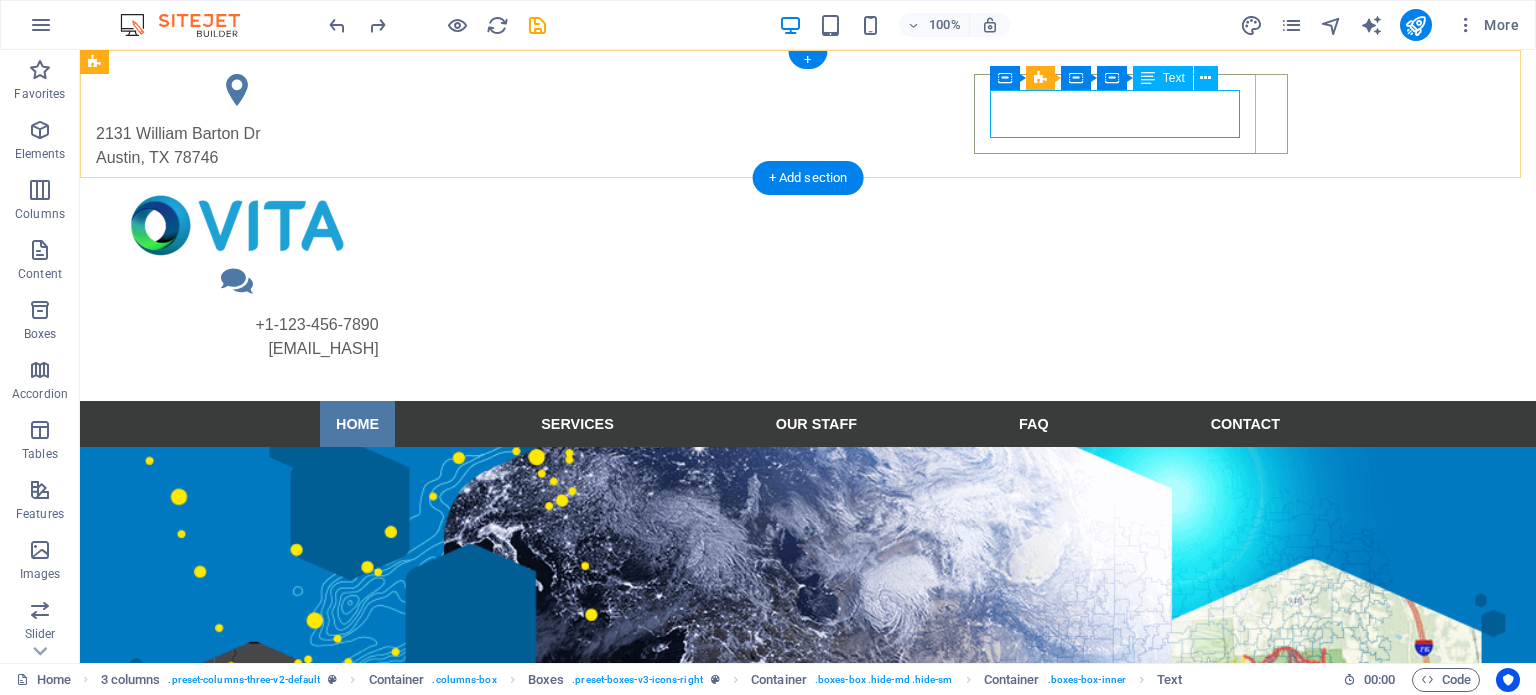 click on "+1-[PHONE] [EMAIL_HASH]" at bounding box center [237, 337] 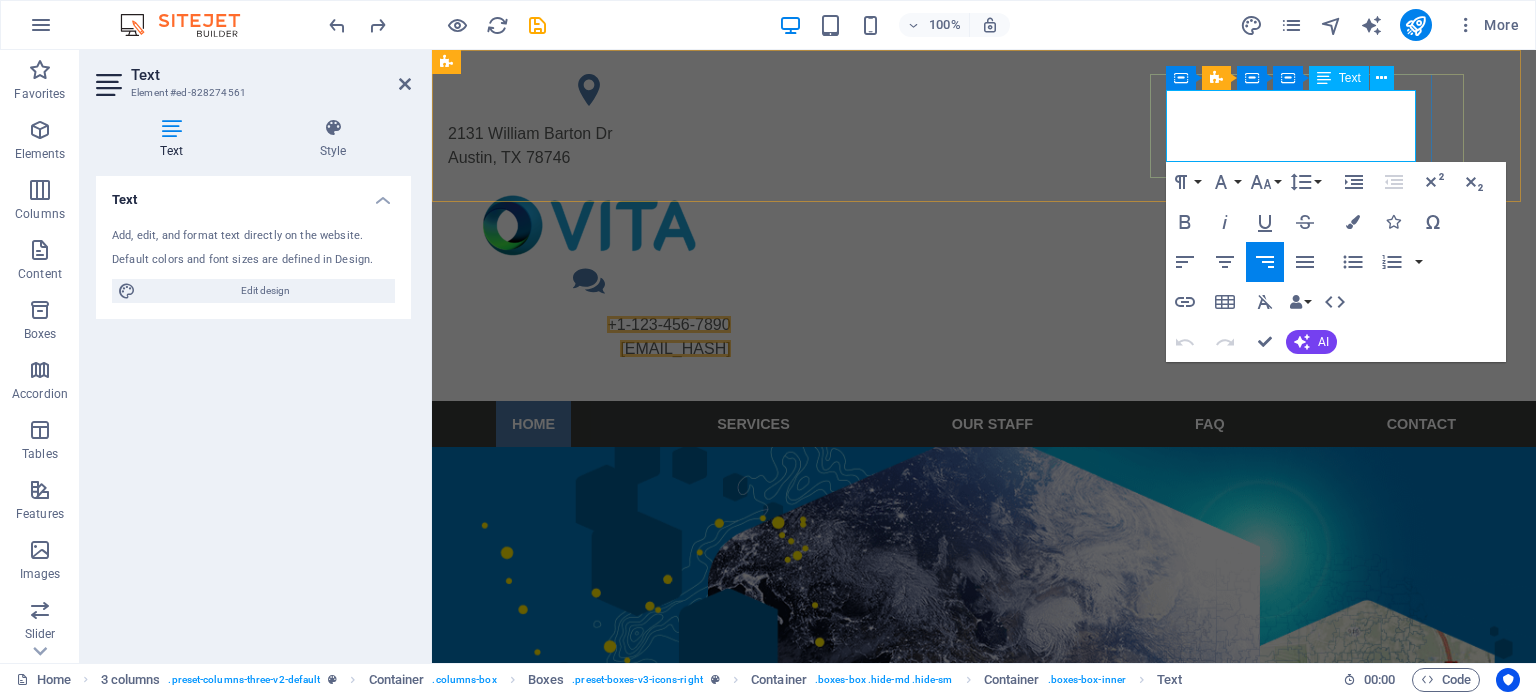 click on "+1-123-456-7890" at bounding box center [668, 324] 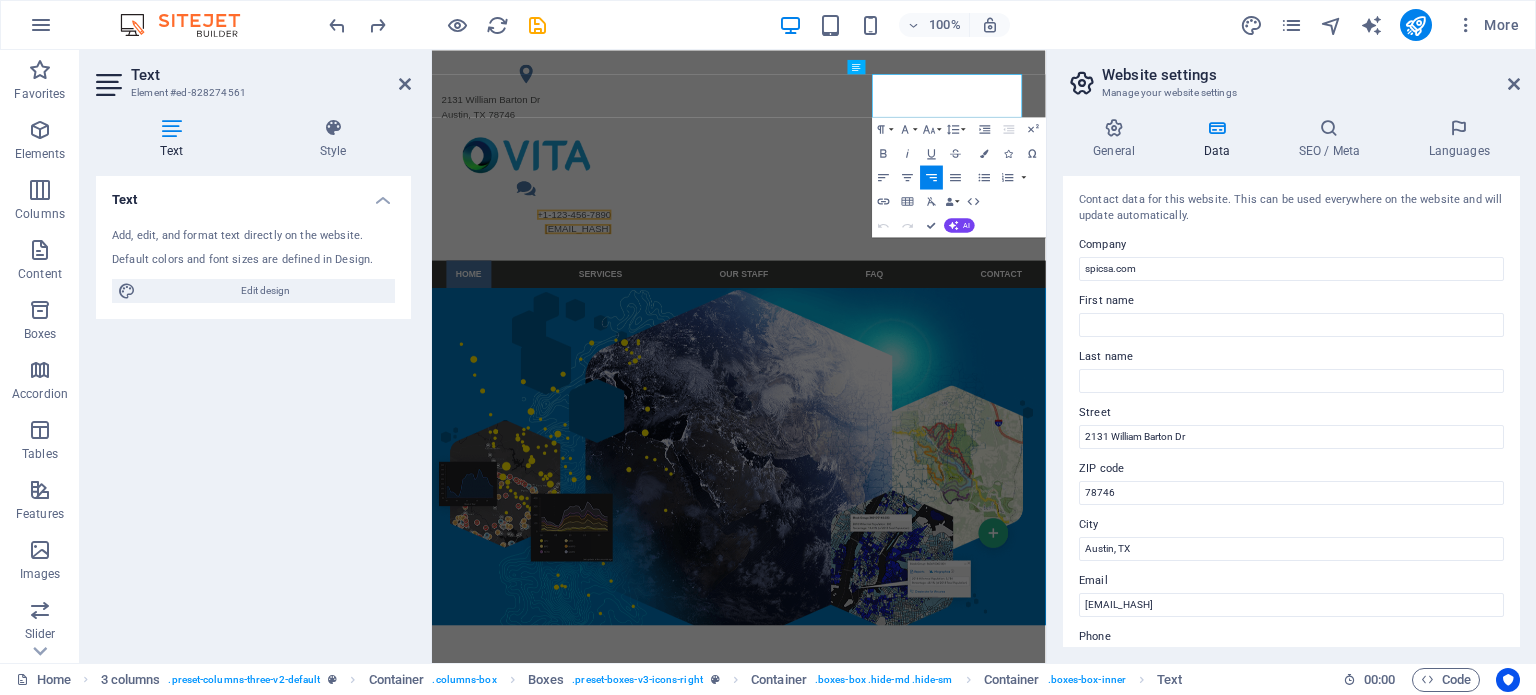 click on "Manage your website settings" at bounding box center [1291, 93] 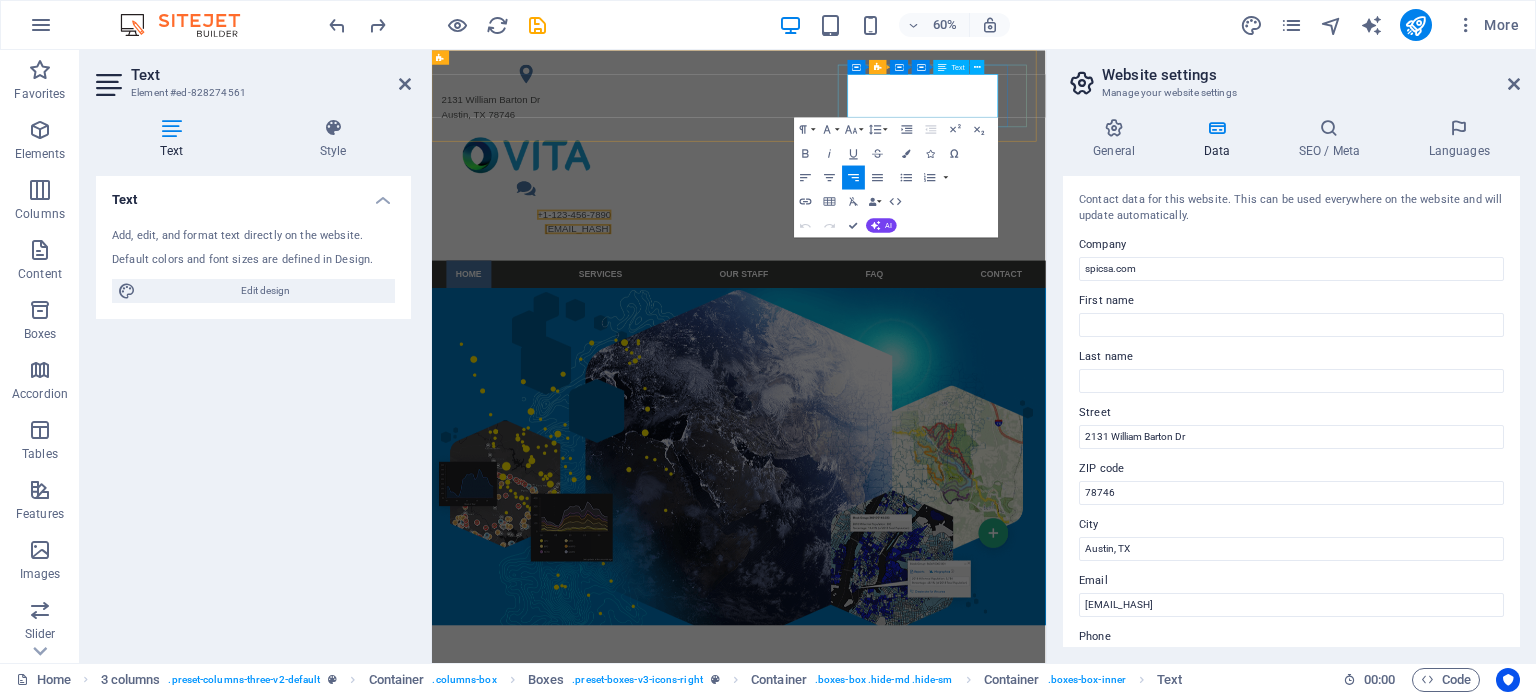 click on "+1-123-456-7890" at bounding box center (668, 324) 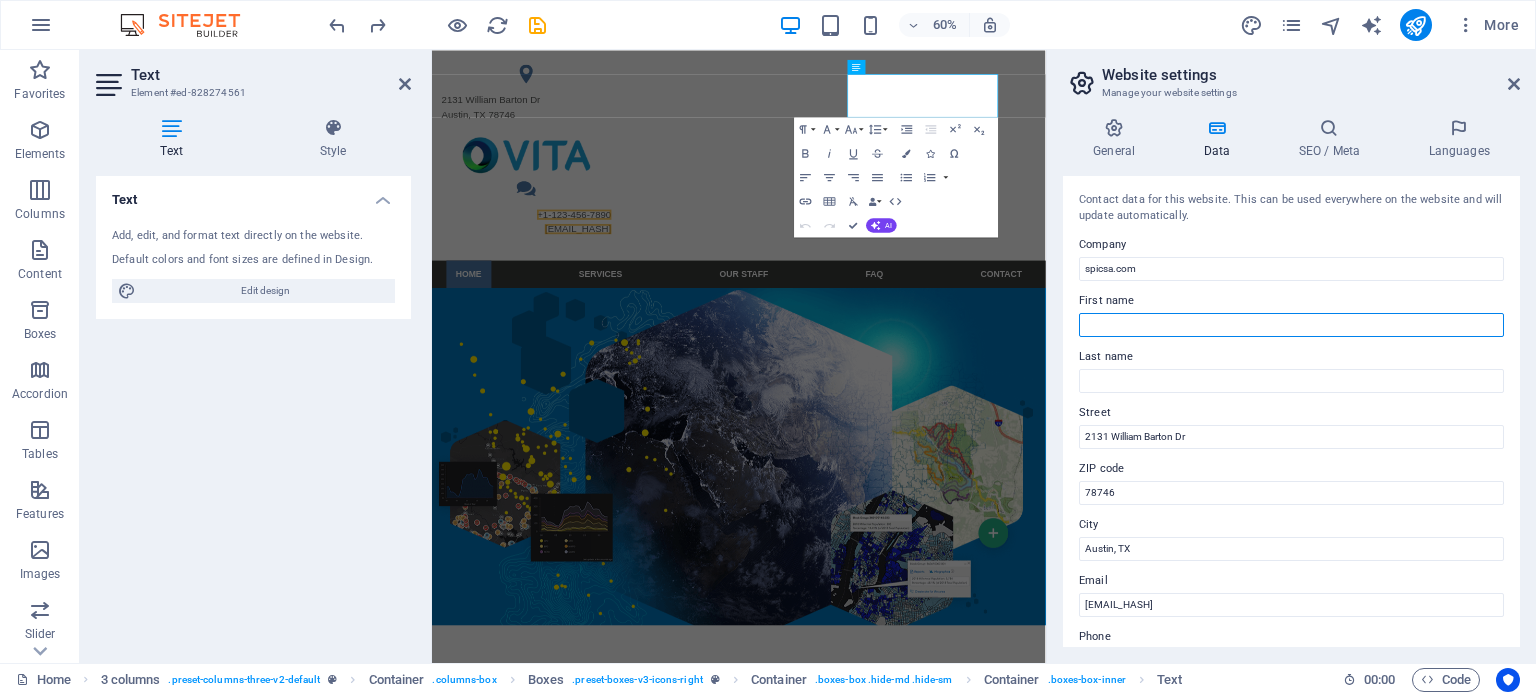click on "First name" at bounding box center (1291, 325) 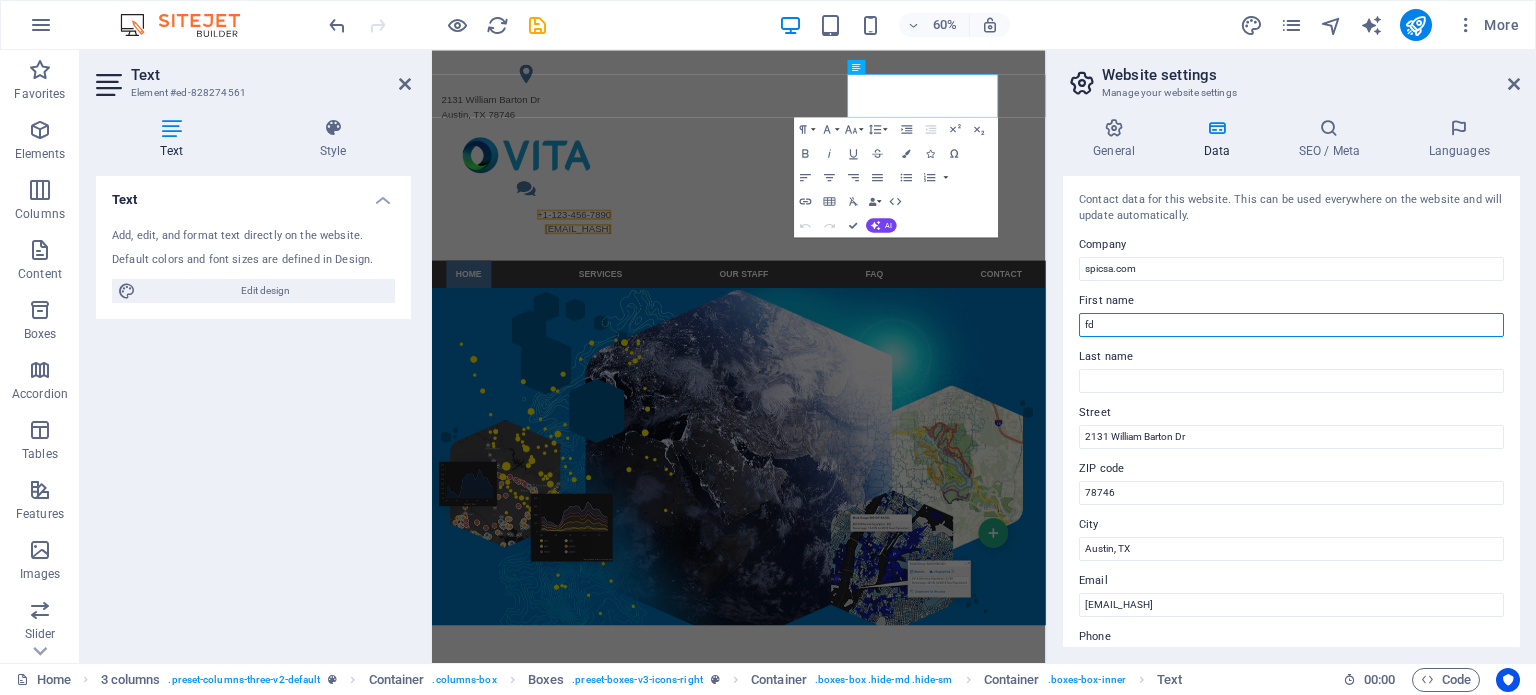 type on "f" 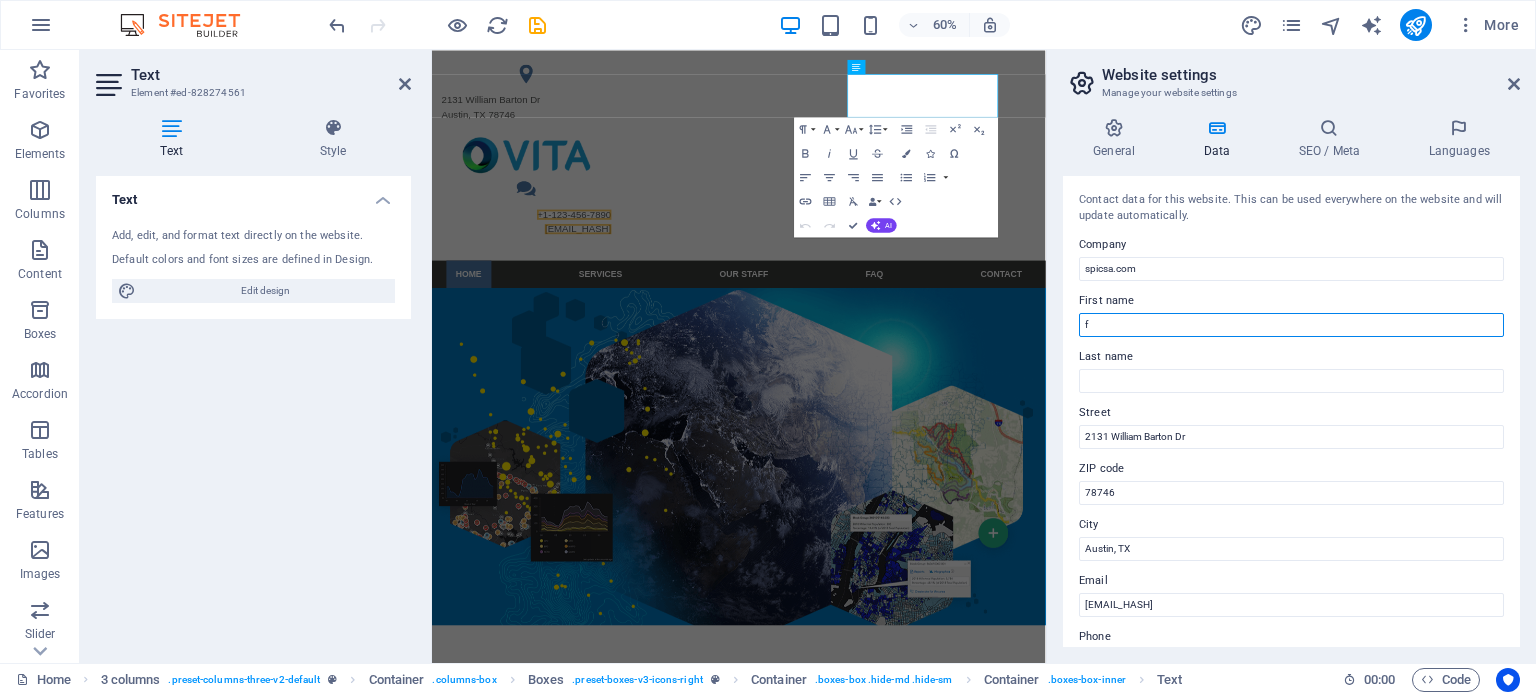 type 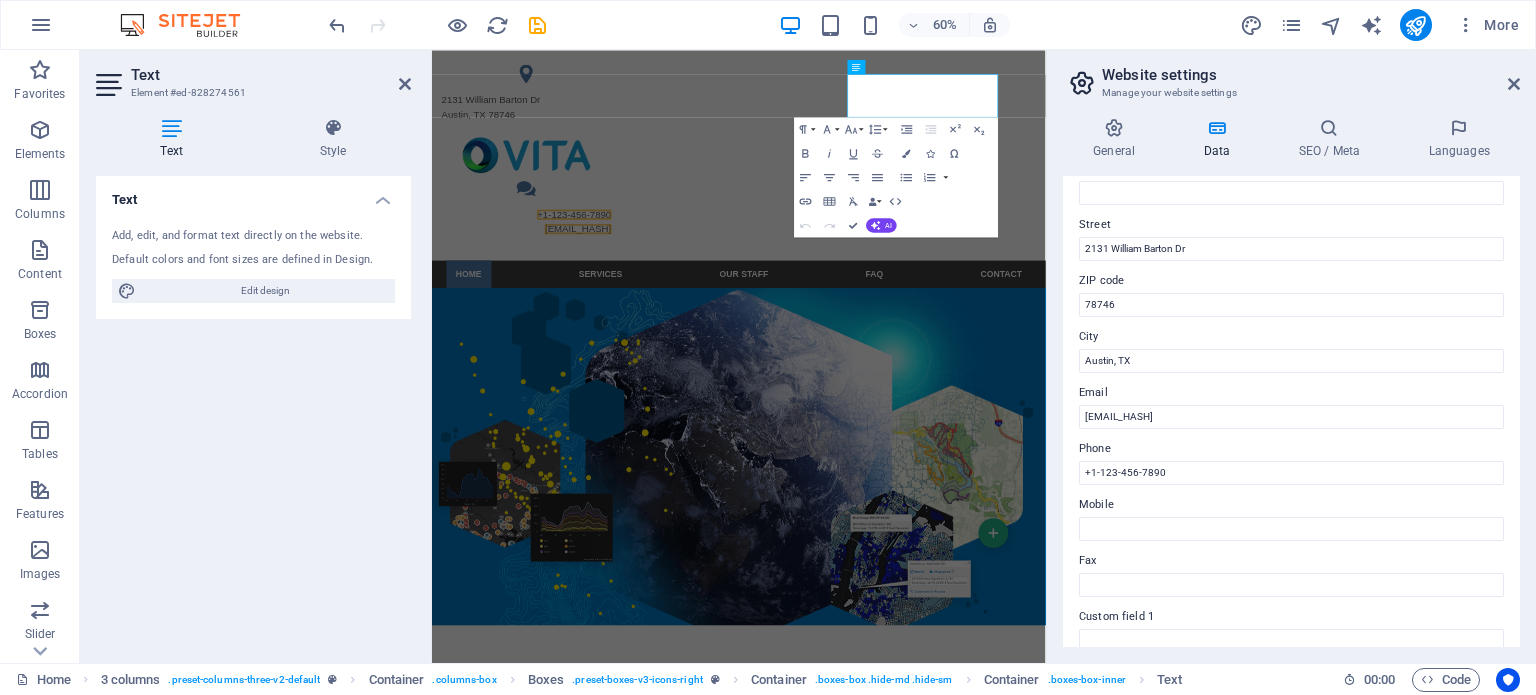 scroll, scrollTop: 200, scrollLeft: 0, axis: vertical 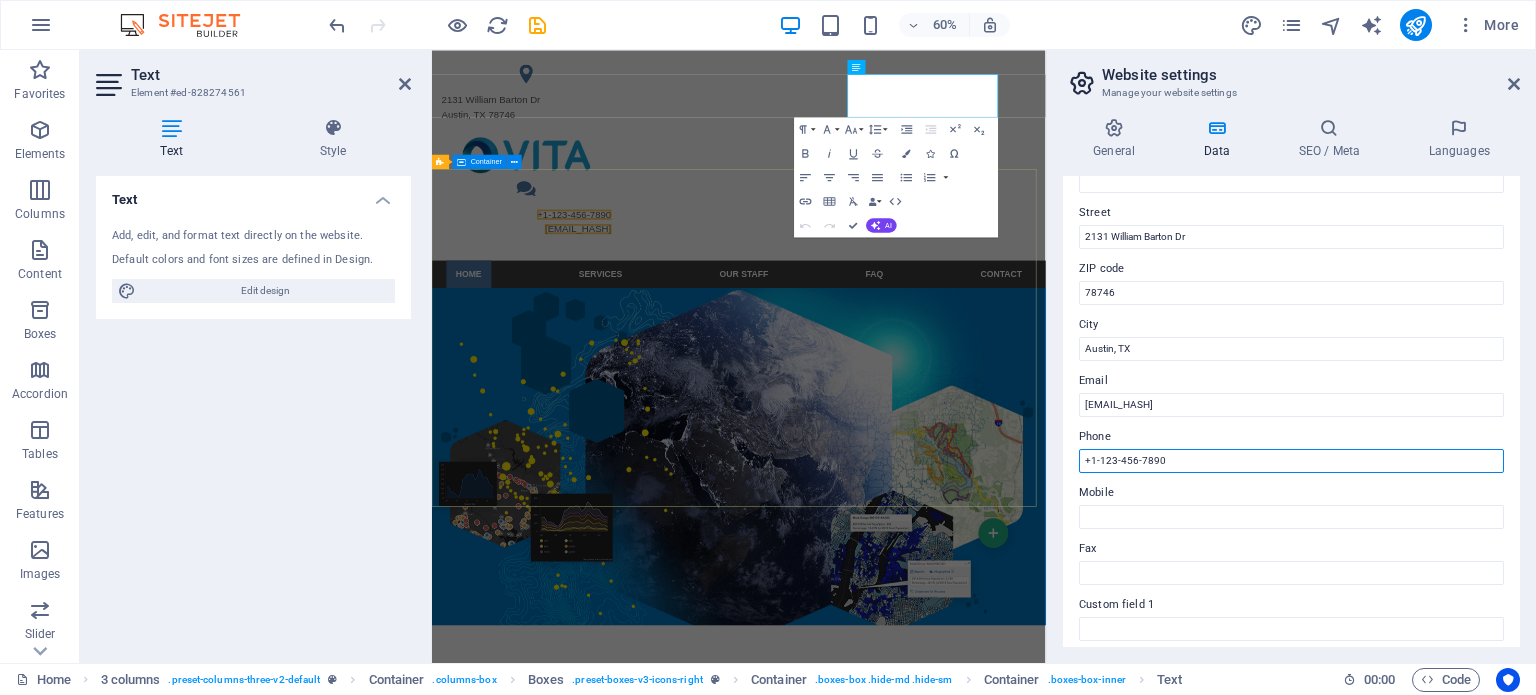drag, startPoint x: 1556, startPoint y: 504, endPoint x: 1338, endPoint y: 763, distance: 338.5336 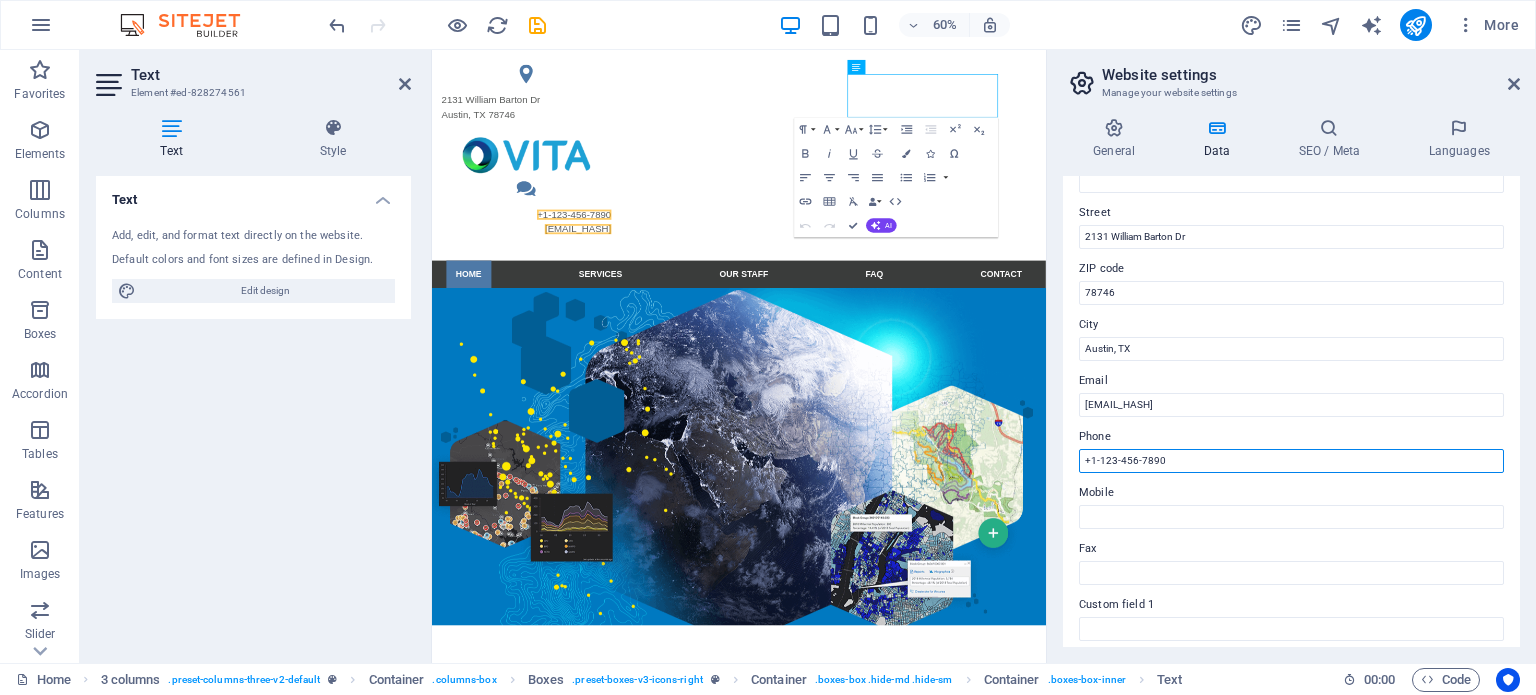 click on "+1-123-456-7890" at bounding box center (1291, 461) 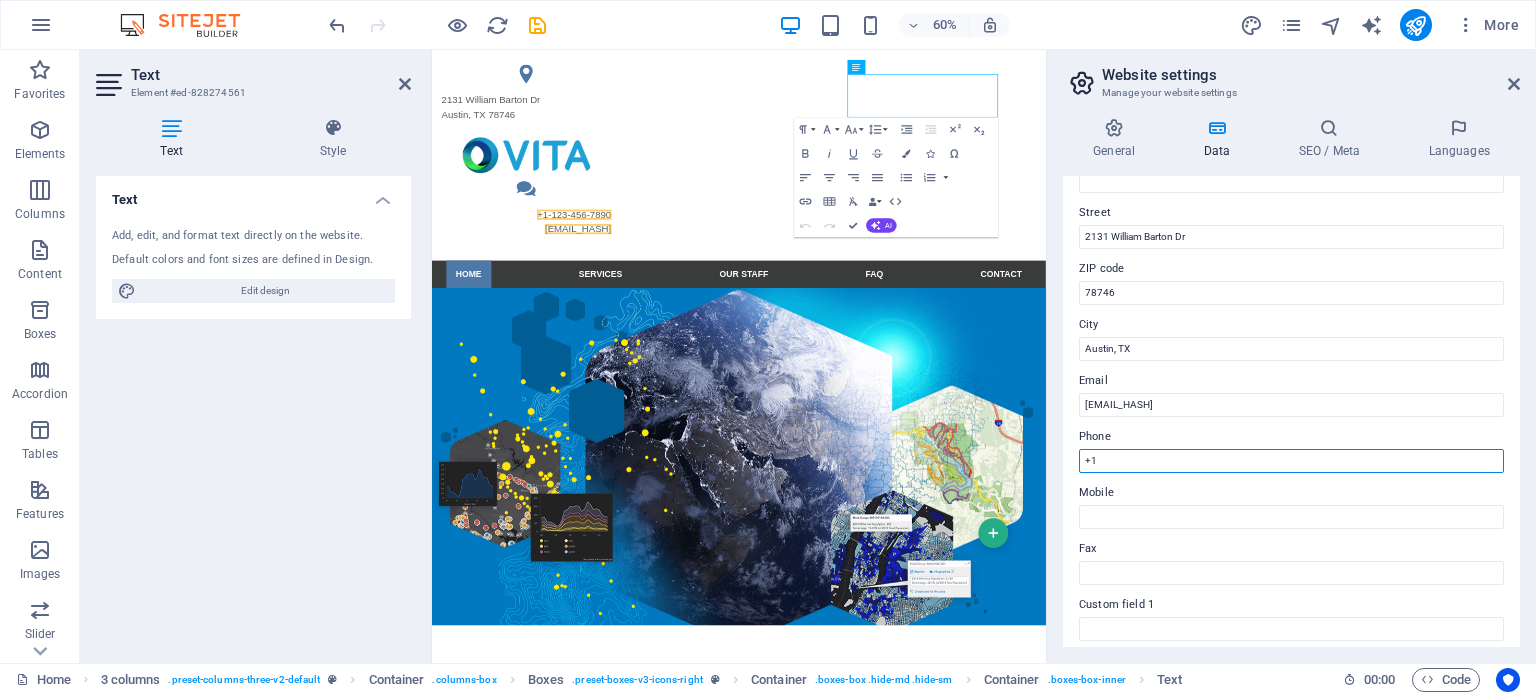 type on "+" 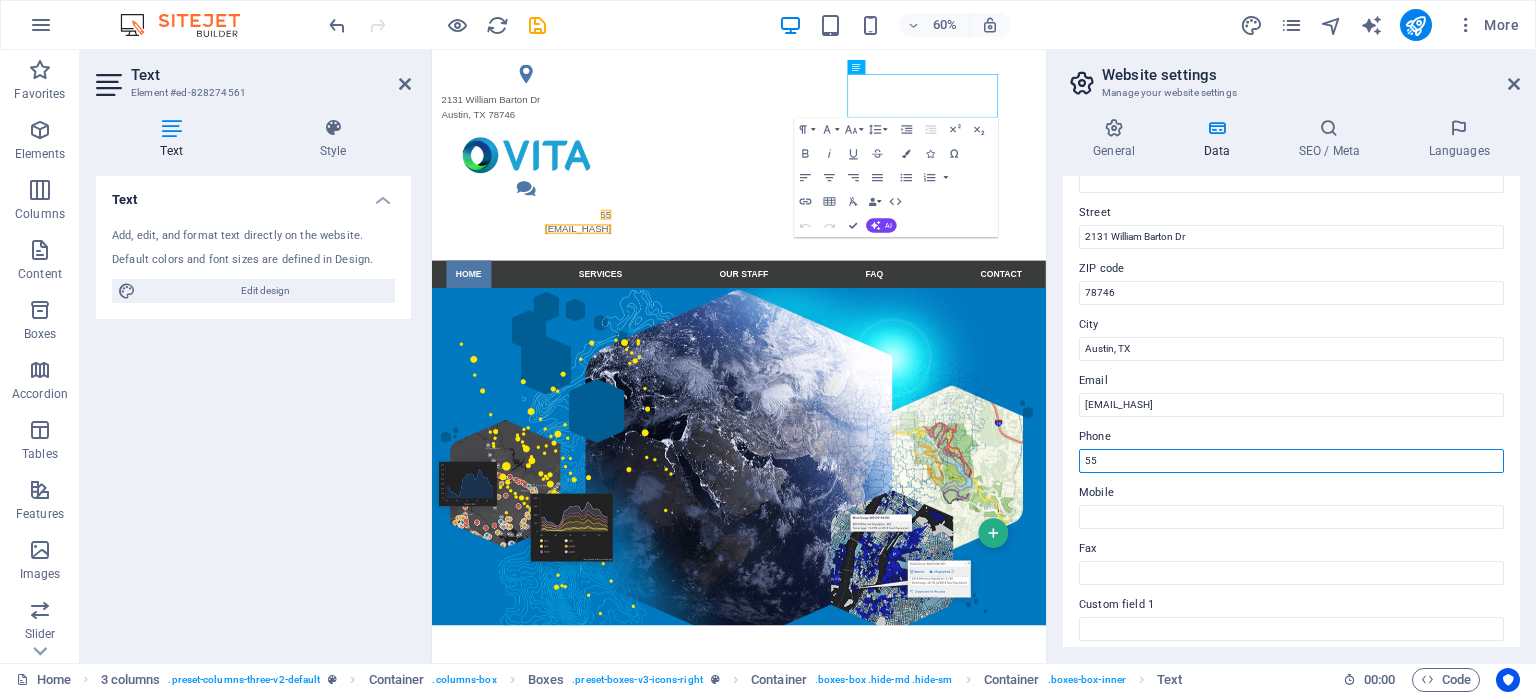 type on "5" 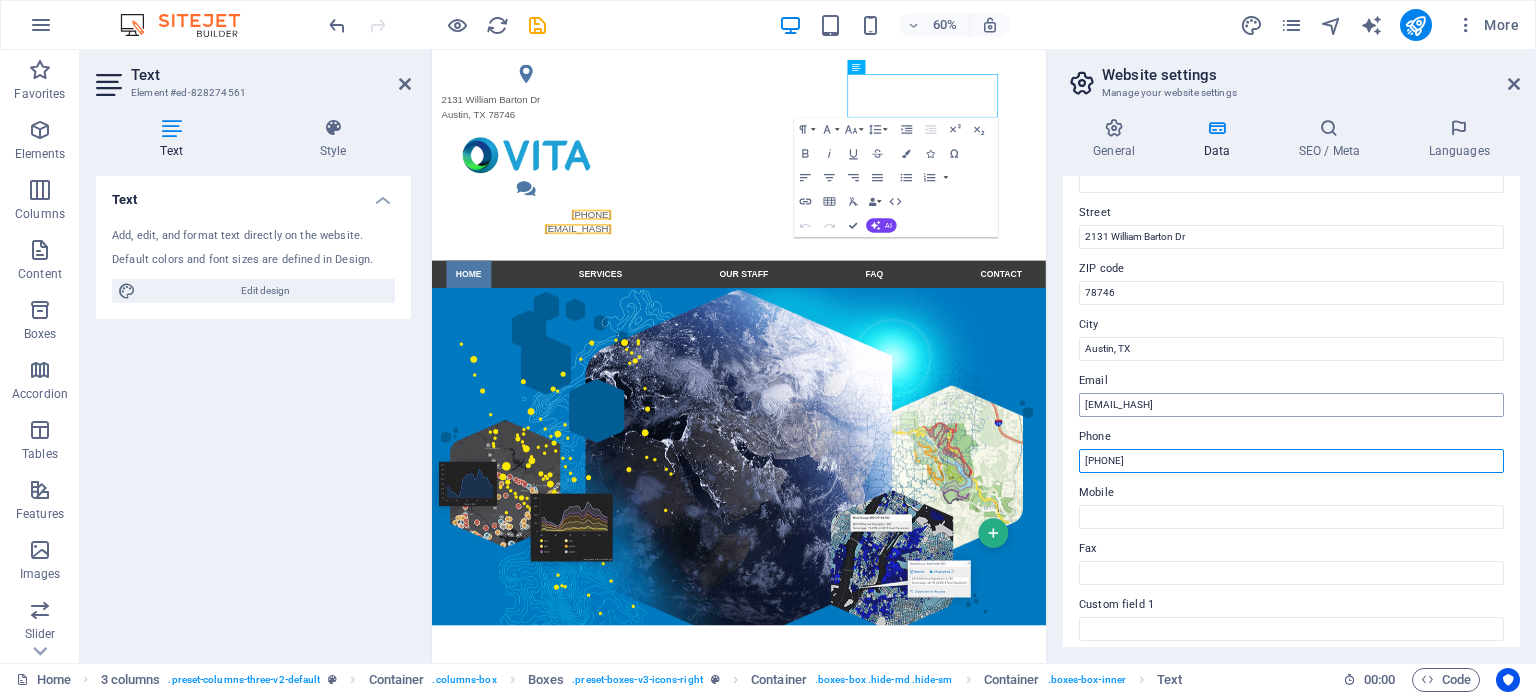 type on "[PHONE]" 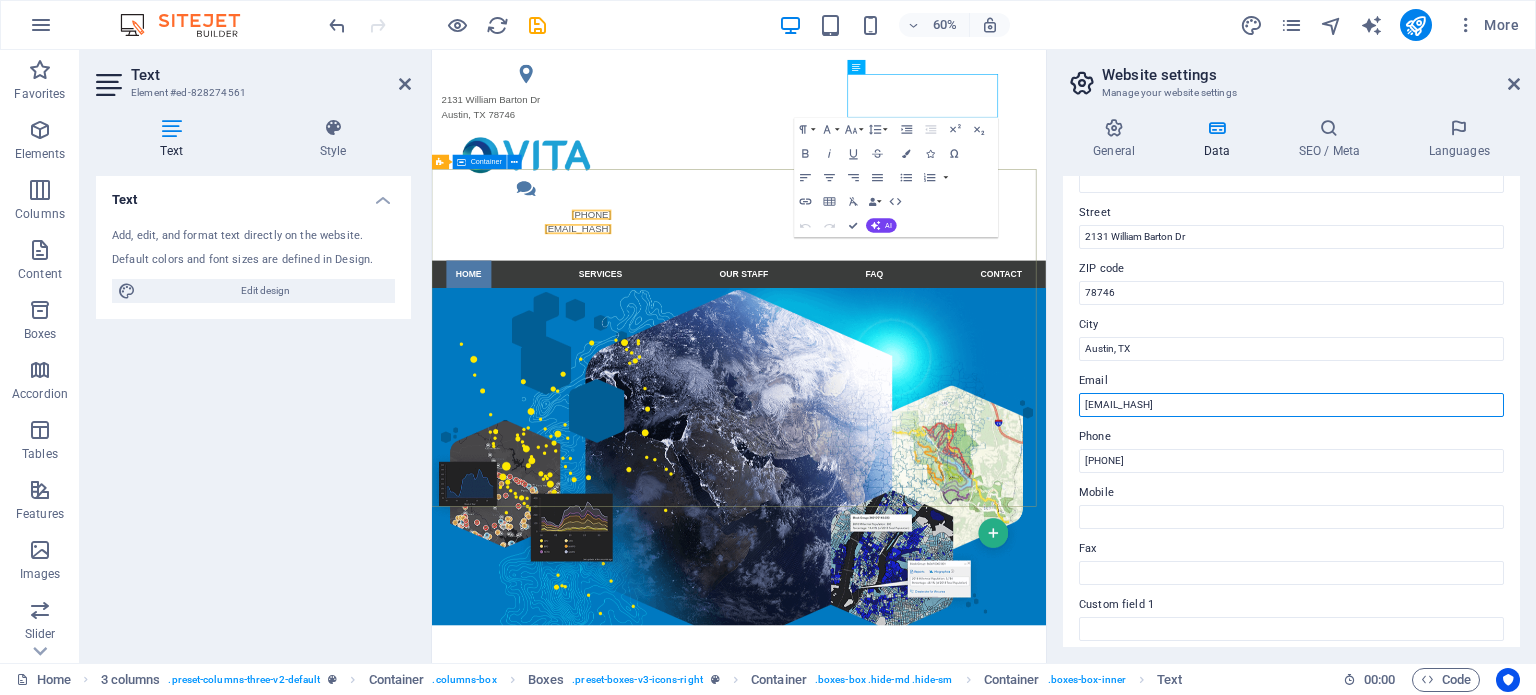 drag, startPoint x: 1542, startPoint y: 445, endPoint x: 1137, endPoint y: 630, distance: 445.25275 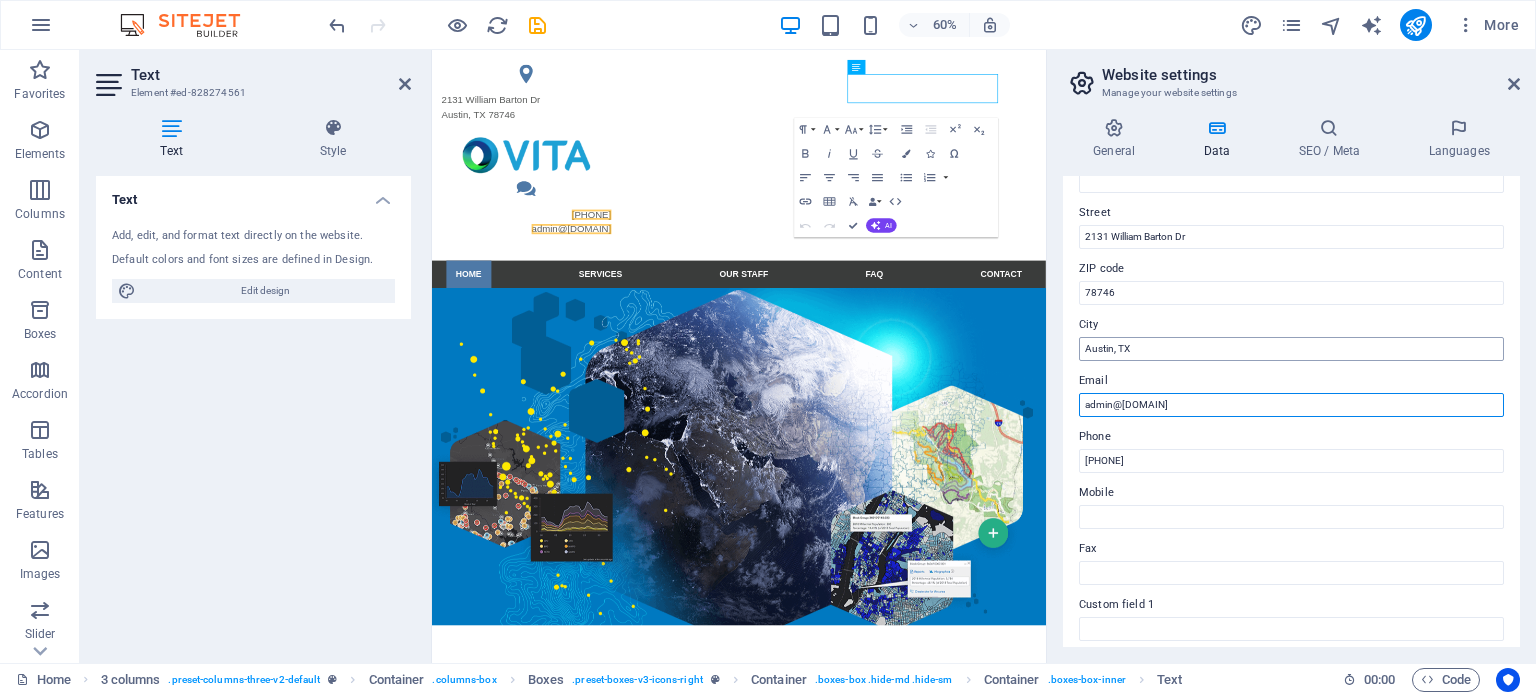 type on "admin@[DOMAIN]" 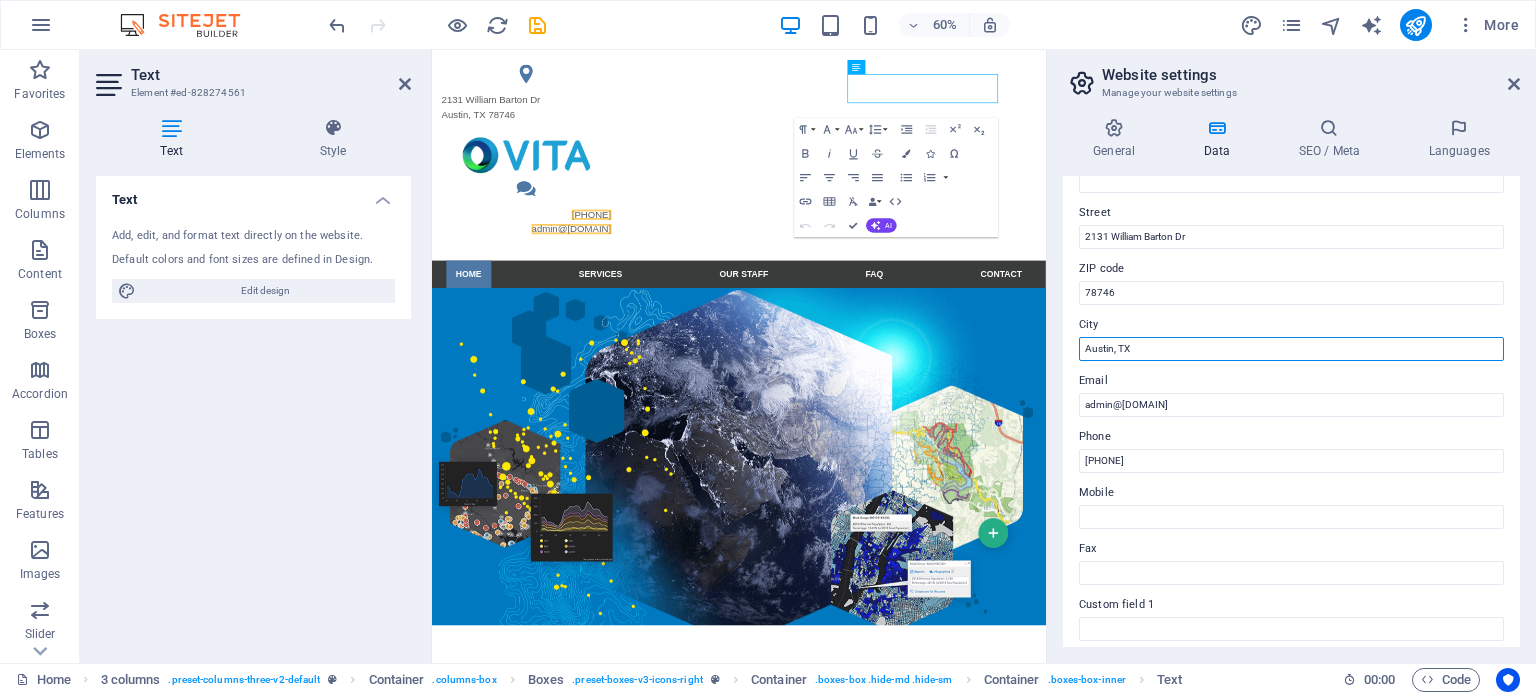 drag, startPoint x: 1597, startPoint y: 397, endPoint x: 1261, endPoint y: 539, distance: 364.7739 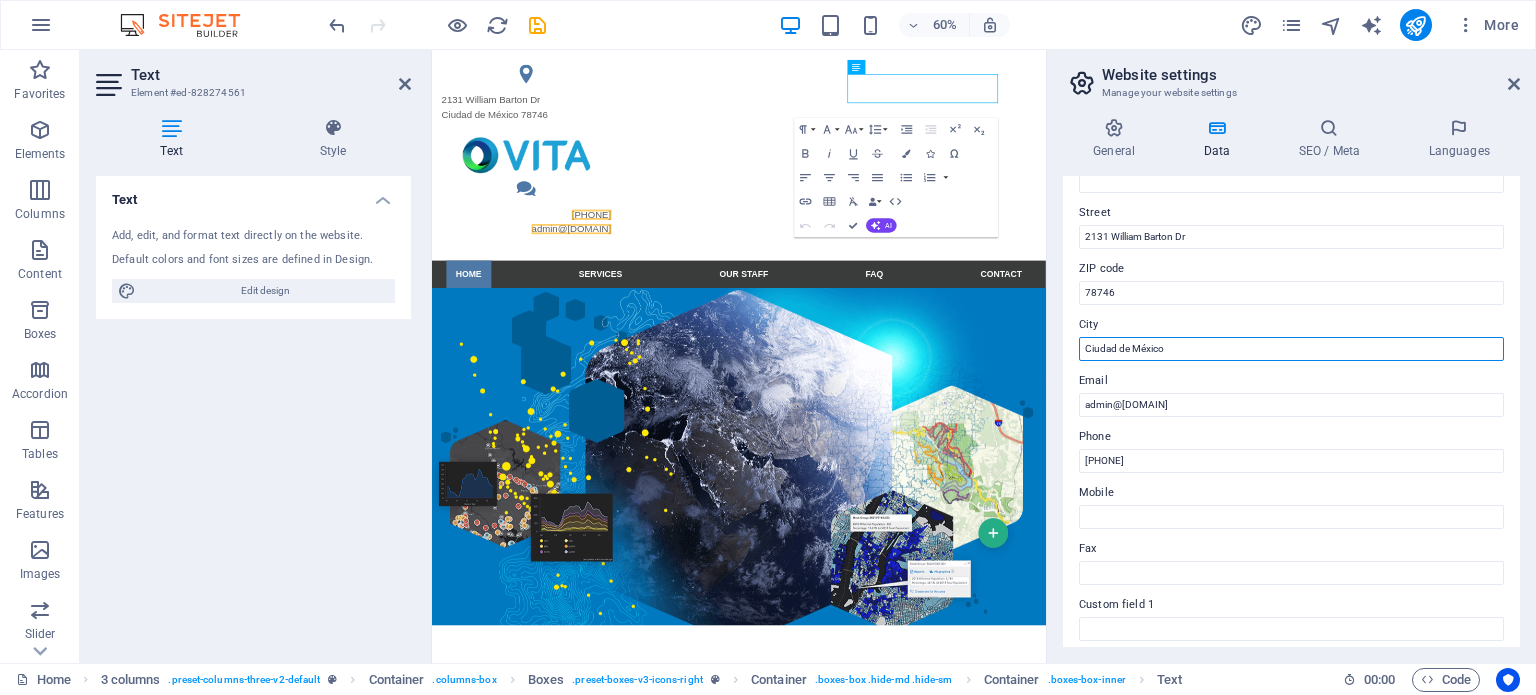 type on "Ciudad de México" 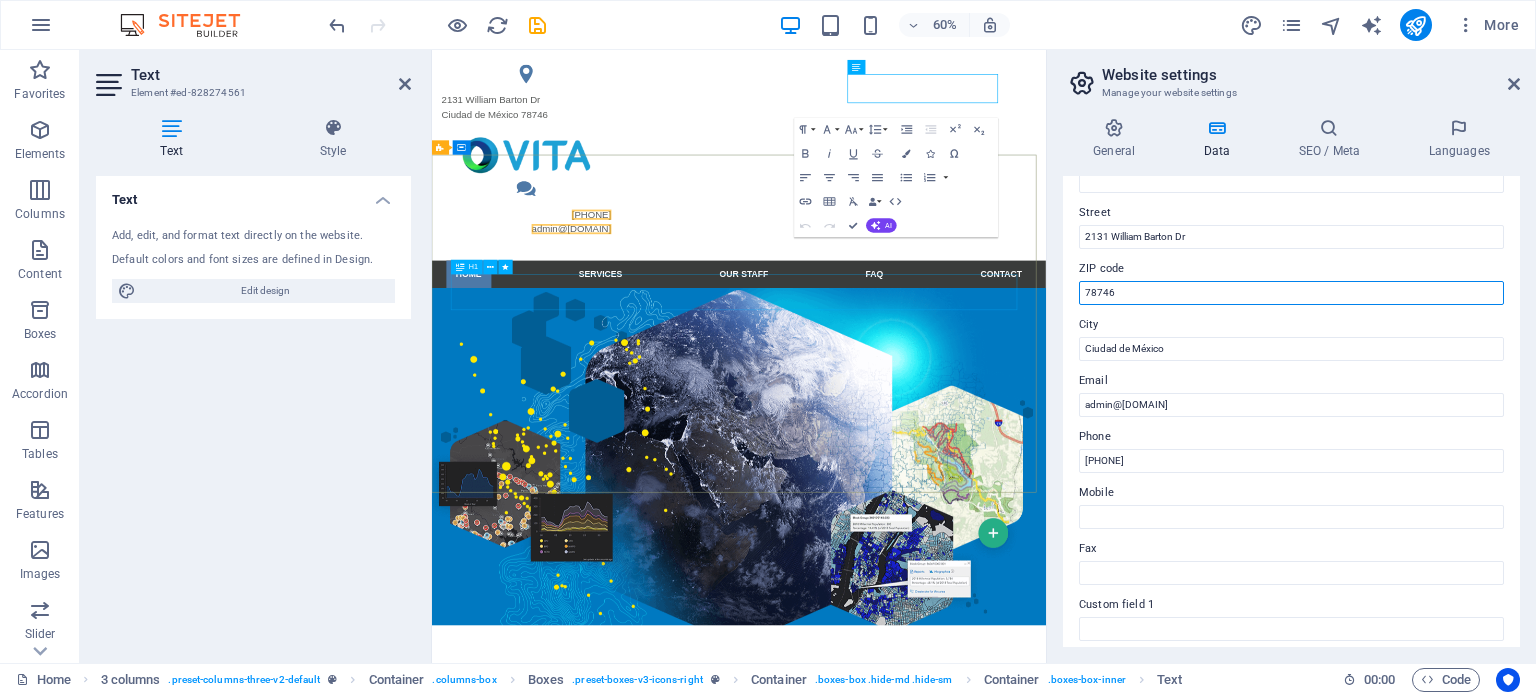 drag, startPoint x: 1500, startPoint y: 346, endPoint x: 1337, endPoint y: 461, distance: 199.48433 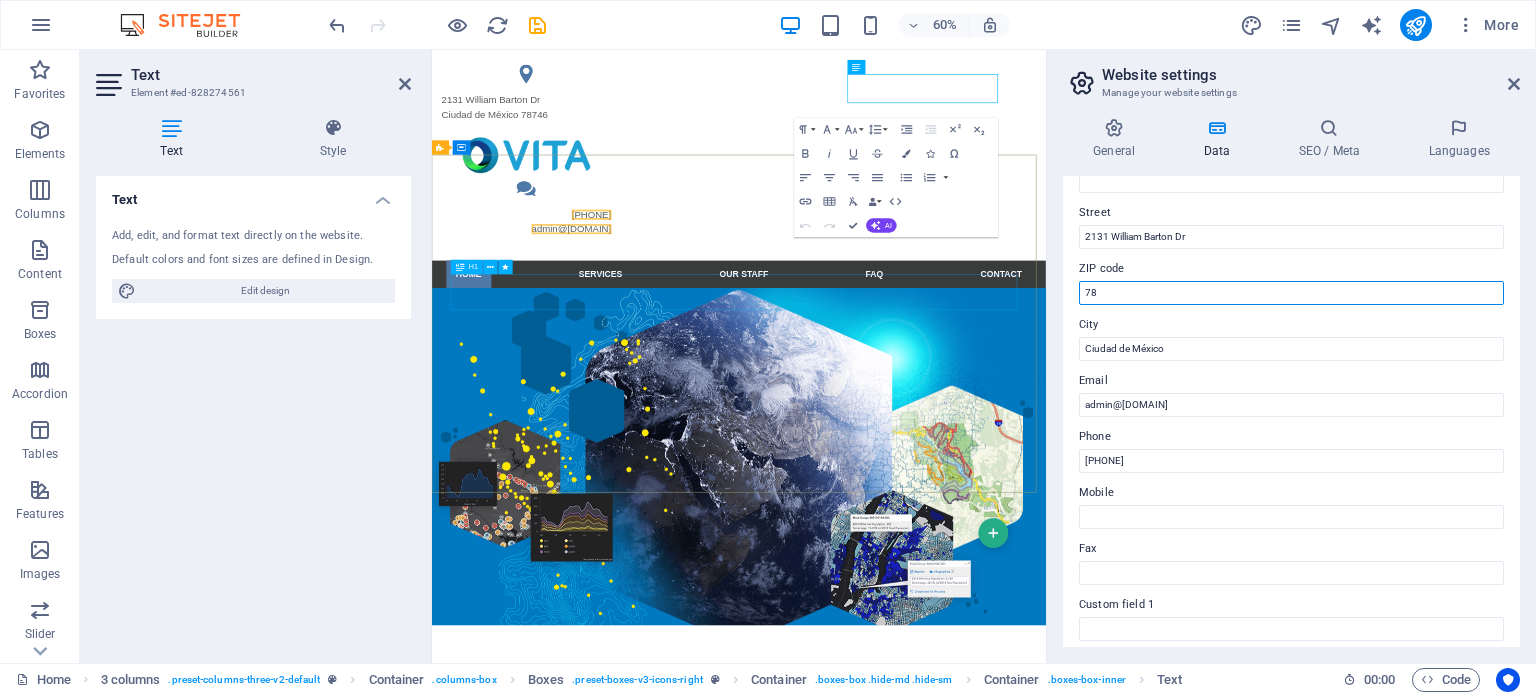 type on "7" 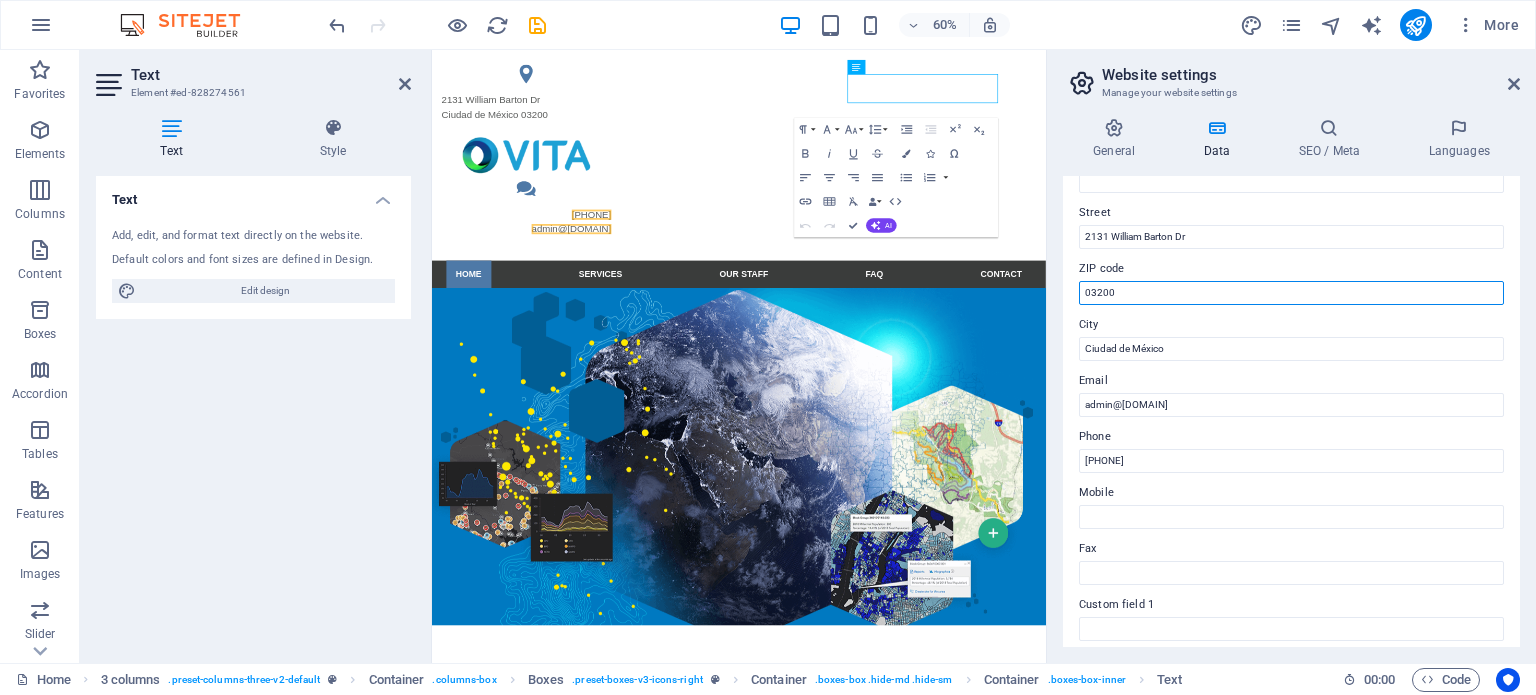 scroll, scrollTop: 100, scrollLeft: 0, axis: vertical 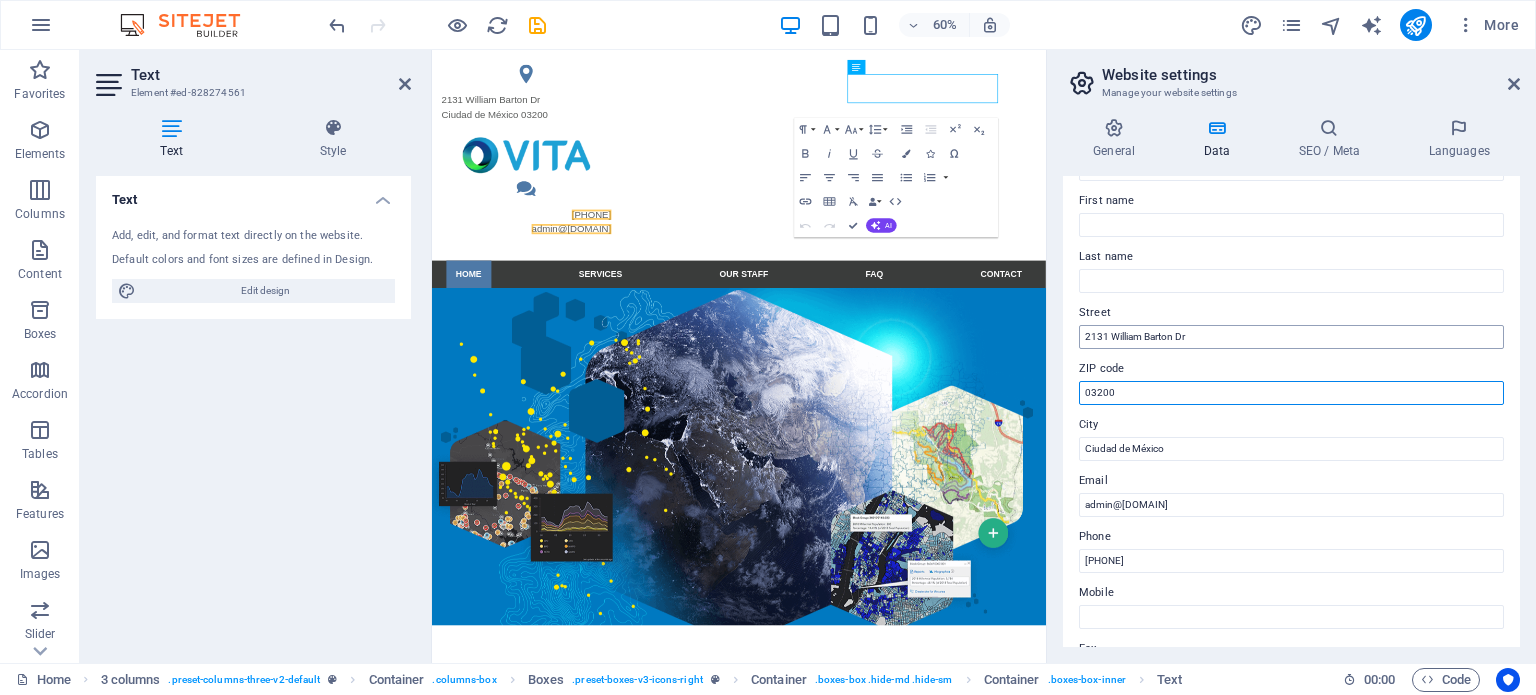 type on "03200" 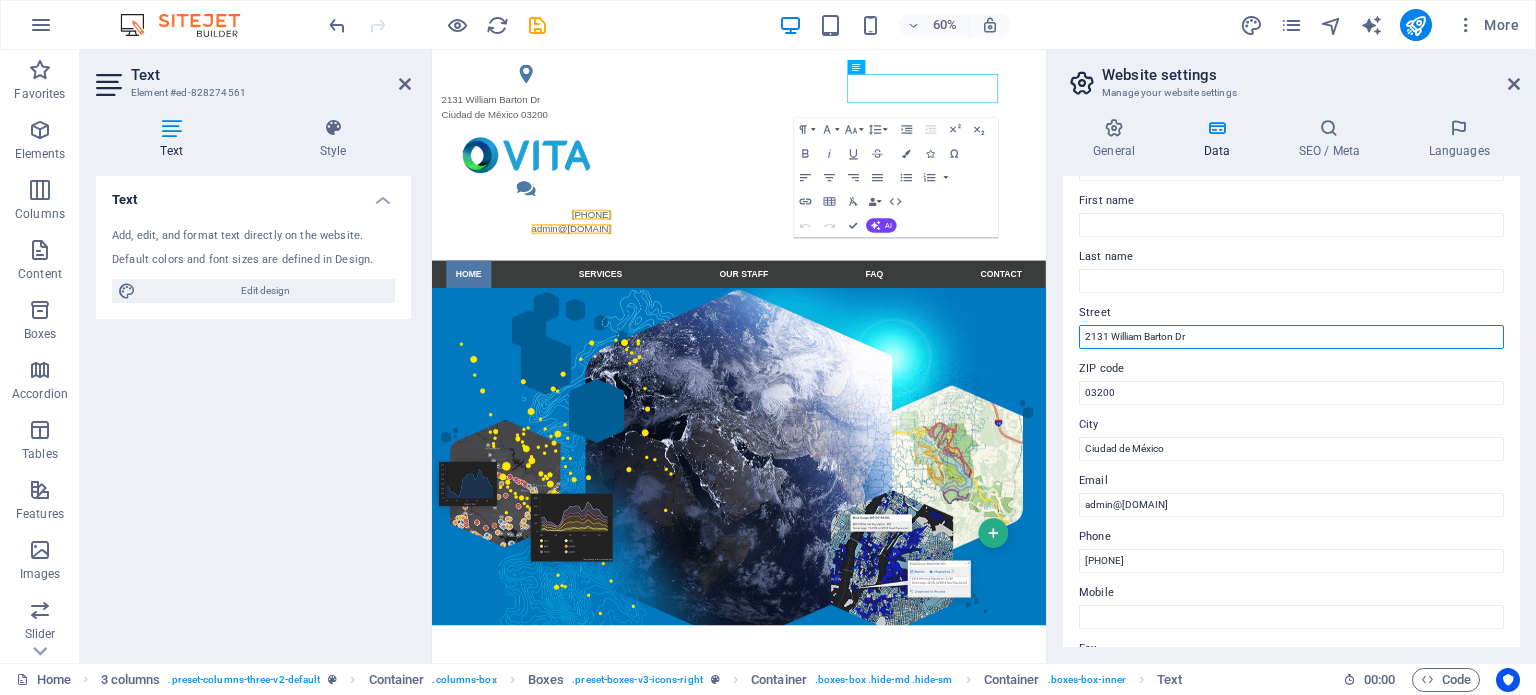 click on "2131 William Barton Dr" at bounding box center [1291, 337] 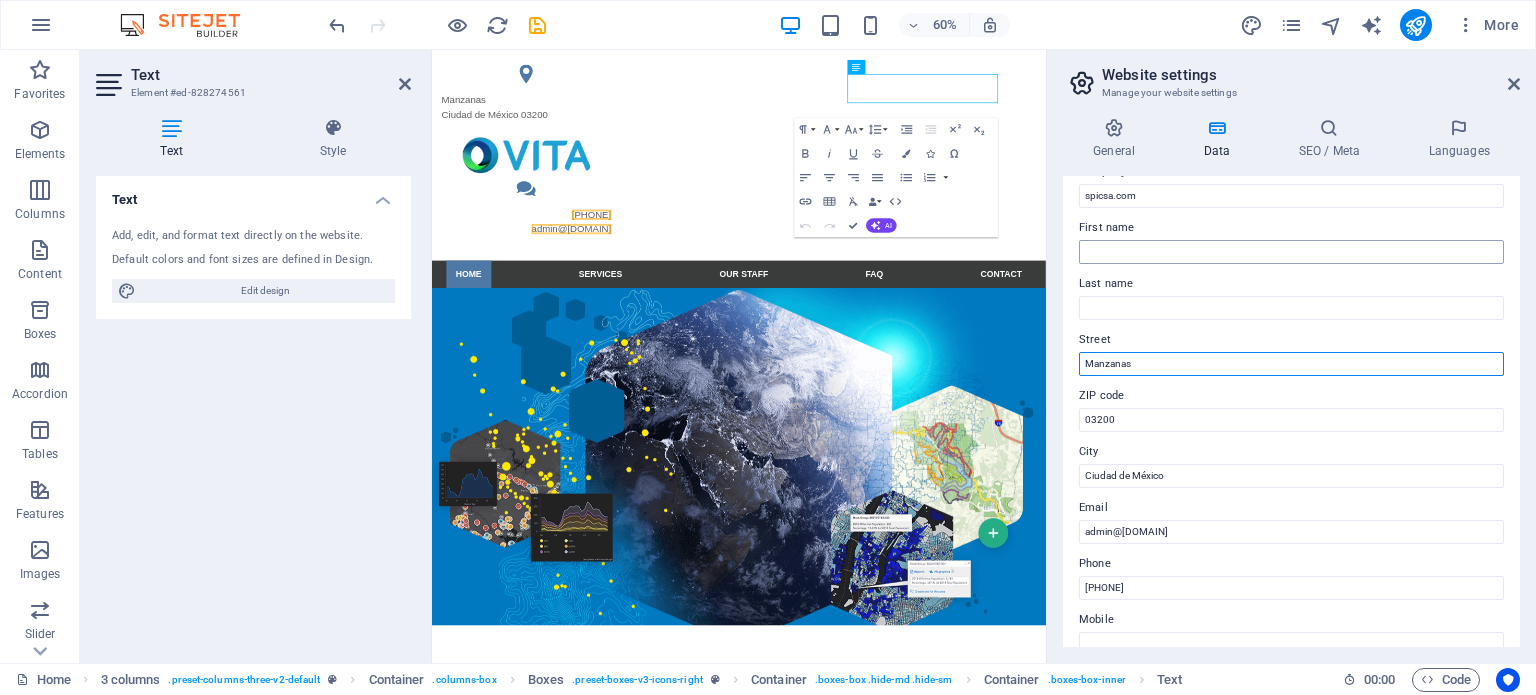 scroll, scrollTop: 0, scrollLeft: 0, axis: both 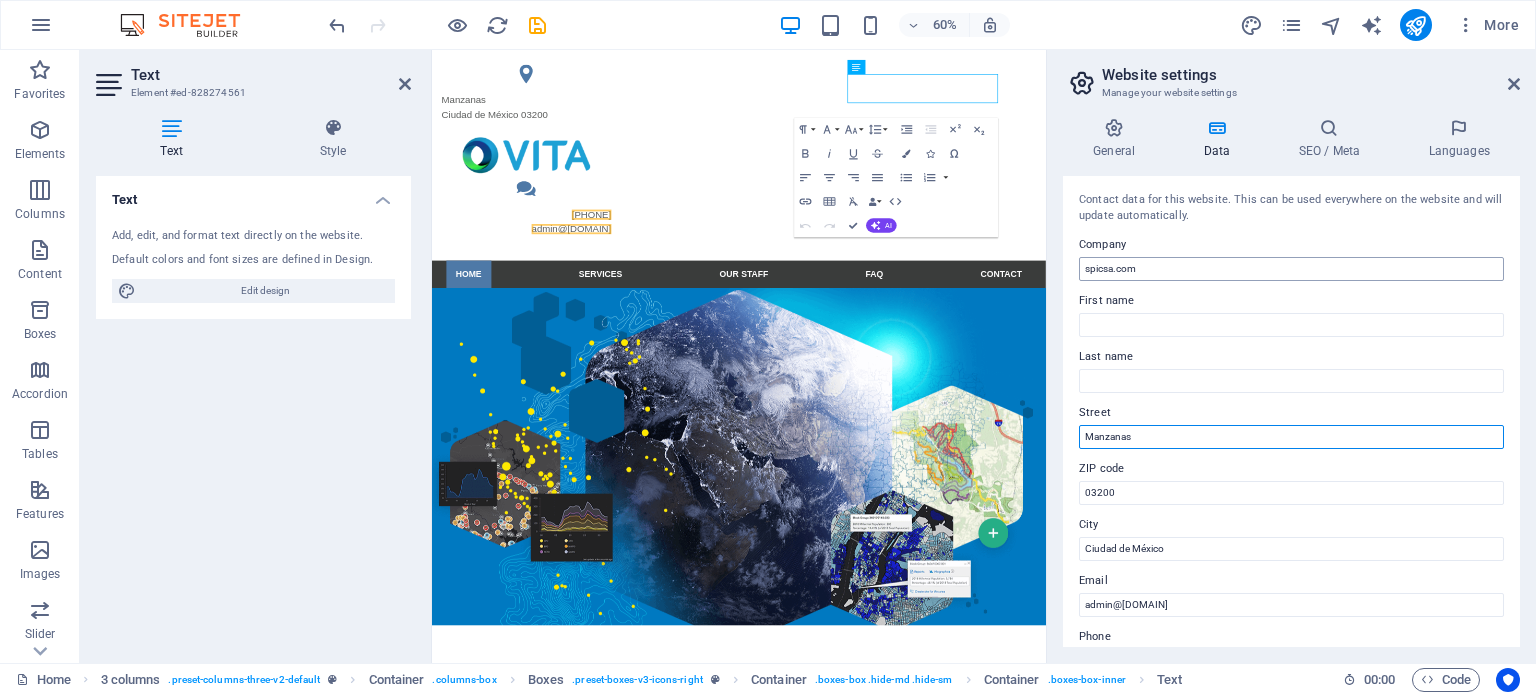 type on "Manzanas" 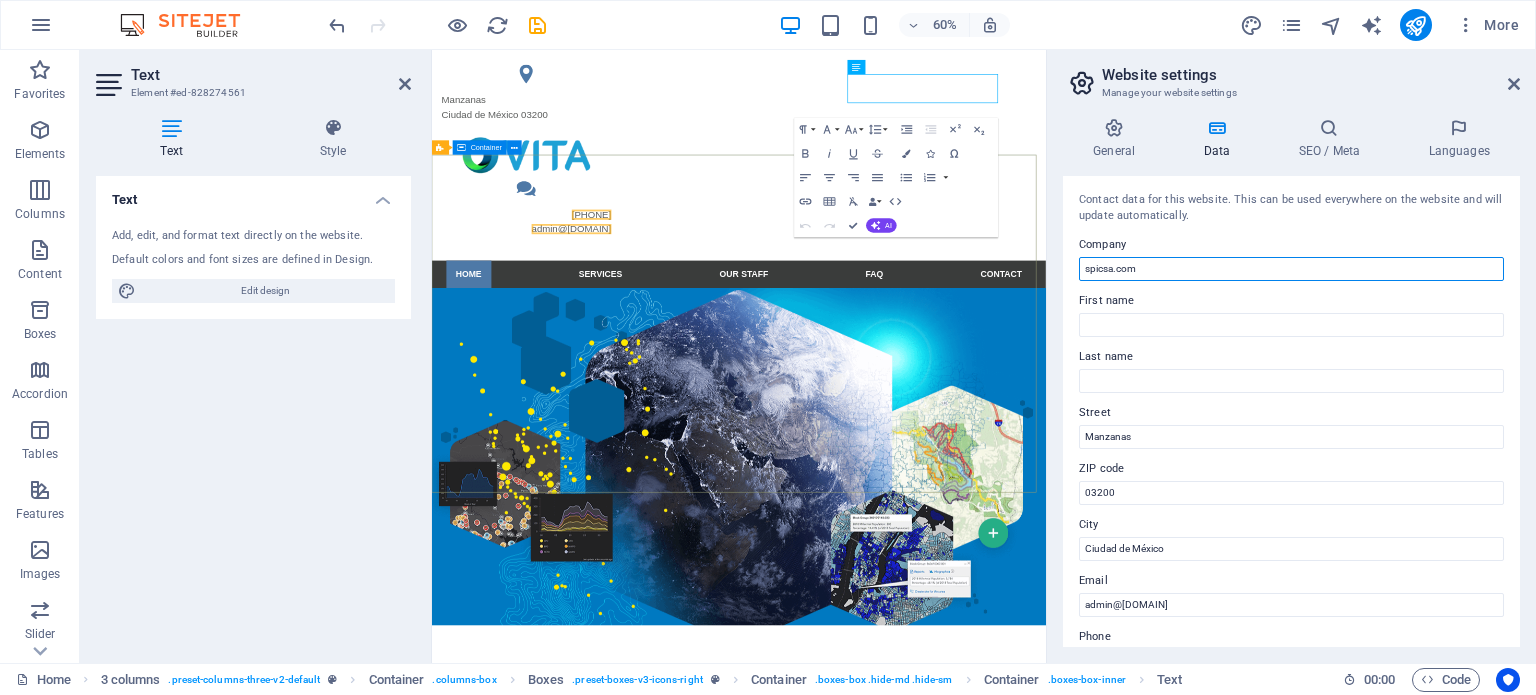 drag, startPoint x: 1250, startPoint y: 405, endPoint x: 1233, endPoint y: 405, distance: 17 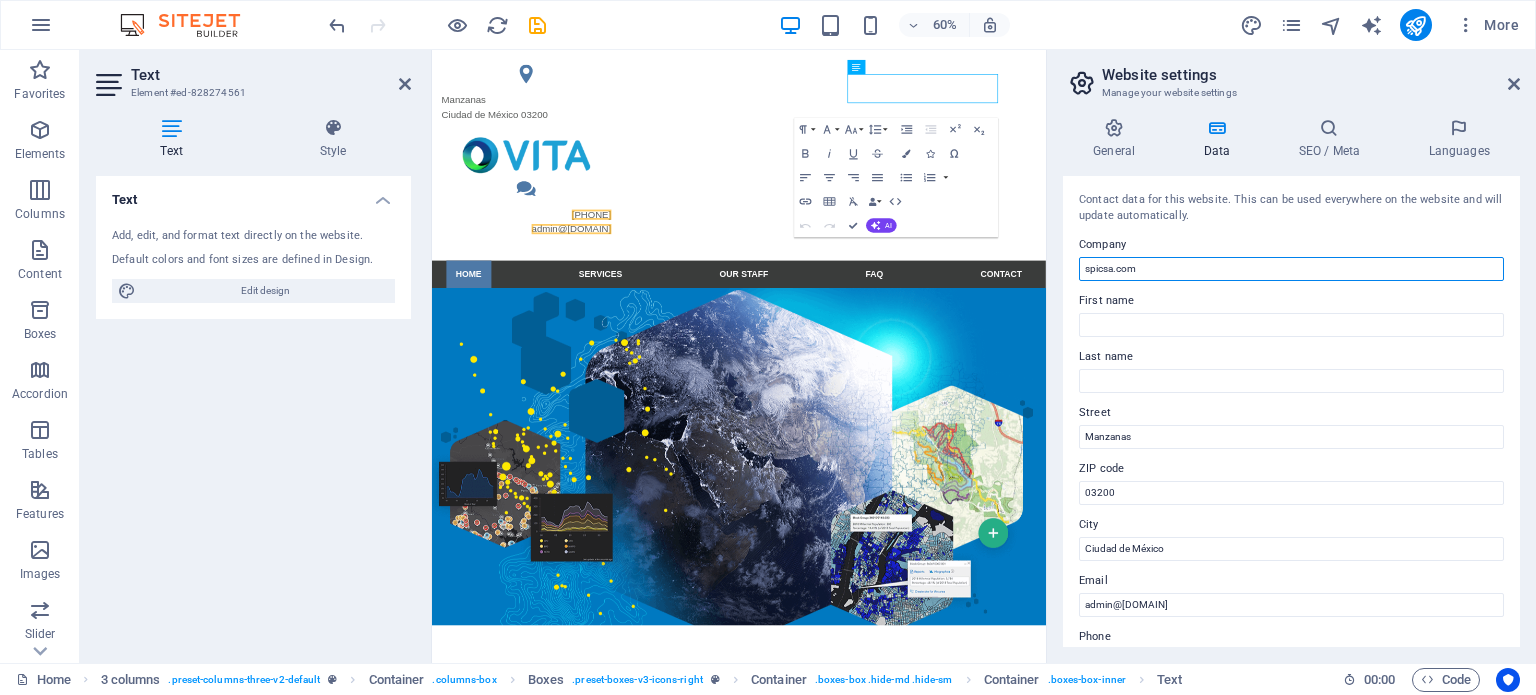 click on "spicsa.com" at bounding box center (1291, 269) 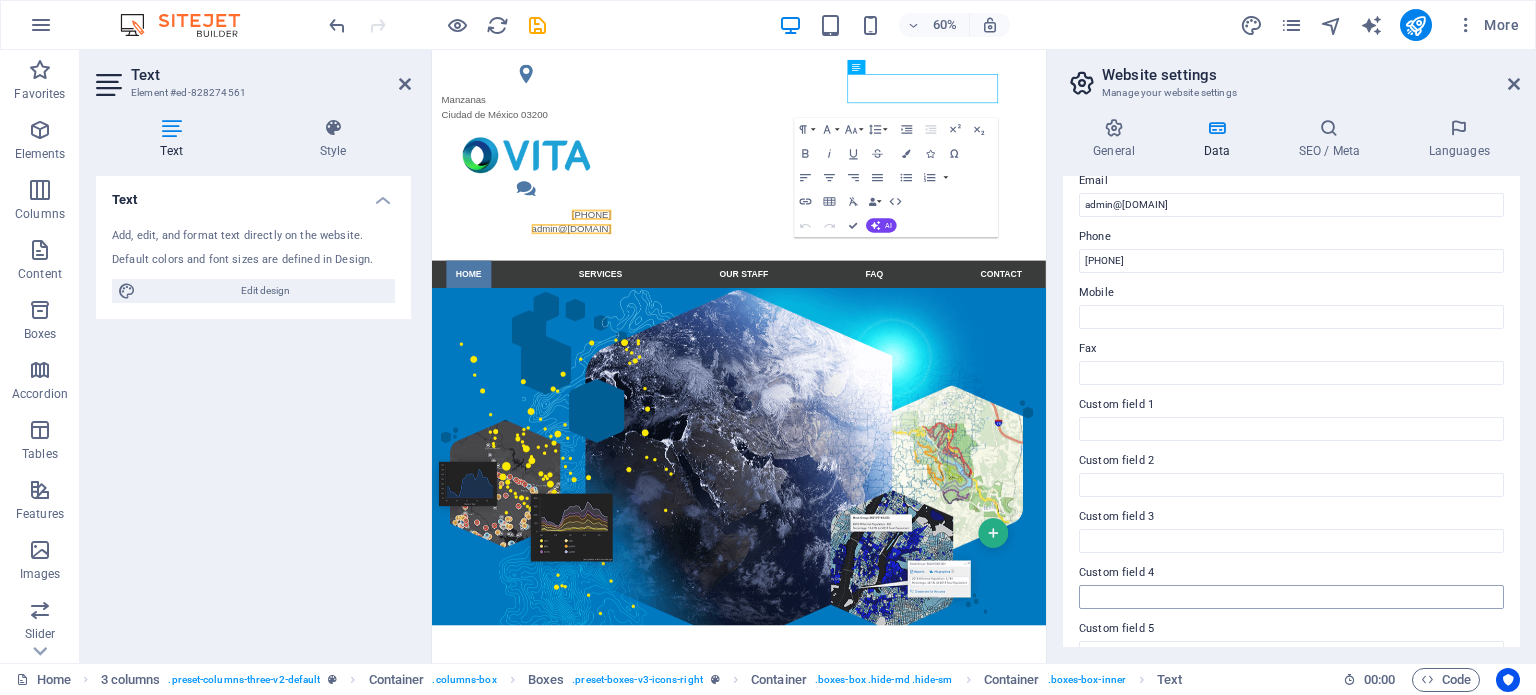 scroll, scrollTop: 488, scrollLeft: 0, axis: vertical 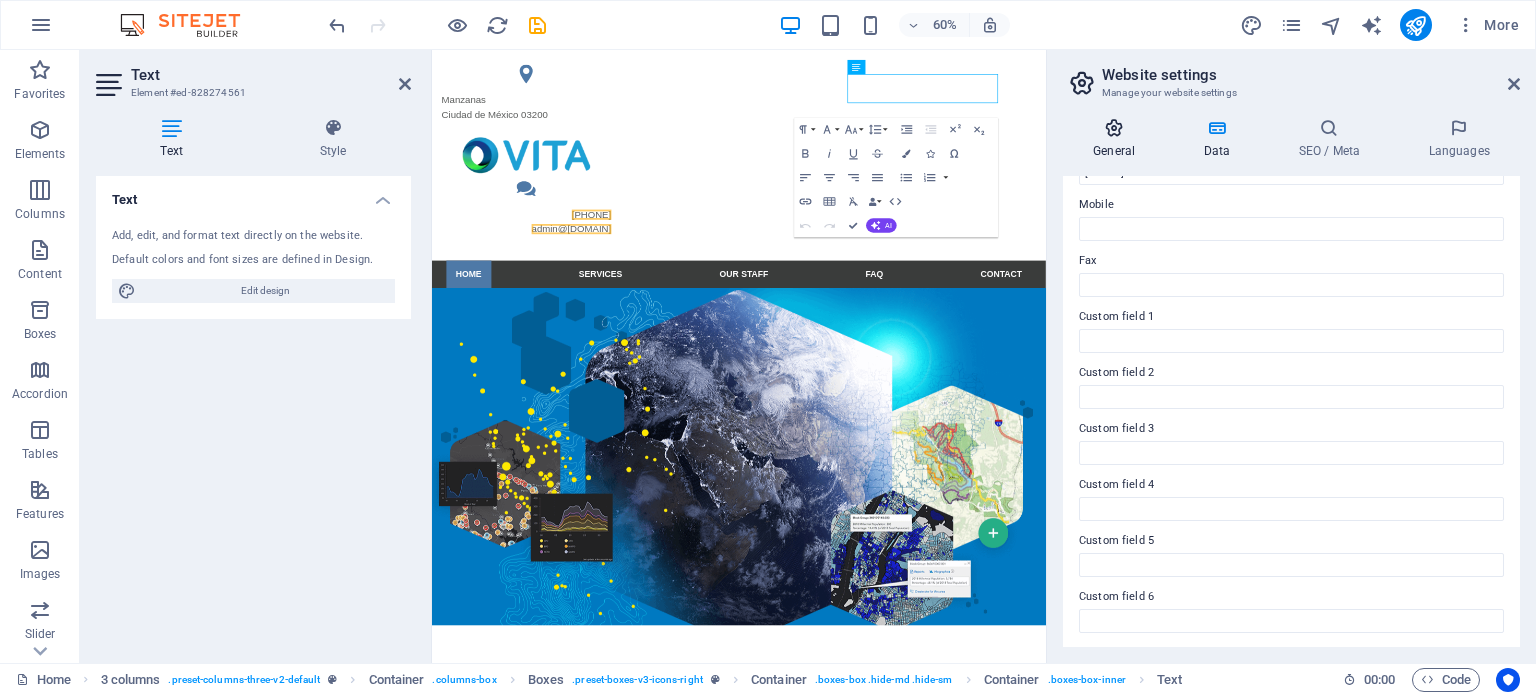type on "Sistemas Para Imagenes y Computación, S.A. de C.V." 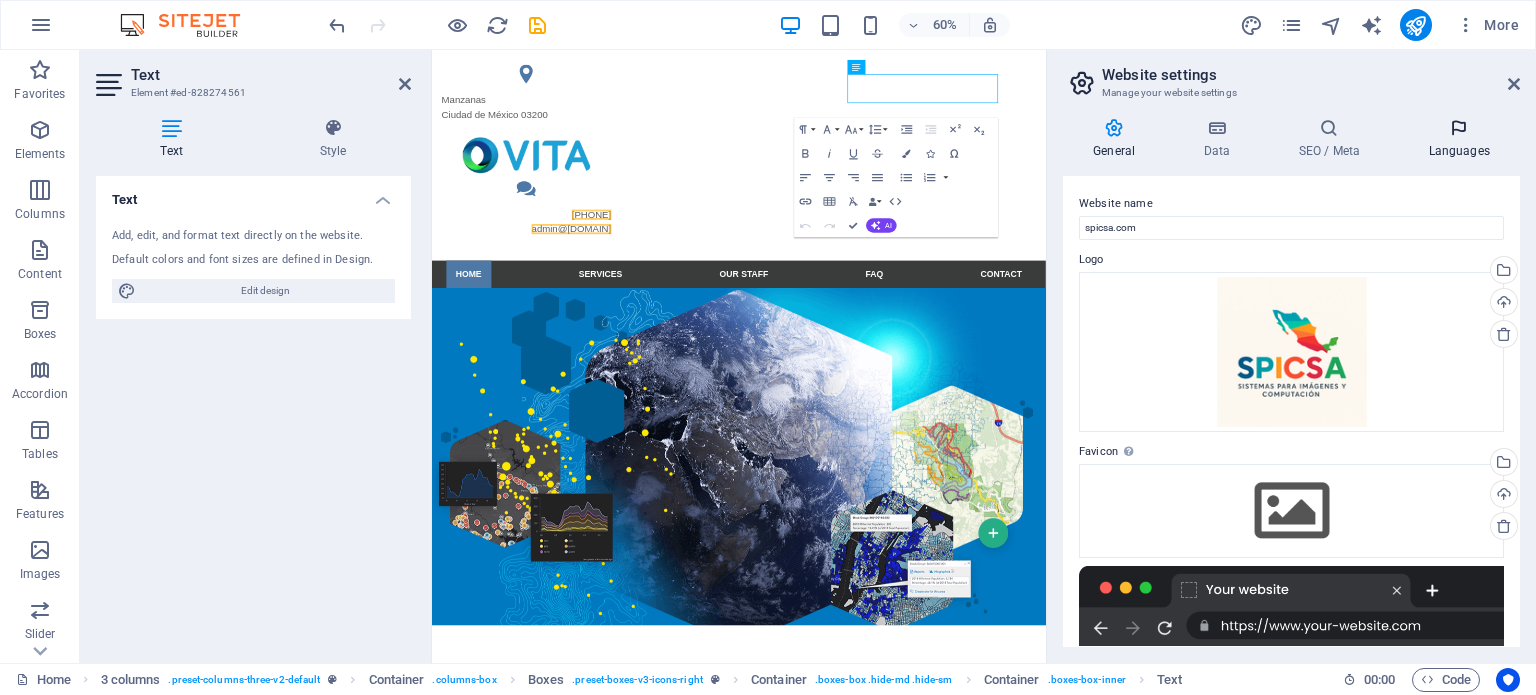 click on "Languages" at bounding box center [1459, 139] 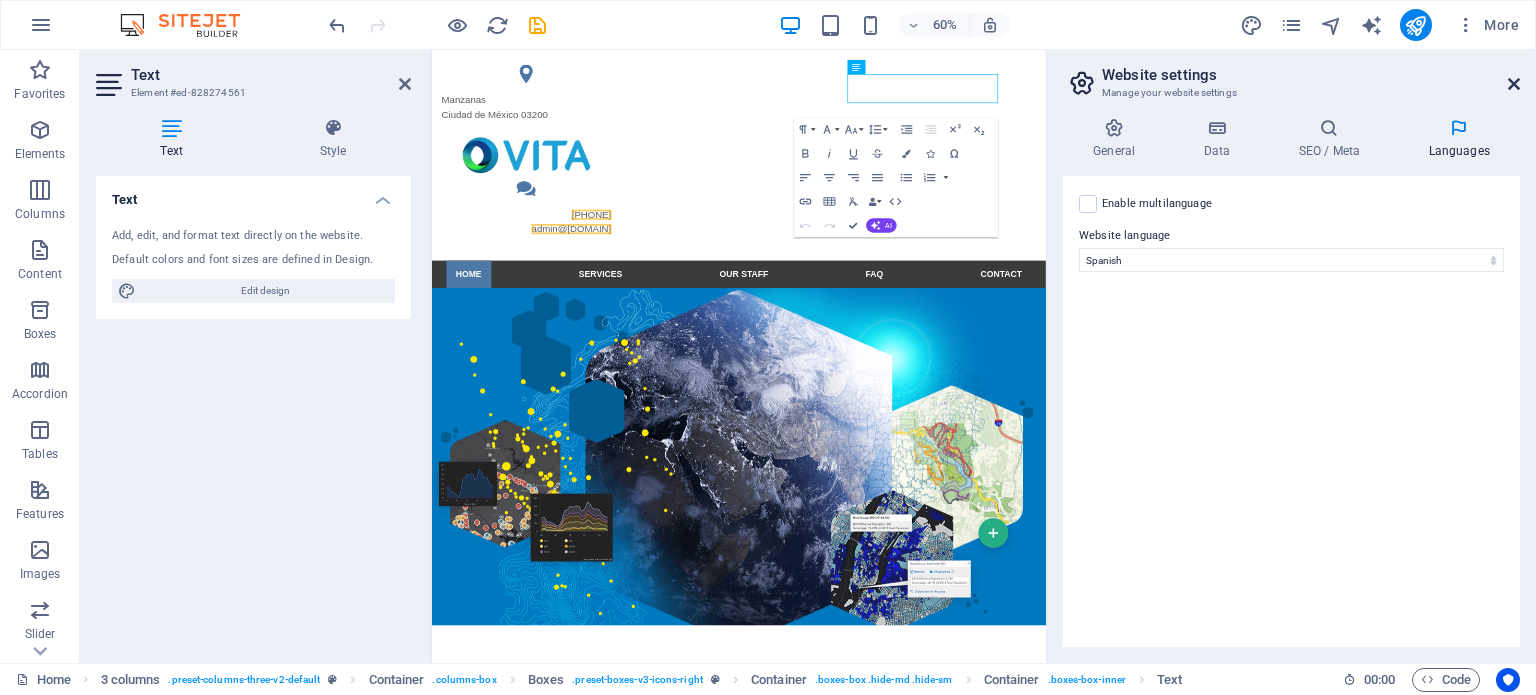 drag, startPoint x: 1515, startPoint y: 83, endPoint x: 940, endPoint y: 65, distance: 575.2817 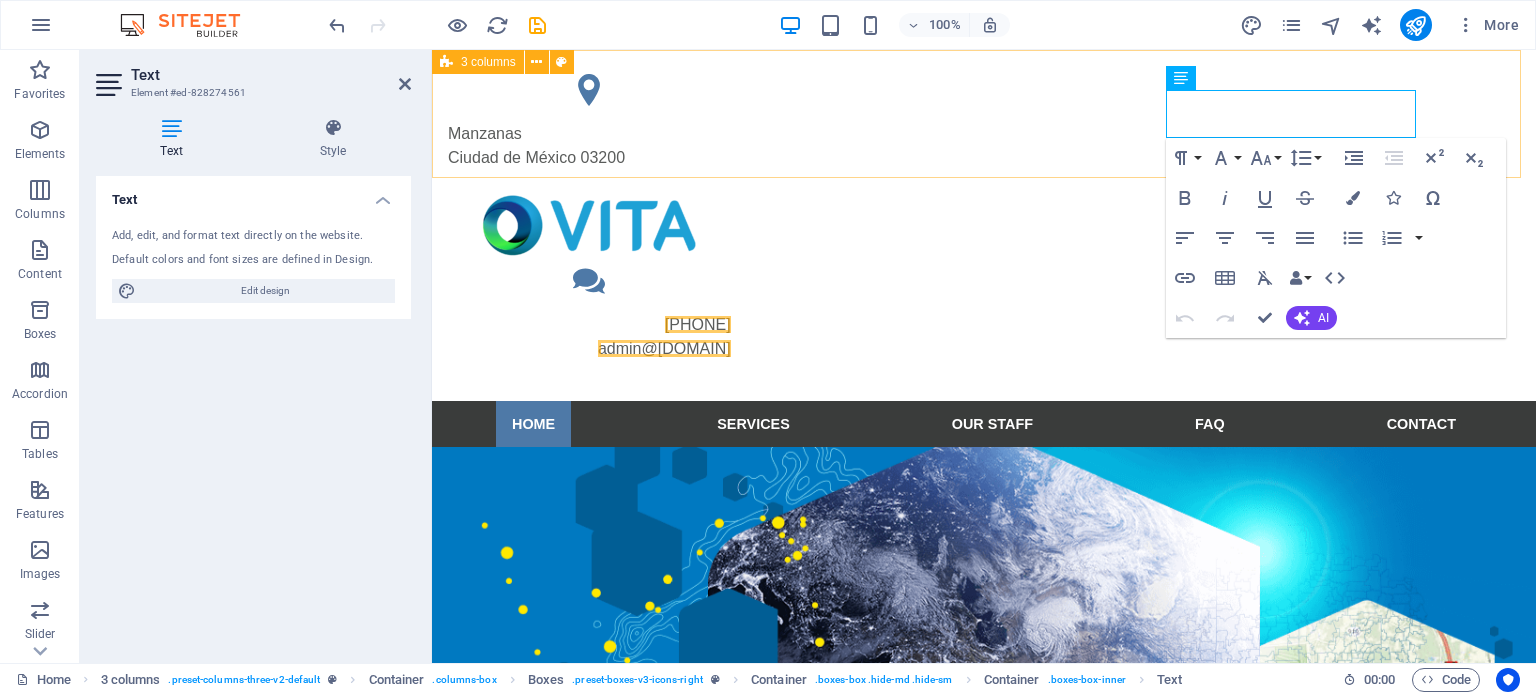click on "Manzanas Ciudad de [CITY] [POSTAL_CODE] [PHONE] admin@[DOMAIN]" at bounding box center [984, 225] 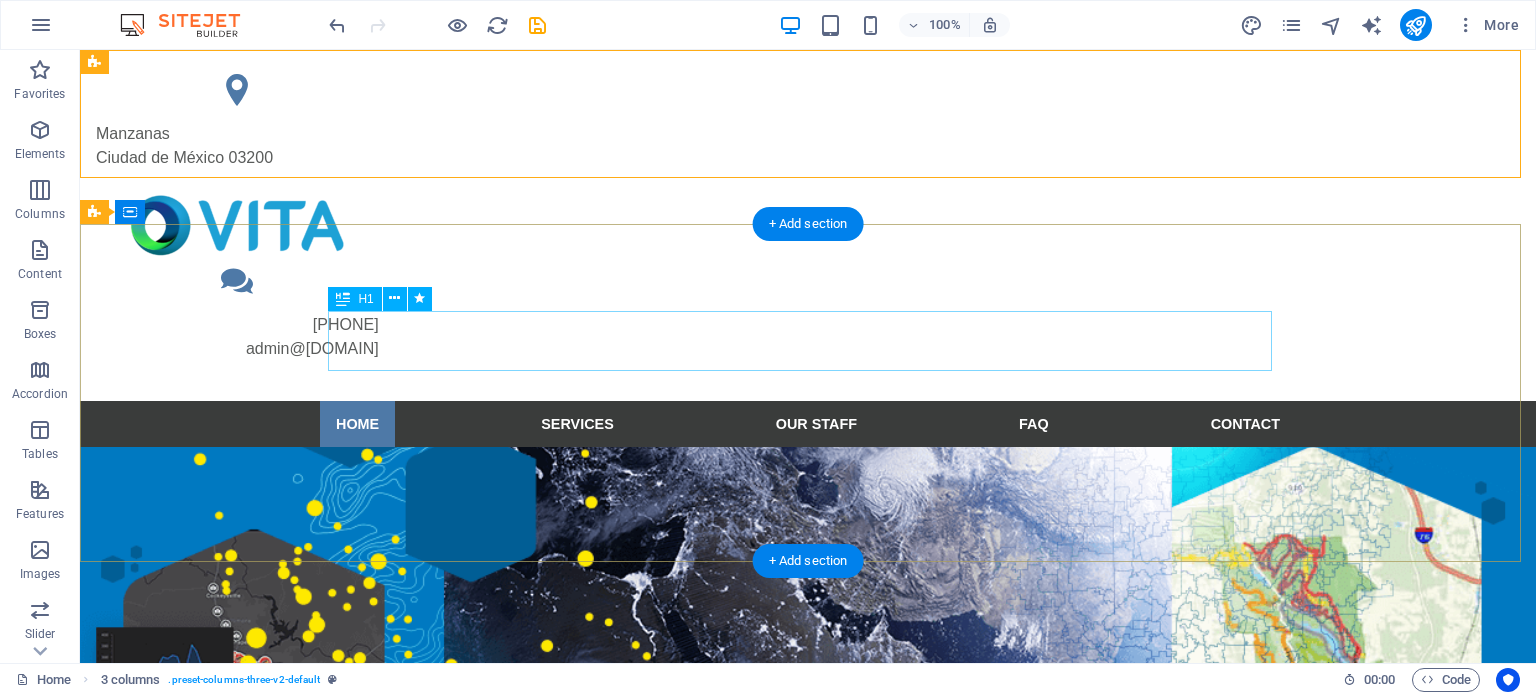 click on "Certified Care" at bounding box center [808, 894] 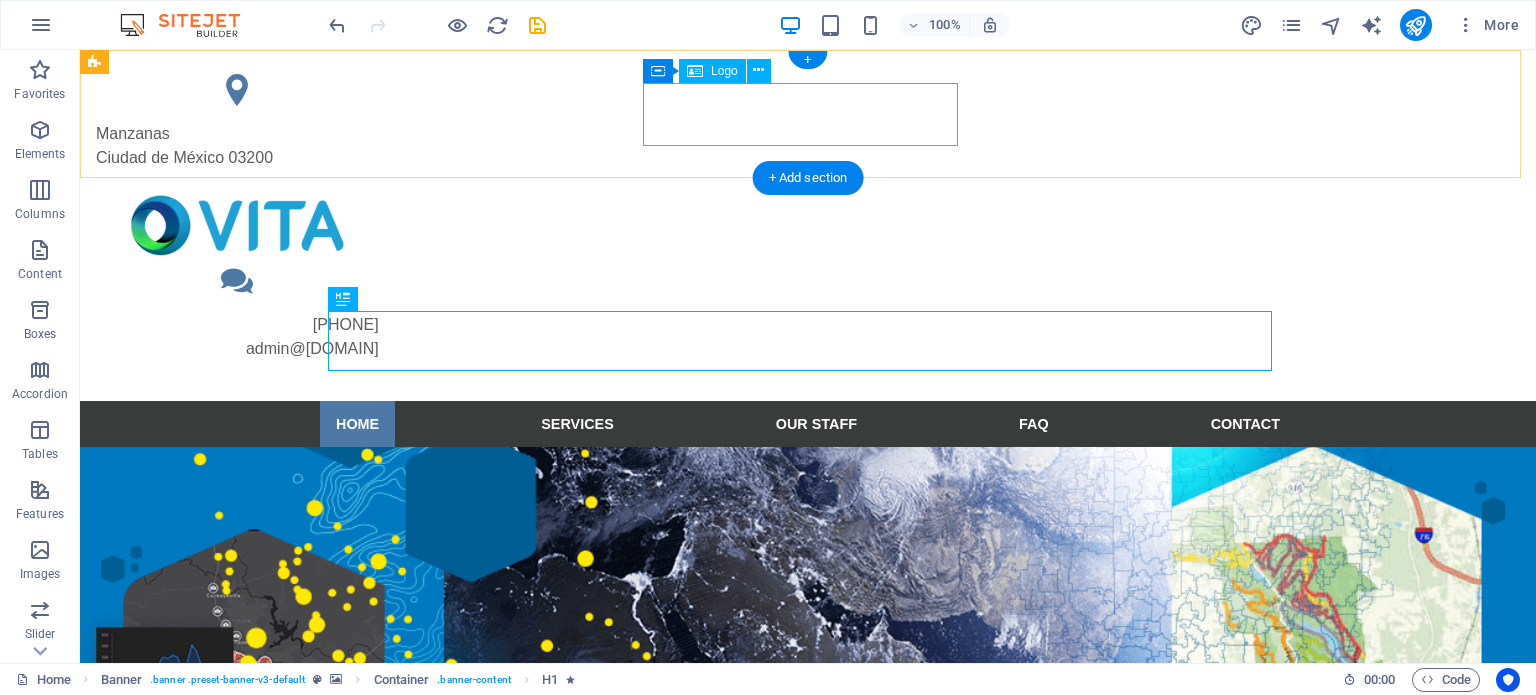 click at bounding box center (237, 225) 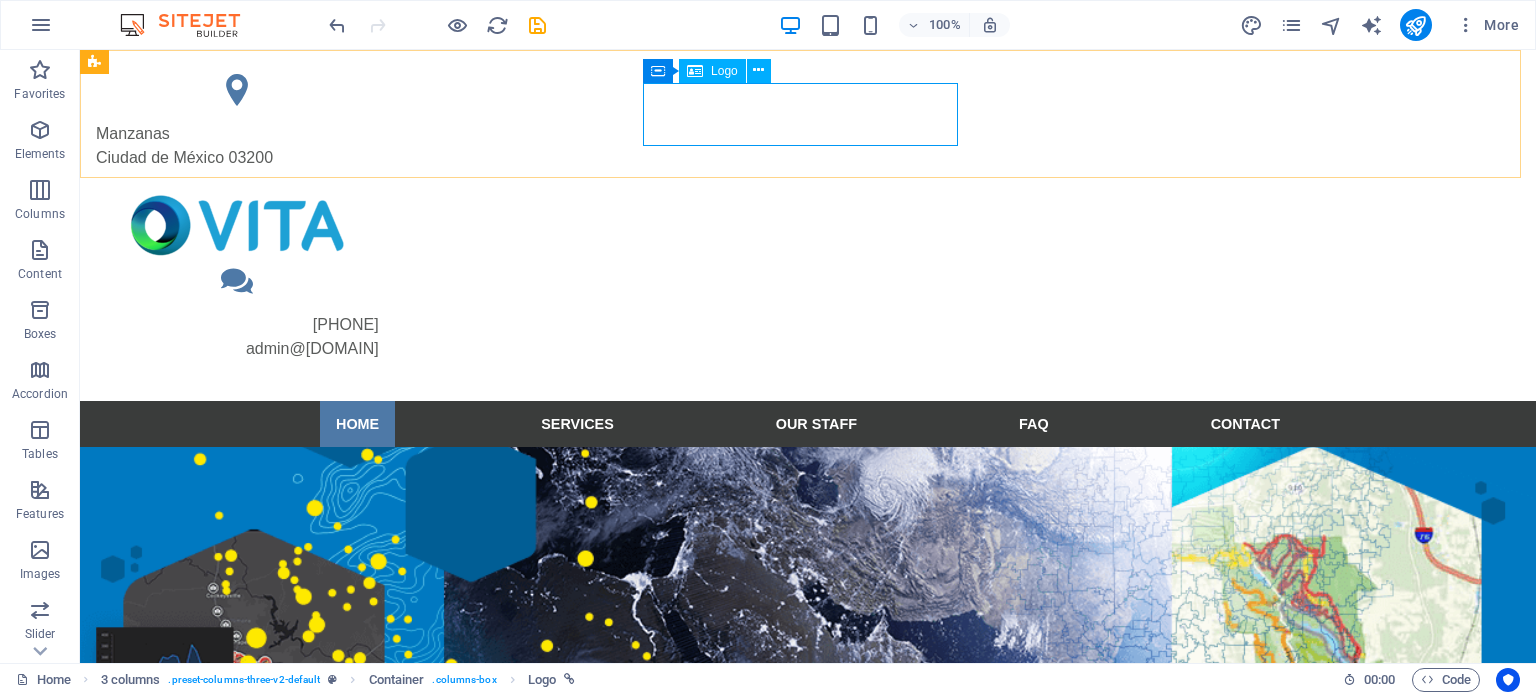 click on "Logo" at bounding box center [724, 71] 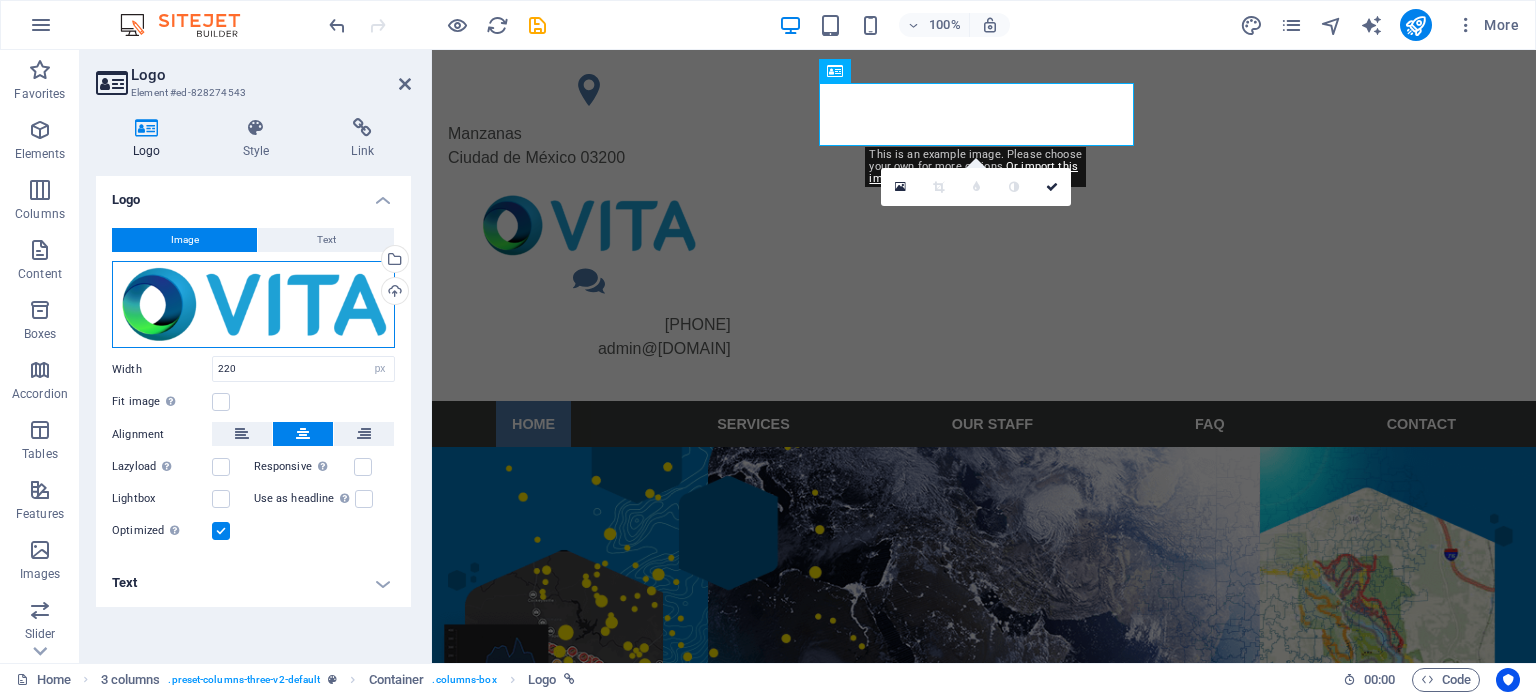 click on "Drag files here, click to choose files or select files from Files or our free stock photos & videos" at bounding box center [253, 305] 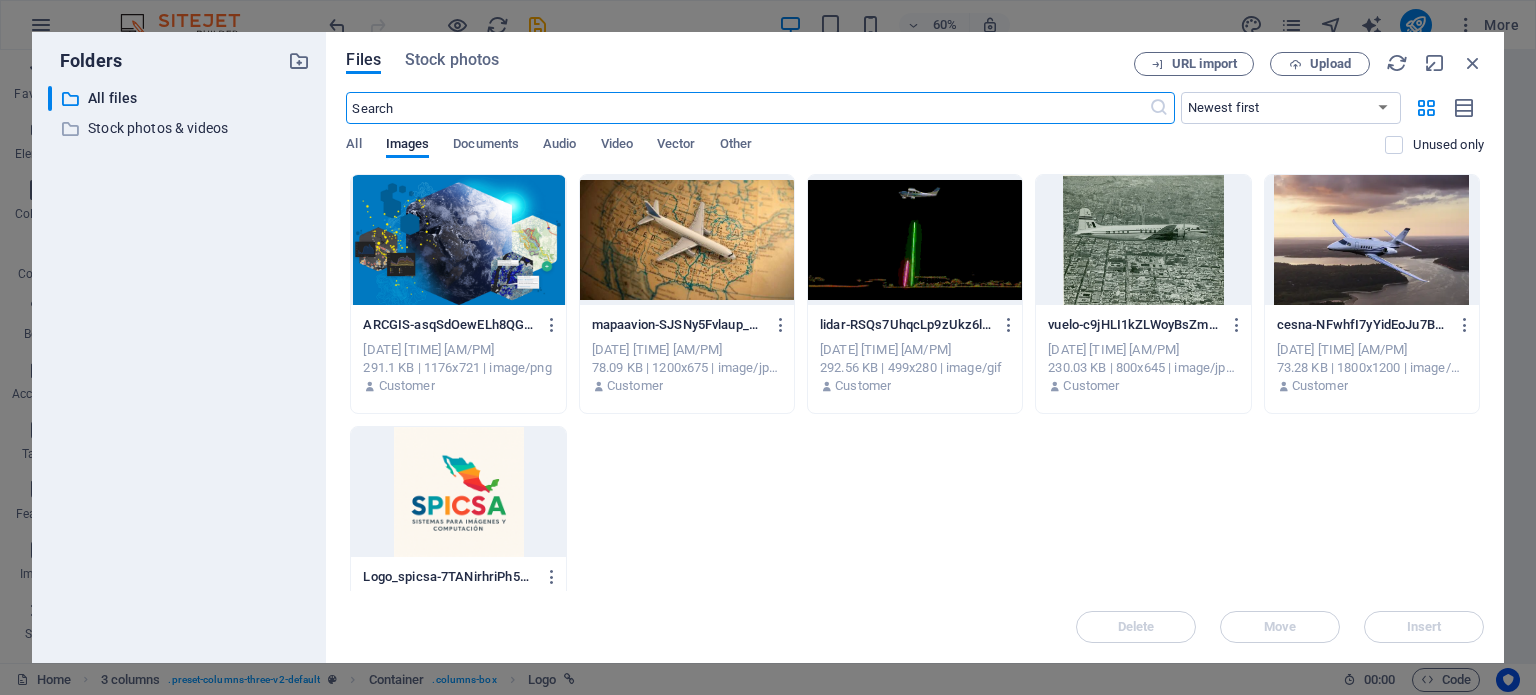 click at bounding box center [458, 492] 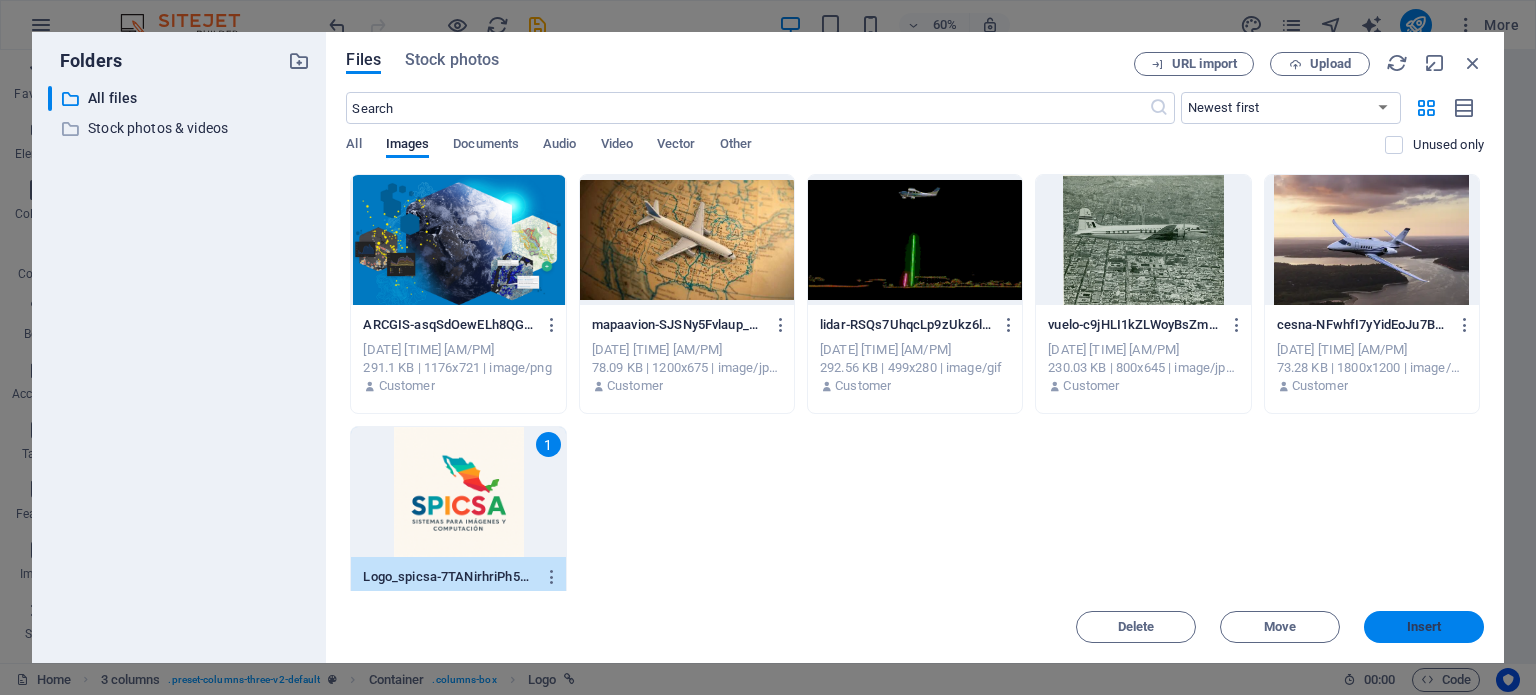 drag, startPoint x: 932, startPoint y: 576, endPoint x: 1440, endPoint y: 627, distance: 510.55362 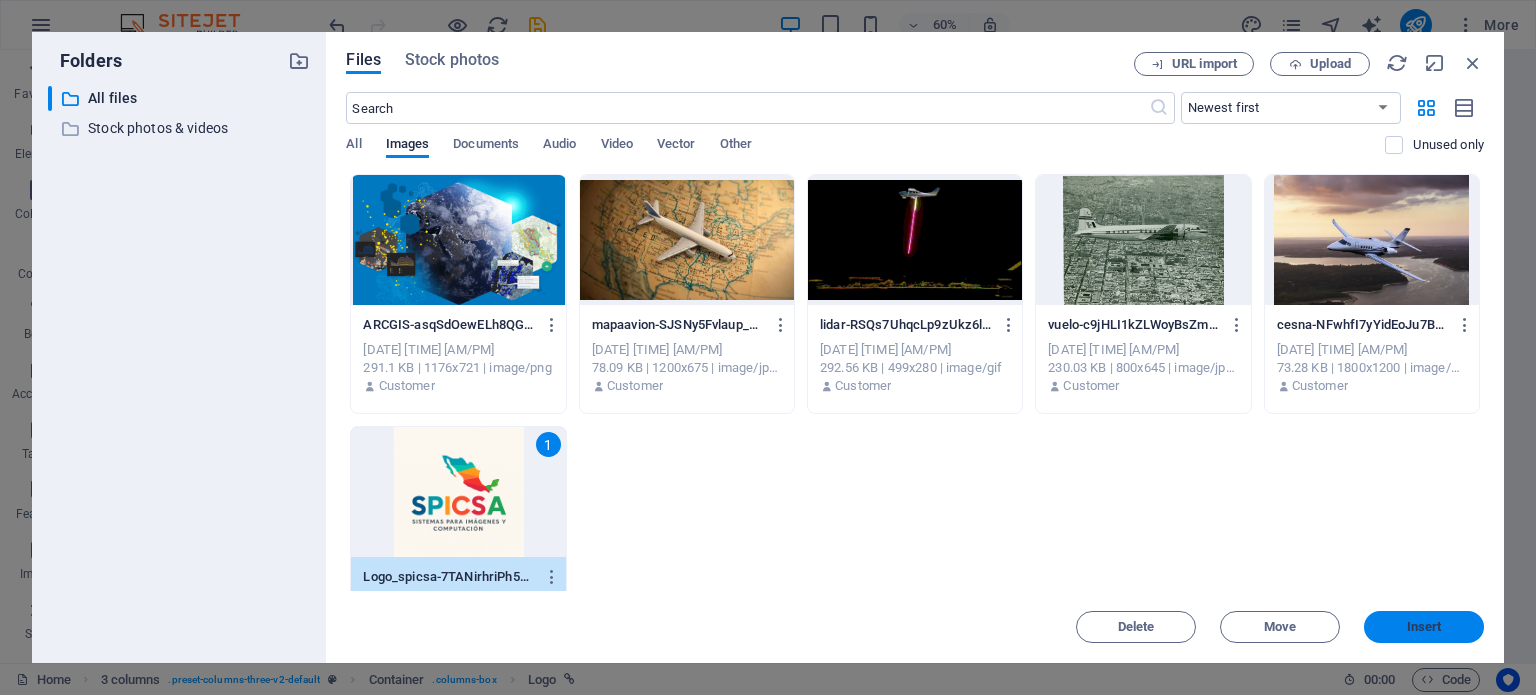 click on "Insert" at bounding box center [1424, 627] 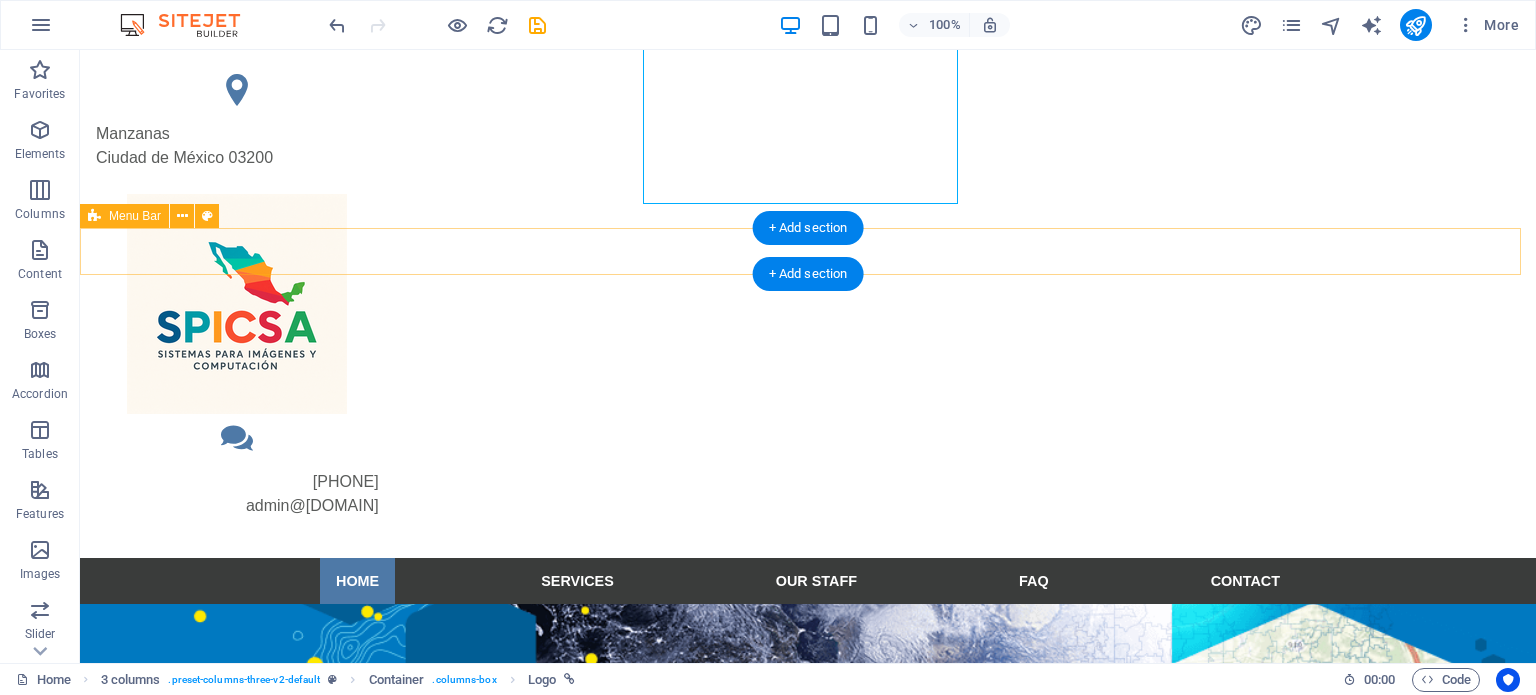 scroll, scrollTop: 100, scrollLeft: 0, axis: vertical 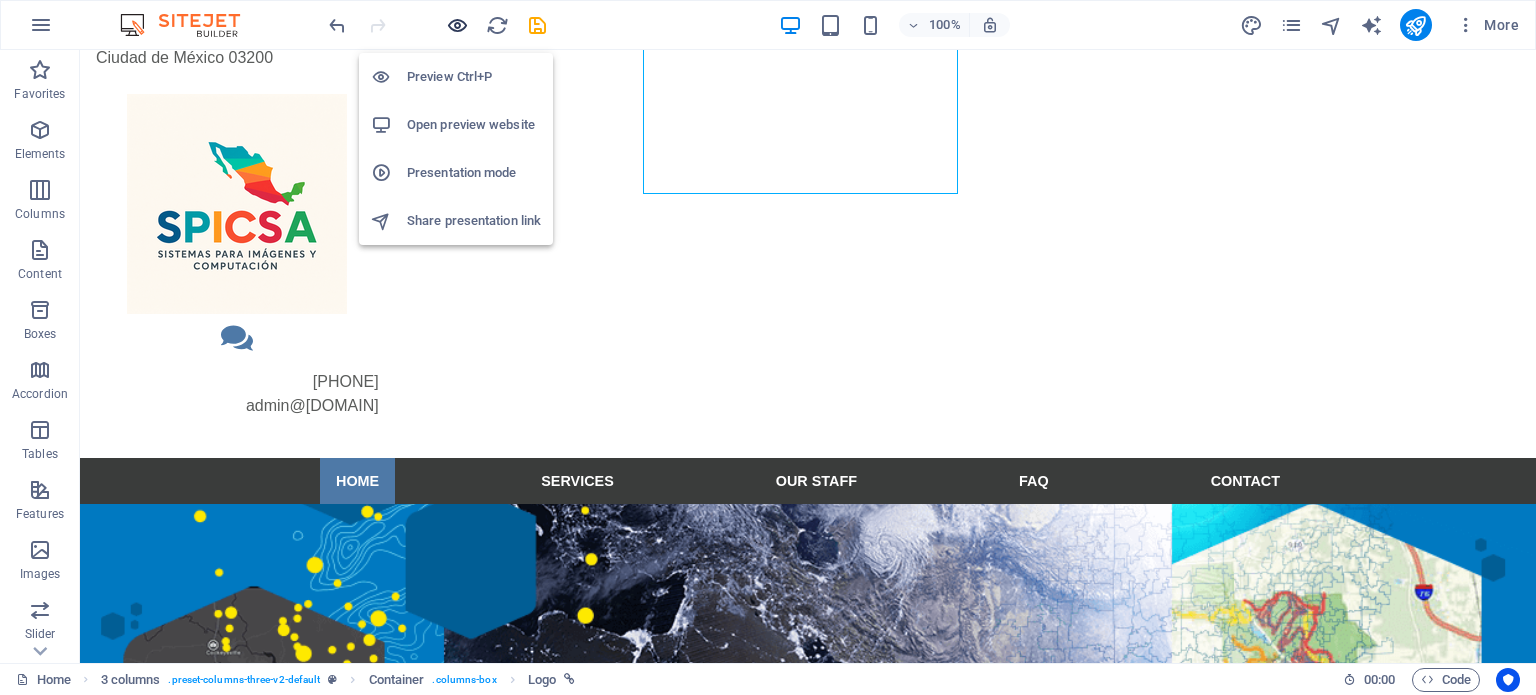 click at bounding box center (457, 25) 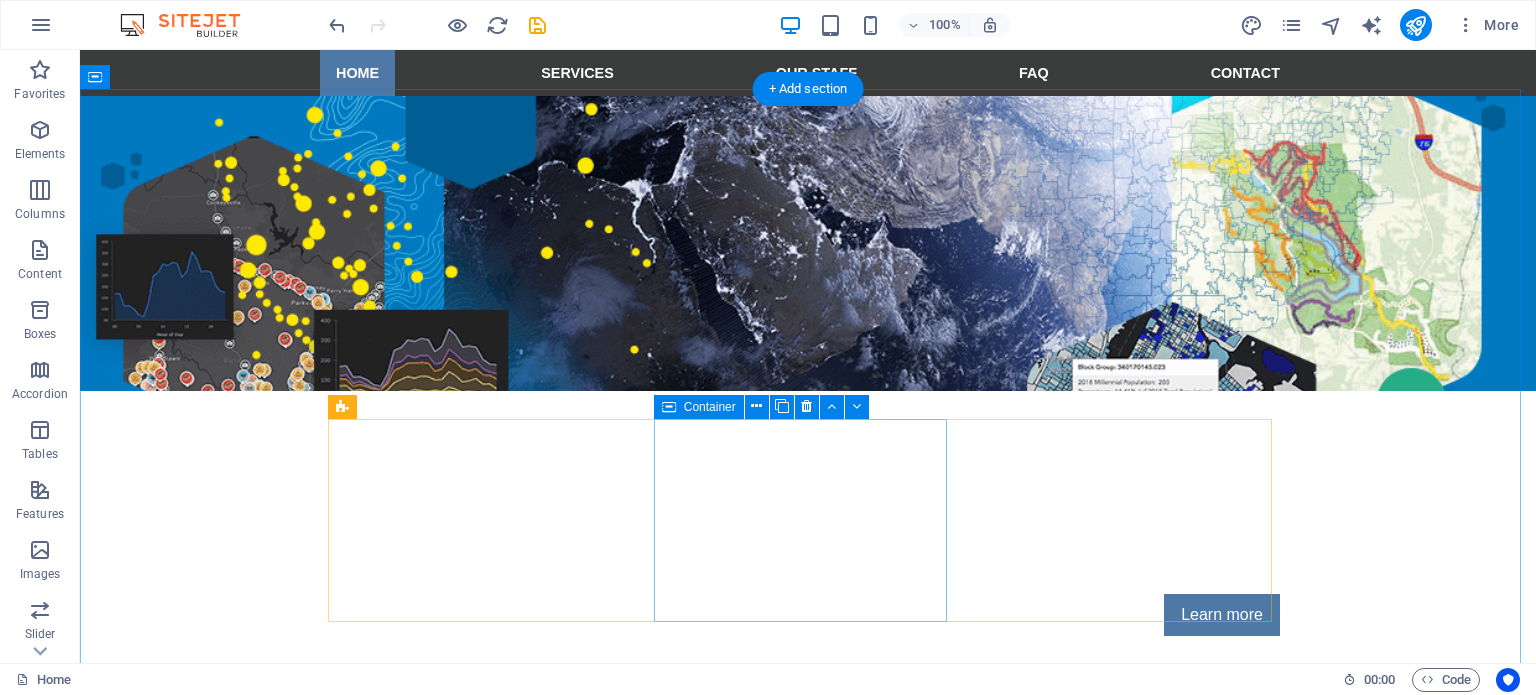 scroll, scrollTop: 600, scrollLeft: 0, axis: vertical 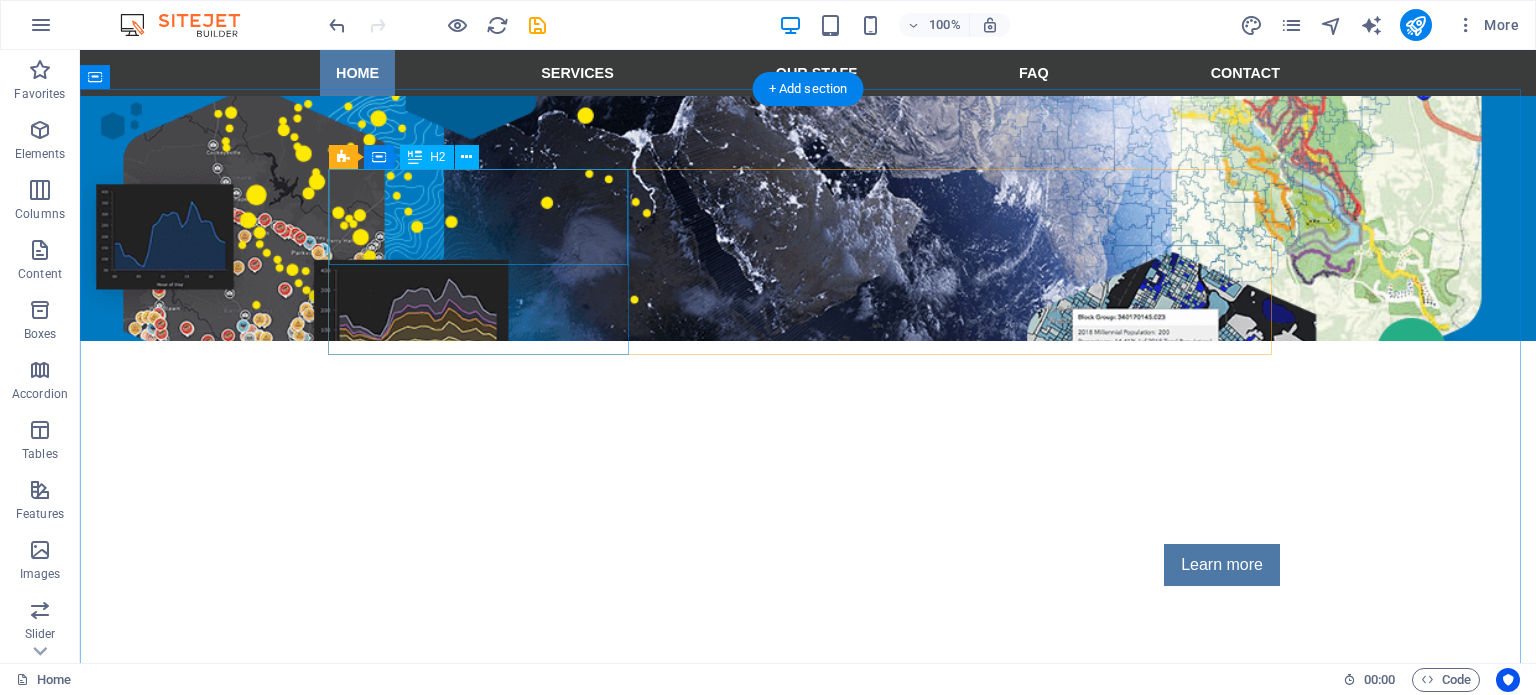 click on "Welcome to vita senior care" at bounding box center (808, 795) 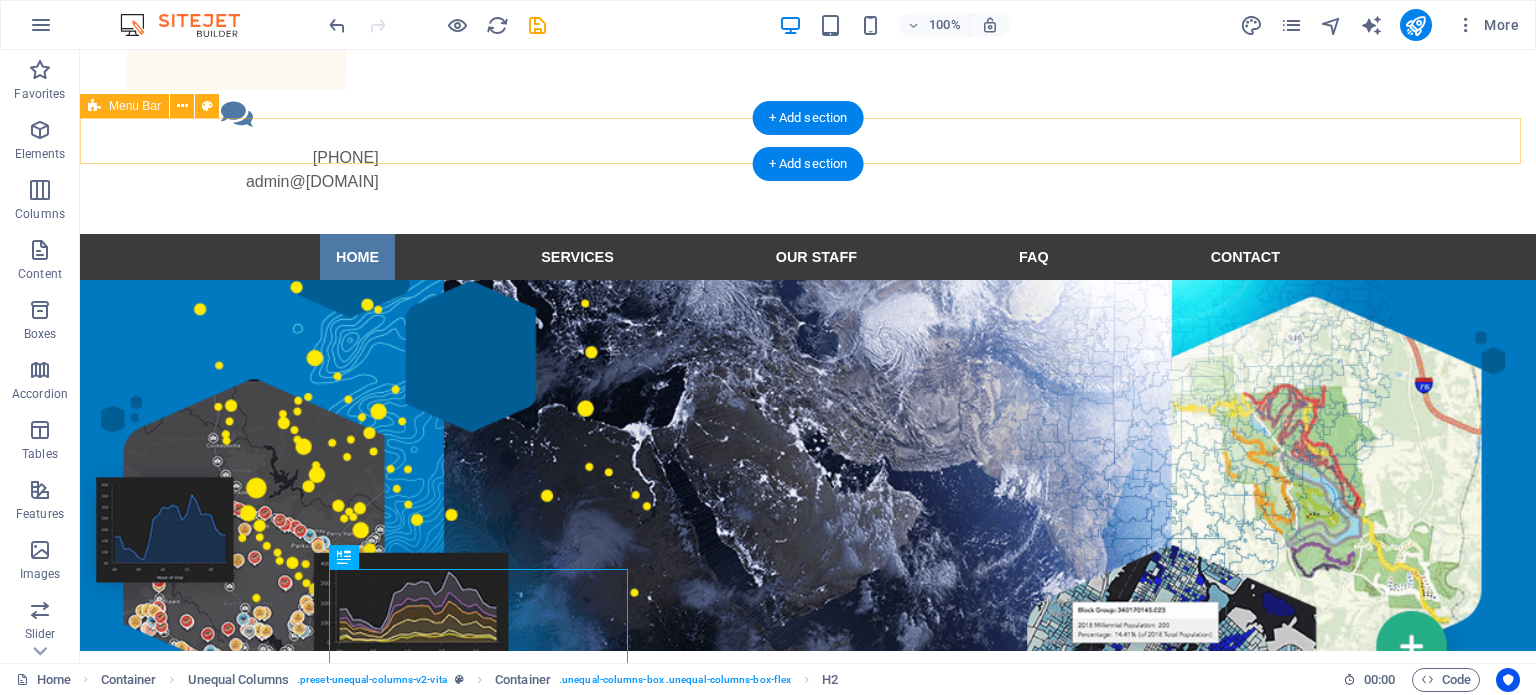 scroll, scrollTop: 200, scrollLeft: 0, axis: vertical 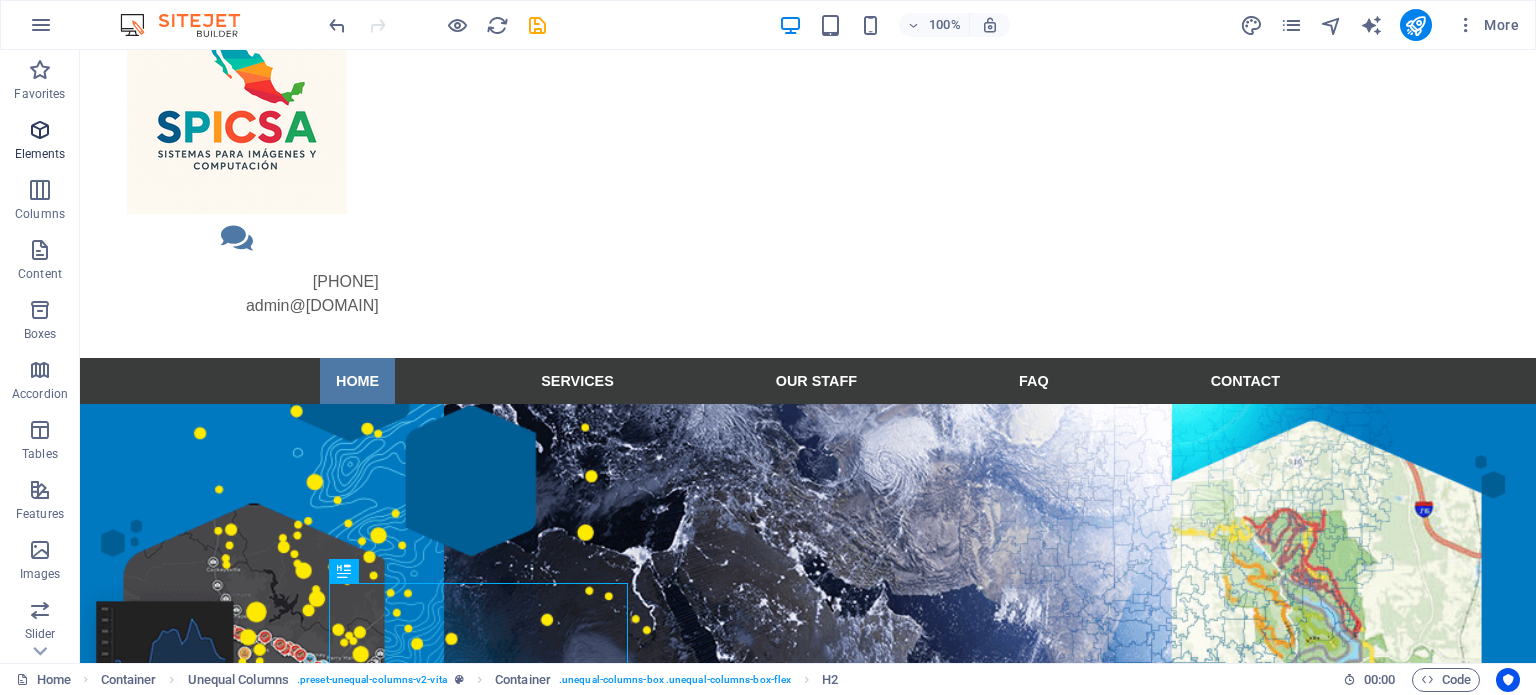 click at bounding box center (40, 130) 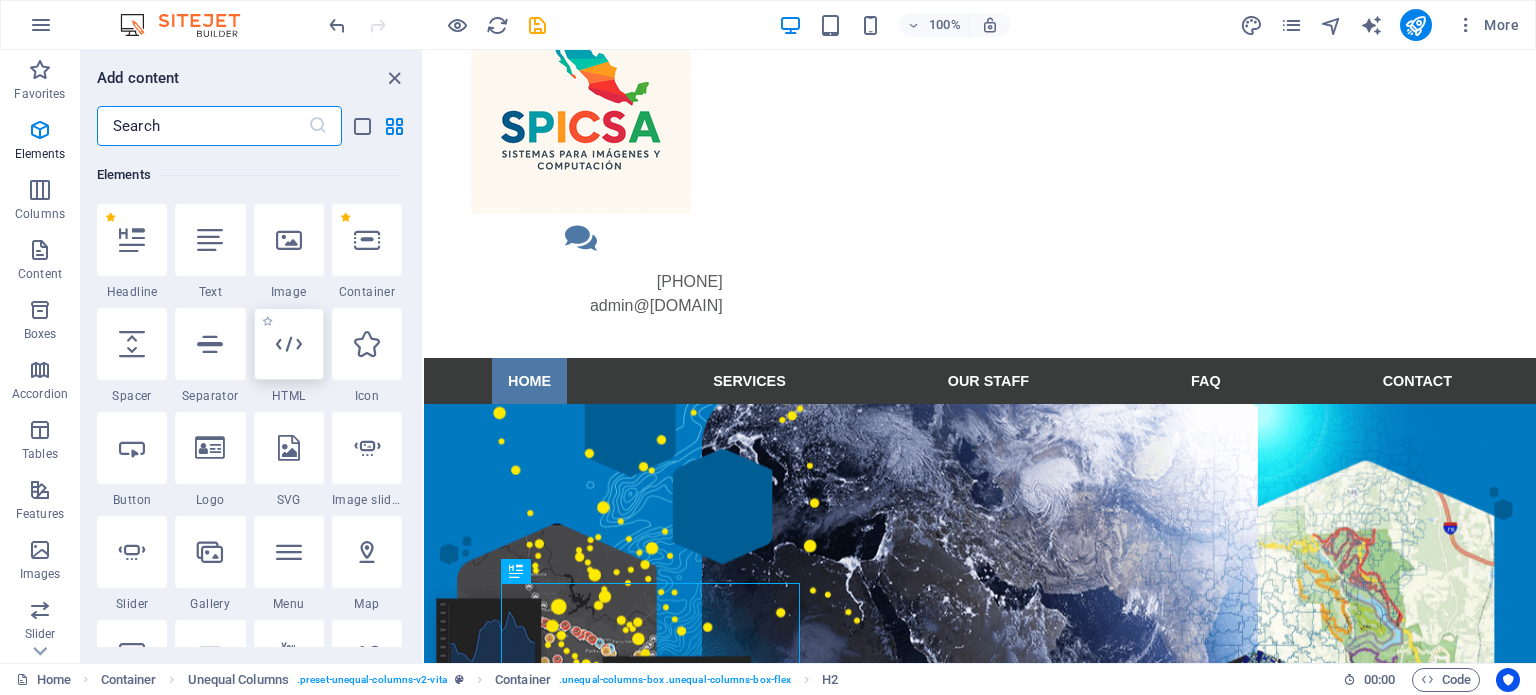 scroll, scrollTop: 212, scrollLeft: 0, axis: vertical 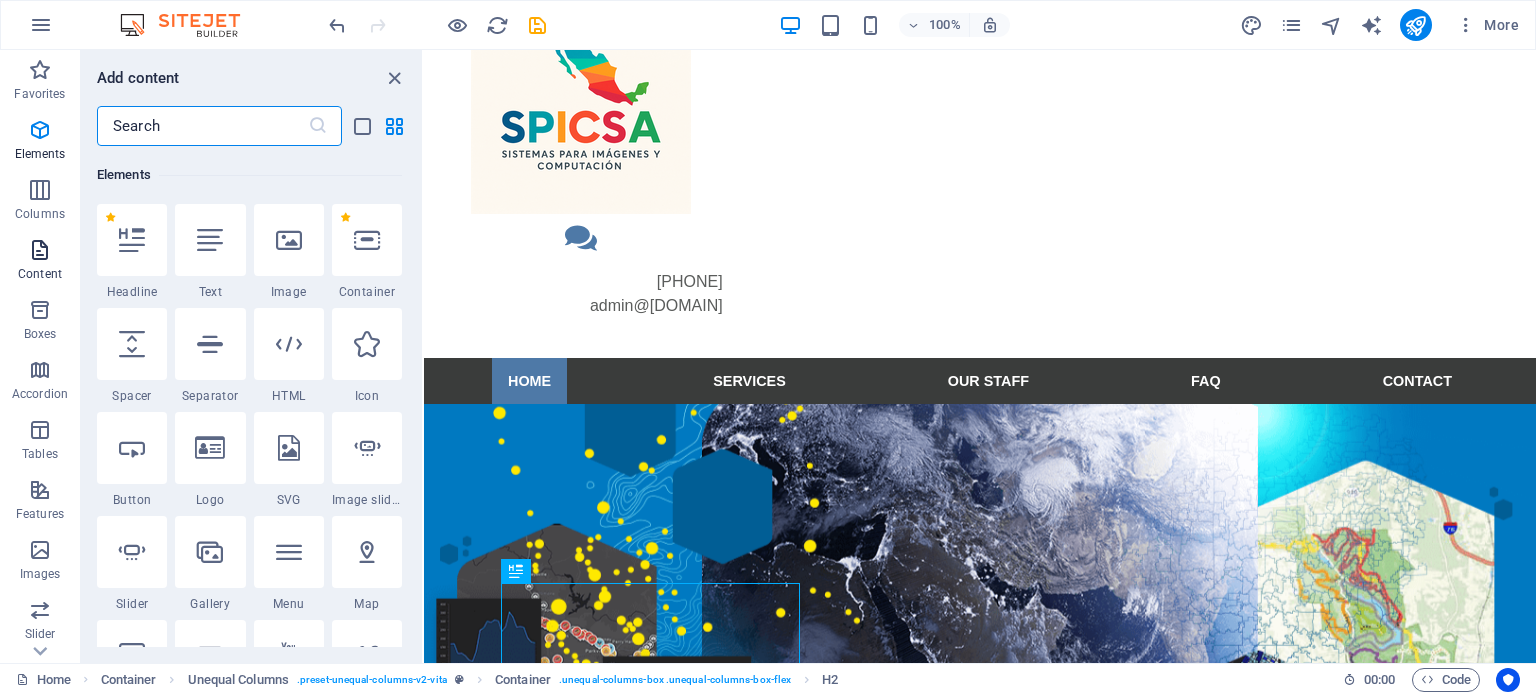 click at bounding box center (40, 250) 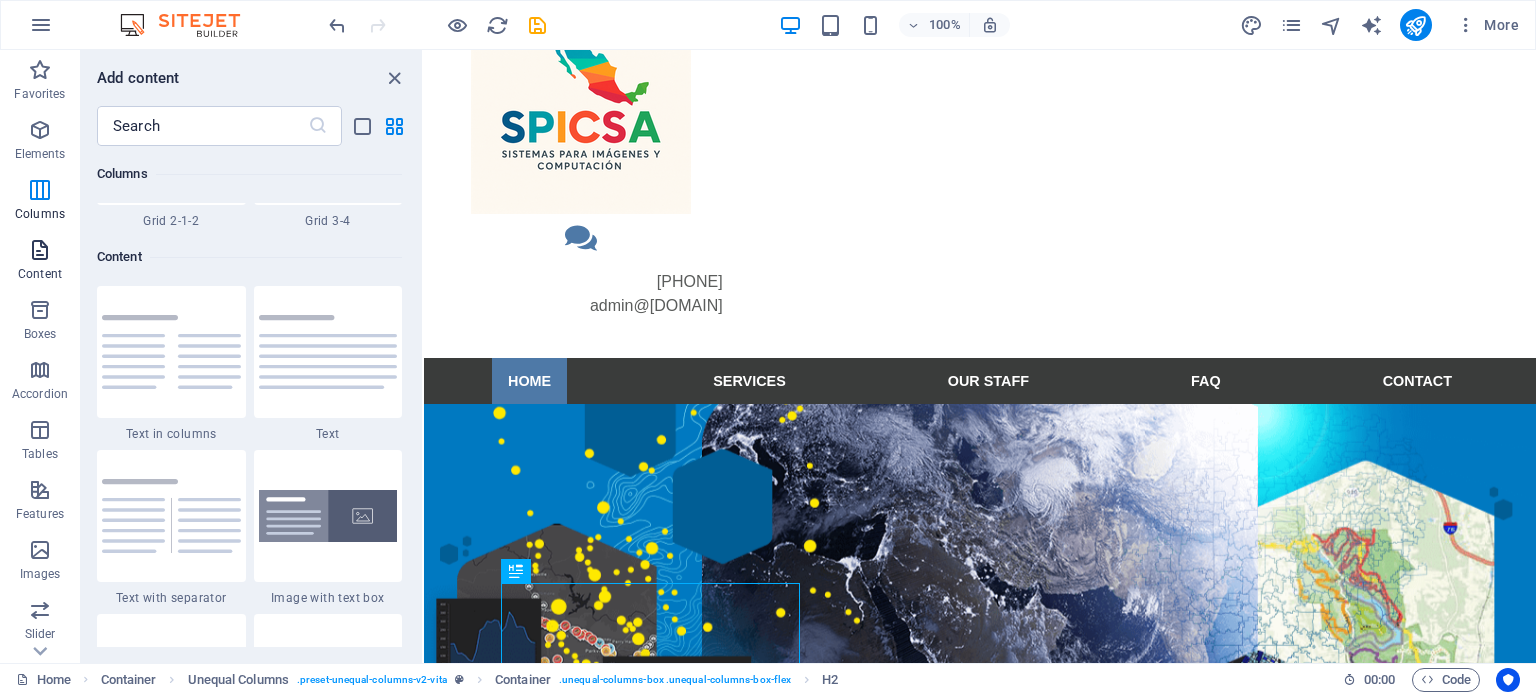 scroll, scrollTop: 3499, scrollLeft: 0, axis: vertical 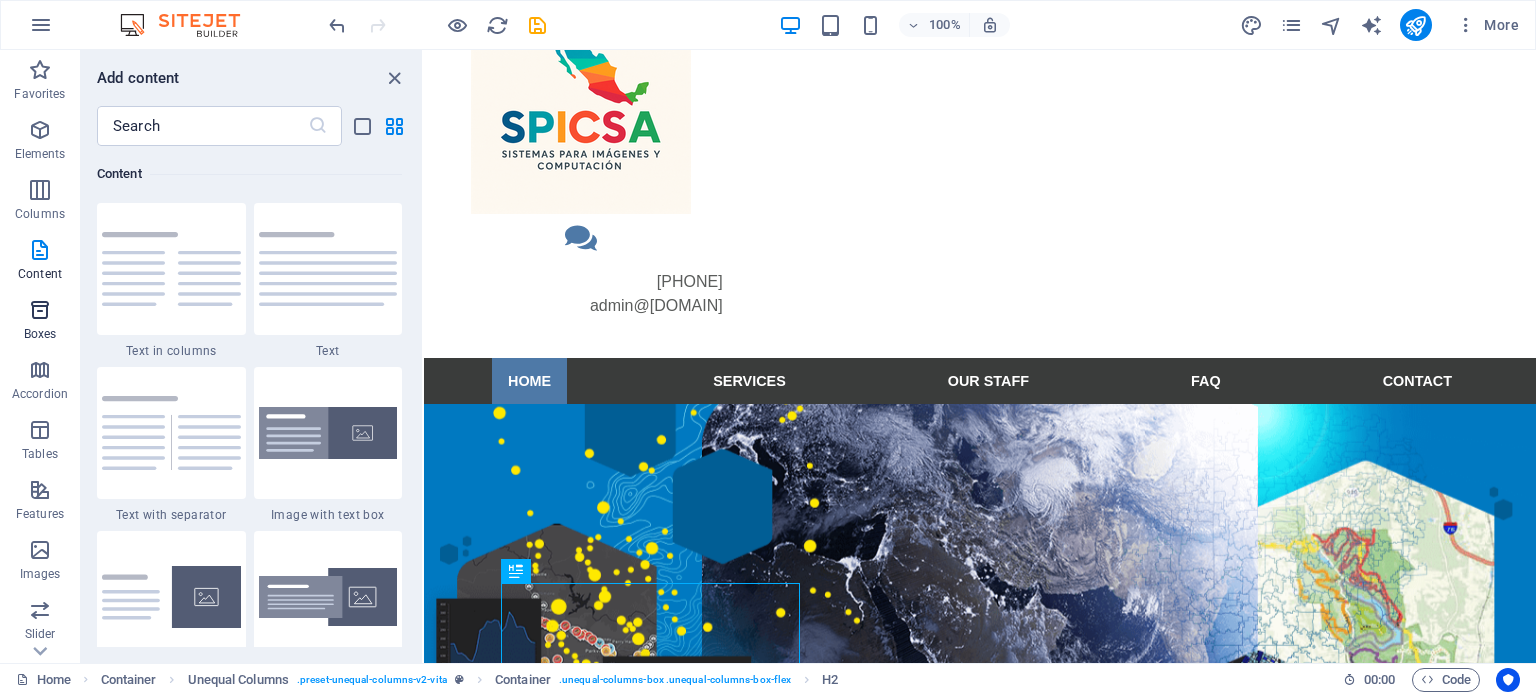 click at bounding box center [40, 310] 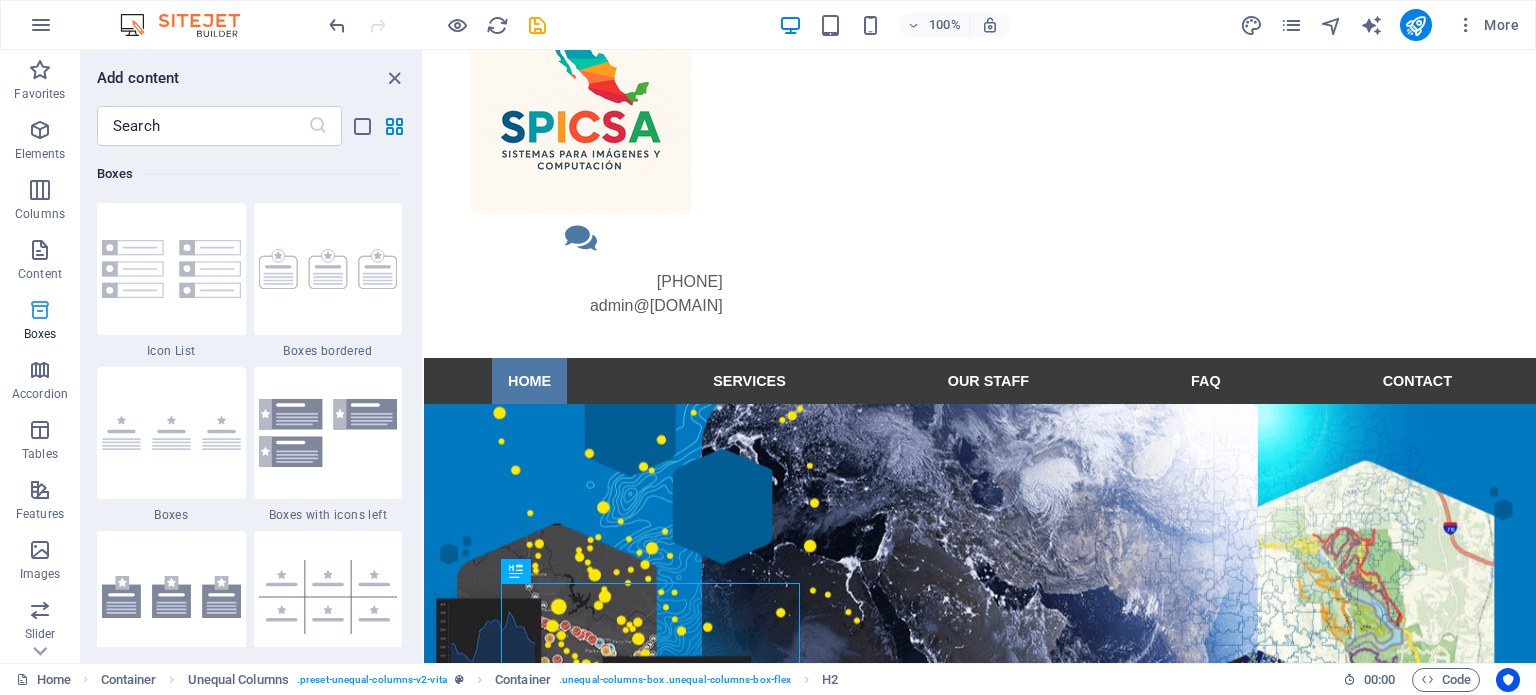 scroll, scrollTop: 5516, scrollLeft: 0, axis: vertical 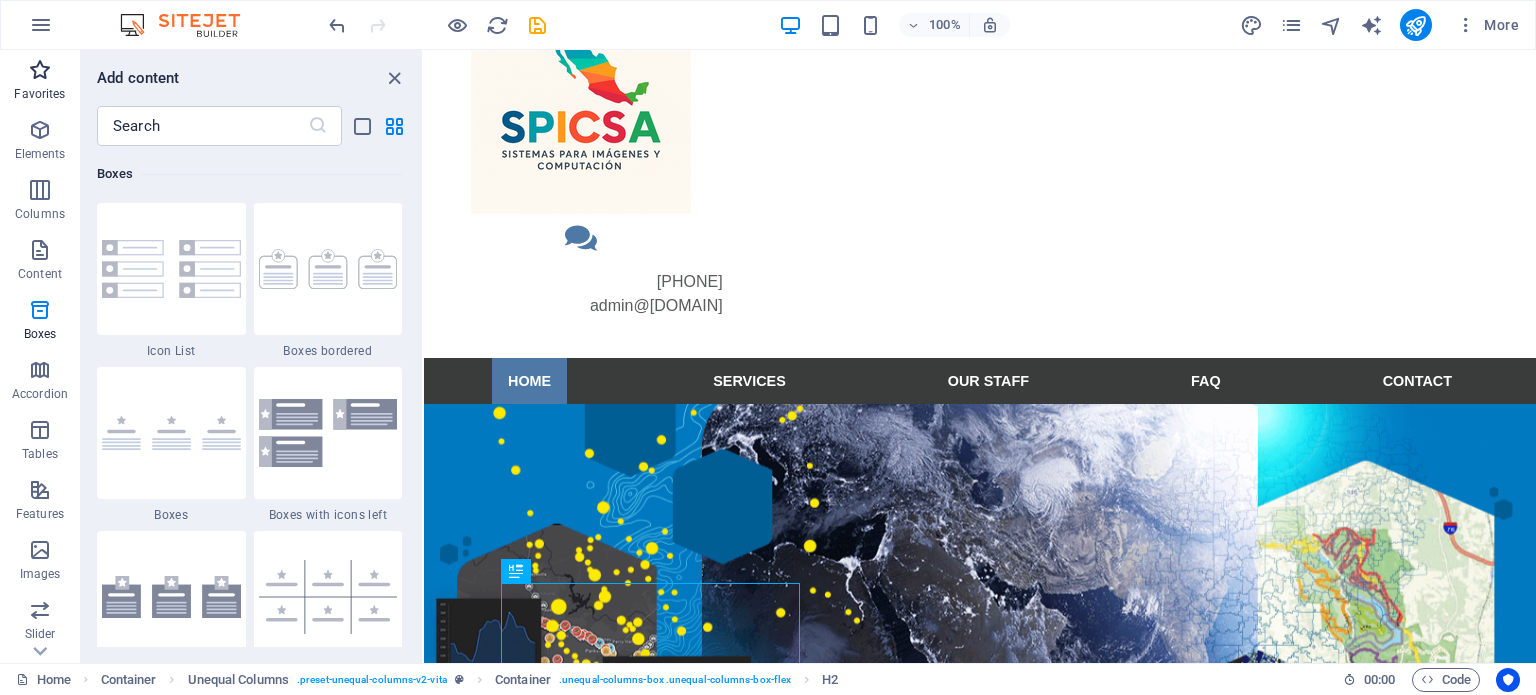 click on "Favorites" at bounding box center [39, 94] 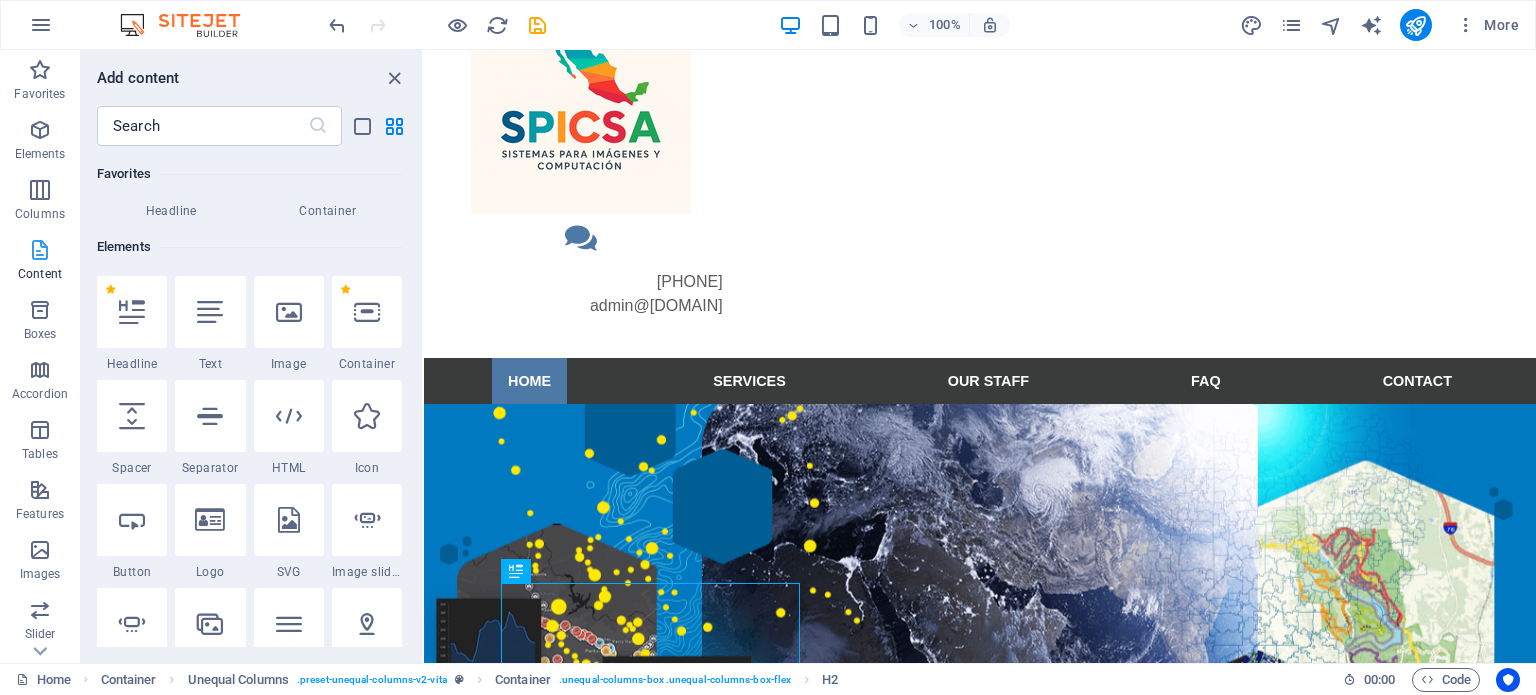 scroll, scrollTop: 0, scrollLeft: 0, axis: both 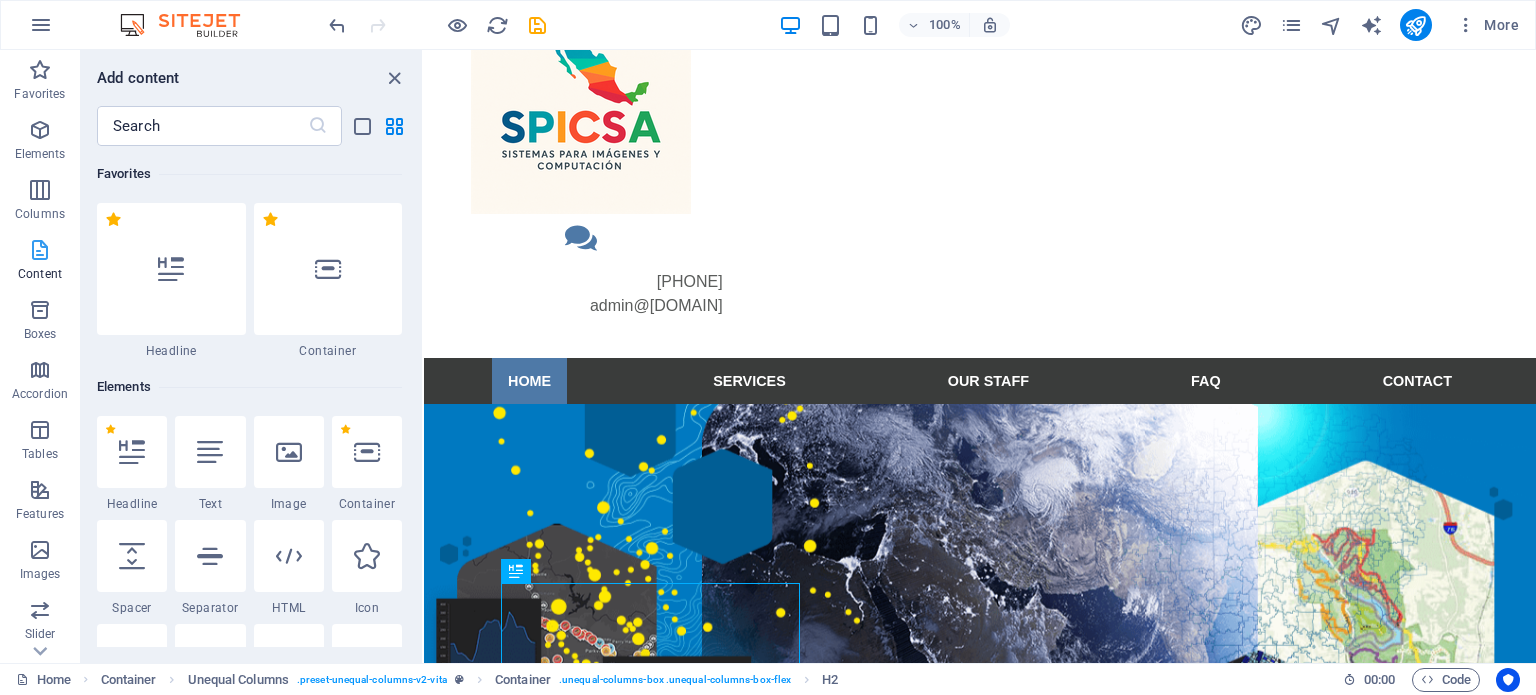 click at bounding box center (40, 250) 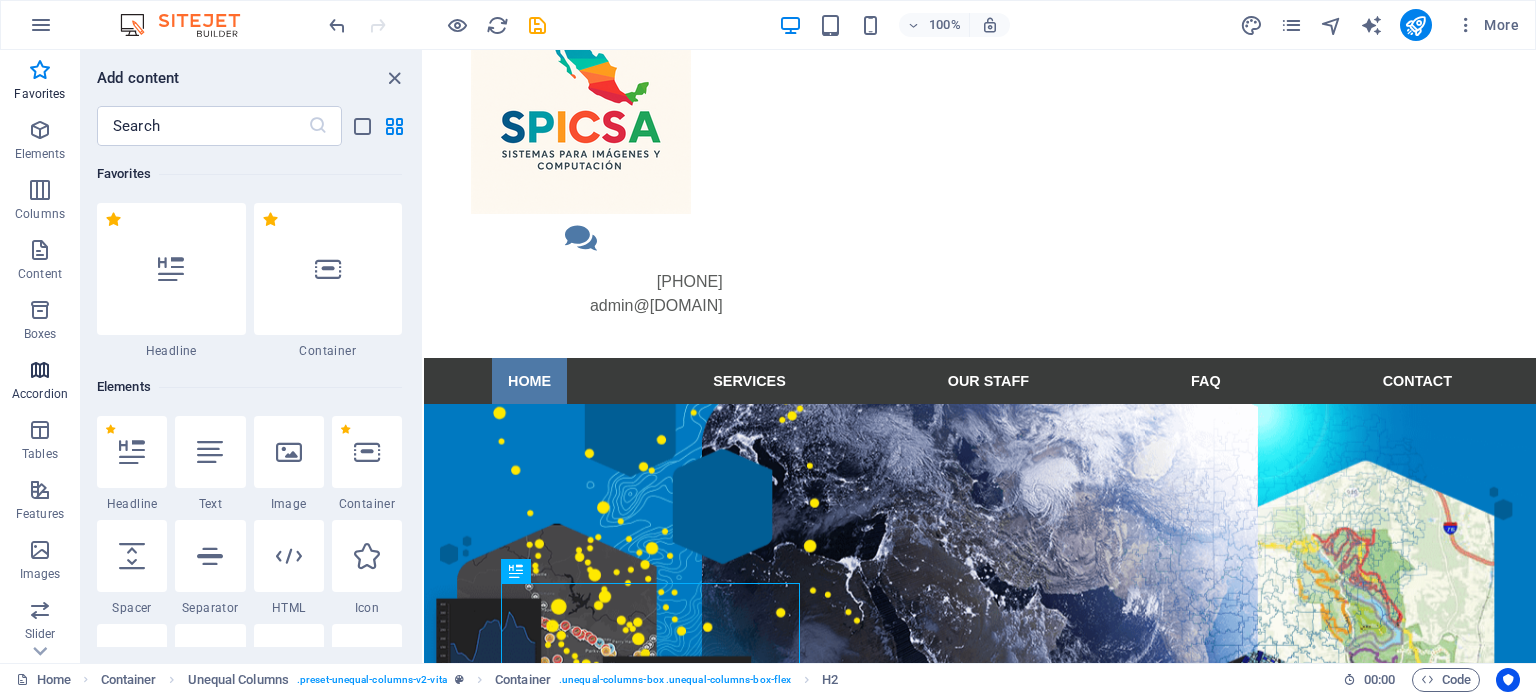 click on "Accordion" at bounding box center (40, 380) 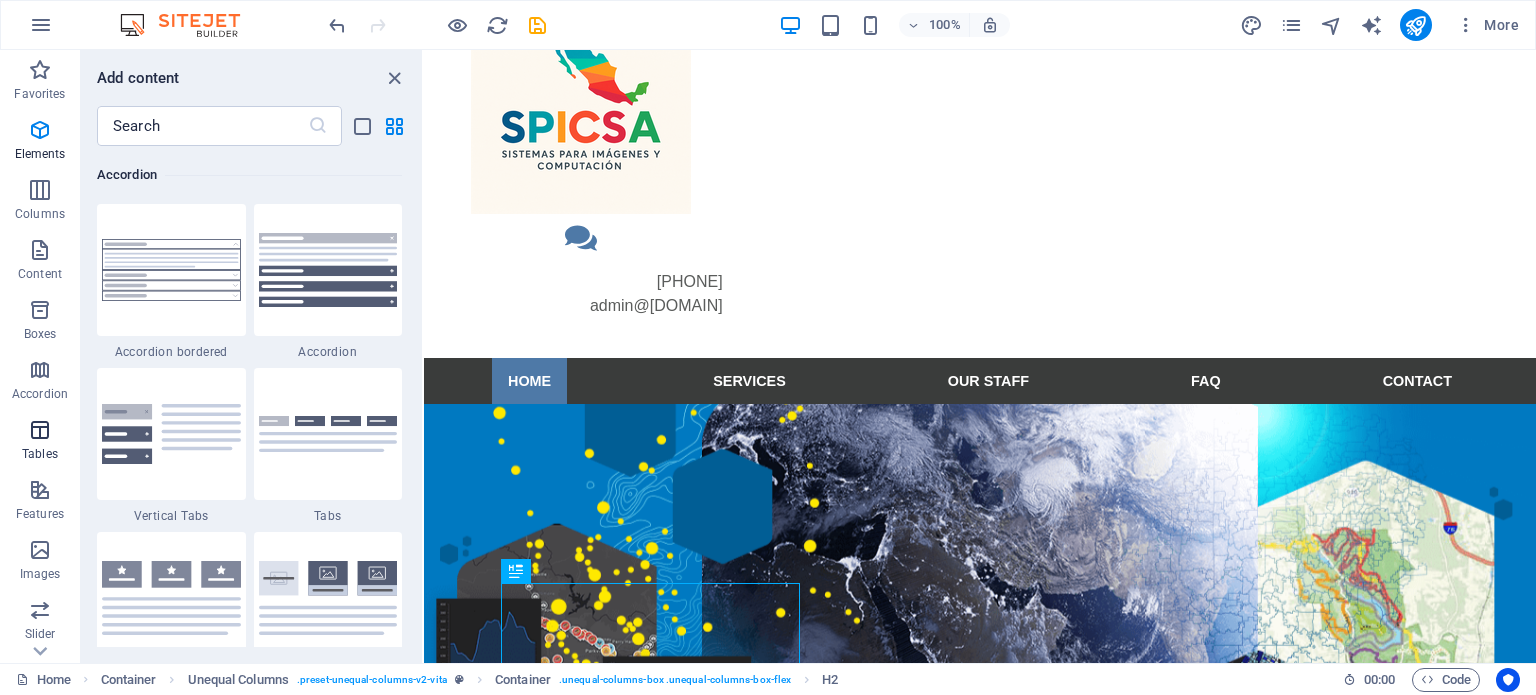 click at bounding box center (40, 430) 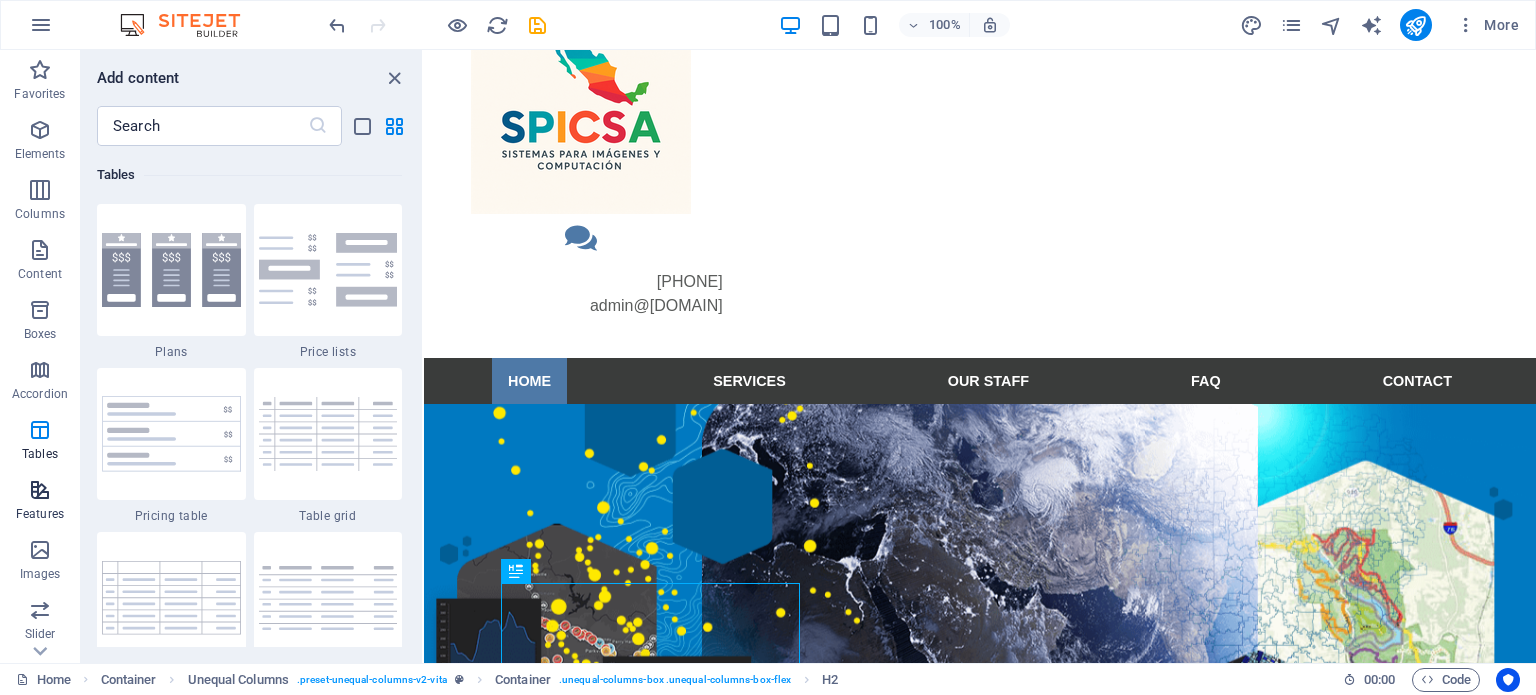 drag, startPoint x: 37, startPoint y: 491, endPoint x: 45, endPoint y: 502, distance: 13.601471 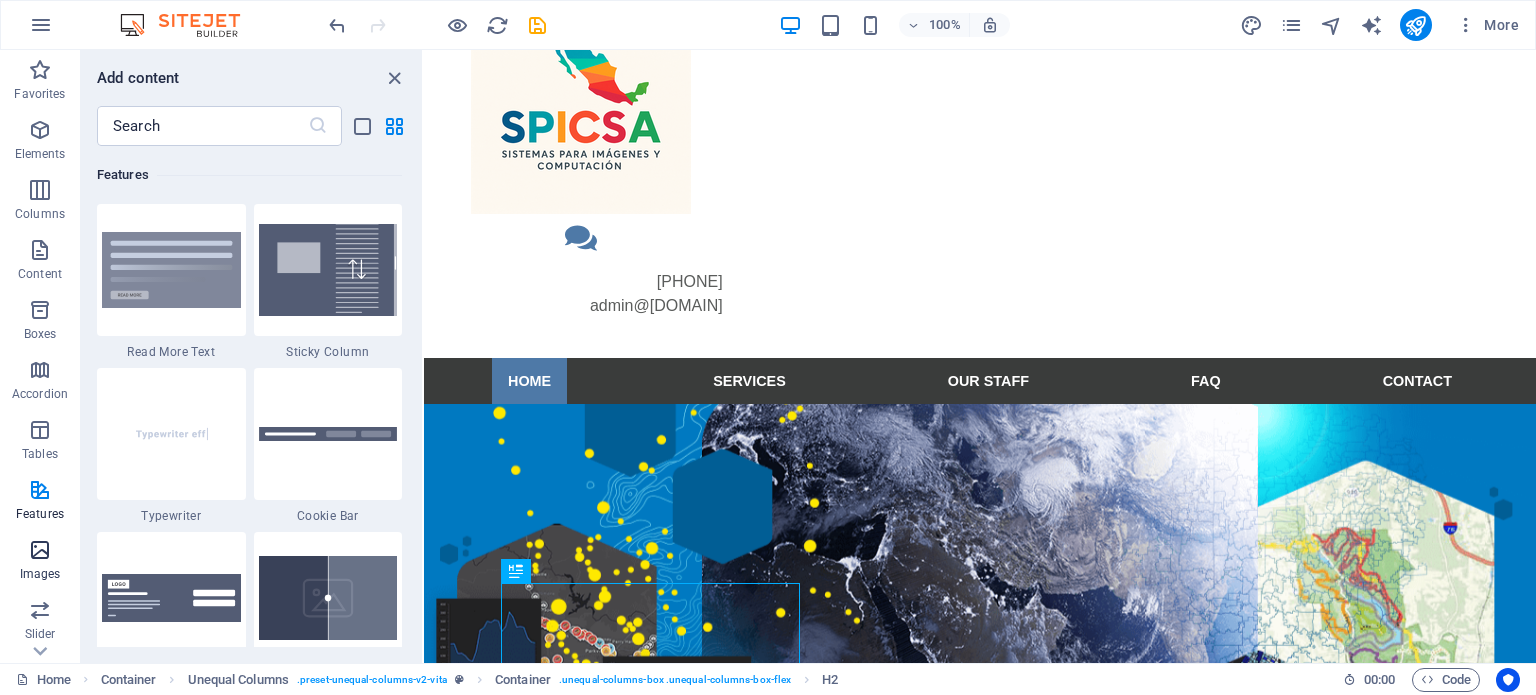 click at bounding box center (40, 550) 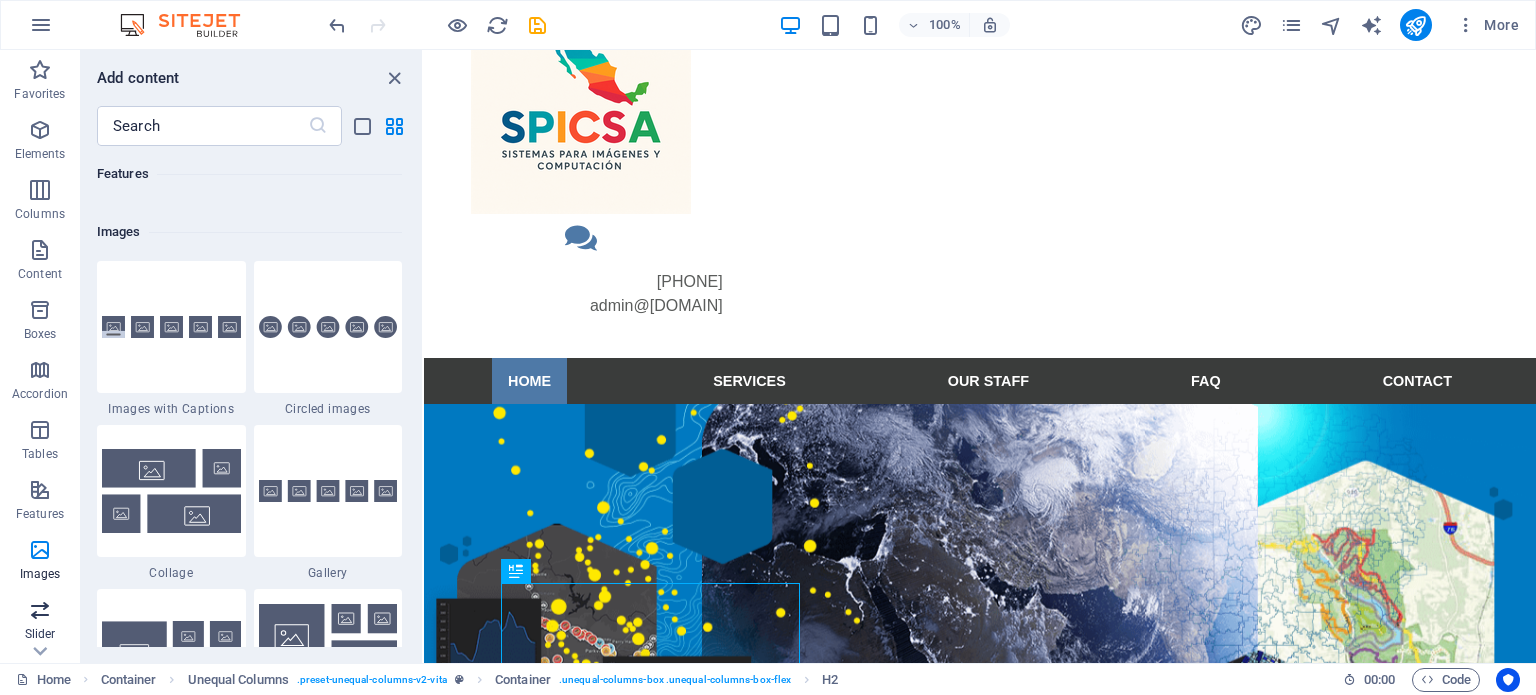 scroll, scrollTop: 10140, scrollLeft: 0, axis: vertical 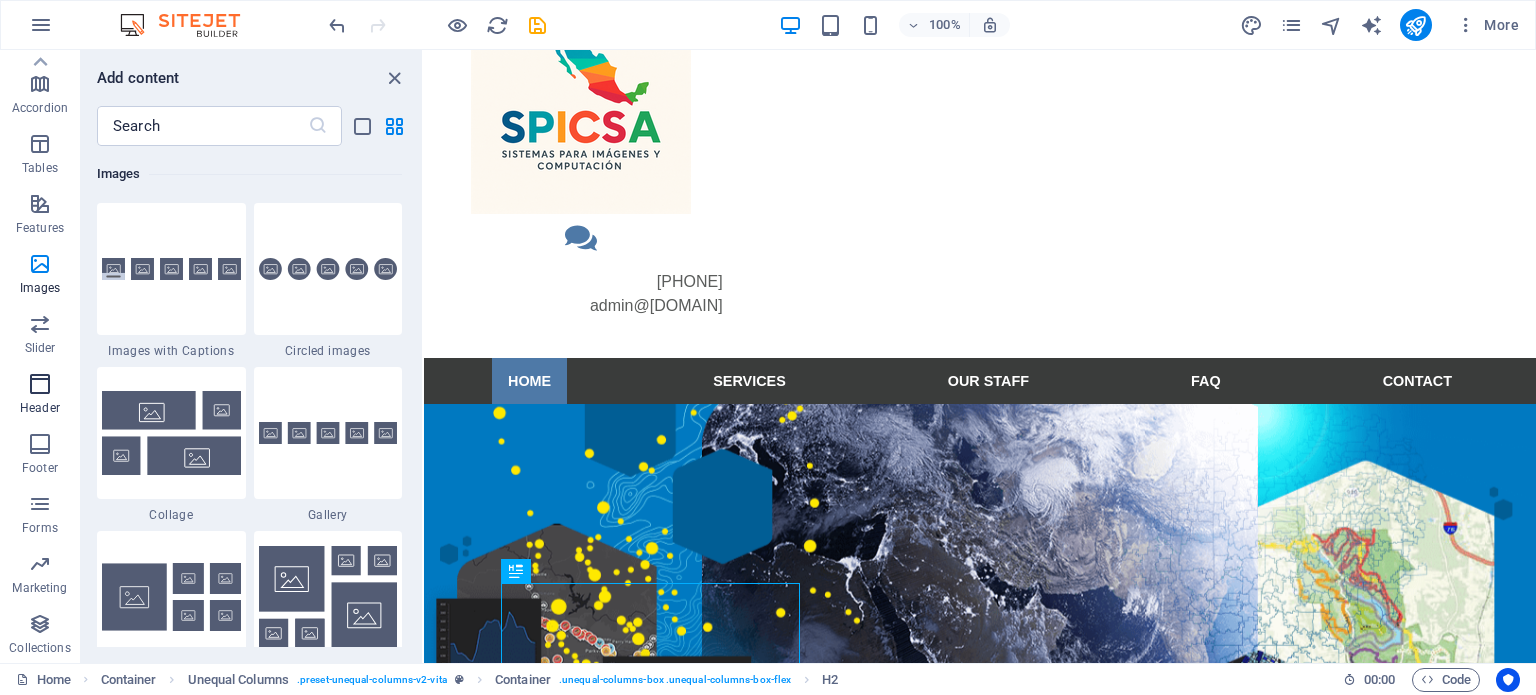 click at bounding box center [40, 384] 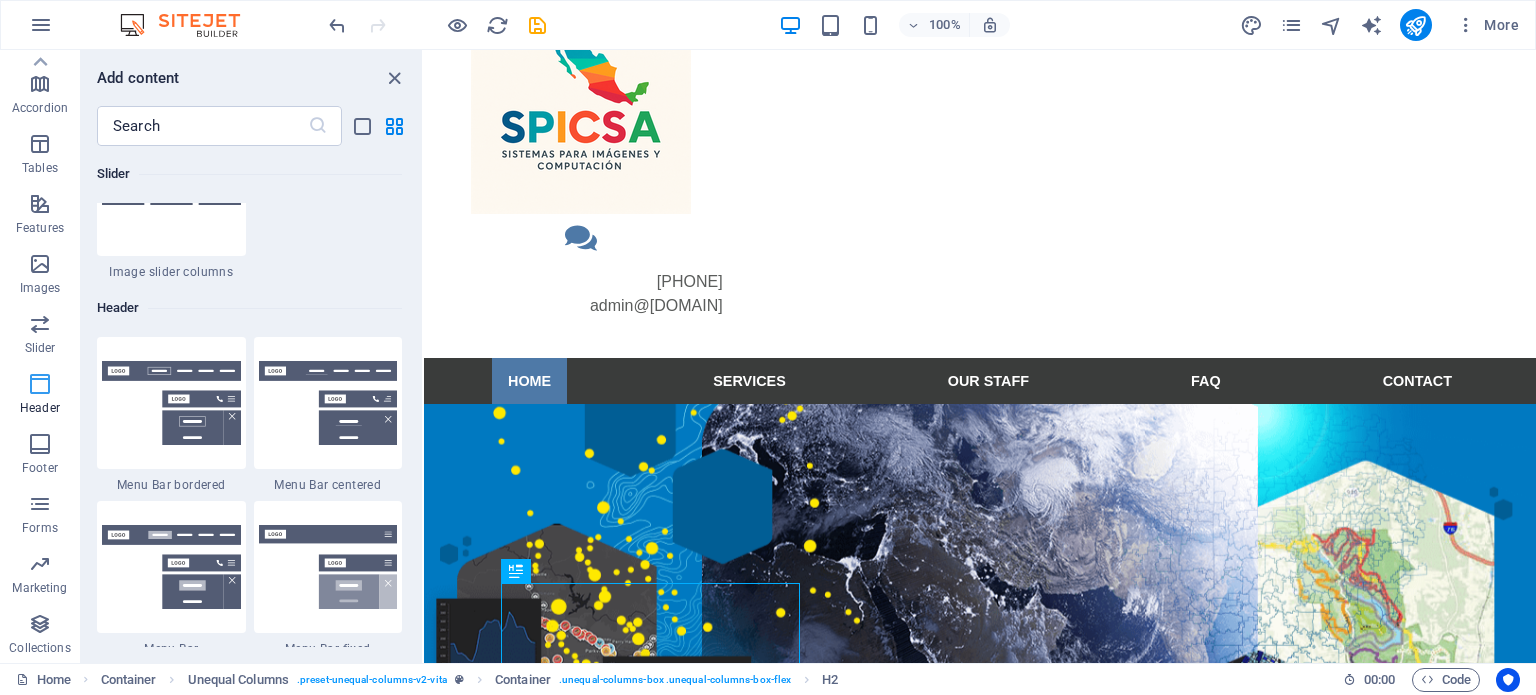 scroll, scrollTop: 12041, scrollLeft: 0, axis: vertical 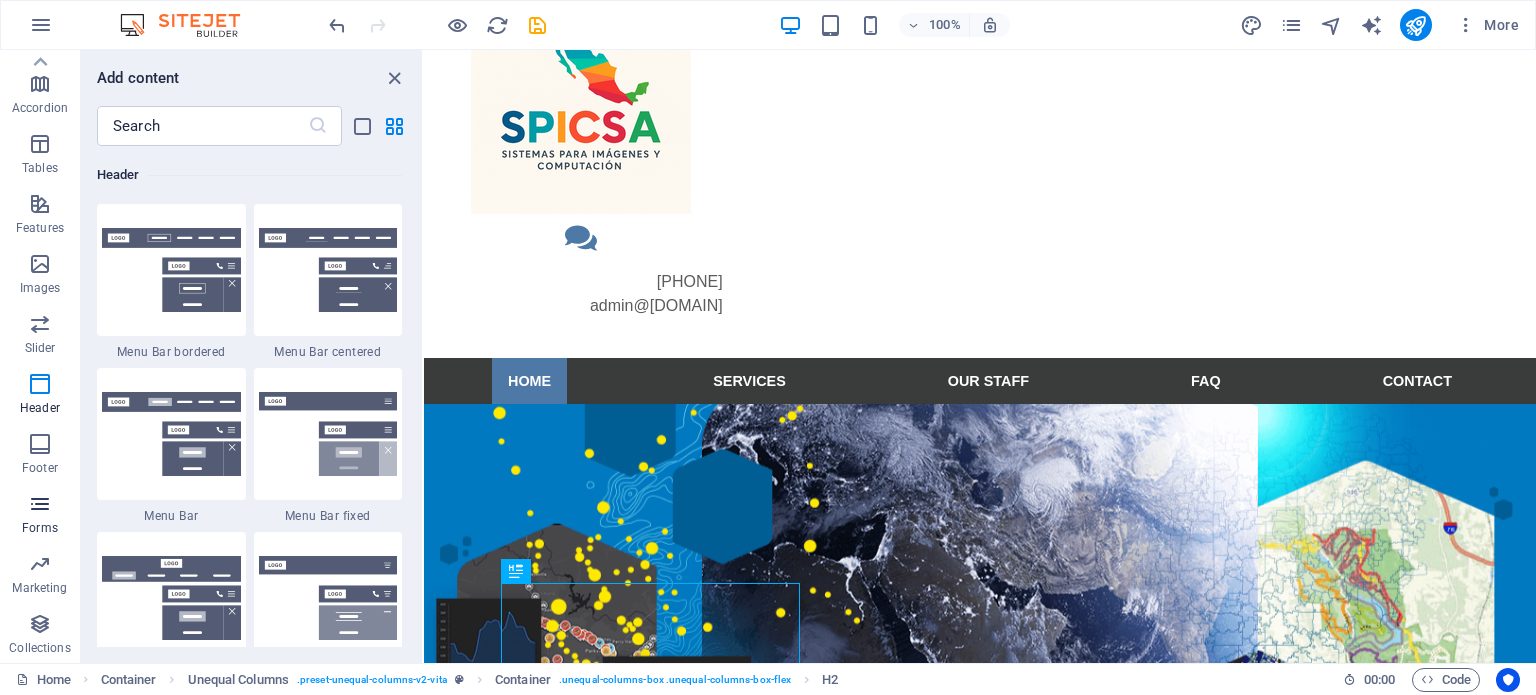 click at bounding box center [40, 504] 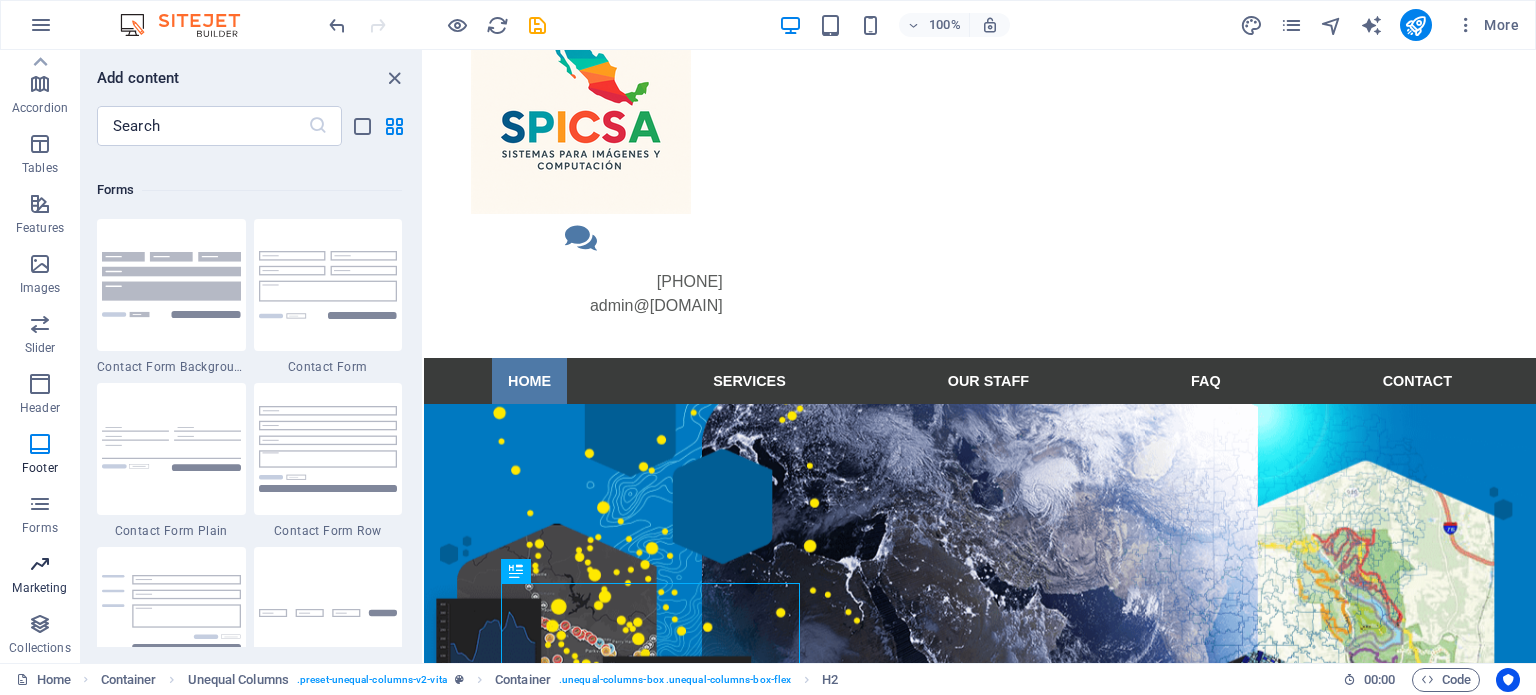 scroll, scrollTop: 14600, scrollLeft: 0, axis: vertical 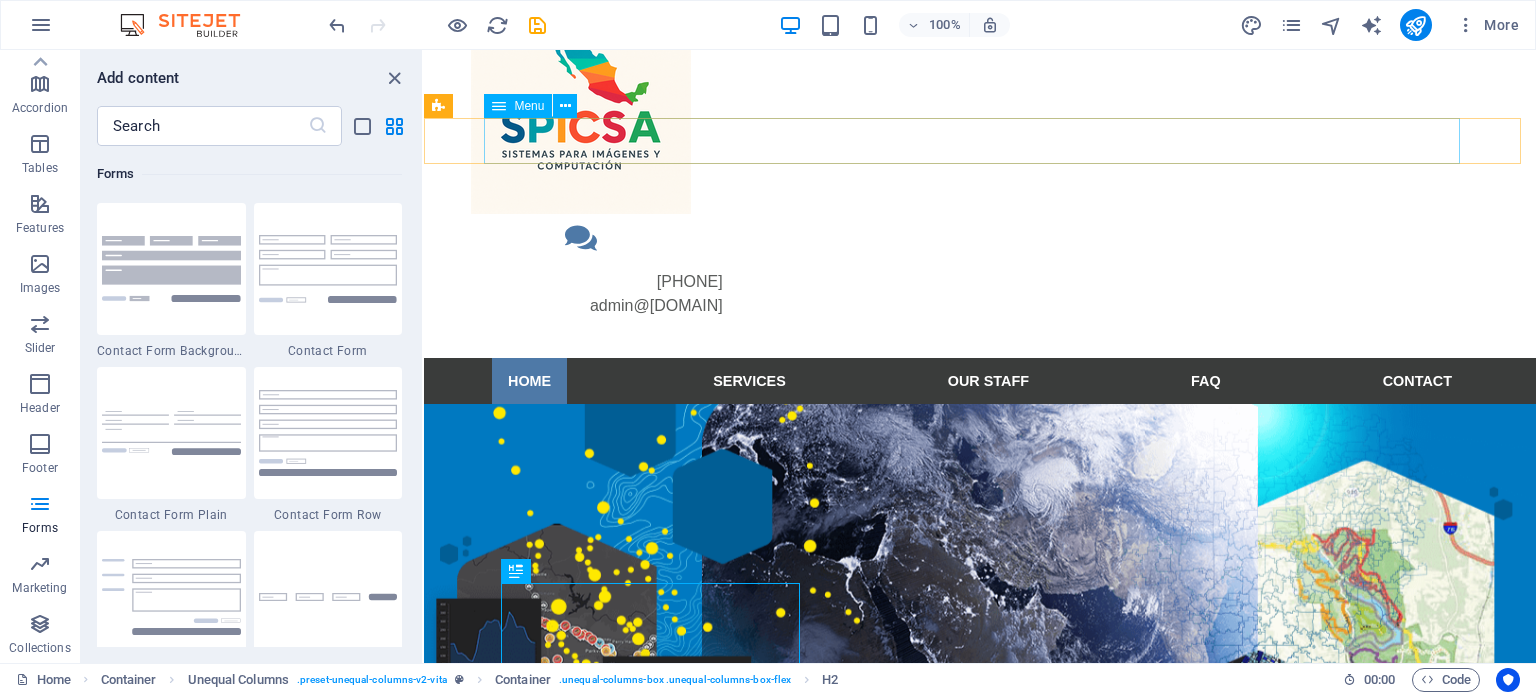 click on "Menu" at bounding box center [529, 106] 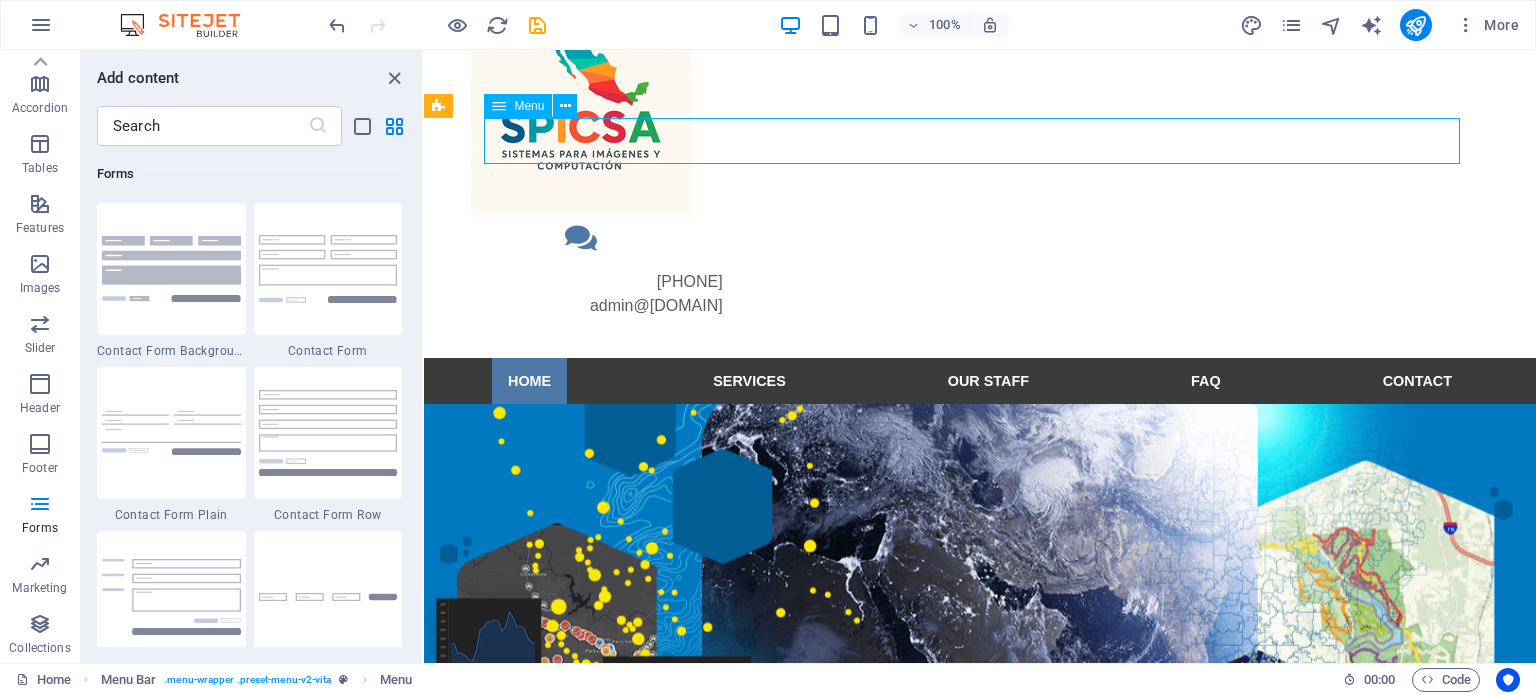 click on "Menu" at bounding box center [529, 106] 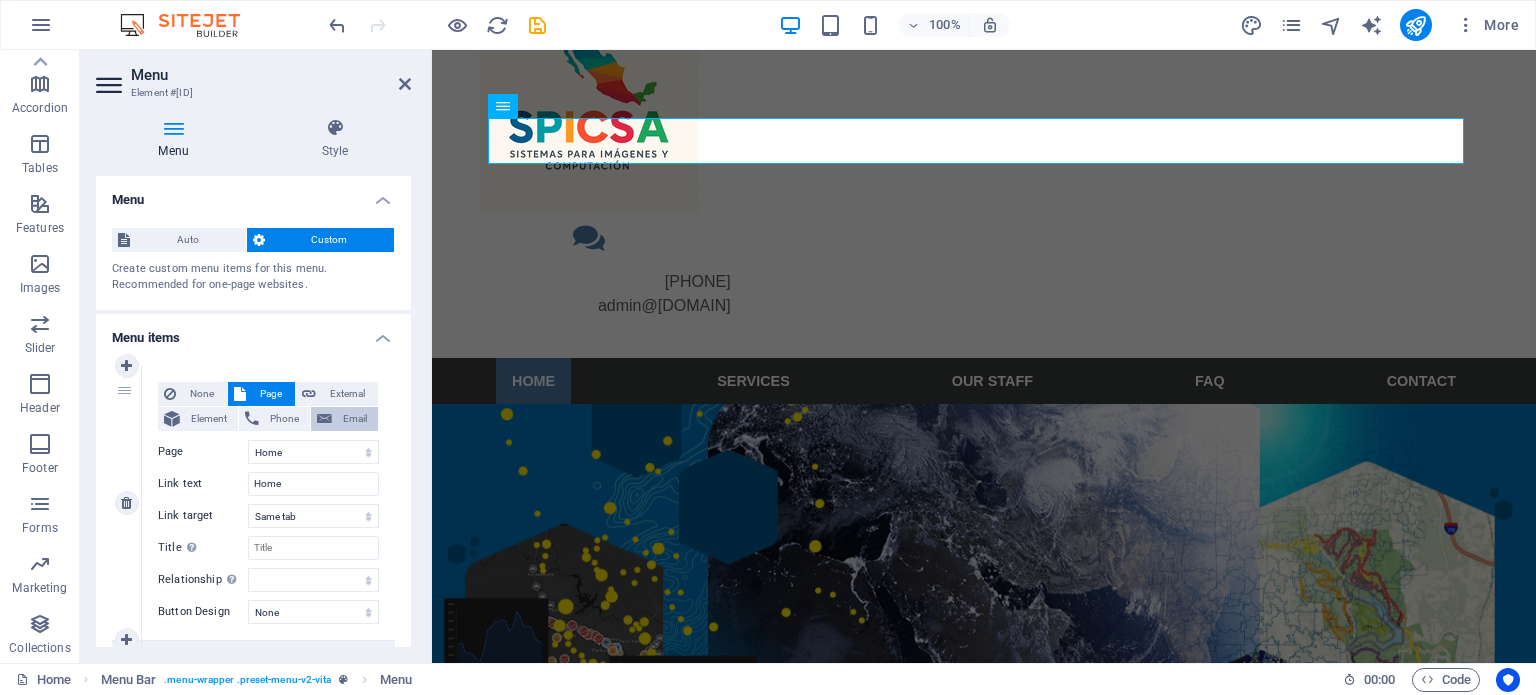 scroll, scrollTop: 200, scrollLeft: 0, axis: vertical 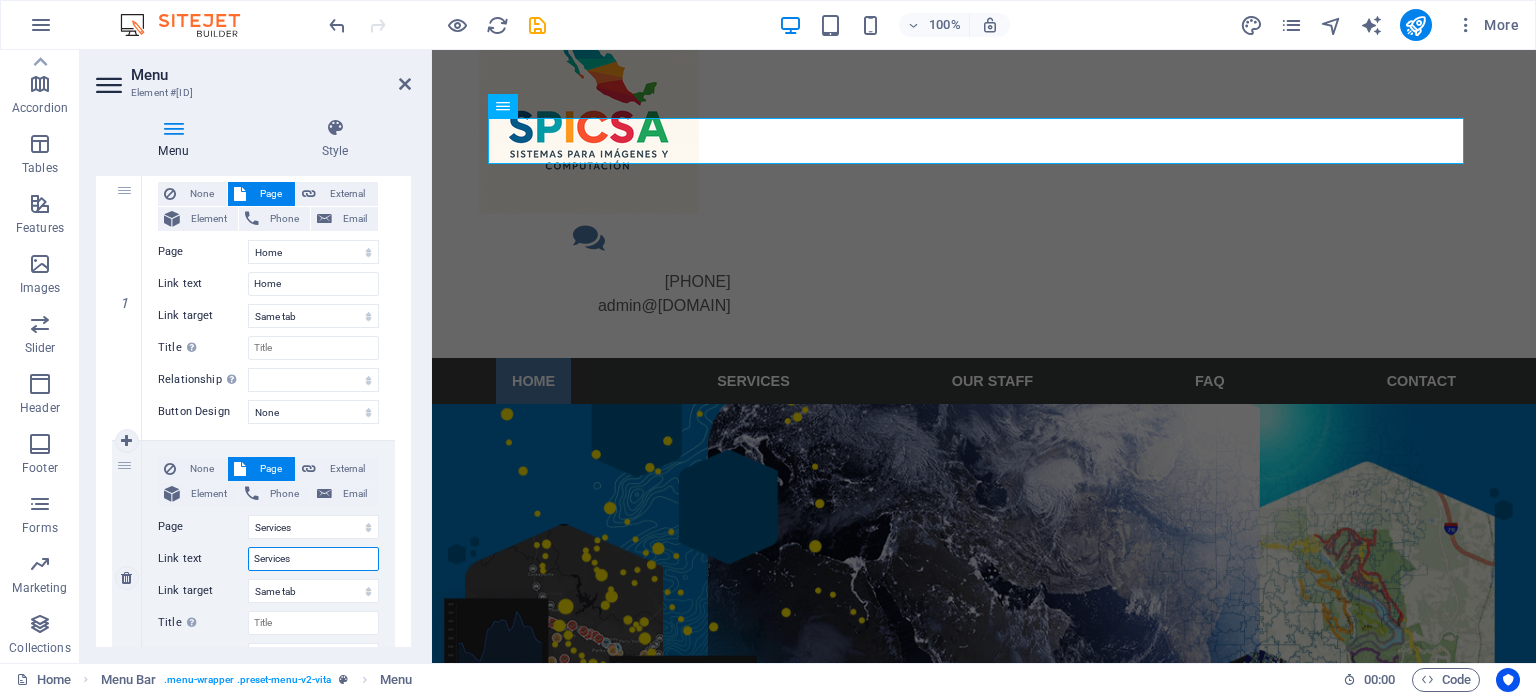 drag, startPoint x: 317, startPoint y: 562, endPoint x: 212, endPoint y: 548, distance: 105.92922 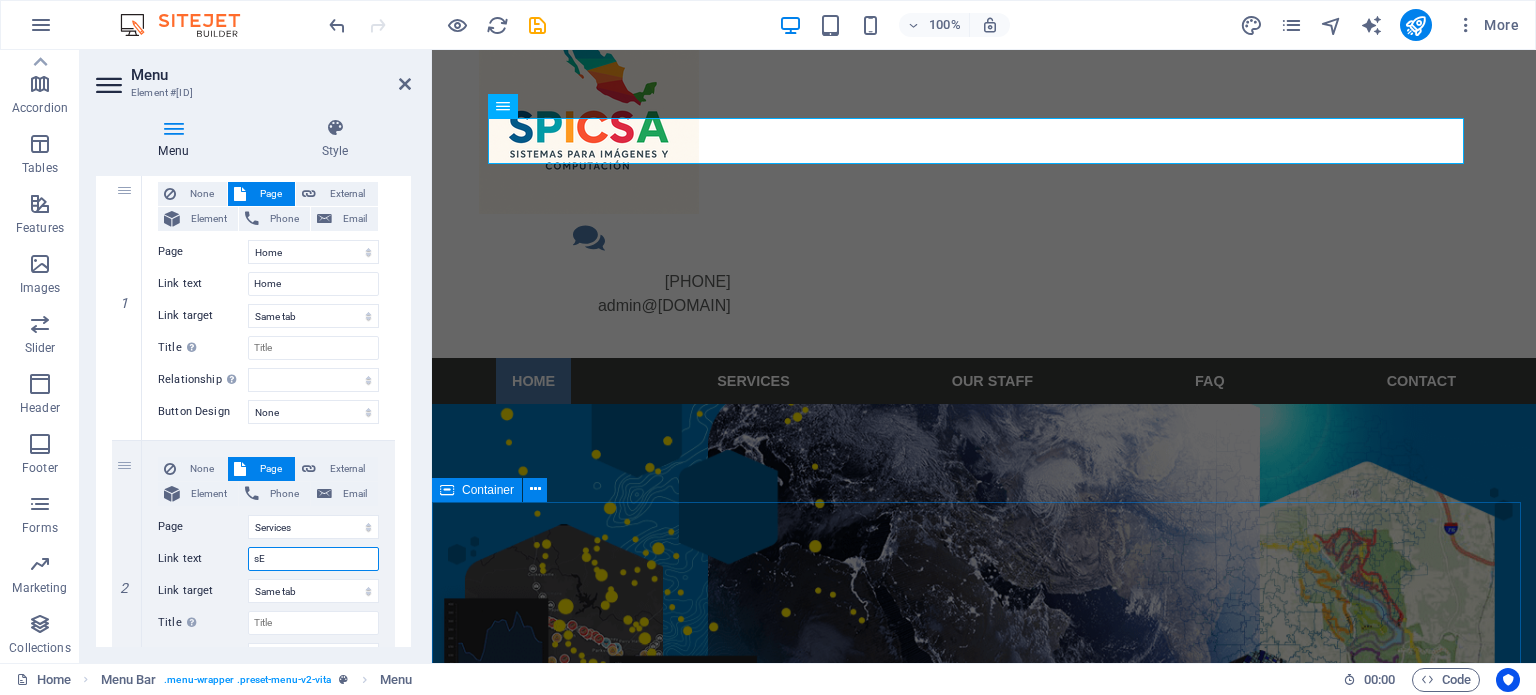 type on "sER" 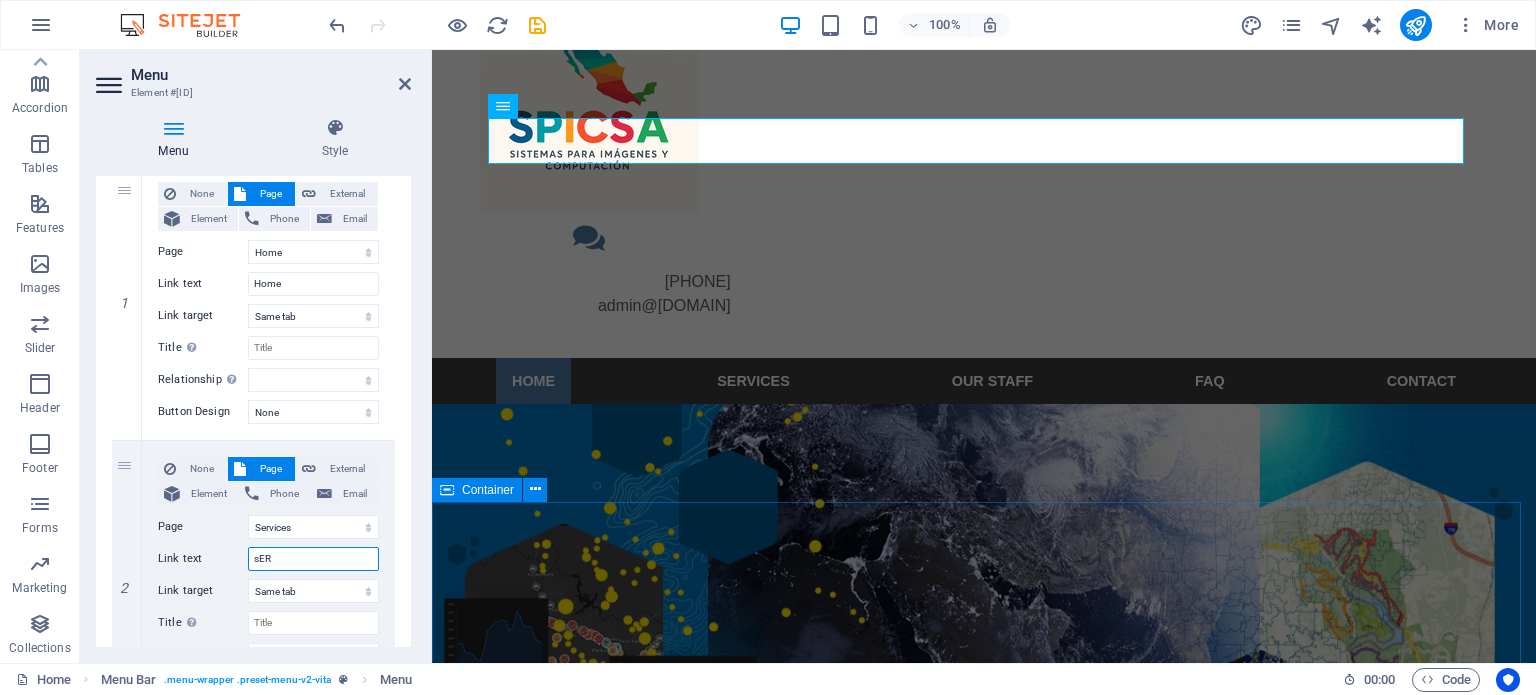 select 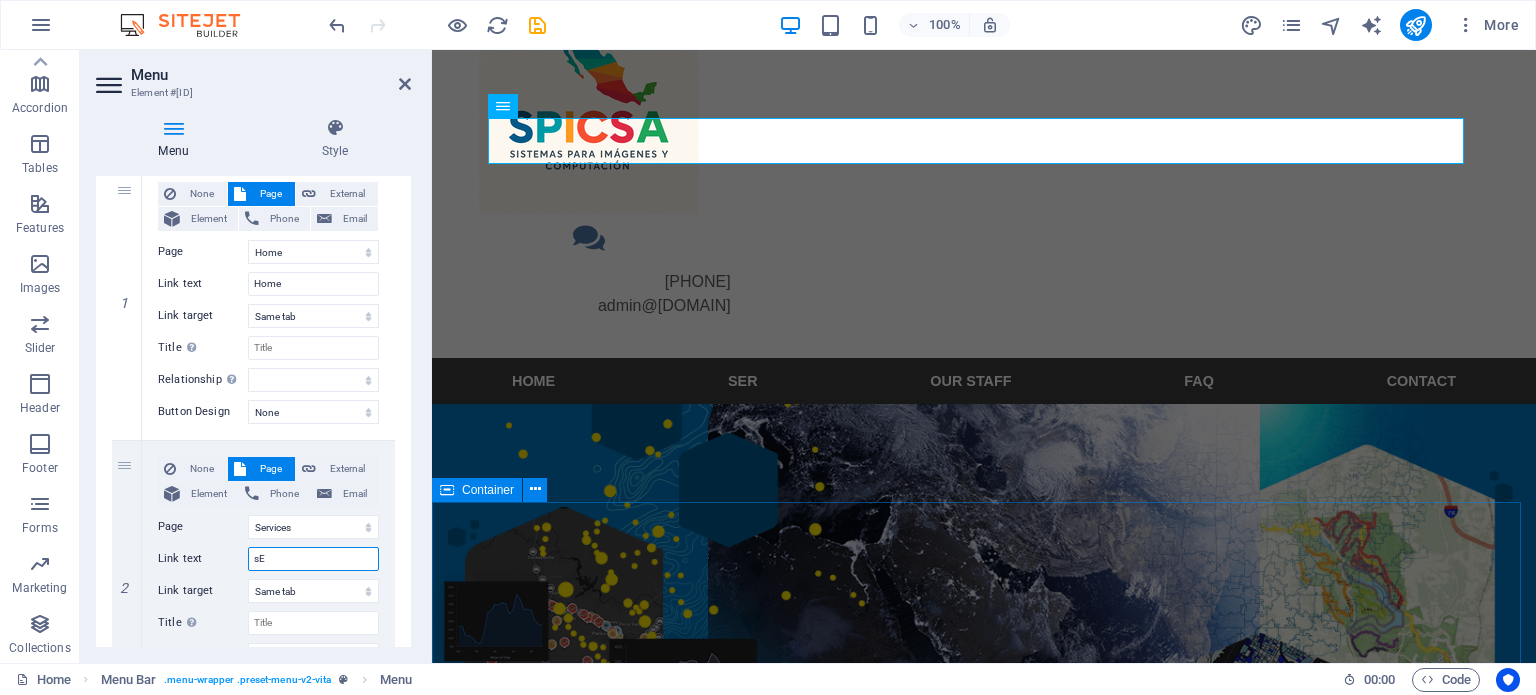 type on "s" 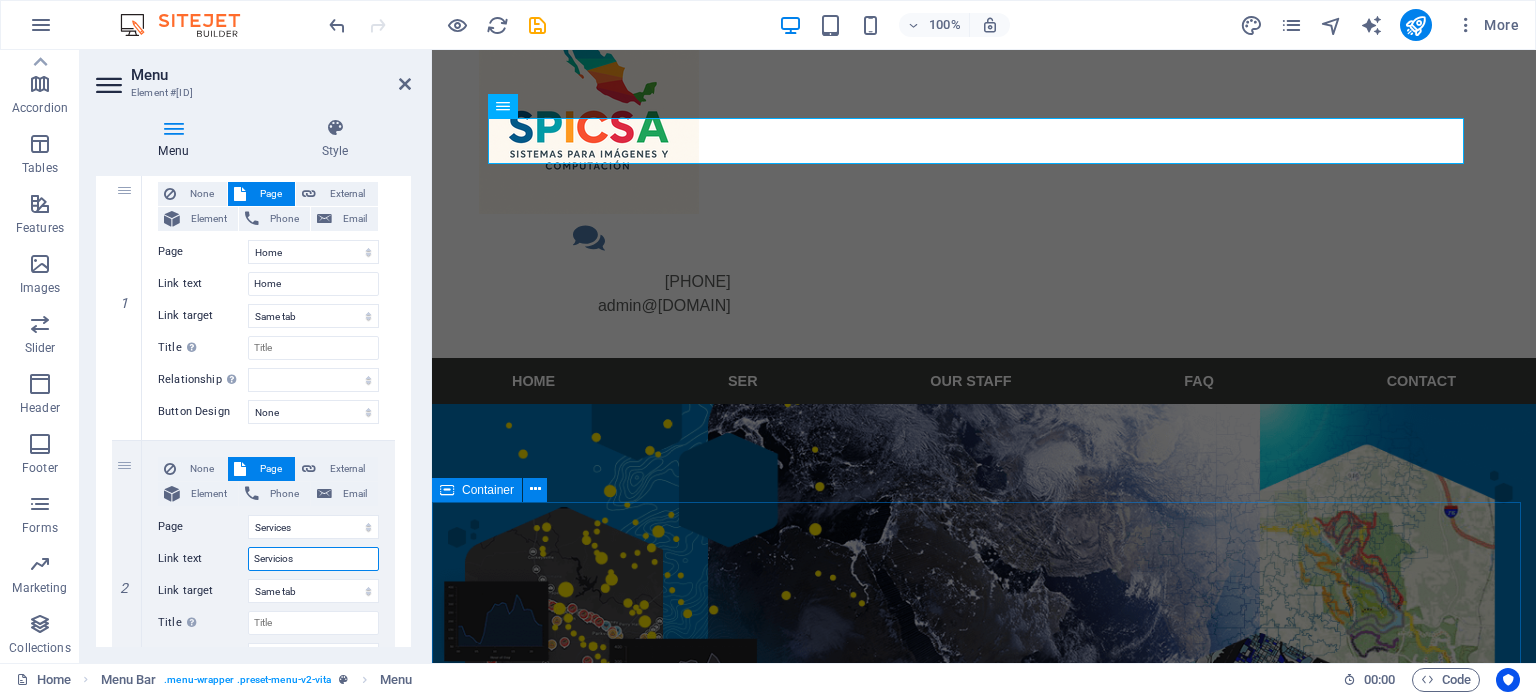 type on "Servicios" 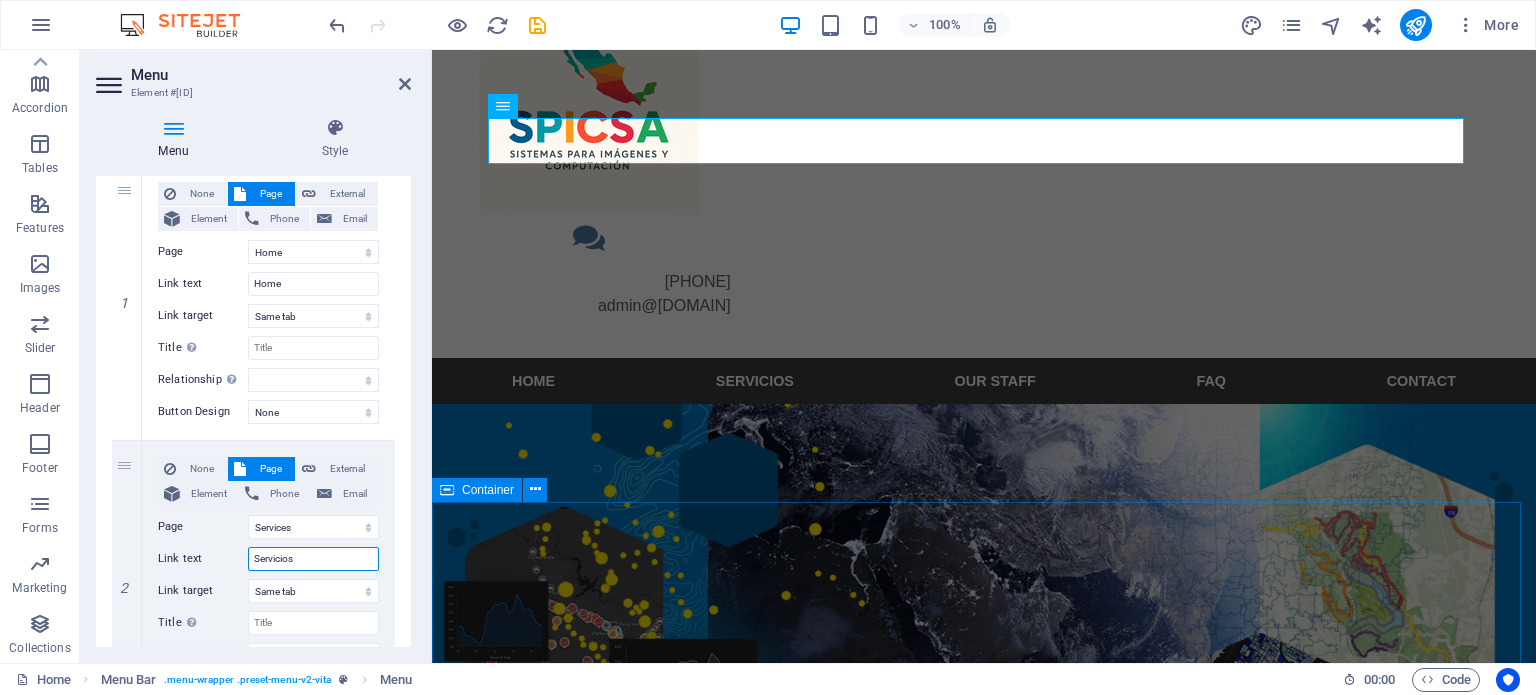 type on "Servicios" 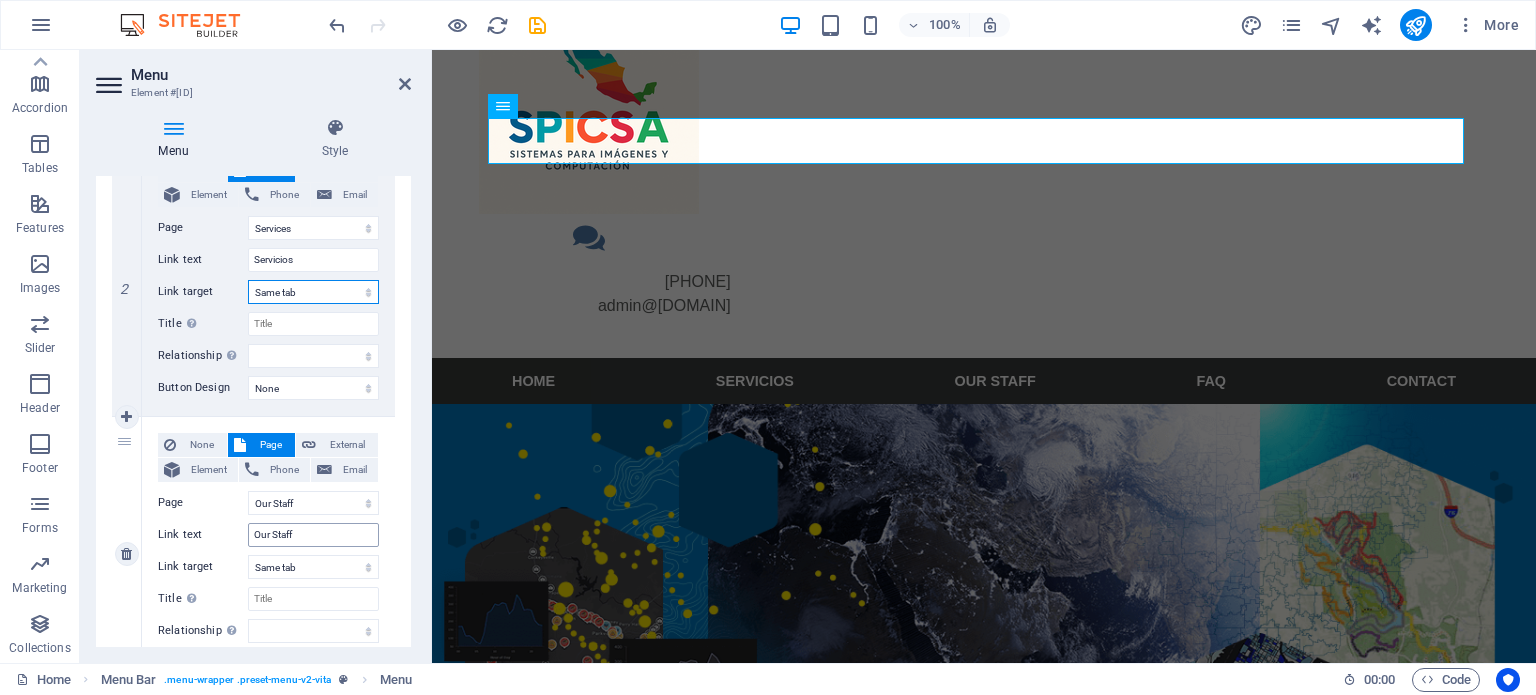 scroll, scrollTop: 500, scrollLeft: 0, axis: vertical 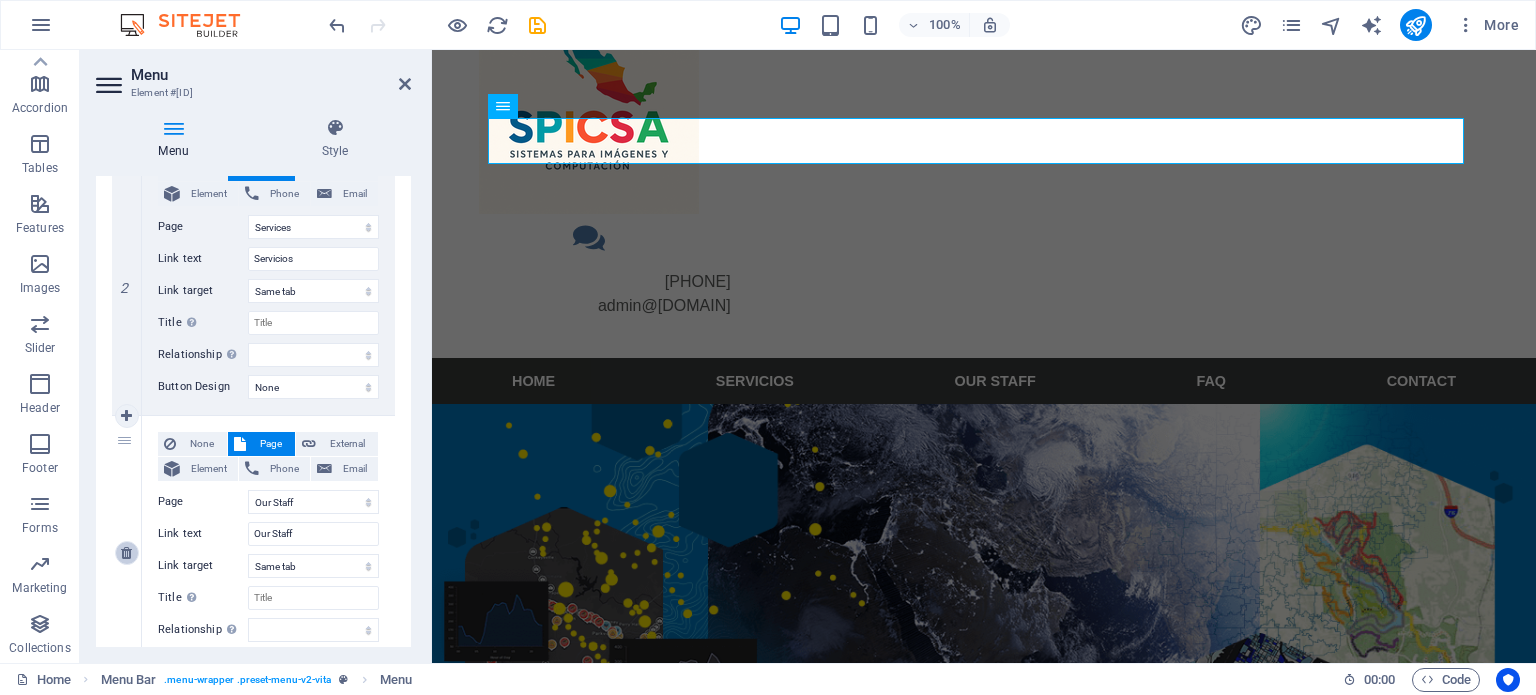 click at bounding box center [127, 553] 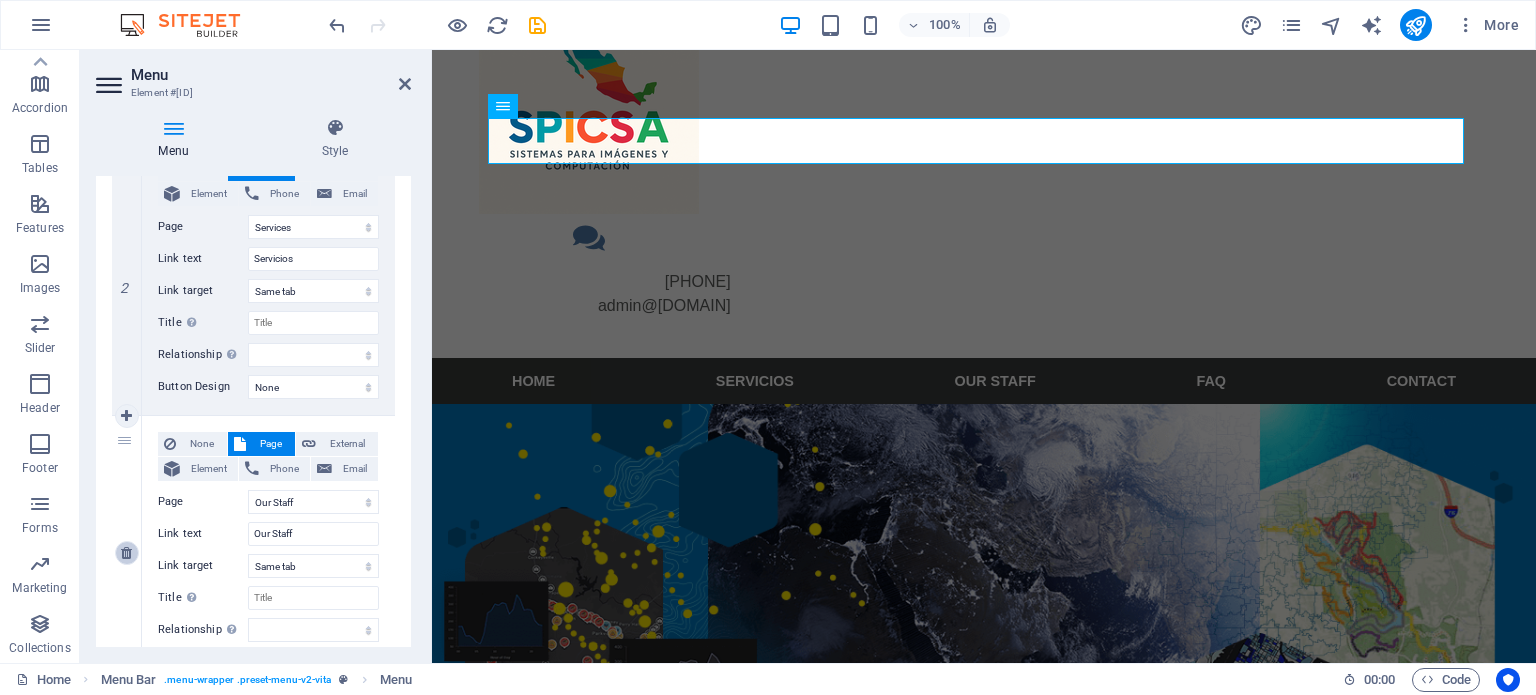 select 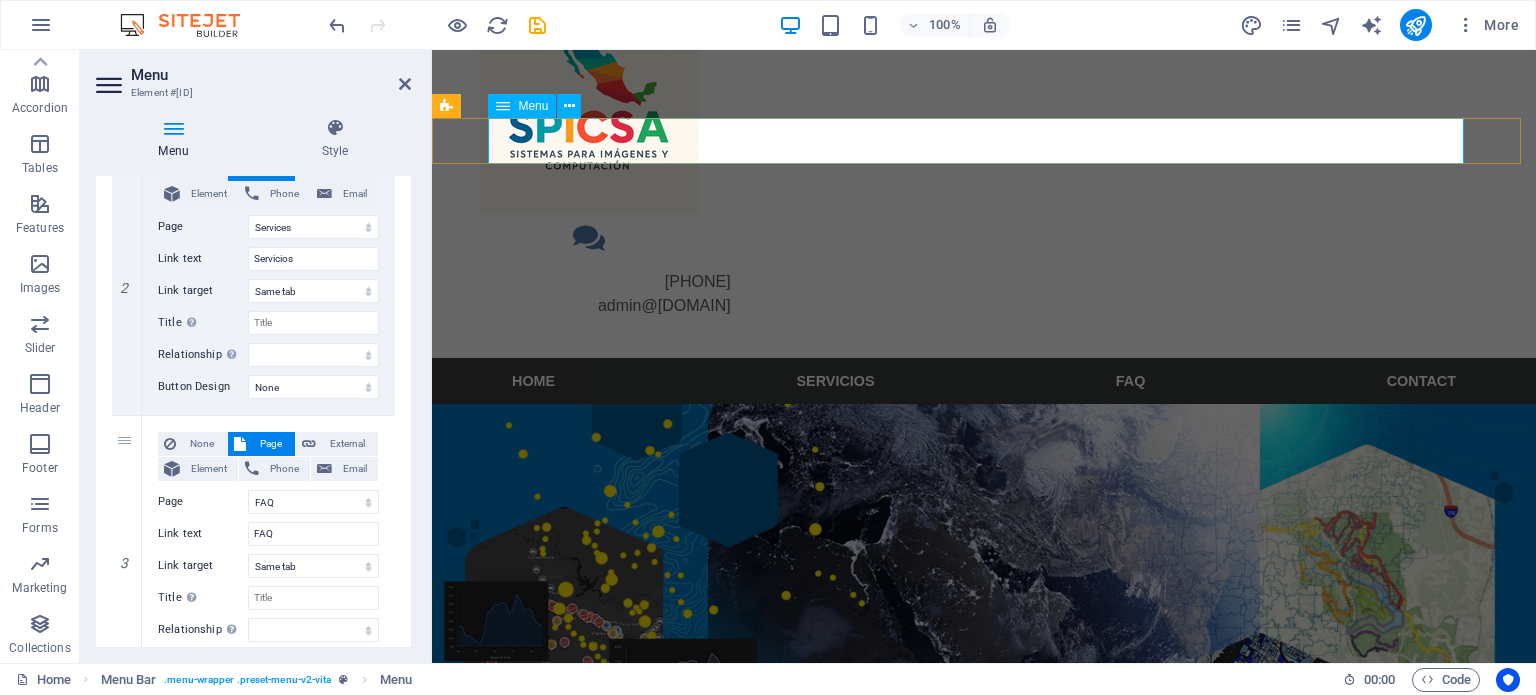 click on "Home Servicios FAQ Contact" at bounding box center [984, 381] 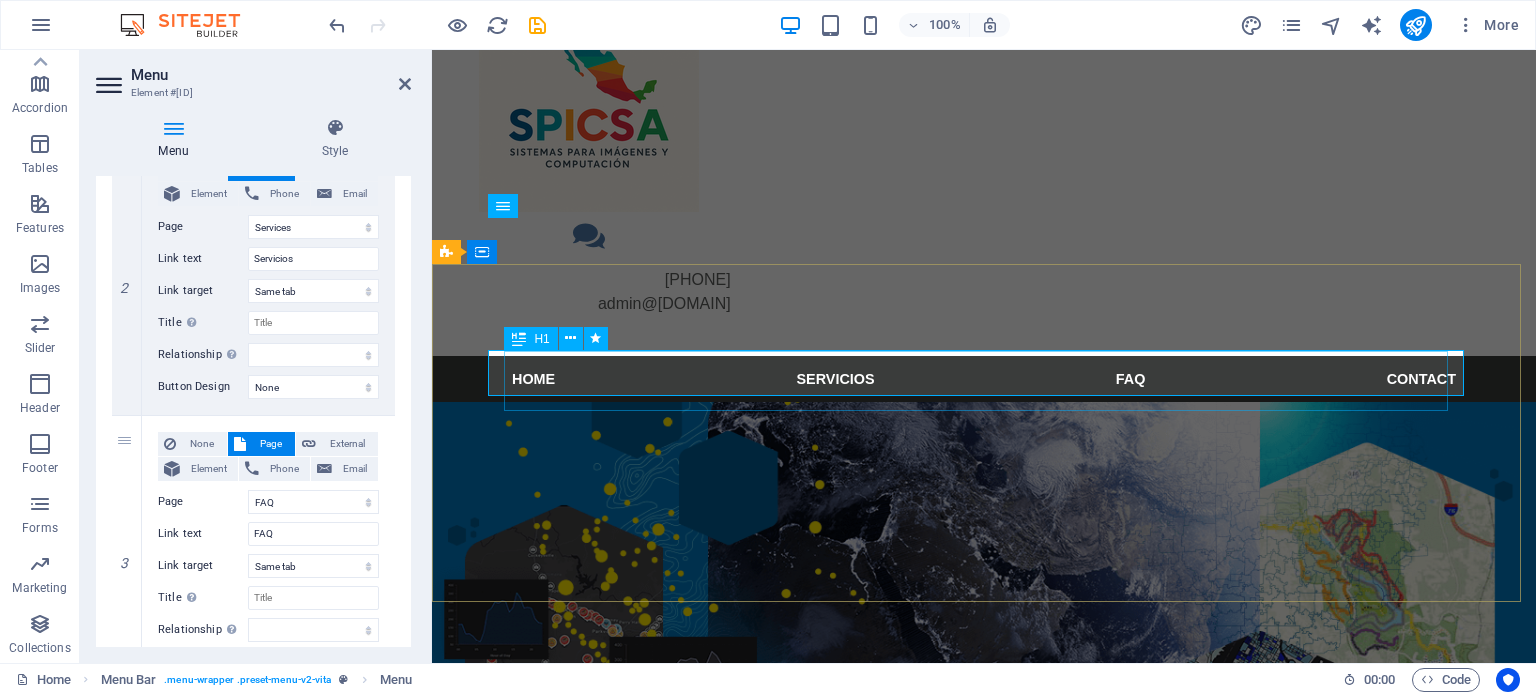 scroll, scrollTop: 100, scrollLeft: 0, axis: vertical 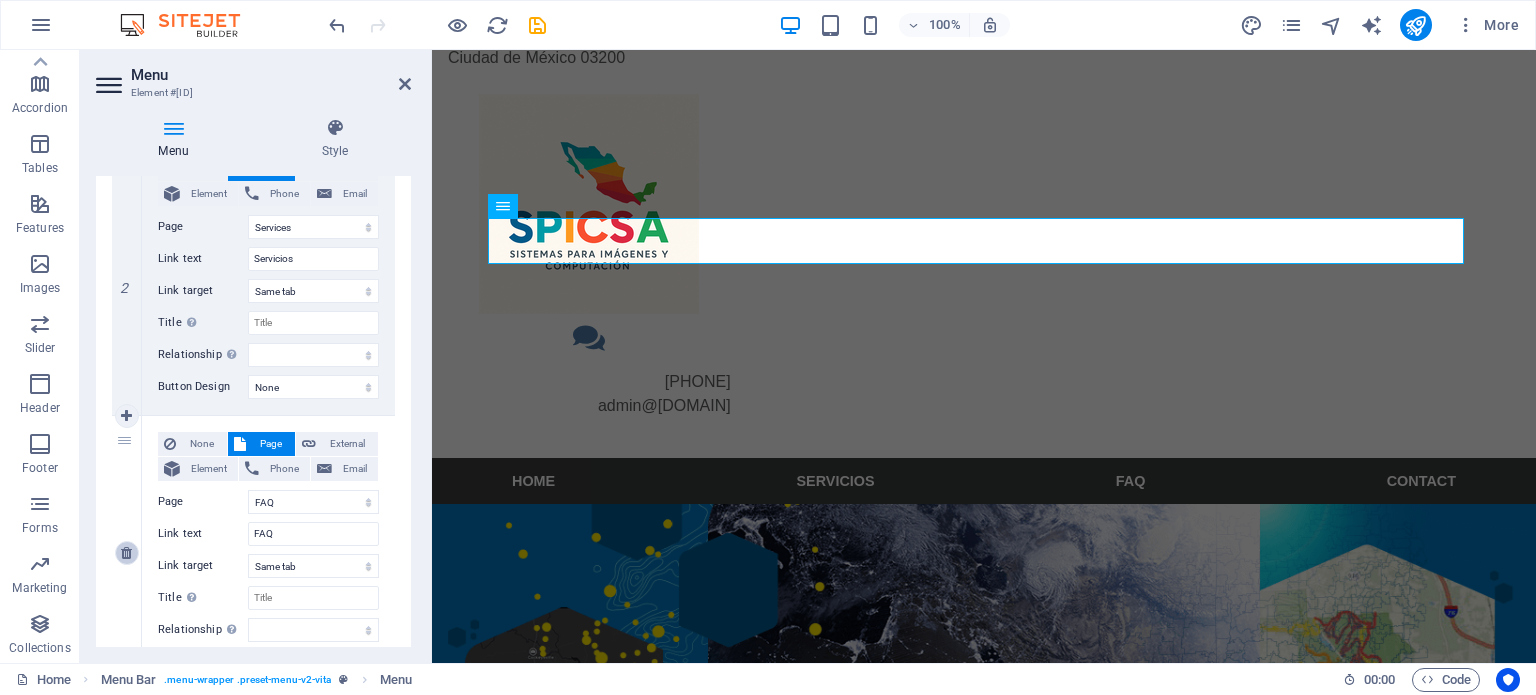 click at bounding box center (126, 553) 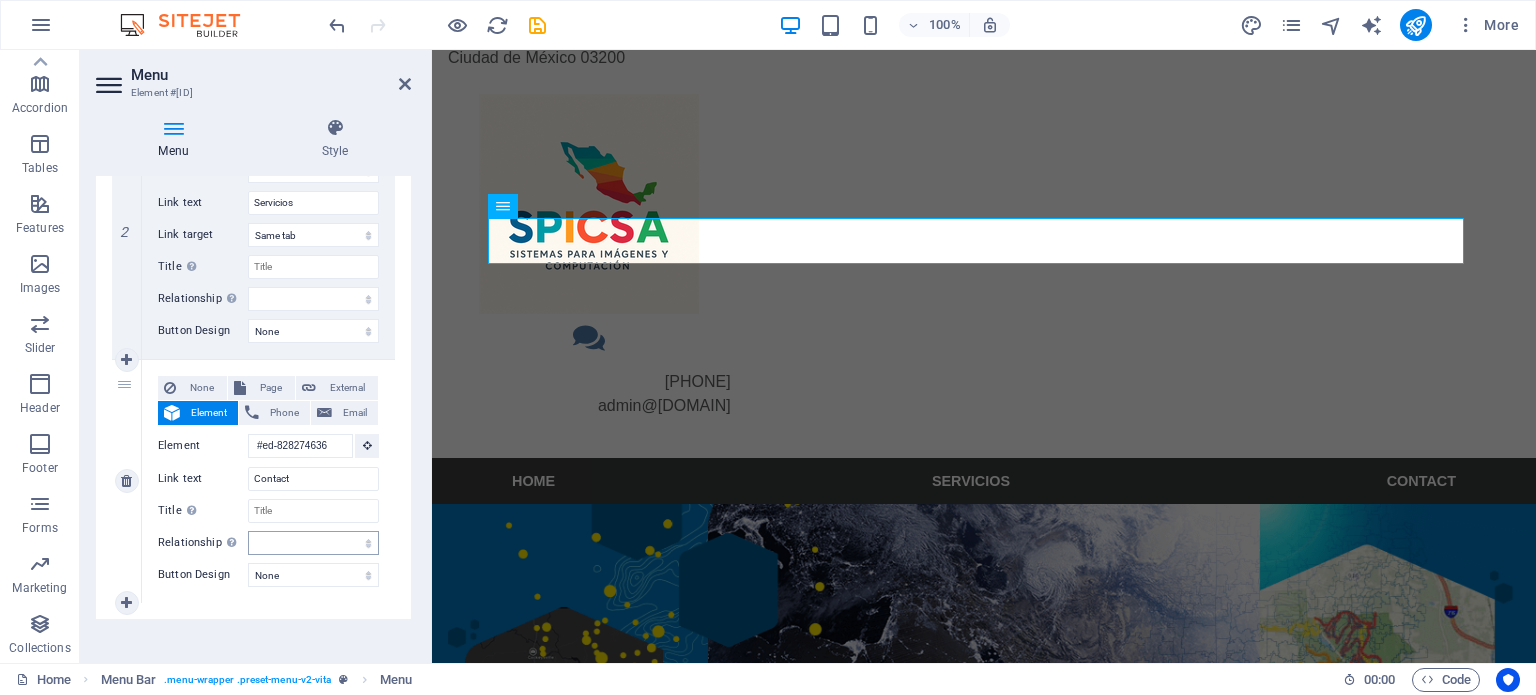 scroll, scrollTop: 567, scrollLeft: 0, axis: vertical 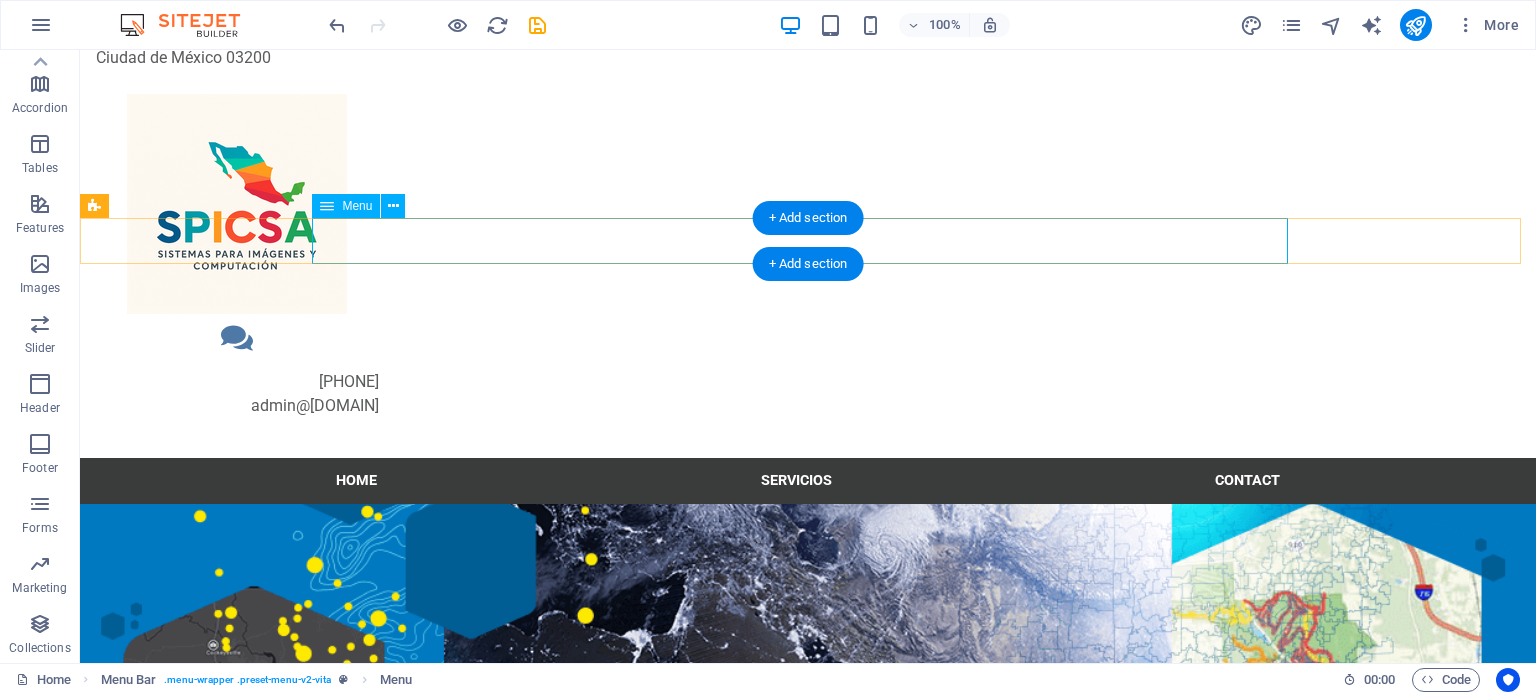 click on "Home Servicios Contact" at bounding box center [808, 481] 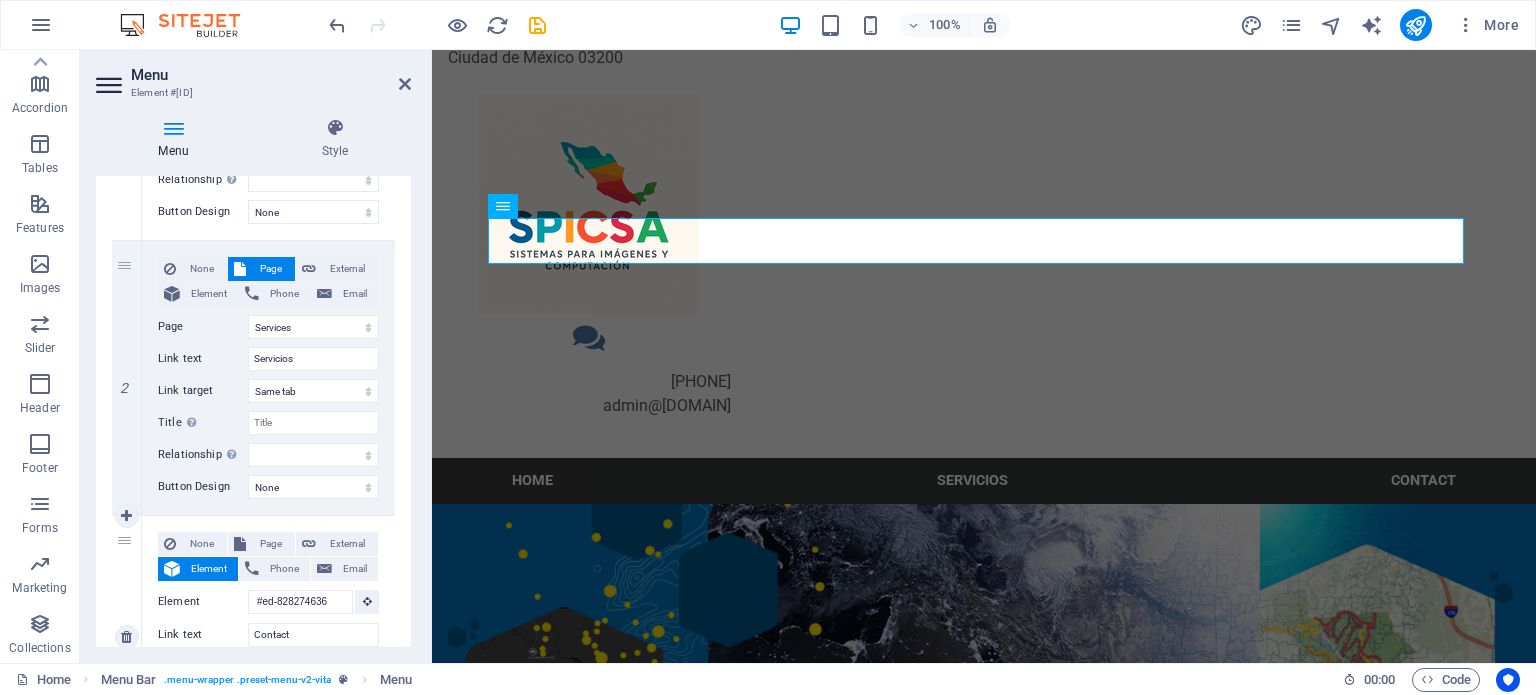 scroll, scrollTop: 500, scrollLeft: 0, axis: vertical 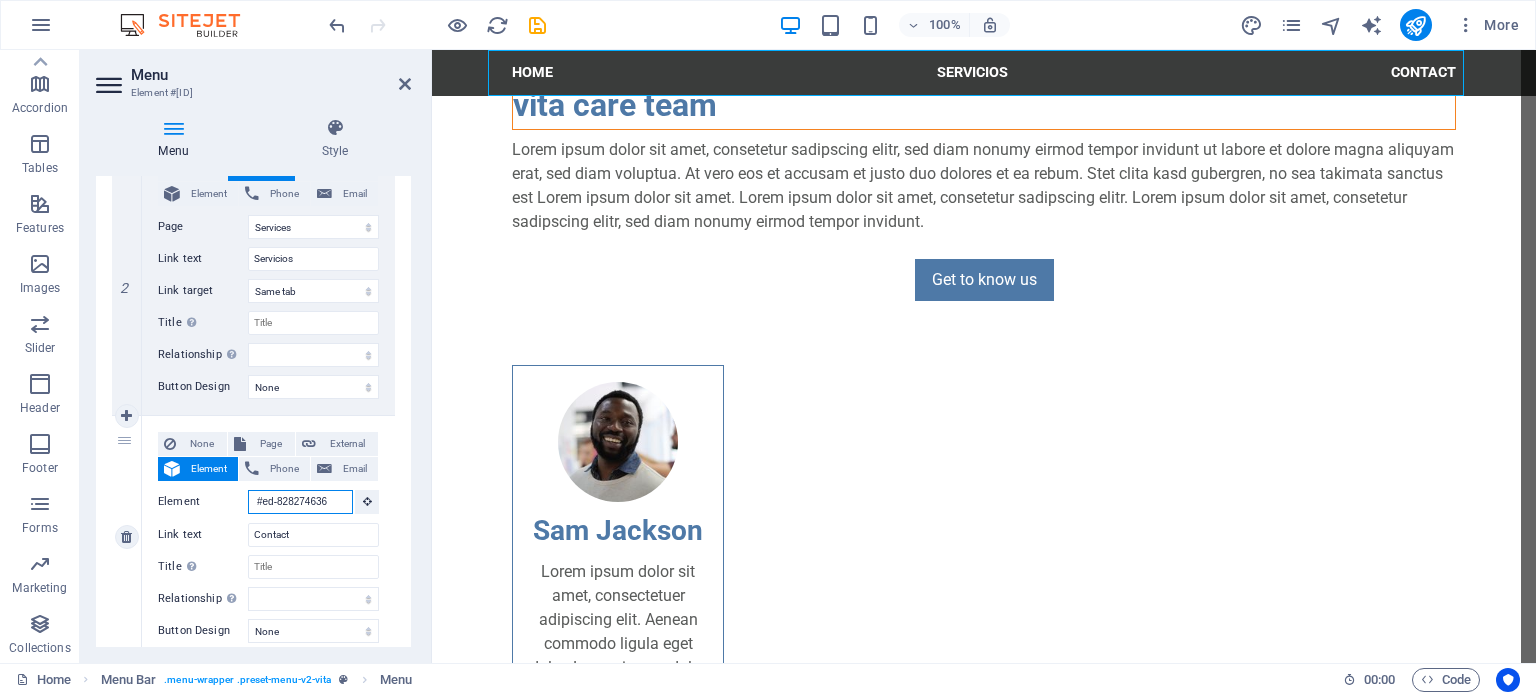 click on "#ed-828274636" at bounding box center (300, 502) 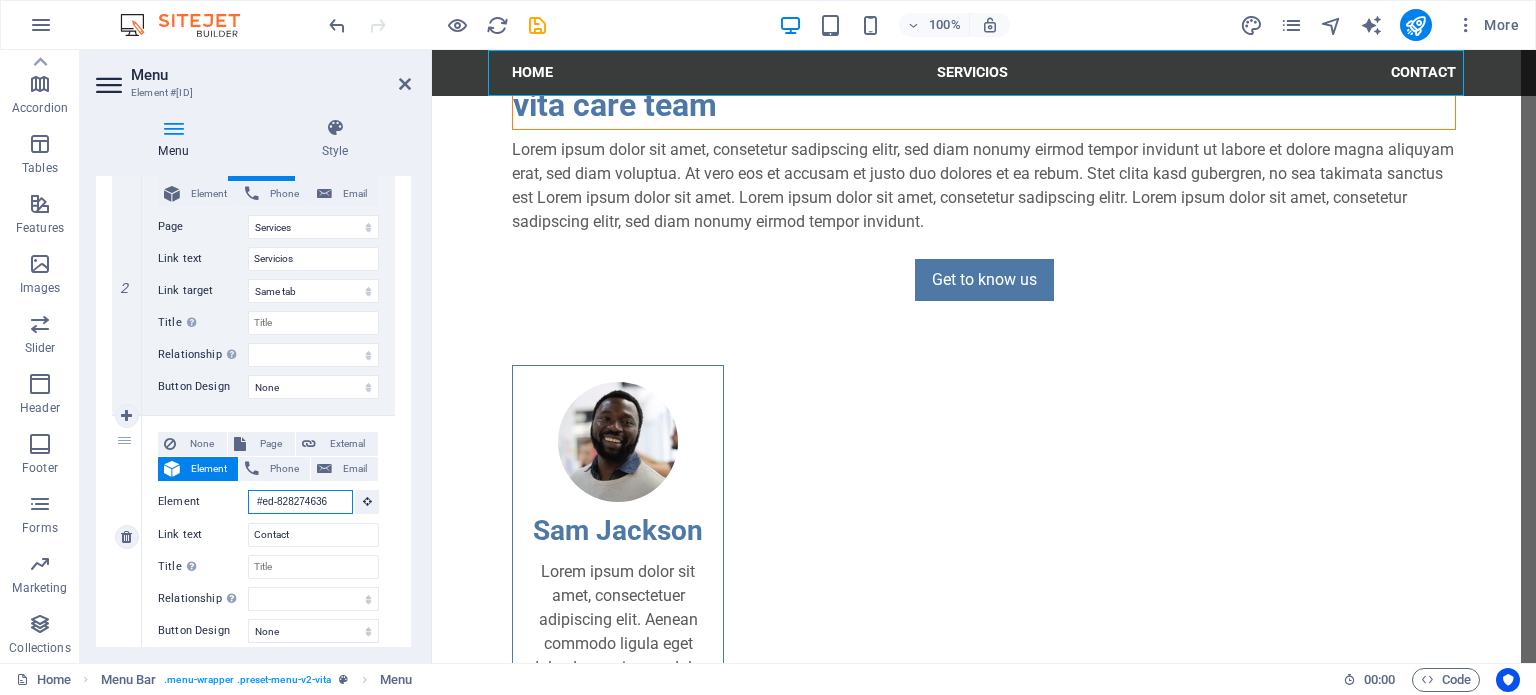 click on "#ed-828274636" at bounding box center [300, 502] 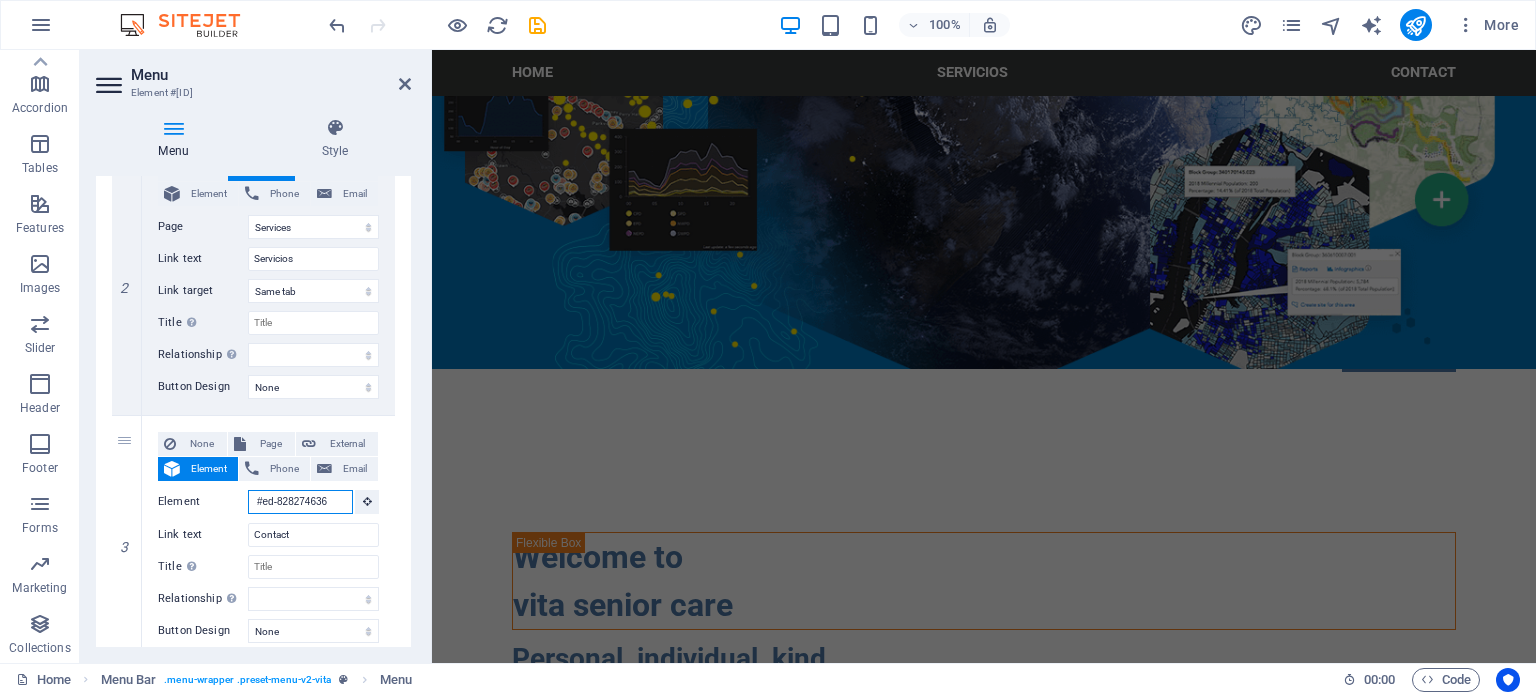 scroll, scrollTop: 100, scrollLeft: 0, axis: vertical 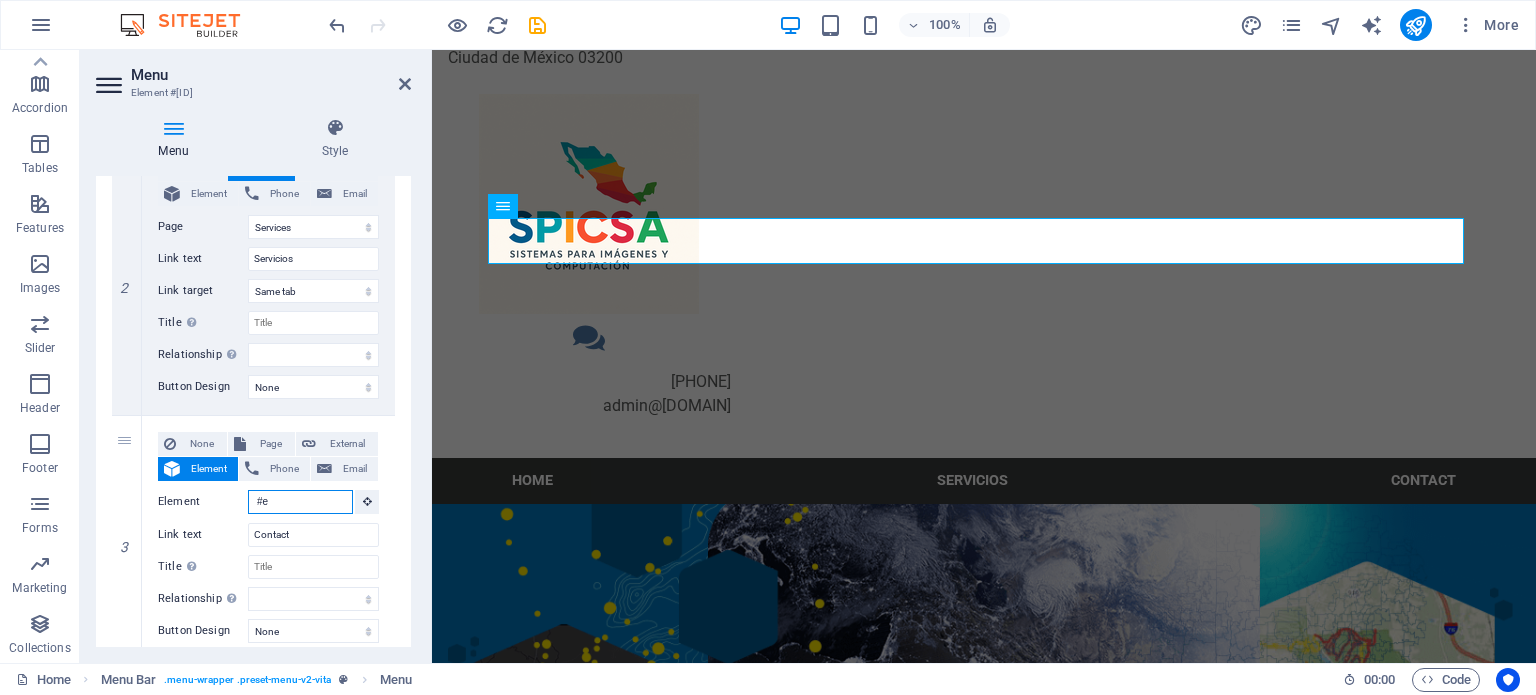 type on "#" 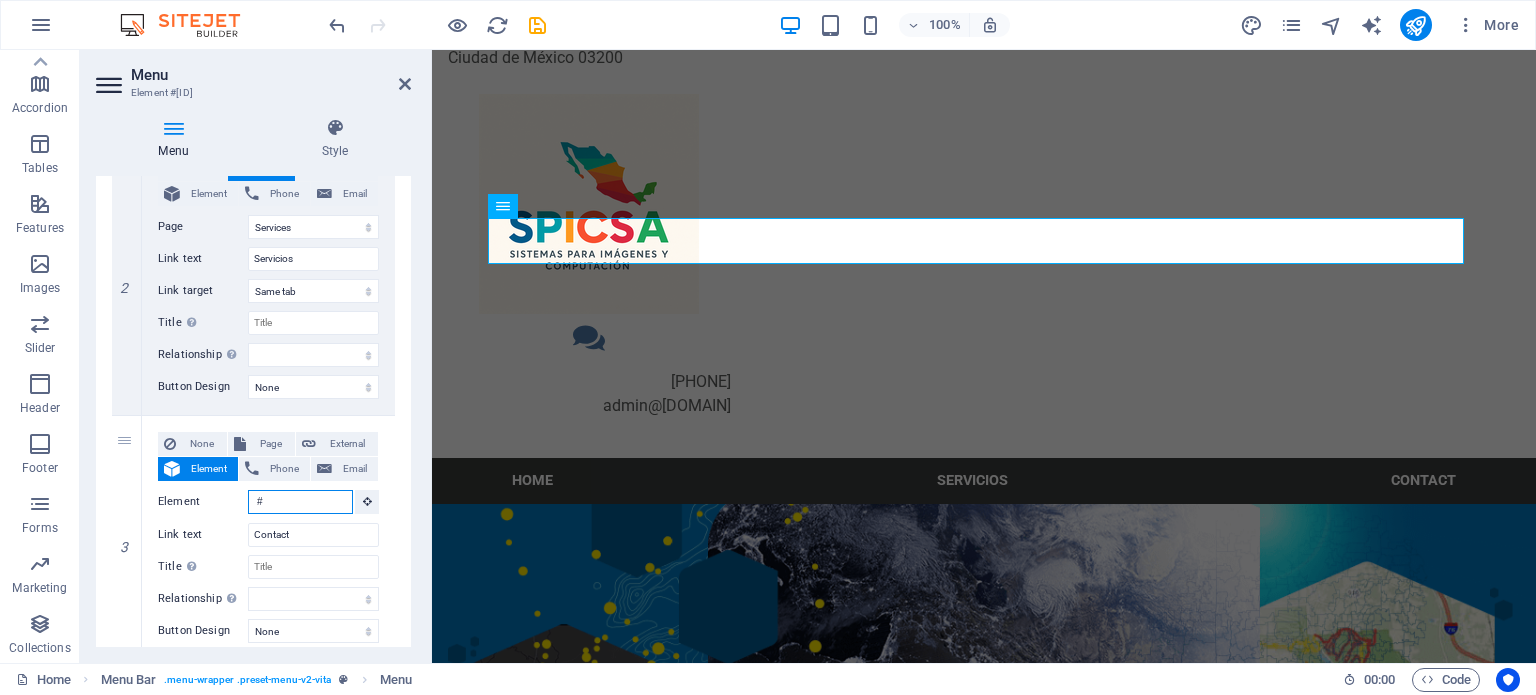 type 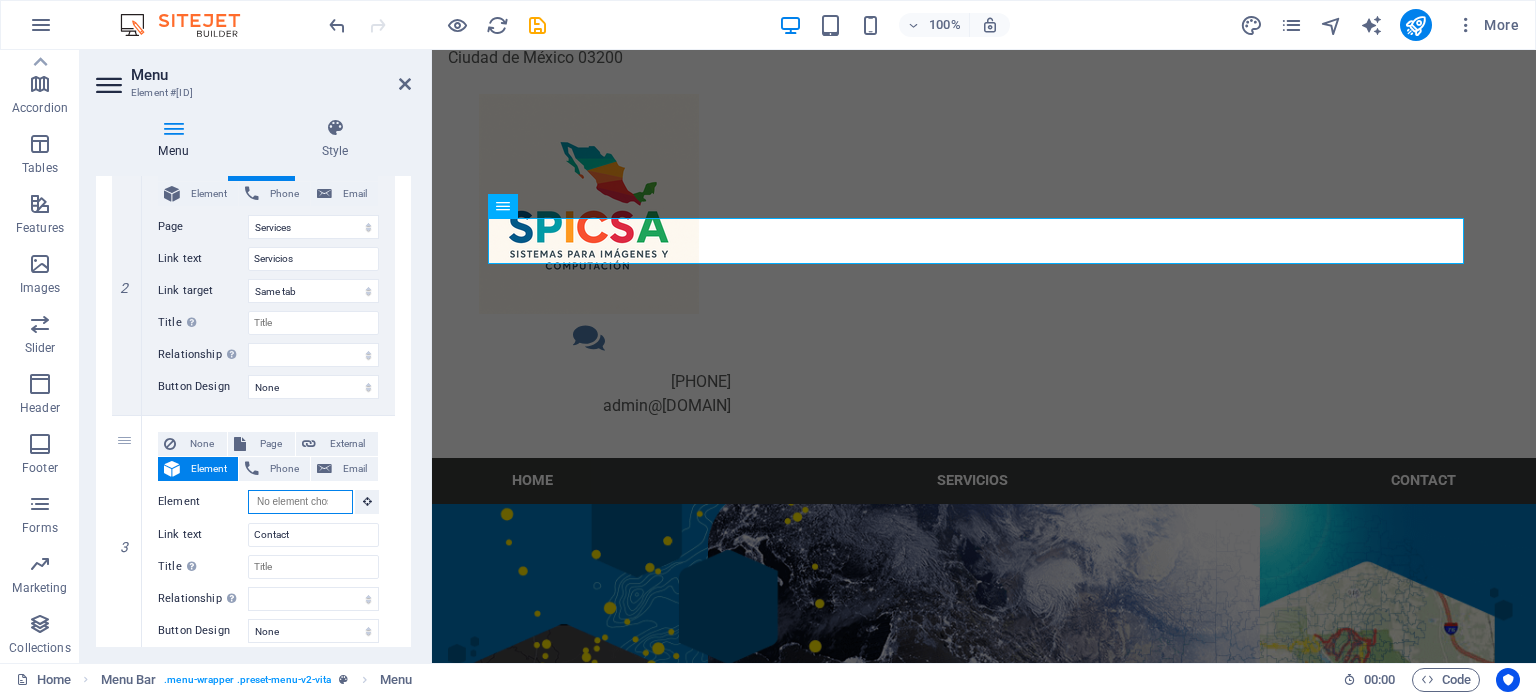 select 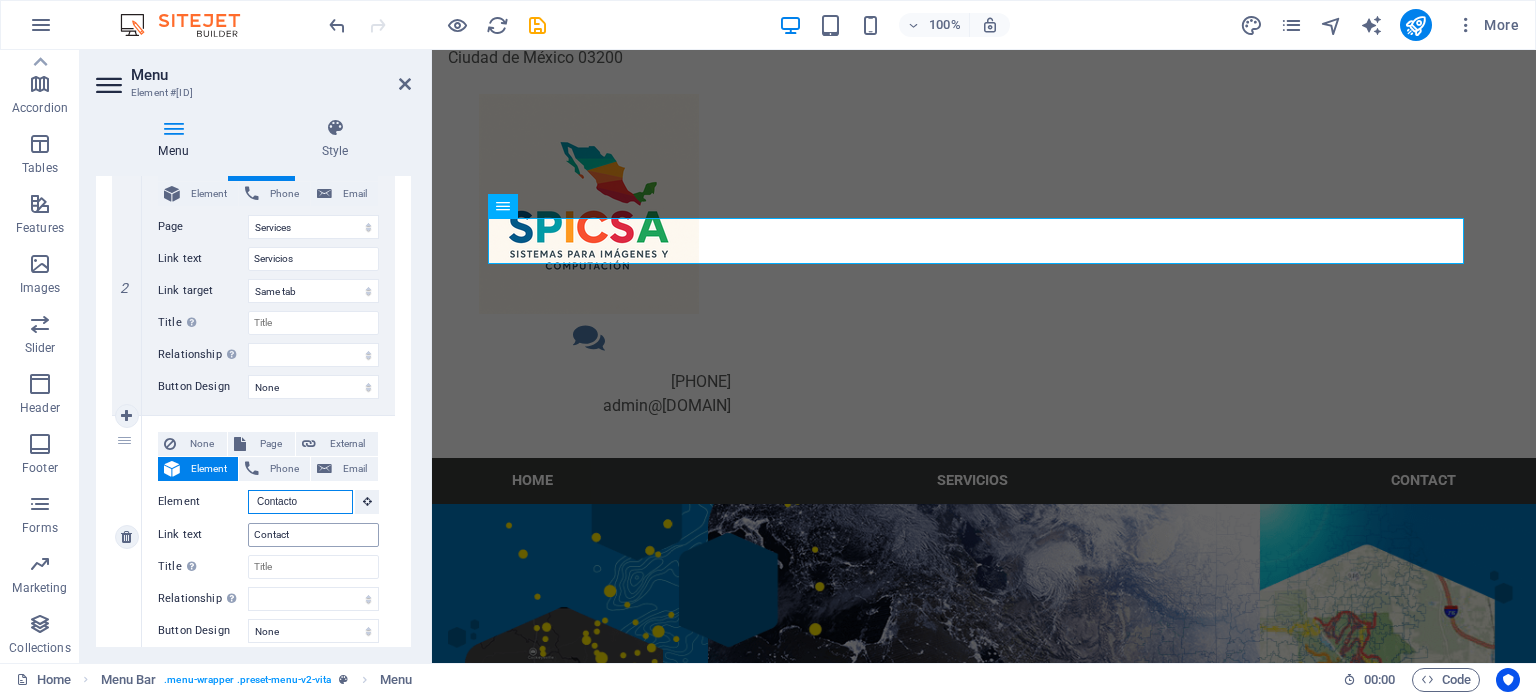 type on "Contacto" 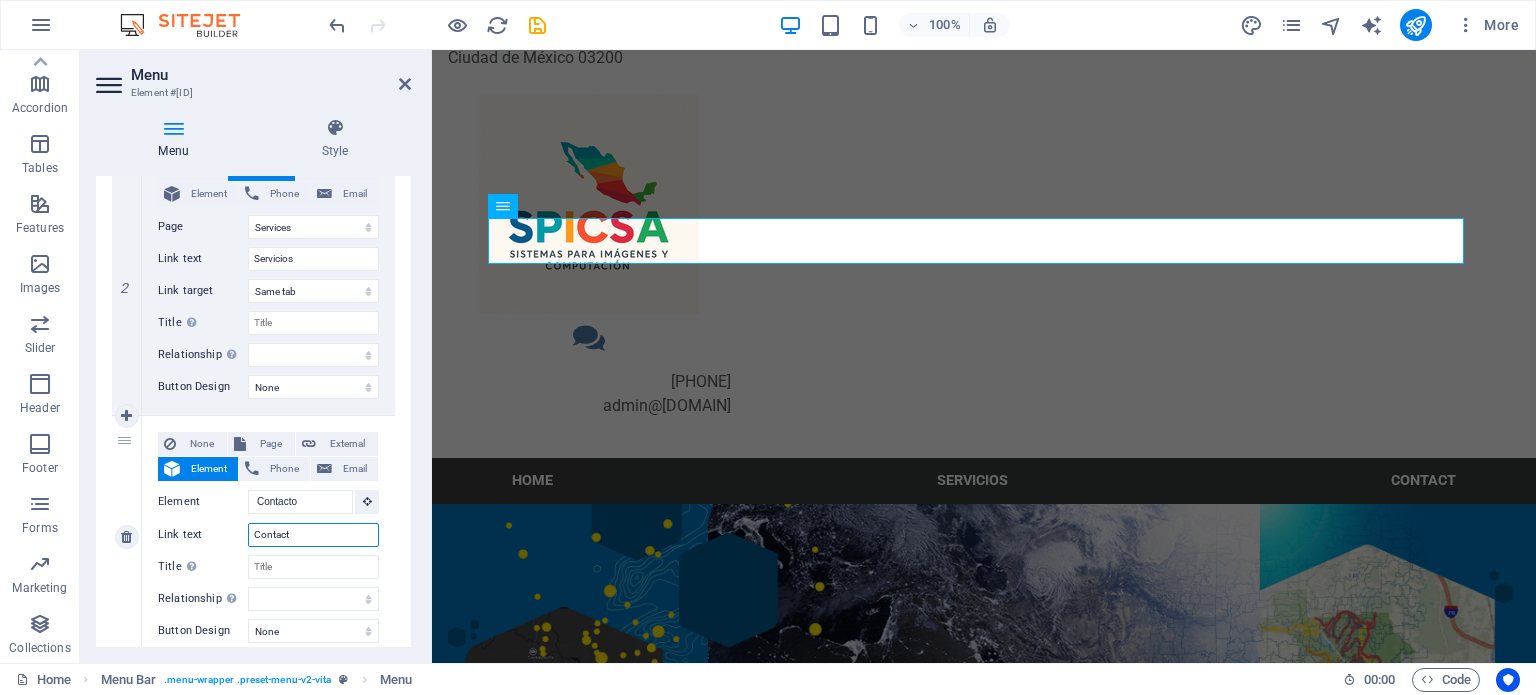 type 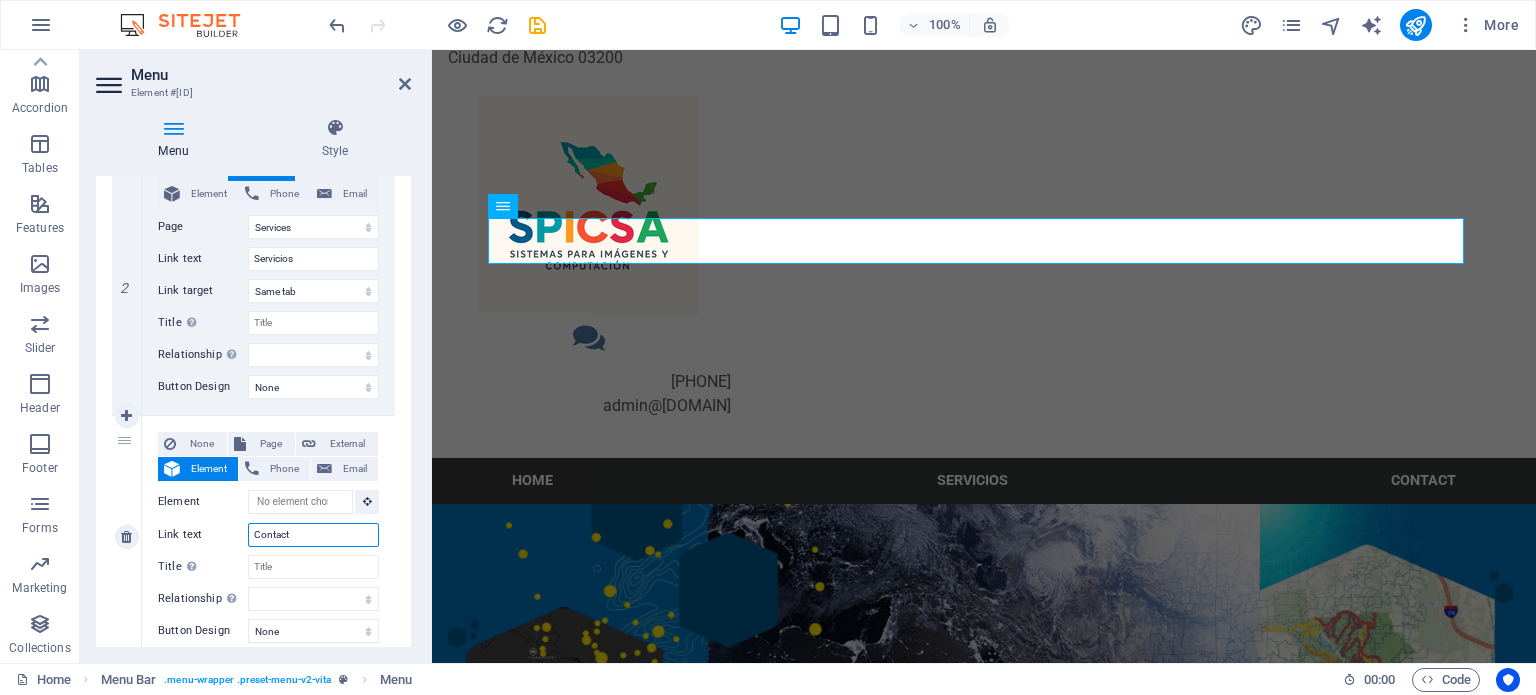 click on "Contact" at bounding box center (313, 535) 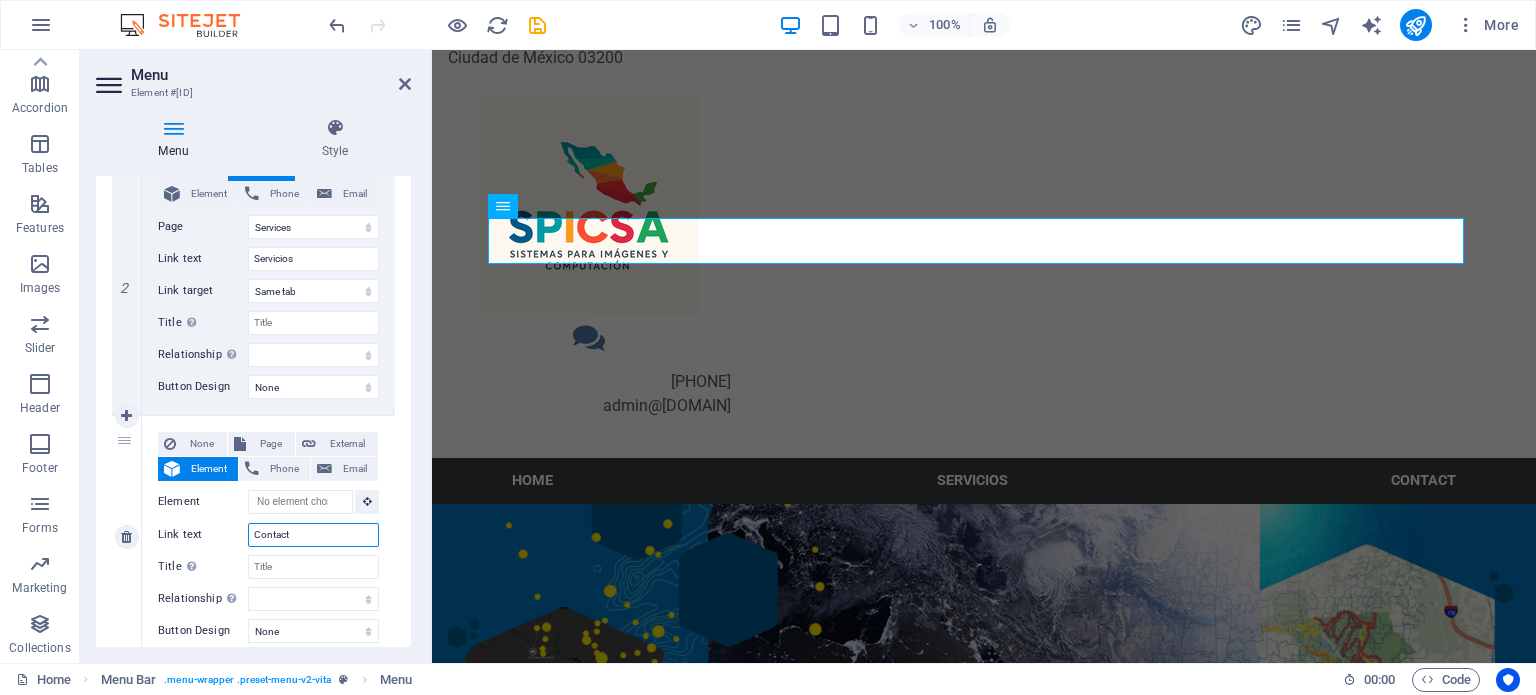 click on "Contact" at bounding box center [313, 535] 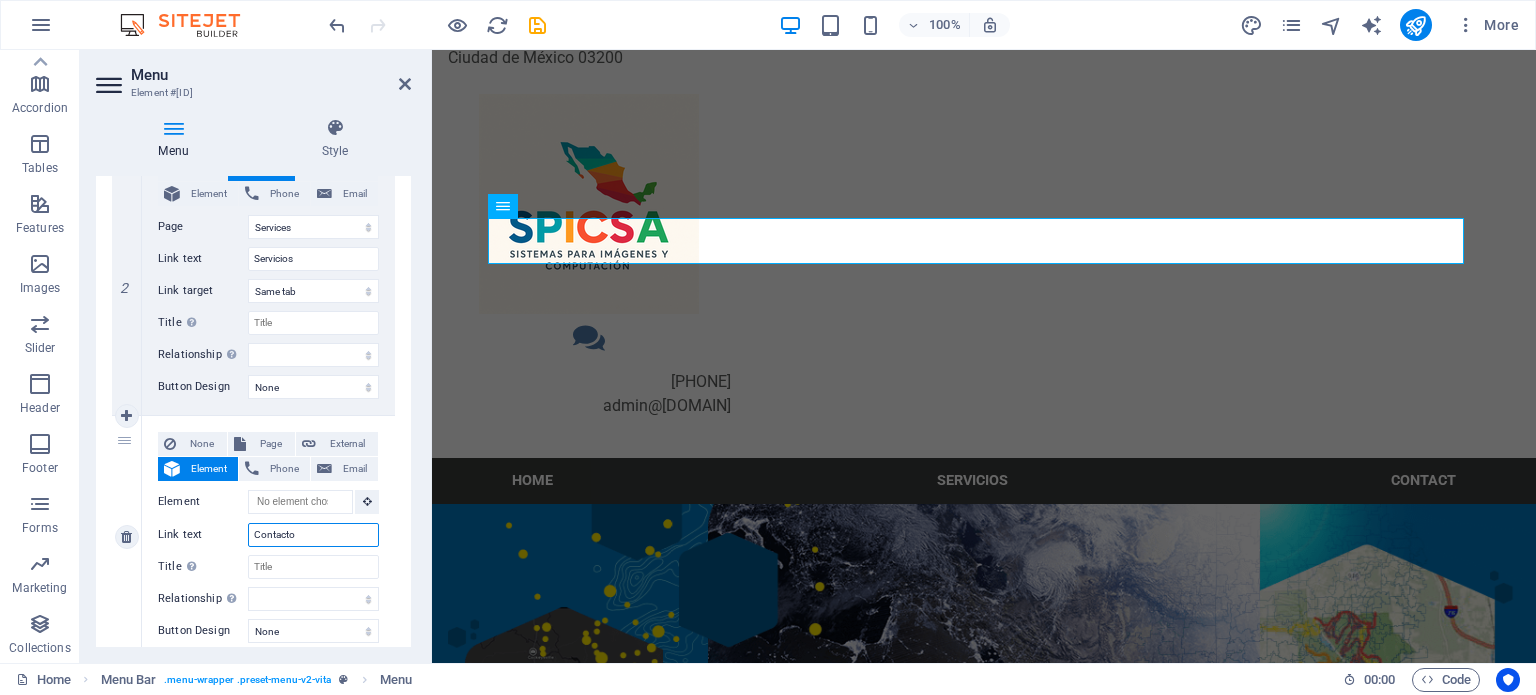 select 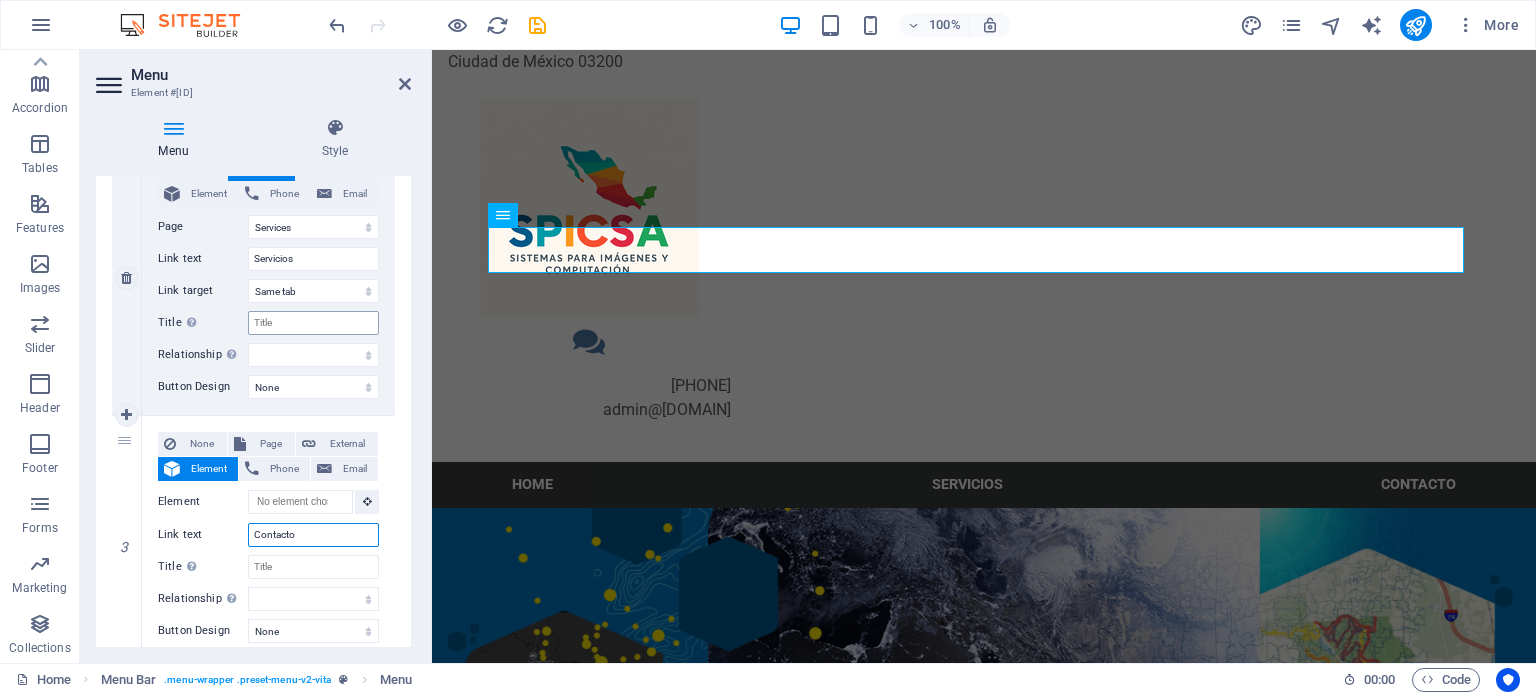 scroll, scrollTop: 100, scrollLeft: 0, axis: vertical 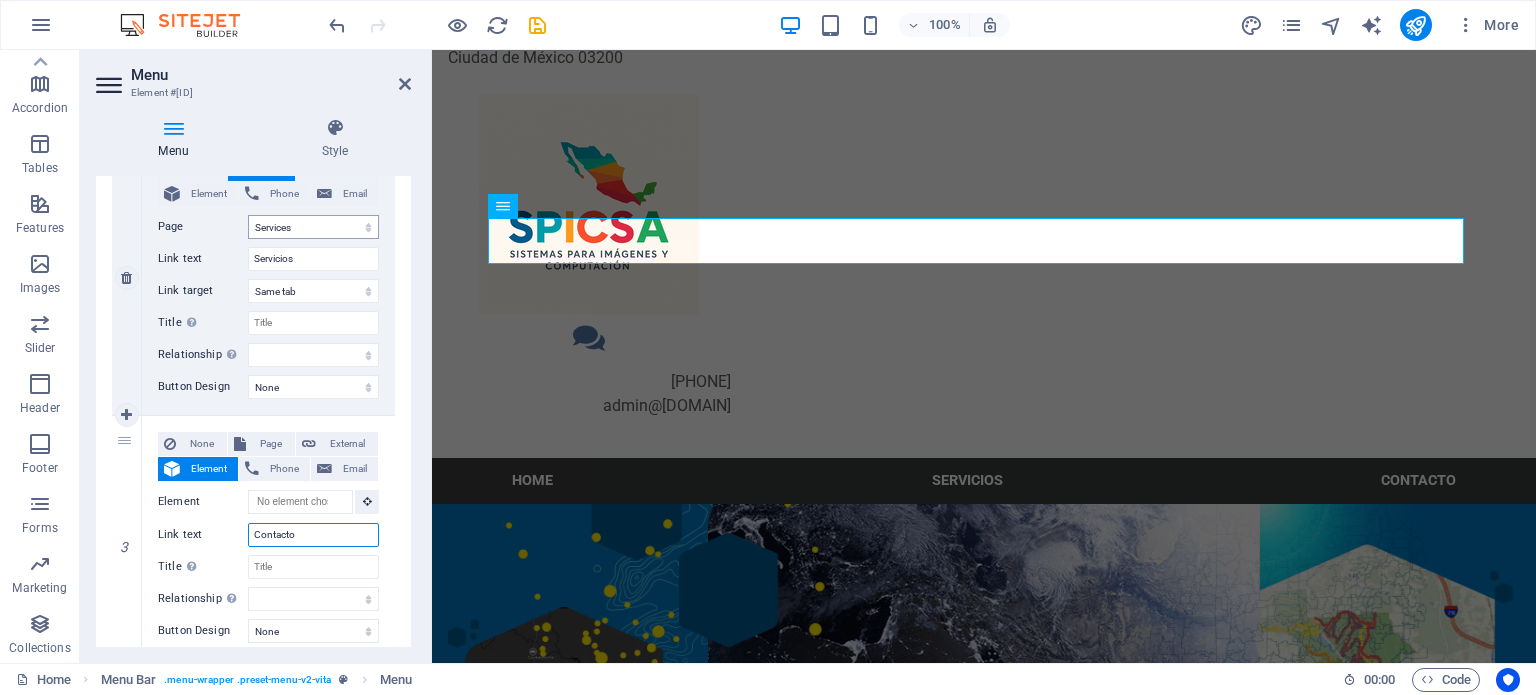 type on "Contacto" 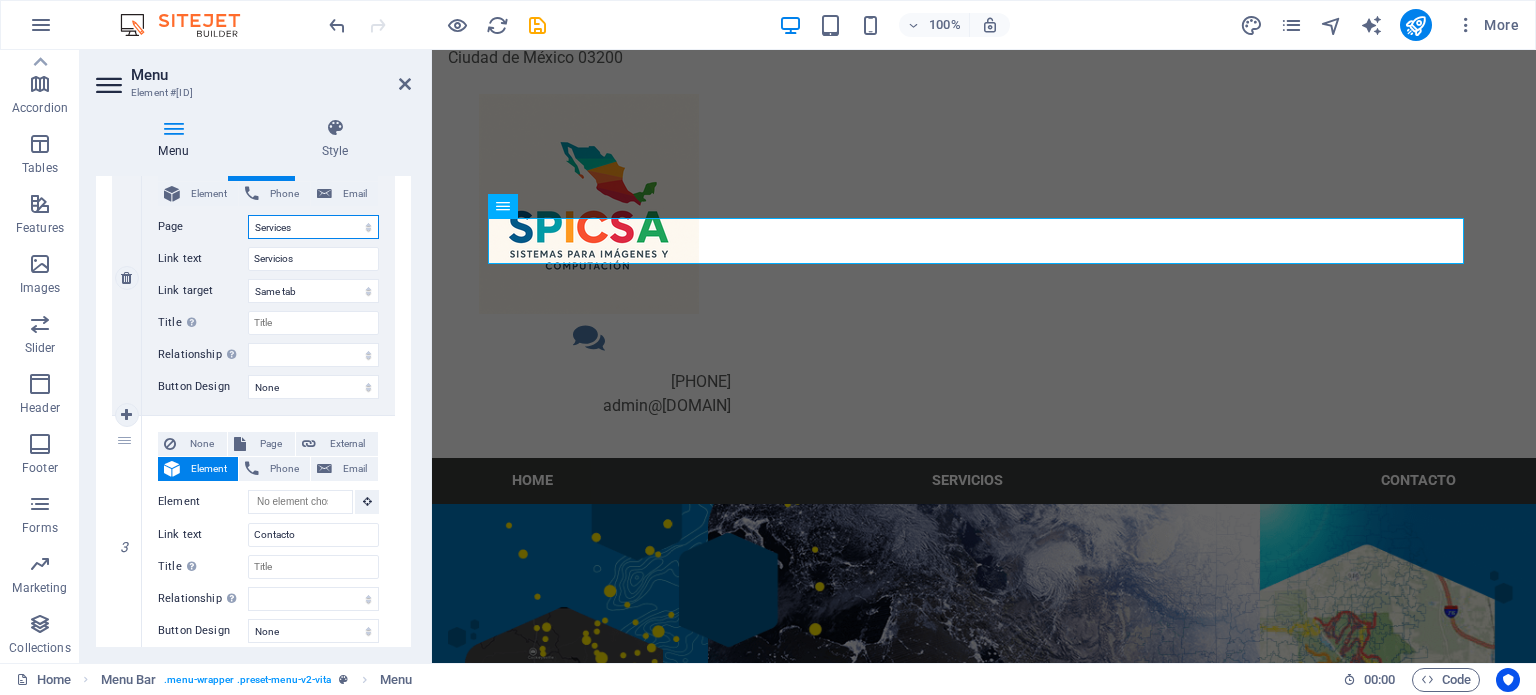 click on "Home Services Our Staff FAQ Legal Notice Privacy" at bounding box center (313, 227) 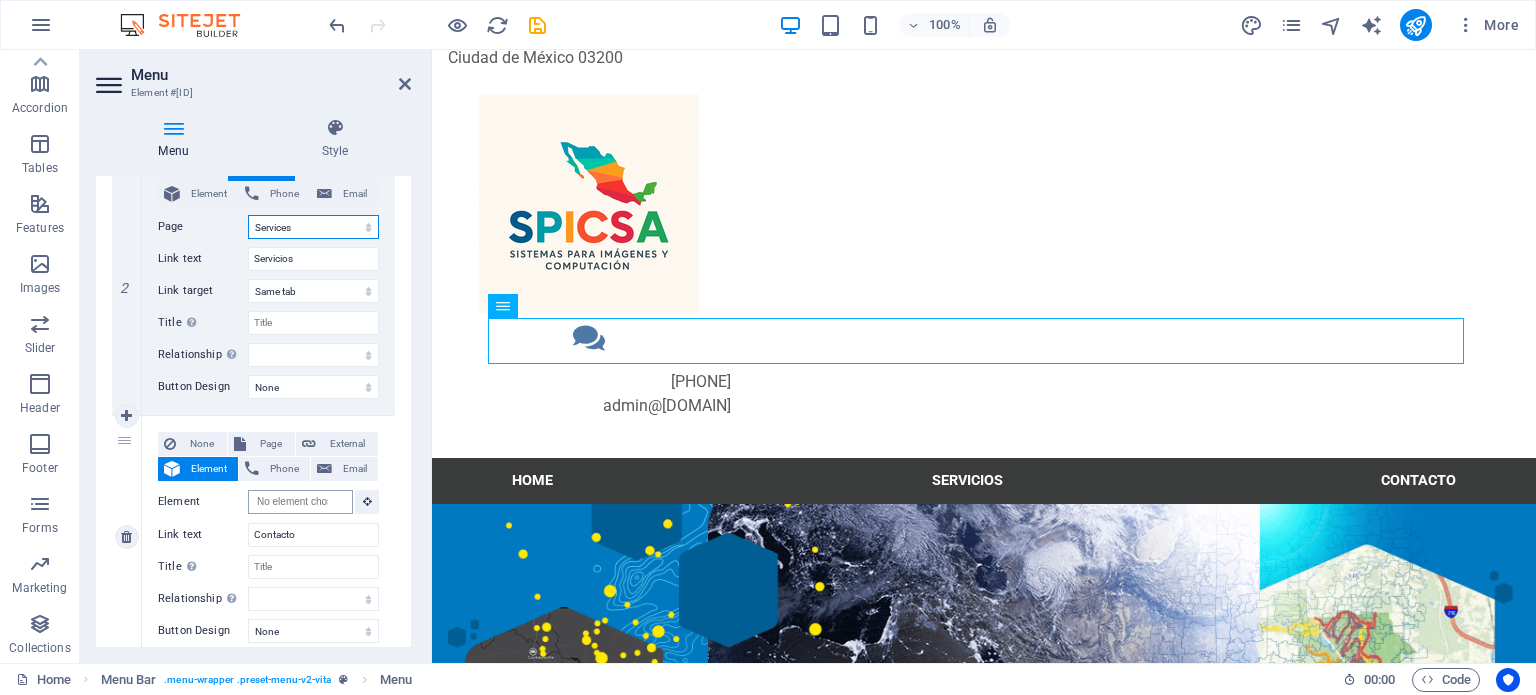 scroll, scrollTop: 0, scrollLeft: 0, axis: both 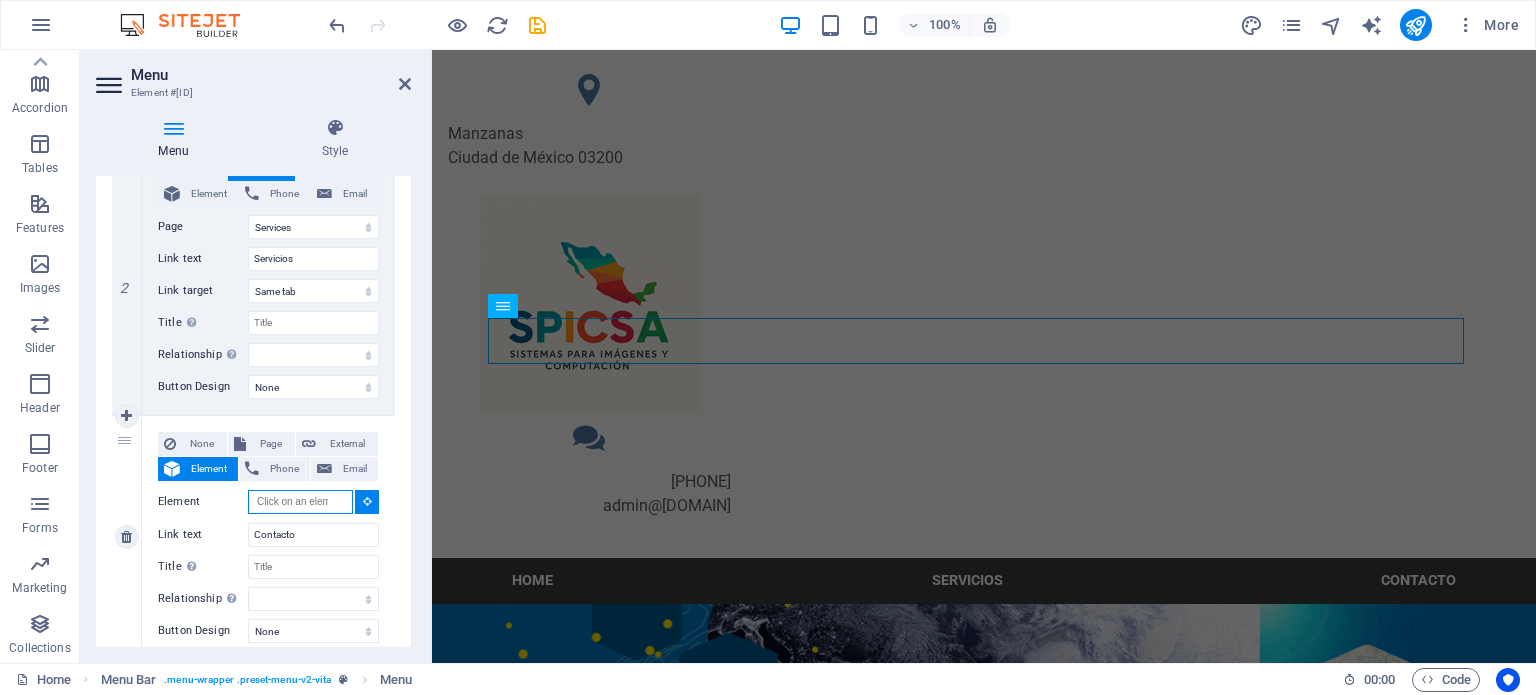 click on "Element" at bounding box center (300, 502) 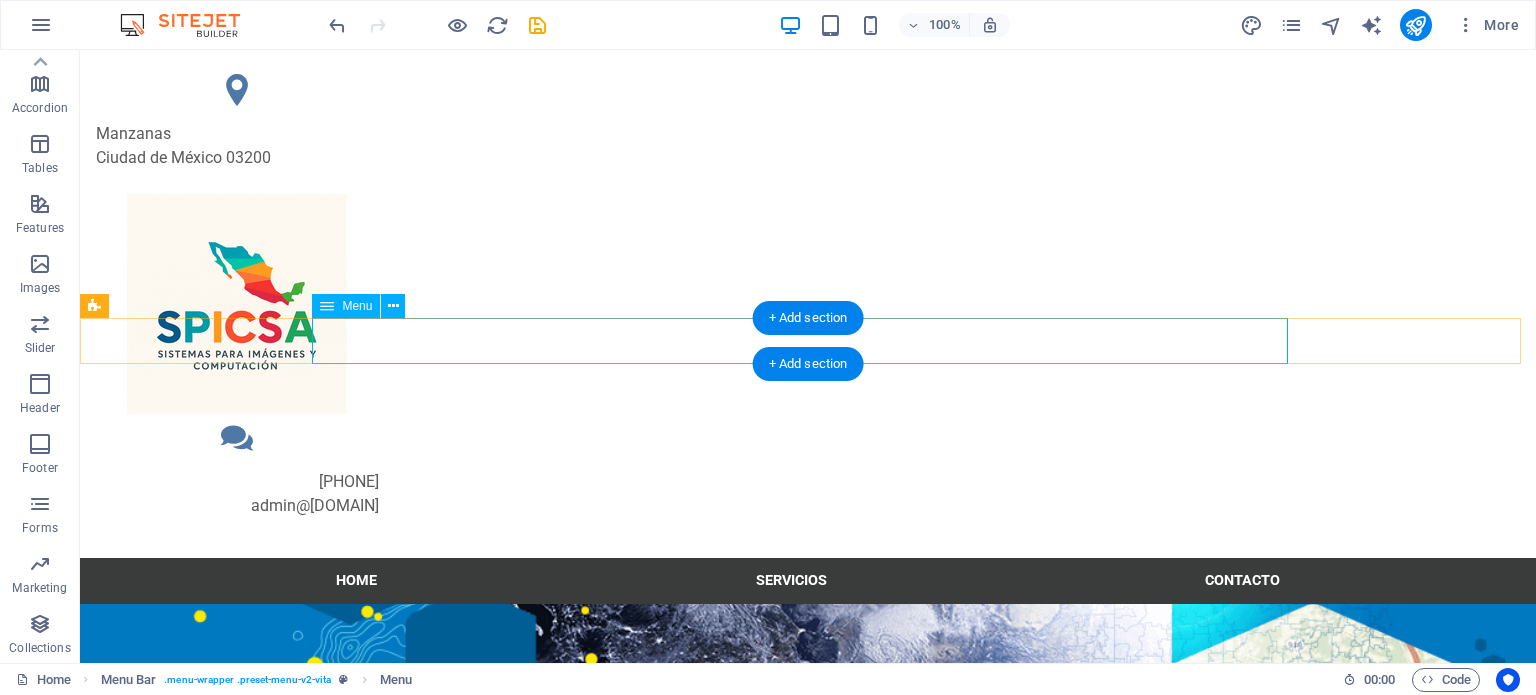click on "Home Servicios Contacto" at bounding box center [808, 581] 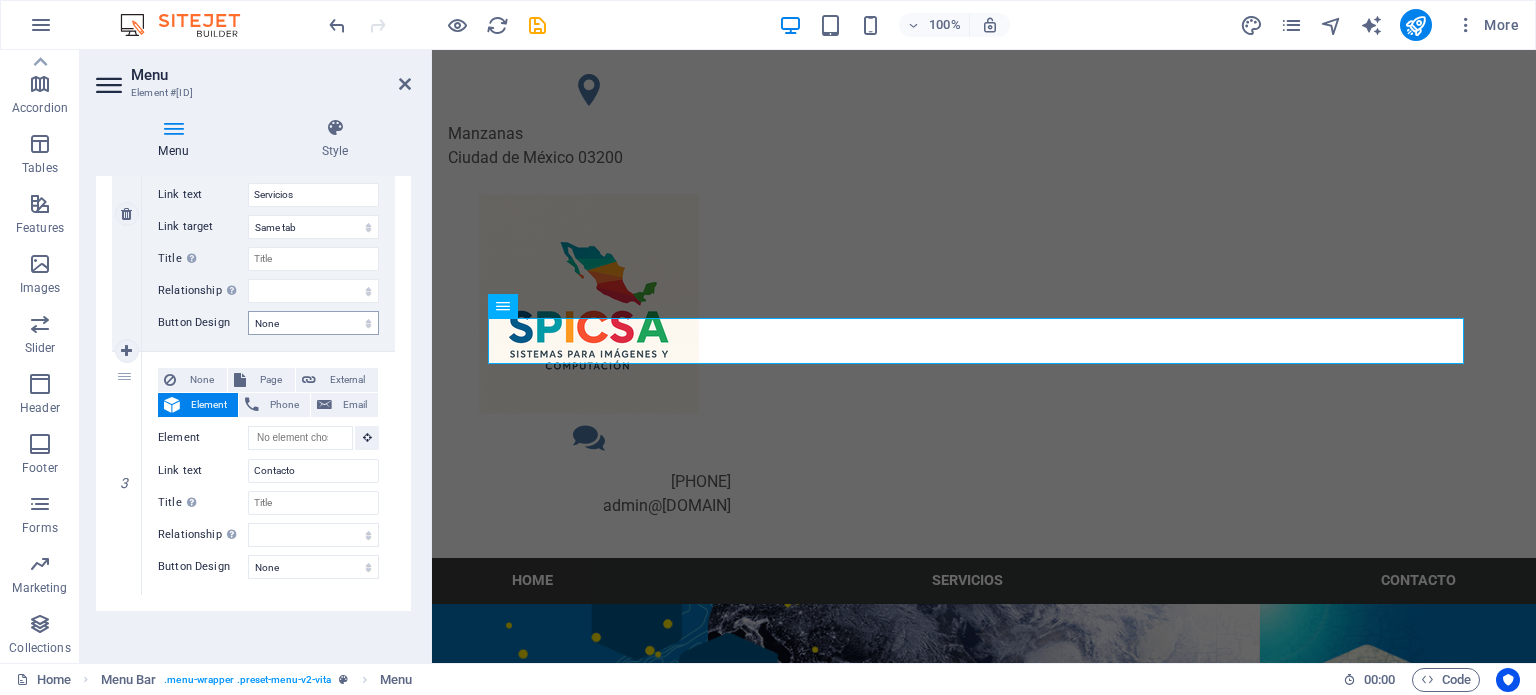 scroll, scrollTop: 567, scrollLeft: 0, axis: vertical 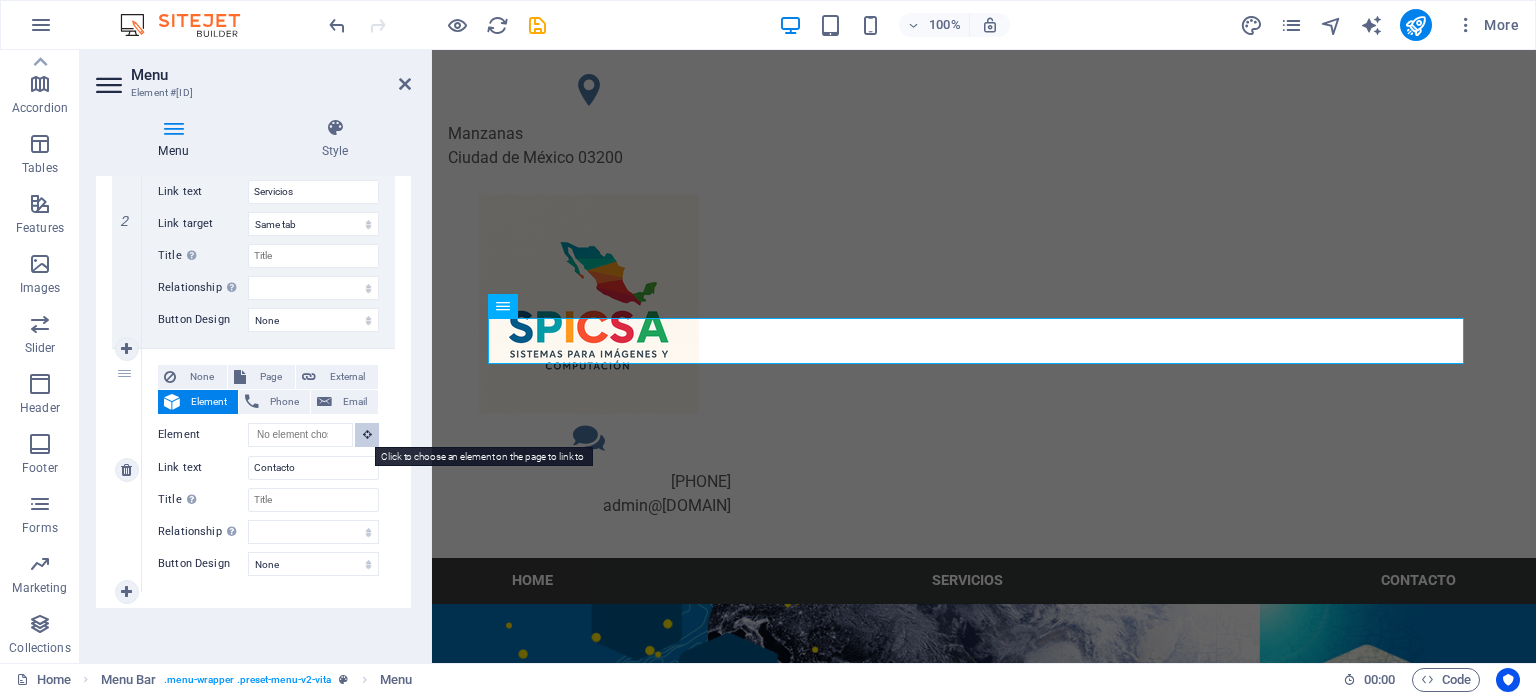 click at bounding box center [367, 434] 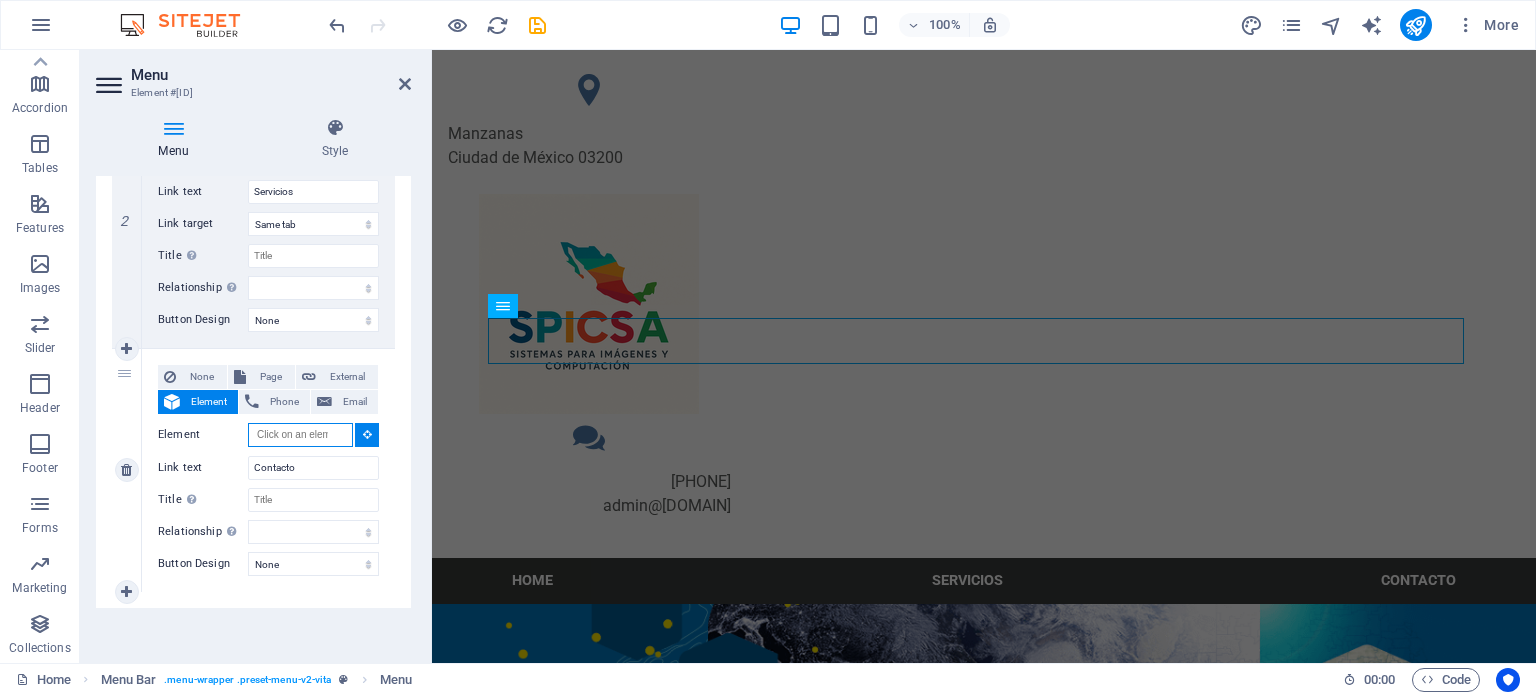 click on "Element" at bounding box center [300, 435] 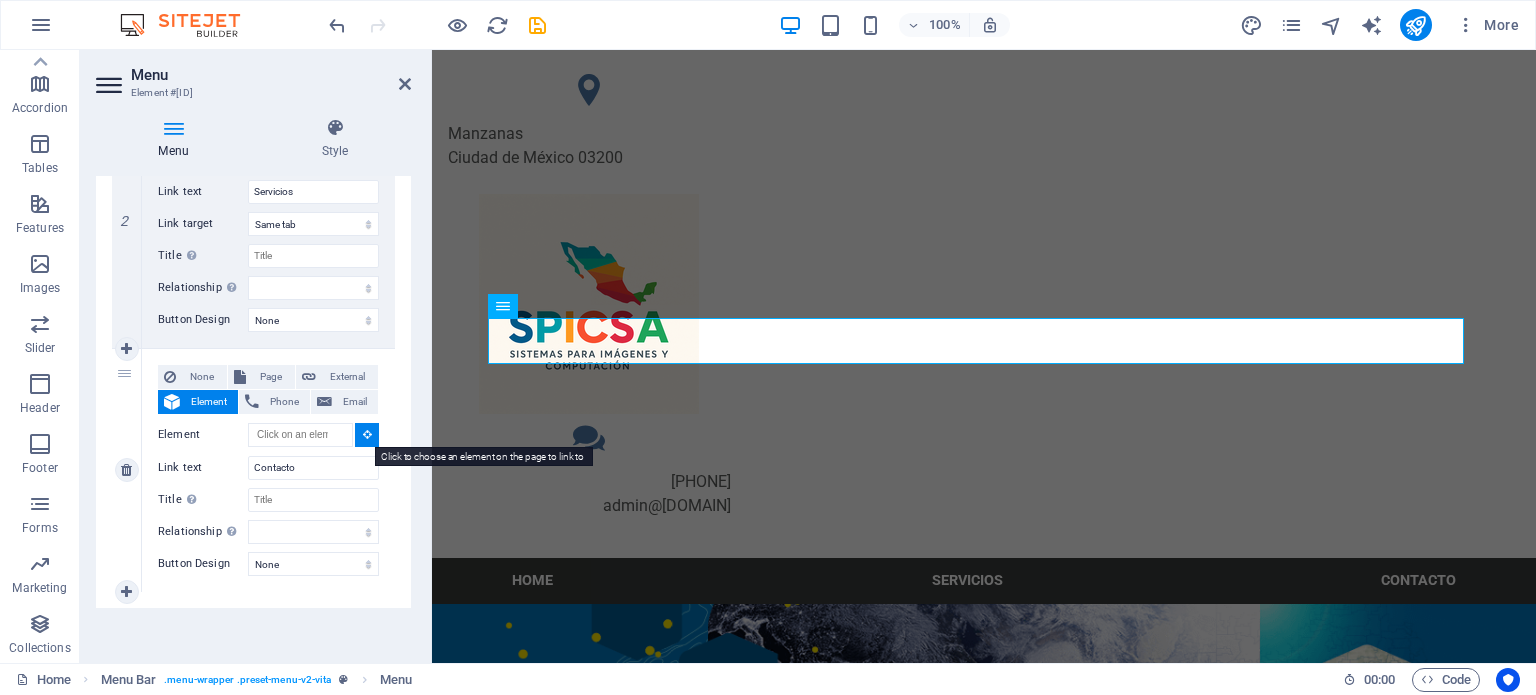 click at bounding box center [367, 435] 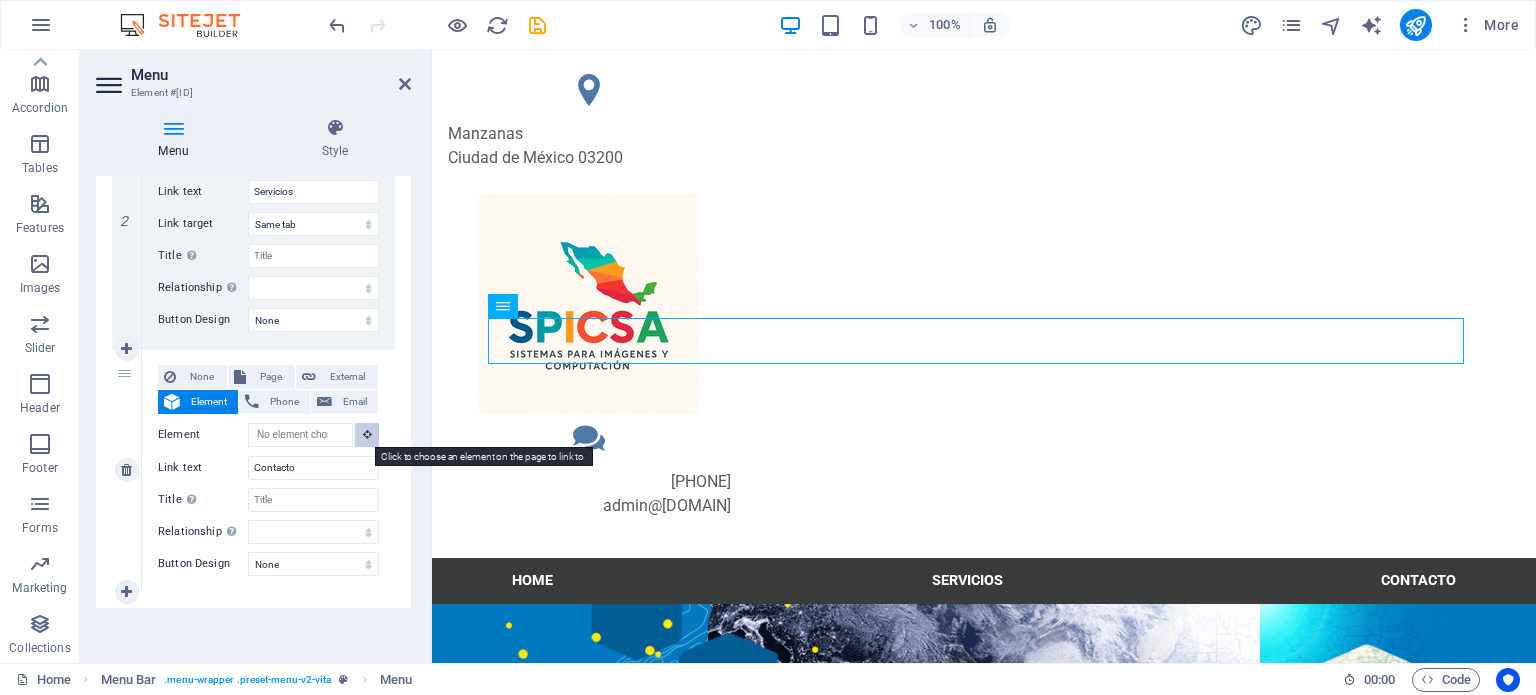 click at bounding box center (367, 435) 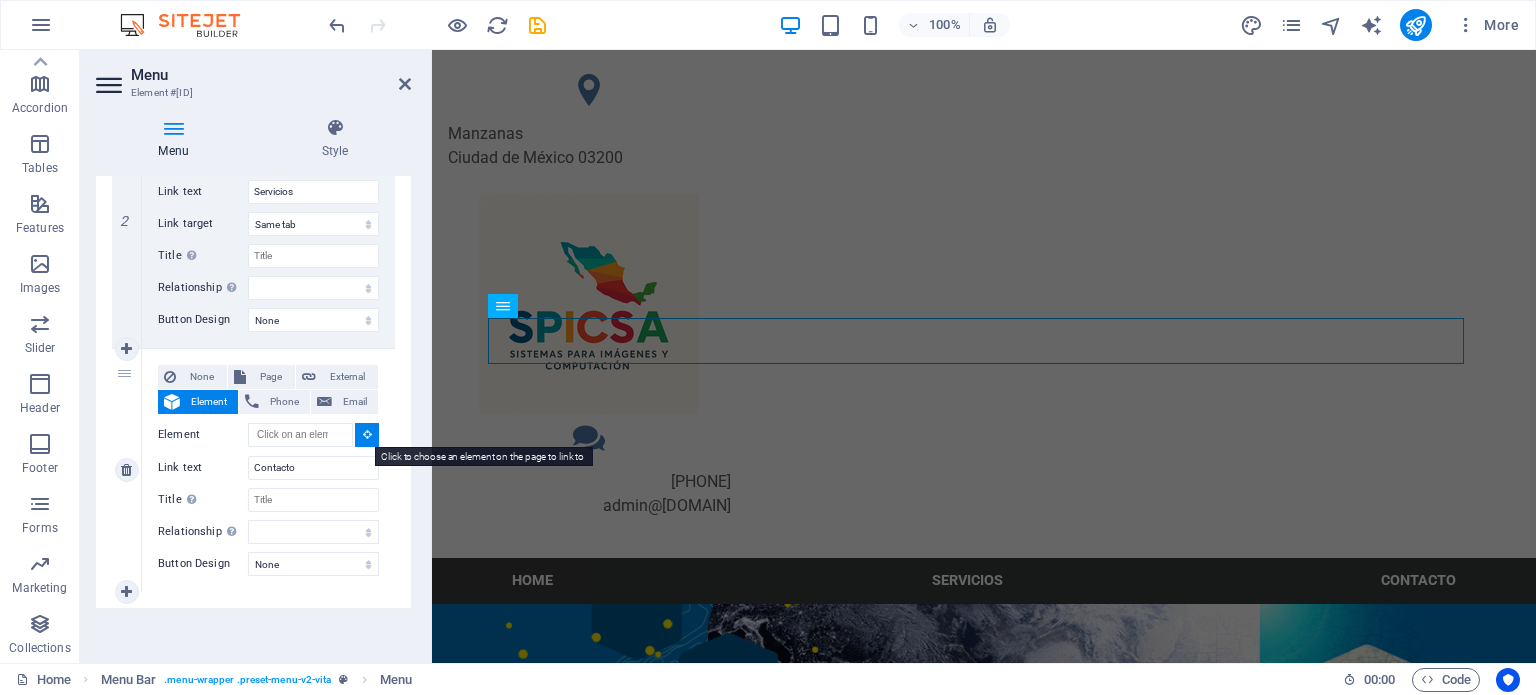click at bounding box center [367, 435] 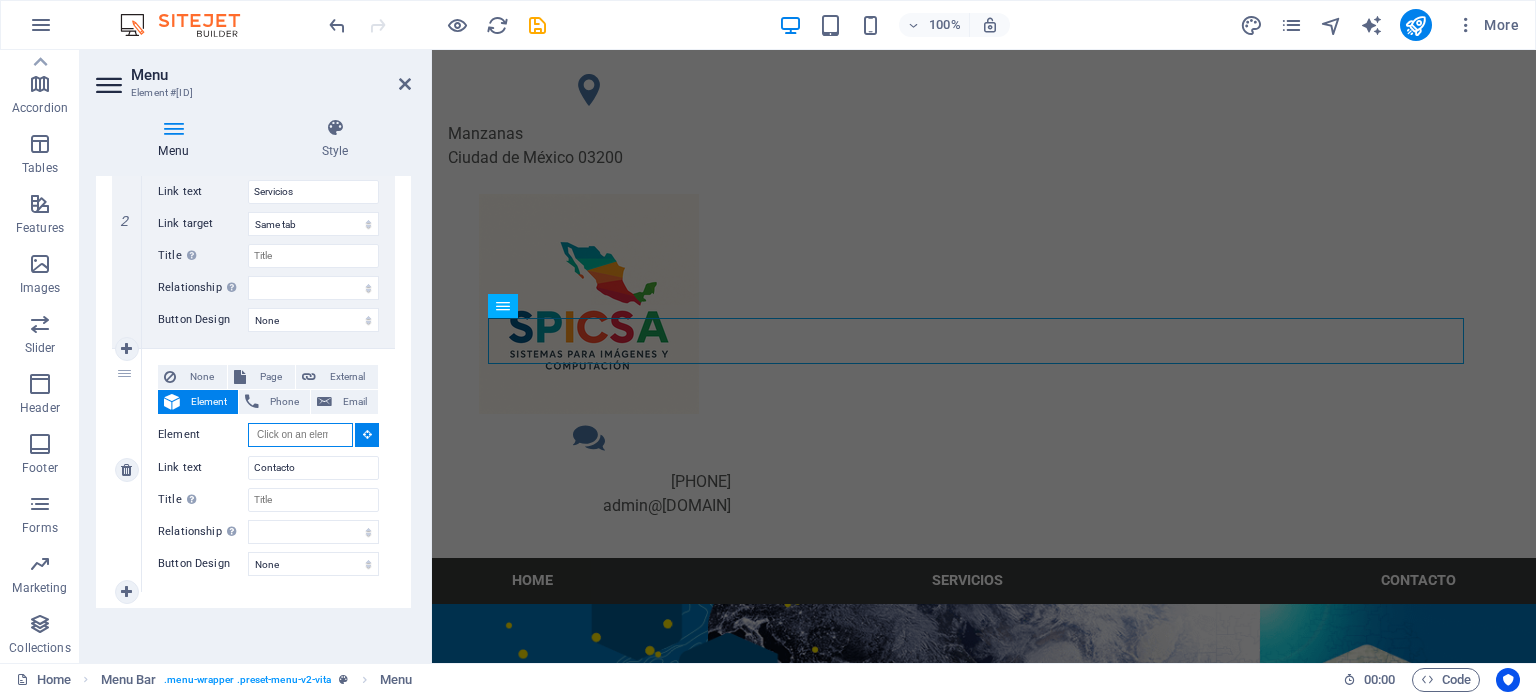 click on "Element" at bounding box center (300, 435) 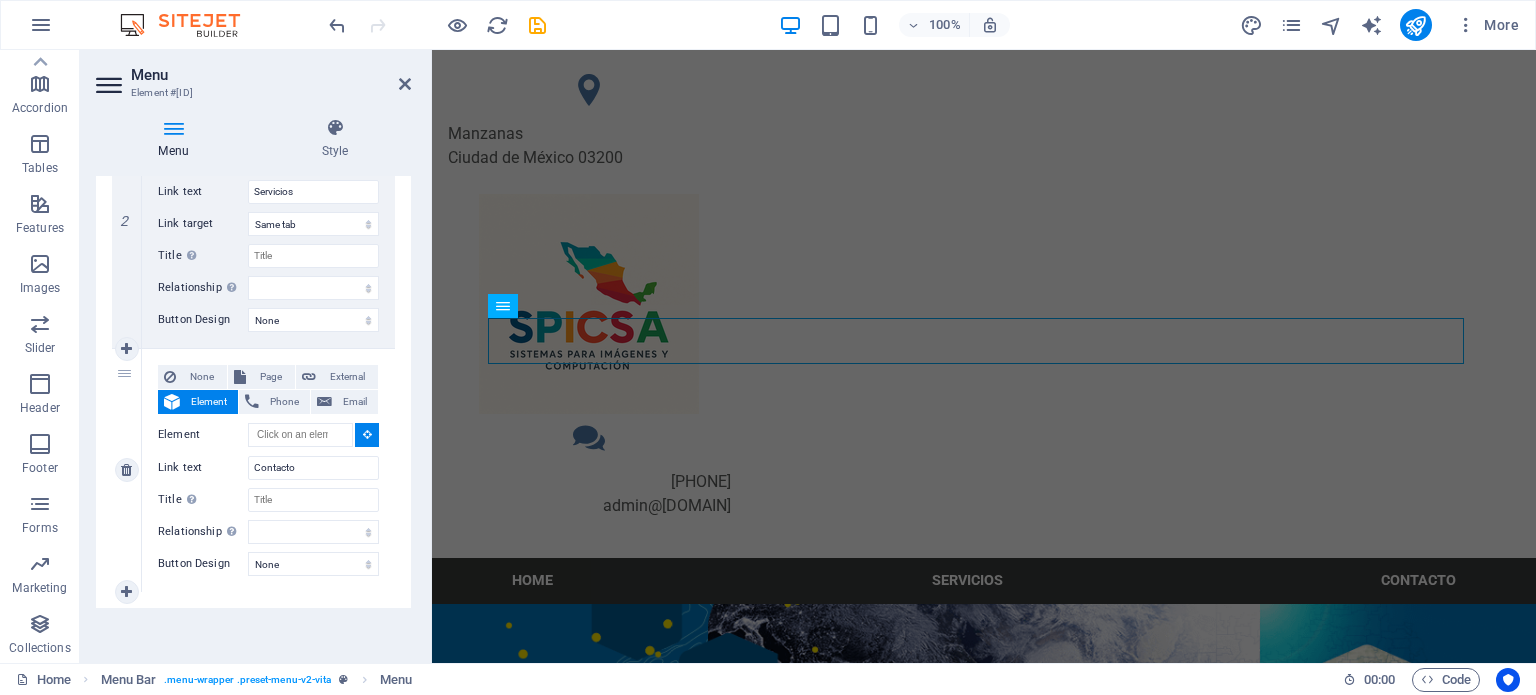 click on "Element" at bounding box center (203, 435) 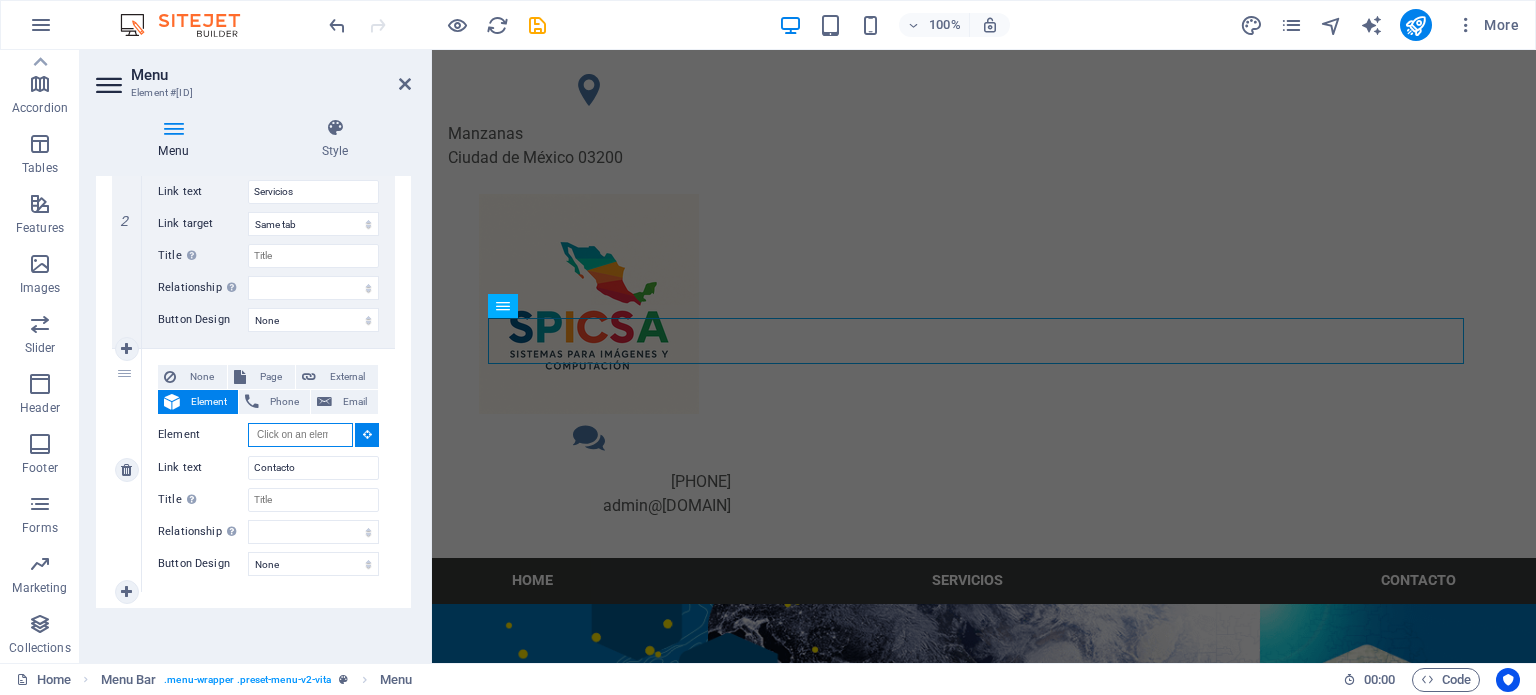 click on "Element" at bounding box center [300, 435] 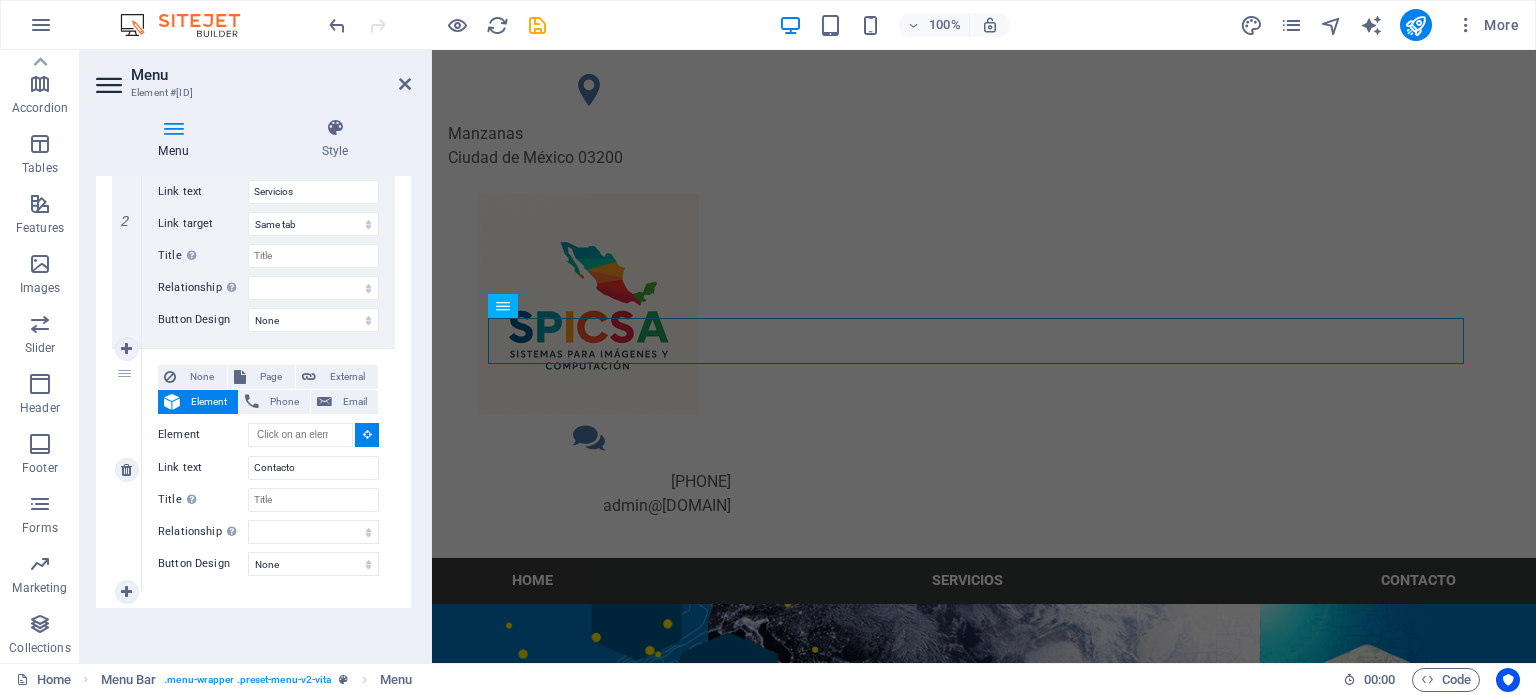 click at bounding box center [367, 435] 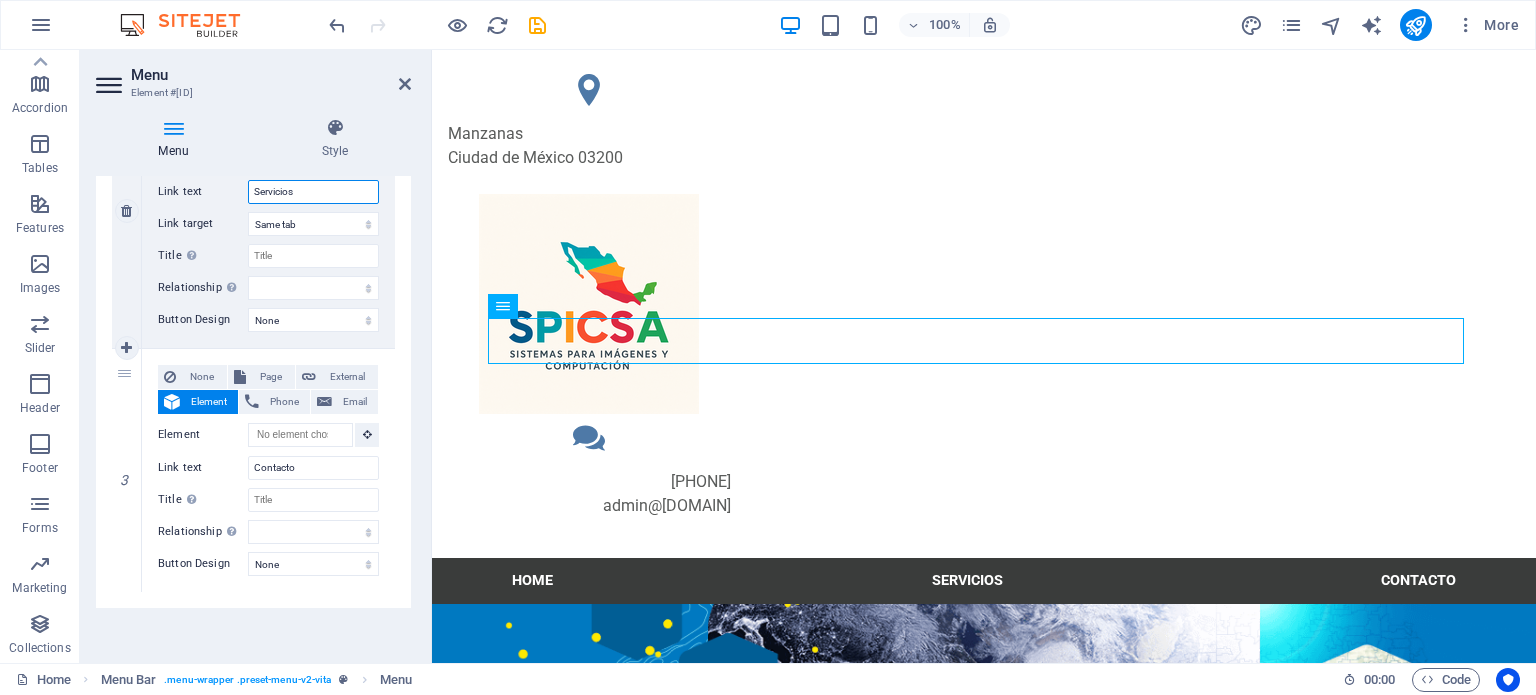 click on "Servicios" at bounding box center [313, 192] 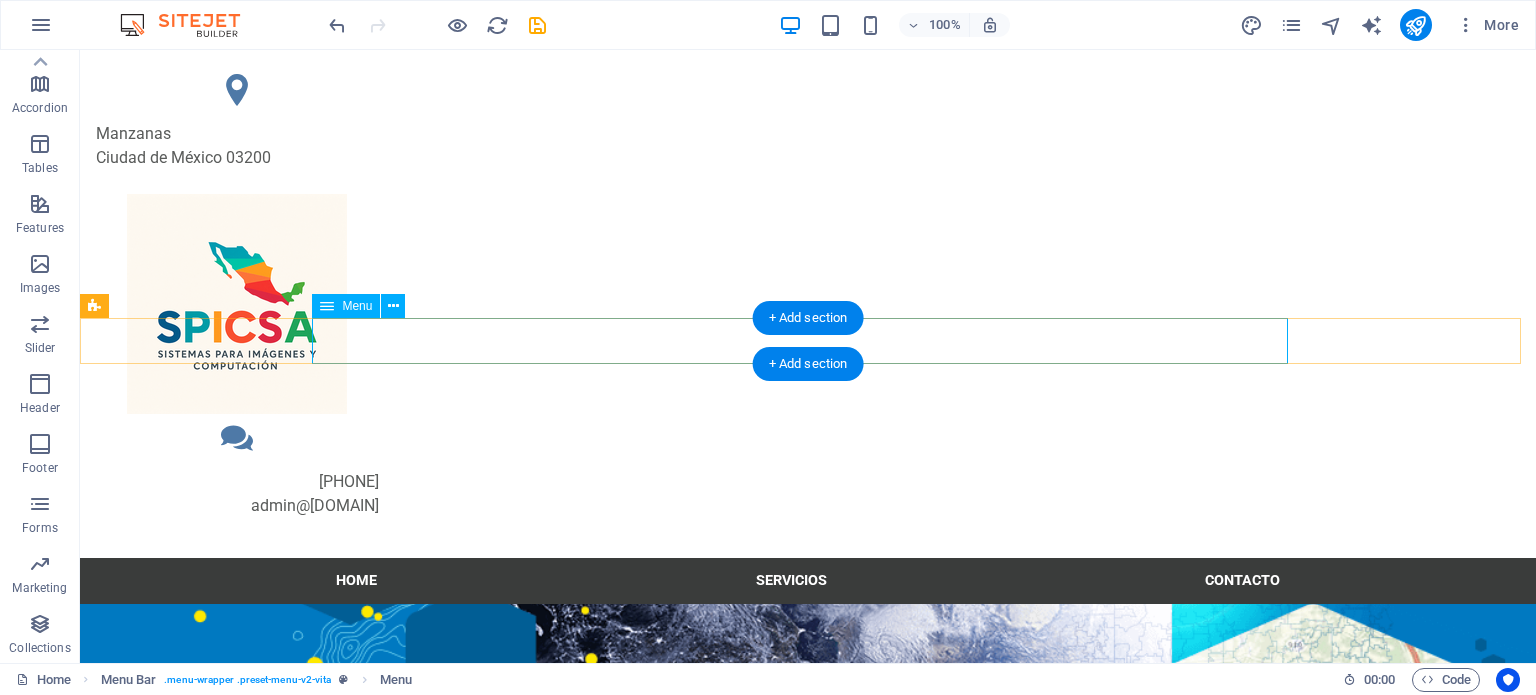 click on "Home Servicios Contacto" at bounding box center [808, 581] 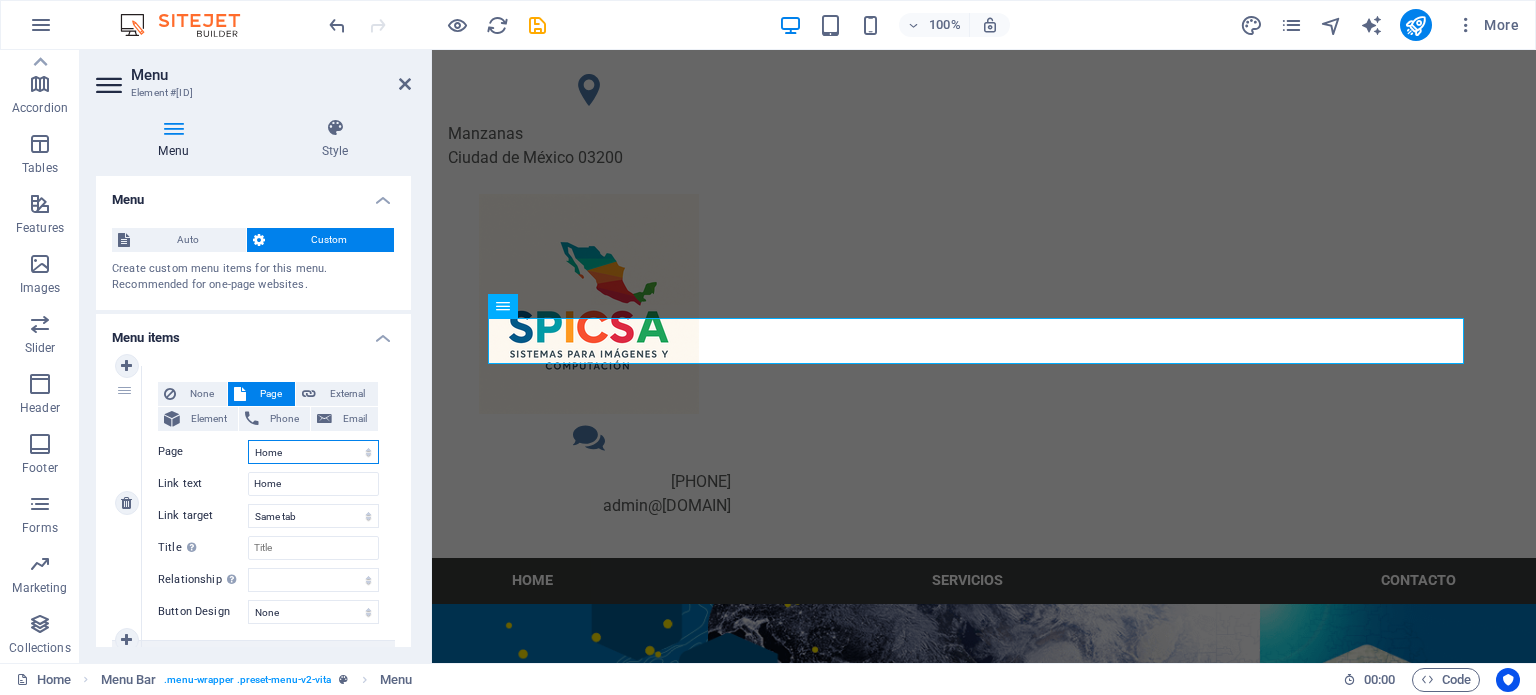 click on "Home Services Our Staff FAQ Legal Notice Privacy" at bounding box center (313, 452) 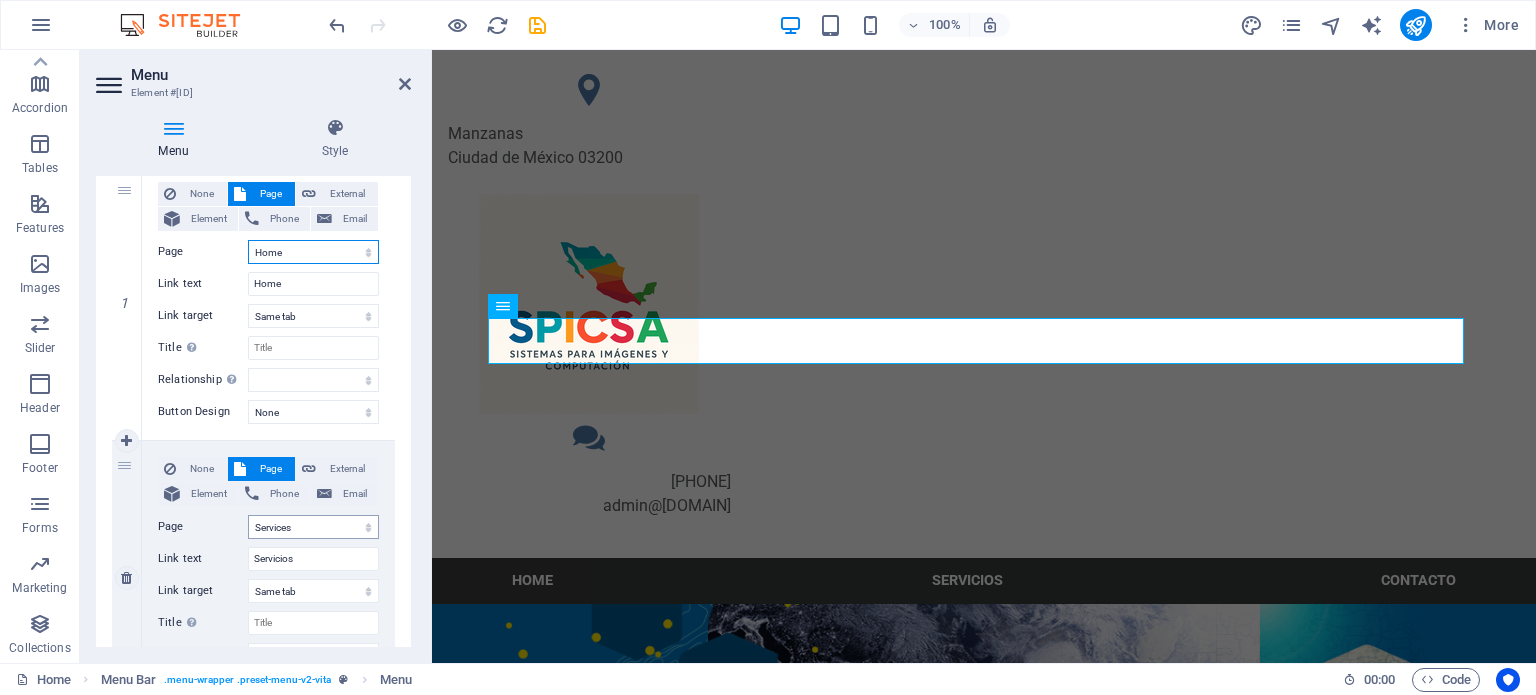scroll, scrollTop: 500, scrollLeft: 0, axis: vertical 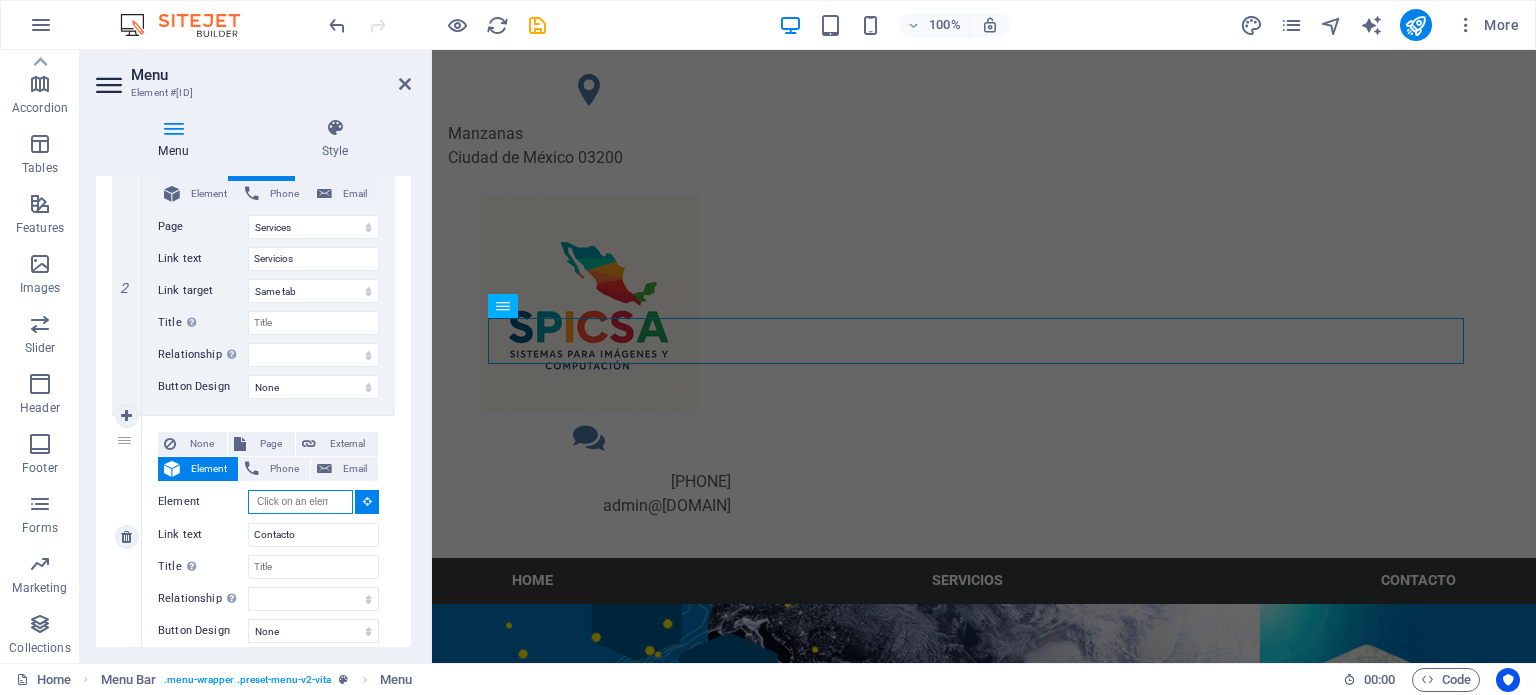 click on "Element" at bounding box center [300, 502] 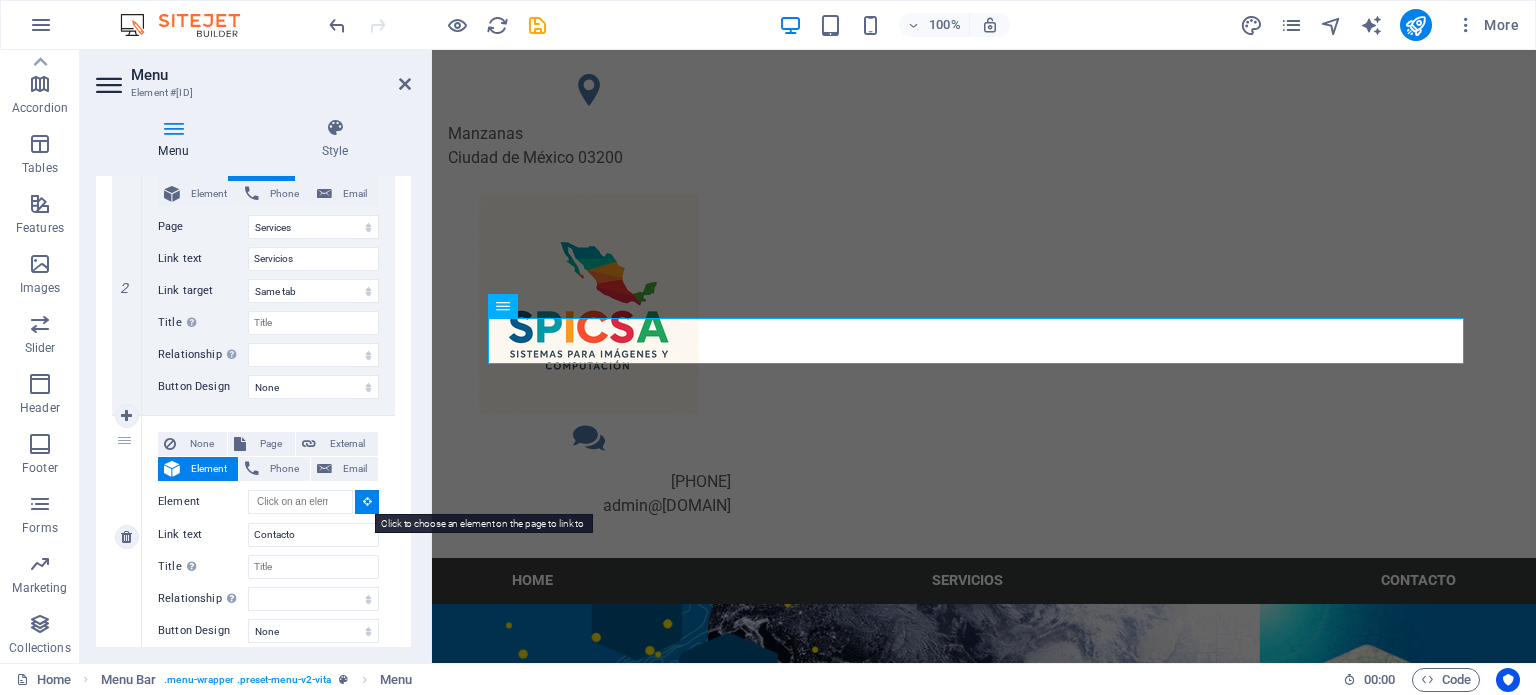 click at bounding box center [367, 502] 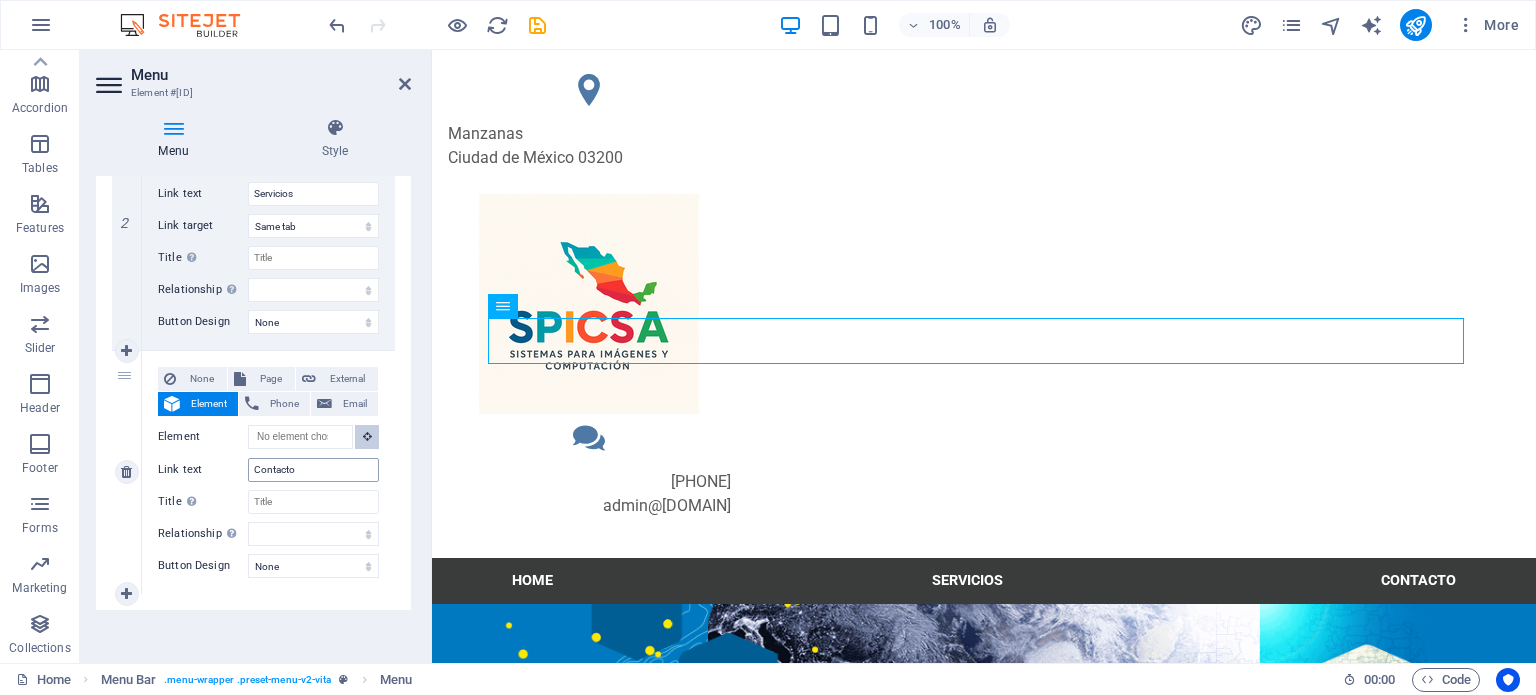 scroll, scrollTop: 567, scrollLeft: 0, axis: vertical 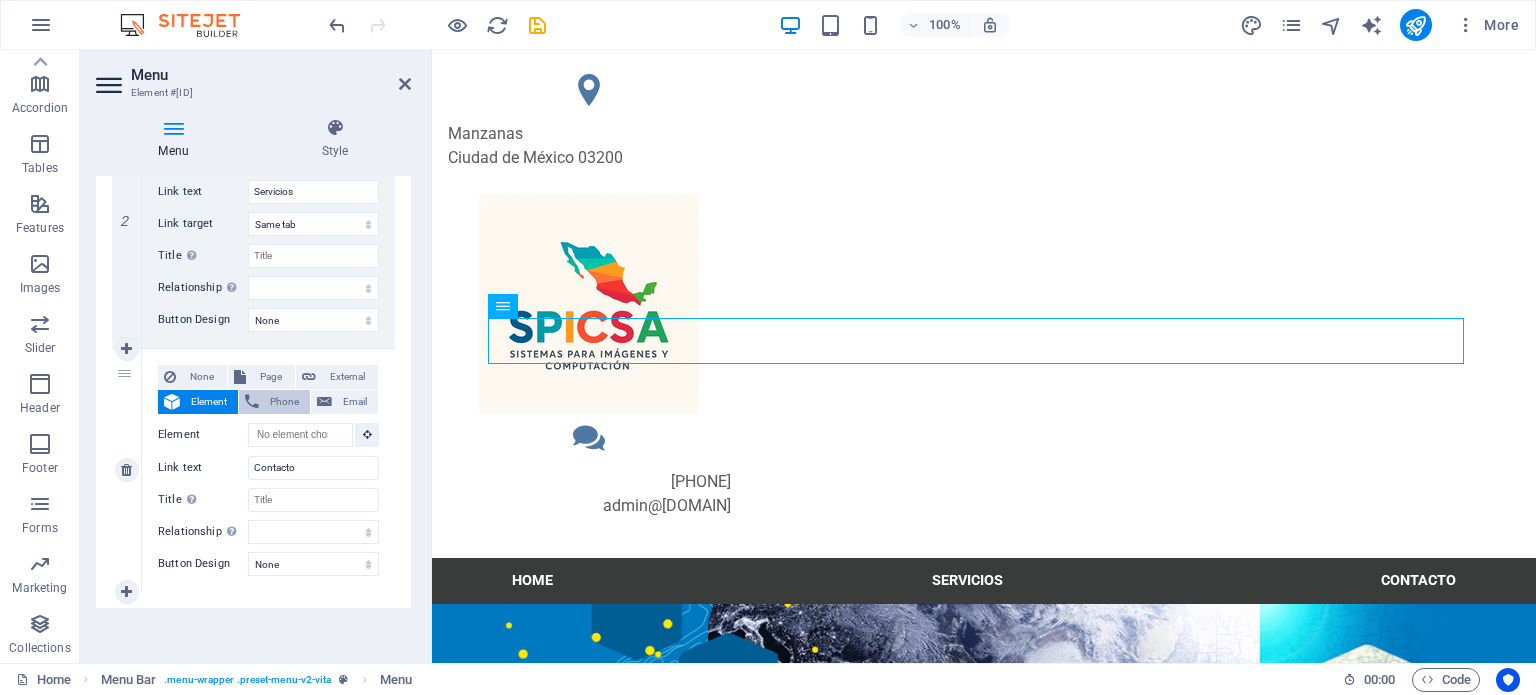 click on "Phone" at bounding box center [284, 402] 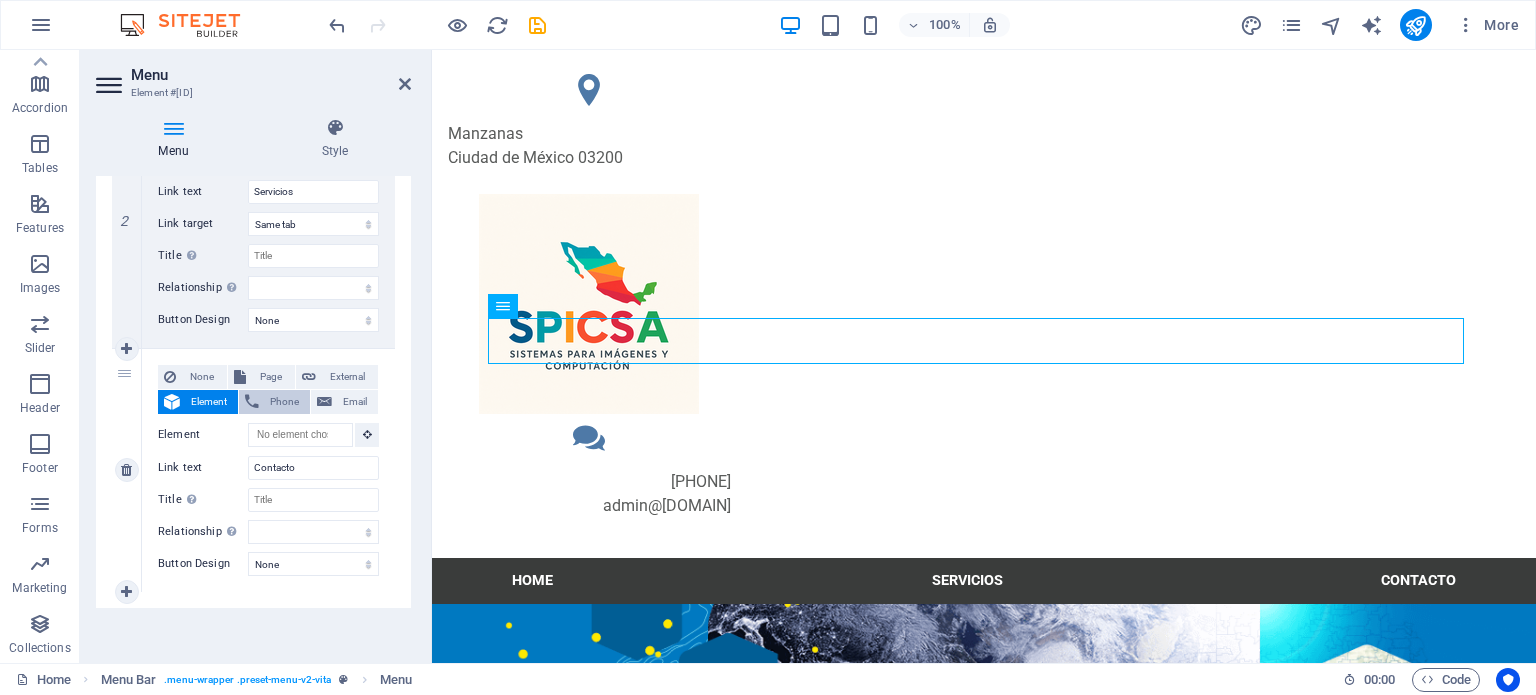 select 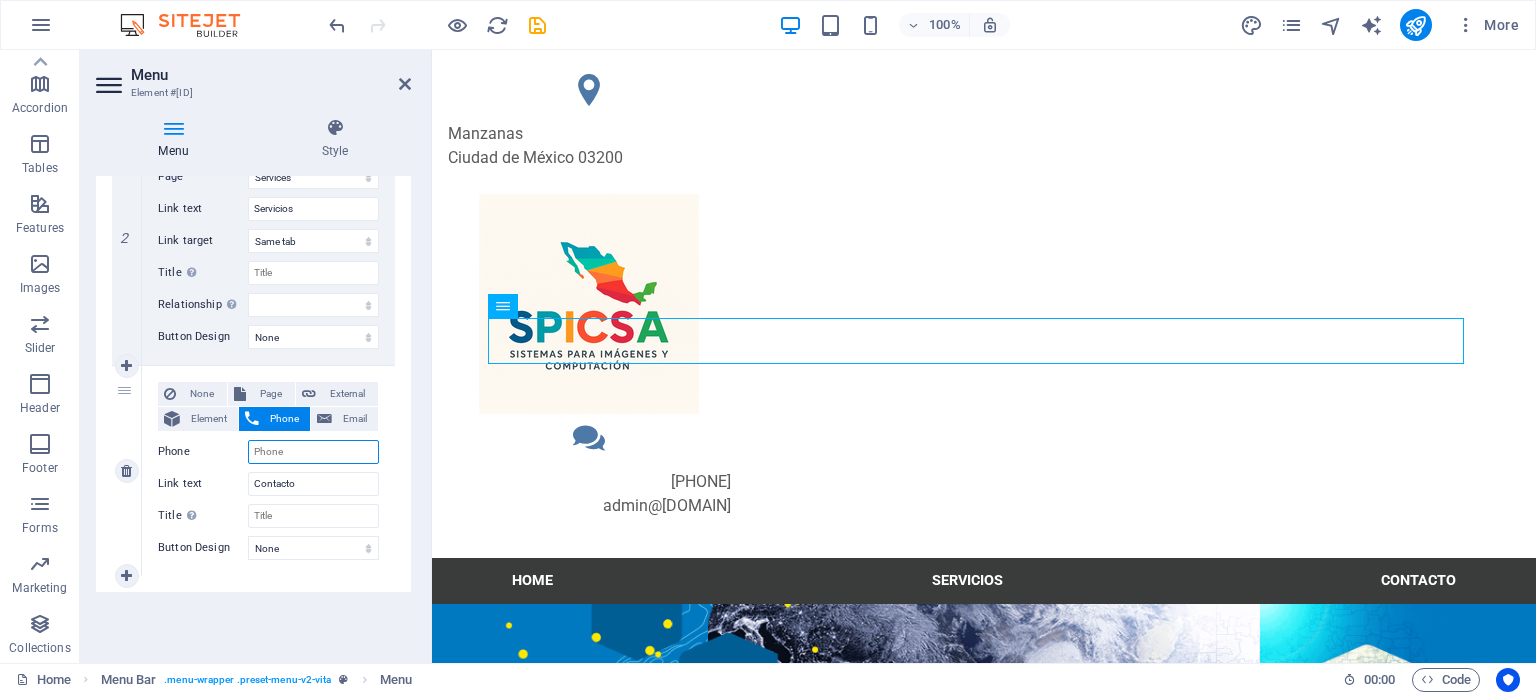 scroll, scrollTop: 548, scrollLeft: 0, axis: vertical 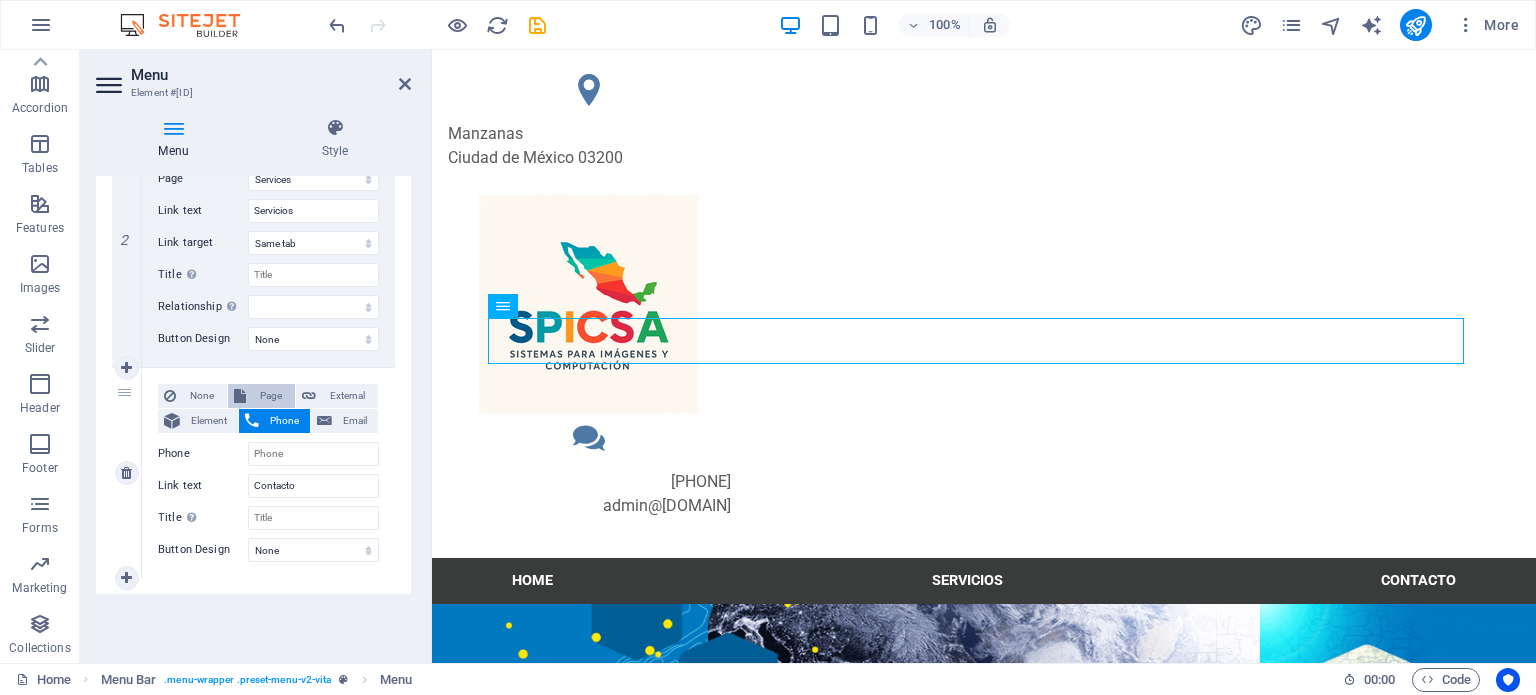 click on "Page" at bounding box center (270, 396) 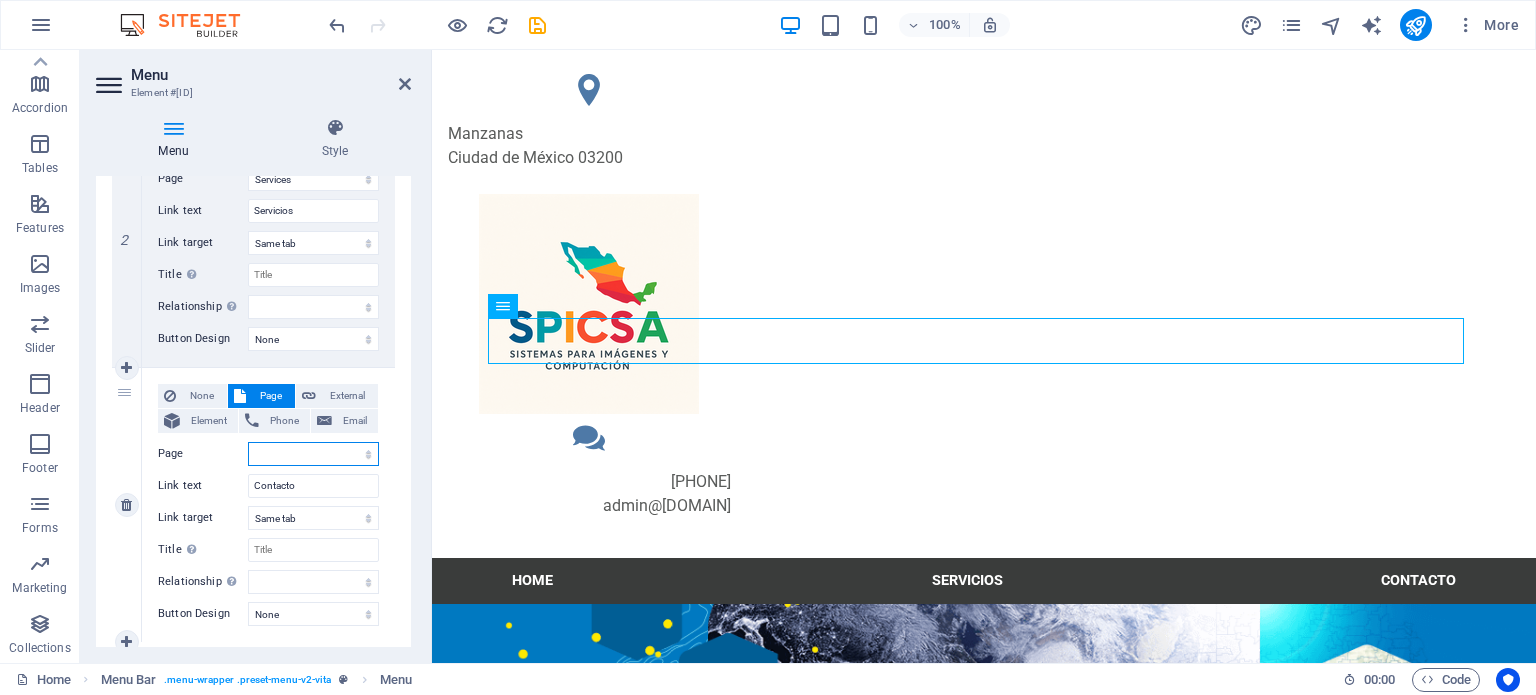 click on "Home Services Our Staff FAQ Legal Notice Privacy" at bounding box center [313, 454] 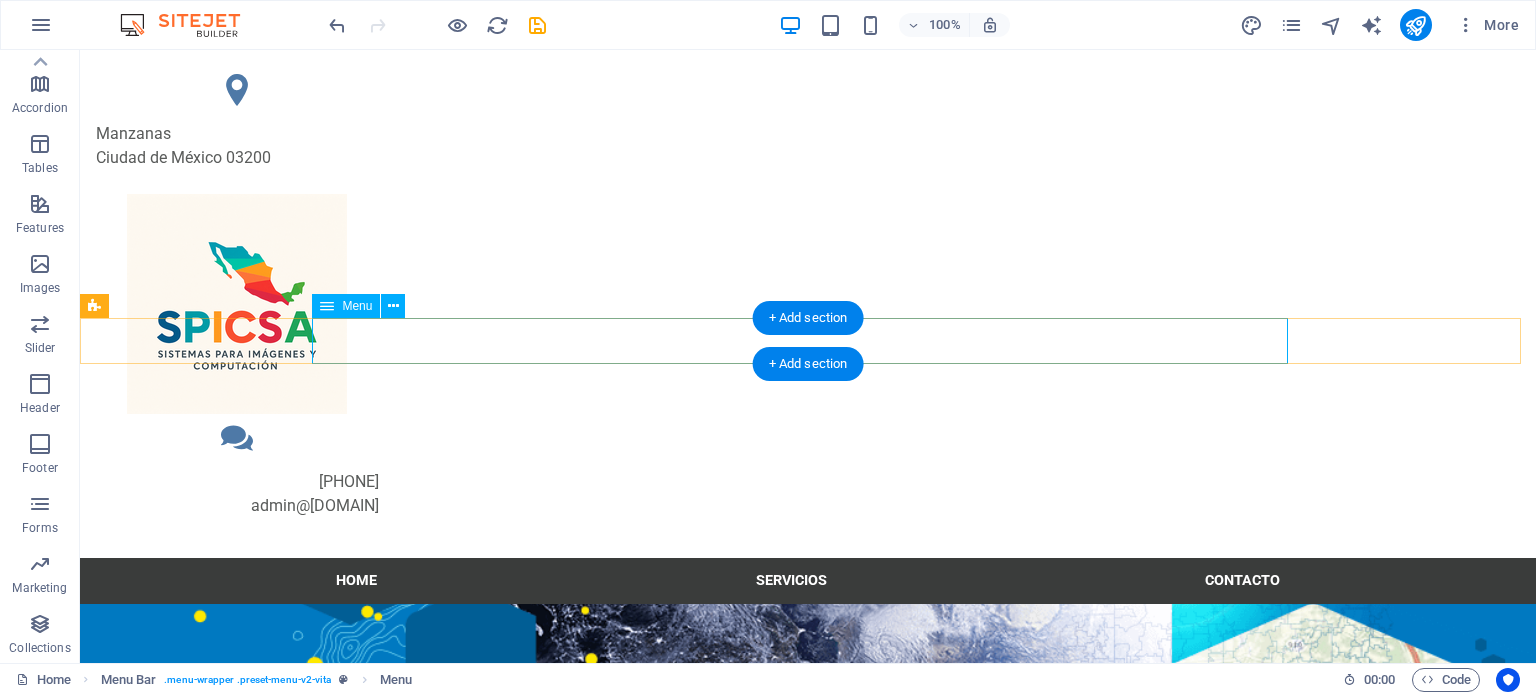 click on "Home Servicios Contacto" at bounding box center (808, 581) 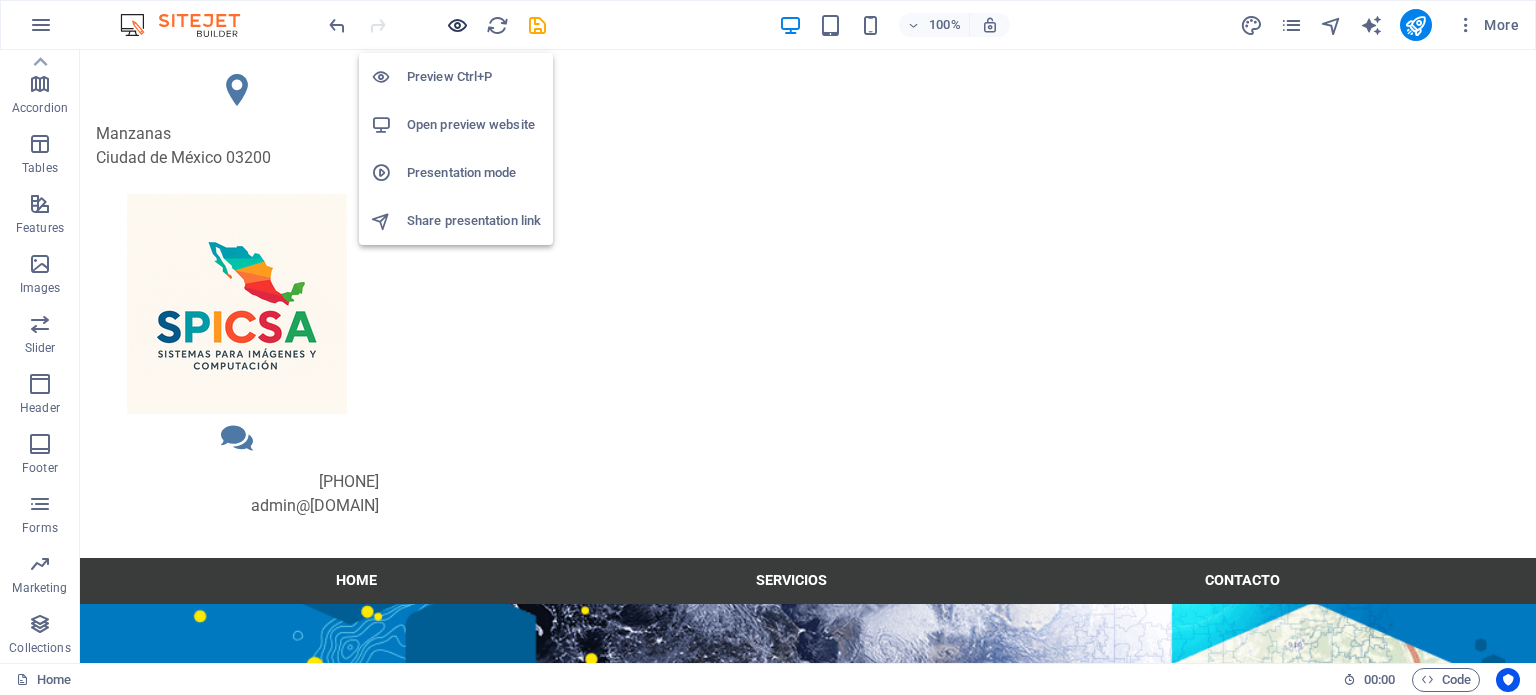 click at bounding box center (457, 25) 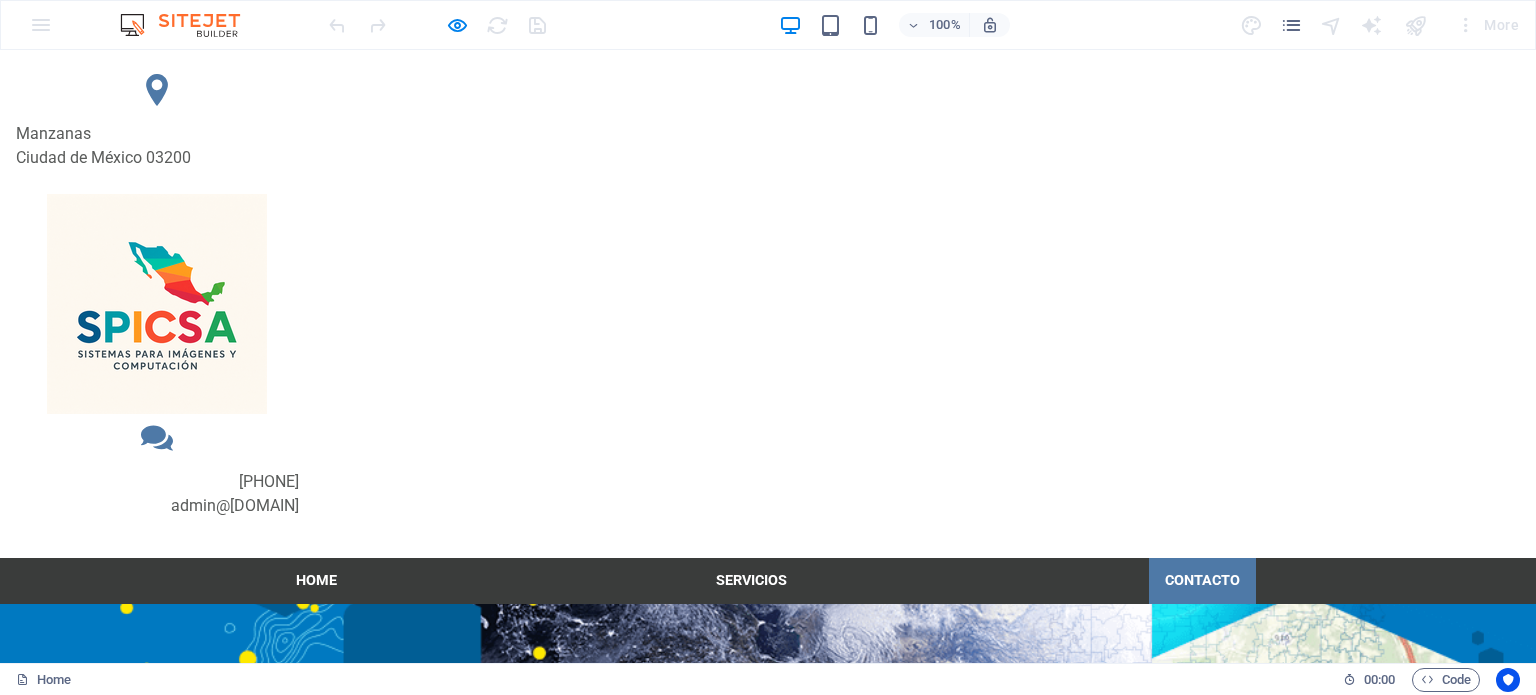 click on "Contacto" at bounding box center (1202, 581) 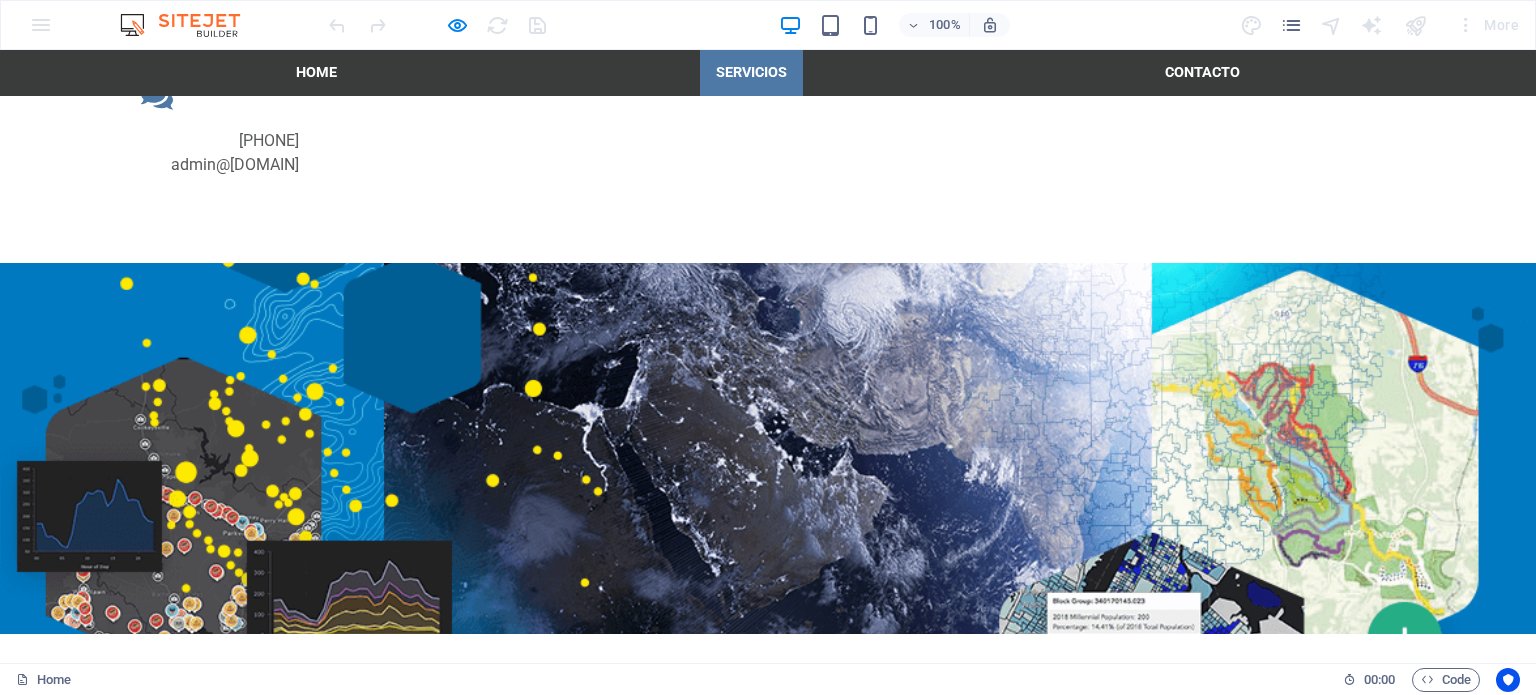 scroll, scrollTop: 300, scrollLeft: 0, axis: vertical 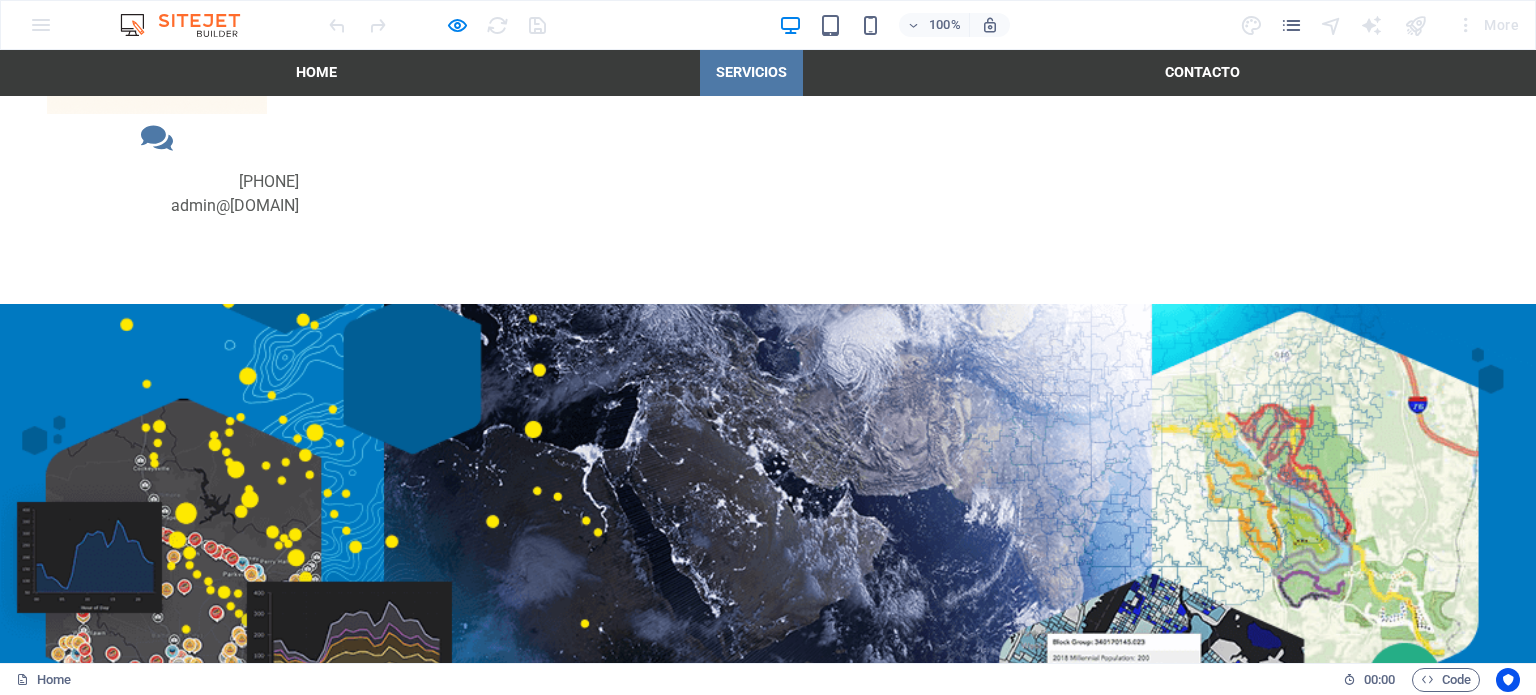 click on "Servicios" at bounding box center (751, 73) 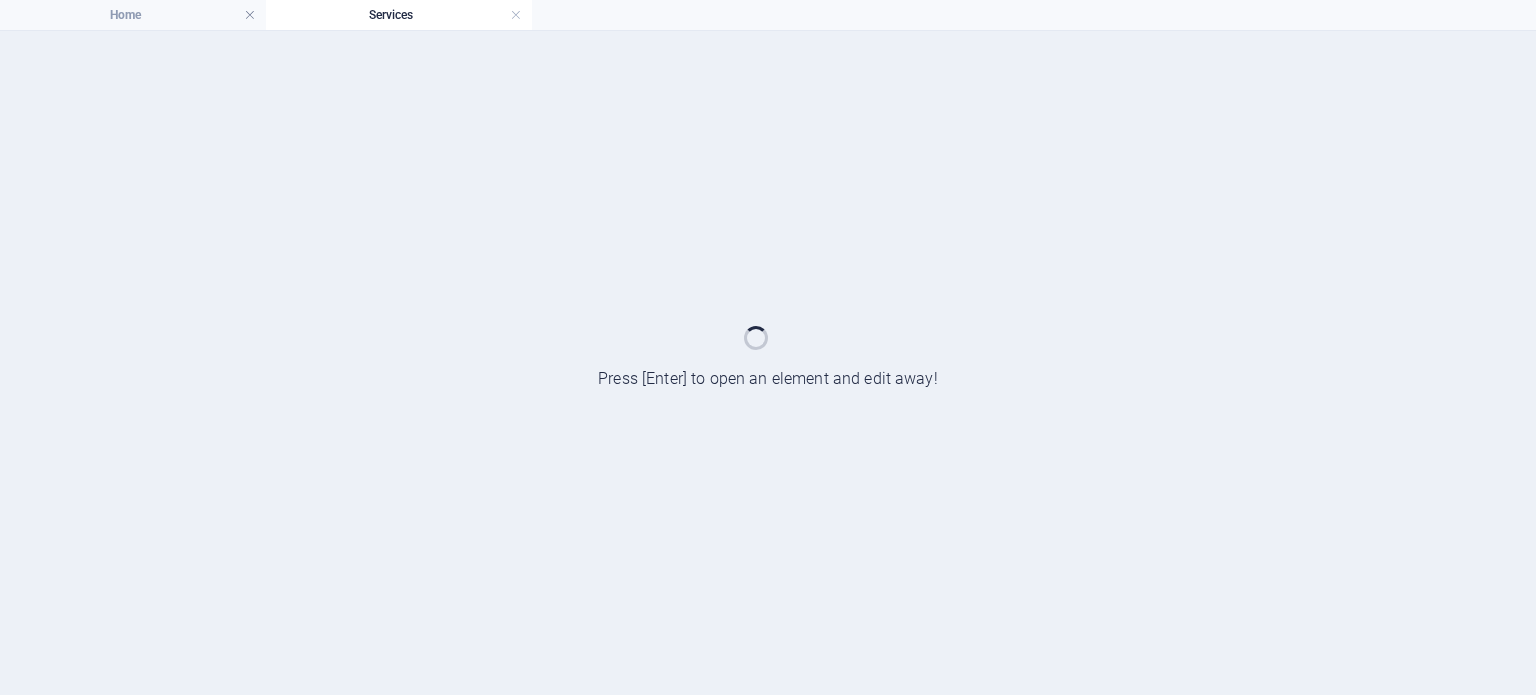 scroll, scrollTop: 0, scrollLeft: 0, axis: both 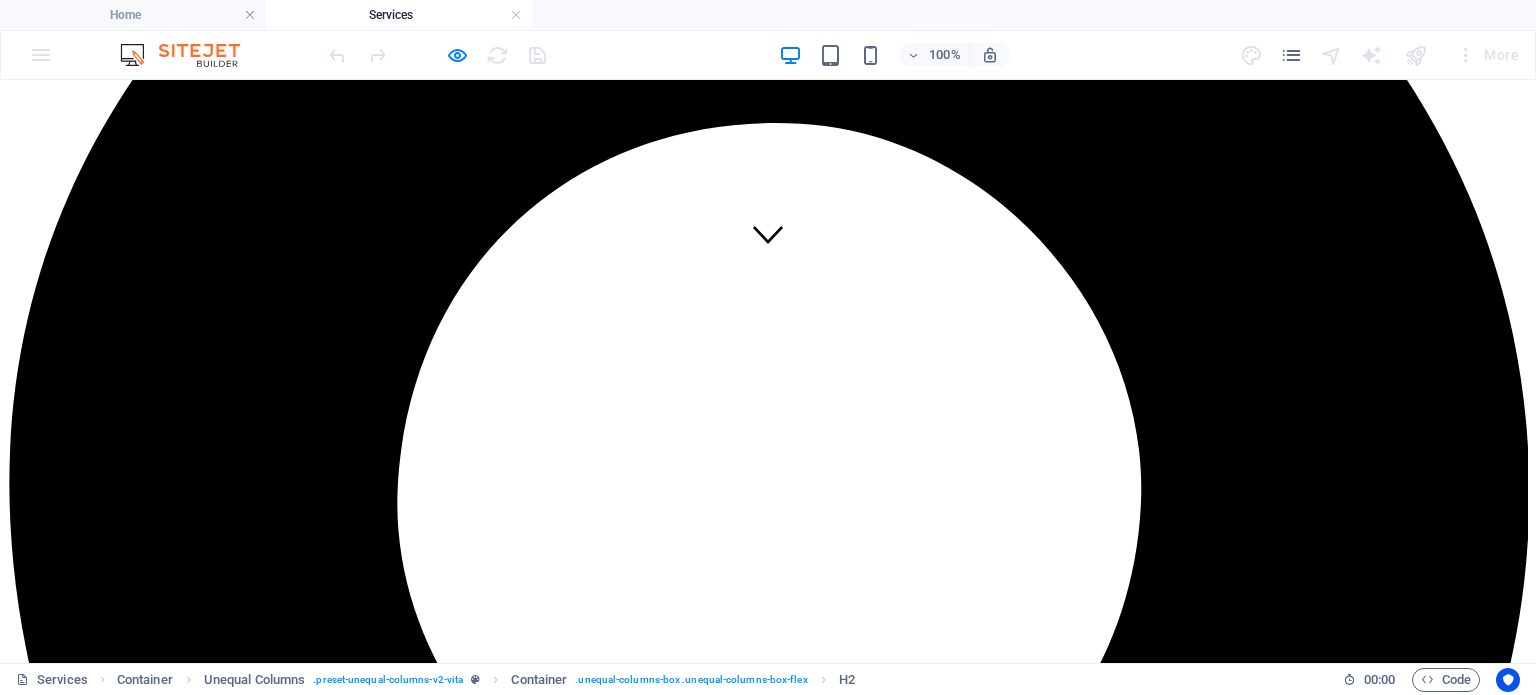 click on "Home Services Our Staff FAQ Contact" at bounding box center (768, 3479) 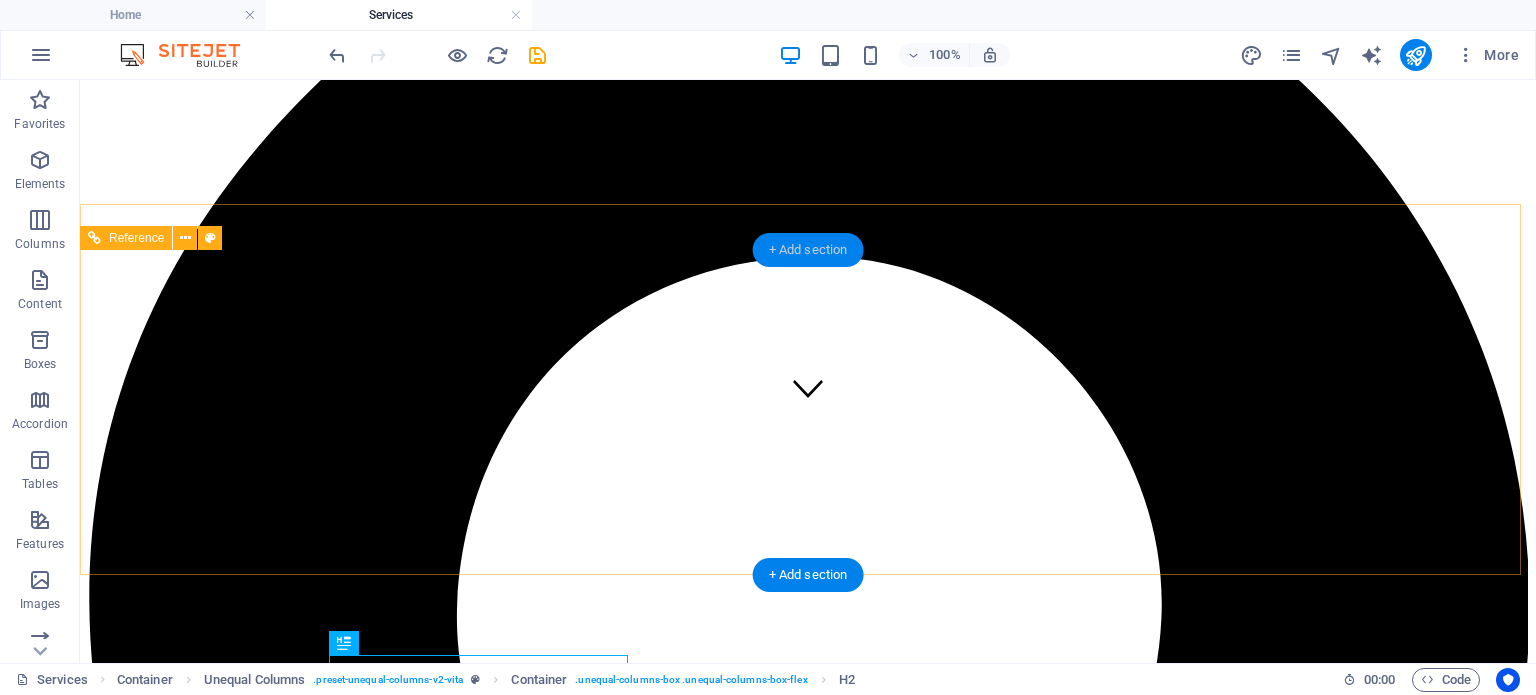scroll, scrollTop: 0, scrollLeft: 0, axis: both 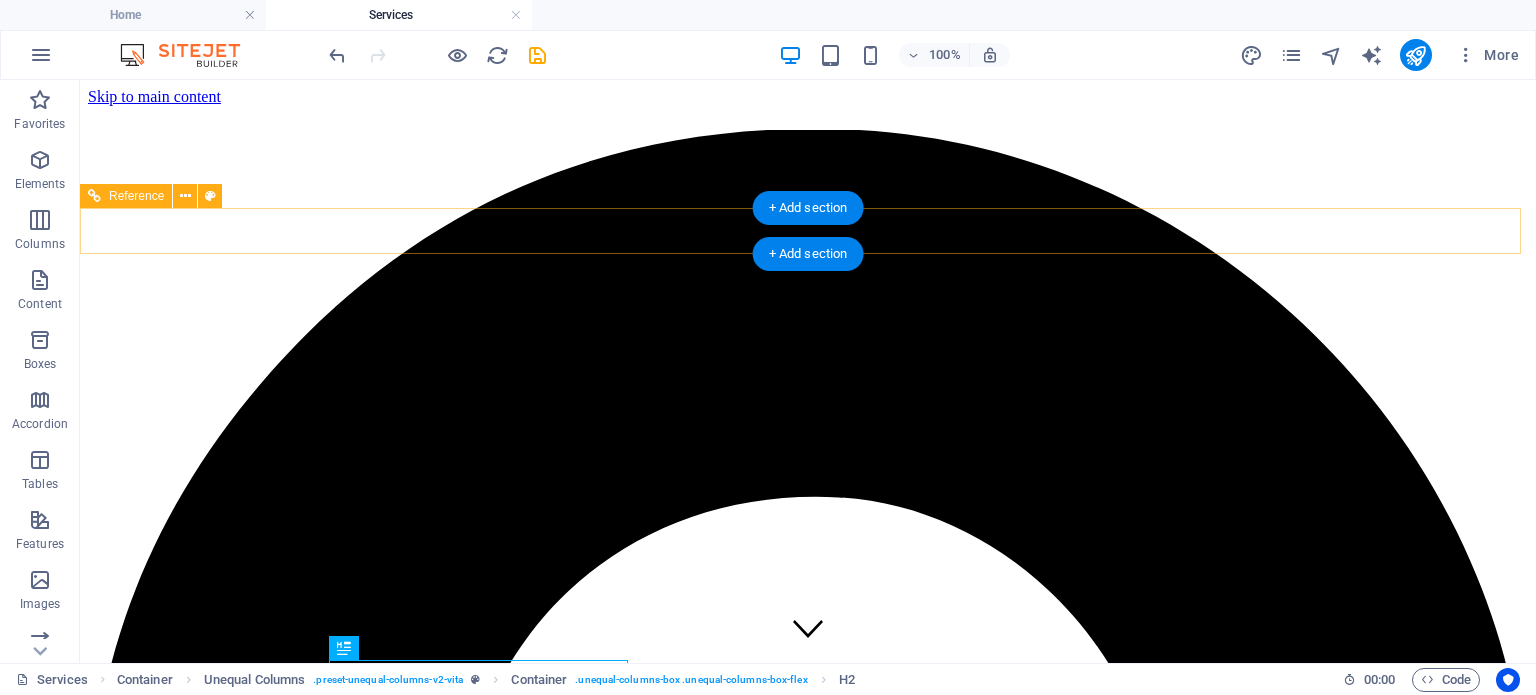 click on "Home Services Our Staff FAQ Contact" at bounding box center [808, 3693] 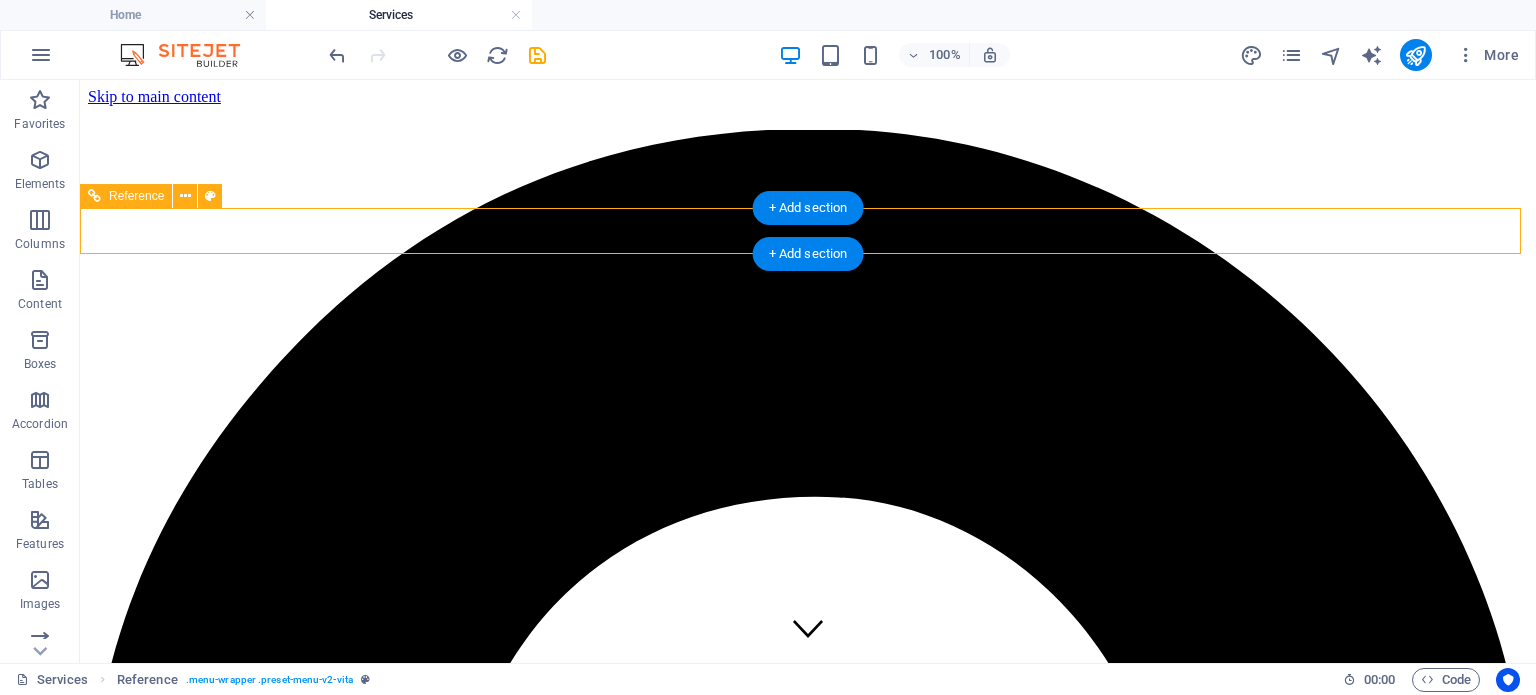 click on "Home Services Our Staff FAQ Contact" at bounding box center [808, 3693] 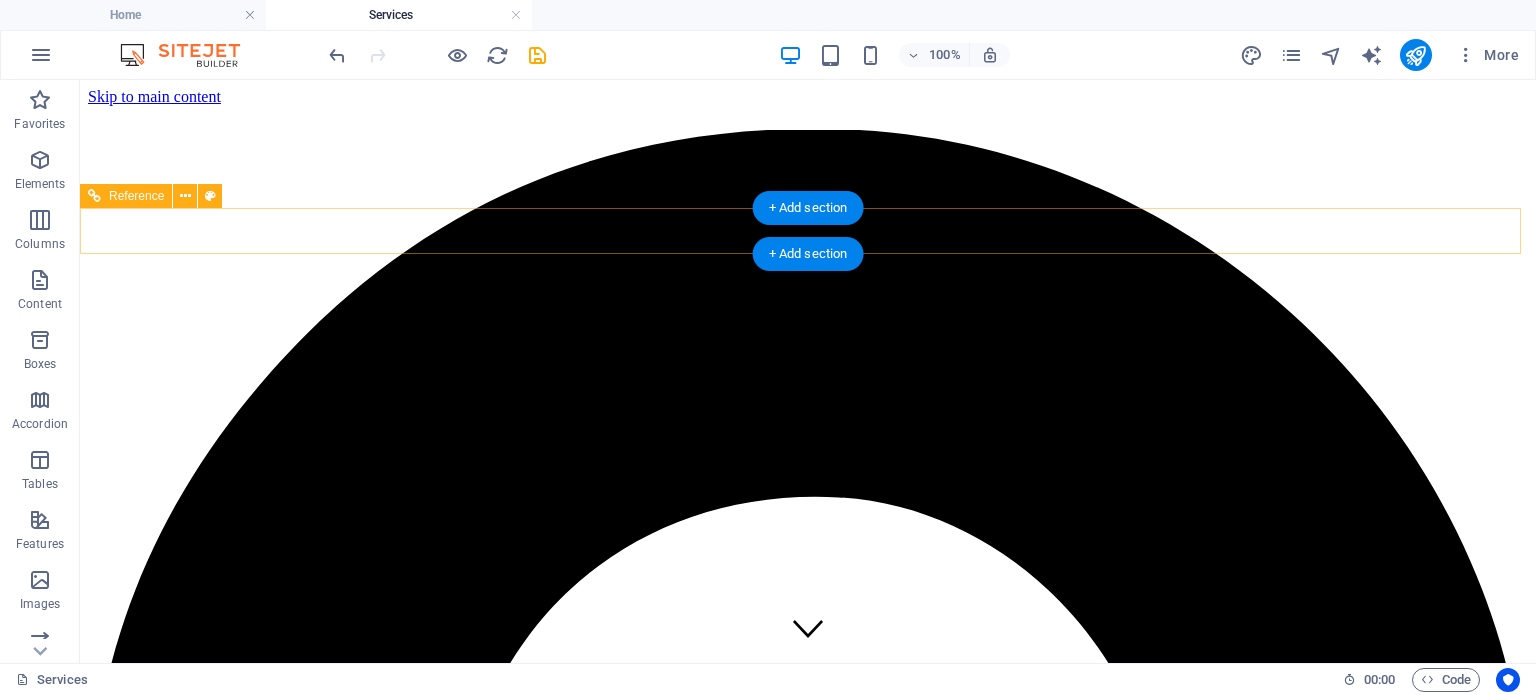 click on "Home Services Our Staff FAQ Contact" at bounding box center [808, 3693] 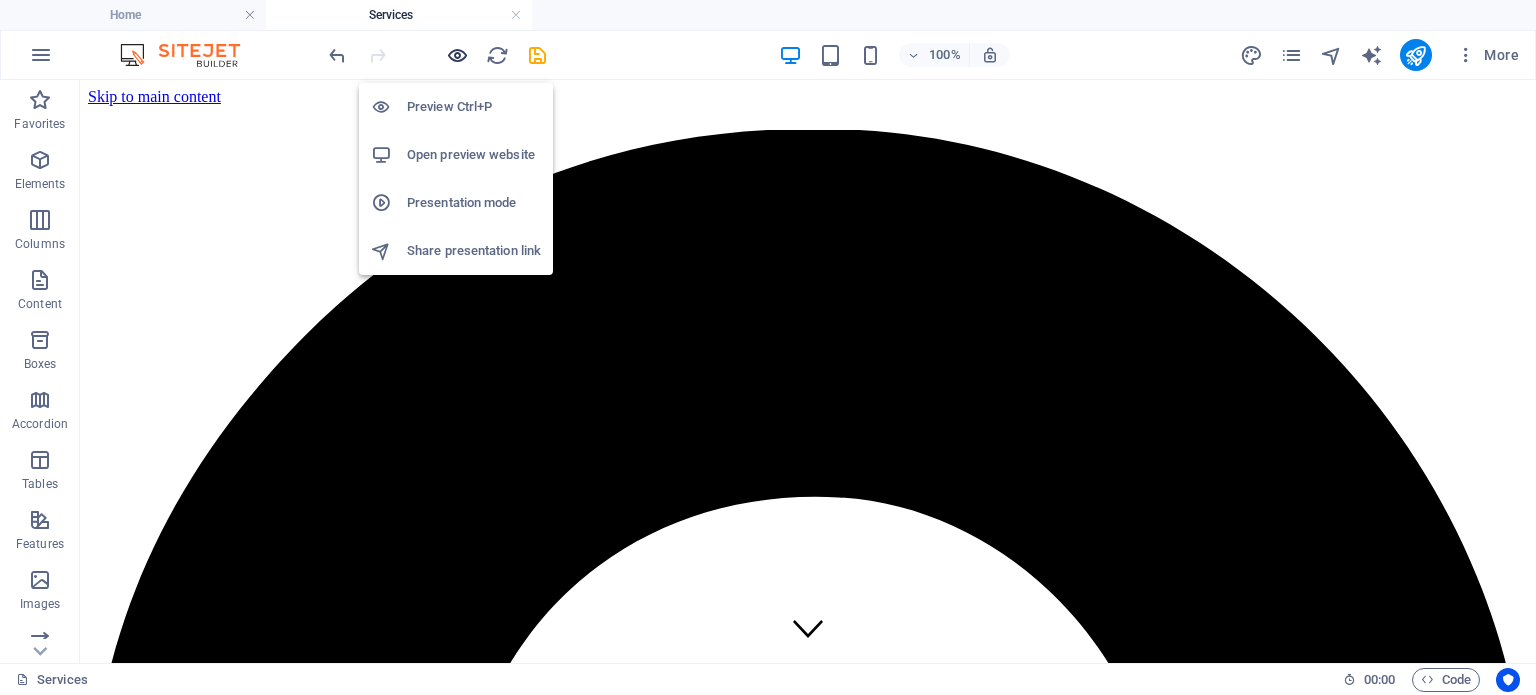 click at bounding box center [457, 55] 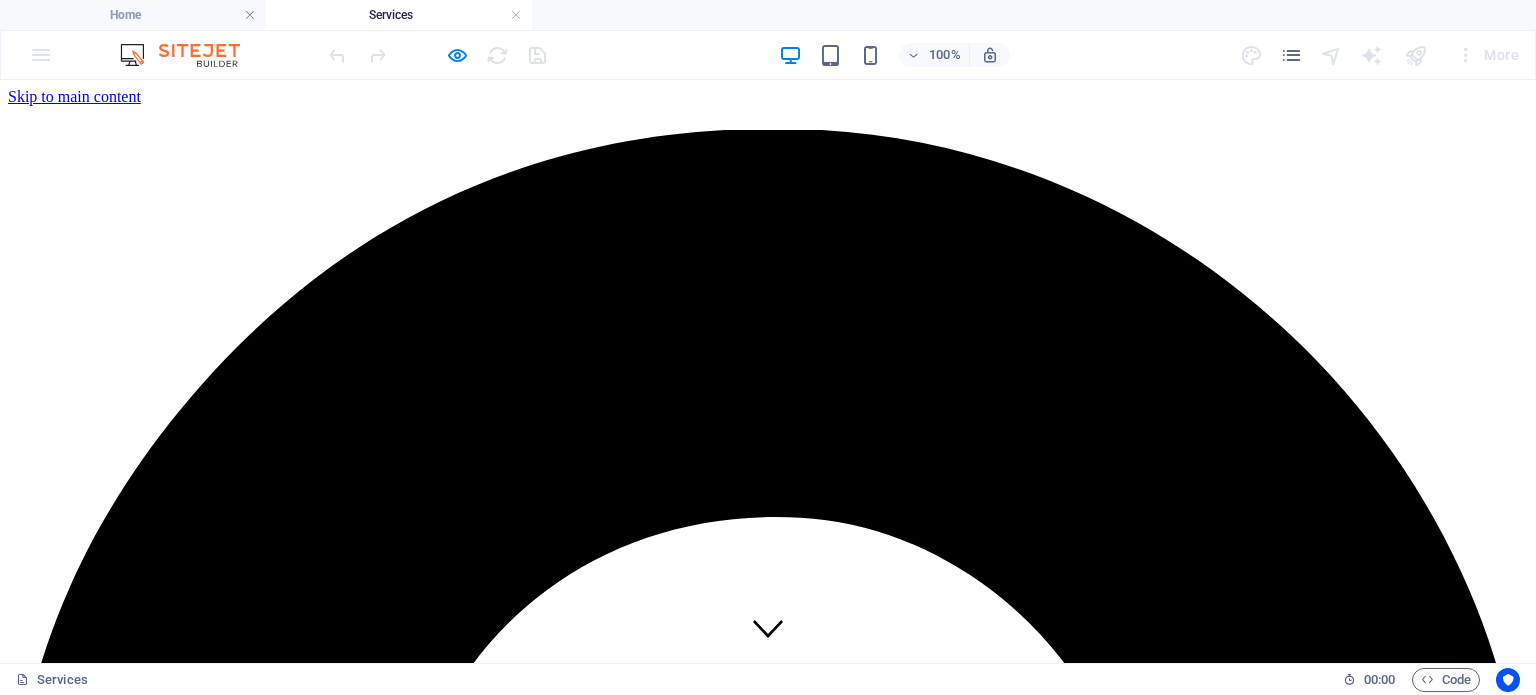 click on "Home" at bounding box center [67, 3836] 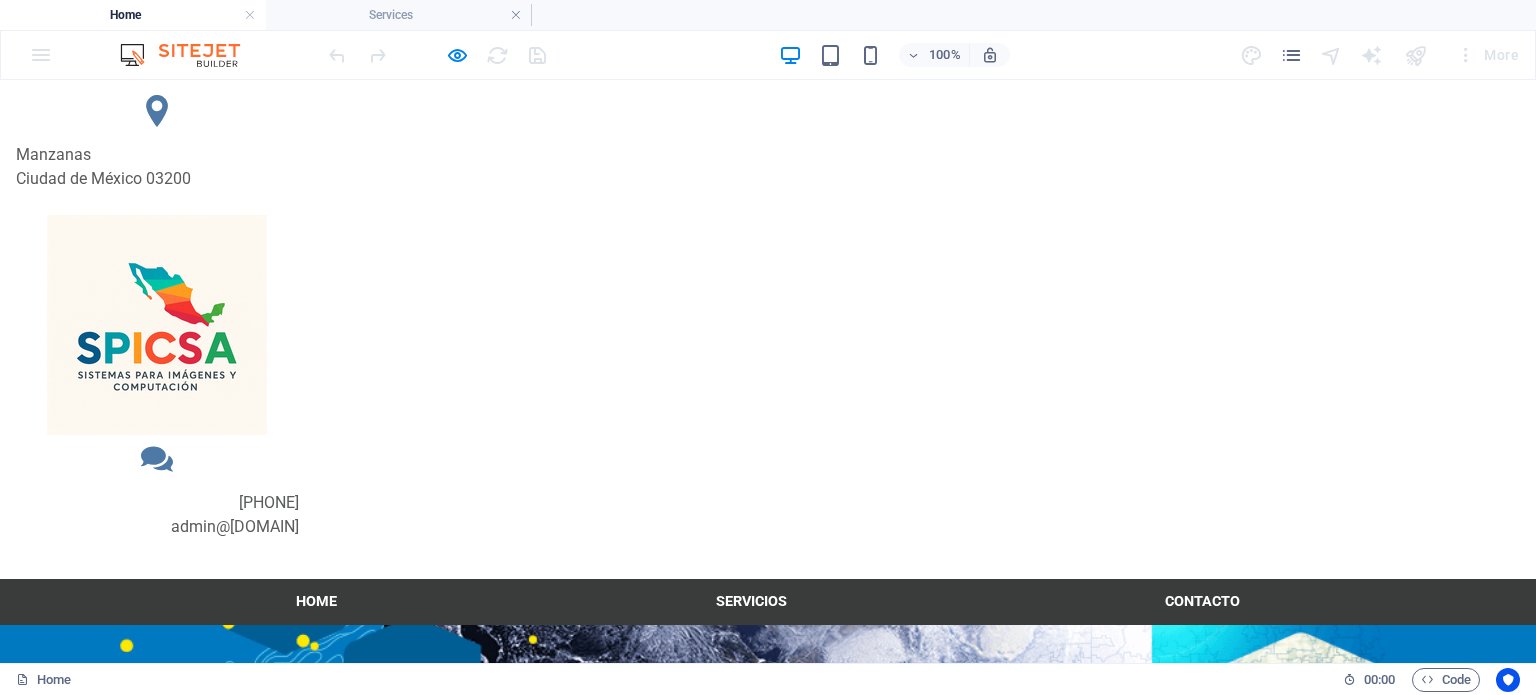 scroll, scrollTop: 0, scrollLeft: 0, axis: both 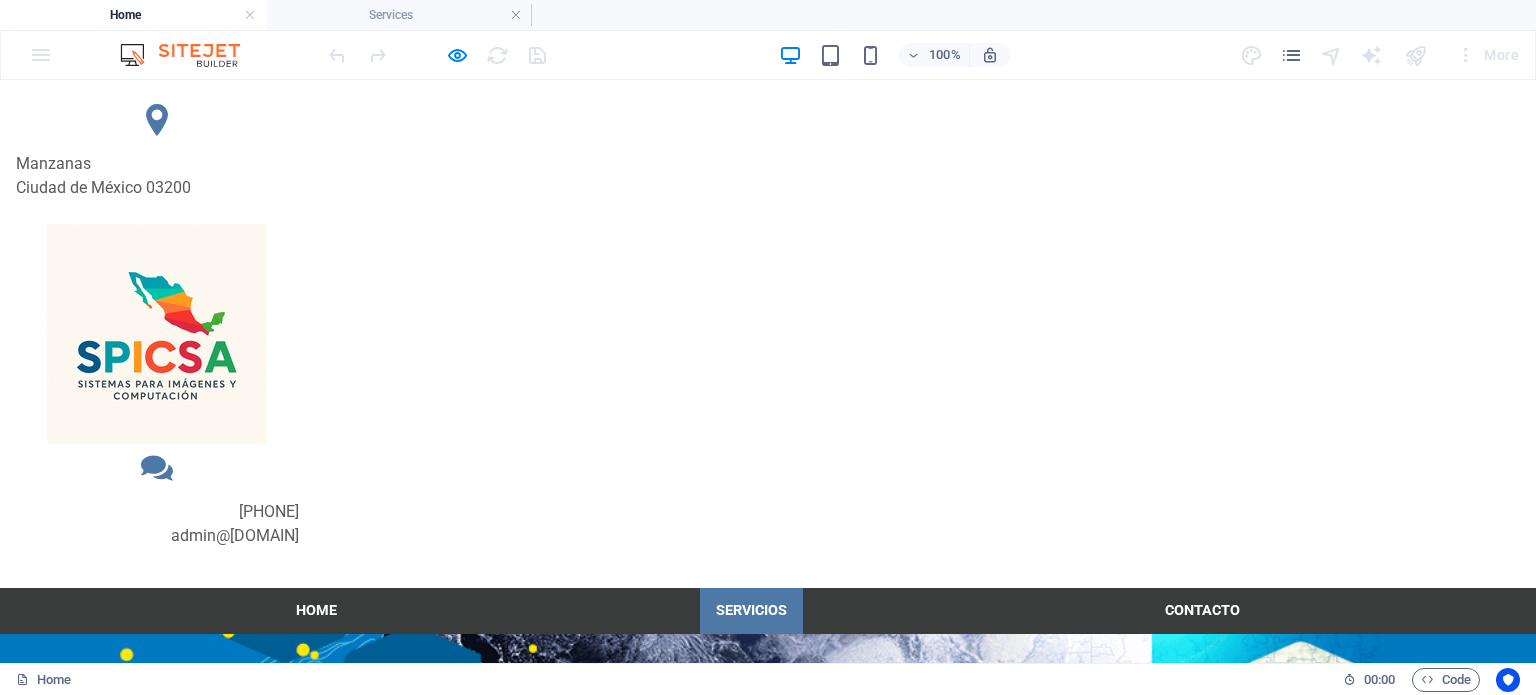 click on "Servicios" at bounding box center (751, 611) 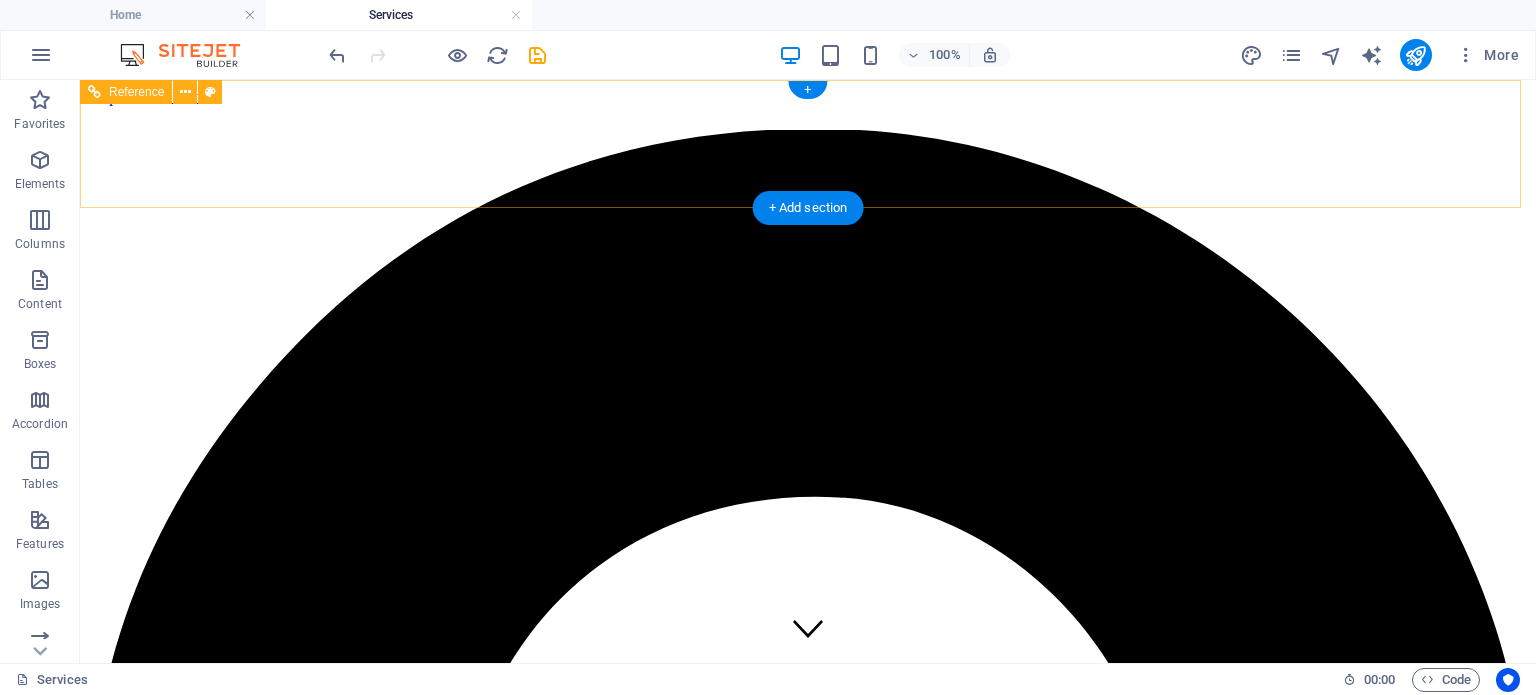 click at bounding box center (808, 2369) 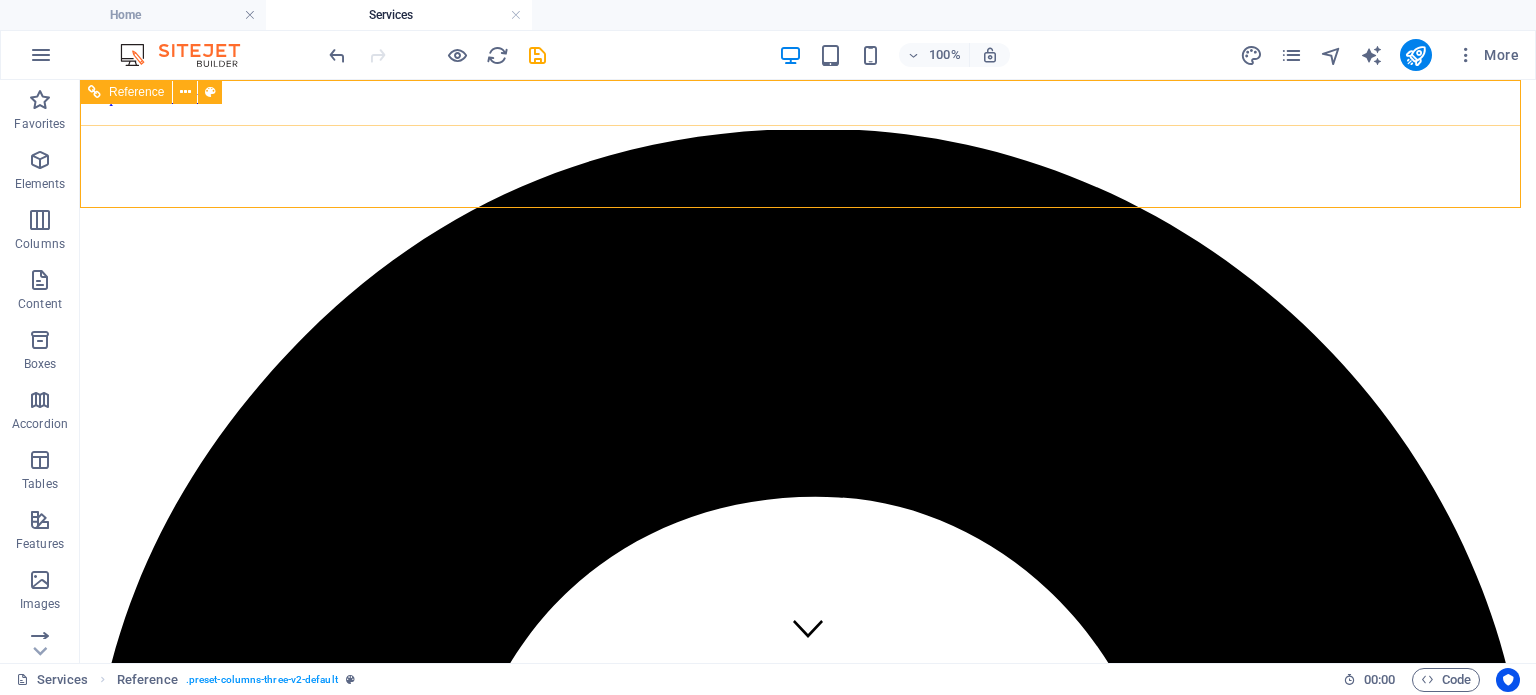 click on "Home Services Our Staff FAQ Contact" at bounding box center [808, 3693] 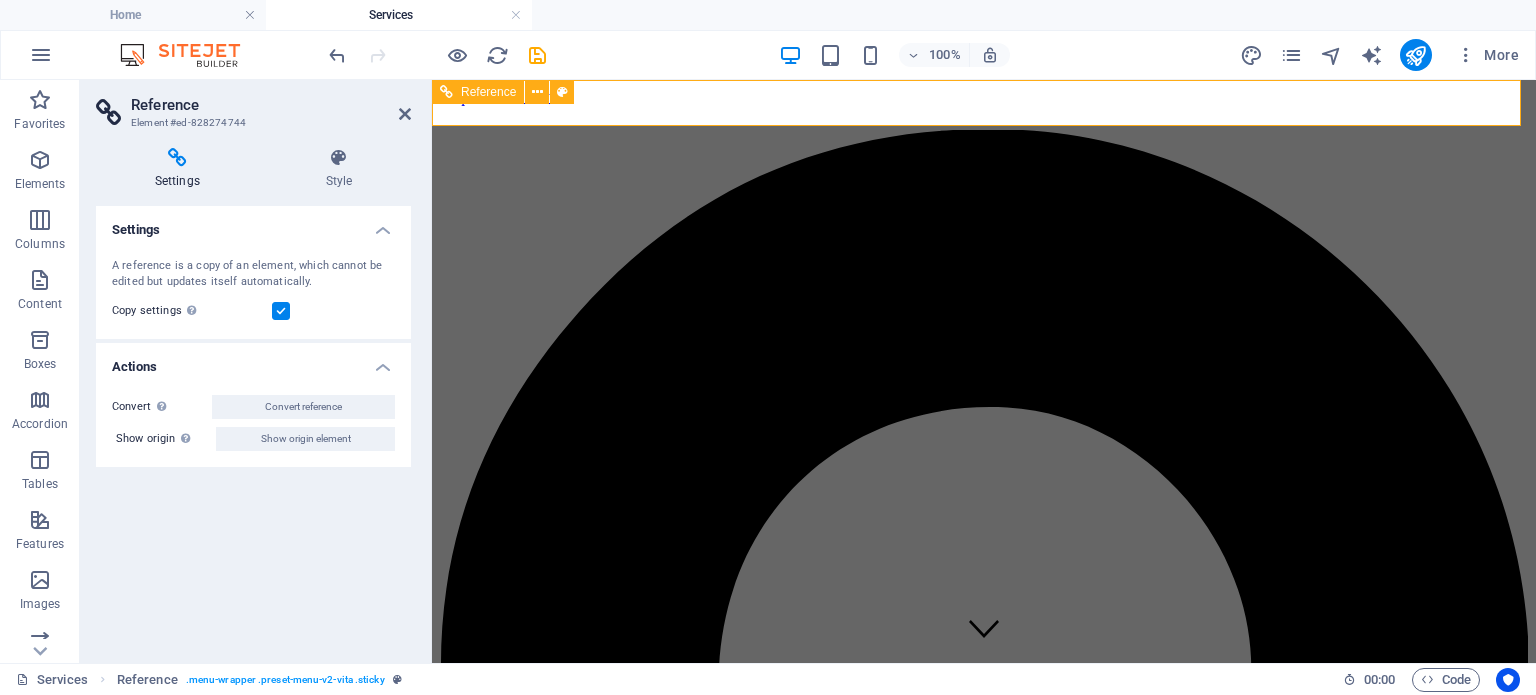 click at bounding box center [537, 92] 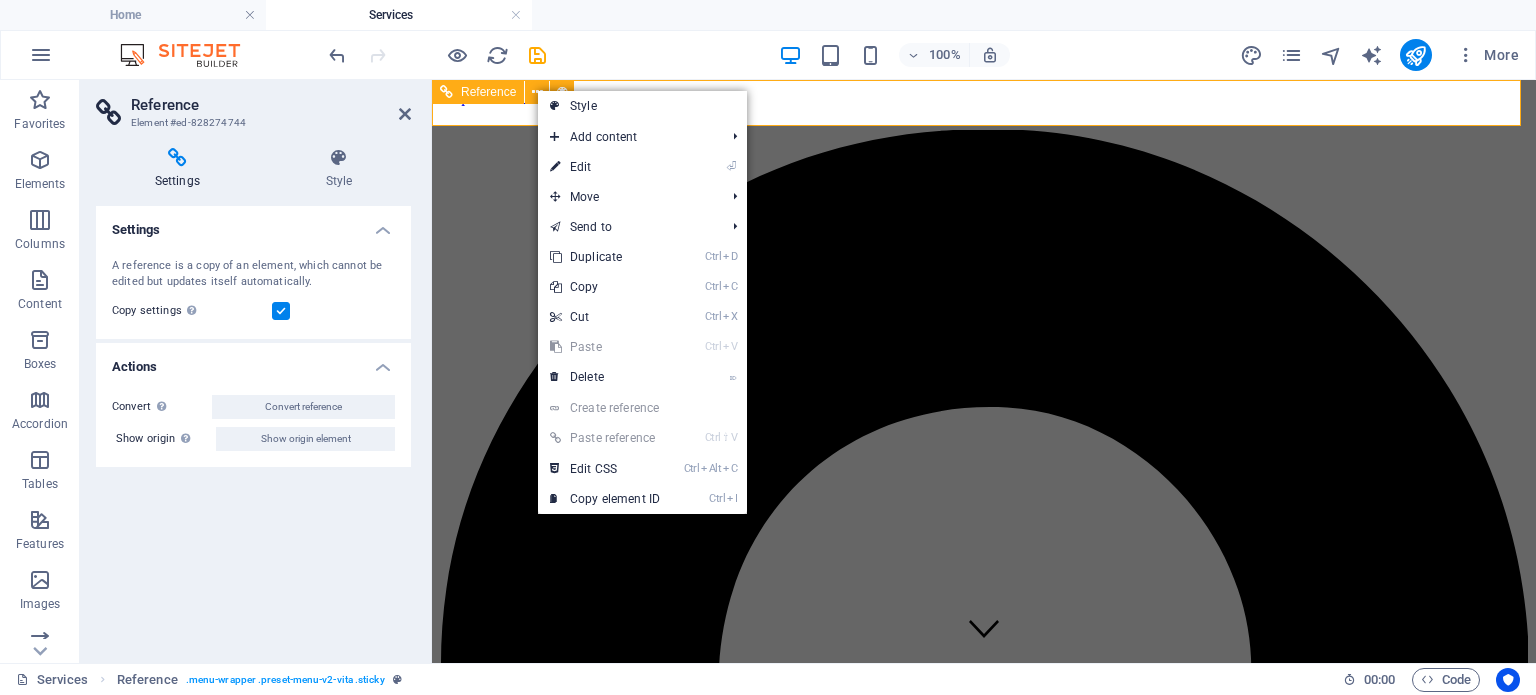 type 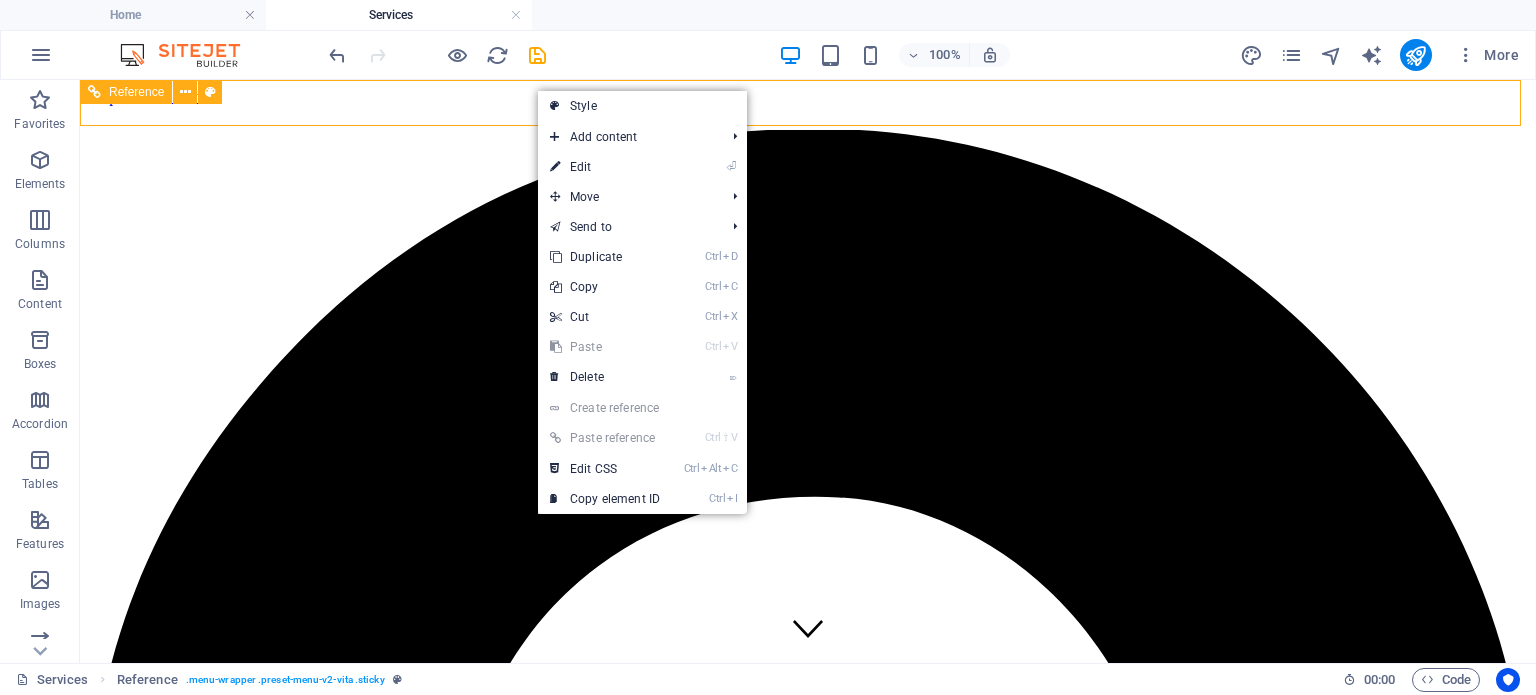 click on "Home Services Our Staff FAQ Contact" at bounding box center (808, 3693) 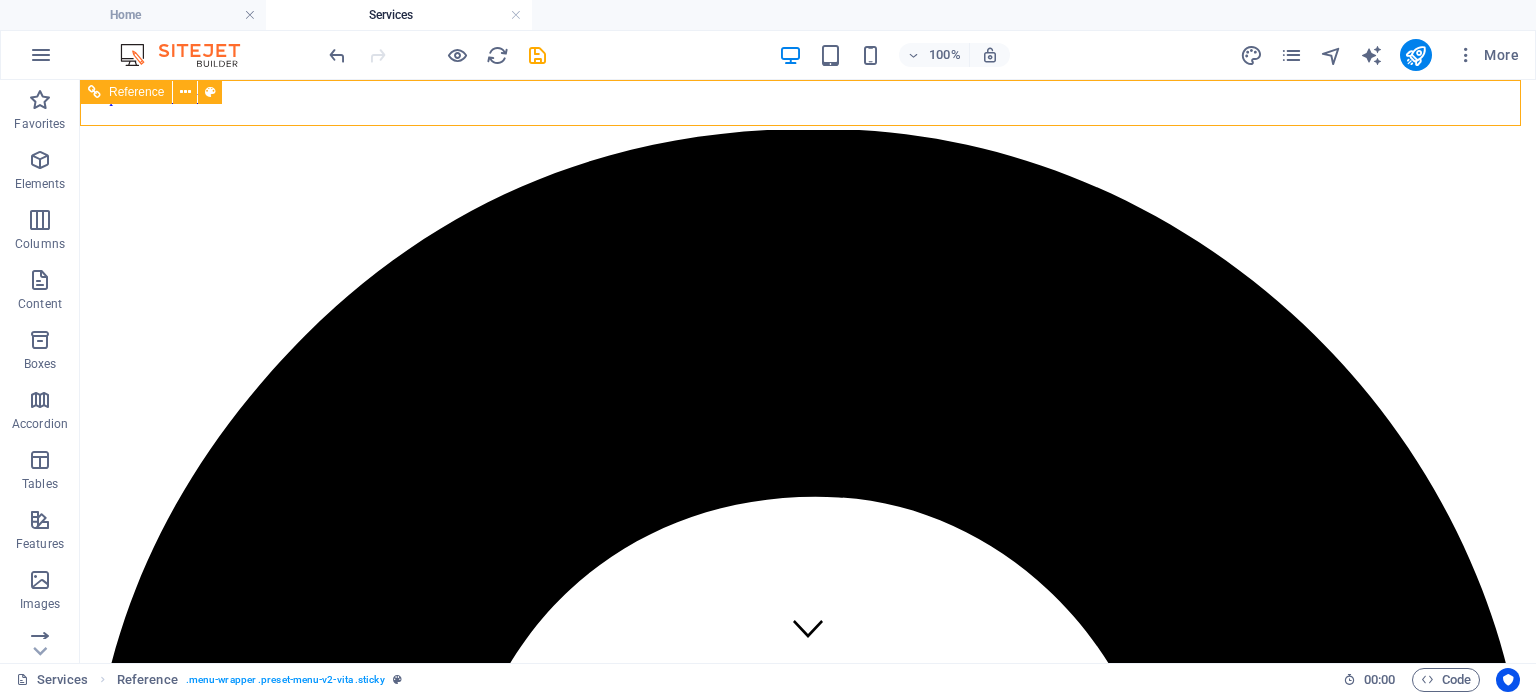 click on "Home Services Our Staff FAQ Contact" at bounding box center [808, 3693] 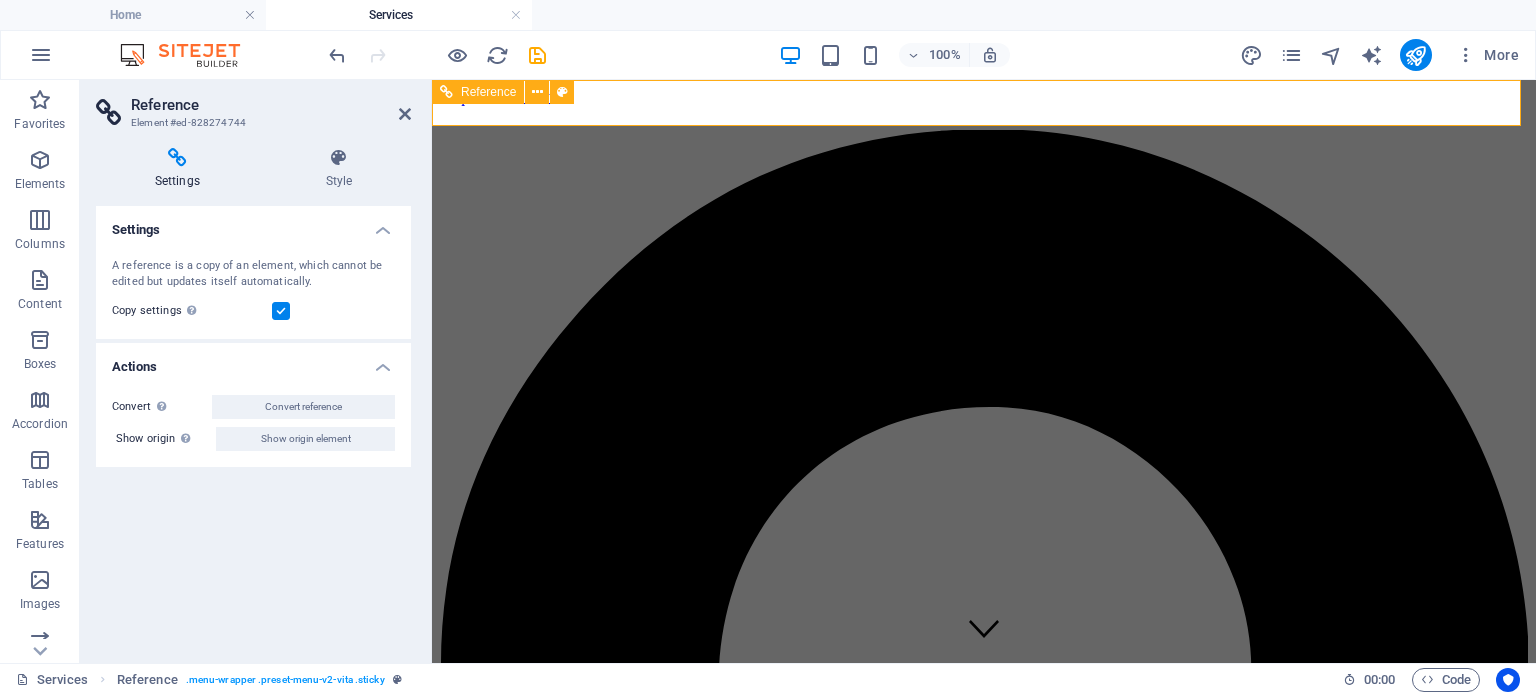 click on "Reference" at bounding box center [488, 92] 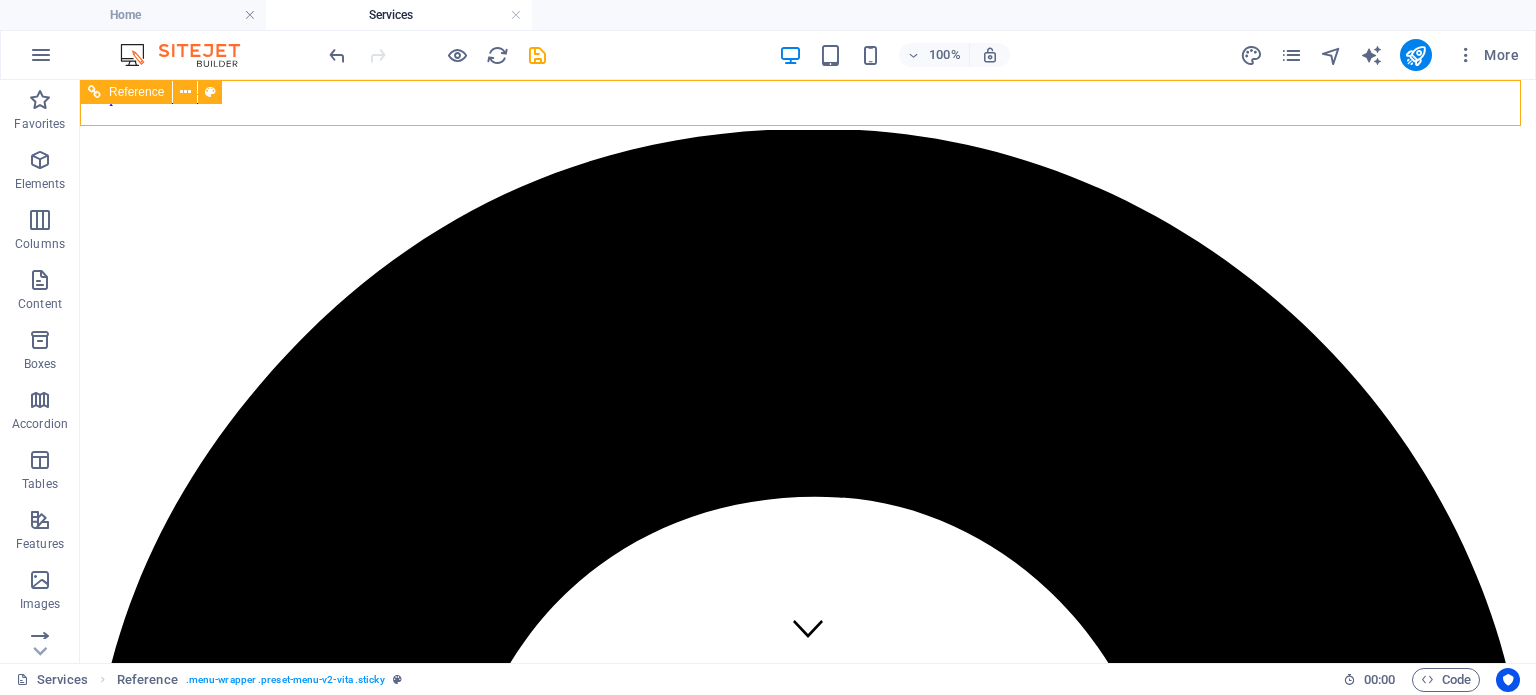 click on "Home Services Our Staff FAQ Contact" at bounding box center [808, 3693] 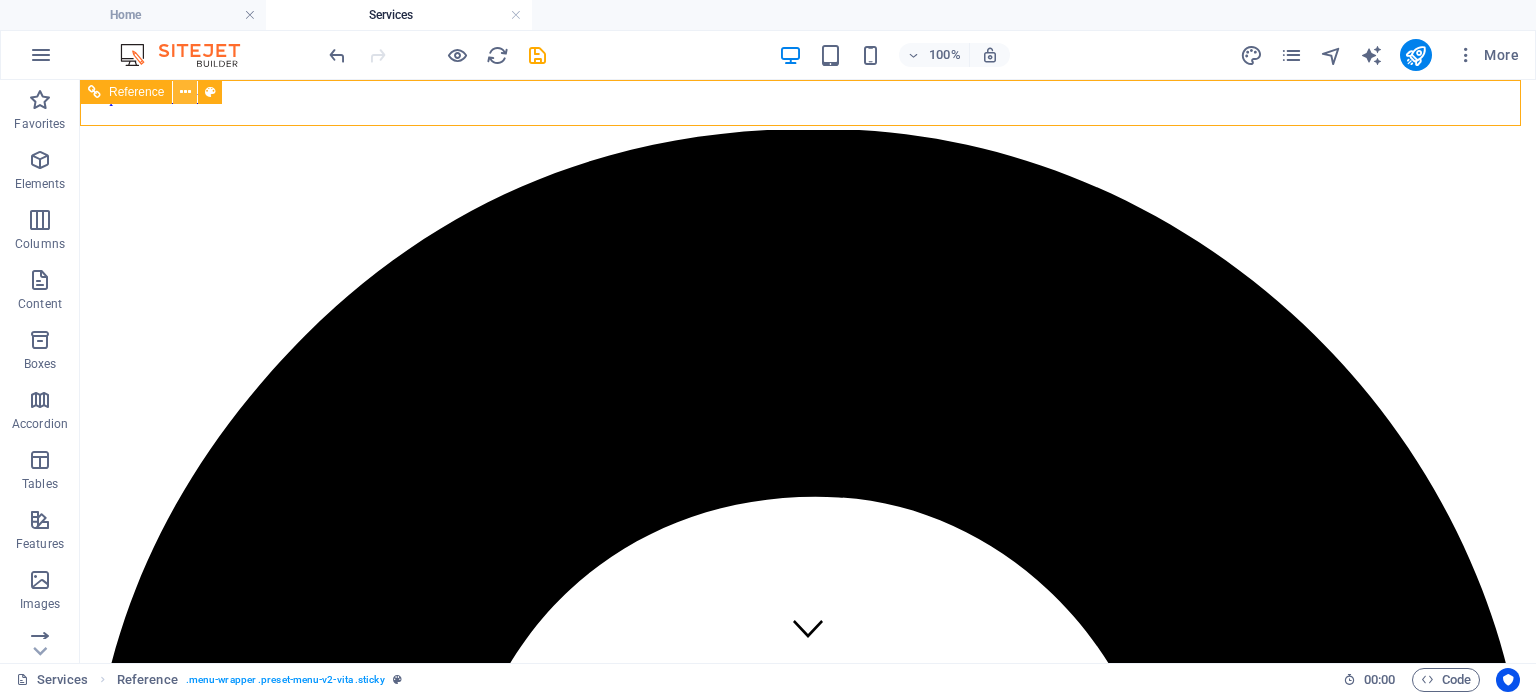 click at bounding box center (185, 92) 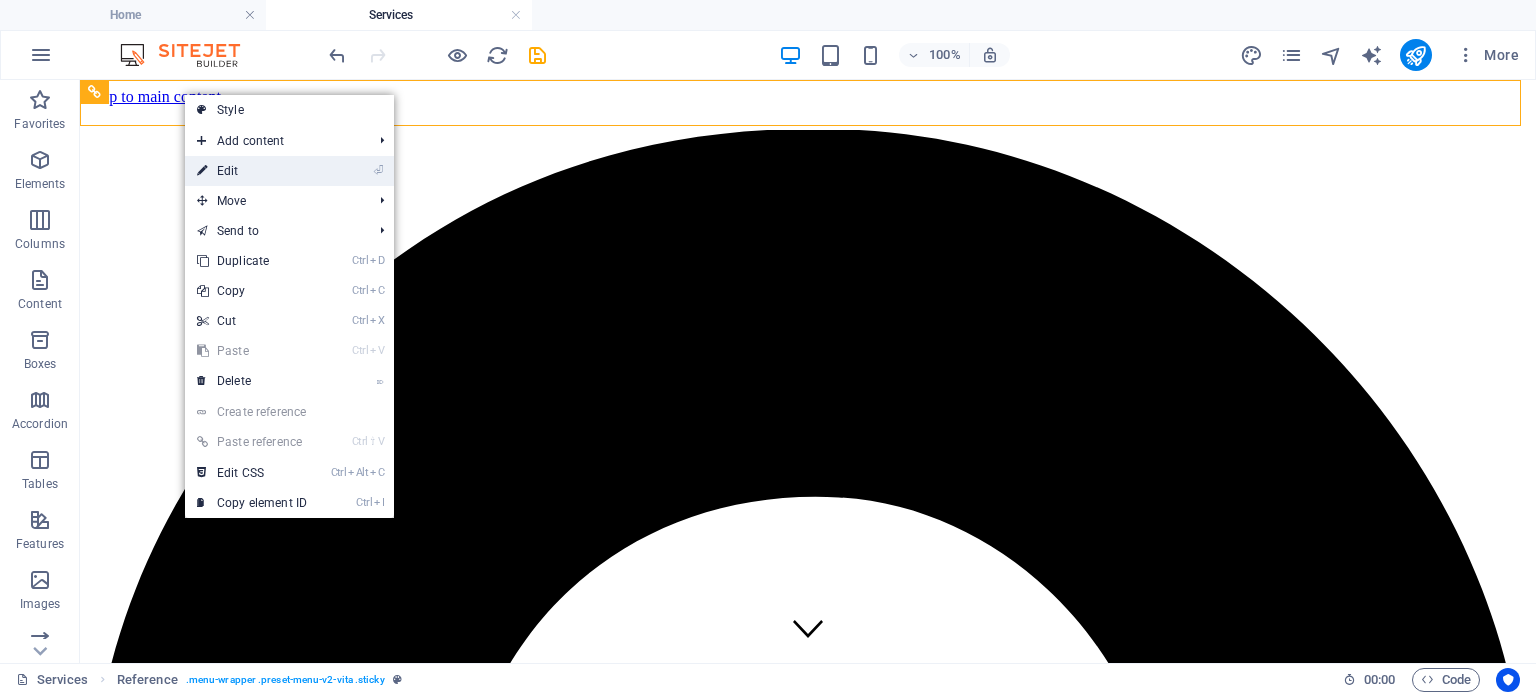click on "⏎  Edit" at bounding box center [252, 171] 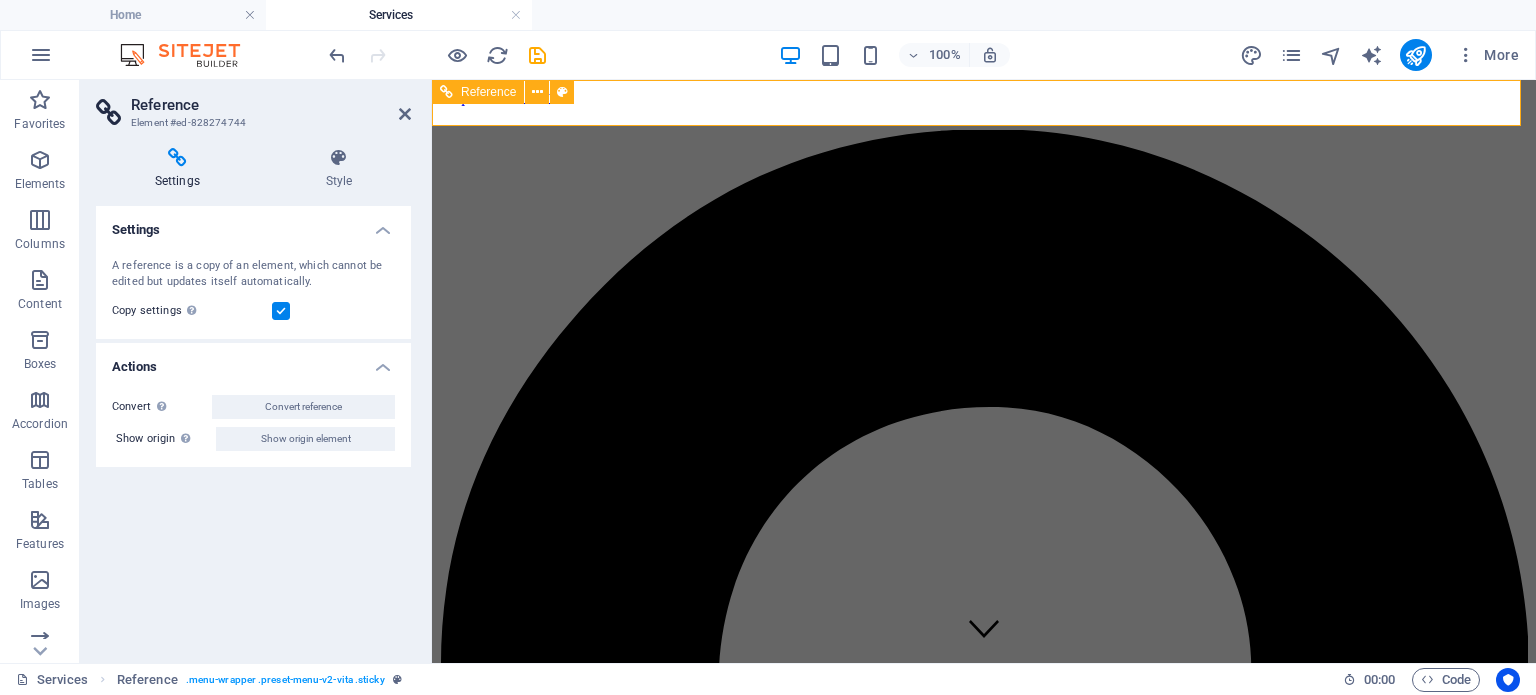 click on "Home Services Our Staff FAQ Contact" at bounding box center (984, 2902) 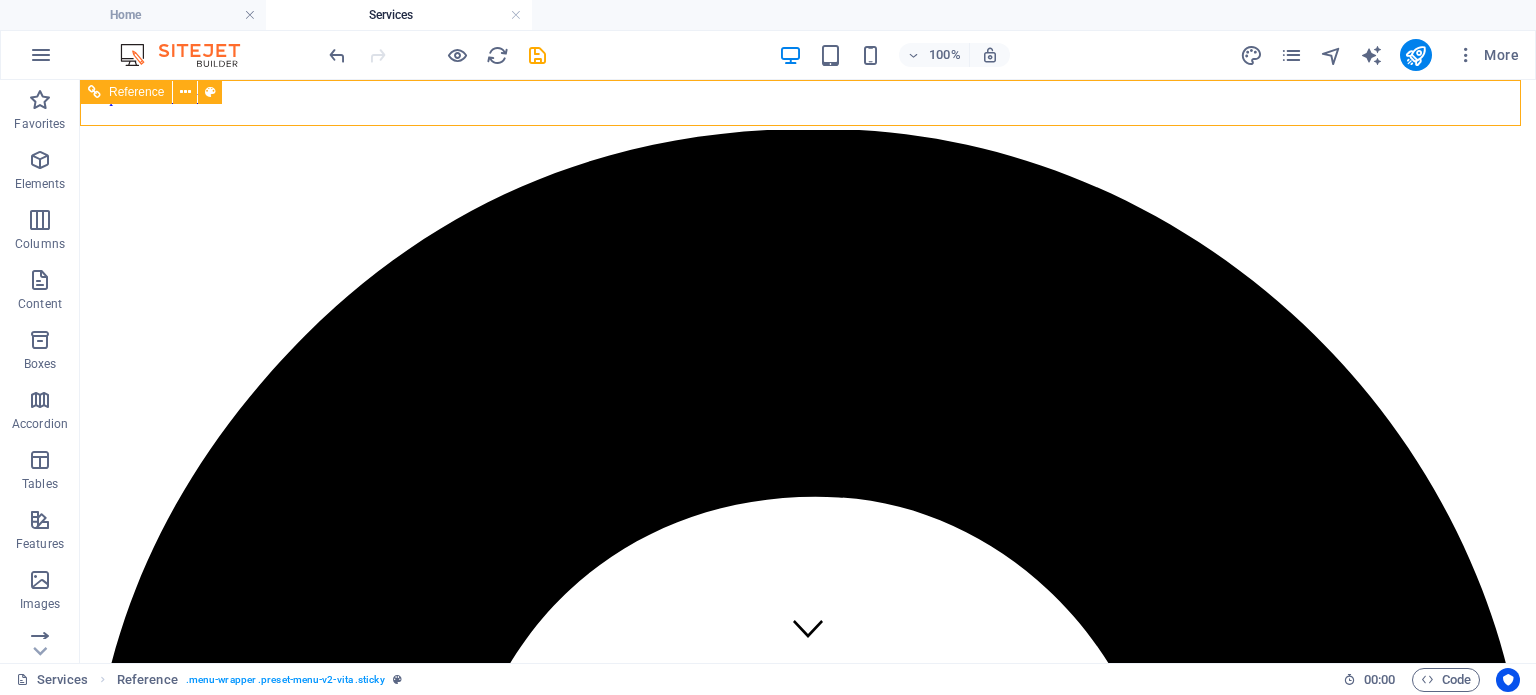 click on "Home Services Our Staff FAQ Contact" at bounding box center [808, 3693] 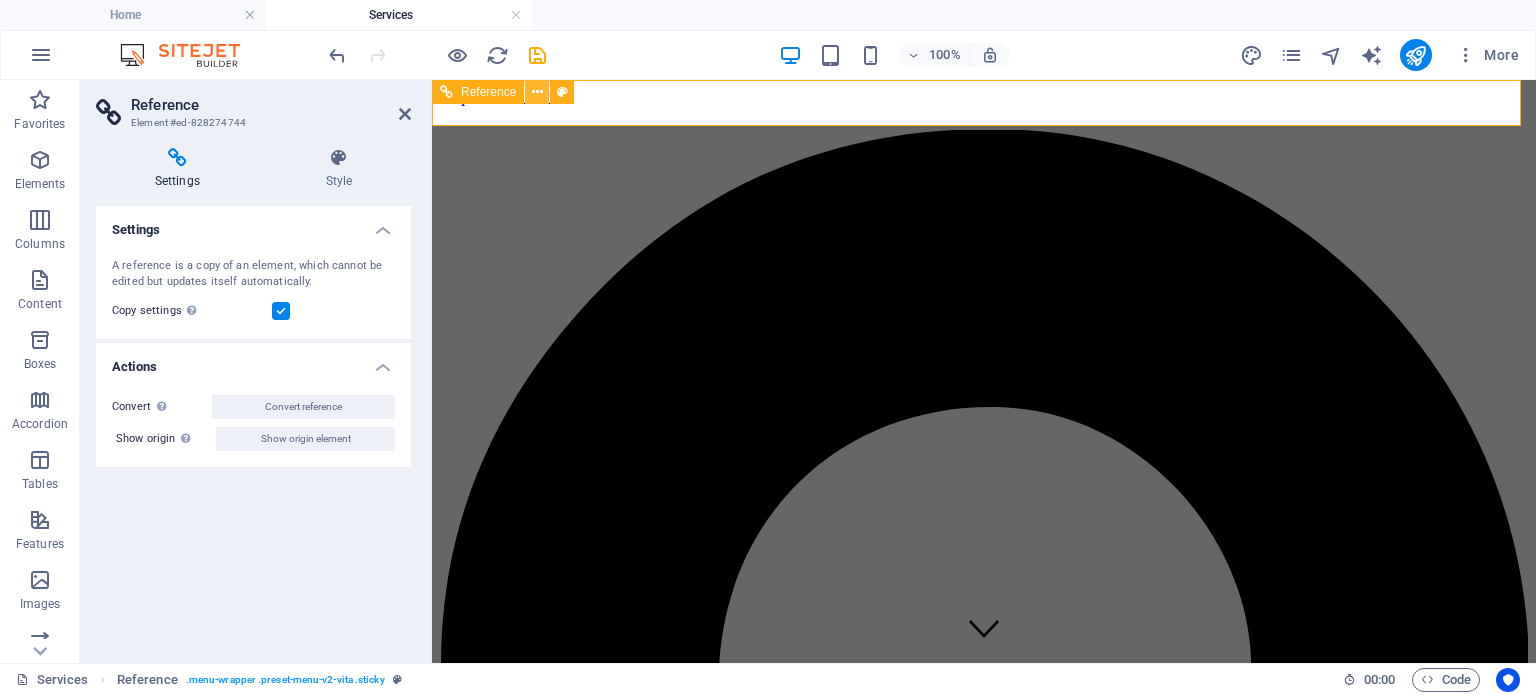 click at bounding box center [537, 92] 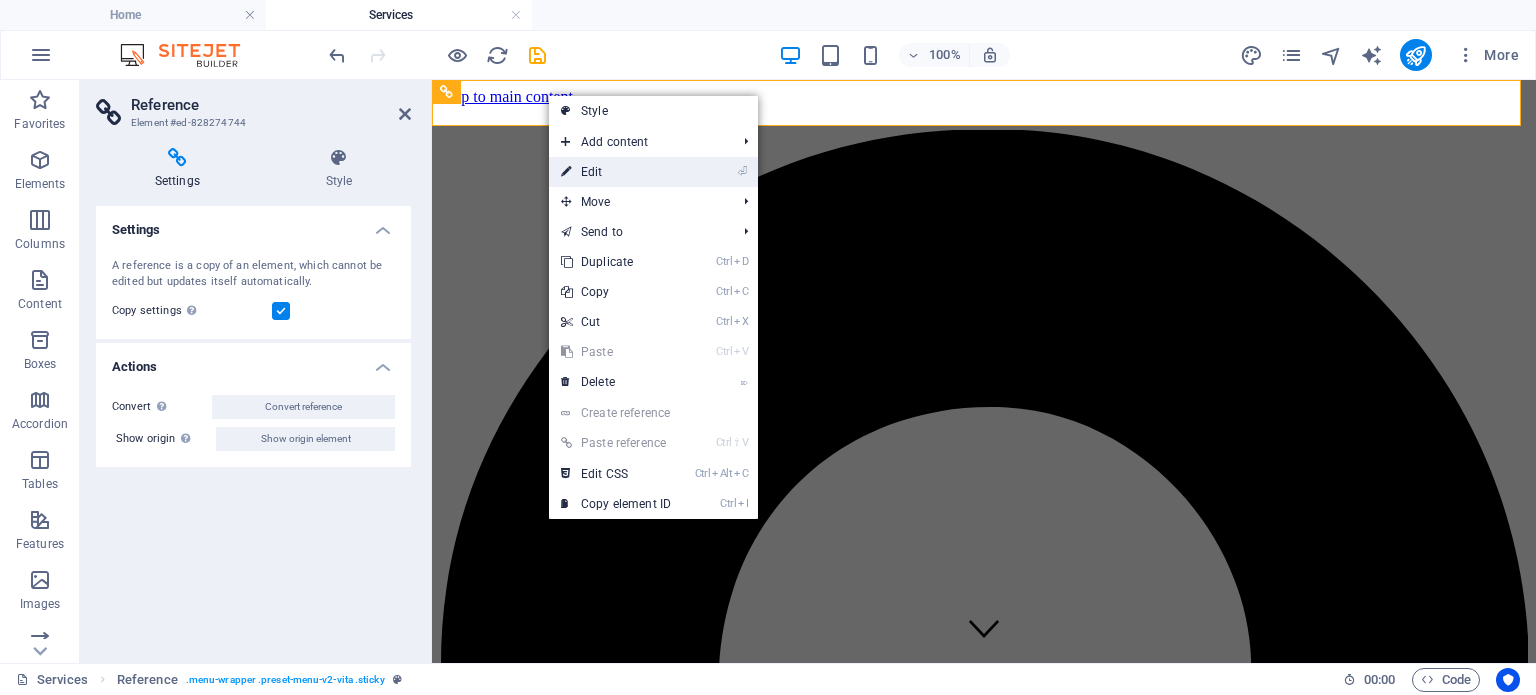 click on "⏎  Edit" at bounding box center [616, 172] 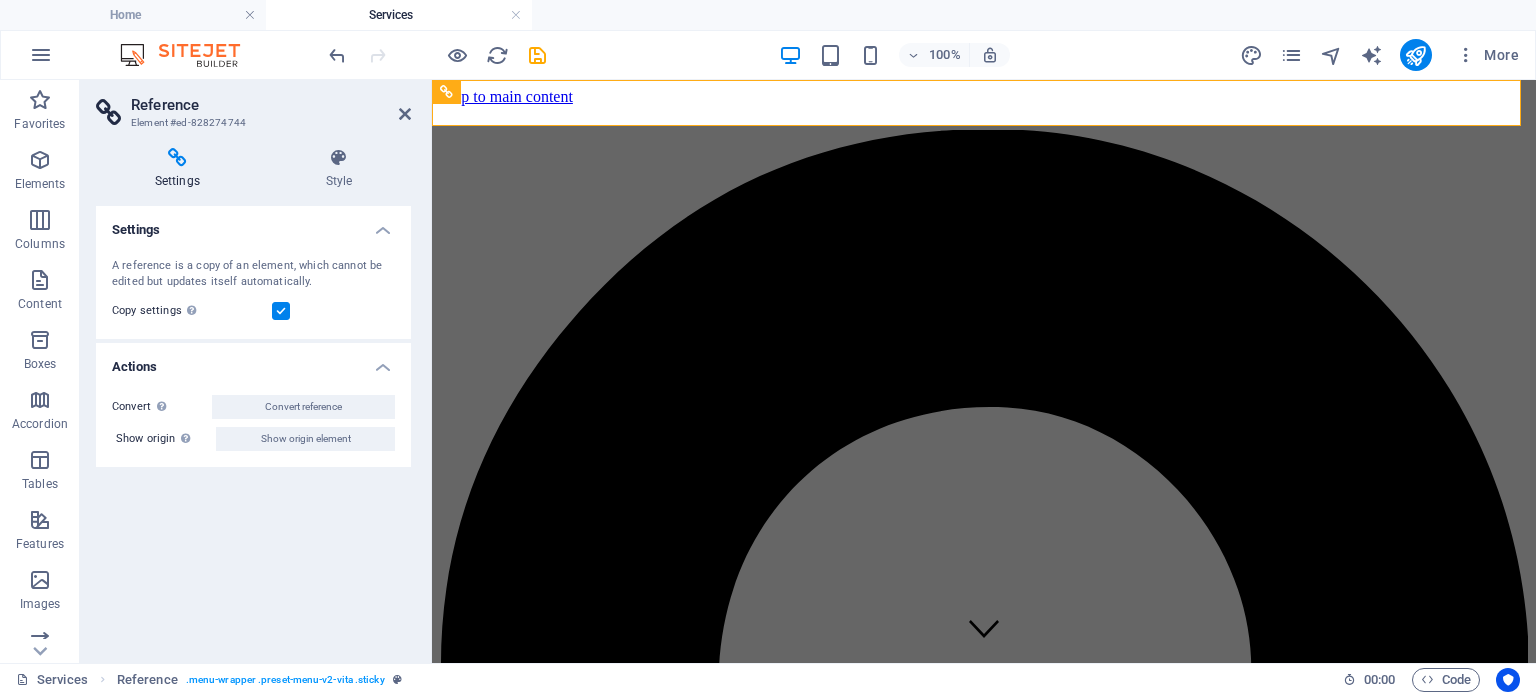 click at bounding box center (281, 311) 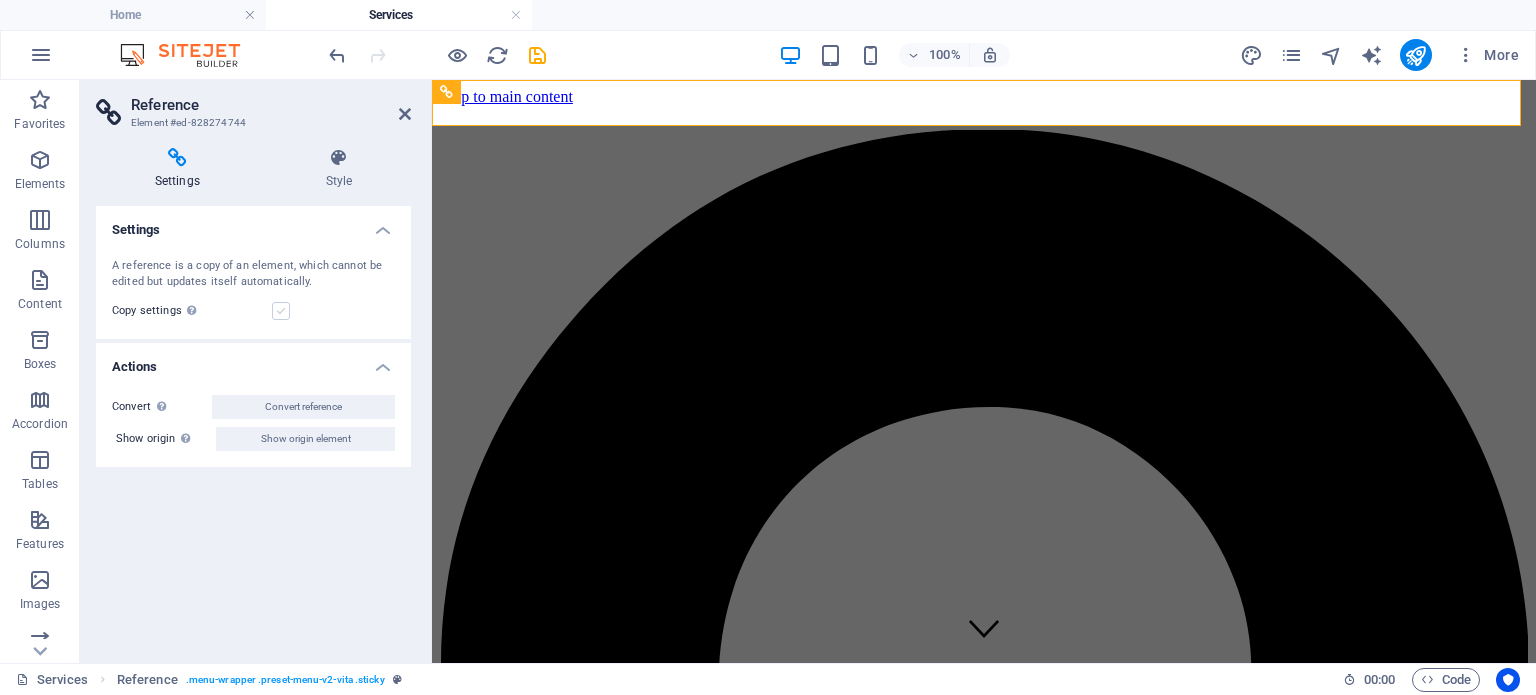 click at bounding box center (281, 311) 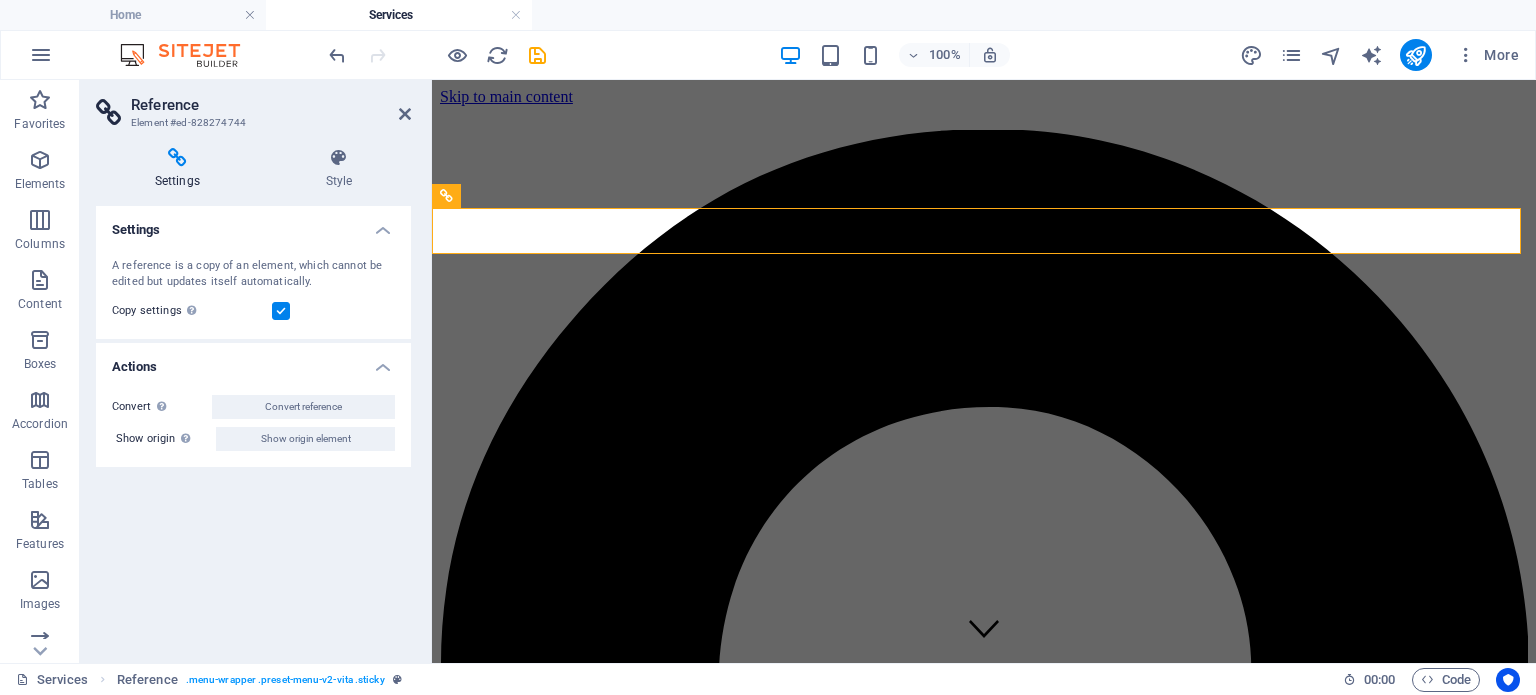 click at bounding box center (281, 311) 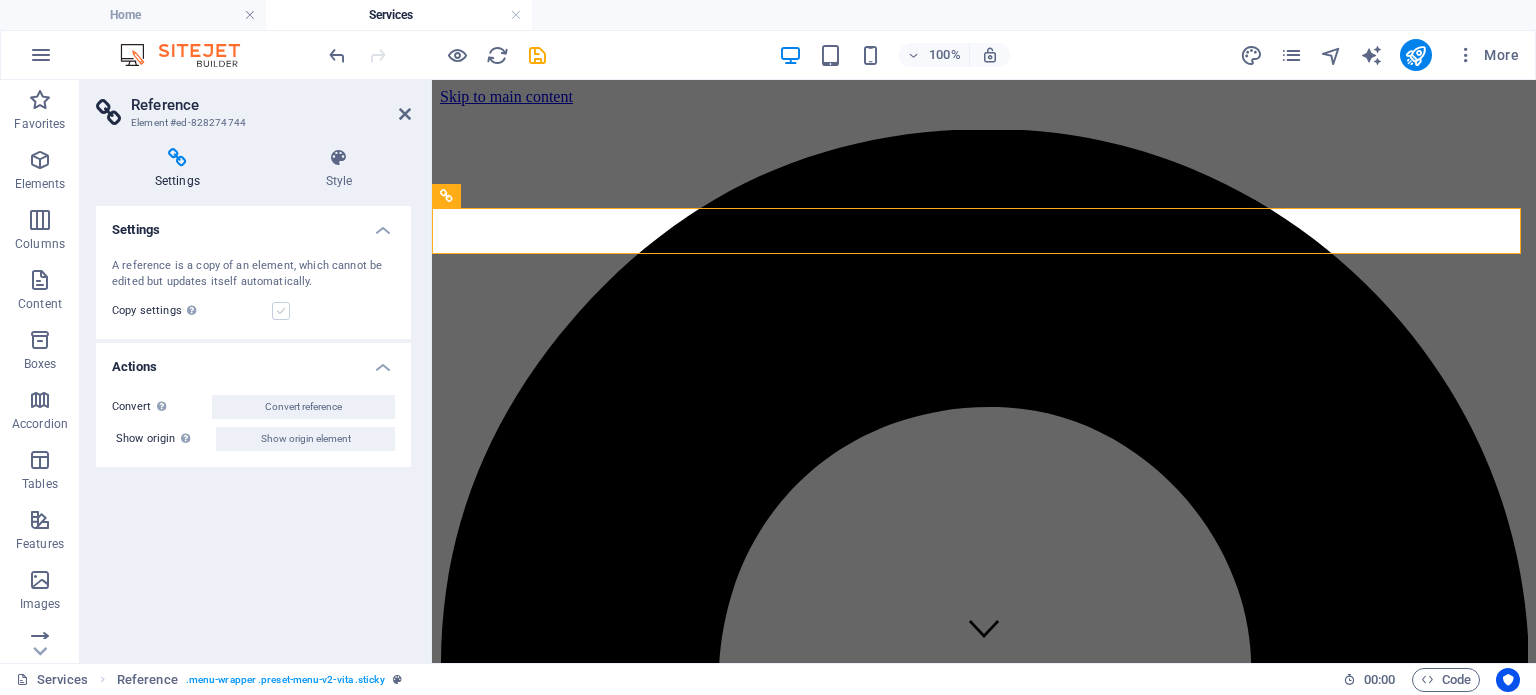 click at bounding box center (281, 311) 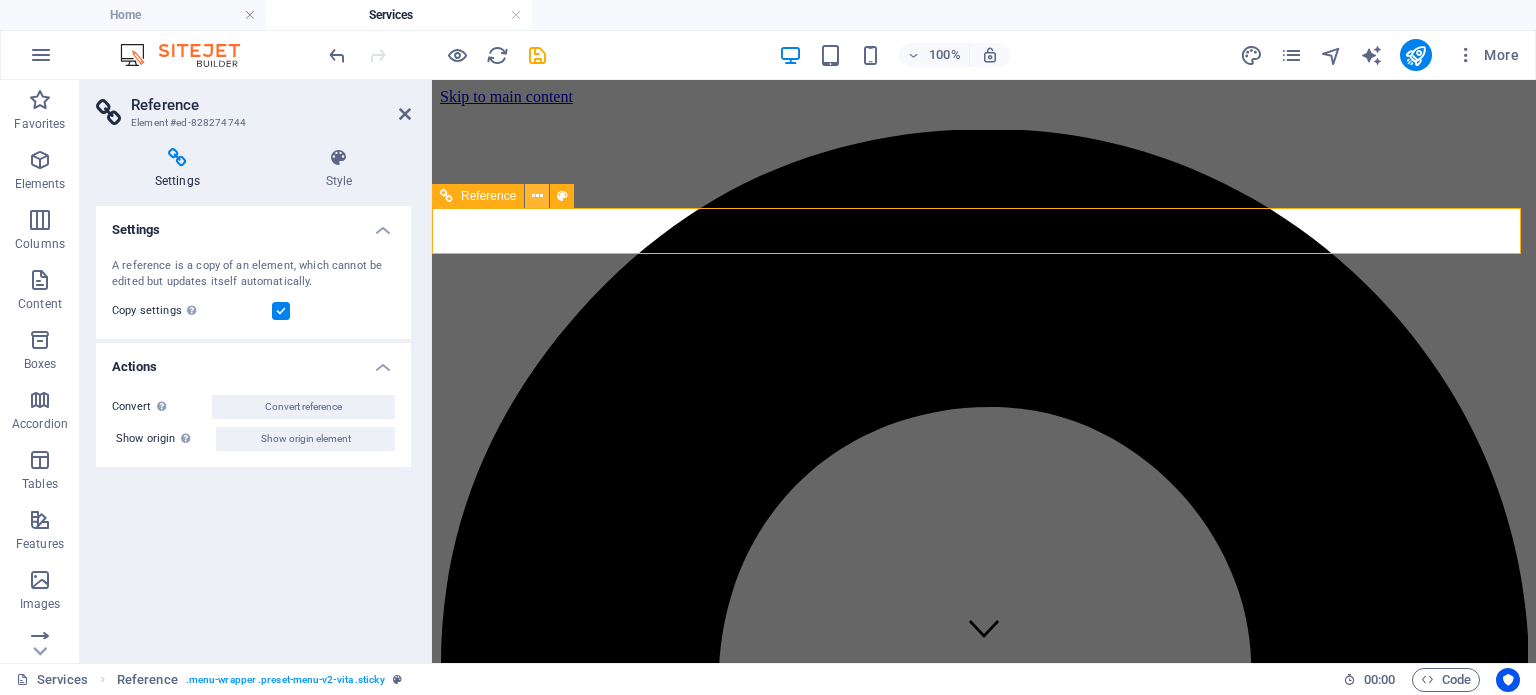 click at bounding box center [537, 196] 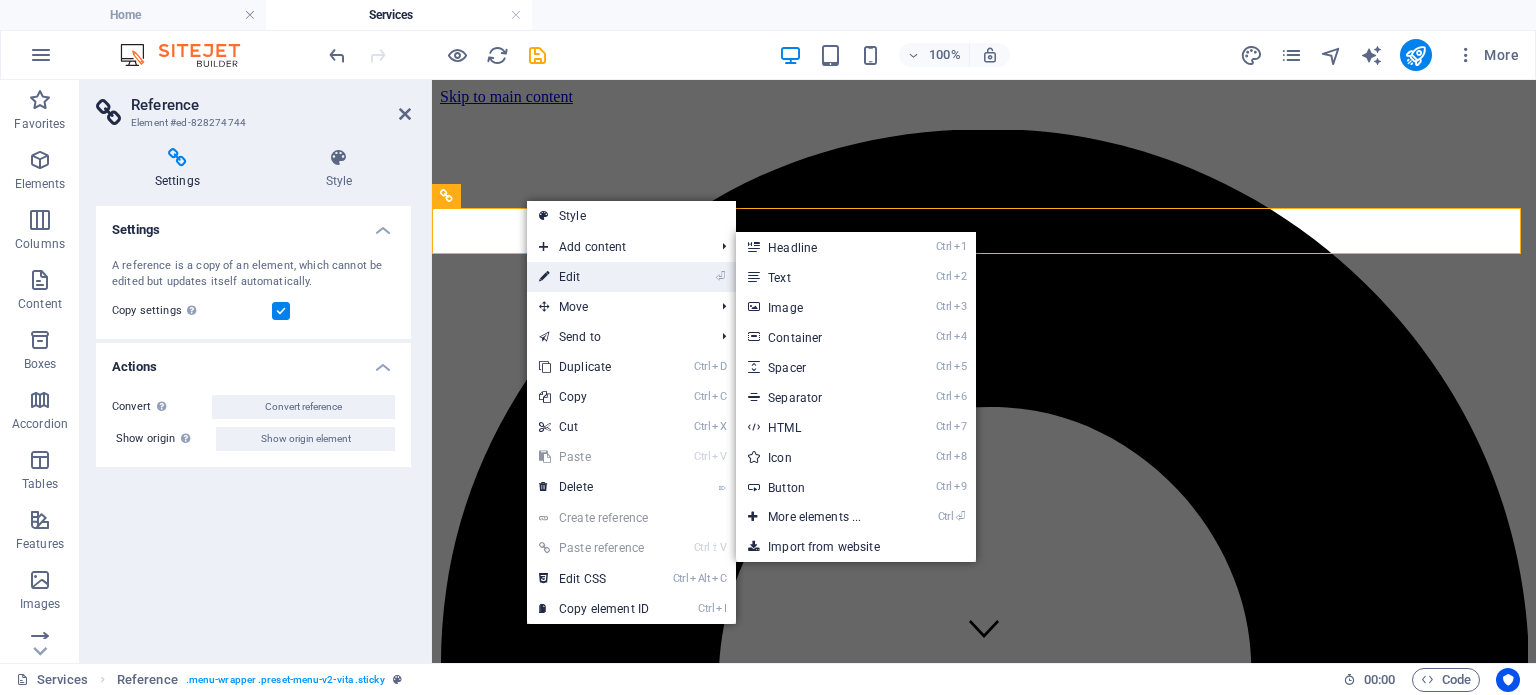 click on "⏎  Edit" at bounding box center (594, 277) 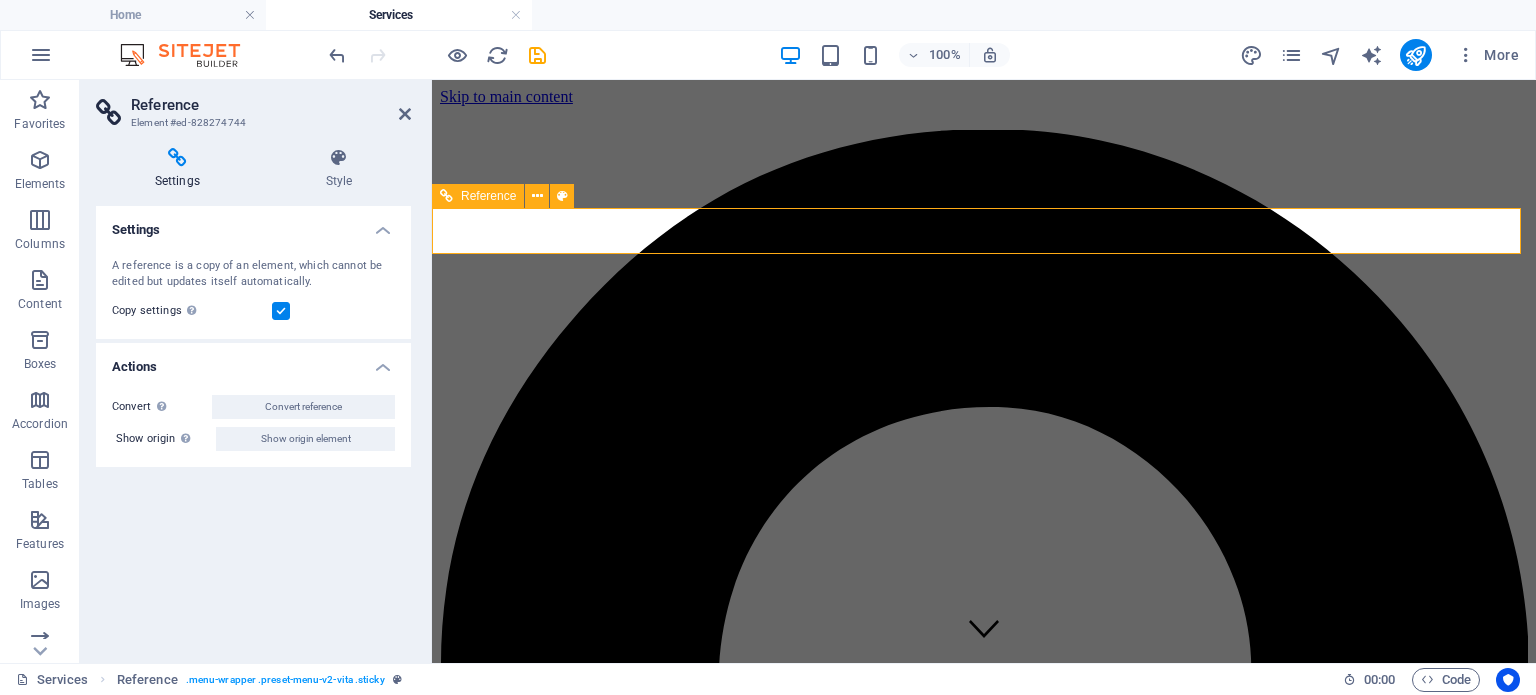 click on "Home Services Our Staff FAQ Contact" at bounding box center [984, 2902] 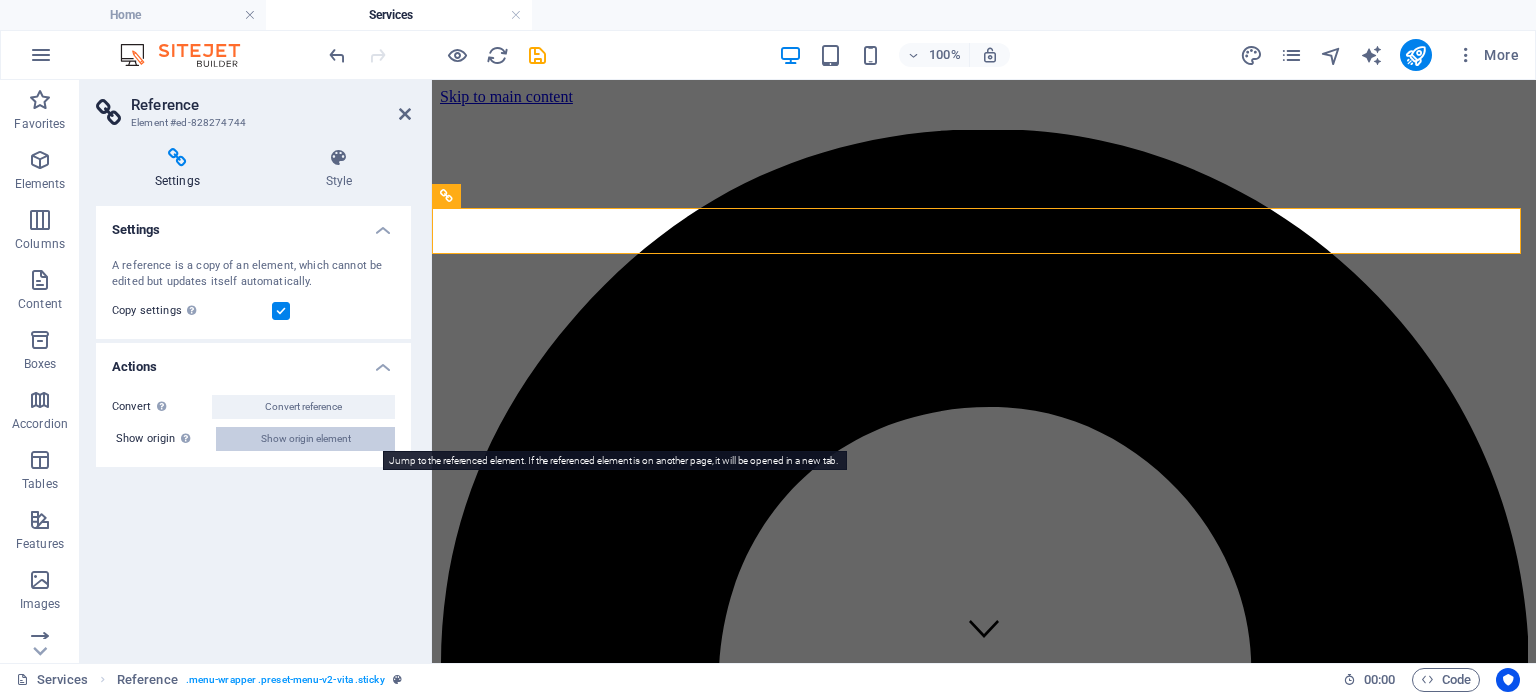 click on "Show origin element" at bounding box center [306, 439] 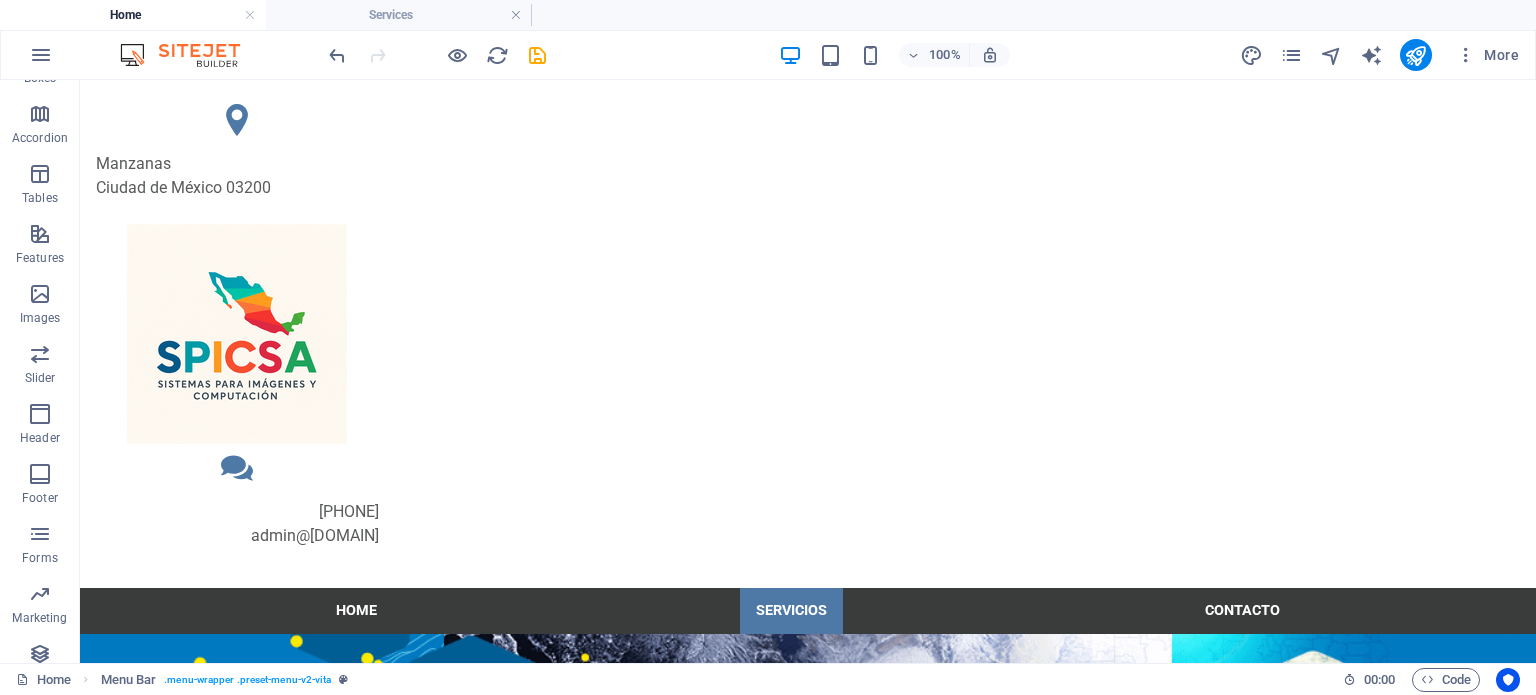 click on "Servicios" at bounding box center [791, 611] 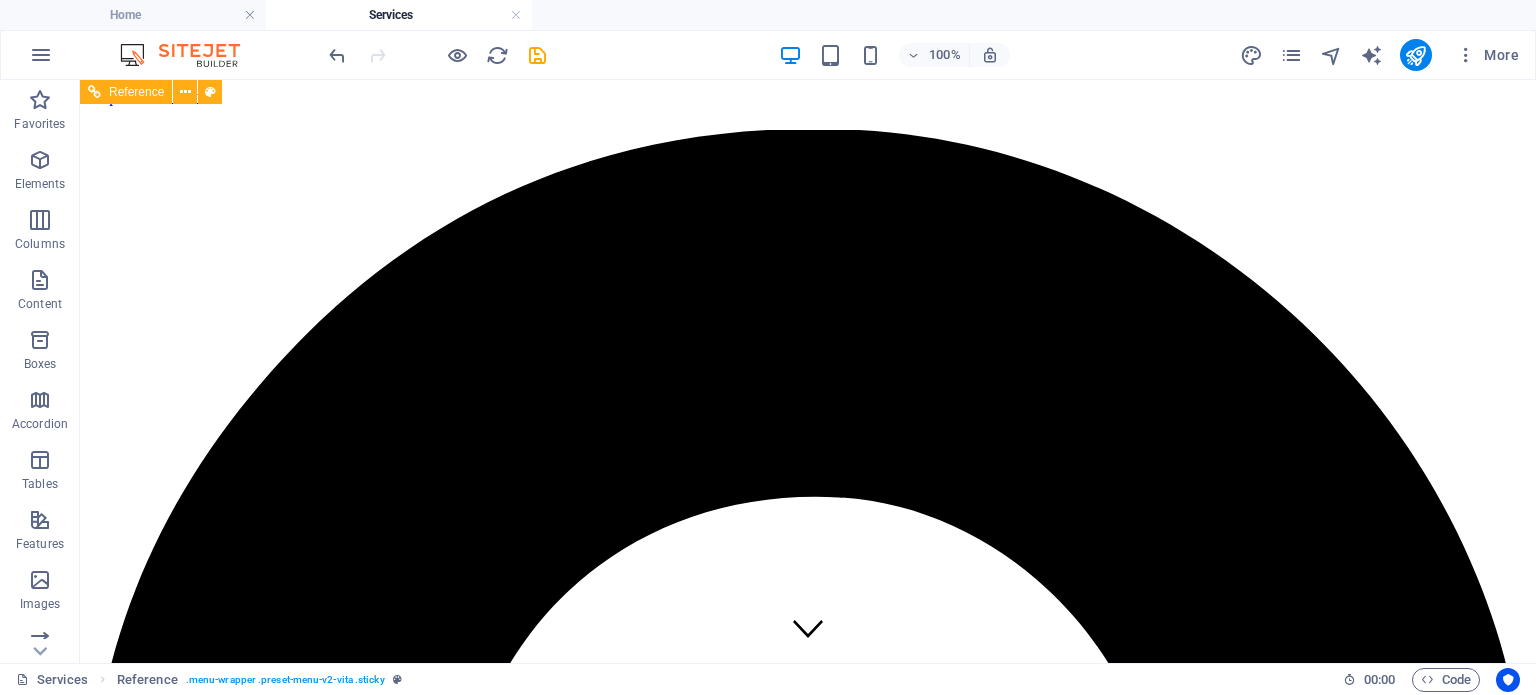 click on "Home Services Our Staff FAQ Contact" at bounding box center (808, 3693) 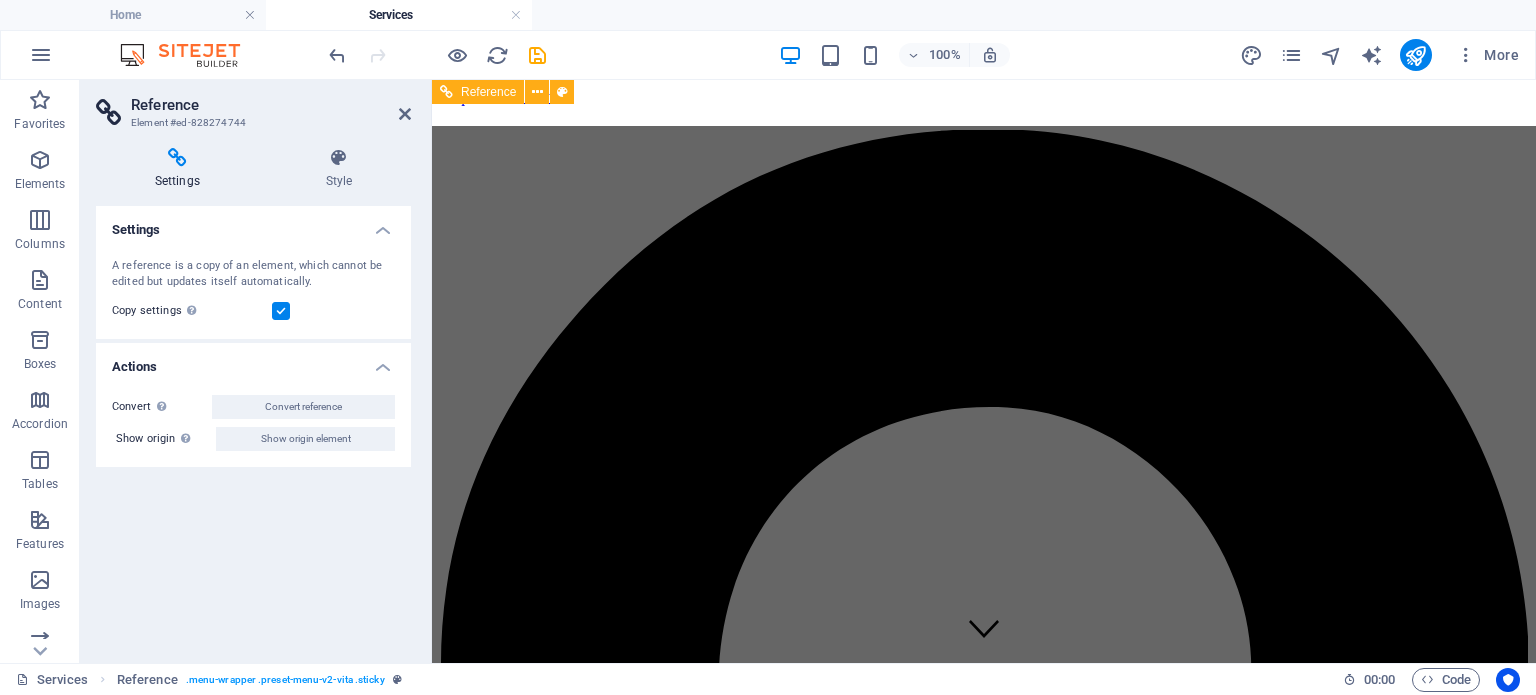 click on "Home Services Our Staff FAQ Contact" at bounding box center (984, 2902) 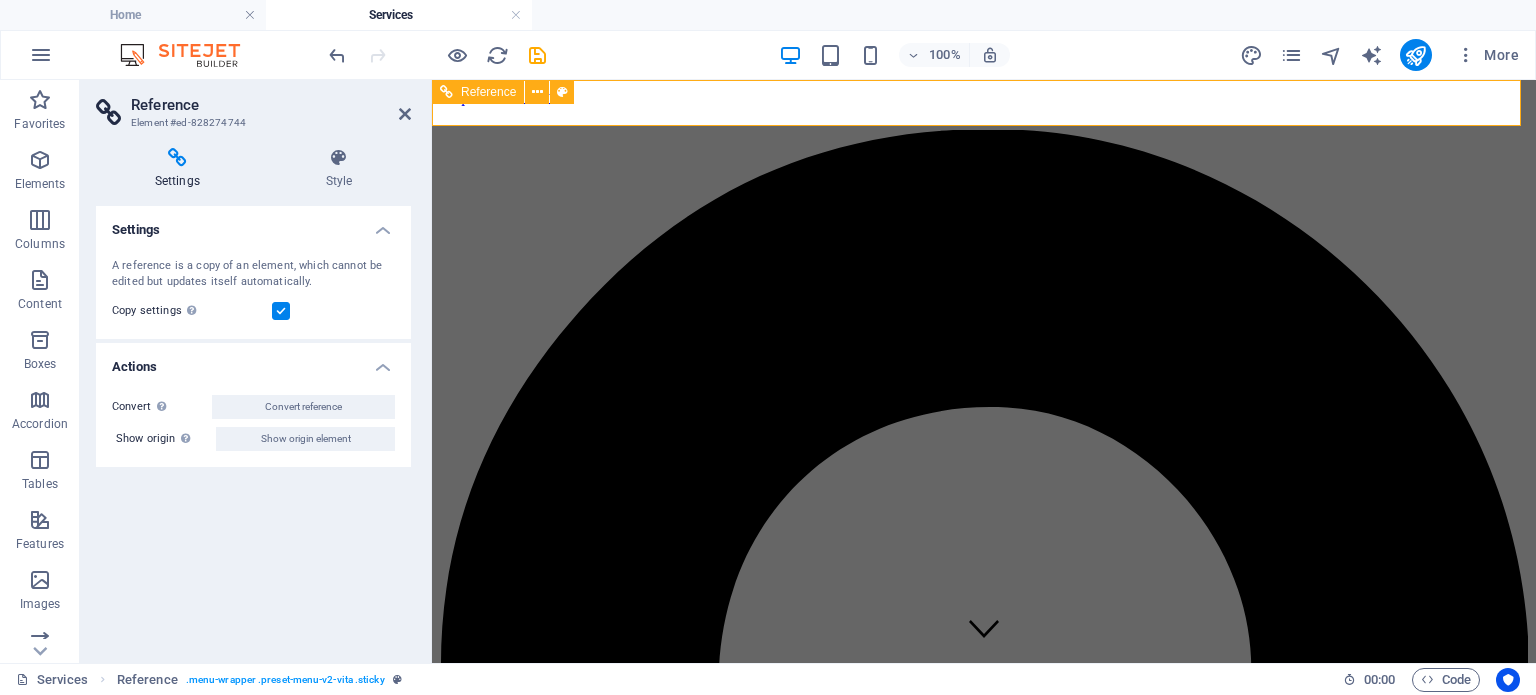 drag, startPoint x: 938, startPoint y: 99, endPoint x: 955, endPoint y: 103, distance: 17.464249 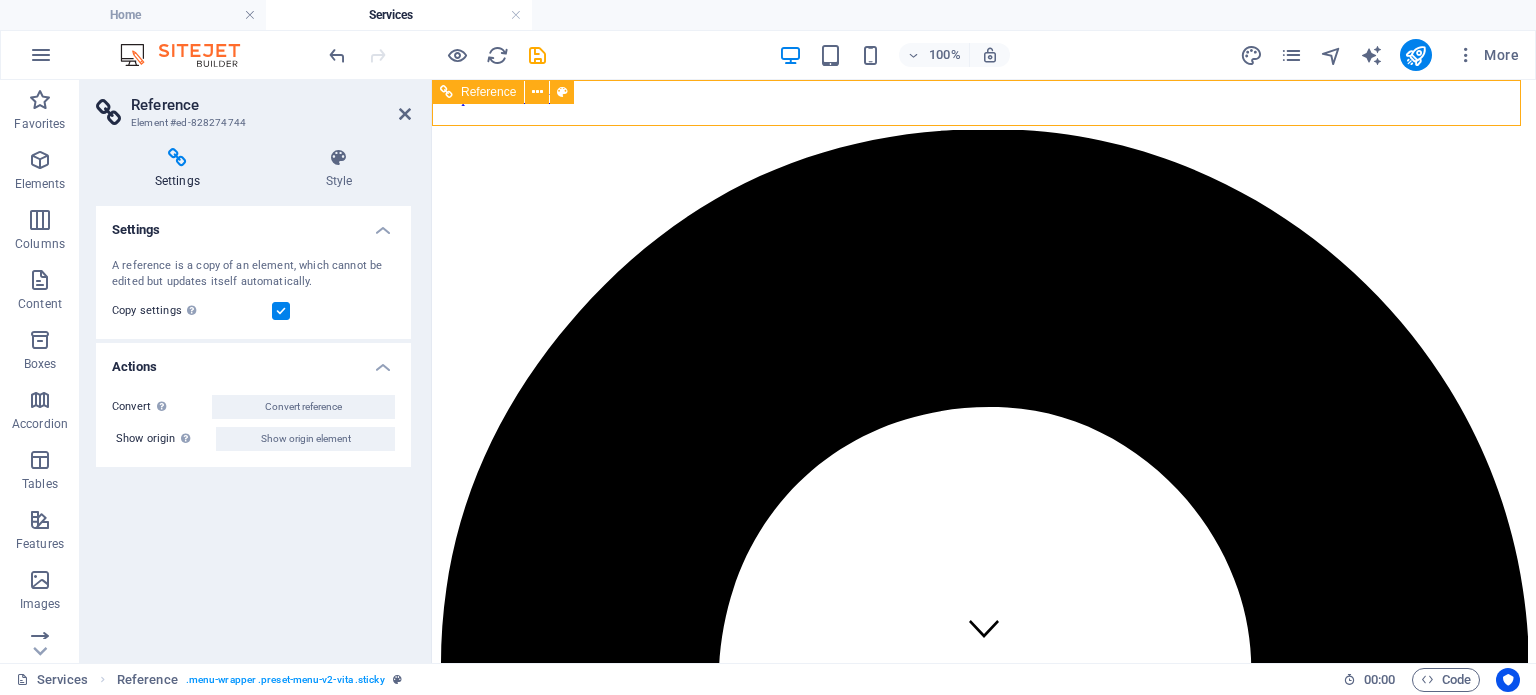click on "Home Services Our Staff FAQ Contact" at bounding box center [984, 2902] 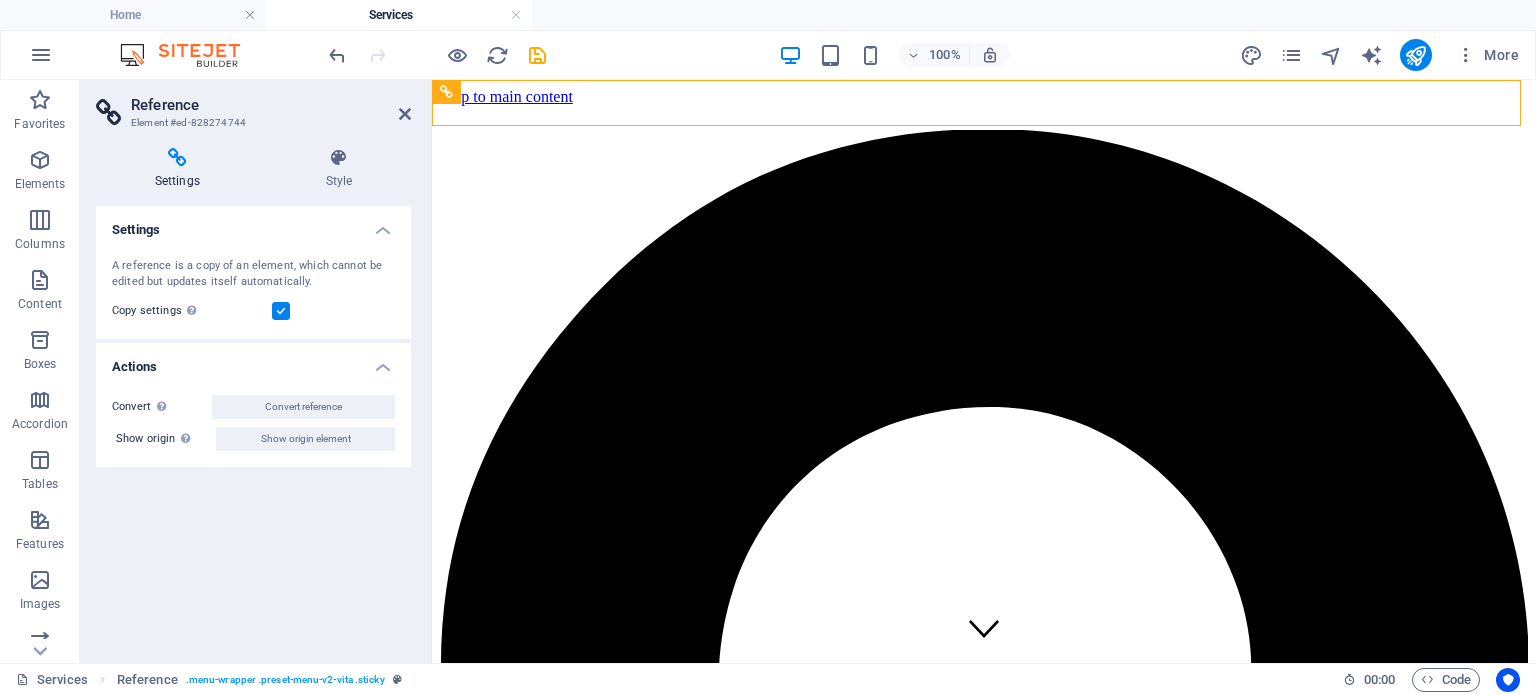 click at bounding box center (177, 158) 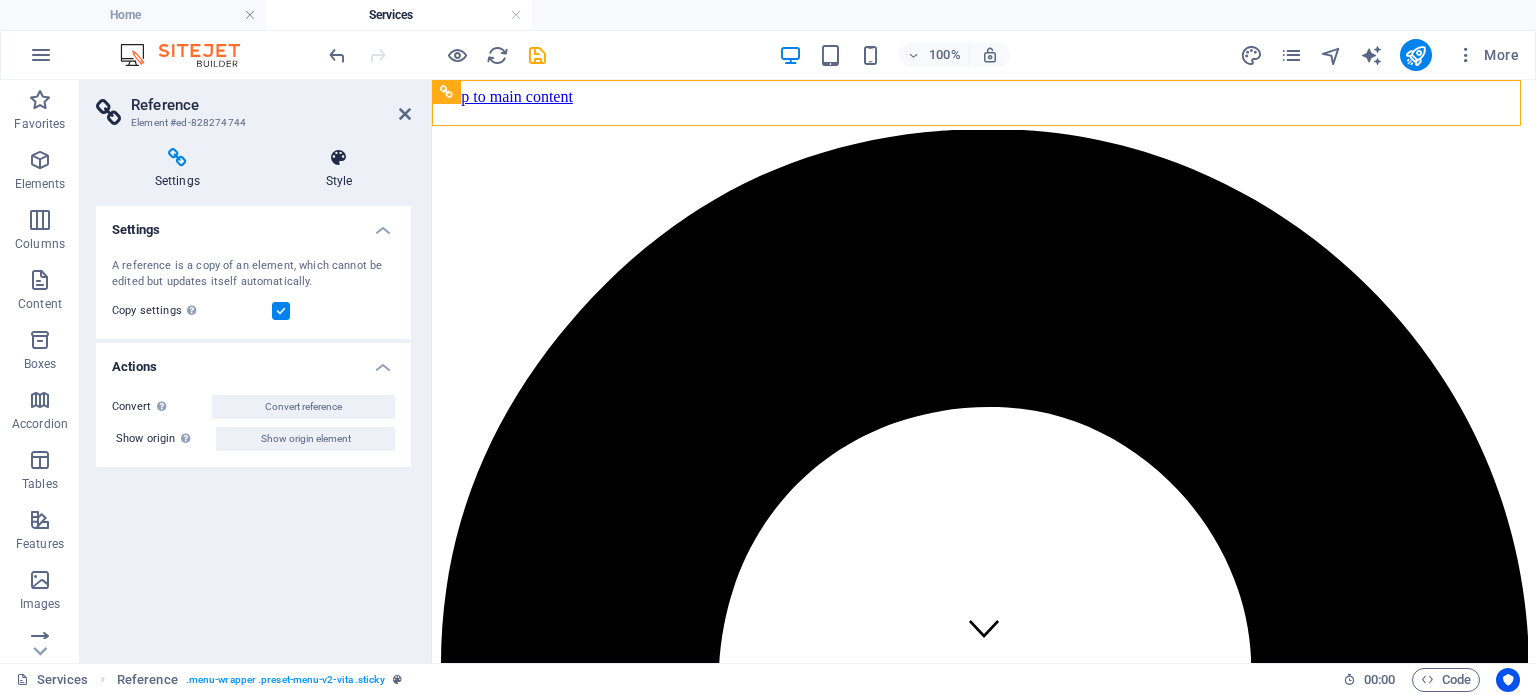 click at bounding box center (339, 158) 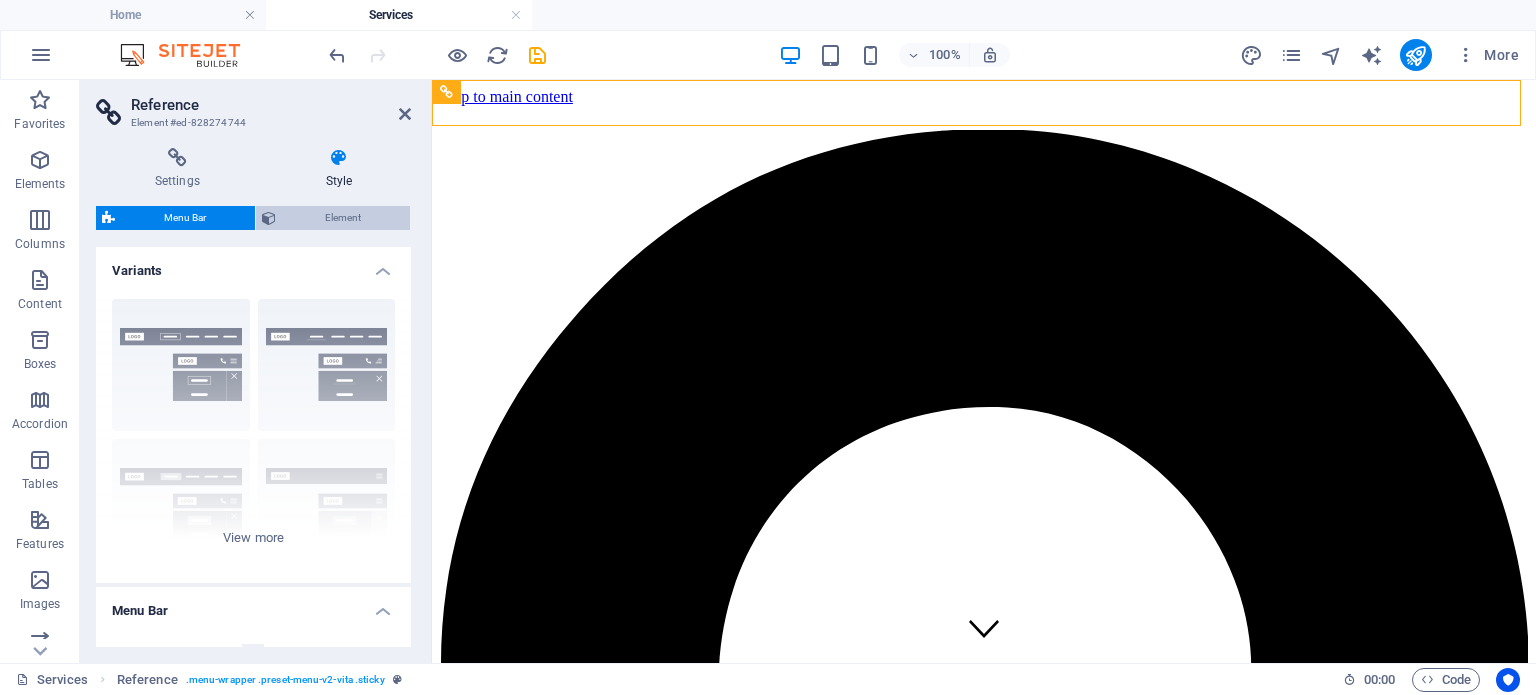 click on "Element" at bounding box center (343, 218) 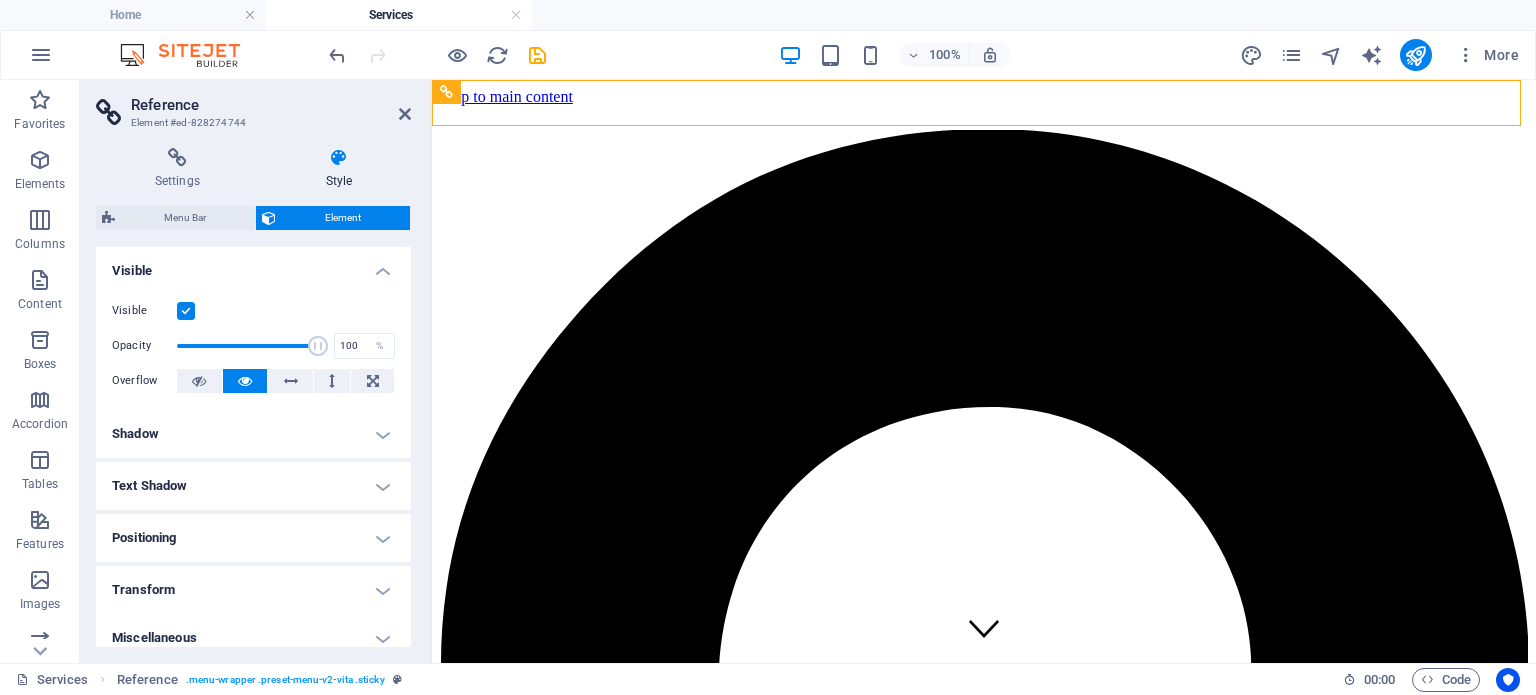 scroll, scrollTop: 14, scrollLeft: 0, axis: vertical 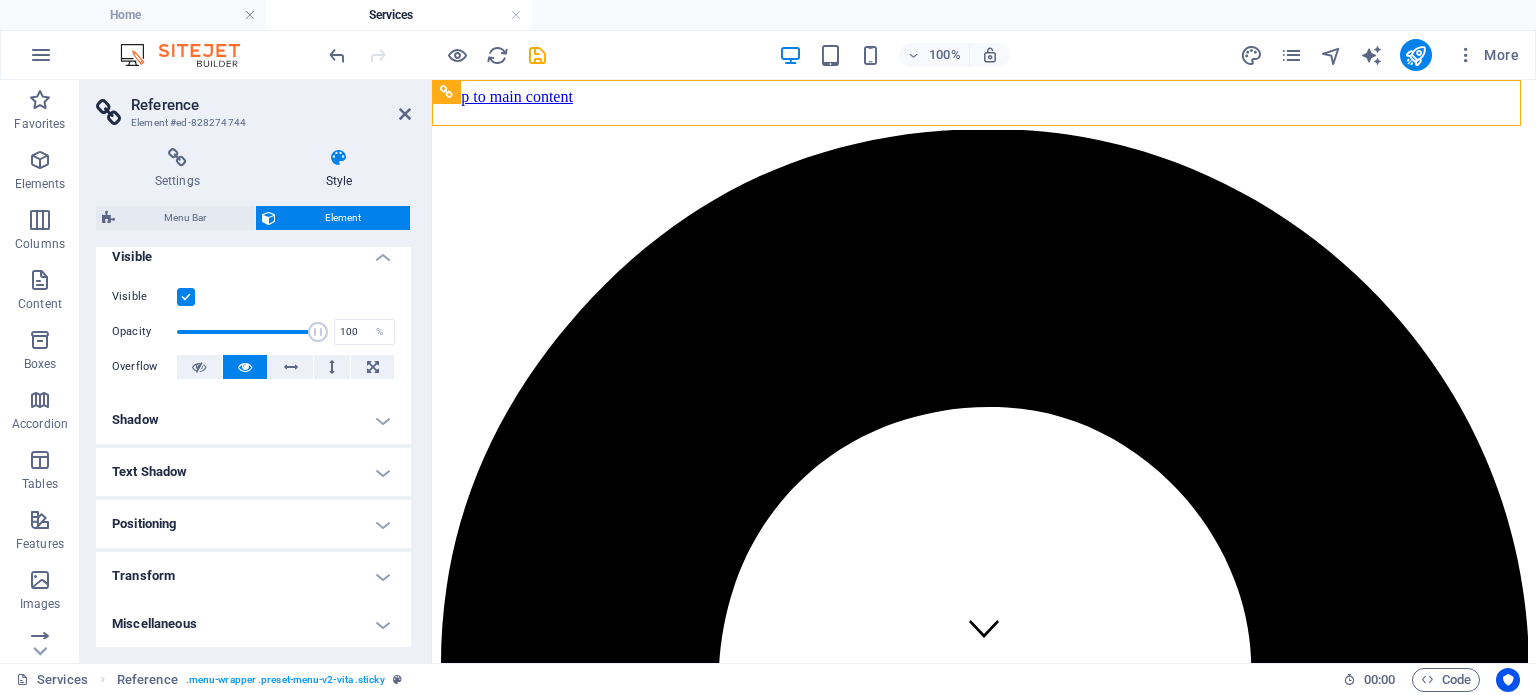 click on "Shadow" at bounding box center [253, 420] 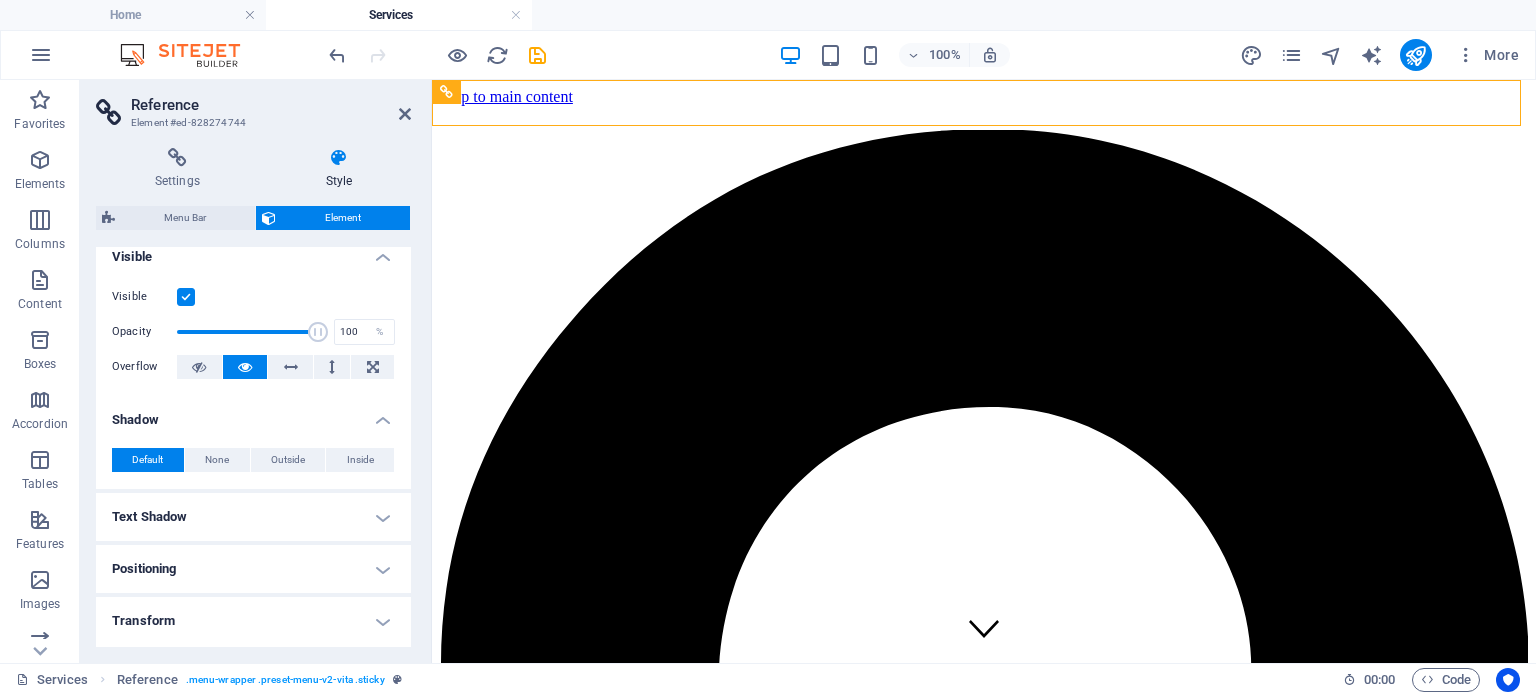 click on "Text Shadow" at bounding box center (253, 517) 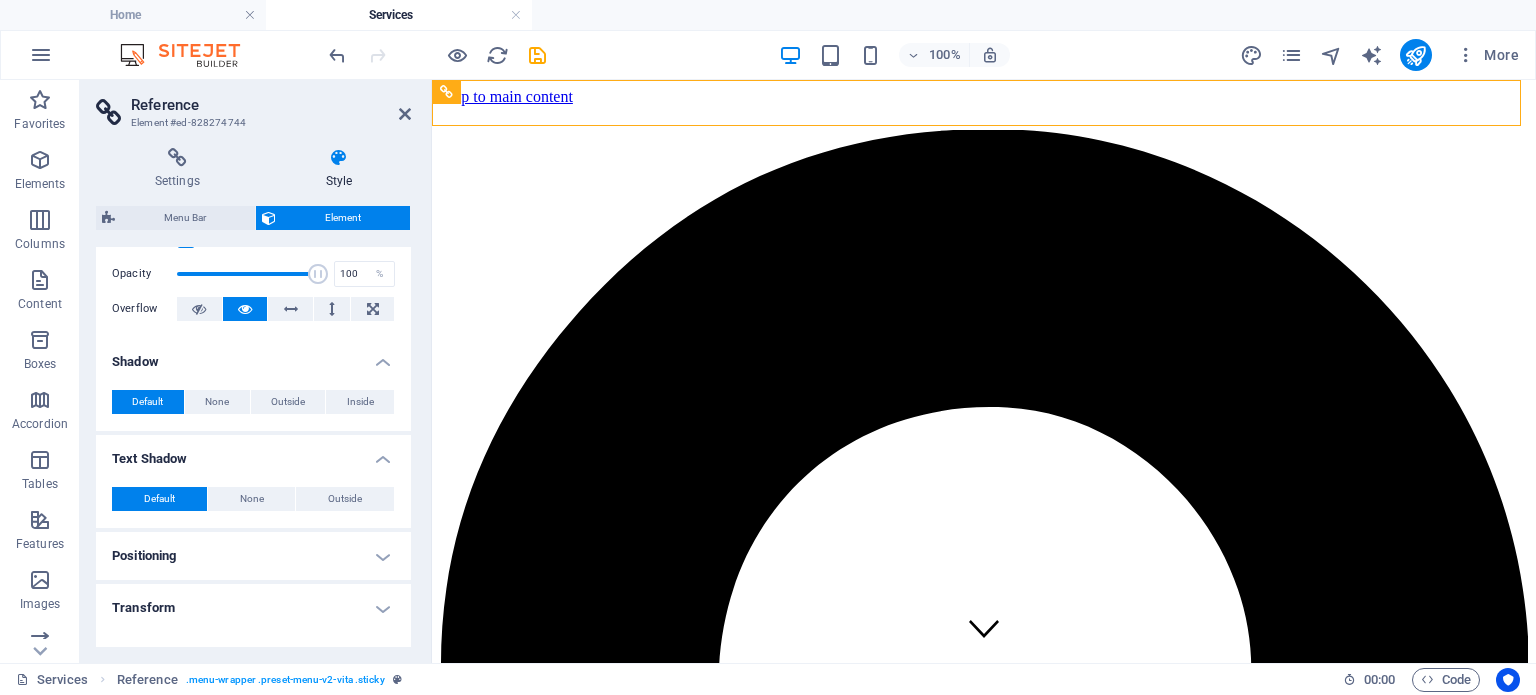 scroll, scrollTop: 104, scrollLeft: 0, axis: vertical 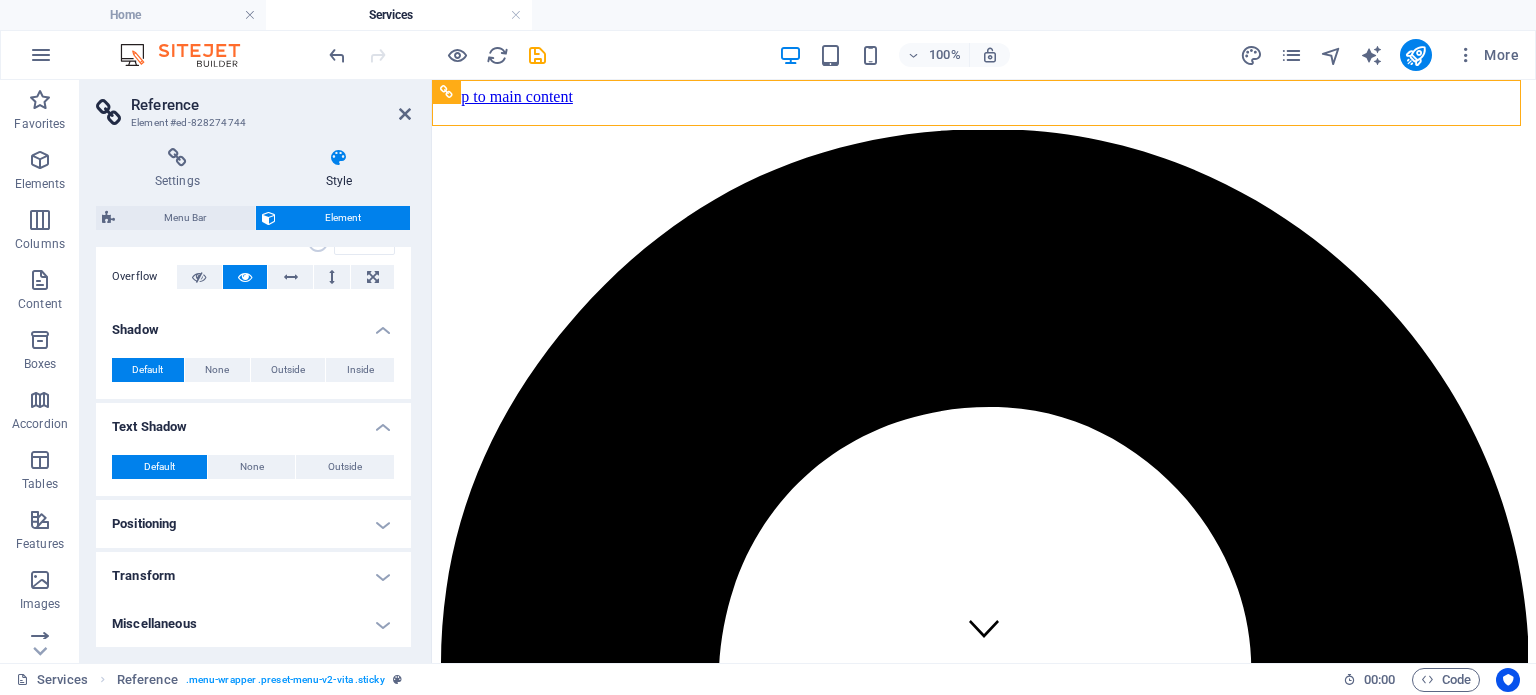 click on "Positioning" at bounding box center (253, 524) 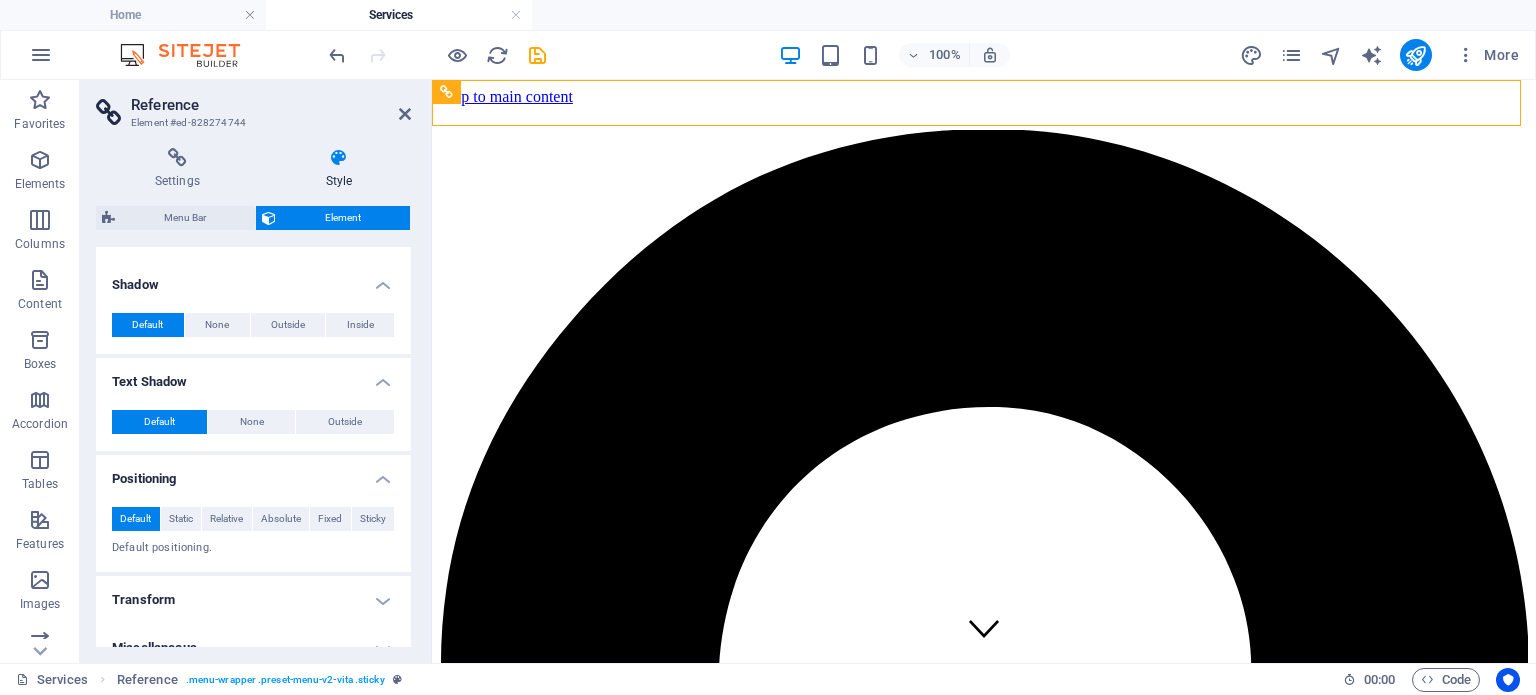 scroll, scrollTop: 173, scrollLeft: 0, axis: vertical 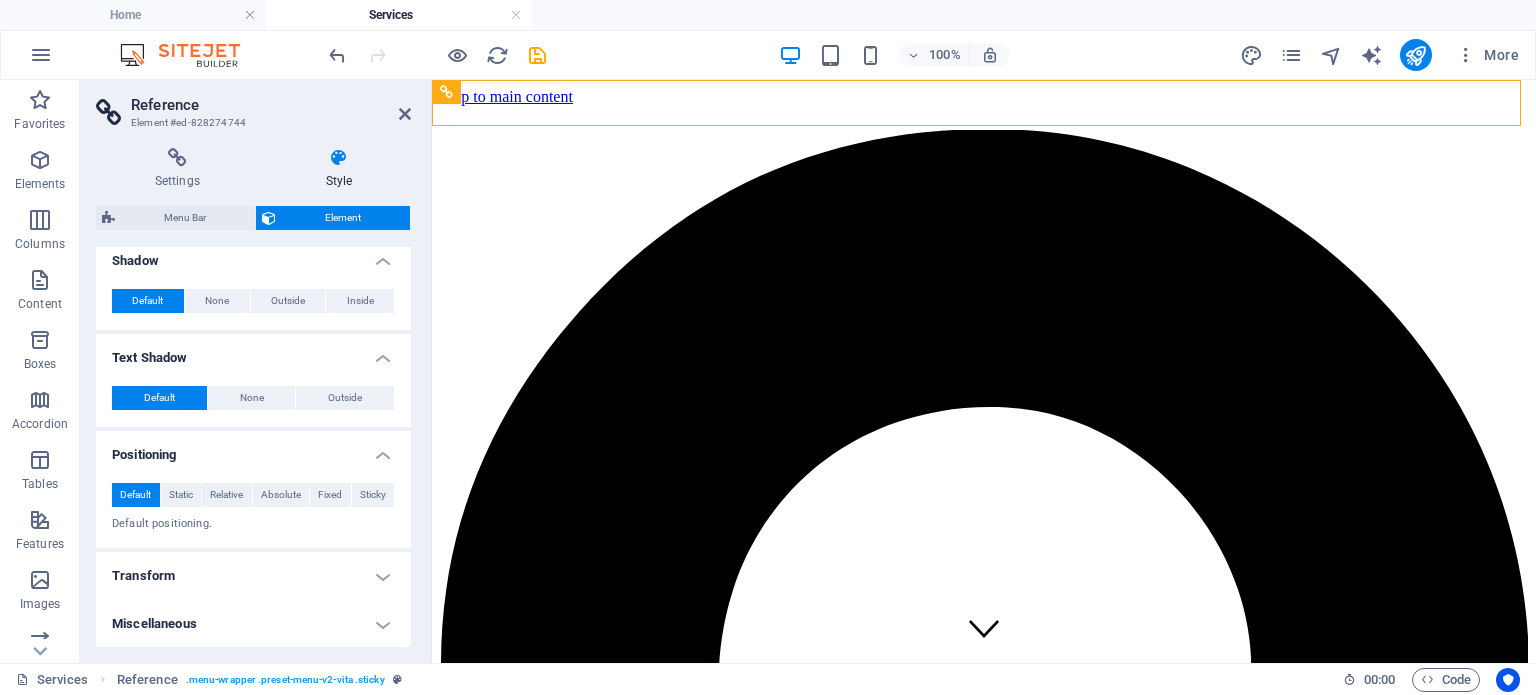 click on "Transform" at bounding box center (253, 576) 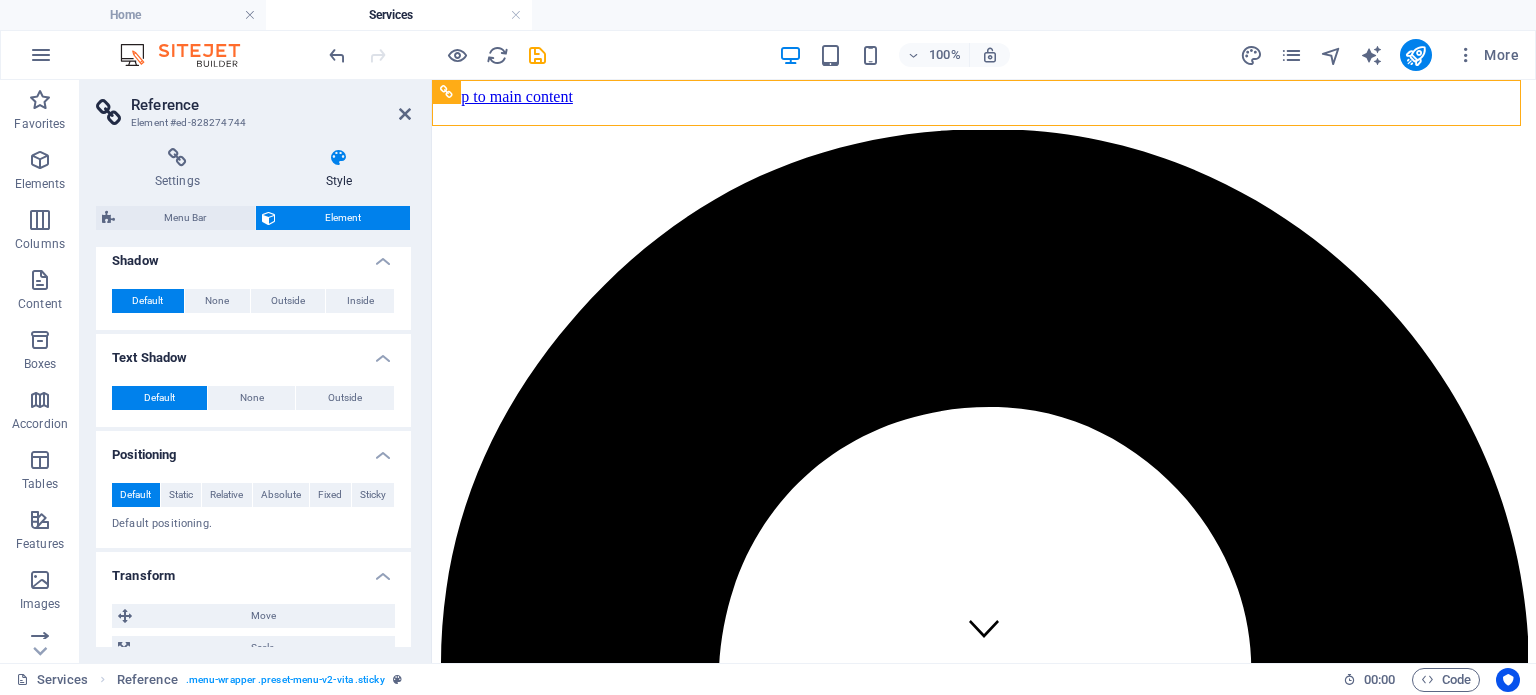 scroll, scrollTop: 313, scrollLeft: 0, axis: vertical 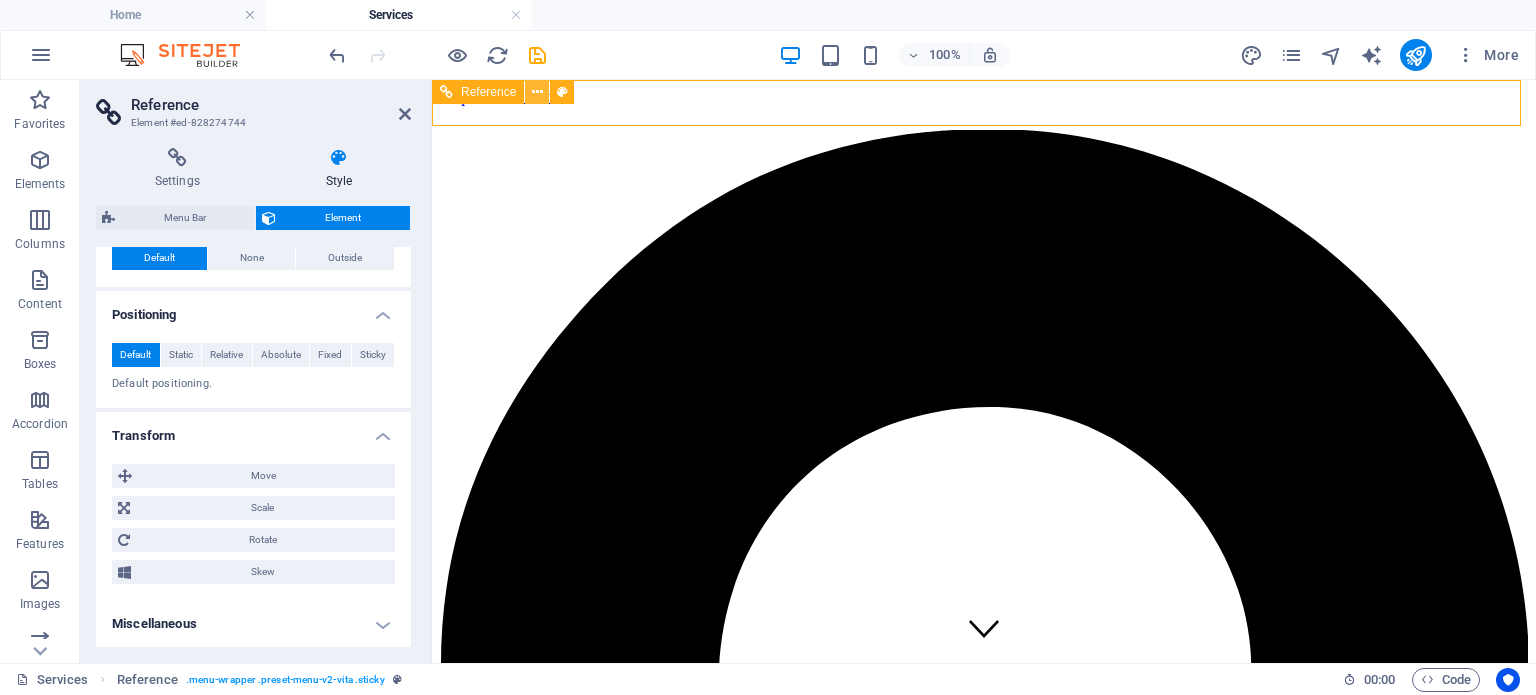click at bounding box center (537, 92) 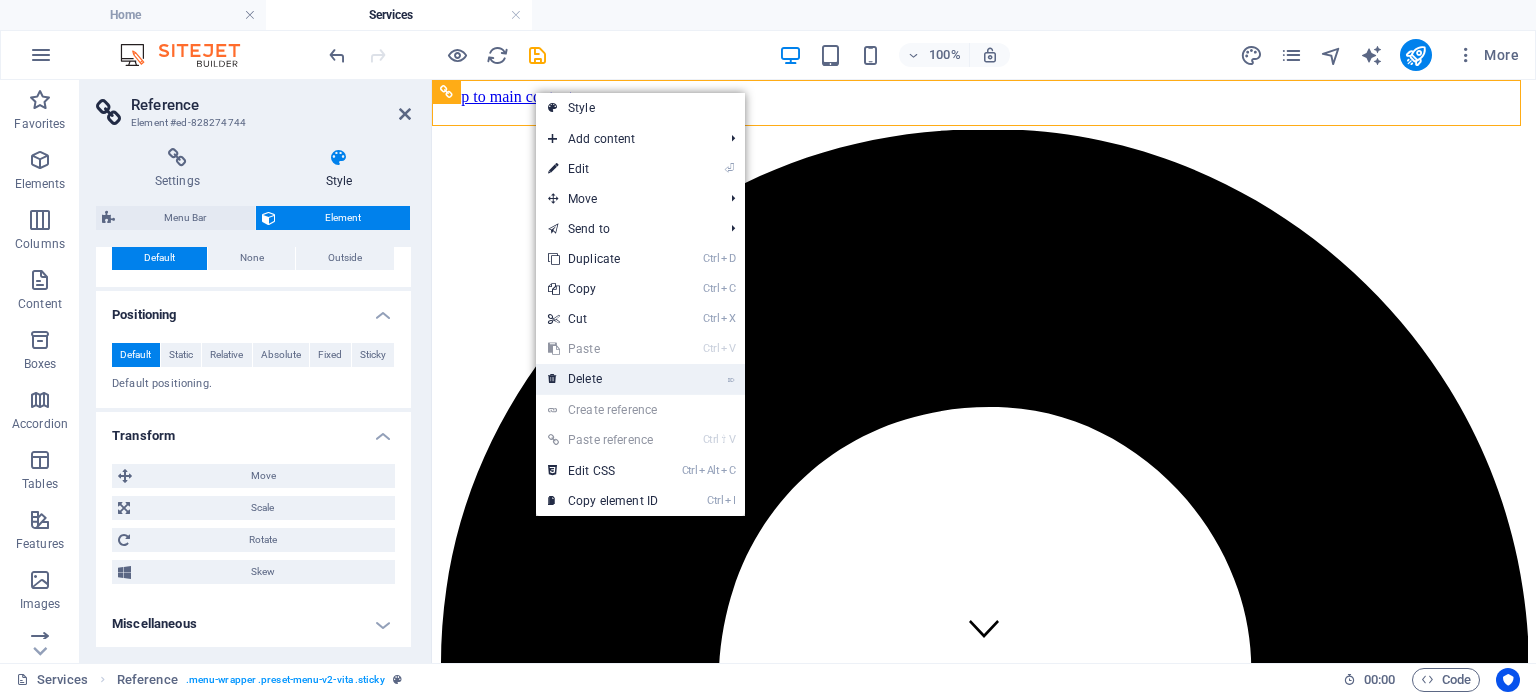 click on "⌦  Delete" at bounding box center [603, 379] 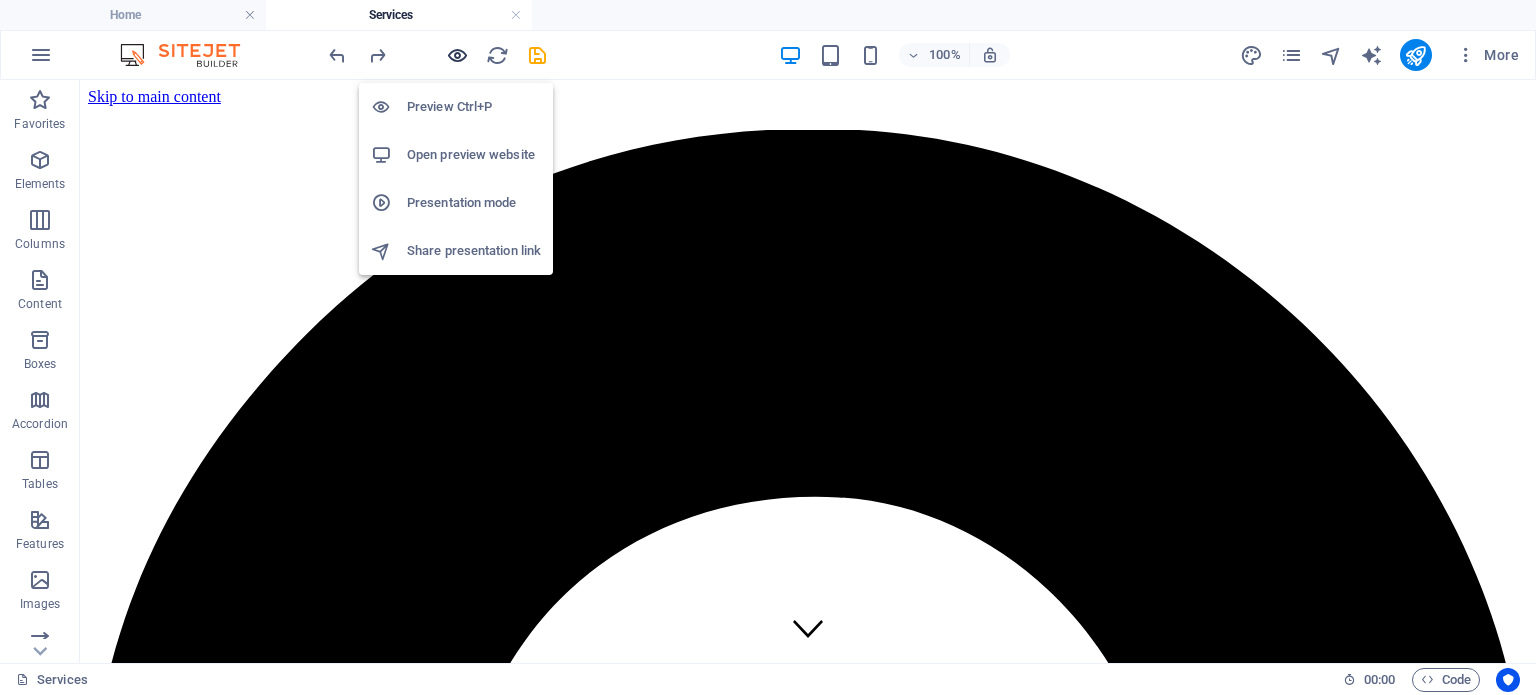 click at bounding box center (457, 55) 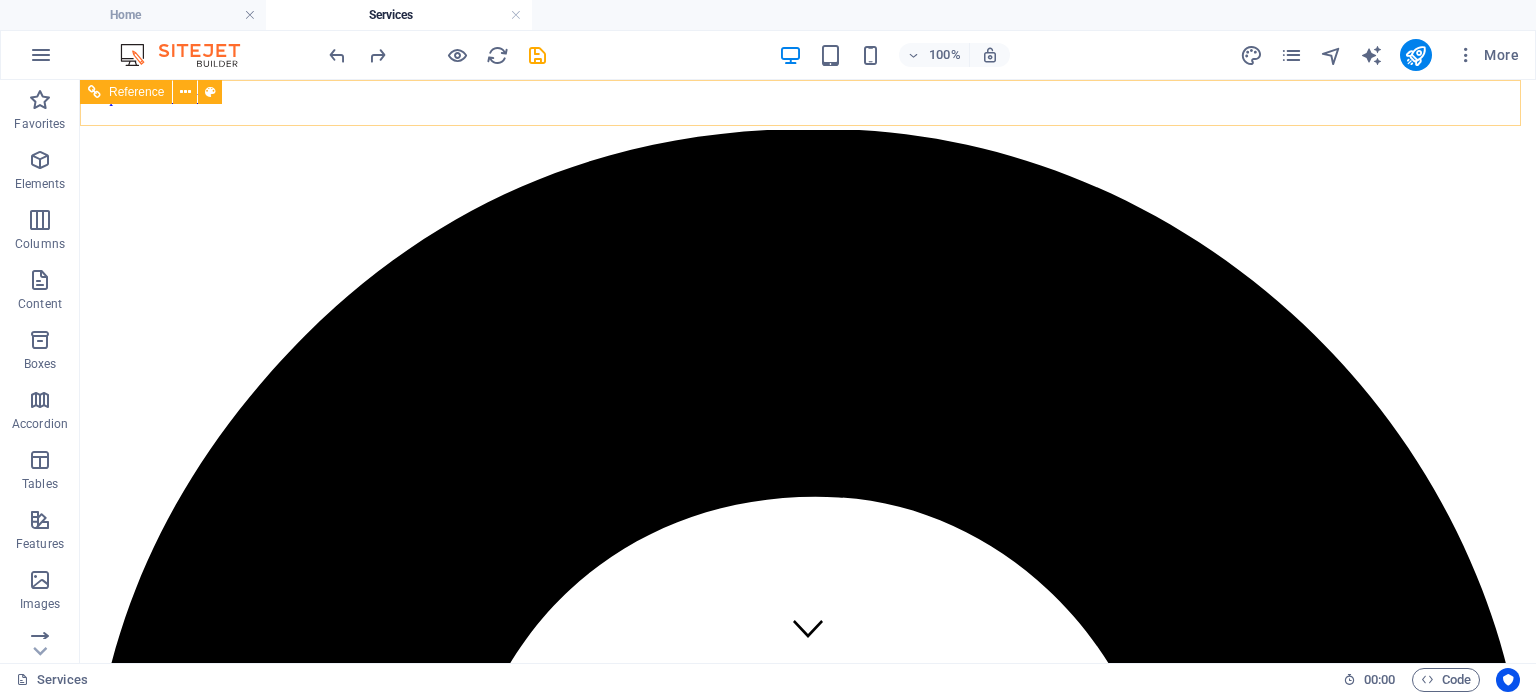 click on "Home Services Our Staff FAQ Contact" at bounding box center (808, 3693) 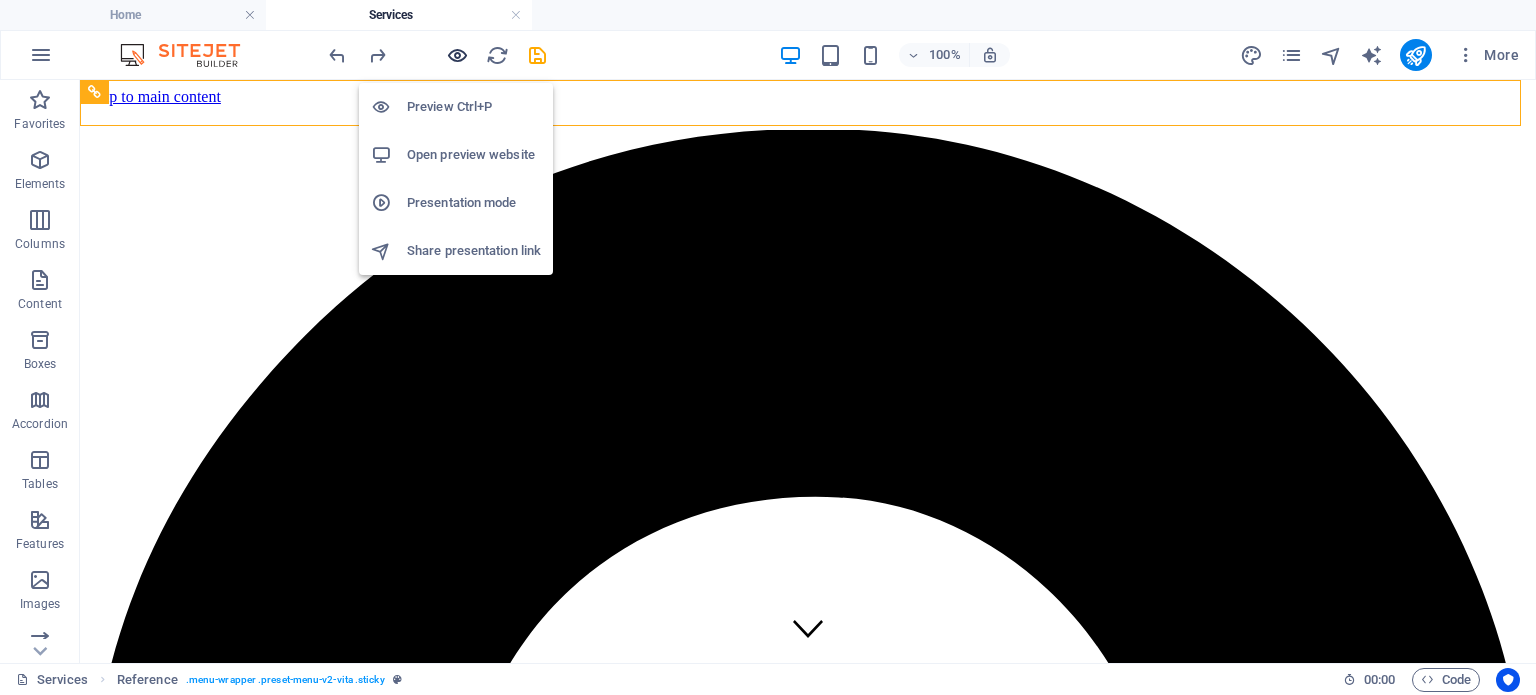 click at bounding box center (457, 55) 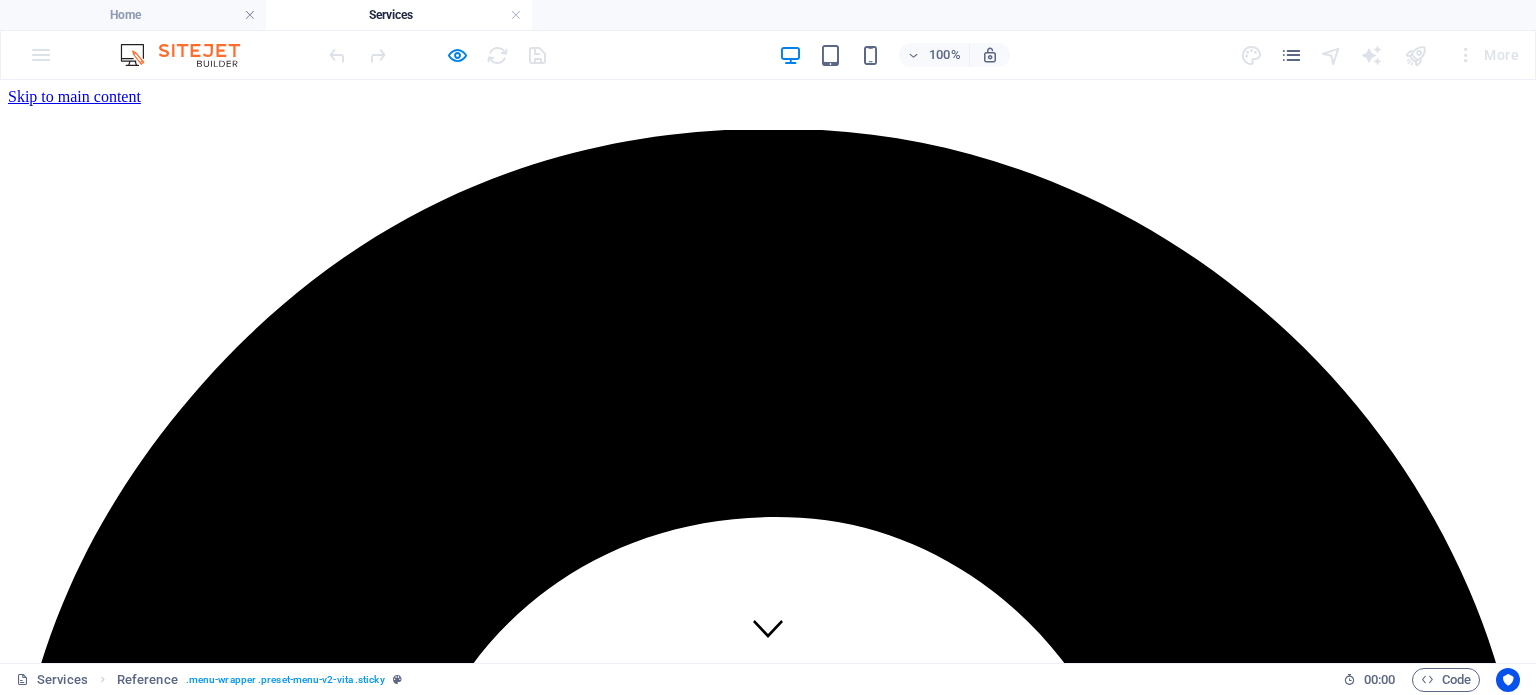 click on "Home" at bounding box center (67, 3836) 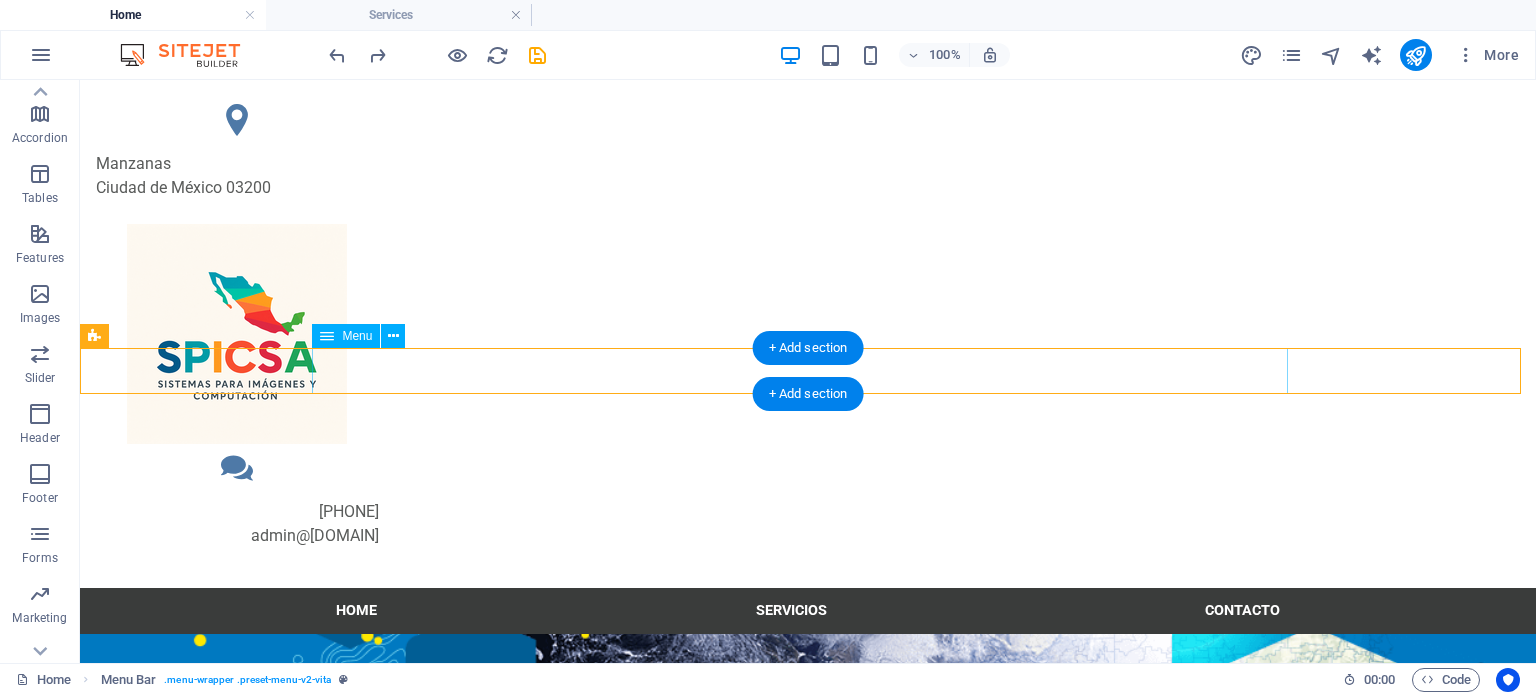 click on "Home Servicios Contacto" at bounding box center (808, 611) 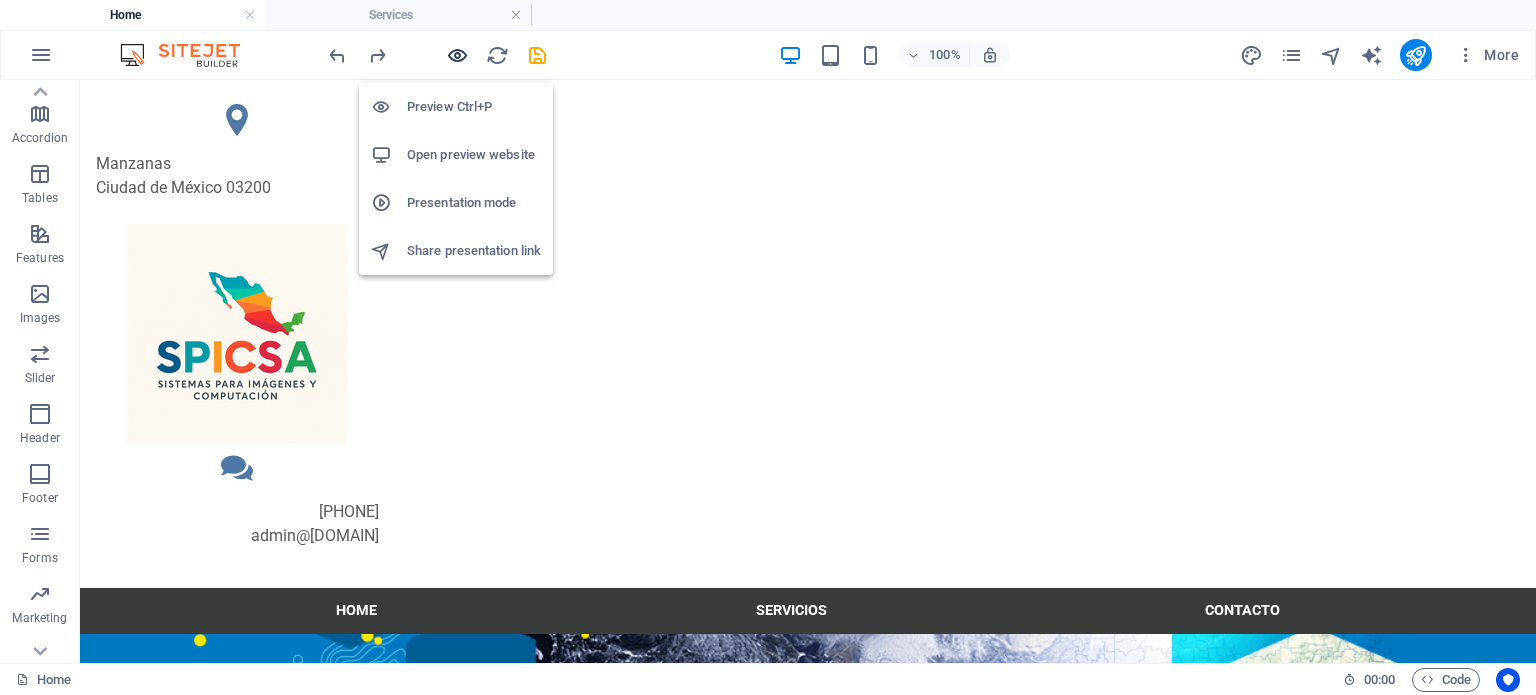 click at bounding box center [457, 55] 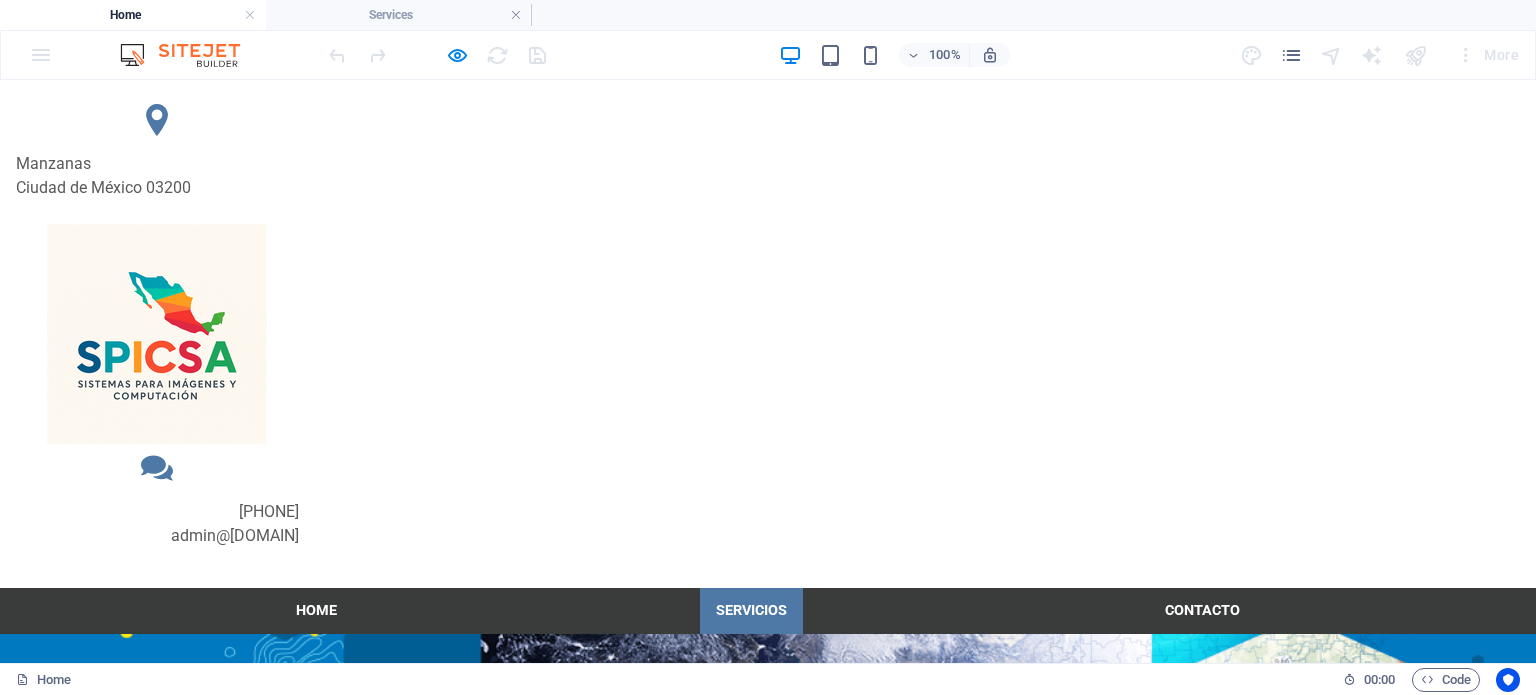 click on "Servicios" at bounding box center [751, 611] 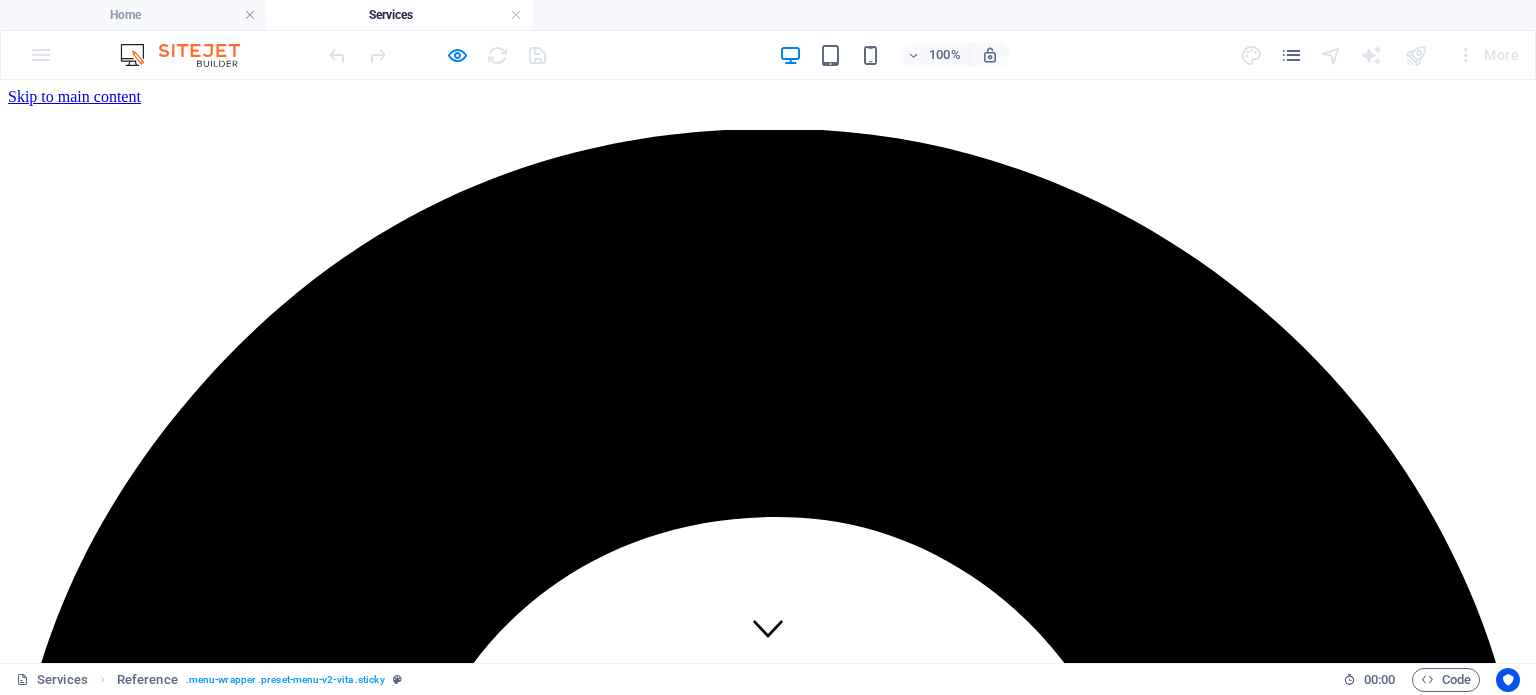 click on "Home Services Our Staff FAQ Contact" at bounding box center (768, 5997) 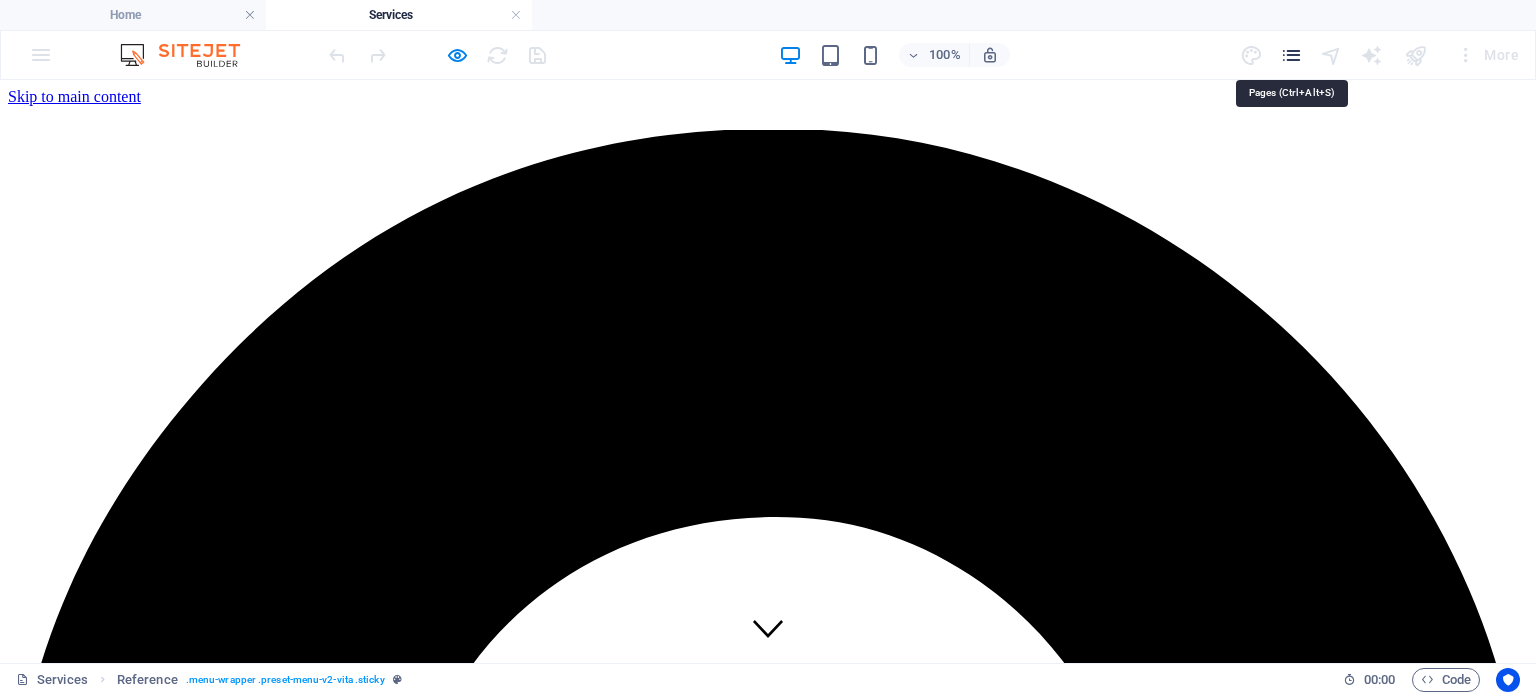 click at bounding box center [1291, 55] 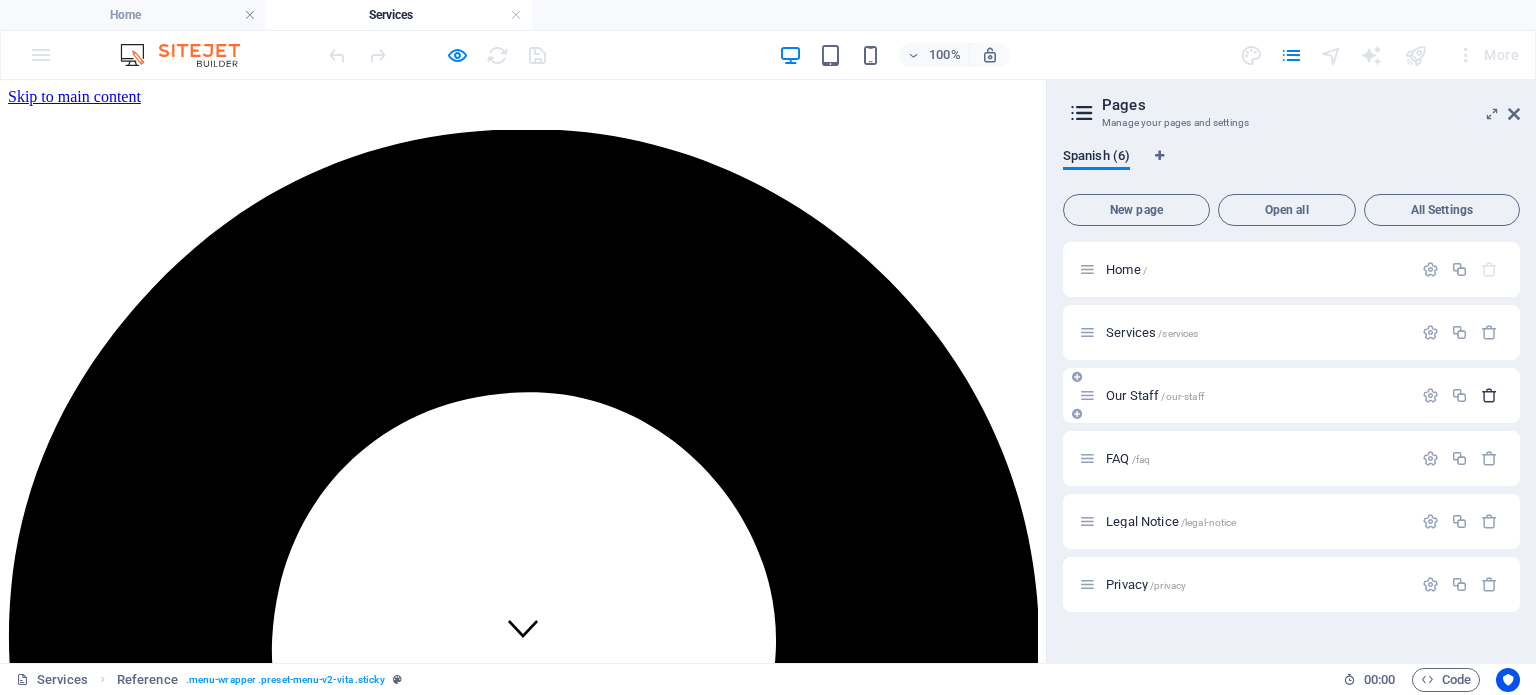click at bounding box center (1489, 395) 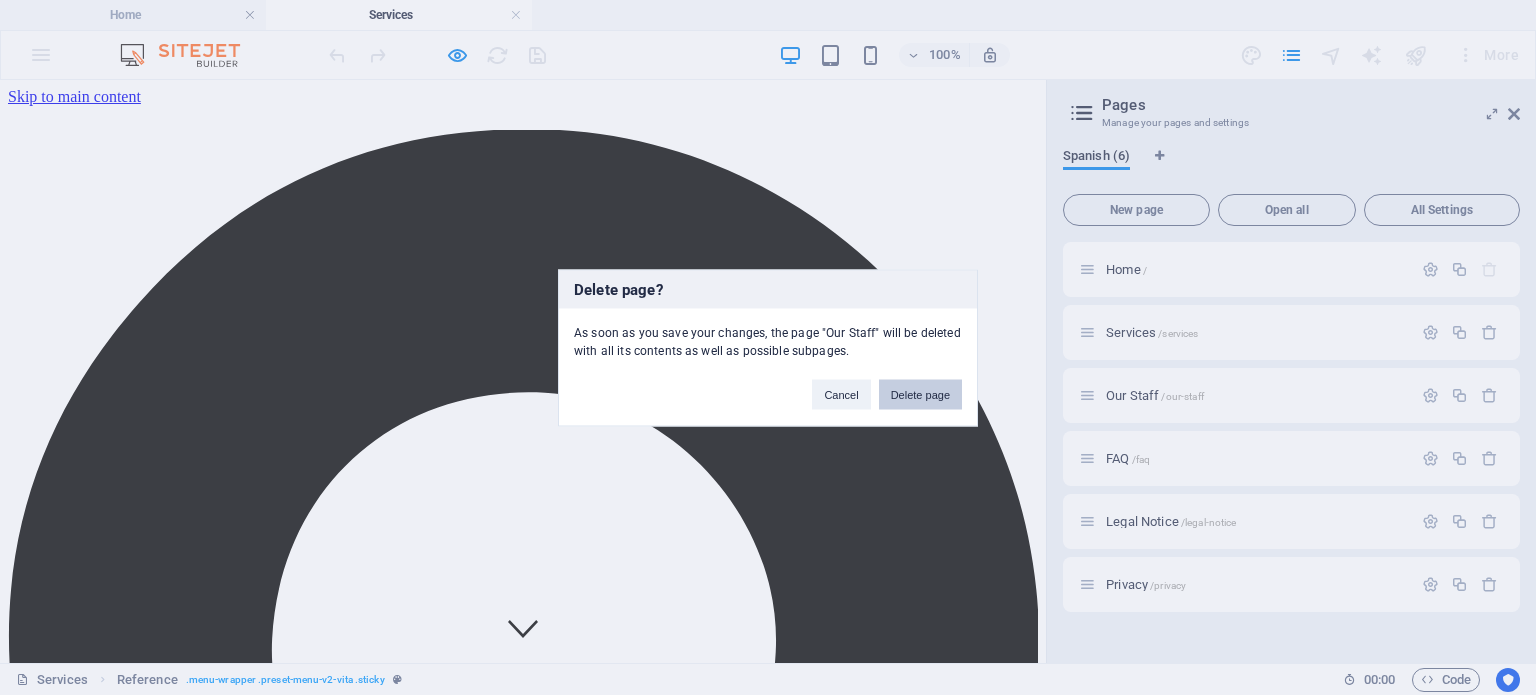 click on "Delete page" at bounding box center (920, 394) 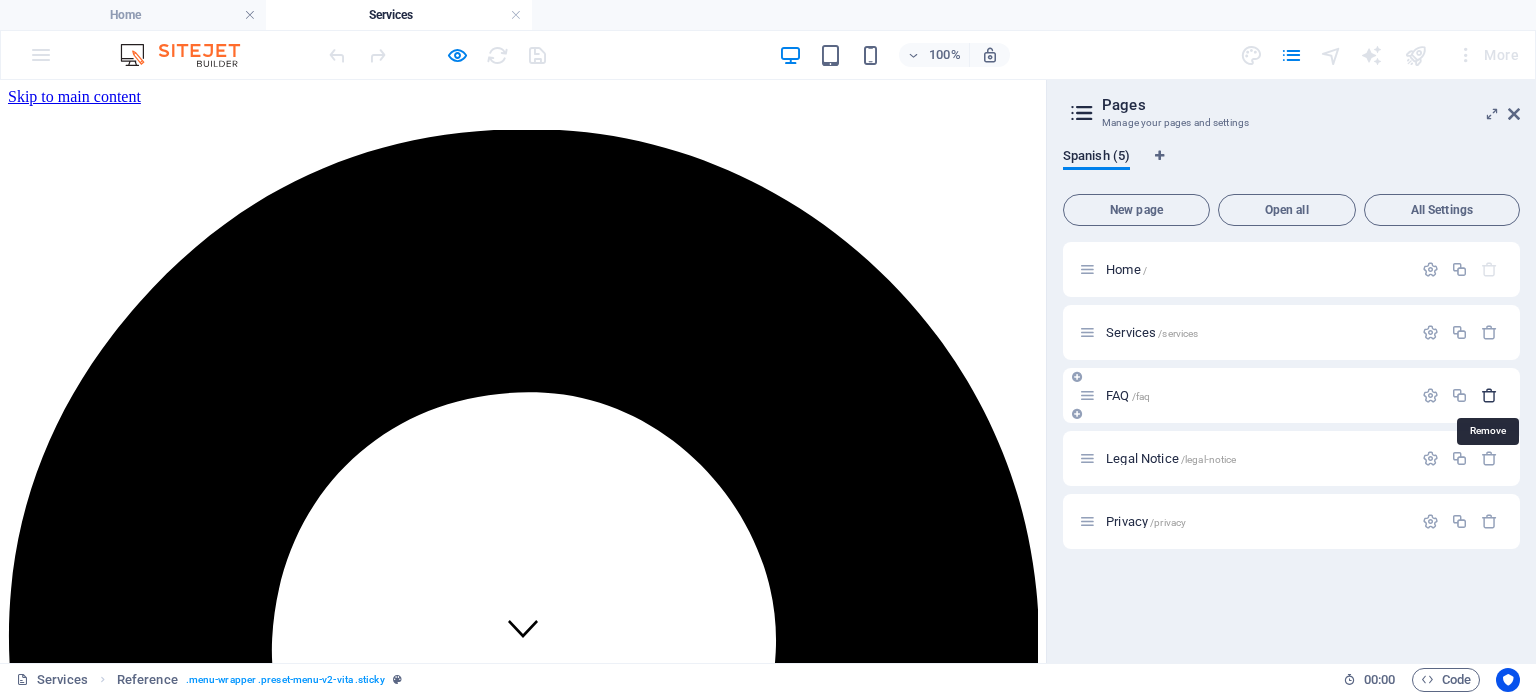 click at bounding box center [1489, 395] 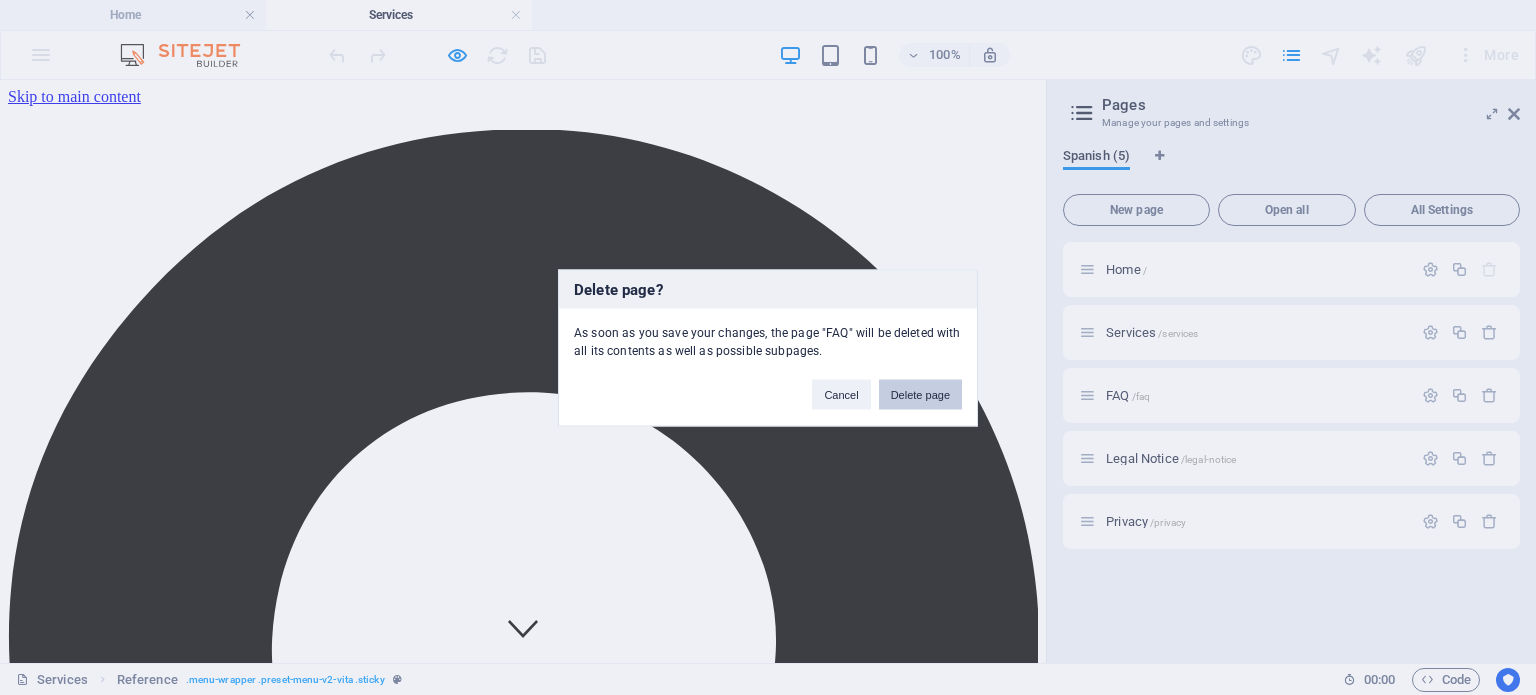 click on "Delete page" at bounding box center [920, 394] 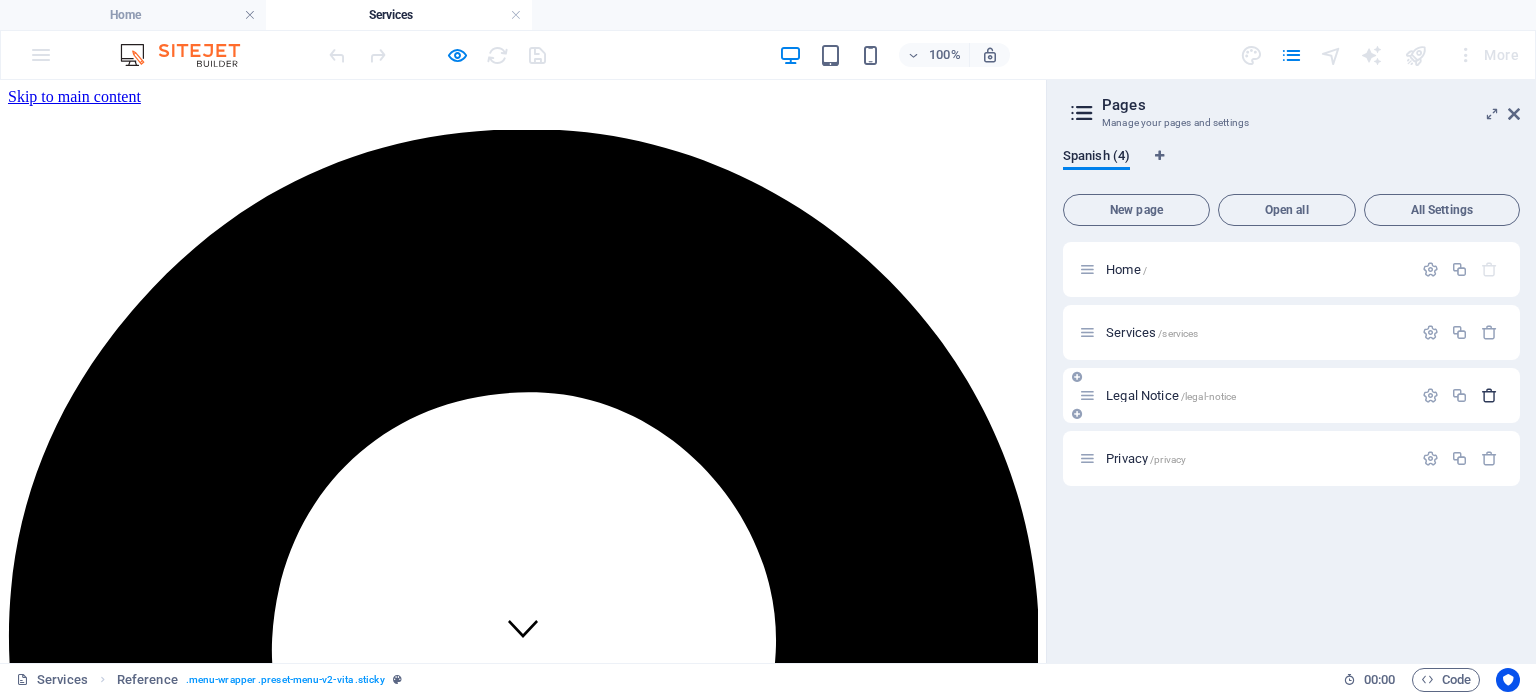click at bounding box center [1489, 395] 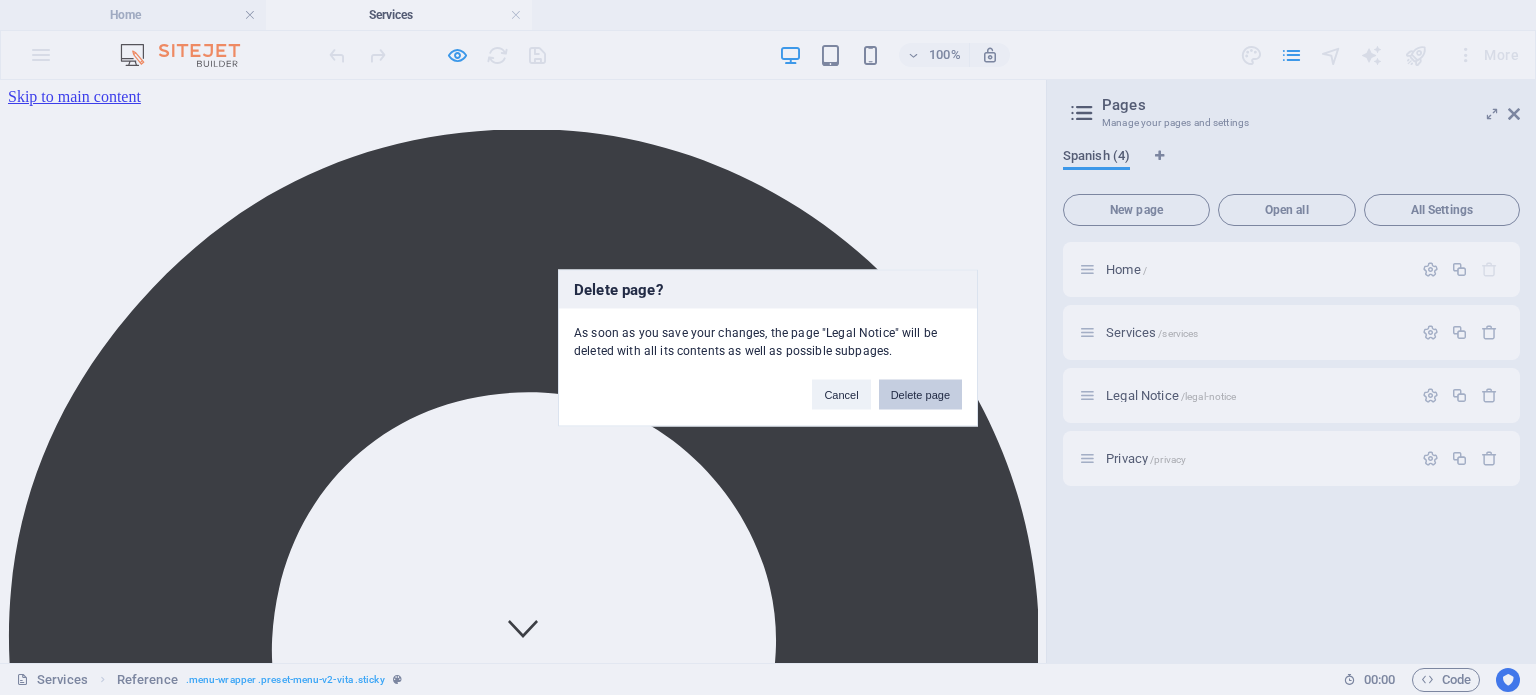 click on "Delete page" at bounding box center [920, 394] 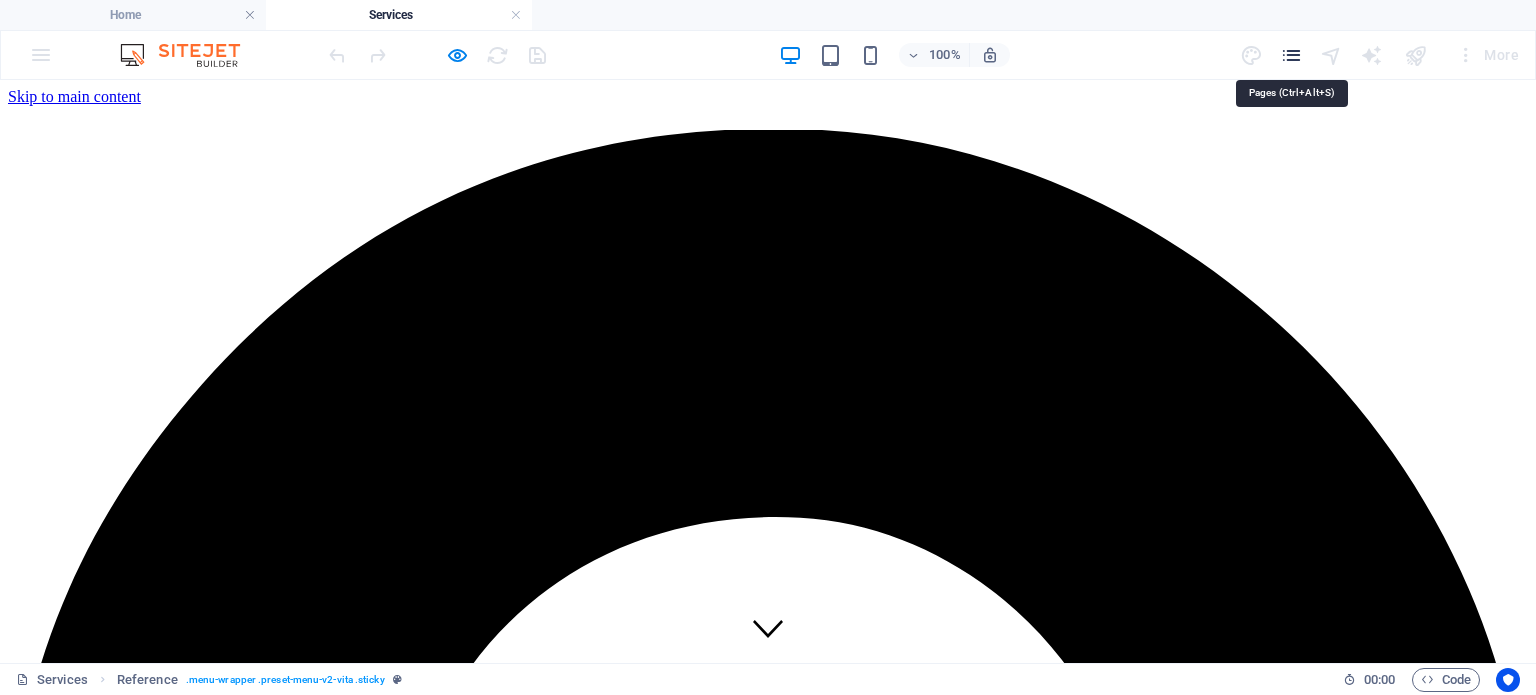 click at bounding box center (1291, 55) 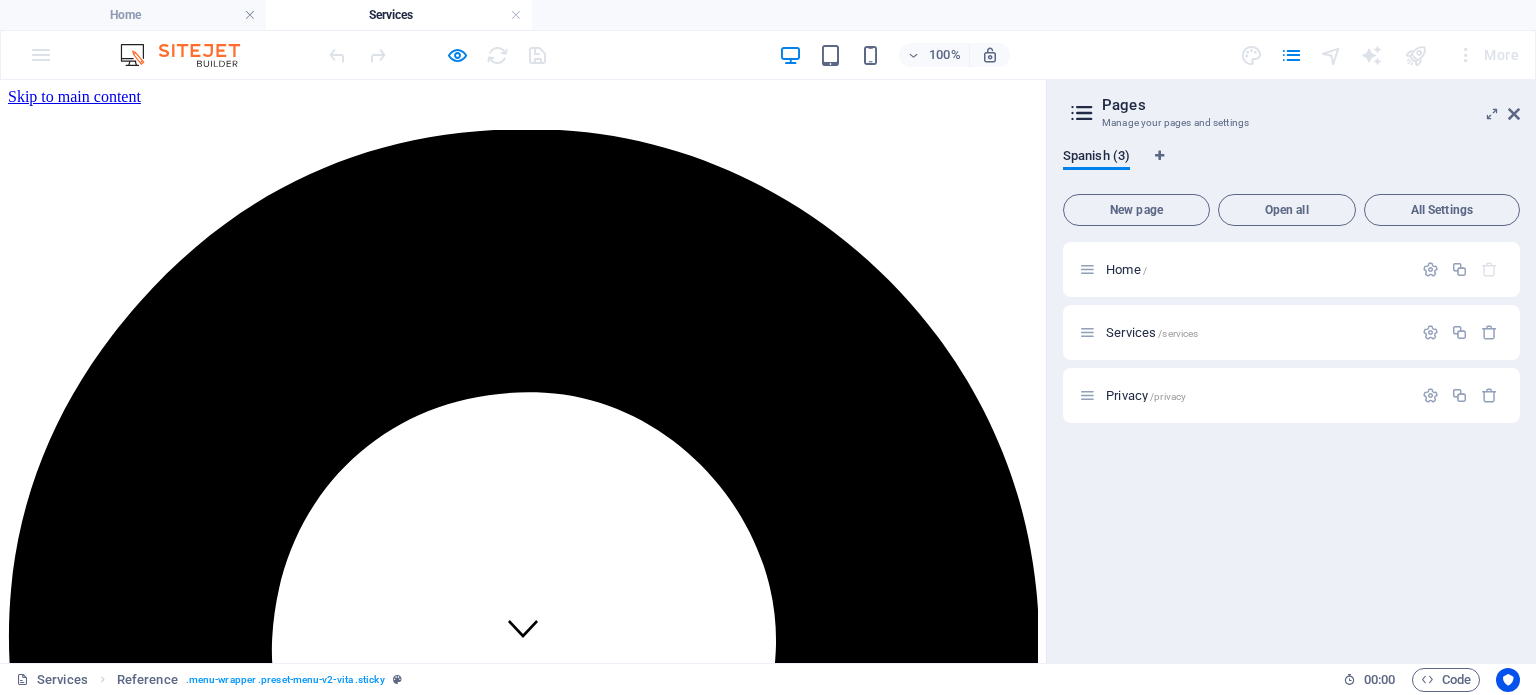 type 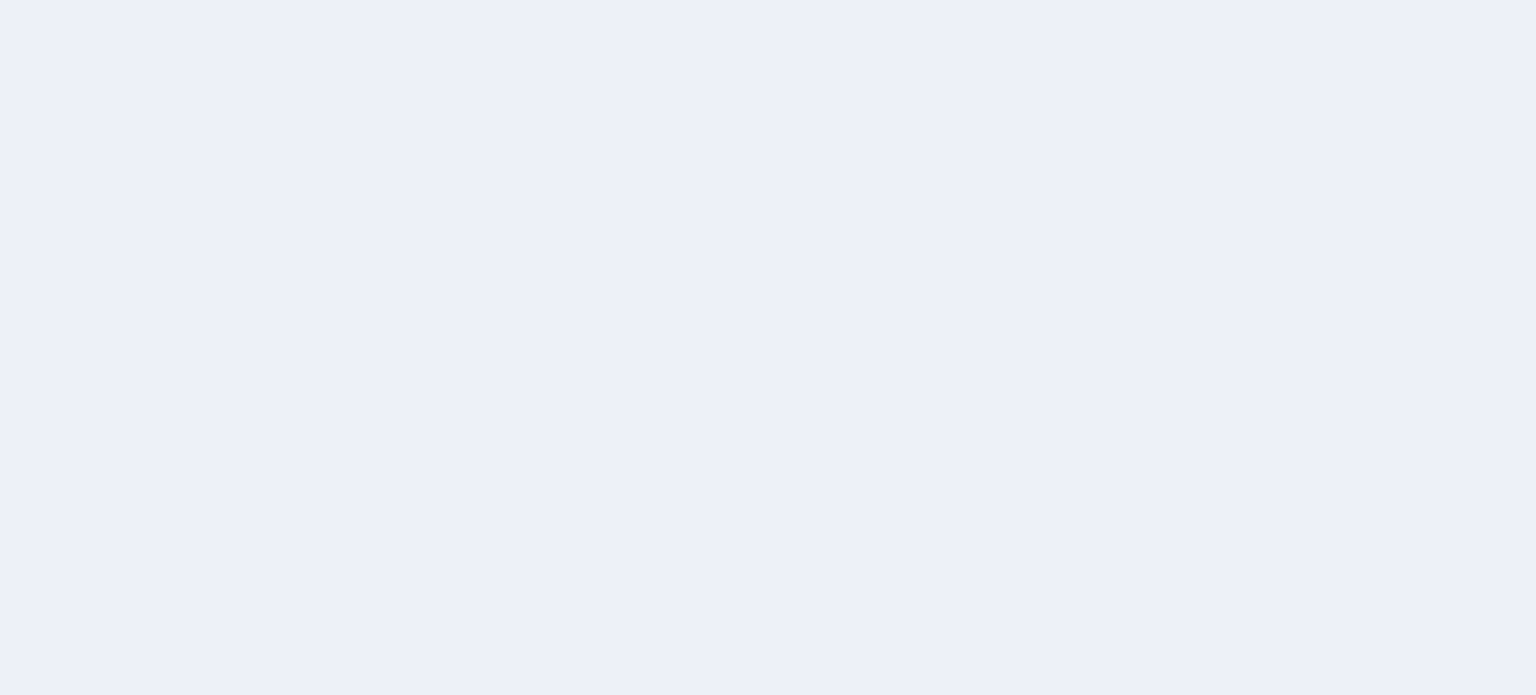 scroll, scrollTop: 0, scrollLeft: 0, axis: both 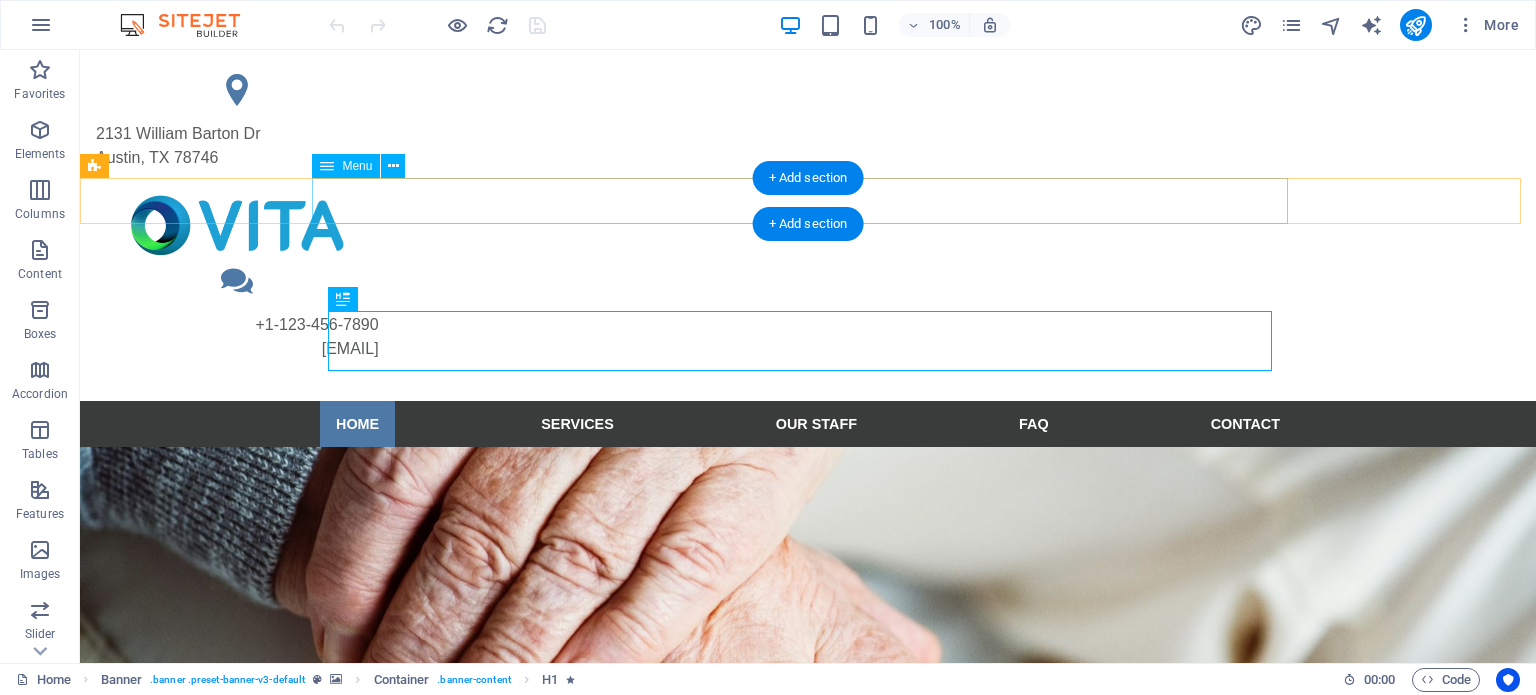click on "Home Services Our Staff FAQ Contact" at bounding box center (808, 424) 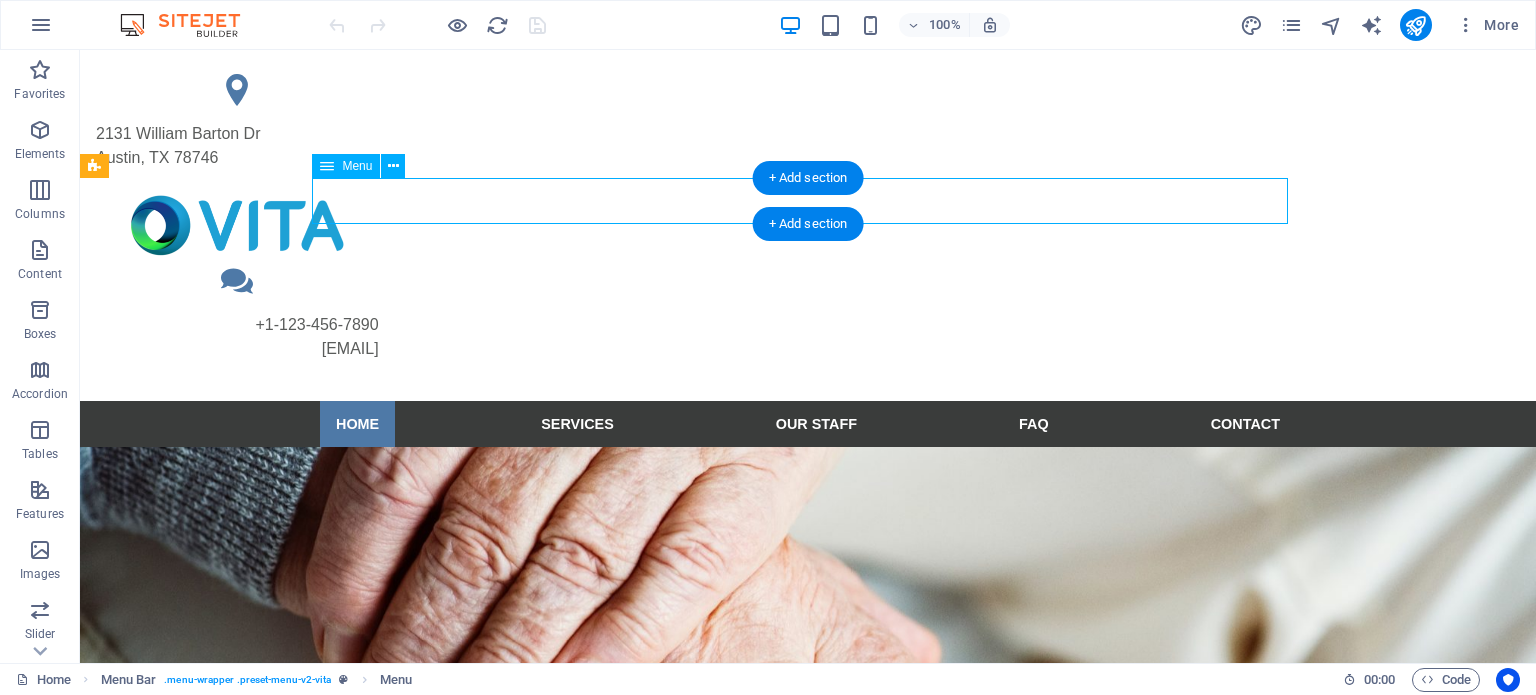 click on "Home Services Our Staff FAQ Contact" at bounding box center [808, 424] 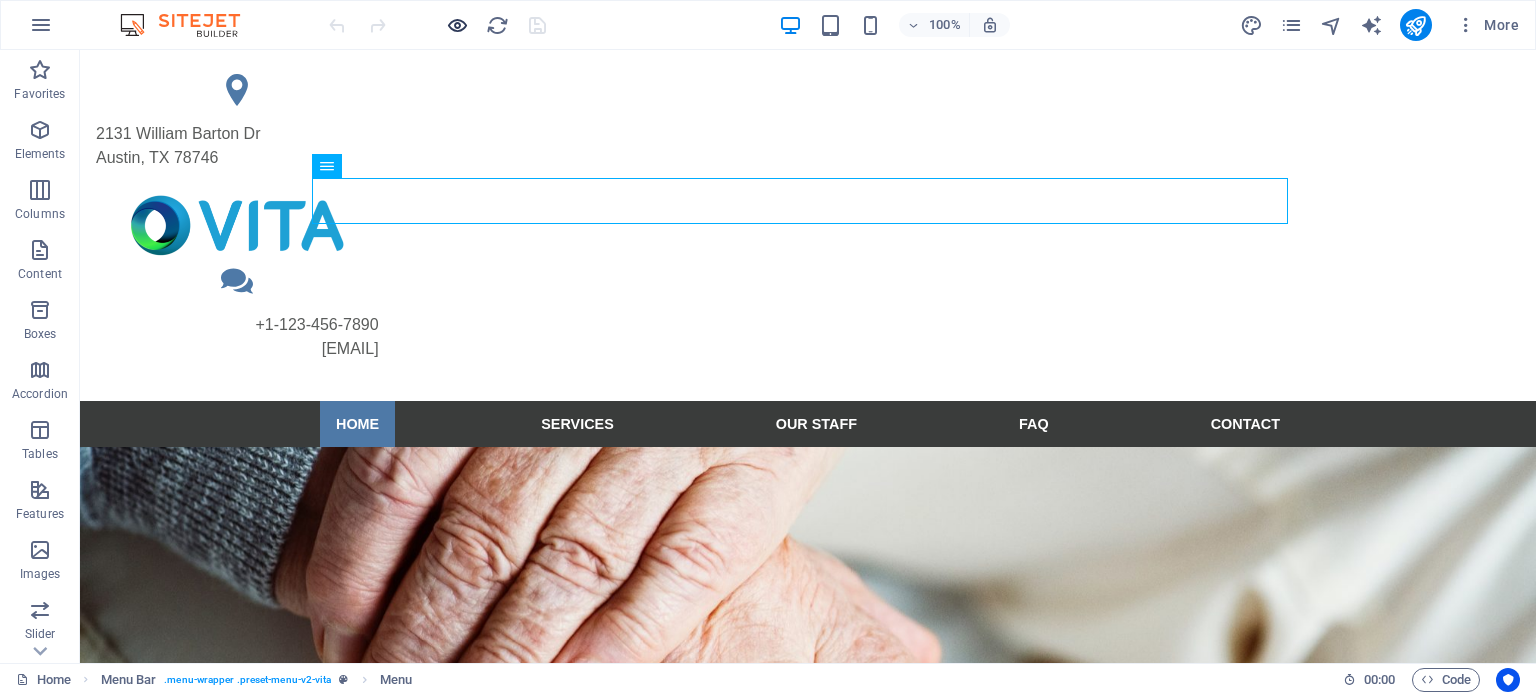 click at bounding box center [437, 25] 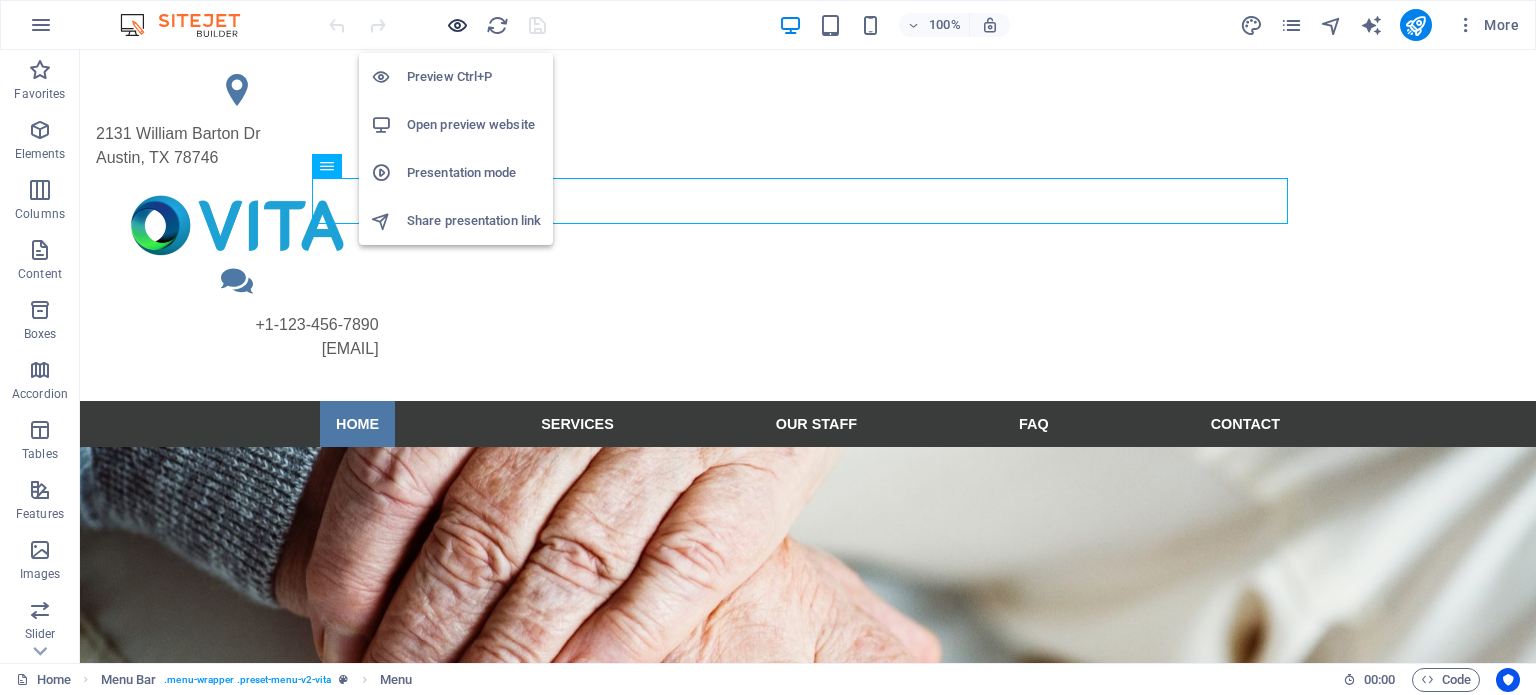 click at bounding box center (457, 25) 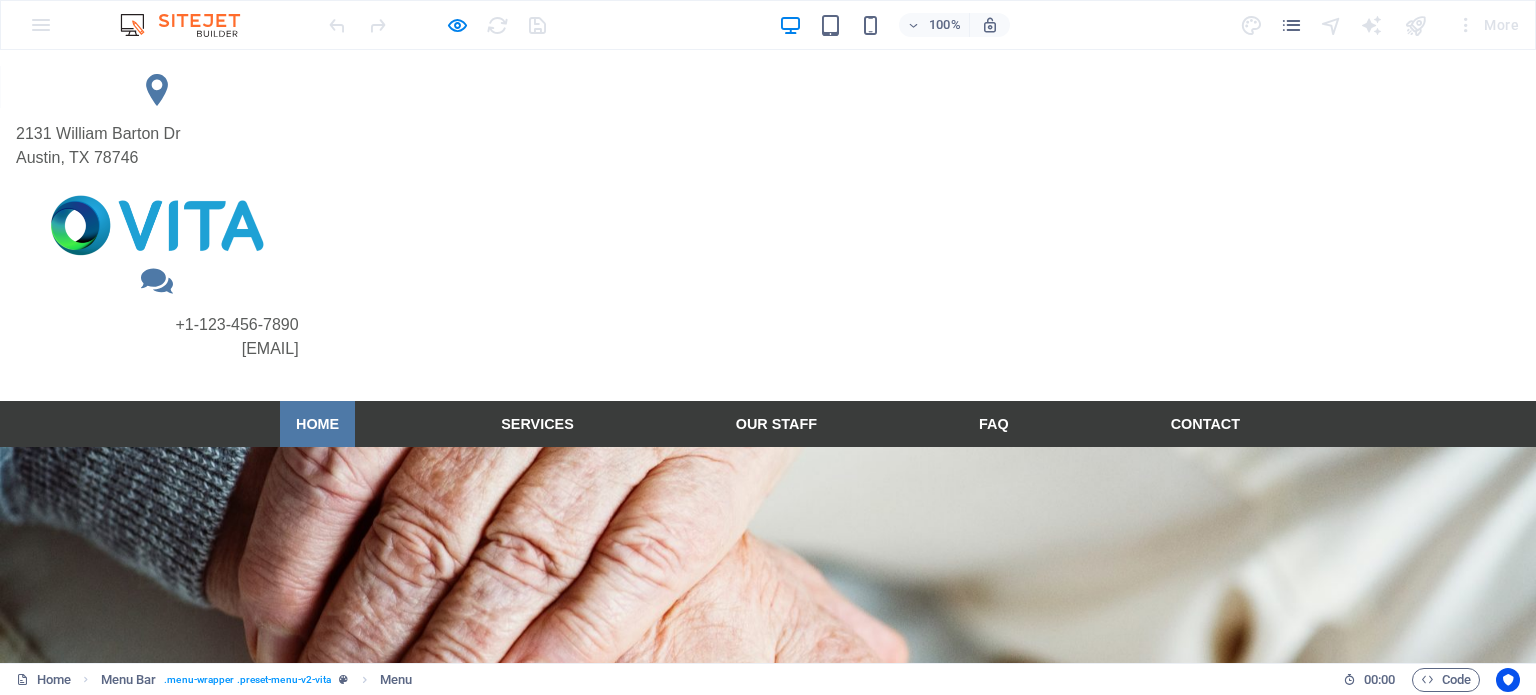click on "Home" at bounding box center [317, 424] 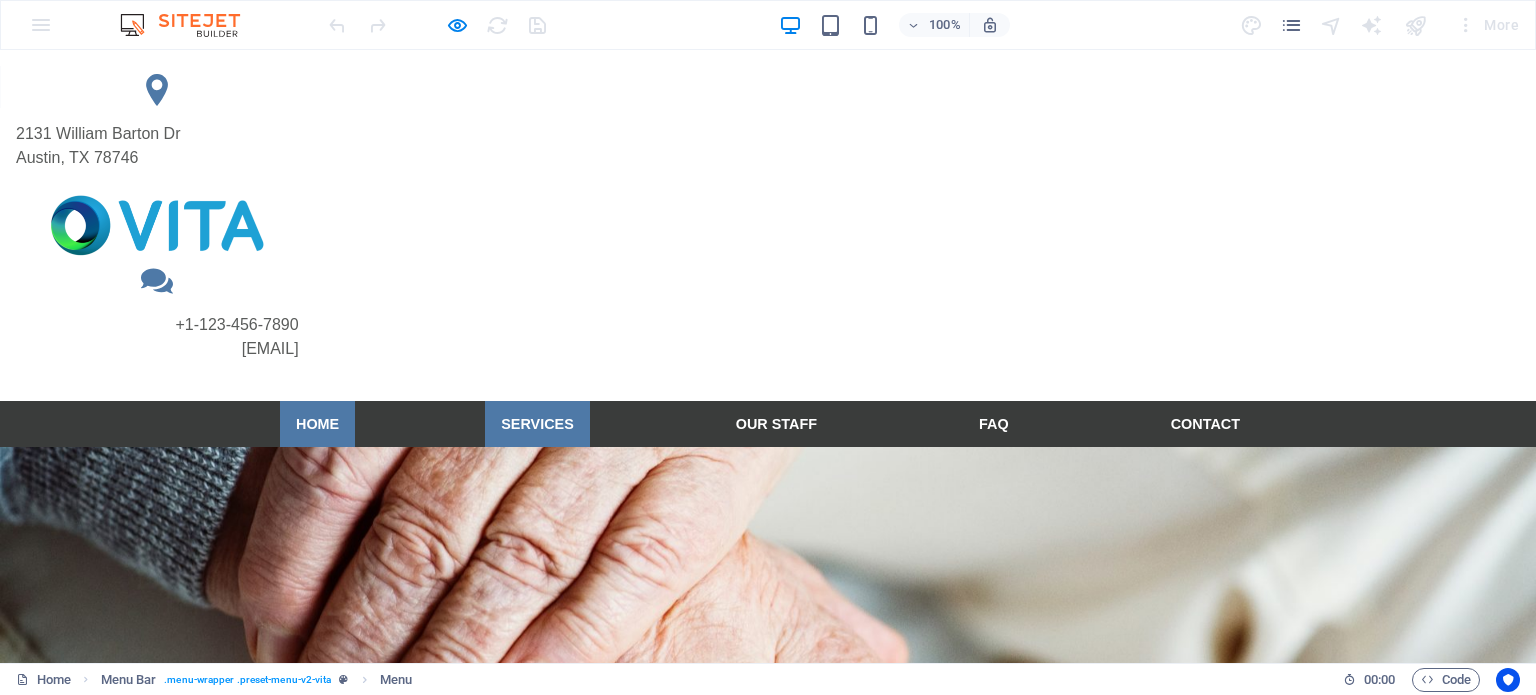 click on "Services" at bounding box center (537, 424) 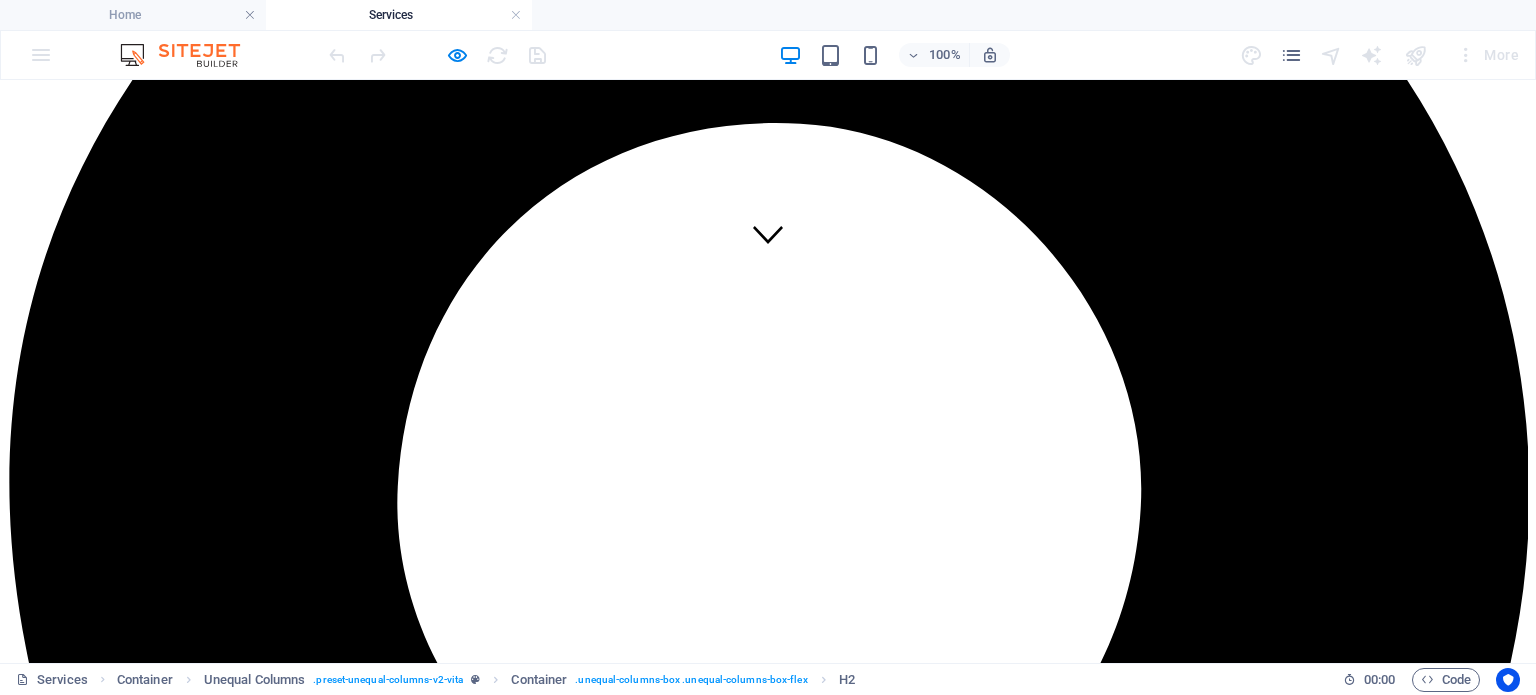scroll, scrollTop: 394, scrollLeft: 0, axis: vertical 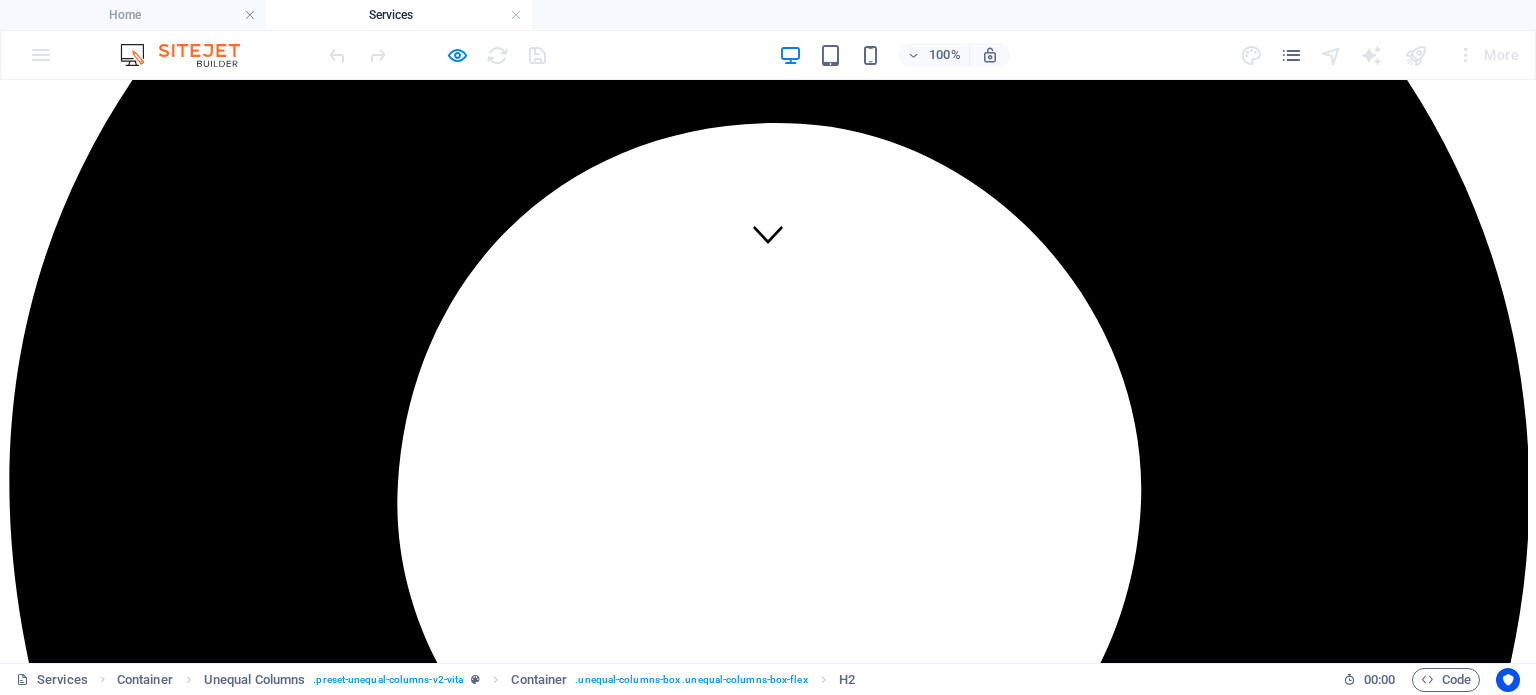 click on "Home Services Our Staff FAQ Contact" at bounding box center [768, 3479] 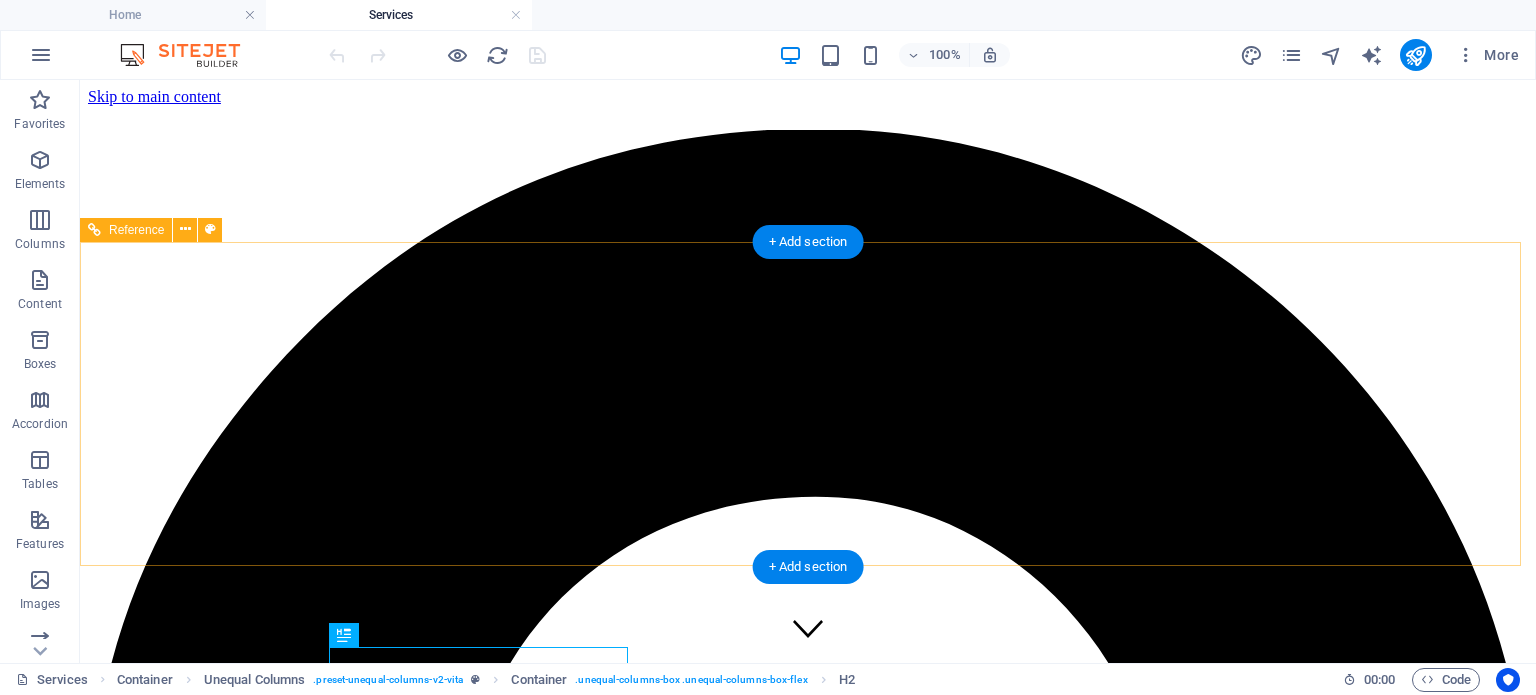 scroll, scrollTop: 0, scrollLeft: 0, axis: both 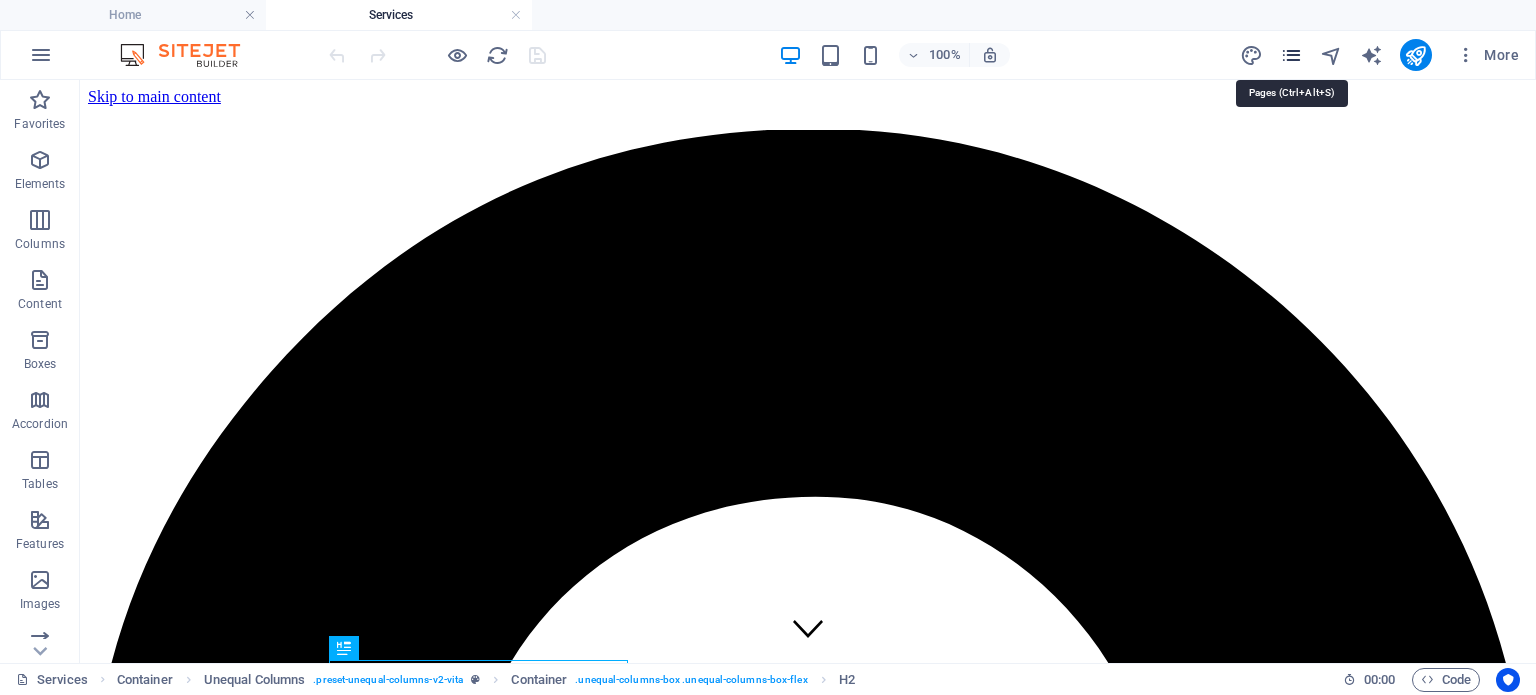 click at bounding box center (1291, 55) 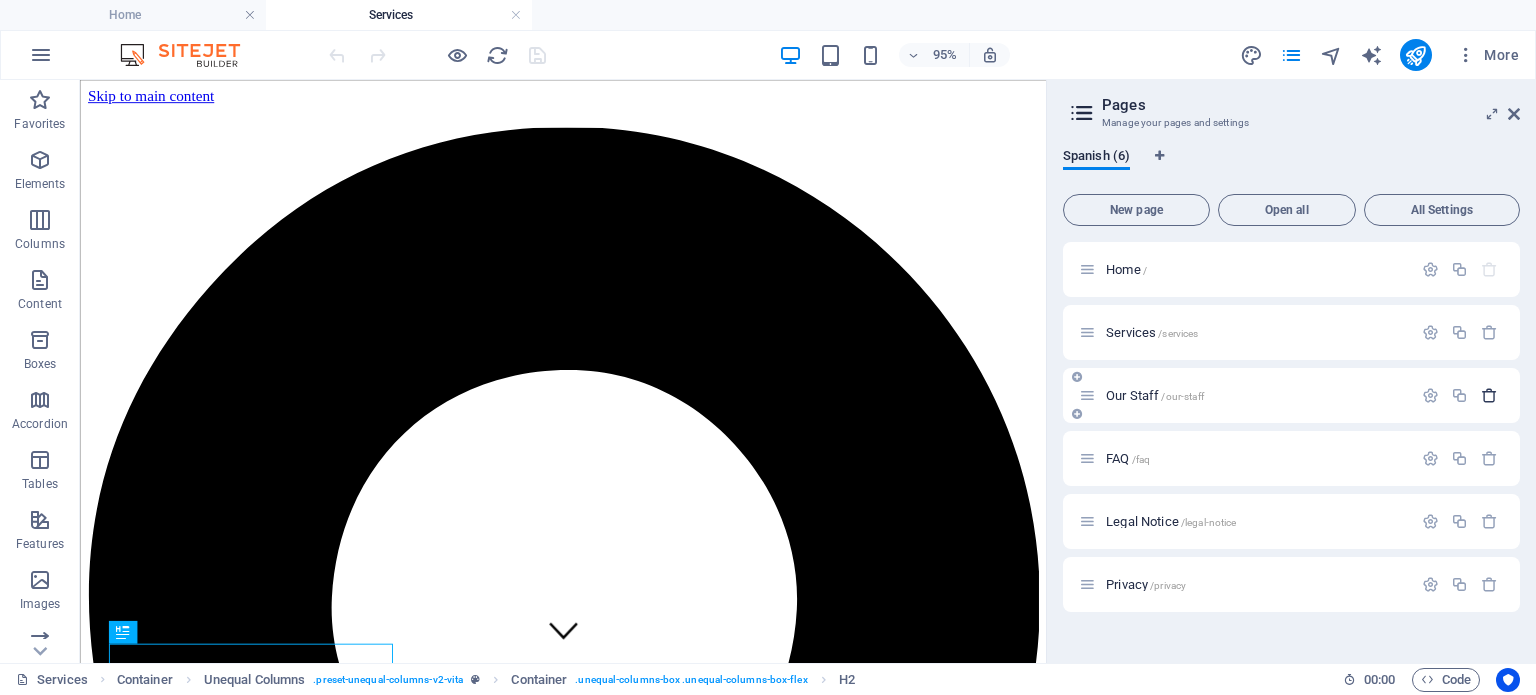 click at bounding box center (1489, 395) 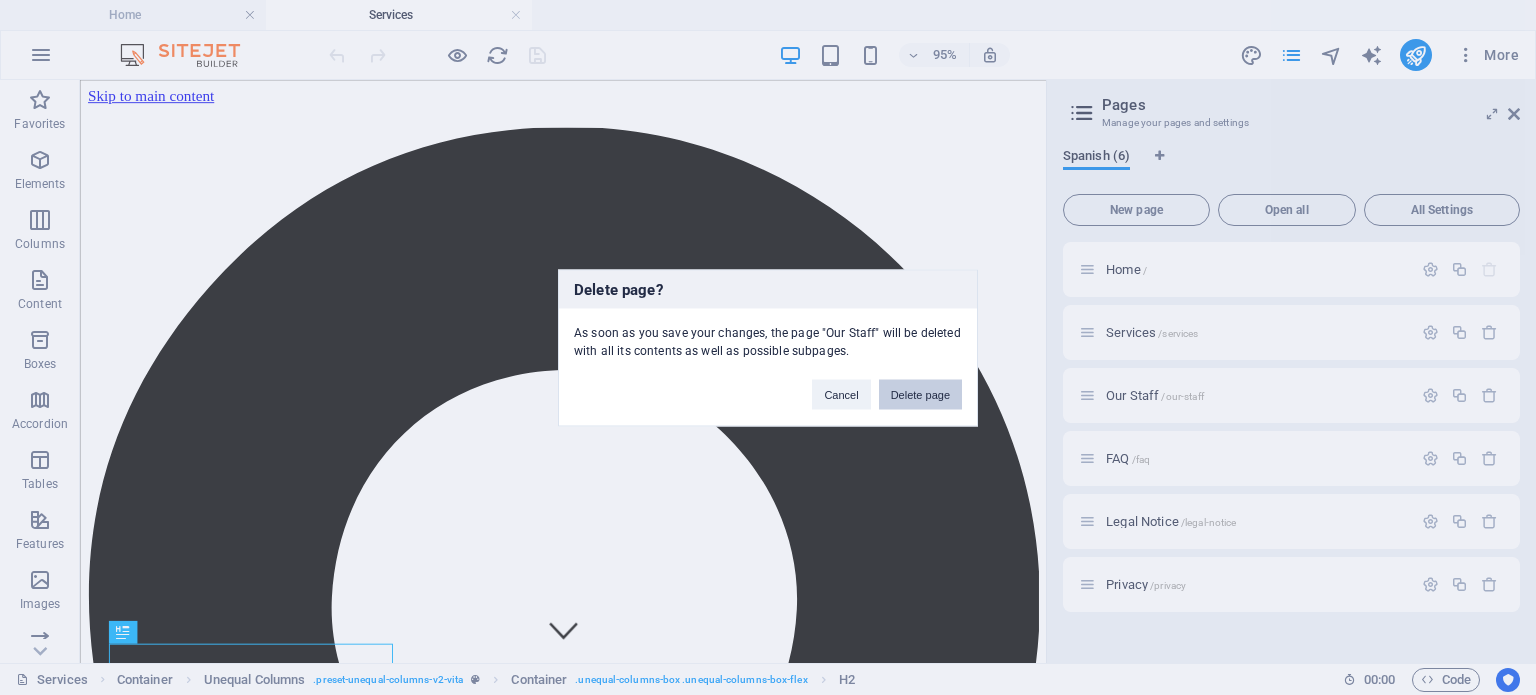 click on "Delete page" at bounding box center (920, 394) 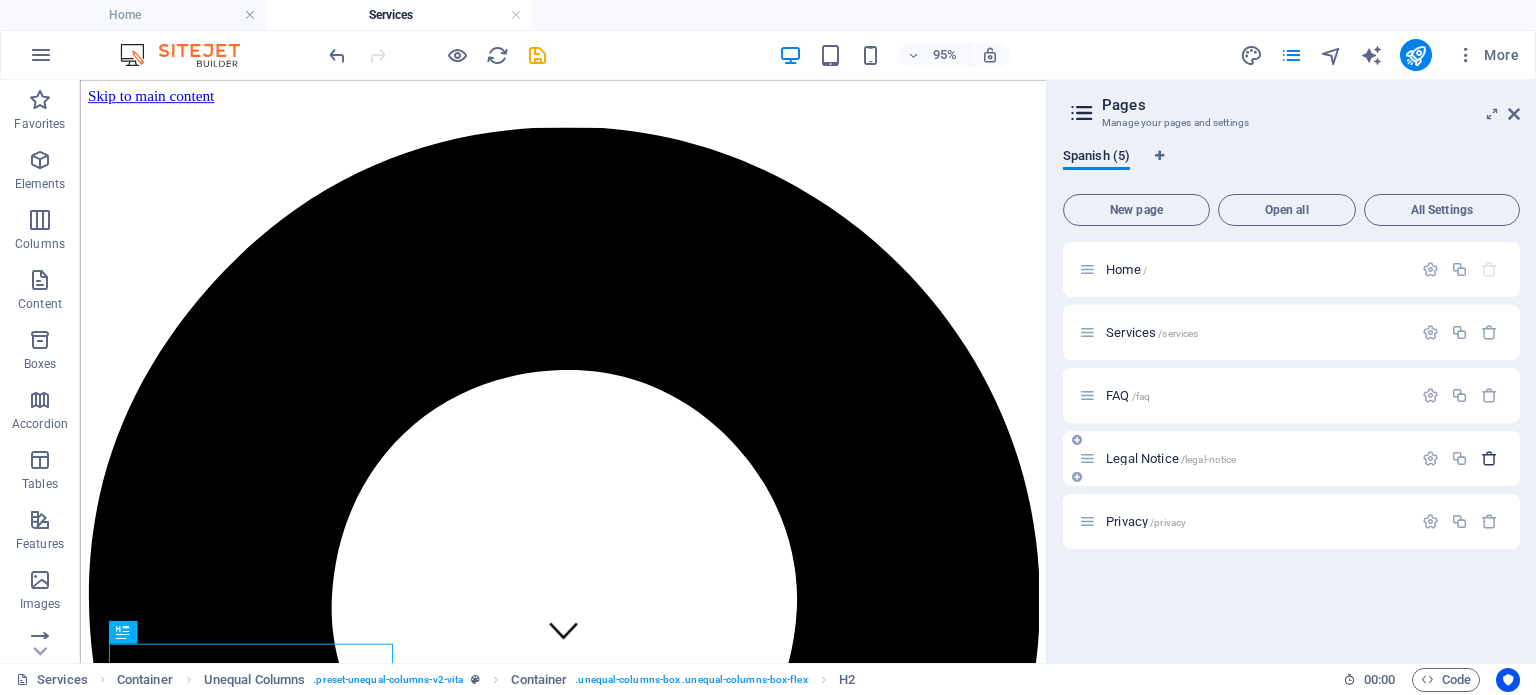 click at bounding box center [1489, 458] 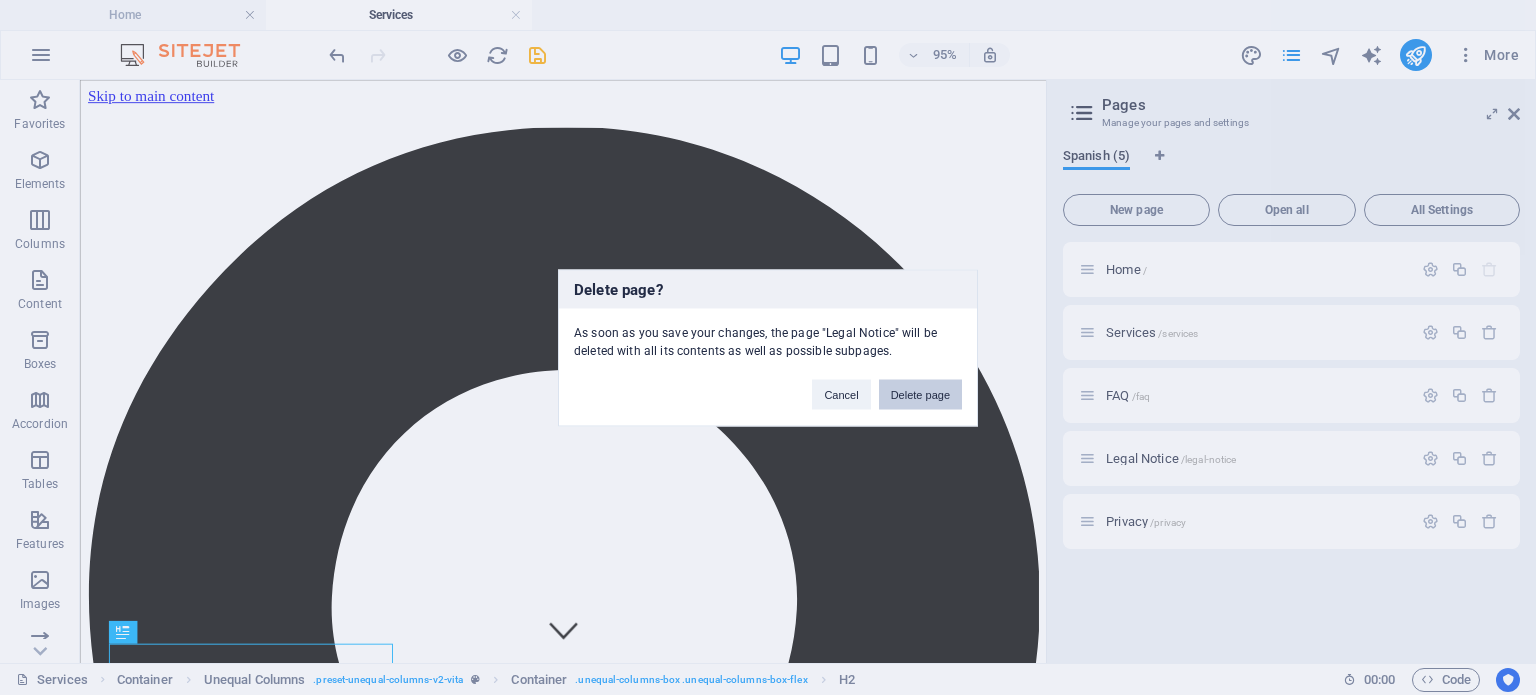 click on "Delete page" at bounding box center [920, 394] 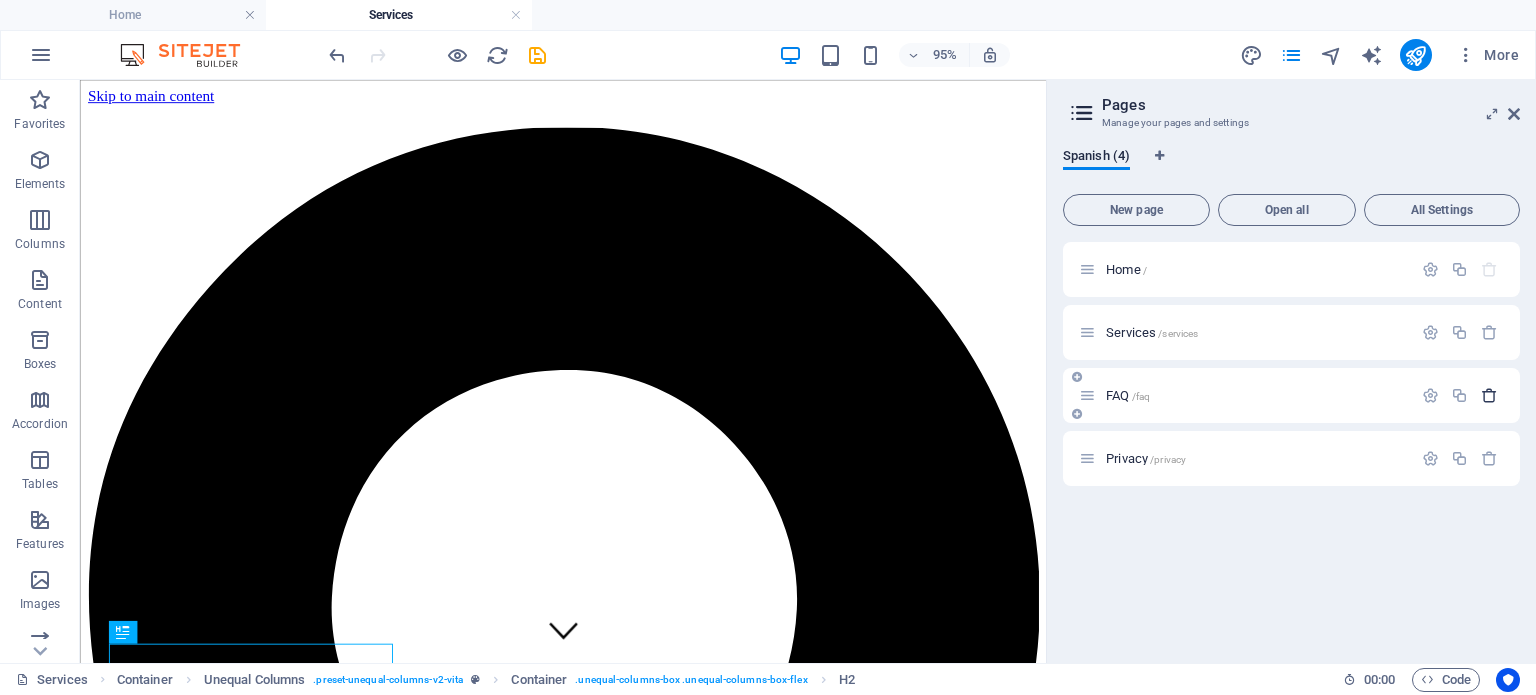 click at bounding box center (1489, 395) 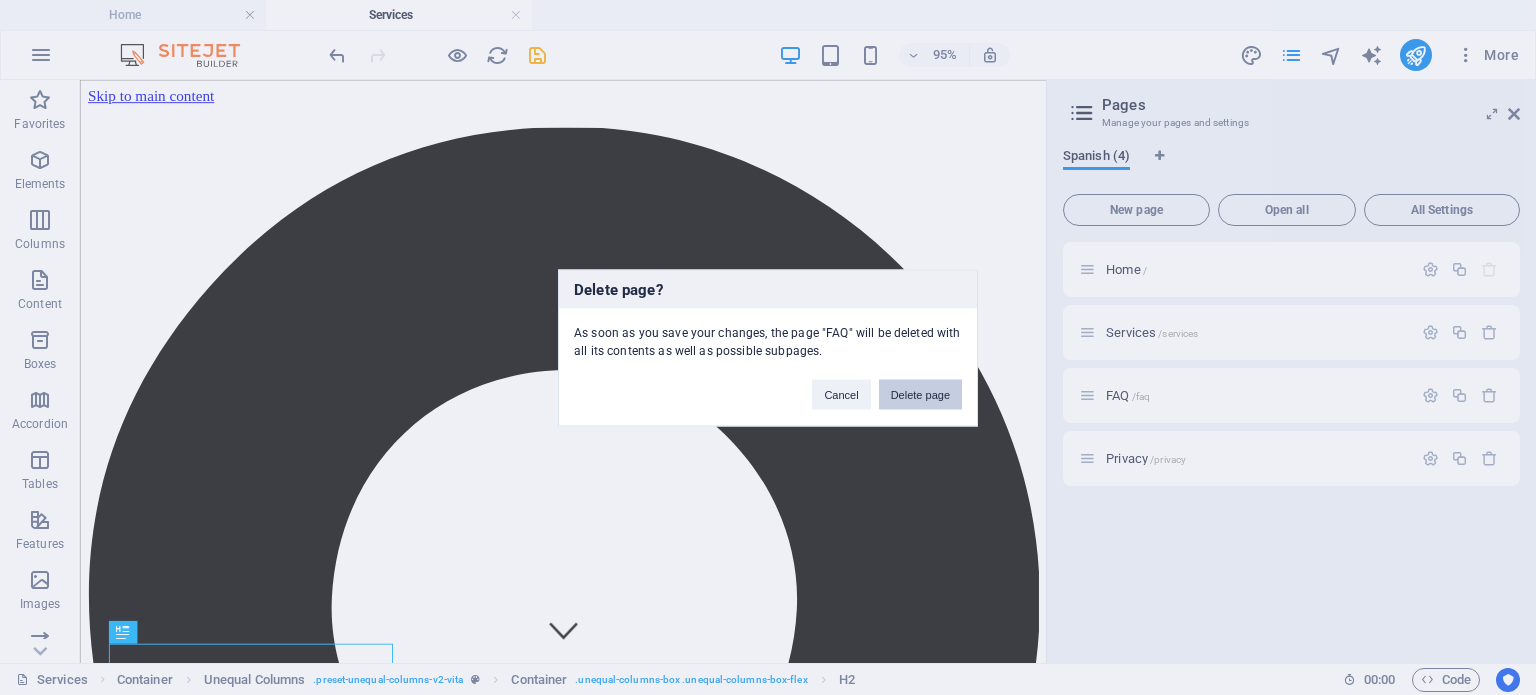 click on "Delete page" at bounding box center [920, 394] 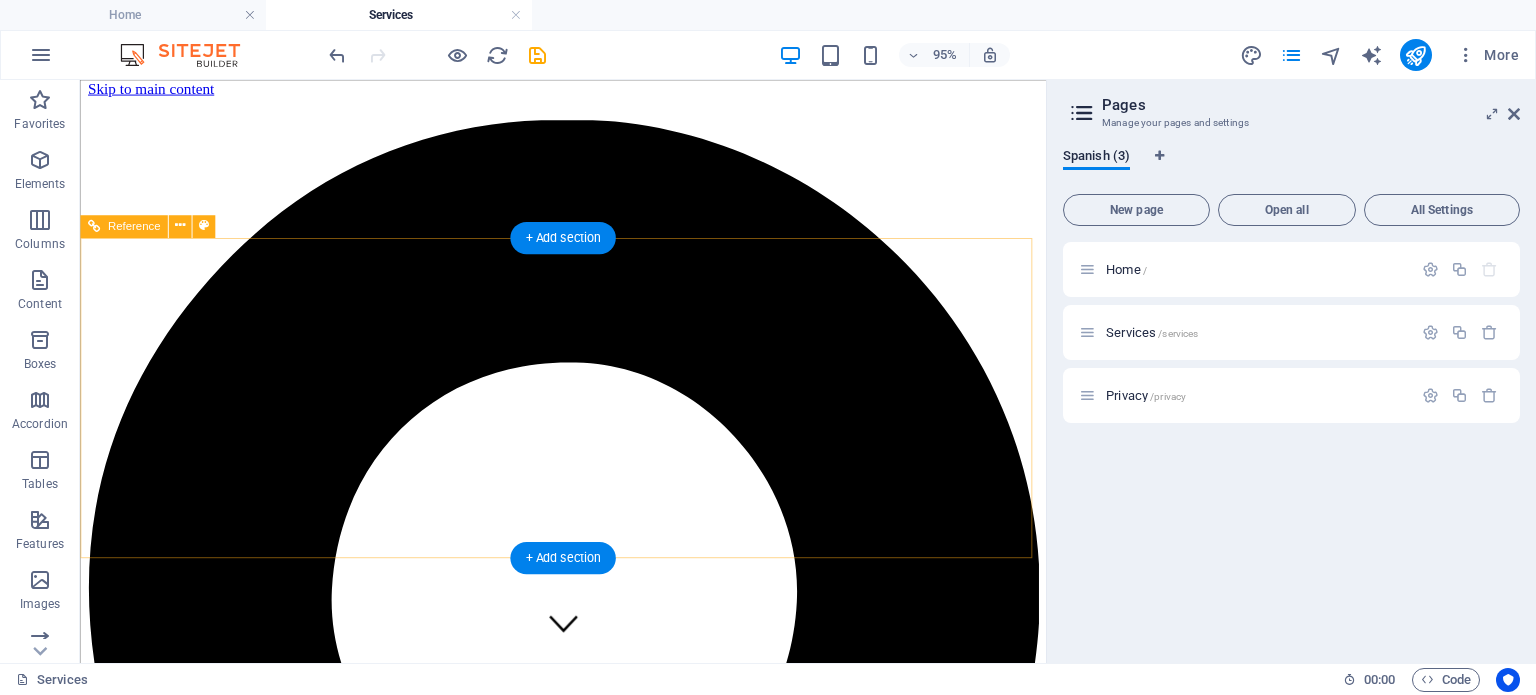 scroll, scrollTop: 0, scrollLeft: 0, axis: both 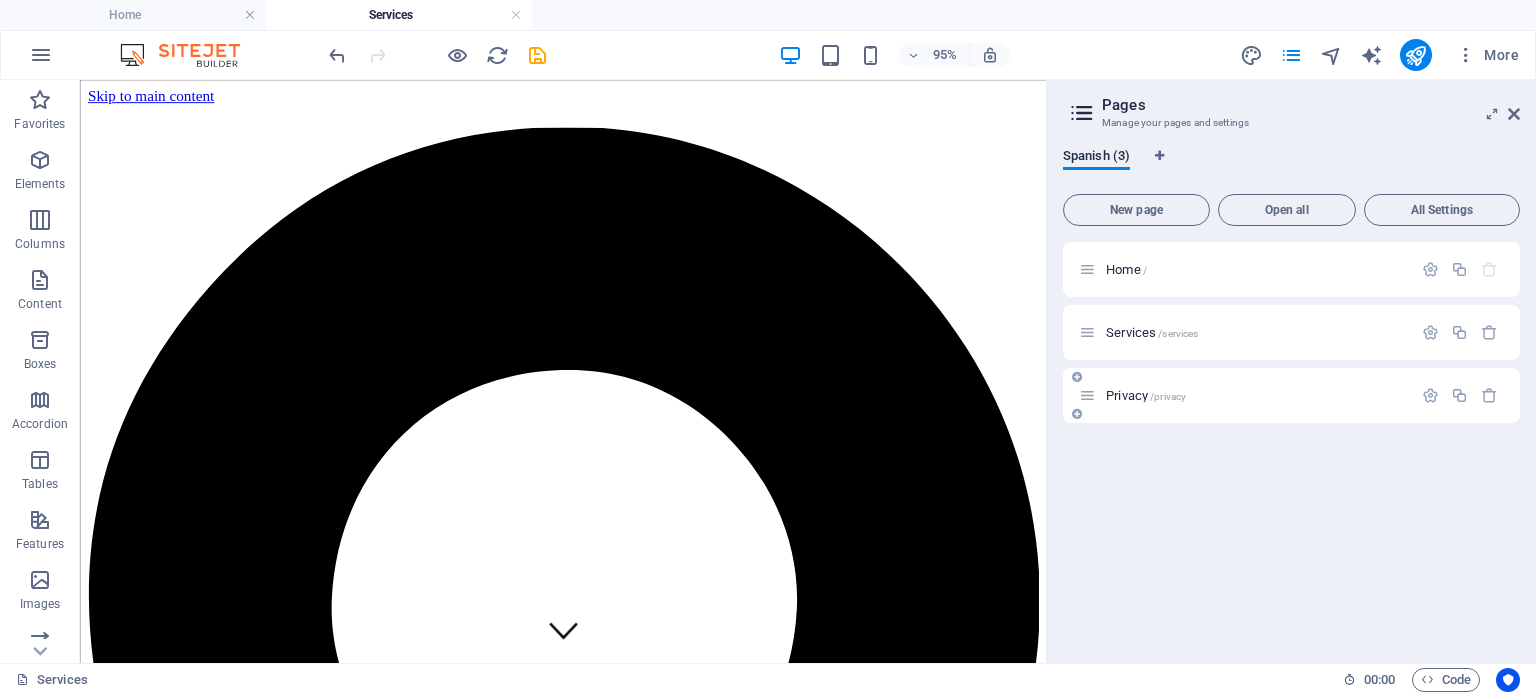 click at bounding box center [1087, 395] 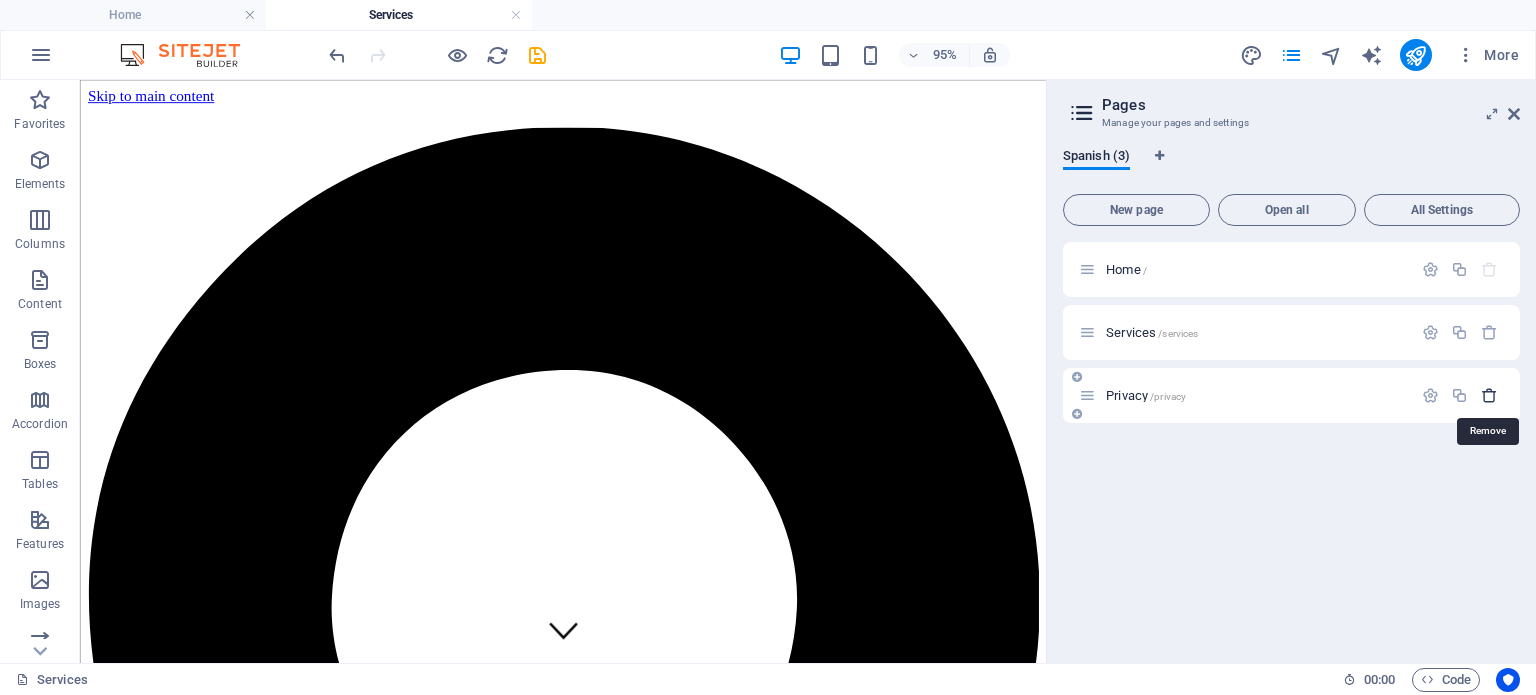 click at bounding box center [1489, 395] 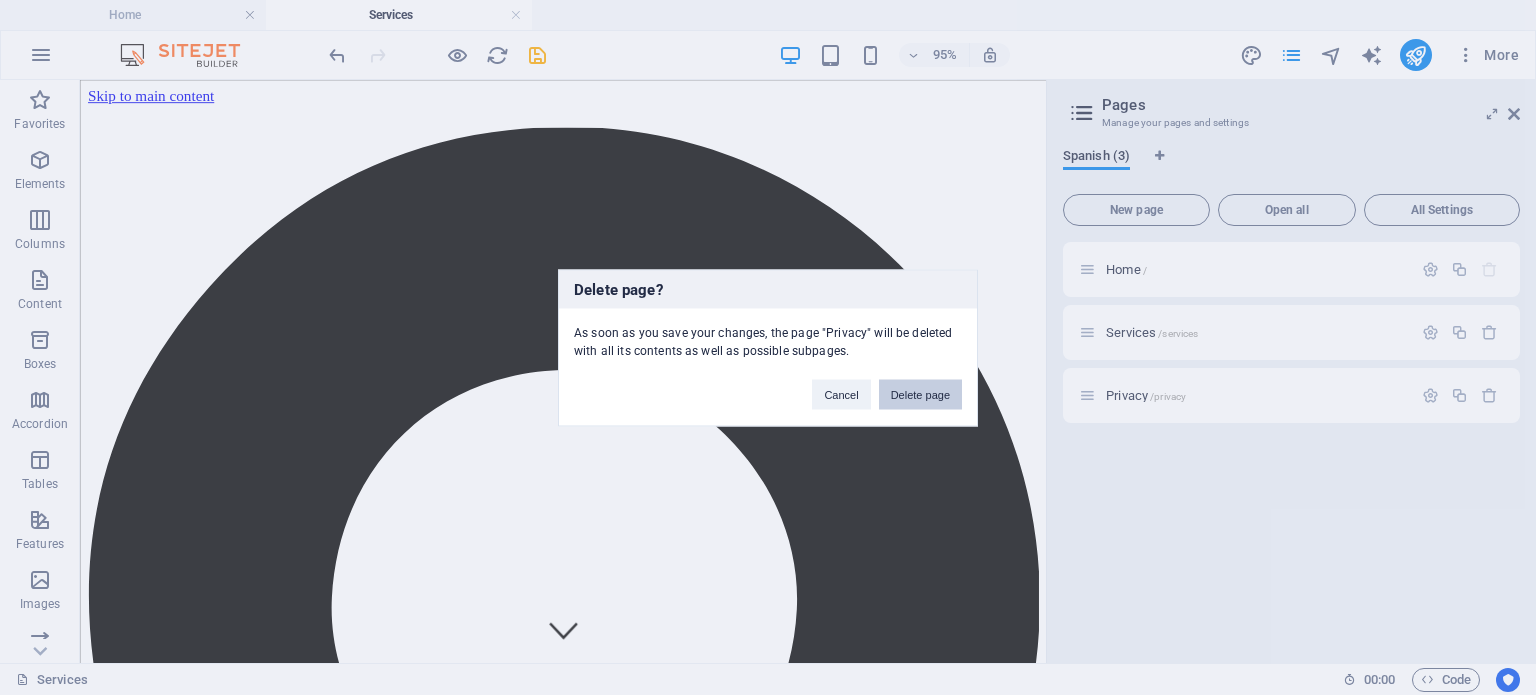click on "Delete page" at bounding box center (920, 394) 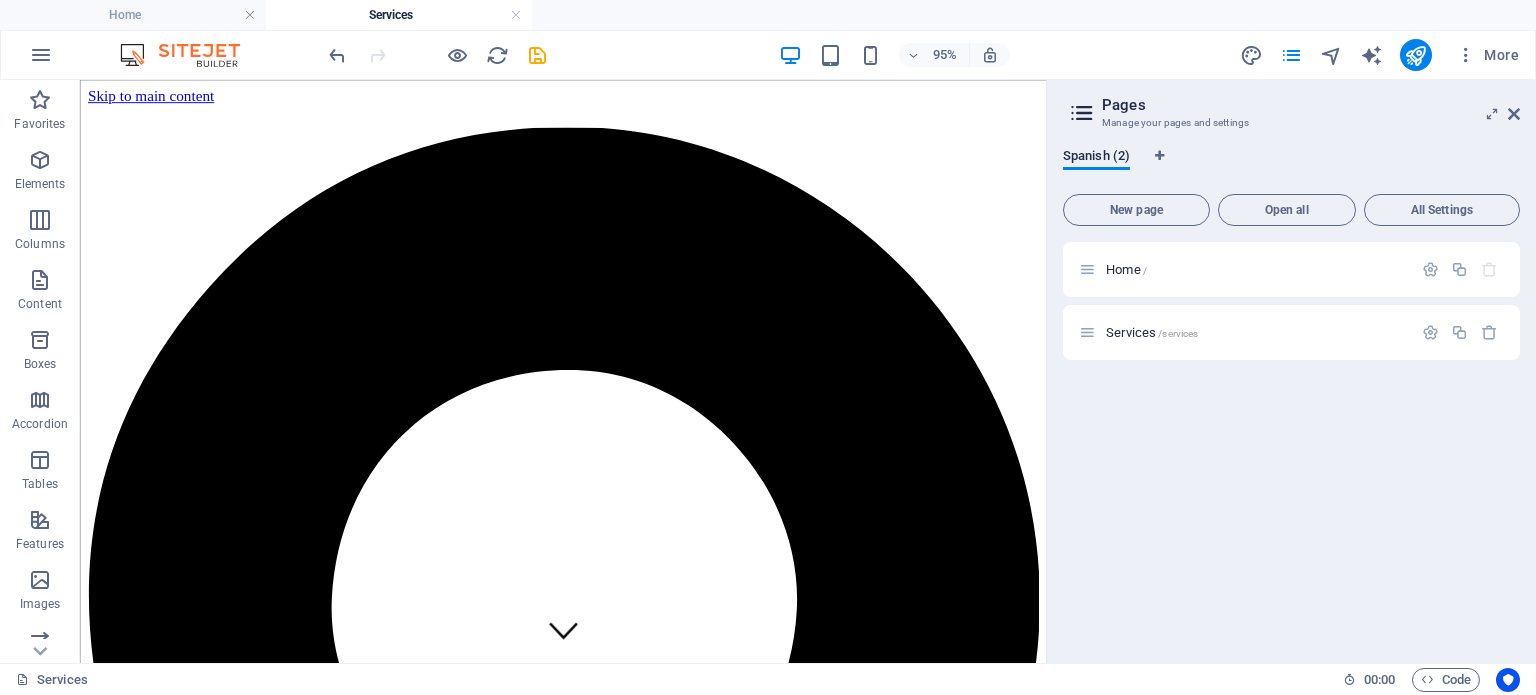 click on "Home / Services /services" at bounding box center [1291, 444] 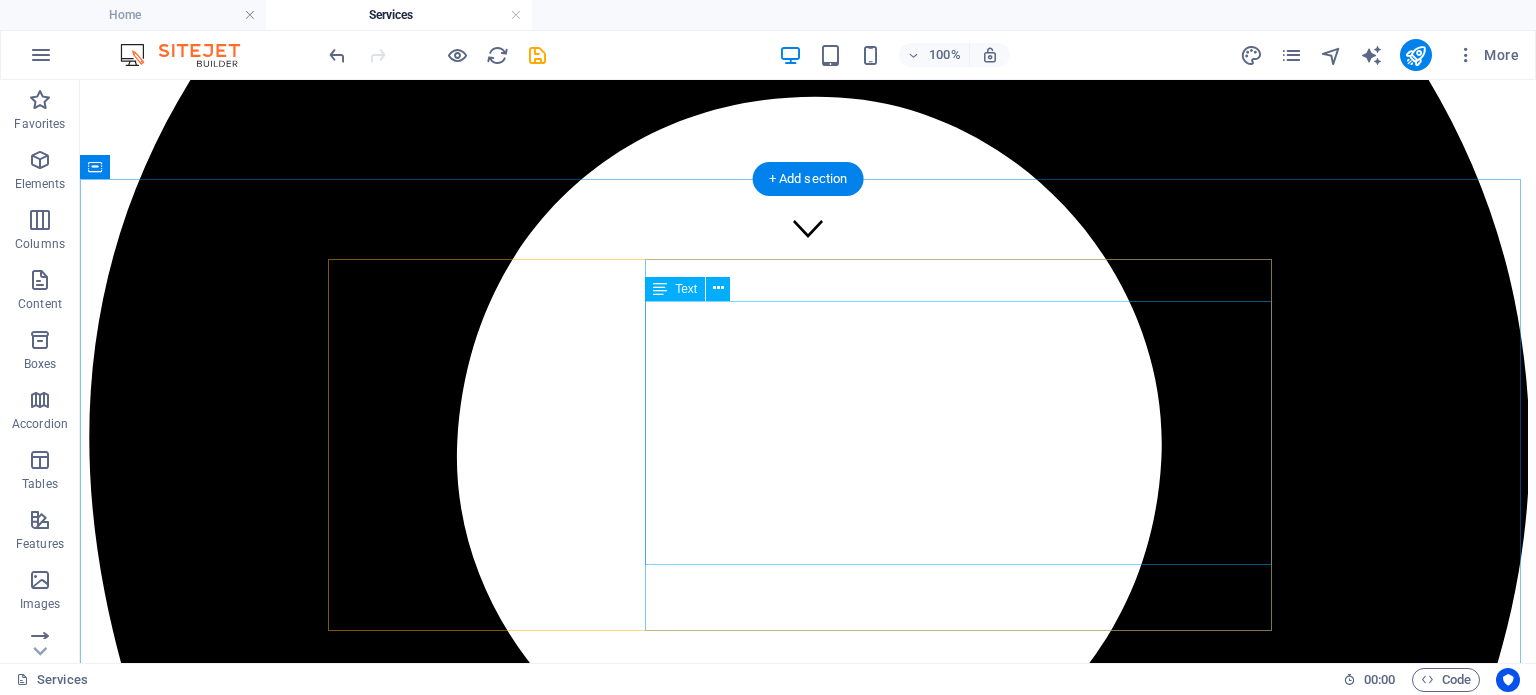scroll, scrollTop: 0, scrollLeft: 0, axis: both 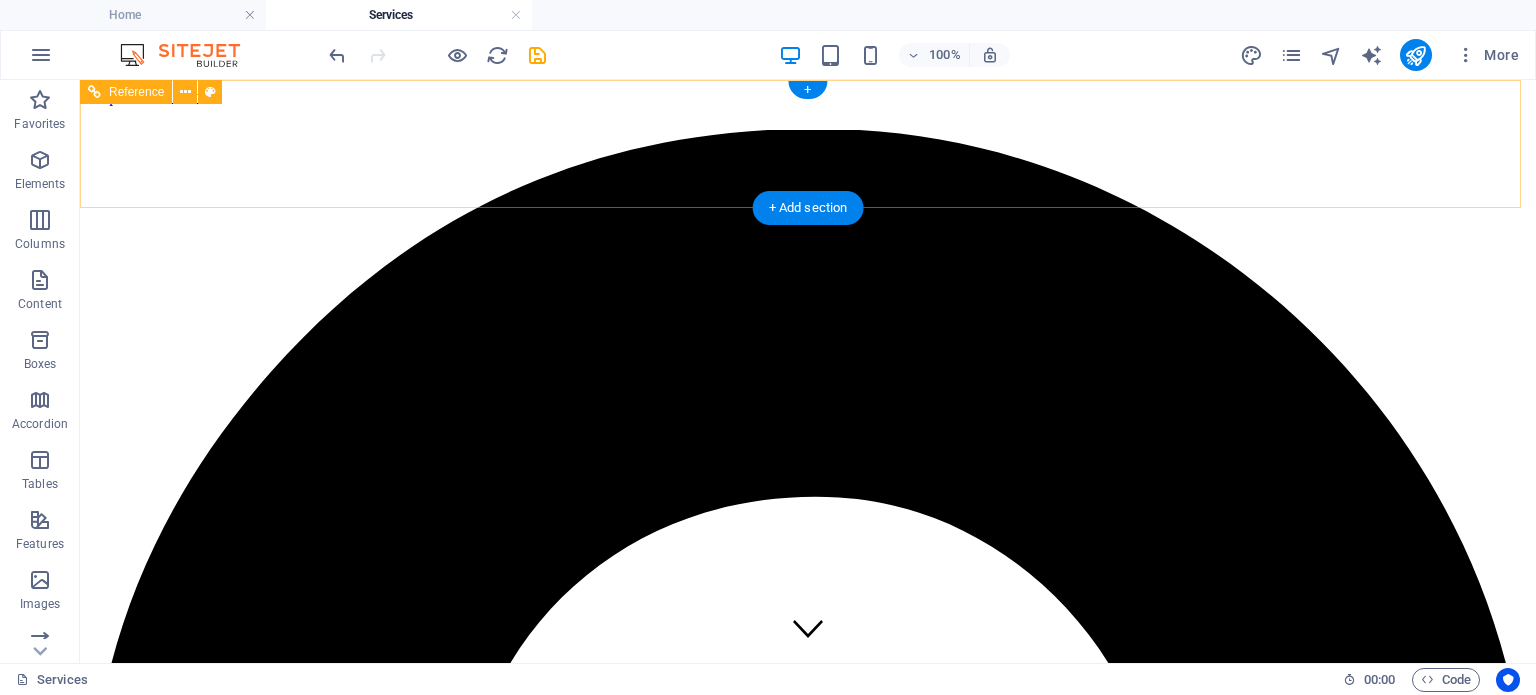 click on "[NUMBER] [STREET] [CITY], [STATE]   [POSTAL_CODE] [+PHONE] [EMAIL]" at bounding box center [808, 1869] 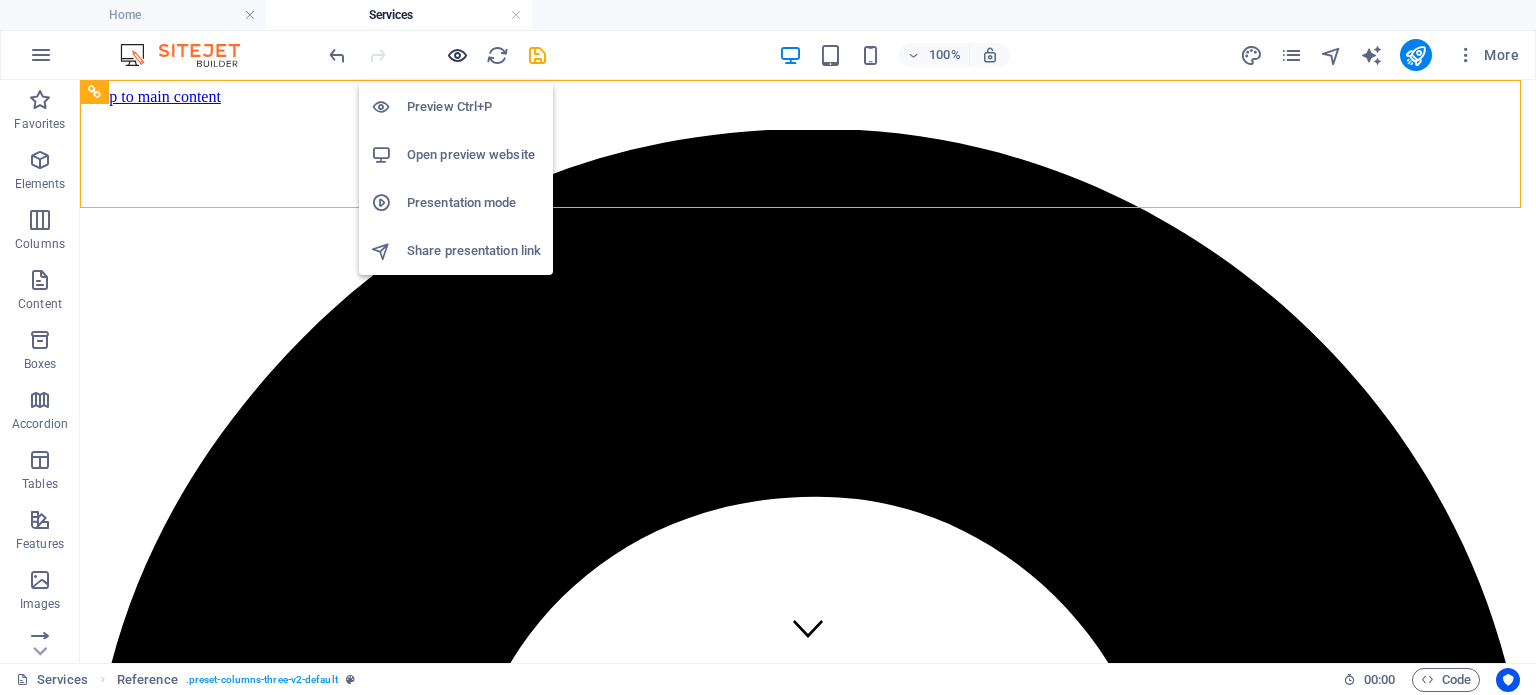 click at bounding box center (457, 55) 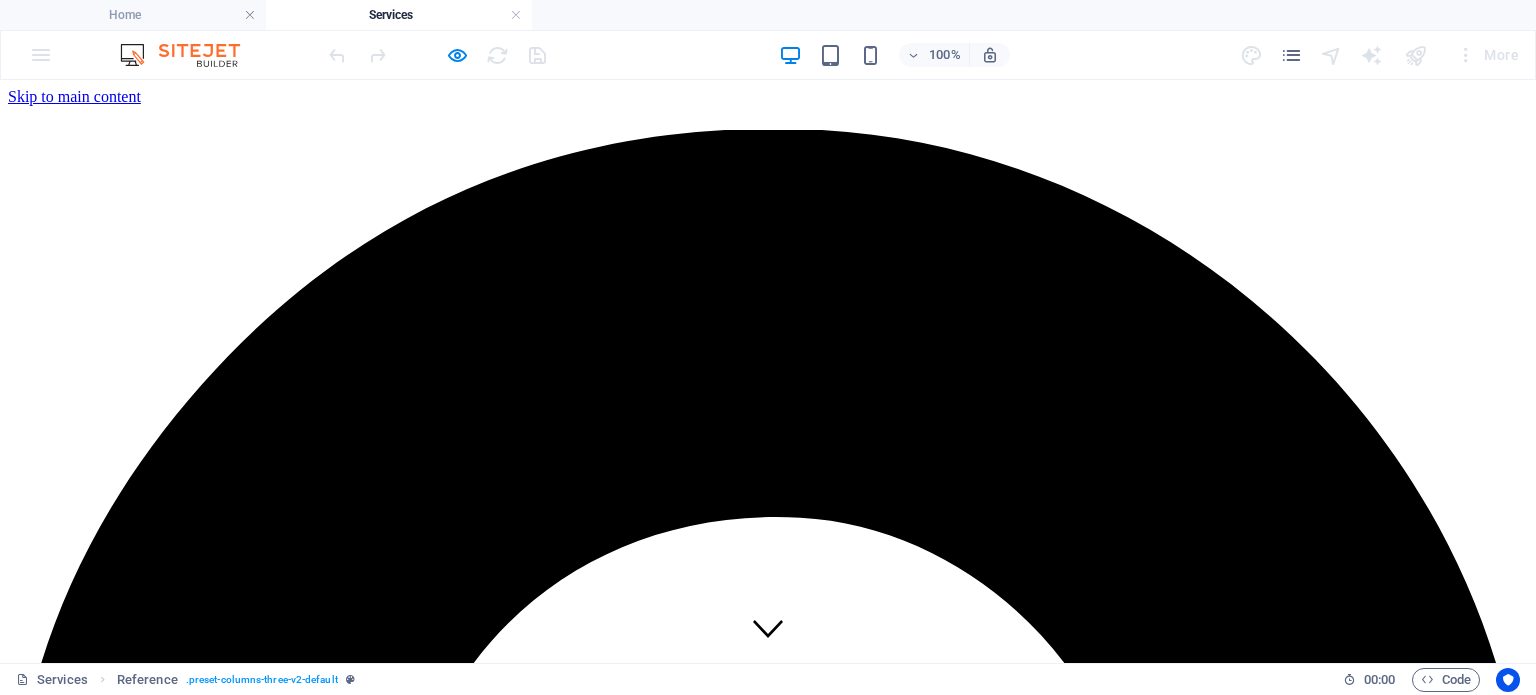 click on "Our Staff" at bounding box center [78, 3872] 